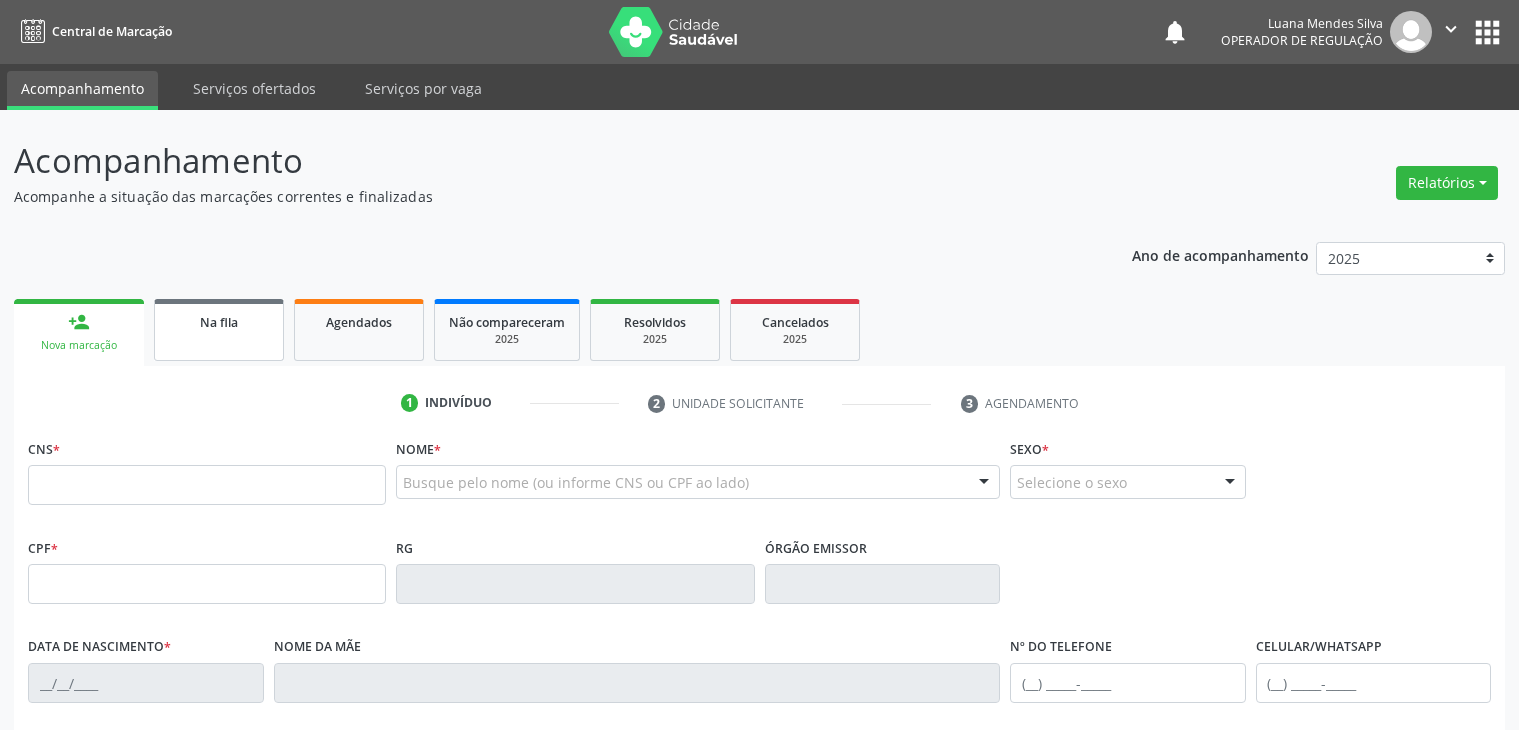 scroll, scrollTop: 0, scrollLeft: 0, axis: both 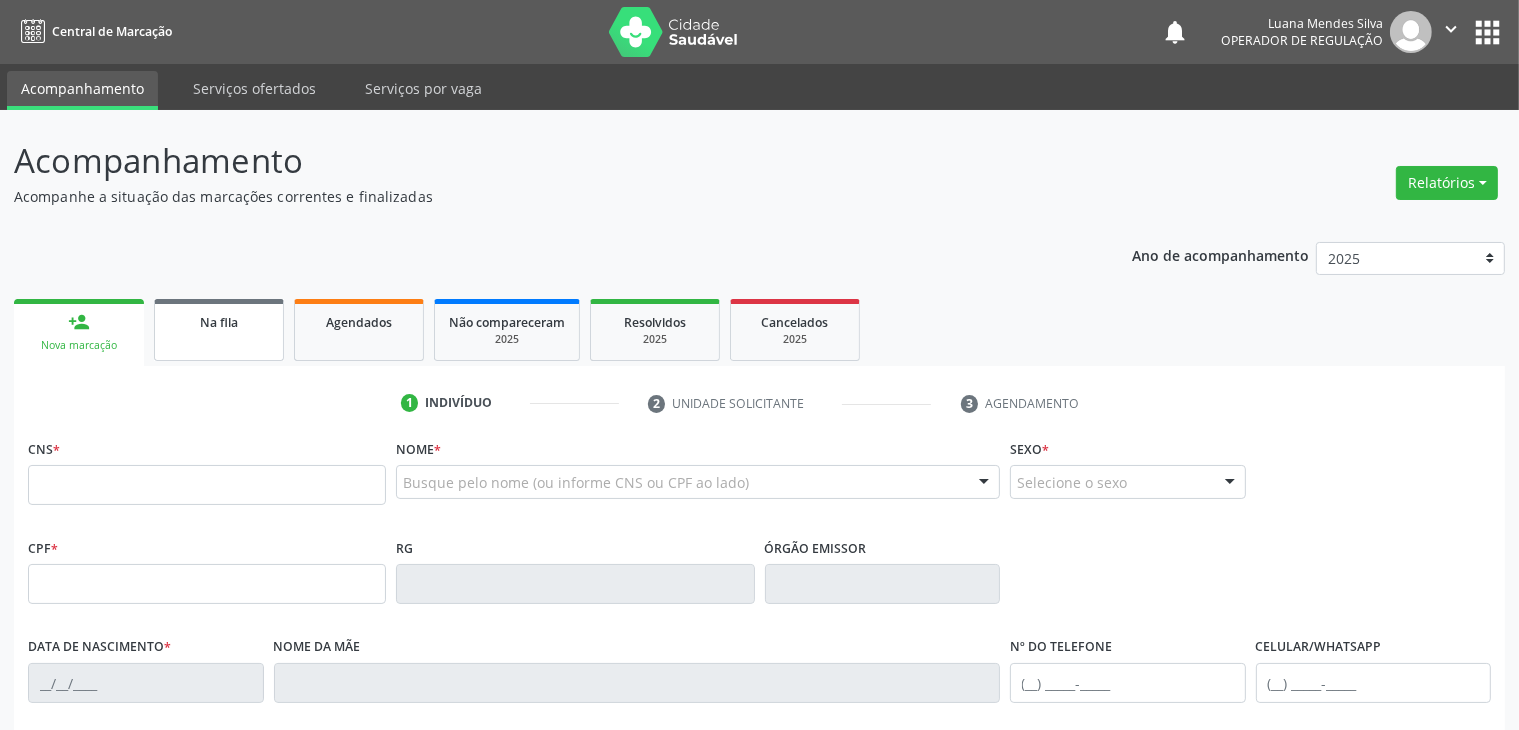 click on "Na fila" at bounding box center [219, 322] 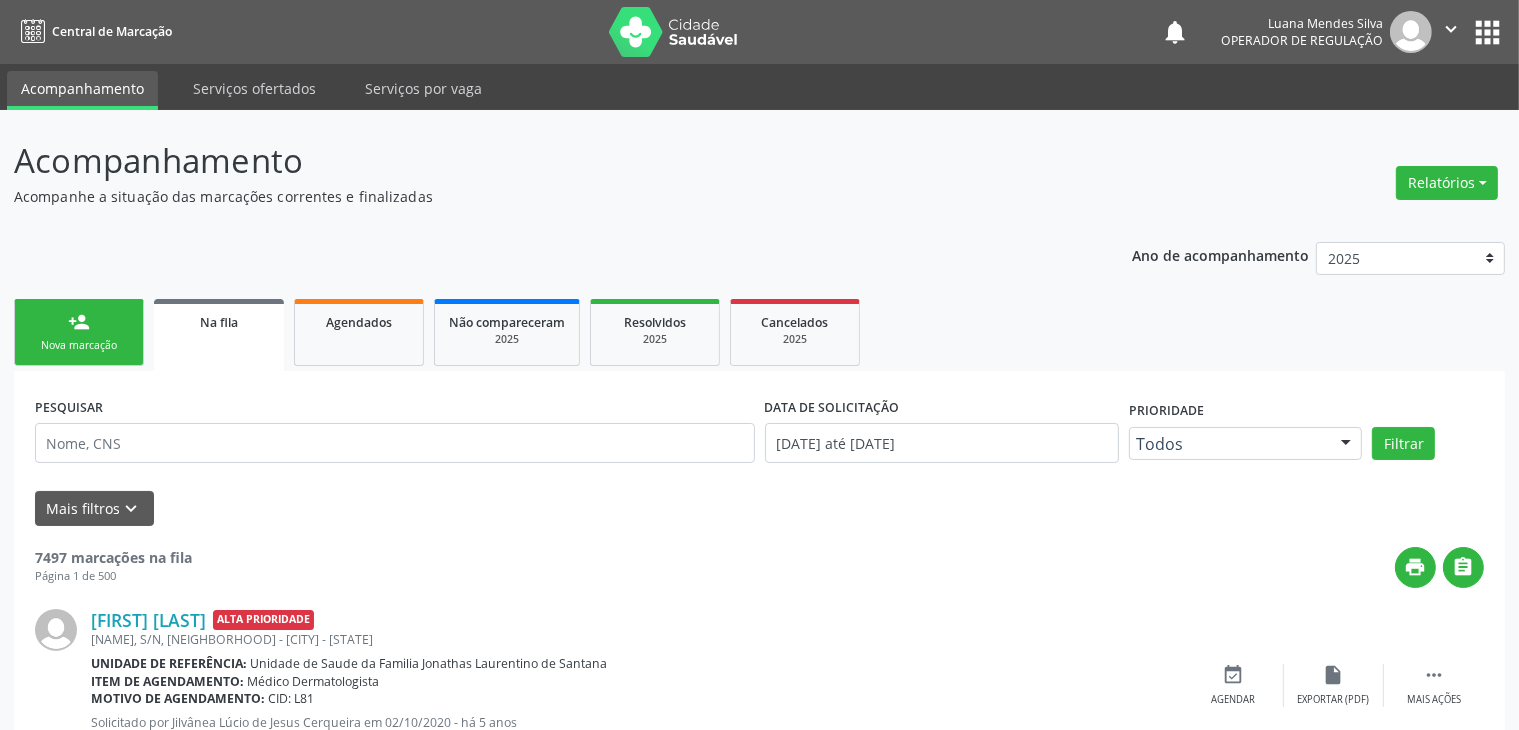 click on "Na fila" at bounding box center (219, 321) 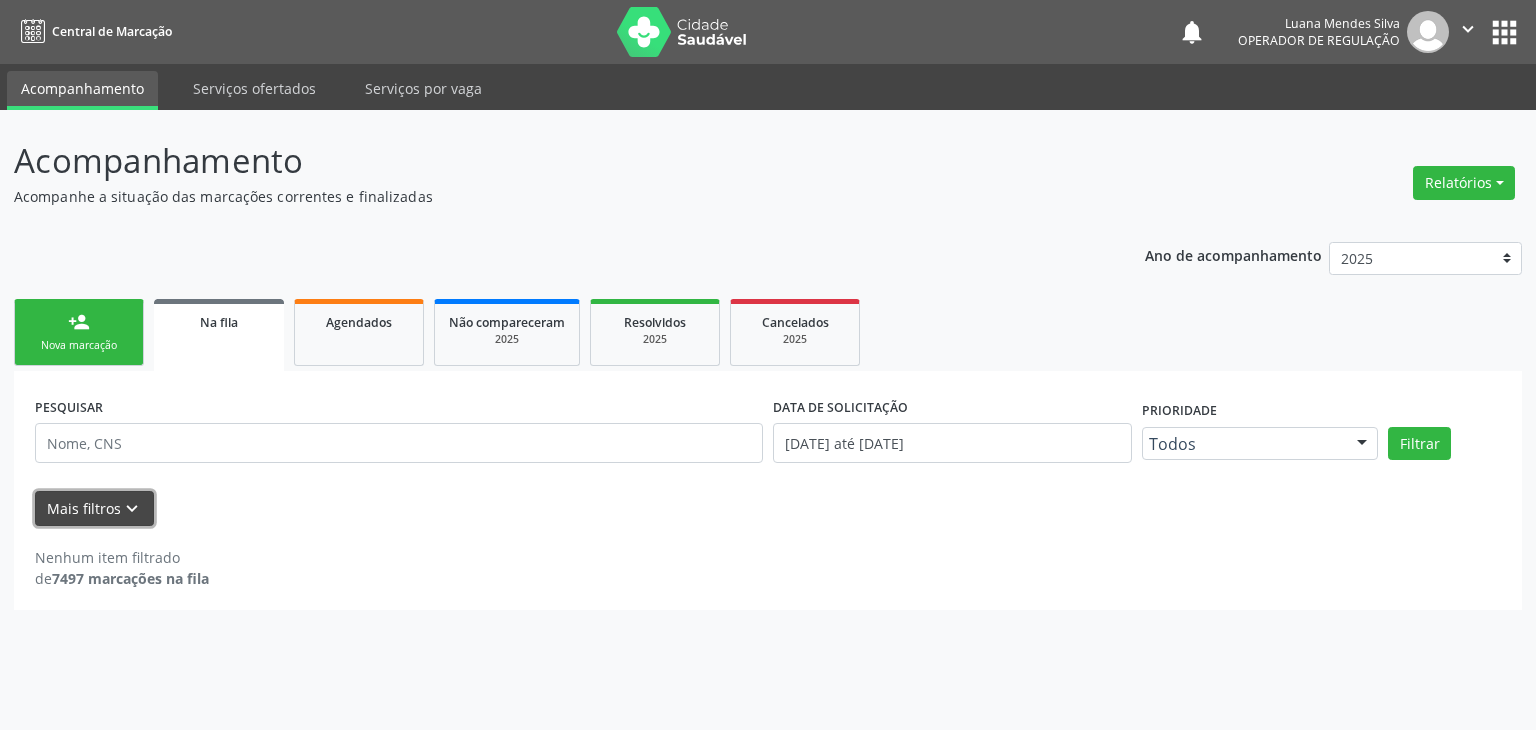click on "keyboard_arrow_down" at bounding box center (132, 509) 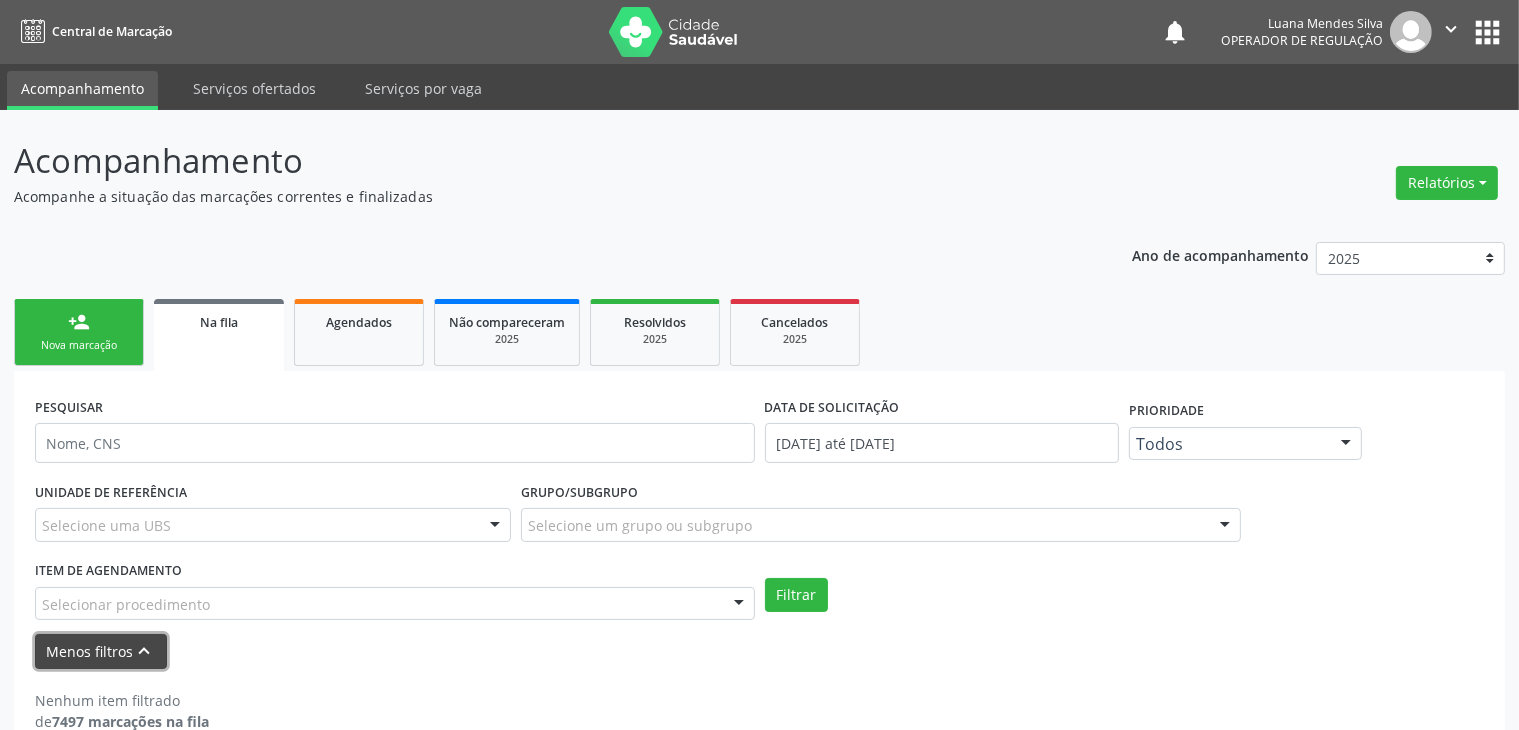 scroll, scrollTop: 36, scrollLeft: 0, axis: vertical 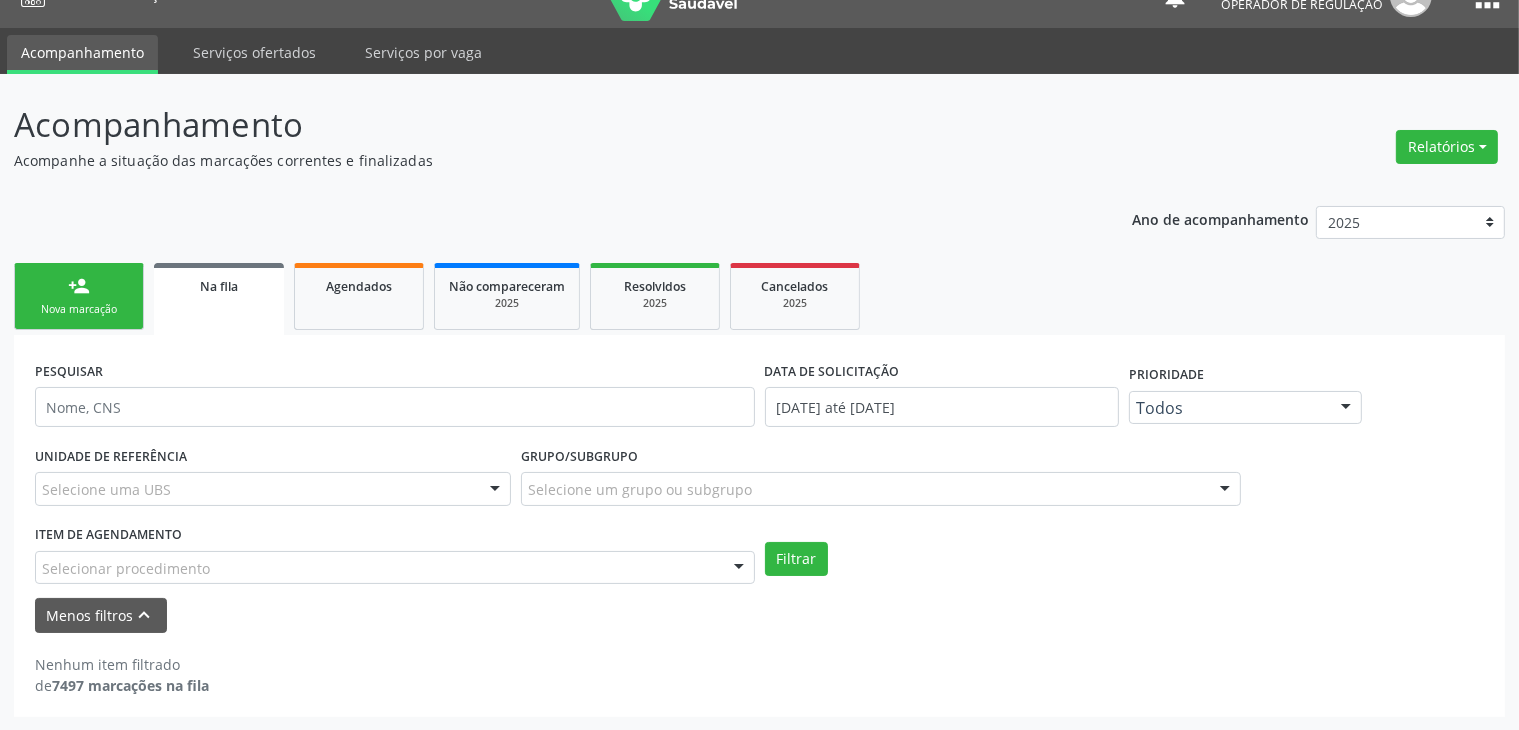 click at bounding box center [495, 490] 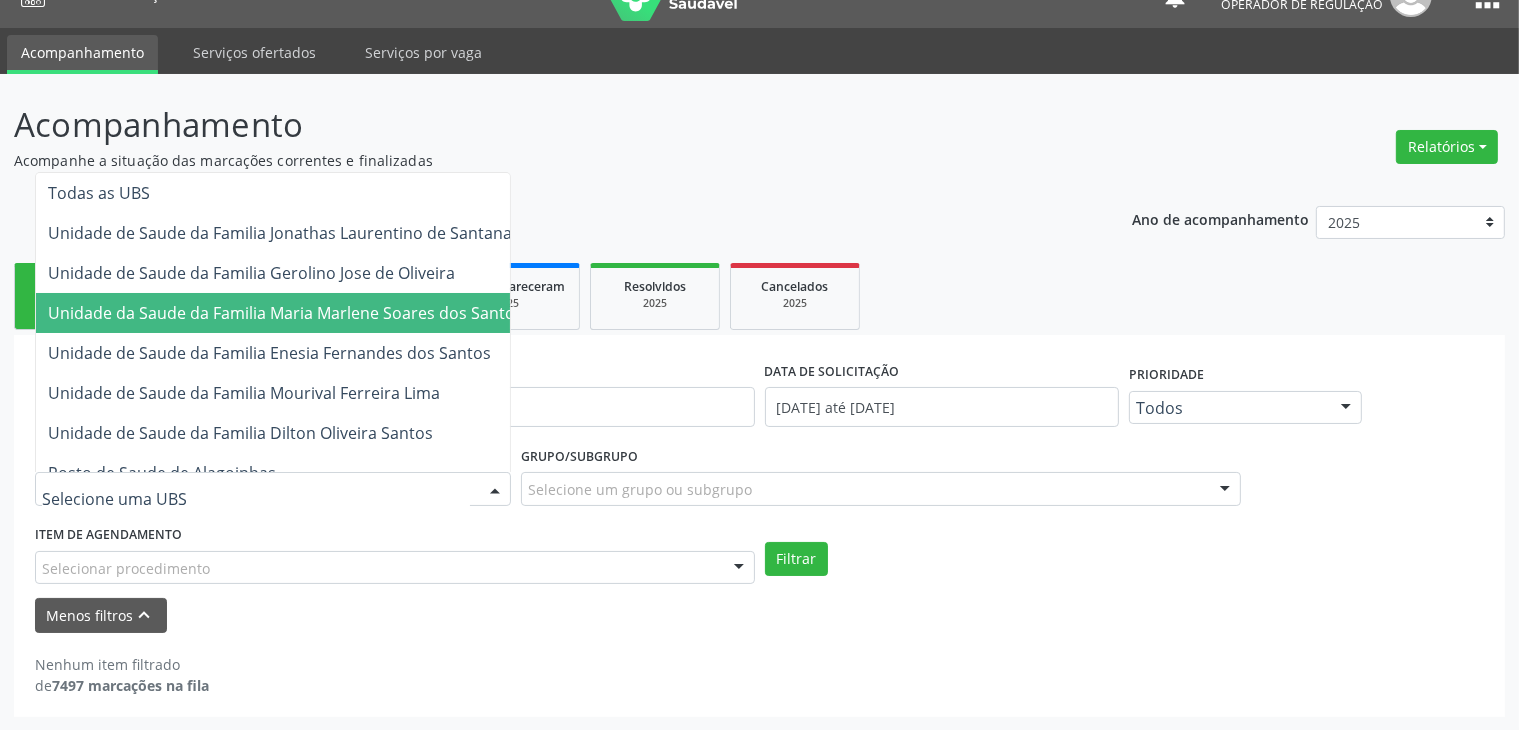 click on "Unidade da Saude da Familia Maria Marlene Soares dos Santos" at bounding box center (285, 313) 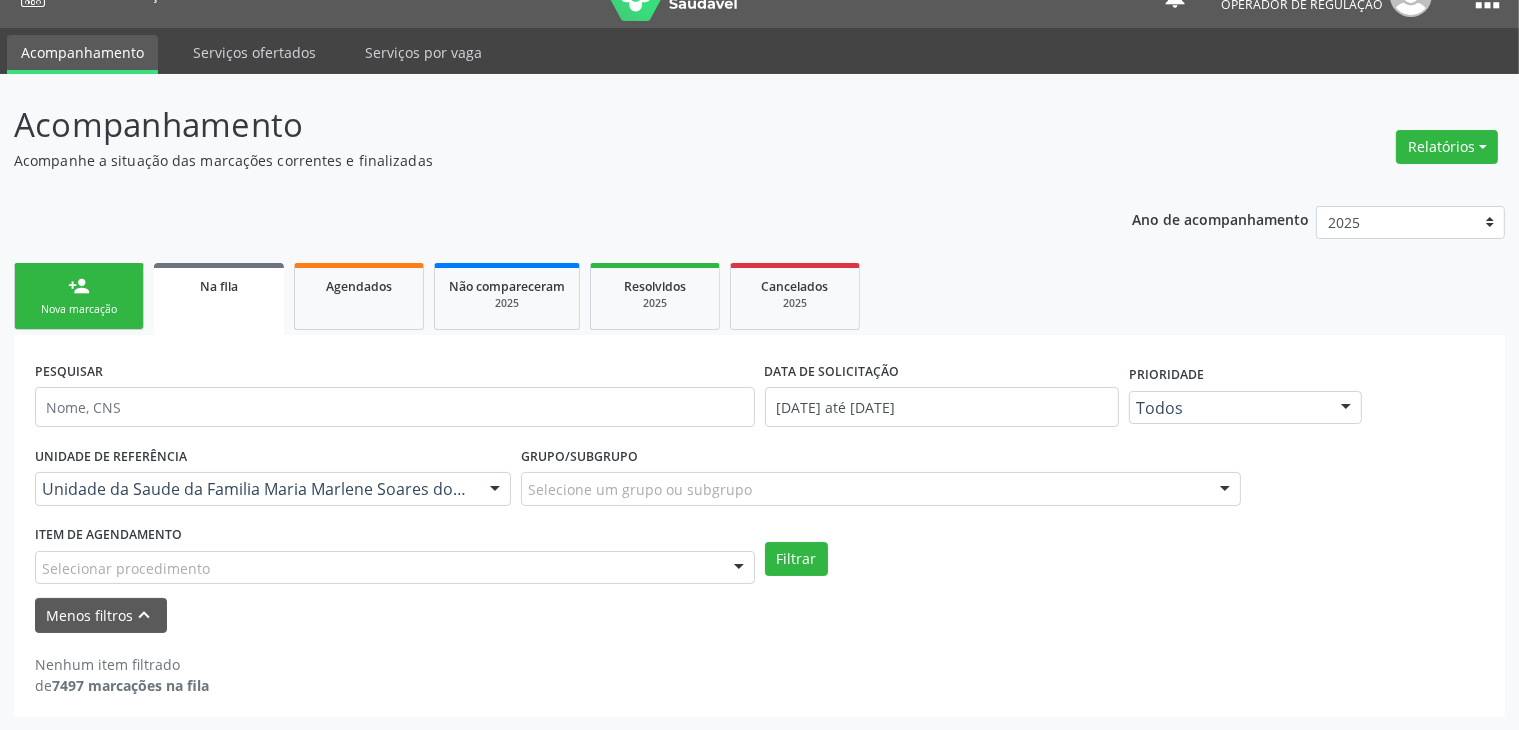 click on "Selecionar procedimento" at bounding box center [395, 568] 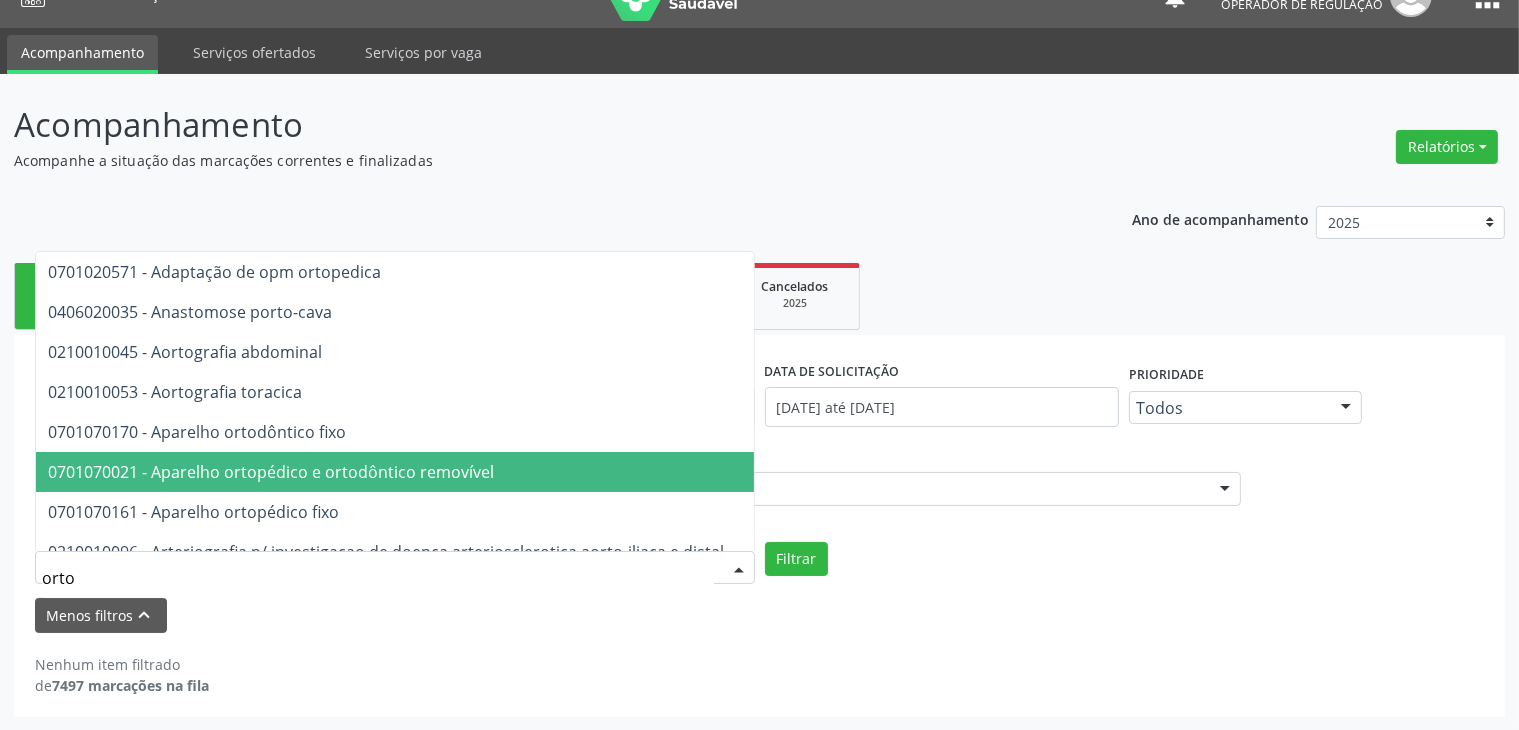click on "Grupo/Subgrupo
Selecione um grupo ou subgrupo
Todos os grupos e subgrupos
01 - Ações de promoção e prevenção em saúde
01.01 - Ações coletivas/individuais em saúde
01.02 - Vigilância em saúde
02 - Procedimentos com finalidade diagnóstica
02.01 - Coleta de material
02.02 - Diagnóstico em laboratório clínico
02.03 - Diagnóstico por anatomia patológica e citopatologia
02.04 - Diagnóstico por radiologia
02.05 - Diagnóstico por ultrasonografia
02.06 - Diagnóstico por tomografia
02.07 - Diagnóstico por ressonância magnética
02.08 - Diagnóstico por medicina nuclear in vivo
02.09 - Diagnóstico por endoscopia
02.10 - Diagnóstico por radiologia intervencionista
02.14 - Diagnóstico por teste rápido" at bounding box center (881, 480) 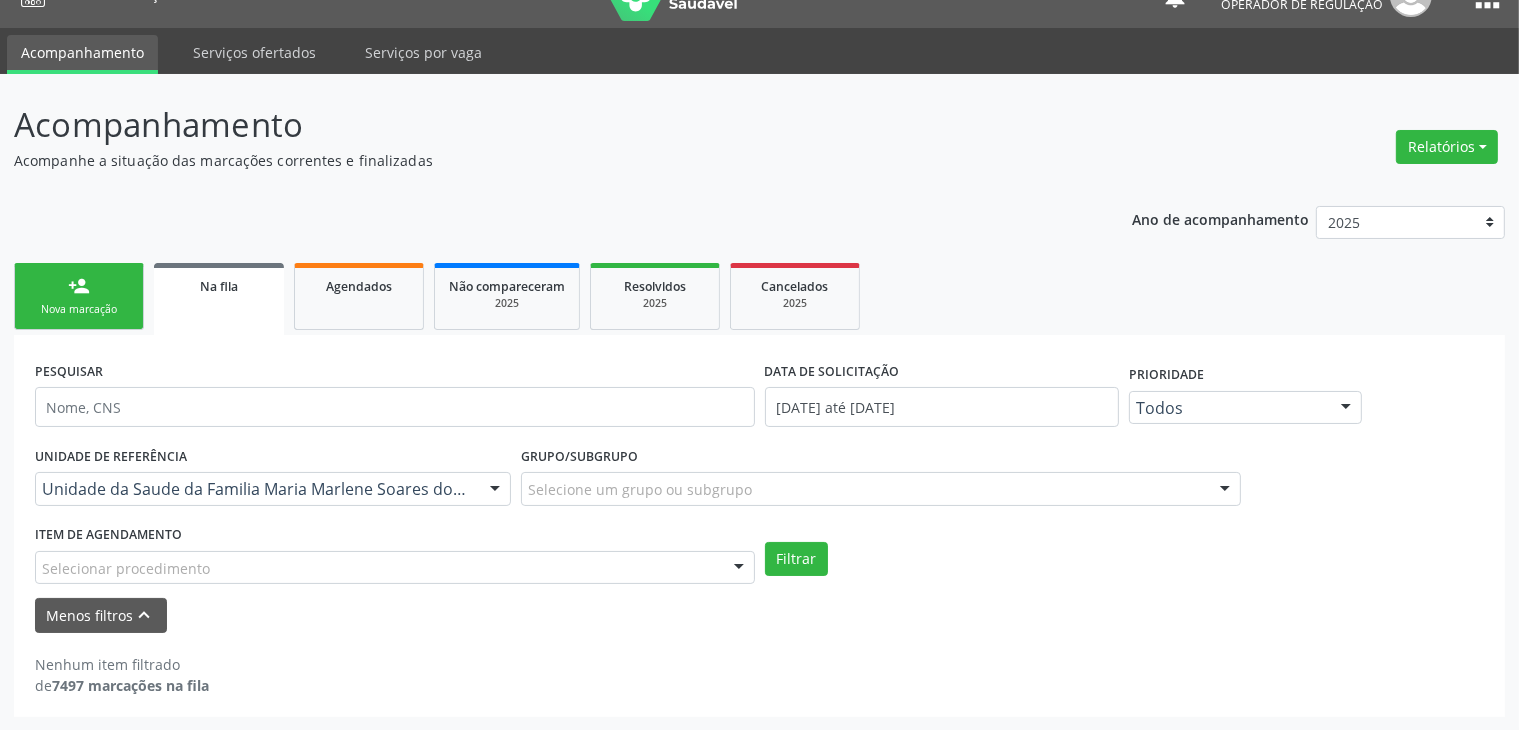 click on "Selecionar procedimento" at bounding box center (395, 568) 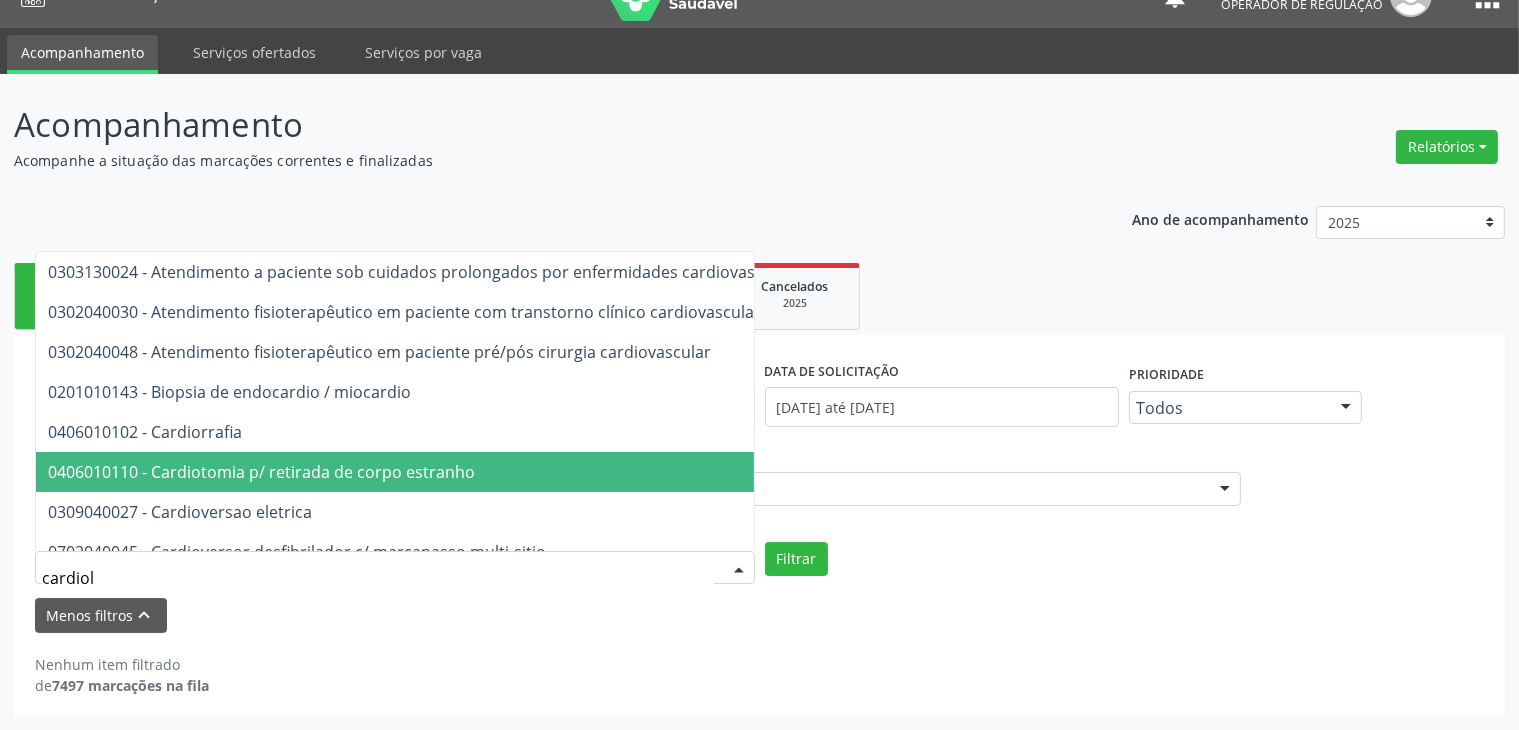 type on "cardiolo" 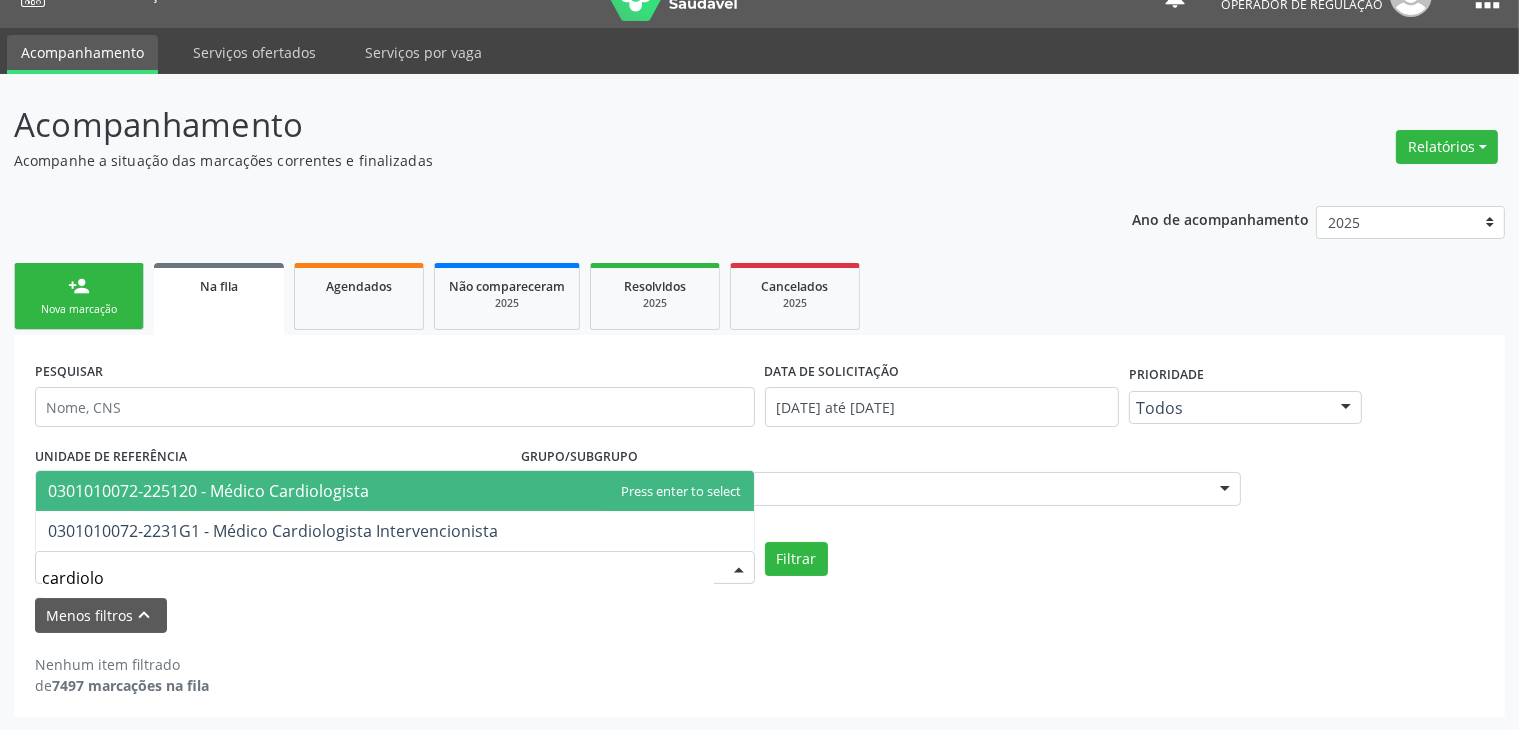 click on "0301010072-225120 - Médico Cardiologista" at bounding box center (395, 491) 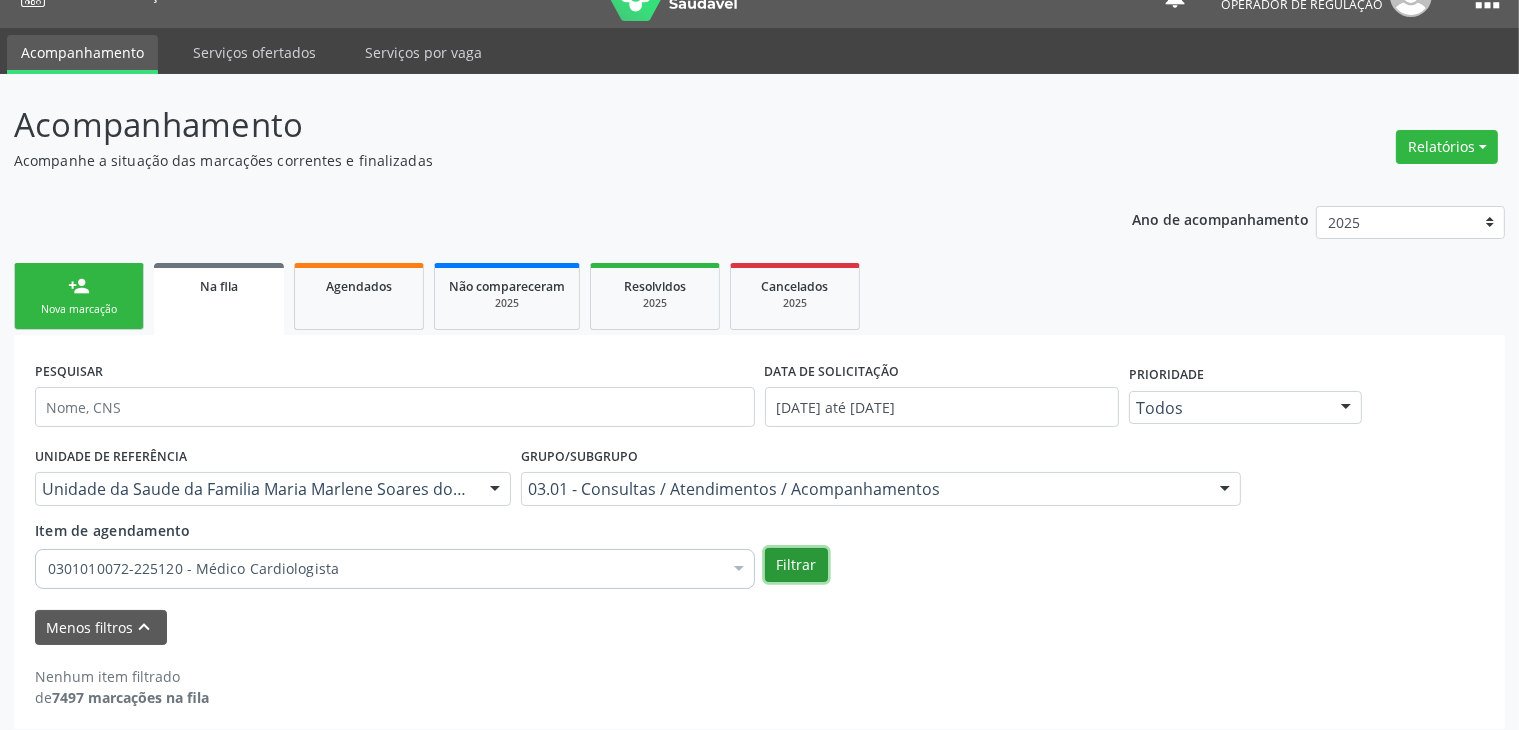 click on "Filtrar" at bounding box center [796, 565] 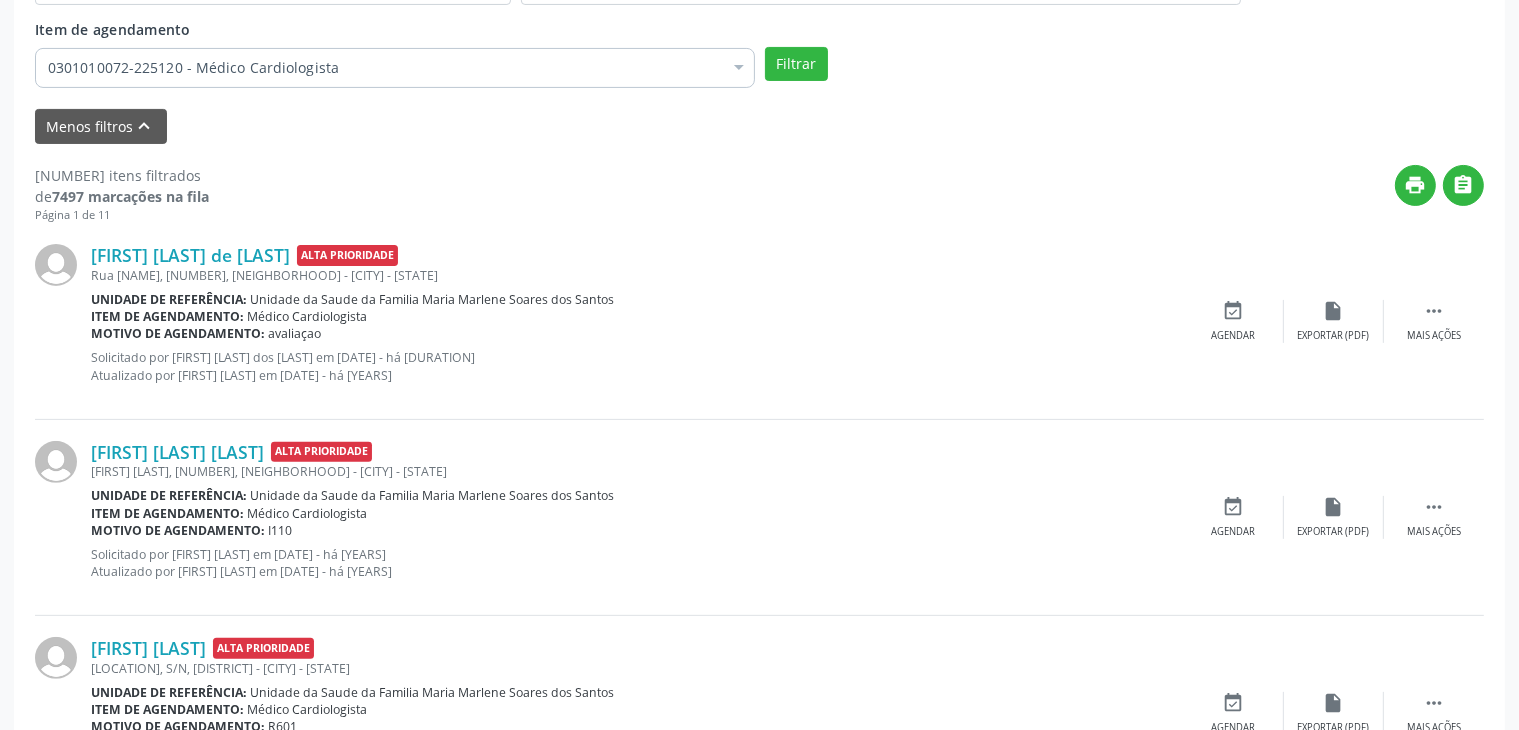 scroll, scrollTop: 536, scrollLeft: 0, axis: vertical 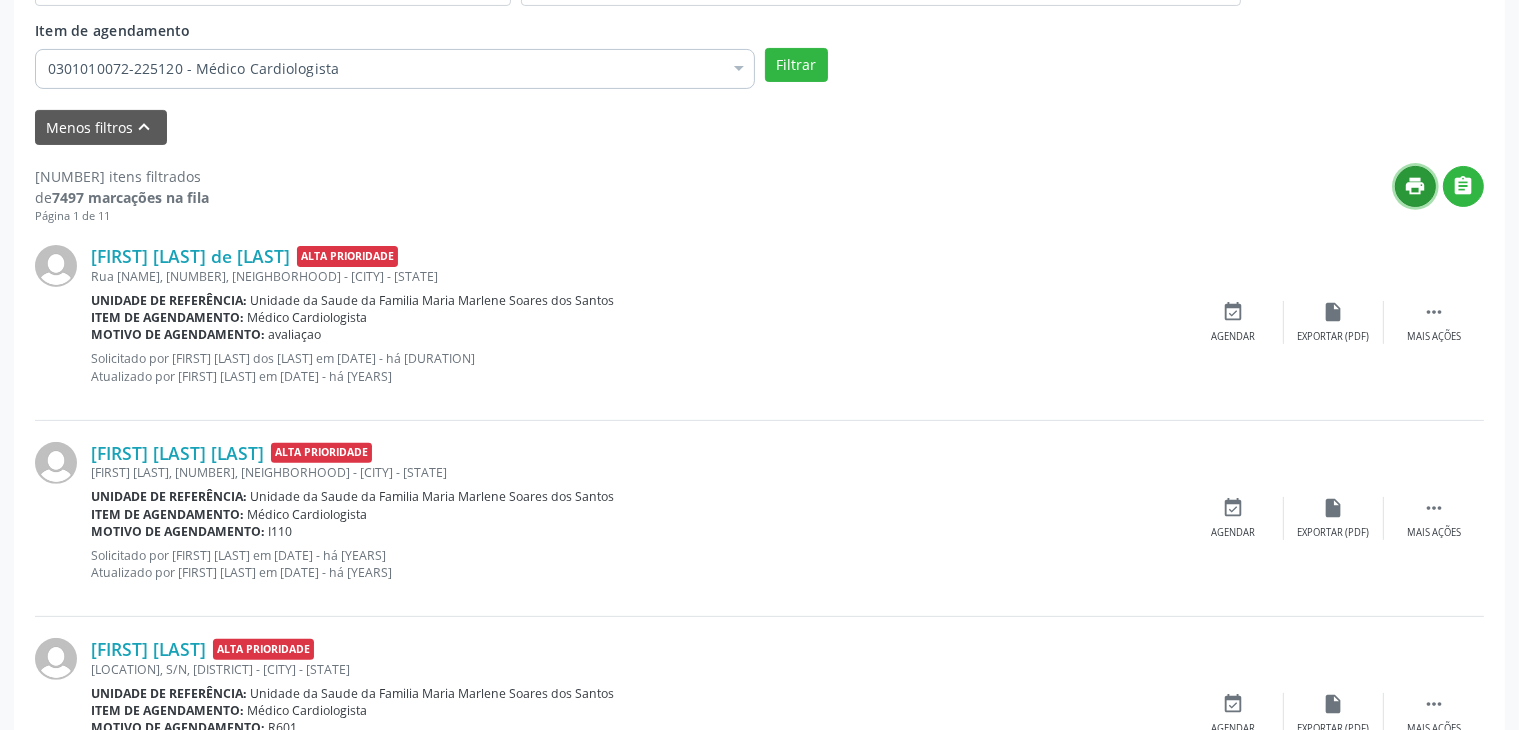 click on "print" at bounding box center (1416, 186) 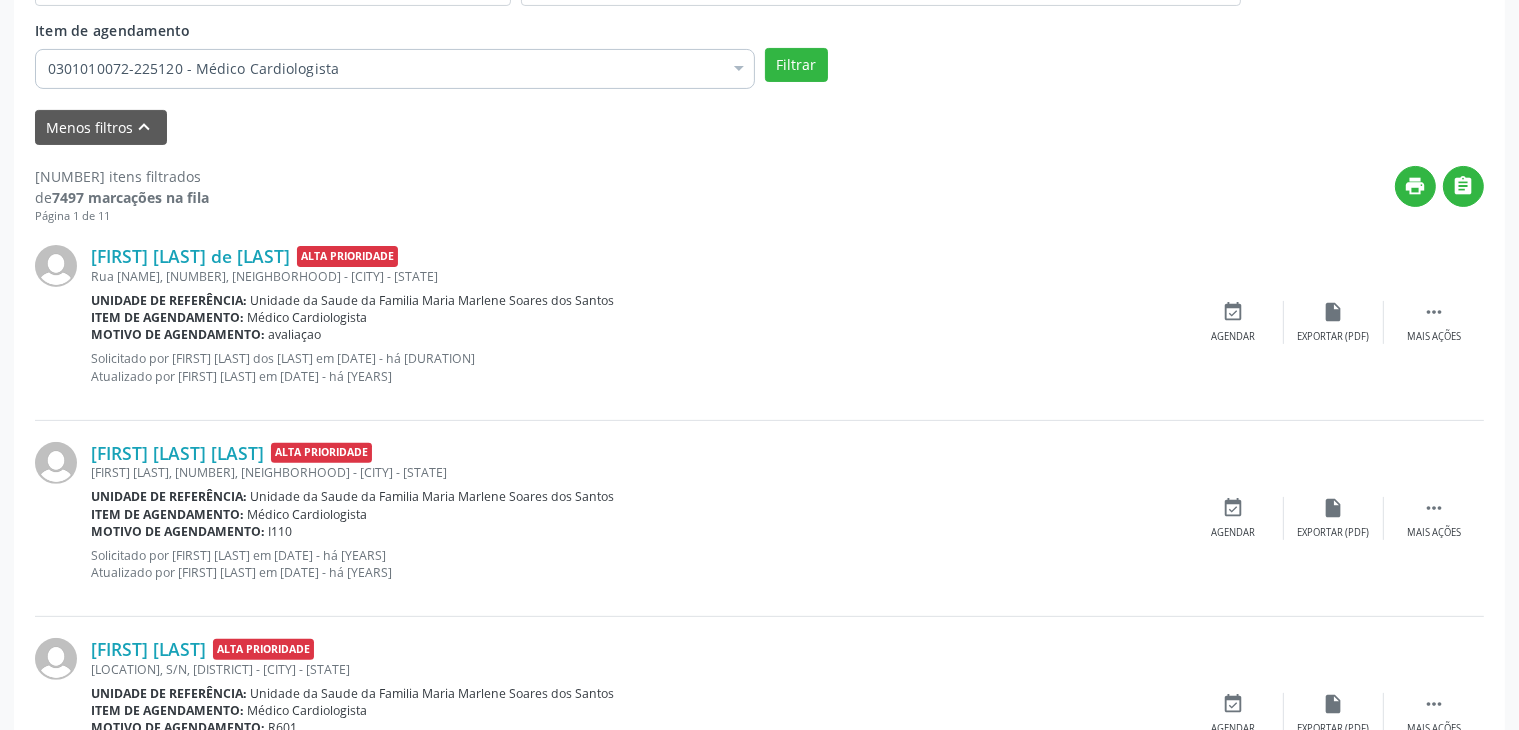 click at bounding box center [739, 71] 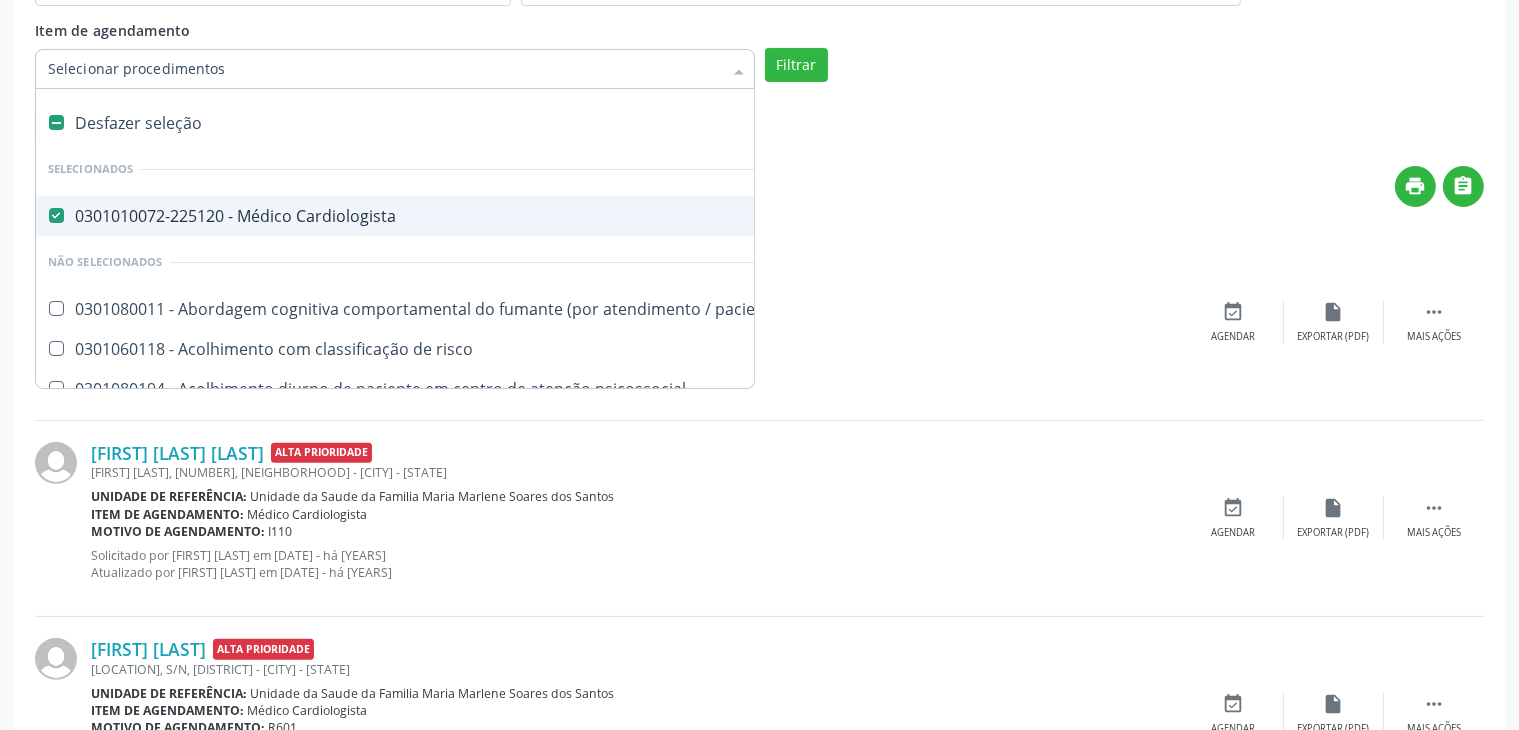 click on "0301010072-225120 - Médico Cardiologista" at bounding box center [1092, 216] 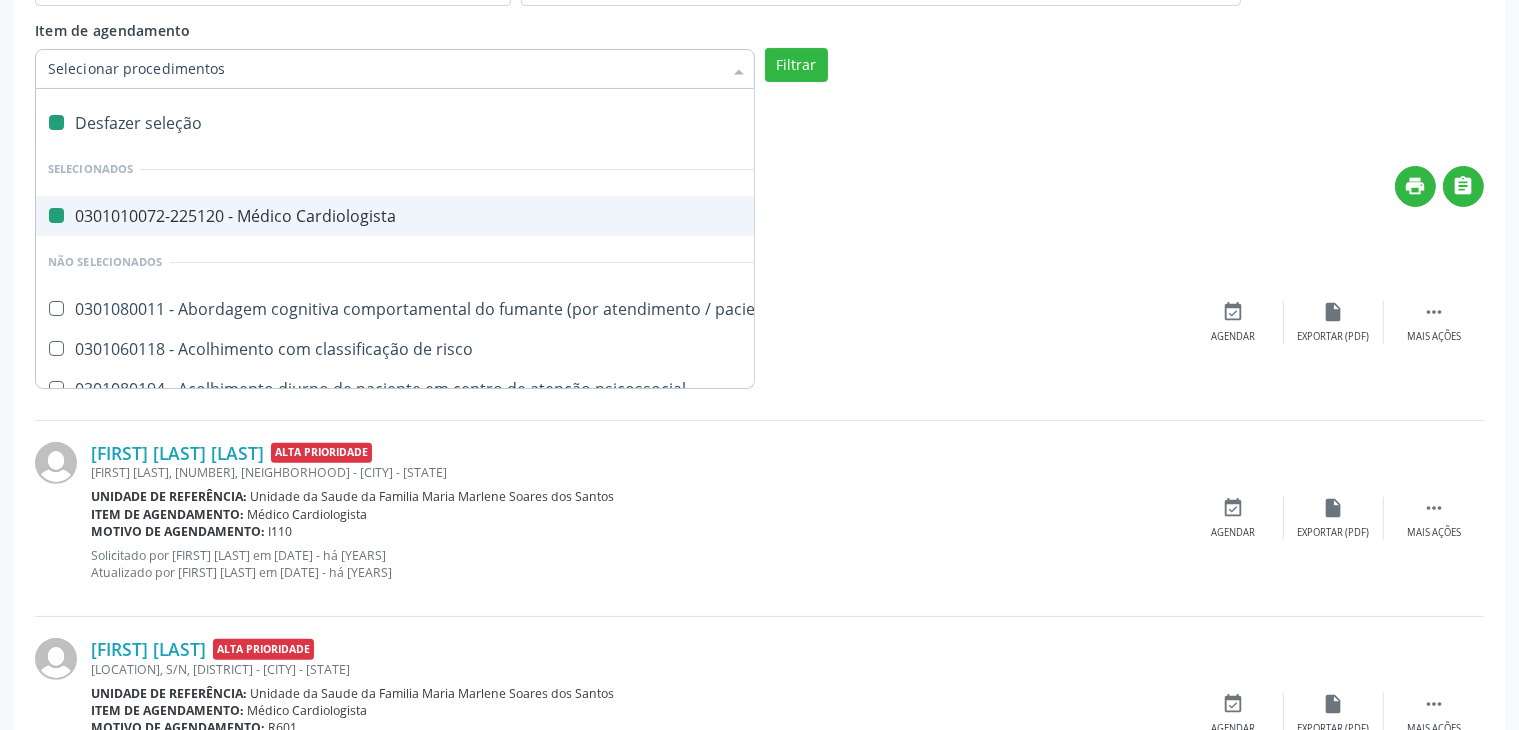 checkbox on "false" 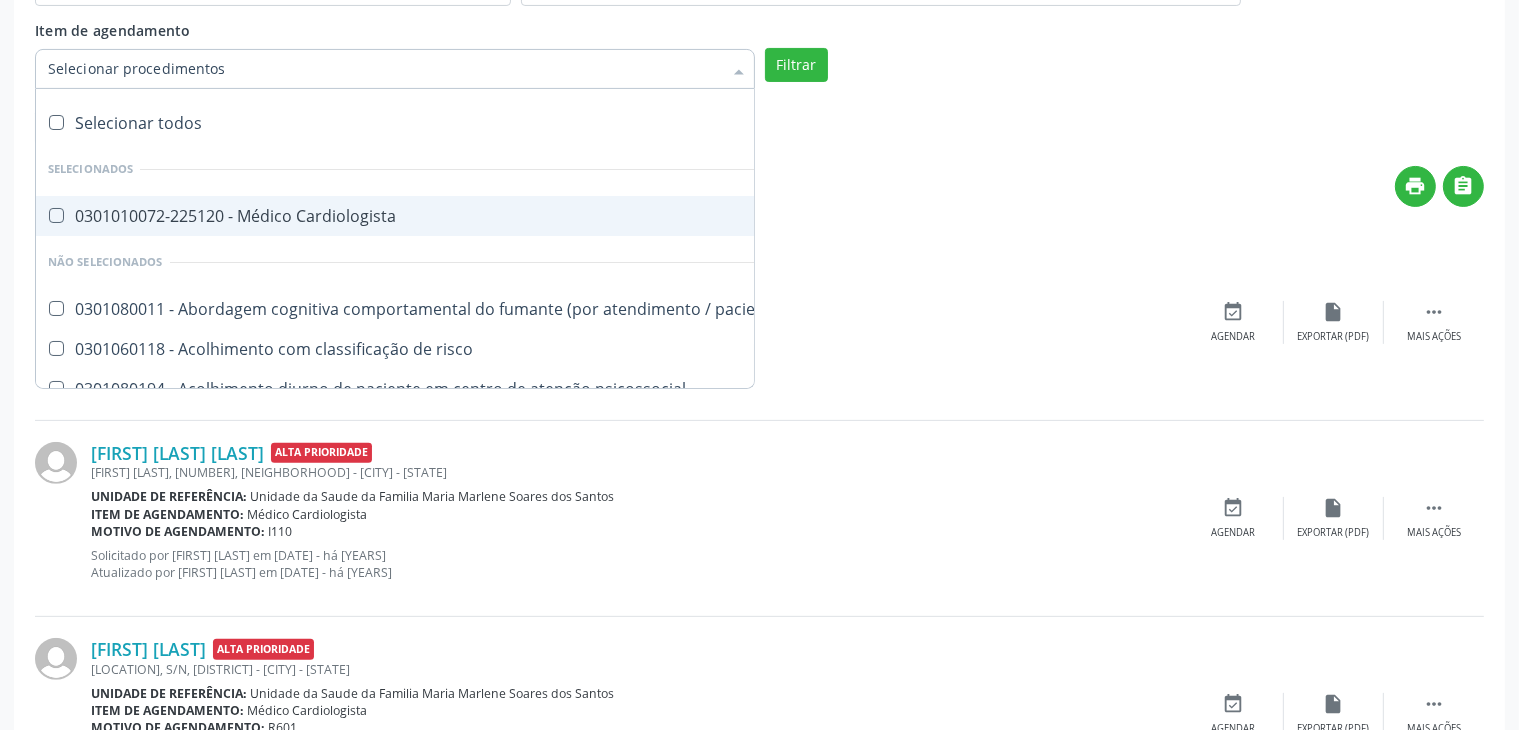 click on "Item de agendamento" at bounding box center (385, 69) 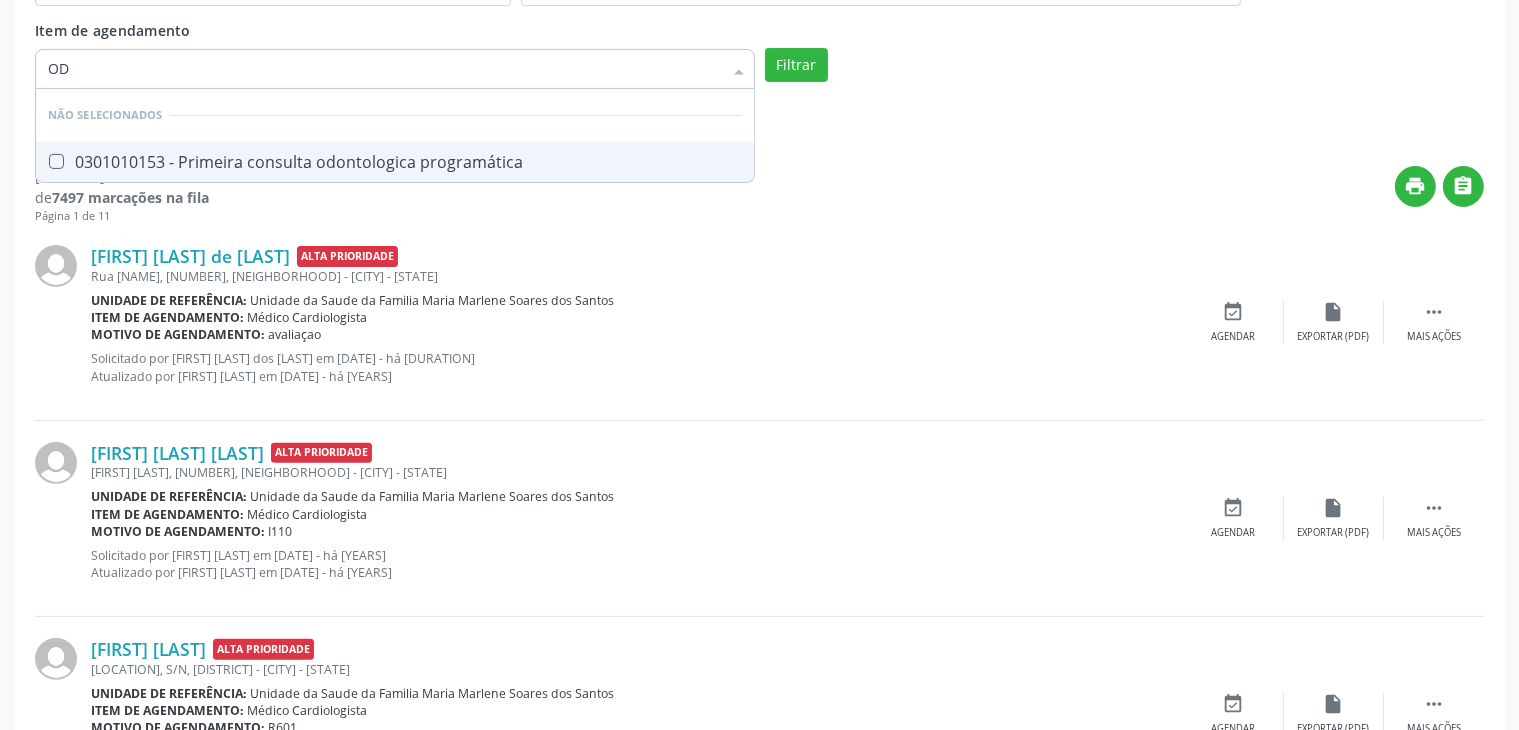 type on "O" 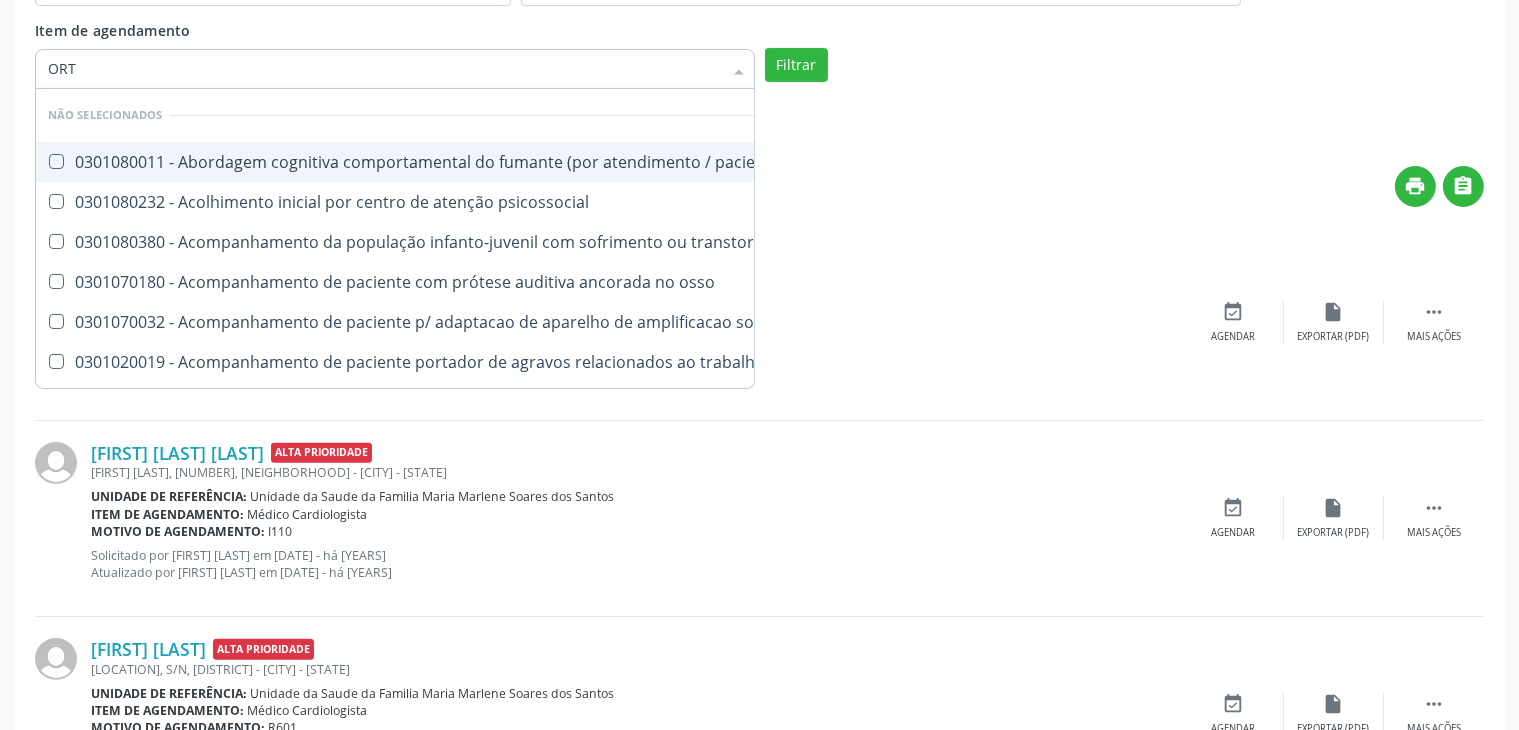 type on "ORTO" 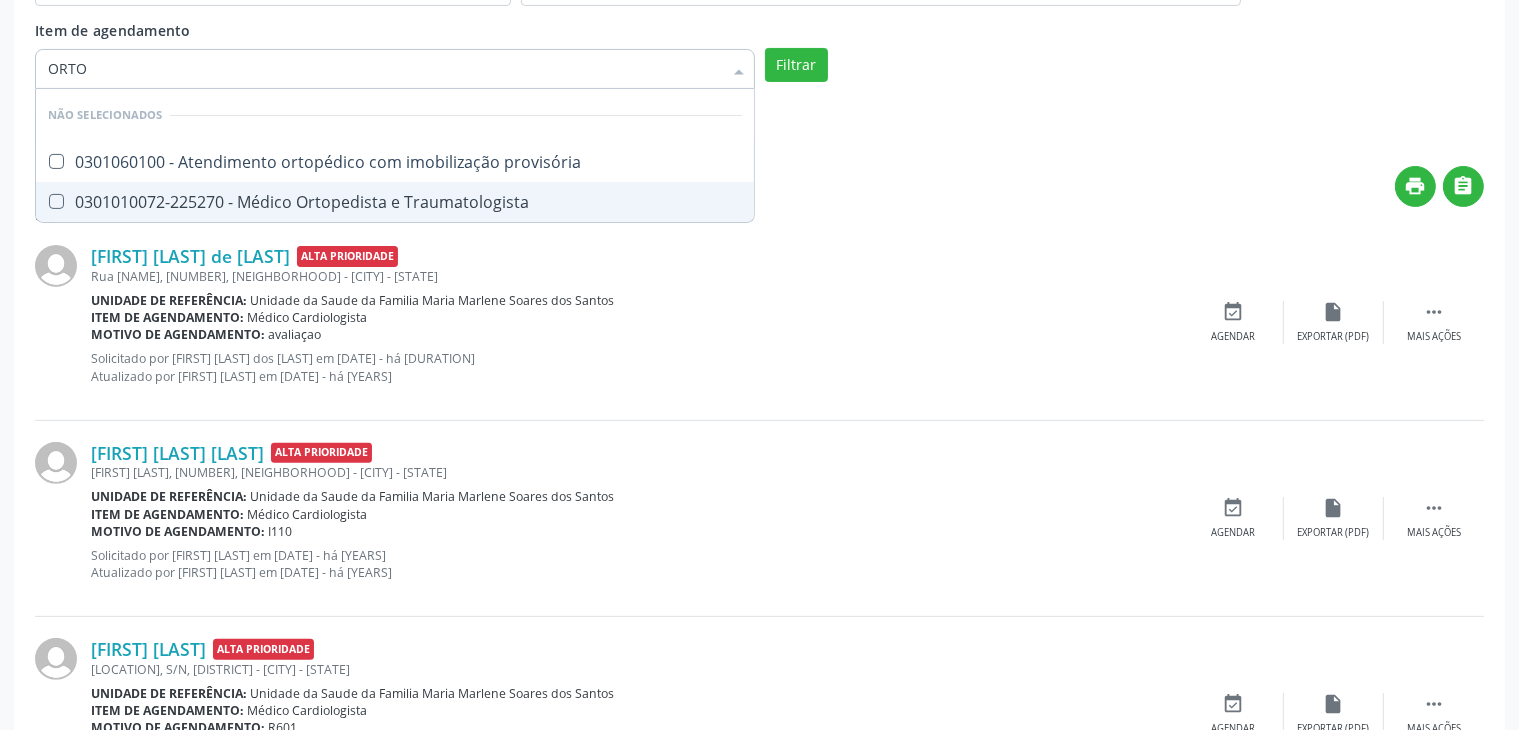 drag, startPoint x: 58, startPoint y: 194, endPoint x: 191, endPoint y: 197, distance: 133.03383 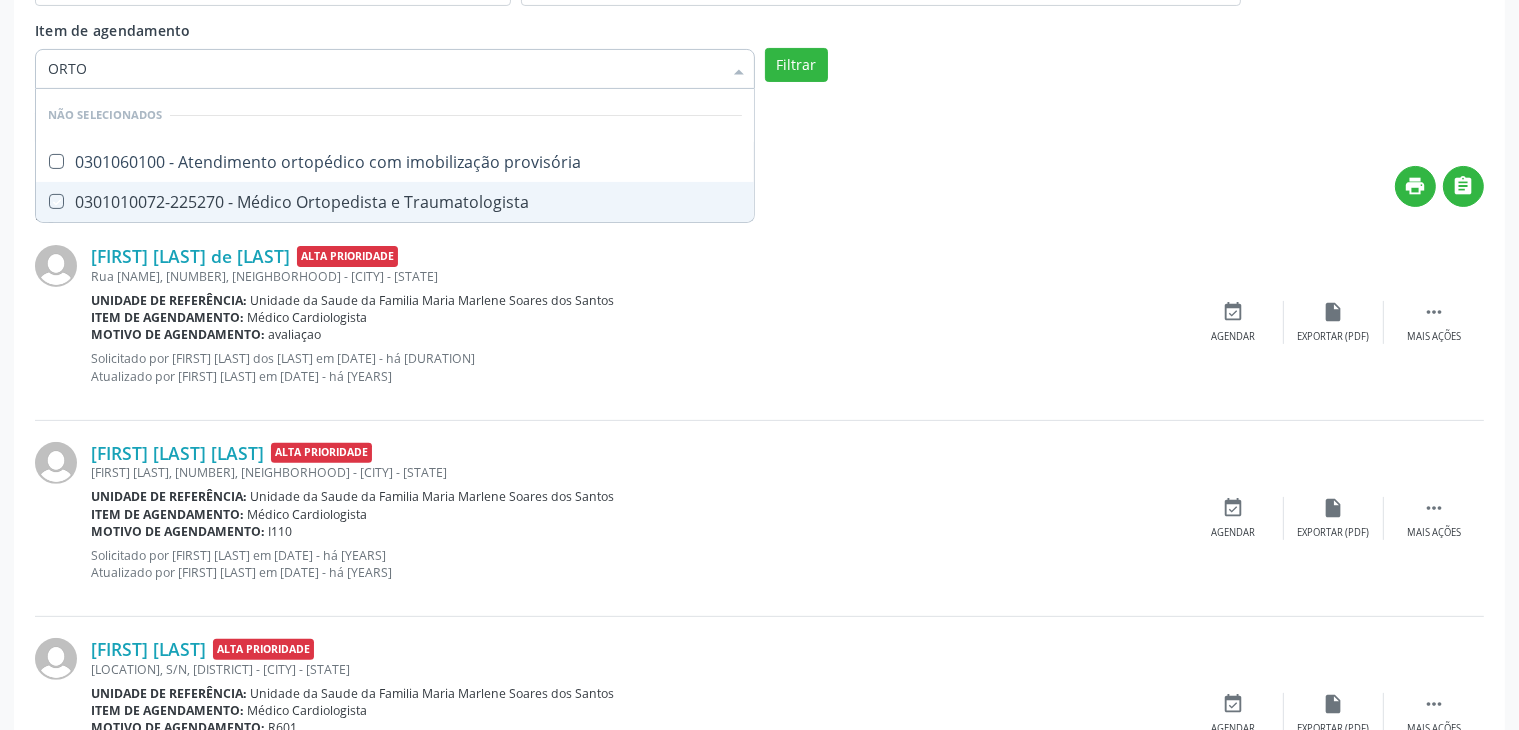 click at bounding box center [42, 201] 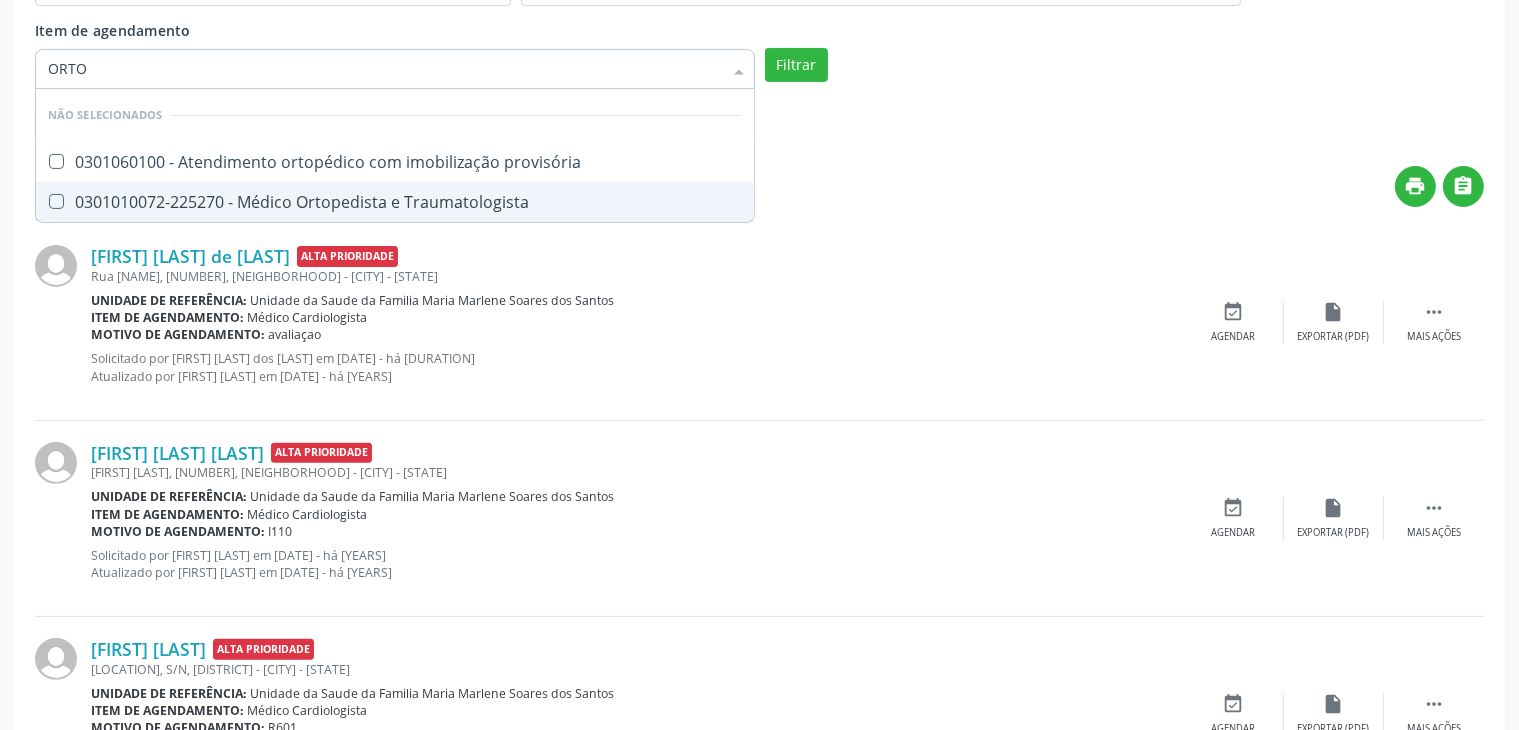 checkbox on "true" 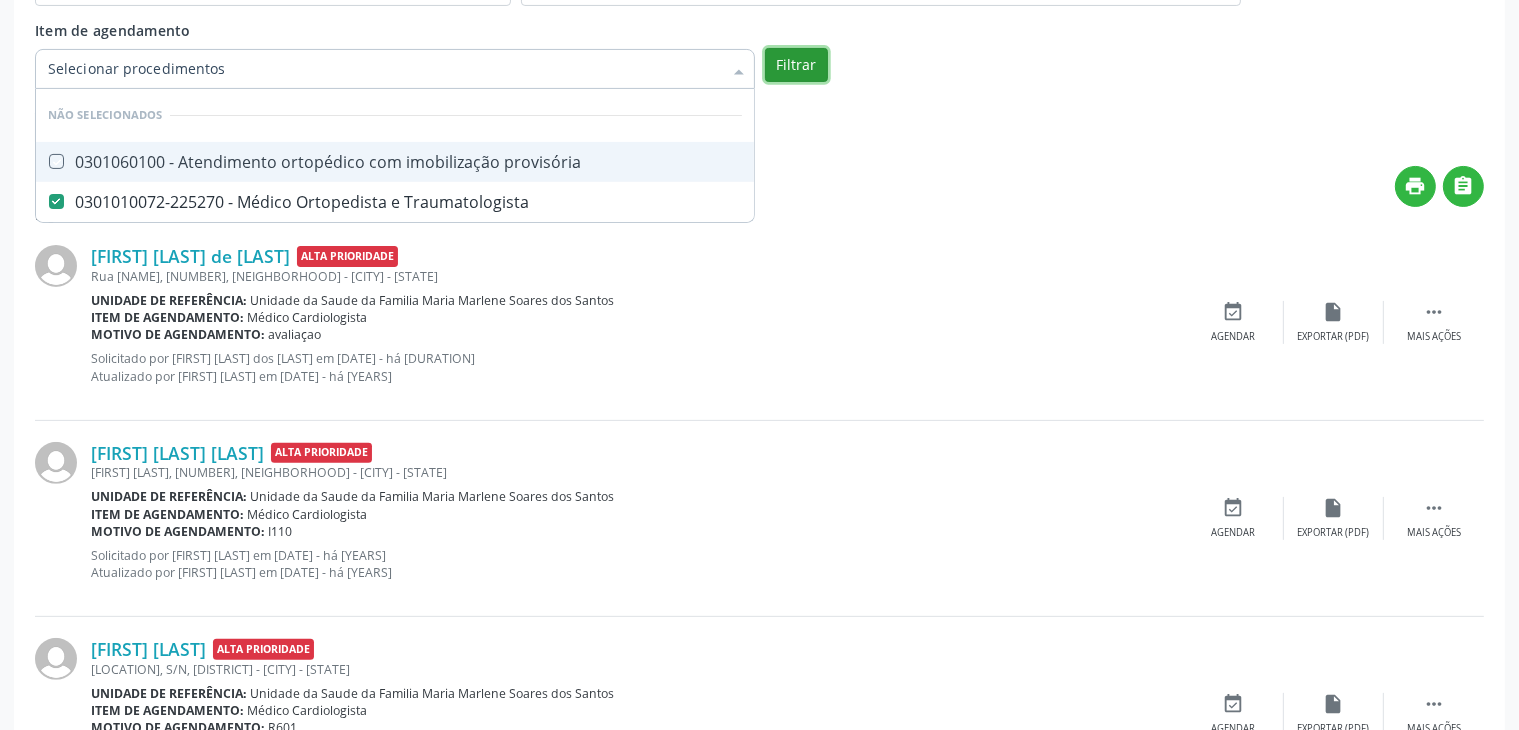 click on "Filtrar" at bounding box center [796, 65] 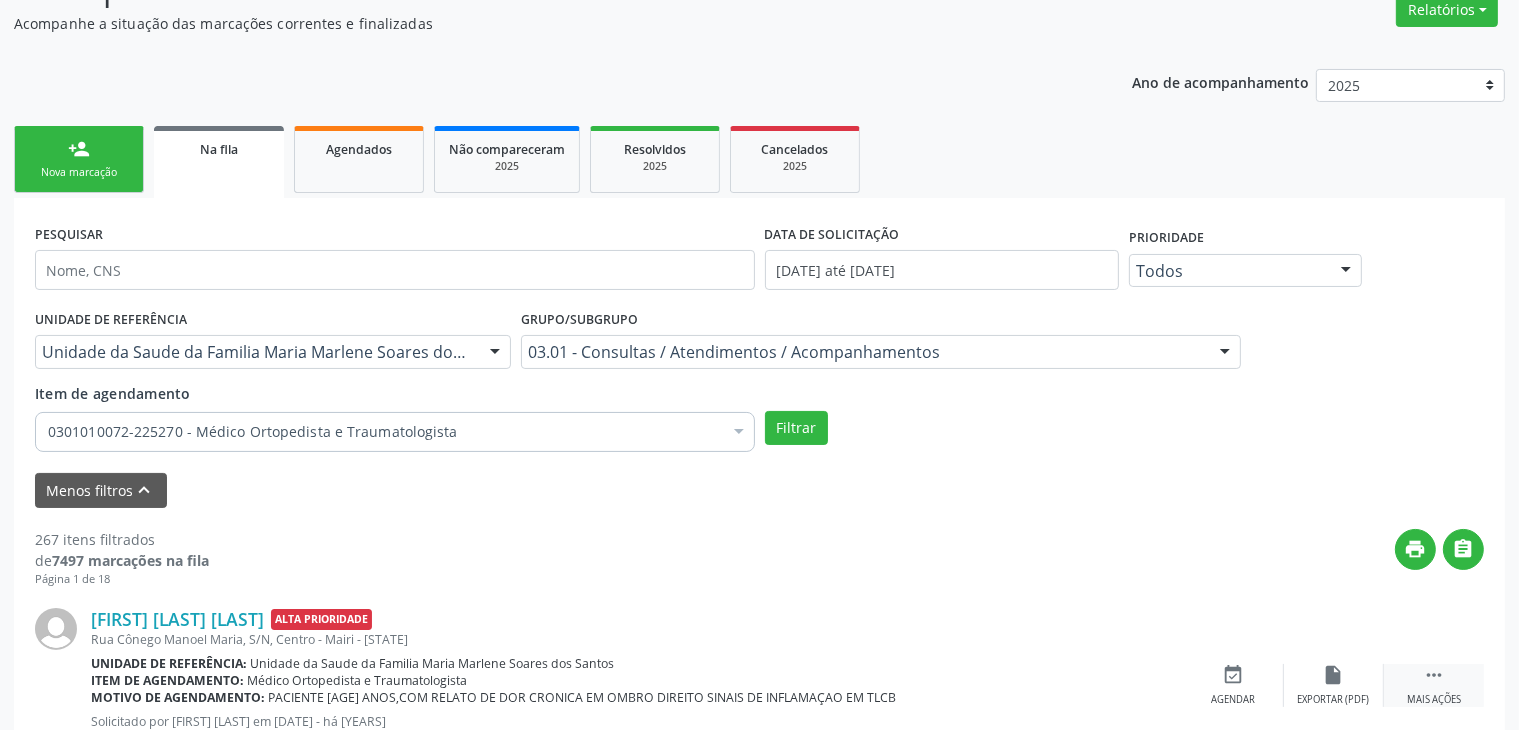 scroll, scrollTop: 400, scrollLeft: 0, axis: vertical 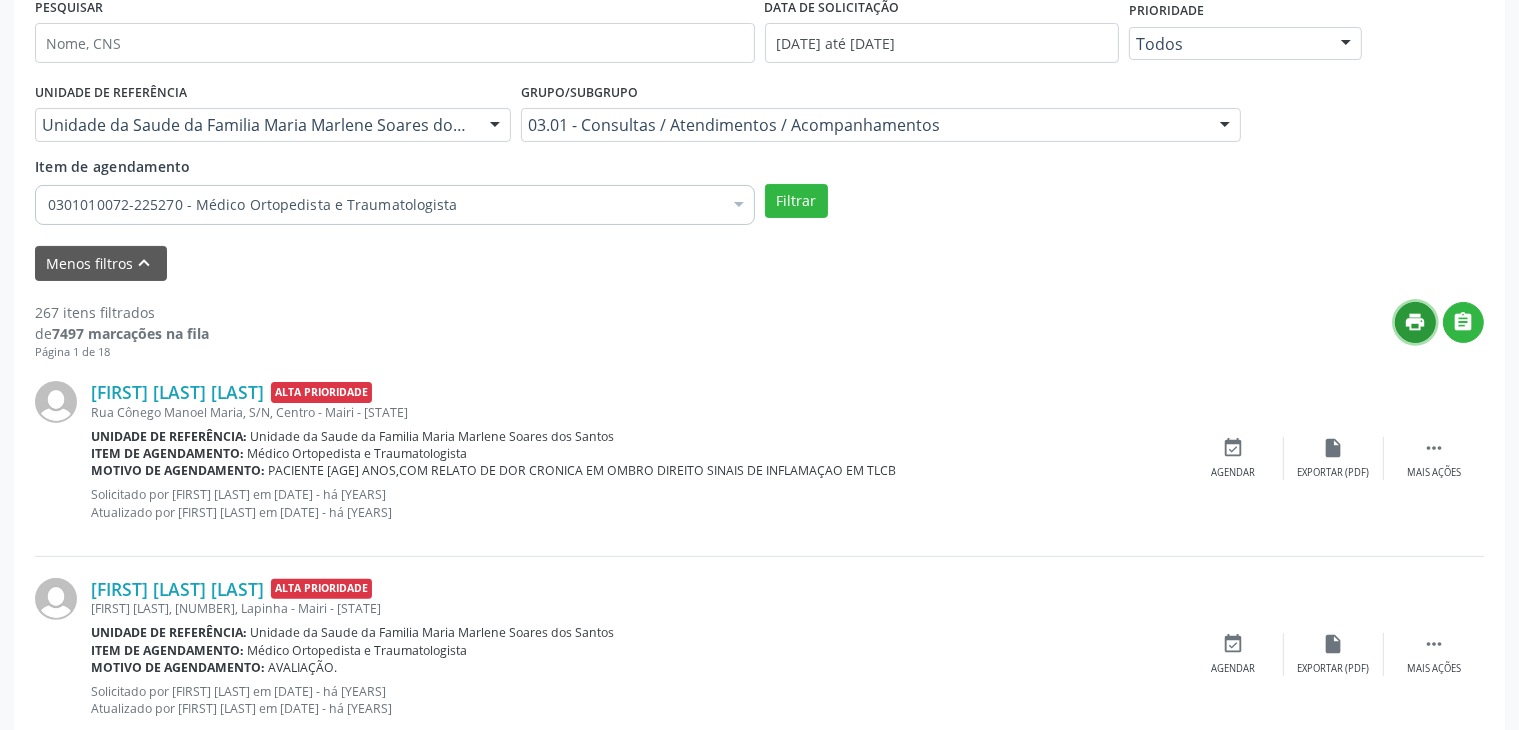 click on "print" at bounding box center [1416, 322] 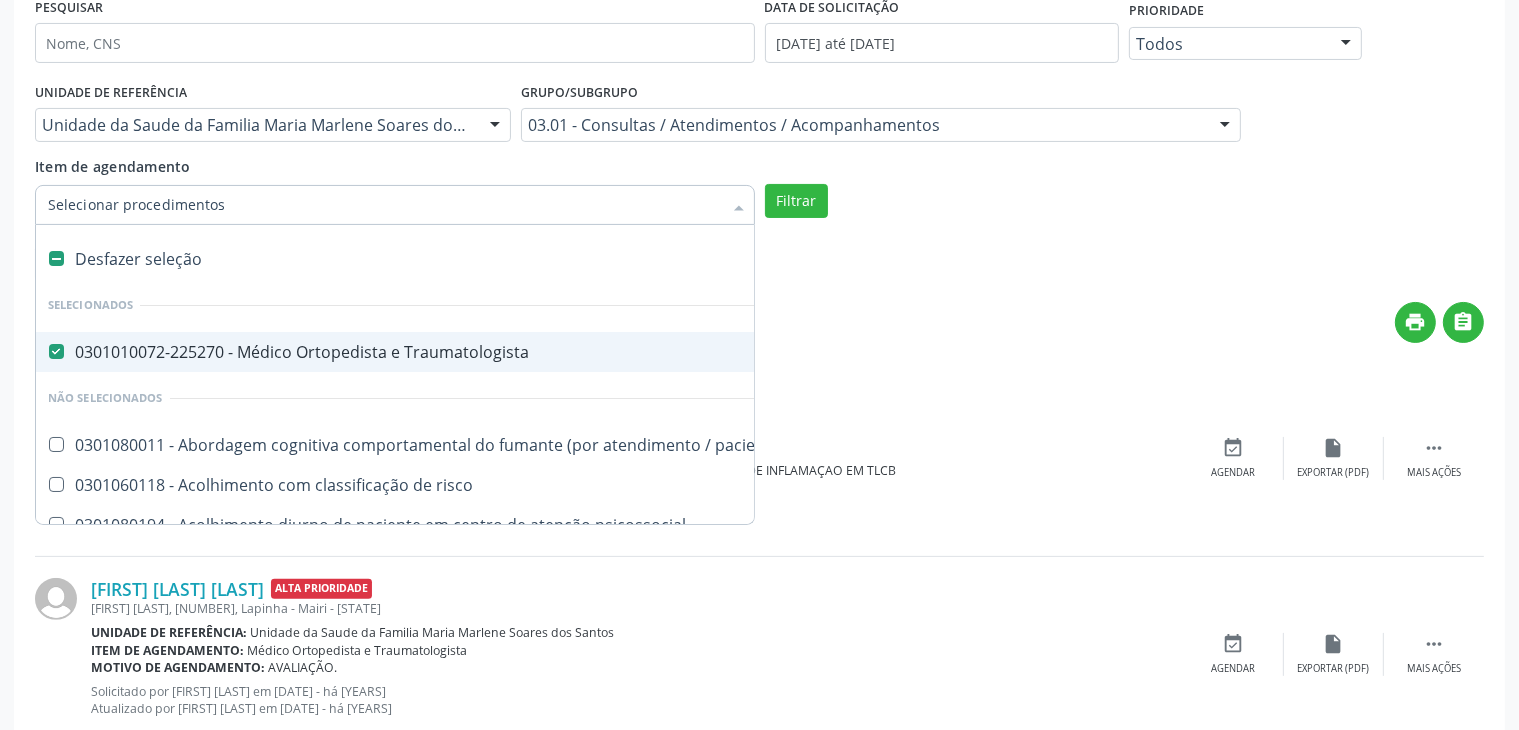 click at bounding box center (739, 207) 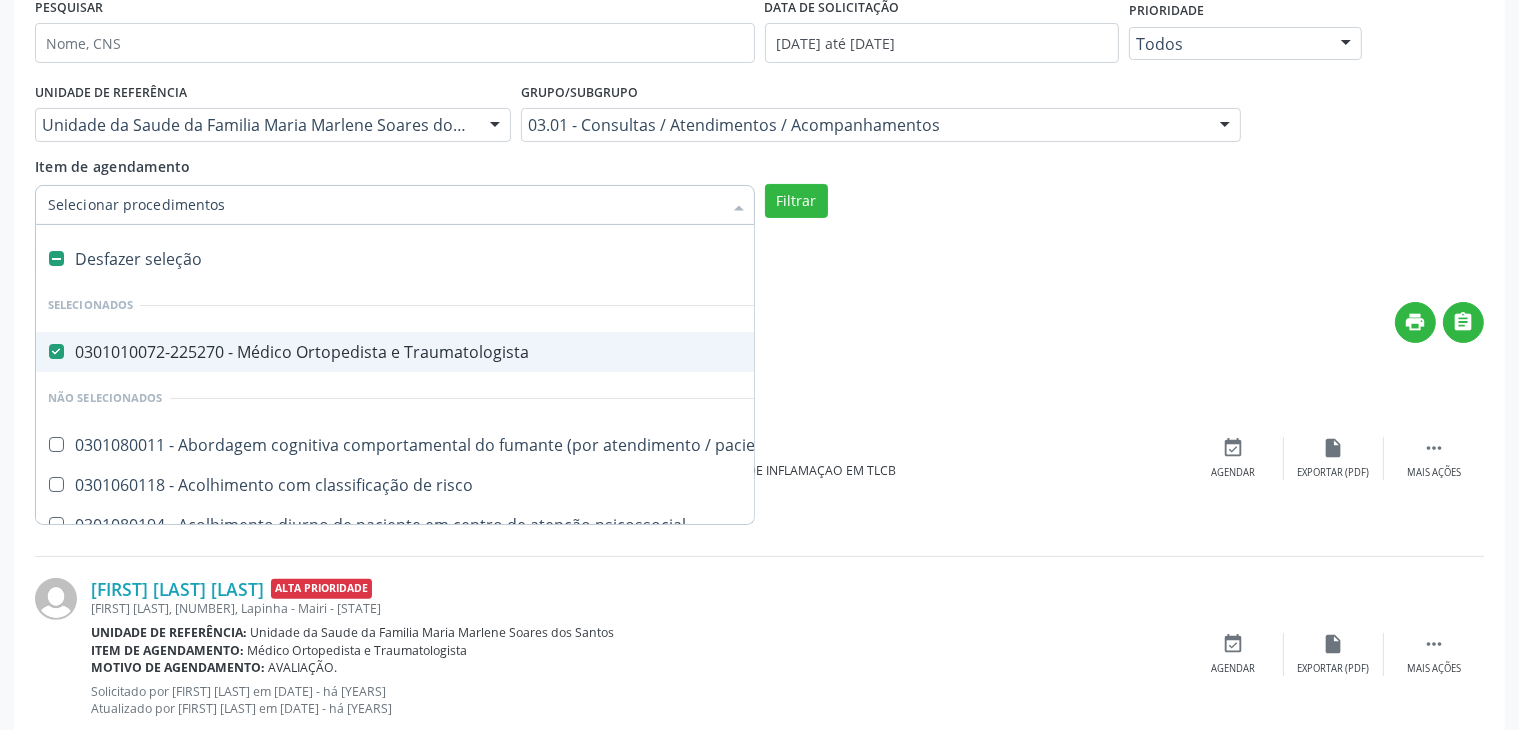 click at bounding box center [56, 351] 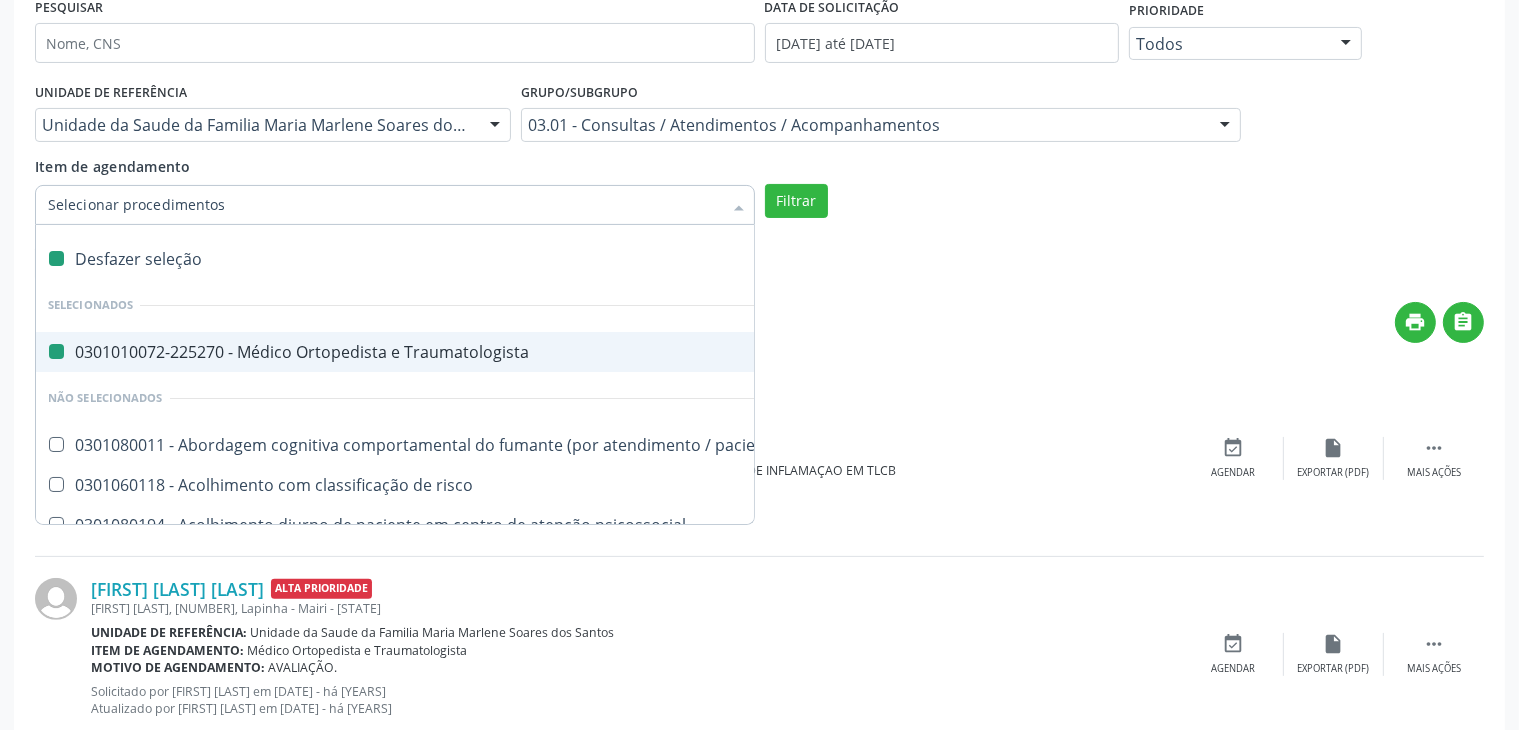 checkbox on "false" 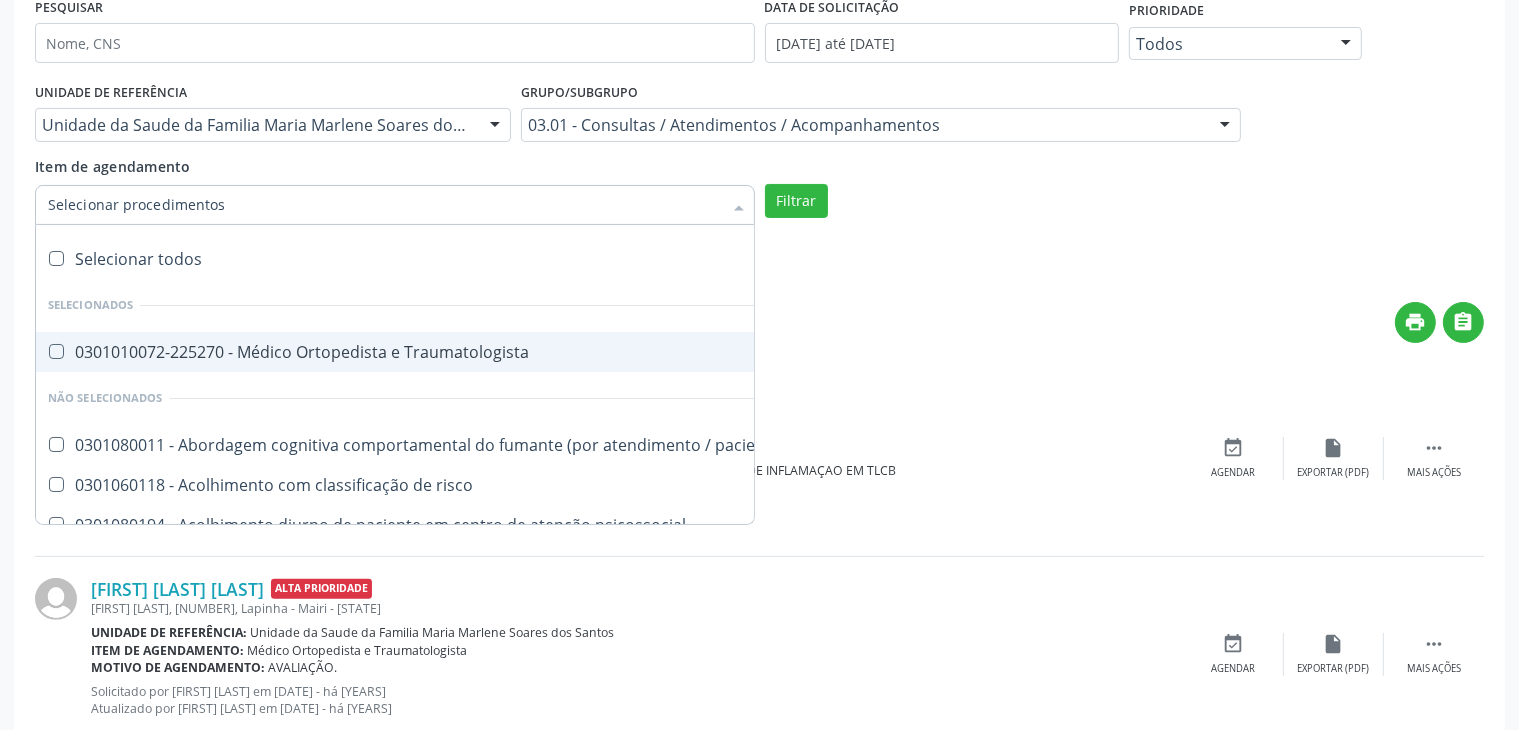 click on "Item de agendamento" at bounding box center (385, 205) 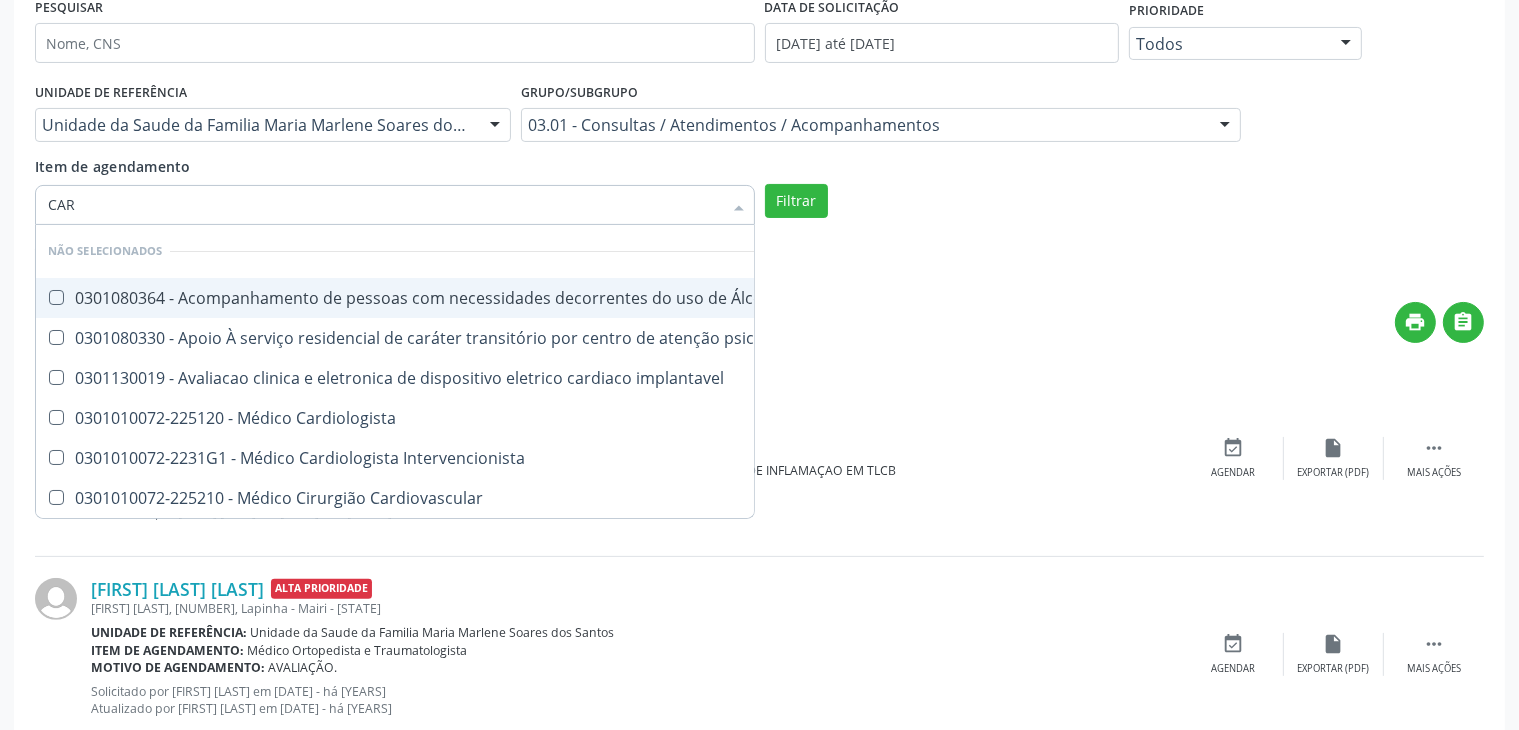 type on "CARD" 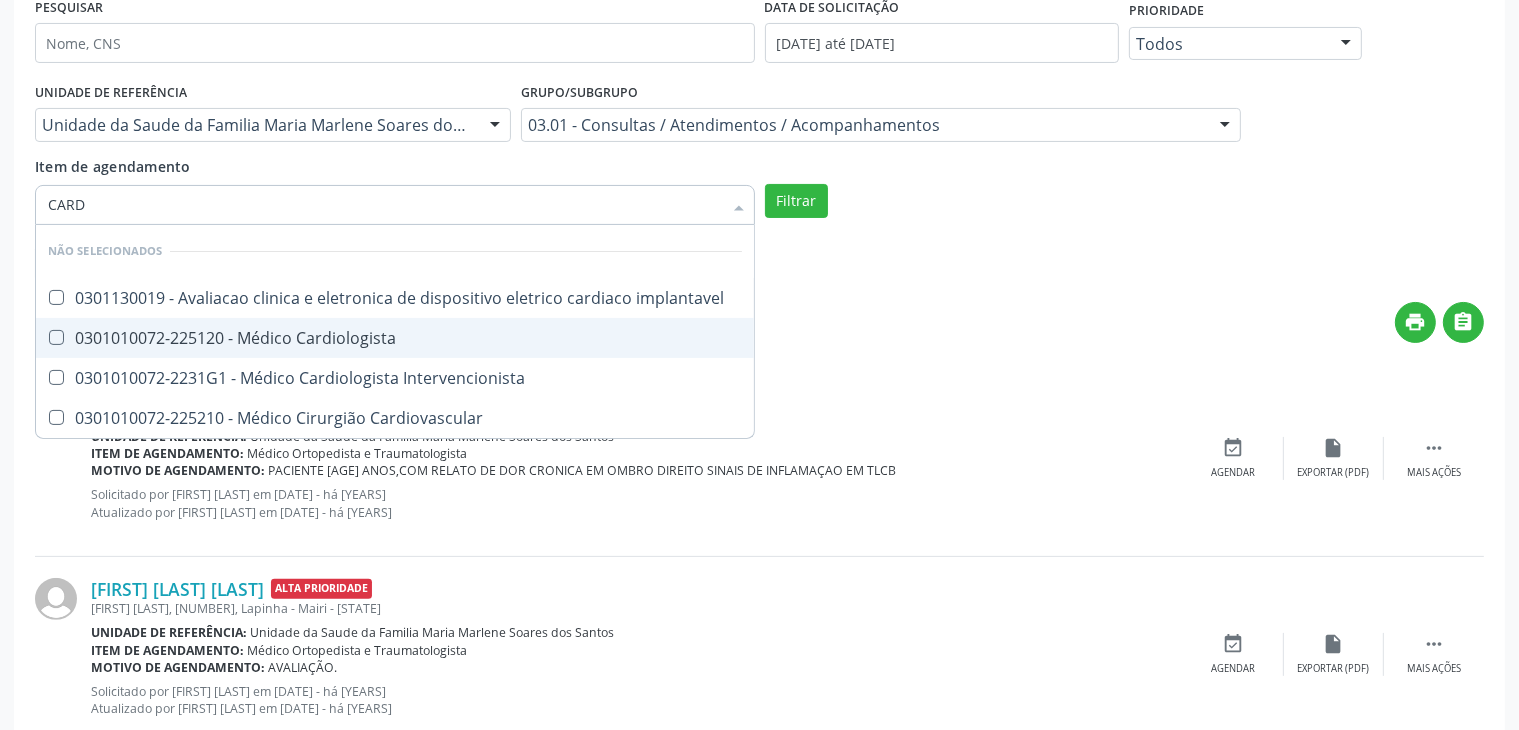 click at bounding box center (56, 337) 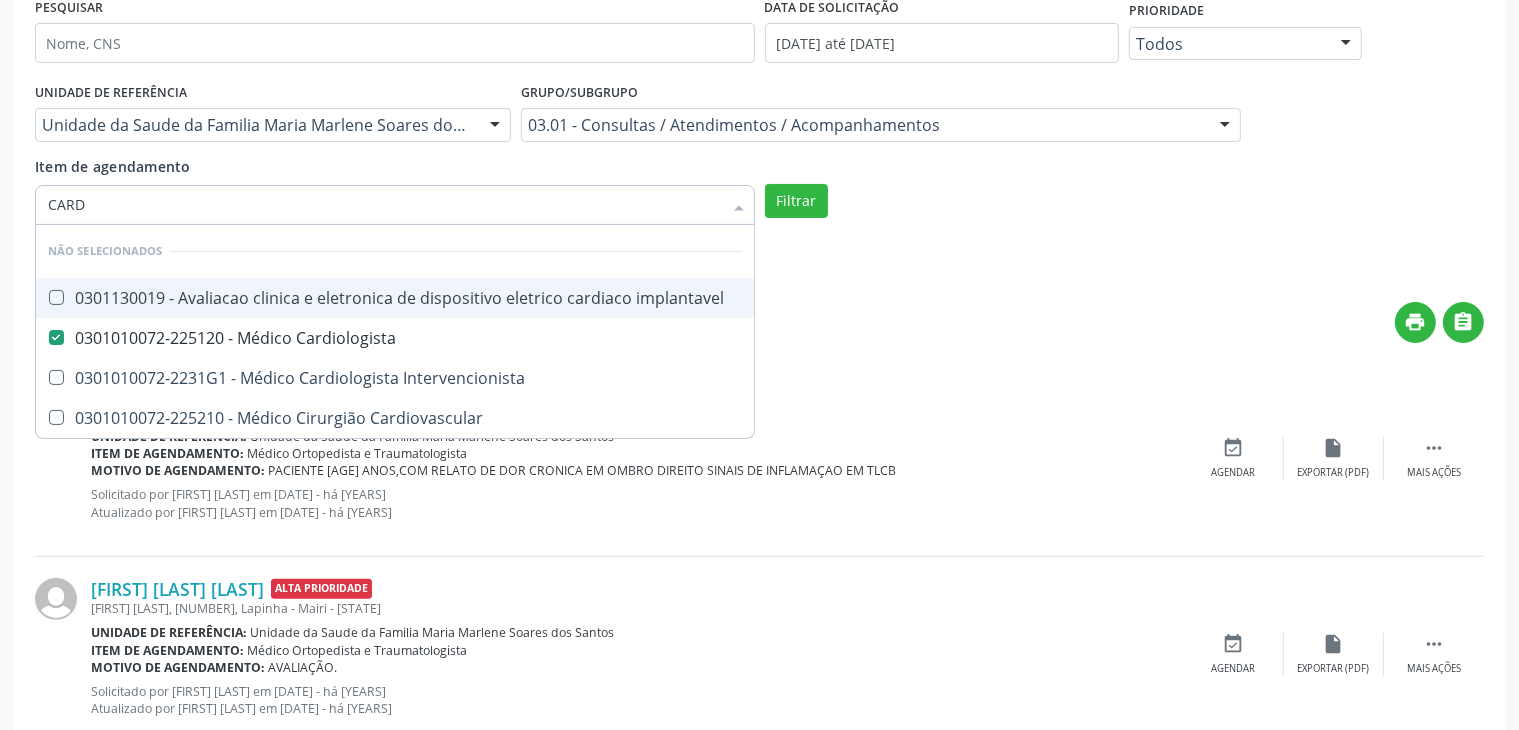 click at bounding box center (495, 126) 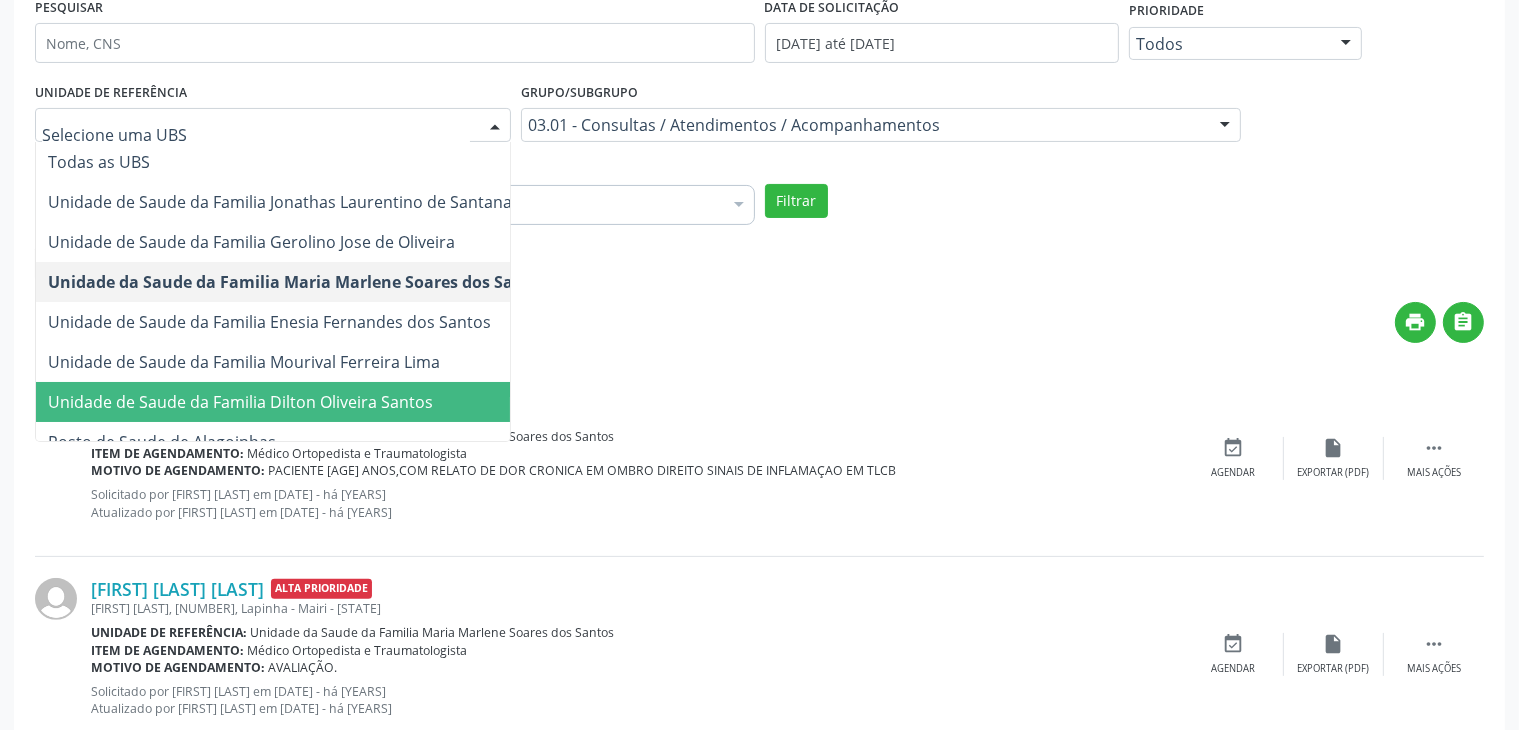 click on "Unidade de Saude da Familia Dilton Oliveira Santos" at bounding box center [240, 402] 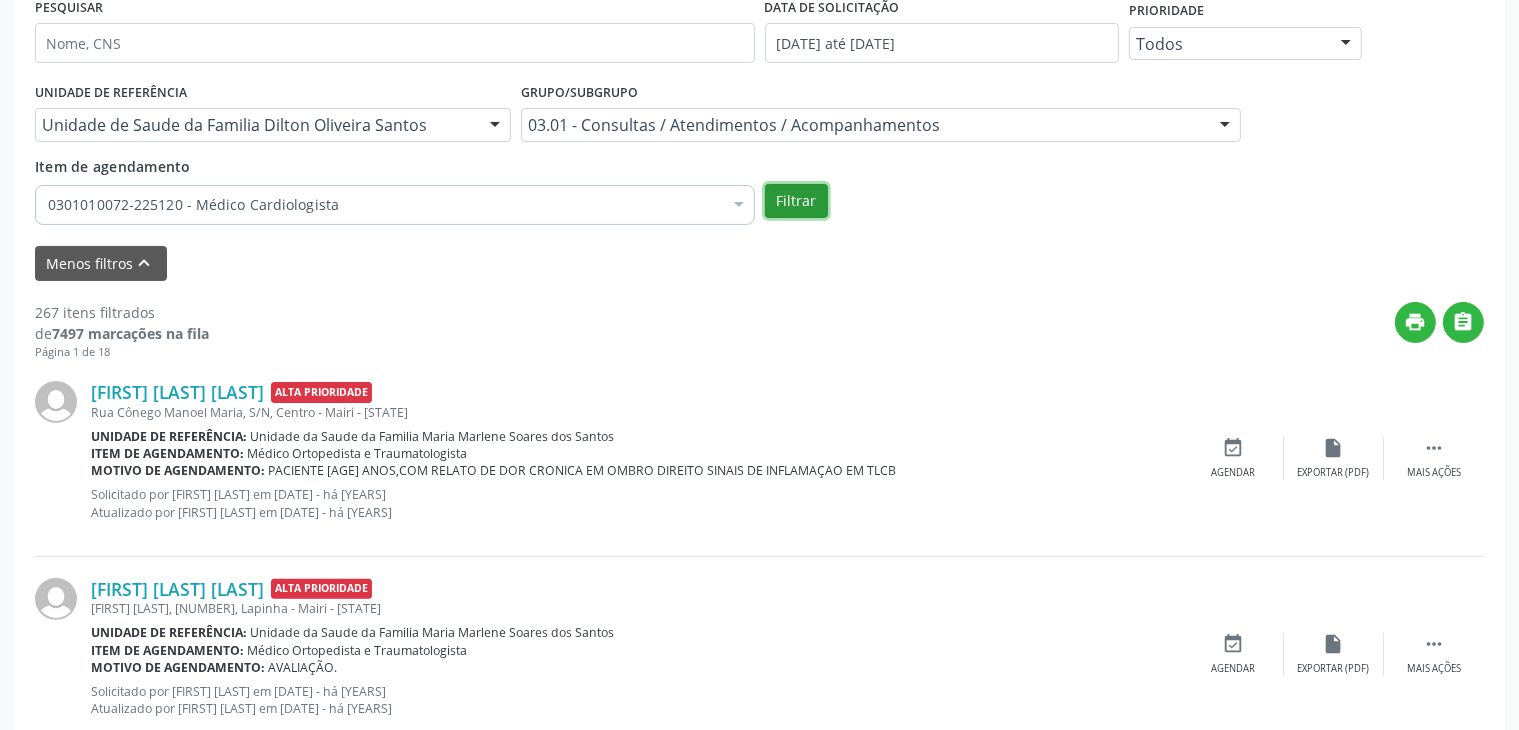 click on "Filtrar" at bounding box center (796, 201) 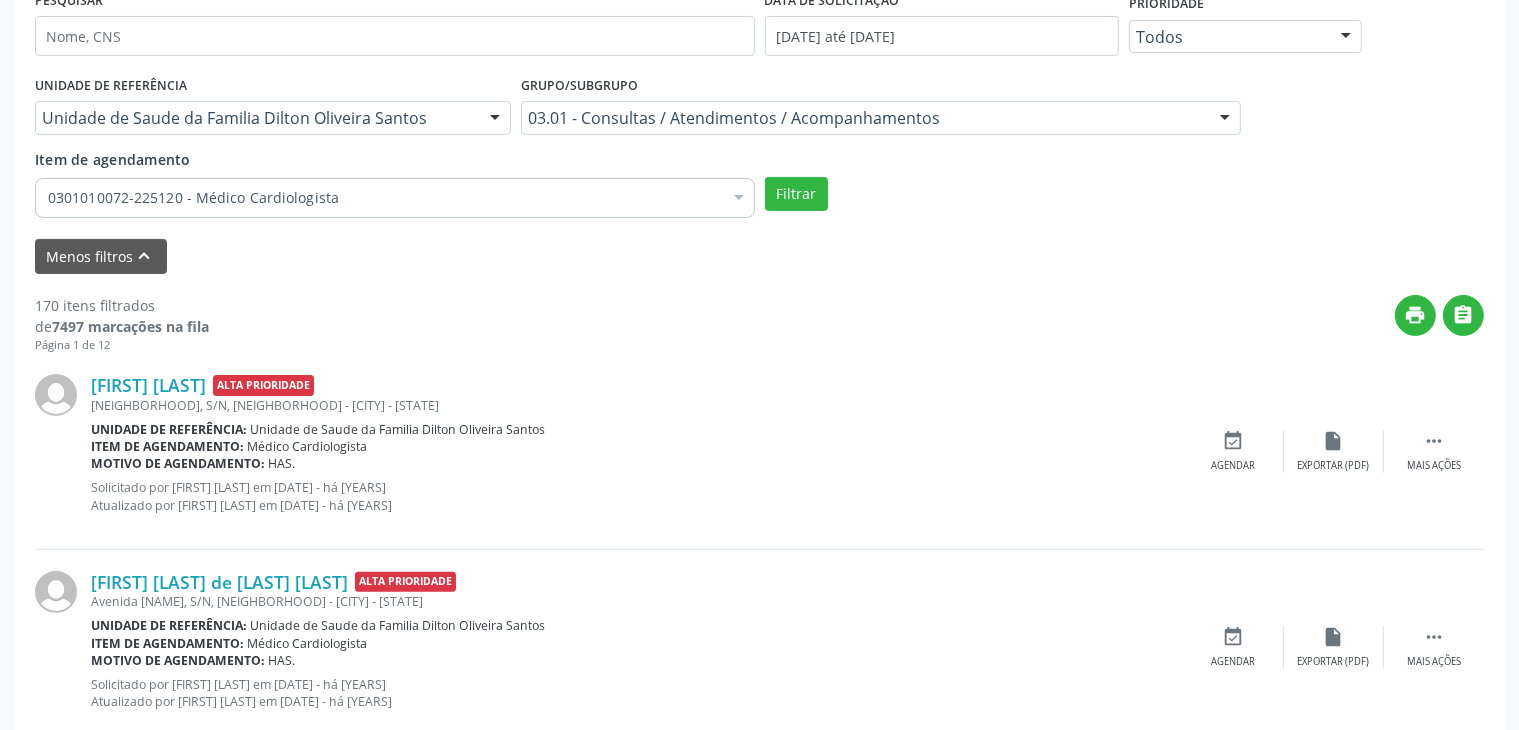 scroll, scrollTop: 400, scrollLeft: 0, axis: vertical 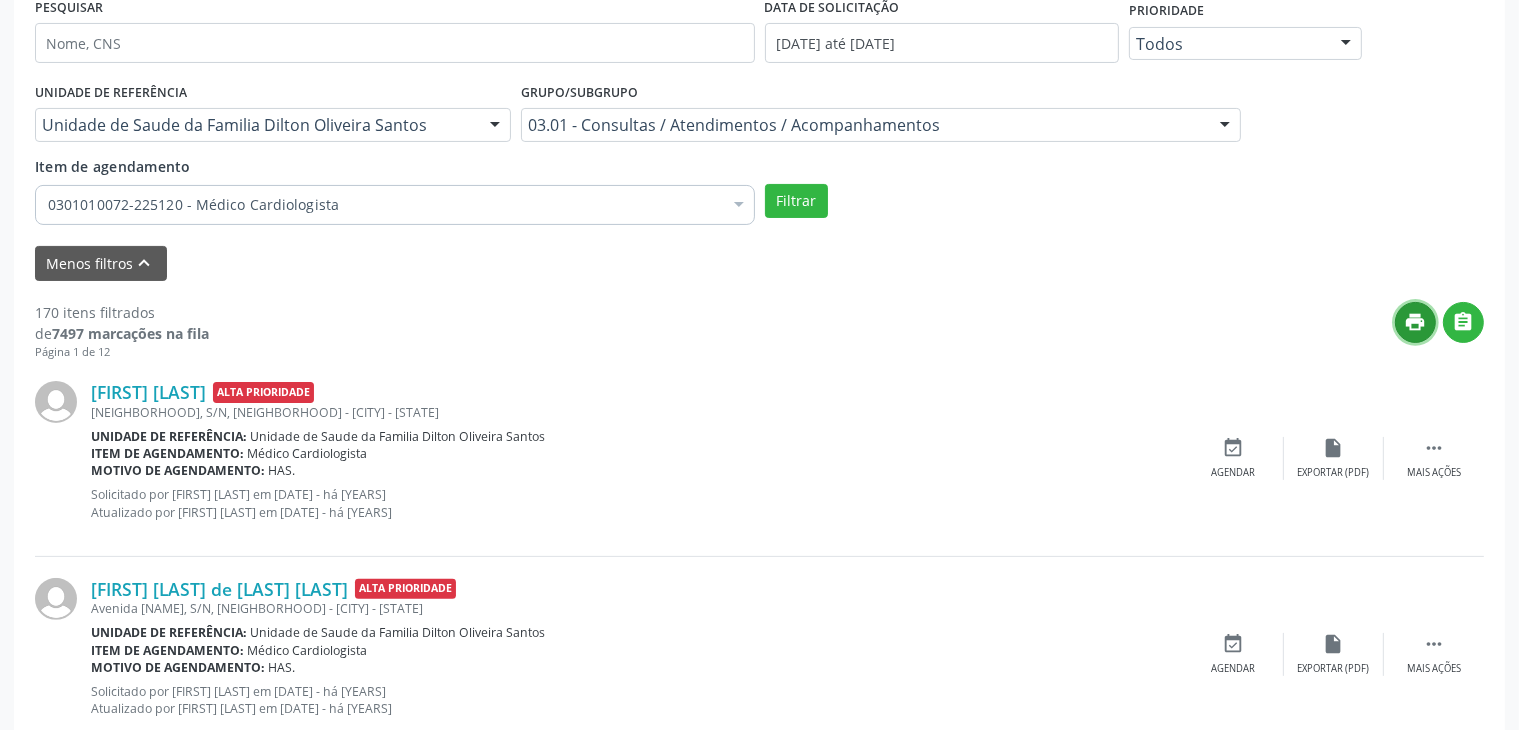 click on "print" at bounding box center [1416, 322] 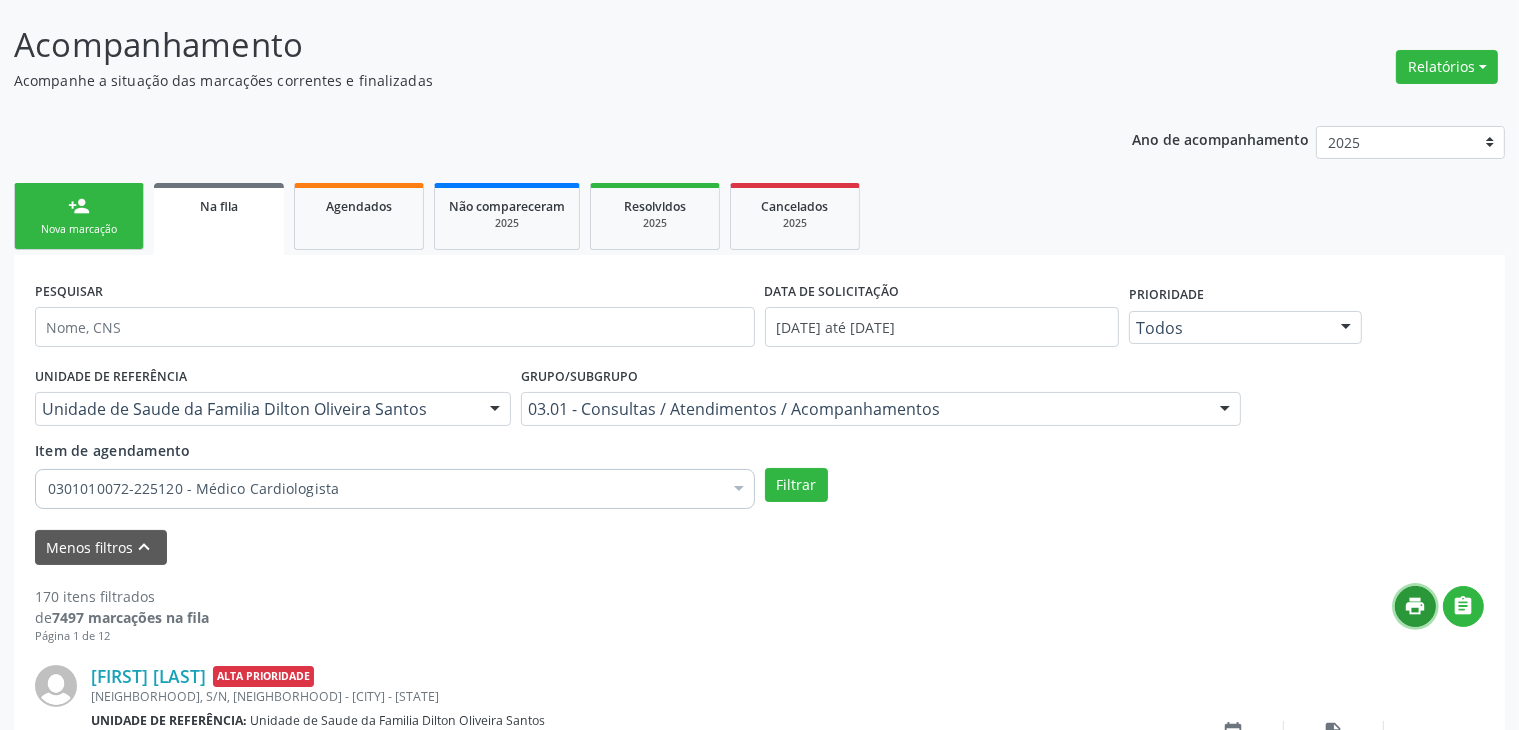 scroll, scrollTop: 100, scrollLeft: 0, axis: vertical 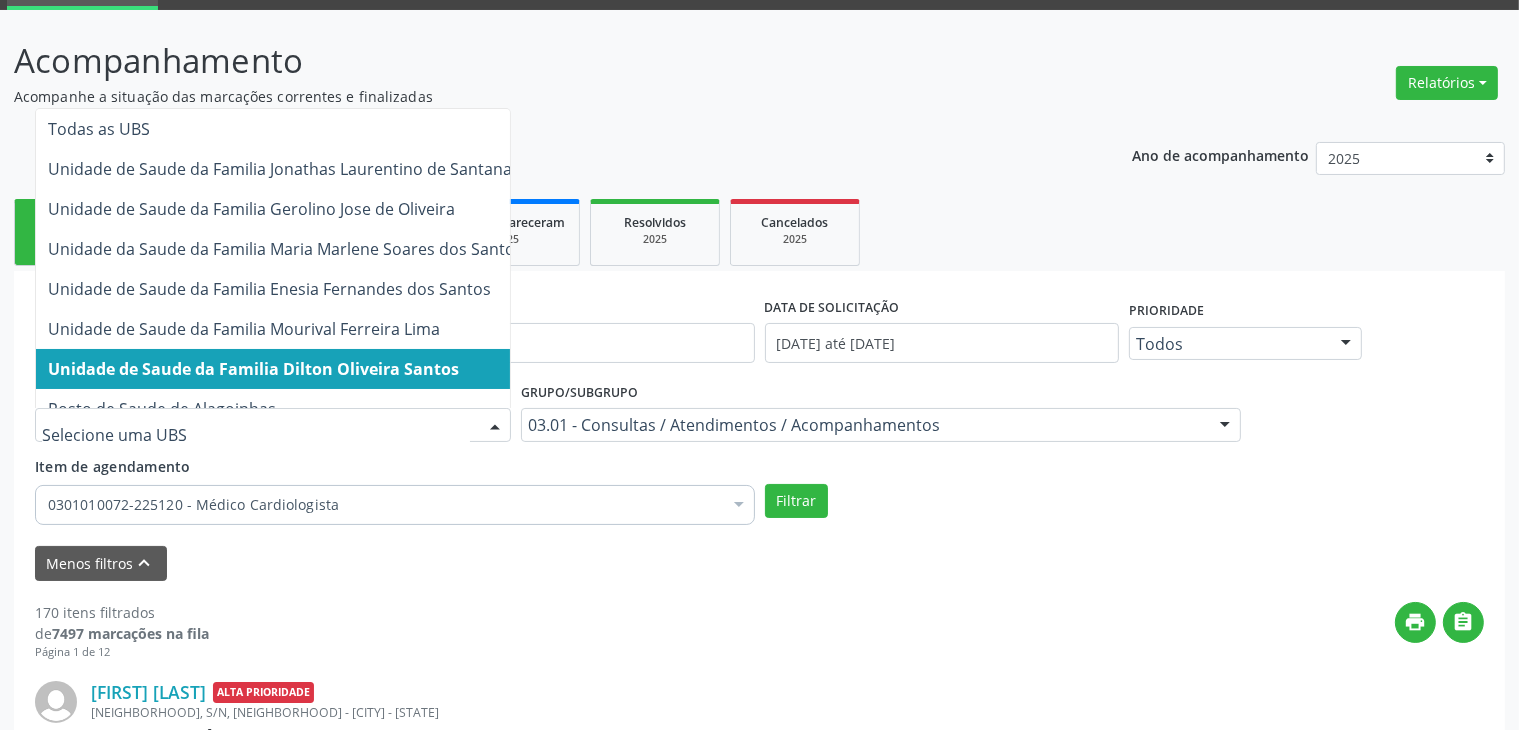 click at bounding box center (495, 426) 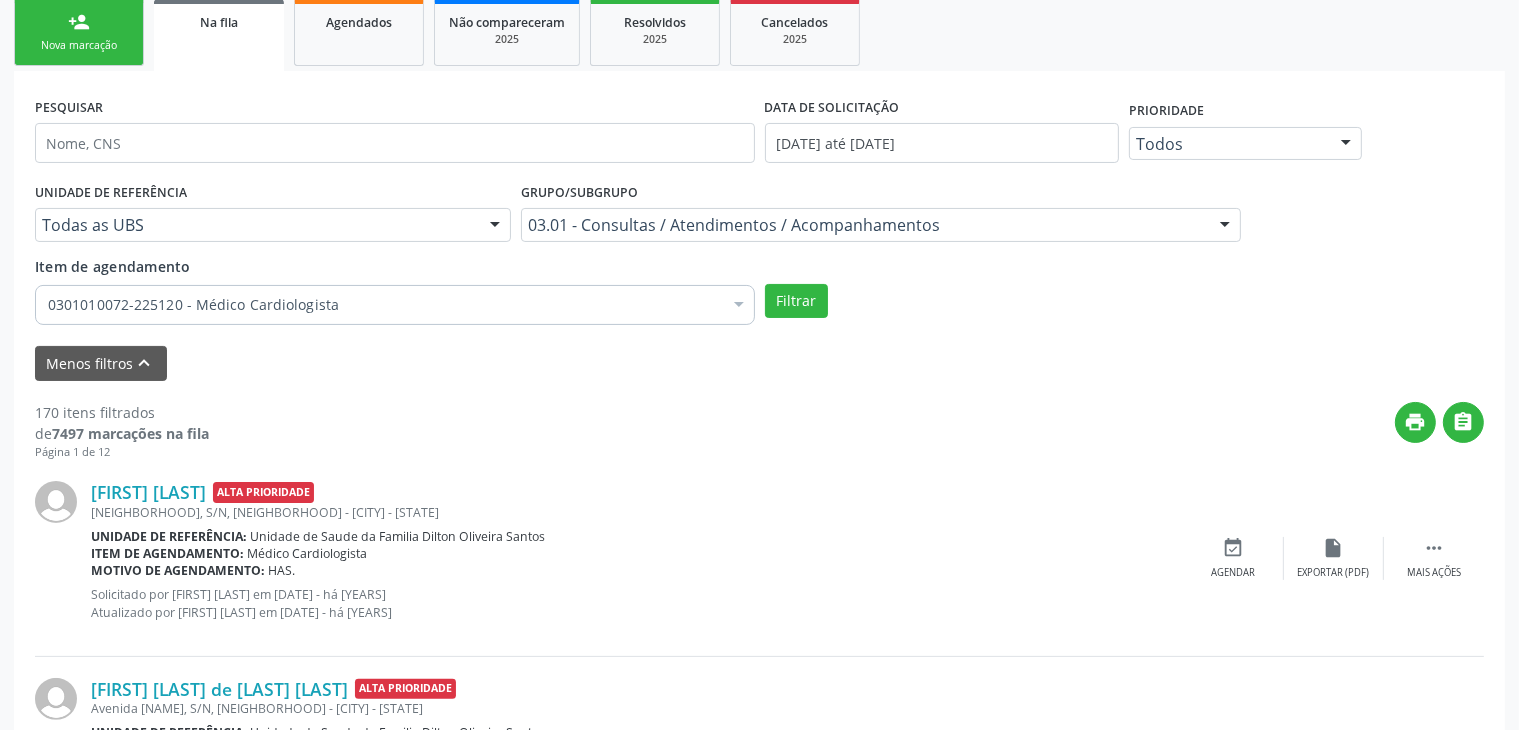 click on "Na fila" at bounding box center [219, 22] 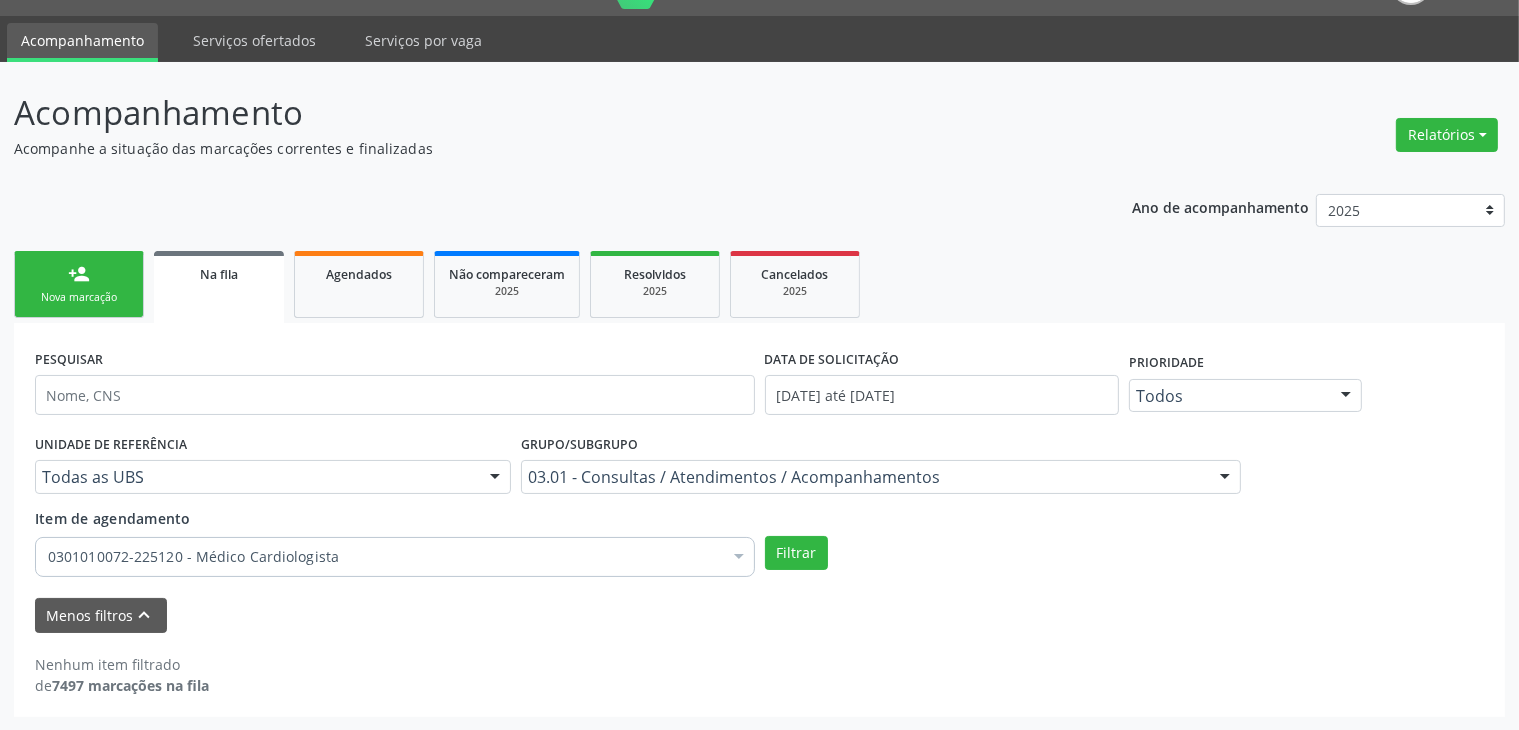 click on "Na fila" at bounding box center (219, 274) 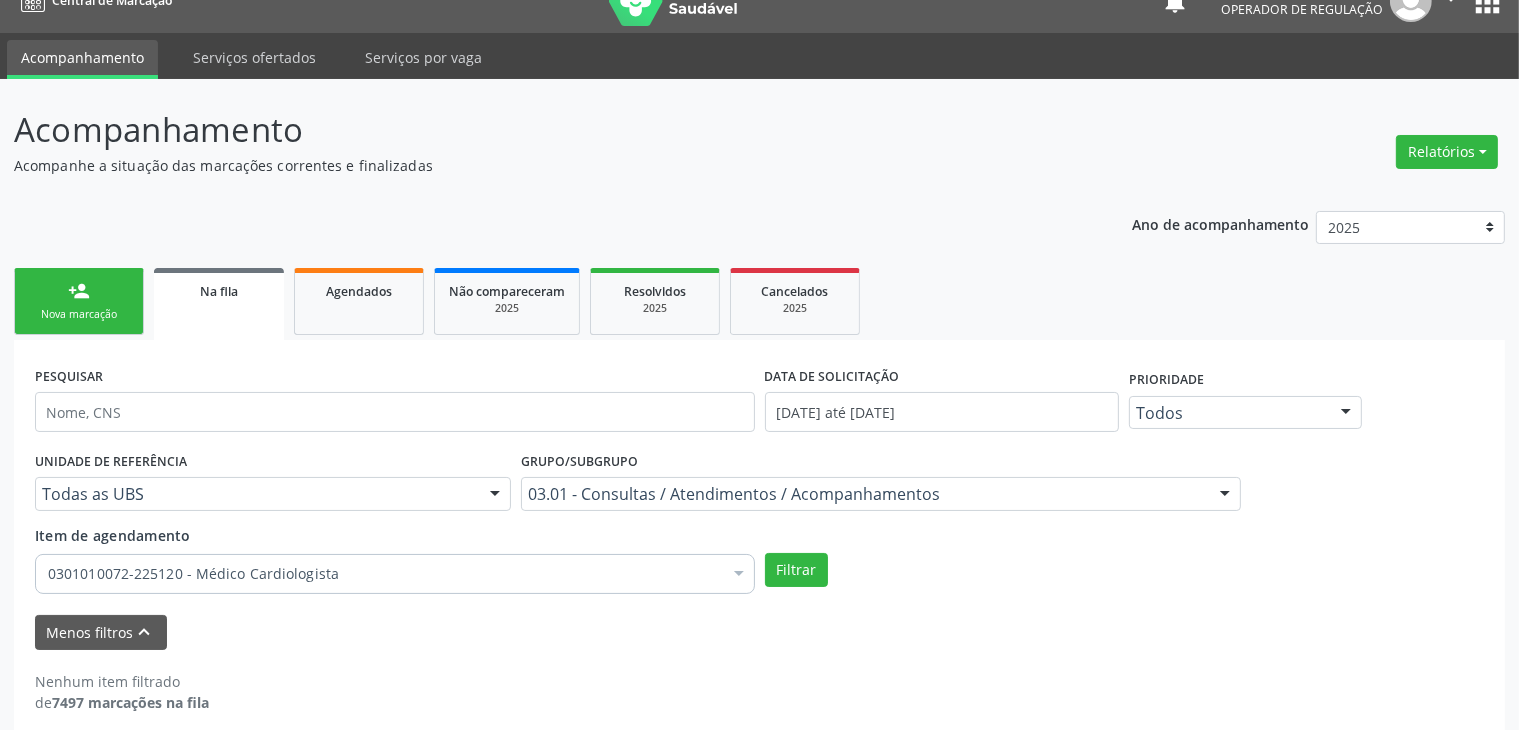 scroll, scrollTop: 48, scrollLeft: 0, axis: vertical 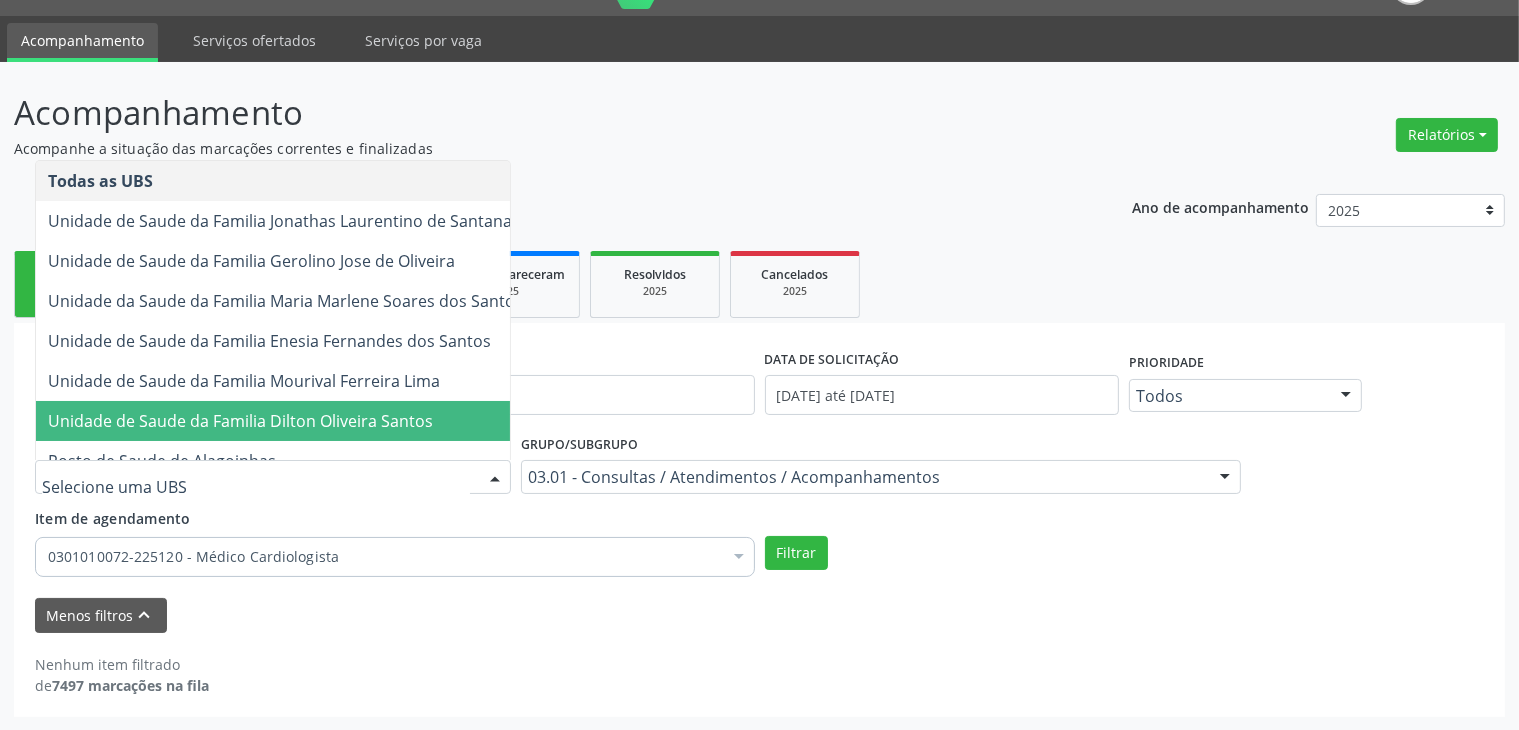 click at bounding box center [495, 478] 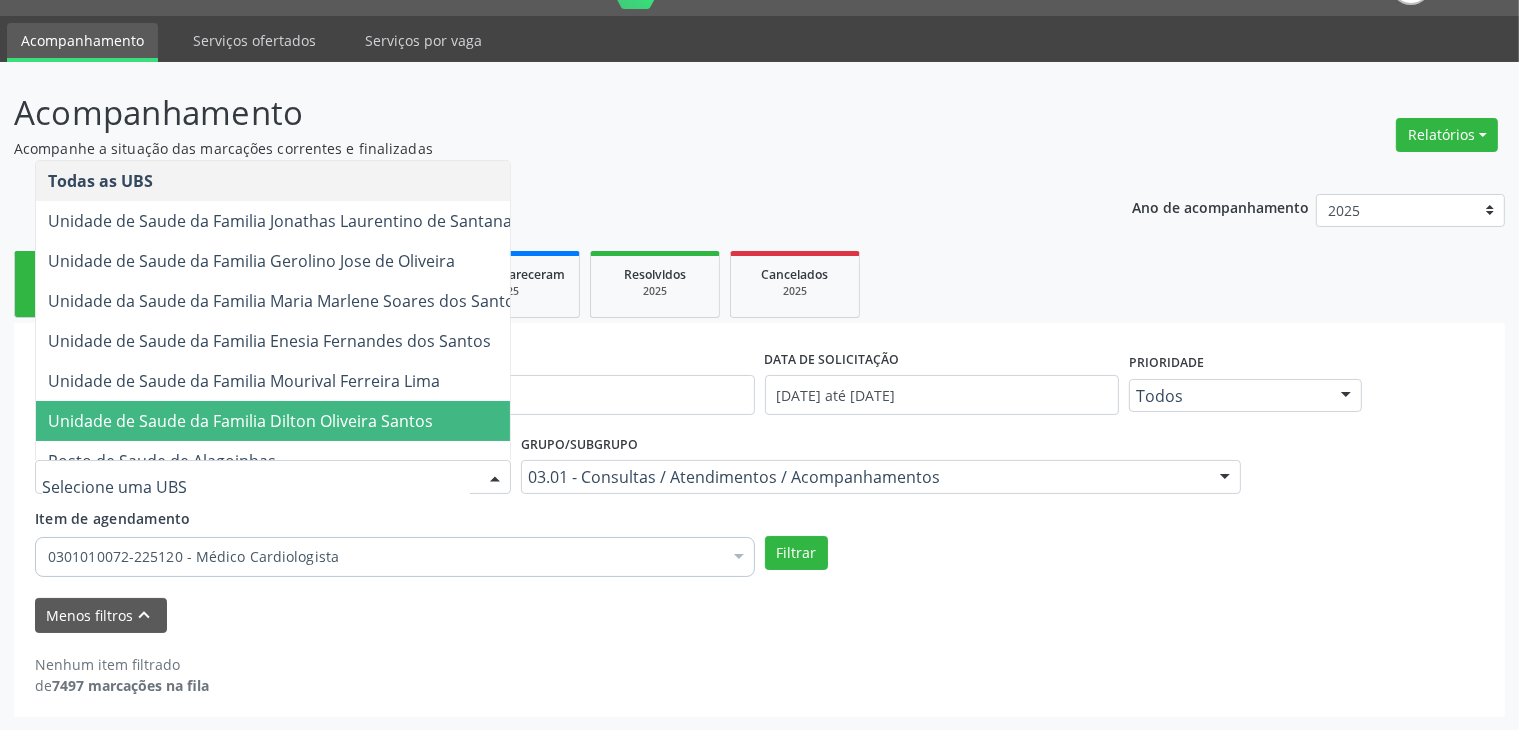 click on "Unidade de Saude da Familia Dilton Oliveira Santos" at bounding box center (240, 421) 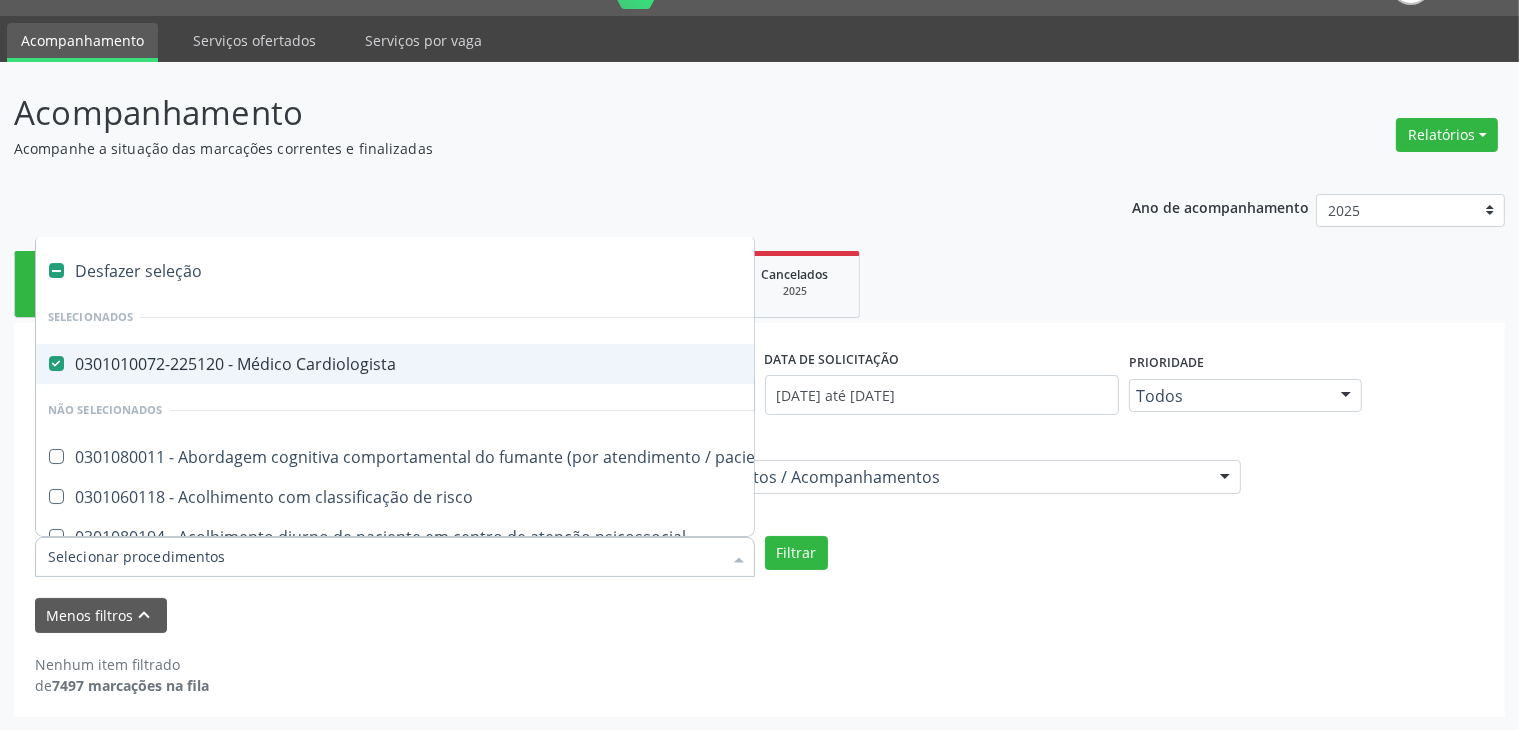 click at bounding box center [739, 559] 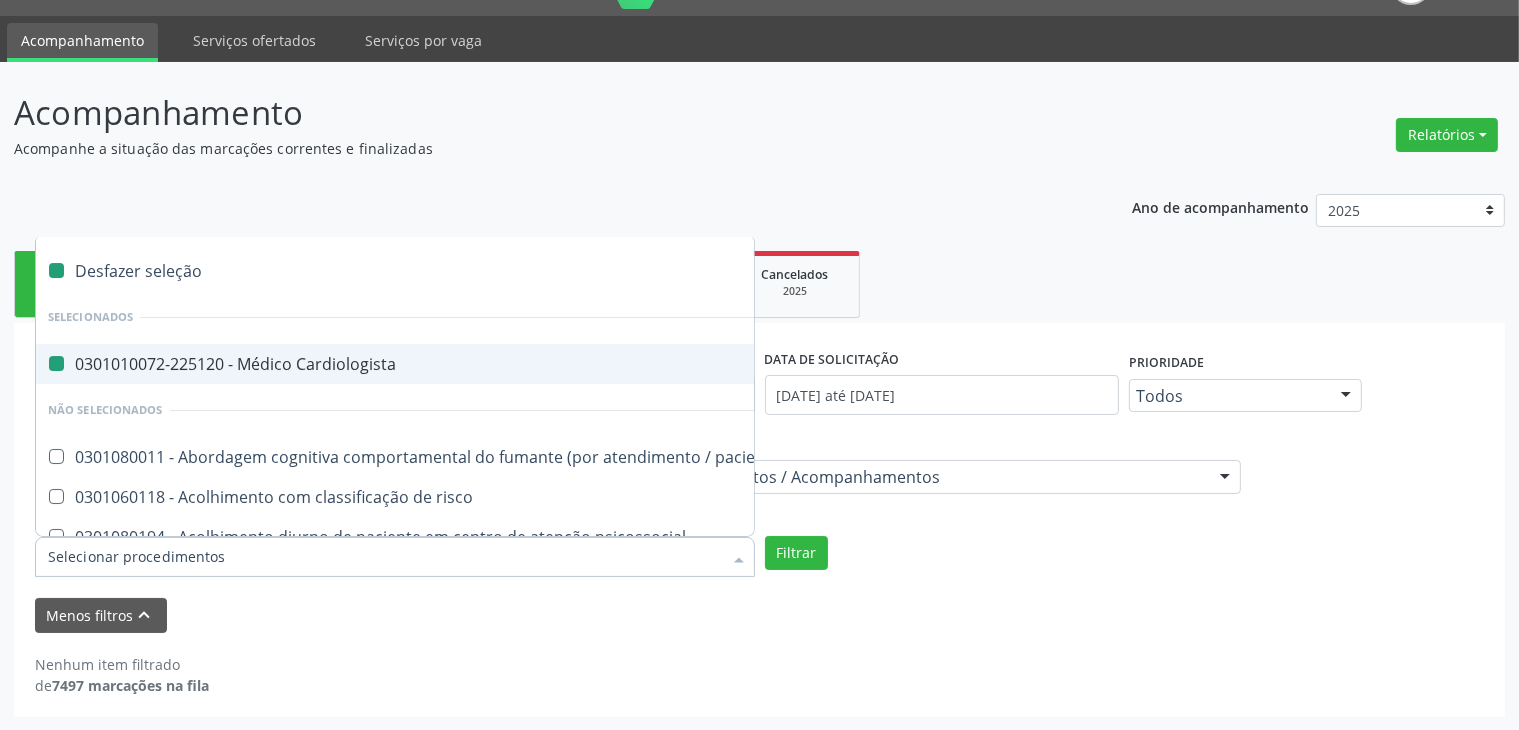 checkbox on "false" 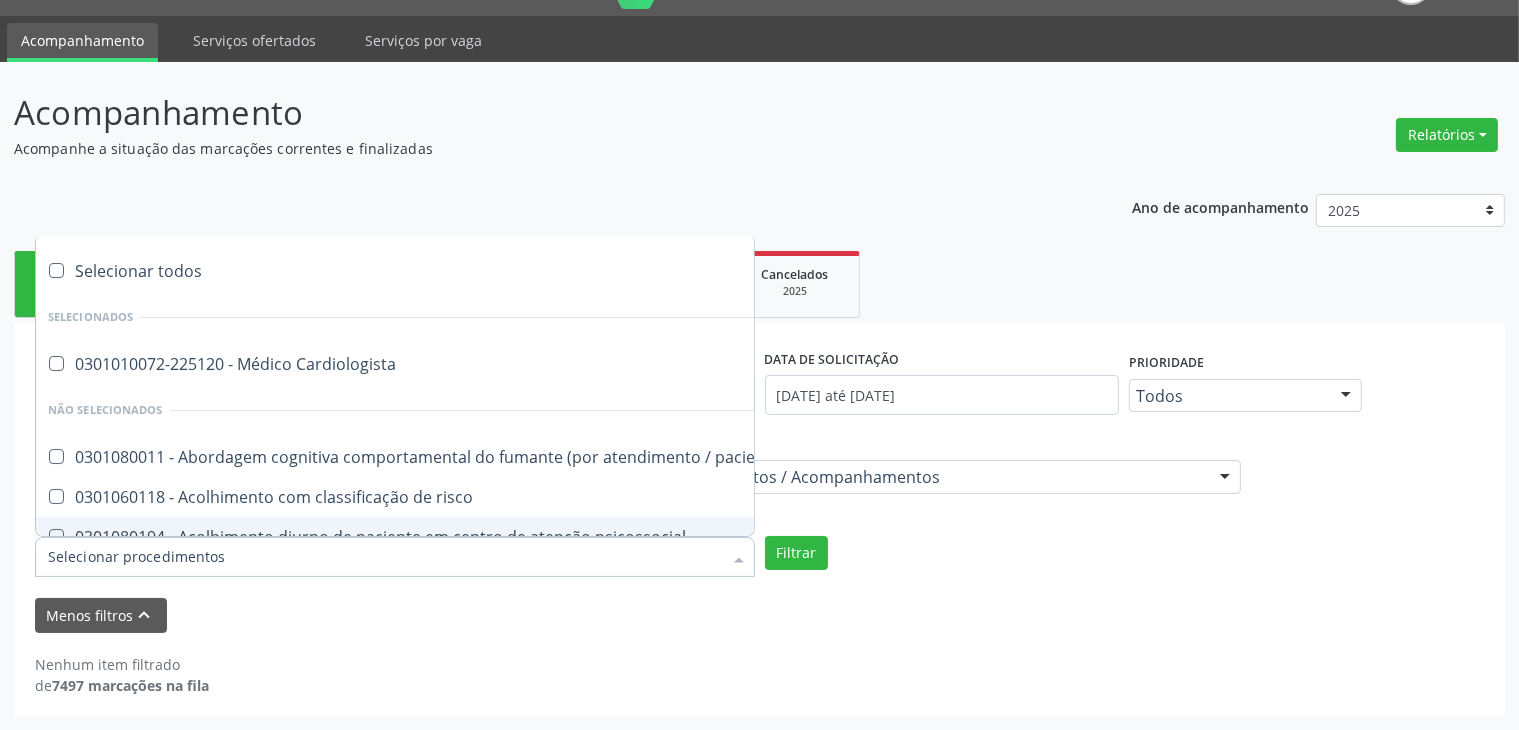 click on "Item de agendamento" at bounding box center (385, 557) 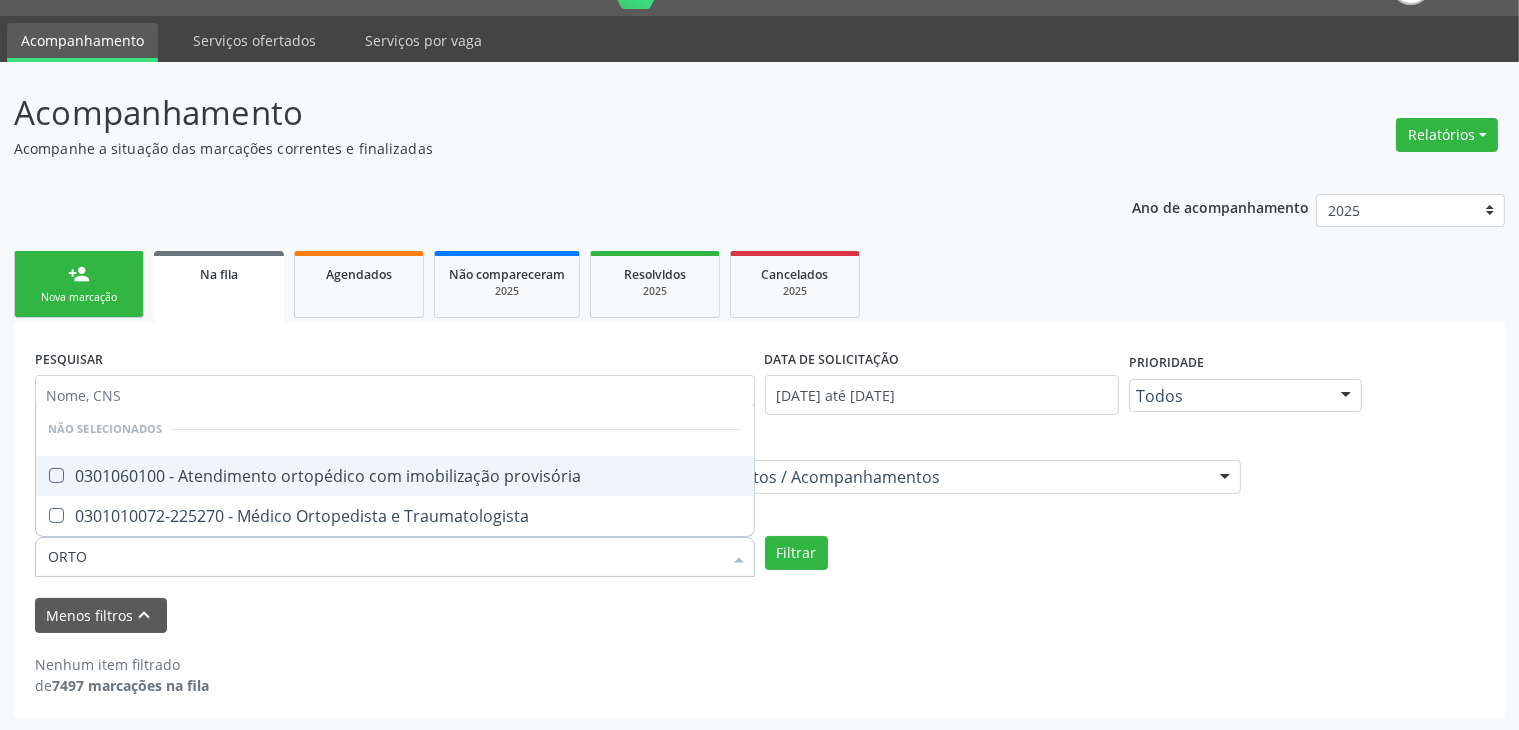 type on "ORTOP" 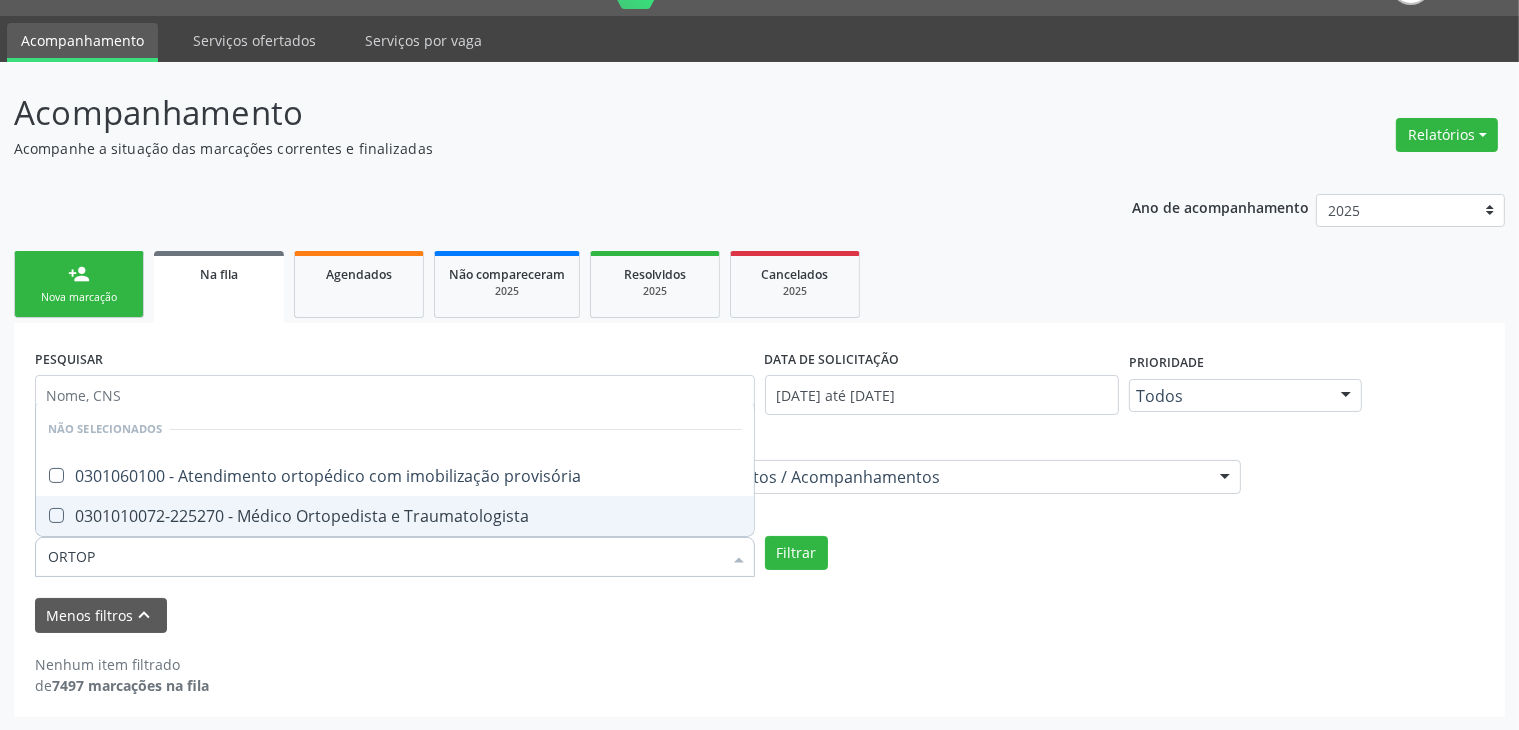 click at bounding box center [56, 515] 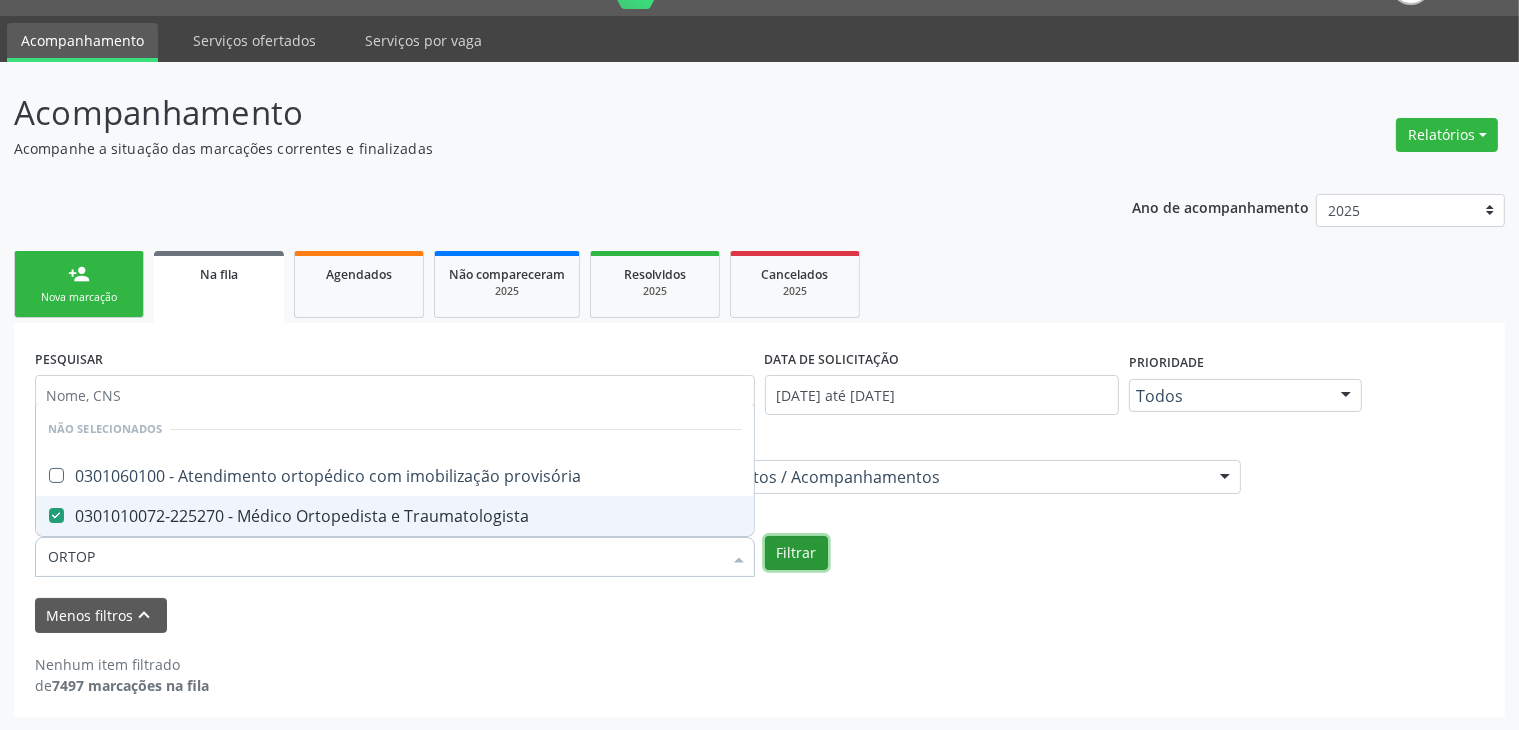 checkbox on "true" 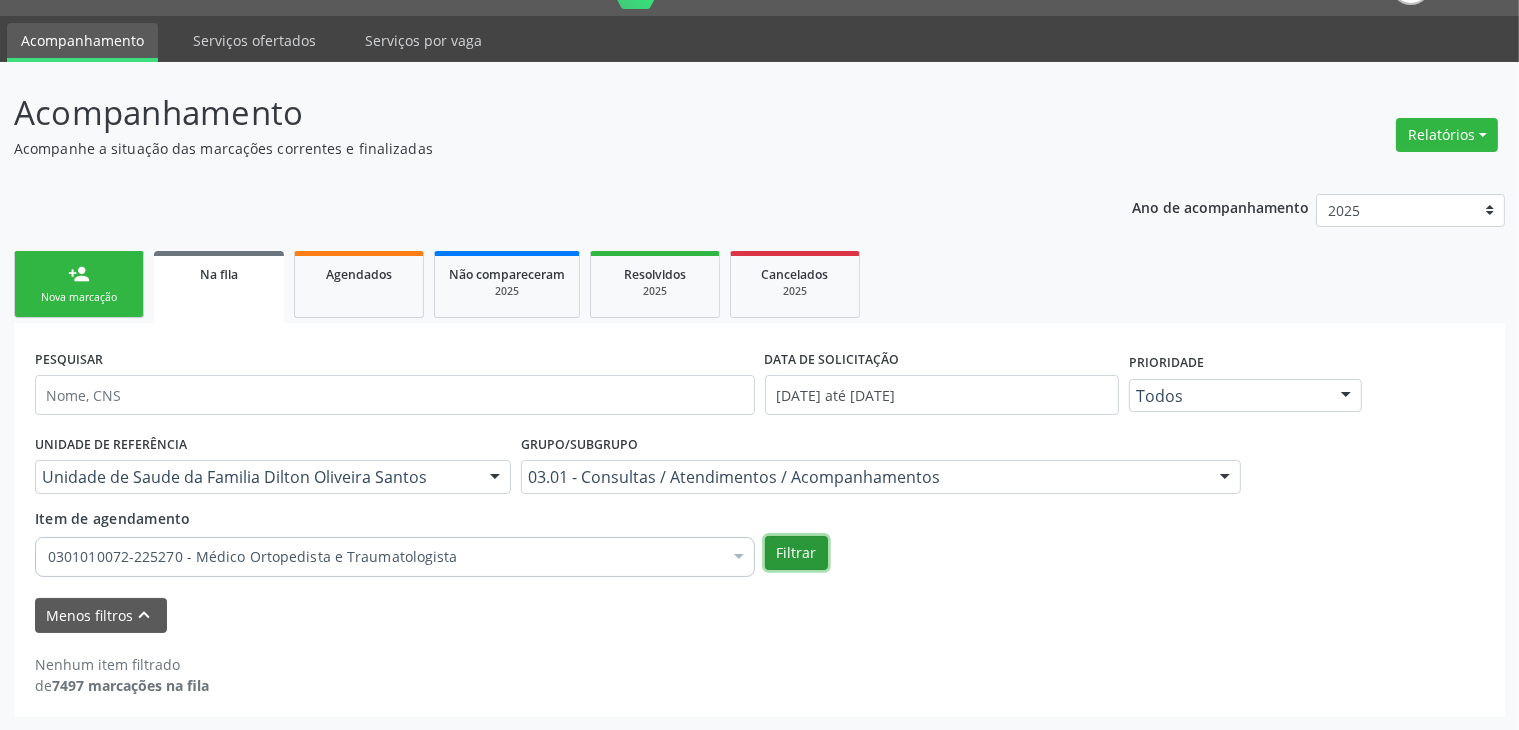 click on "Filtrar" at bounding box center (796, 553) 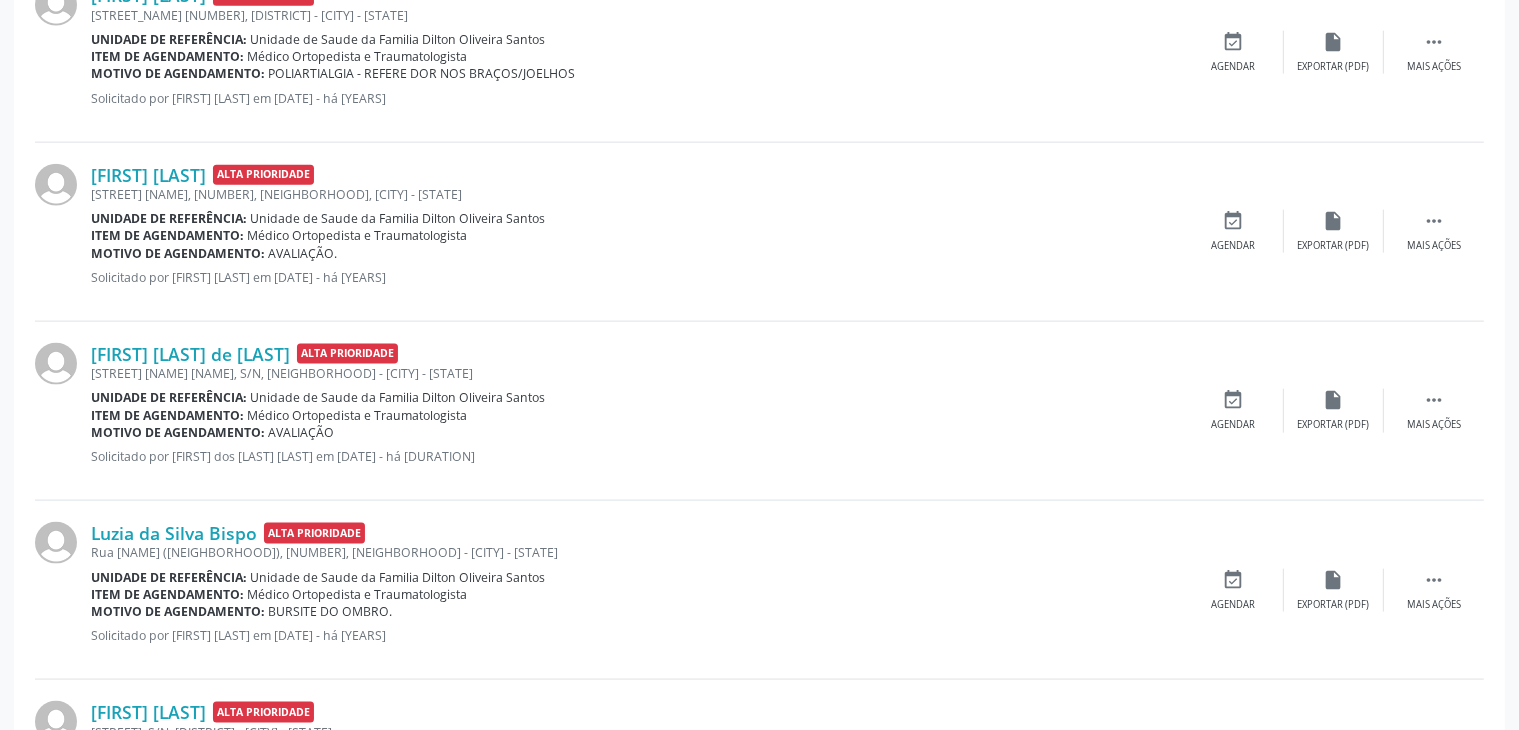 scroll, scrollTop: 2822, scrollLeft: 0, axis: vertical 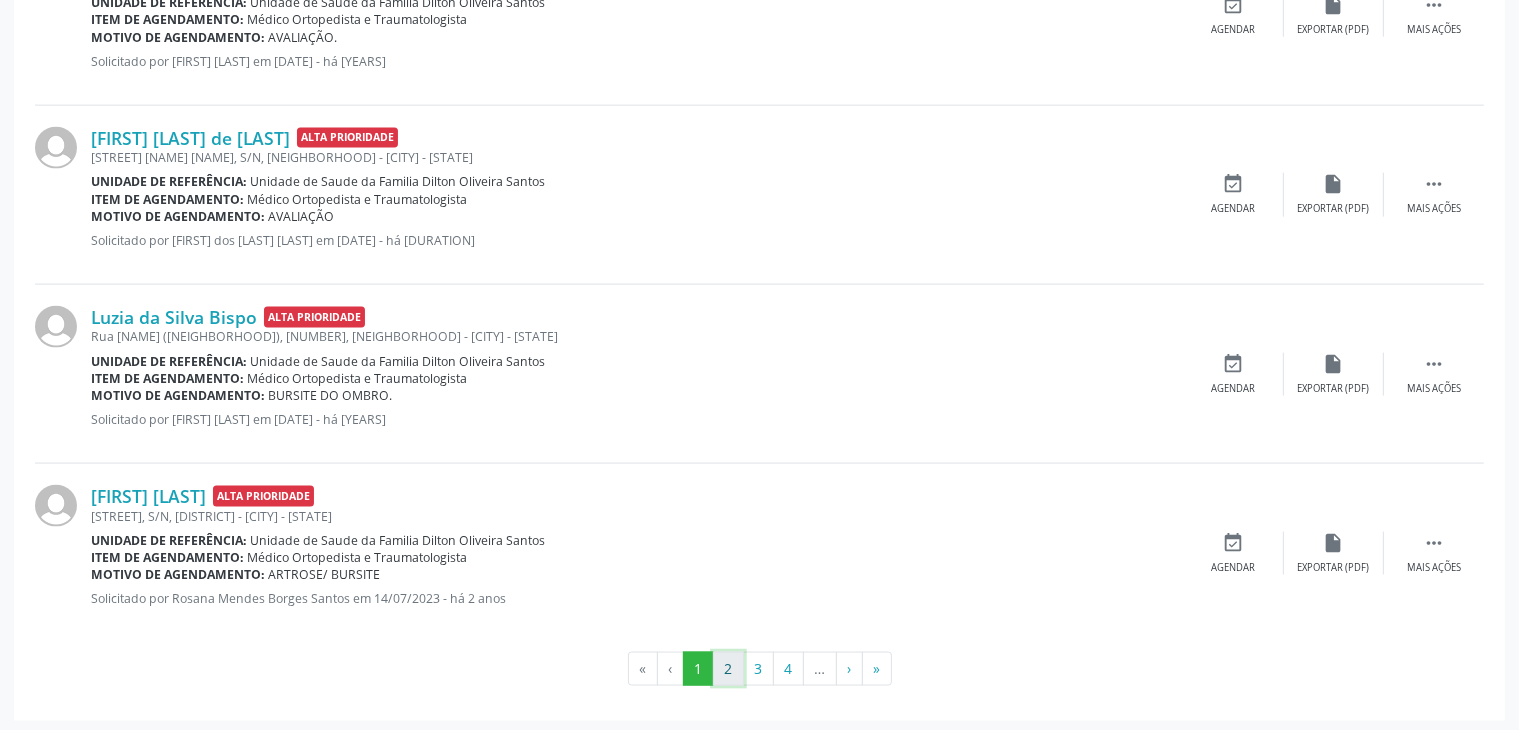 click on "2" at bounding box center (728, 669) 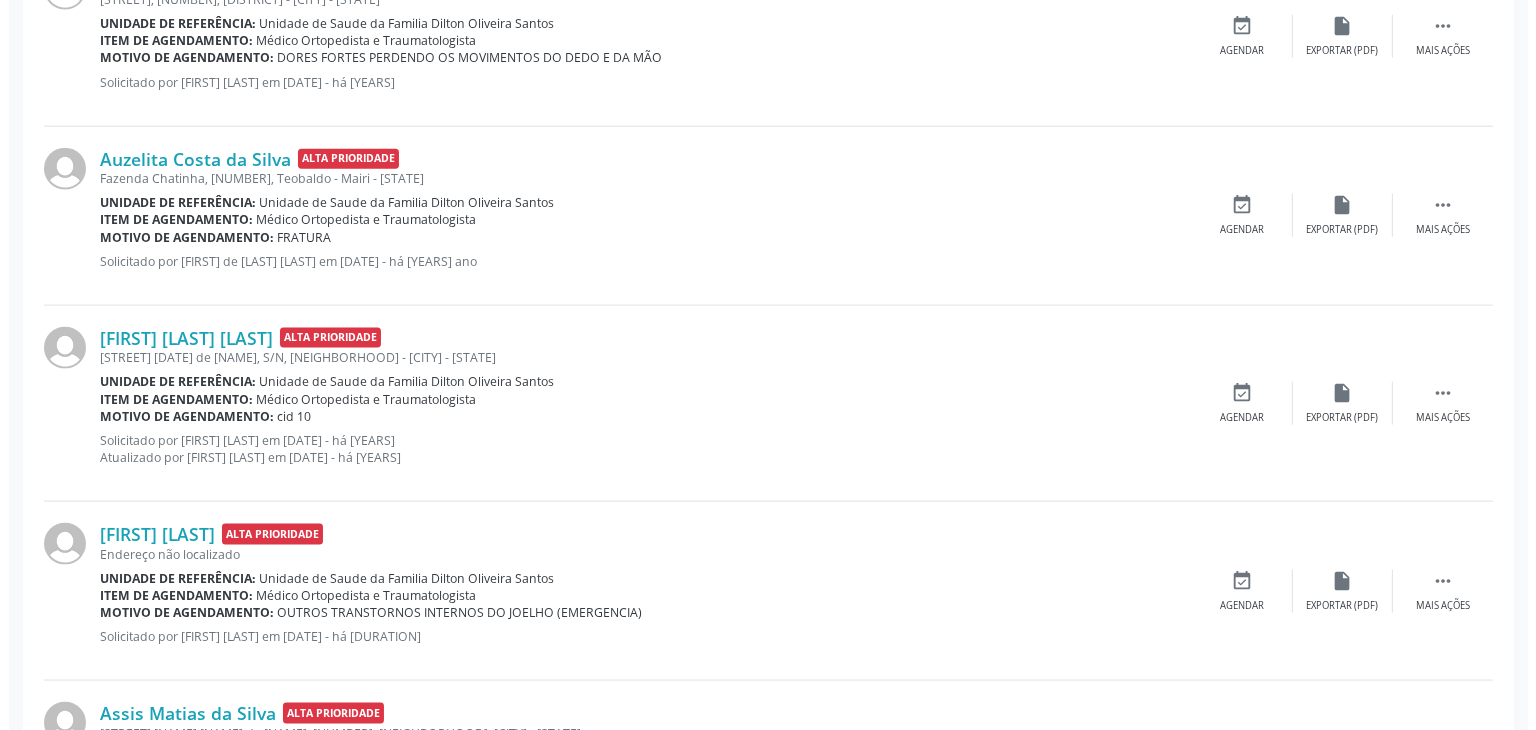 scroll, scrollTop: 2522, scrollLeft: 0, axis: vertical 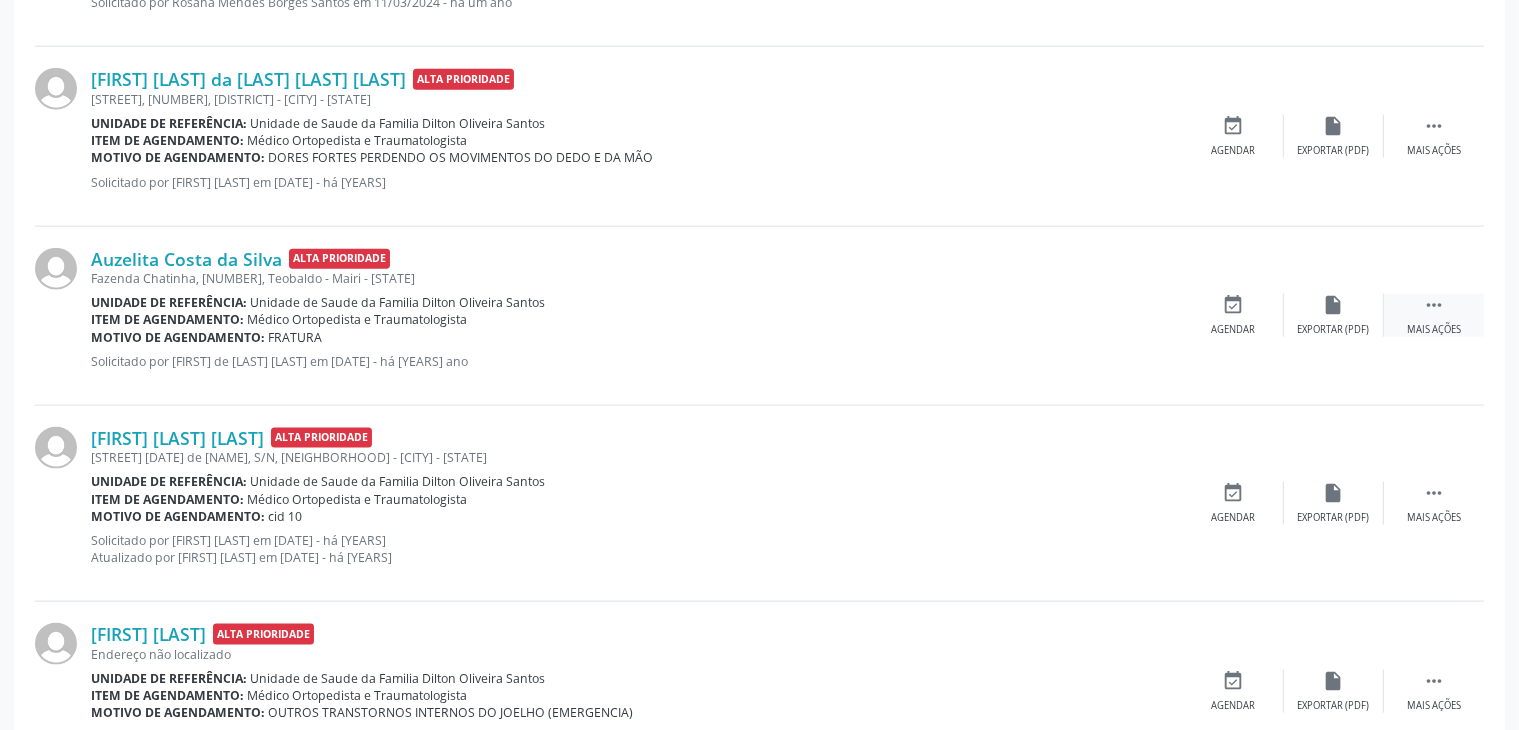 click on "
Mais ações" at bounding box center [1434, 315] 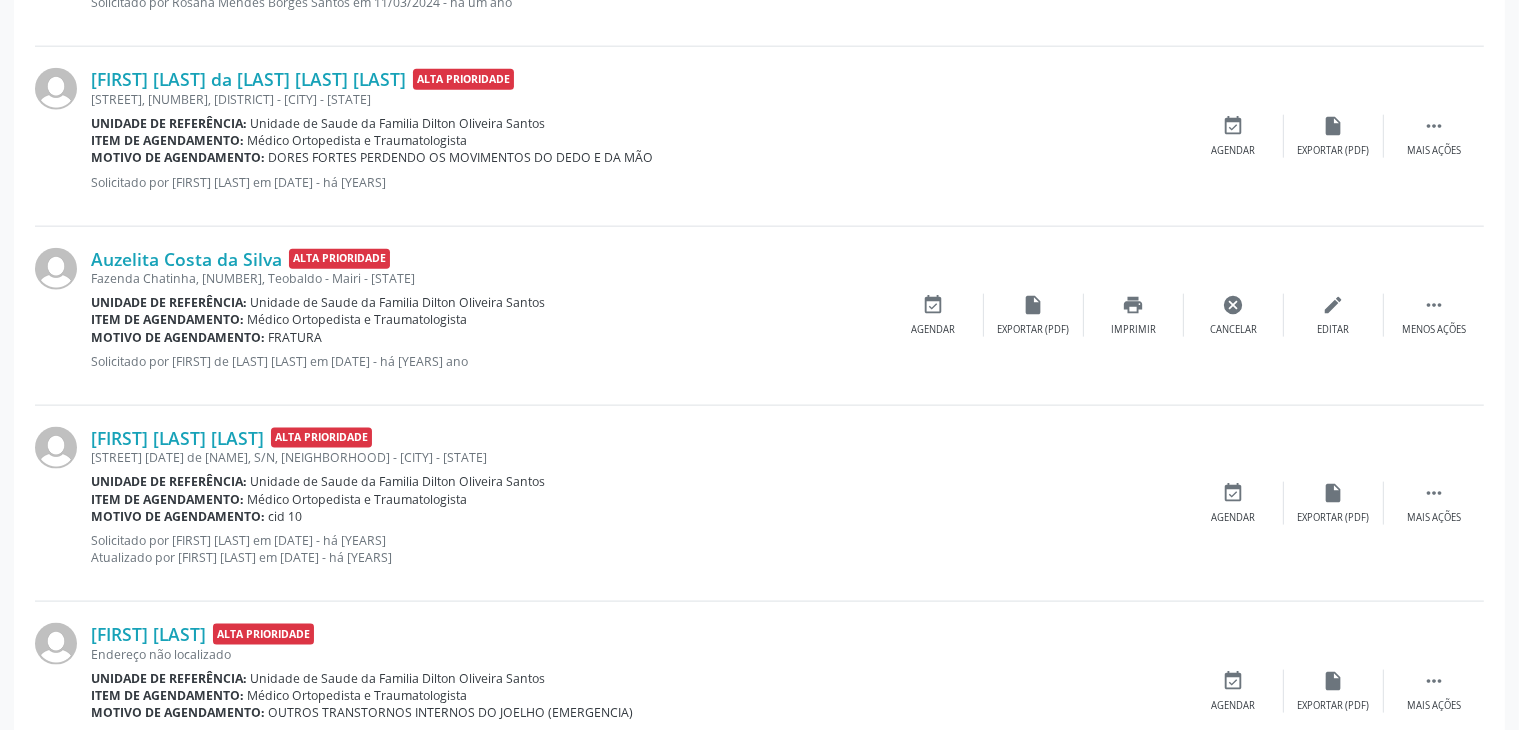 click on "[FIRST] [LAST]
Alta Prioridade
[FARM_NAME], [NUMBER], [DISTRICT] - [CITY] - [STATE]
Unidade de referência:
[UNIT_NAME]
Item de agendamento:
Médico Ortopedista e Traumatologista
Motivo de agendamento:
FRATURA
Solicitado por [FIRST] [LAST] em [DATE] - há [YEARS]

Menos ações
edit
Editar
cancel
Cancelar
print
Imprimir
insert_drive_file
Exportar (PDF)
event_available
Agendar" at bounding box center [759, 316] 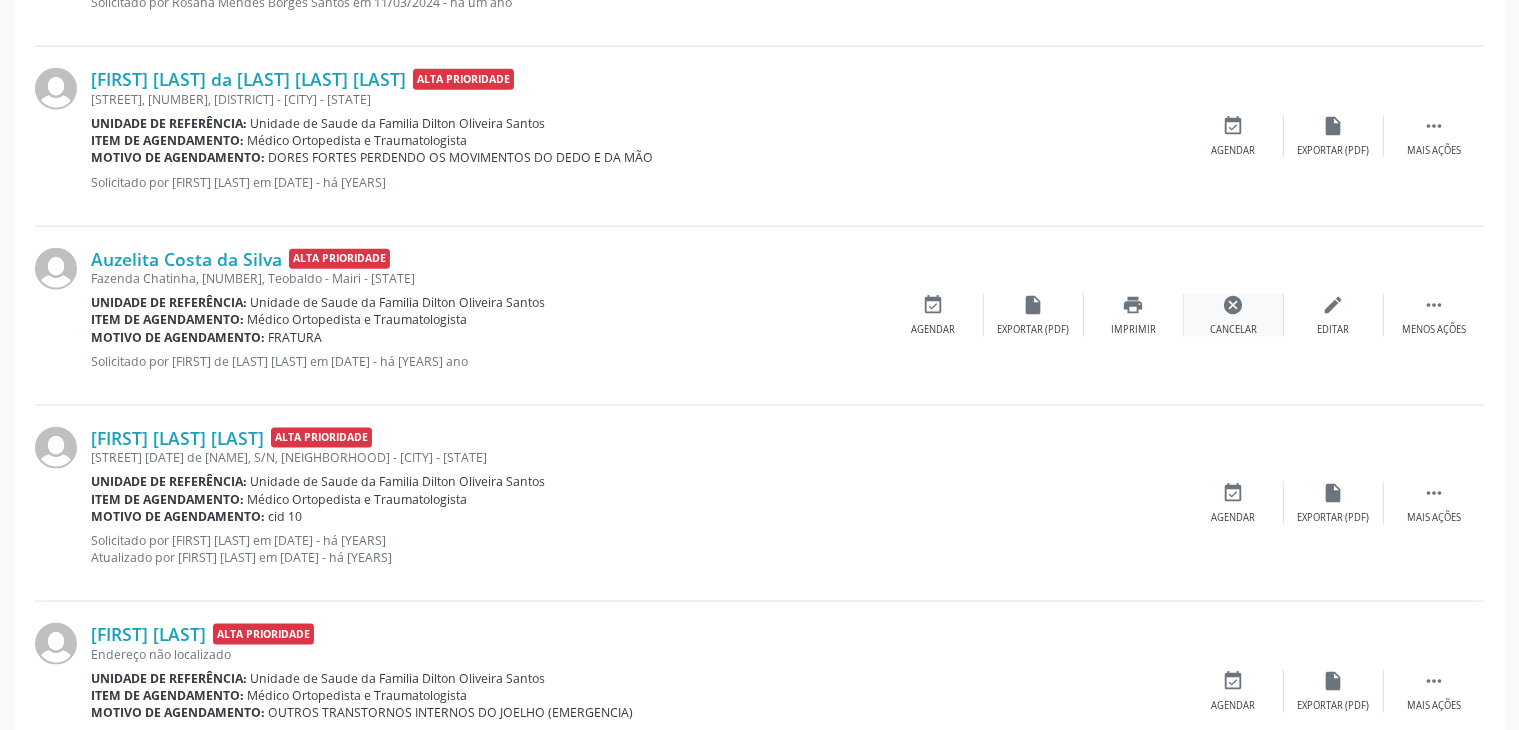 click on "cancel
Cancelar" at bounding box center (1234, 315) 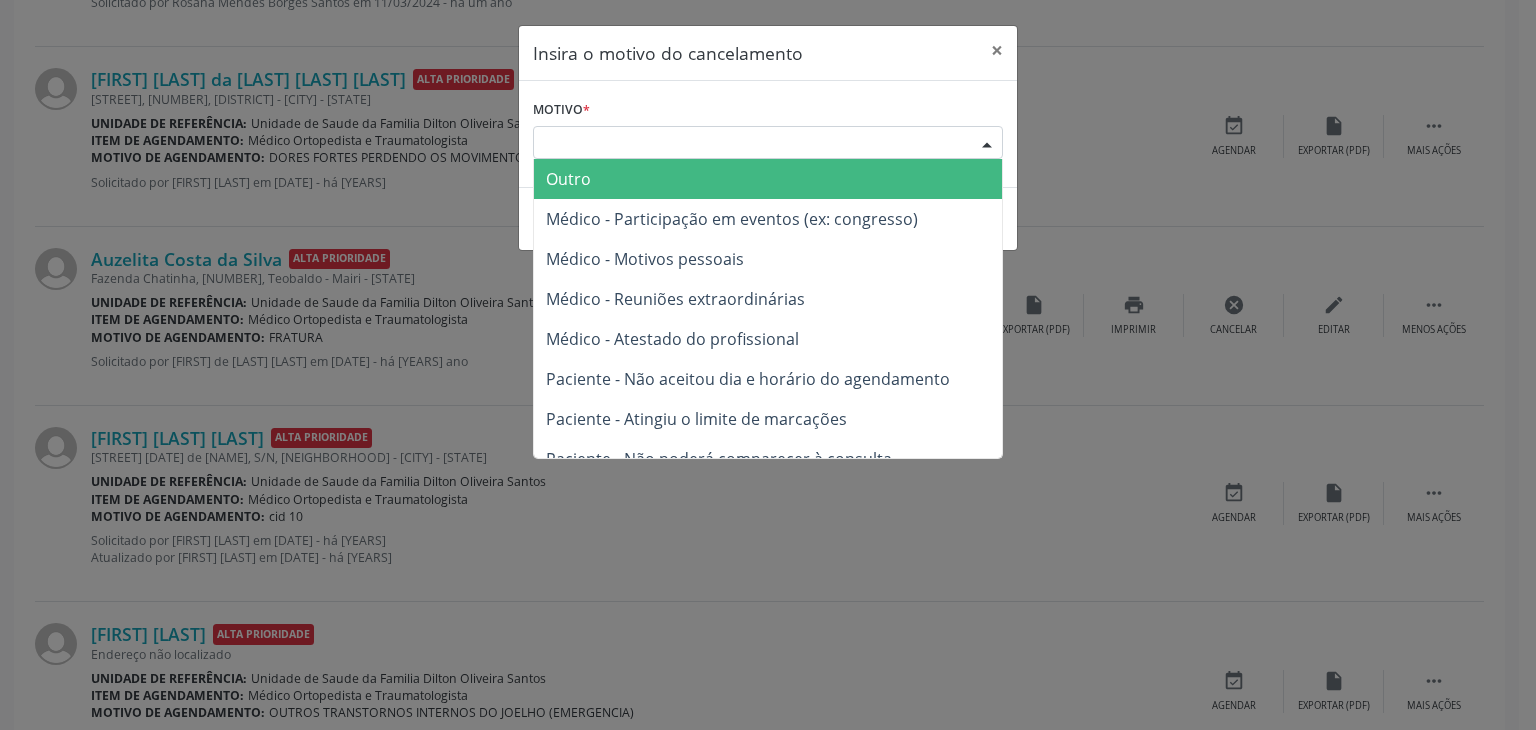 click on "Escolha o motivo" at bounding box center [768, 143] 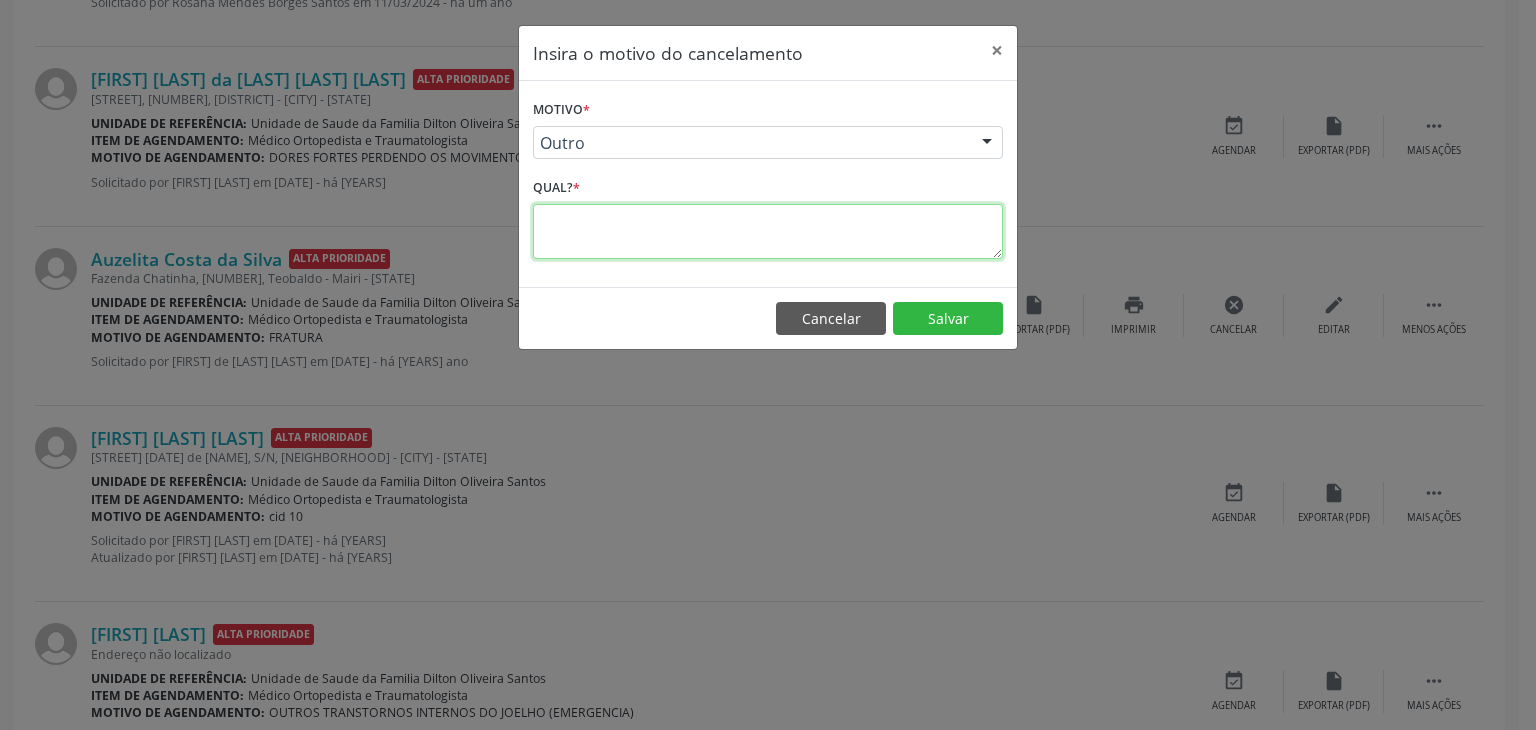 click at bounding box center [768, 231] 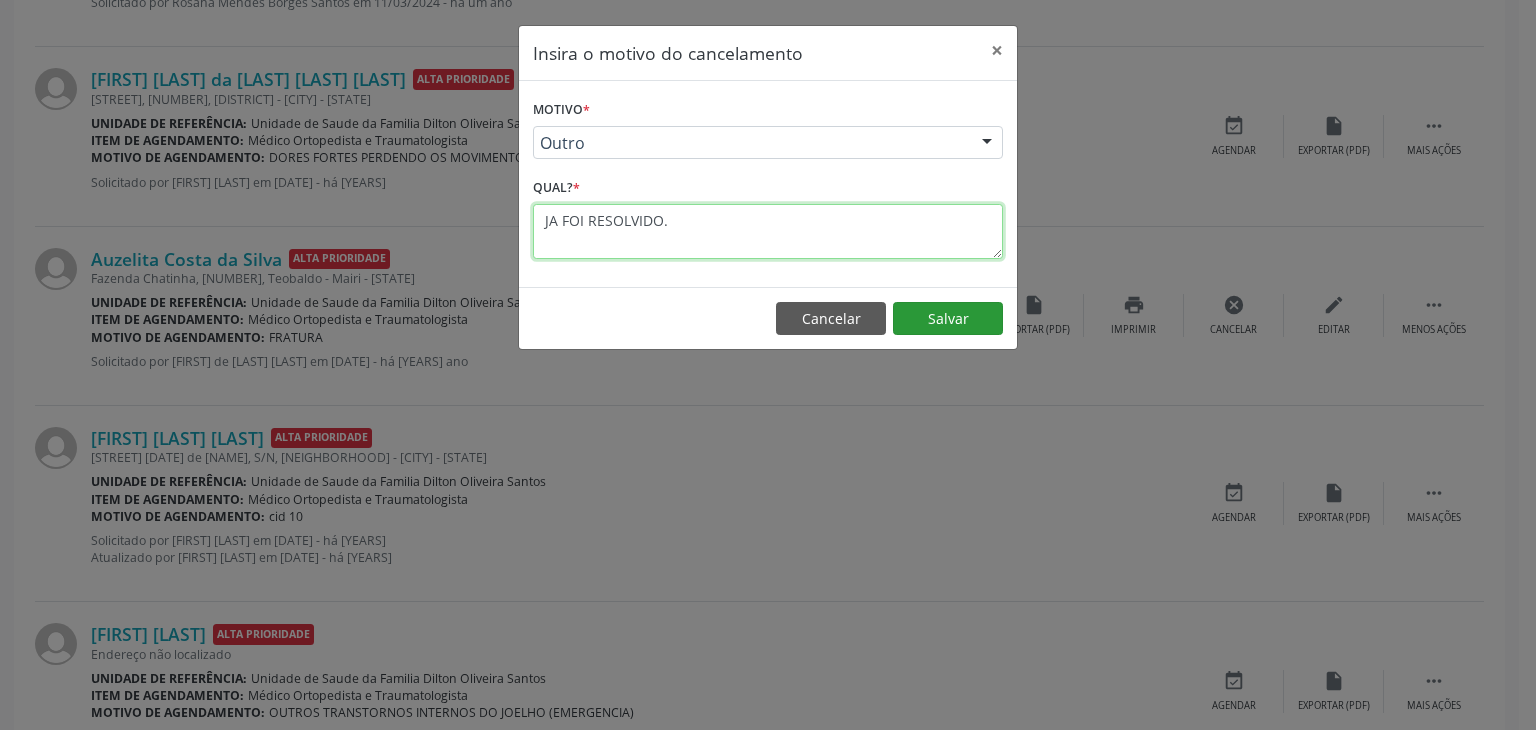 type on "JA FOI RESOLVIDO." 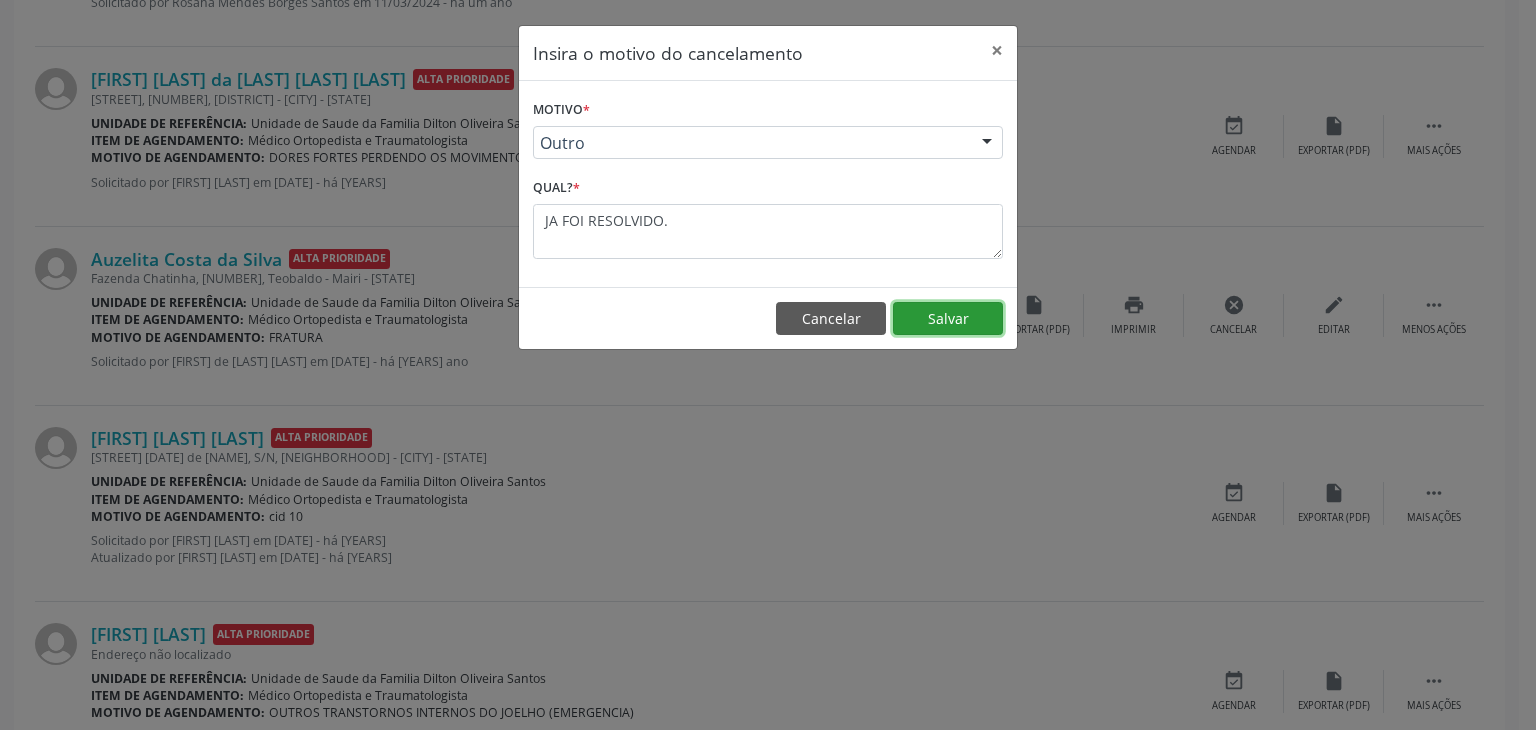click on "Salvar" at bounding box center (948, 319) 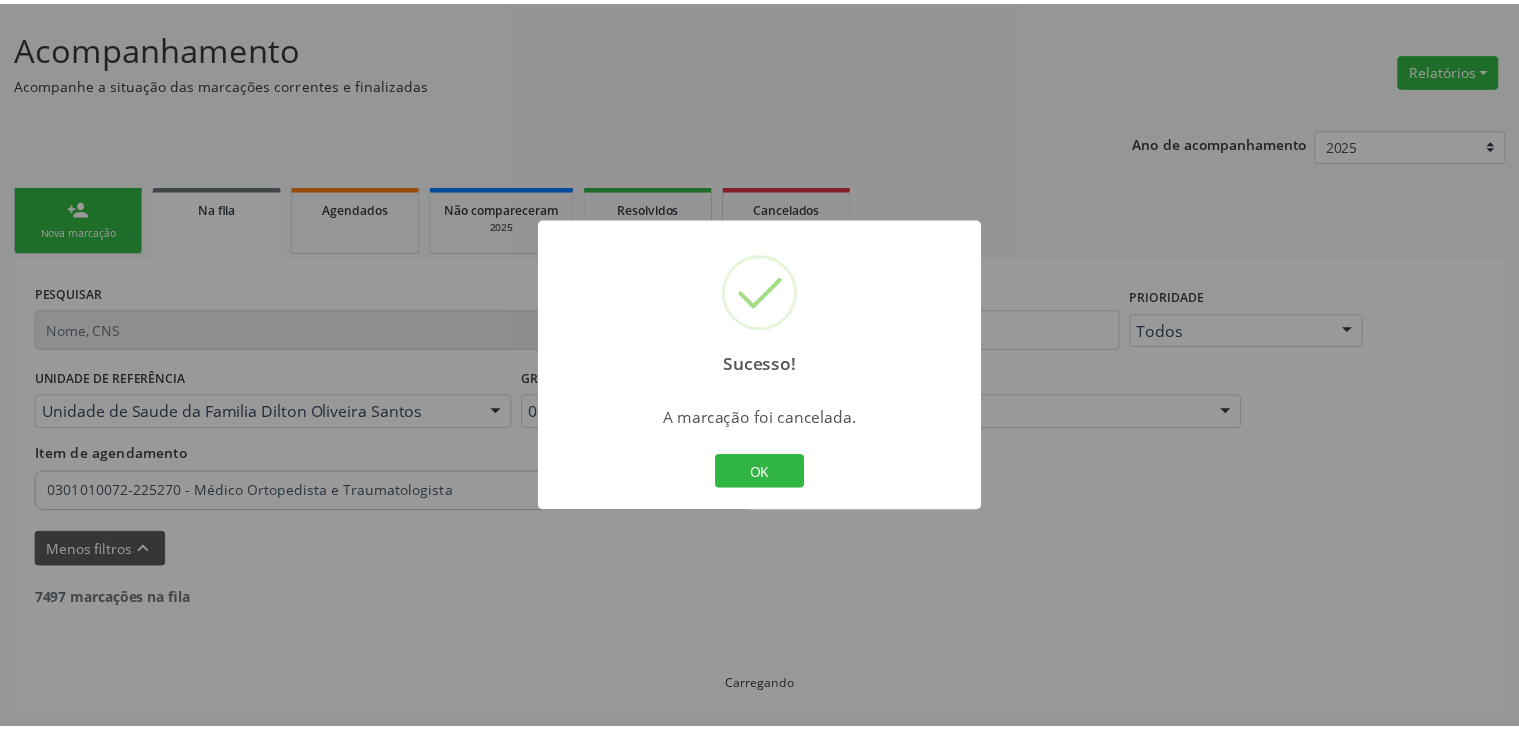 scroll, scrollTop: 112, scrollLeft: 0, axis: vertical 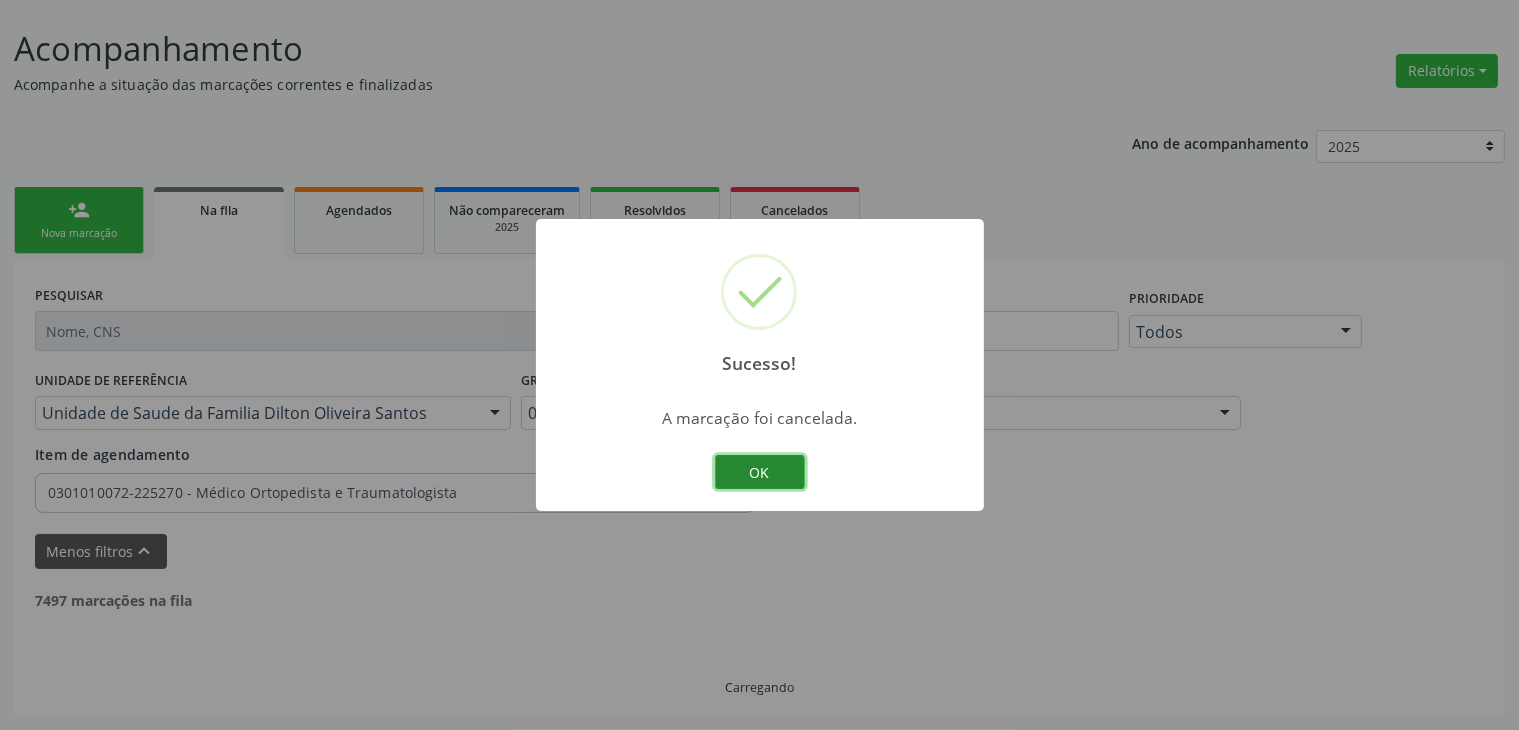 click on "OK" at bounding box center [760, 472] 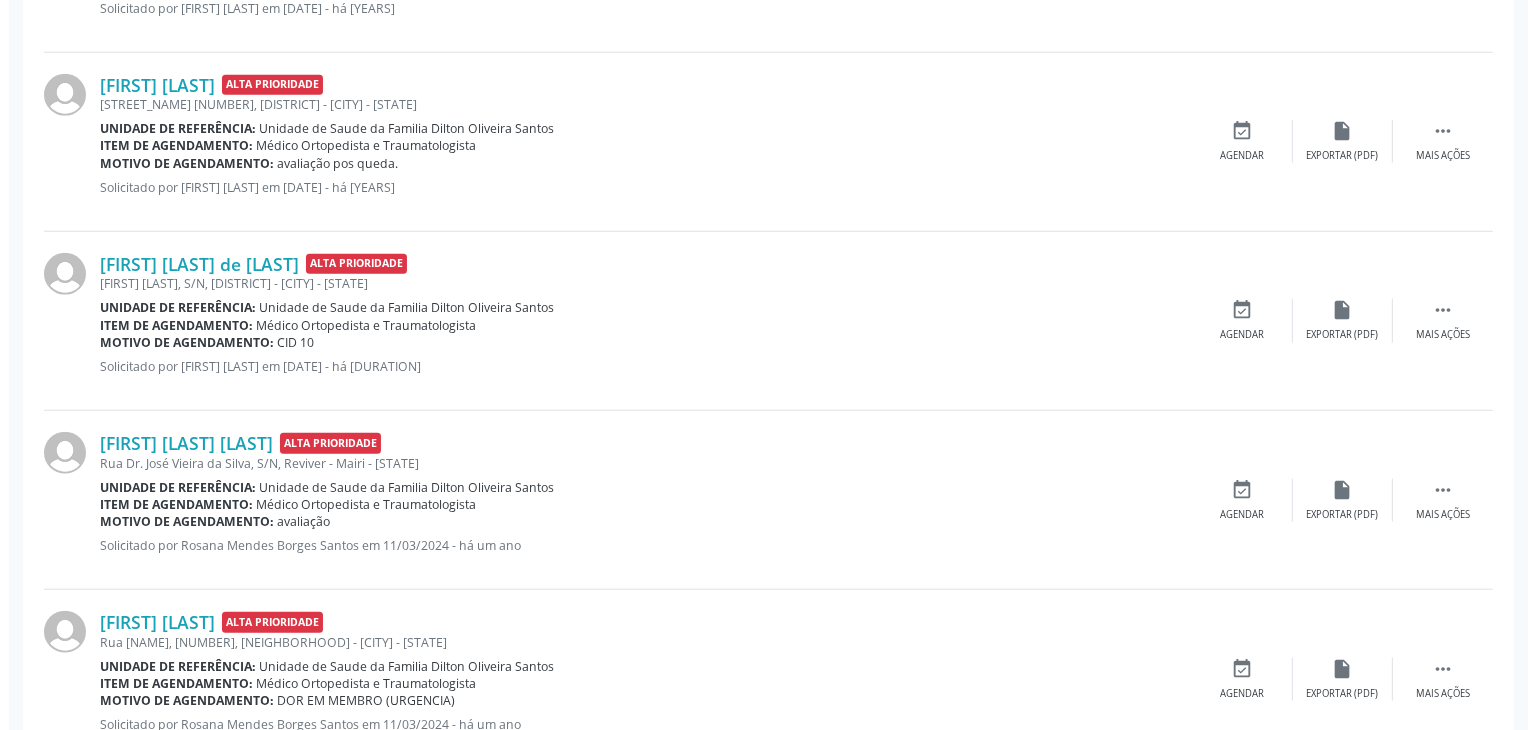 scroll, scrollTop: 1812, scrollLeft: 0, axis: vertical 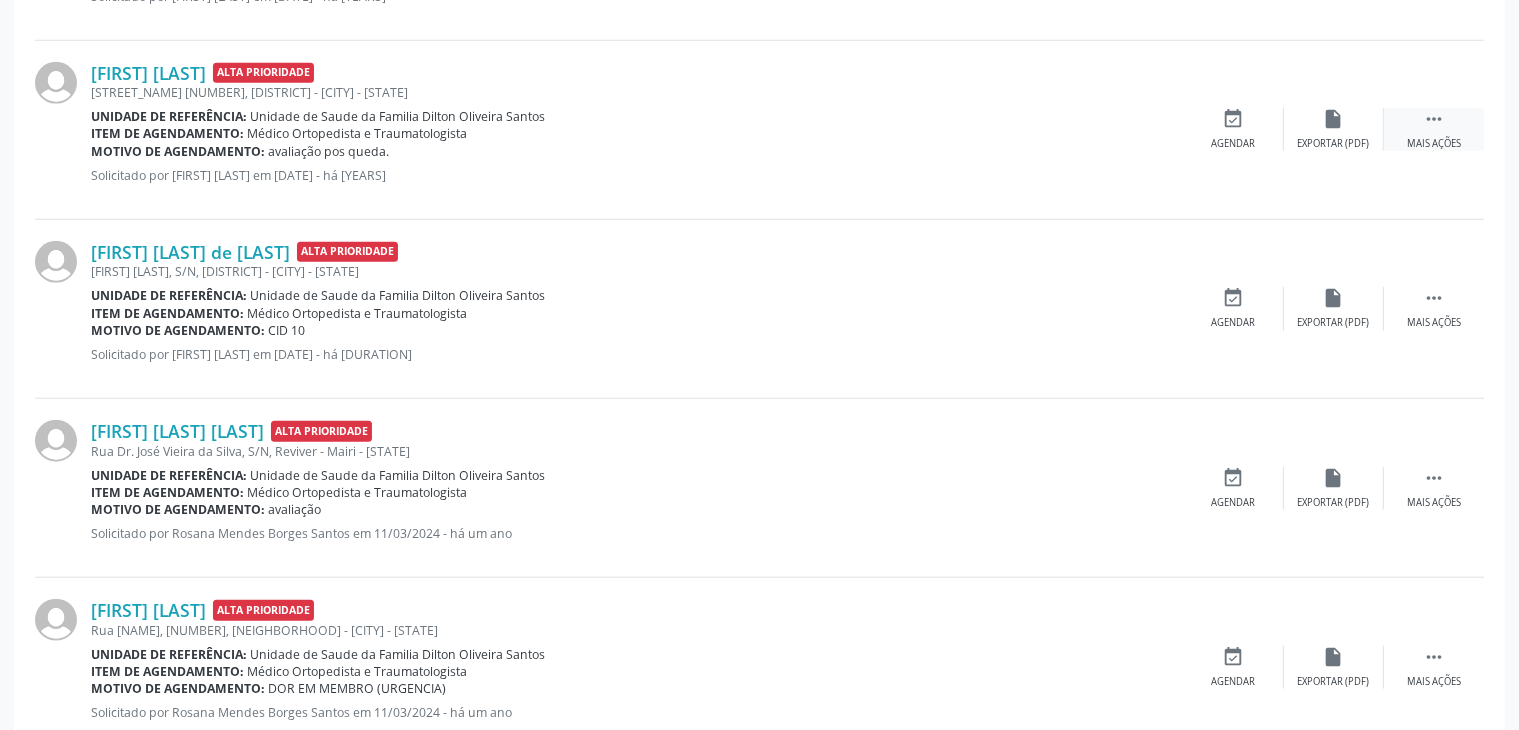 click on "
Mais ações" at bounding box center (1434, 129) 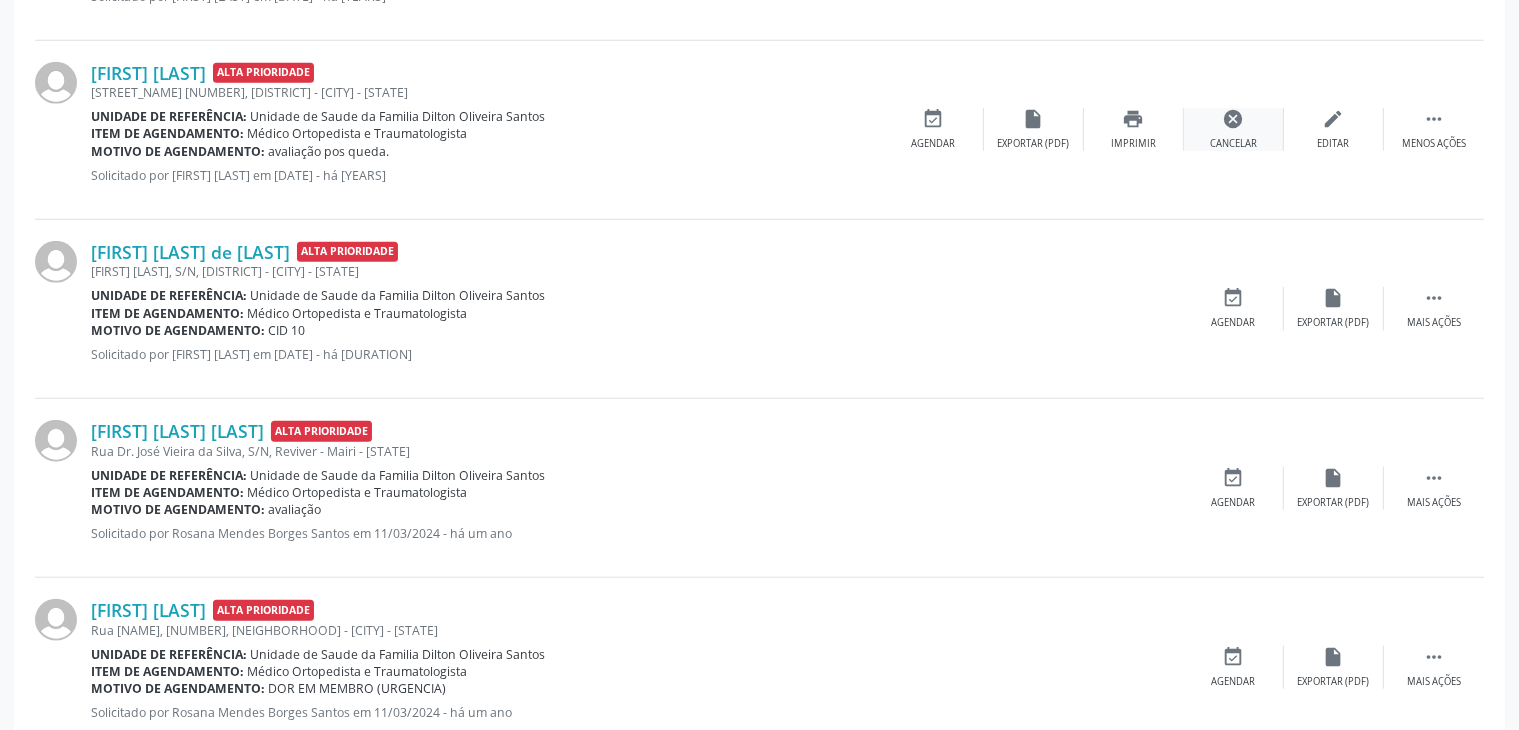 click on "cancel" at bounding box center (1234, 119) 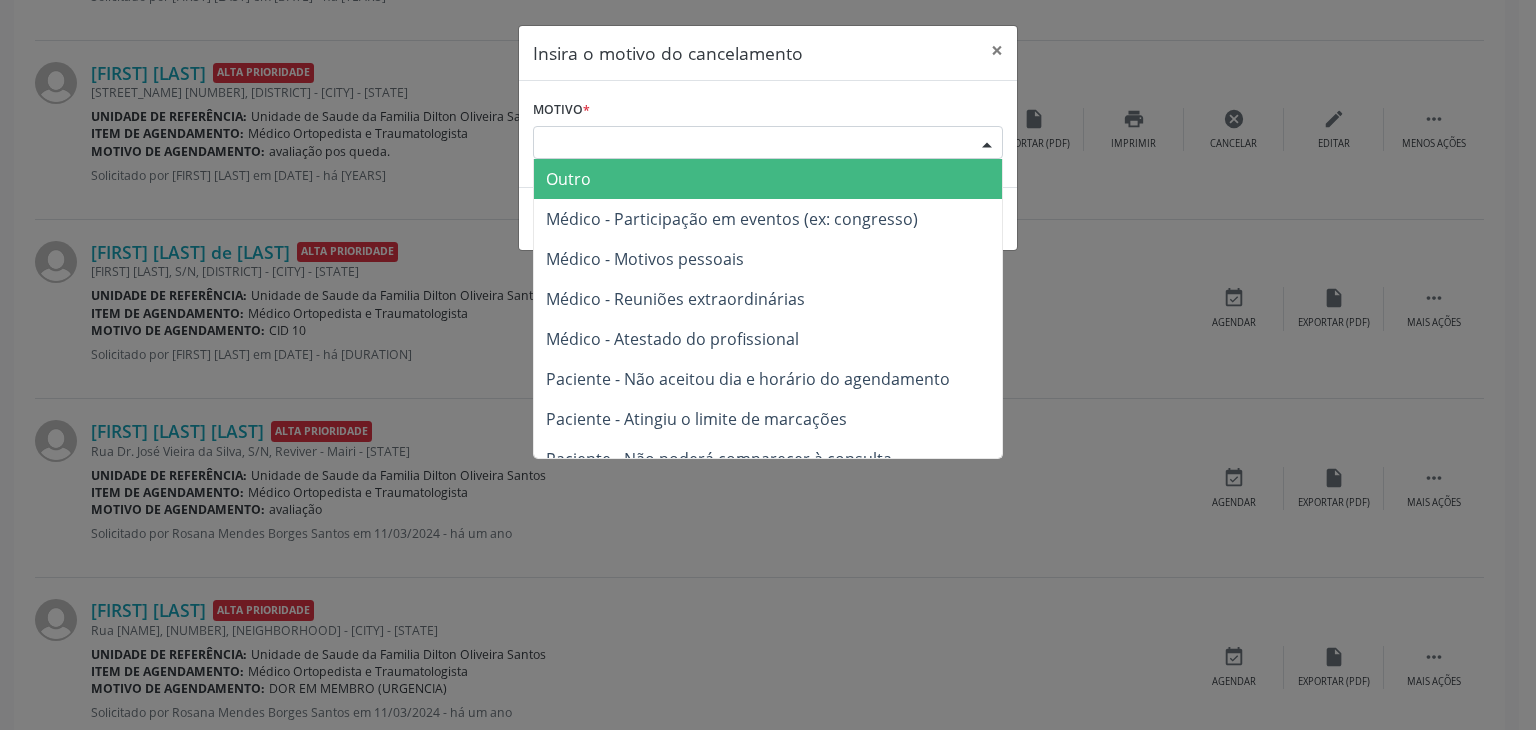 click on "Escolha o motivo" at bounding box center [768, 143] 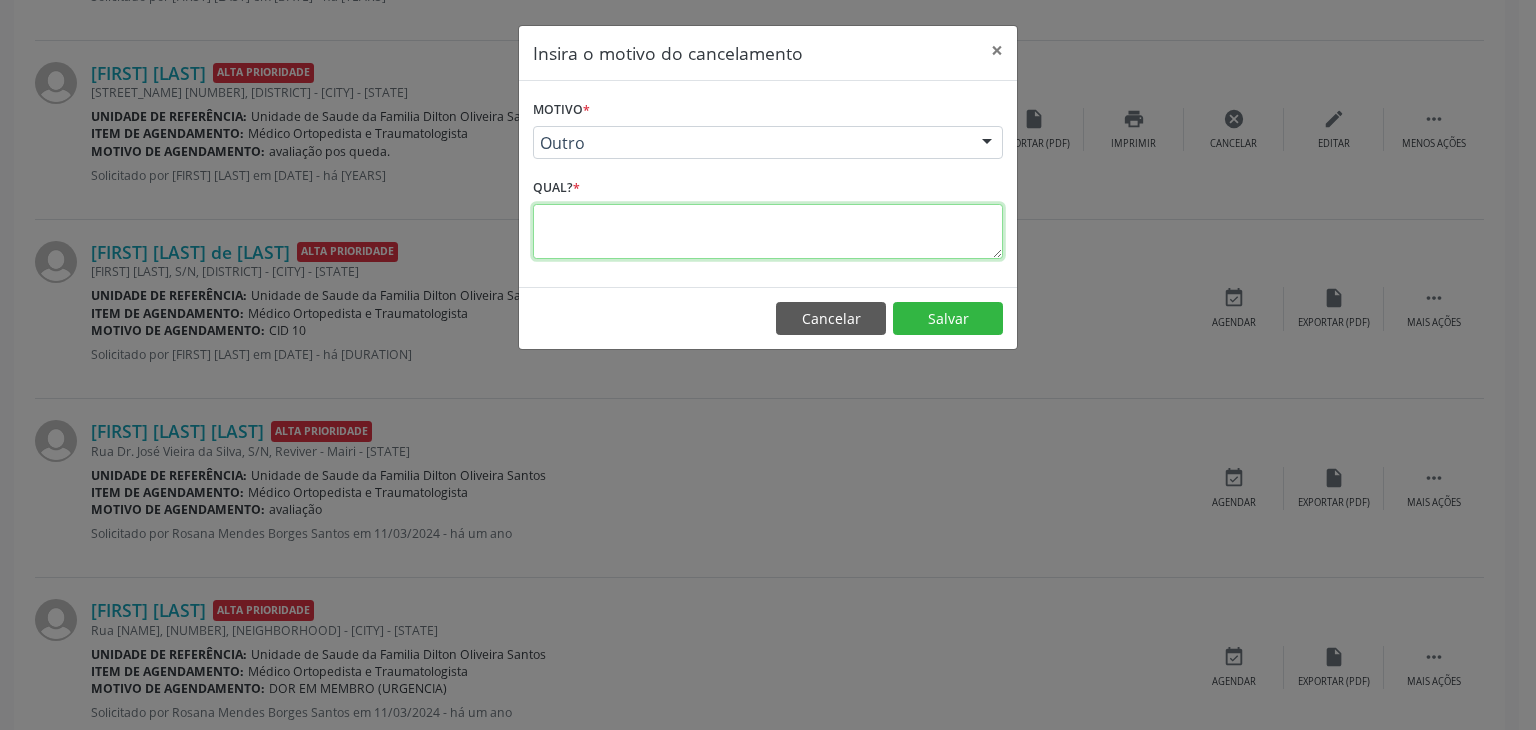 click at bounding box center (768, 231) 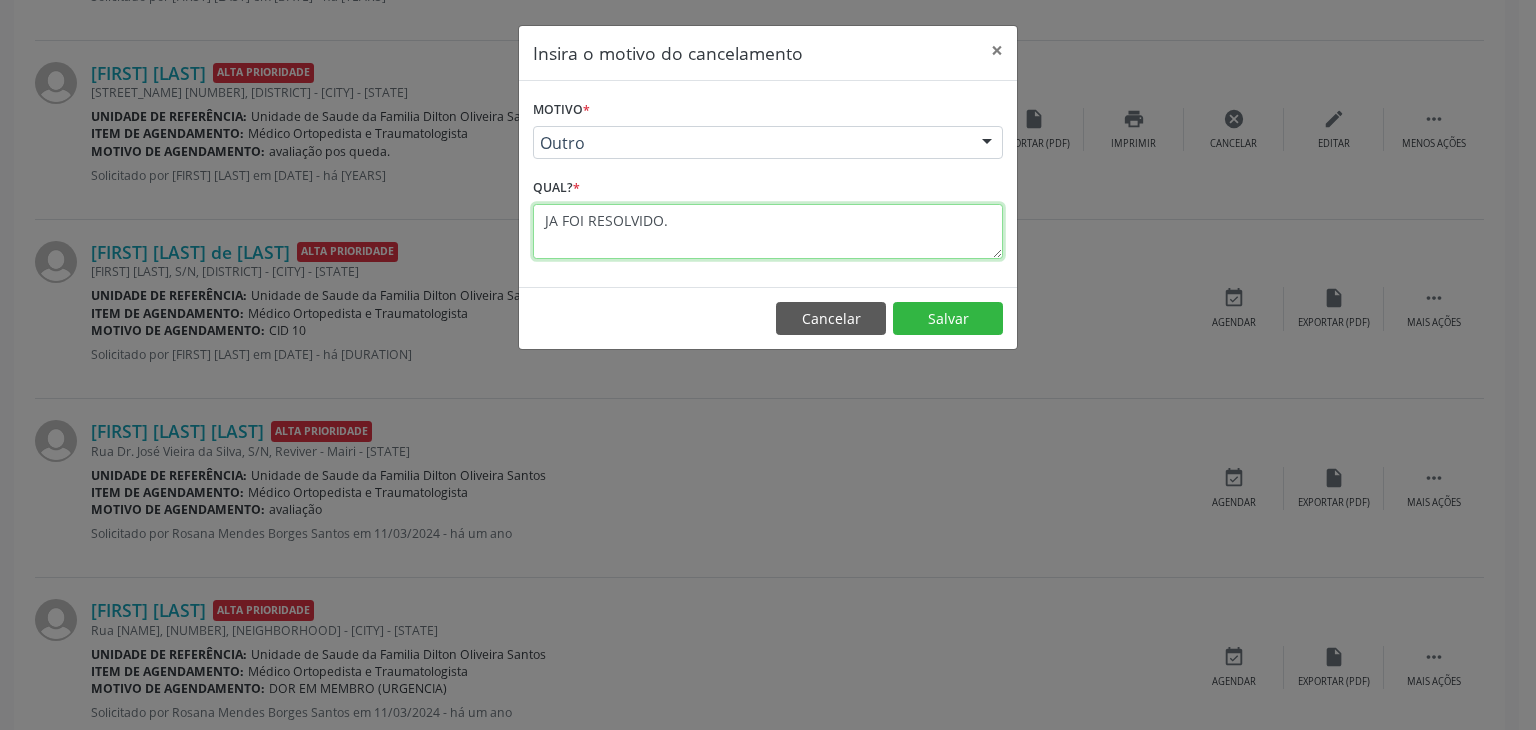 drag, startPoint x: 673, startPoint y: 222, endPoint x: 500, endPoint y: 209, distance: 173.48775 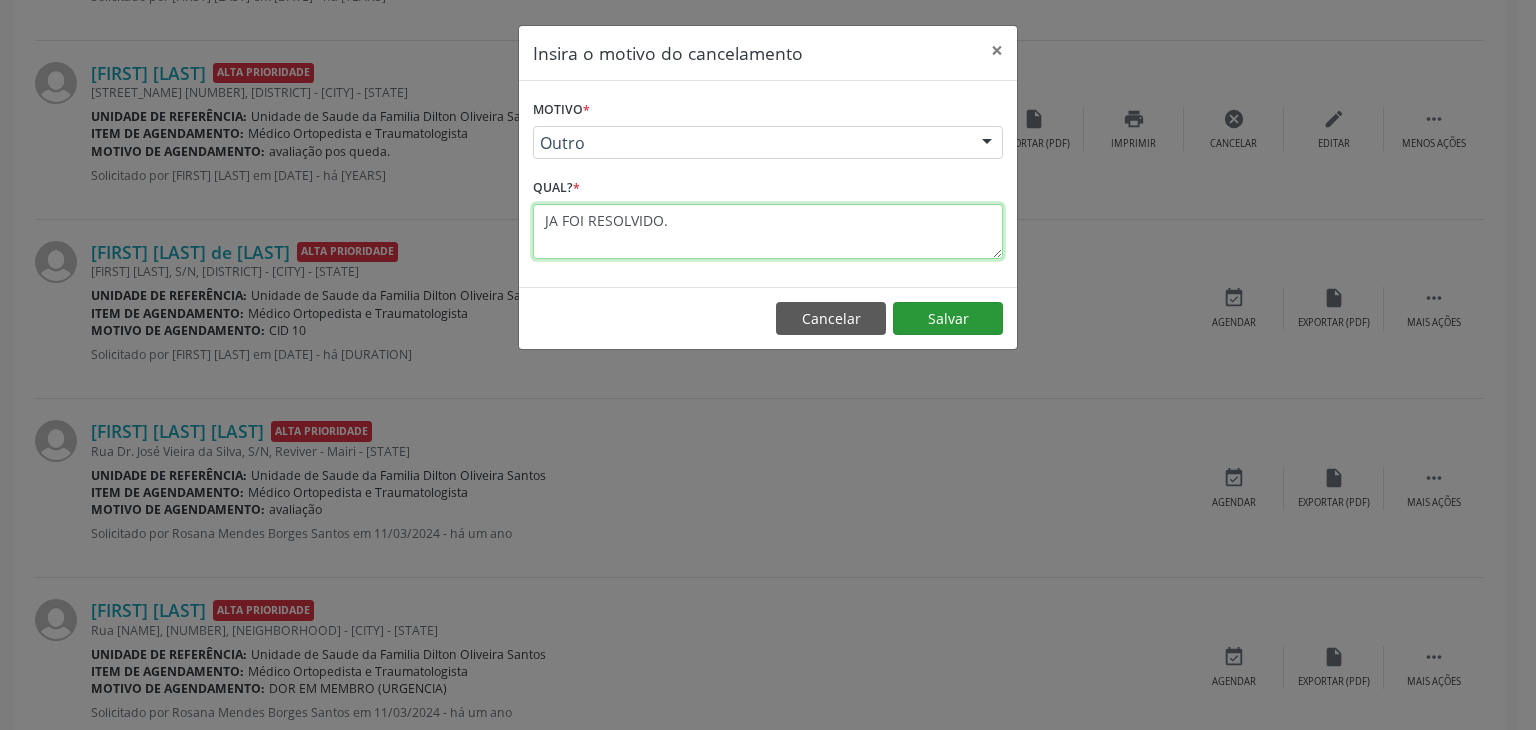 type on "JA FOI RESOLVIDO." 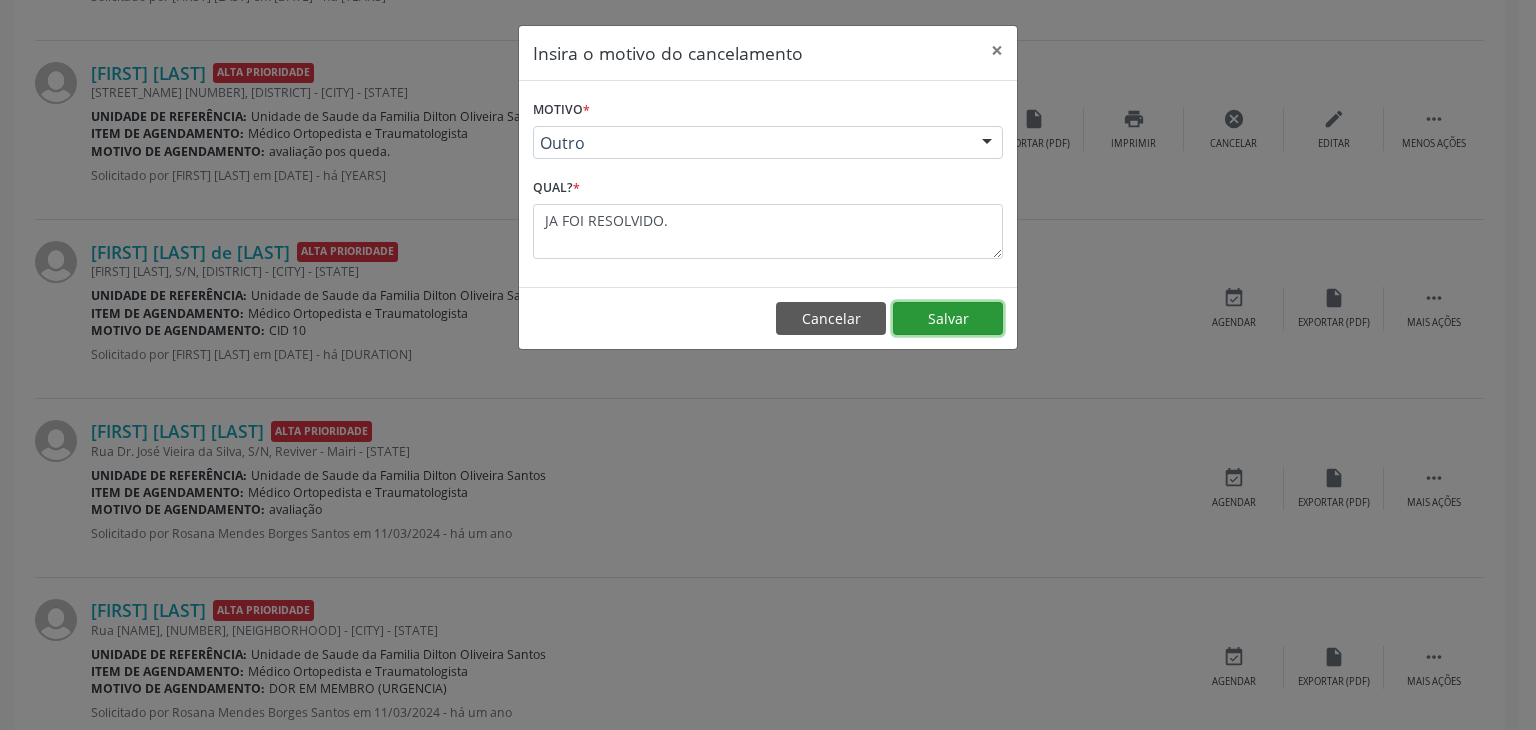 click on "Salvar" at bounding box center [948, 319] 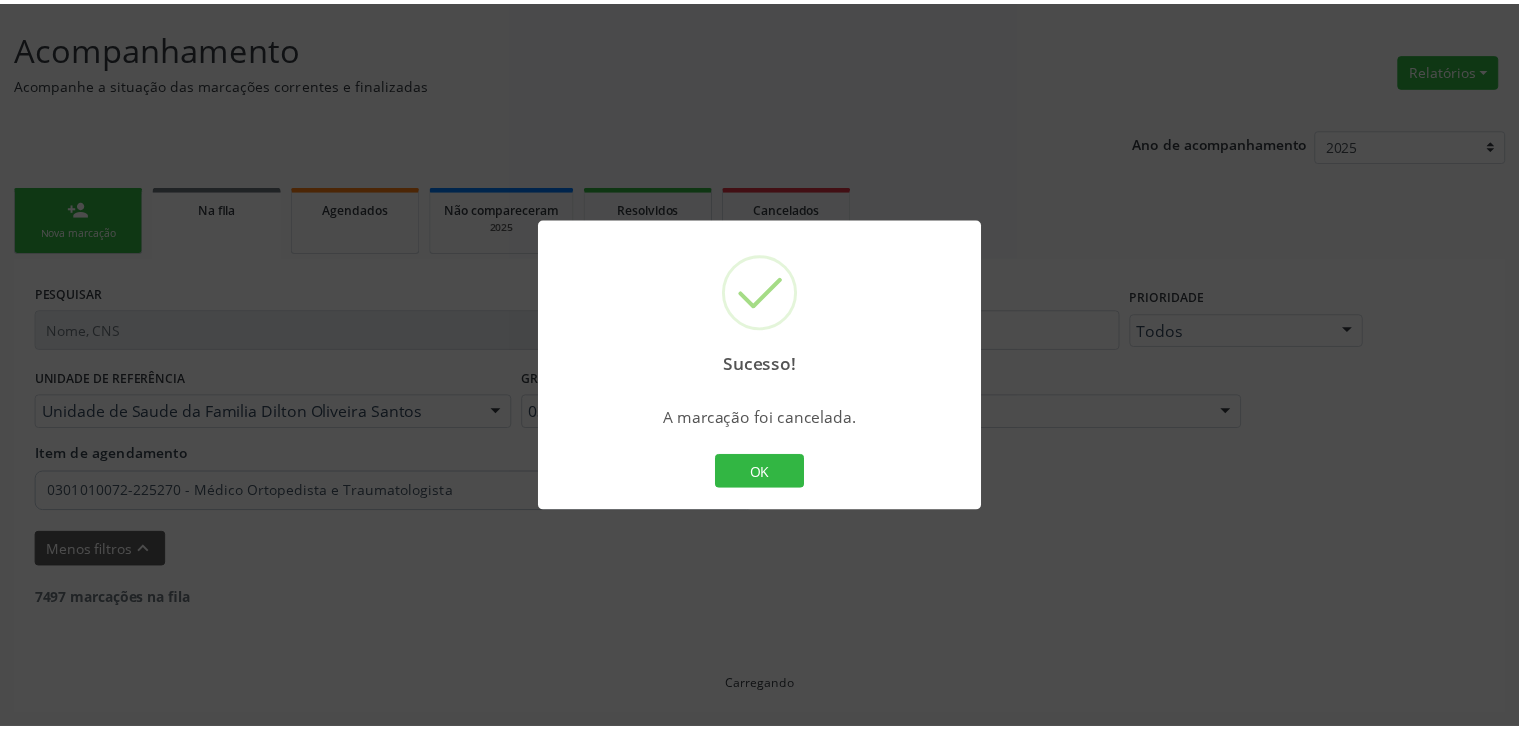 scroll, scrollTop: 112, scrollLeft: 0, axis: vertical 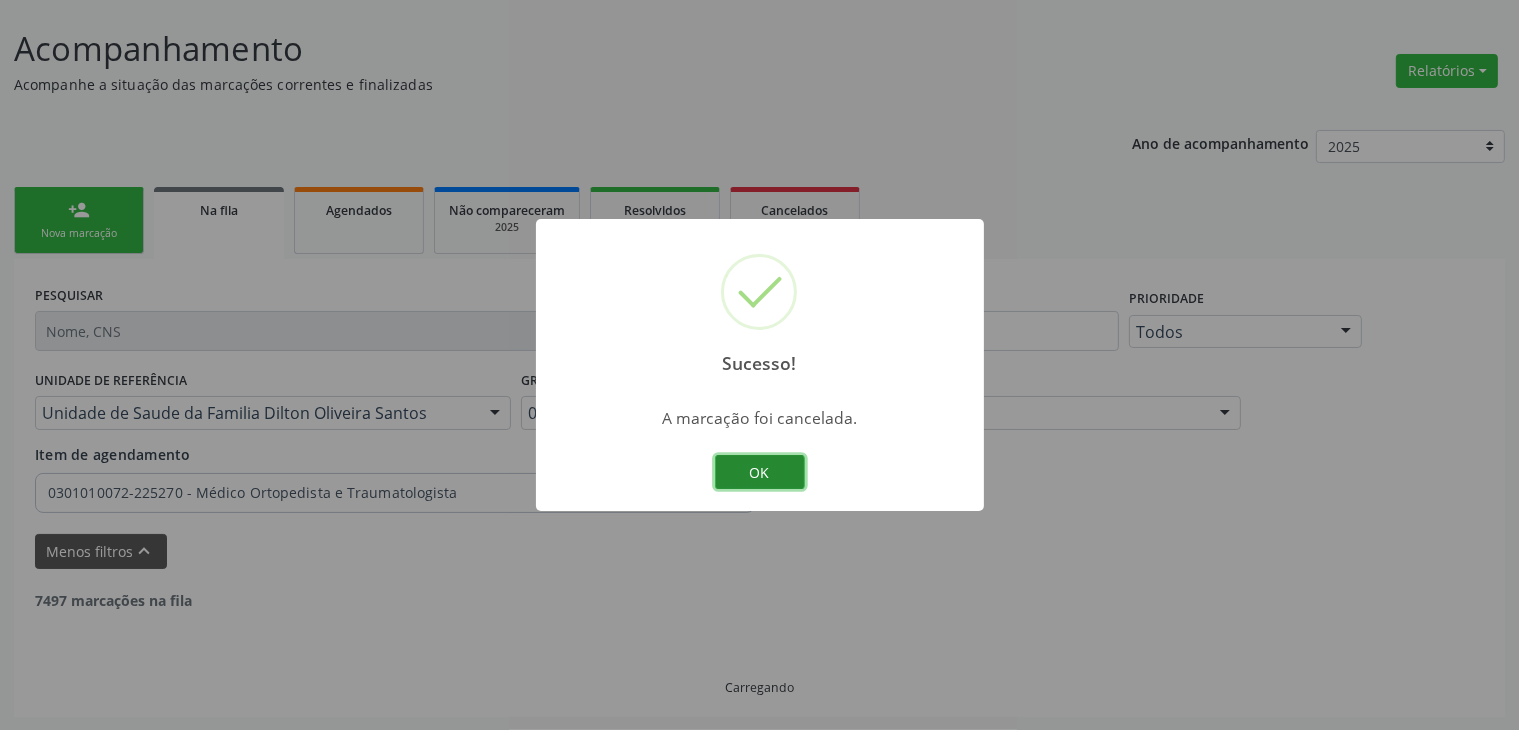 click on "OK" at bounding box center [760, 472] 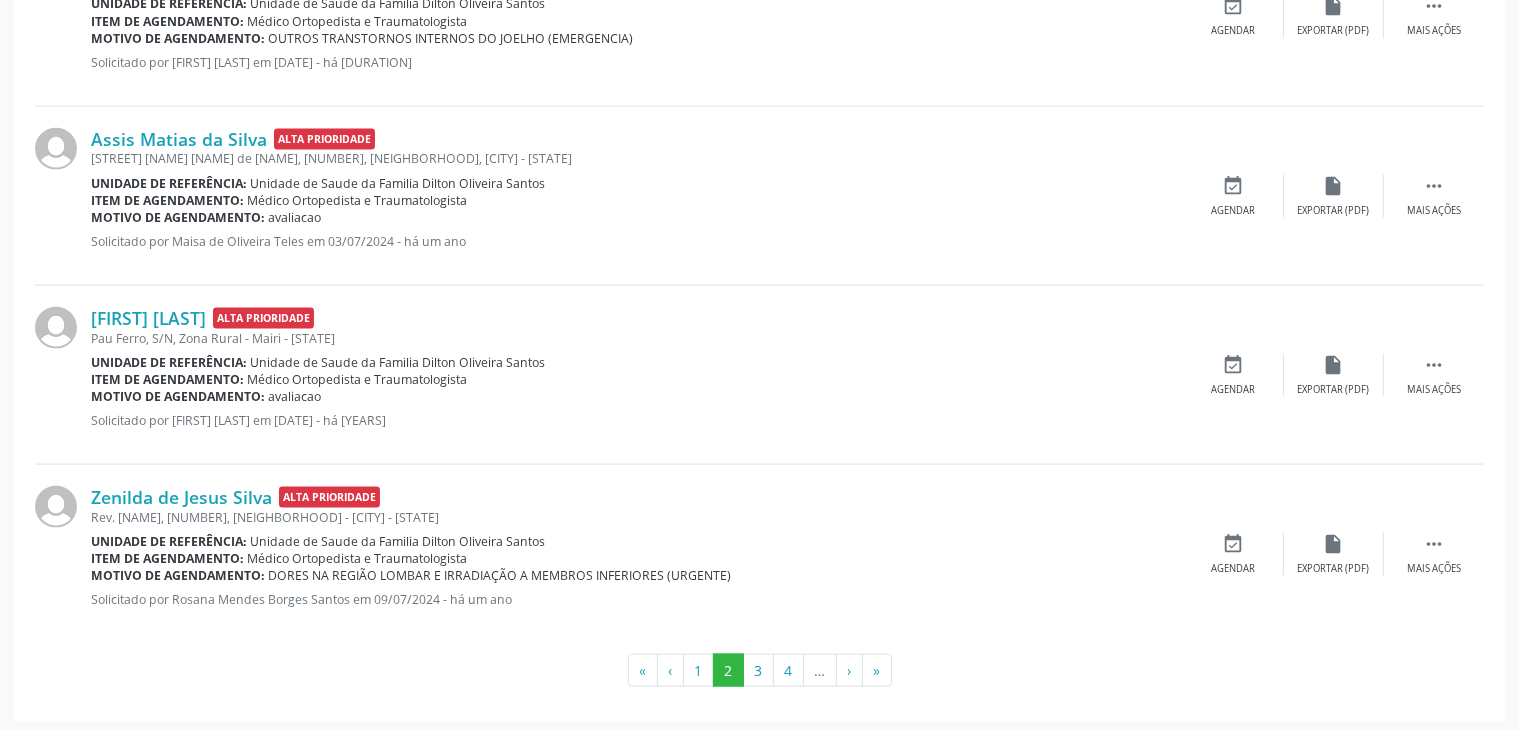 scroll, scrollTop: 2839, scrollLeft: 0, axis: vertical 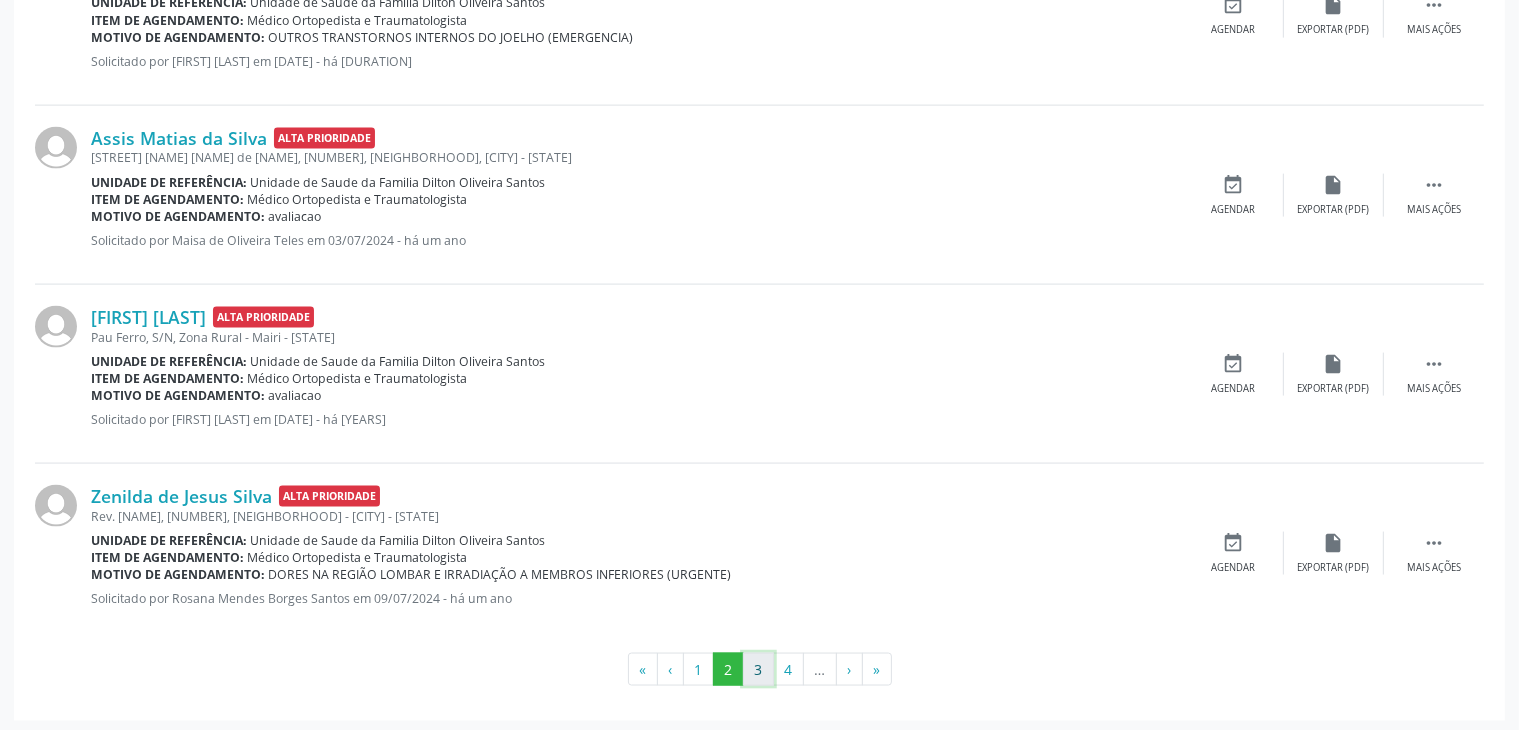 click on "3" at bounding box center [758, 670] 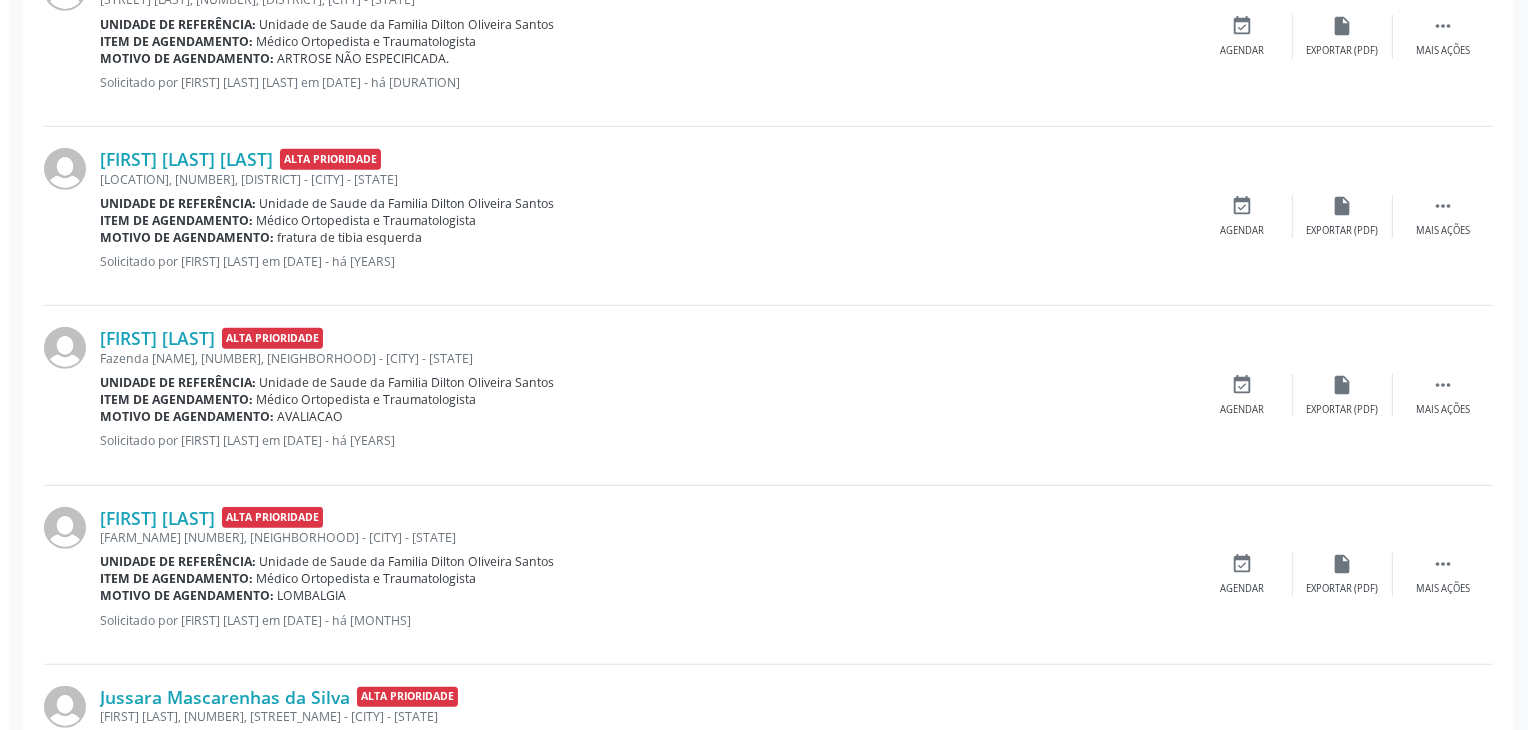 scroll, scrollTop: 1122, scrollLeft: 0, axis: vertical 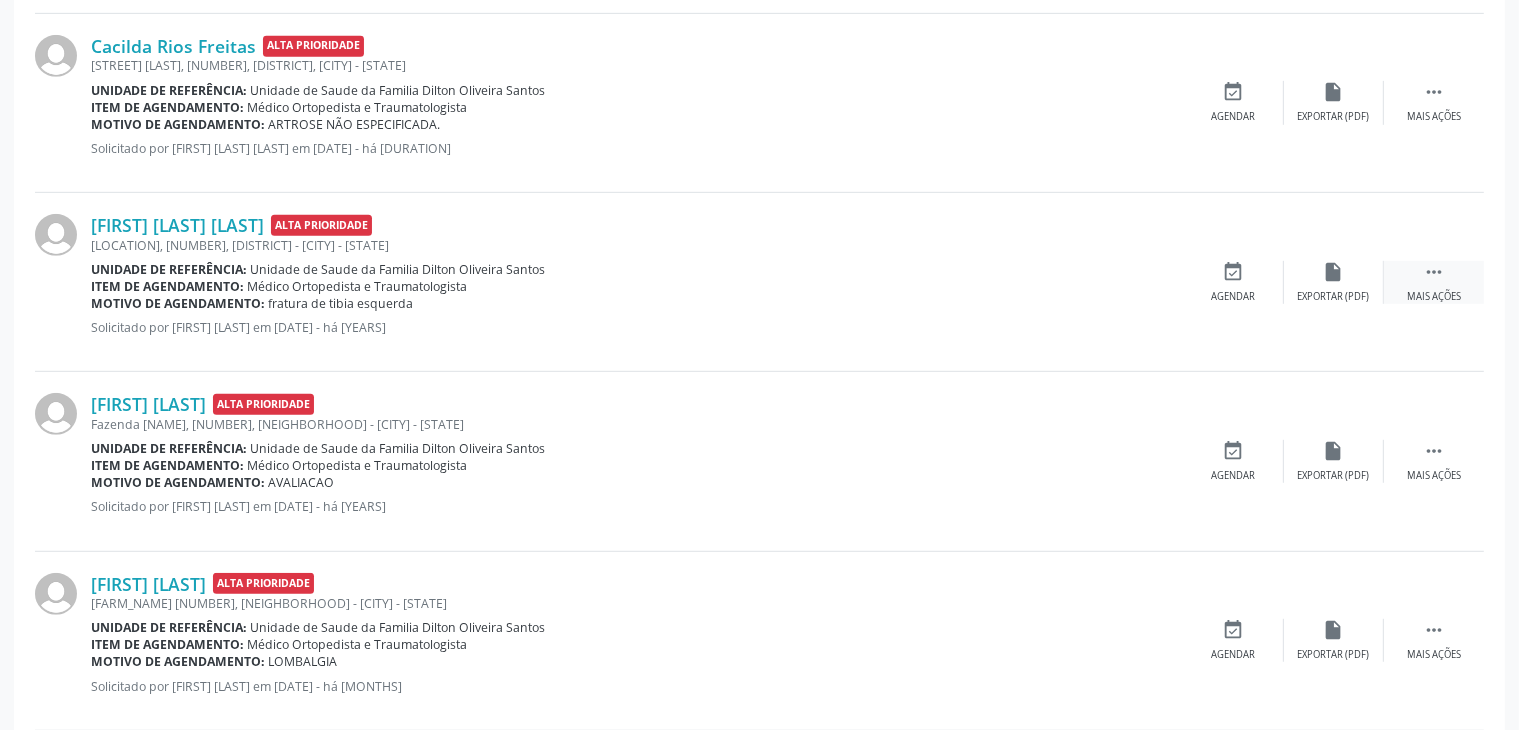 click on "
Mais ações" at bounding box center [1434, 282] 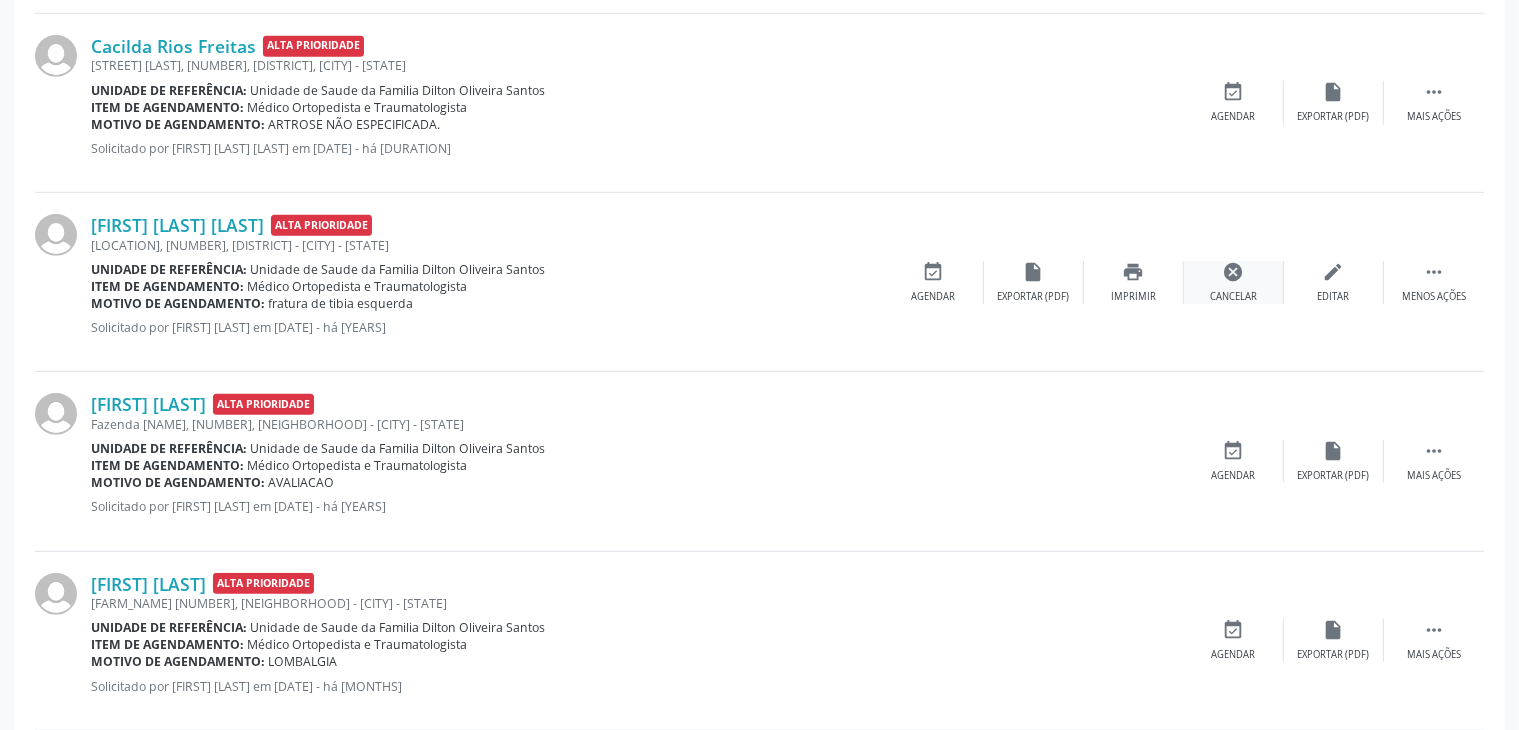 click on "cancel
Cancelar" at bounding box center [1234, 282] 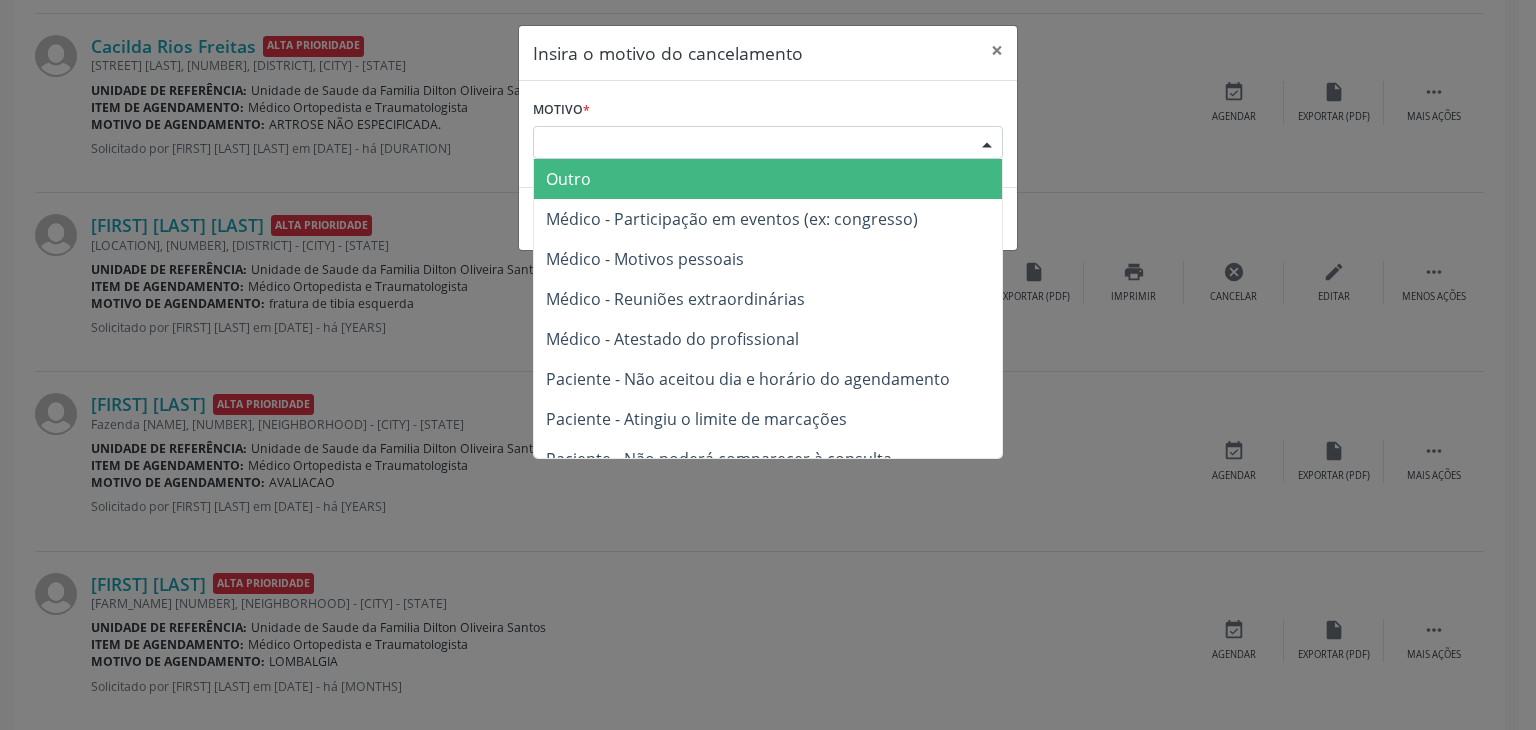 click on "Escolha o motivo" at bounding box center [768, 143] 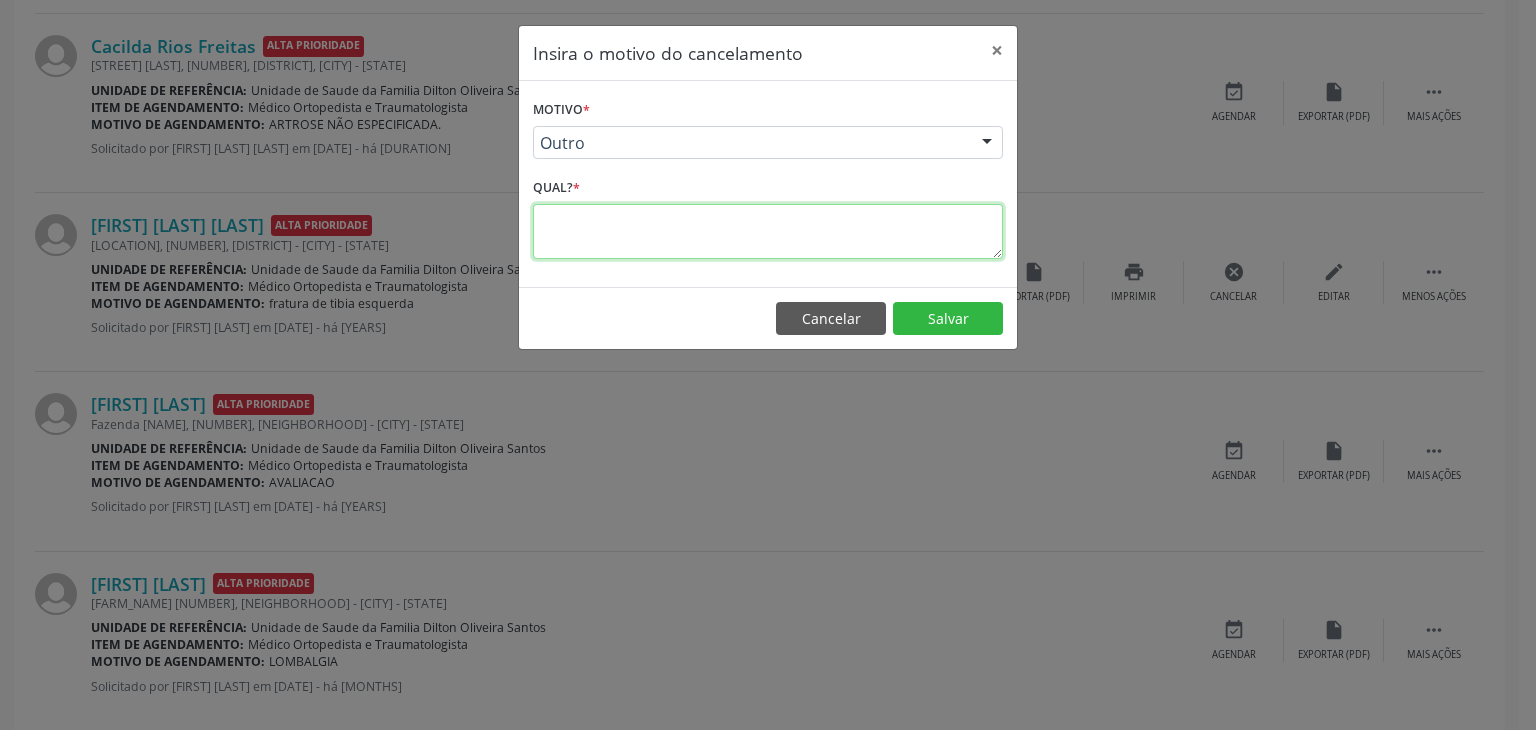 click at bounding box center (768, 231) 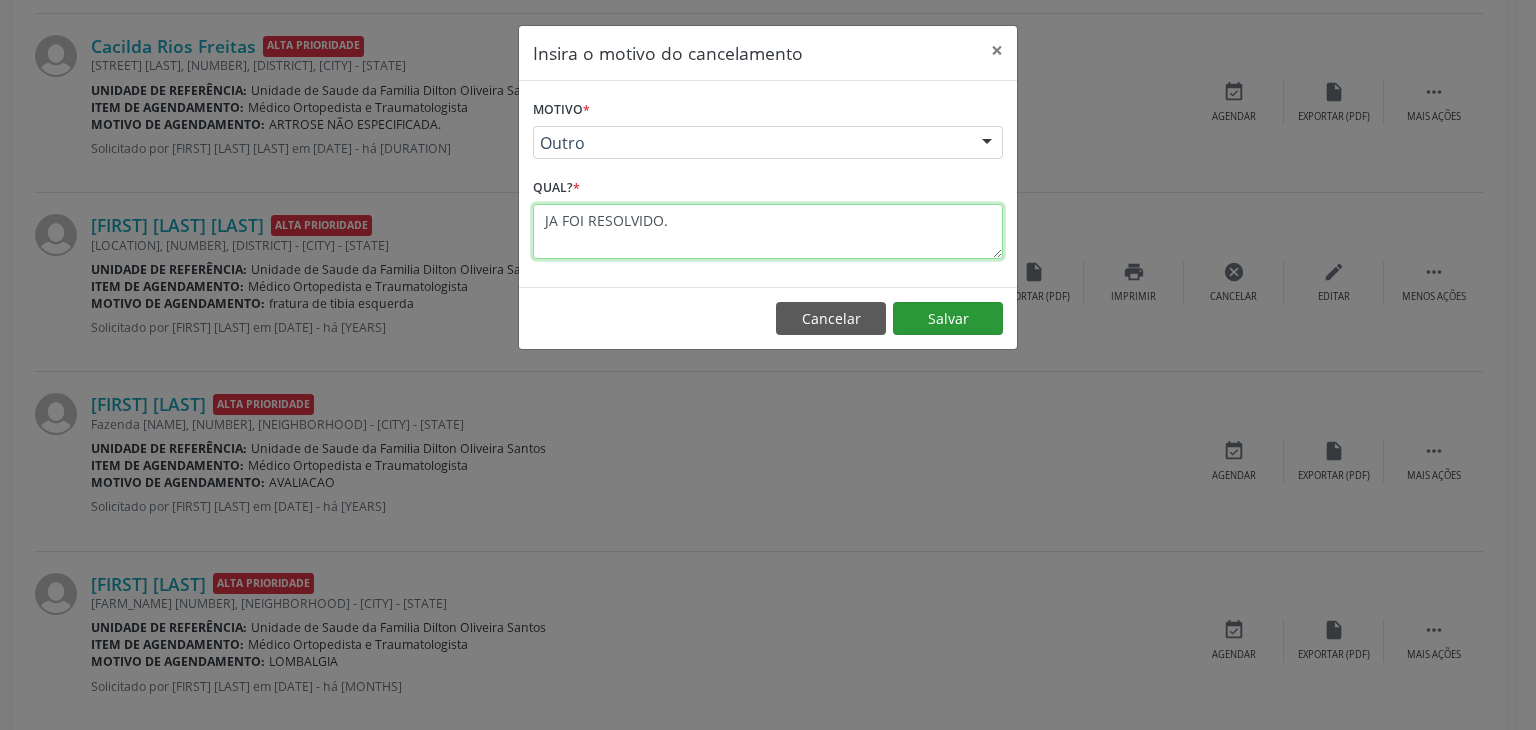 type on "JA FOI RESOLVIDO." 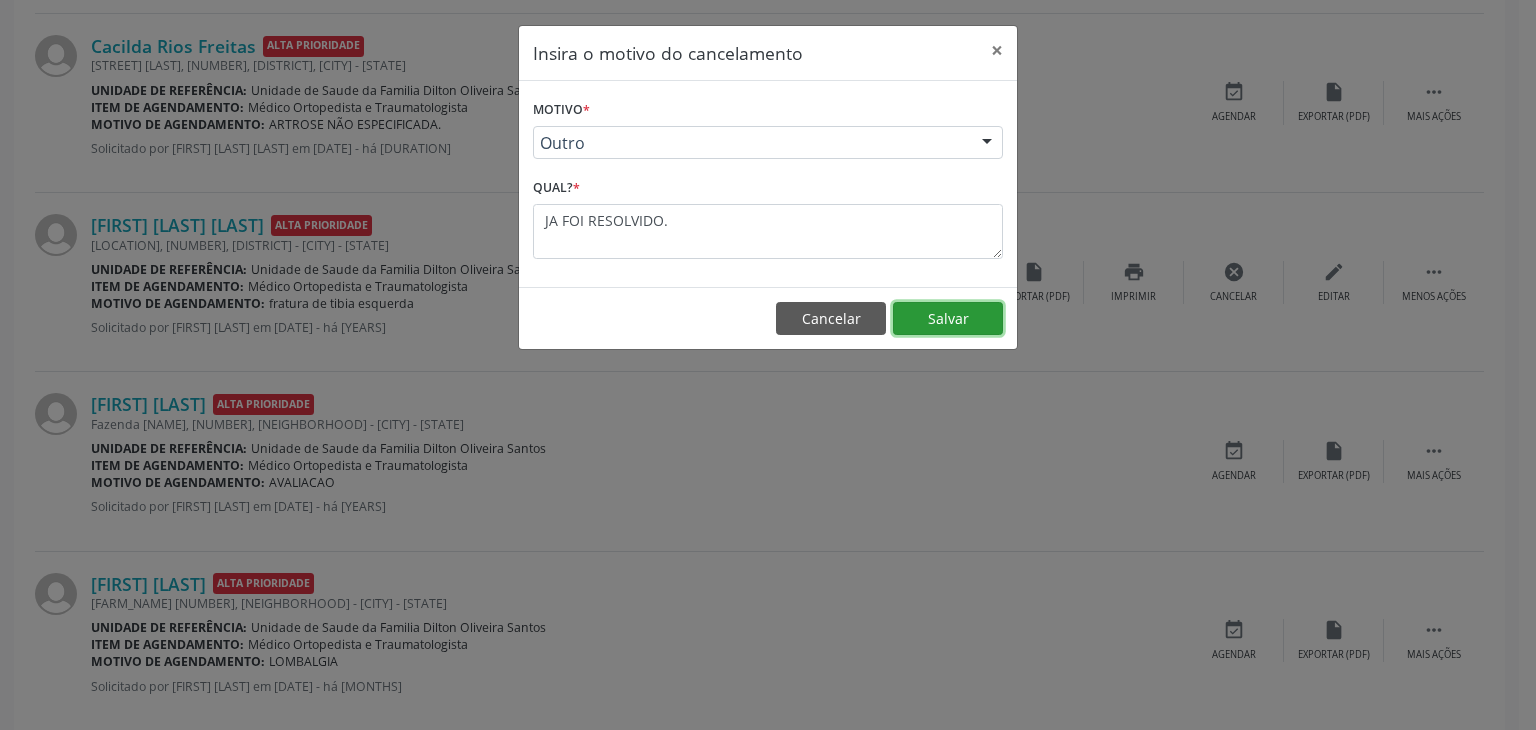 click on "Salvar" at bounding box center (948, 319) 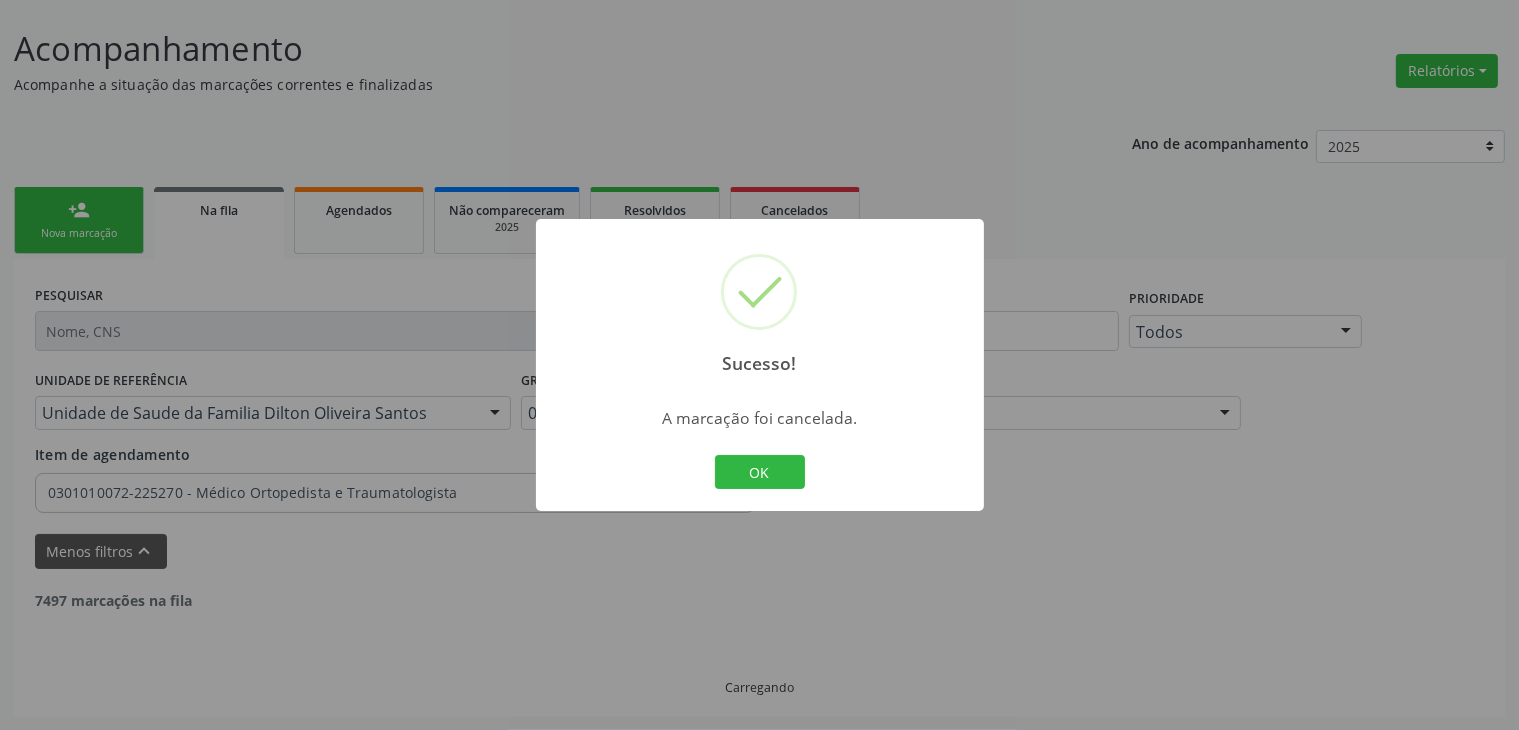 scroll, scrollTop: 1122, scrollLeft: 0, axis: vertical 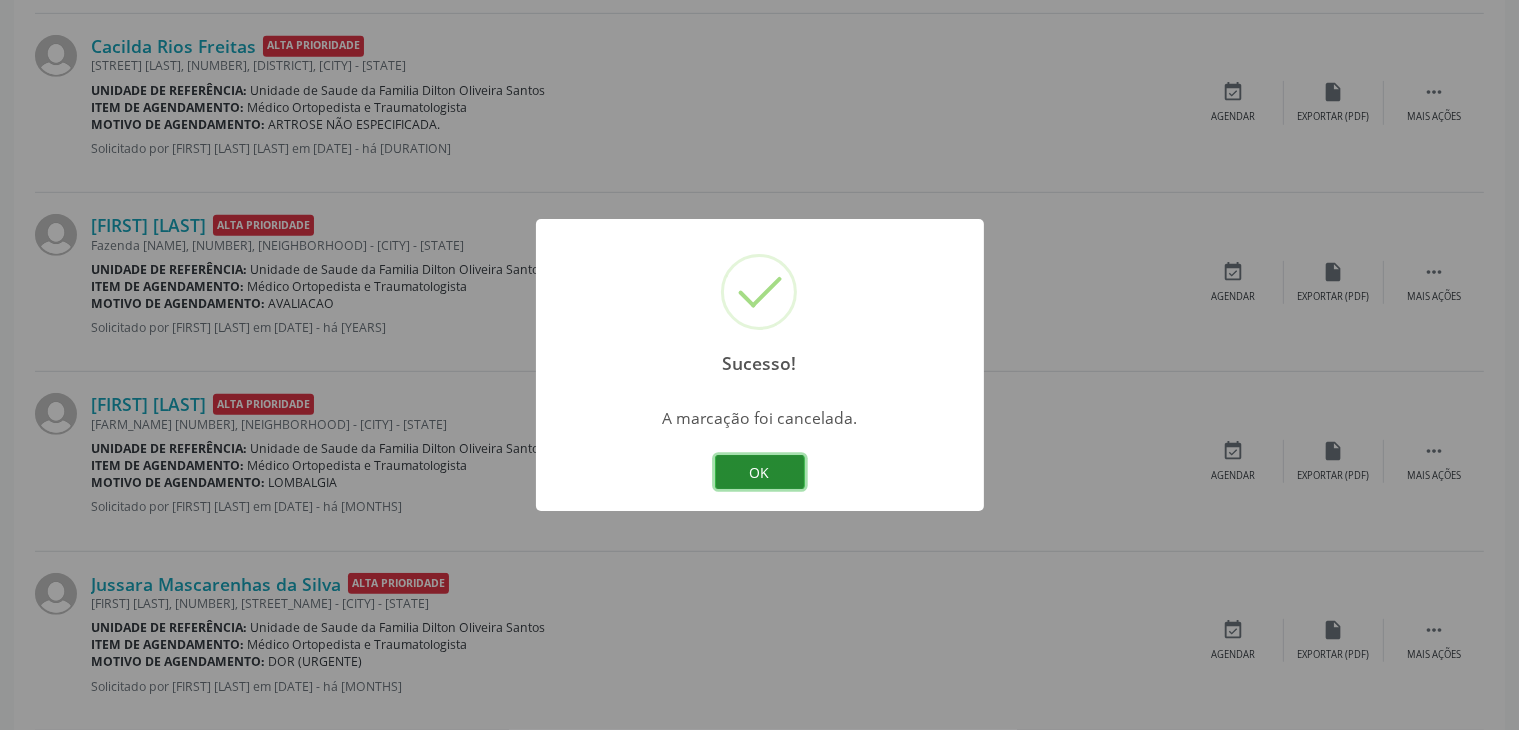 click on "OK" at bounding box center [760, 472] 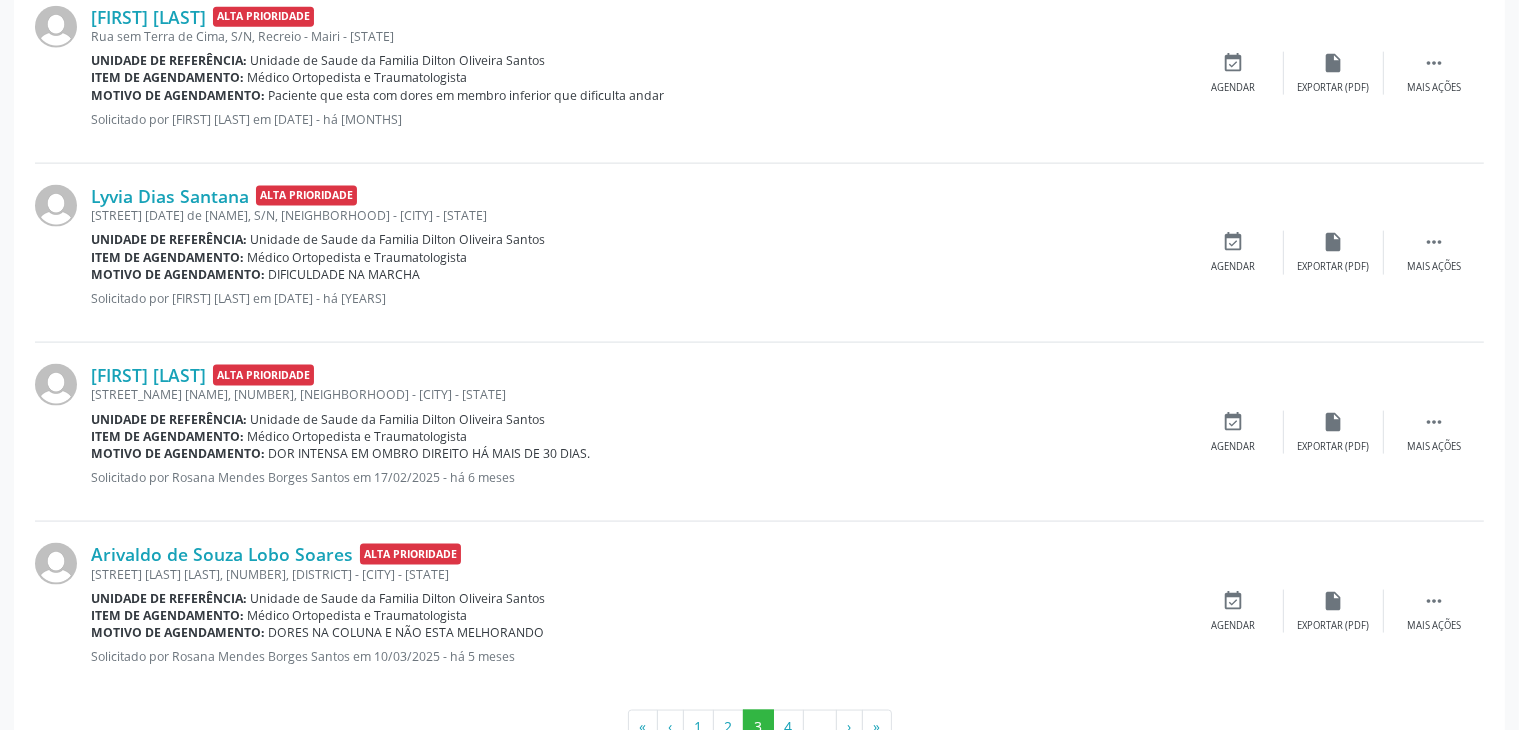 scroll, scrollTop: 2822, scrollLeft: 0, axis: vertical 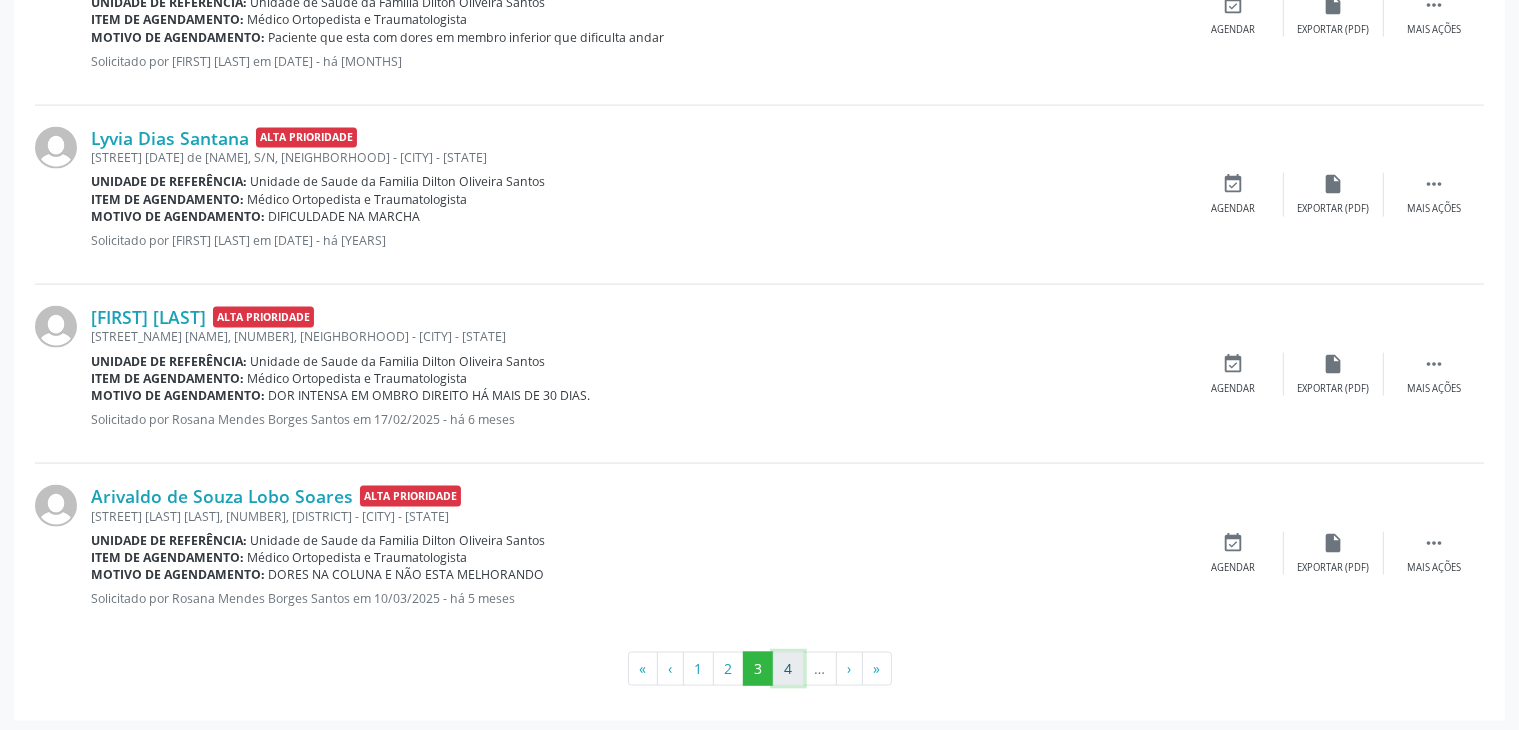 click on "4" at bounding box center (788, 669) 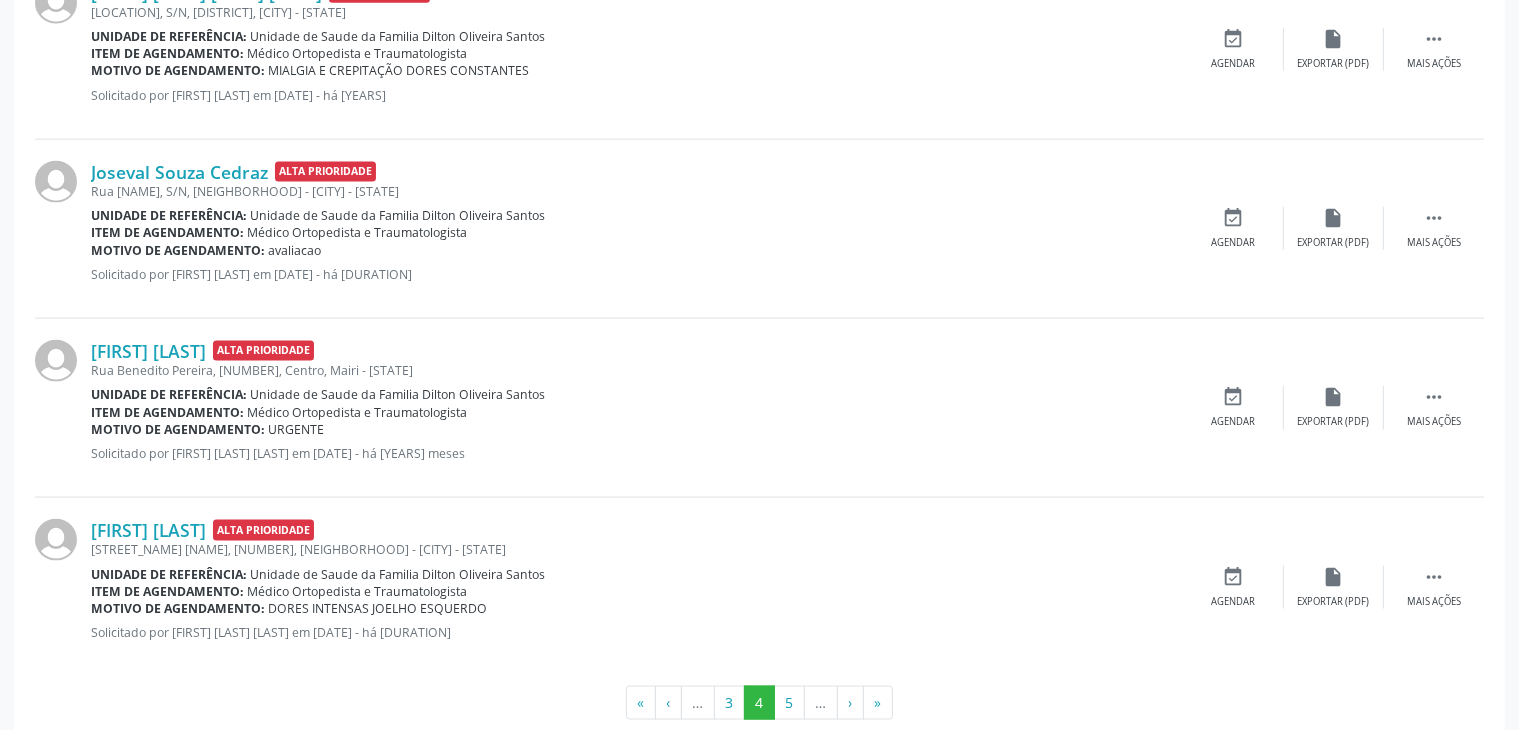 scroll, scrollTop: 2805, scrollLeft: 0, axis: vertical 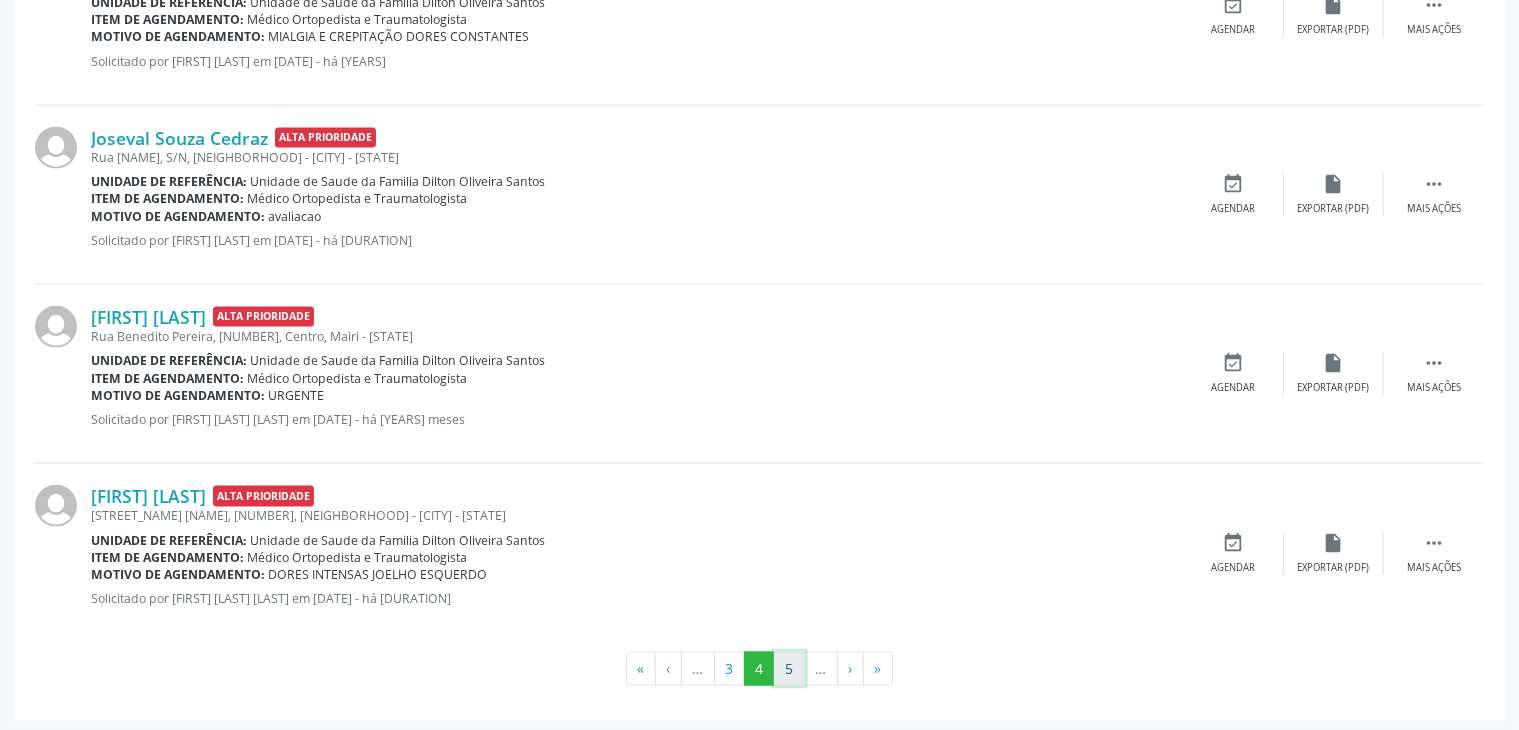 click on "5" at bounding box center [789, 669] 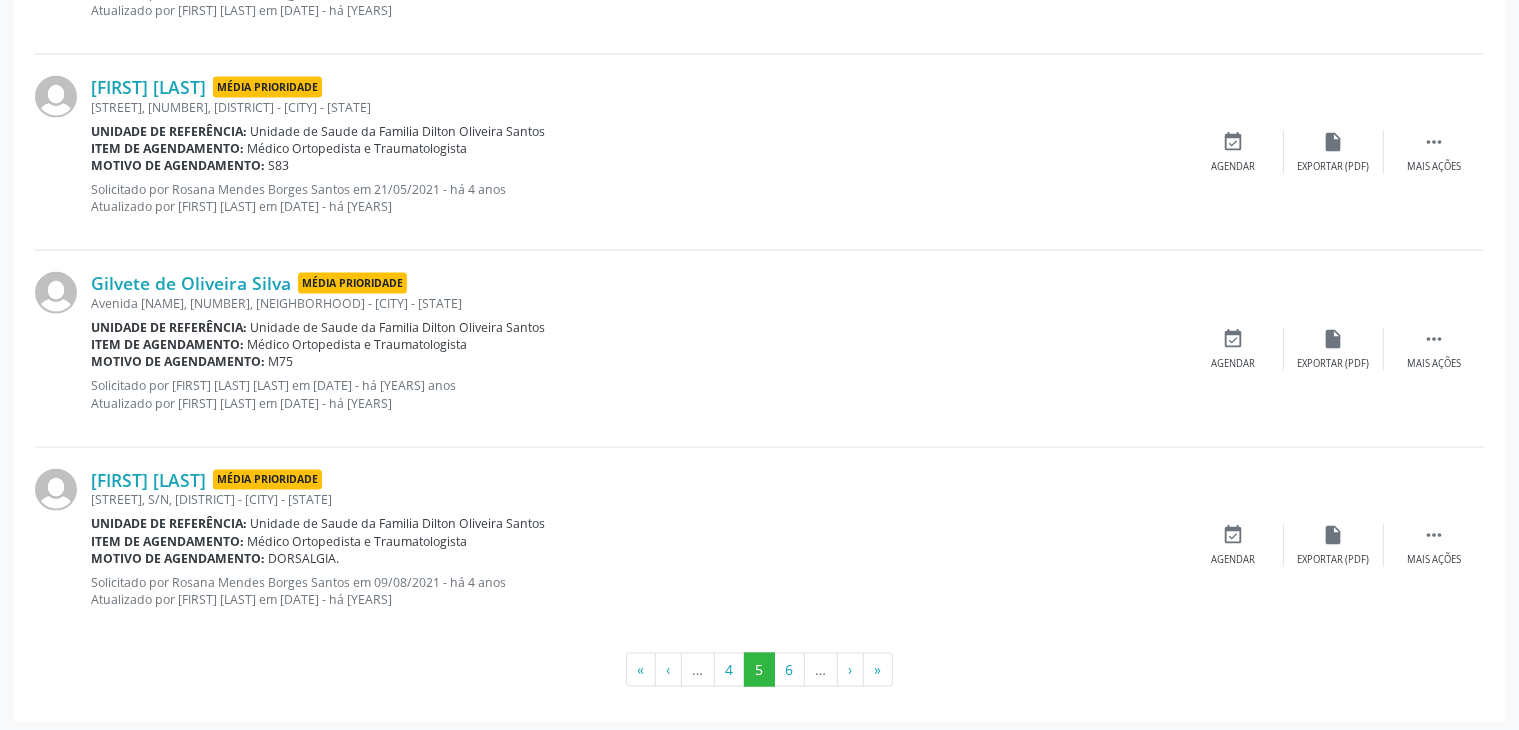 scroll, scrollTop: 3011, scrollLeft: 0, axis: vertical 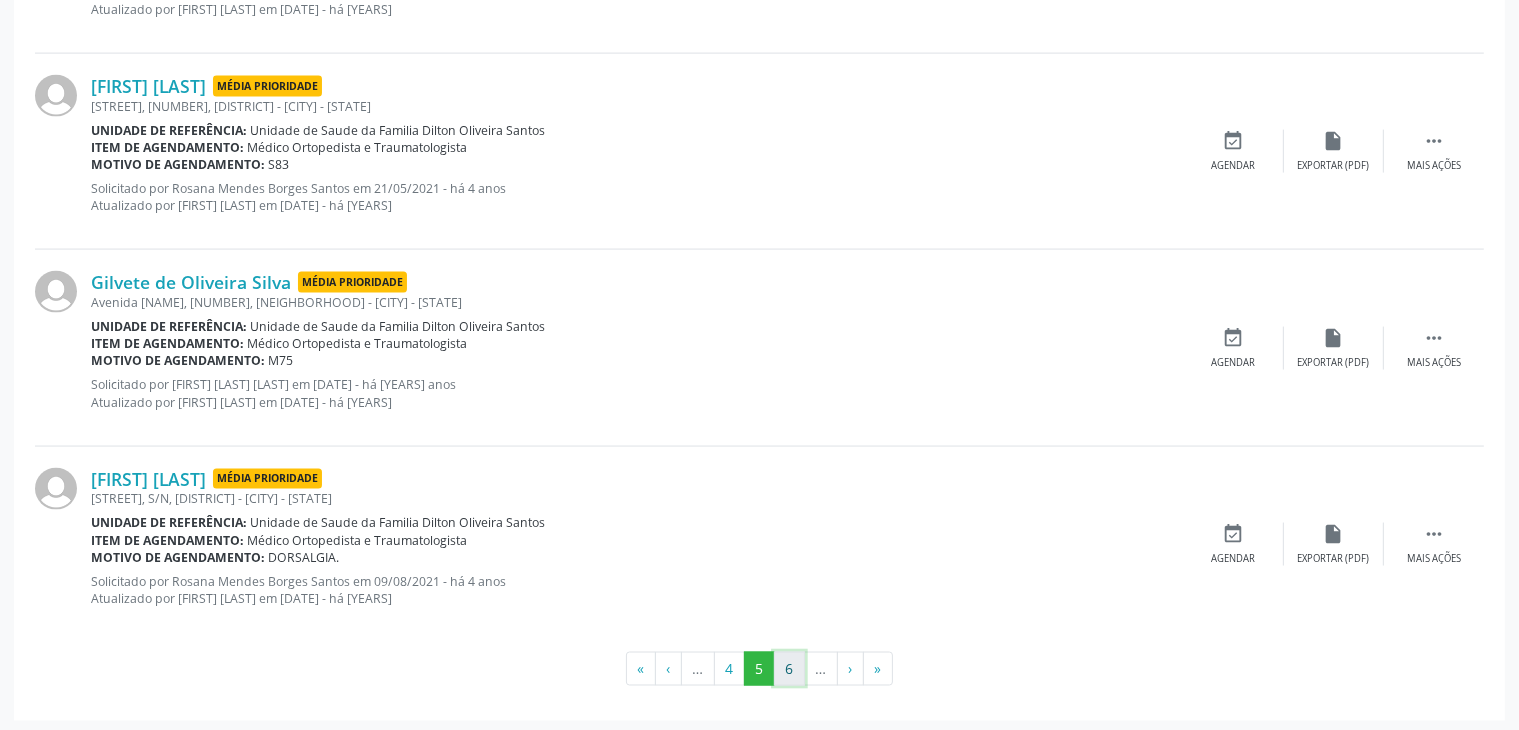 click on "6" at bounding box center (789, 669) 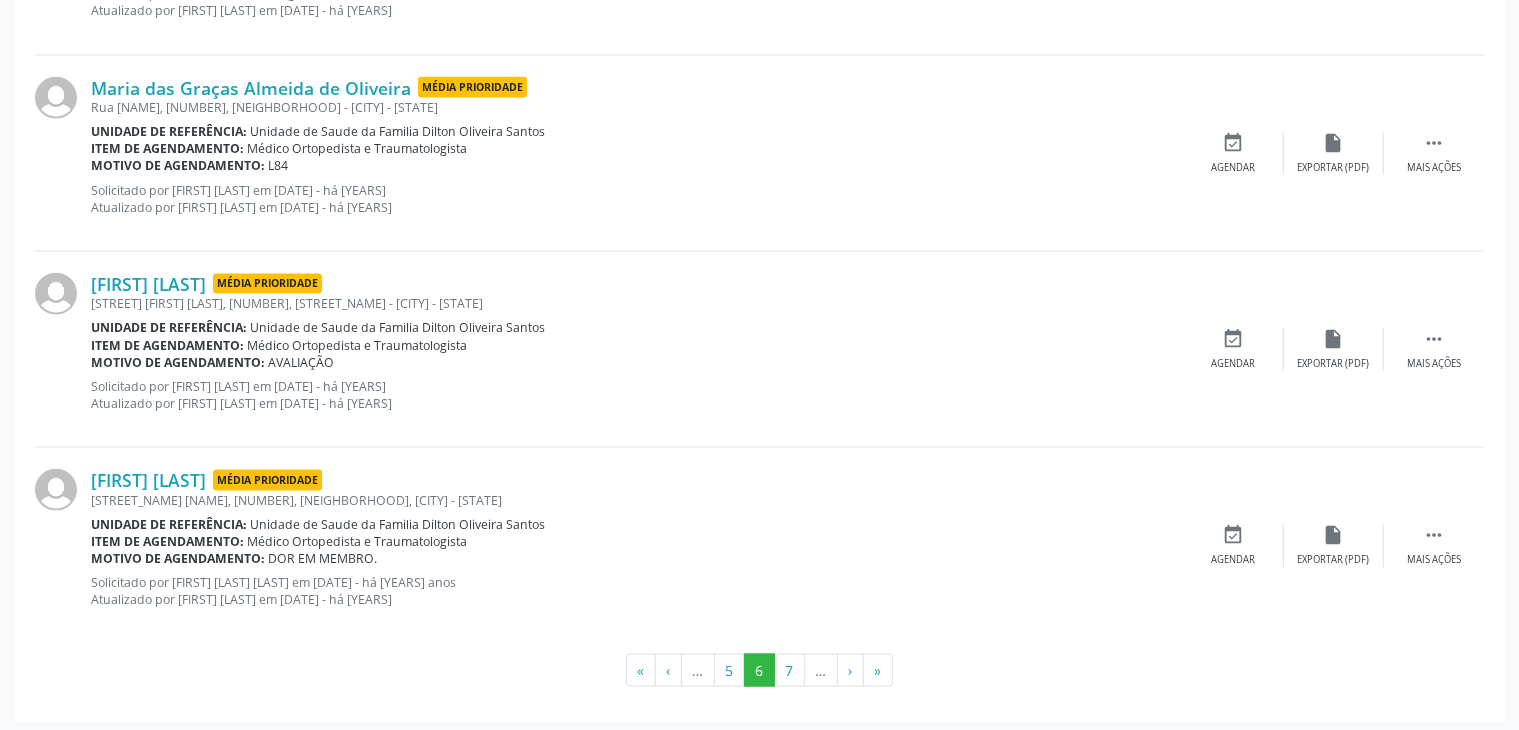 scroll, scrollTop: 3062, scrollLeft: 0, axis: vertical 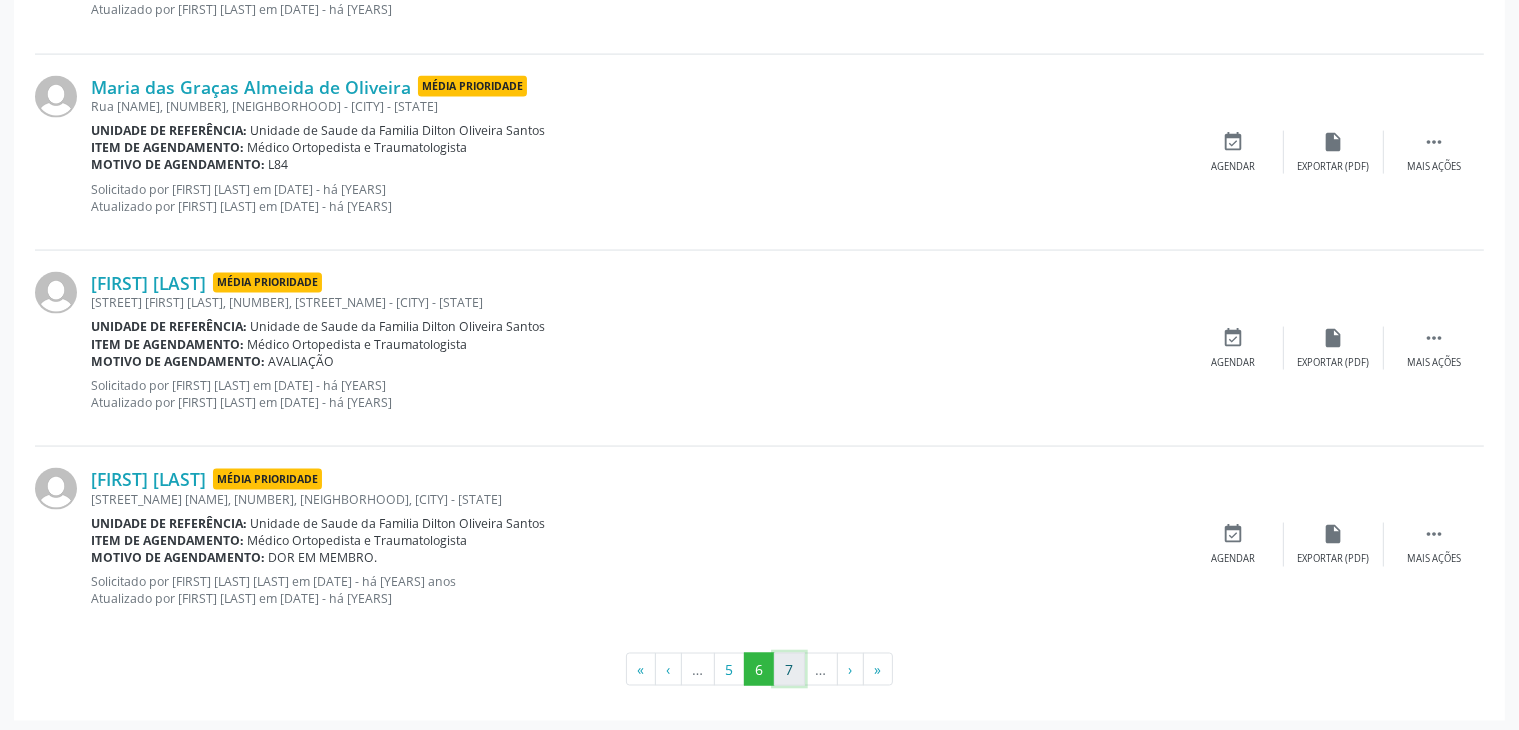 click on "7" at bounding box center [789, 670] 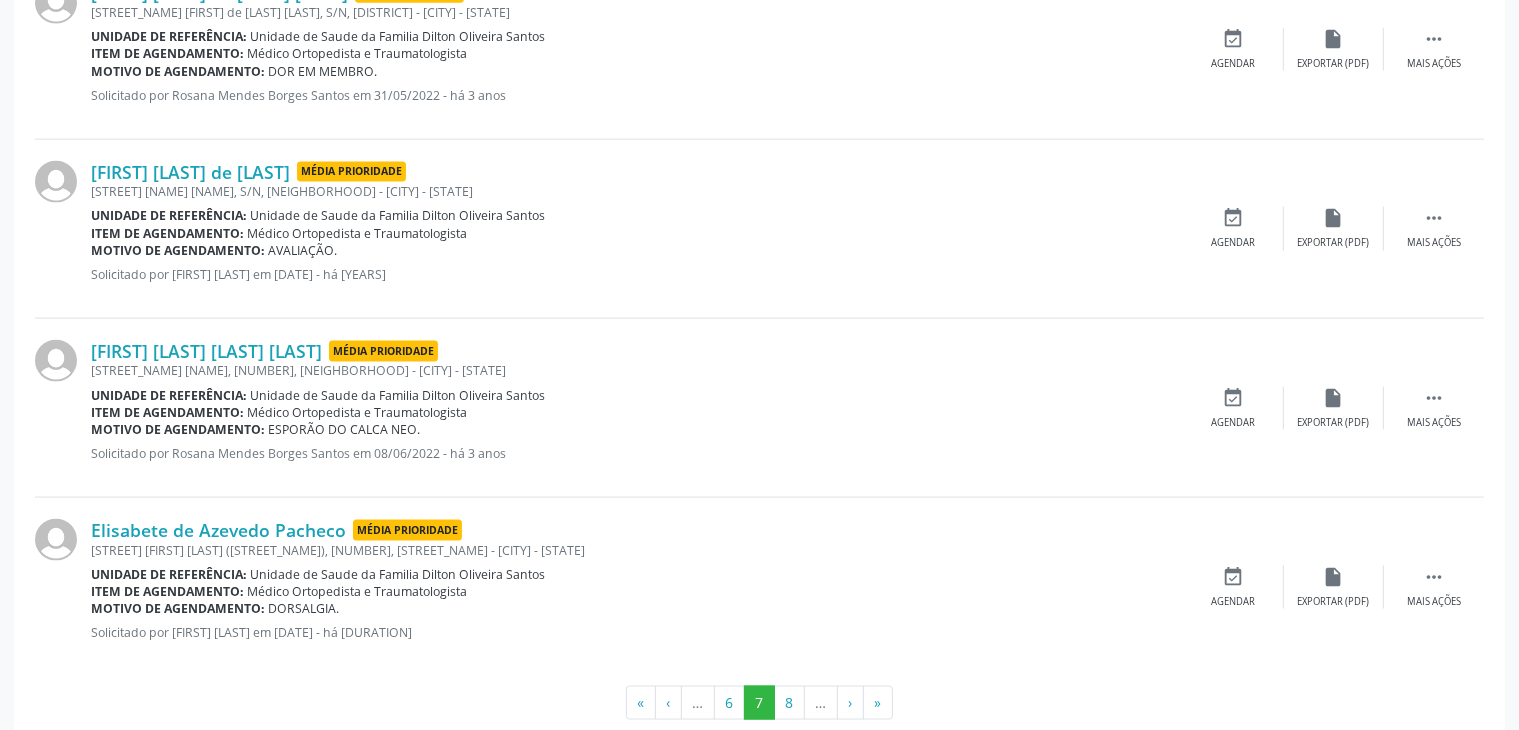 scroll, scrollTop: 2822, scrollLeft: 0, axis: vertical 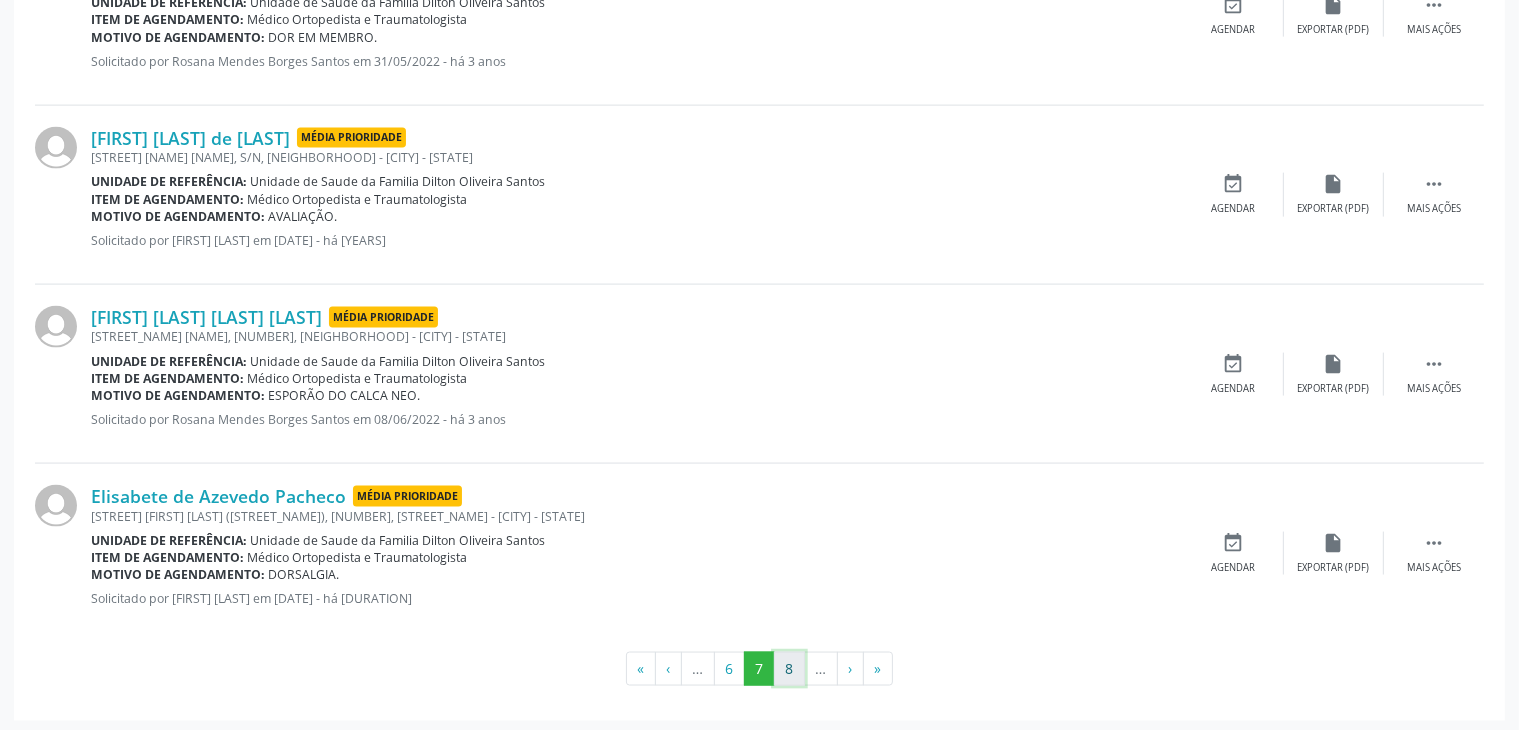 click on "8" at bounding box center (789, 669) 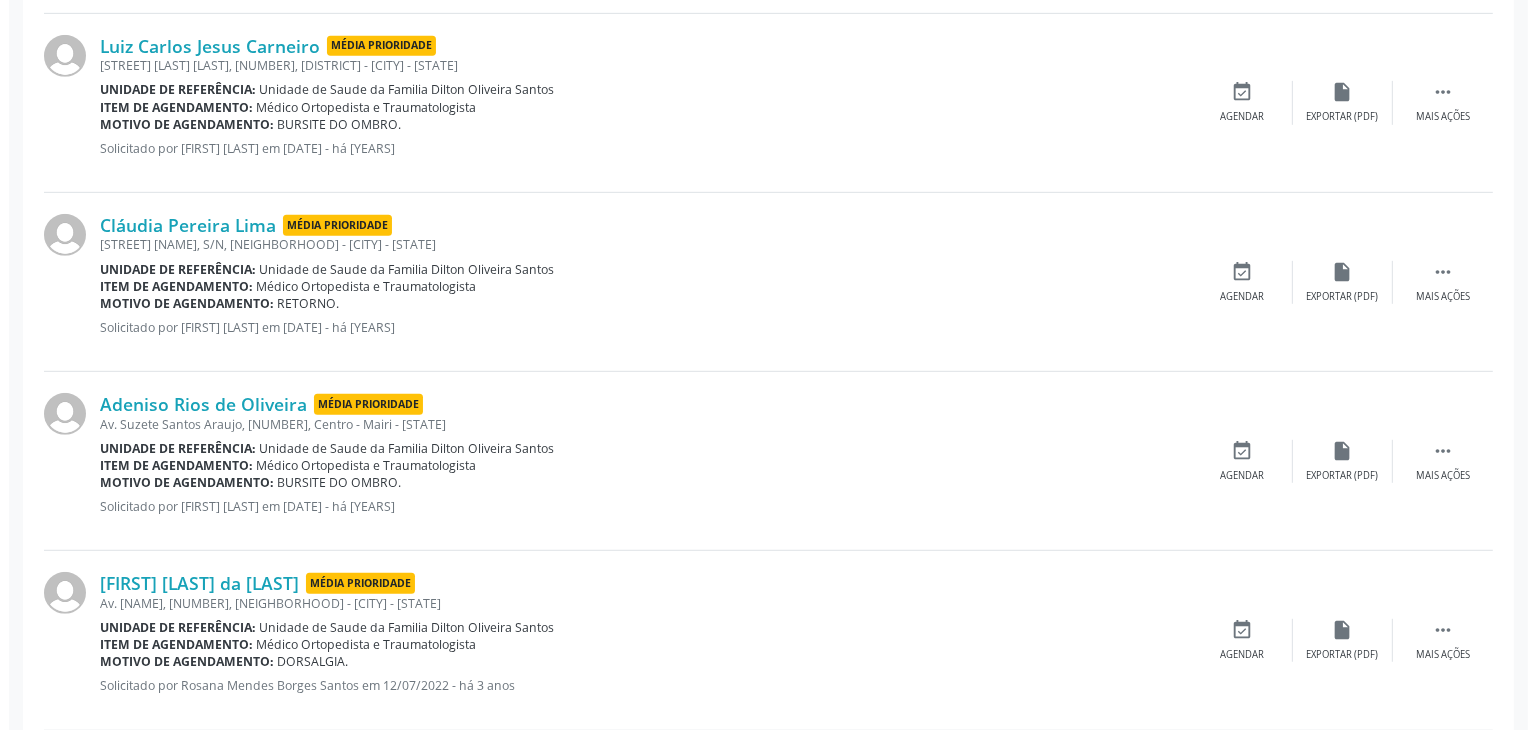 scroll, scrollTop: 1005, scrollLeft: 0, axis: vertical 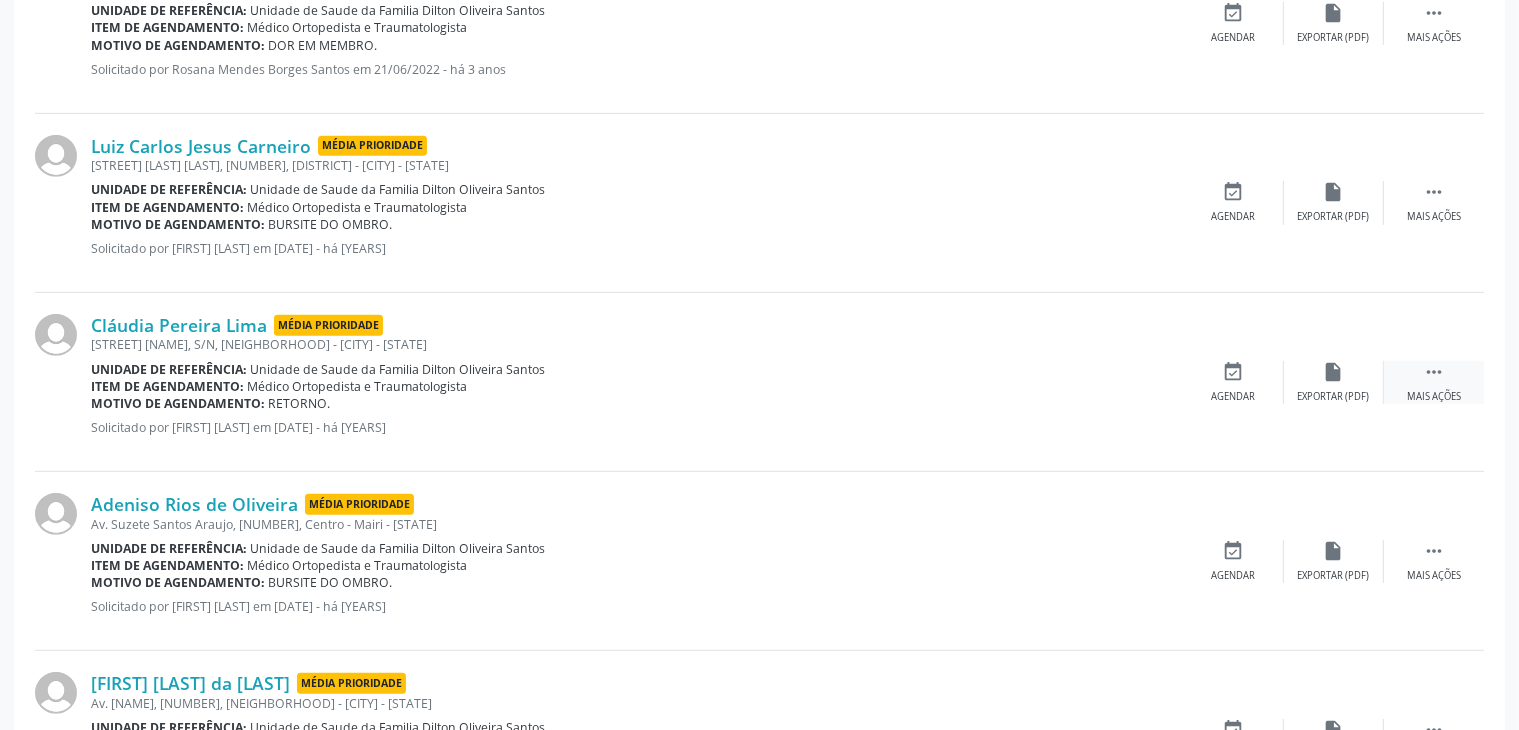 click on "" at bounding box center (1434, 372) 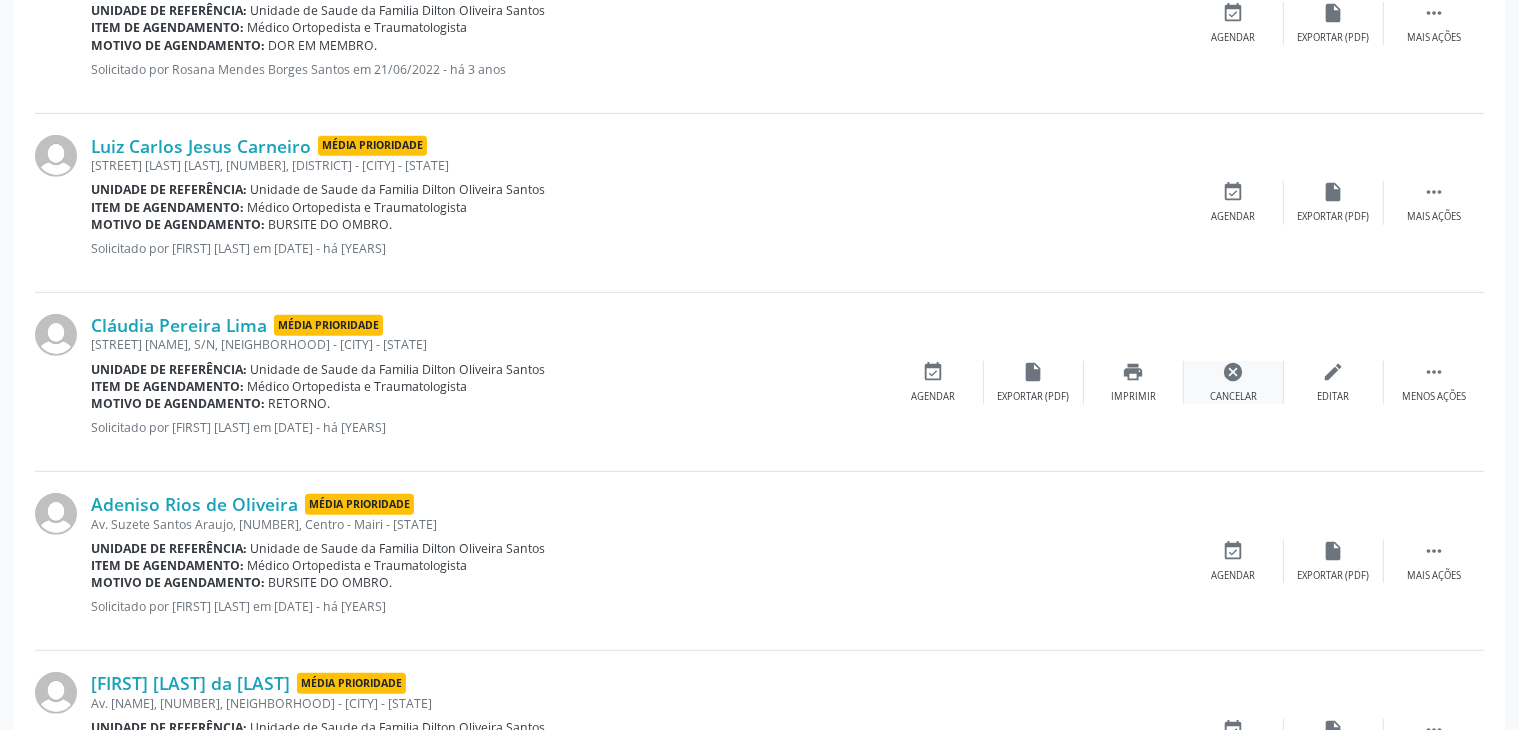 click on "cancel" at bounding box center (1234, 372) 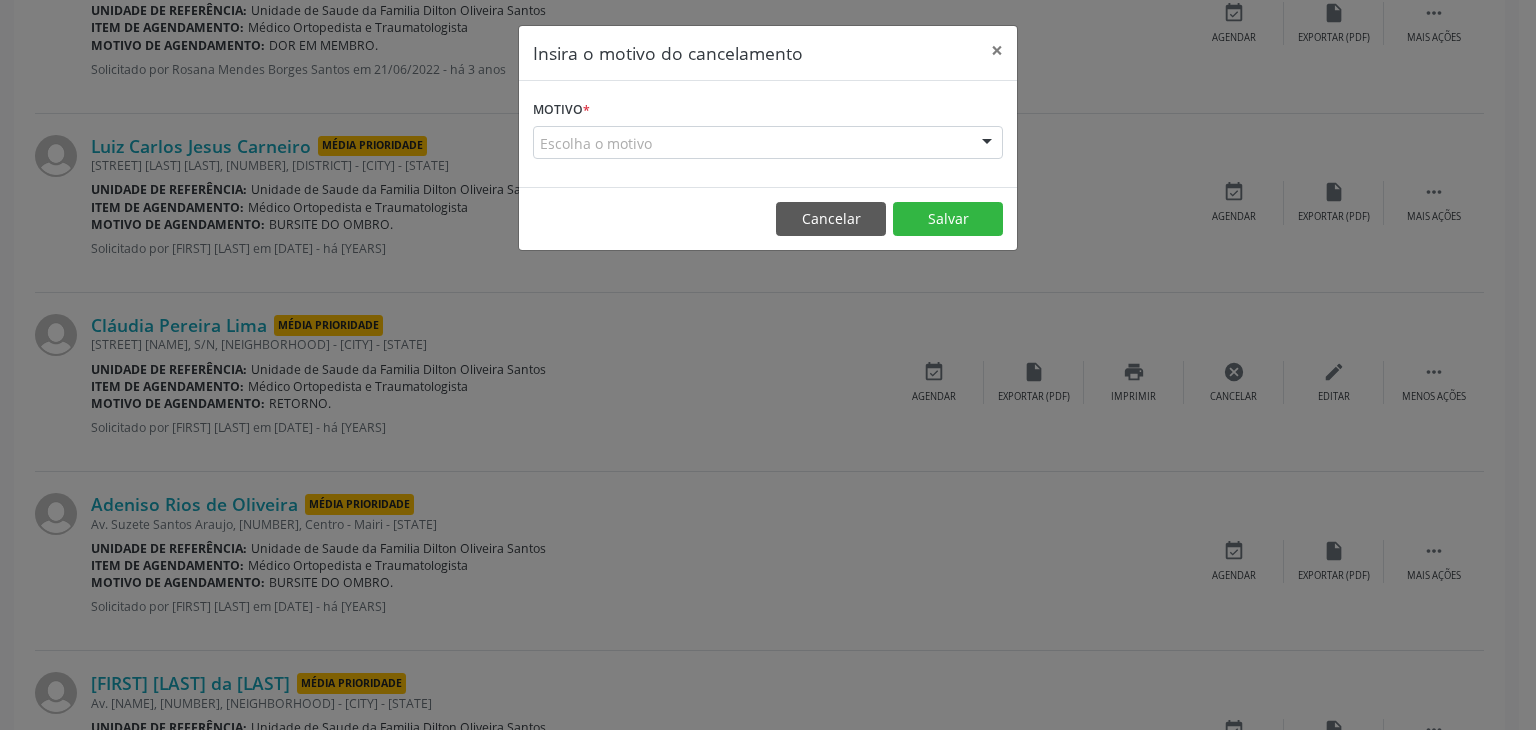 click on "Escolha o motivo" at bounding box center (768, 143) 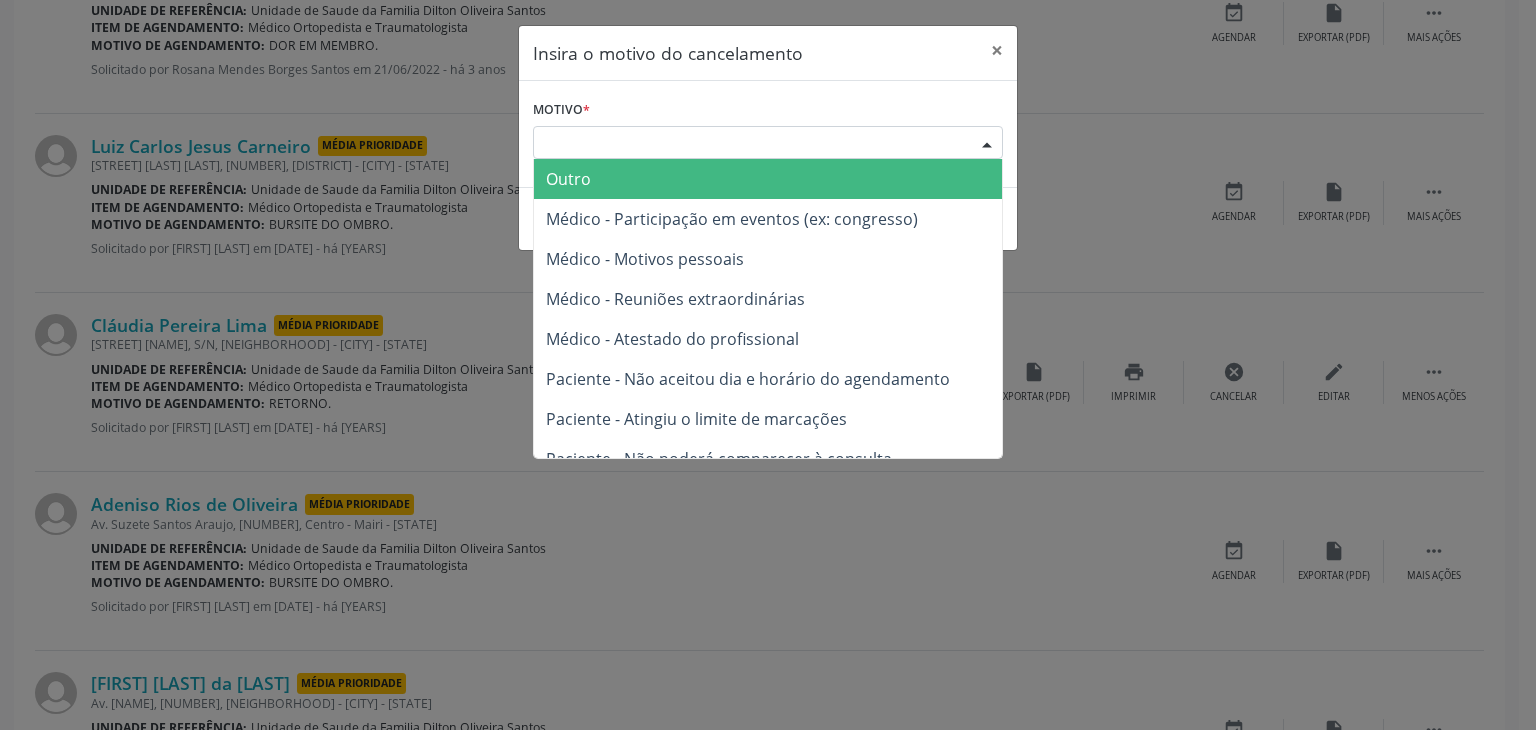 click on "Outro" at bounding box center [768, 179] 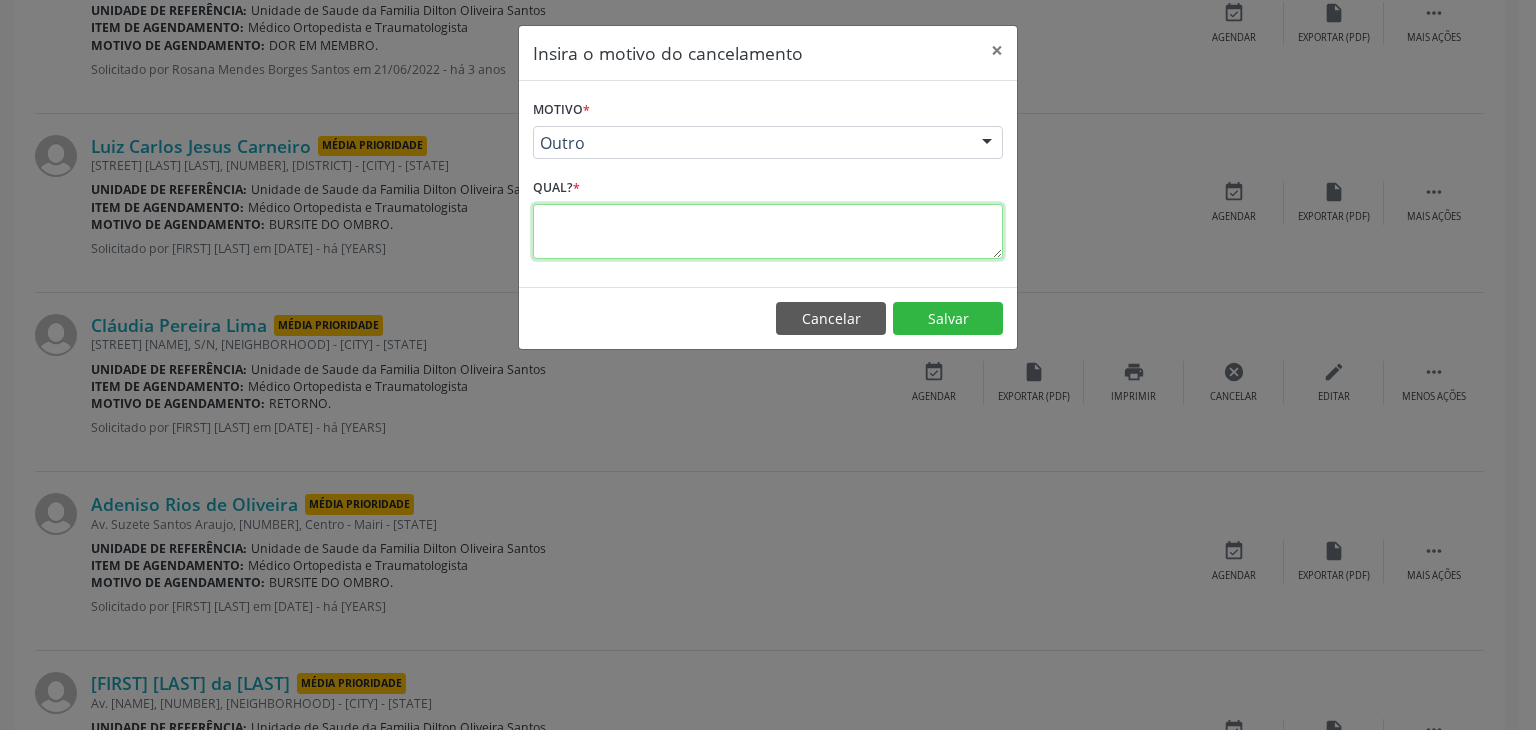 click at bounding box center (768, 231) 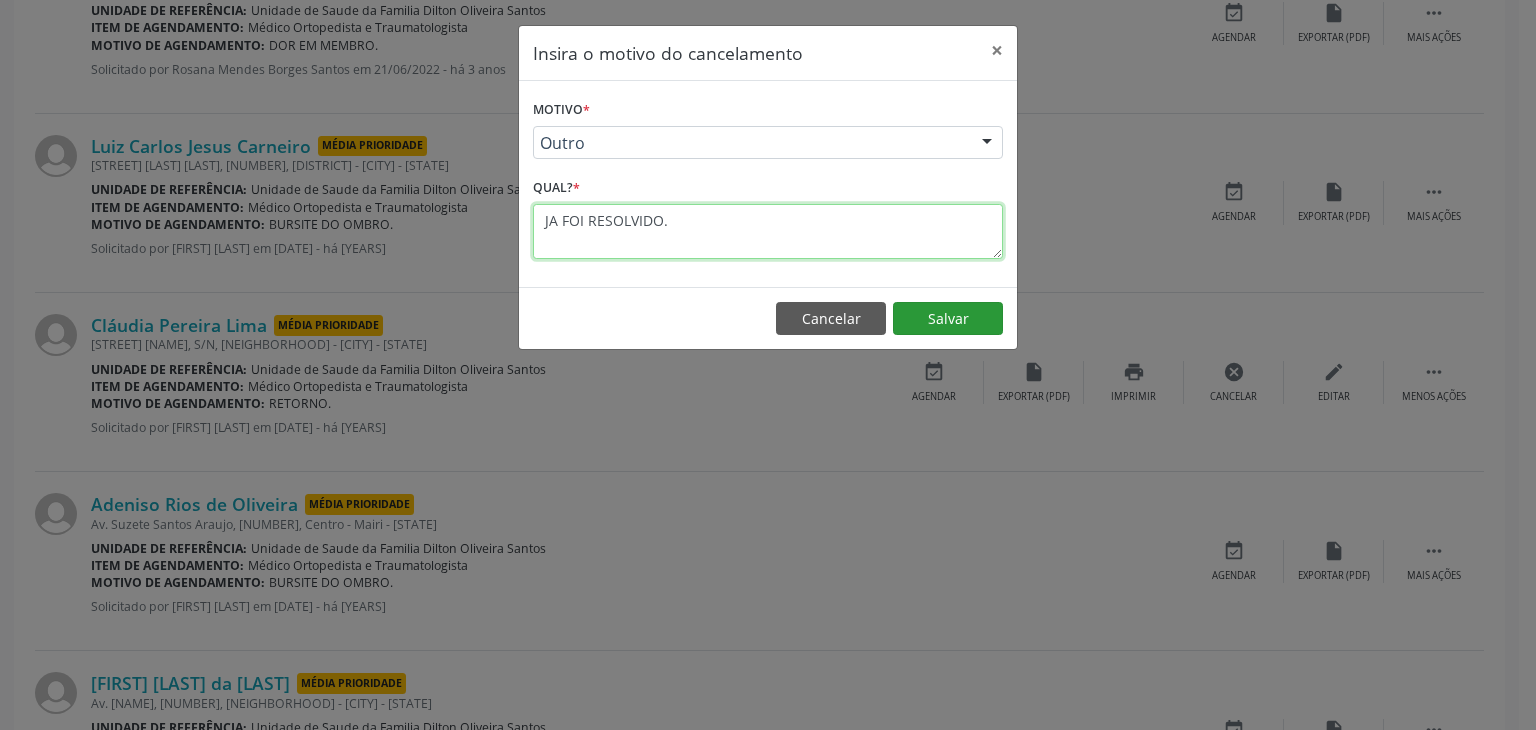 type on "JA FOI RESOLVIDO." 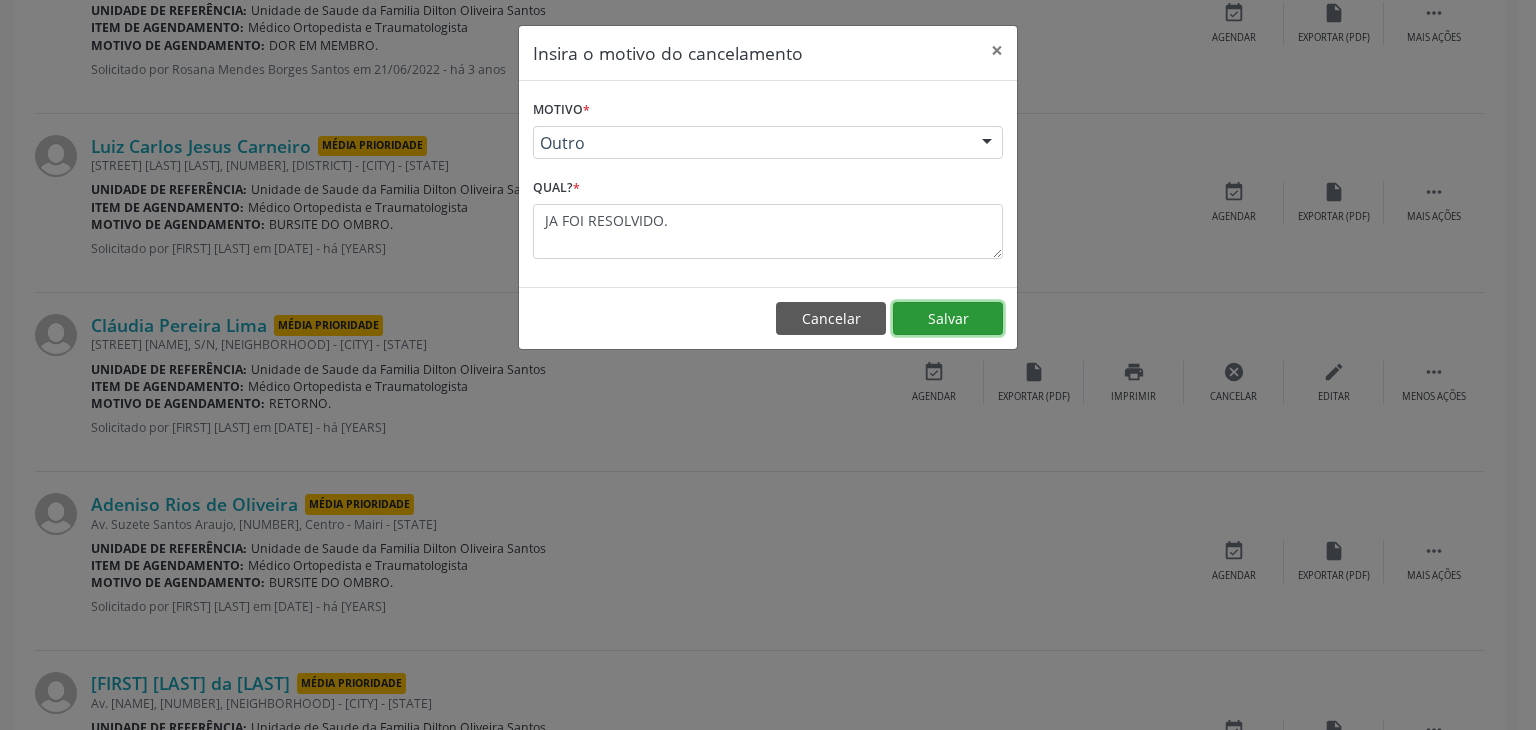 click on "Salvar" at bounding box center [948, 319] 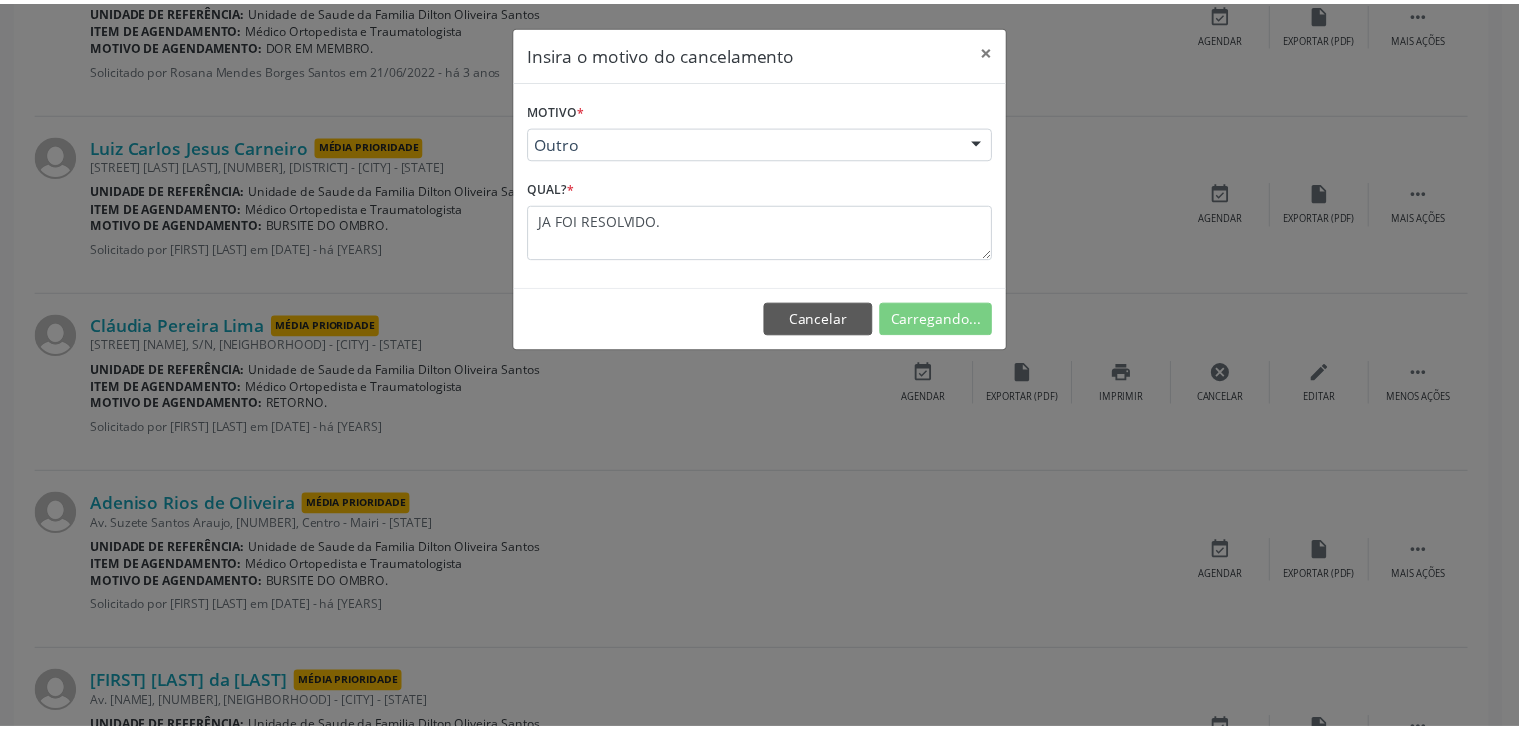 scroll, scrollTop: 112, scrollLeft: 0, axis: vertical 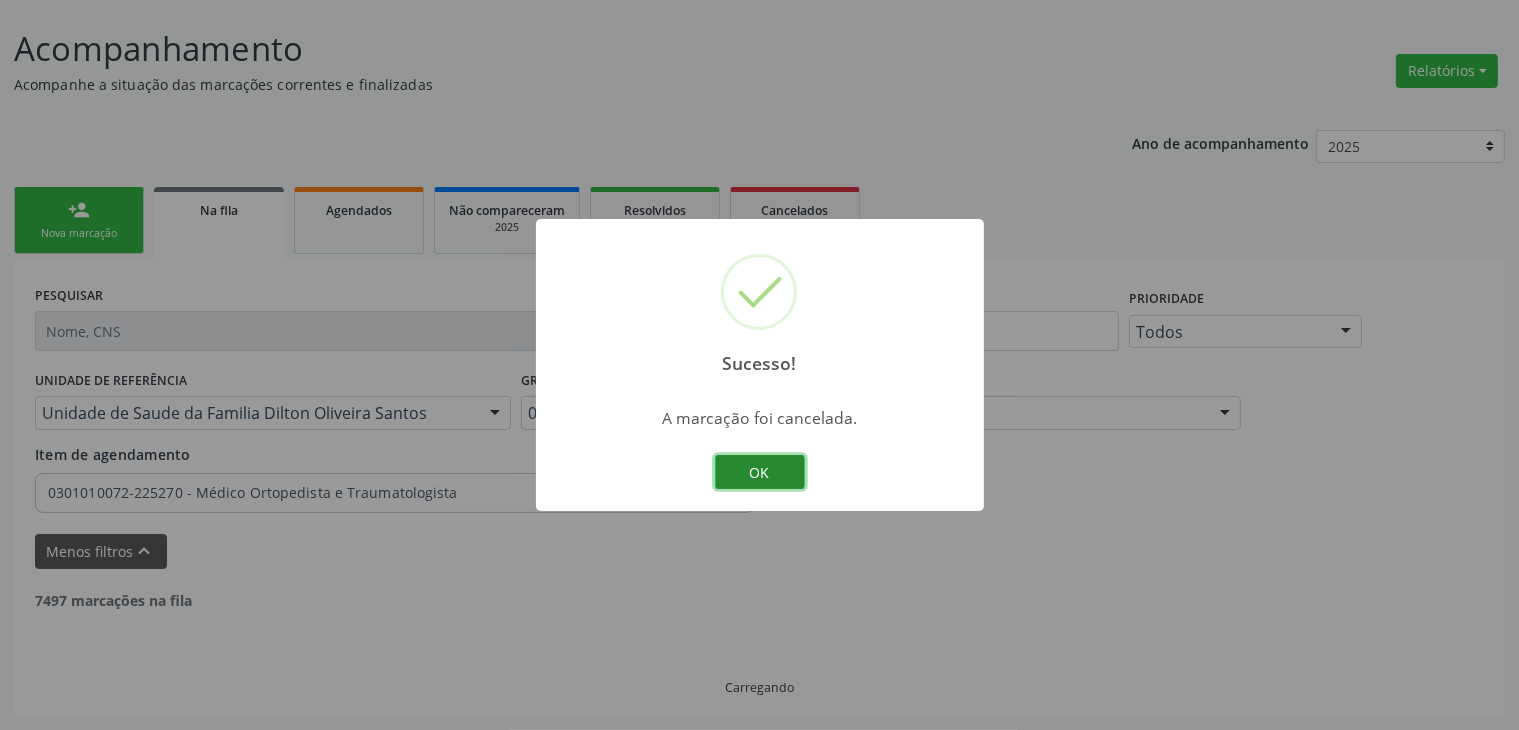 click on "OK" at bounding box center (760, 472) 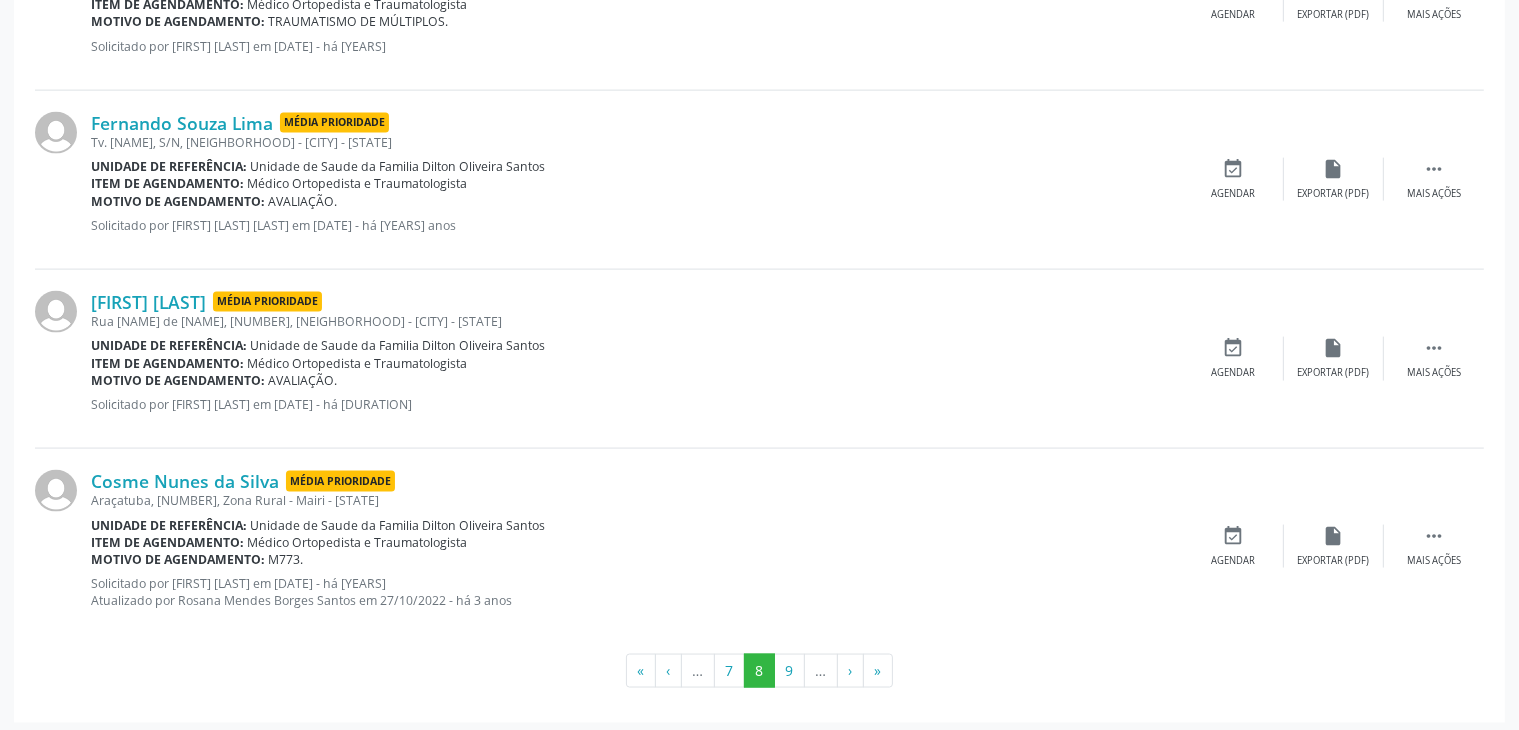 scroll, scrollTop: 2822, scrollLeft: 0, axis: vertical 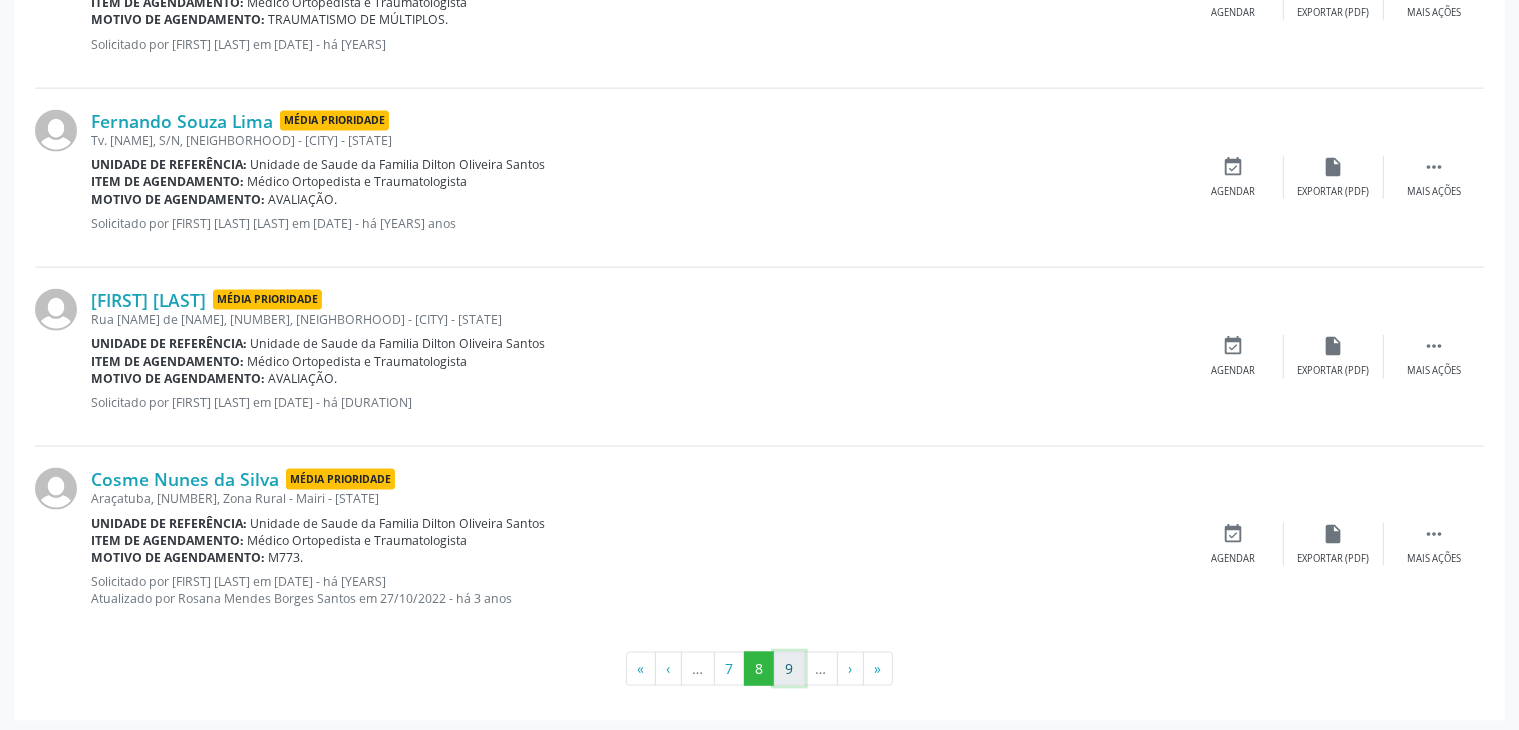 click on "9" at bounding box center [789, 669] 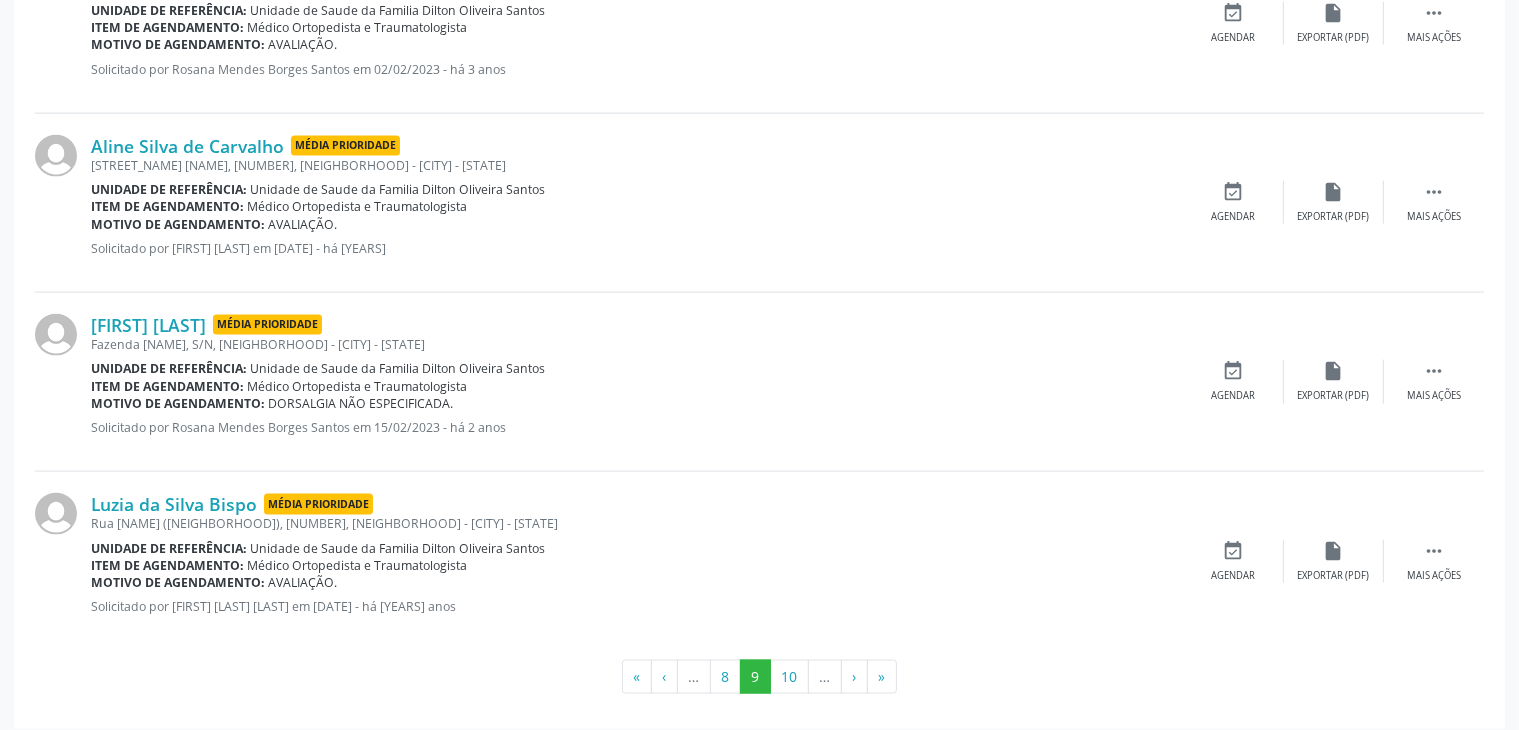 scroll, scrollTop: 2805, scrollLeft: 0, axis: vertical 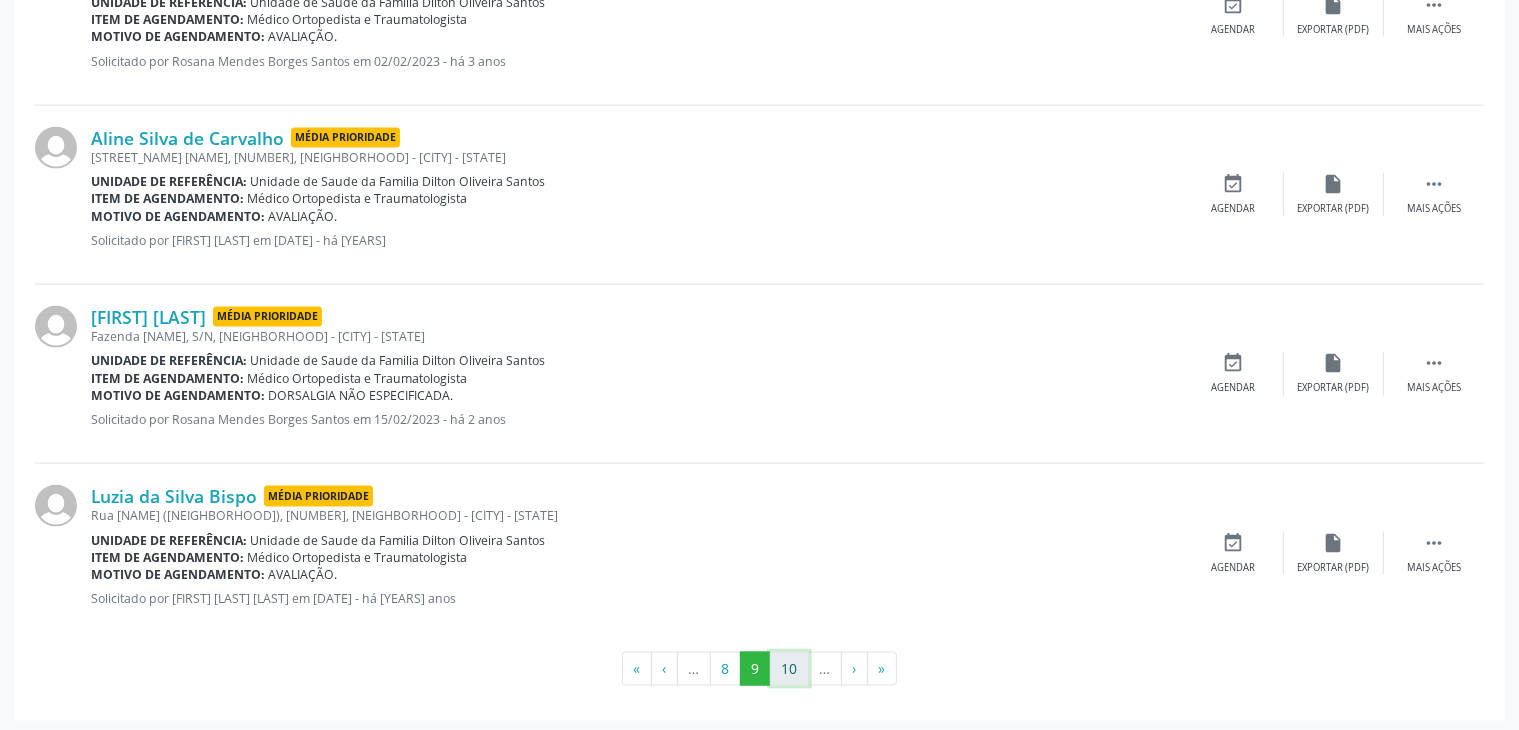 click on "10" at bounding box center [789, 669] 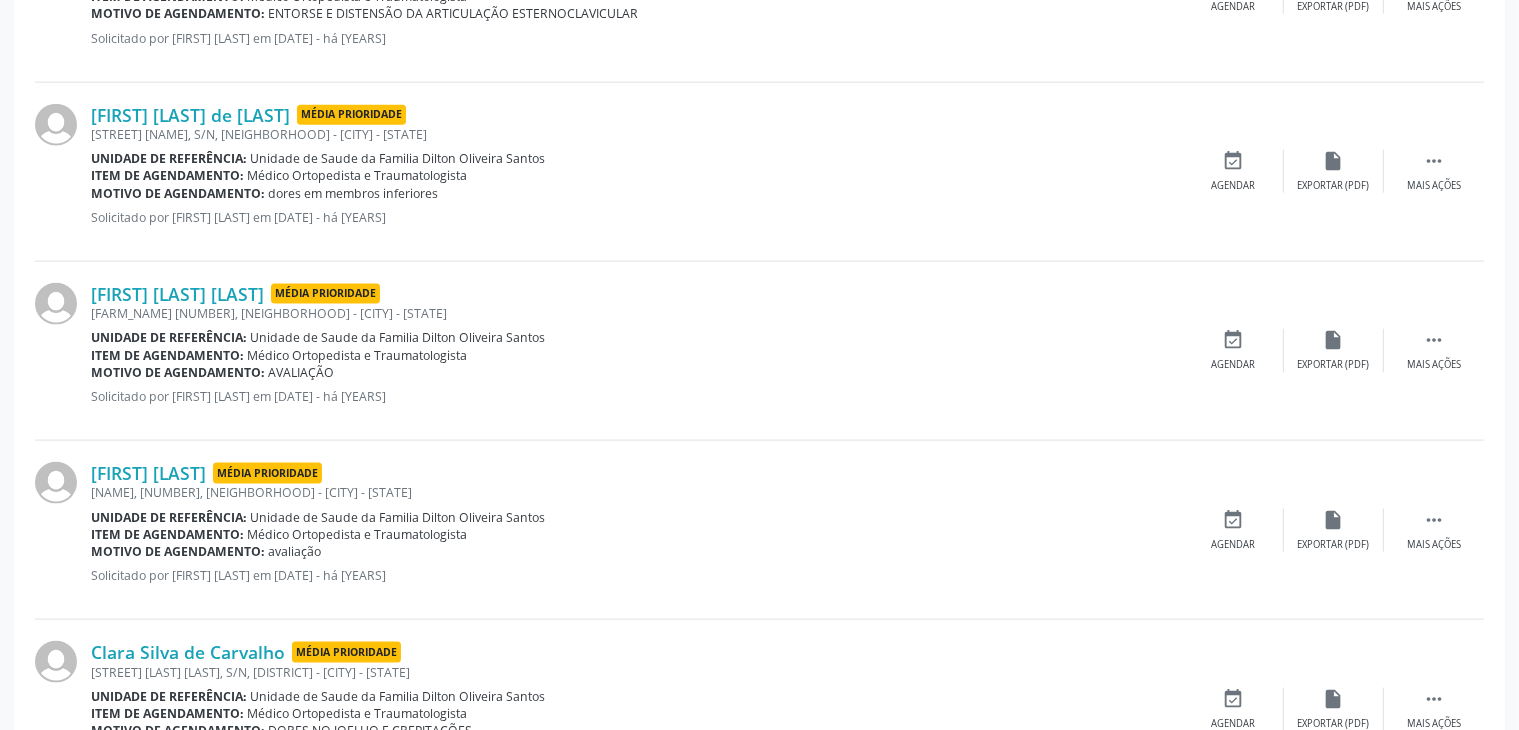 scroll, scrollTop: 2822, scrollLeft: 0, axis: vertical 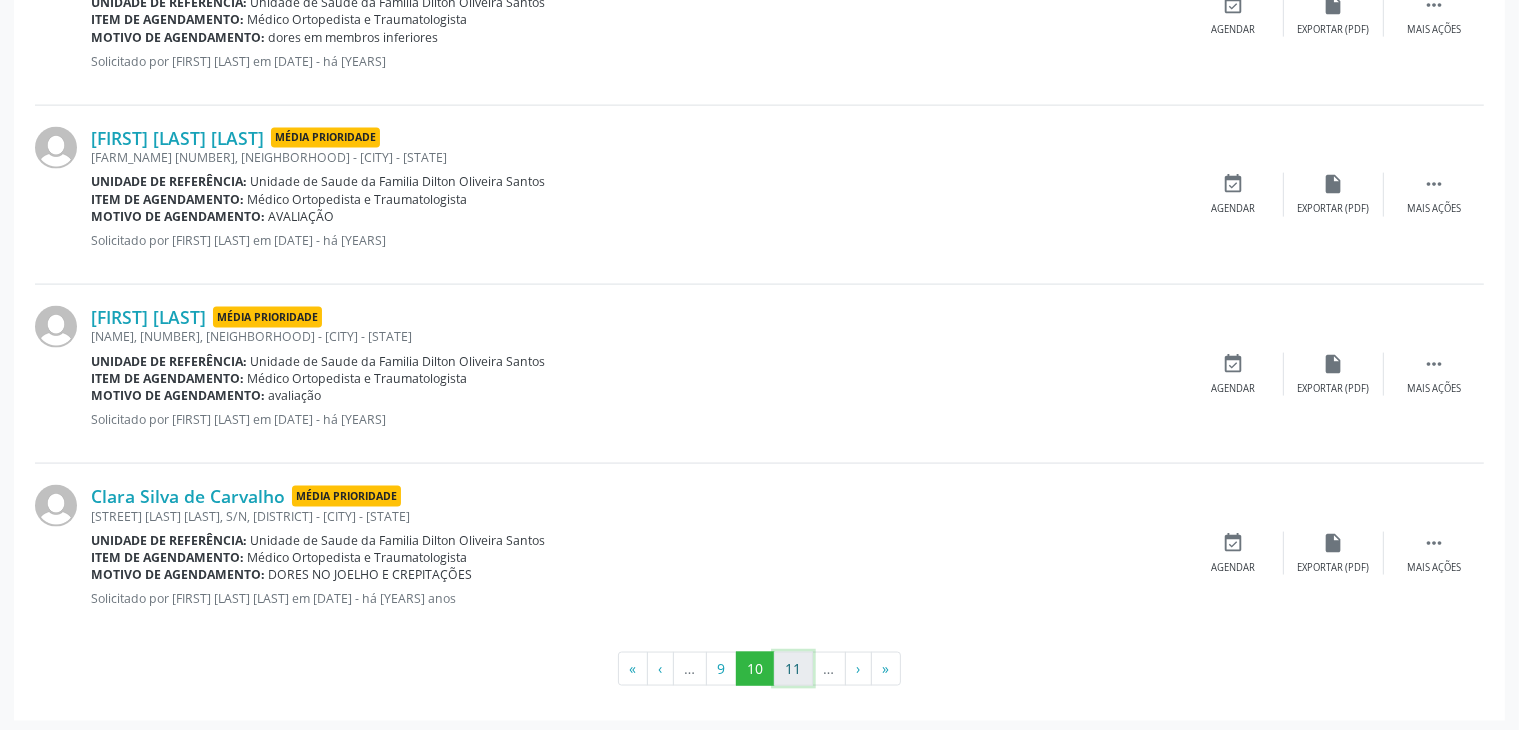 click on "11" at bounding box center (793, 669) 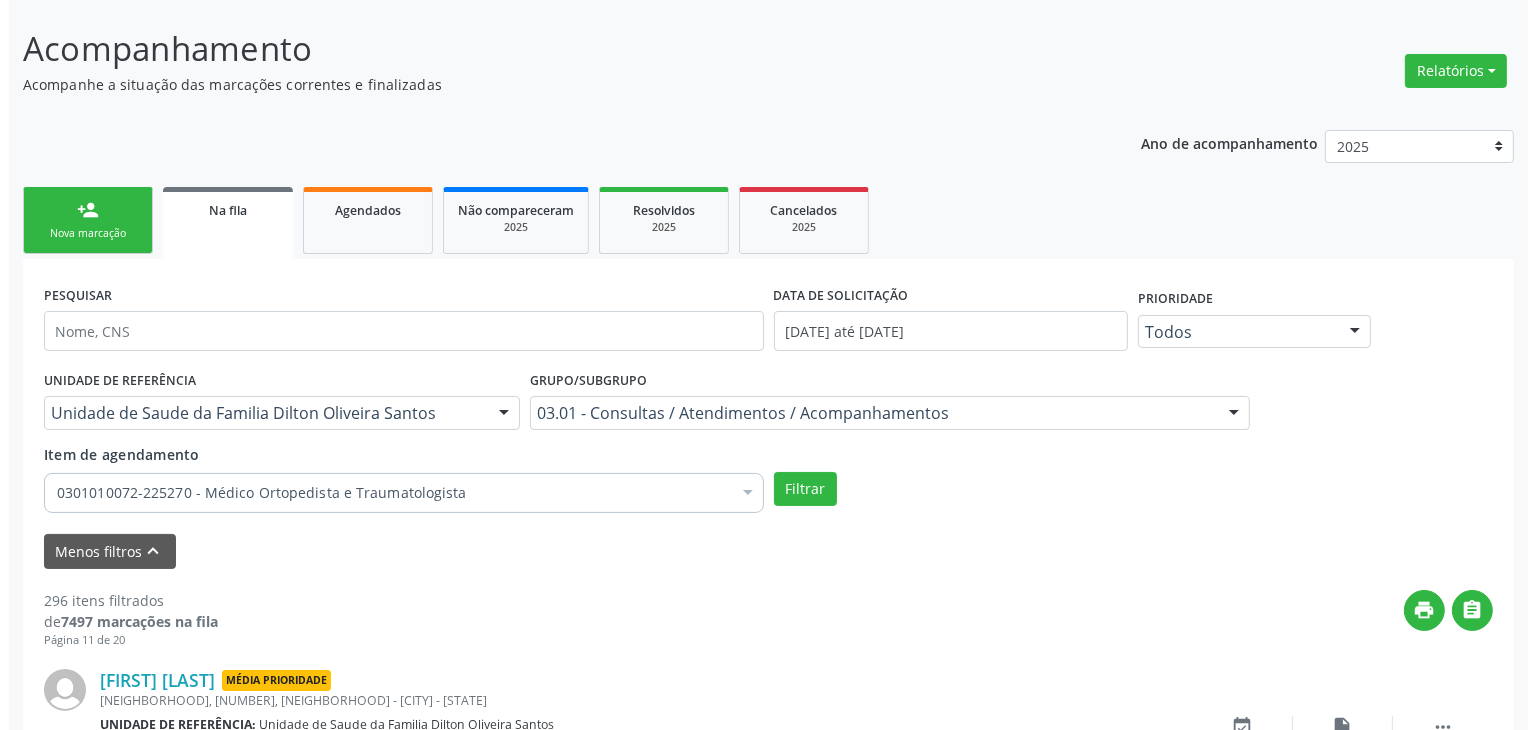 scroll, scrollTop: 2805, scrollLeft: 0, axis: vertical 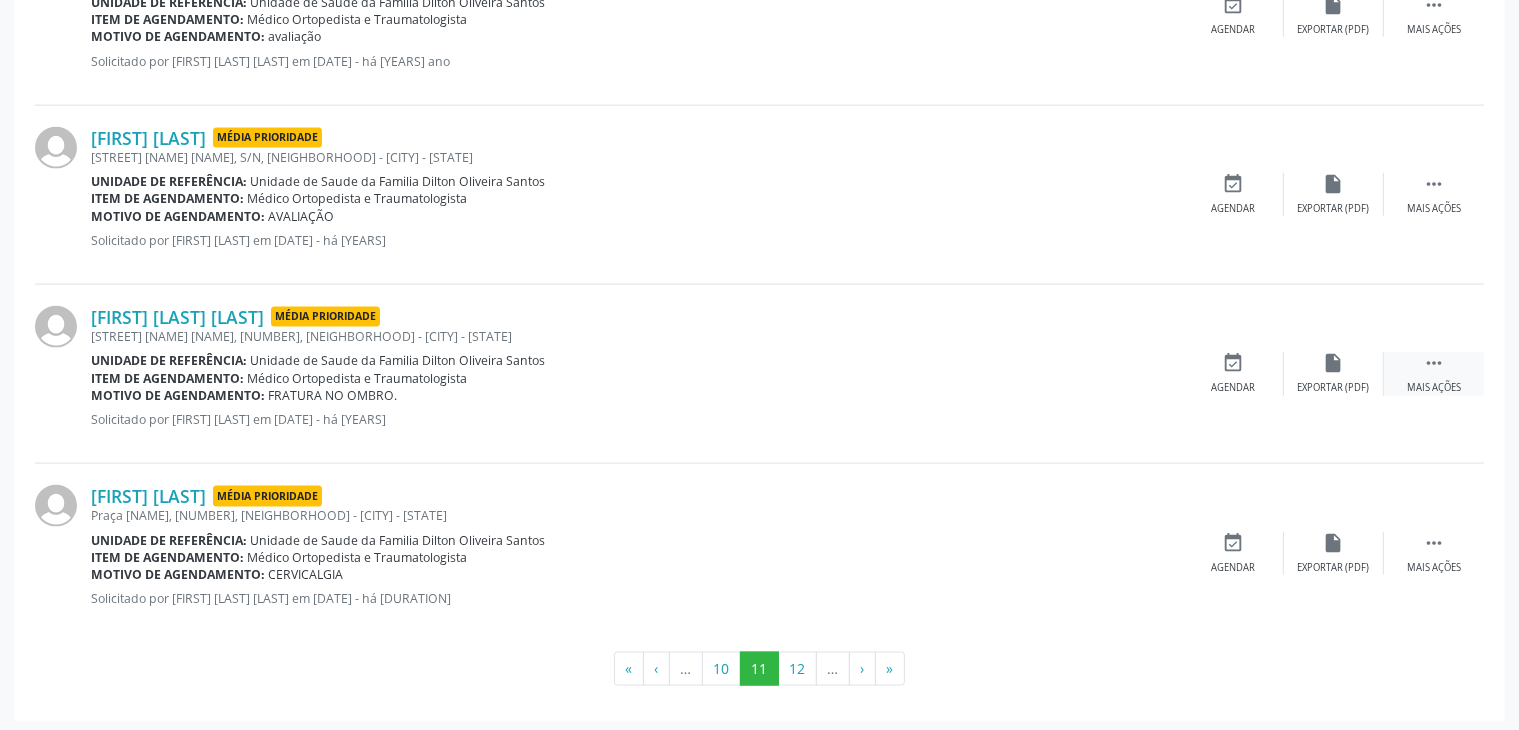 click on "" at bounding box center [1434, 363] 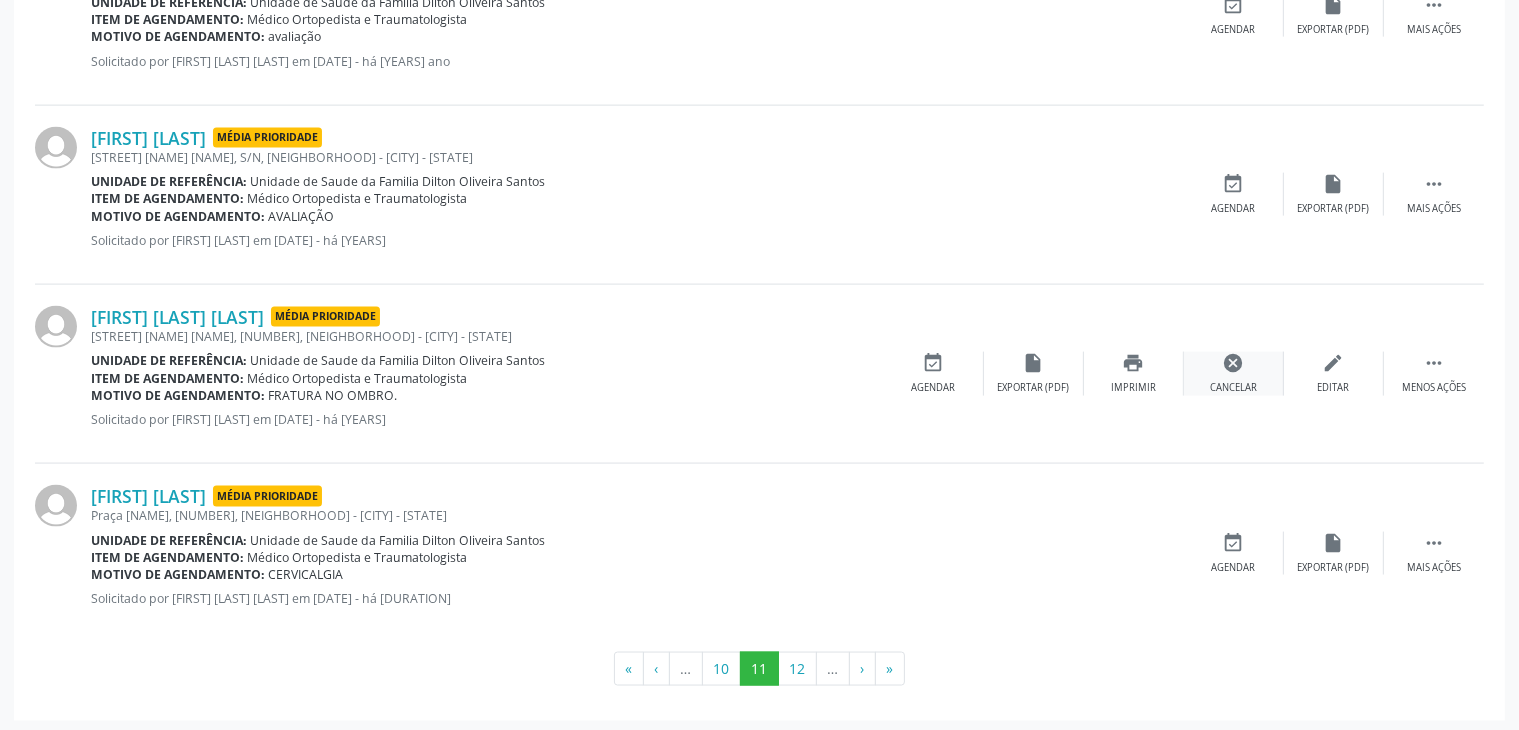 click on "cancel" at bounding box center [1234, 363] 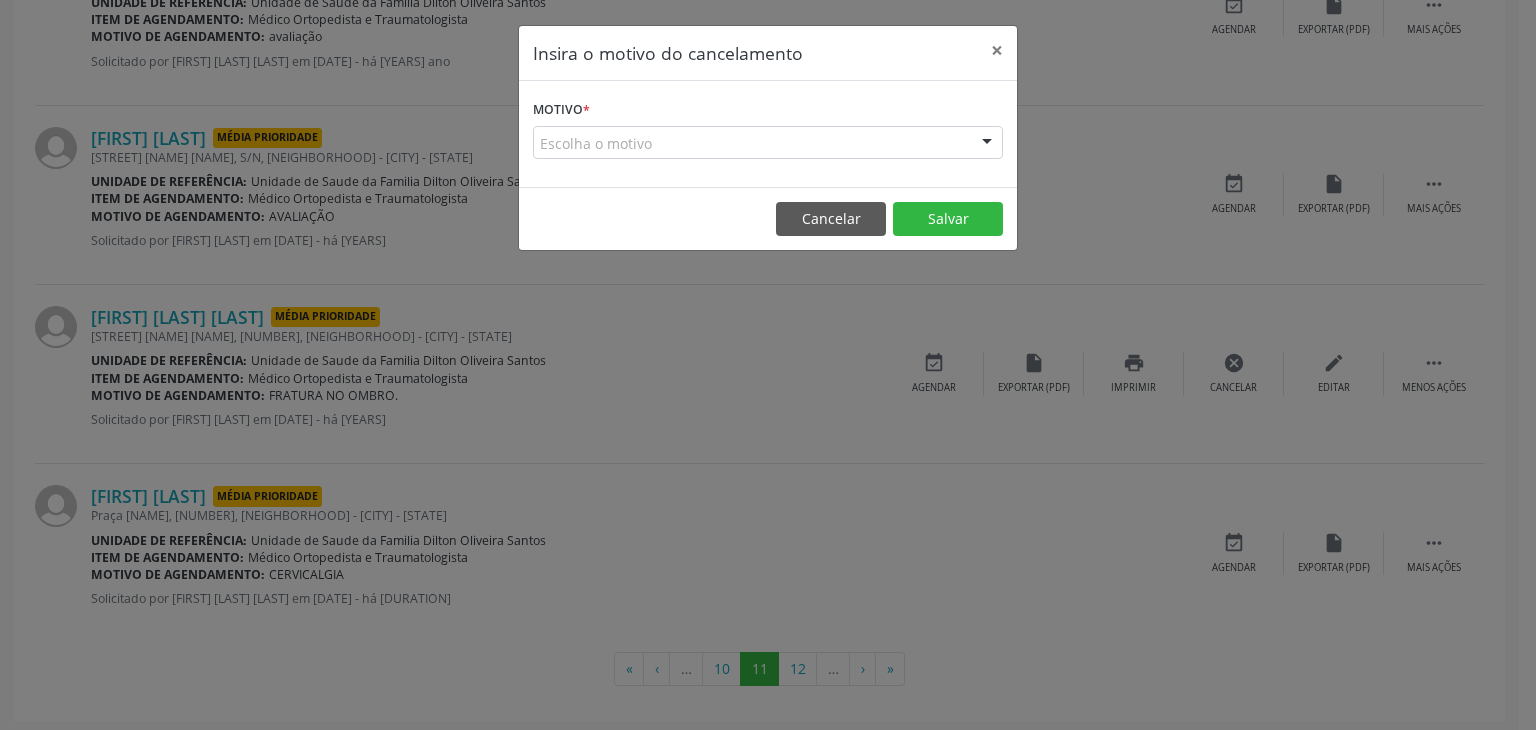 click on "Escolha o motivo" at bounding box center (768, 143) 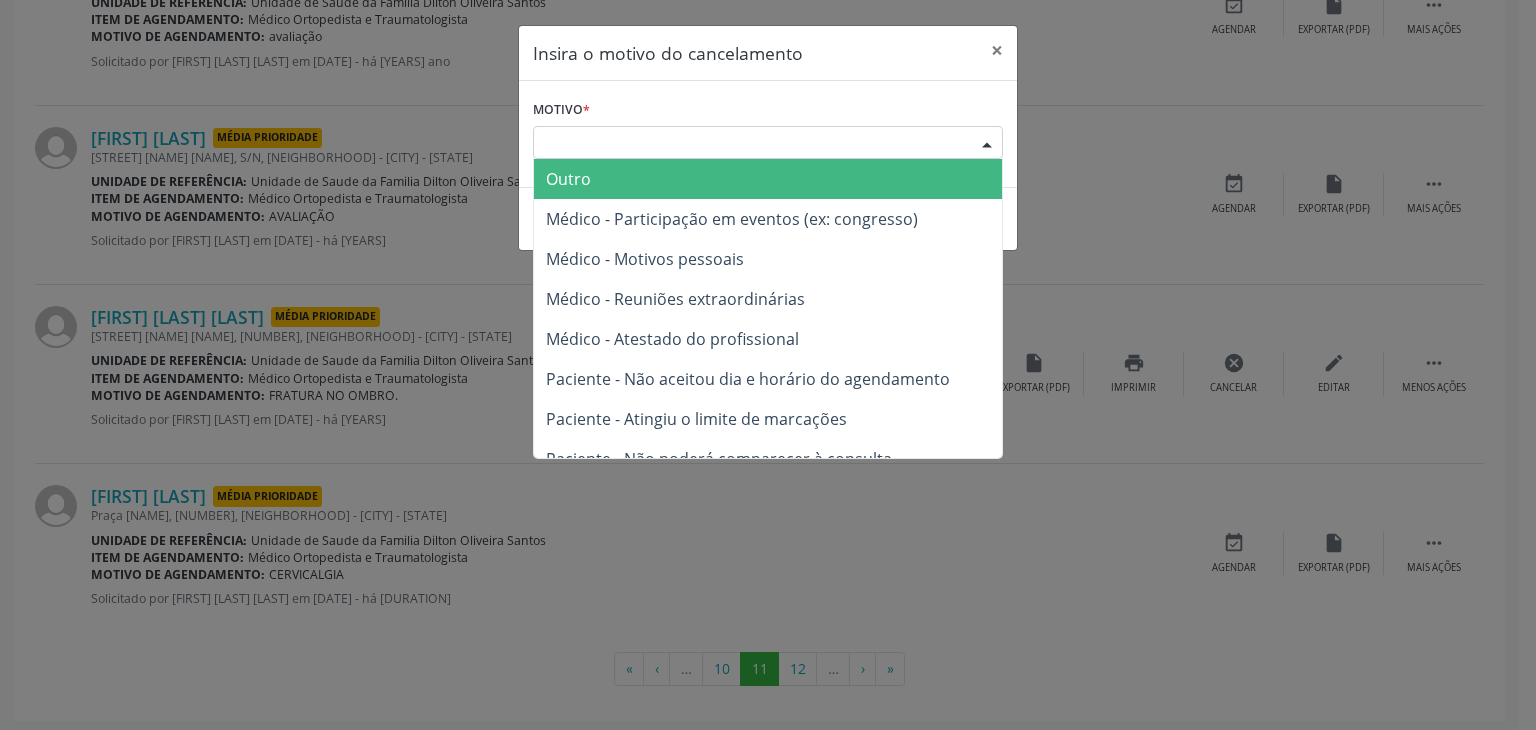 click on "Outro" at bounding box center (568, 179) 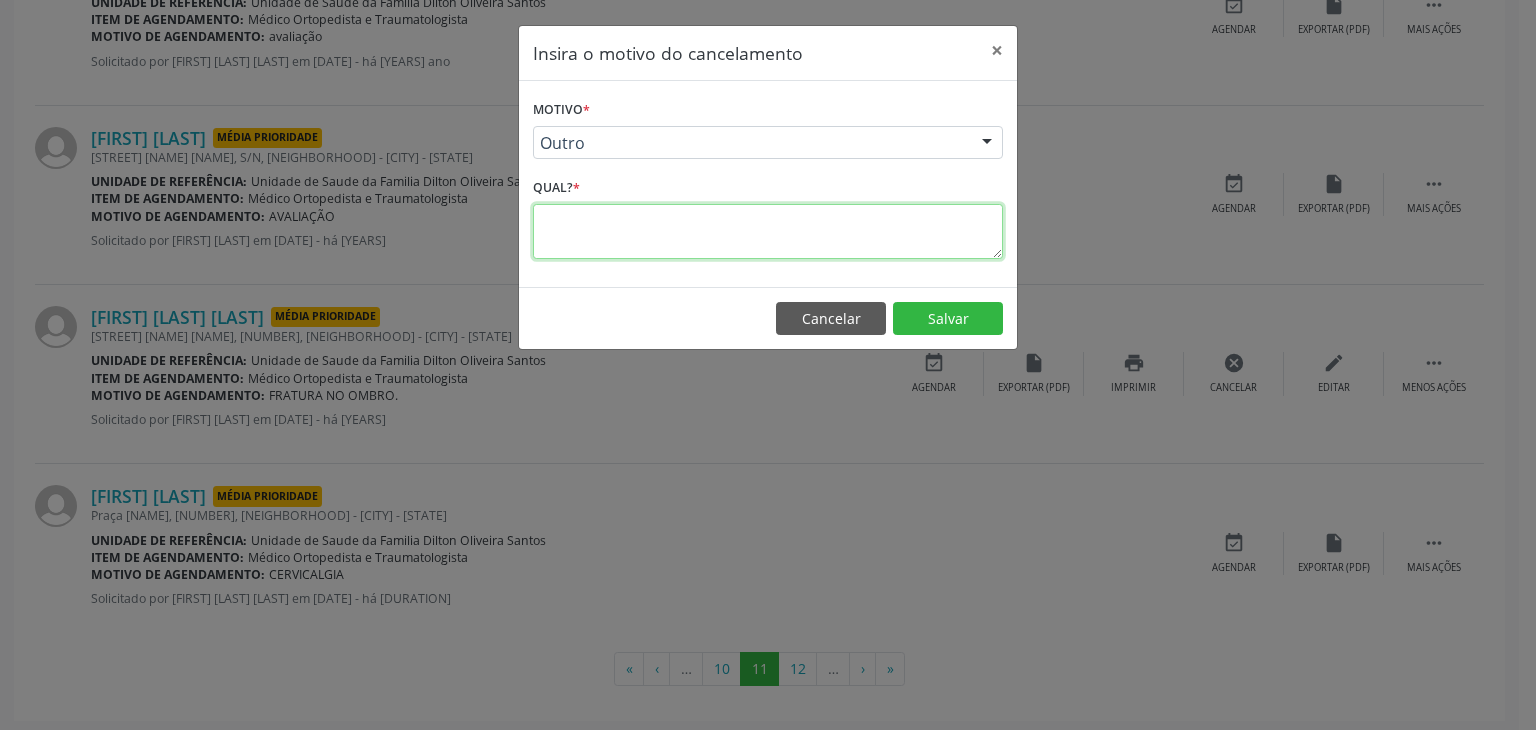click at bounding box center (768, 231) 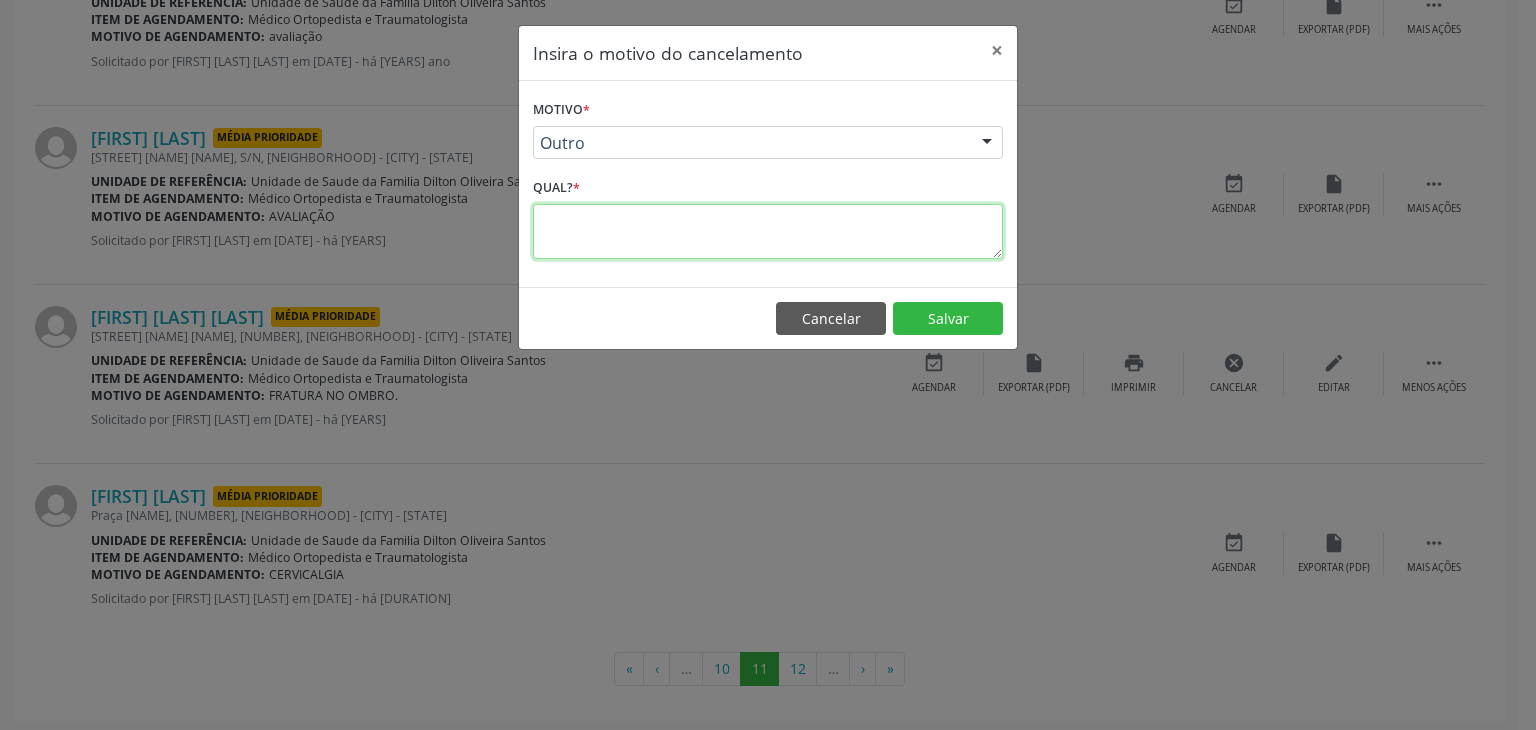 paste on "JA FOI RESOLVIDO." 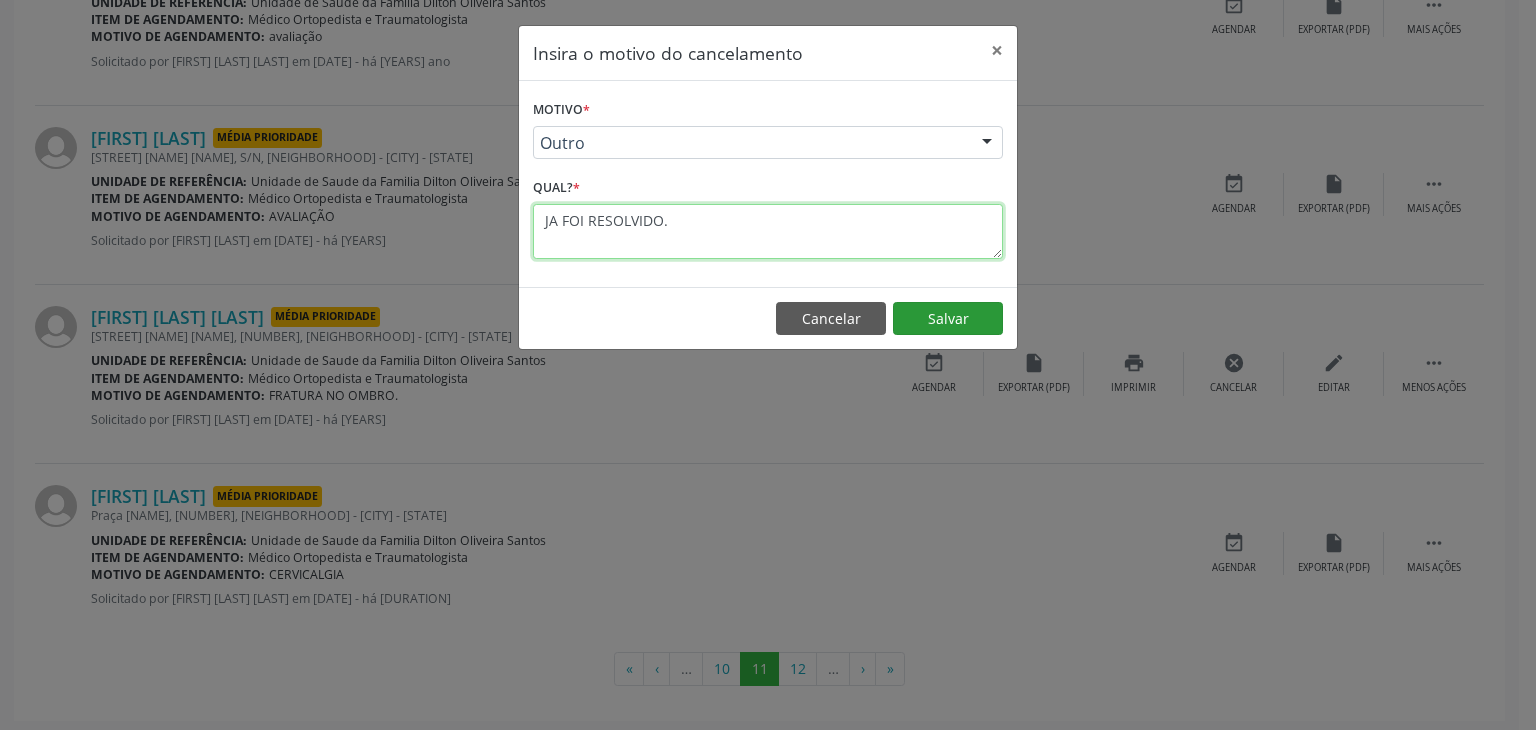type on "JA FOI RESOLVIDO." 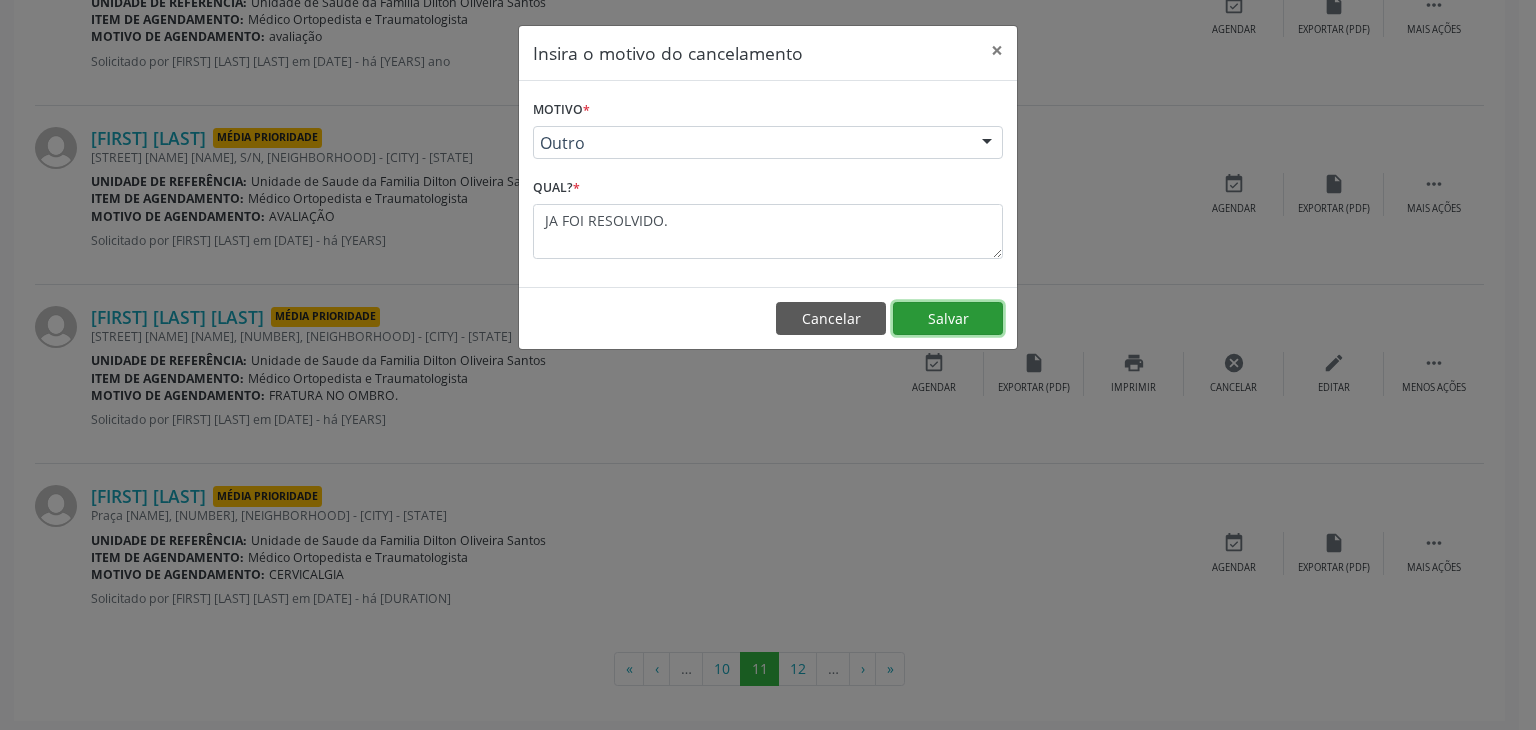 click on "Salvar" at bounding box center (948, 319) 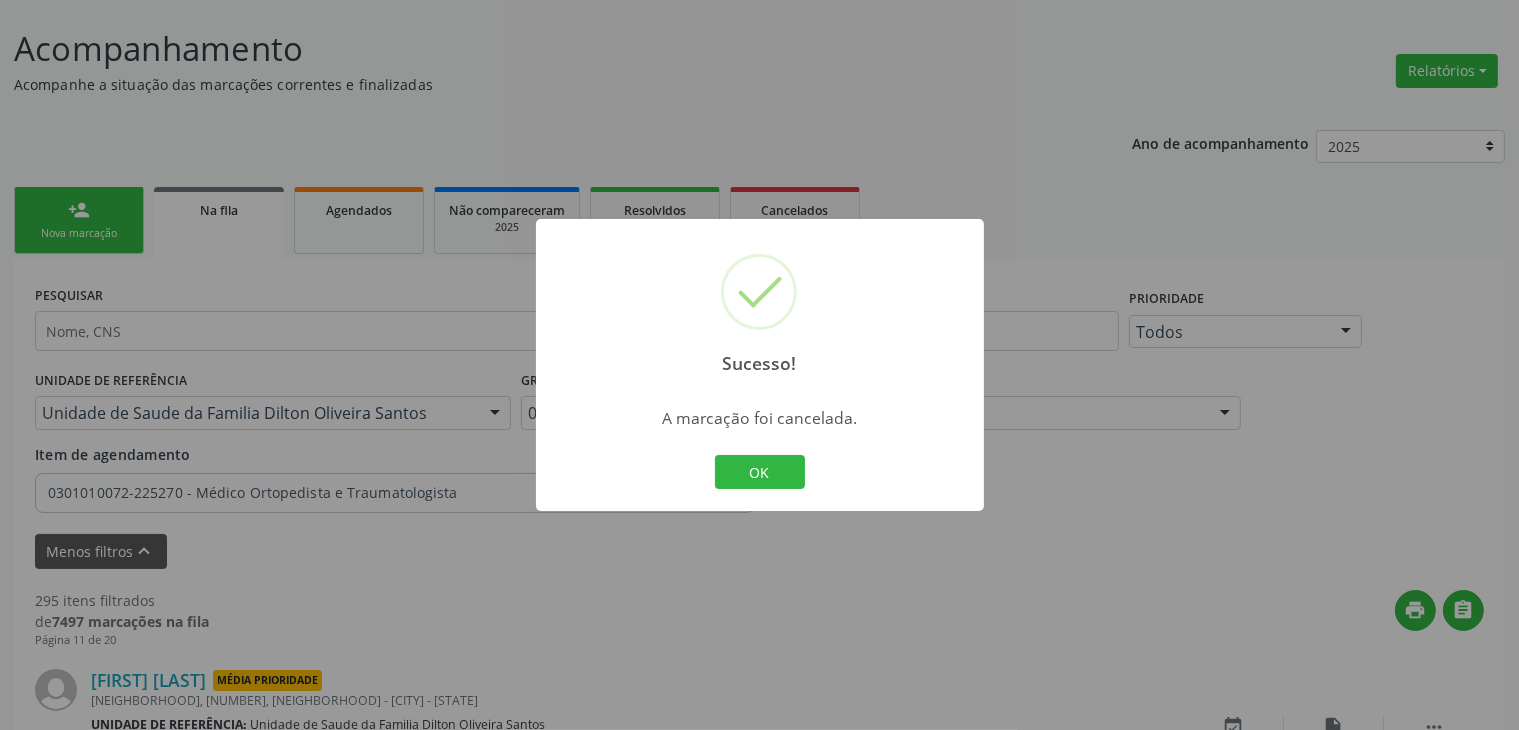scroll, scrollTop: 2805, scrollLeft: 0, axis: vertical 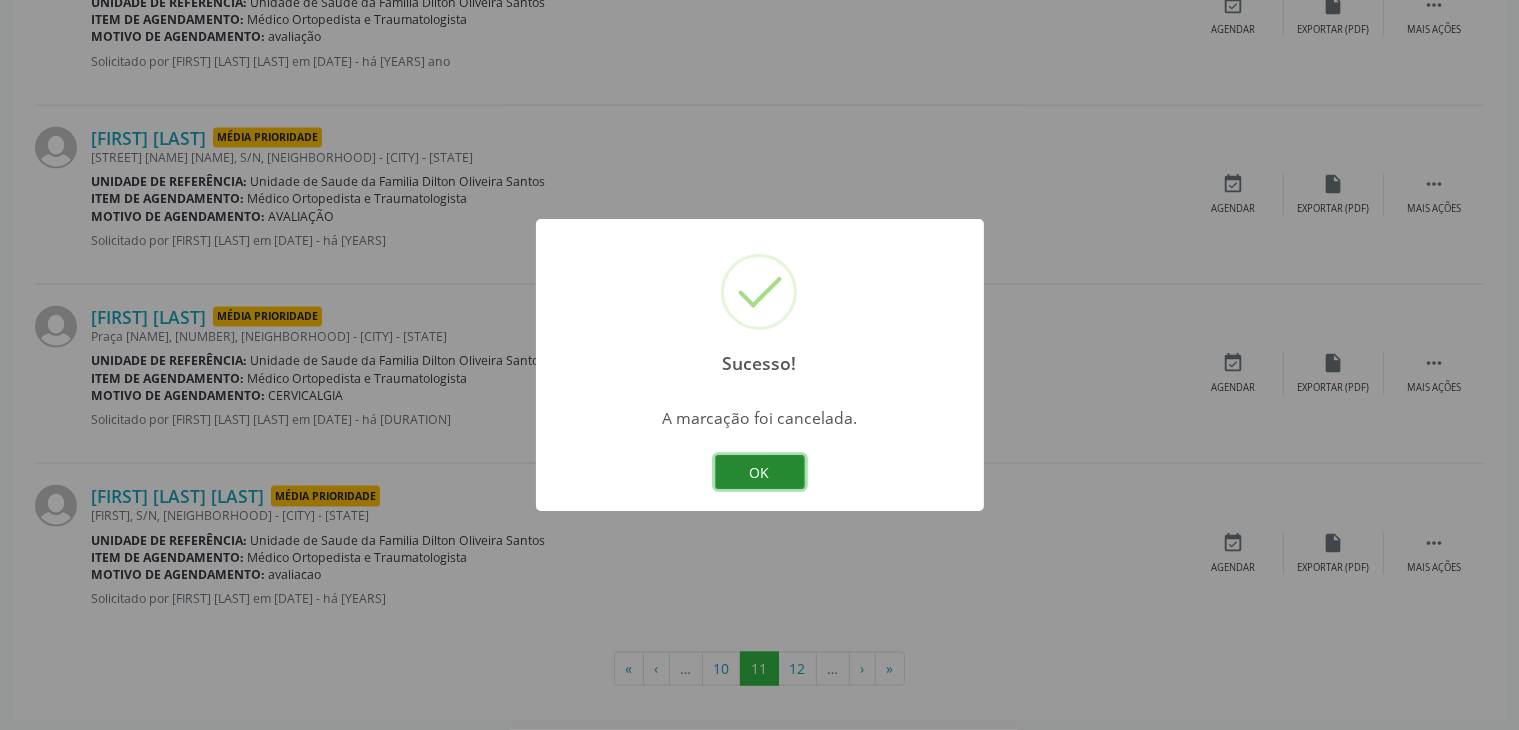 click on "OK" at bounding box center (760, 472) 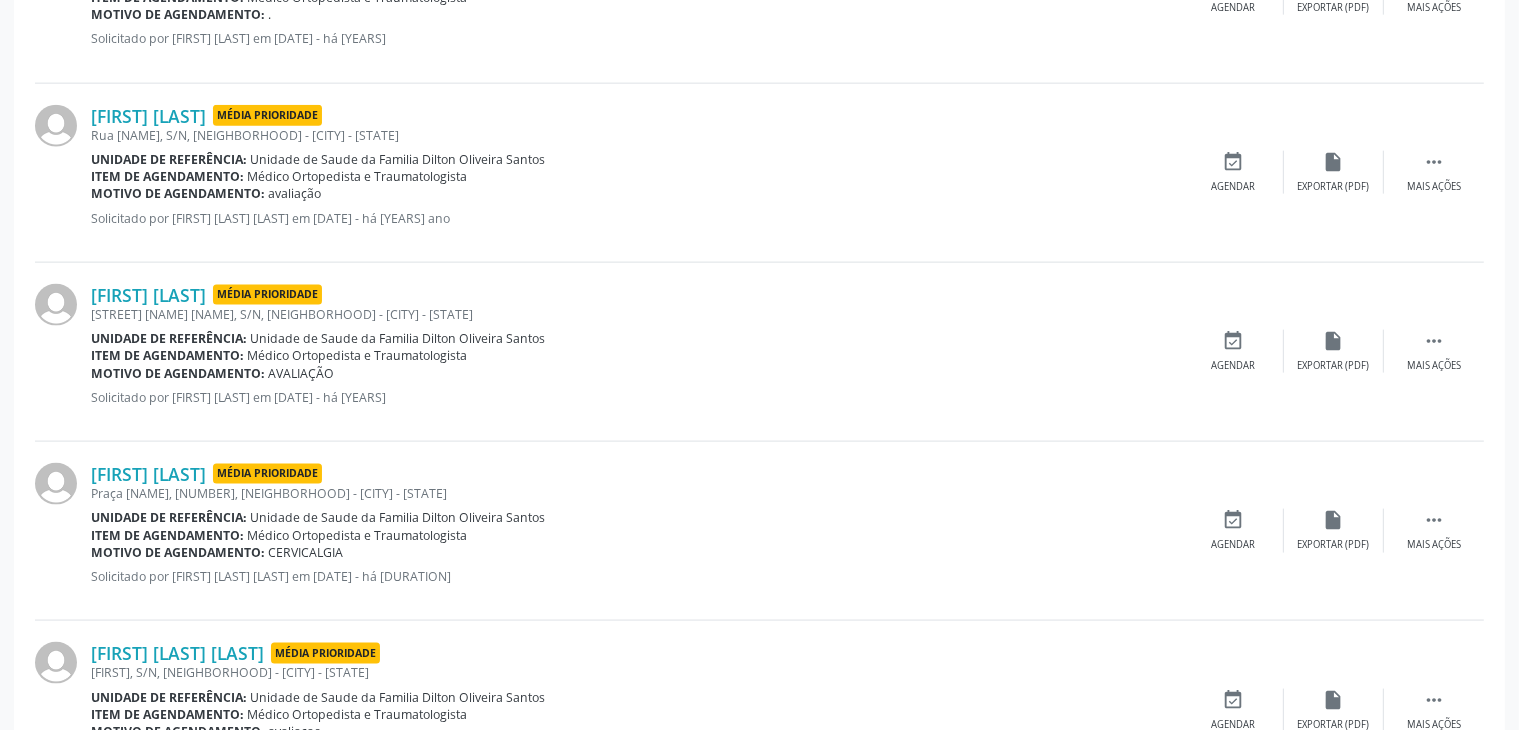 scroll, scrollTop: 2805, scrollLeft: 0, axis: vertical 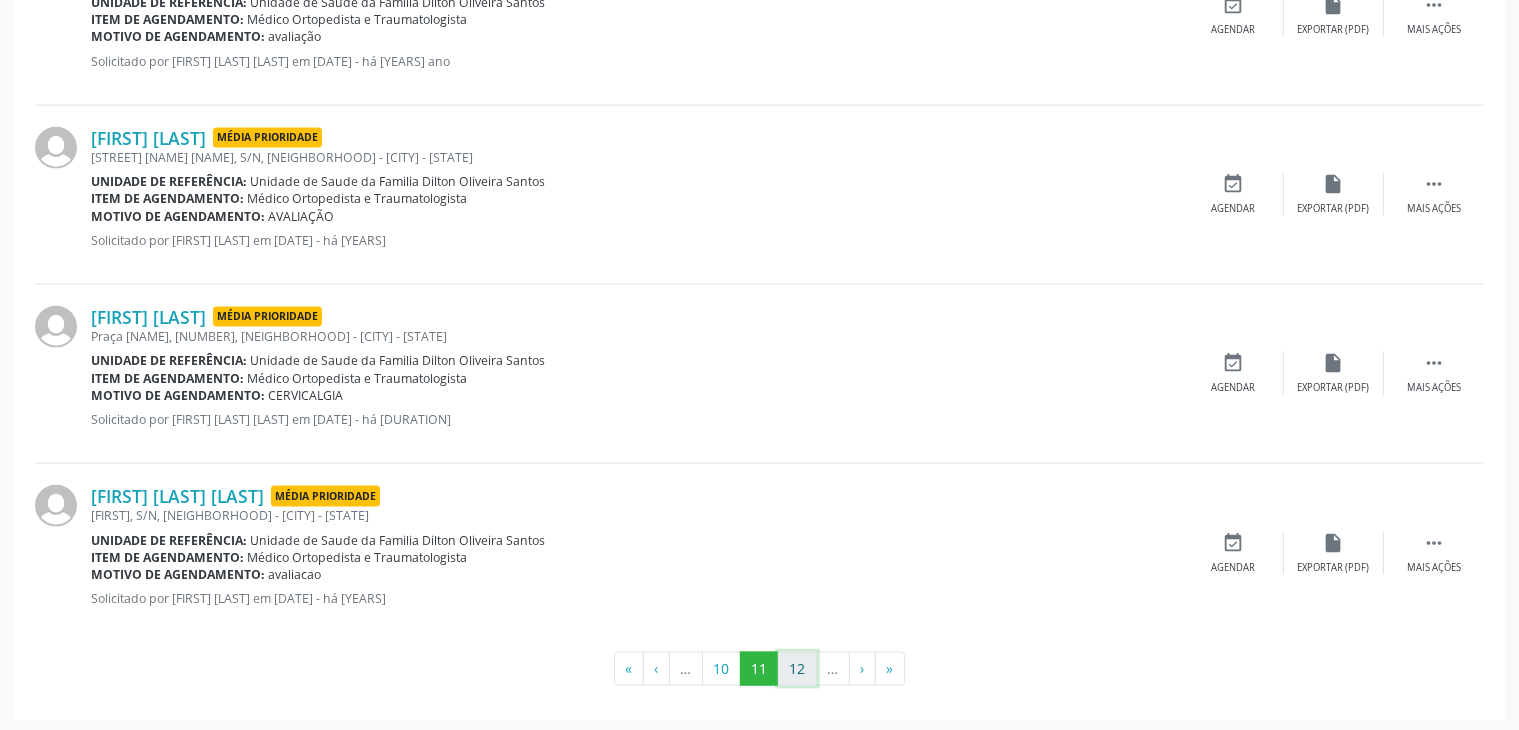 click on "12" at bounding box center (797, 669) 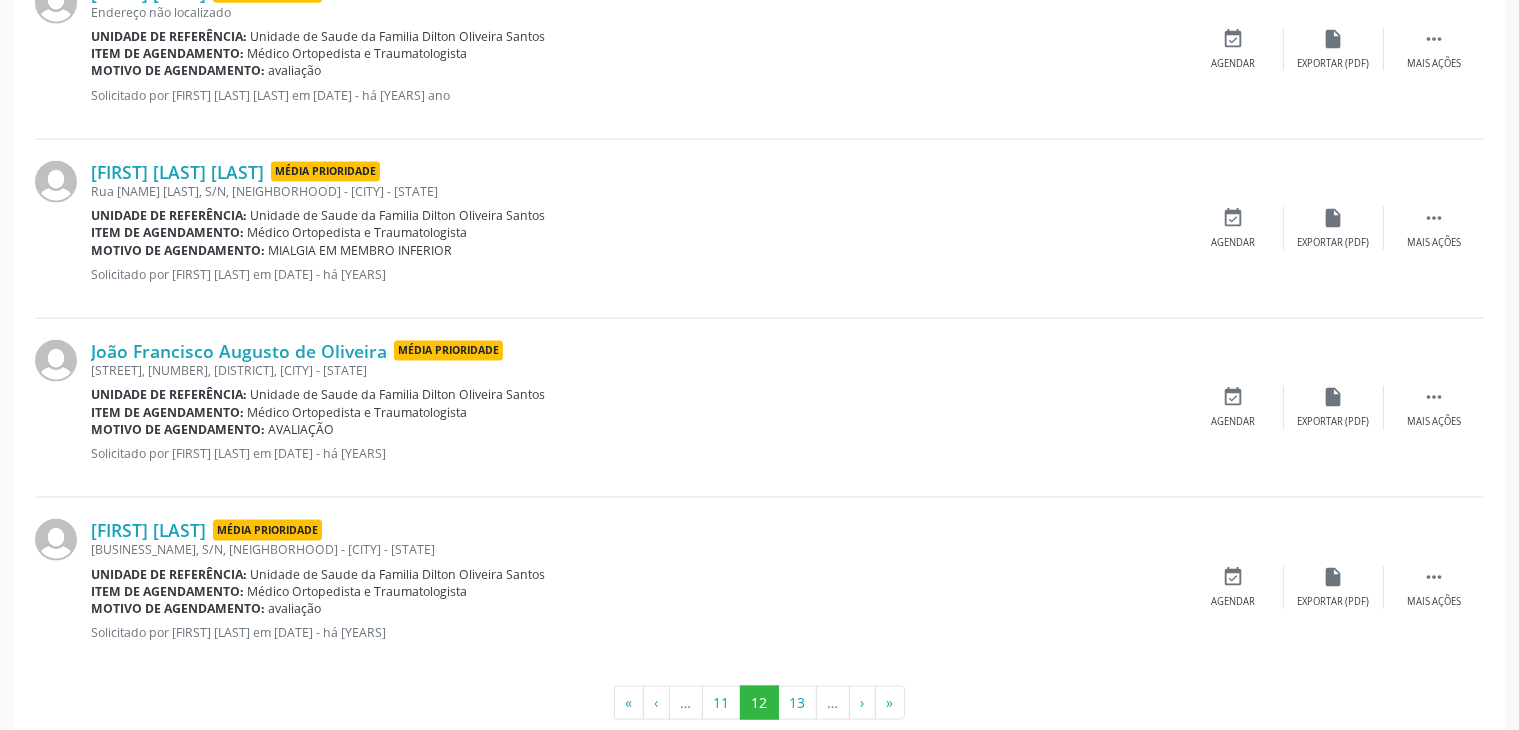 scroll, scrollTop: 2805, scrollLeft: 0, axis: vertical 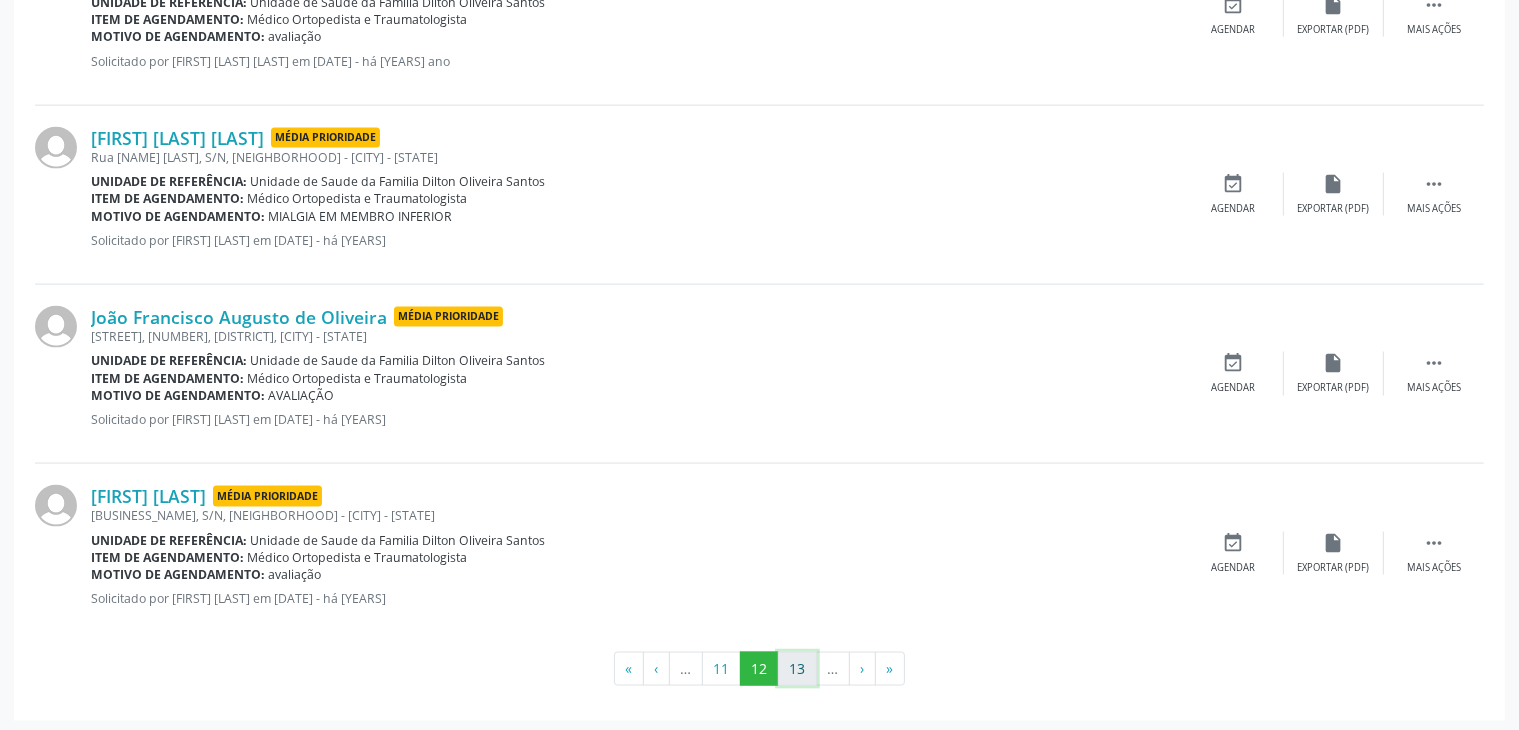 click on "13" at bounding box center (797, 669) 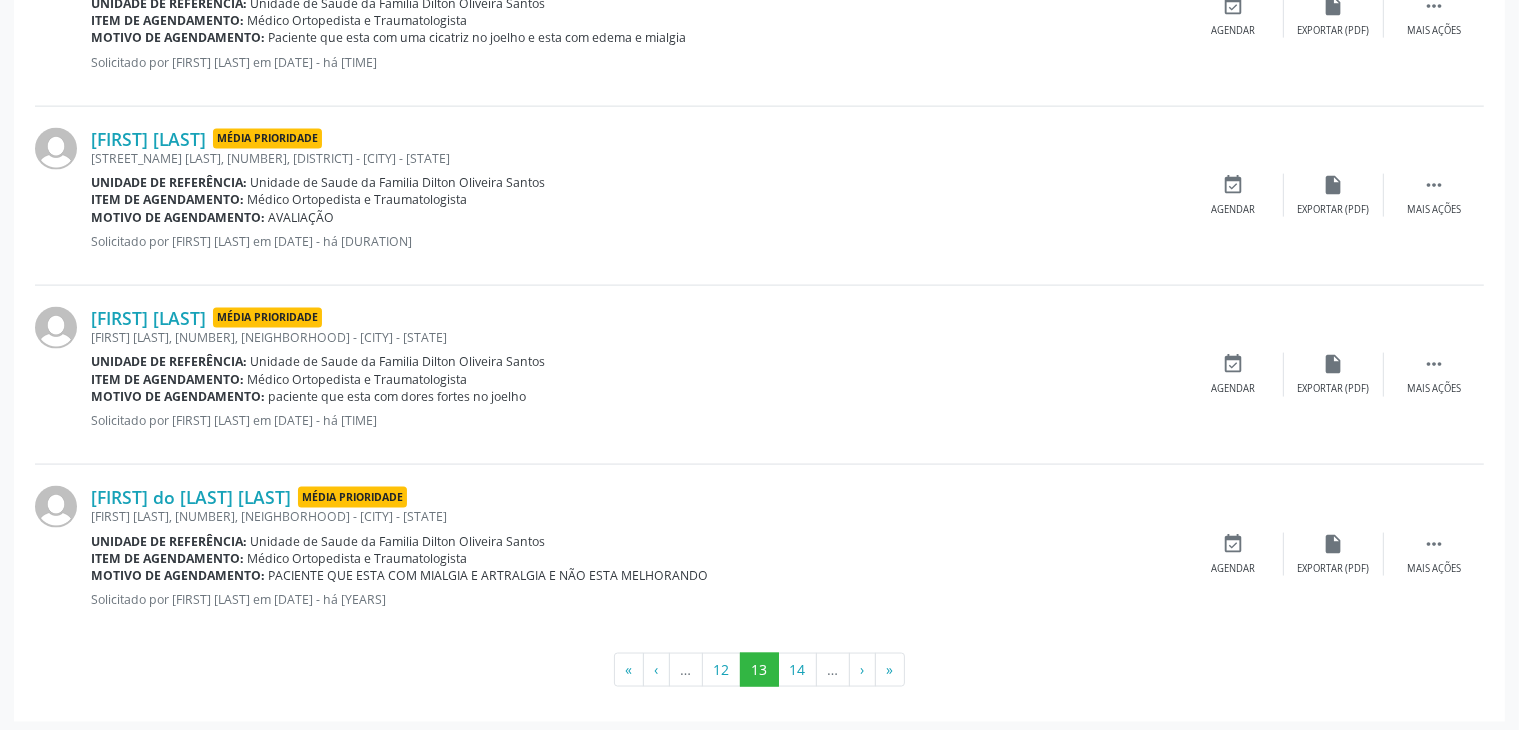 scroll, scrollTop: 2805, scrollLeft: 0, axis: vertical 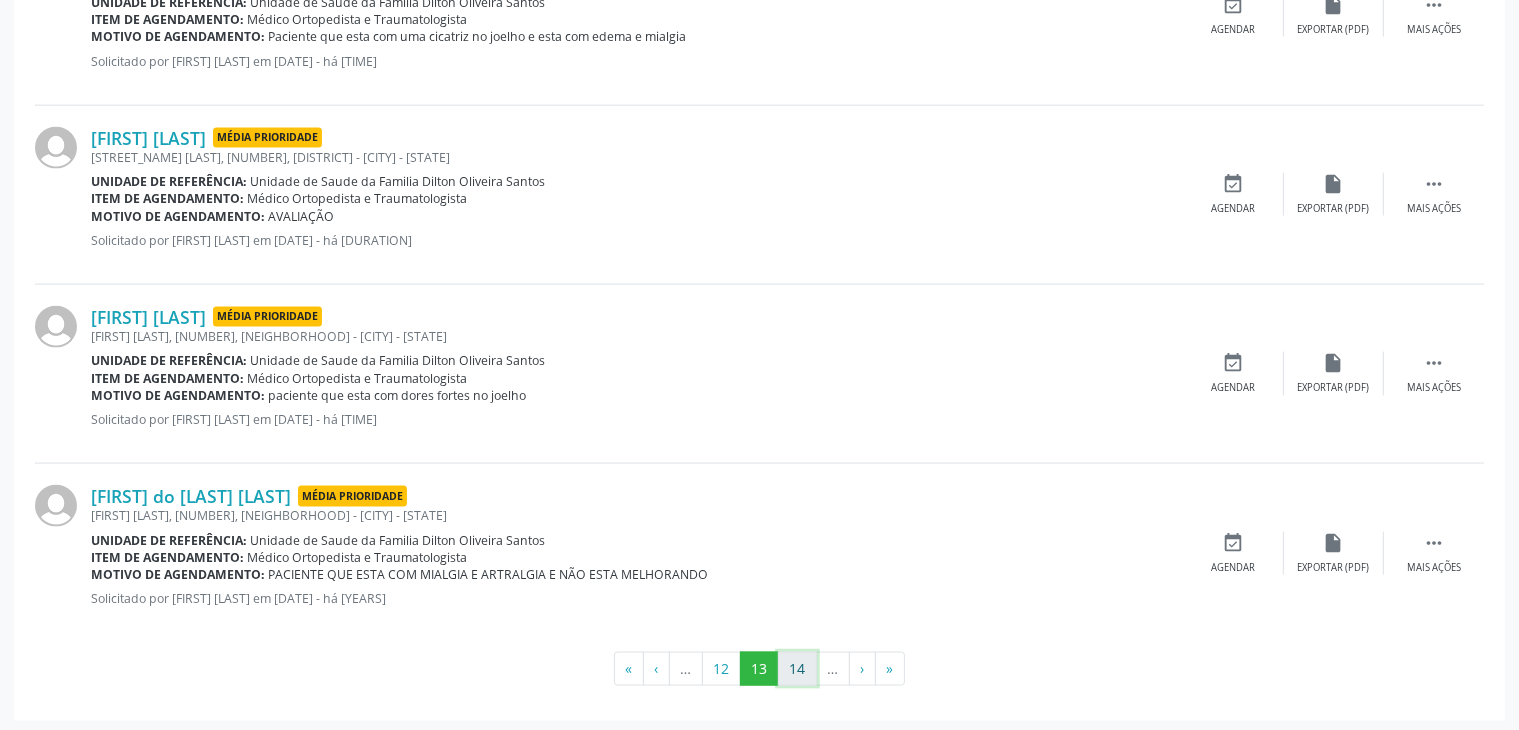 click on "14" at bounding box center (797, 669) 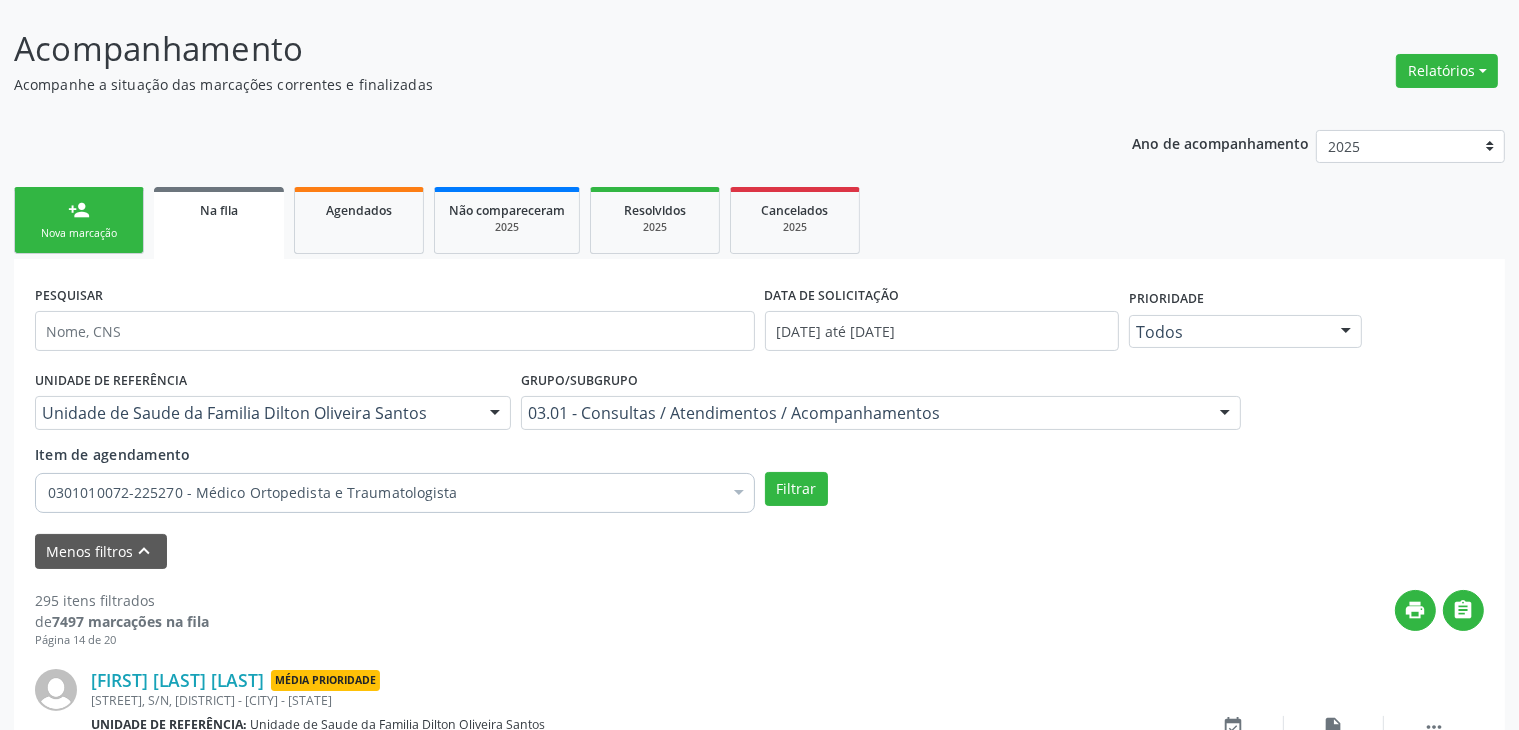 scroll, scrollTop: 2805, scrollLeft: 0, axis: vertical 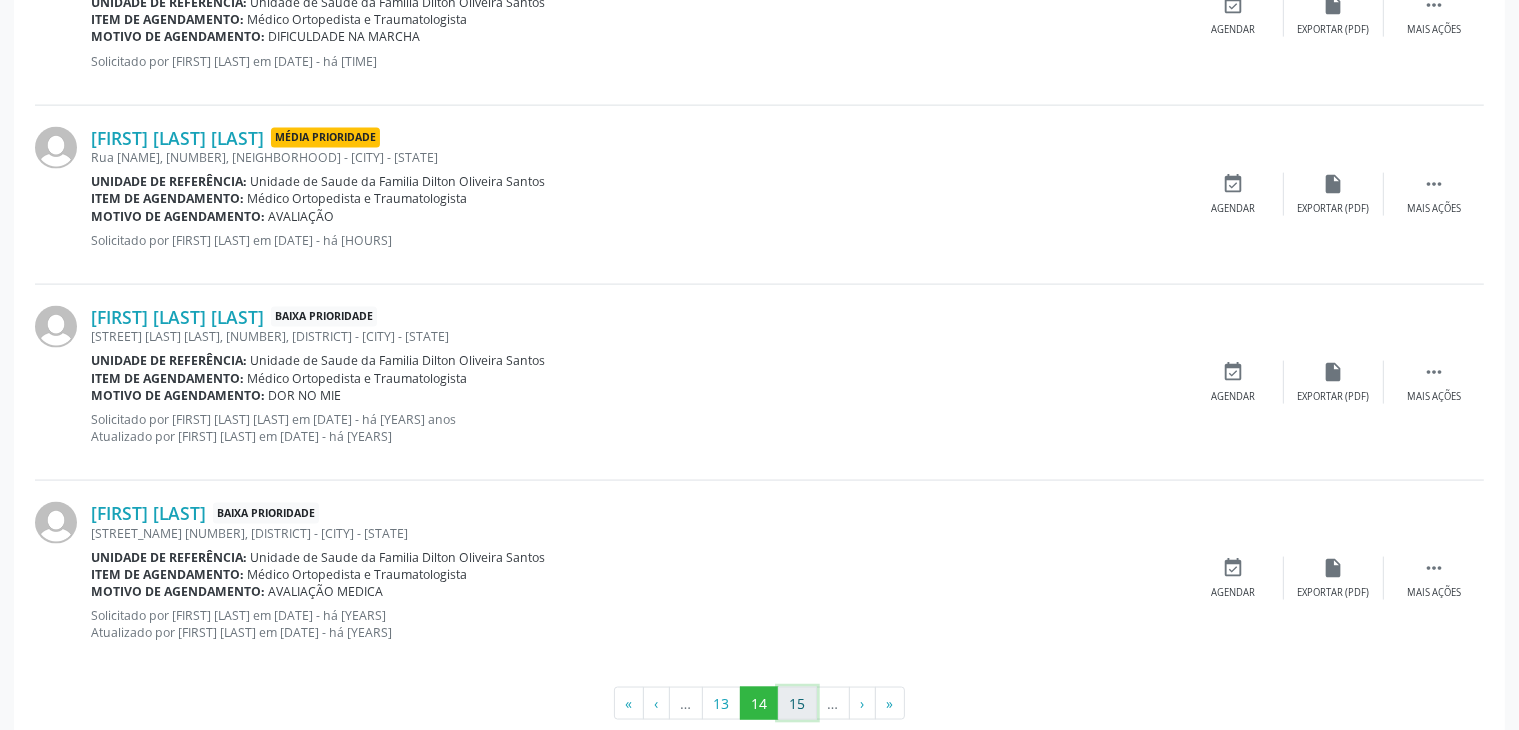 click on "15" at bounding box center [797, 704] 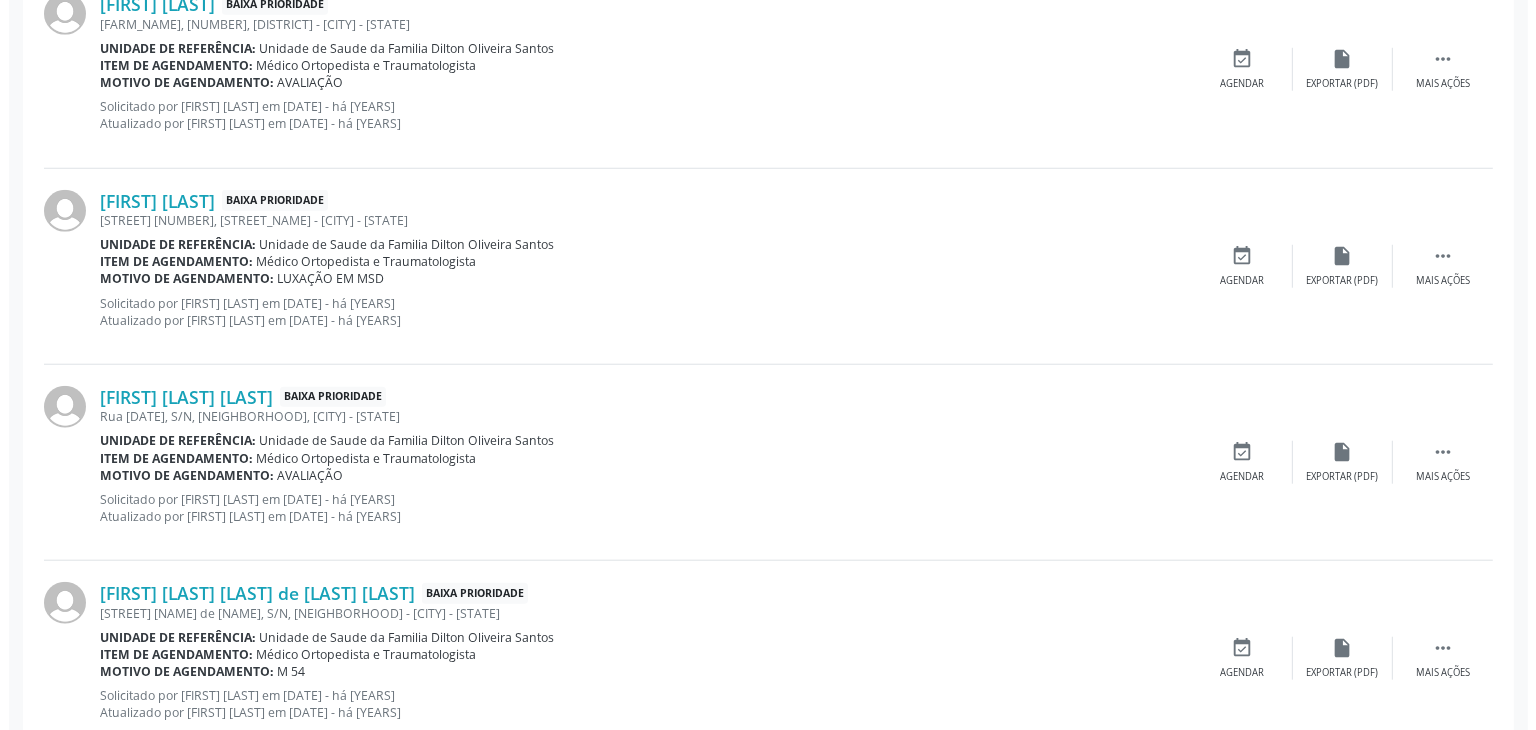 scroll, scrollTop: 1805, scrollLeft: 0, axis: vertical 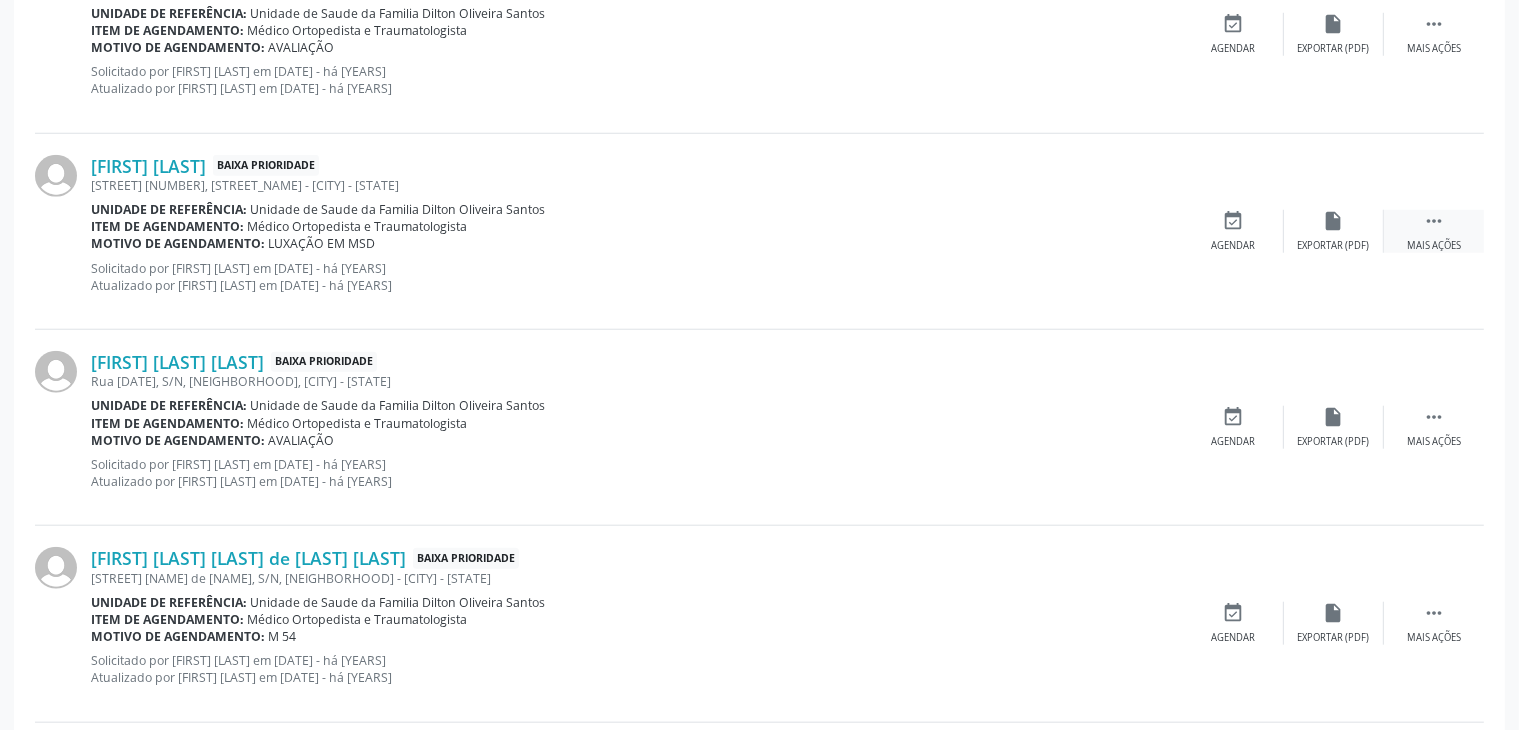 click on "" at bounding box center (1434, 221) 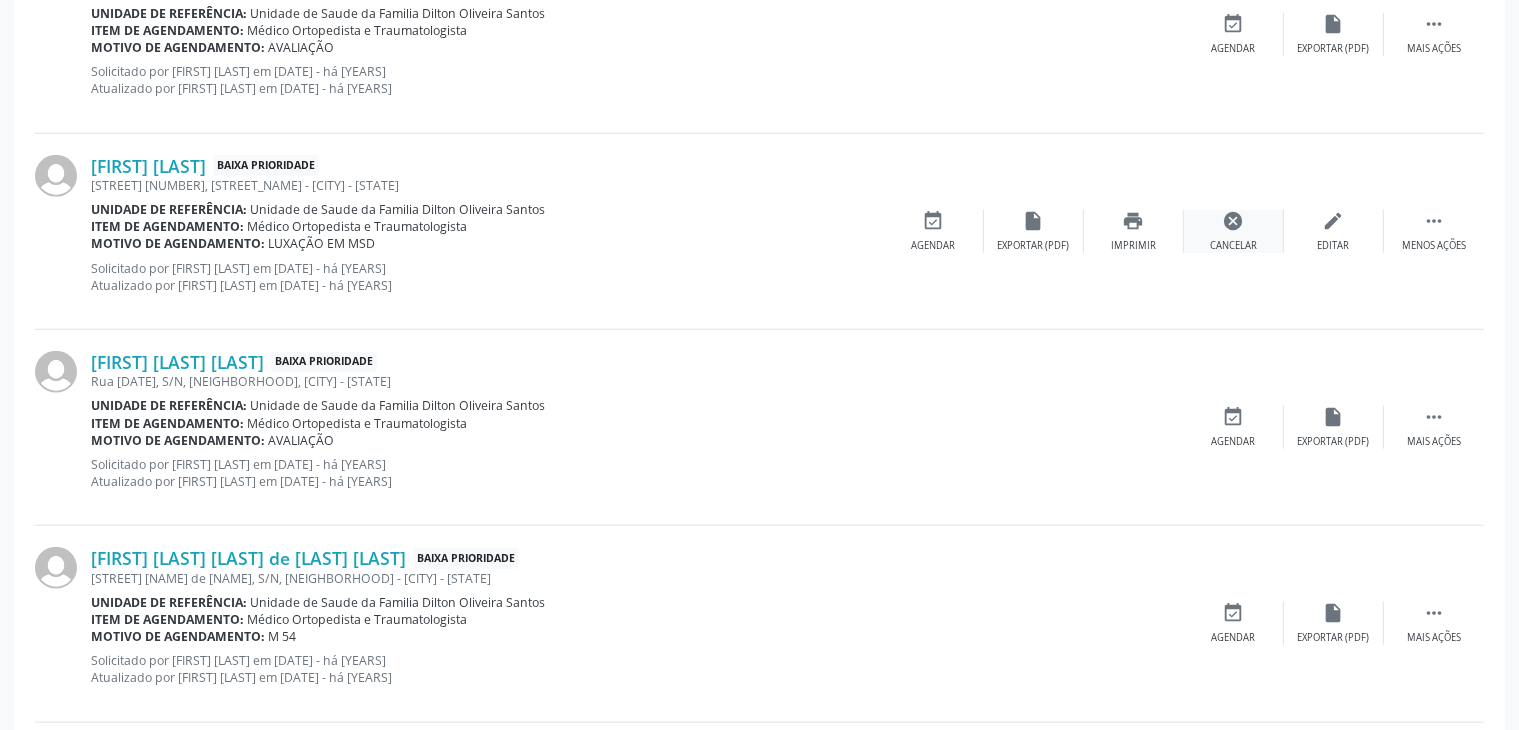 click on "cancel" at bounding box center [1234, 221] 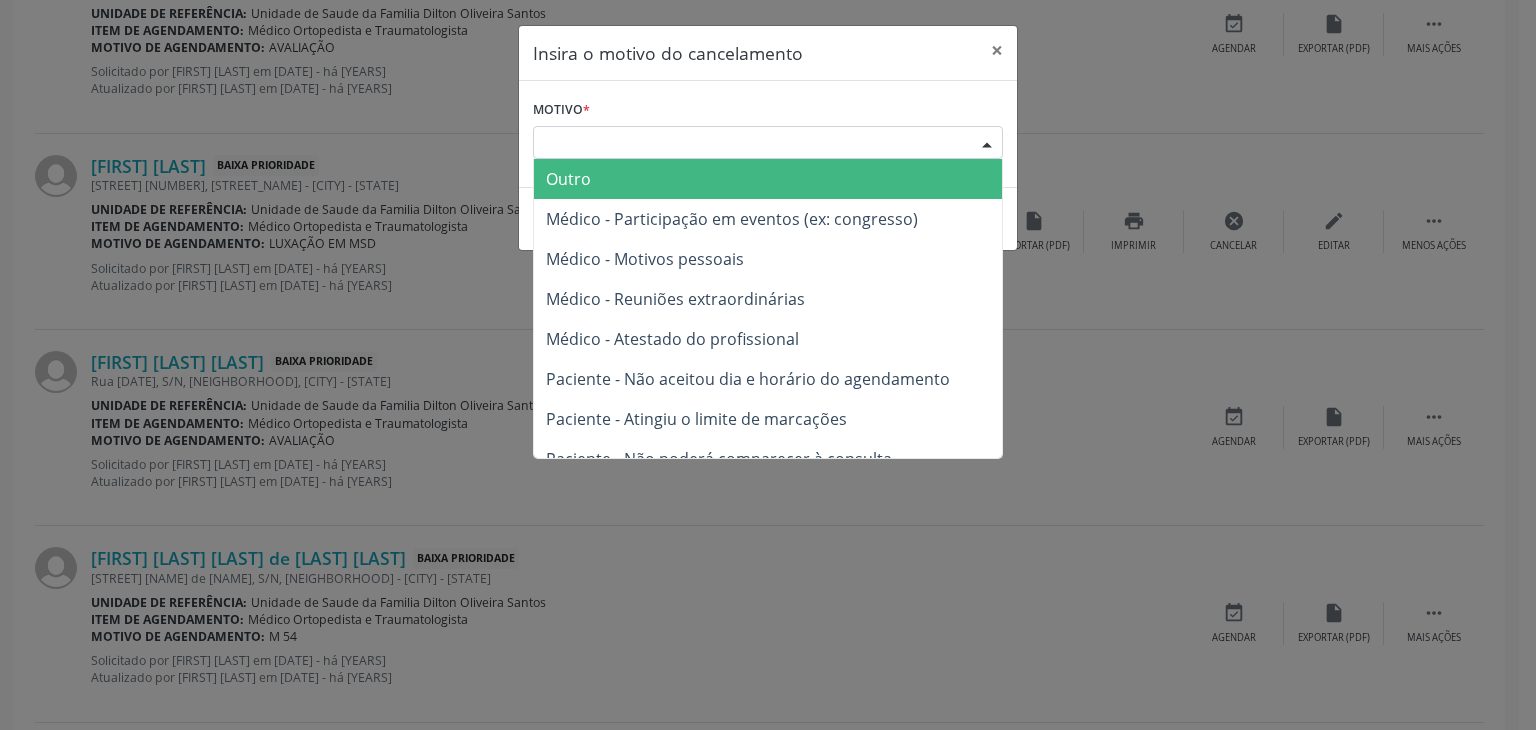 click on "Escolha o motivo" at bounding box center (768, 143) 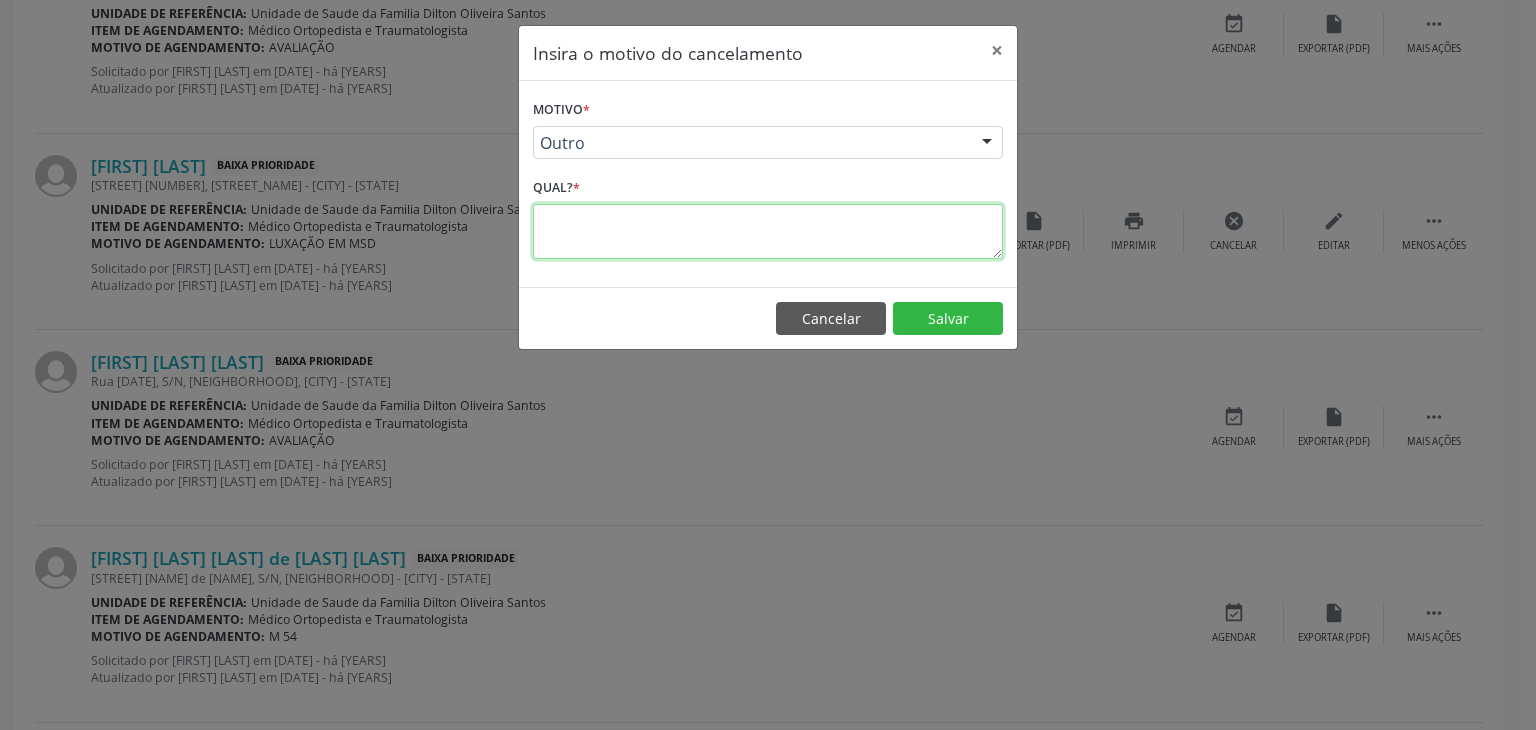 click at bounding box center (768, 231) 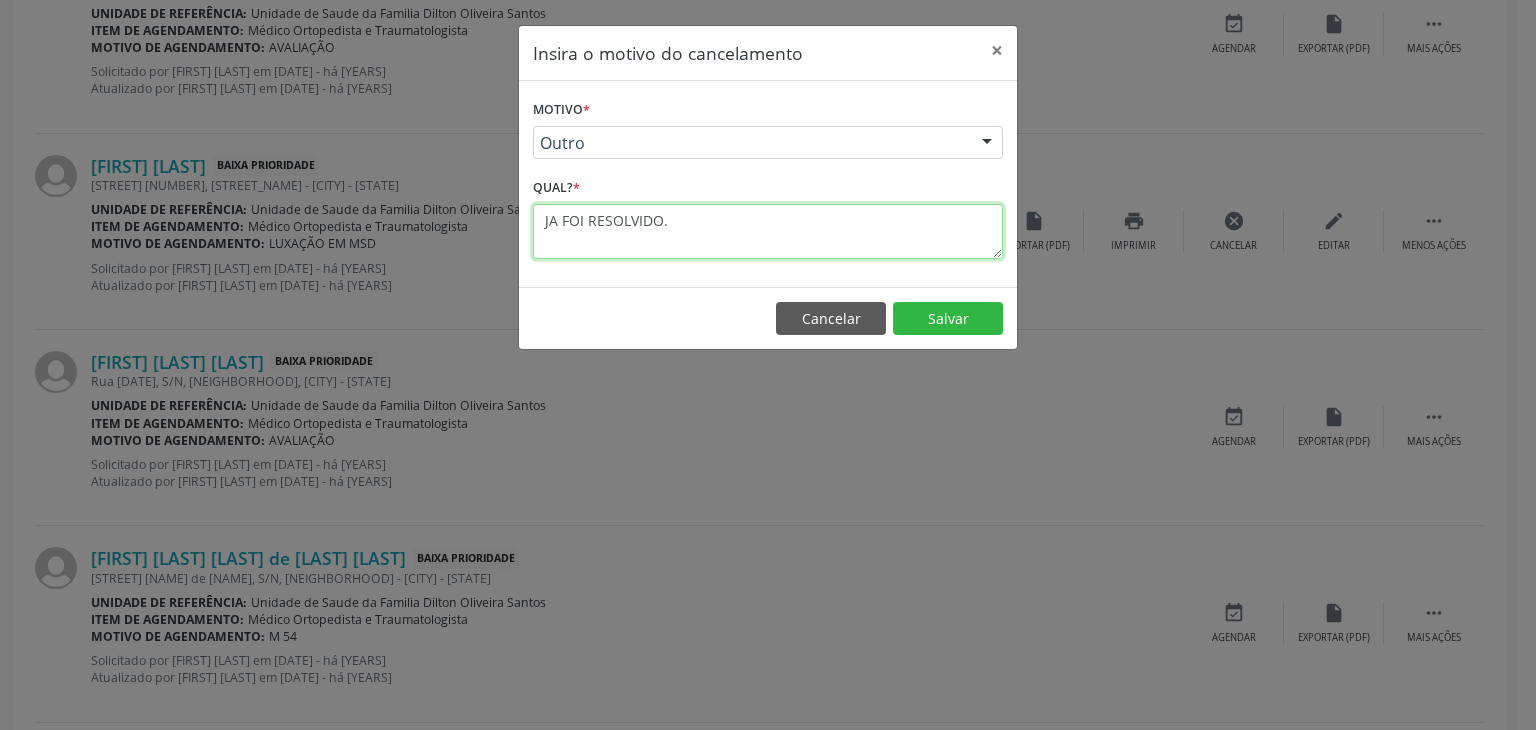 type on "JA FOI RESOLVIDO." 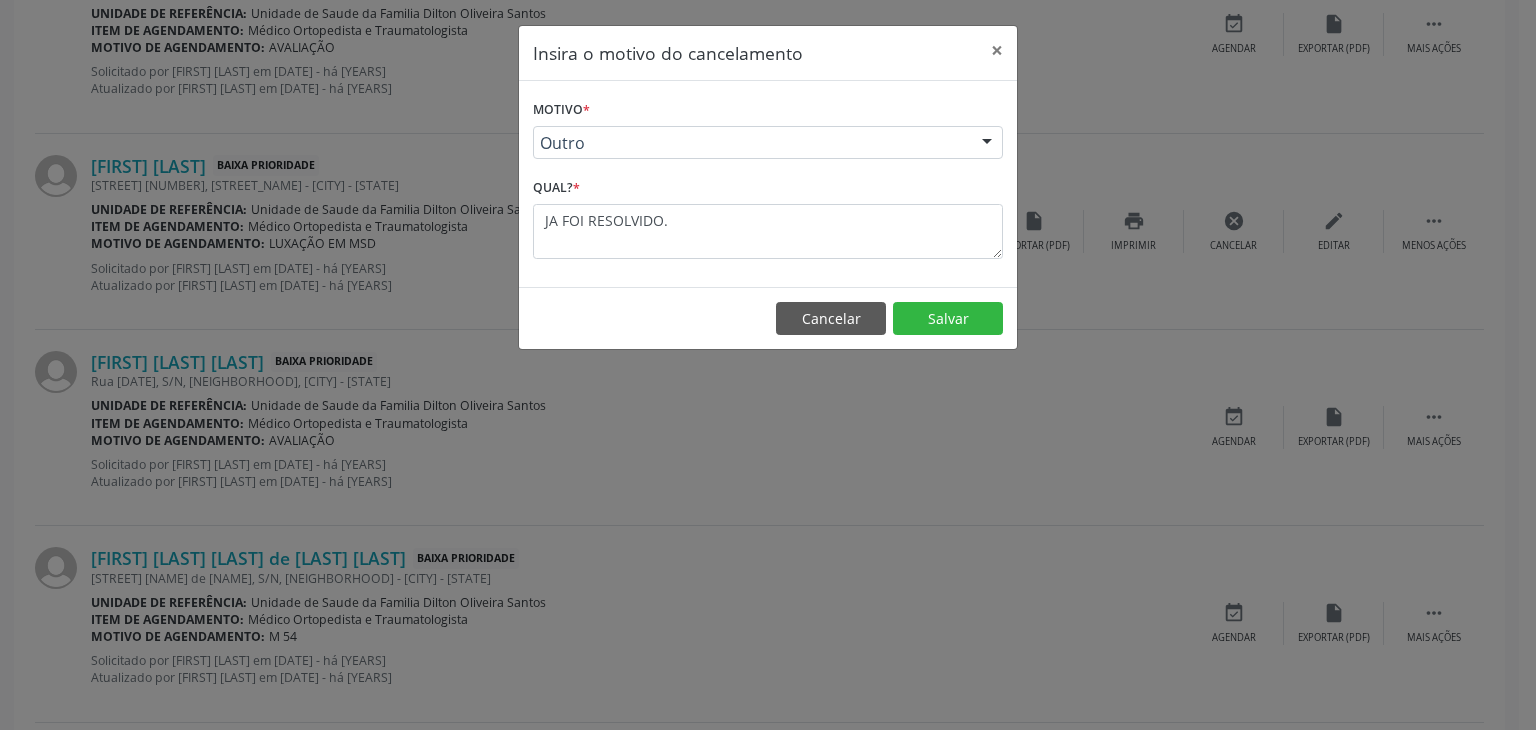 click on "Insira o motivo do cancelamento ×
Motivo
*
Outro         Outro   Médico - Participação em eventos (ex: congresso)   Médico - Motivos pessoais   Médico - Reuniões extraordinárias   Médico - Atestado do profissional   Paciente - Não aceitou dia e horário do agendamento   Paciente - Atingiu o limite de marcações   Paciente - Não poderá comparecer à consulta   Paciente - Não aceitou médico ou especialidade   Médico - Sem vaga disponível
Nenhum resultado encontrado para: "   "
Não há nenhuma opção para ser exibida.
Qual?
*
JA FOI RESOLVIDO.   Cancelar Salvar" at bounding box center (768, 365) 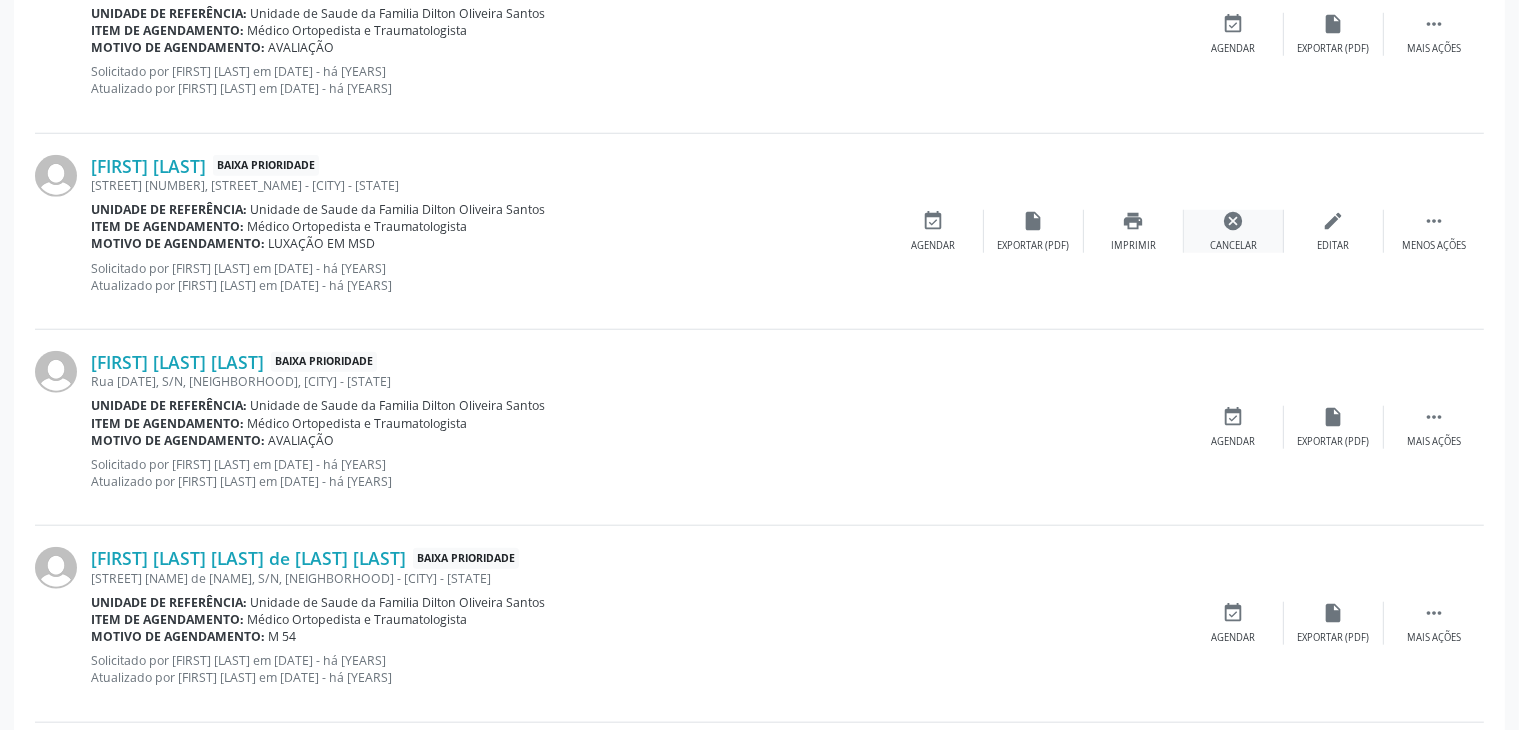 click on "cancel
Cancelar" at bounding box center [1234, 231] 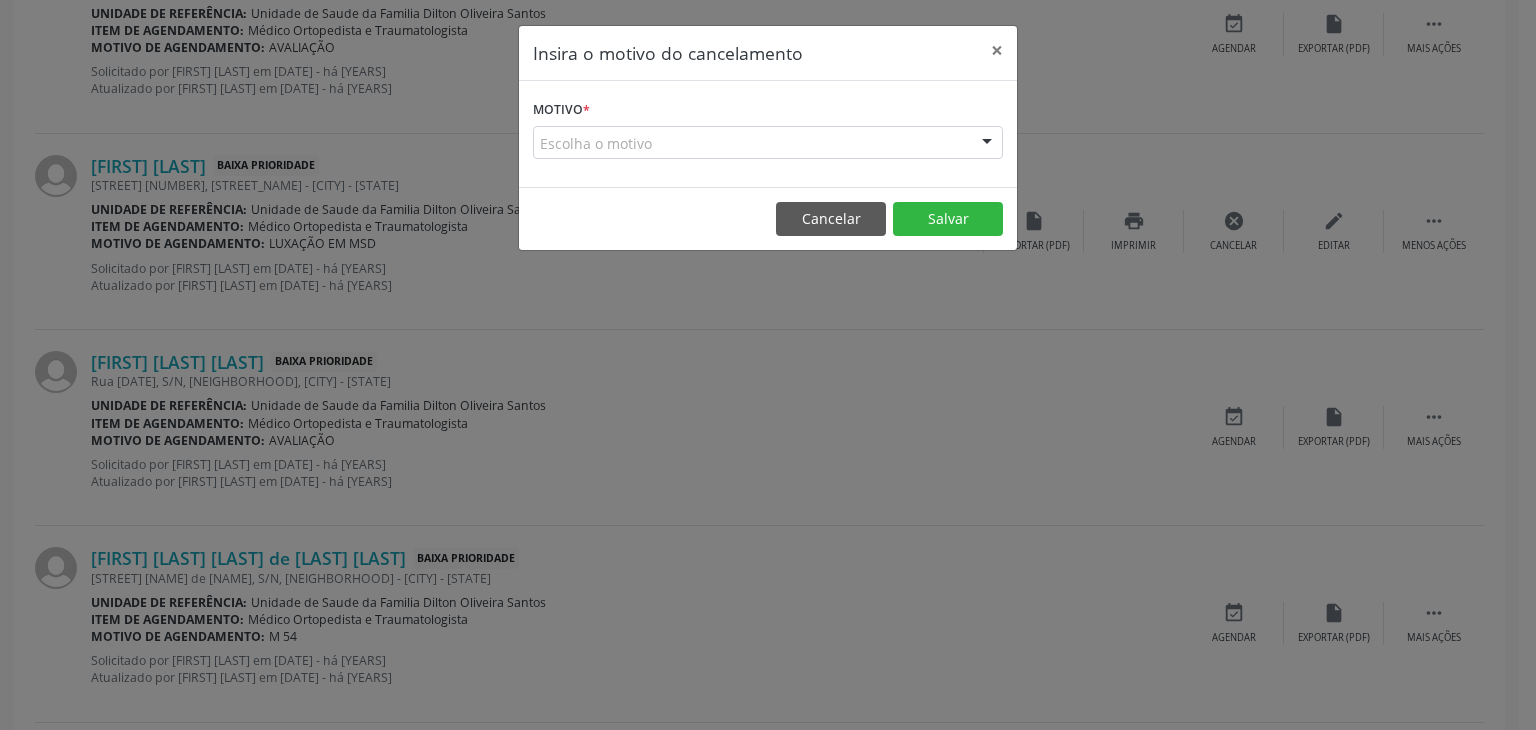 click on "Escolha o motivo" at bounding box center [768, 143] 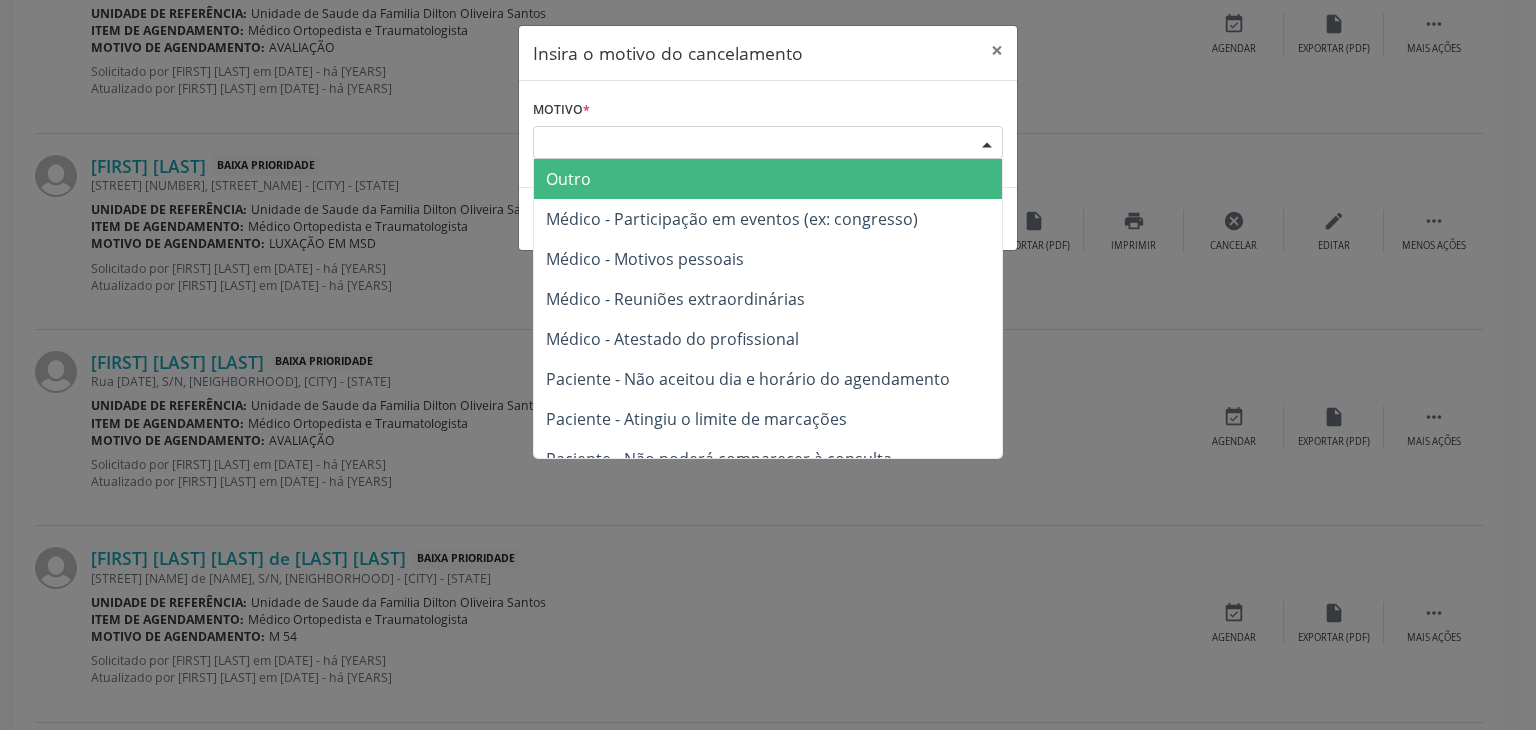 click on "Outro" at bounding box center (768, 179) 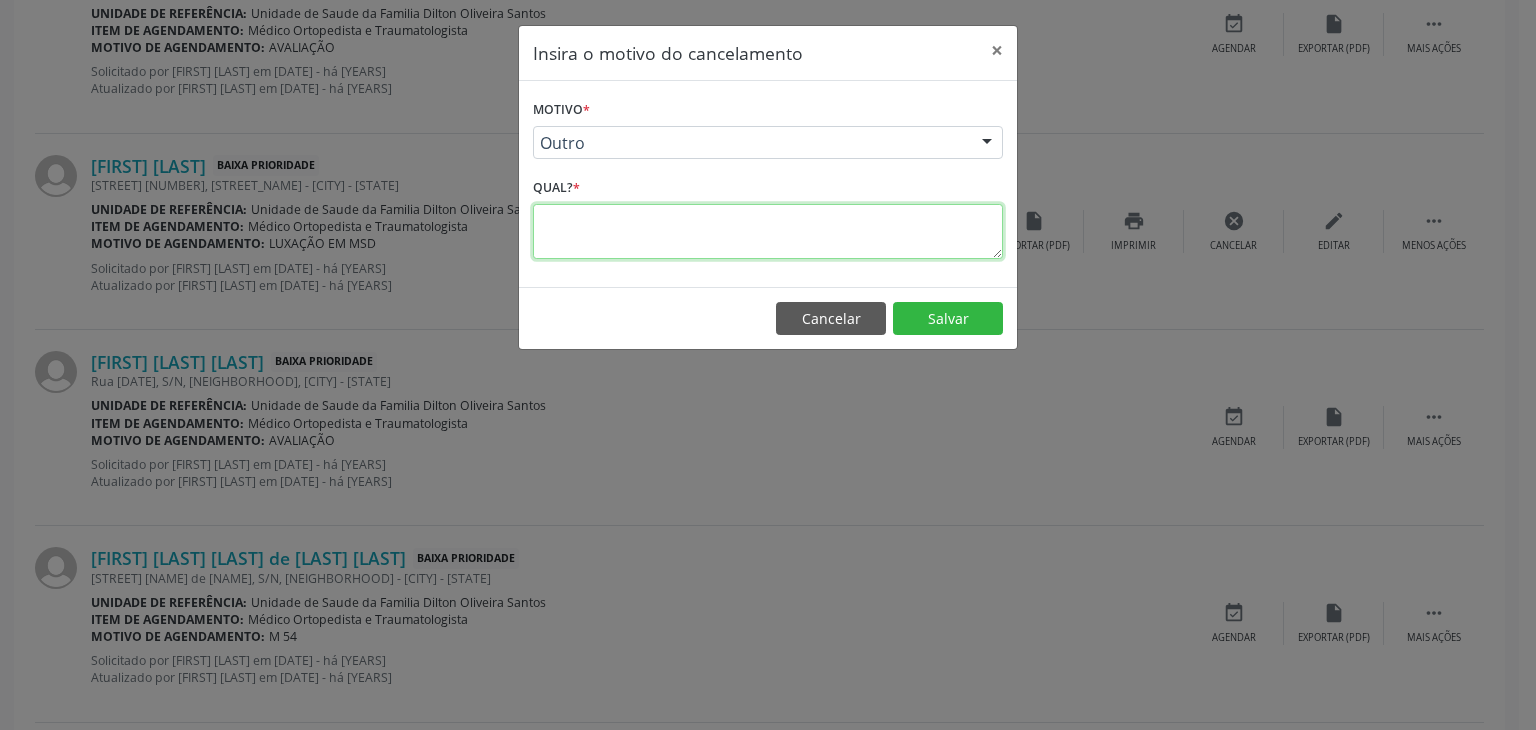click at bounding box center [768, 231] 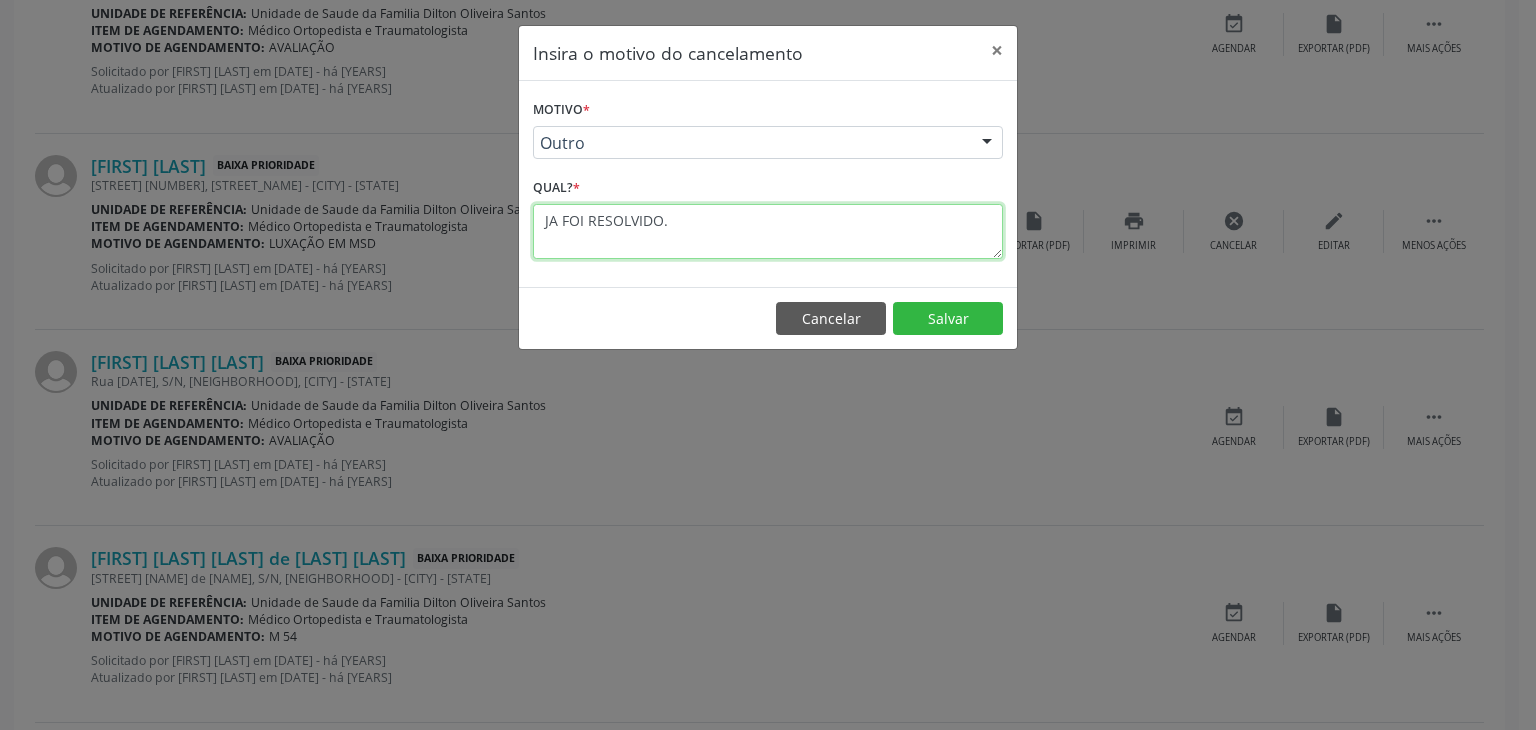 type on "JA FOI RESOLVIDO." 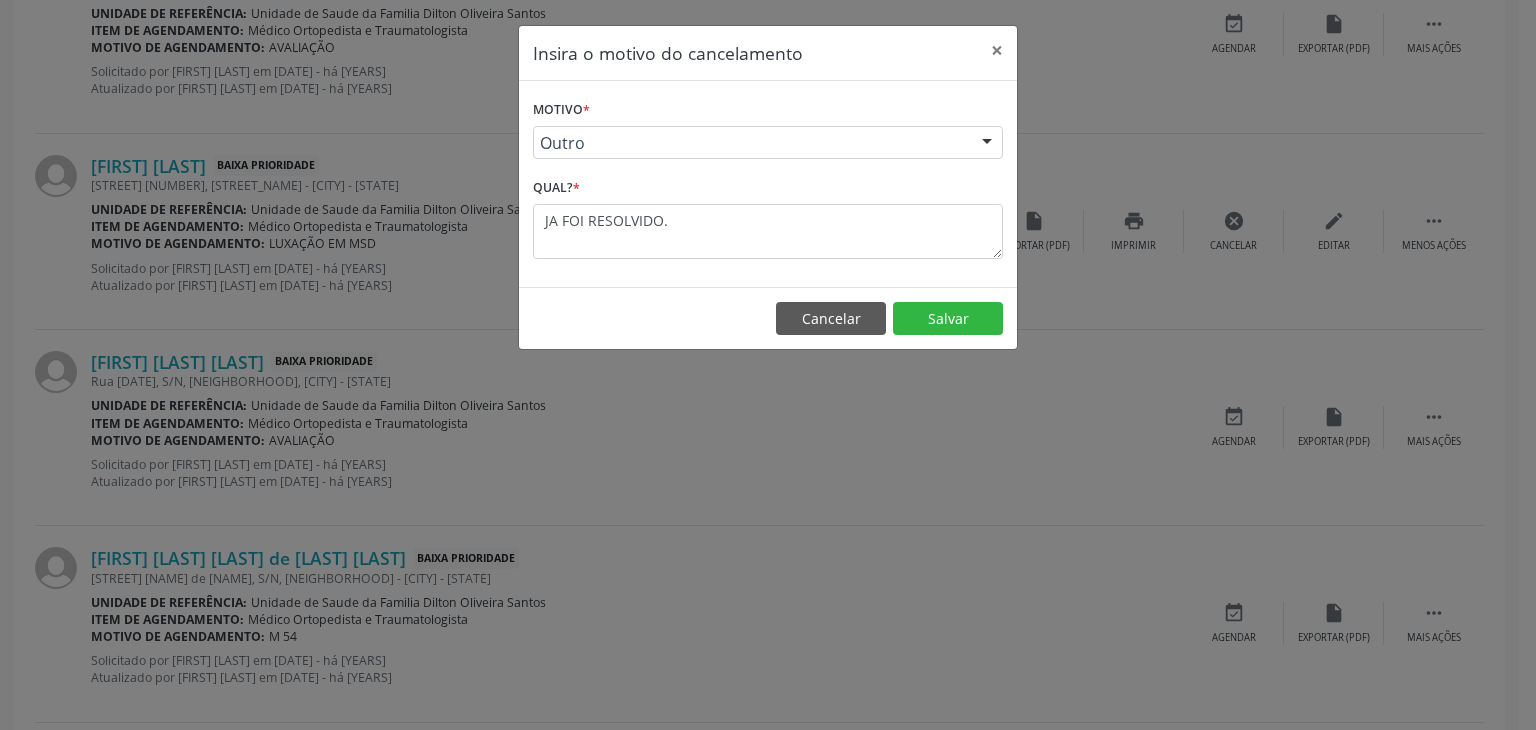 click on "Cancelar Salvar" at bounding box center (768, 318) 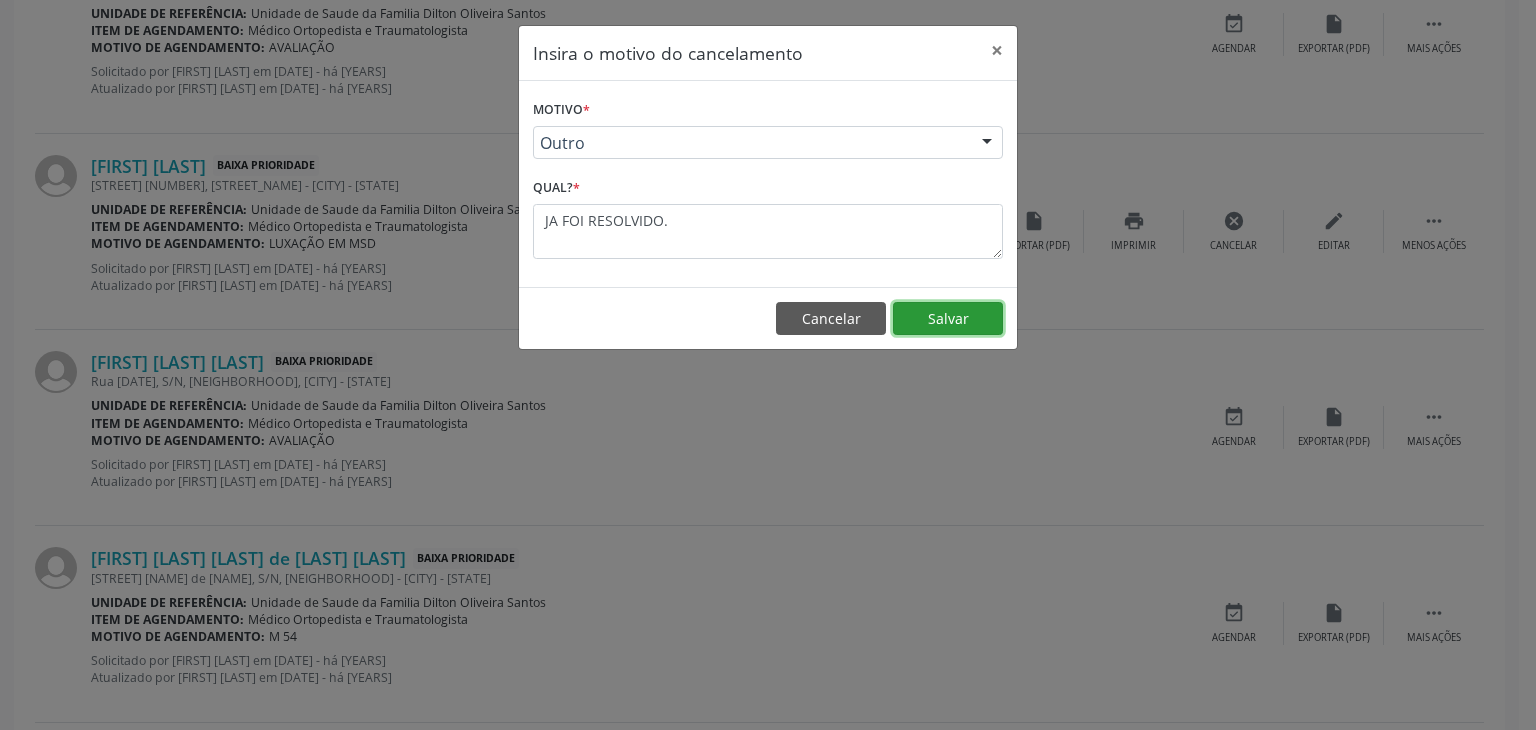 click on "Salvar" at bounding box center (948, 319) 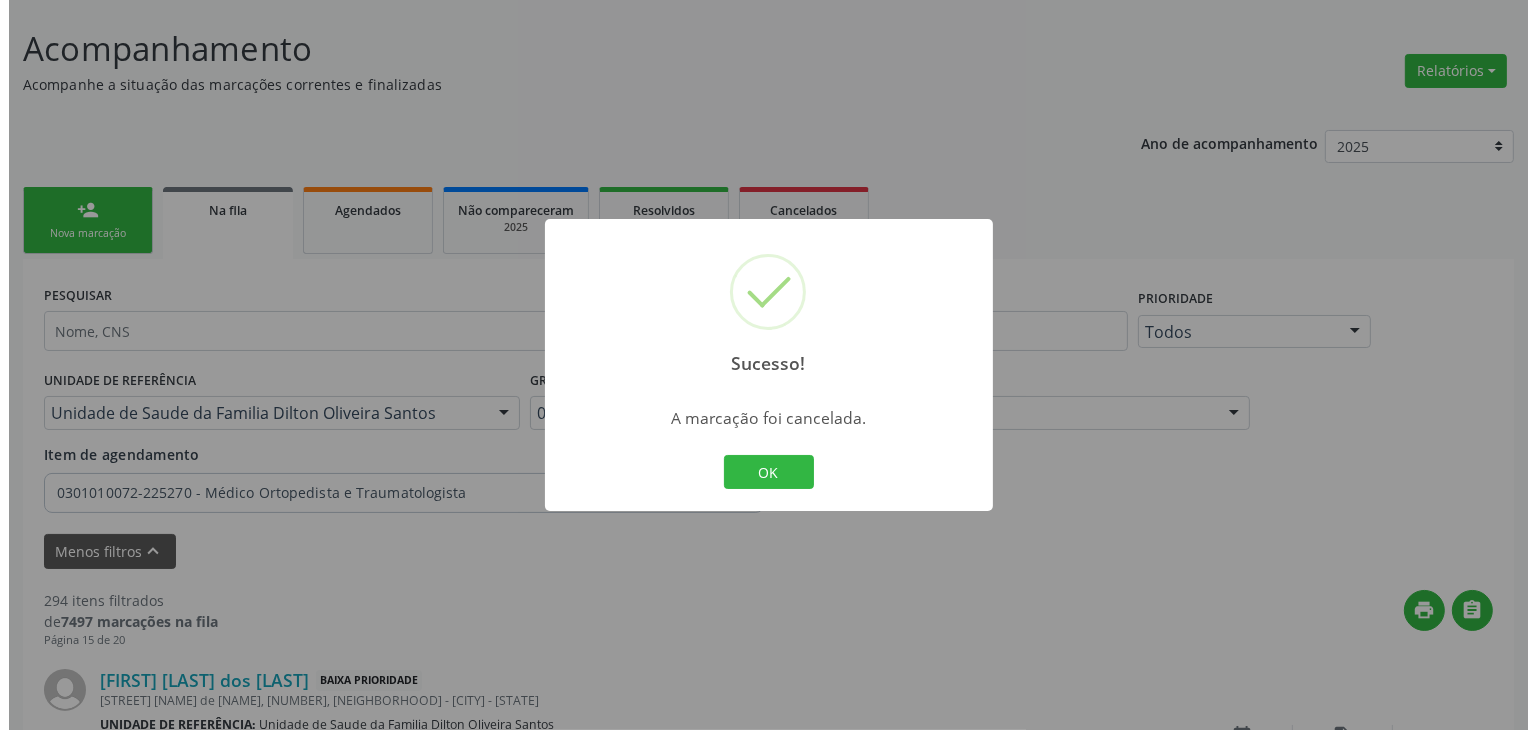 scroll, scrollTop: 1805, scrollLeft: 0, axis: vertical 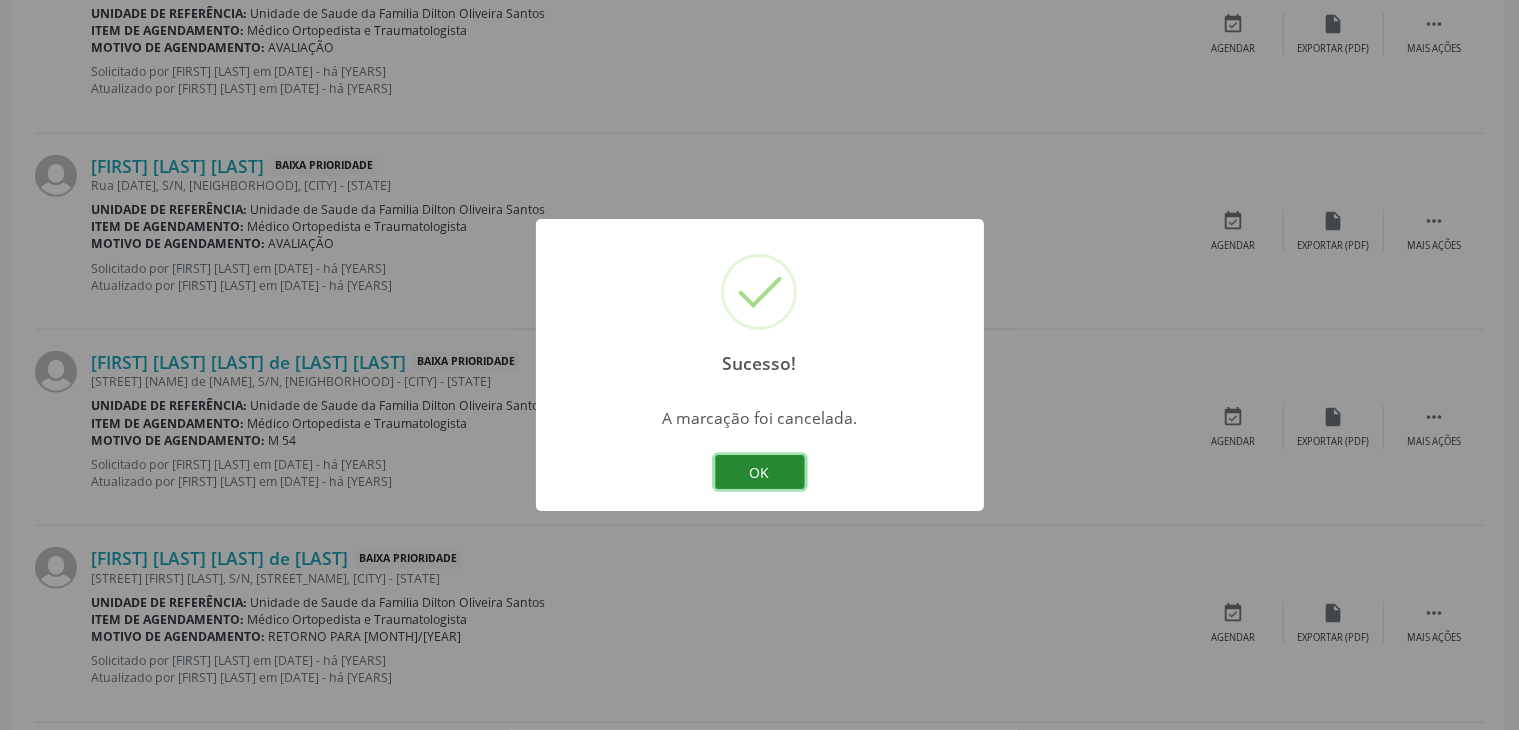 click on "OK" at bounding box center [760, 472] 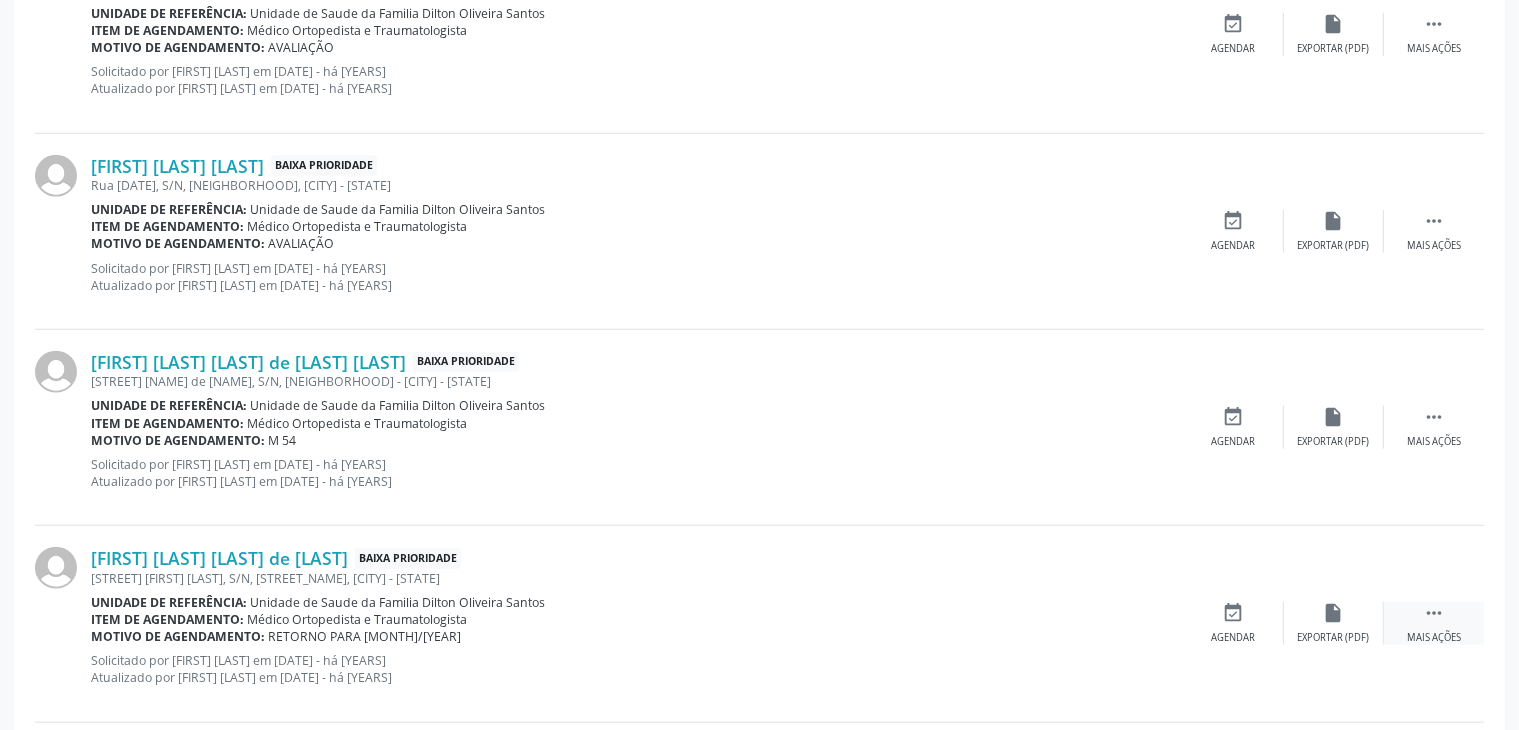 click on "" at bounding box center [1434, 613] 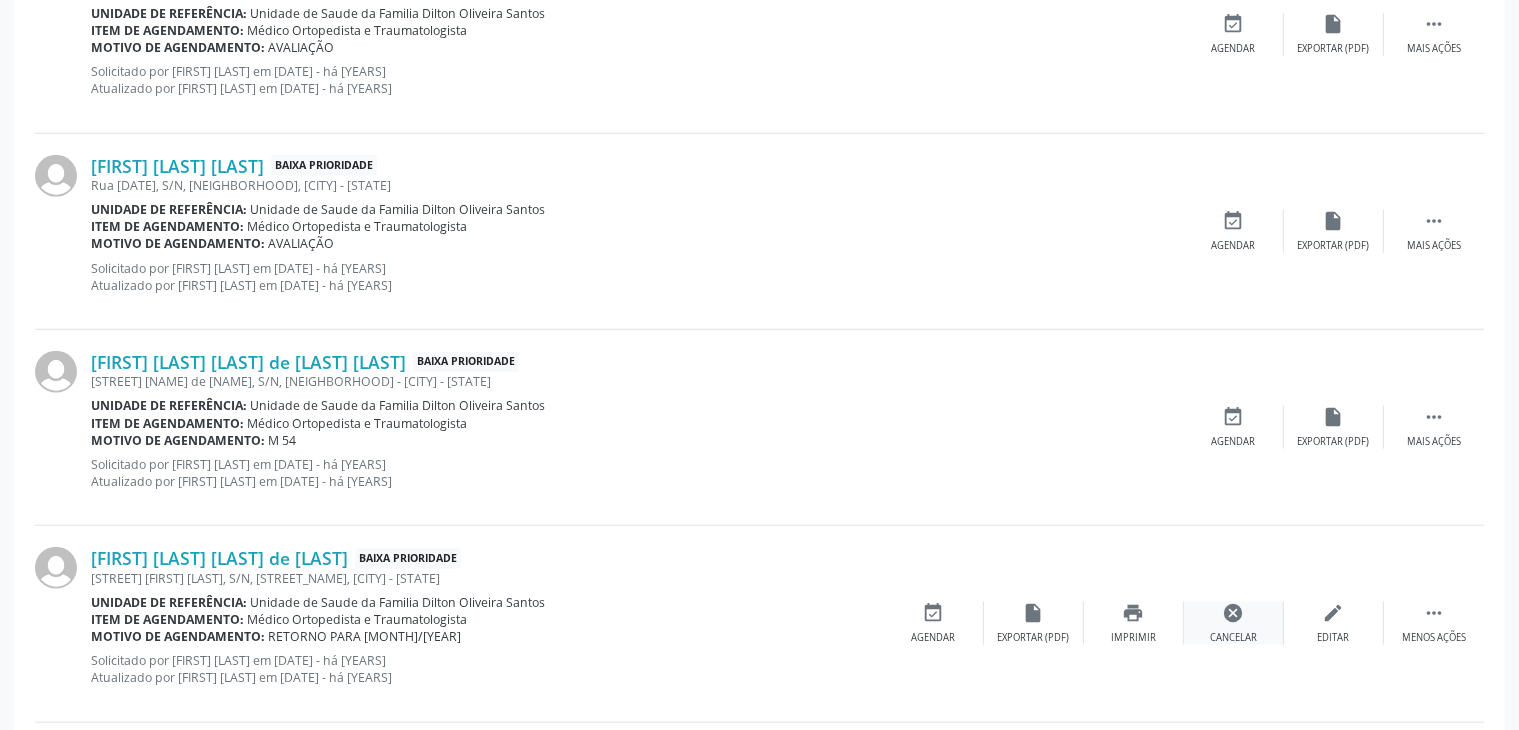 click on "cancel" at bounding box center [1234, 613] 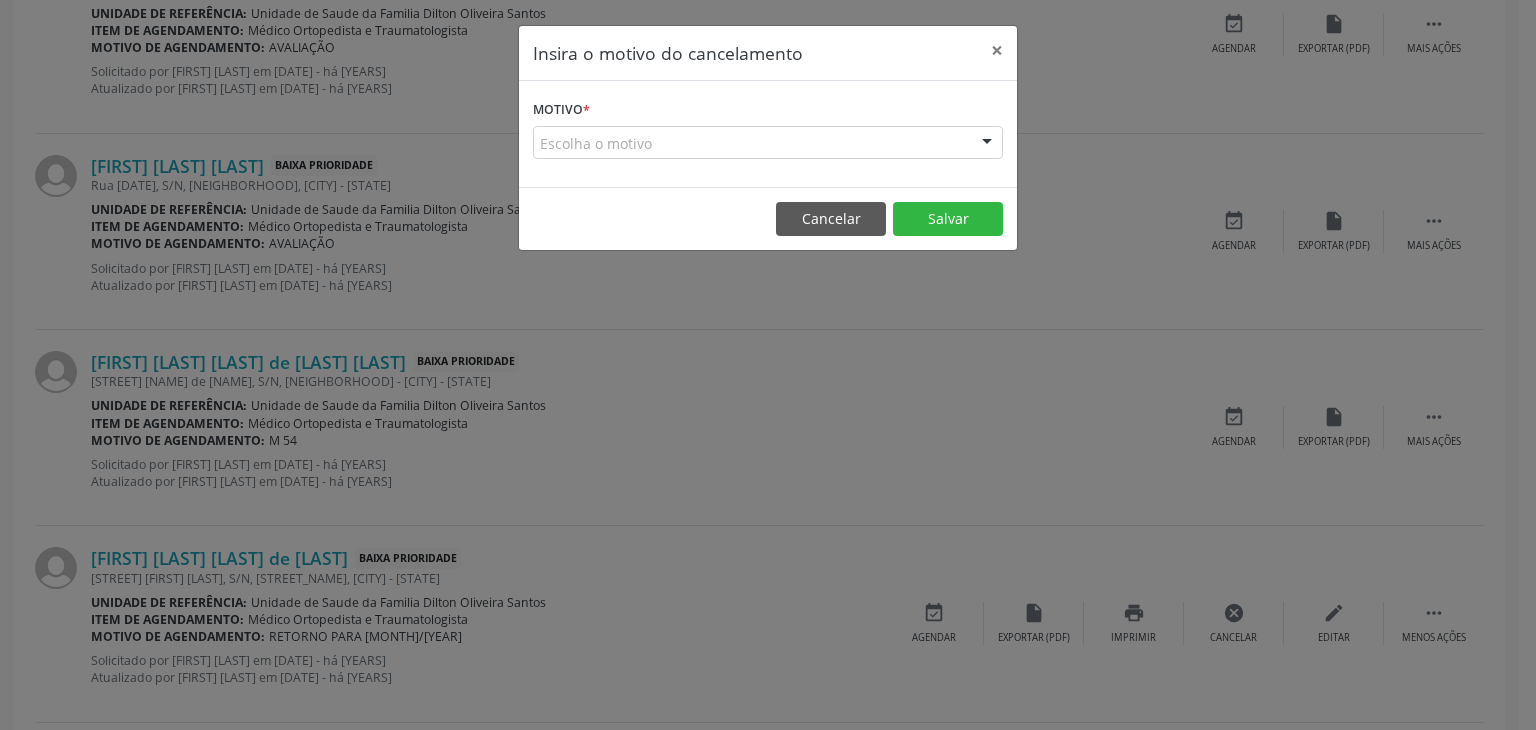 click on "Escolha o motivo" at bounding box center [768, 143] 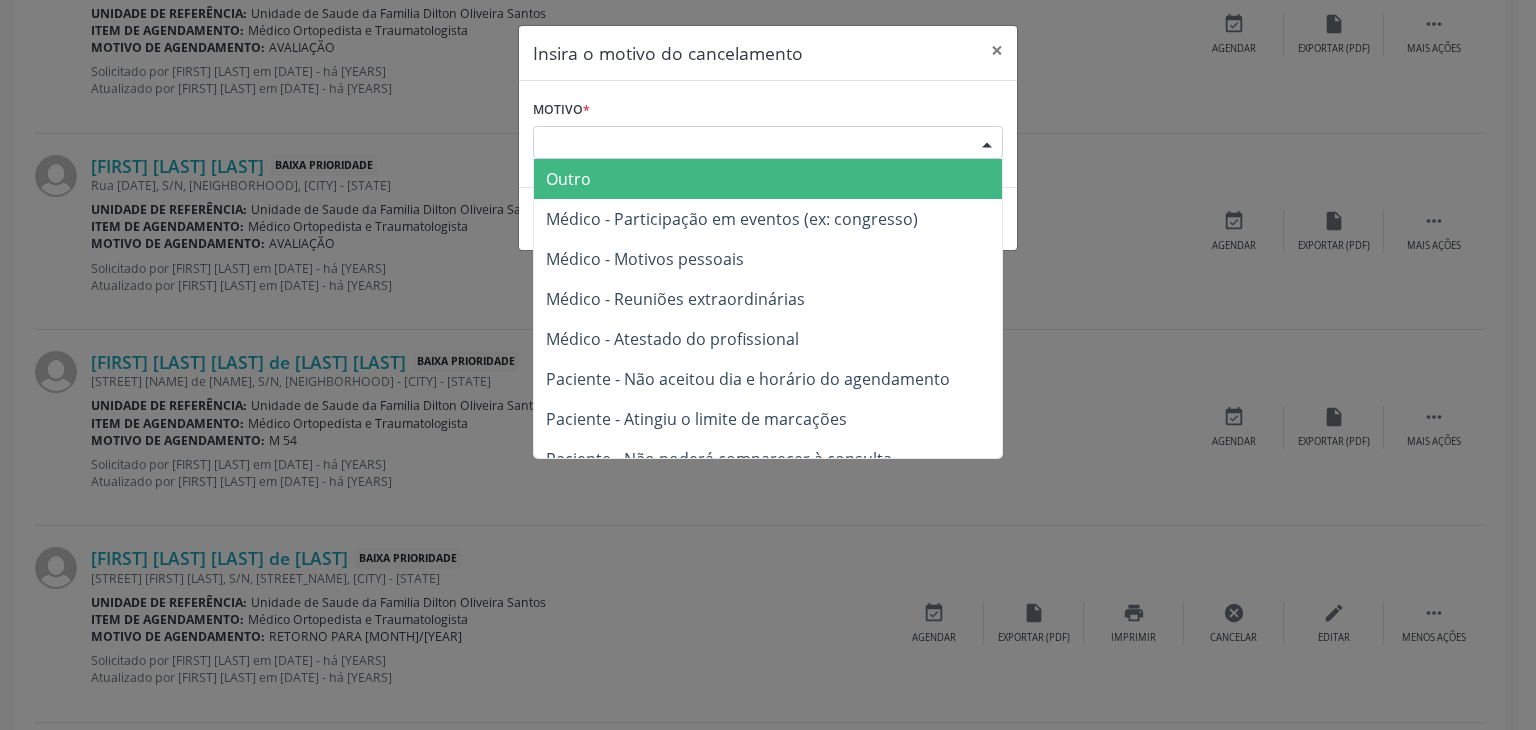 click on "Outro" at bounding box center (568, 179) 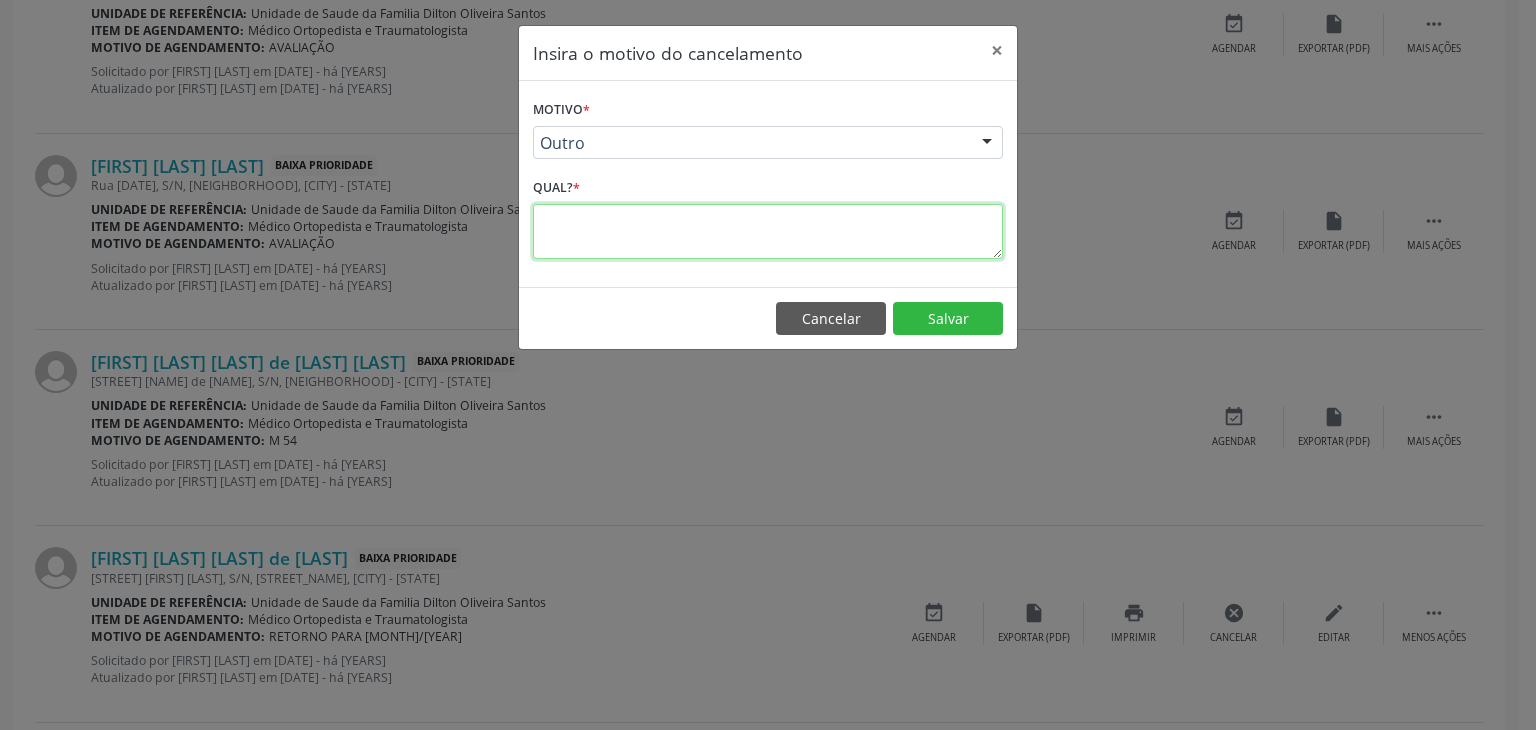 click at bounding box center (768, 231) 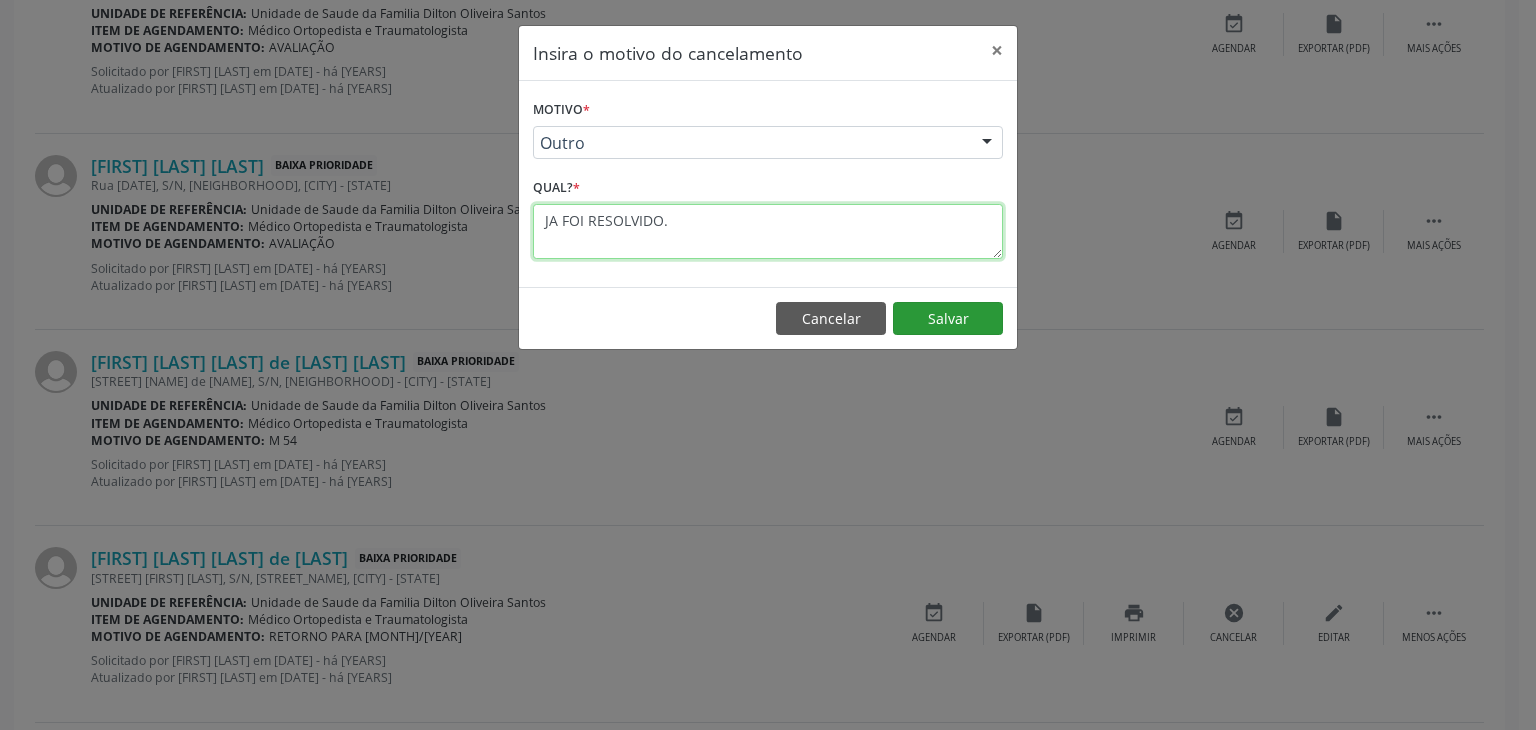 type on "JA FOI RESOLVIDO." 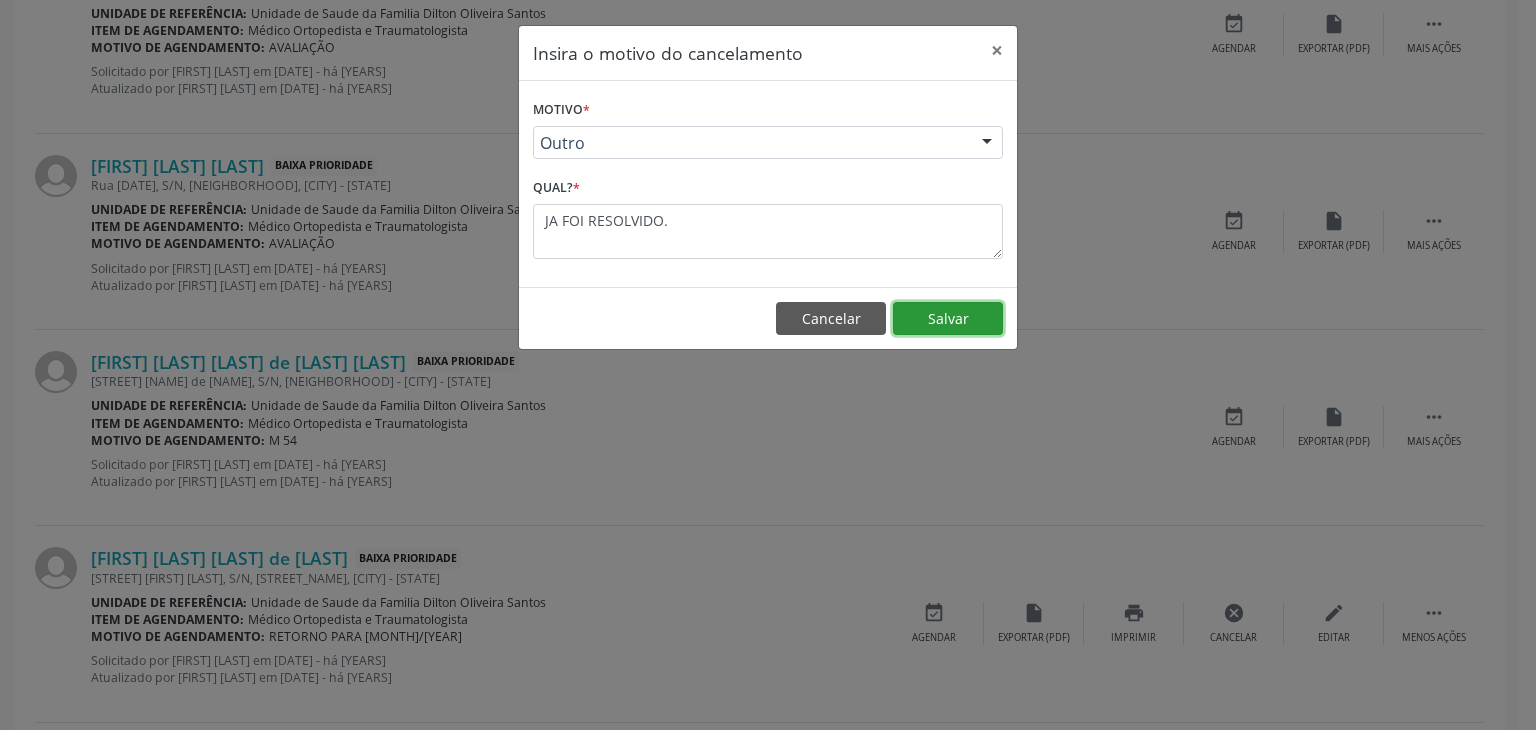 click on "Salvar" at bounding box center (948, 319) 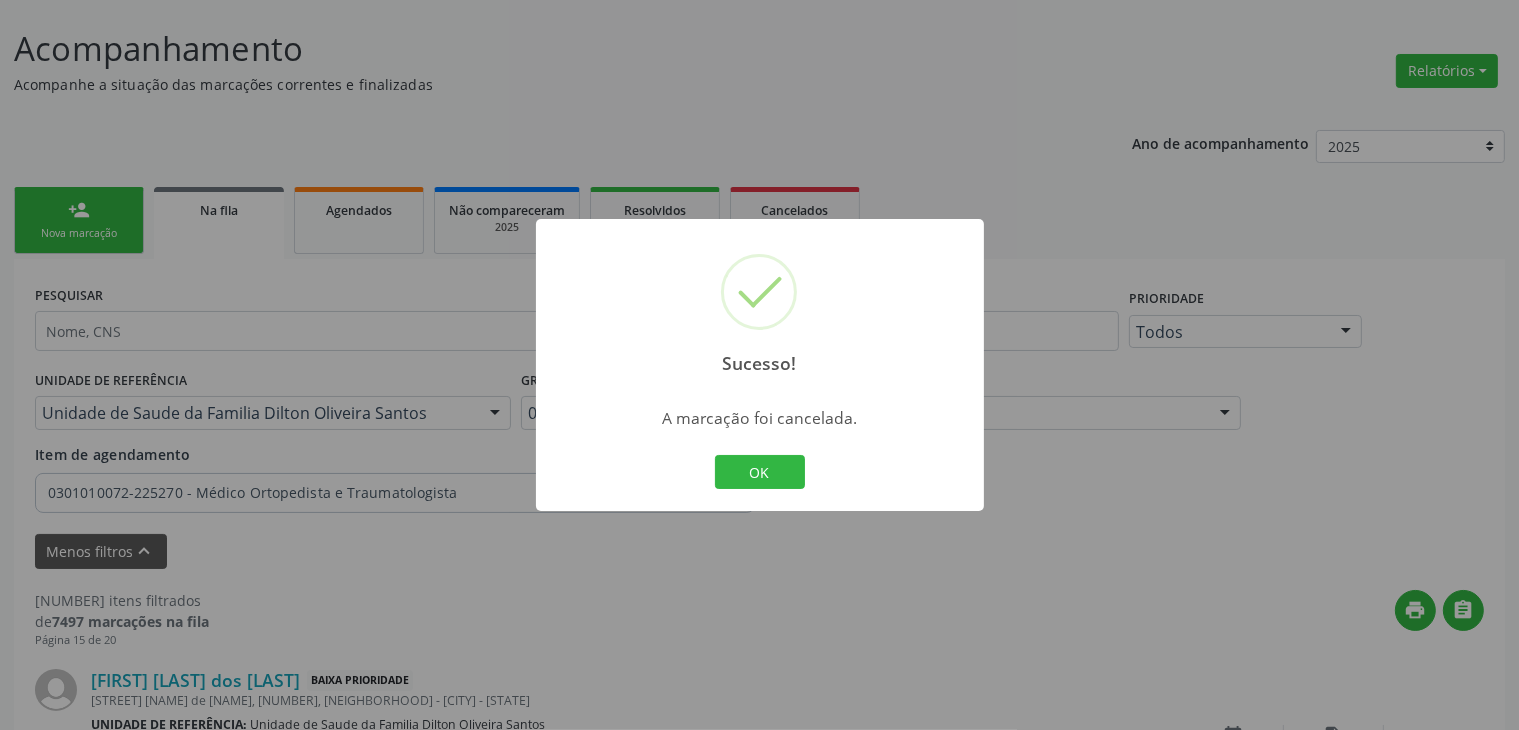 scroll, scrollTop: 1805, scrollLeft: 0, axis: vertical 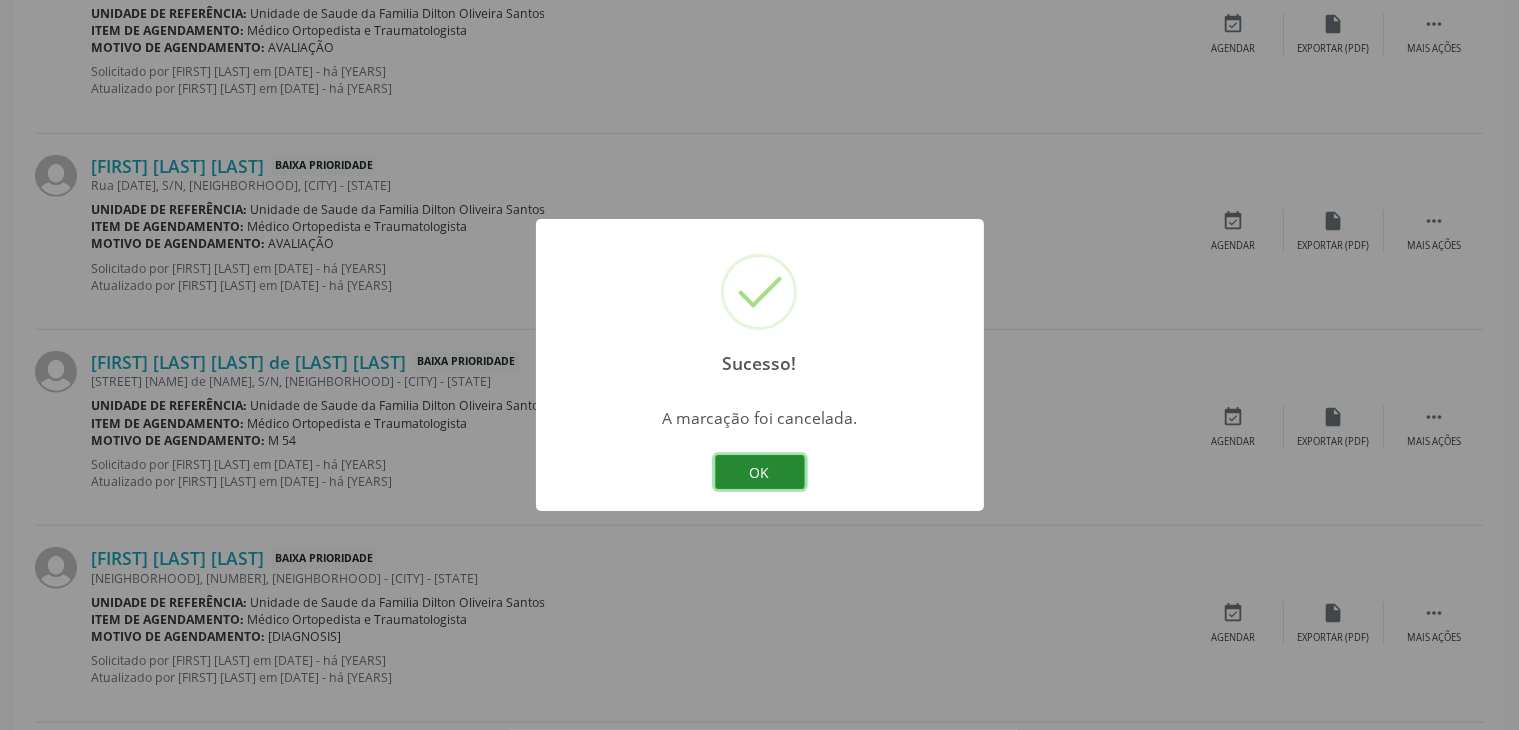 click on "OK" at bounding box center [760, 472] 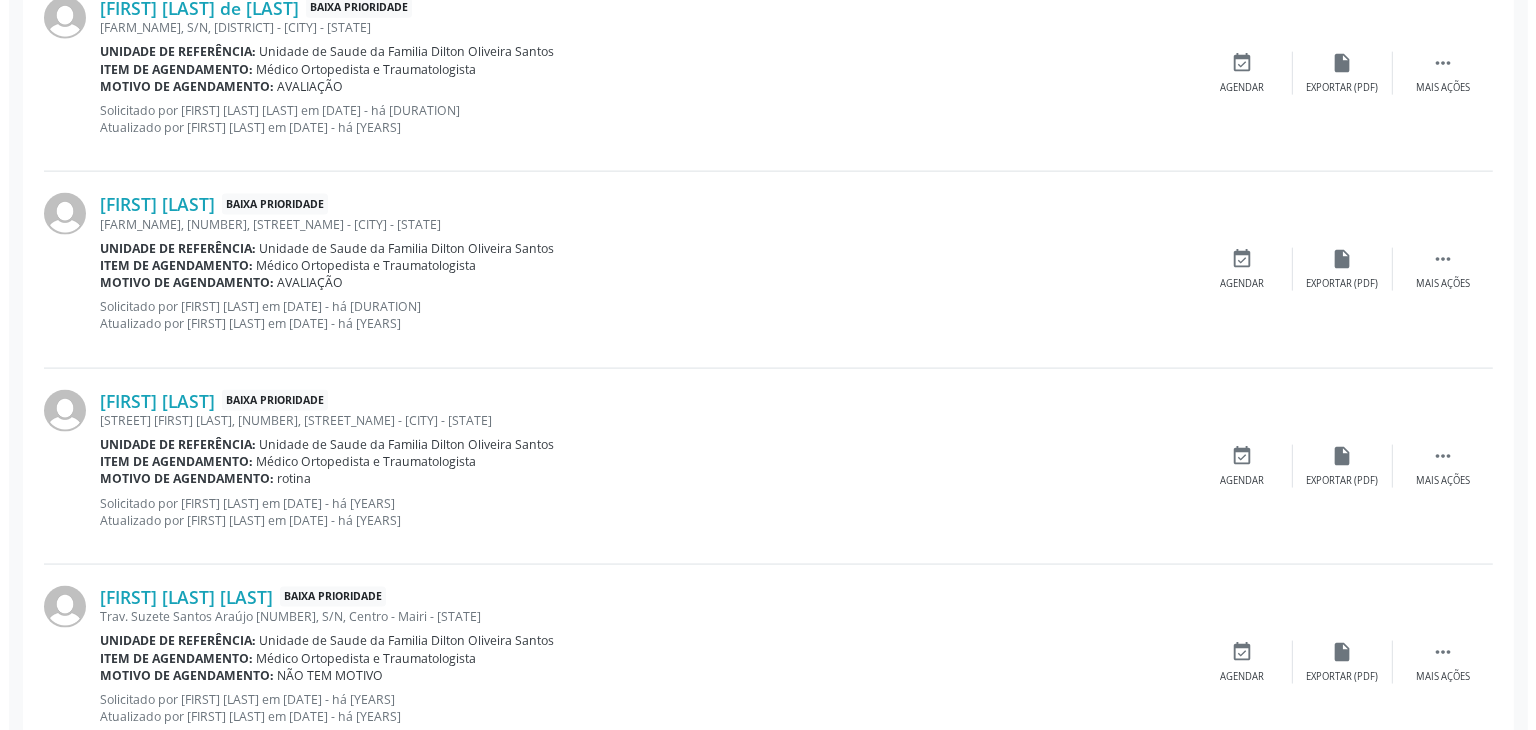 scroll, scrollTop: 2805, scrollLeft: 0, axis: vertical 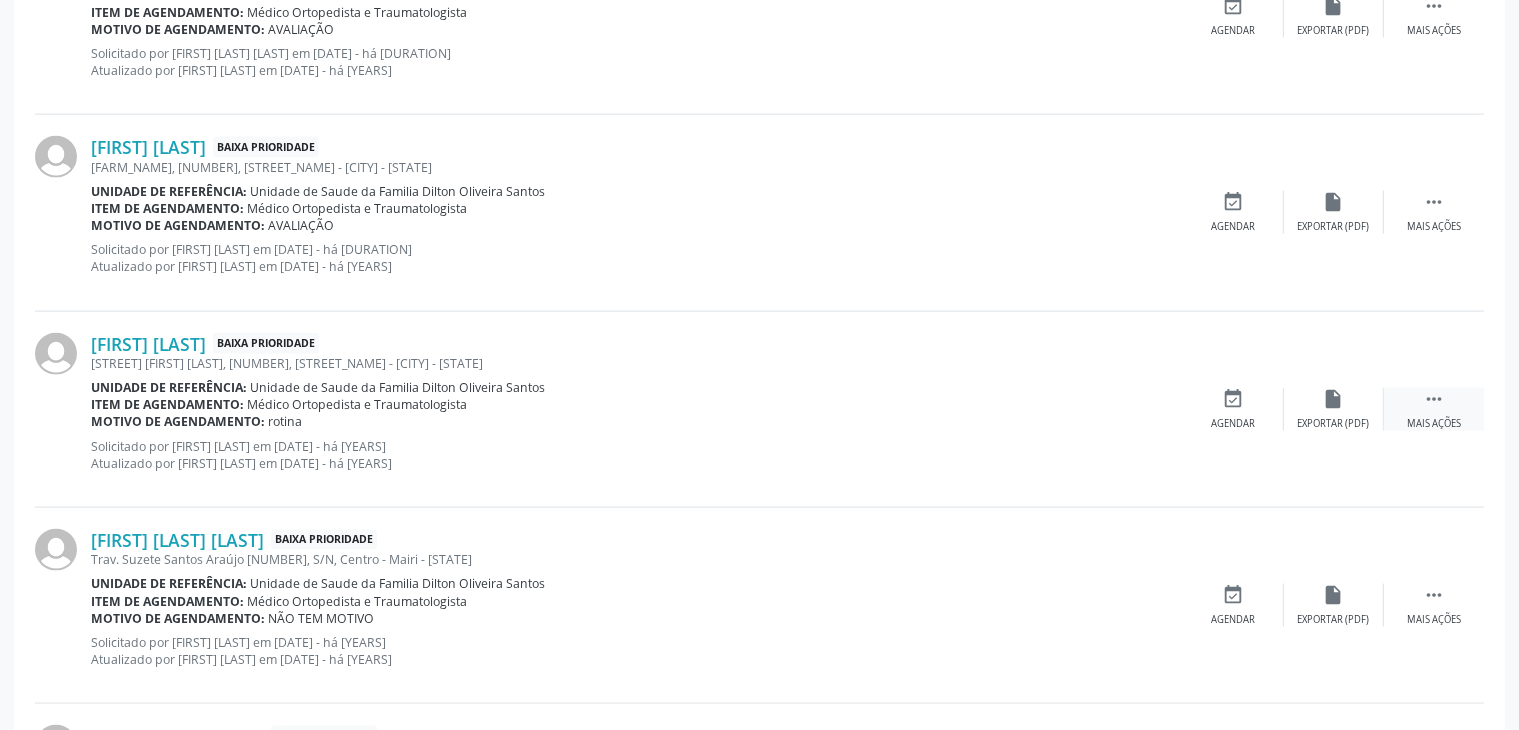 click on "
Mais ações" at bounding box center [1434, 409] 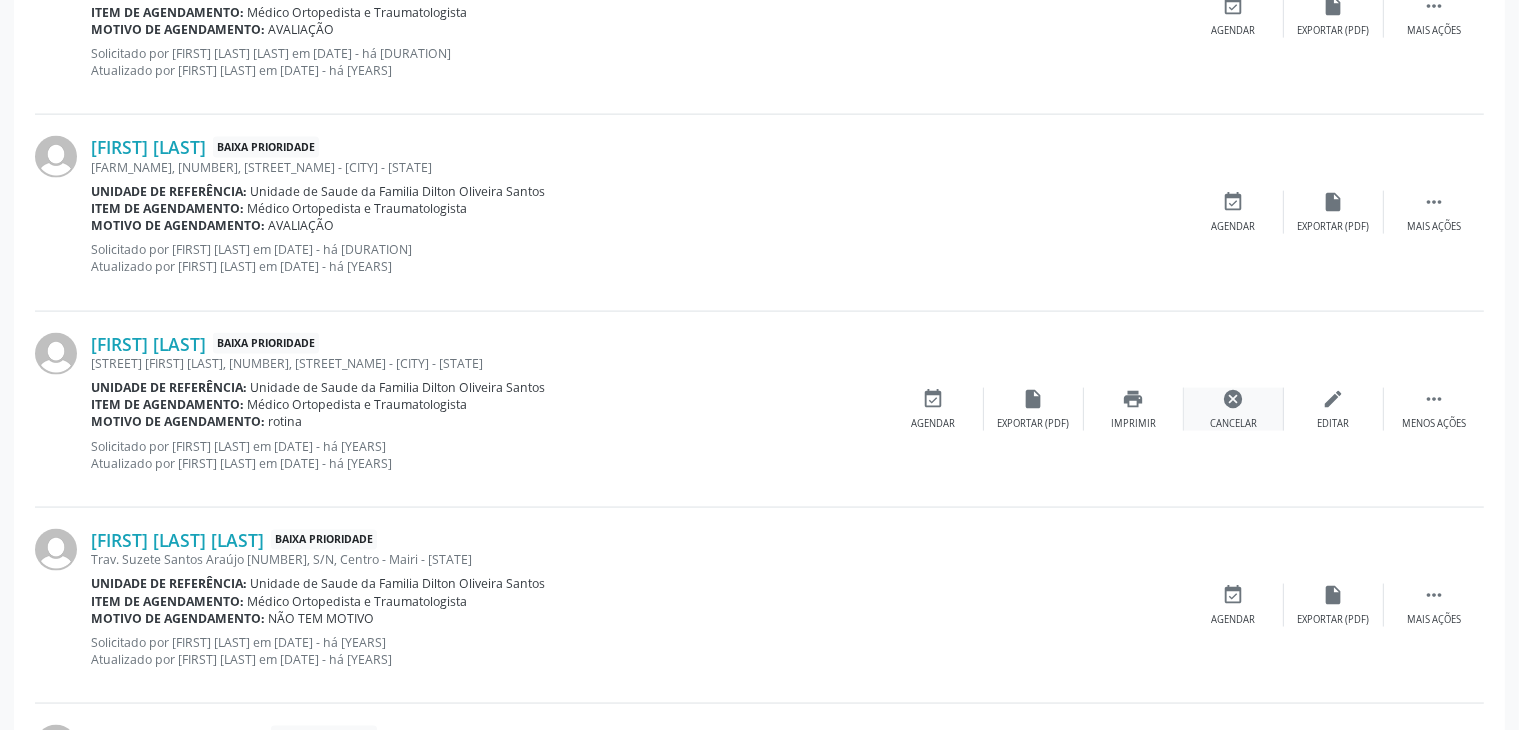 click on "cancel" at bounding box center [1234, 399] 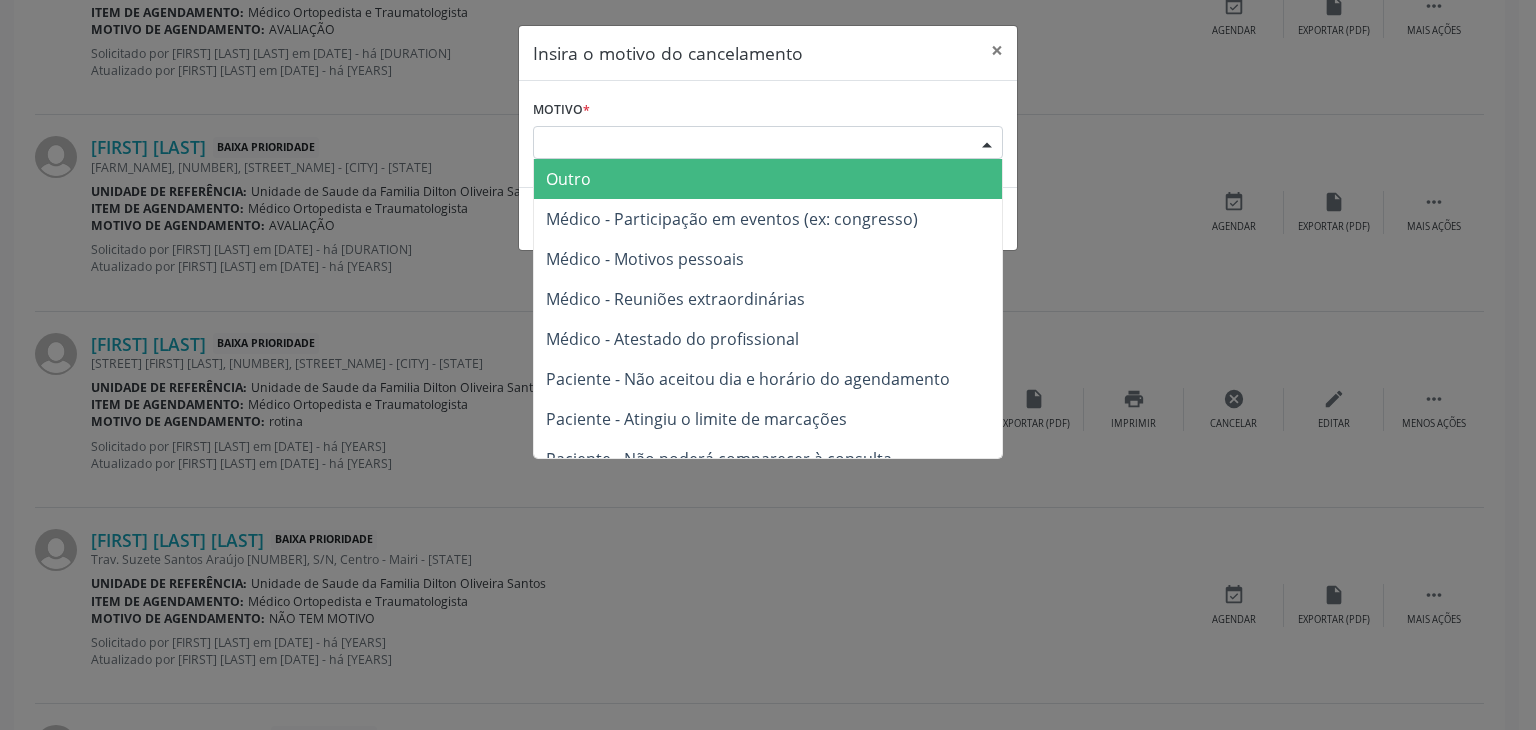 click on "Escolha o motivo" at bounding box center (768, 143) 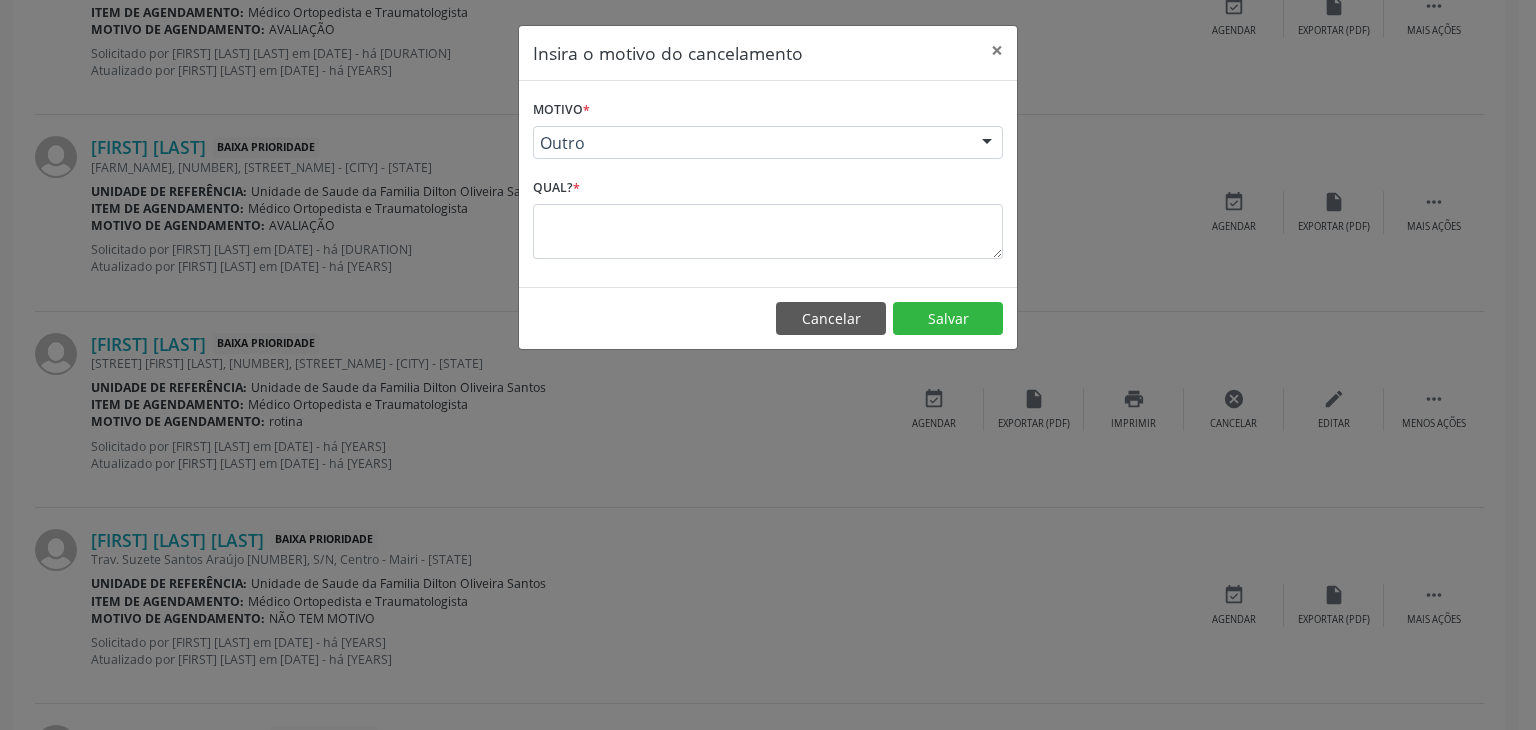 click on "Outro" at bounding box center [751, 143] 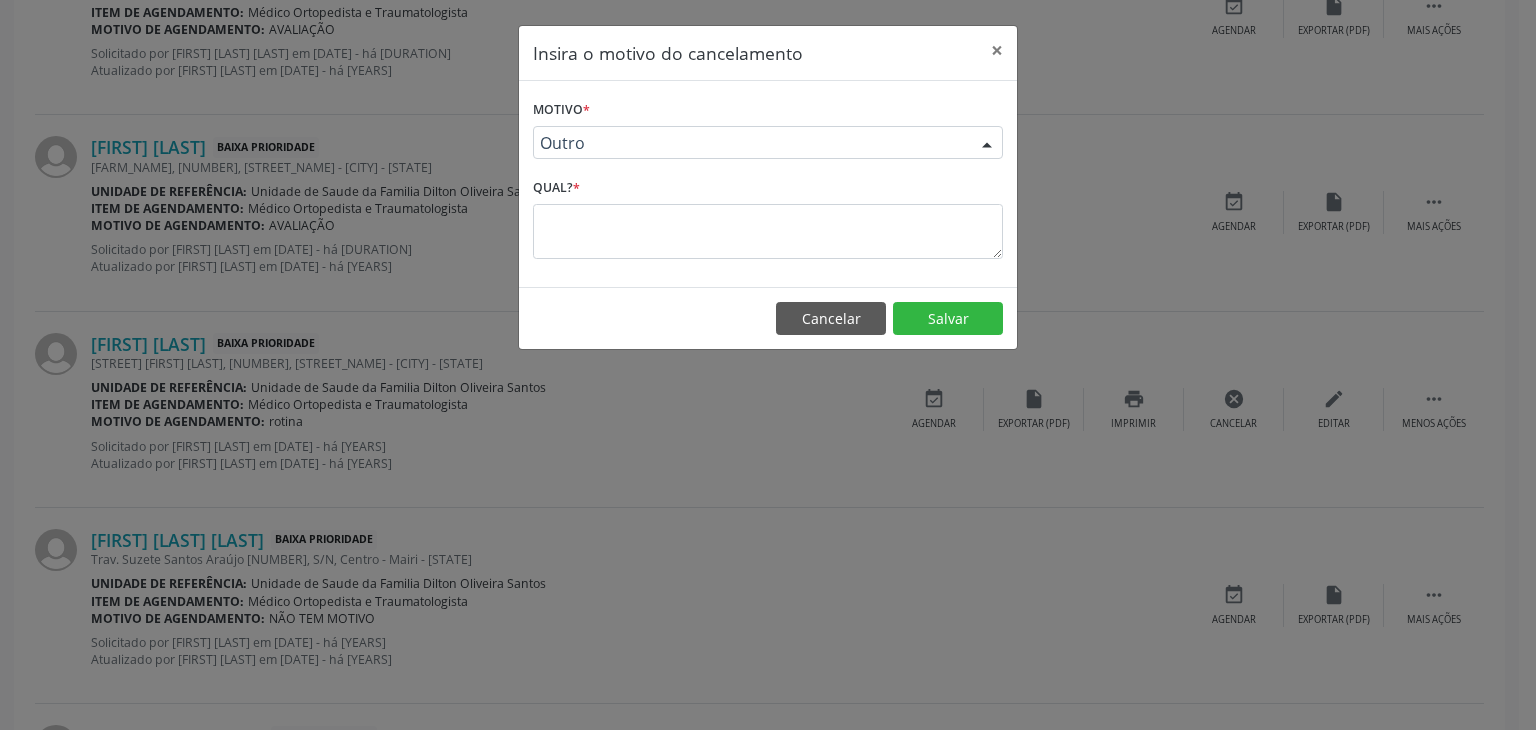 click on "Outro" at bounding box center (751, 143) 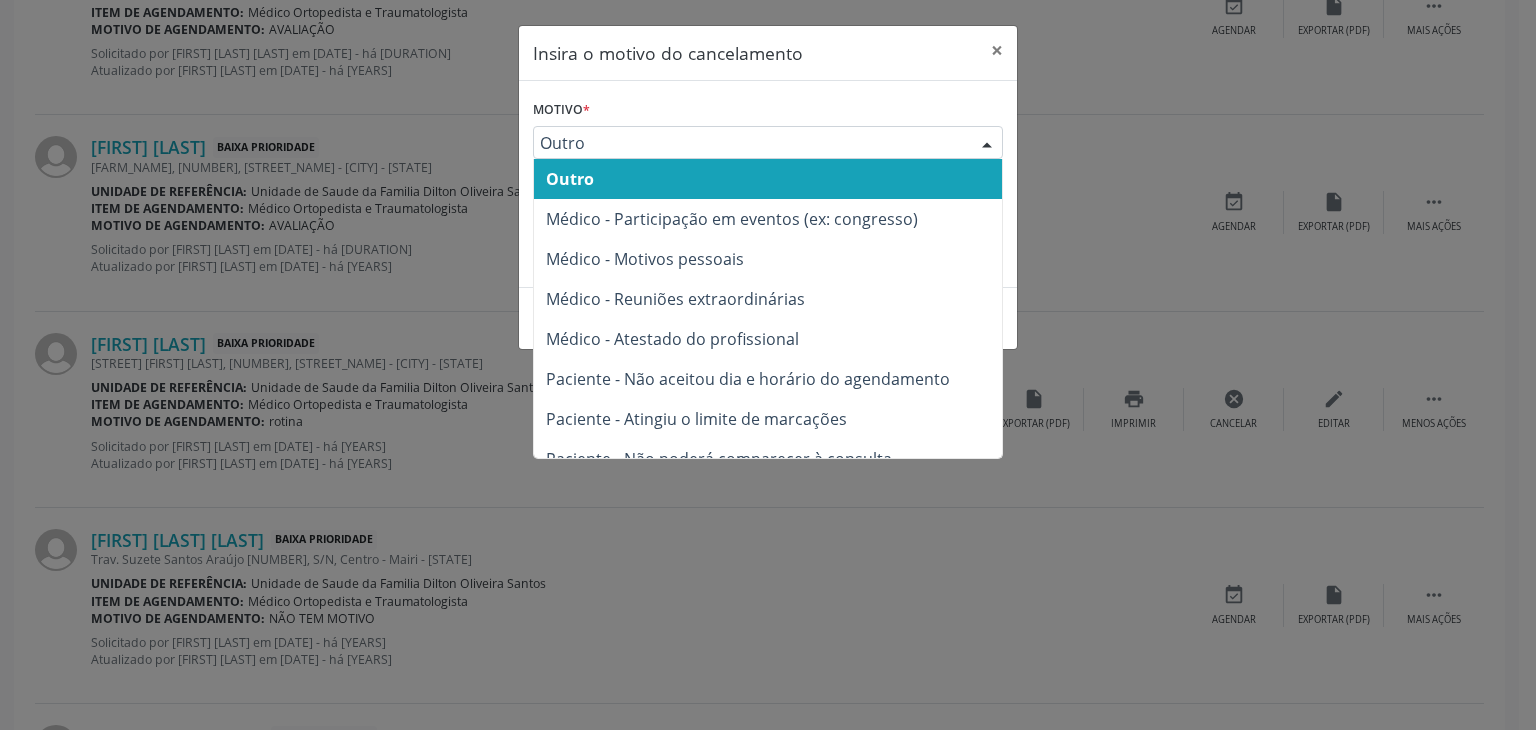 click on "Outro" at bounding box center (768, 143) 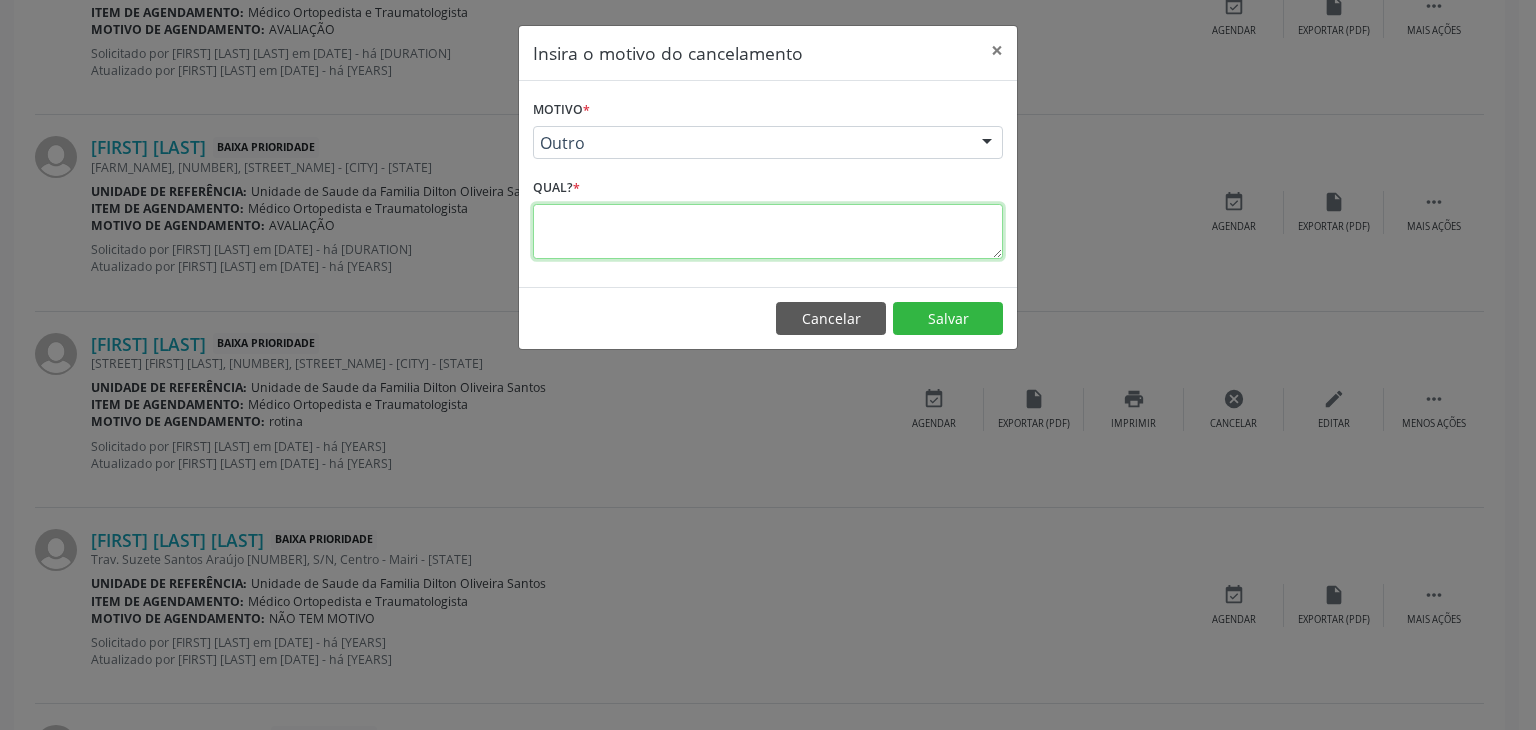 click at bounding box center [768, 231] 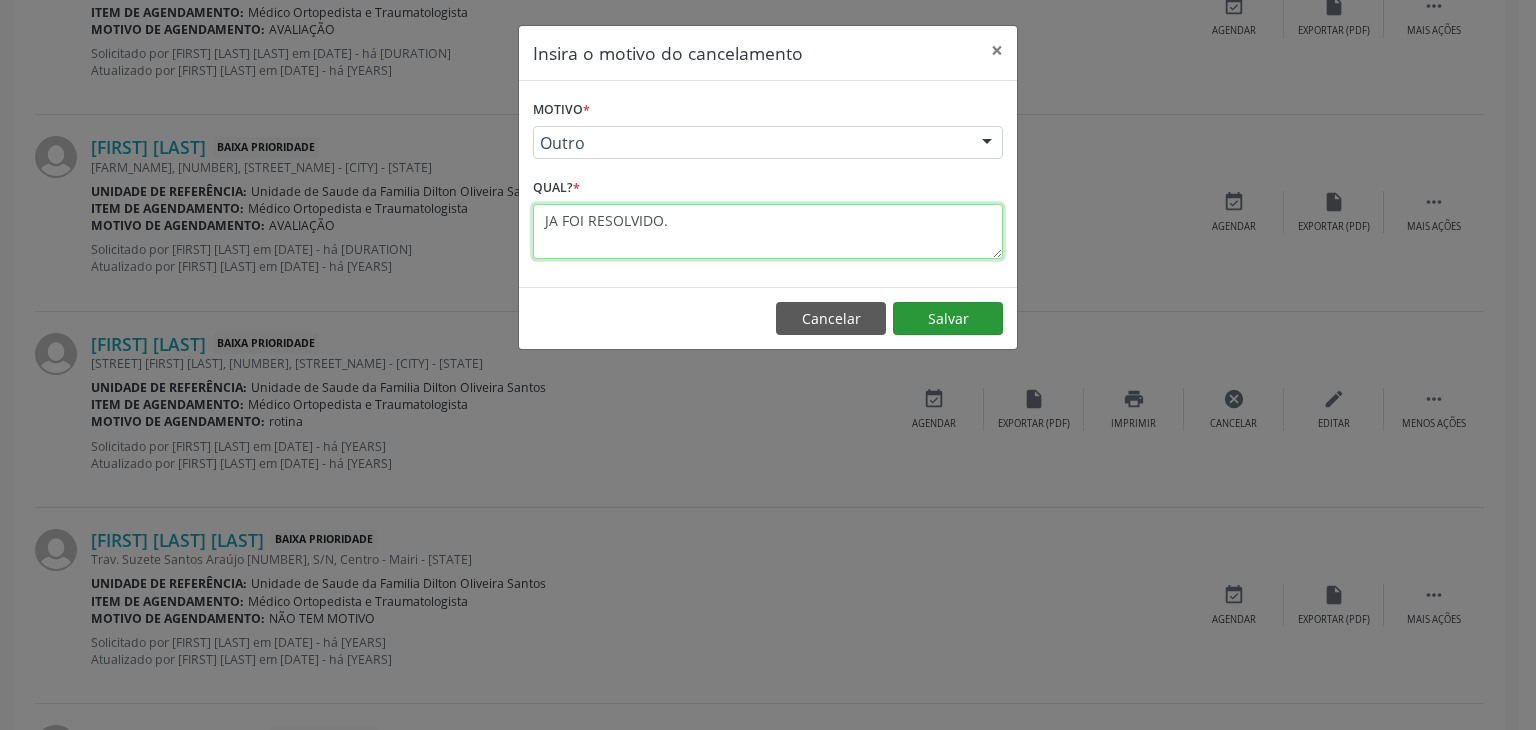 type on "JA FOI RESOLVIDO." 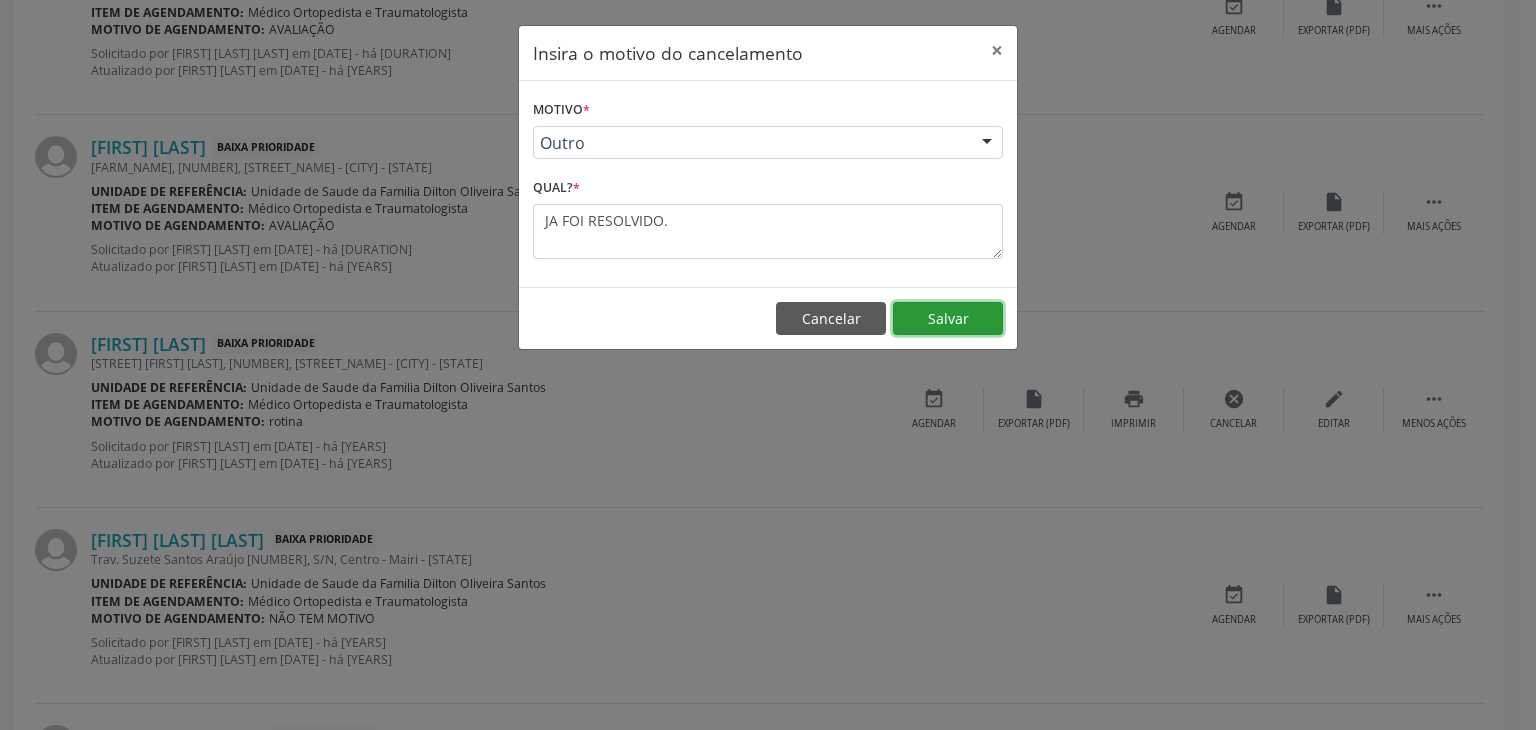 click on "Salvar" at bounding box center (948, 319) 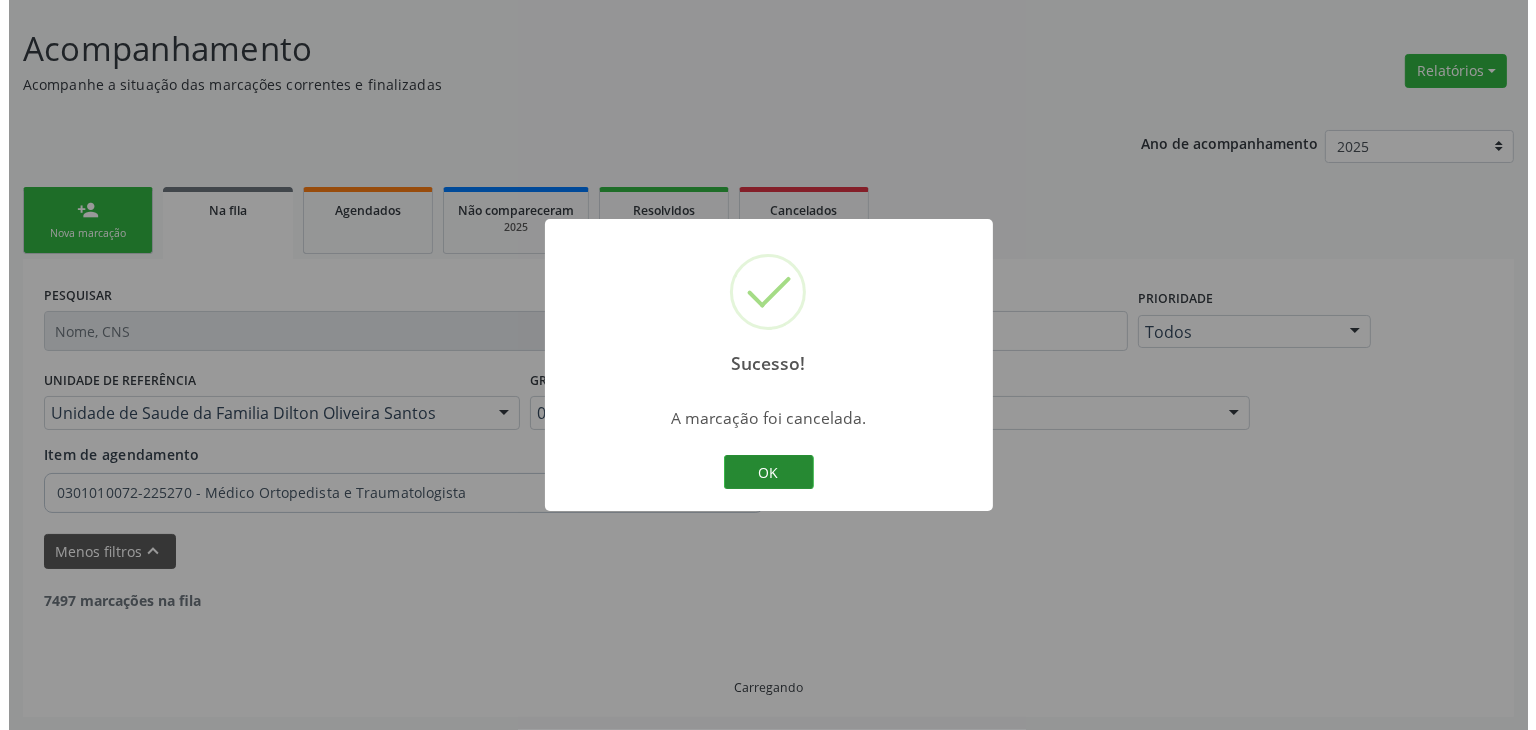 scroll, scrollTop: 2805, scrollLeft: 0, axis: vertical 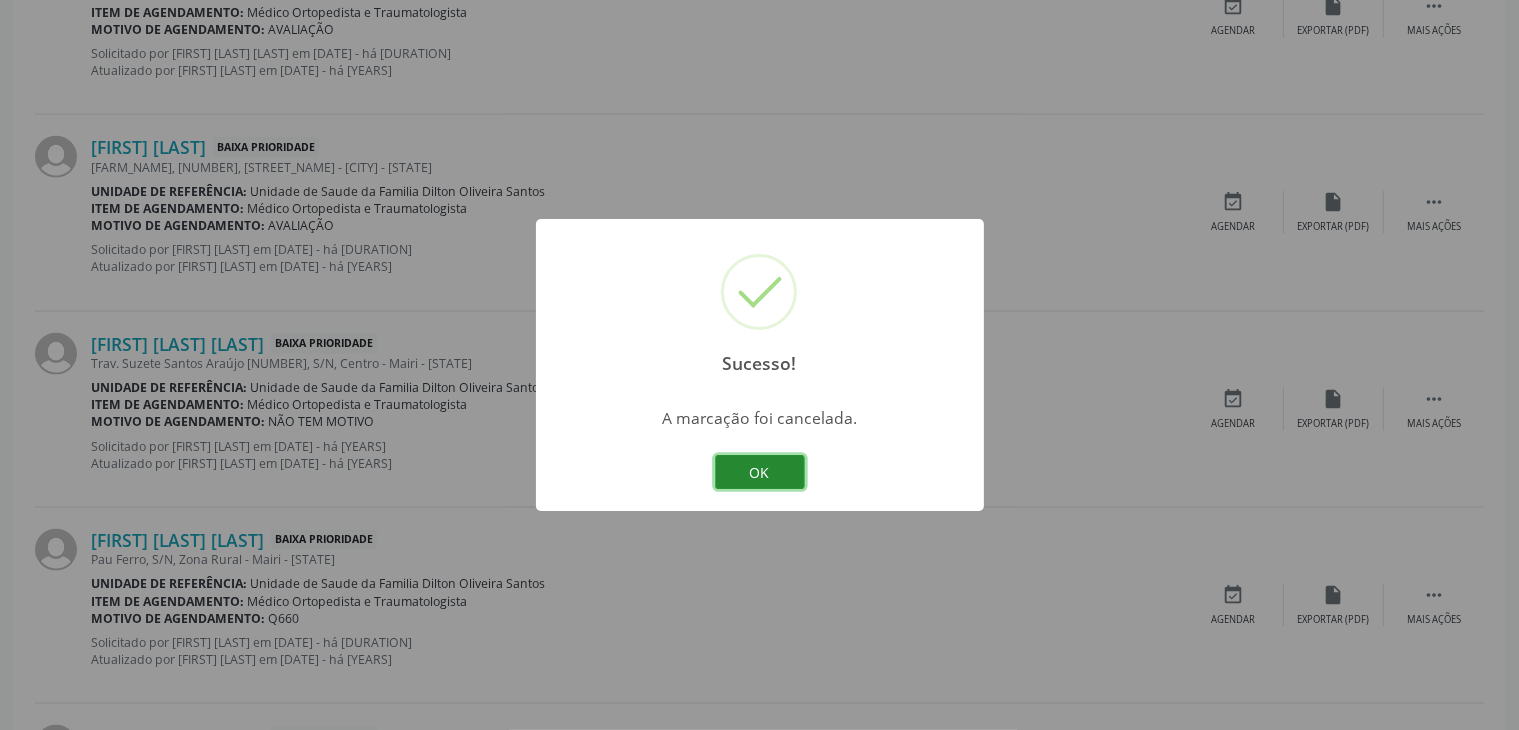 click on "OK" at bounding box center (760, 472) 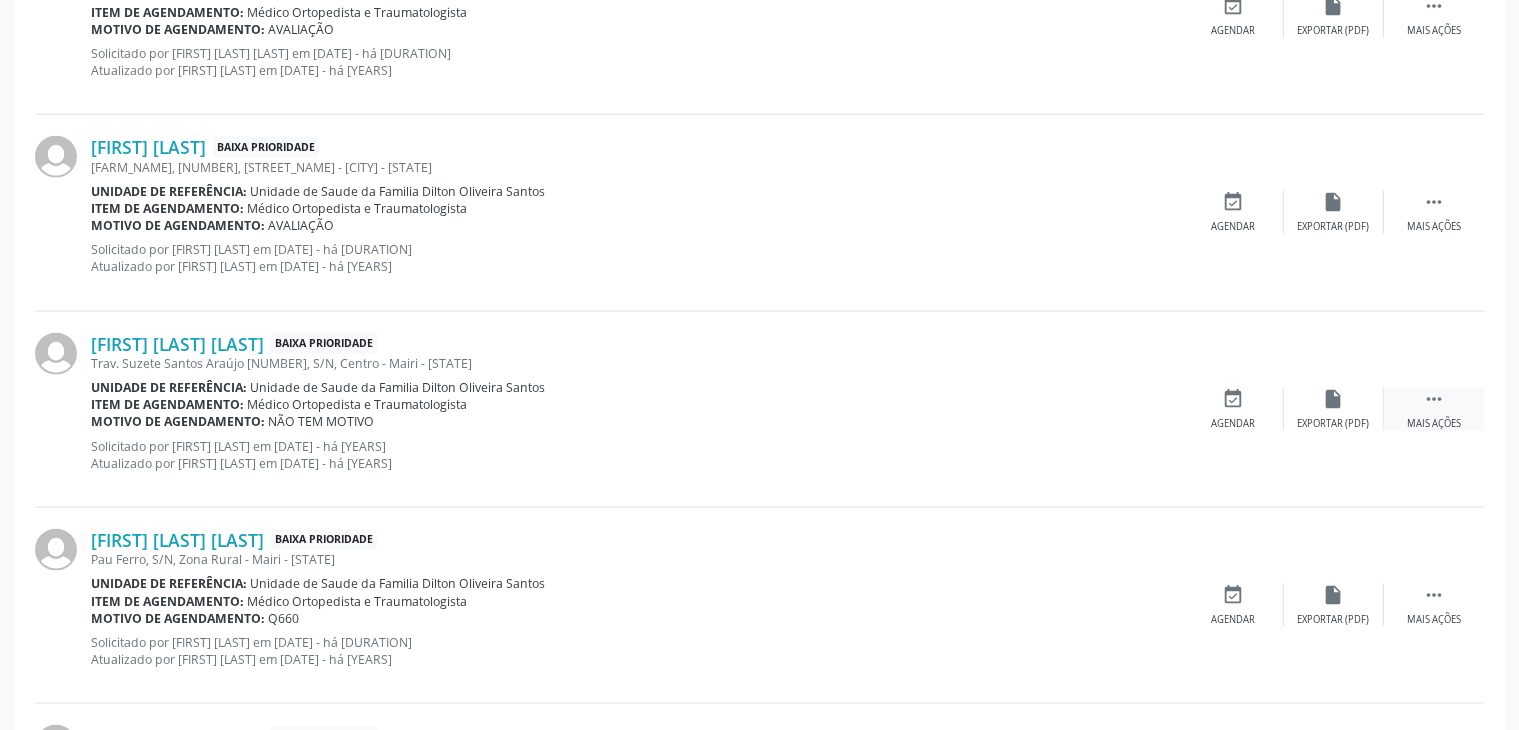 click on "" at bounding box center (1434, 399) 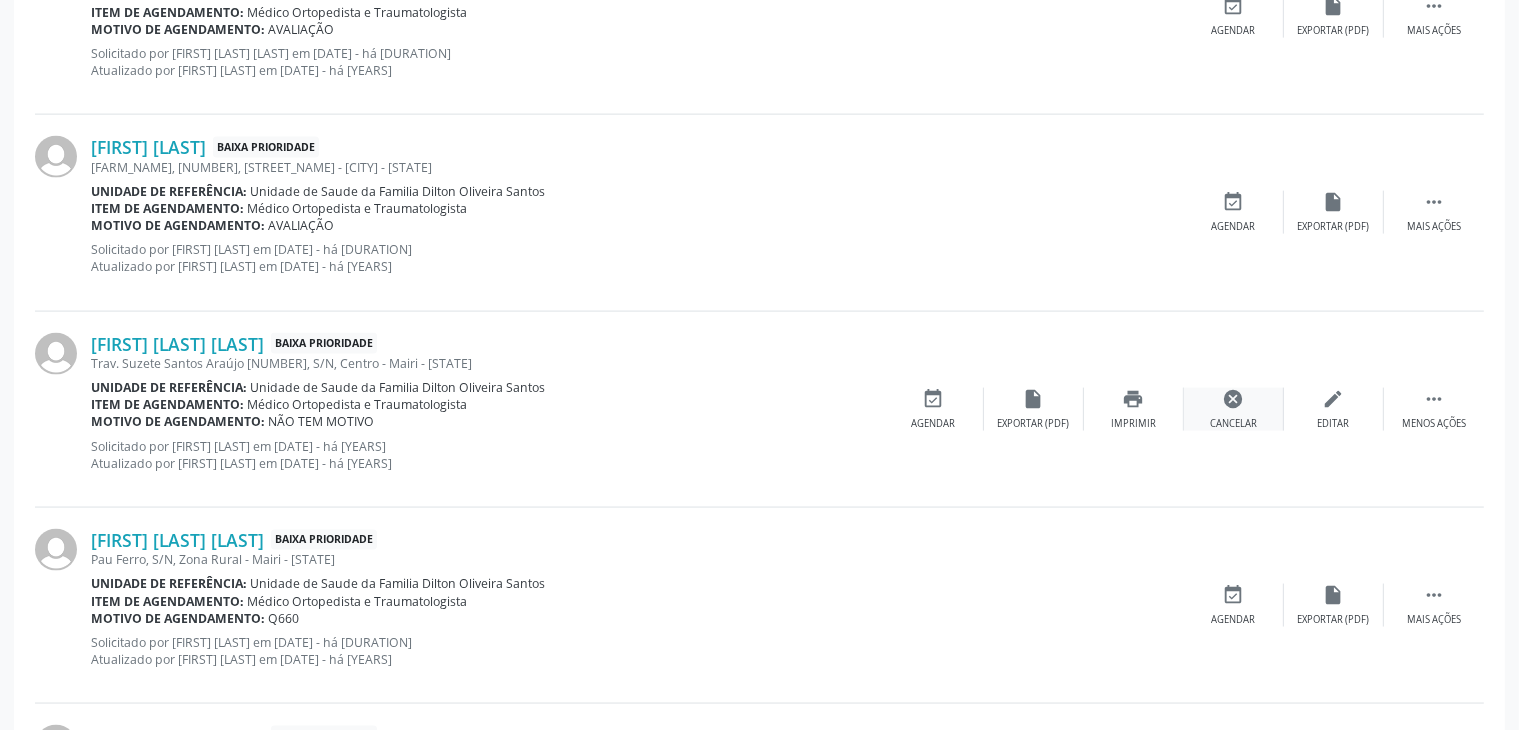 click on "cancel" at bounding box center (1234, 399) 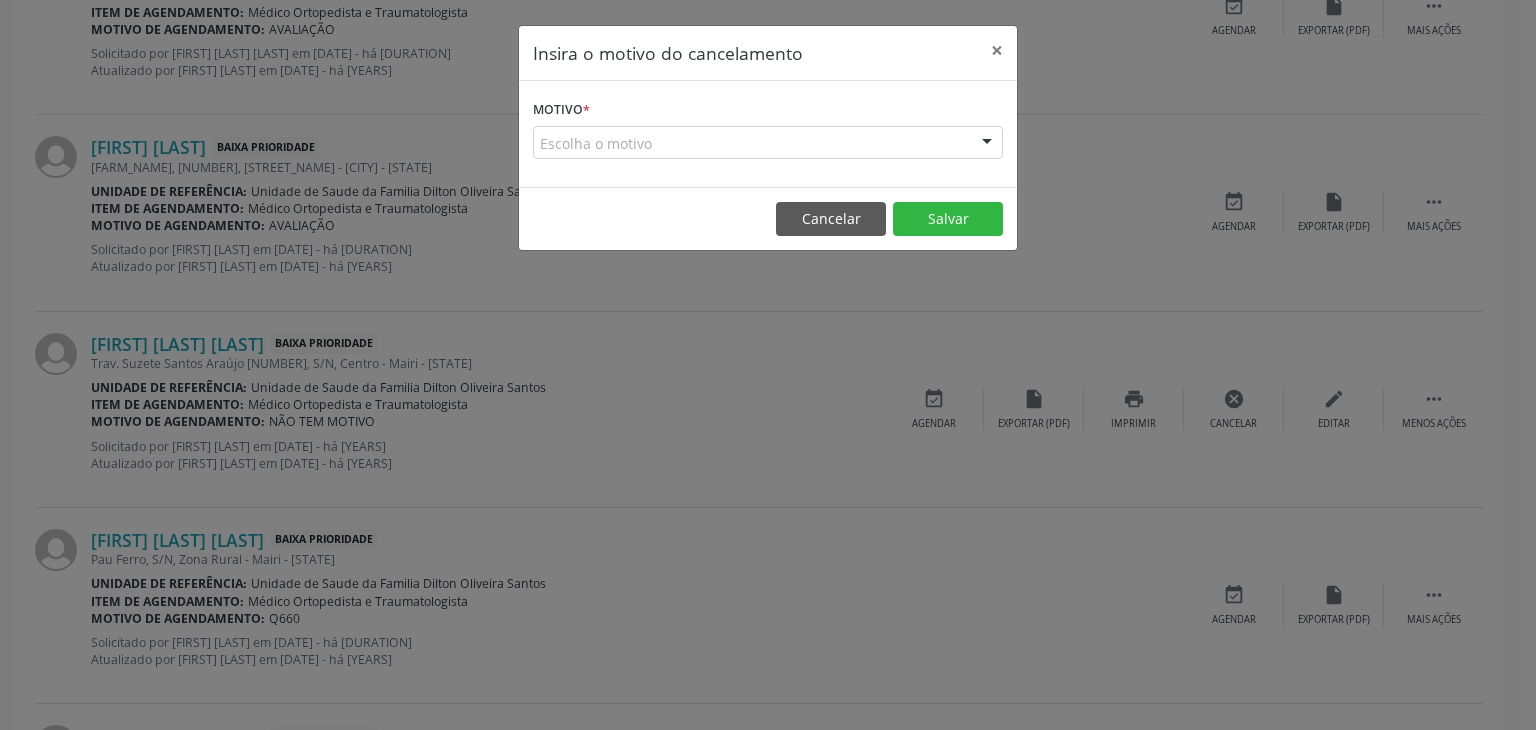 click on "Motivo
*
Escolha o motivo
Outro   Médico - Participação em eventos (ex: congresso)   Médico - Motivos pessoais   Médico - Reuniões extraordinárias   Médico - Atestado do profissional   Paciente - Não aceitou dia e horário do agendamento   Paciente - Atingiu o limite de marcações   Paciente - Não poderá comparecer à consulta   Paciente - Não aceitou médico ou especialidade   Médico - Sem vaga disponível
Nenhum resultado encontrado para: "   "
Não há nenhuma opção para ser exibida." at bounding box center [768, 134] 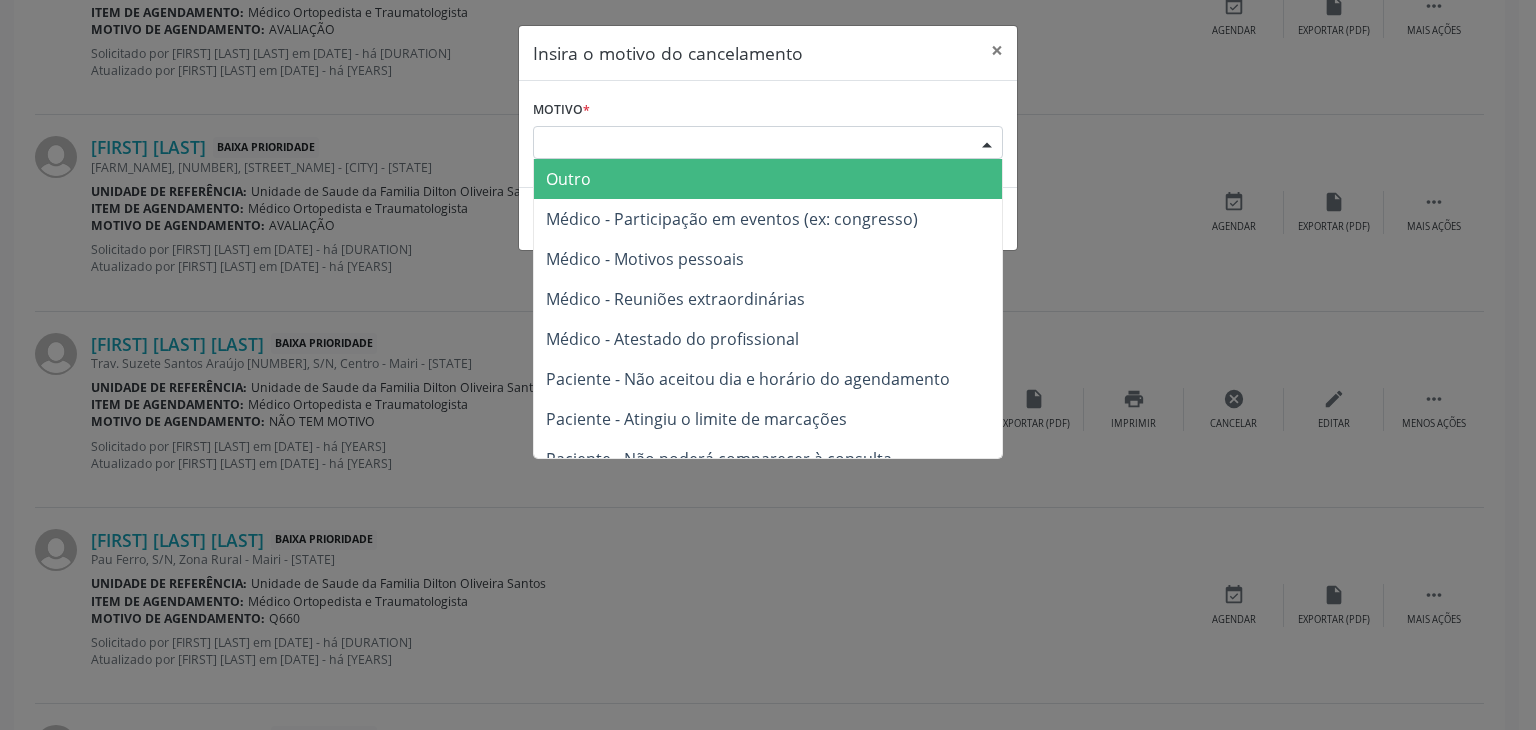 click on "Outro" at bounding box center [568, 179] 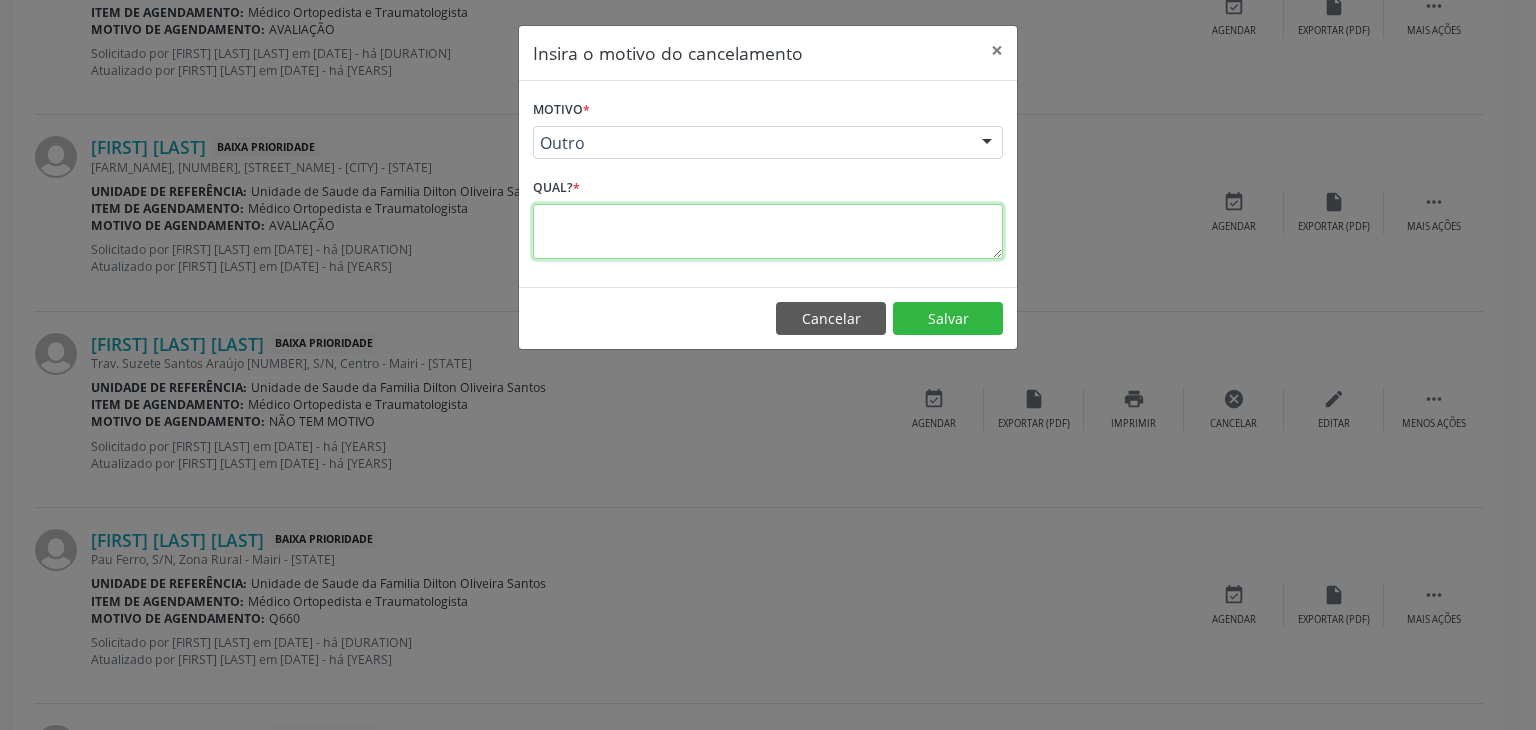 drag, startPoint x: 572, startPoint y: 215, endPoint x: 613, endPoint y: 180, distance: 53.90733 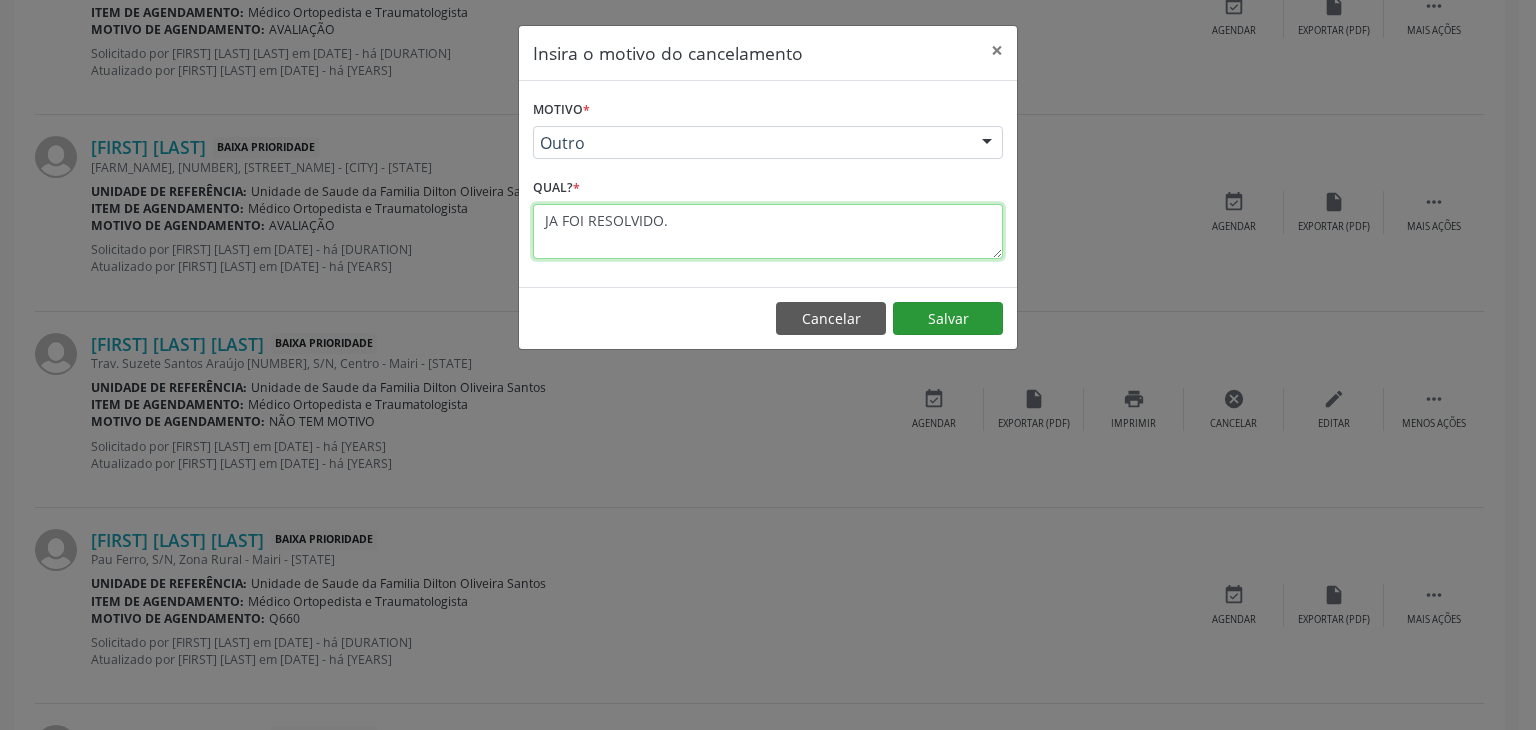 type on "JA FOI RESOLVIDO." 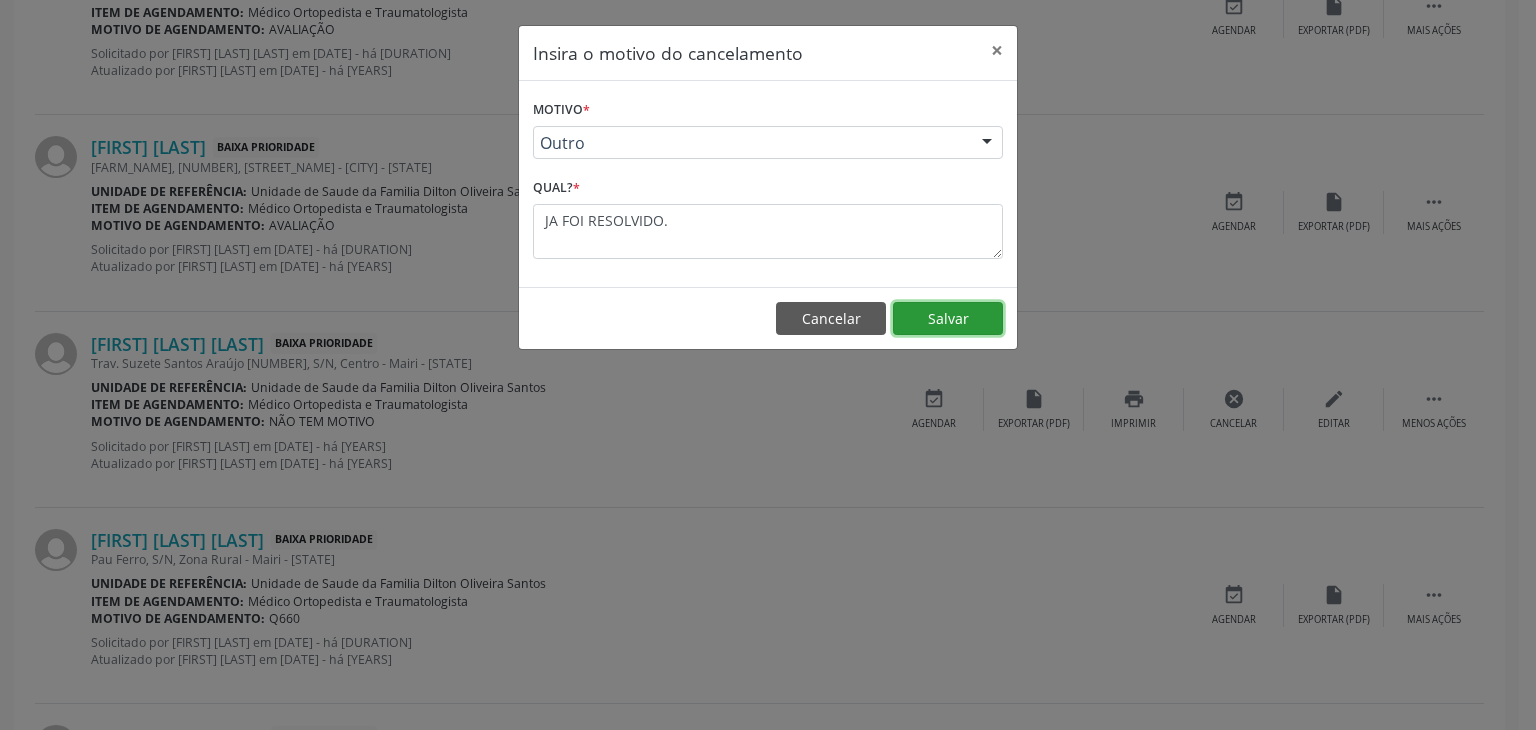 click on "Salvar" at bounding box center [948, 319] 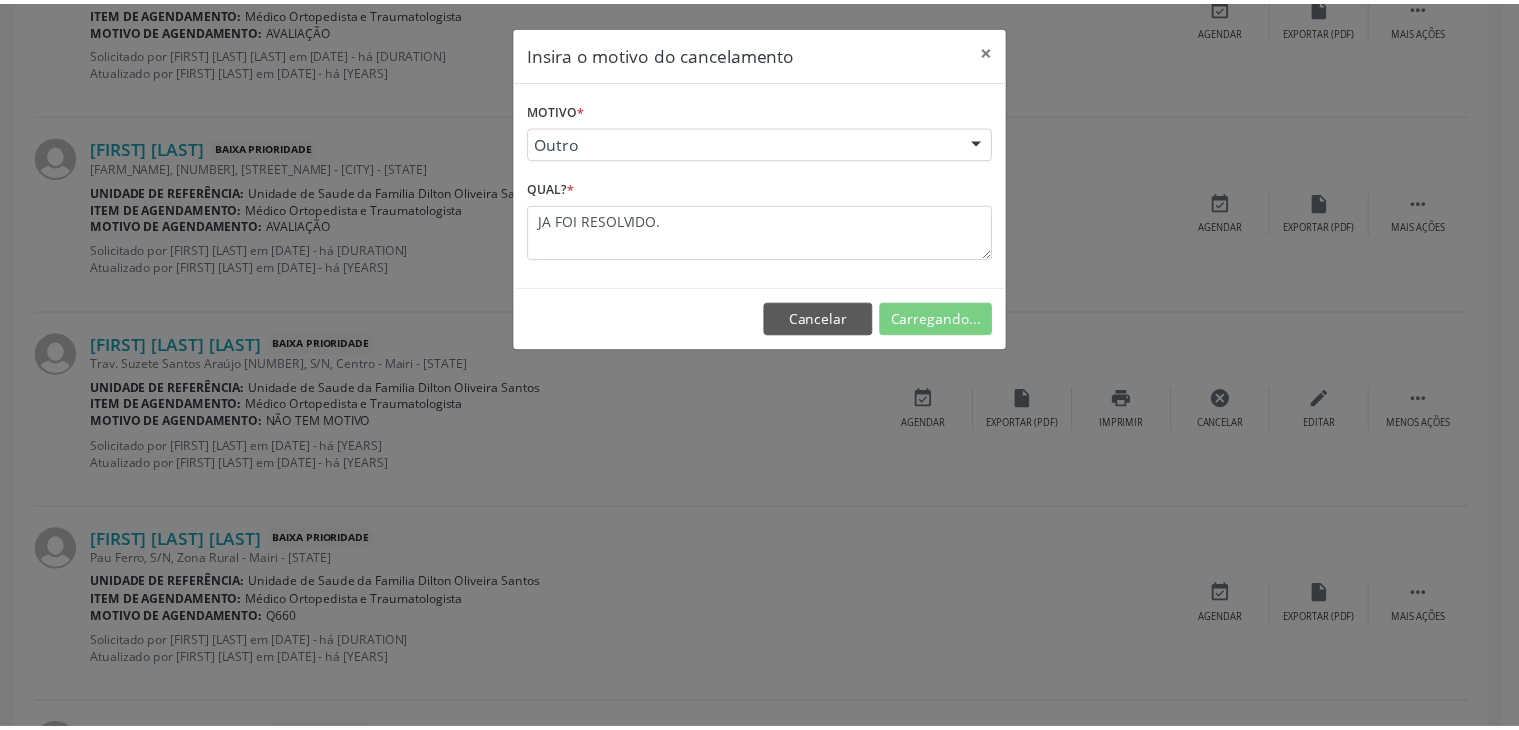 scroll, scrollTop: 112, scrollLeft: 0, axis: vertical 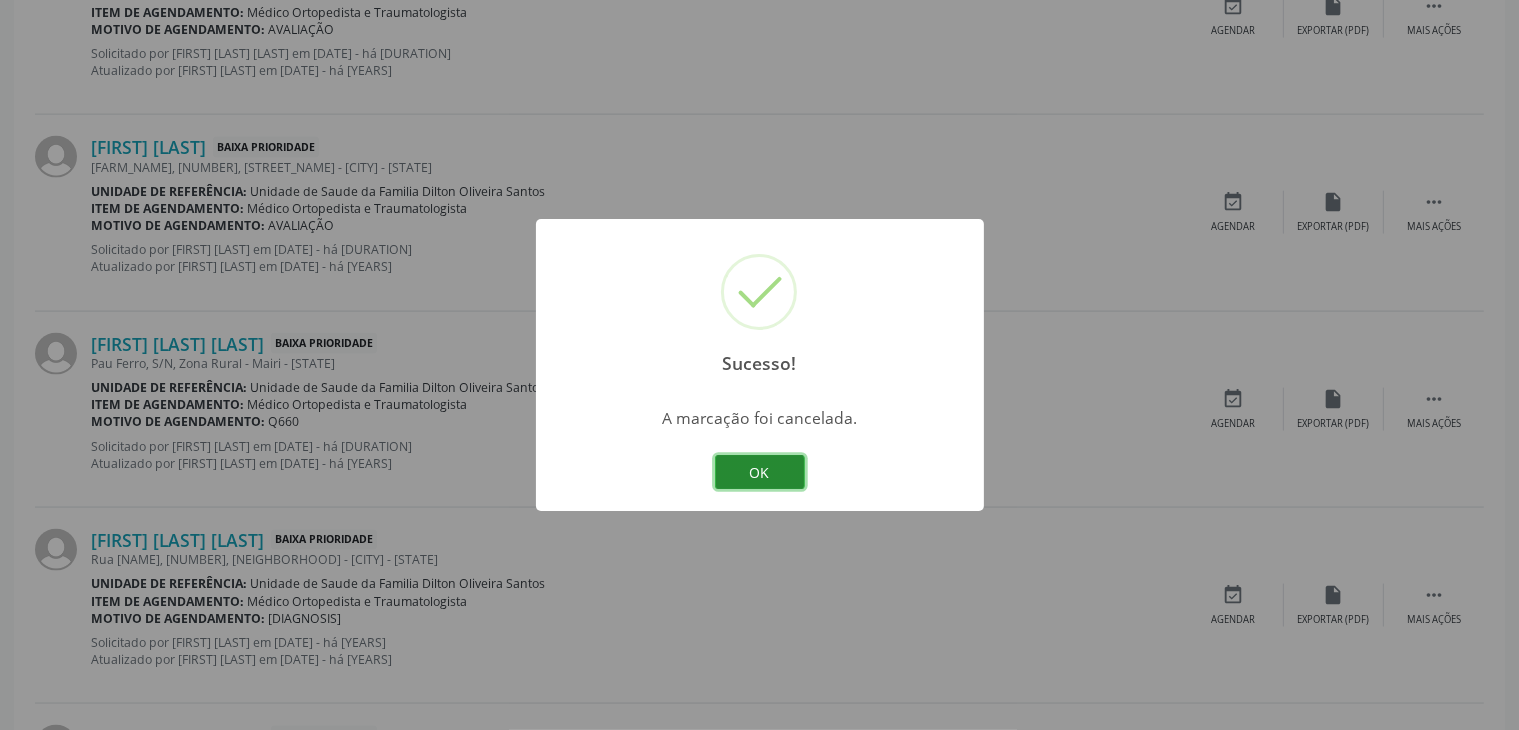 click on "OK" at bounding box center (760, 472) 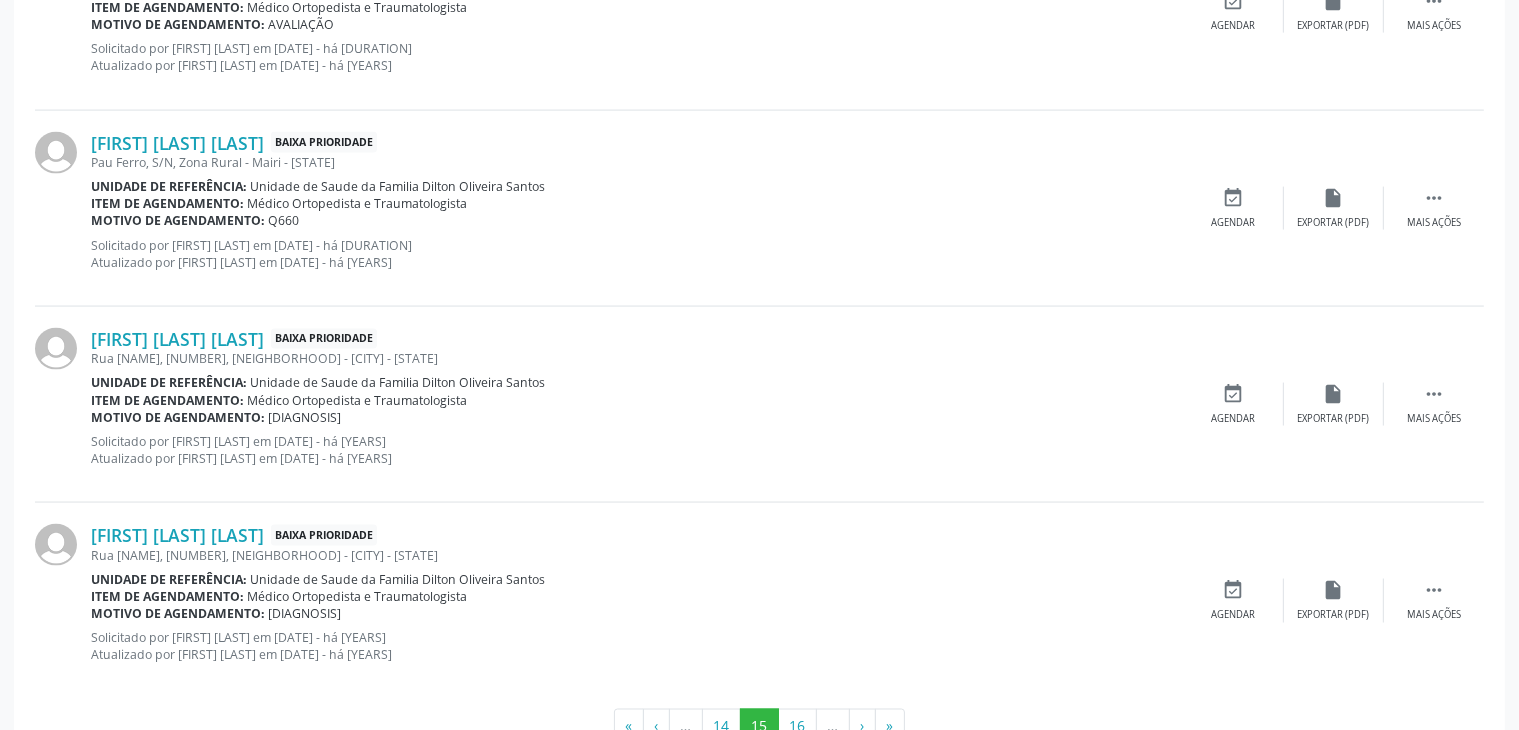 scroll, scrollTop: 3062, scrollLeft: 0, axis: vertical 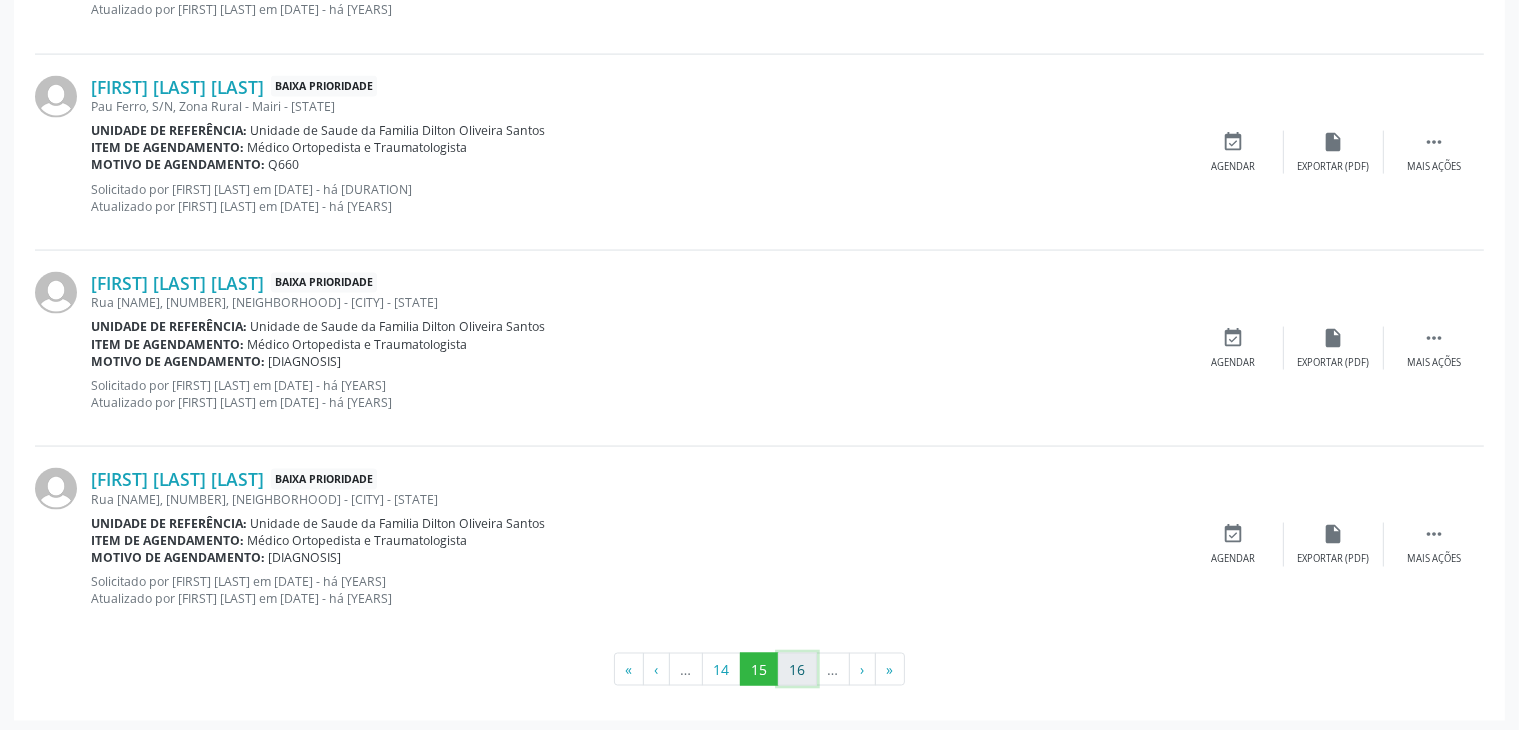 click on "16" at bounding box center (797, 670) 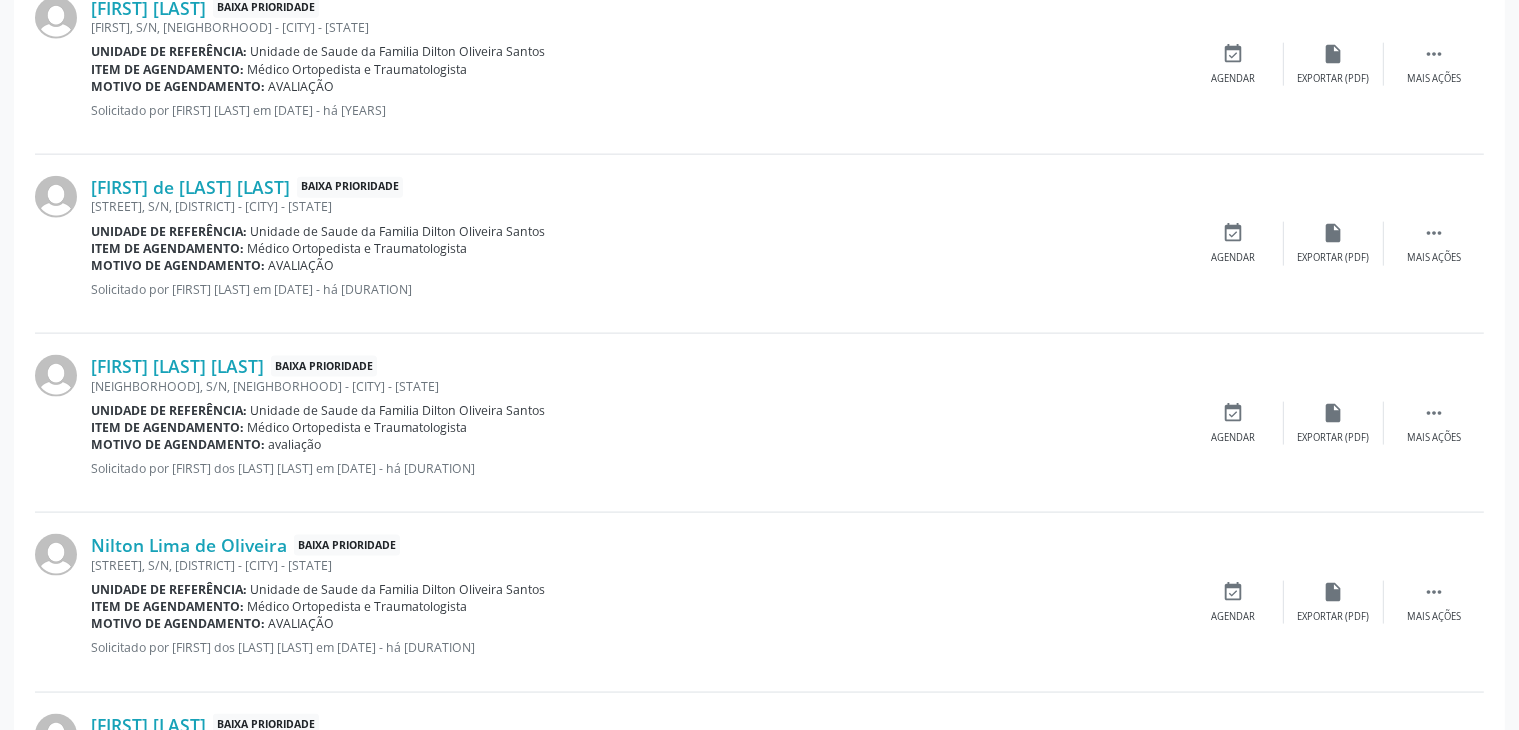 scroll, scrollTop: 2856, scrollLeft: 0, axis: vertical 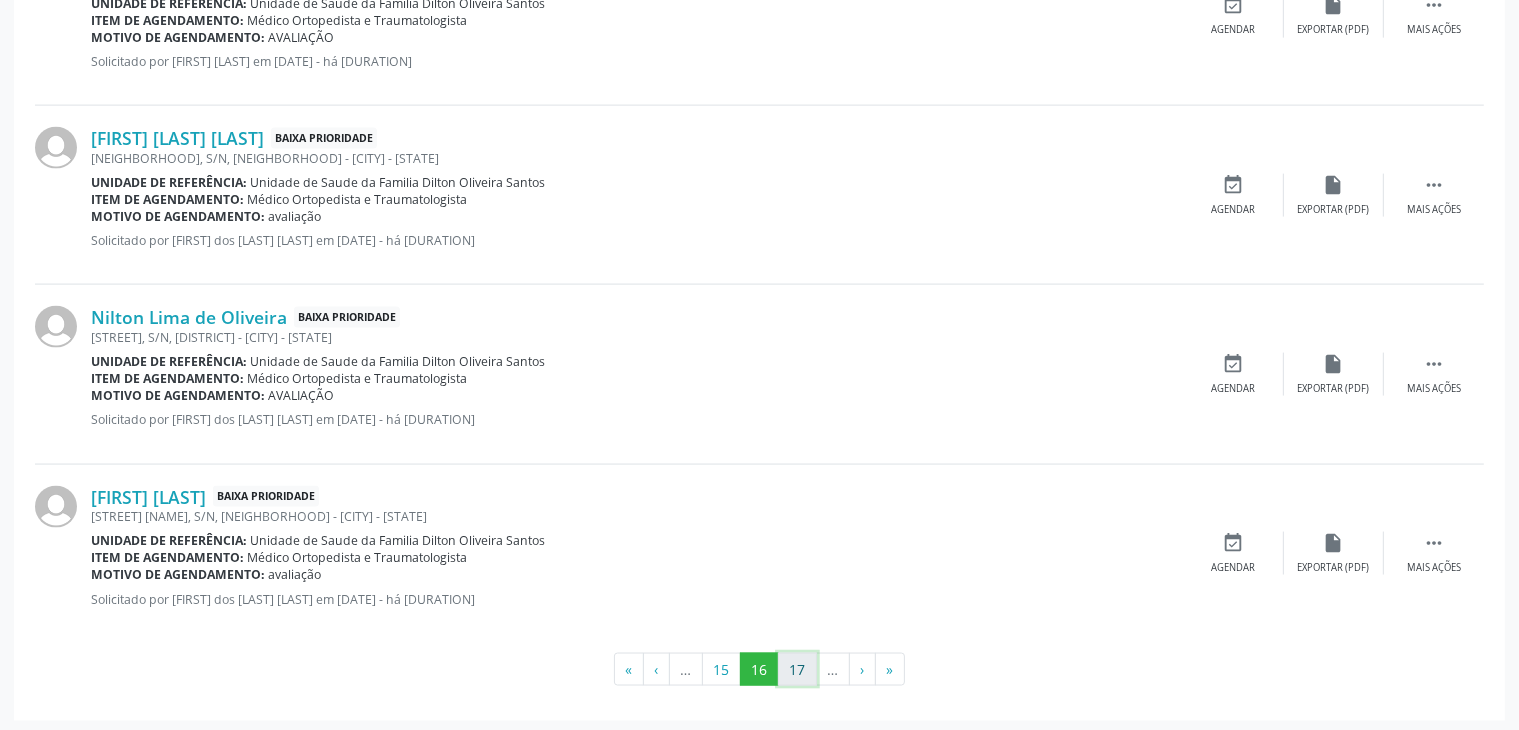 click on "17" at bounding box center [797, 670] 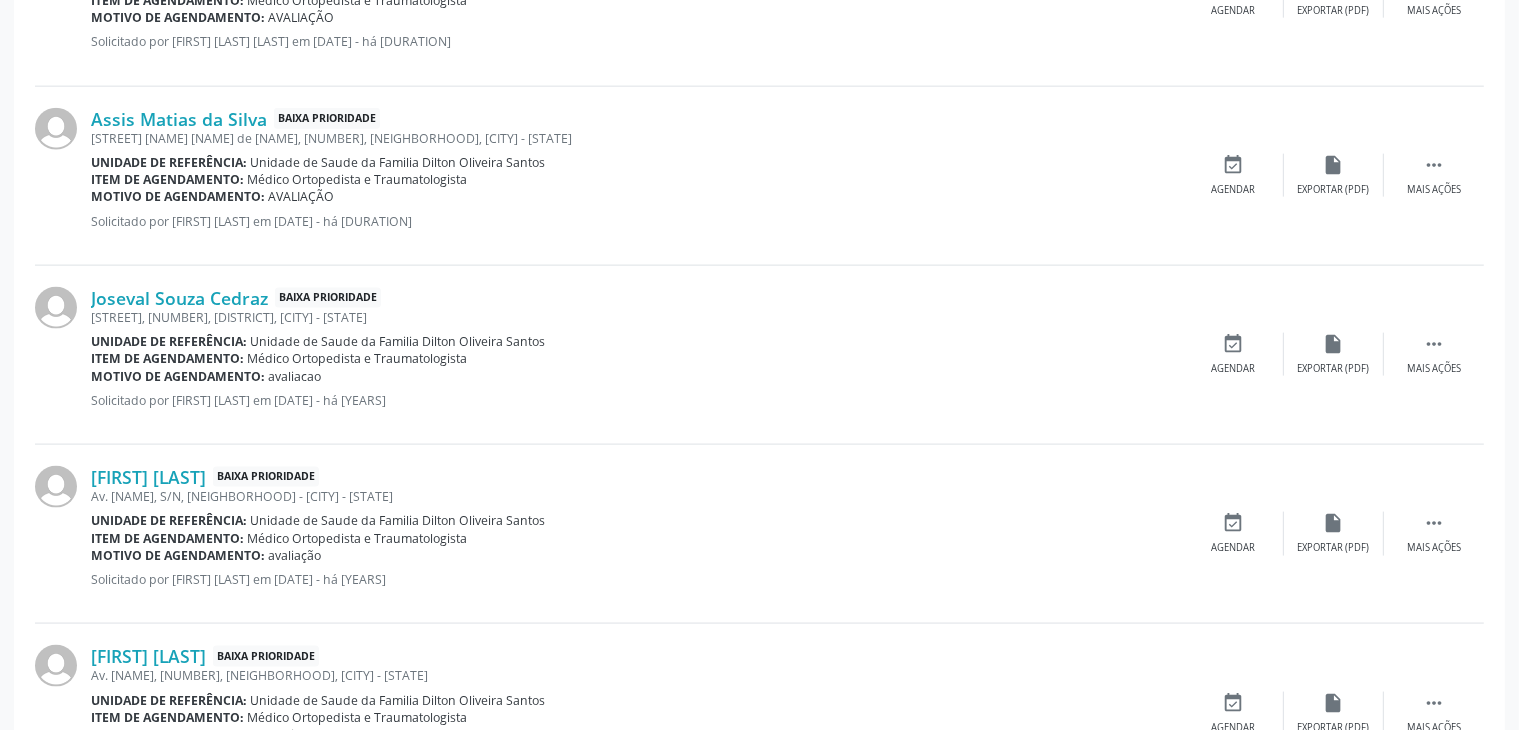 scroll, scrollTop: 2805, scrollLeft: 0, axis: vertical 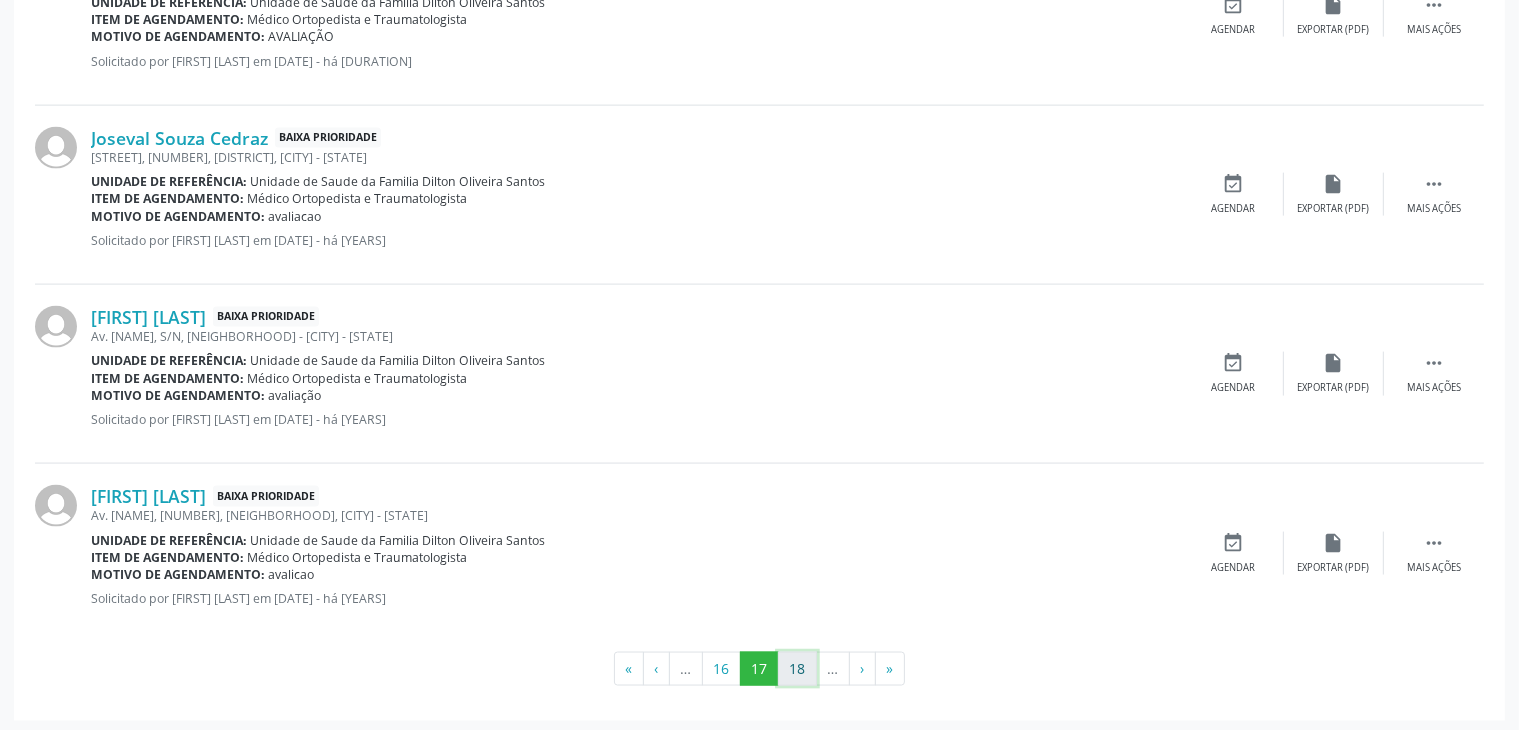 click on "18" at bounding box center [797, 669] 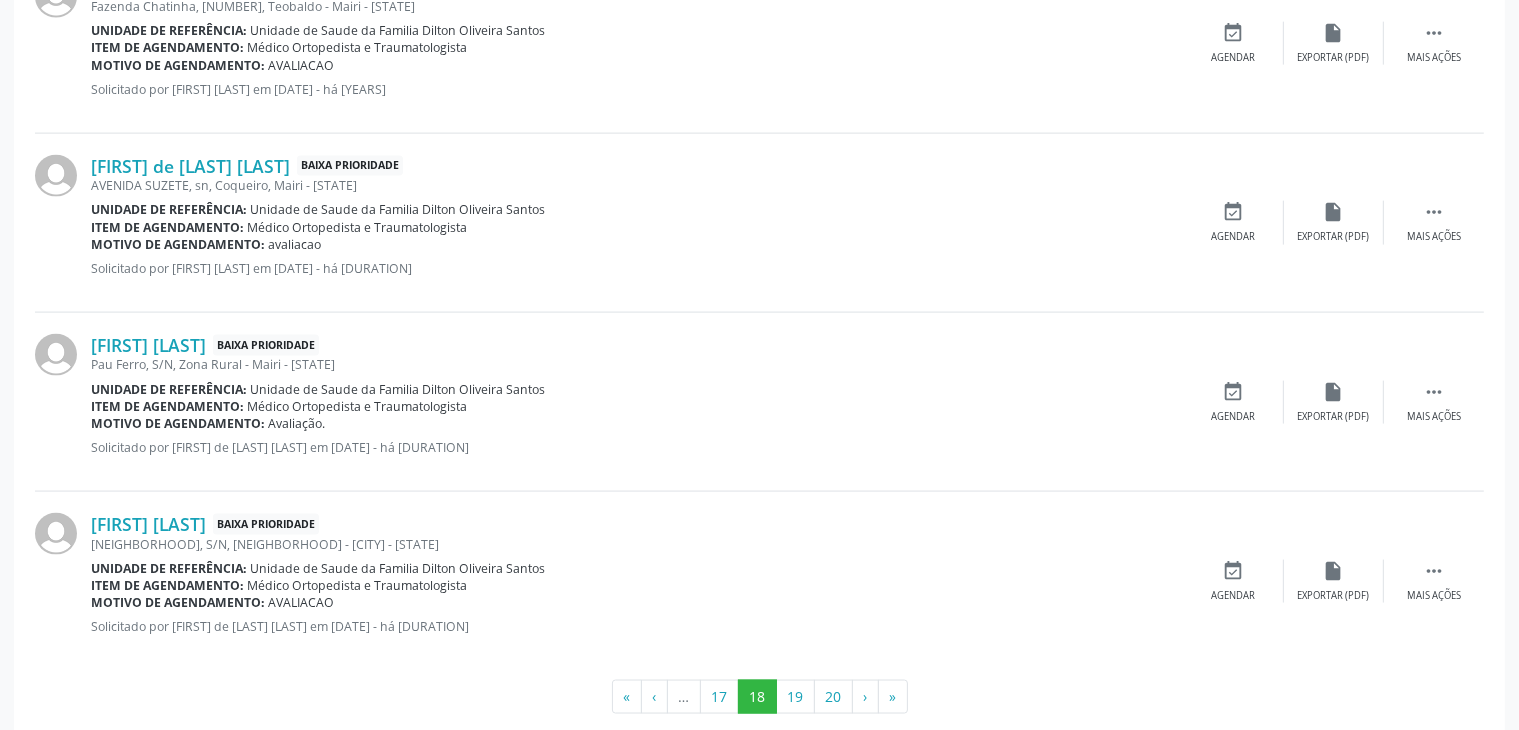 scroll, scrollTop: 2822, scrollLeft: 0, axis: vertical 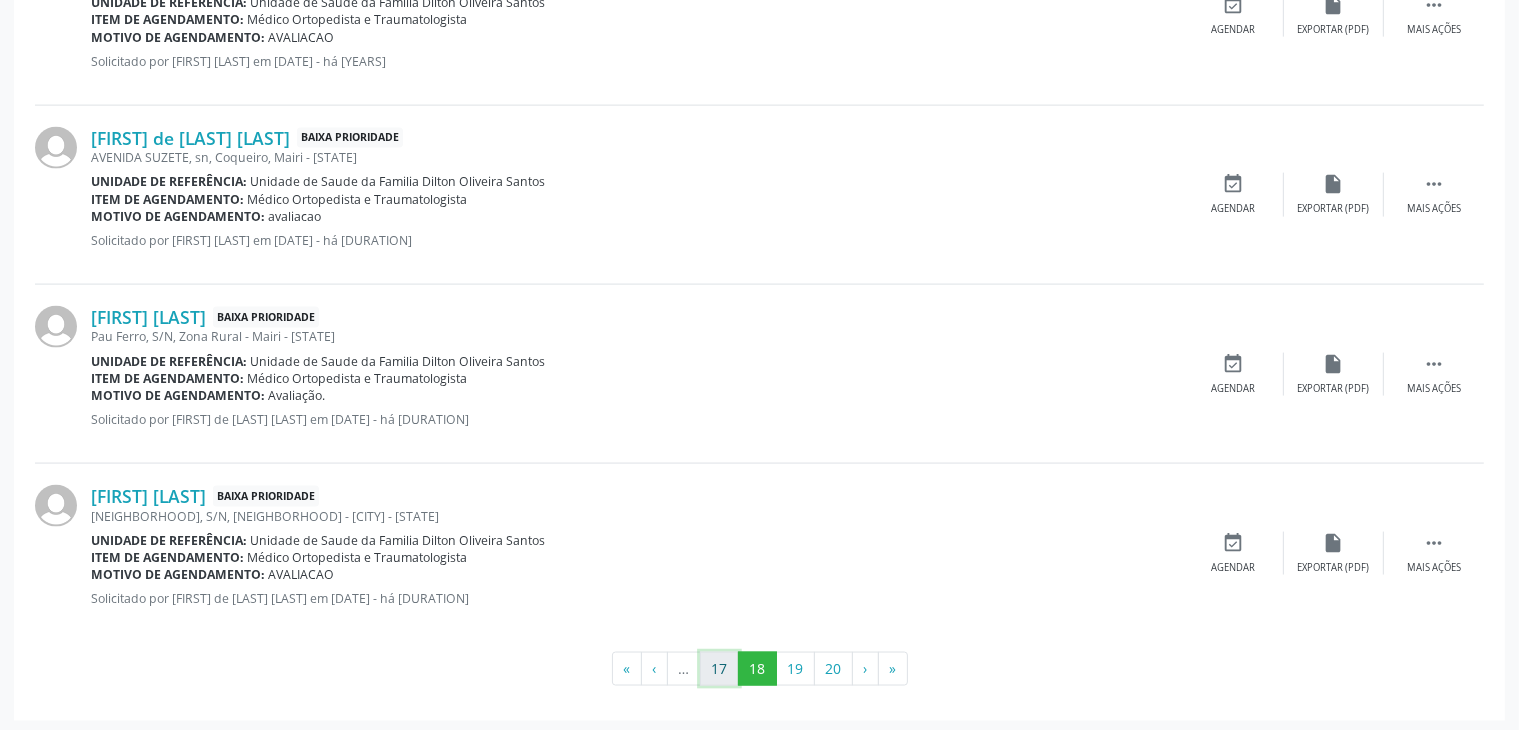 click on "17" at bounding box center (719, 669) 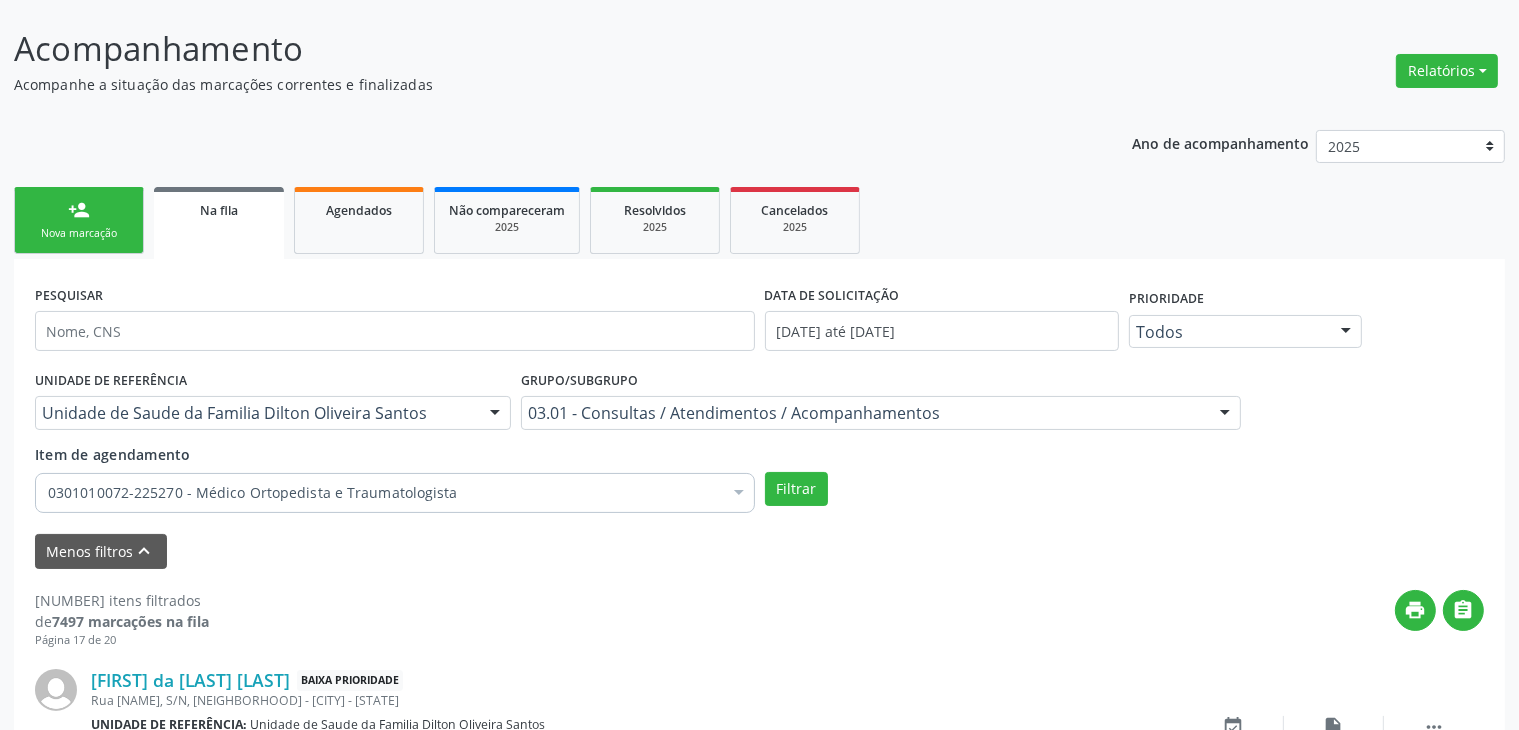 scroll, scrollTop: 2805, scrollLeft: 0, axis: vertical 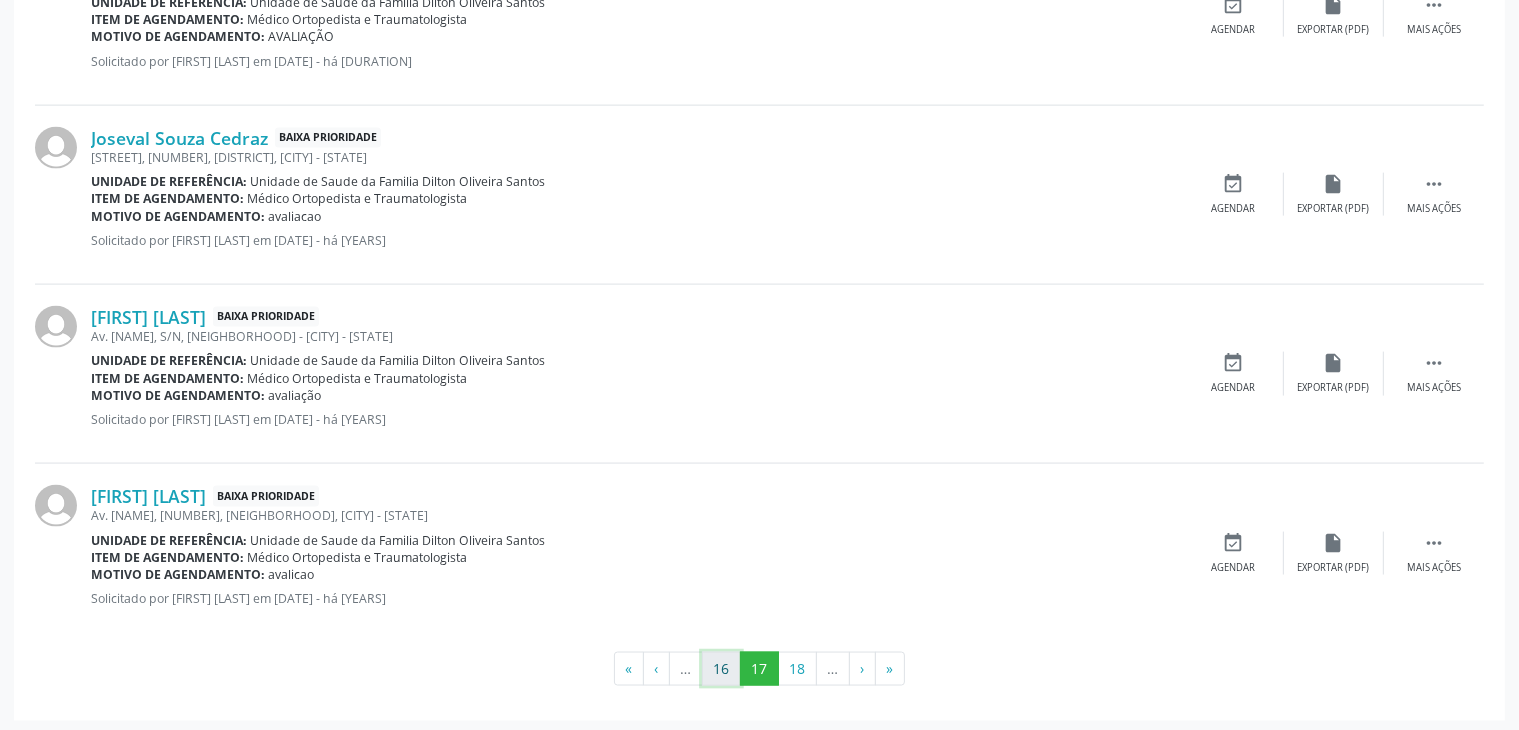 click on "16" at bounding box center [721, 669] 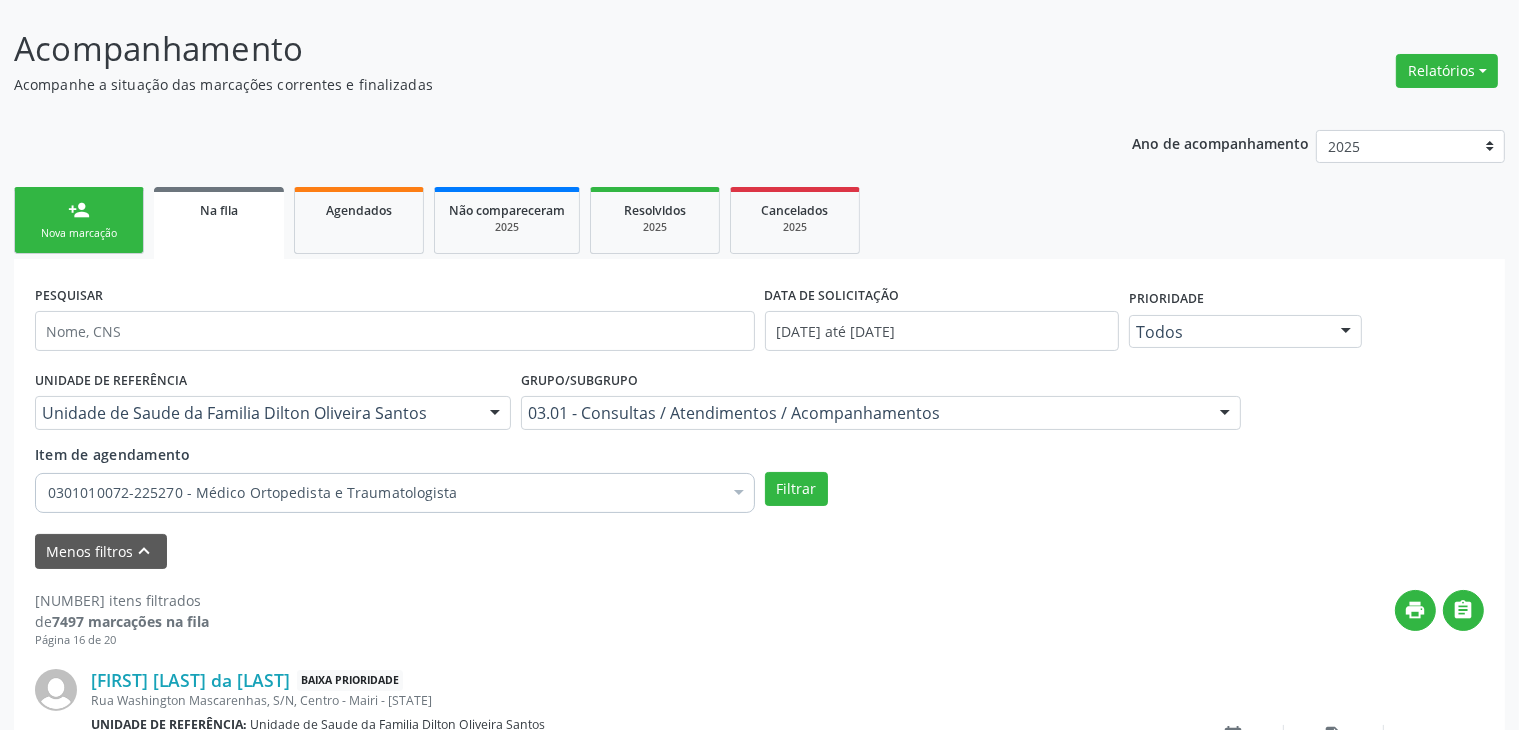 scroll, scrollTop: 2805, scrollLeft: 0, axis: vertical 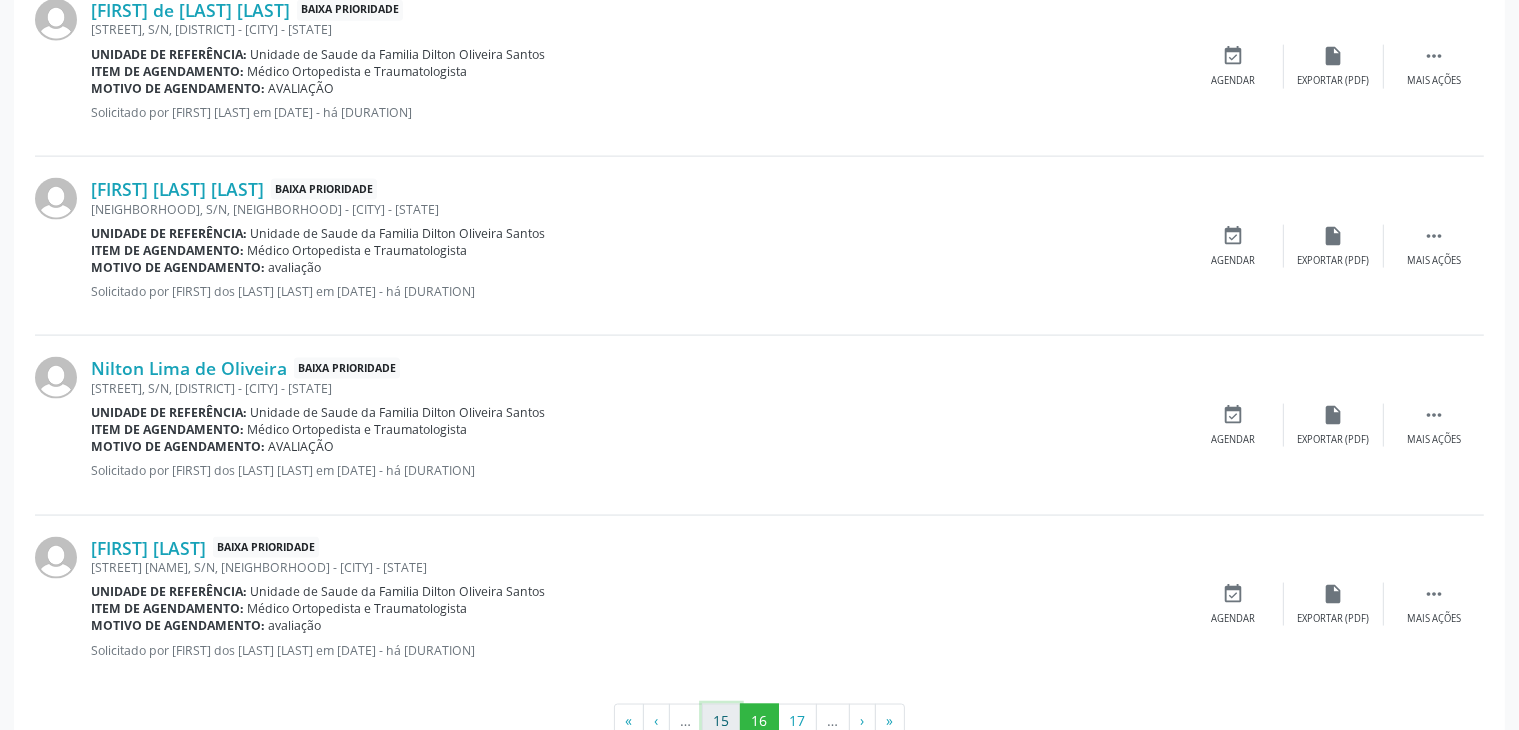 click on "15" at bounding box center [721, 721] 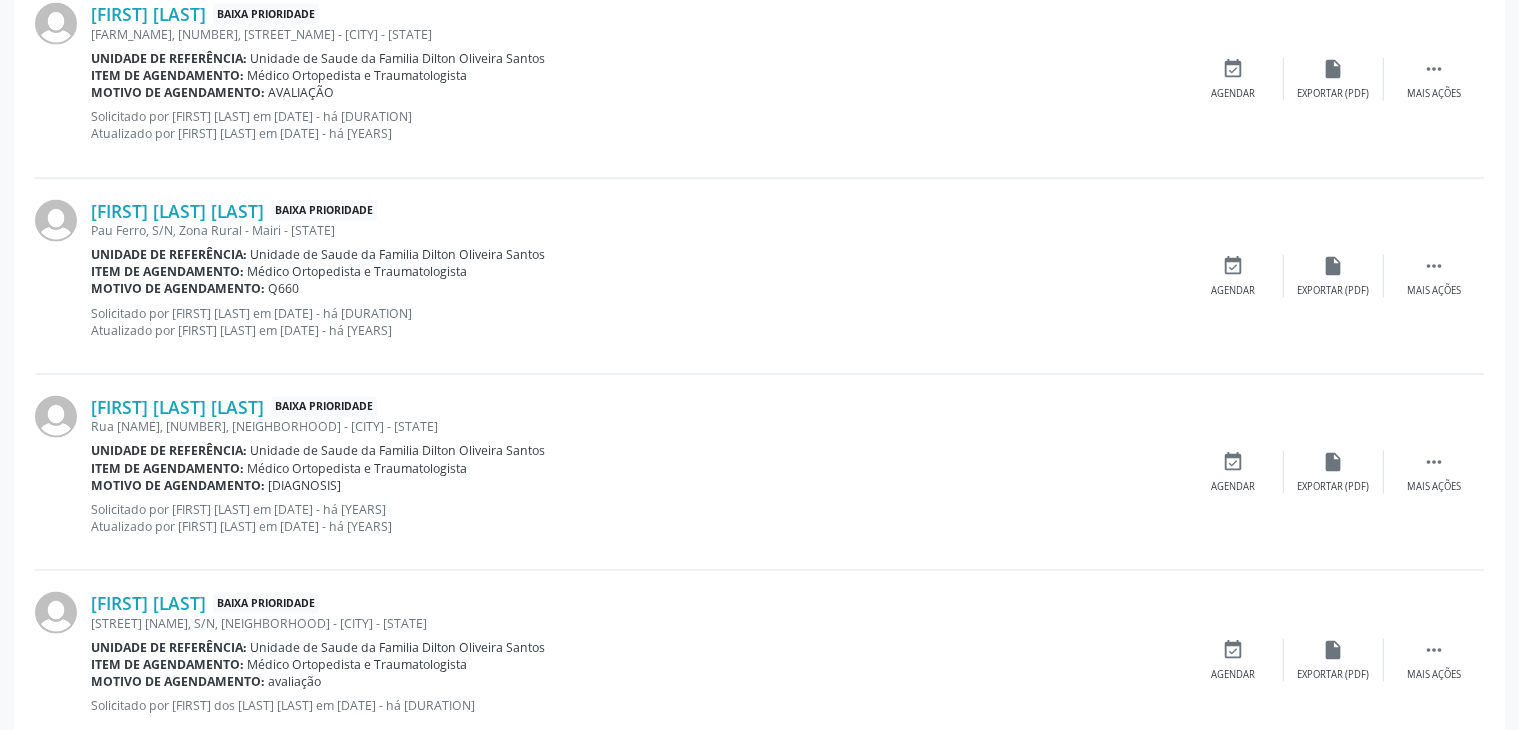 scroll, scrollTop: 3045, scrollLeft: 0, axis: vertical 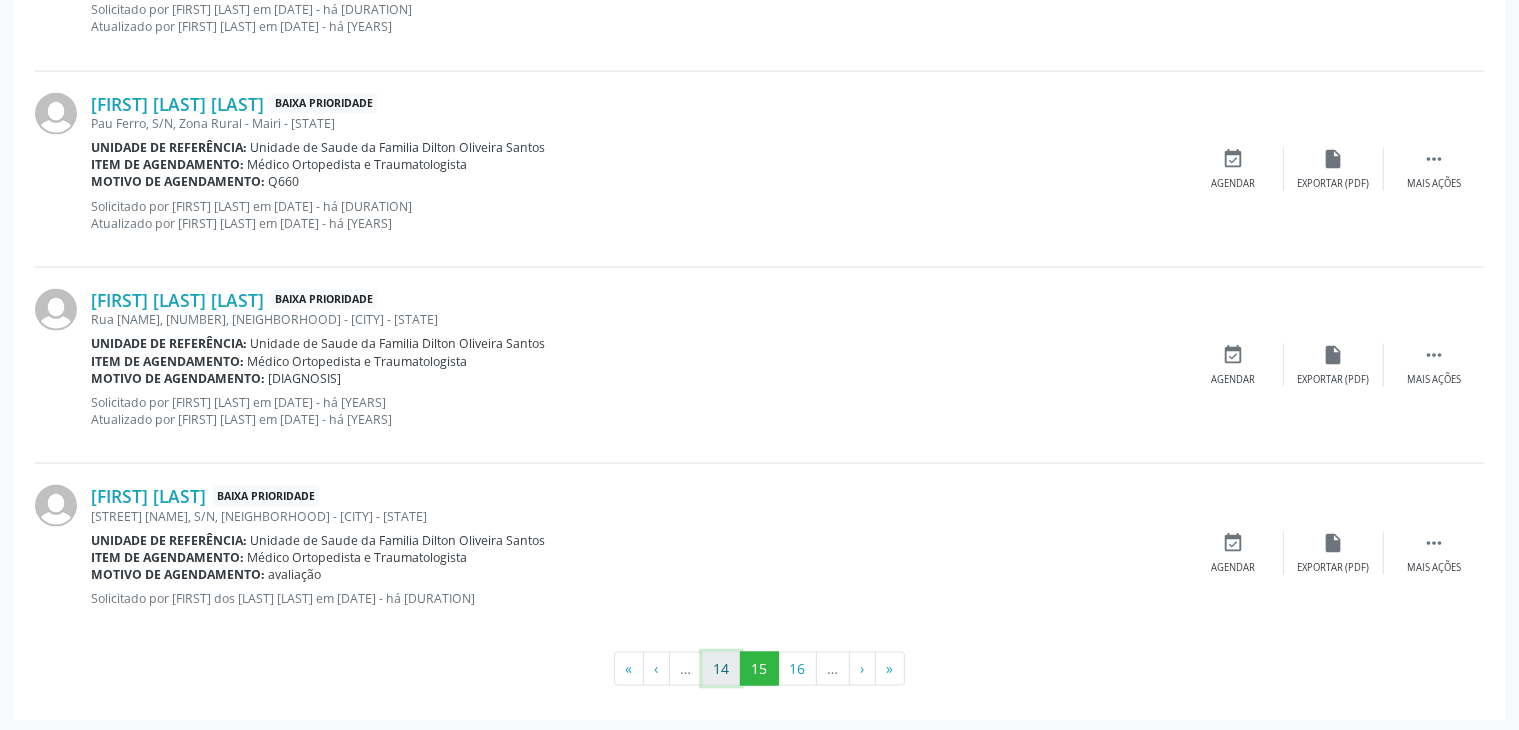 click on "14" at bounding box center [721, 669] 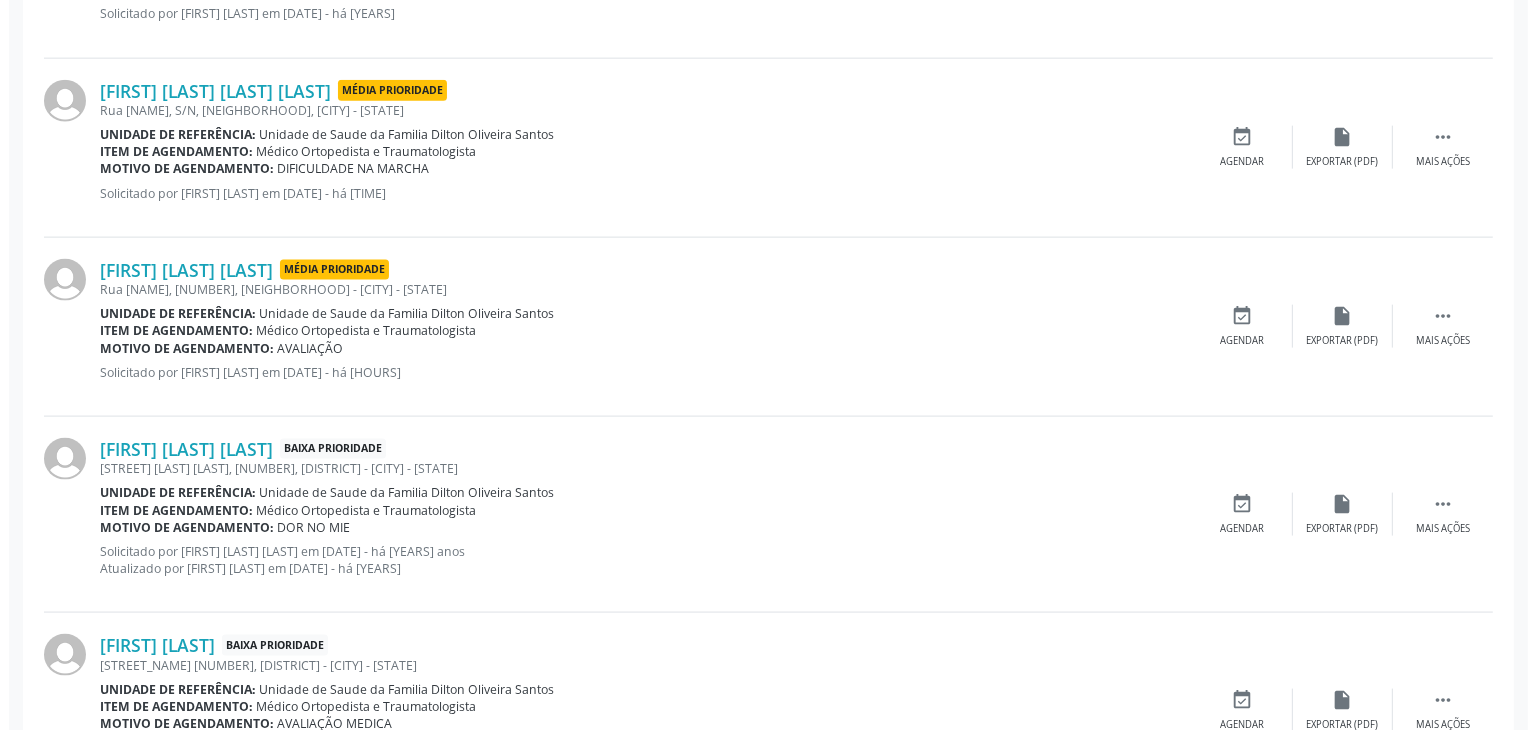 scroll, scrollTop: 2839, scrollLeft: 0, axis: vertical 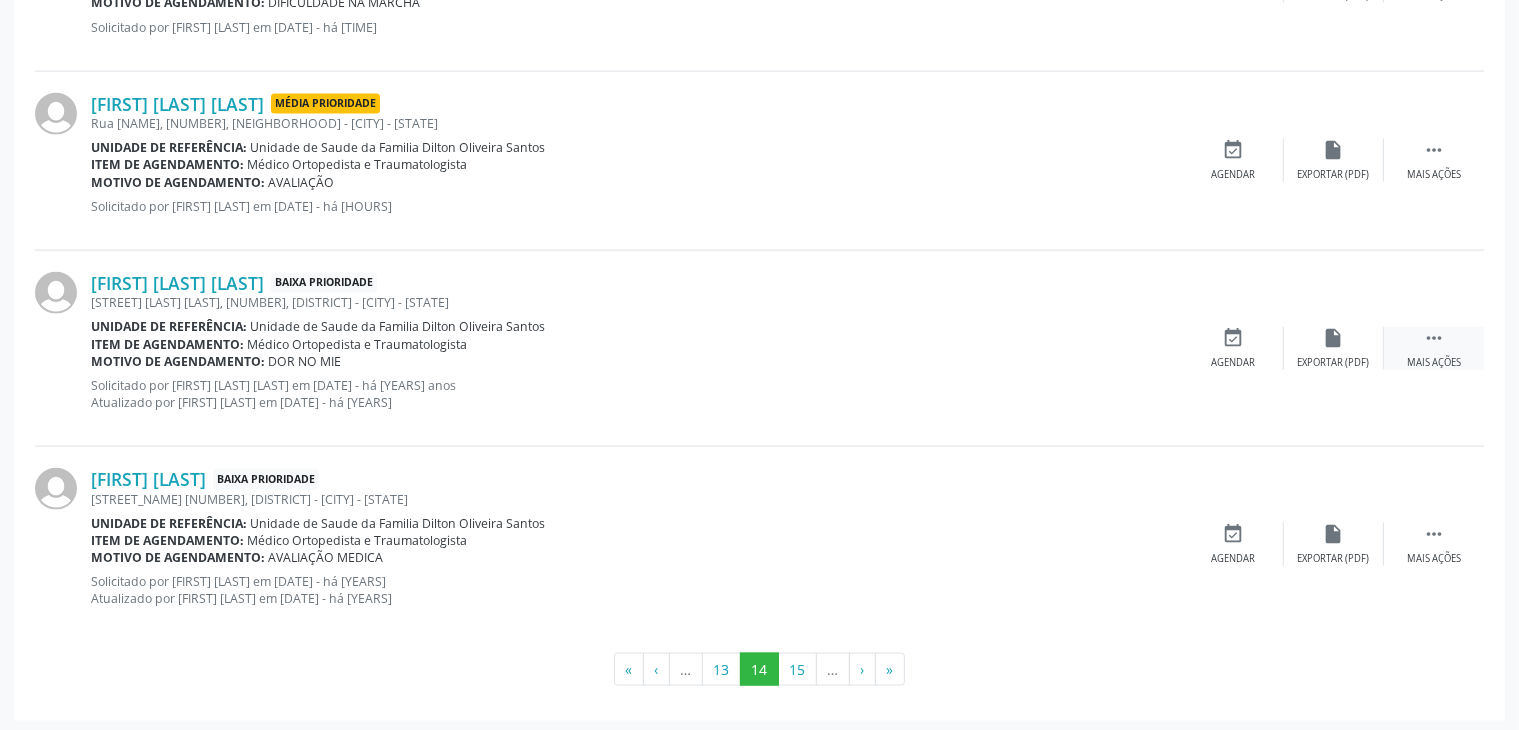 click on "" at bounding box center [1434, 338] 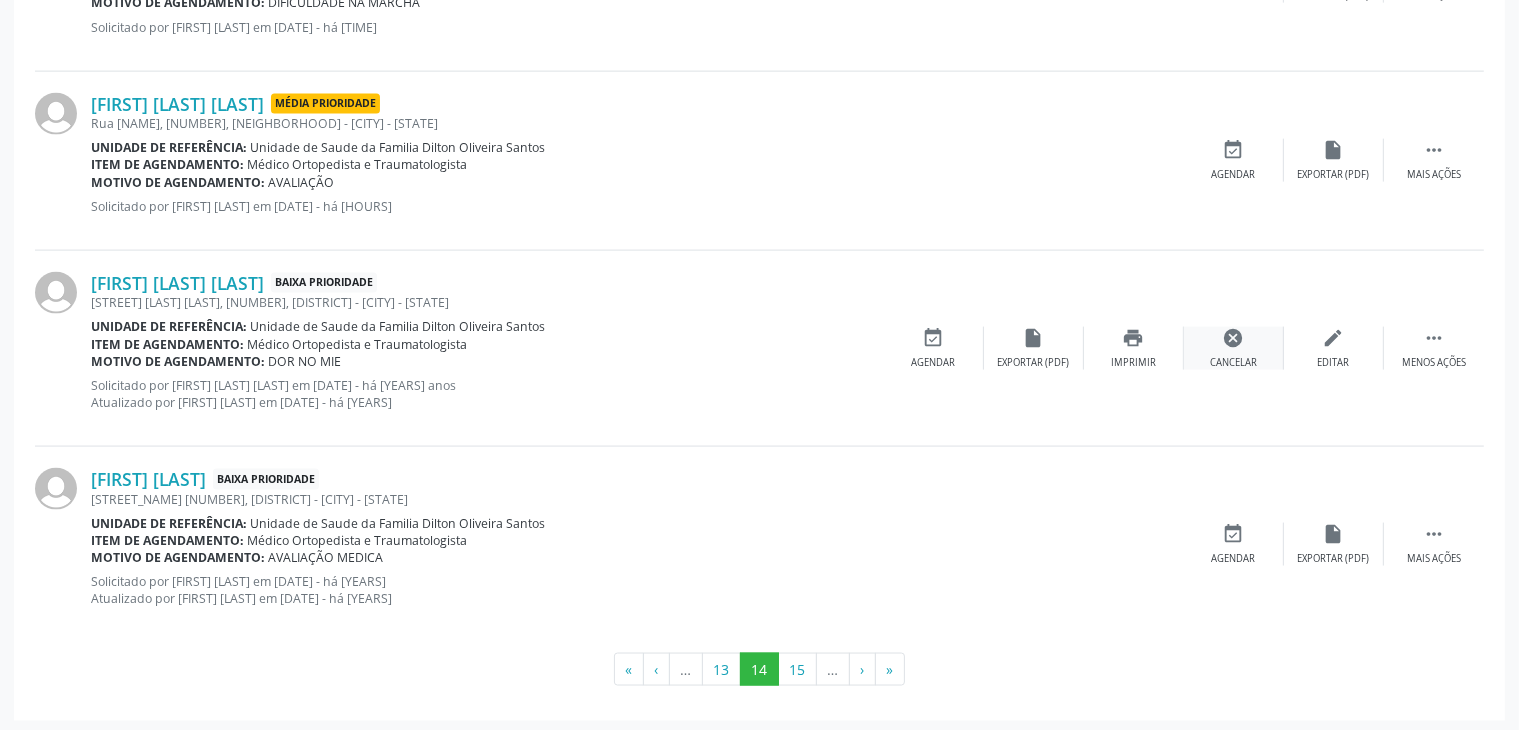 click on "cancel
Cancelar" at bounding box center (1234, 348) 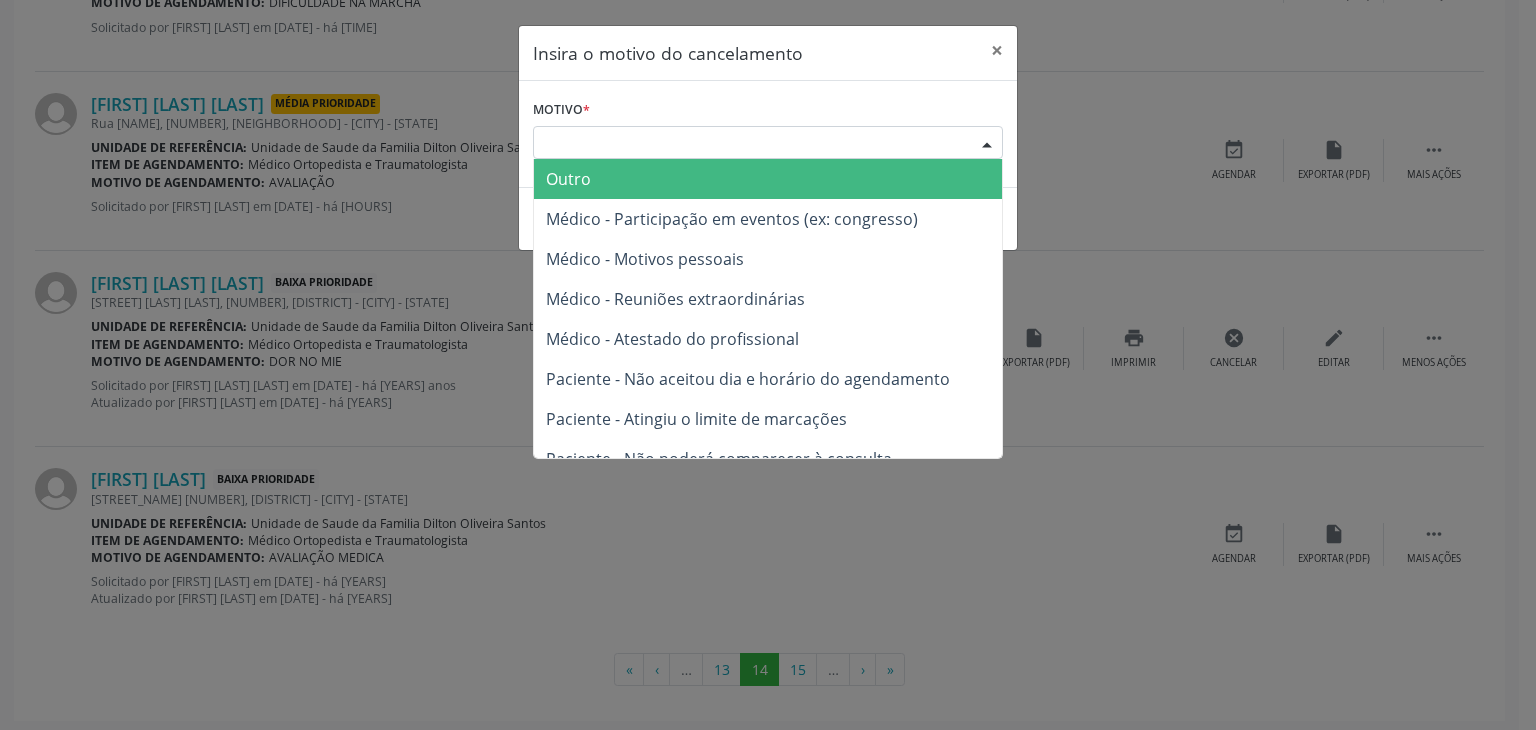 click on "Escolha o motivo" at bounding box center [768, 143] 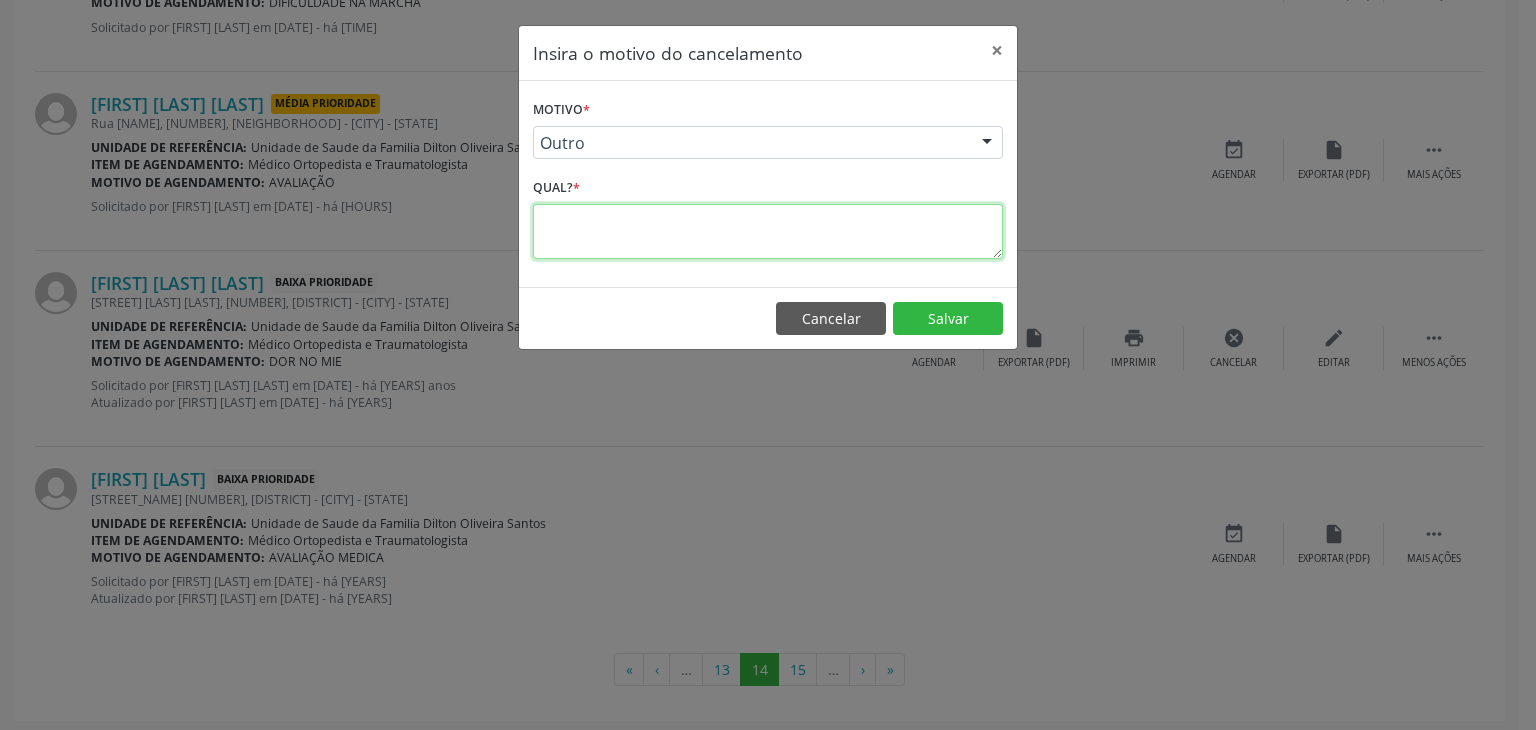 click at bounding box center [768, 231] 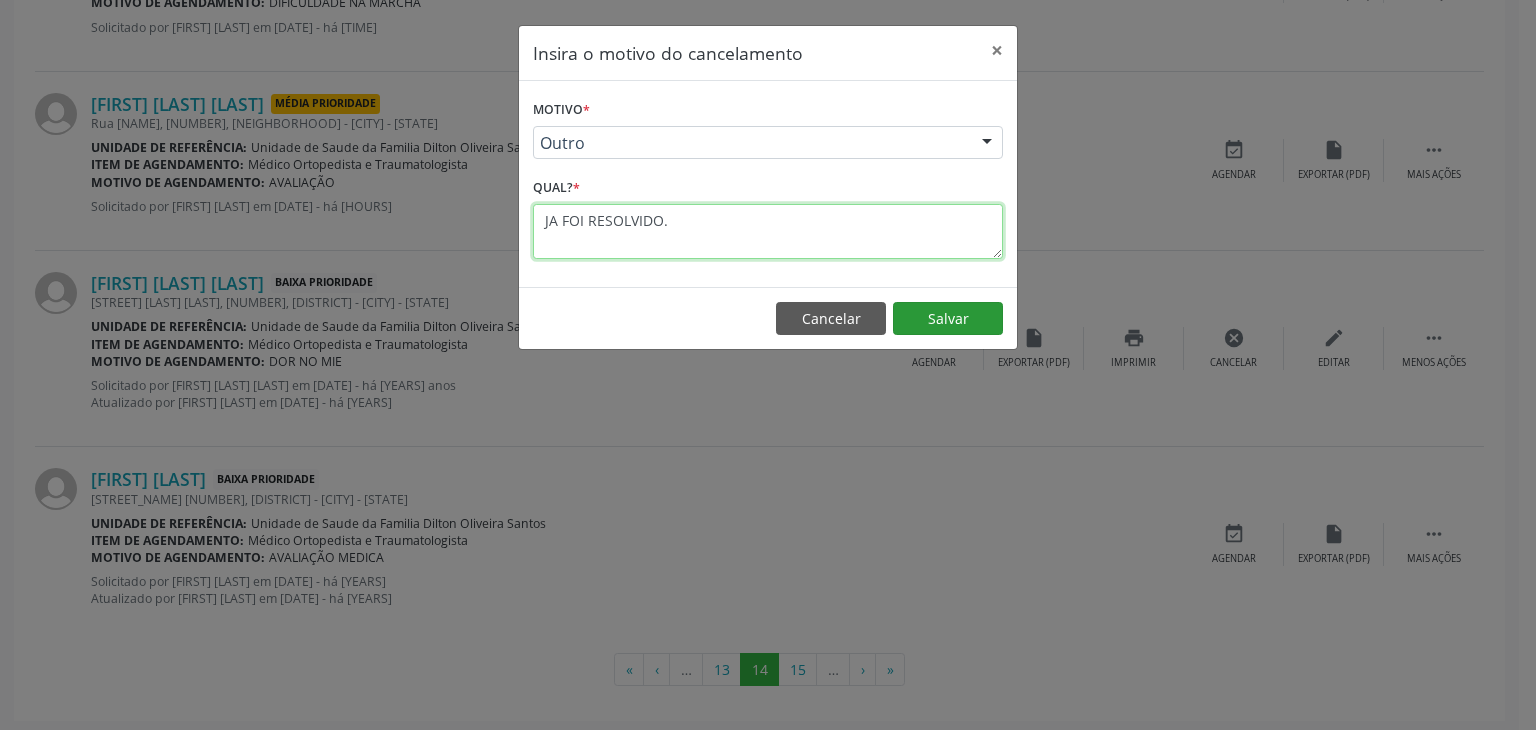 type on "JA FOI RESOLVIDO." 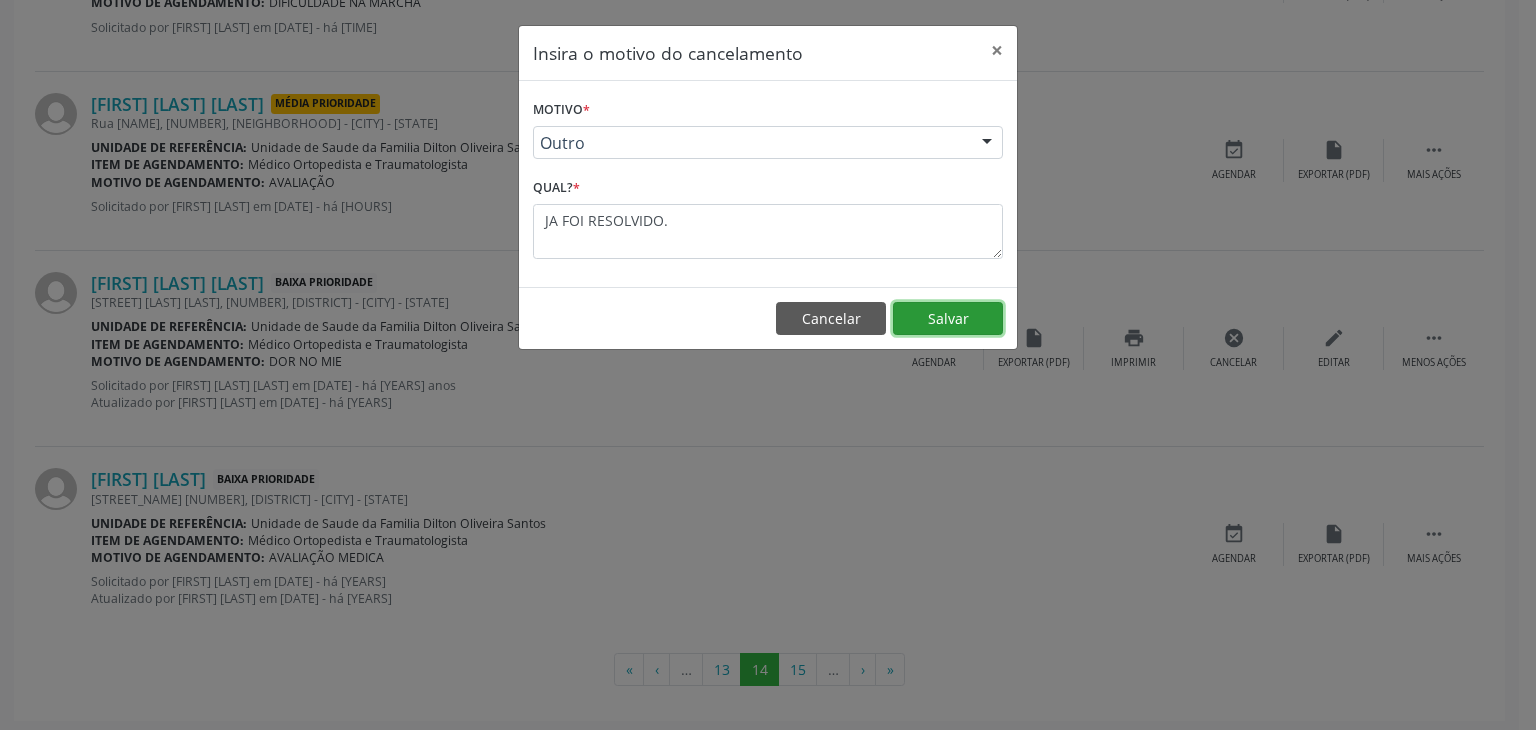 click on "Salvar" at bounding box center (948, 319) 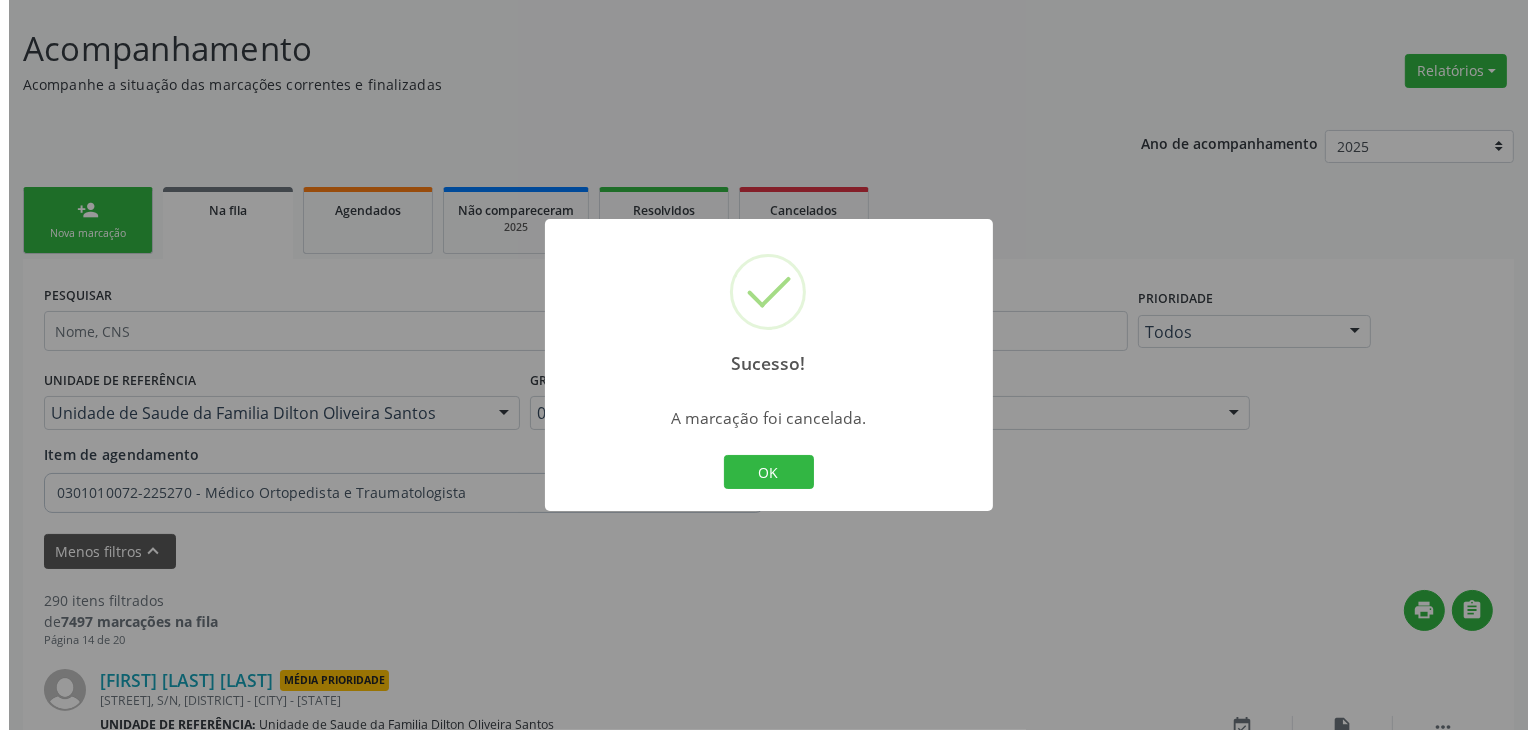 scroll, scrollTop: 2839, scrollLeft: 0, axis: vertical 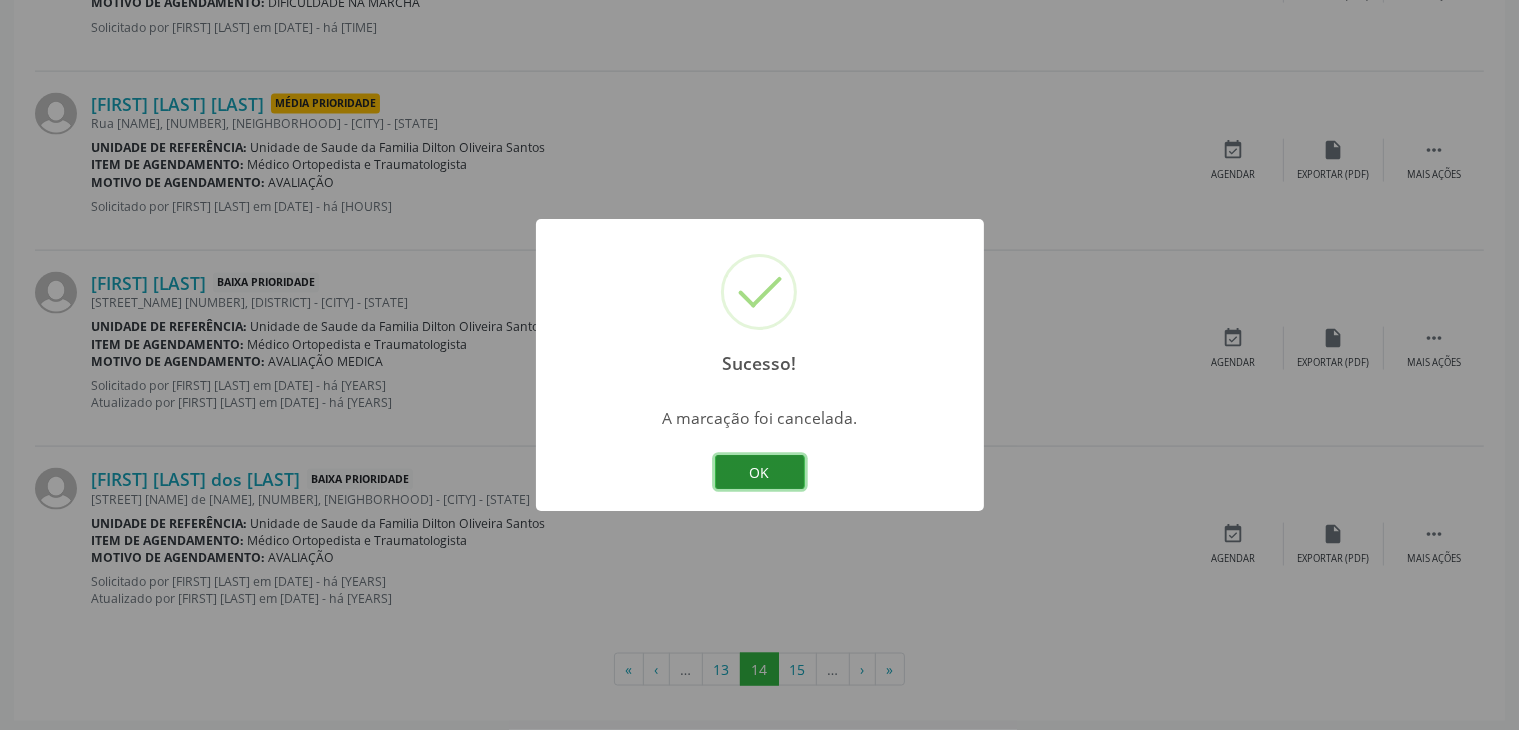 click on "OK" at bounding box center [760, 472] 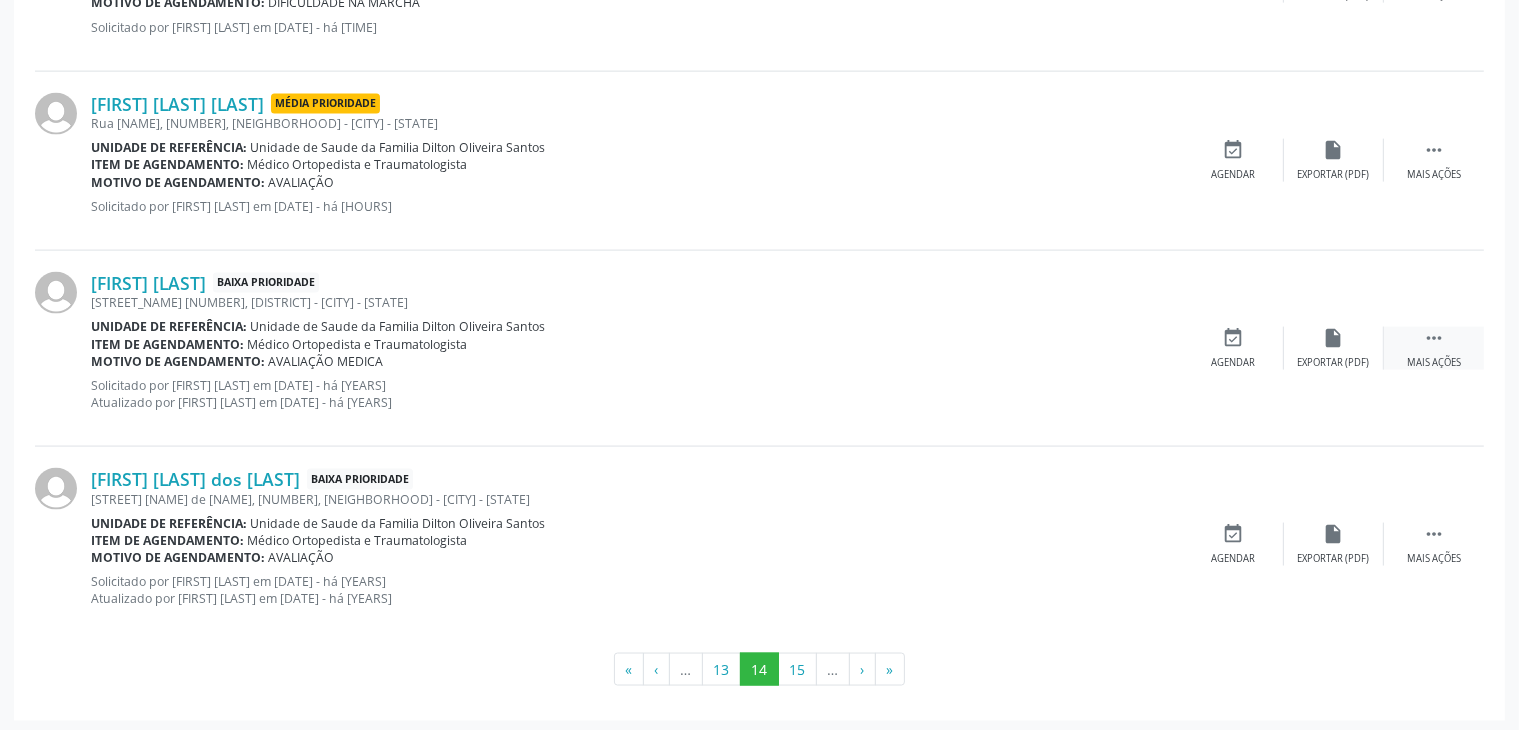 click on "
Mais ações" at bounding box center (1434, 348) 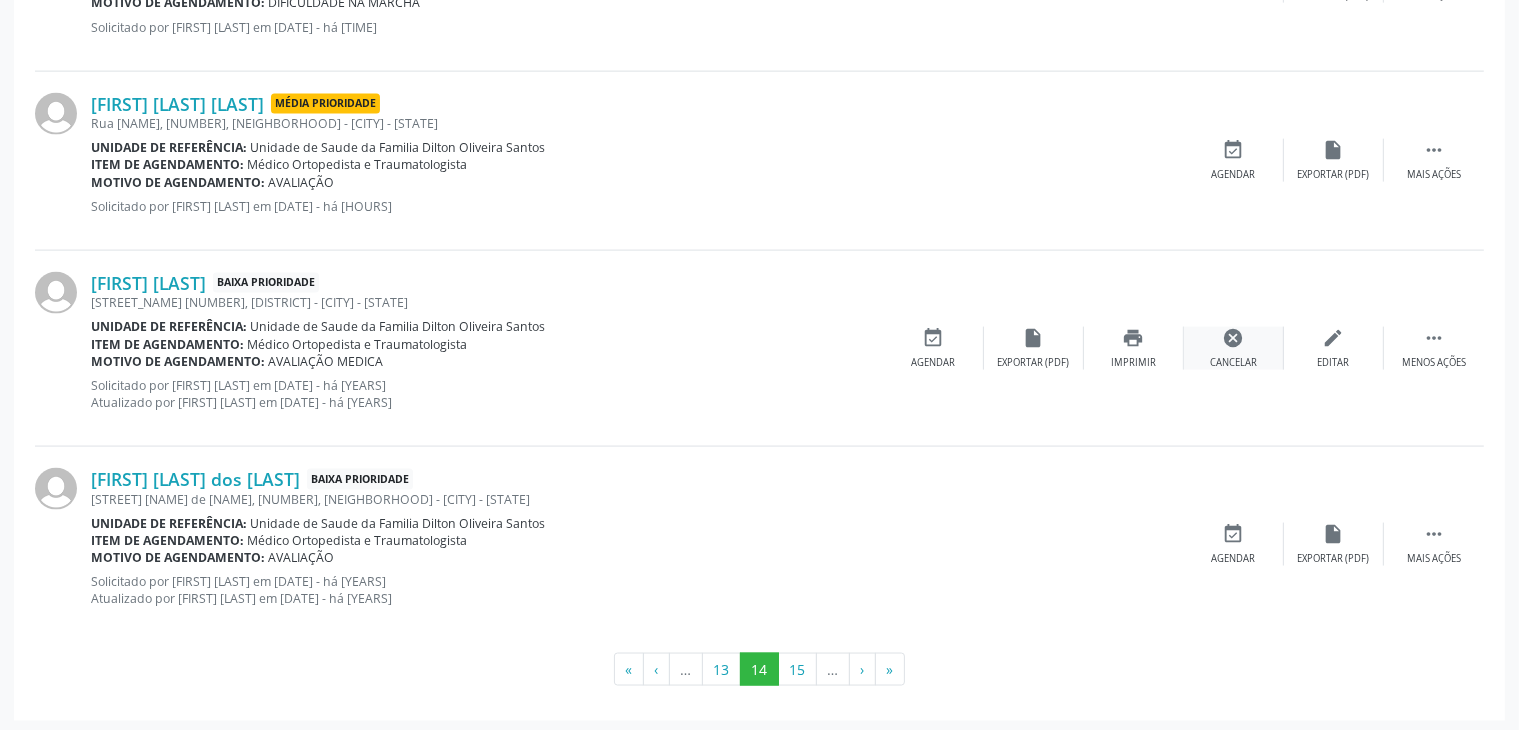 click on "cancel" at bounding box center (1234, 338) 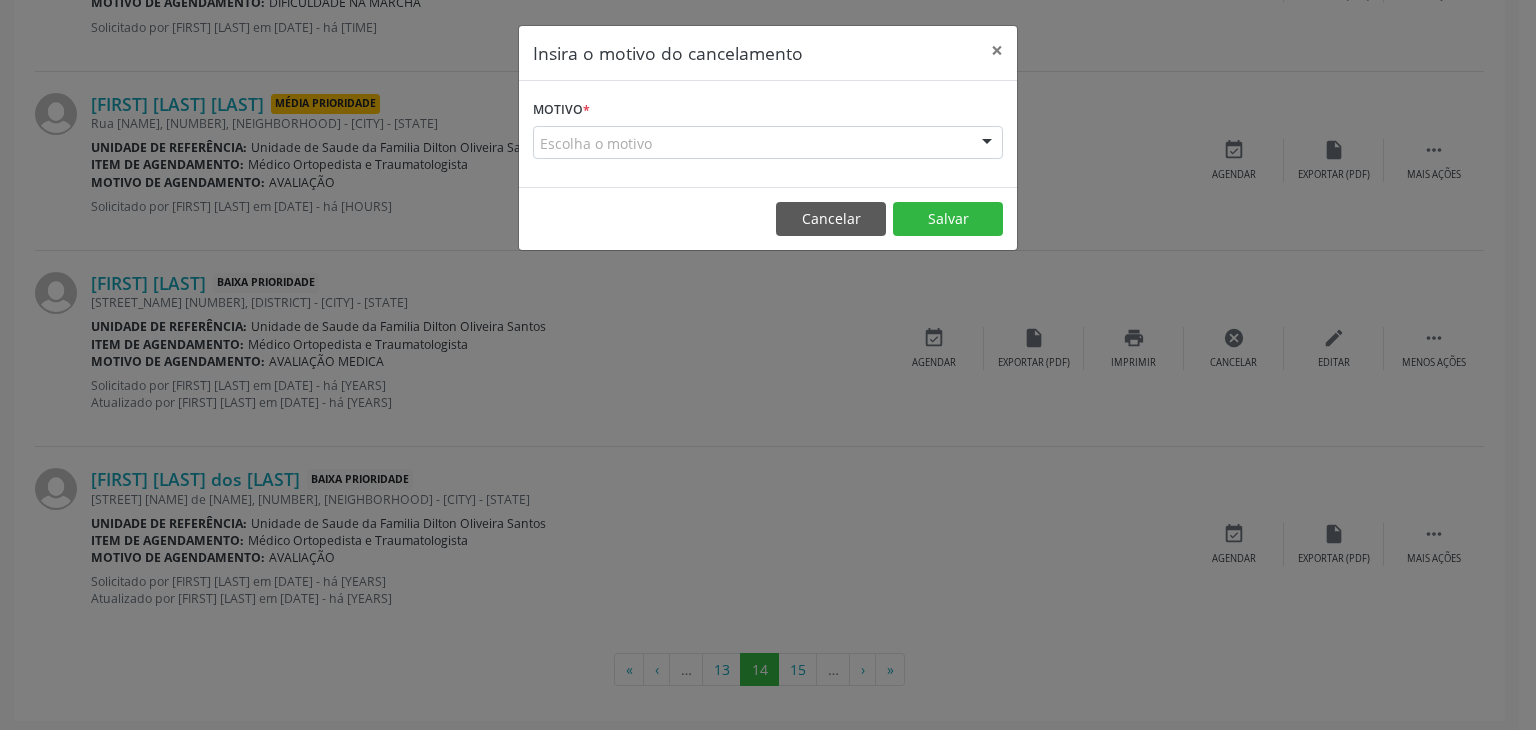 click on "Escolha o motivo" at bounding box center (768, 143) 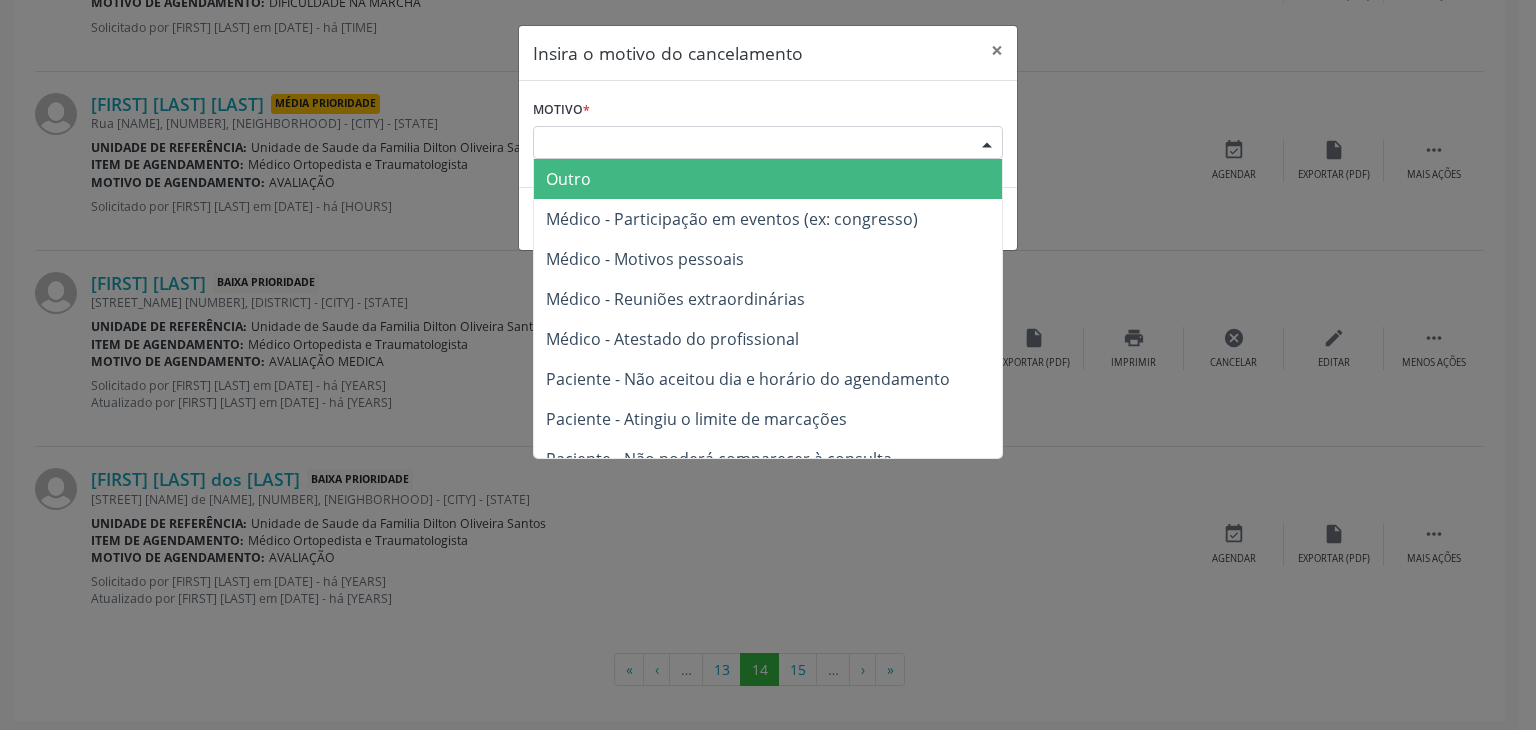 click on "Outro" at bounding box center (768, 179) 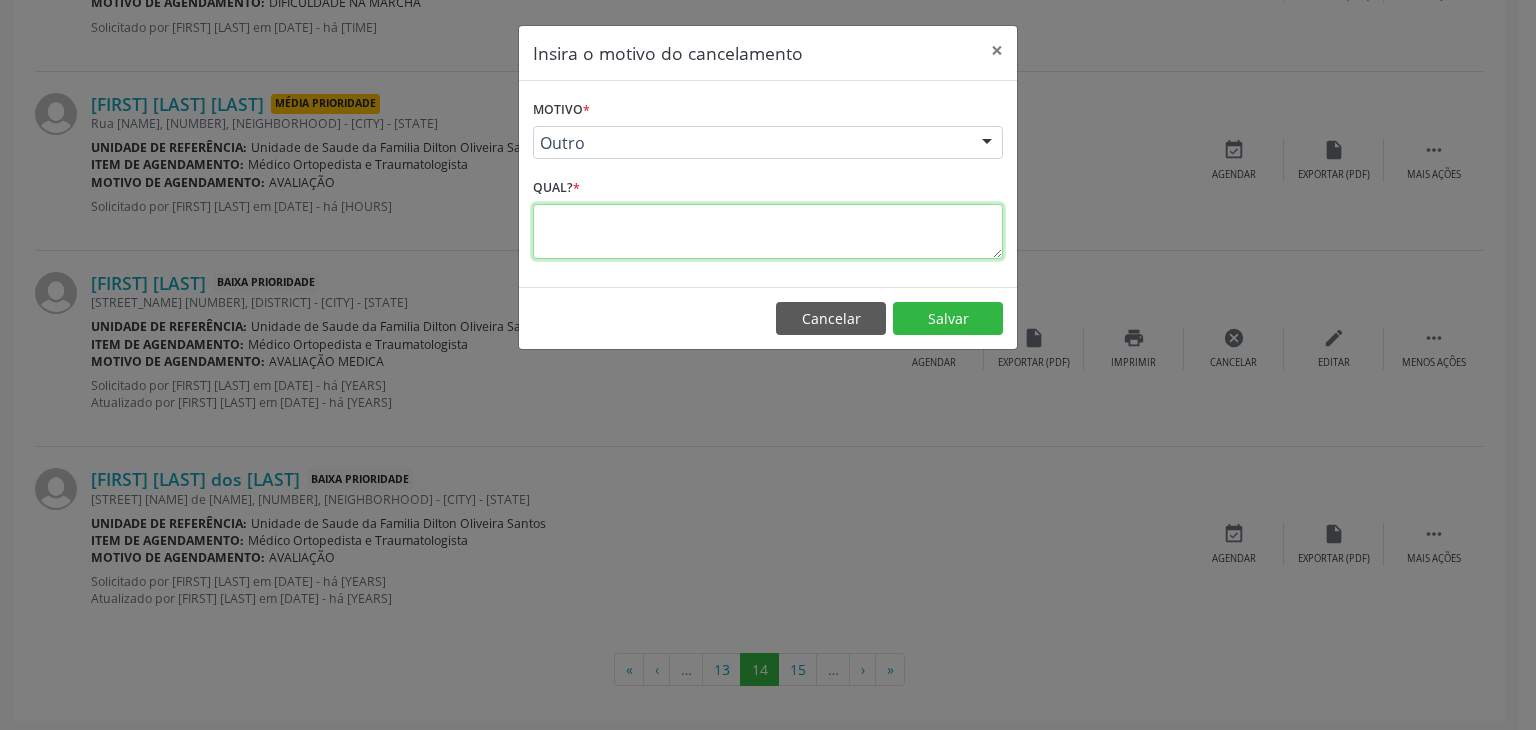 click at bounding box center [768, 231] 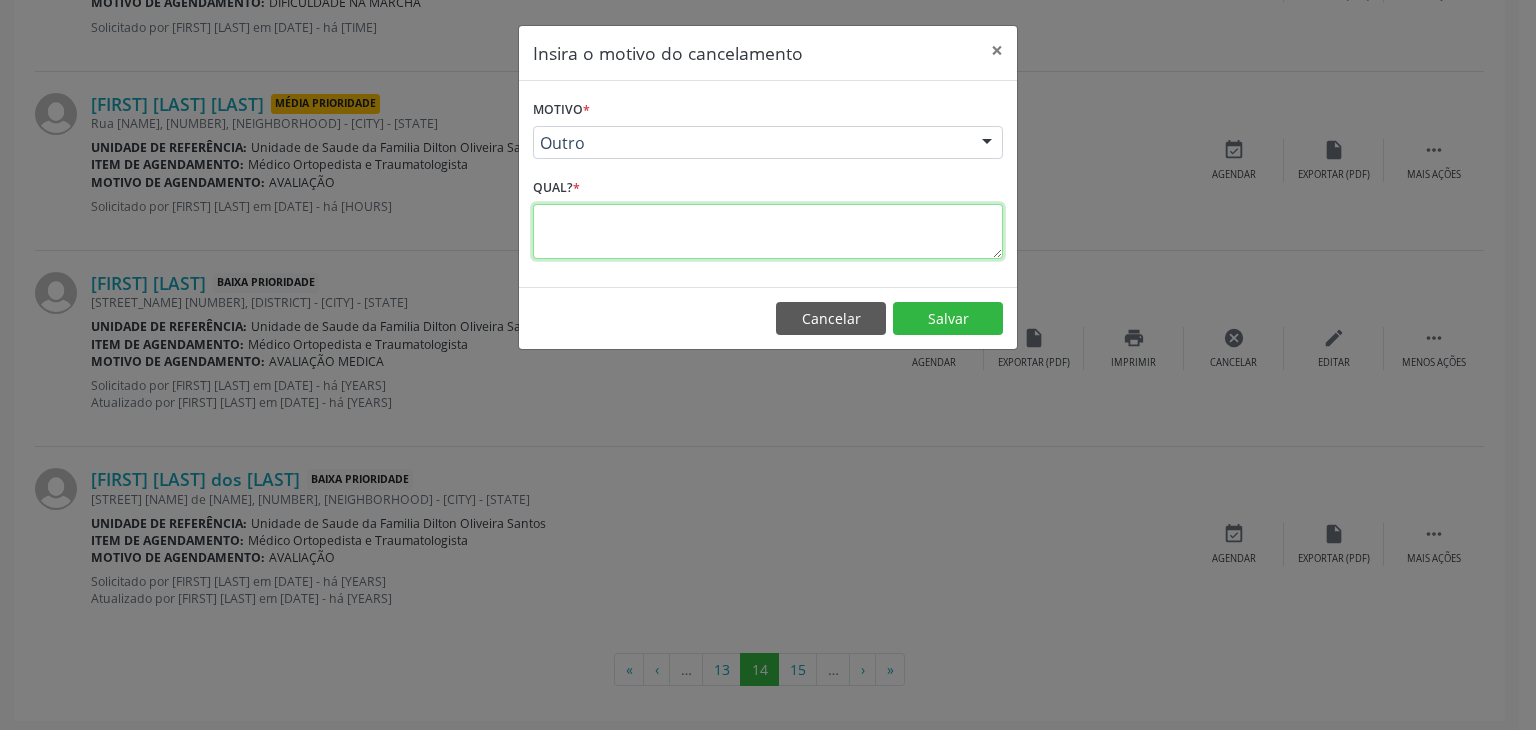 paste on "JA FOI RESOLVIDO." 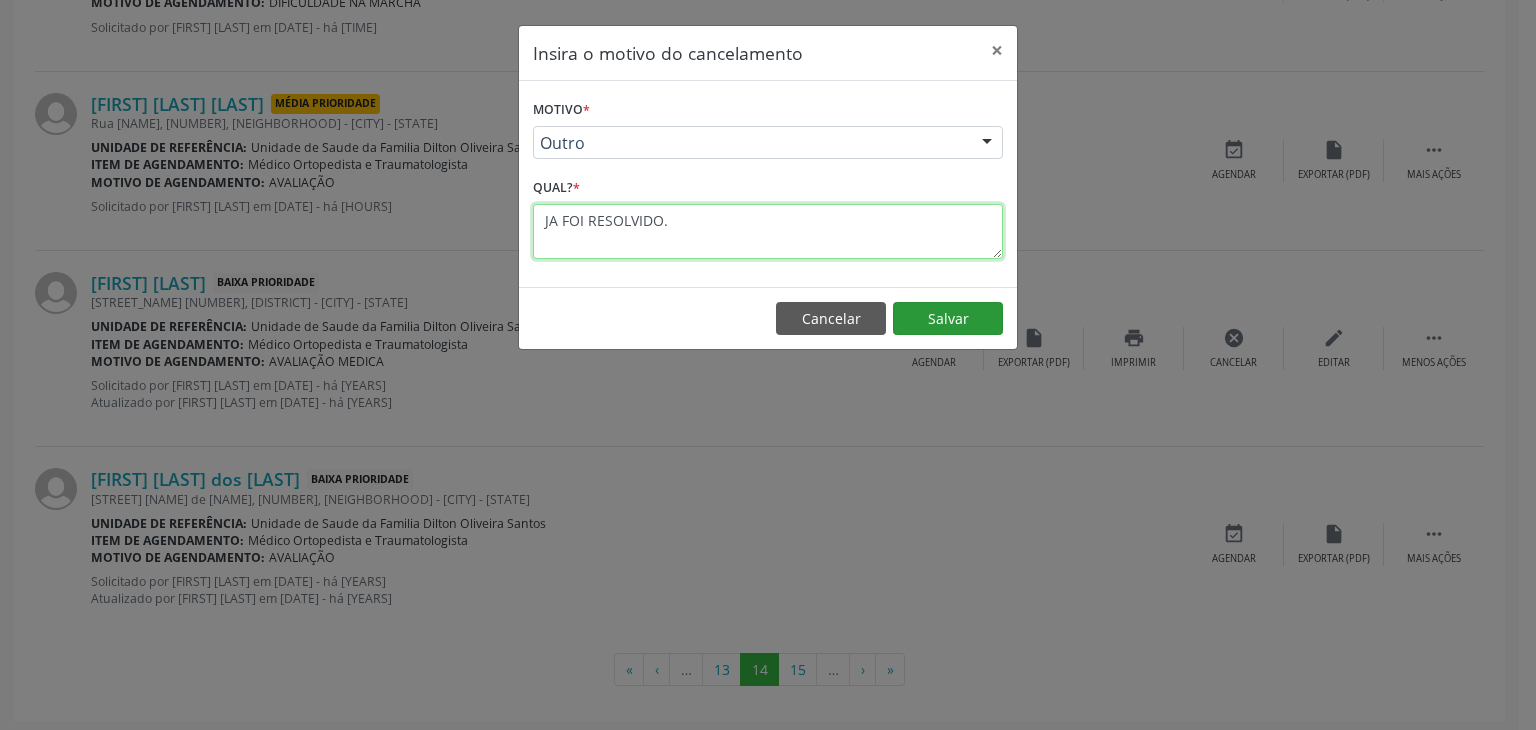 type on "JA FOI RESOLVIDO." 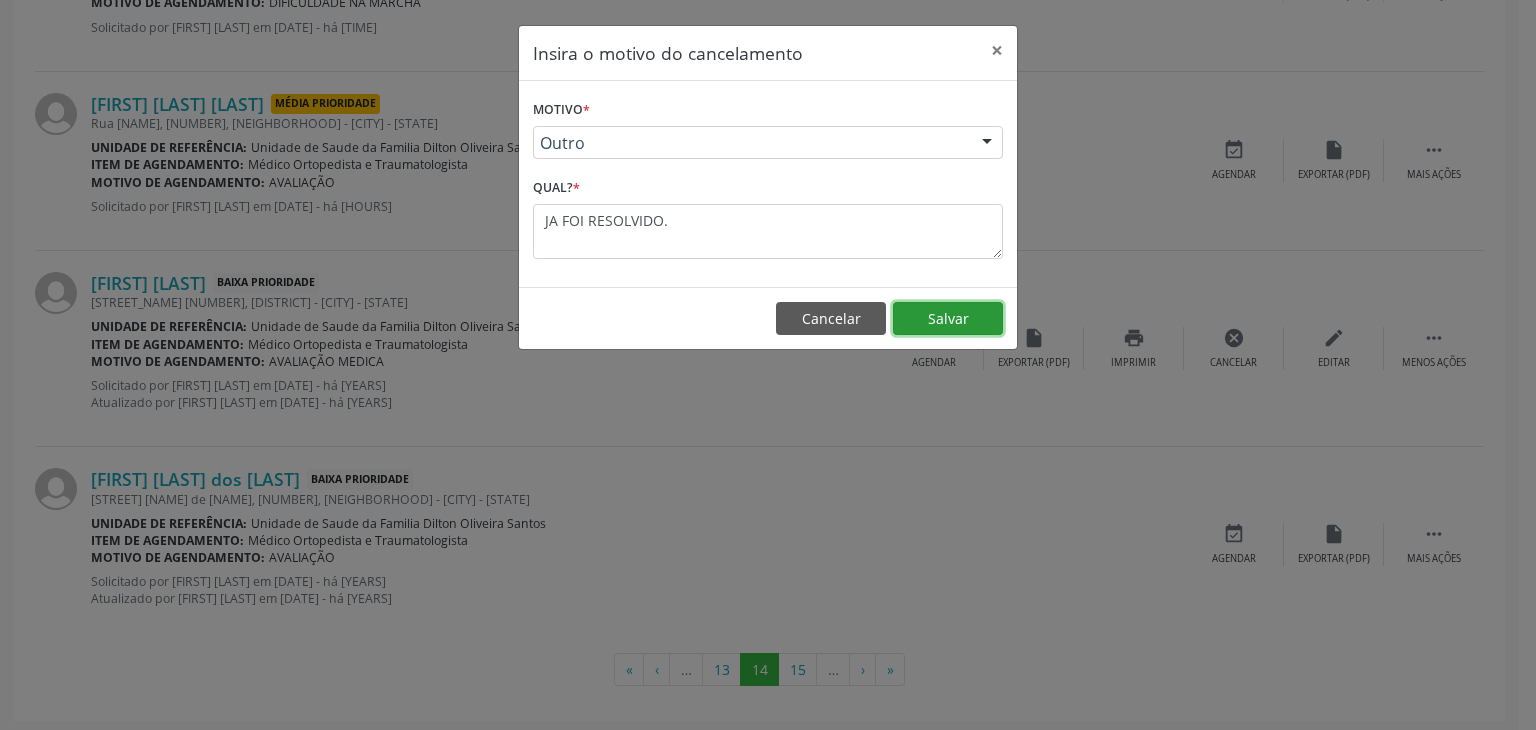 click on "Salvar" at bounding box center [948, 319] 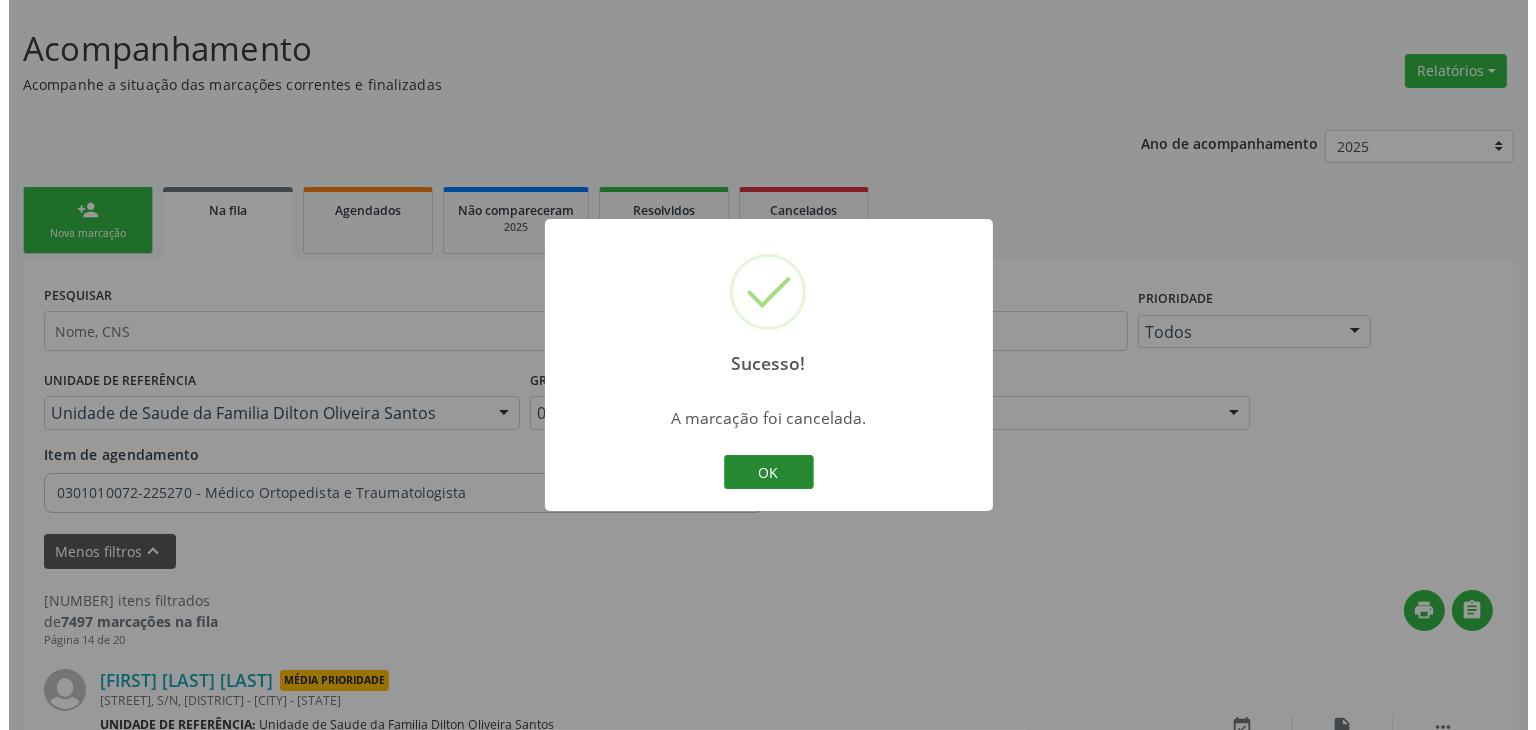 scroll, scrollTop: 2839, scrollLeft: 0, axis: vertical 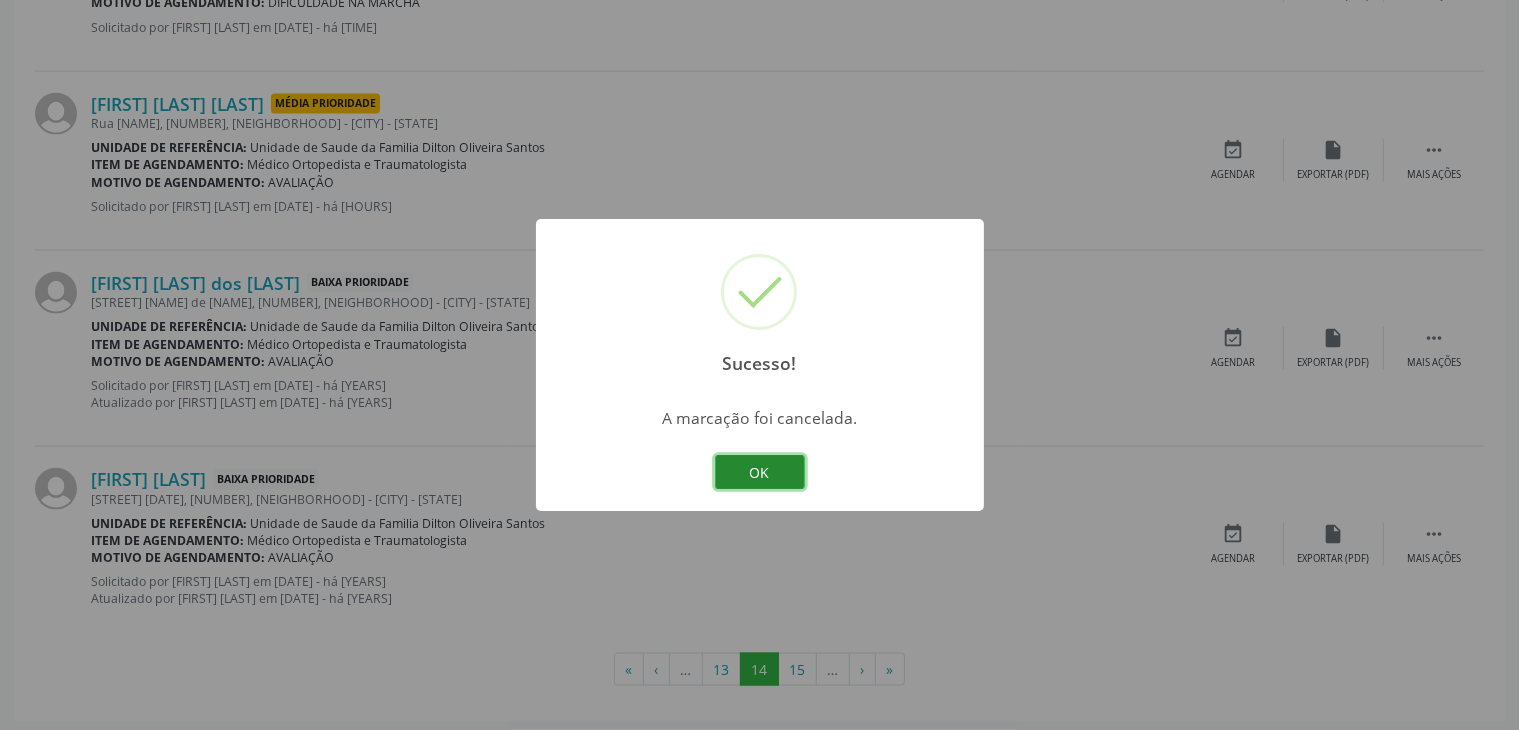 click on "OK" at bounding box center (760, 472) 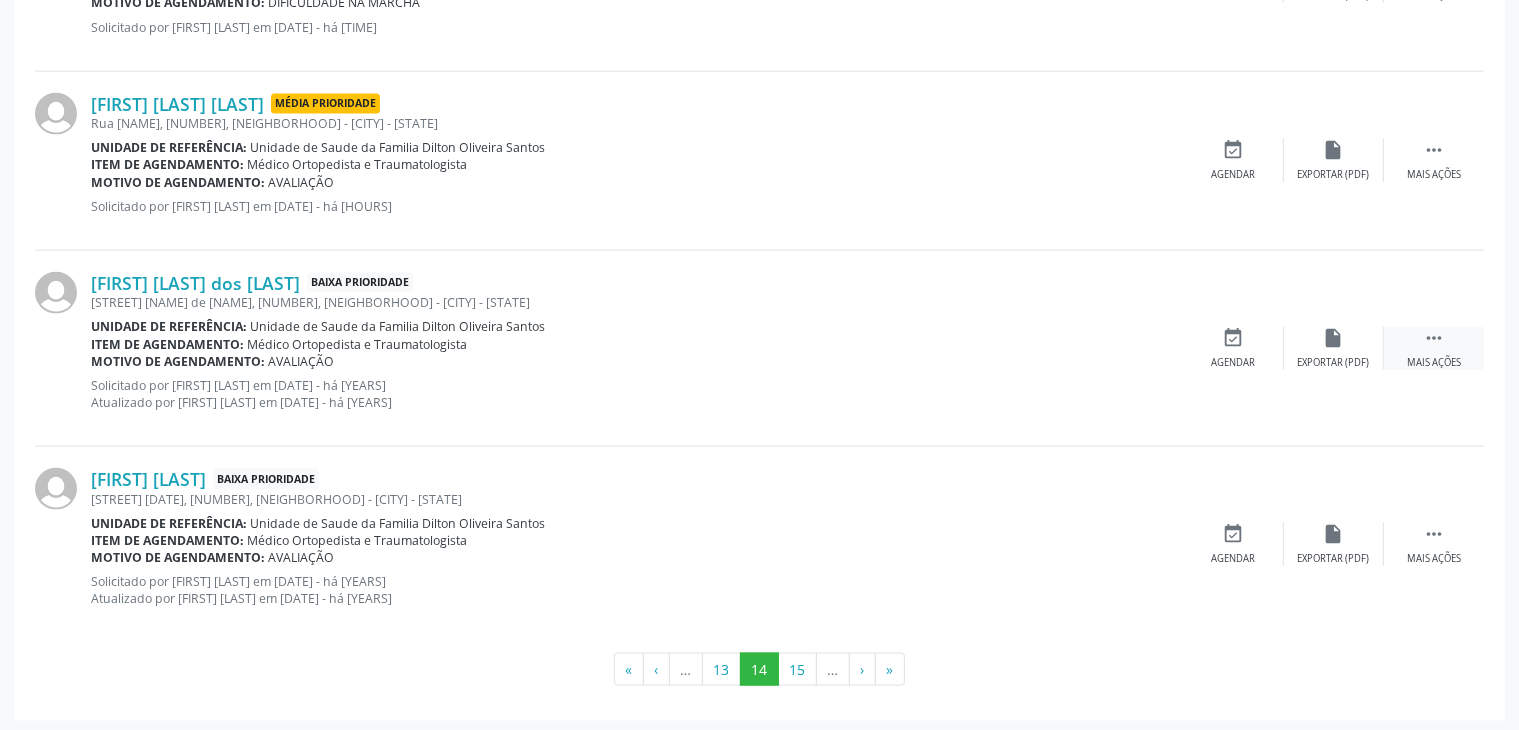 click on "
Mais ações" at bounding box center [1434, 348] 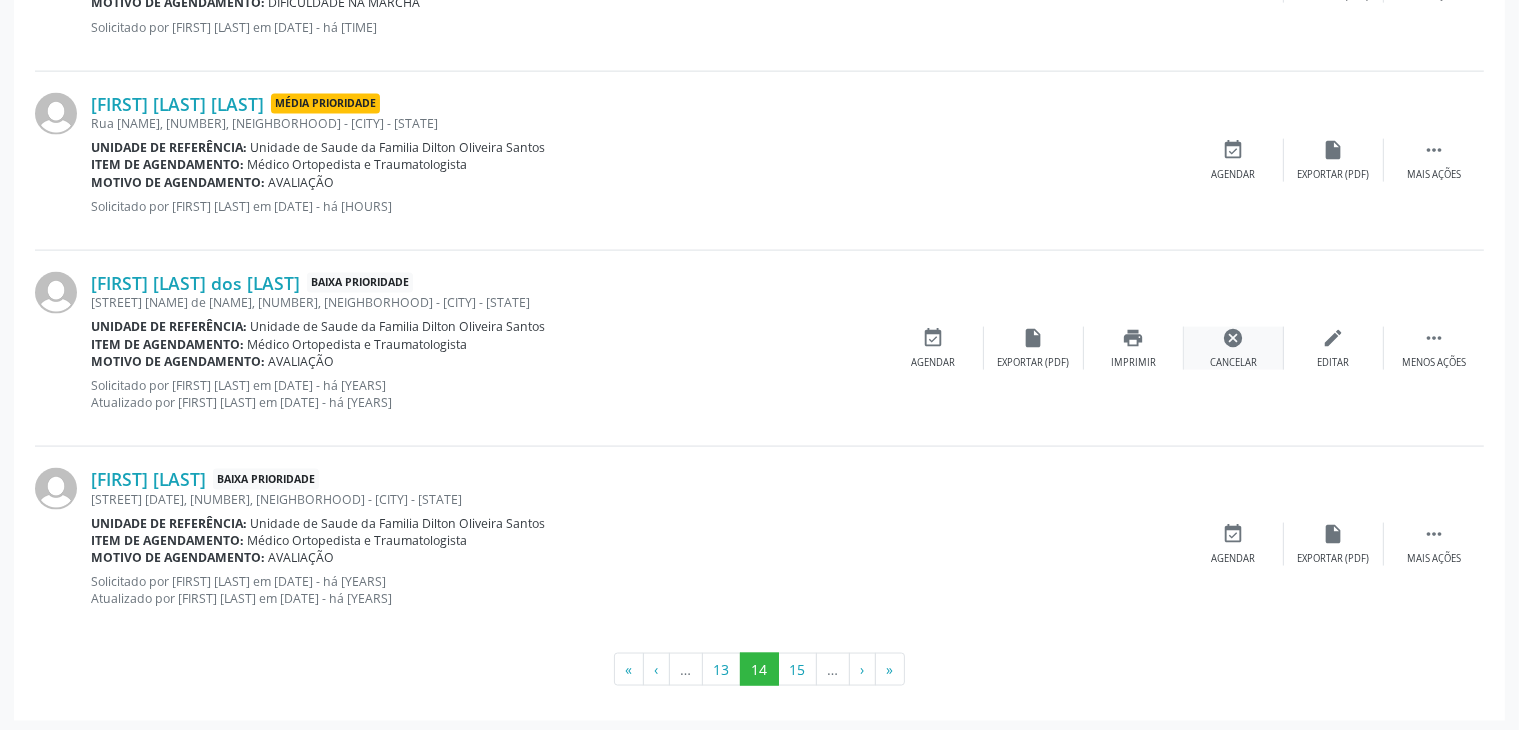 click on "cancel" at bounding box center (1234, 338) 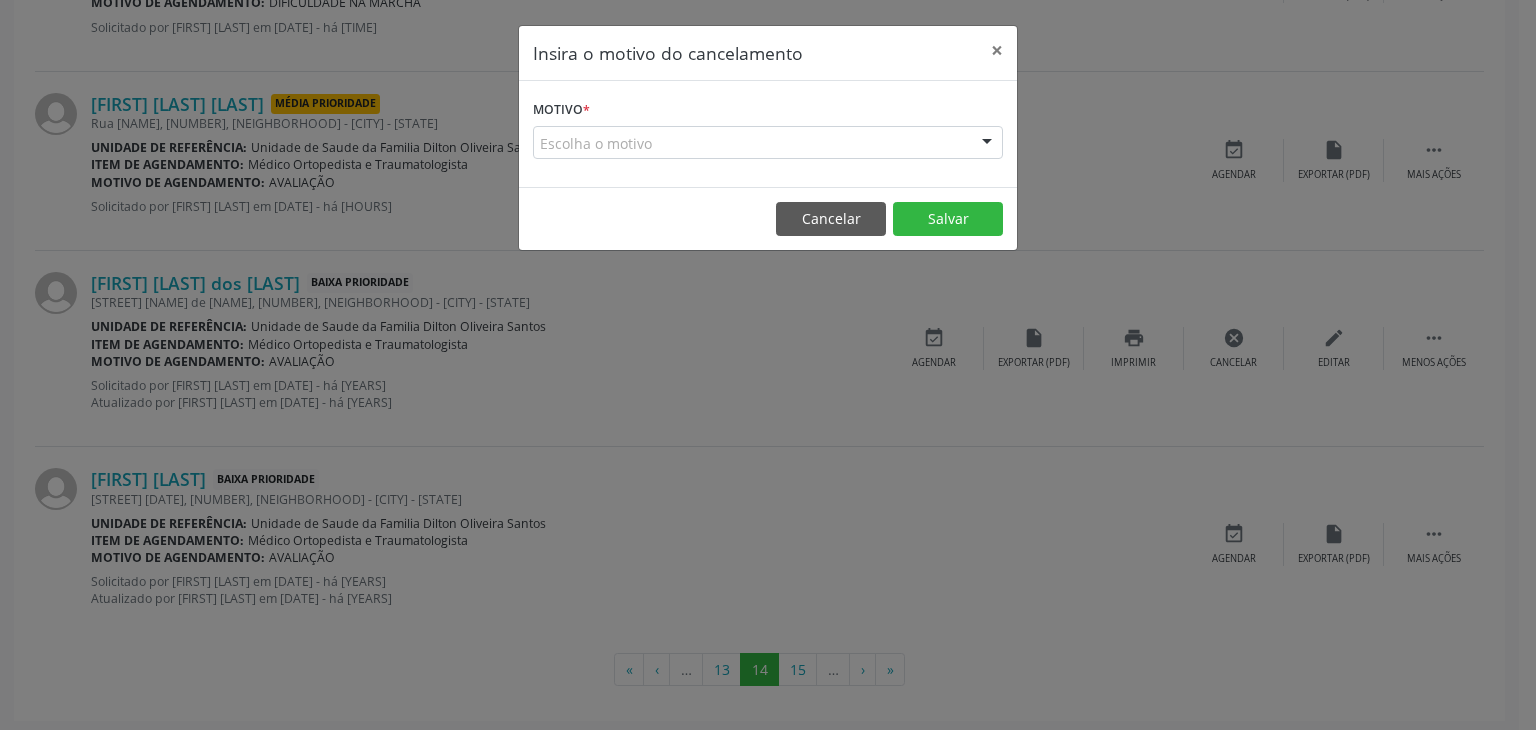 click on "Escolha o motivo" at bounding box center [768, 143] 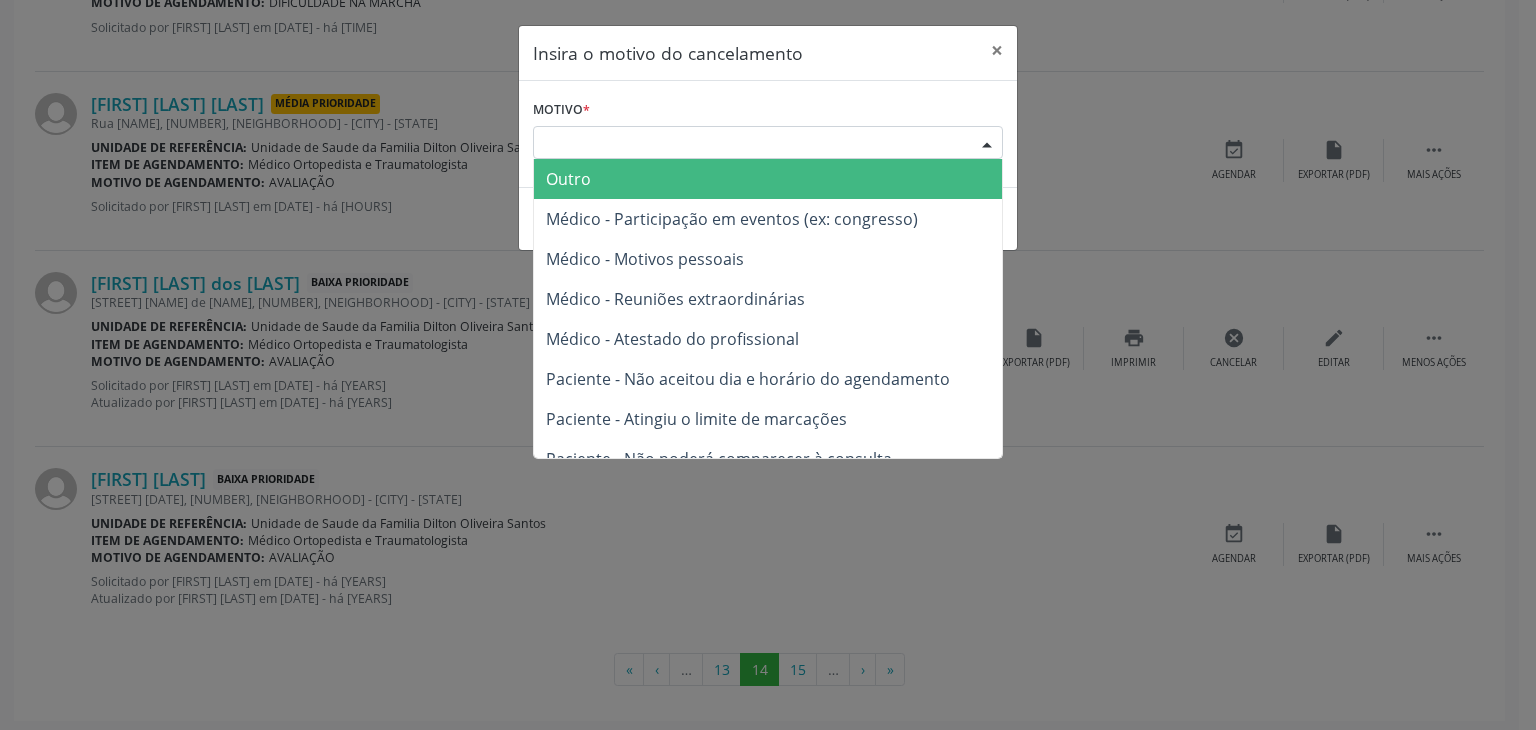 click on "Outro" at bounding box center [568, 179] 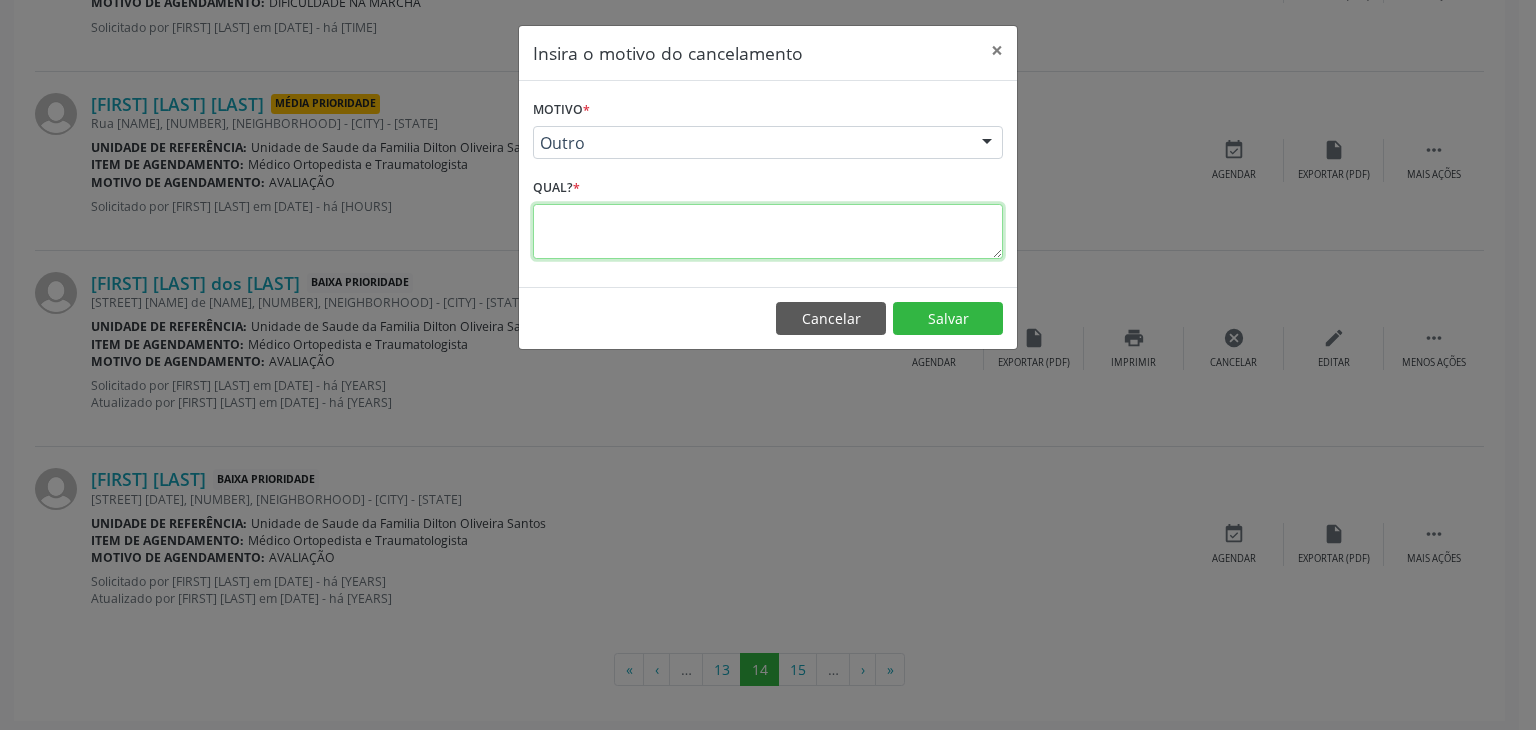 click at bounding box center [768, 231] 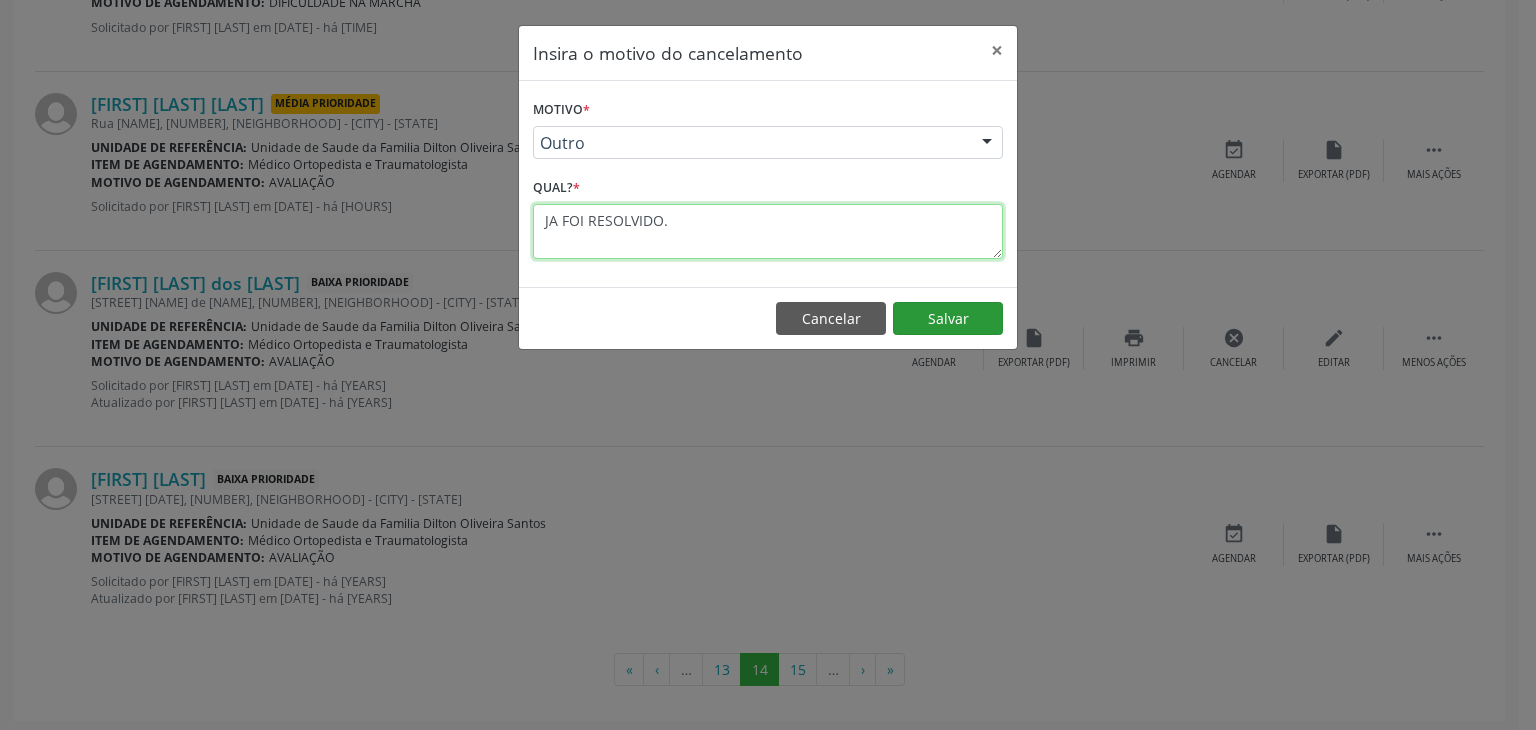 type on "JA FOI RESOLVIDO." 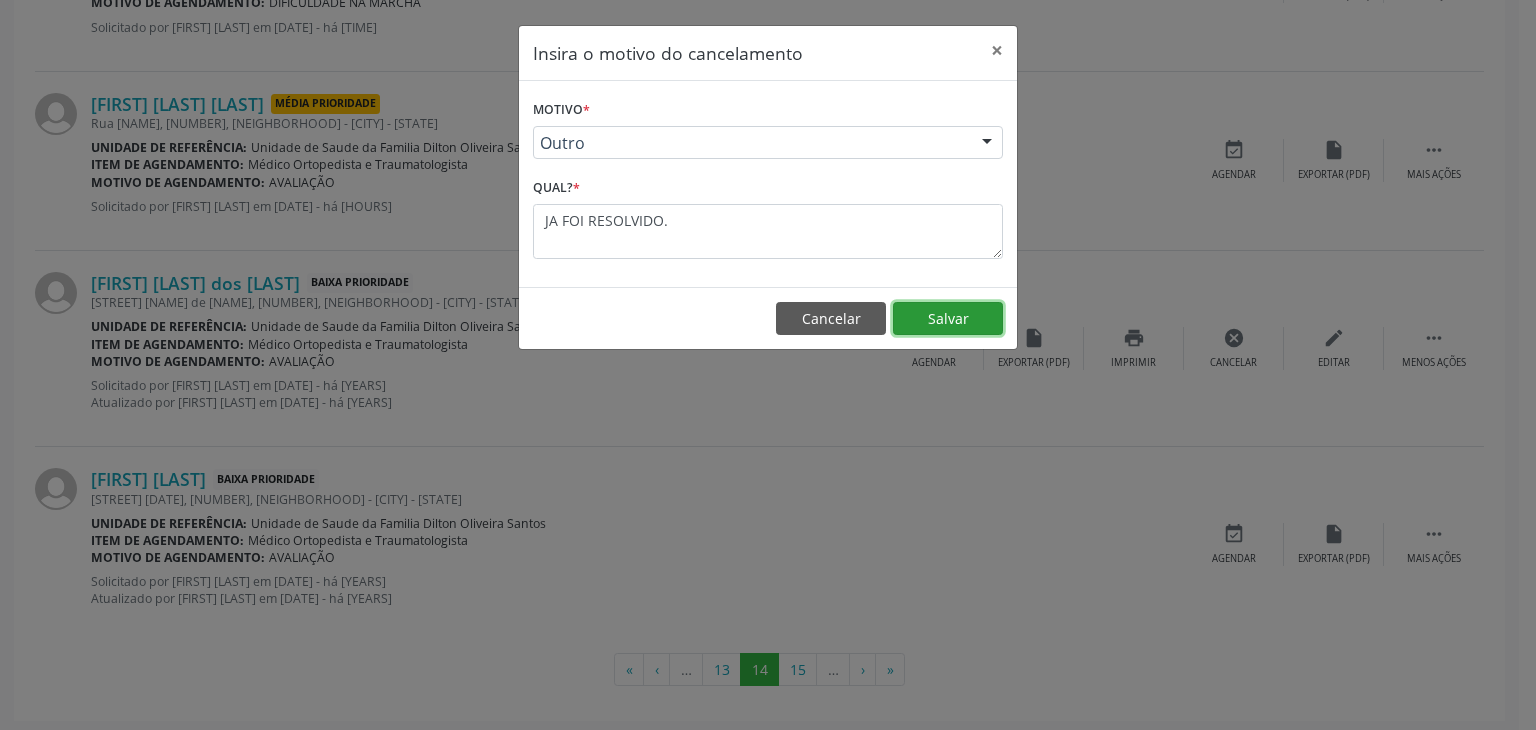 click on "Salvar" at bounding box center (948, 319) 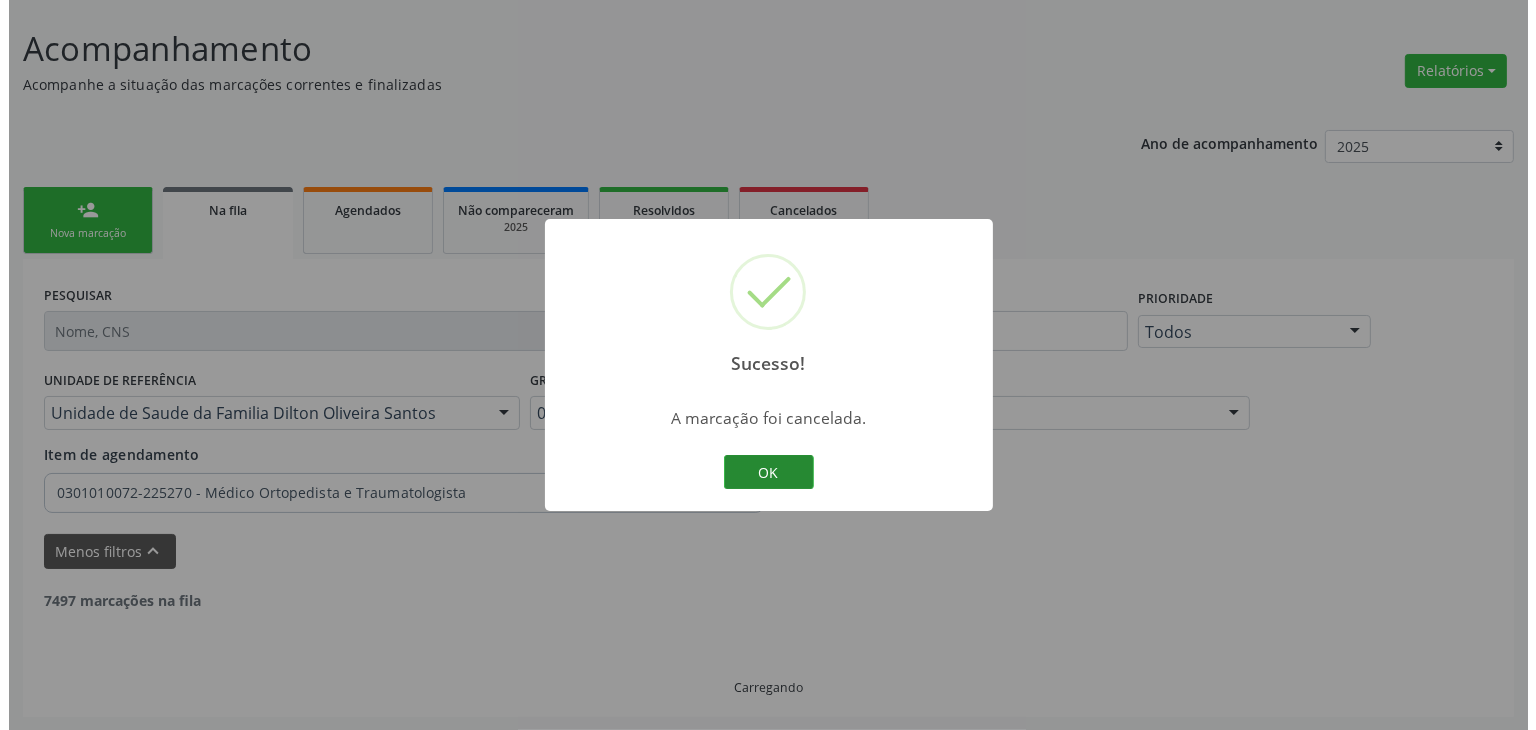 scroll, scrollTop: 2839, scrollLeft: 0, axis: vertical 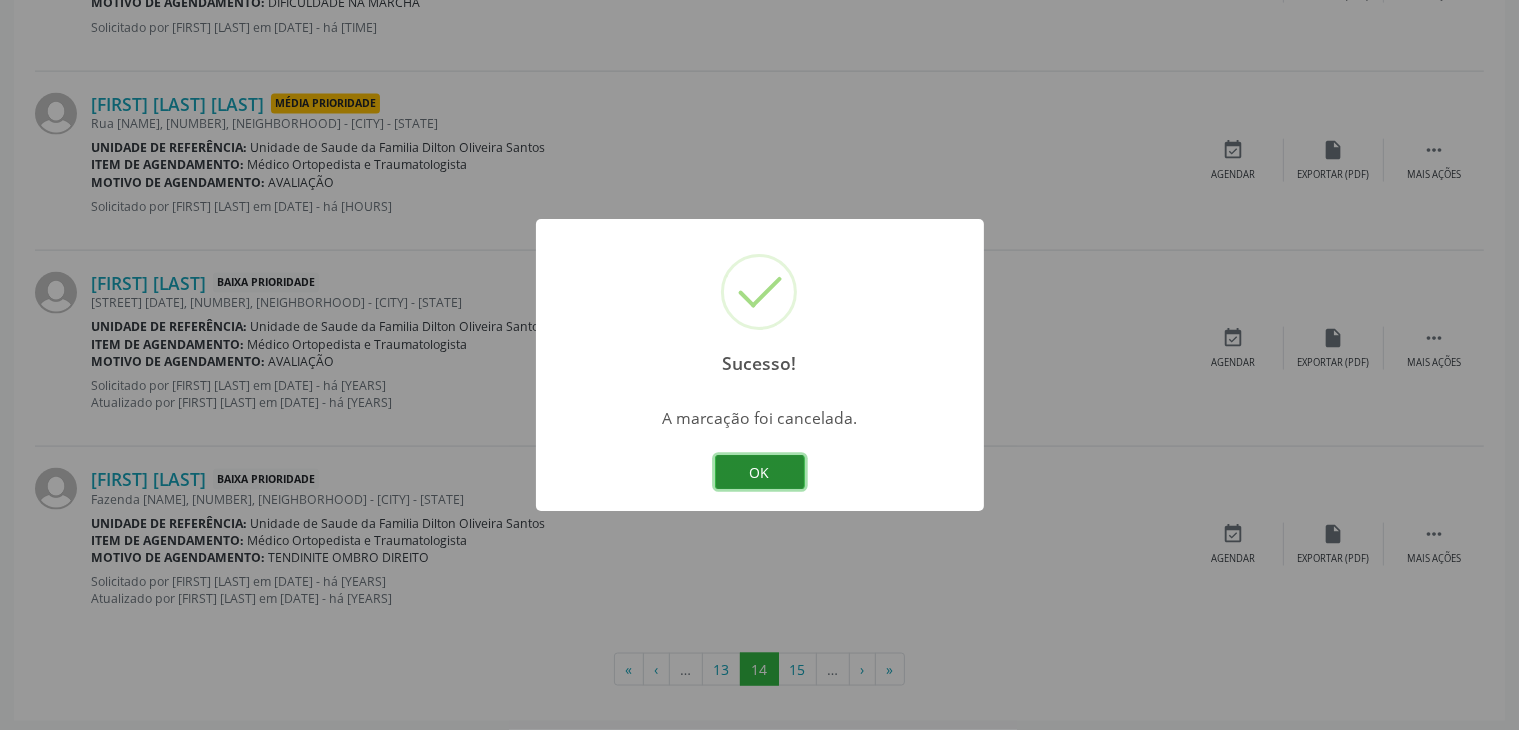 click on "OK" at bounding box center [760, 472] 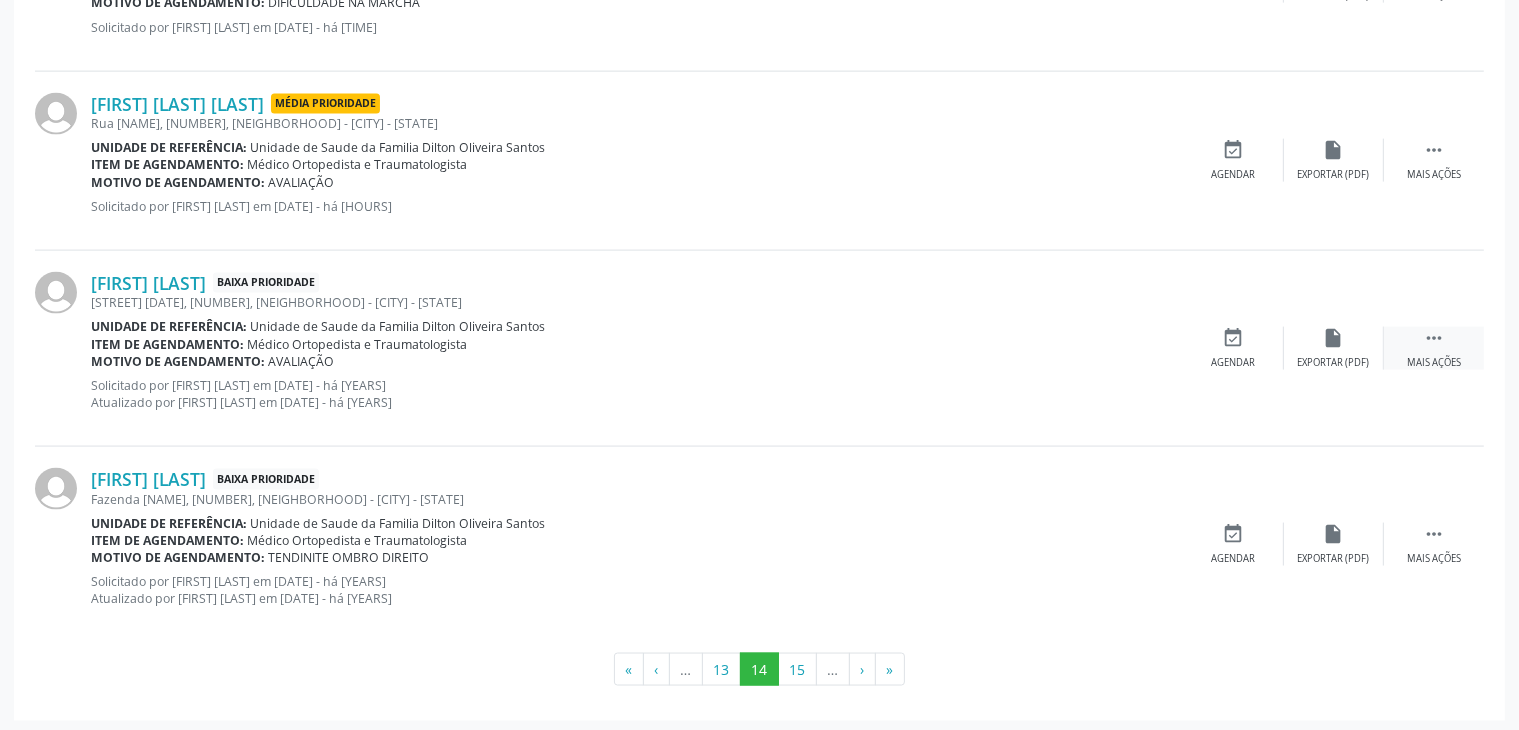 click on "" at bounding box center (1434, 338) 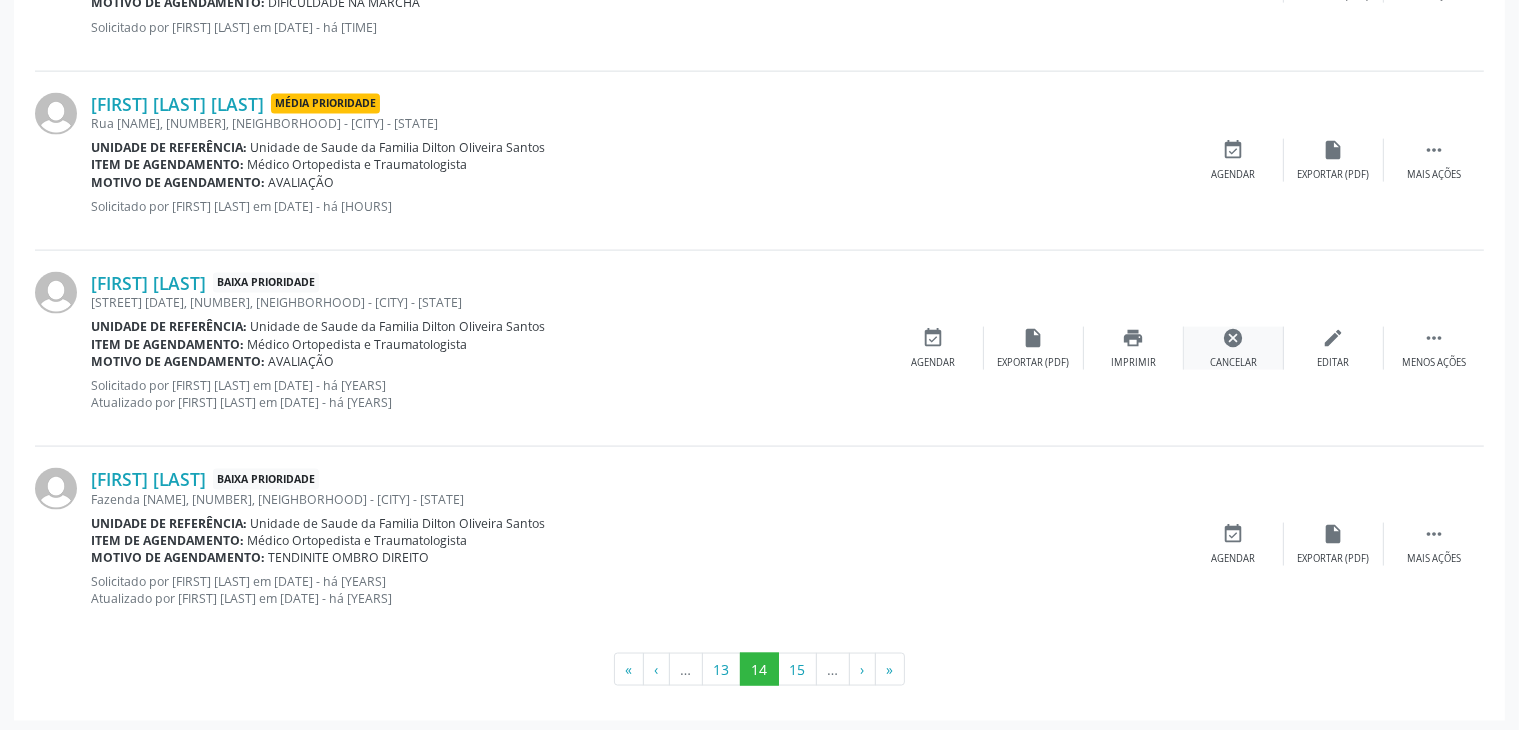 click on "cancel" at bounding box center (1234, 338) 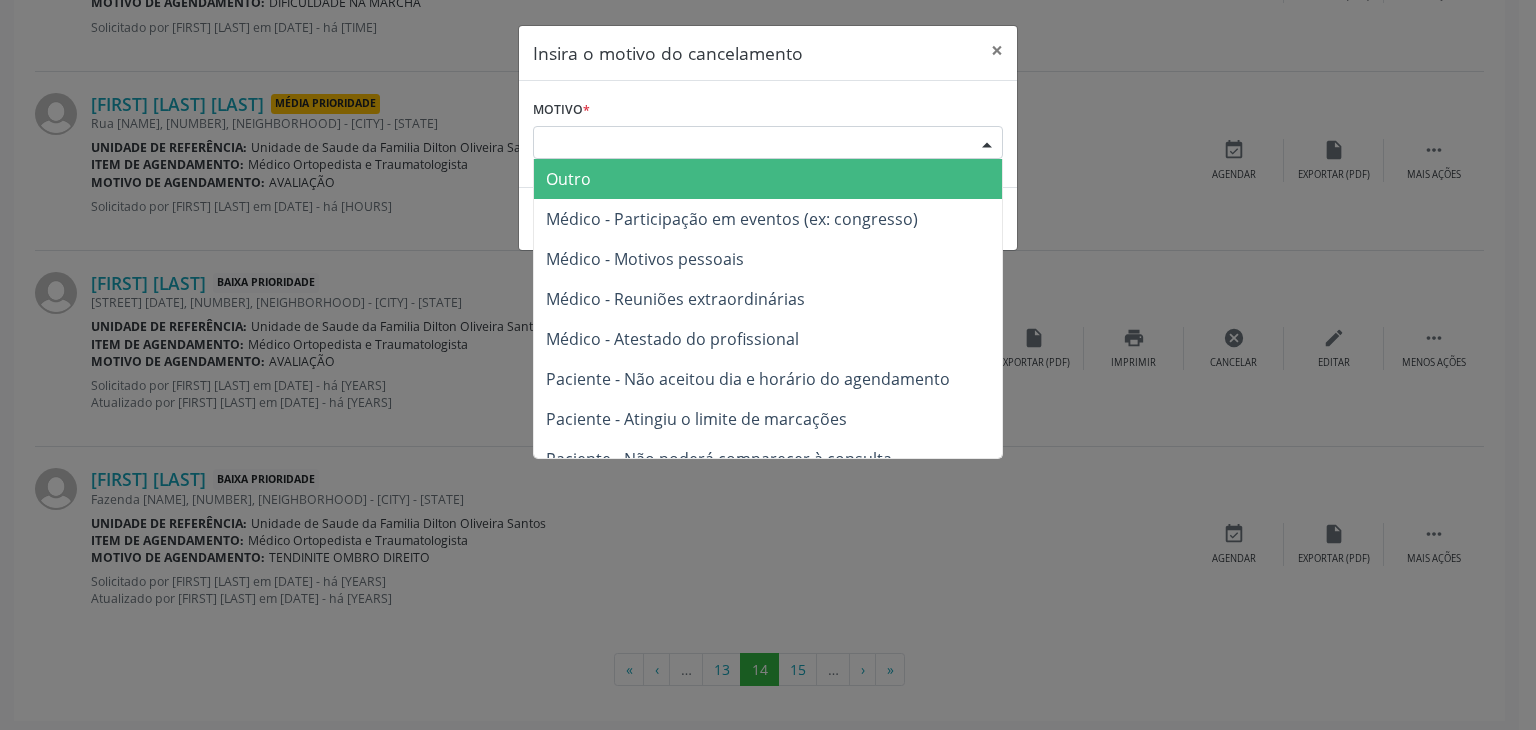 click on "Escolha o motivo" at bounding box center [768, 143] 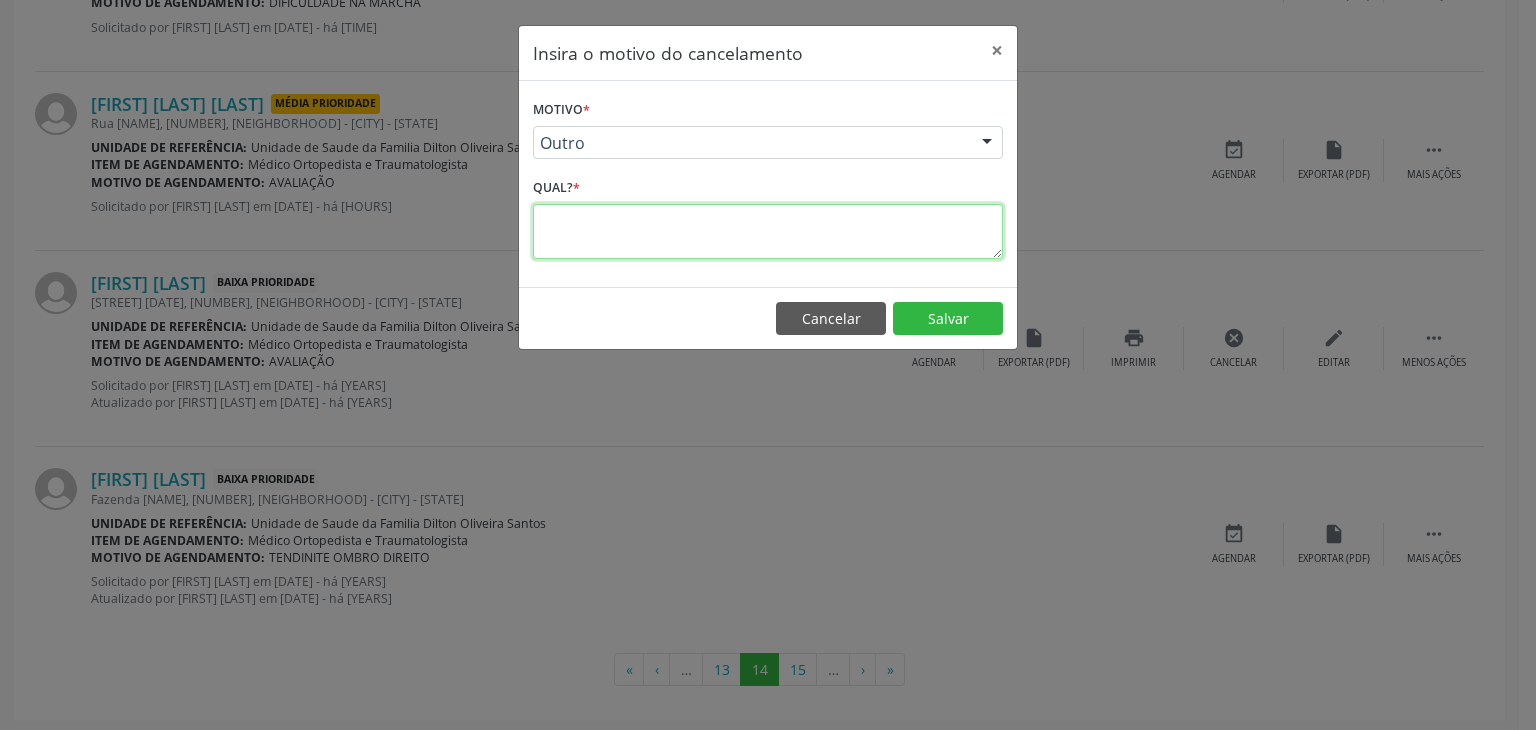 click at bounding box center [768, 231] 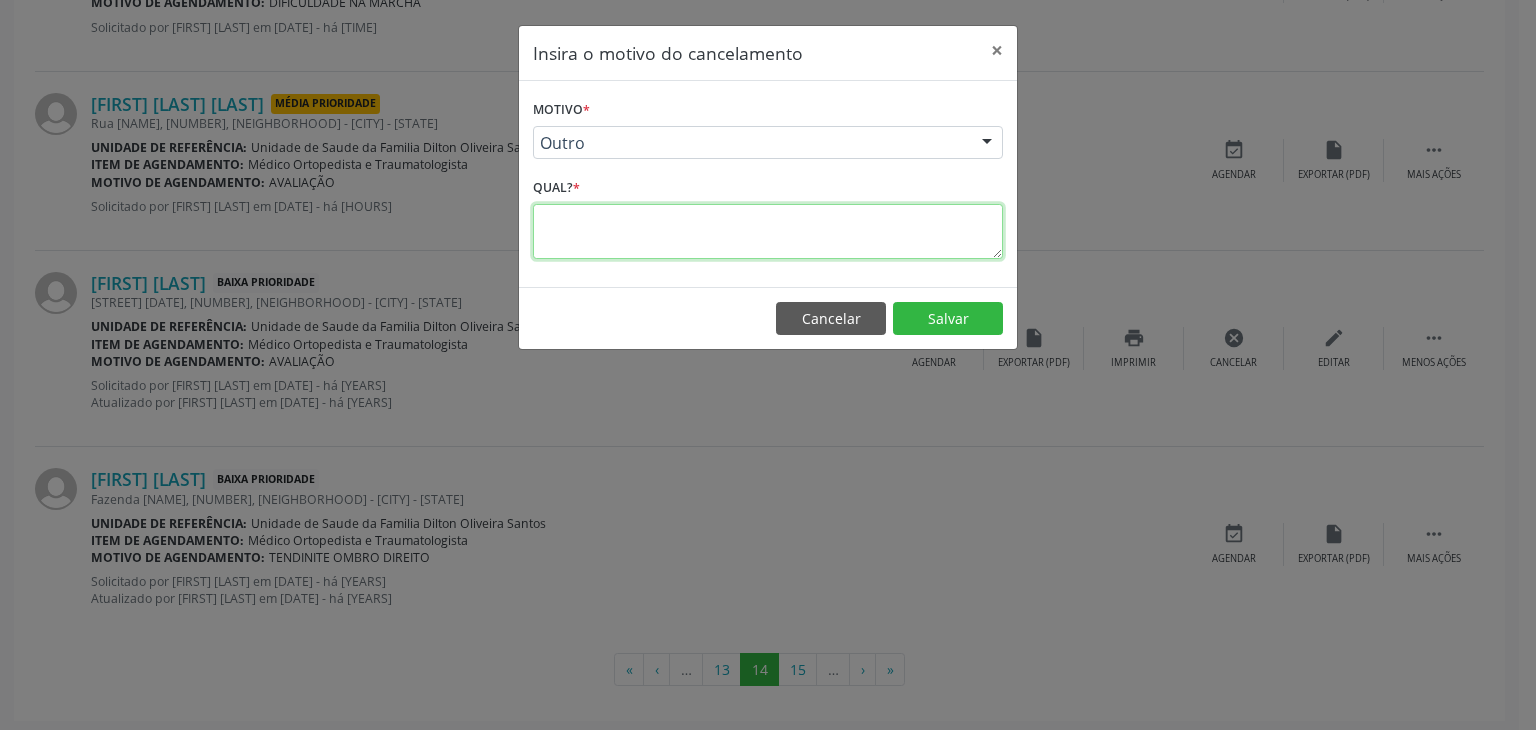 paste on "JA FOI RESOLVIDO." 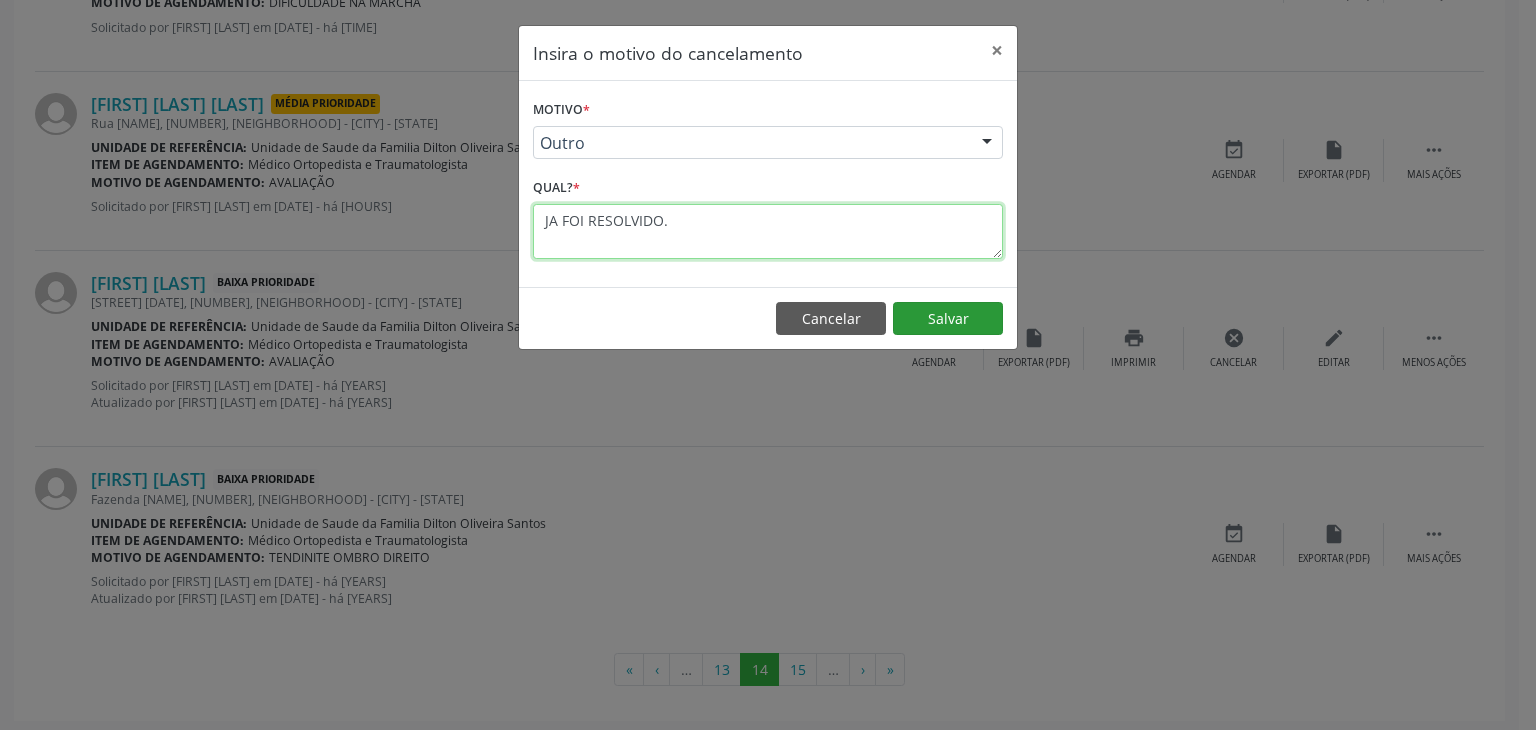 type on "JA FOI RESOLVIDO." 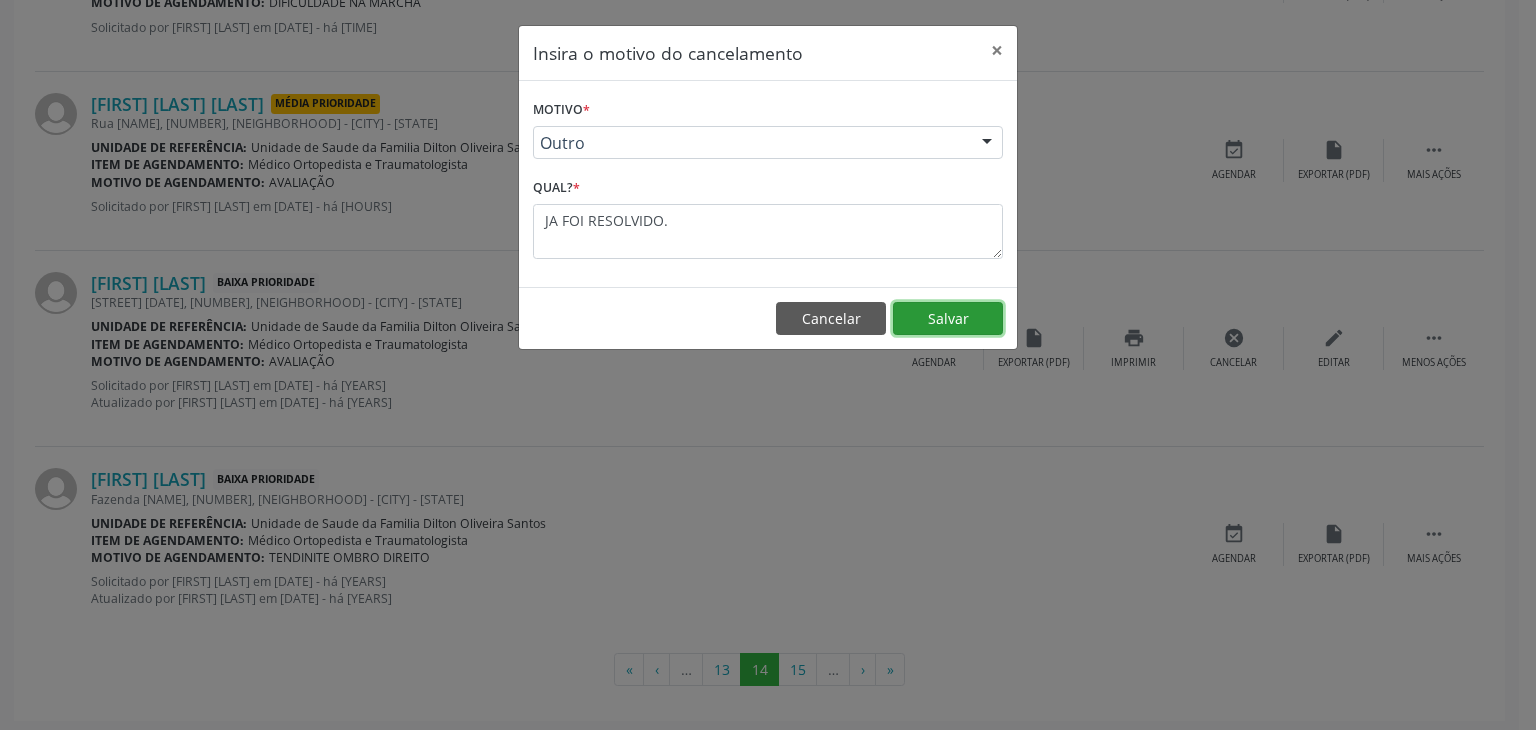 click on "Salvar" at bounding box center (948, 319) 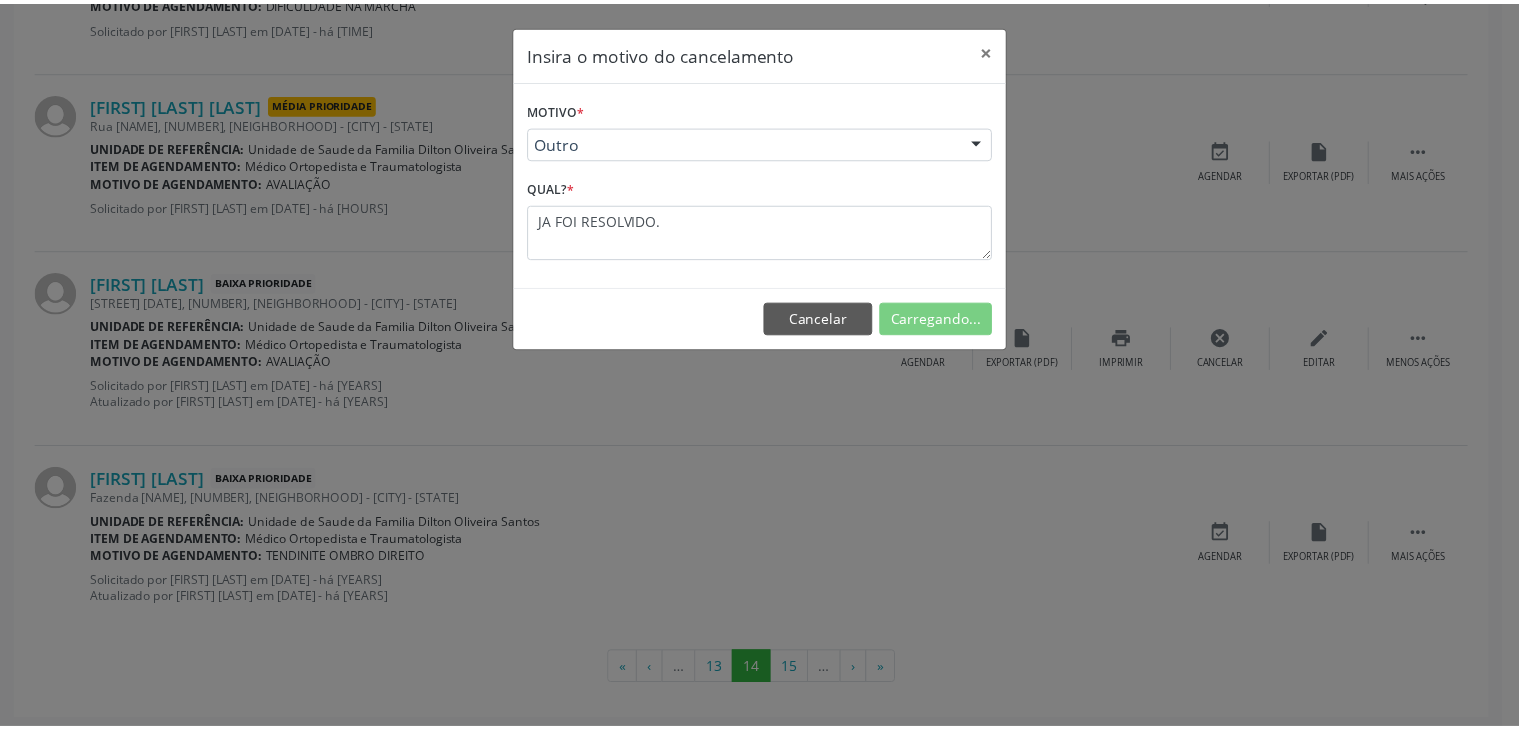 scroll, scrollTop: 112, scrollLeft: 0, axis: vertical 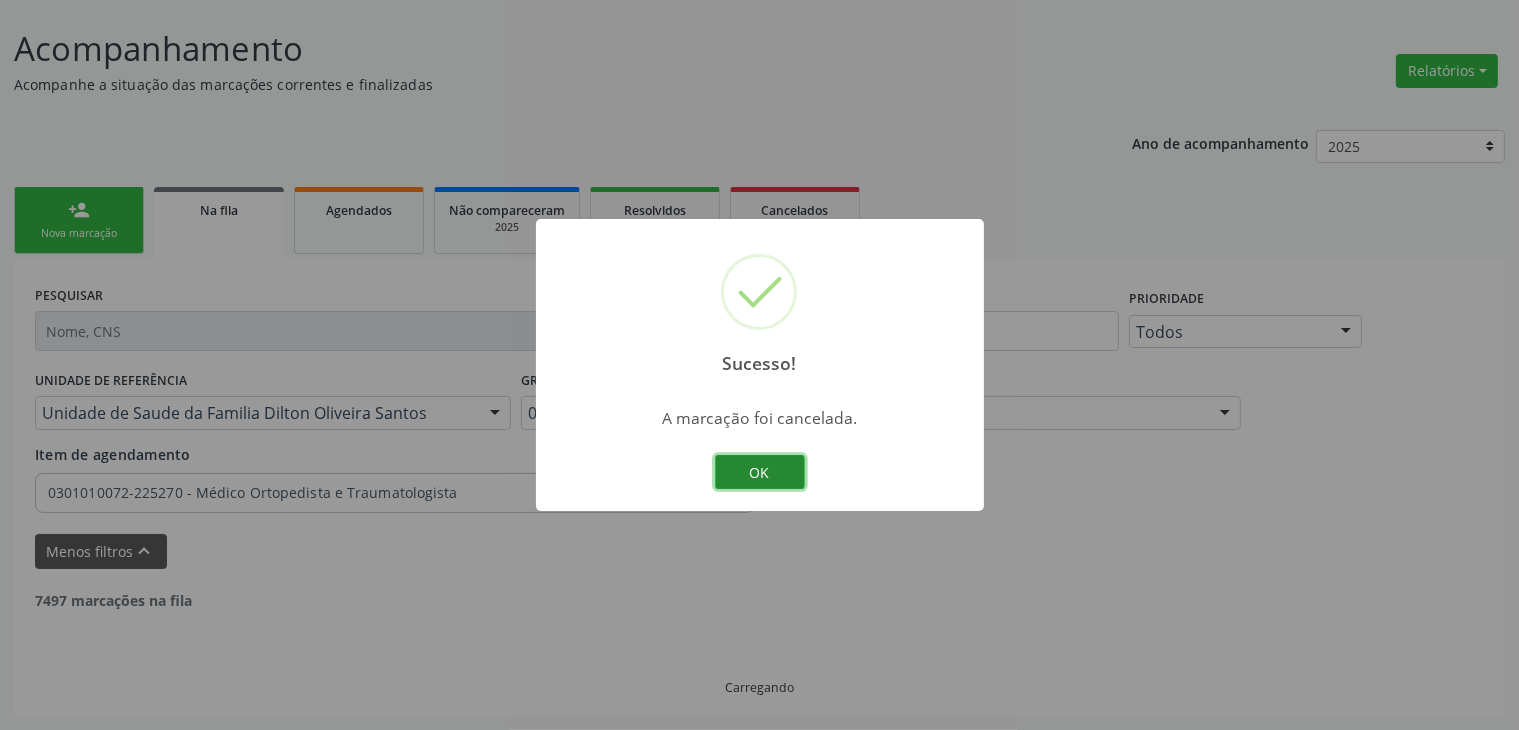click on "OK" at bounding box center [760, 472] 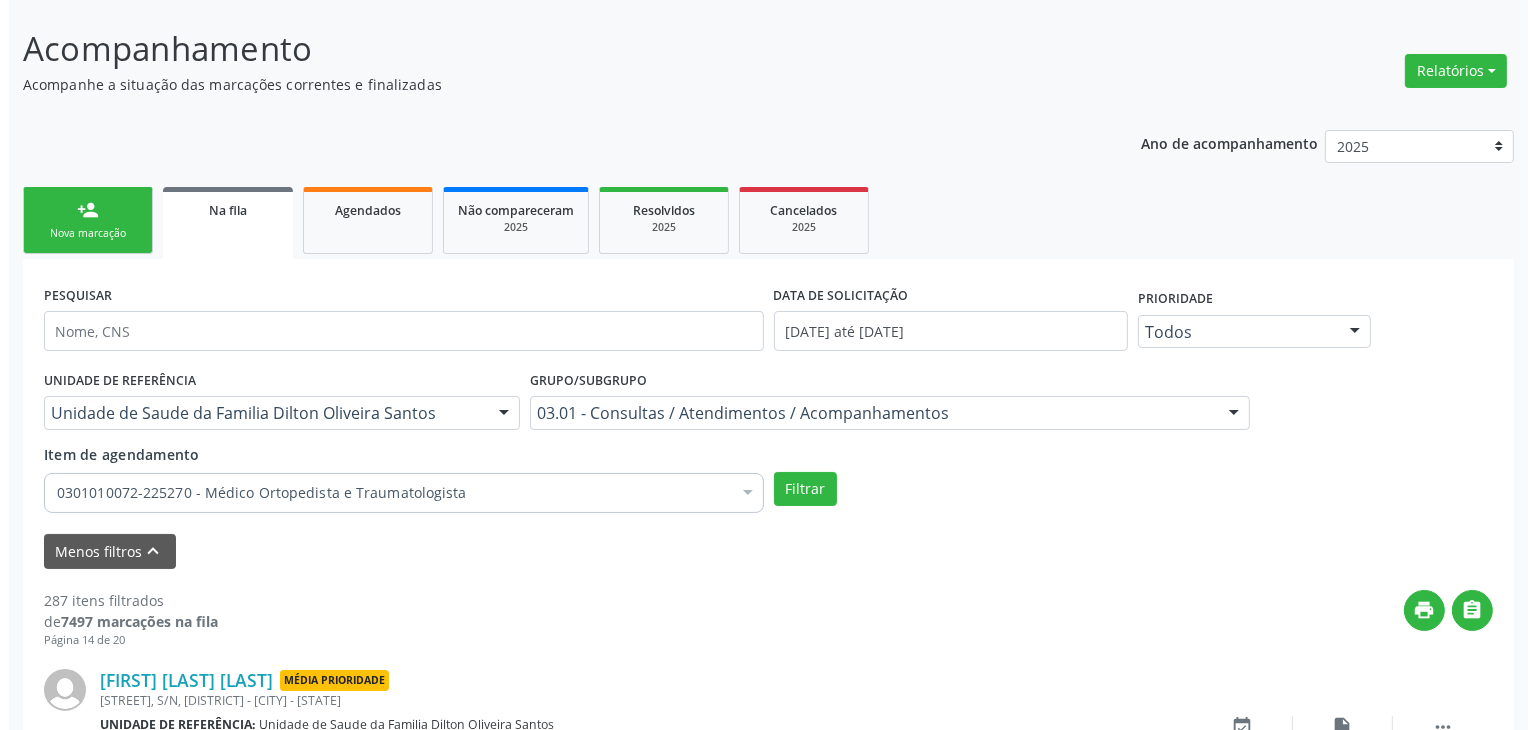 scroll, scrollTop: 2839, scrollLeft: 0, axis: vertical 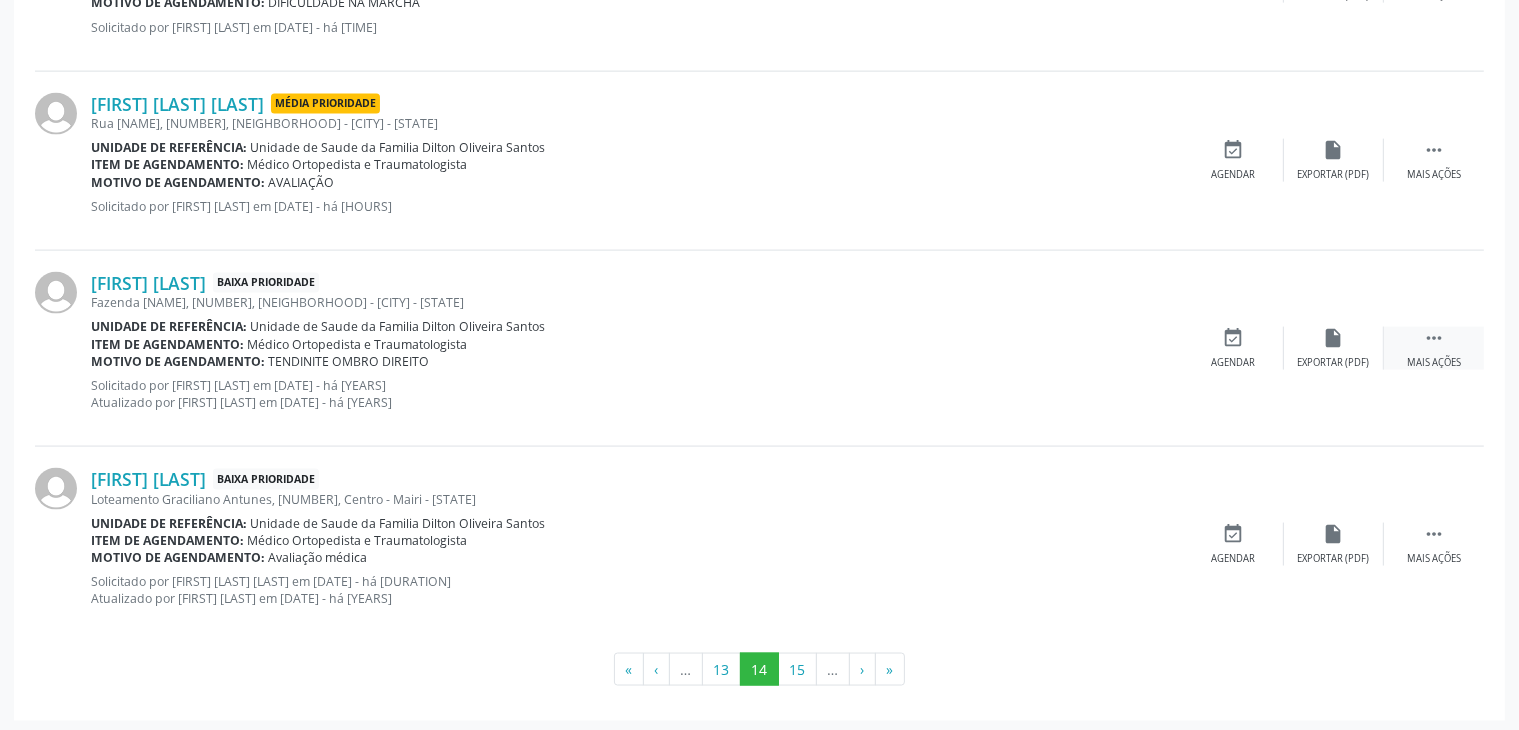 click on "
Mais ações" at bounding box center [1434, 348] 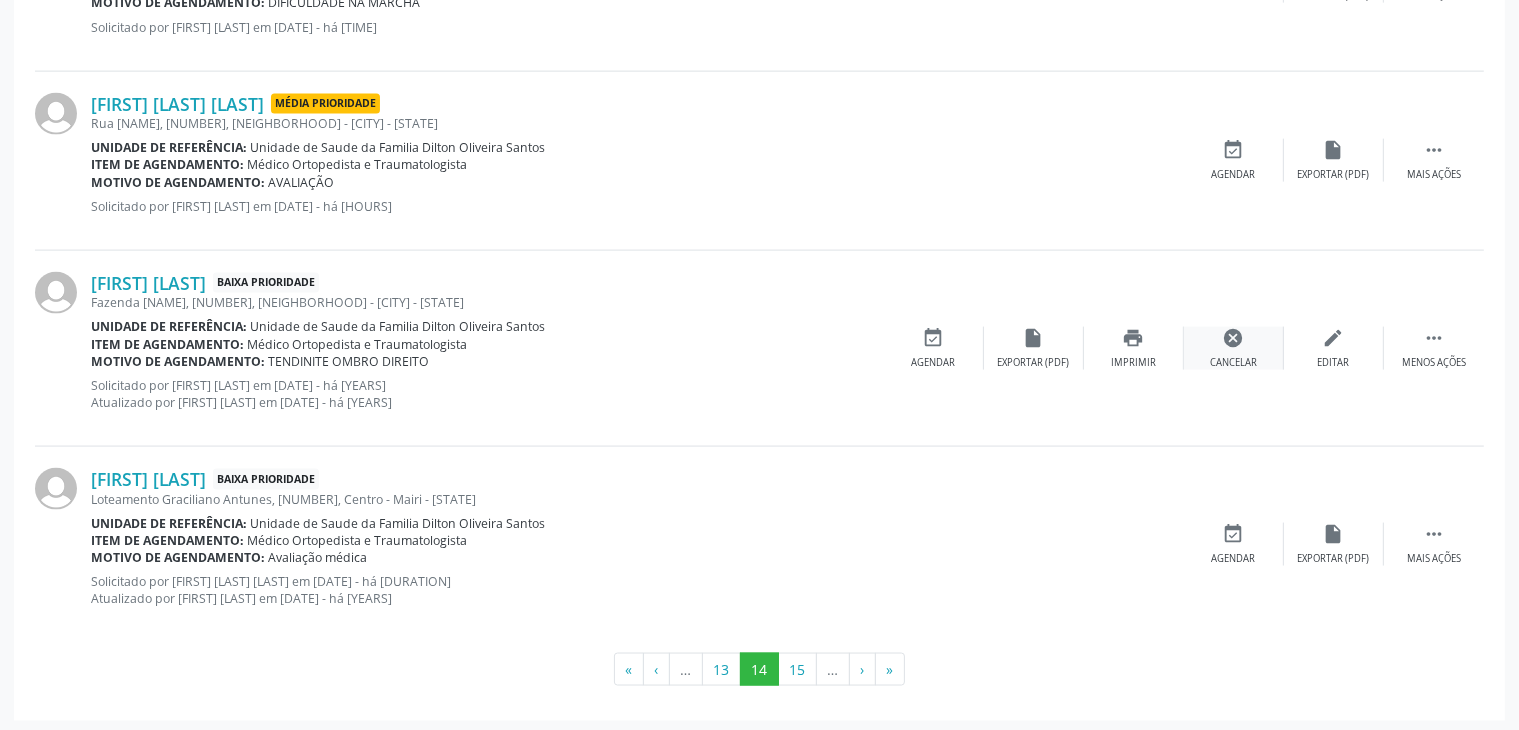 click on "cancel" at bounding box center [1234, 338] 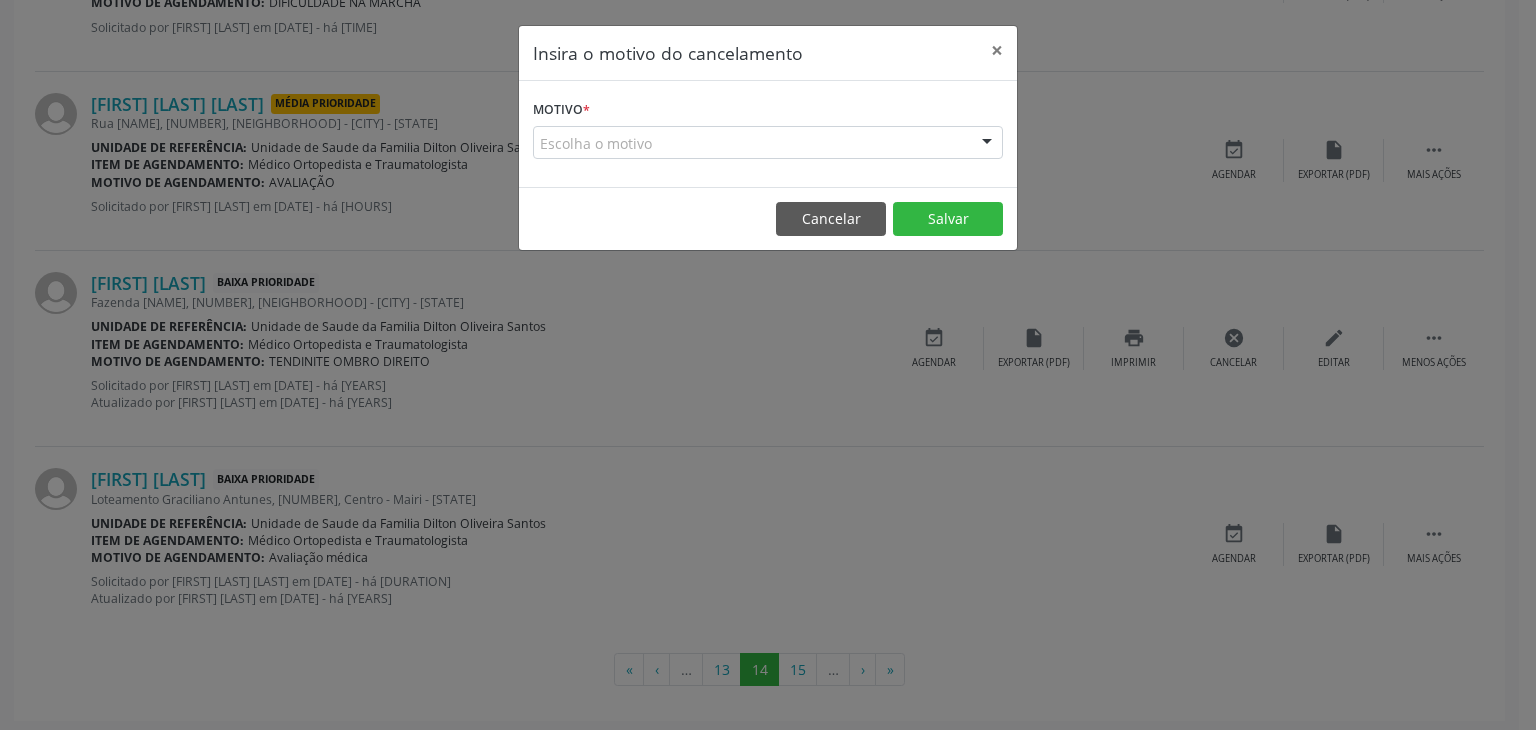 click on "Escolha o motivo" at bounding box center (768, 143) 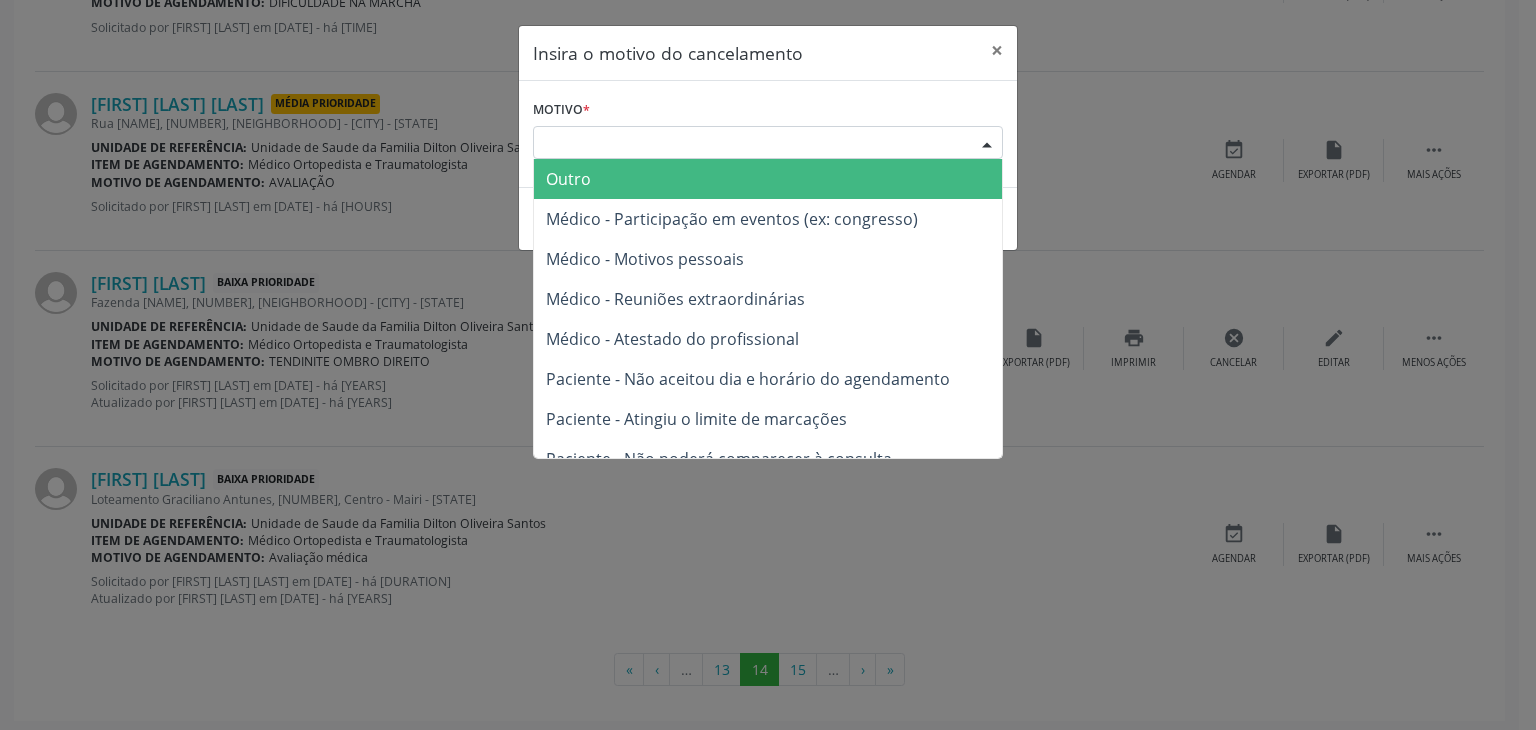 click on "Outro" at bounding box center [768, 179] 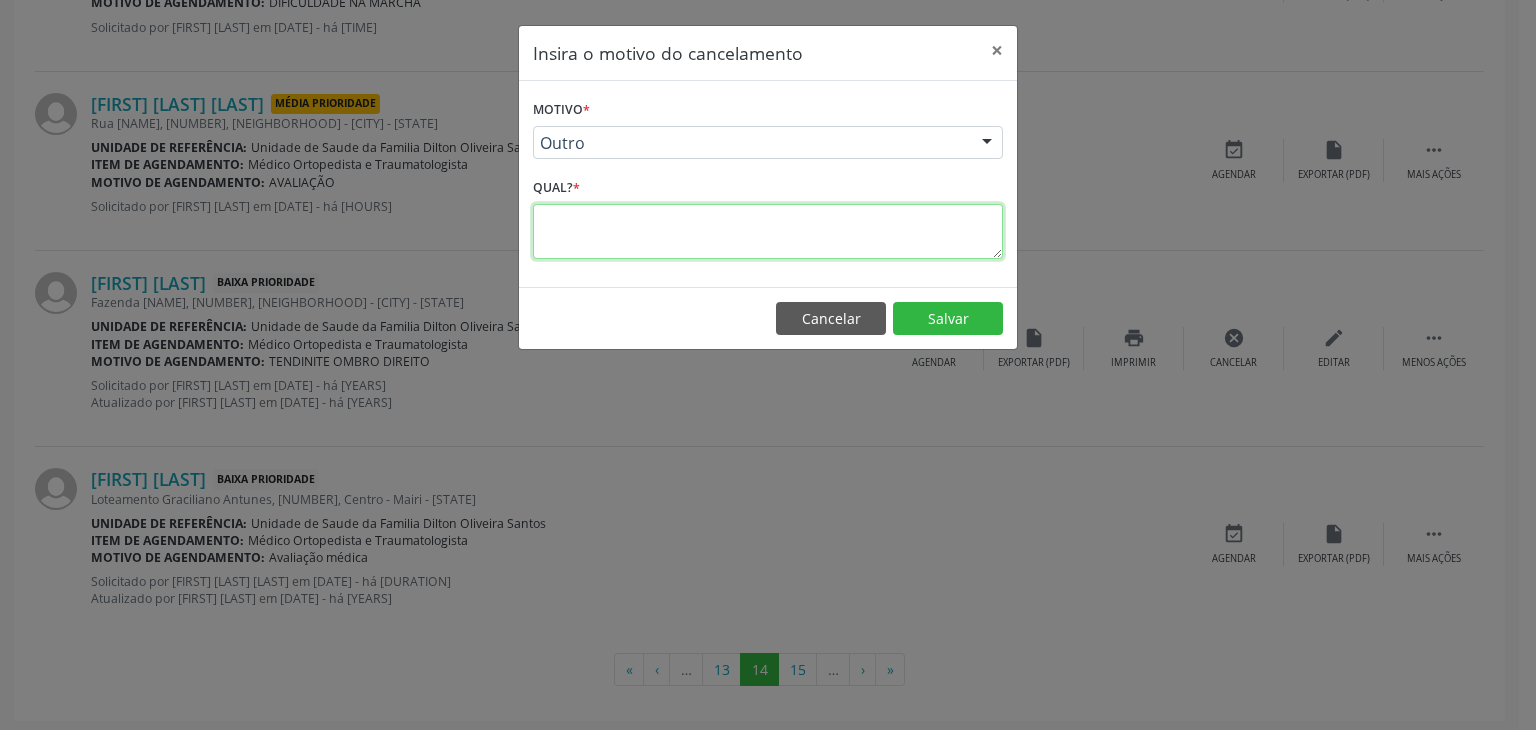click at bounding box center (768, 231) 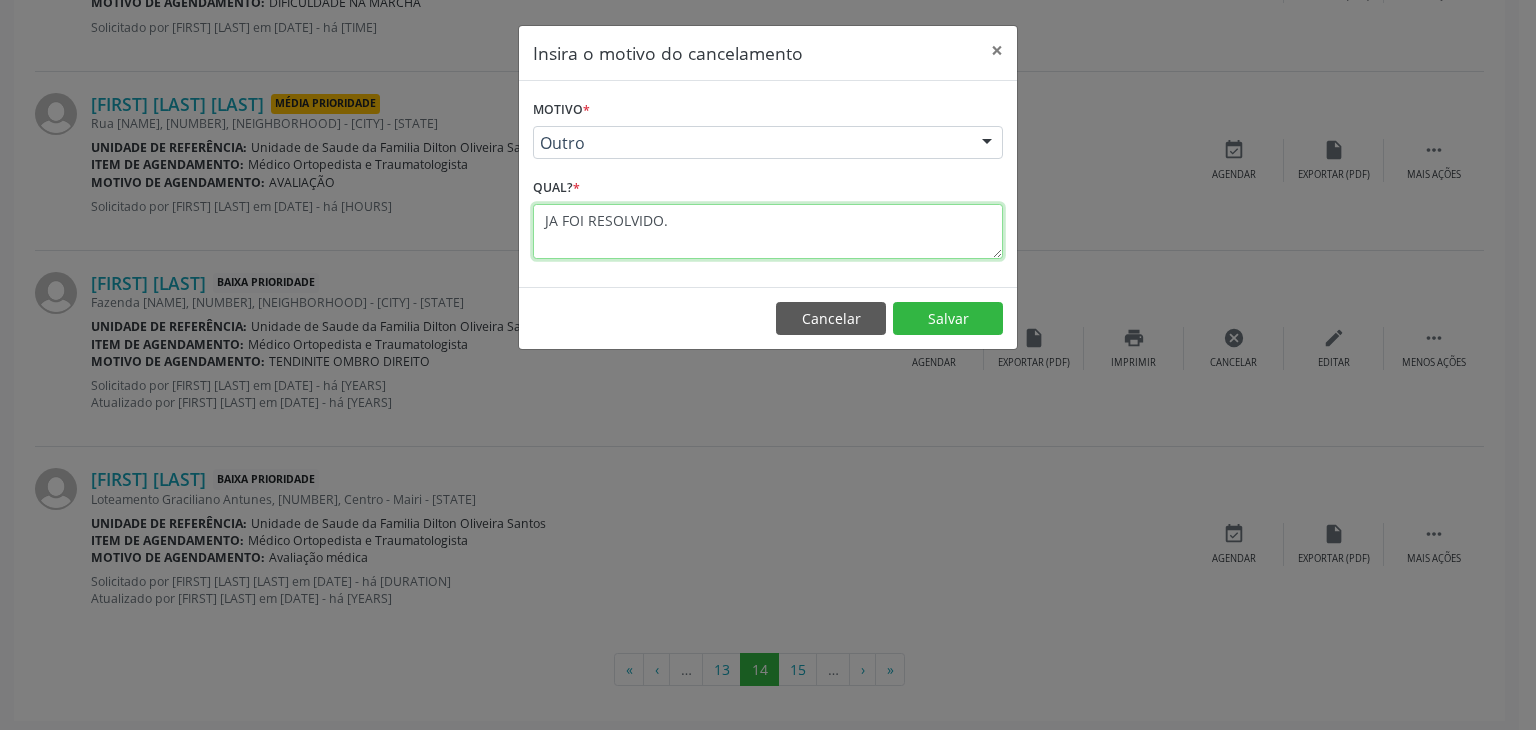 click on "JA FOI RESOLVIDO." at bounding box center (768, 231) 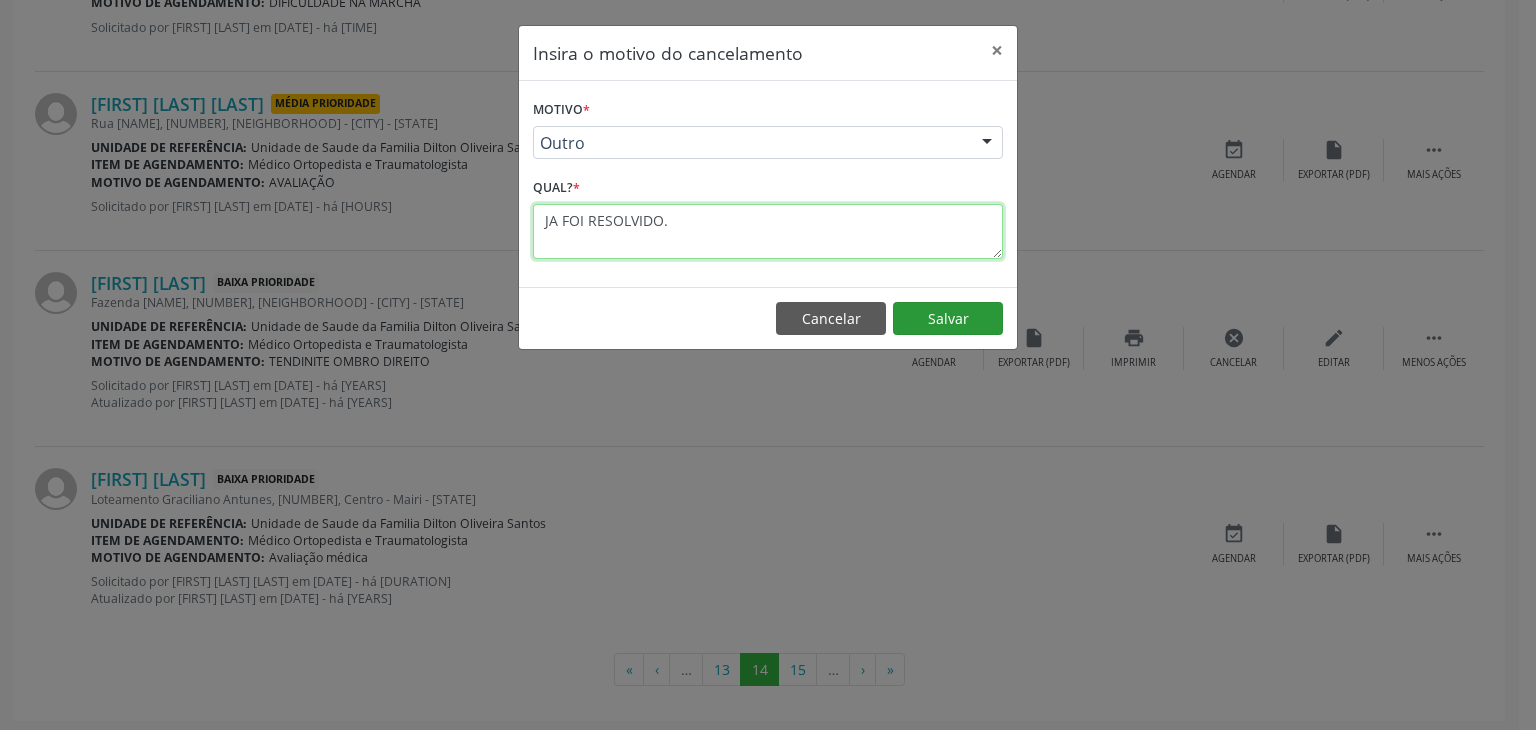type on "JA FOI RESOLVIDO." 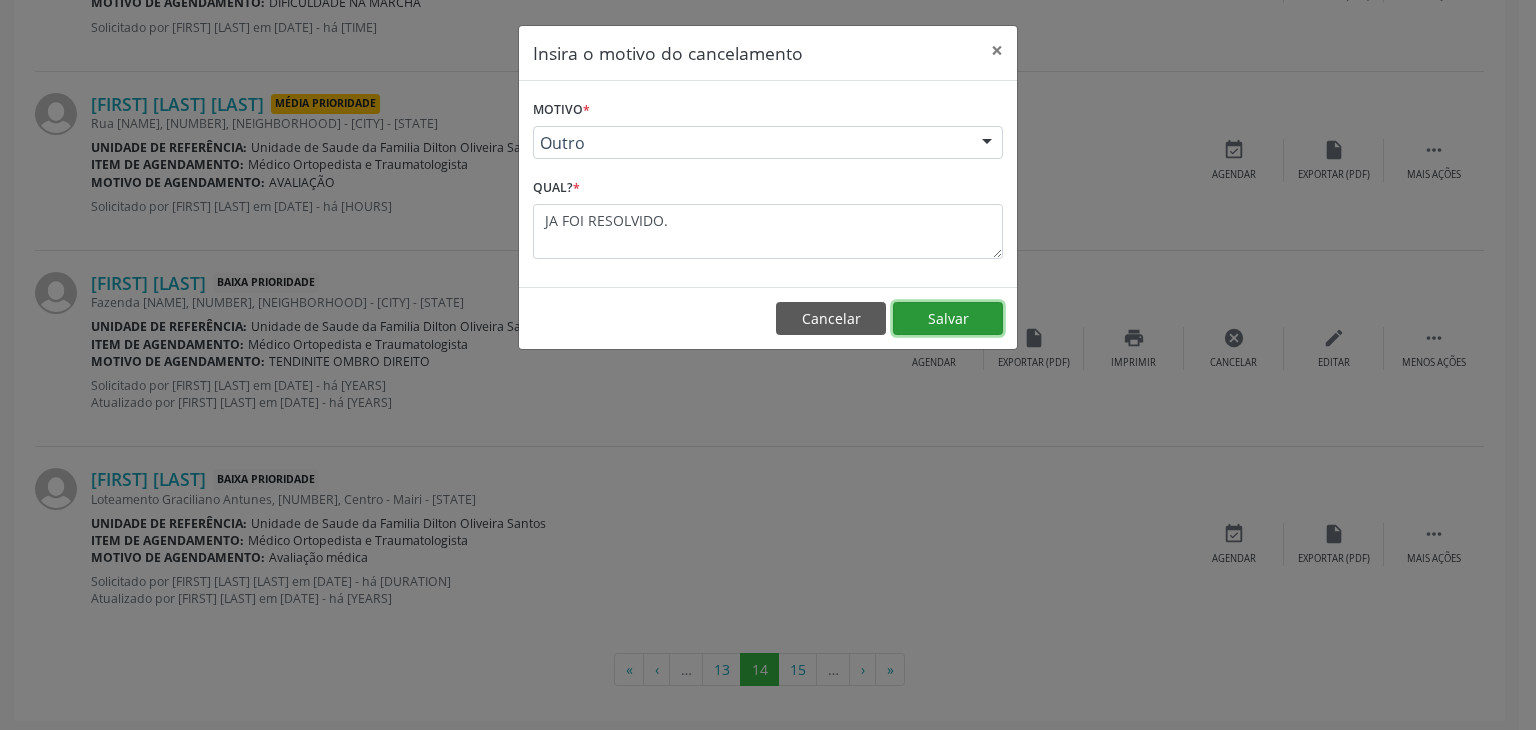 click on "Salvar" at bounding box center (948, 319) 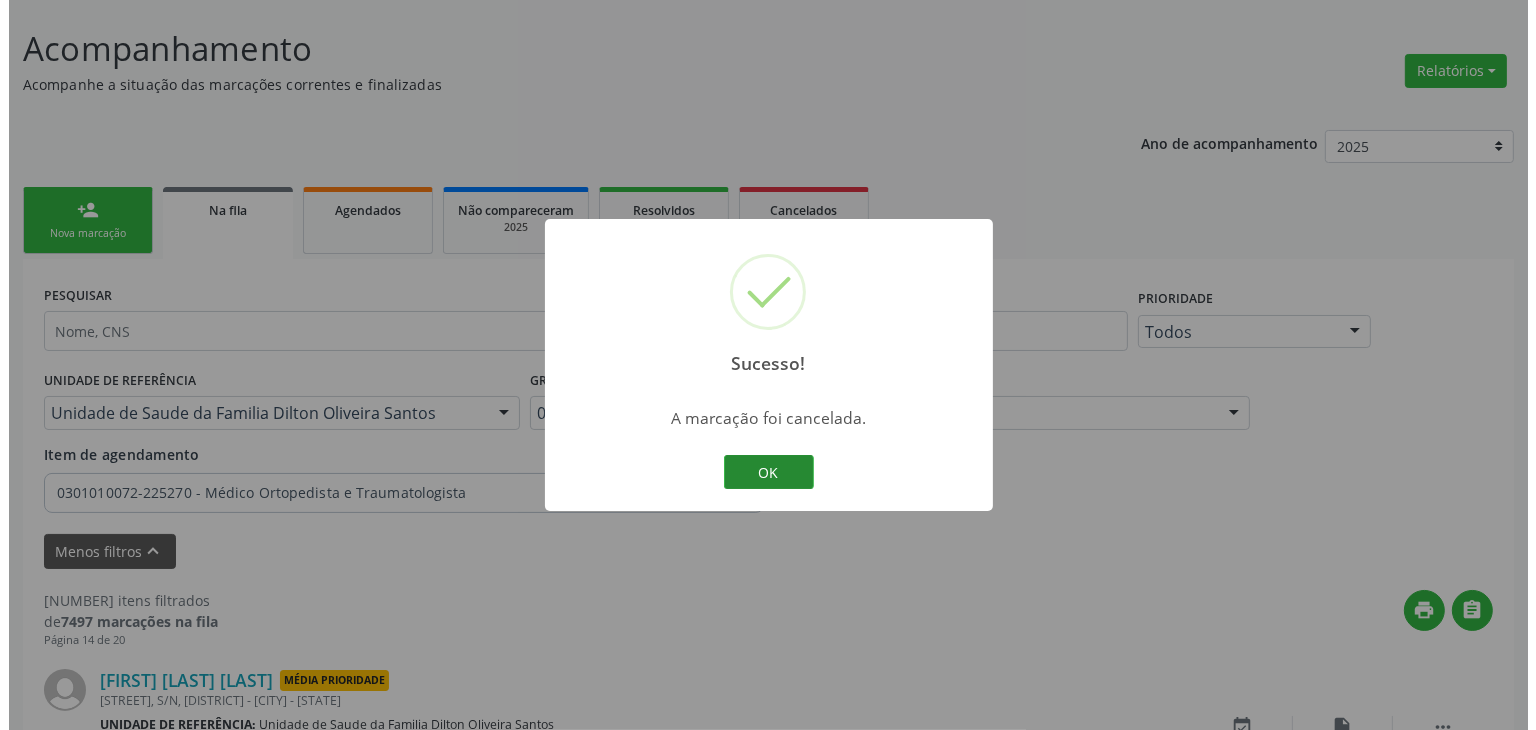 scroll, scrollTop: 2839, scrollLeft: 0, axis: vertical 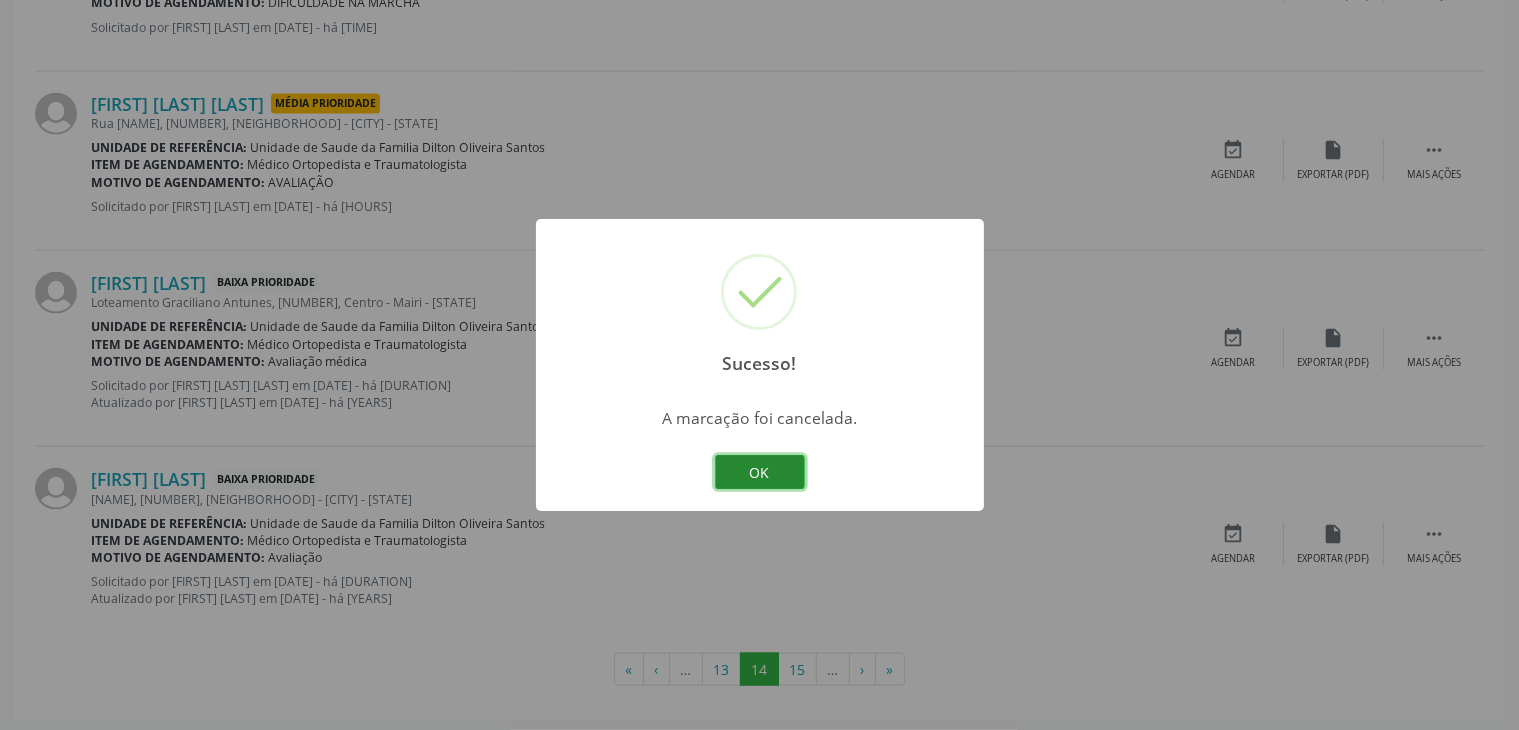 click on "OK" at bounding box center (760, 472) 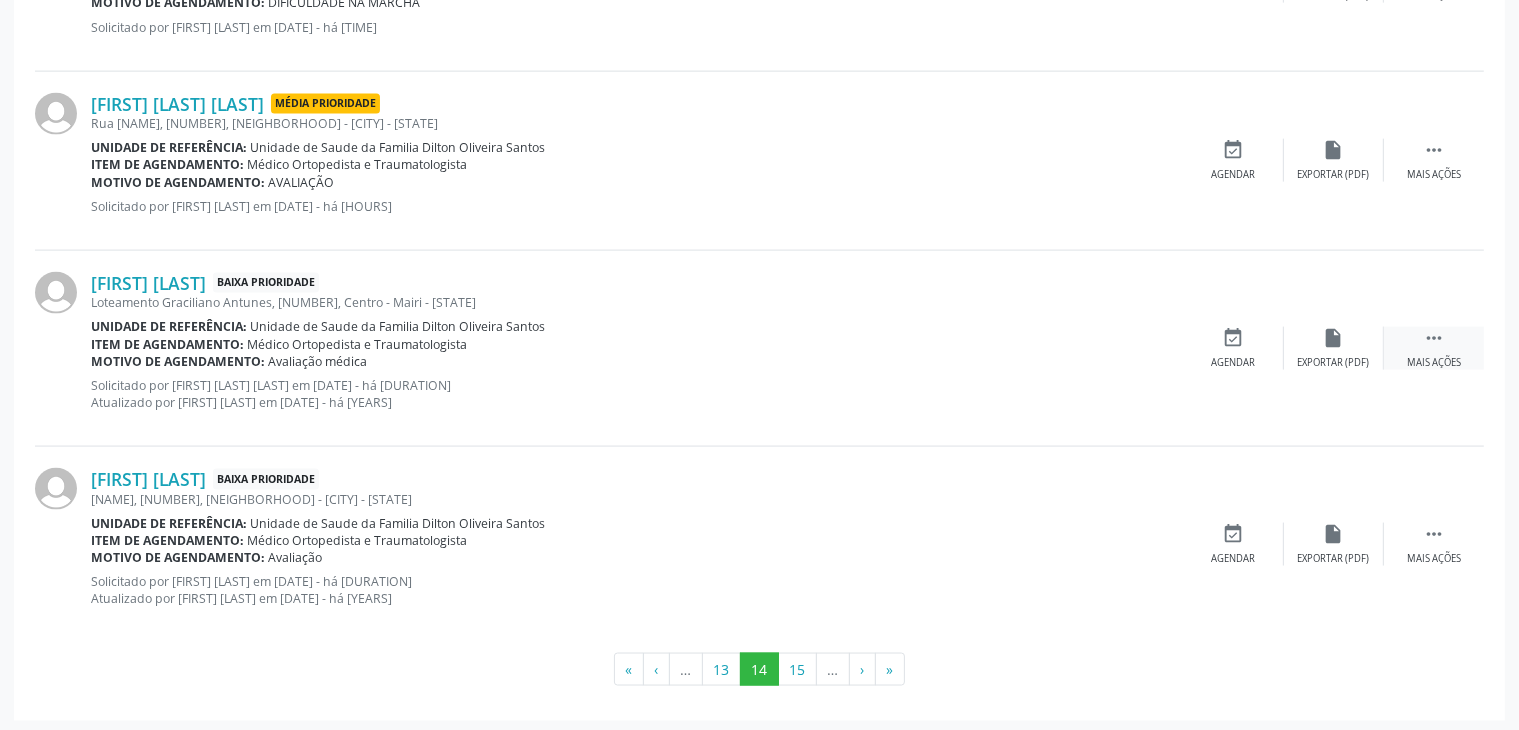 click on "" at bounding box center [1434, 338] 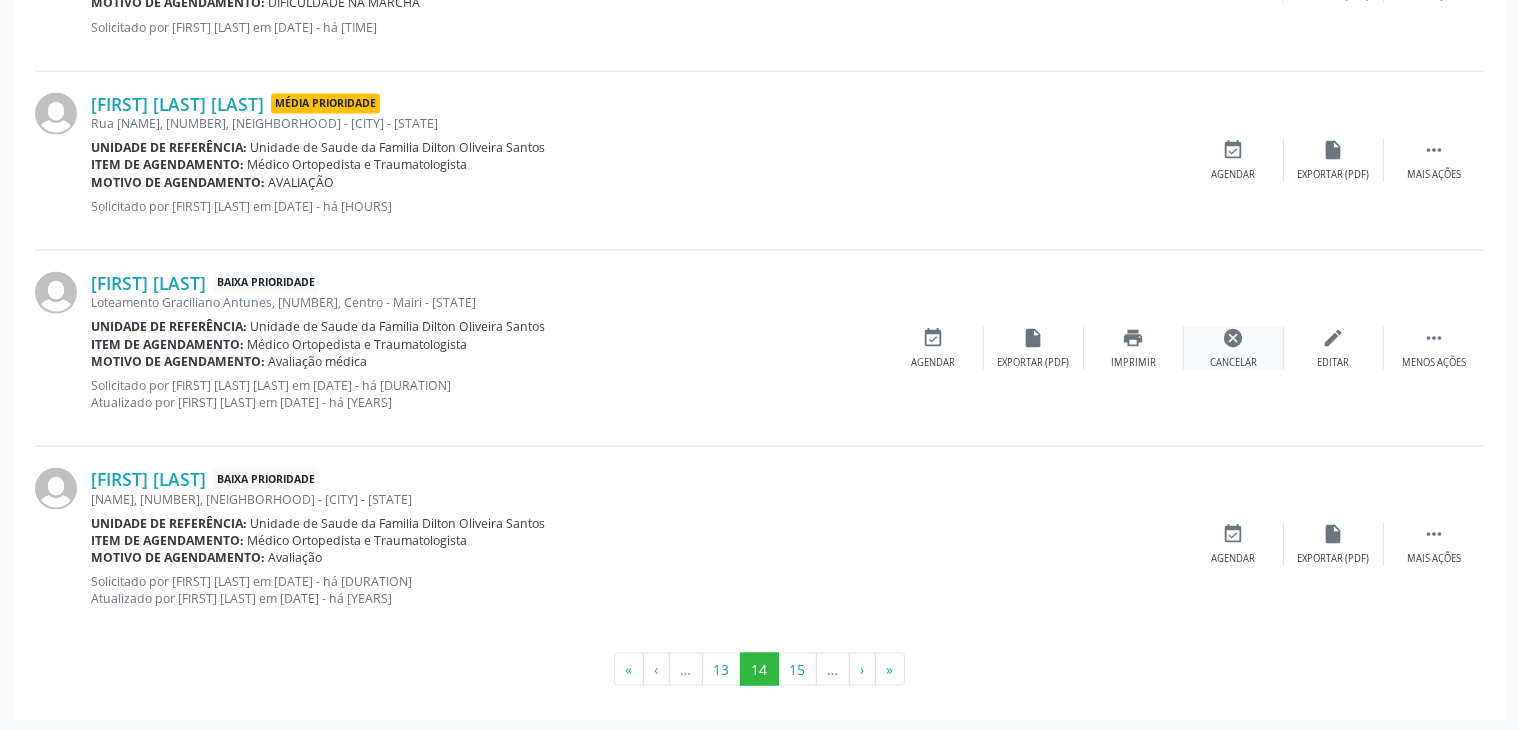 click on "cancel" at bounding box center [1234, 338] 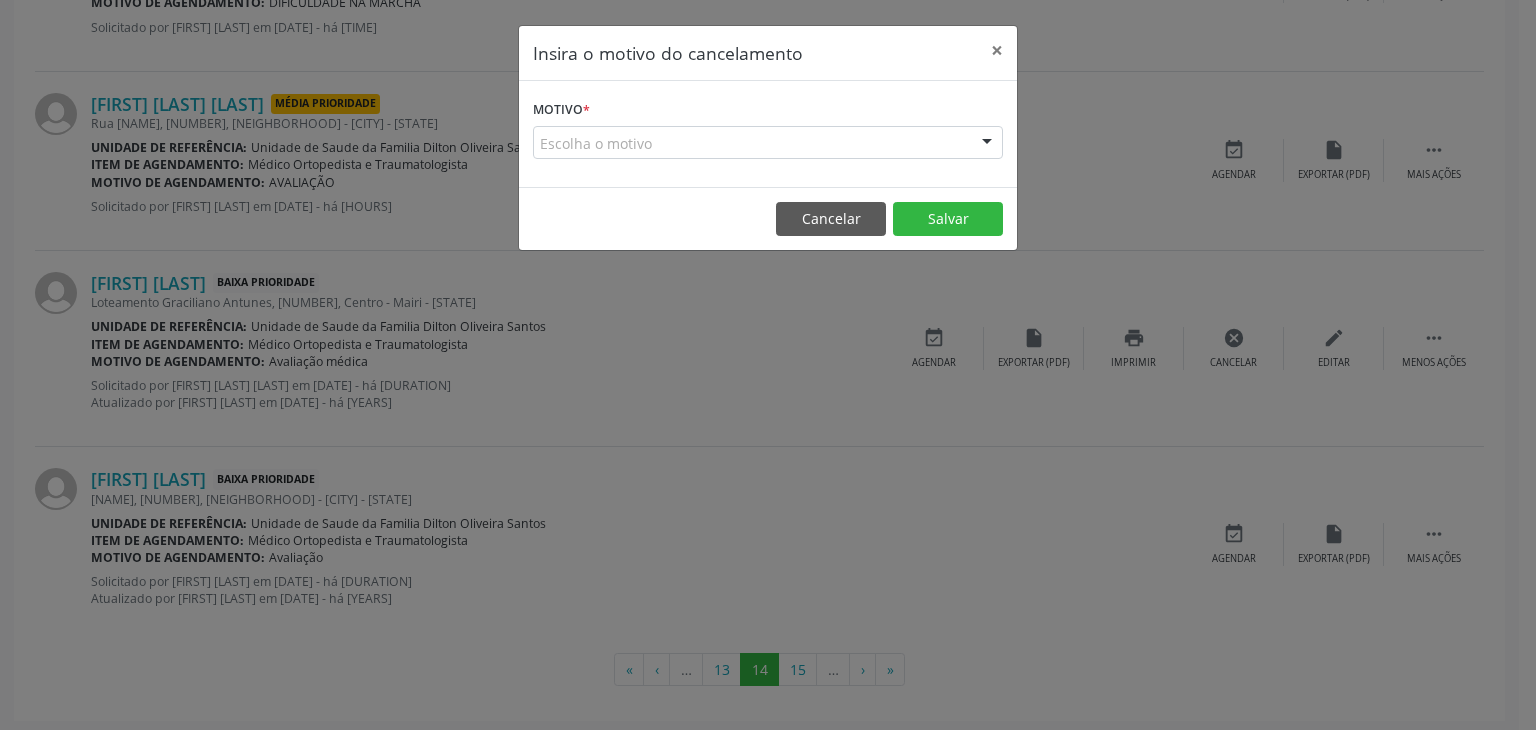click on "Escolha o motivo" at bounding box center (768, 143) 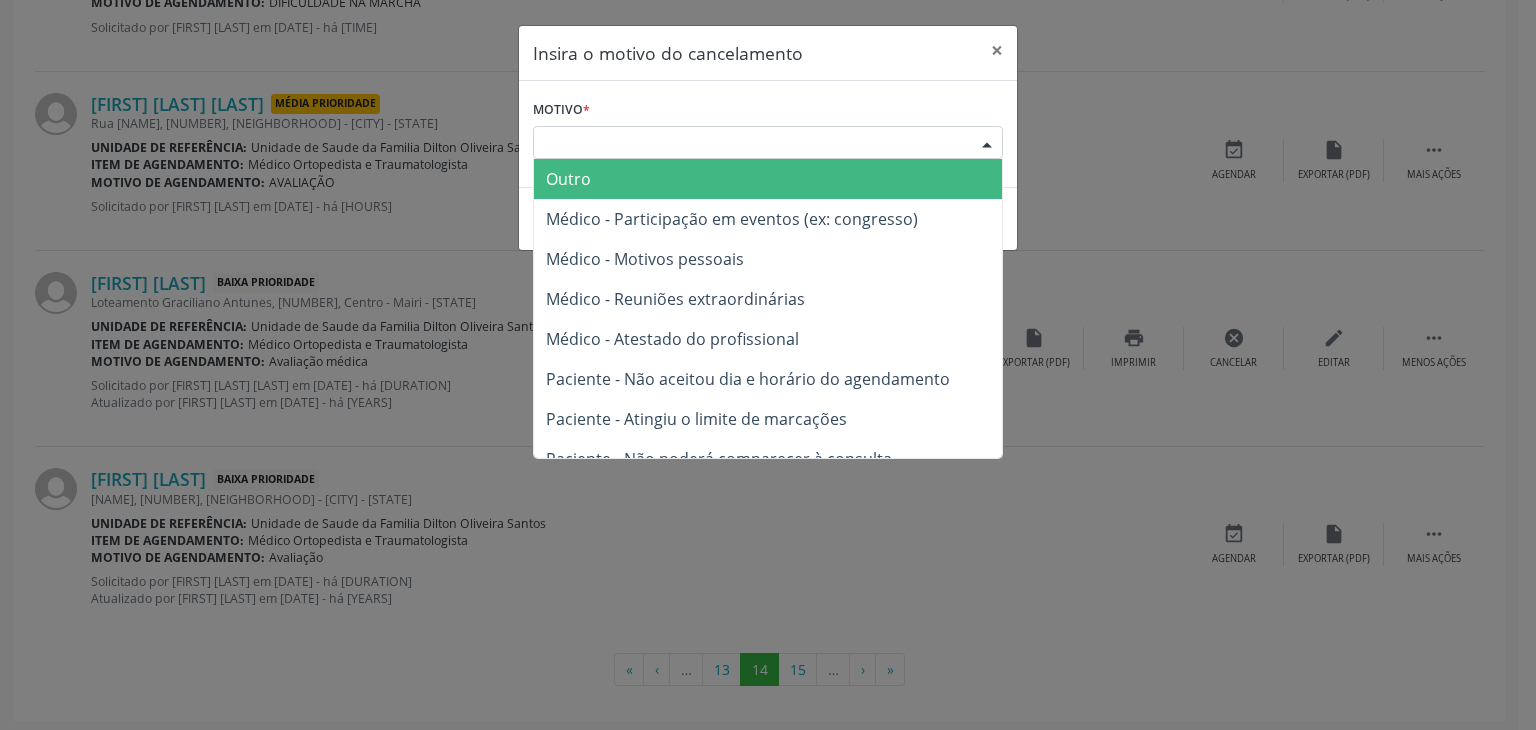 drag, startPoint x: 595, startPoint y: 193, endPoint x: 590, endPoint y: 182, distance: 12.083046 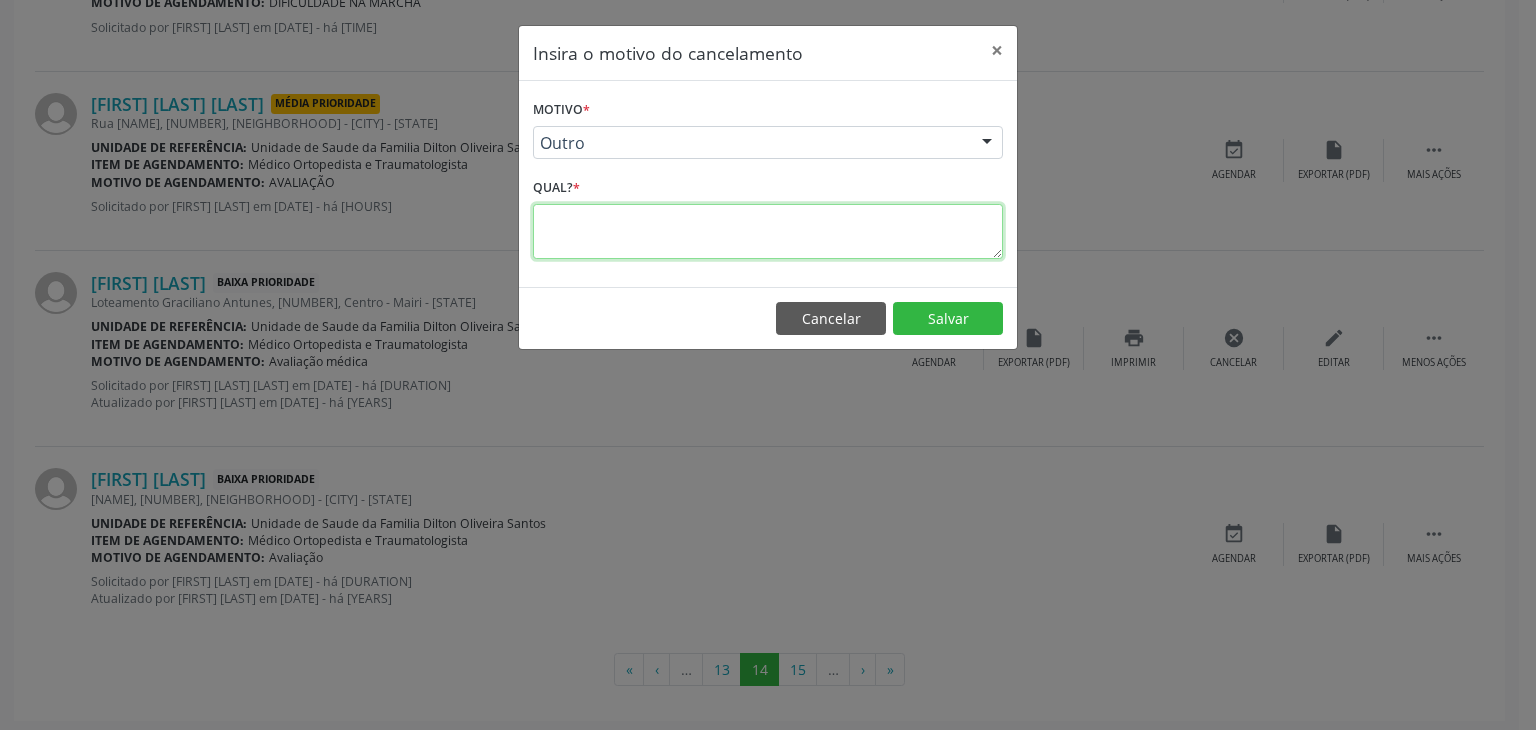 click at bounding box center [768, 231] 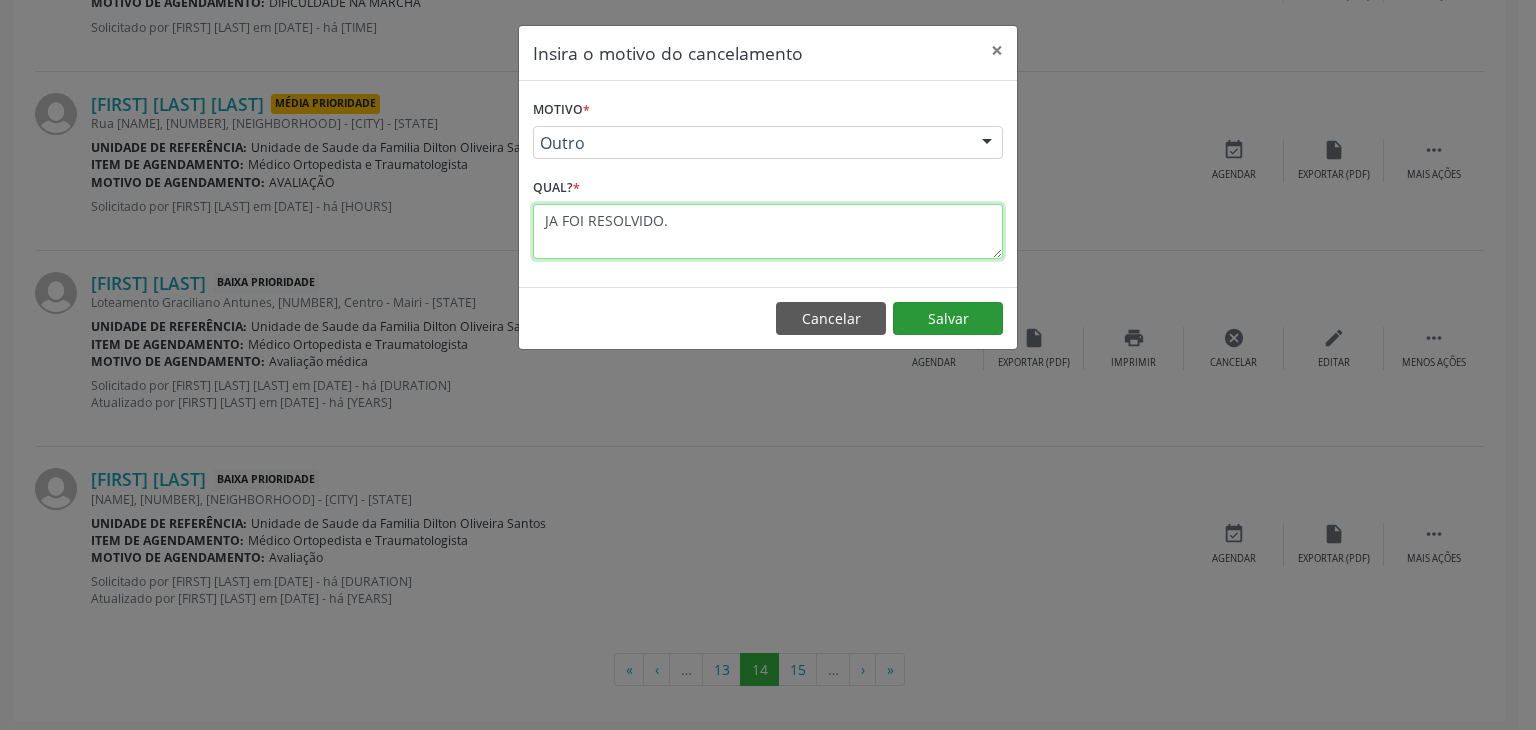 type on "JA FOI RESOLVIDO." 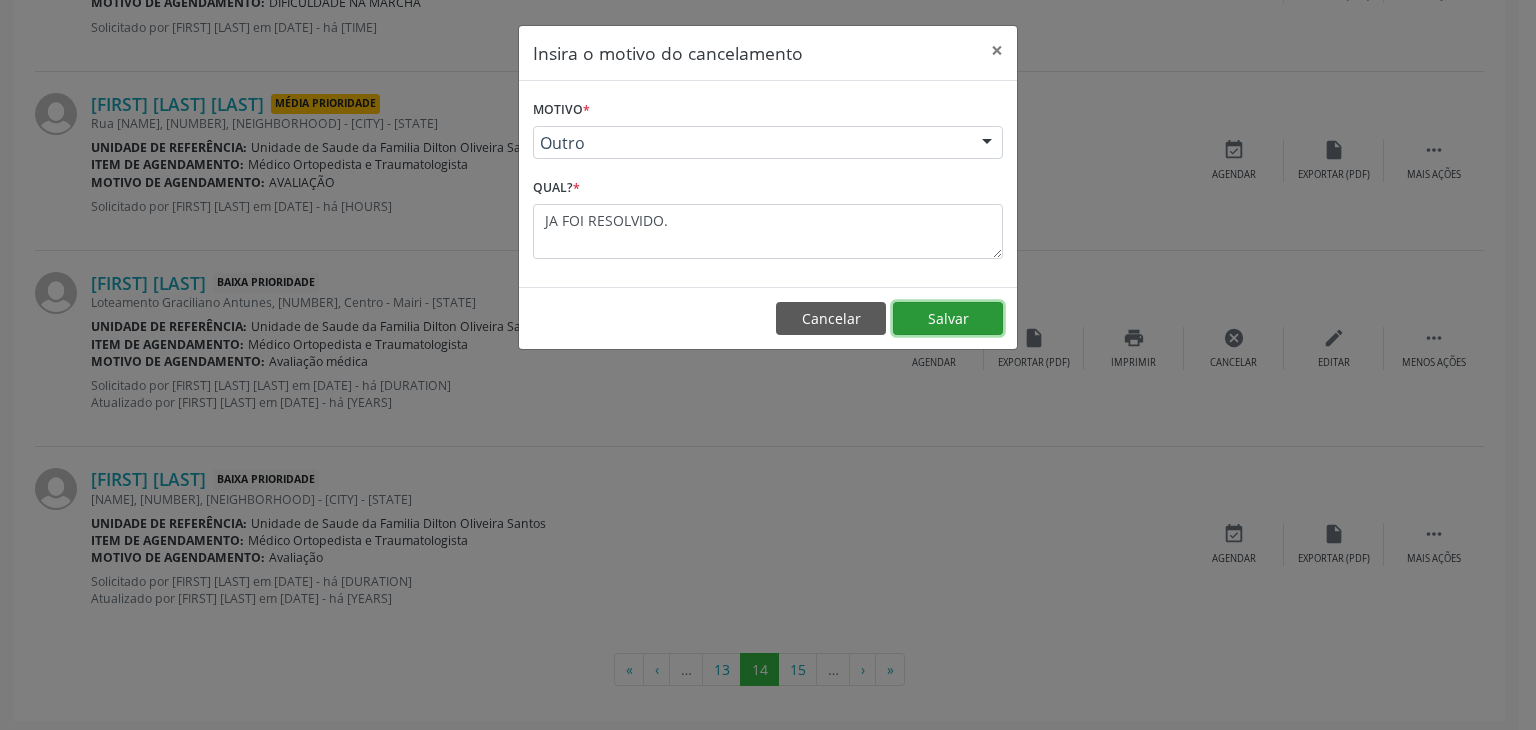 click on "Salvar" at bounding box center (948, 319) 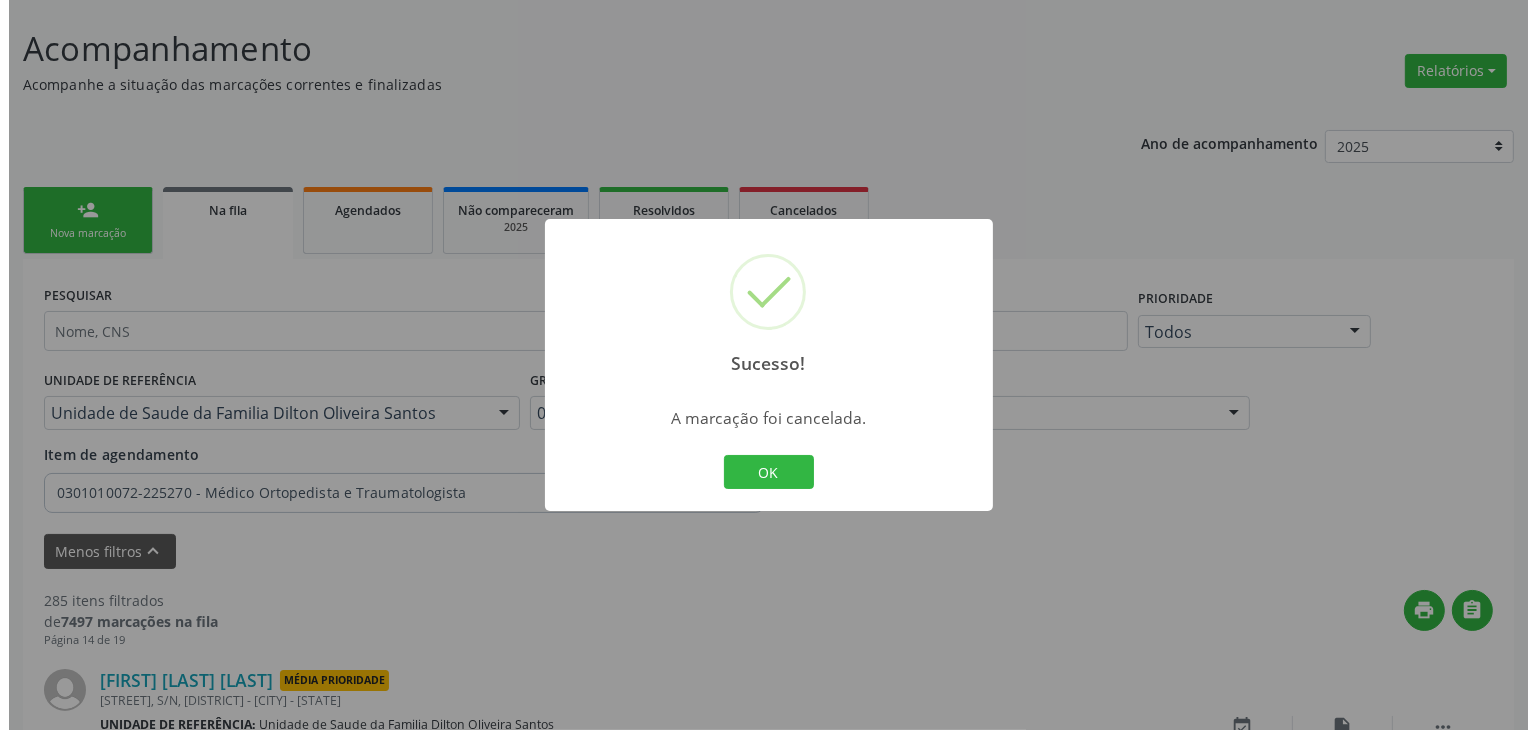 scroll, scrollTop: 2839, scrollLeft: 0, axis: vertical 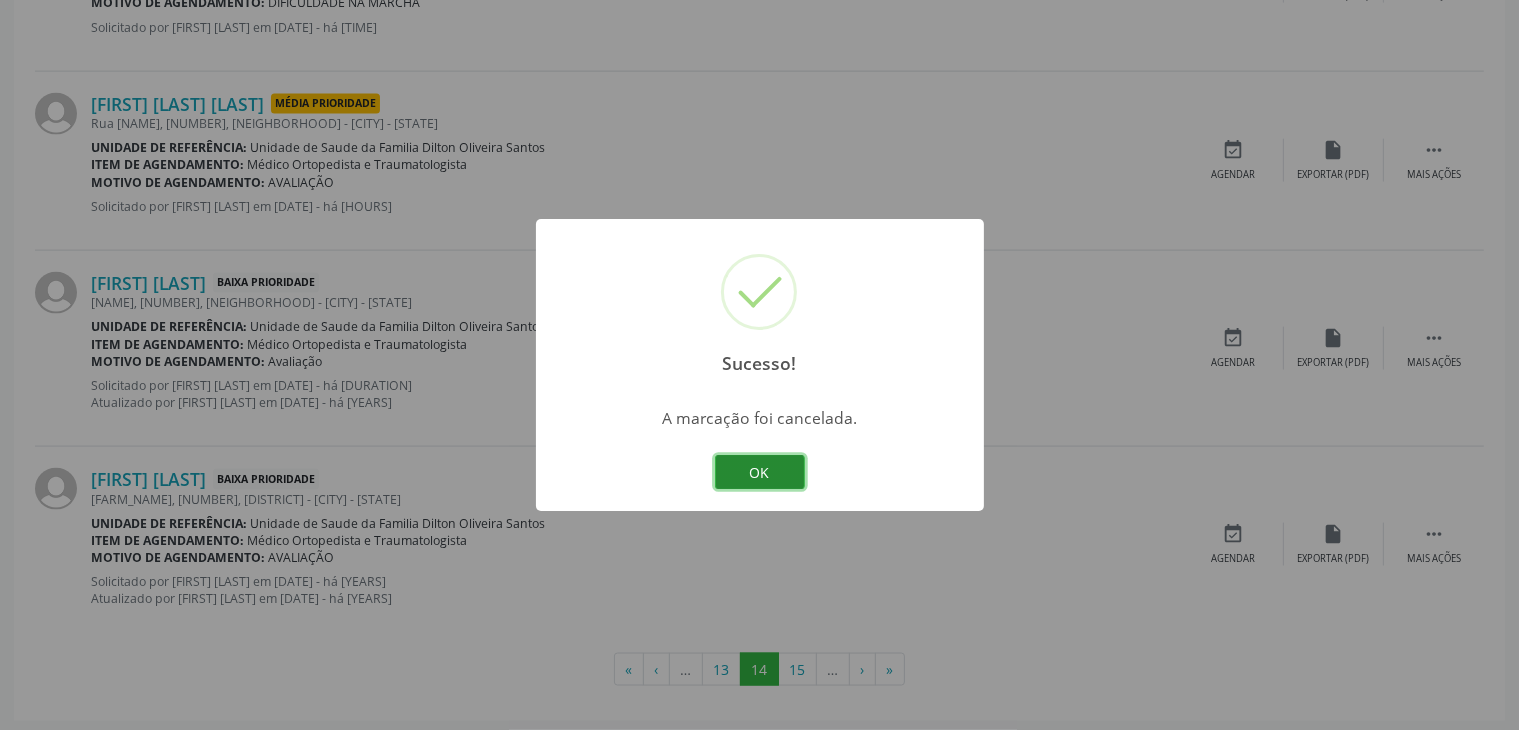 click on "OK" at bounding box center (760, 472) 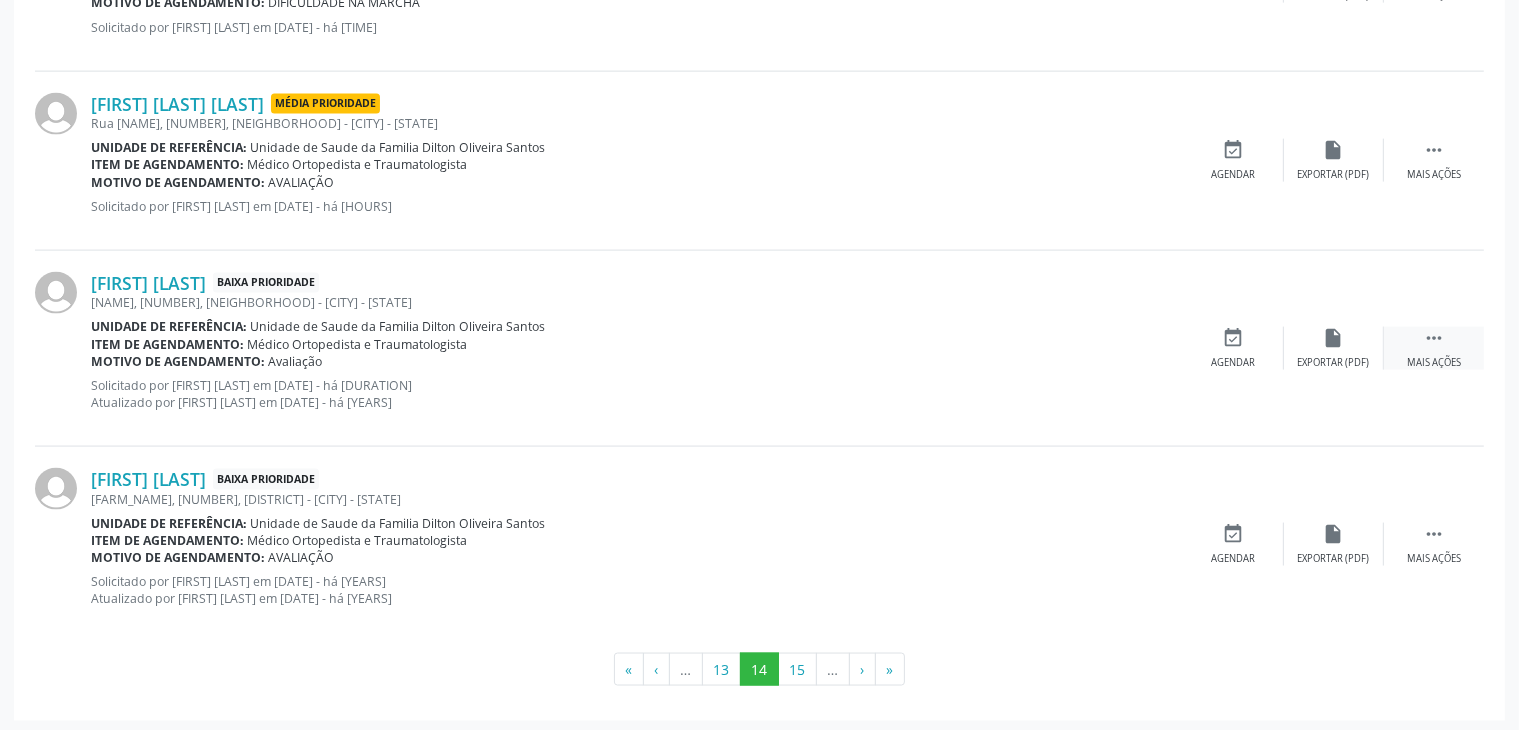 click on "" at bounding box center (1434, 338) 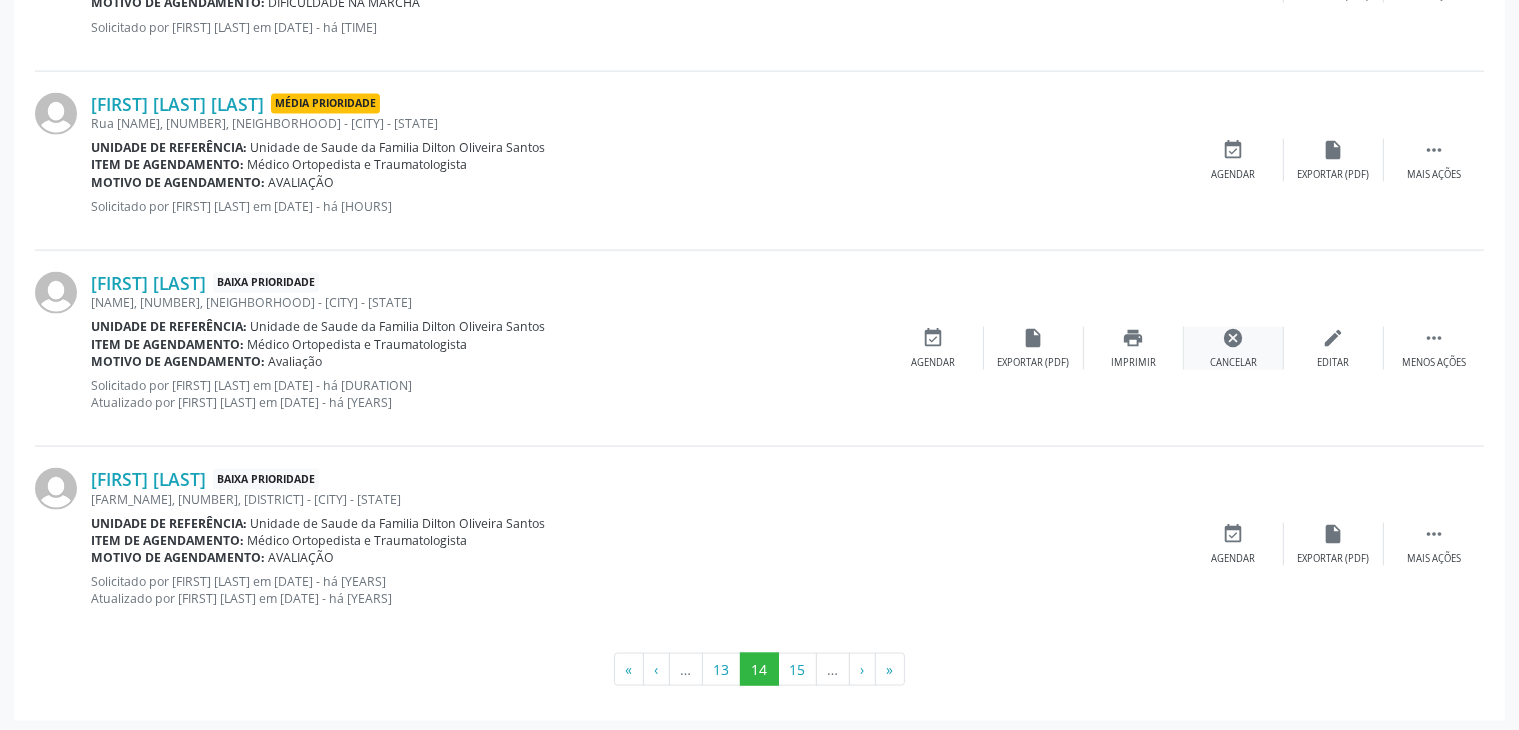 click on "cancel
Cancelar" at bounding box center [1234, 348] 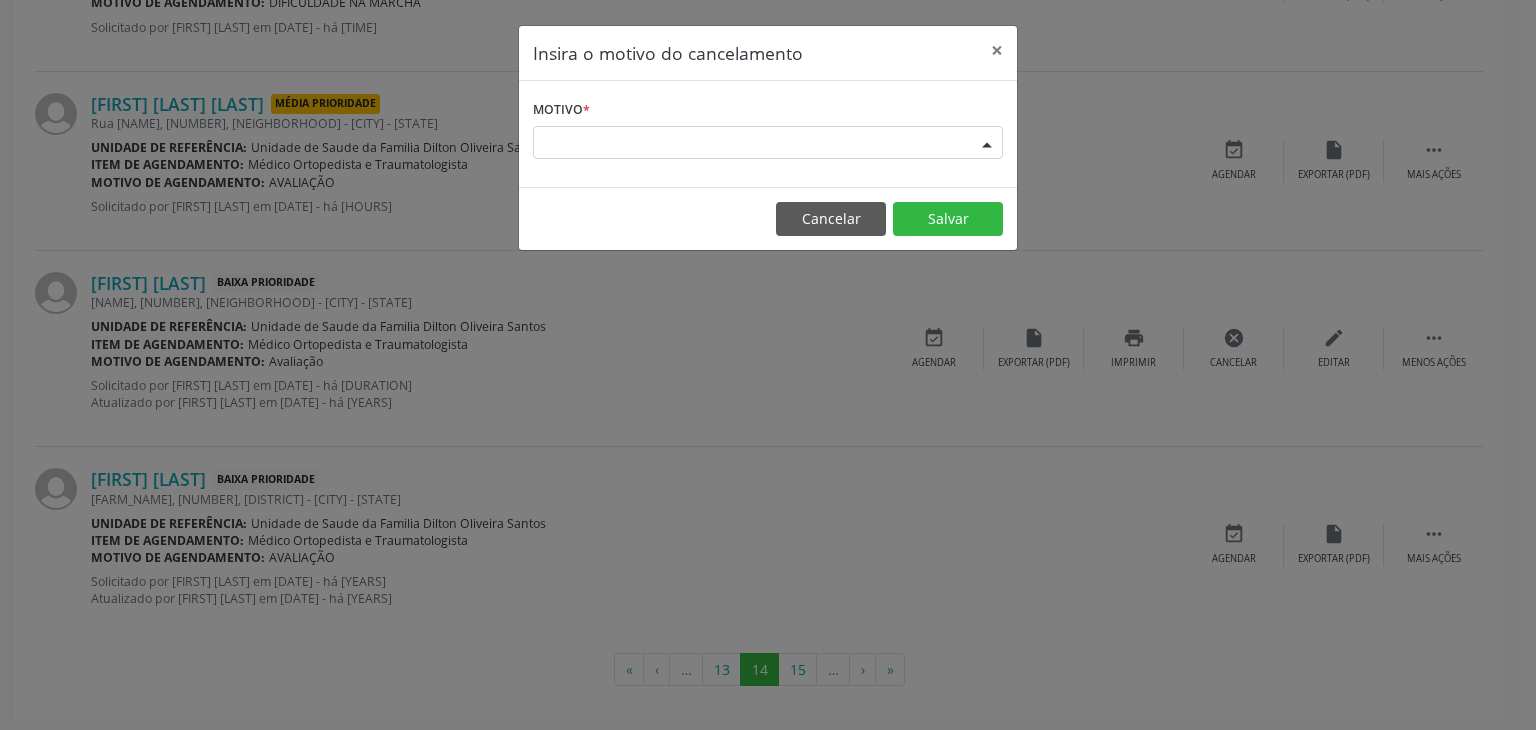 click on "Escolha o motivo" at bounding box center [768, 143] 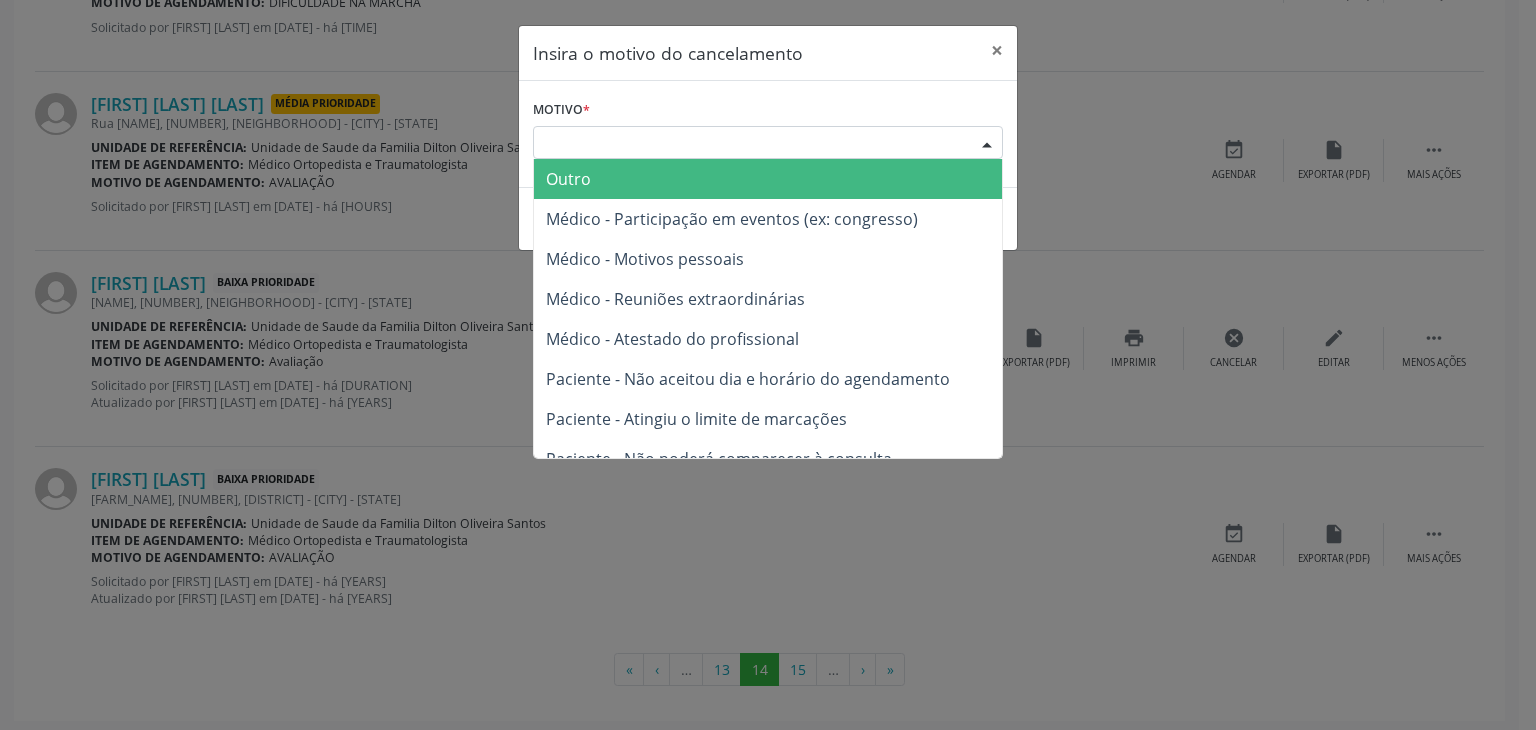 click on "Outro" at bounding box center [768, 179] 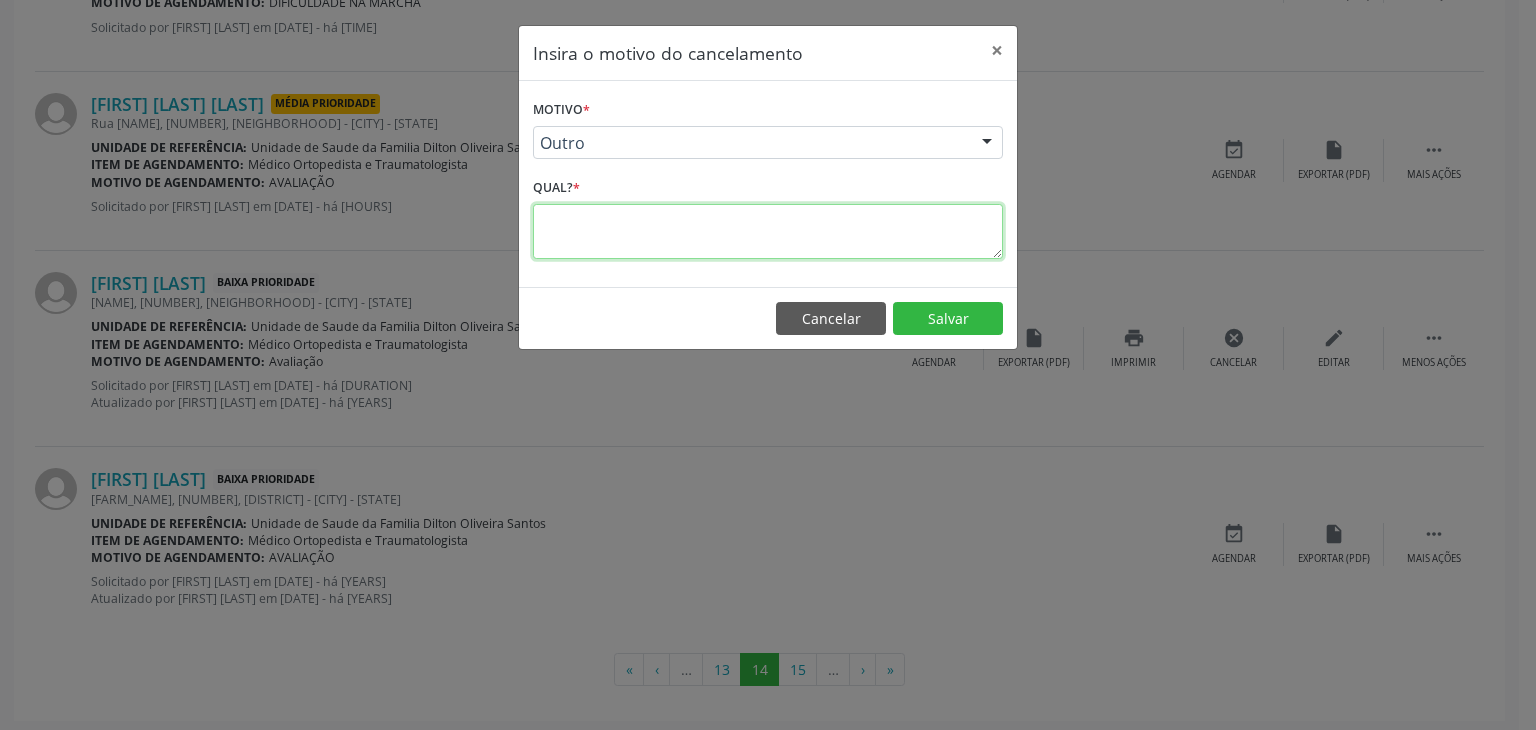 click at bounding box center [768, 231] 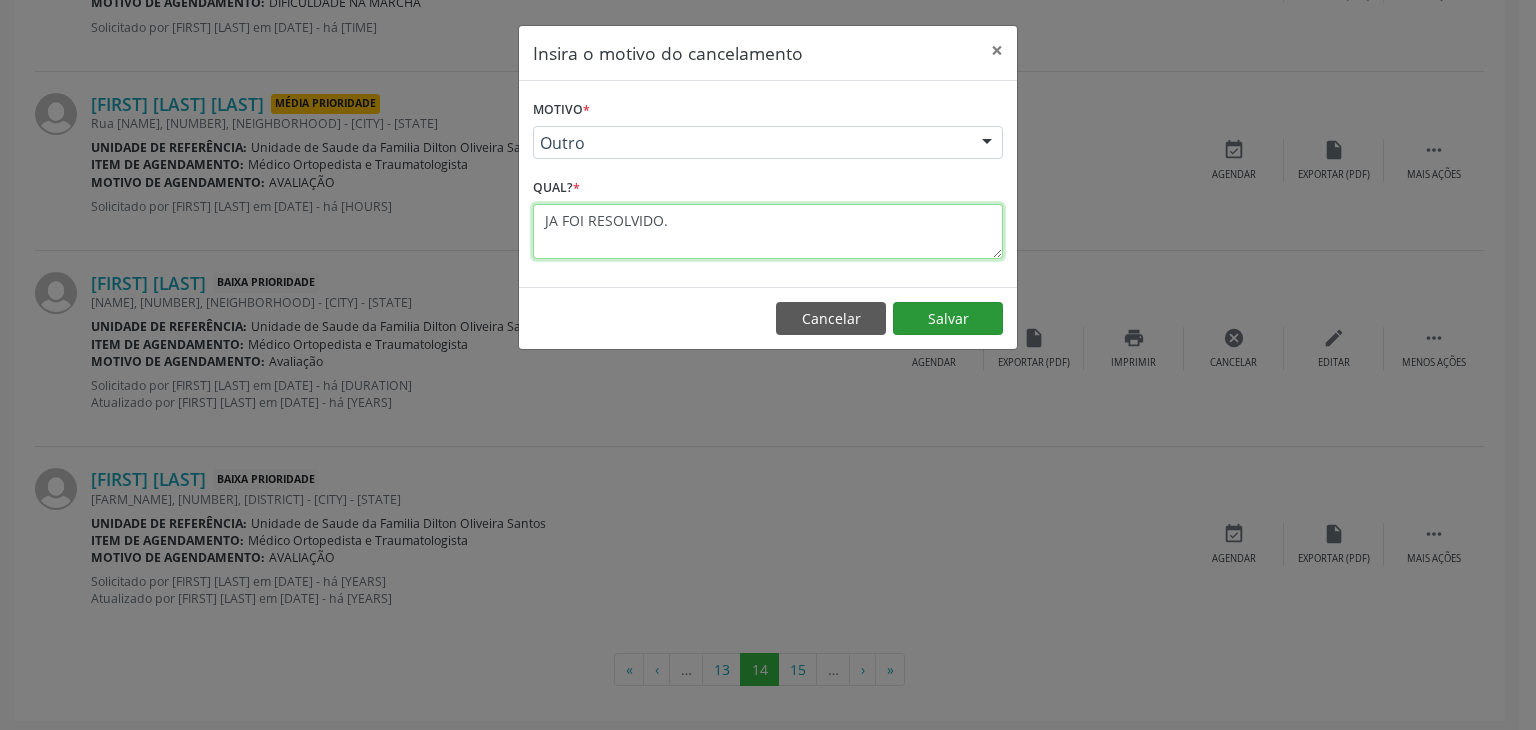 type on "JA FOI RESOLVIDO." 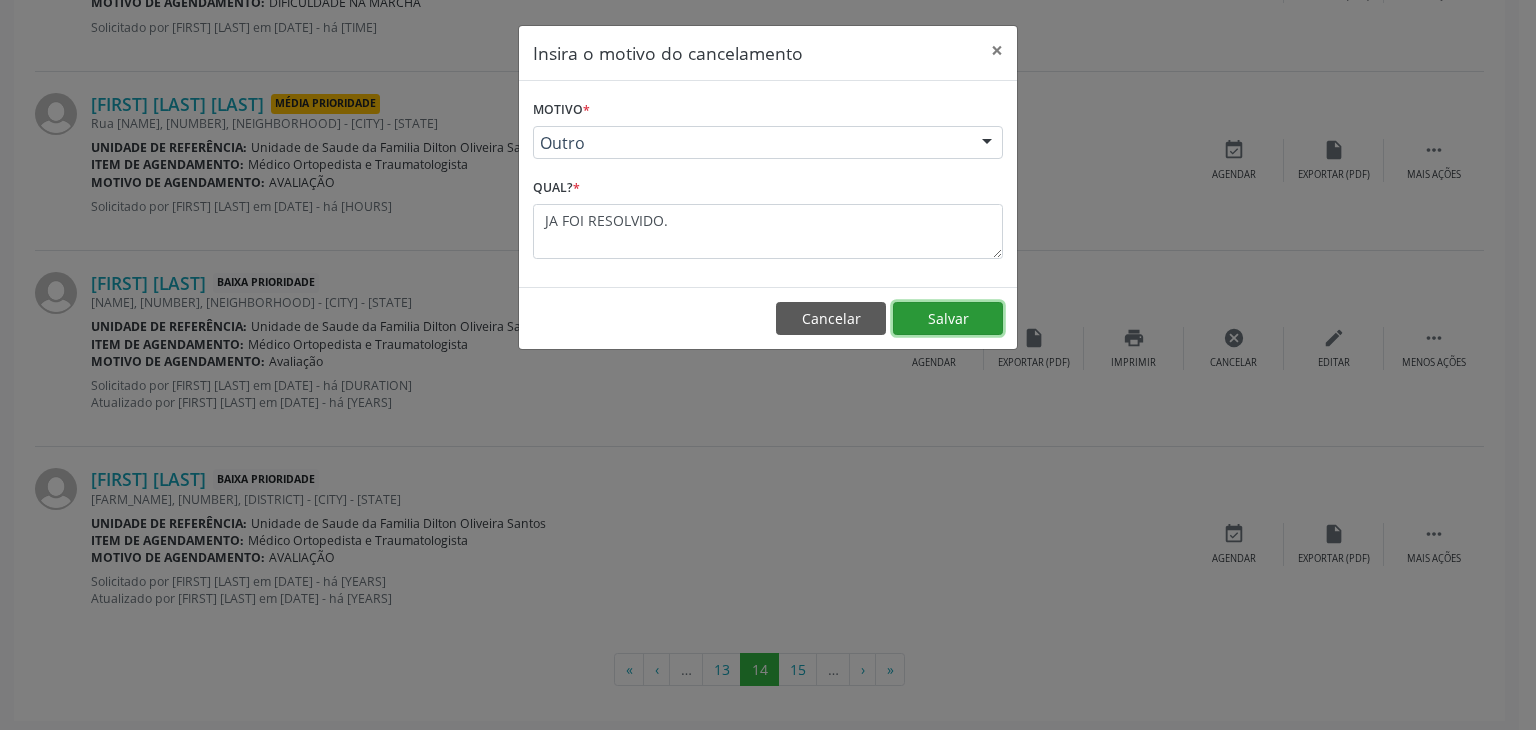 click on "Salvar" at bounding box center [948, 319] 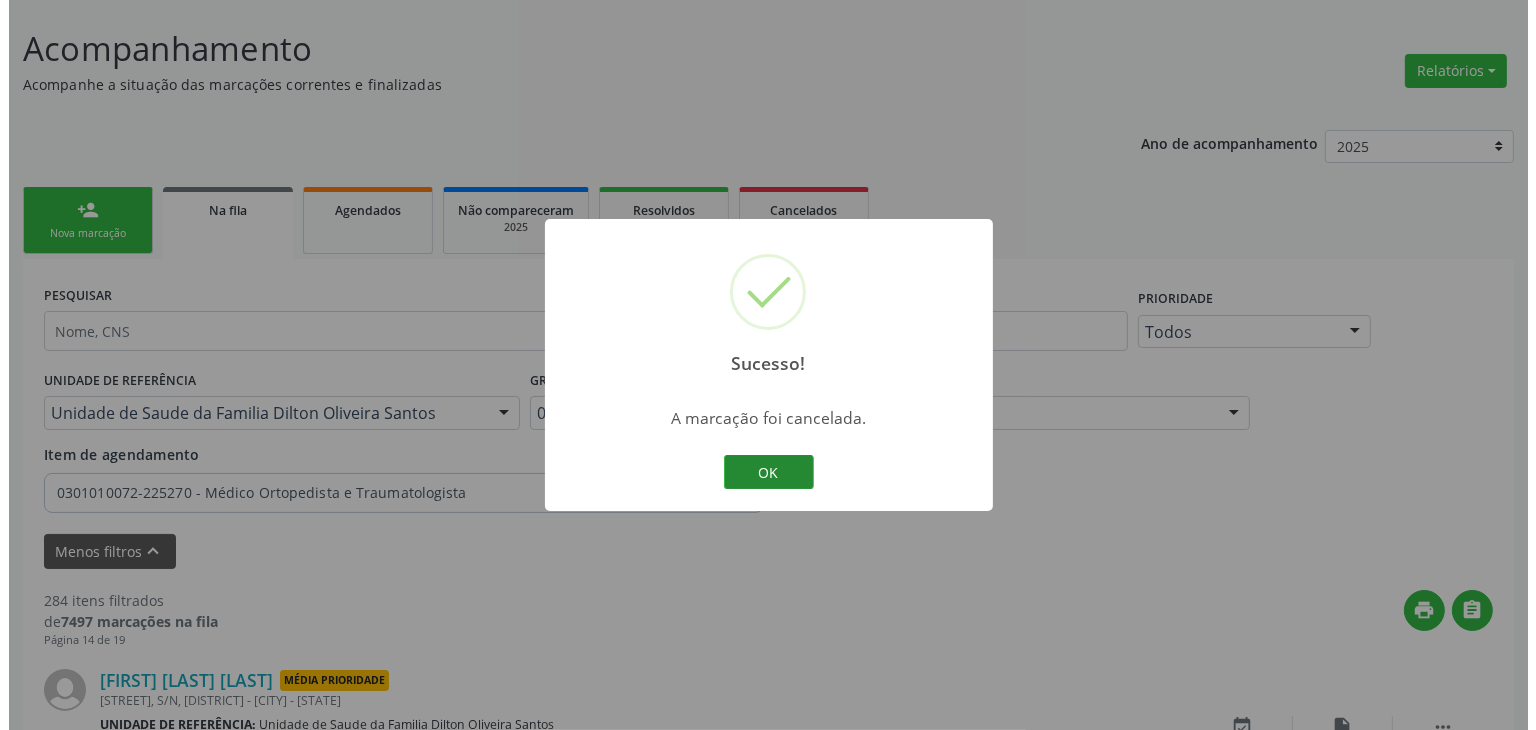 scroll, scrollTop: 2839, scrollLeft: 0, axis: vertical 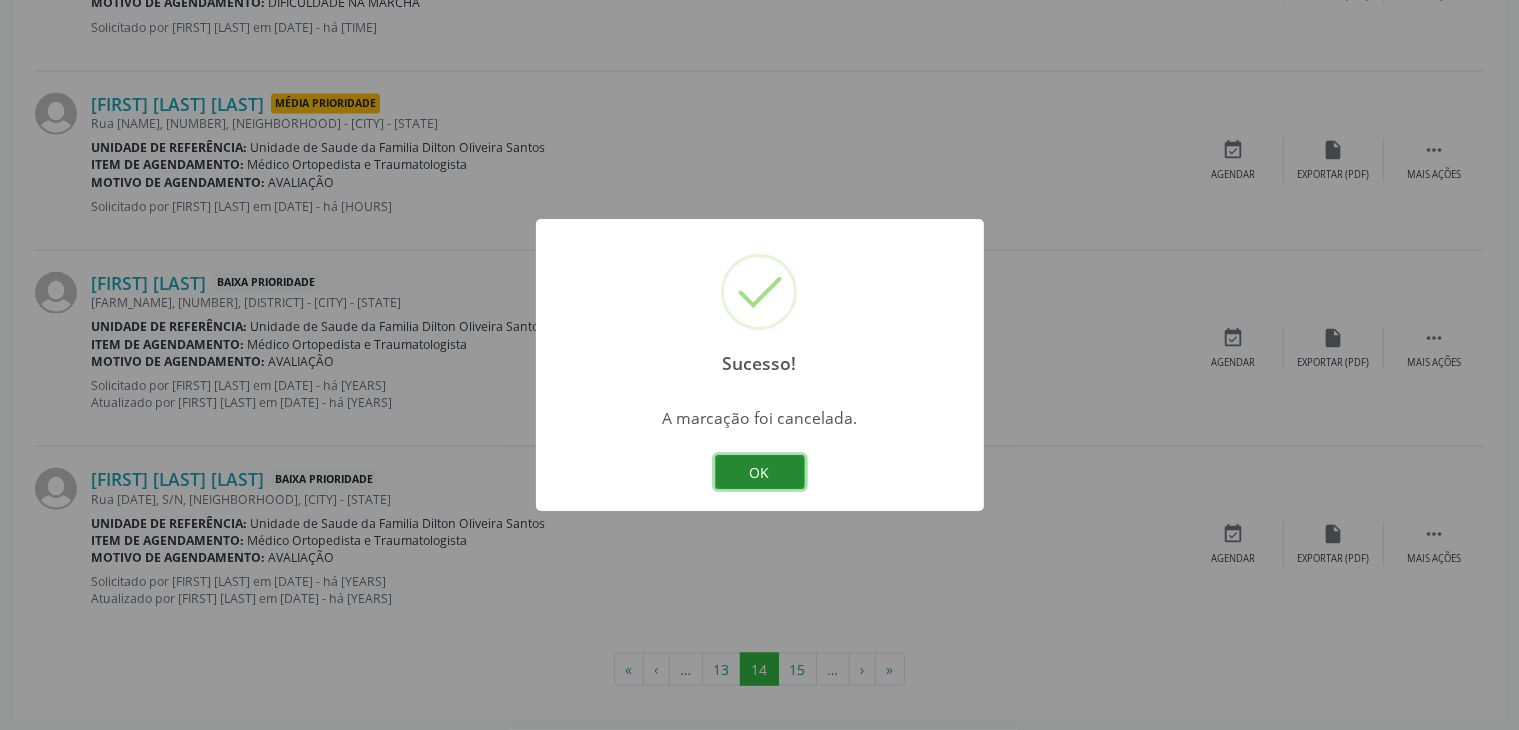 click on "OK" at bounding box center (760, 472) 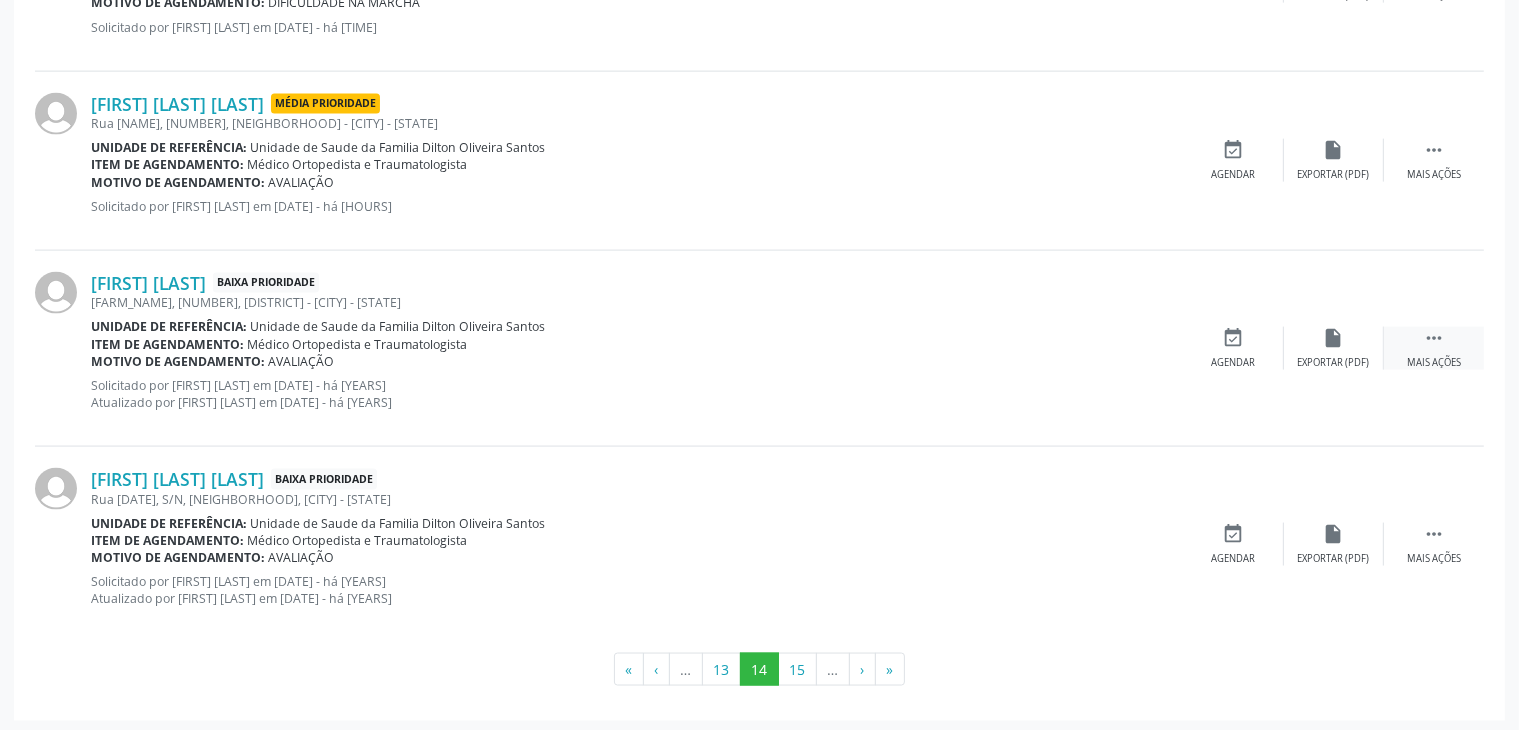 click on "
Mais ações" at bounding box center [1434, 348] 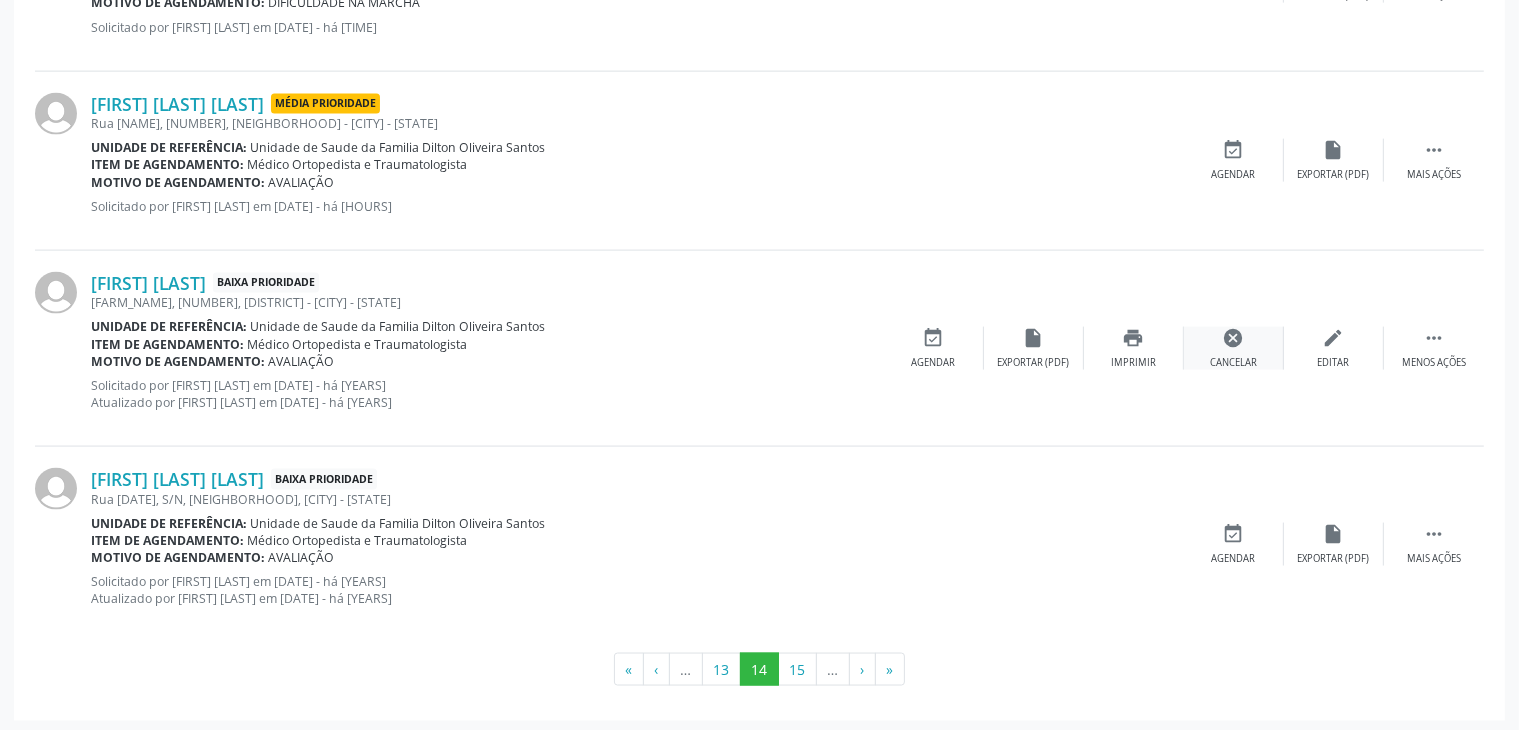 click on "cancel" at bounding box center (1234, 338) 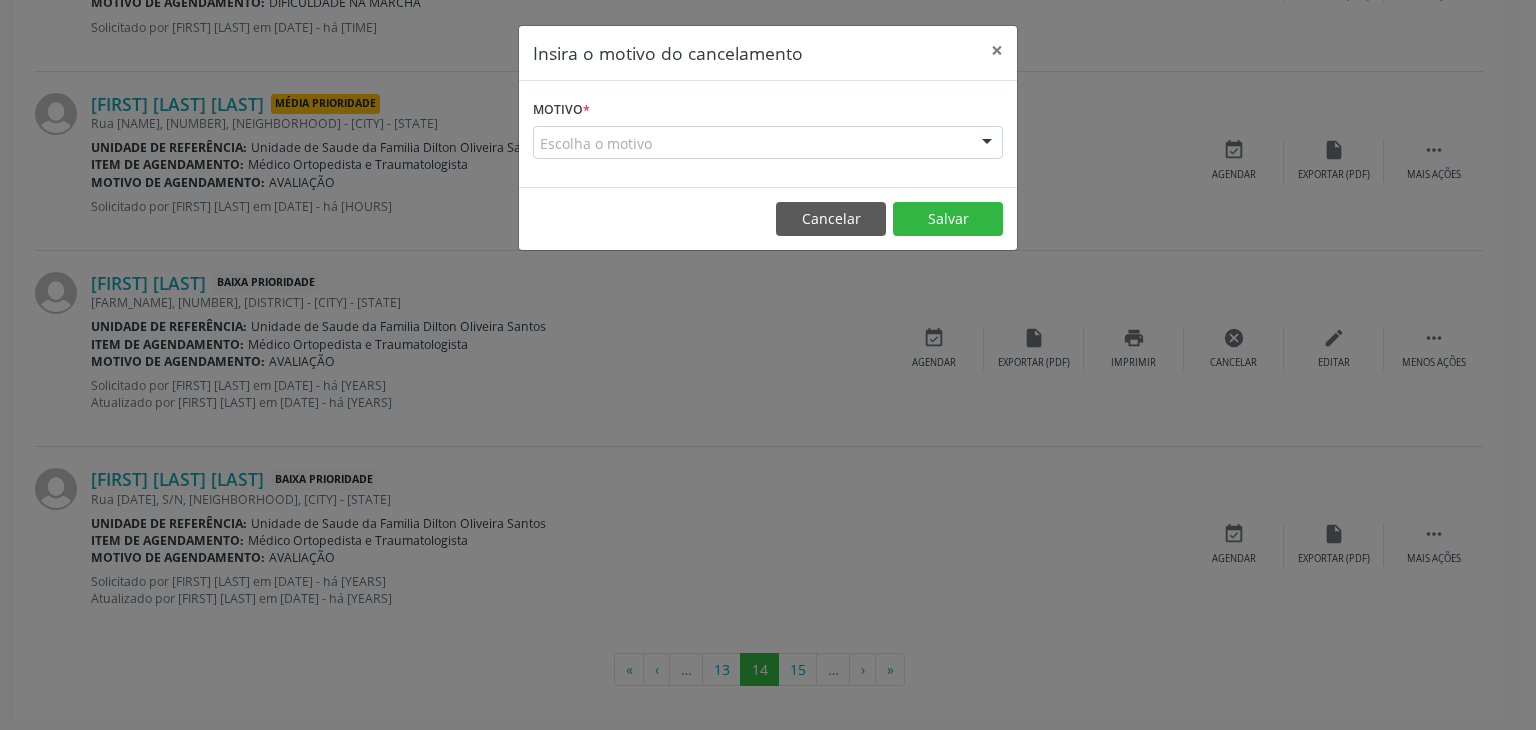 click on "Insira o motivo do cancelamento ×
Motivo
*
Escolha o motivo
Outro   Médico - Participação em eventos (ex: congresso)   Médico - Motivos pessoais   Médico - Reuniões extraordinárias   Médico - Atestado do profissional   Paciente - Não aceitou dia e horário do agendamento   Paciente - Atingiu o limite de marcações   Paciente - Não poderá comparecer à consulta   Paciente - Não aceitou médico ou especialidade   Médico - Sem vaga disponível
Nenhum resultado encontrado para: "   "
Não há nenhuma opção para ser exibida.
Cancelar Salvar" at bounding box center [768, 365] 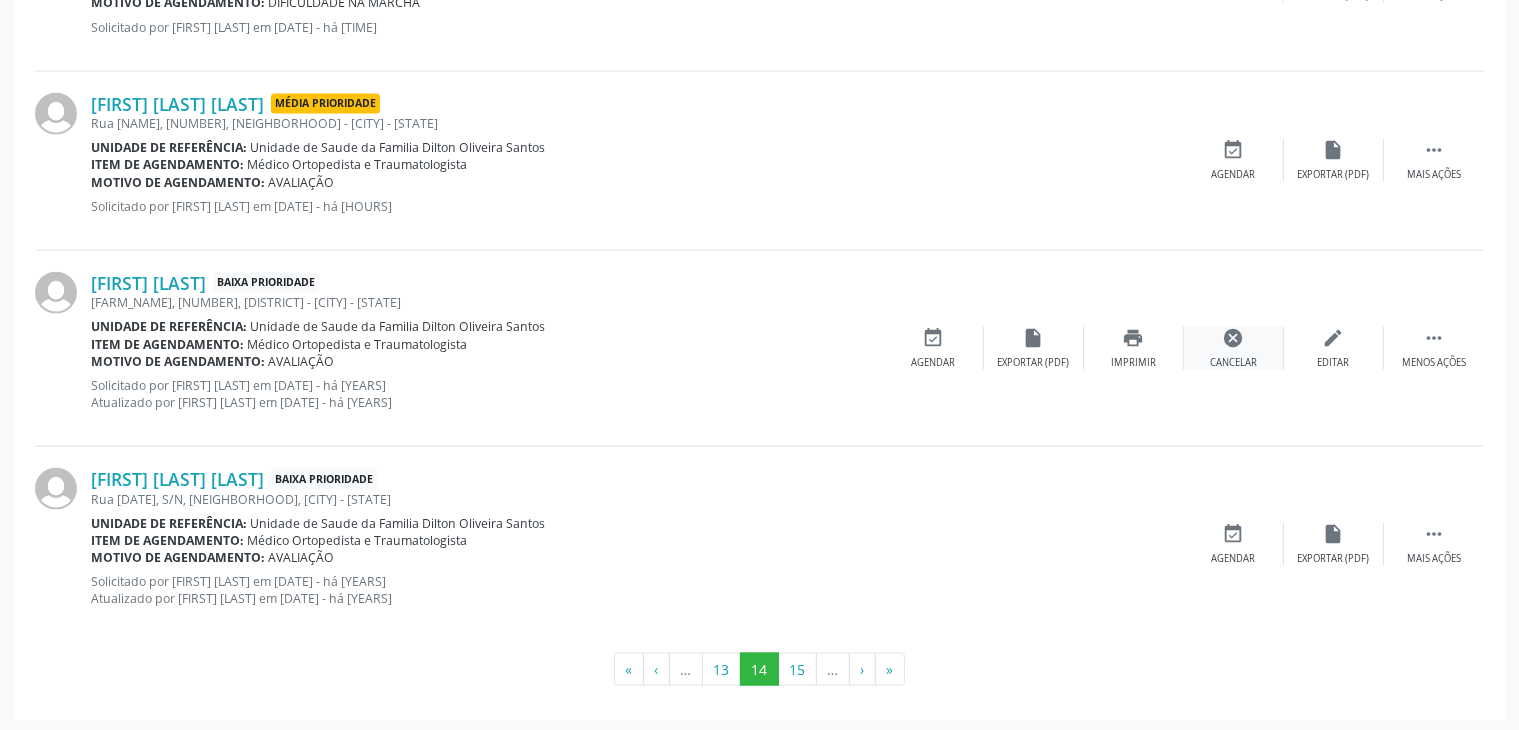 click on "cancel" at bounding box center (1234, 338) 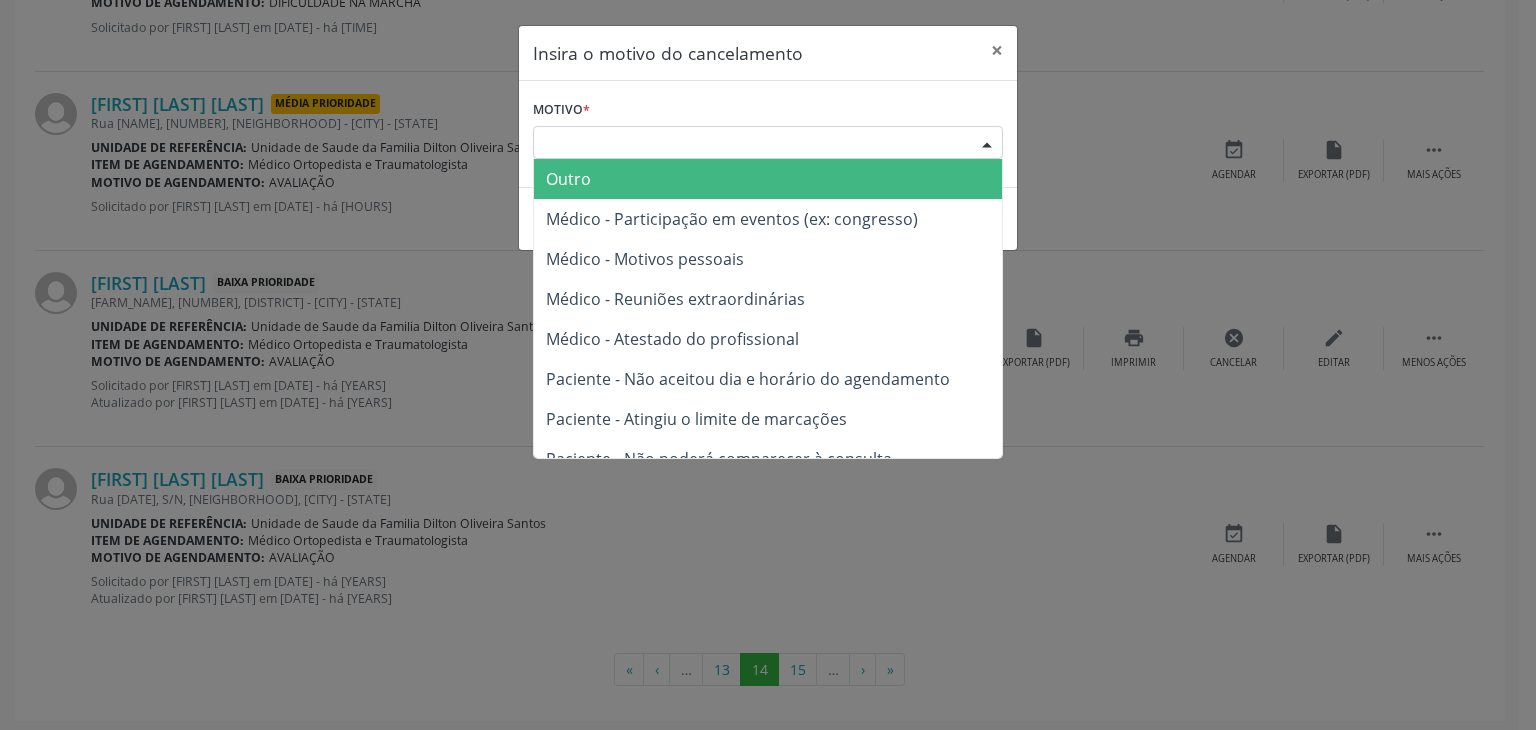 click on "Escolha o motivo" at bounding box center [768, 143] 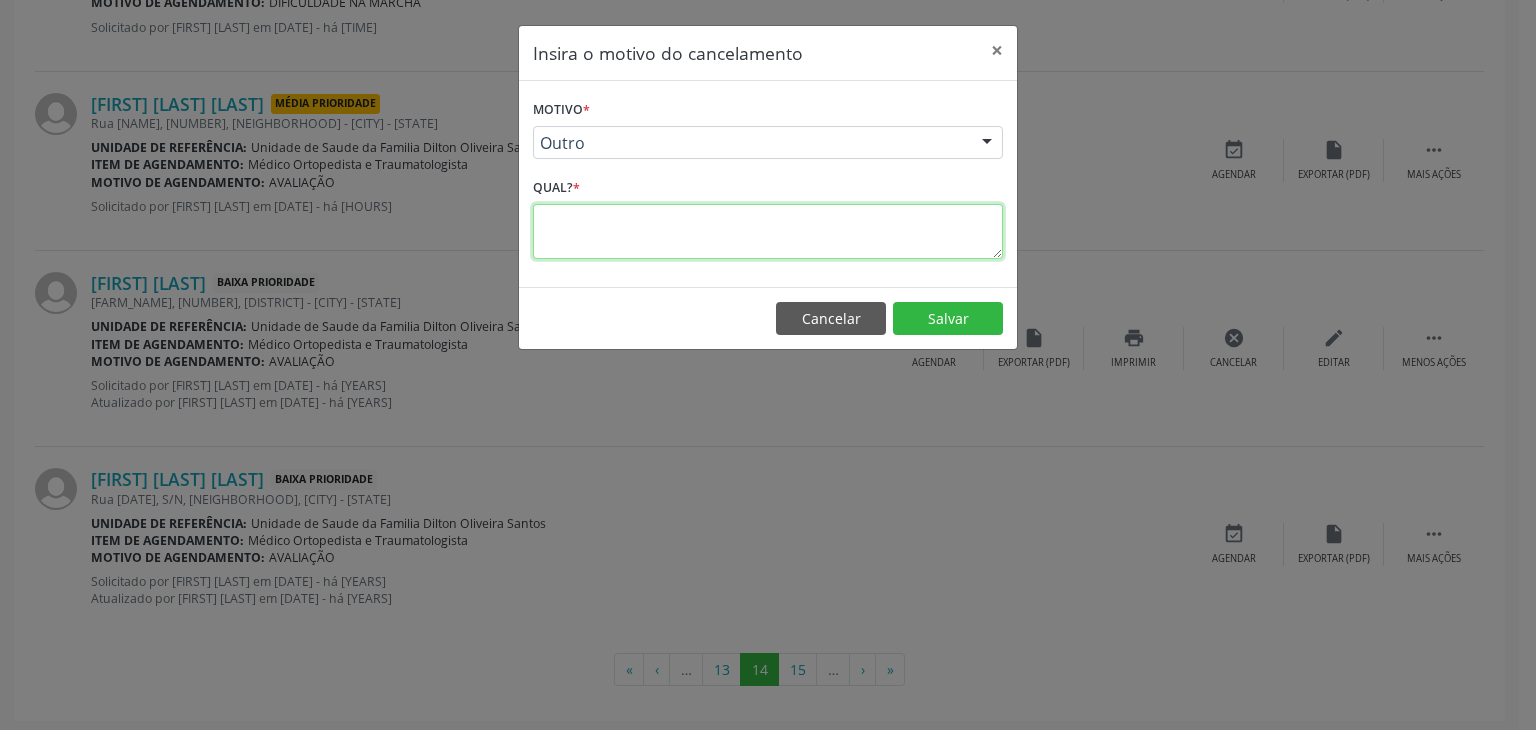 click at bounding box center (768, 231) 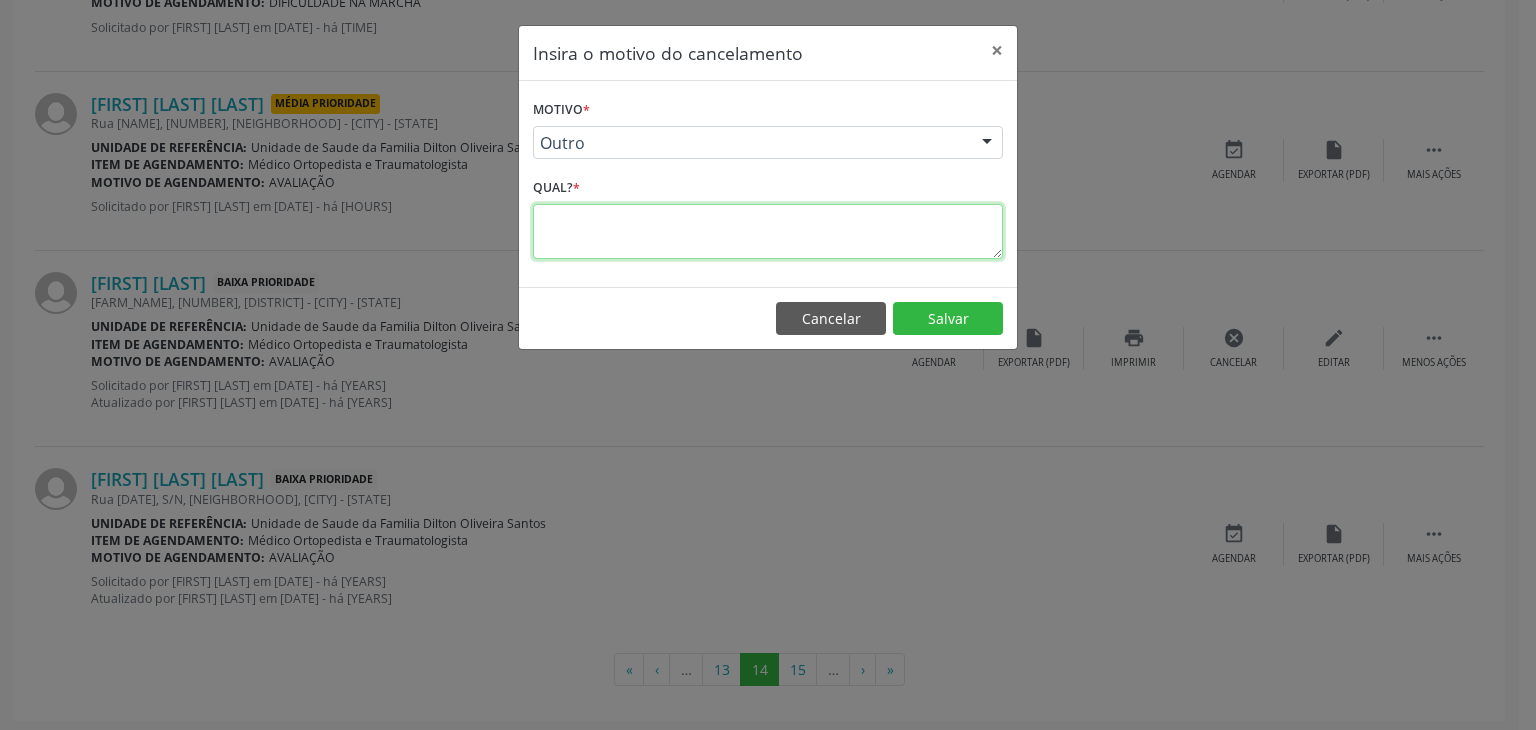 paste on "JA FOI RESOLVIDO." 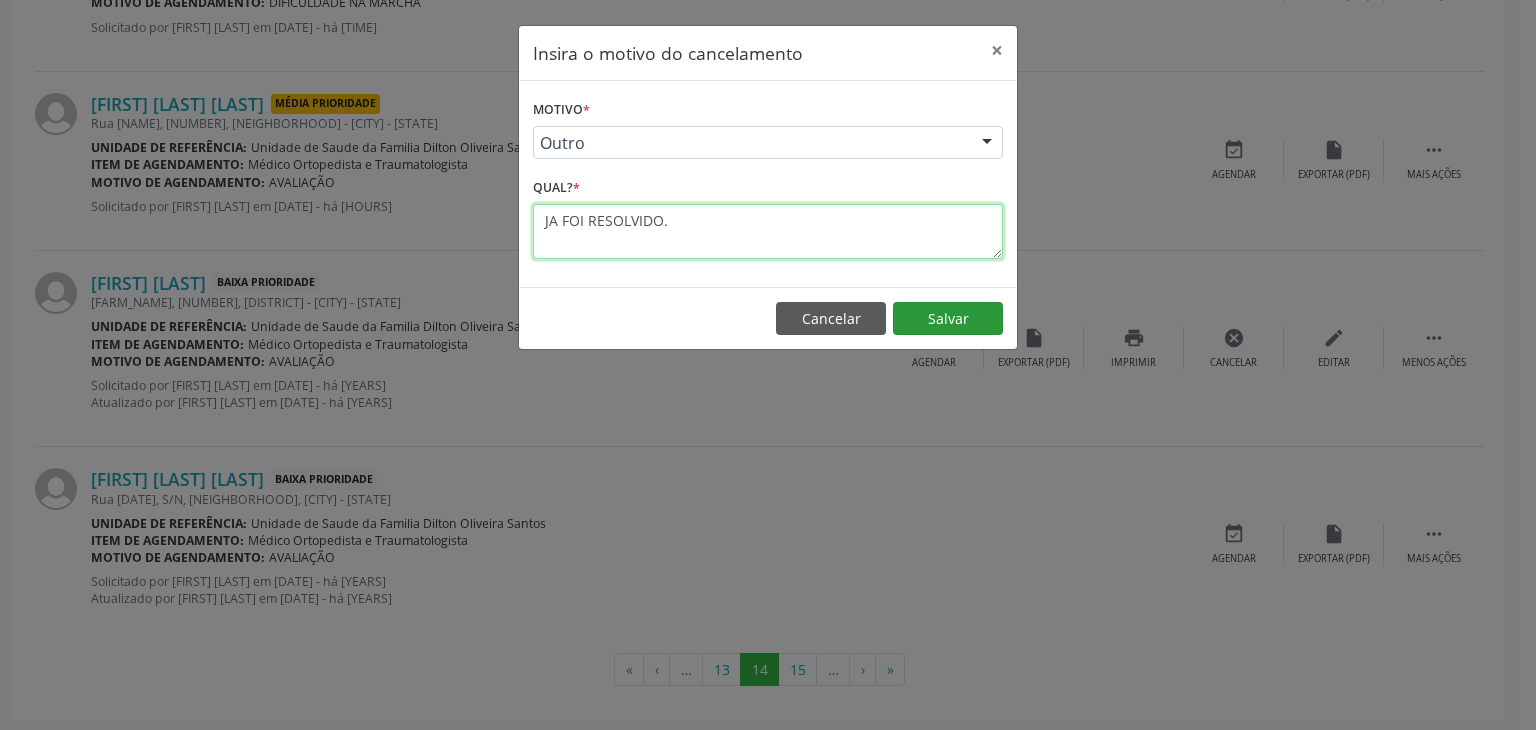 type on "JA FOI RESOLVIDO." 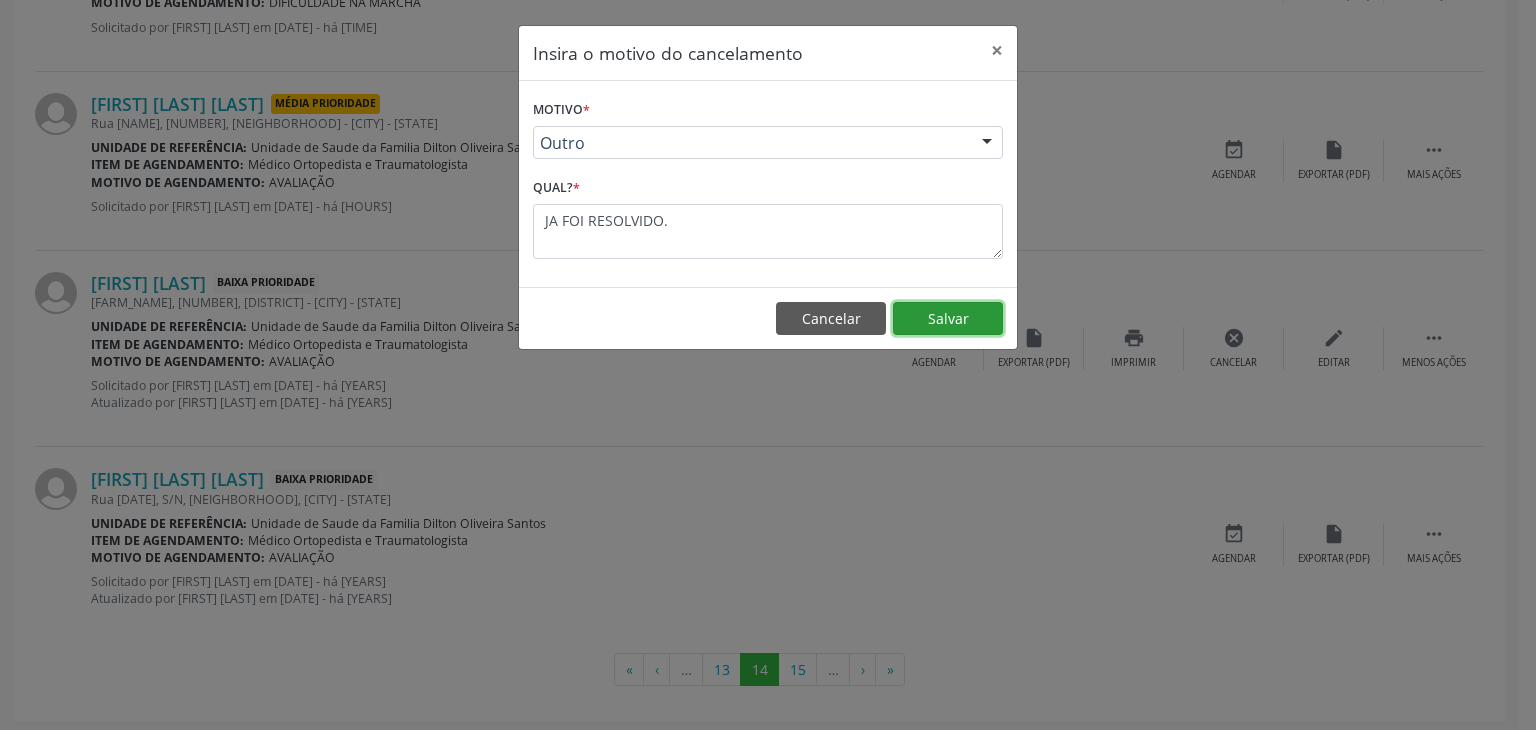 click on "Salvar" at bounding box center (948, 319) 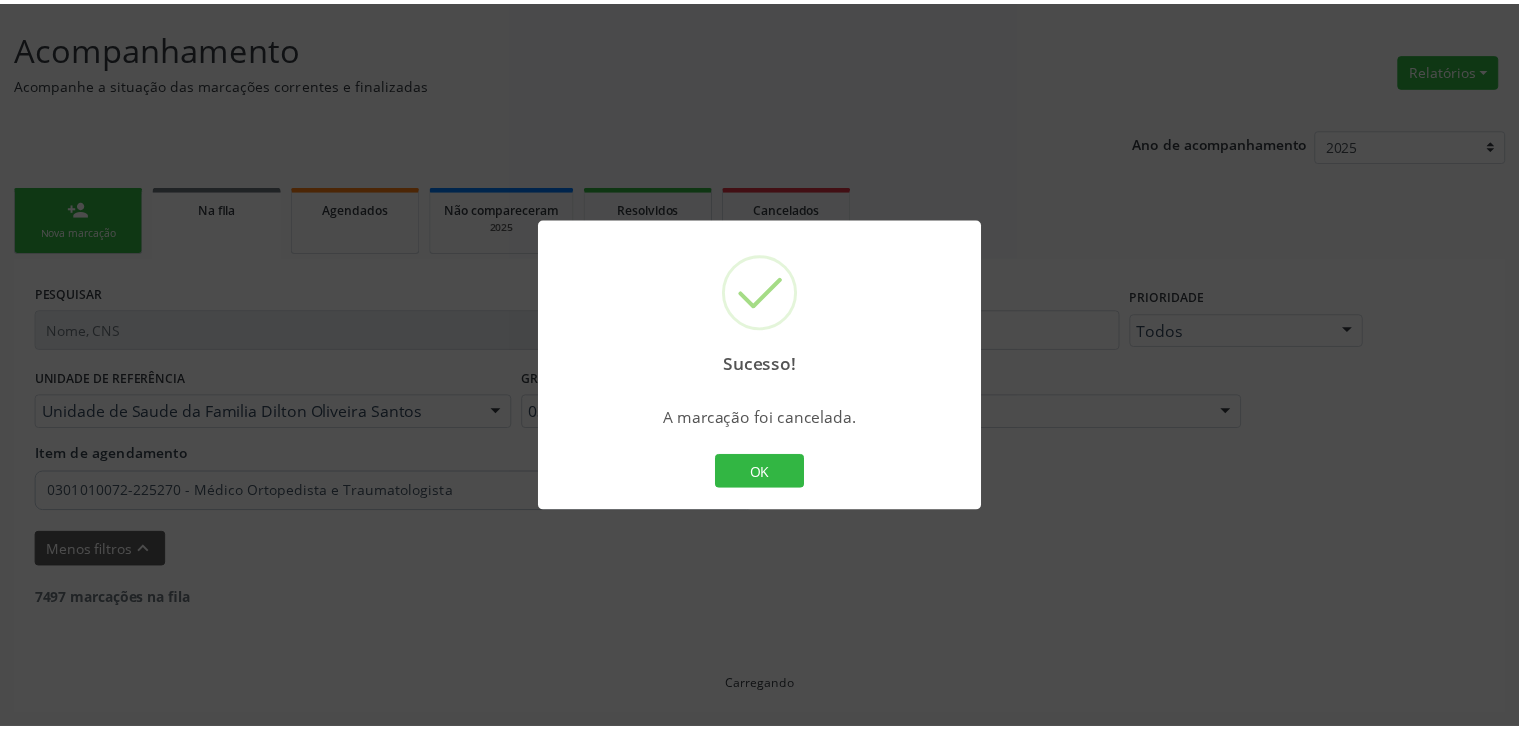 scroll, scrollTop: 112, scrollLeft: 0, axis: vertical 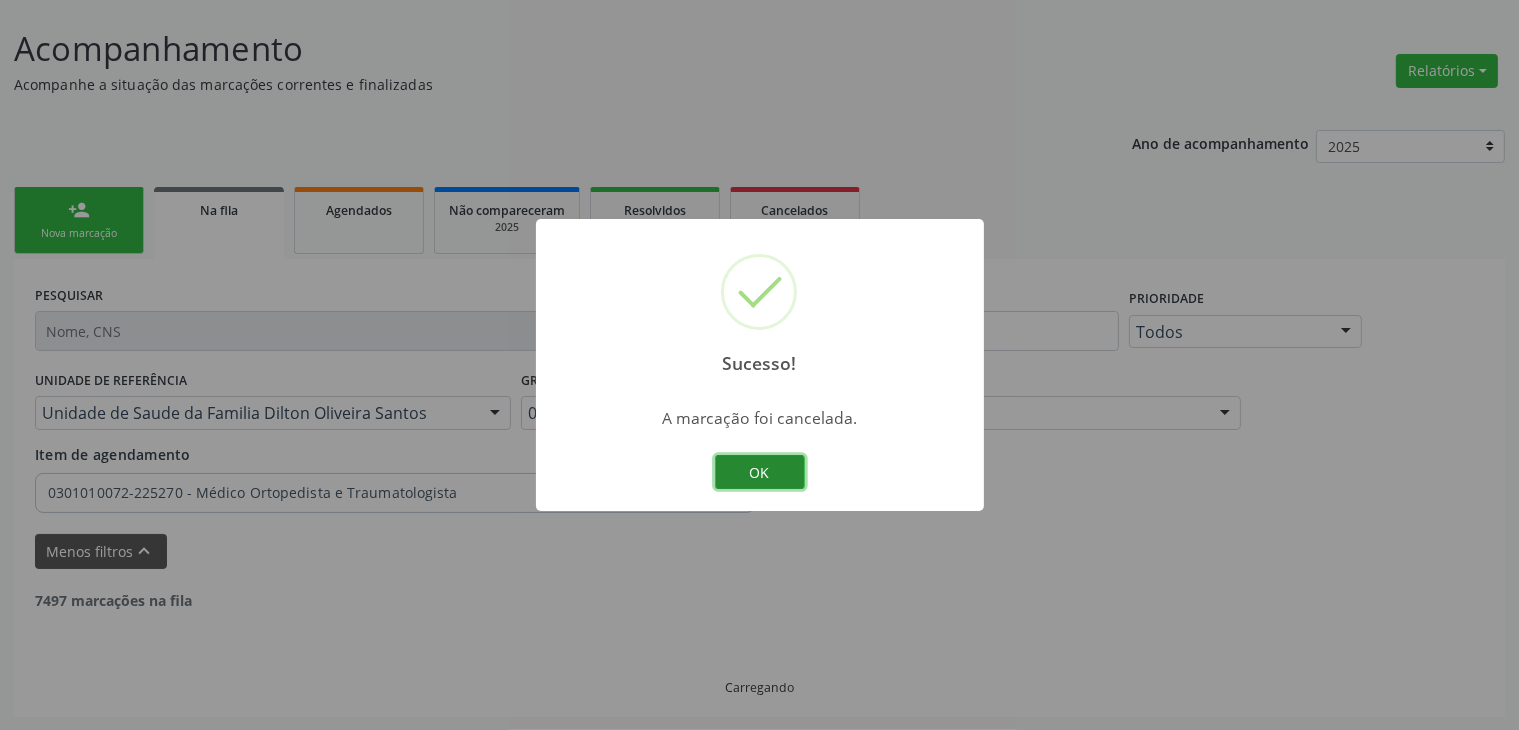 click on "OK" at bounding box center (760, 472) 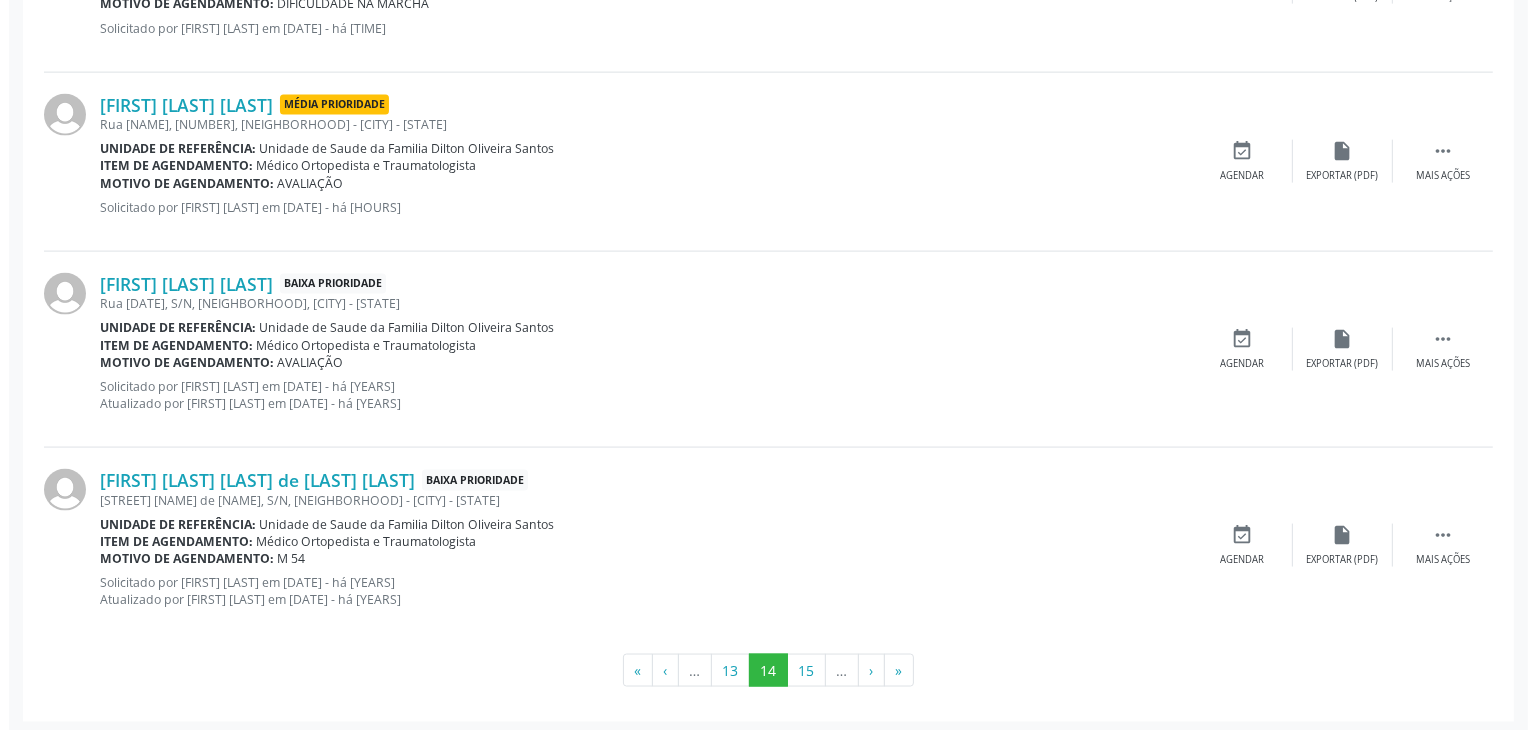 scroll, scrollTop: 2839, scrollLeft: 0, axis: vertical 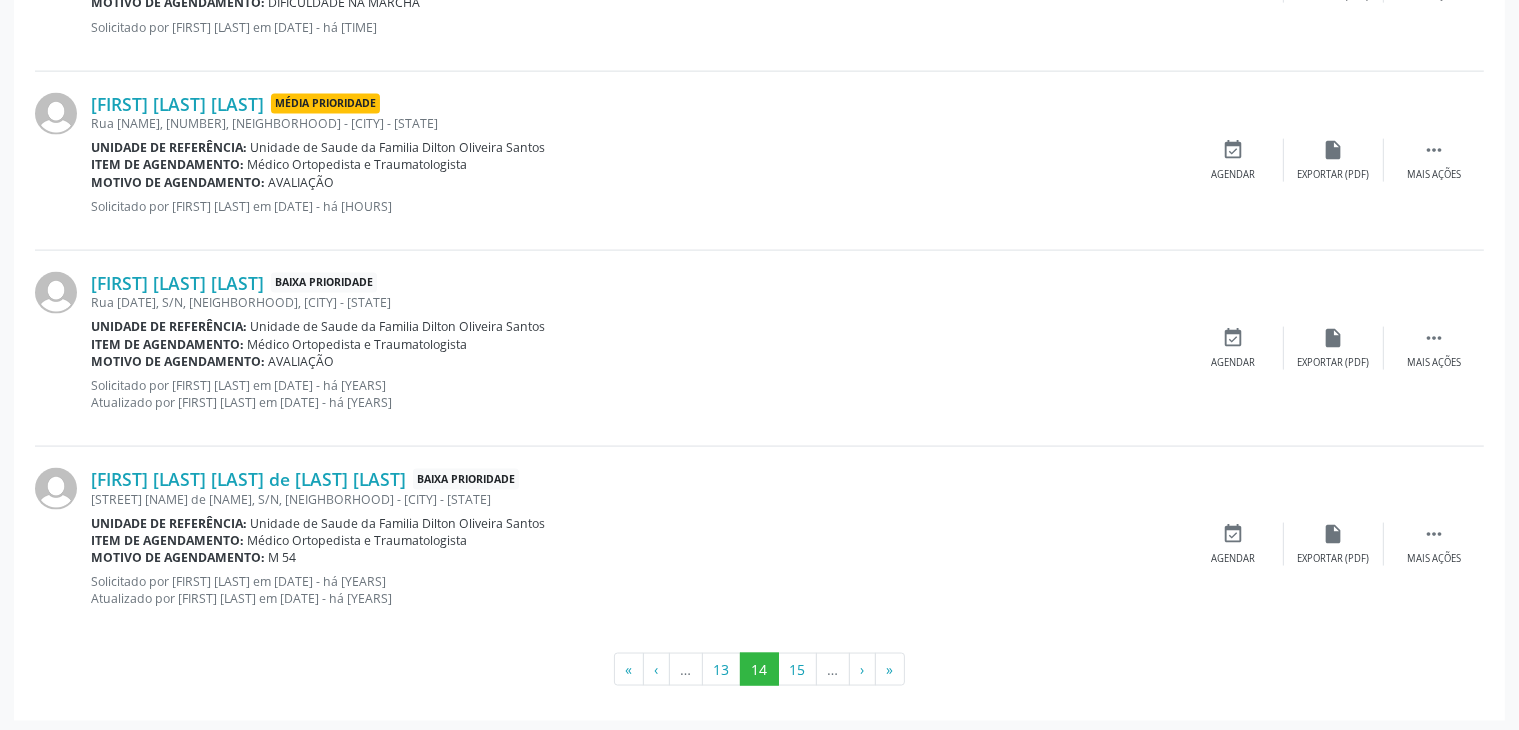 click on "[FIRST] [LAST]
[PRIORITY]
[STREET_NAME] [NUMBER], [NEIGHBORHOOD], [CITY] - [STATE]
Unidade de referência:
[UNIT_NAME]
Item de agendamento:
[SPECIALTY]
Motivo de agendamento:
[REASON]
Solicitado por [FIRST] [LAST] em [DATE] - há [YEARS]
Atualizado por [FIRST] [LAST] em [DATE] - há [YEARS]

Mais ações
insert_drive_file
Exportar (PDF)
event_available
Agendar" at bounding box center [759, 349] 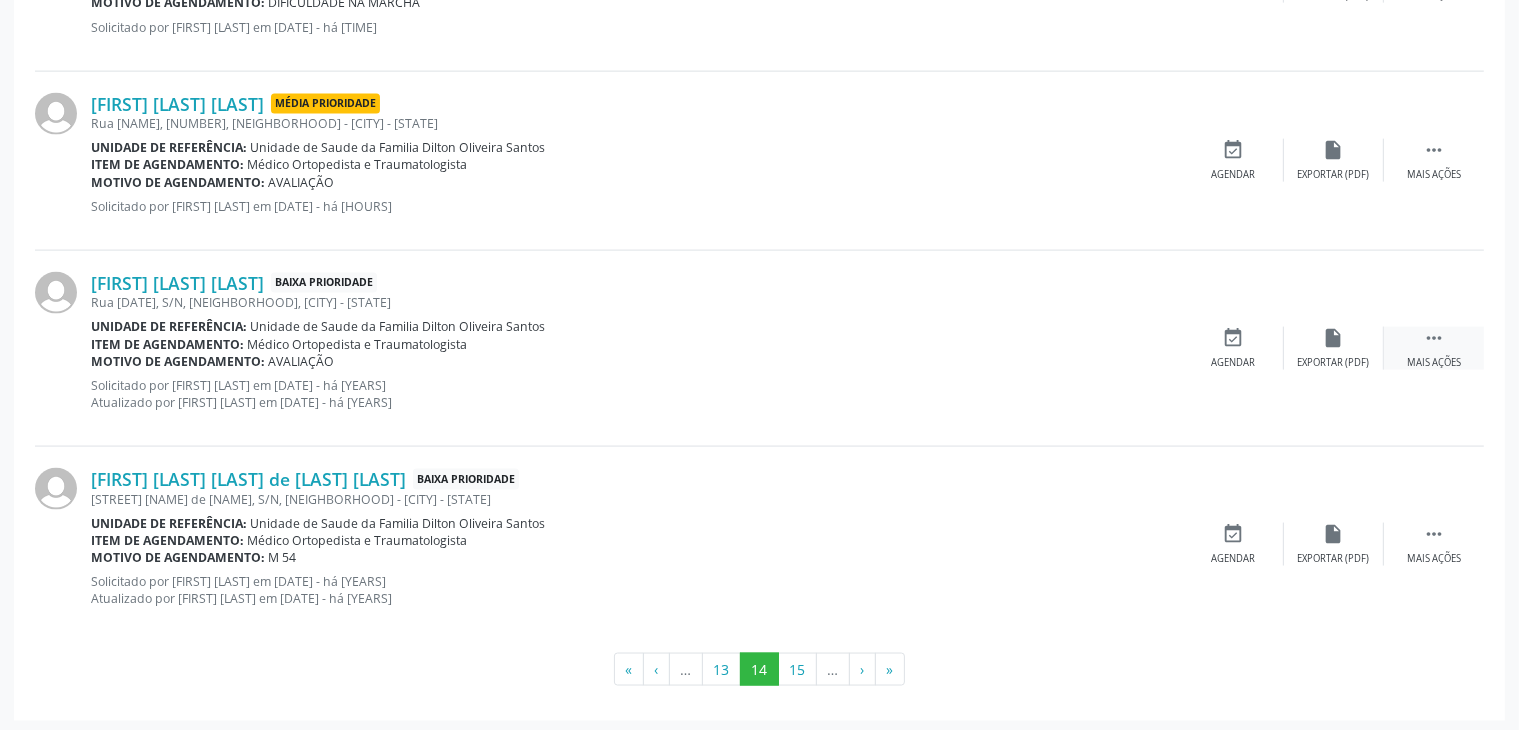 click on "" at bounding box center (1434, 338) 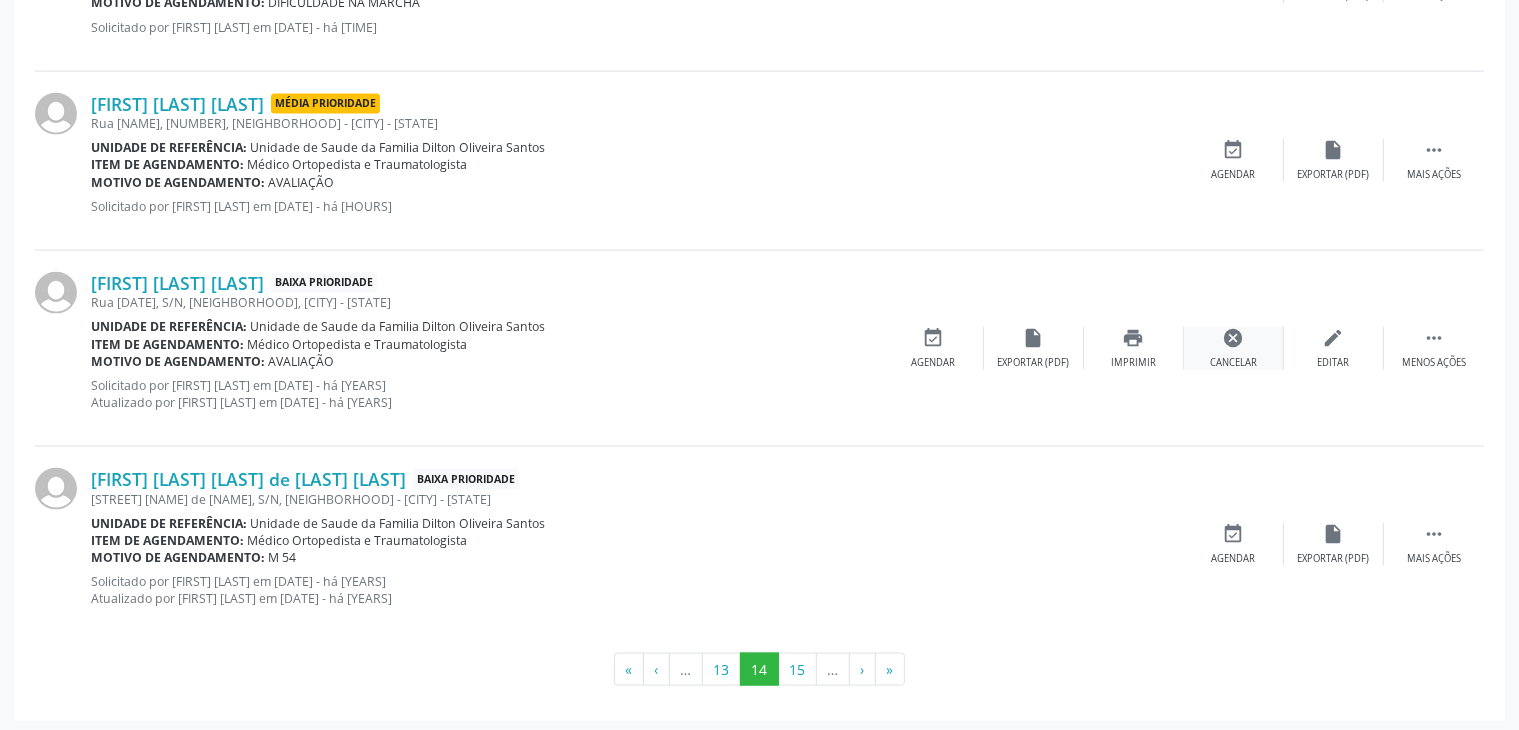 click on "cancel
Cancelar" at bounding box center [1234, 348] 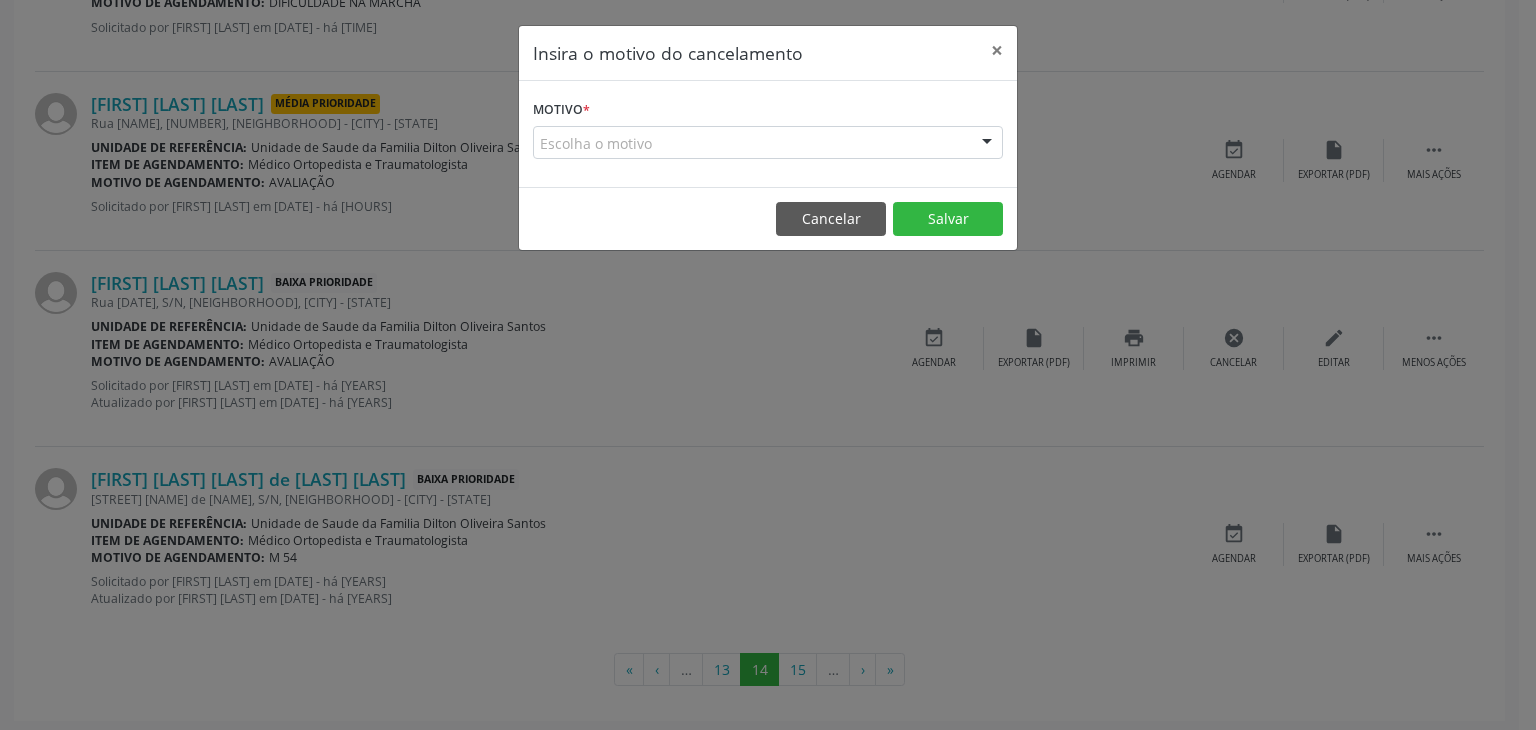 click on "Escolha o motivo" at bounding box center [768, 143] 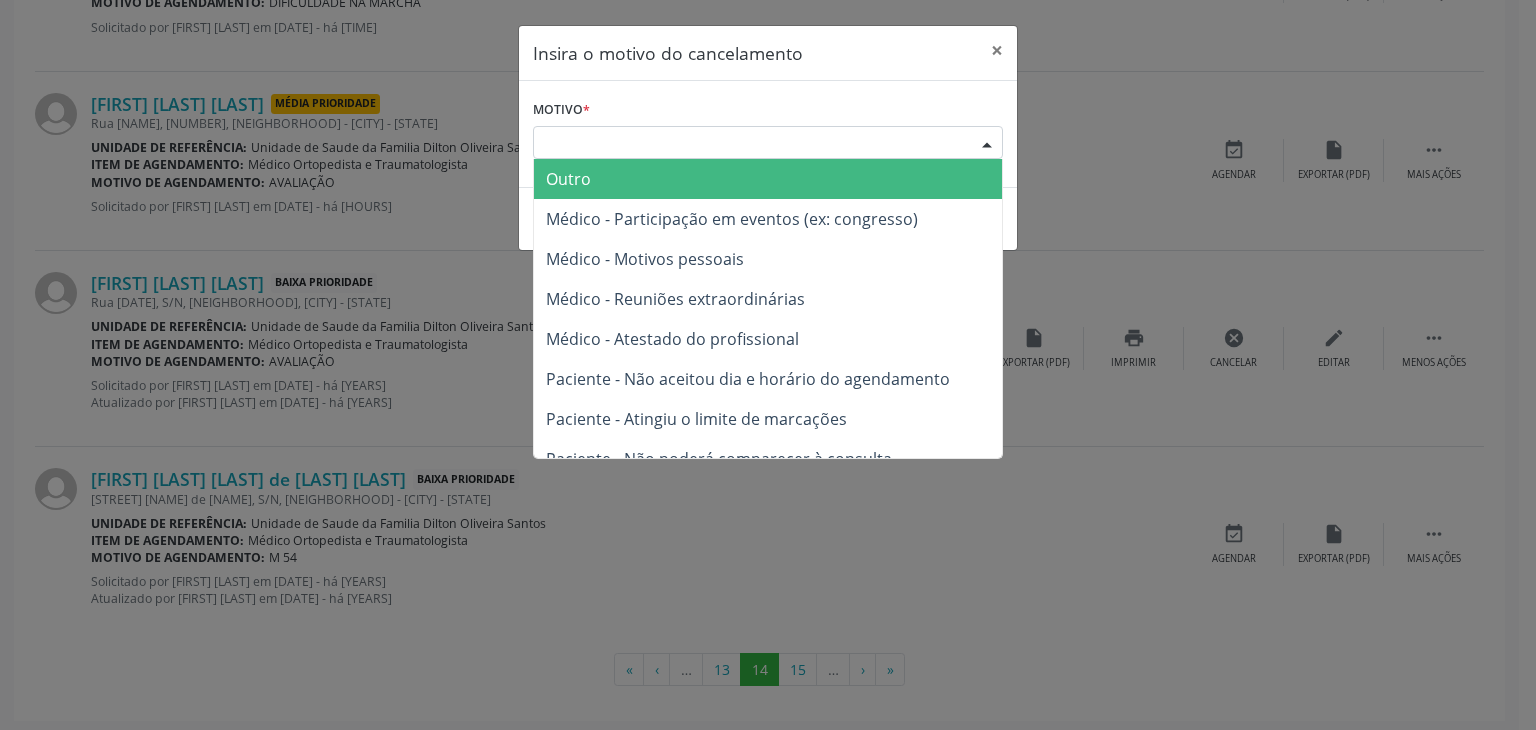 click on "Outro" at bounding box center [768, 179] 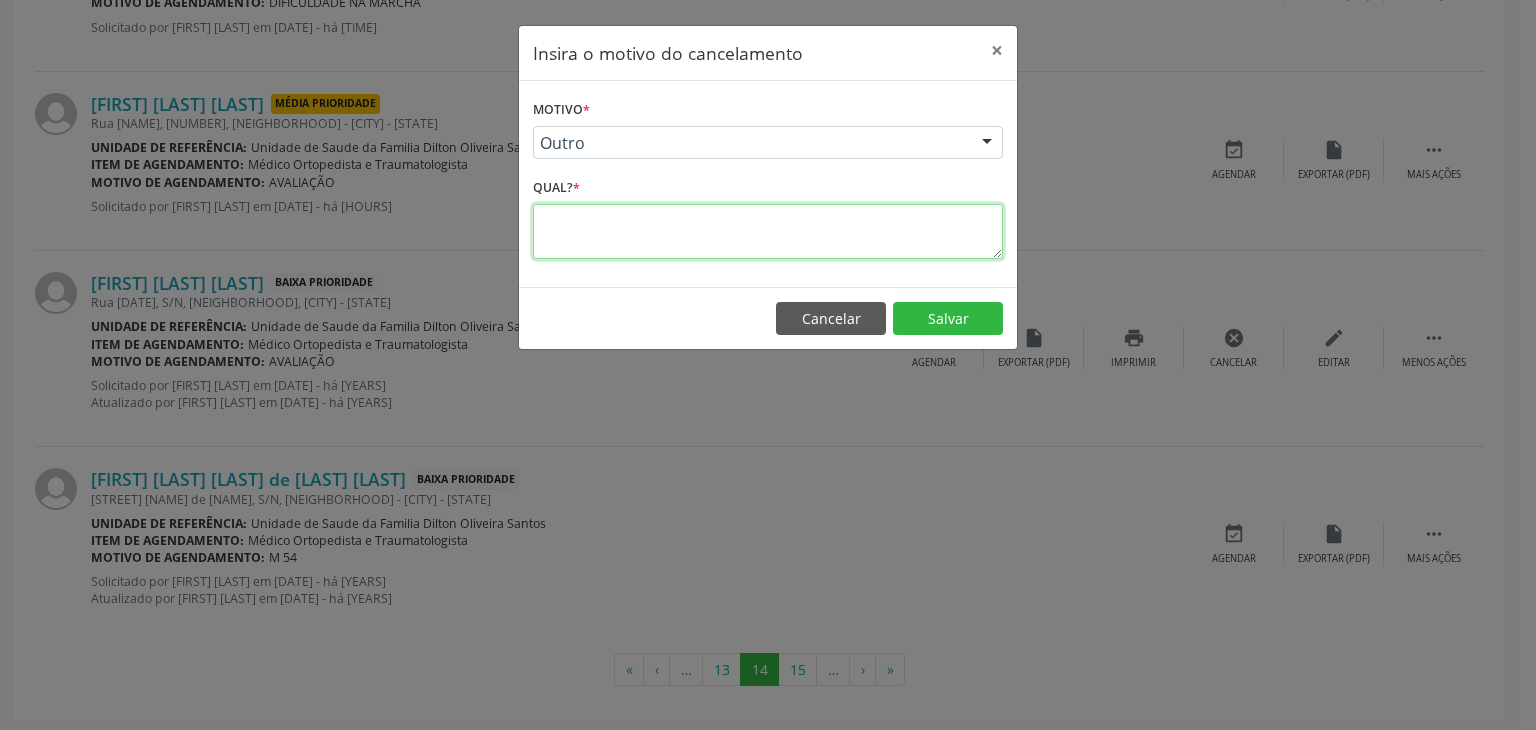 click at bounding box center (768, 231) 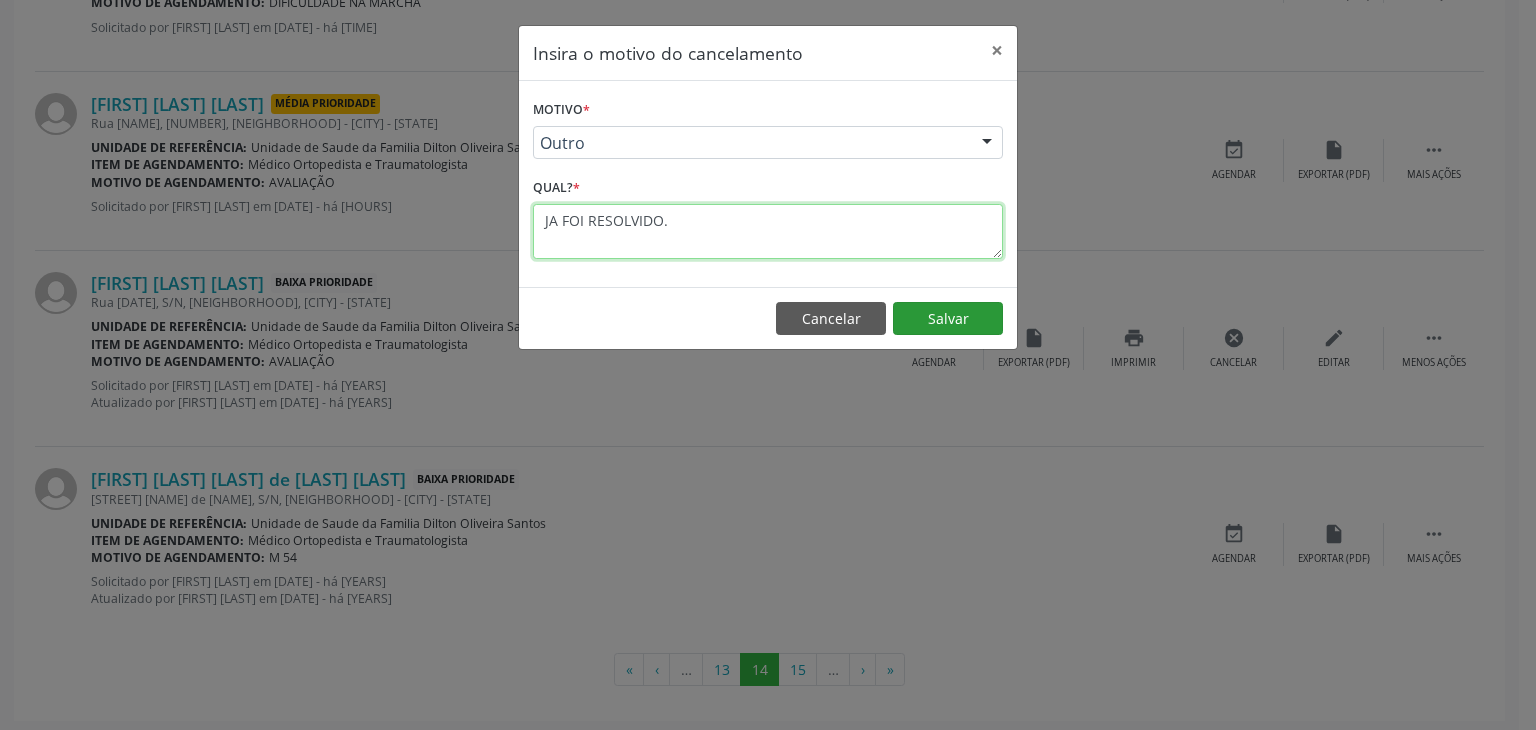 type on "JA FOI RESOLVIDO." 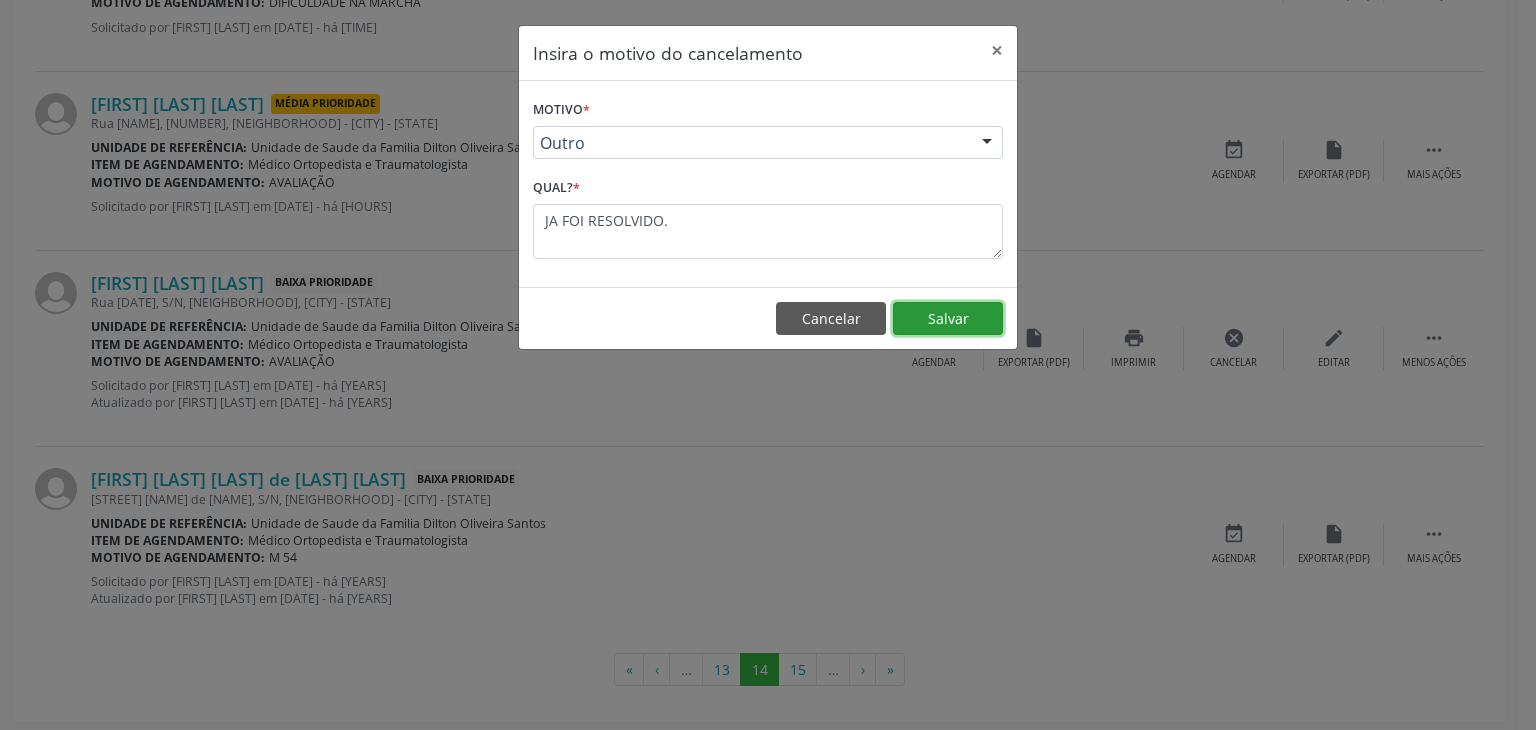 click on "Salvar" at bounding box center [948, 319] 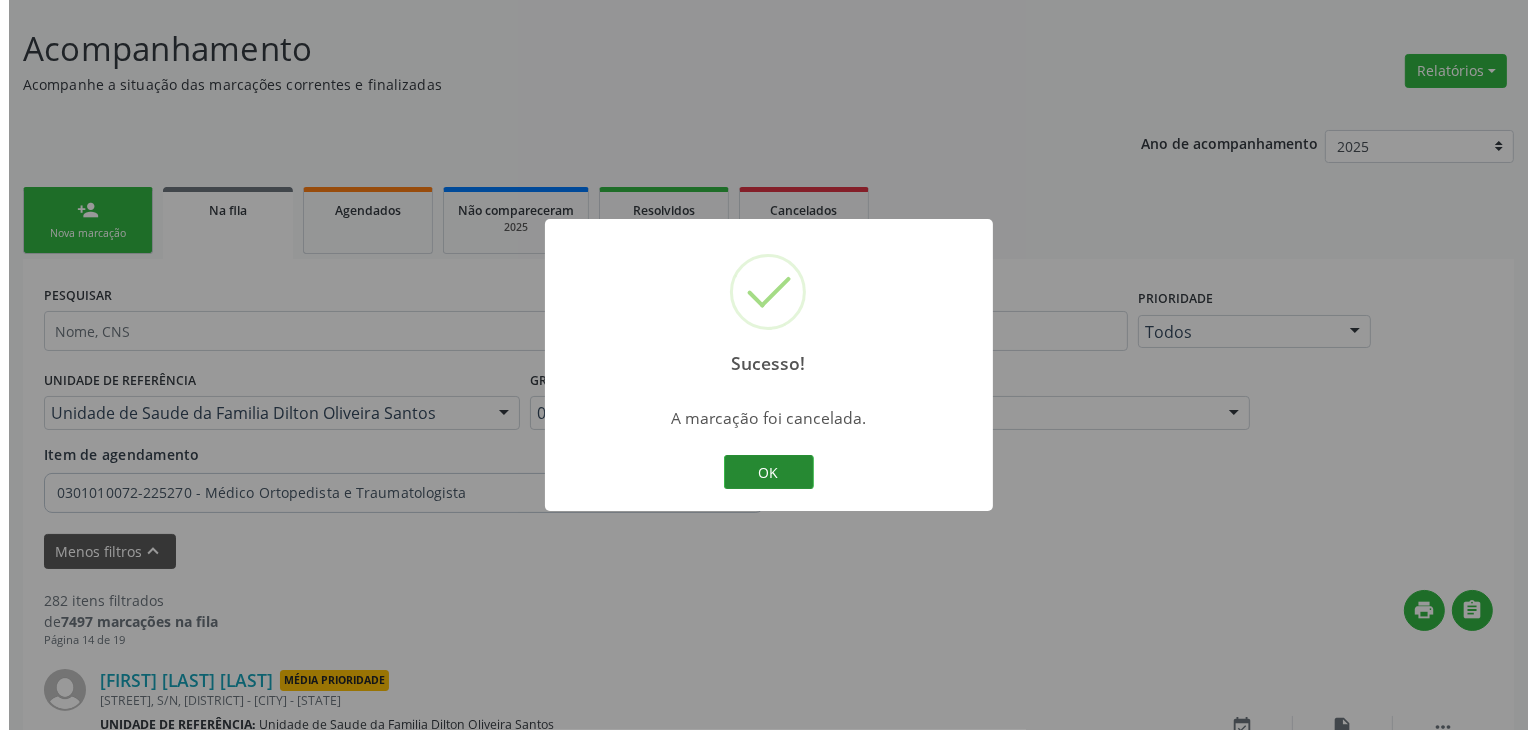 scroll, scrollTop: 2839, scrollLeft: 0, axis: vertical 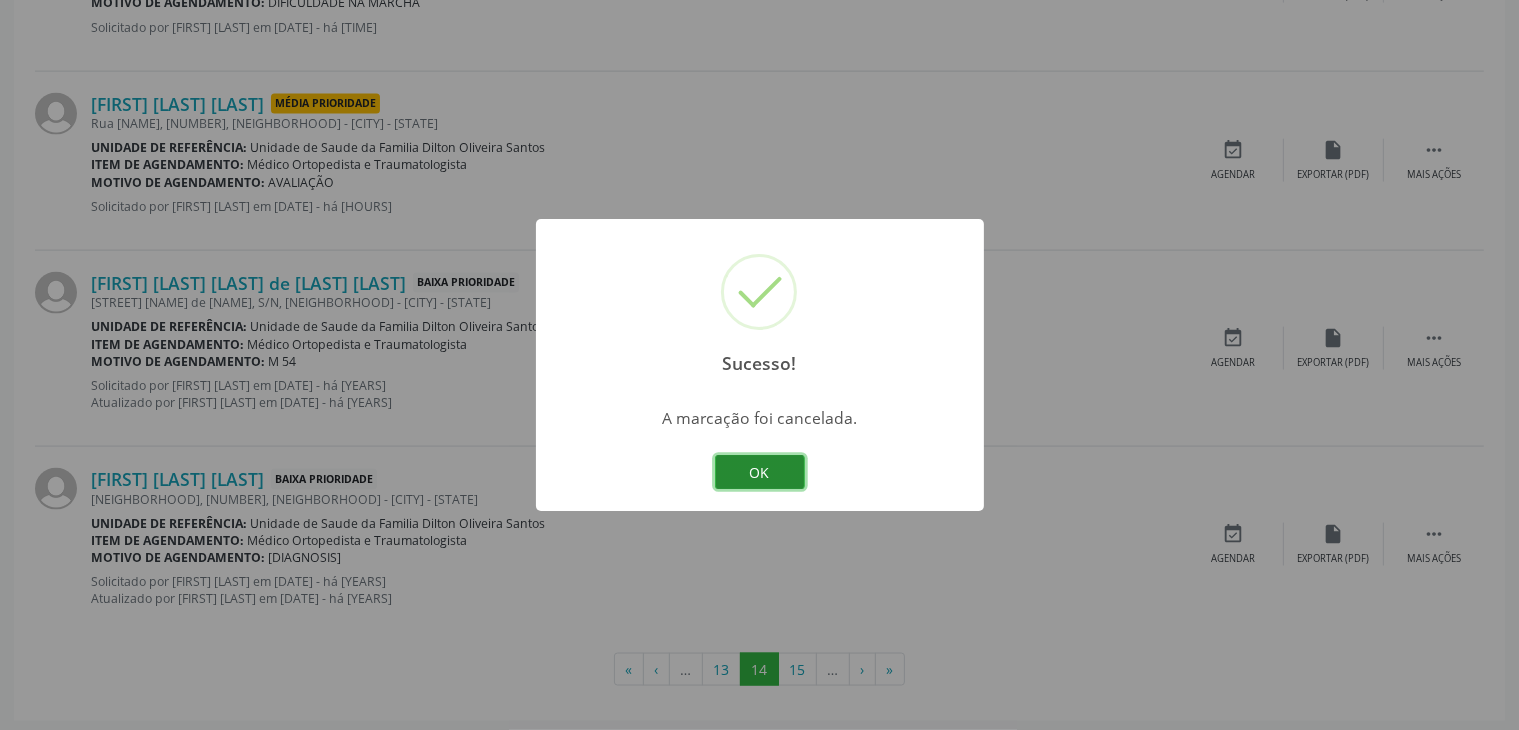 click on "OK" at bounding box center [760, 472] 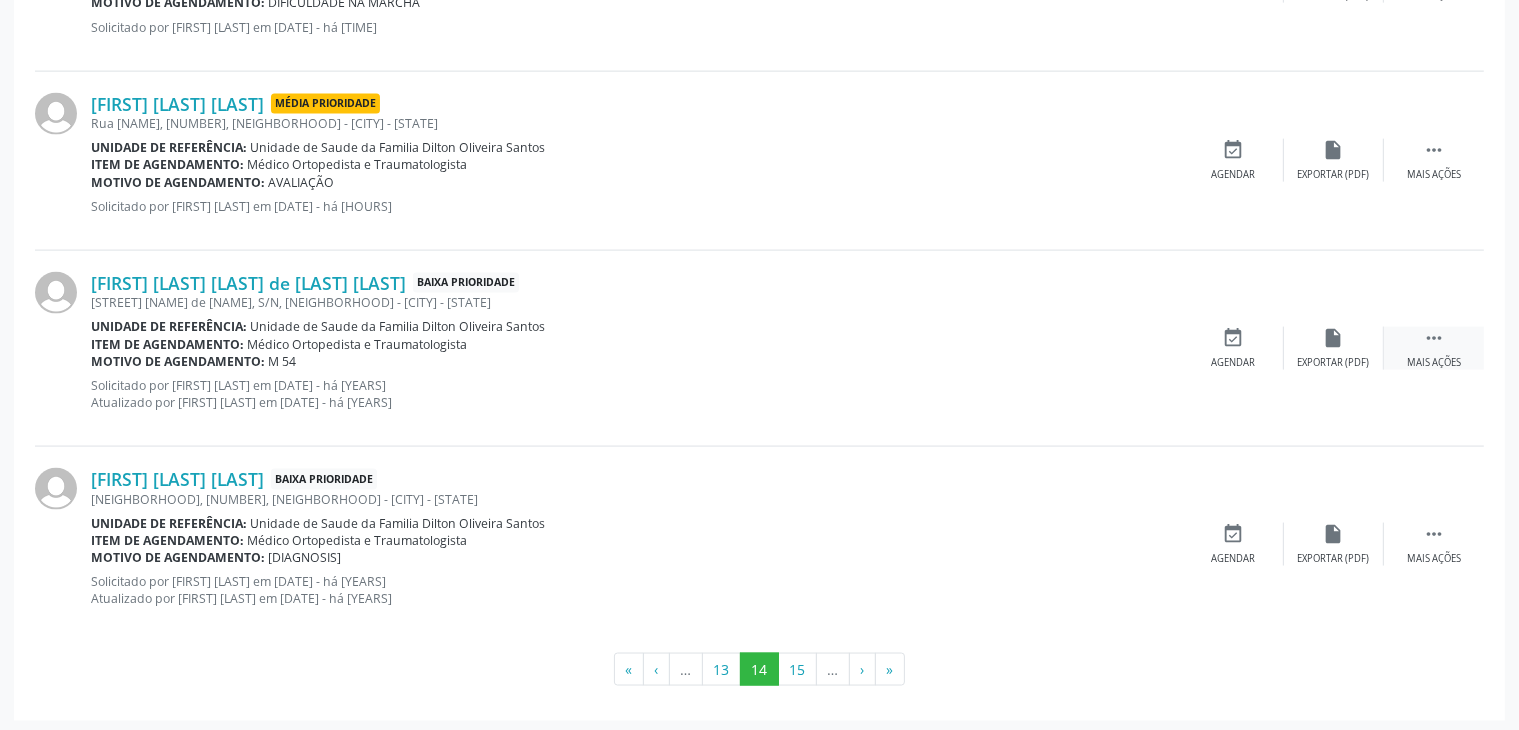 click on "
Mais ações" at bounding box center [1434, 348] 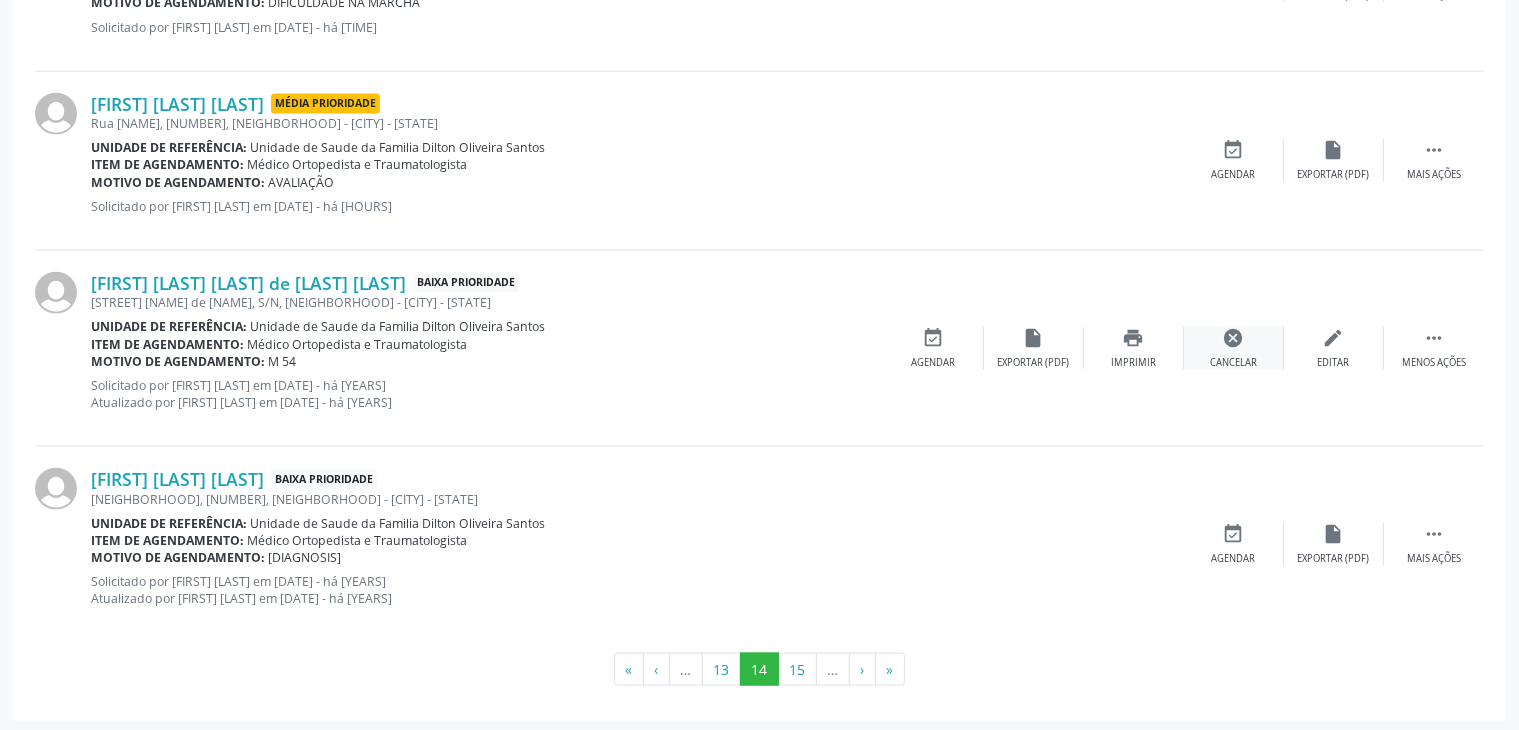 click on "cancel
Cancelar" at bounding box center (1234, 348) 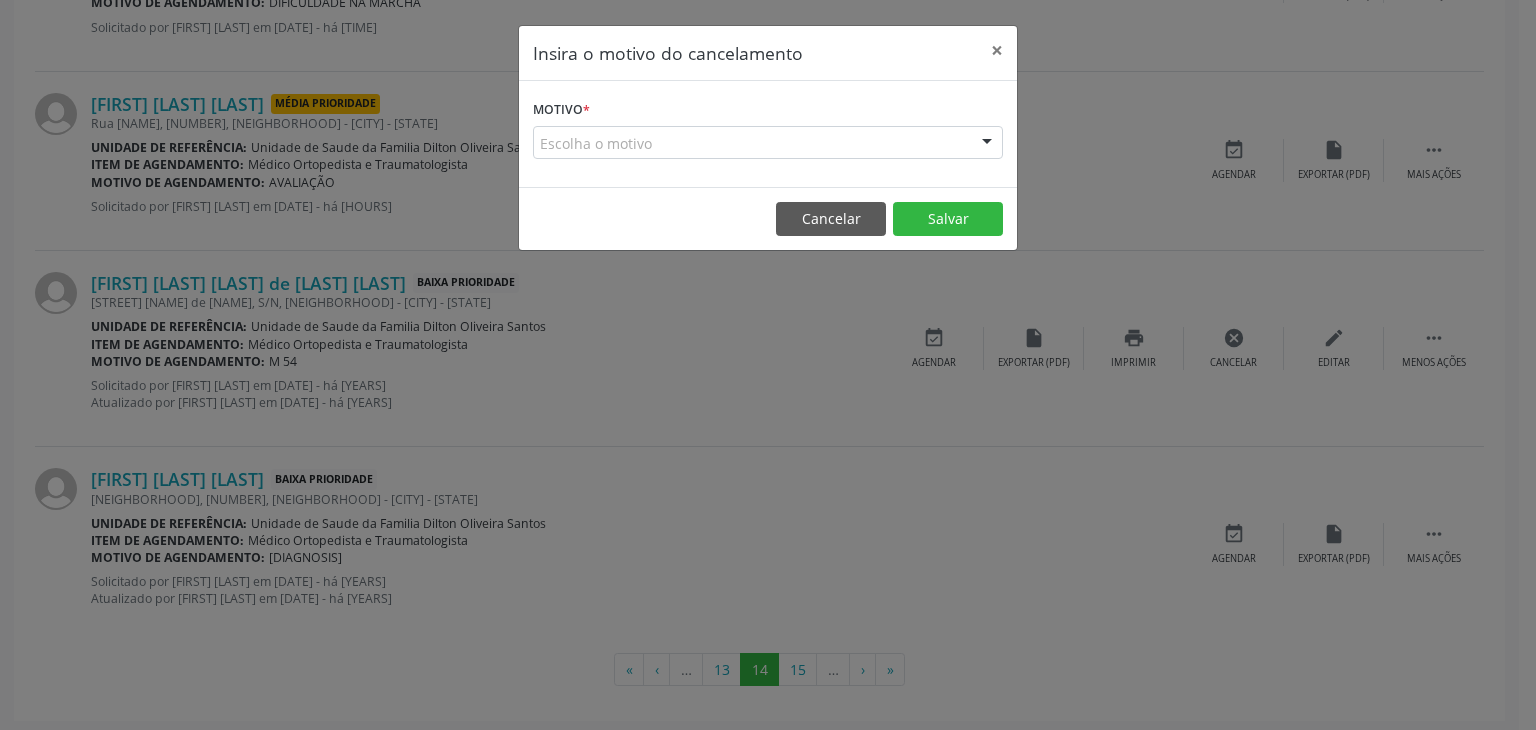 click on "Escolha o motivo" at bounding box center (768, 143) 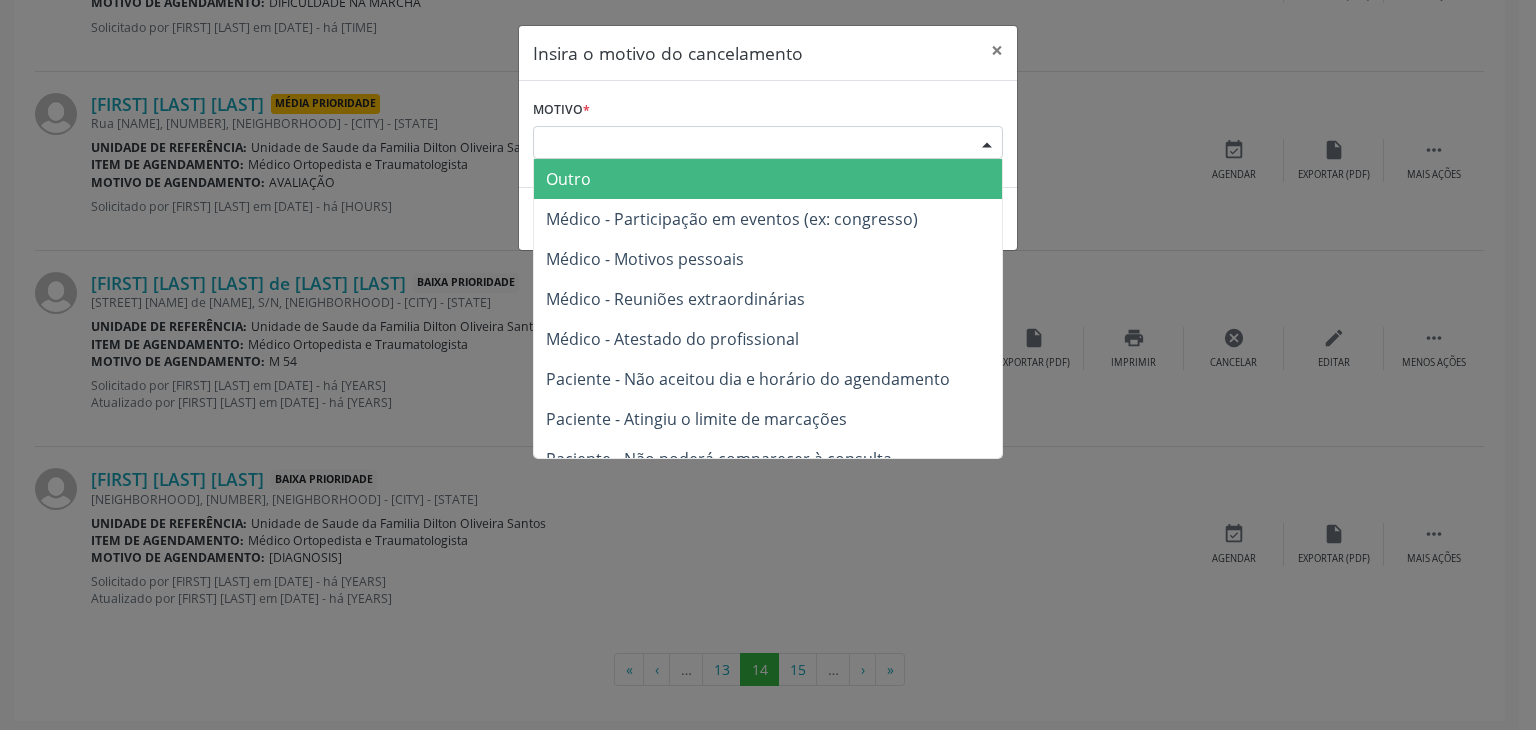 click on "Outro" at bounding box center (768, 179) 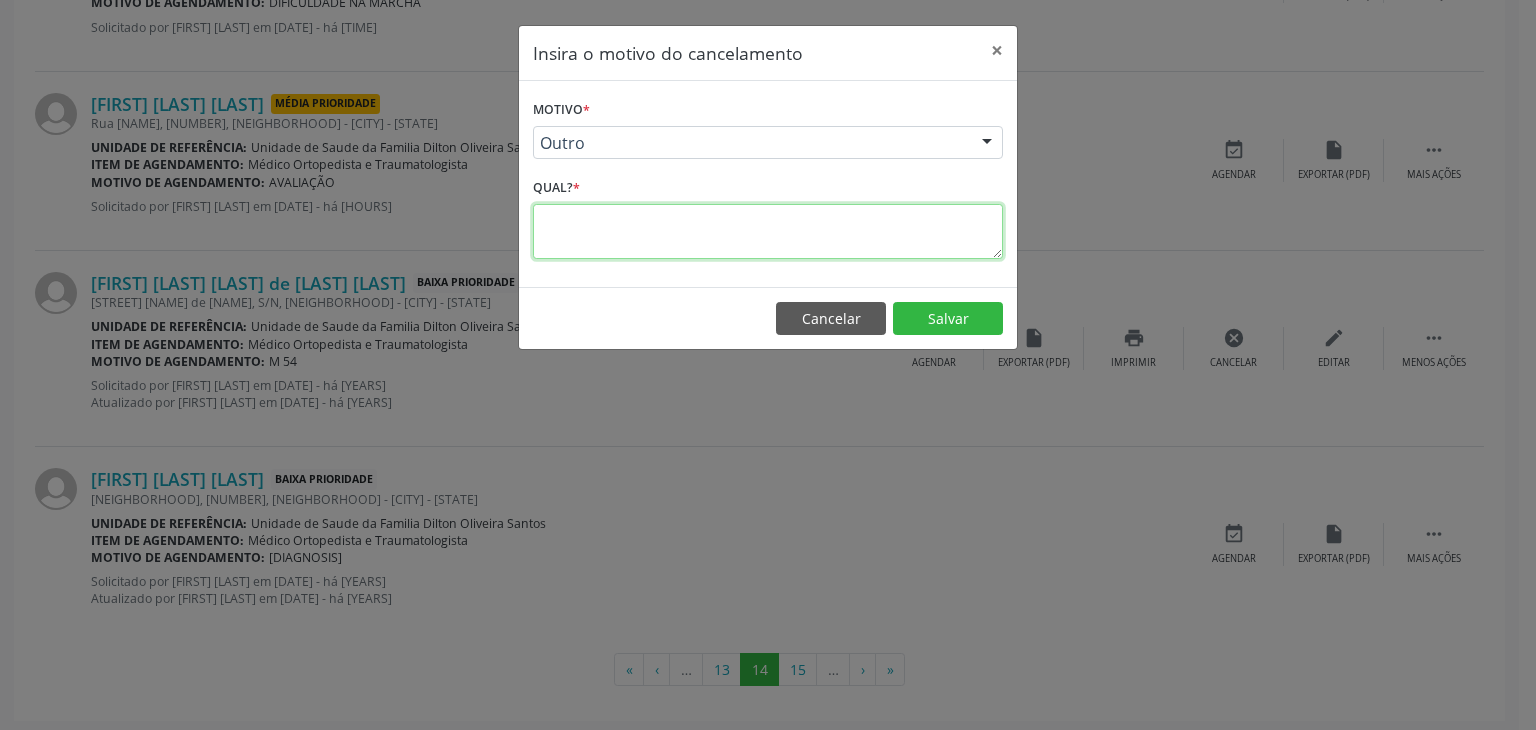 click at bounding box center [768, 231] 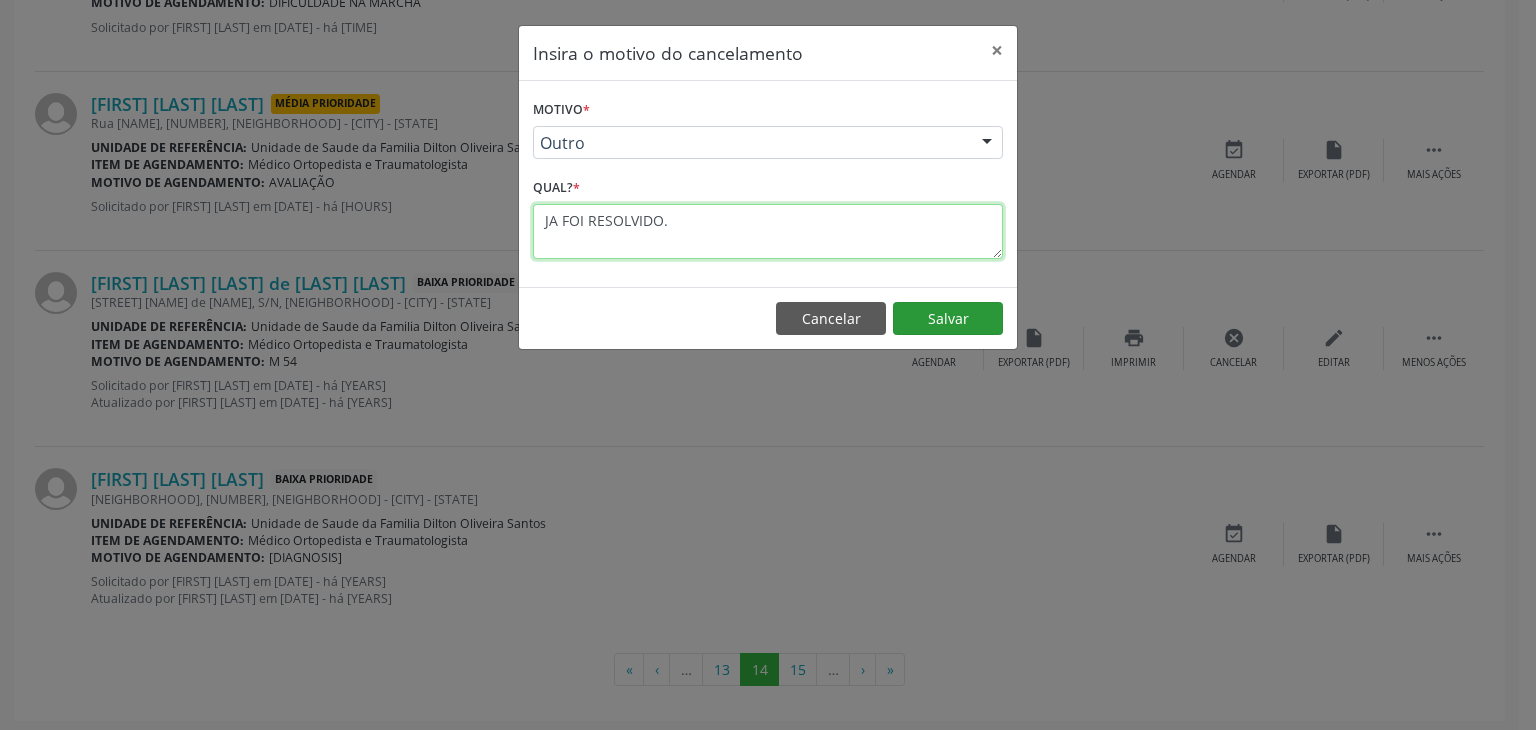 type on "JA FOI RESOLVIDO." 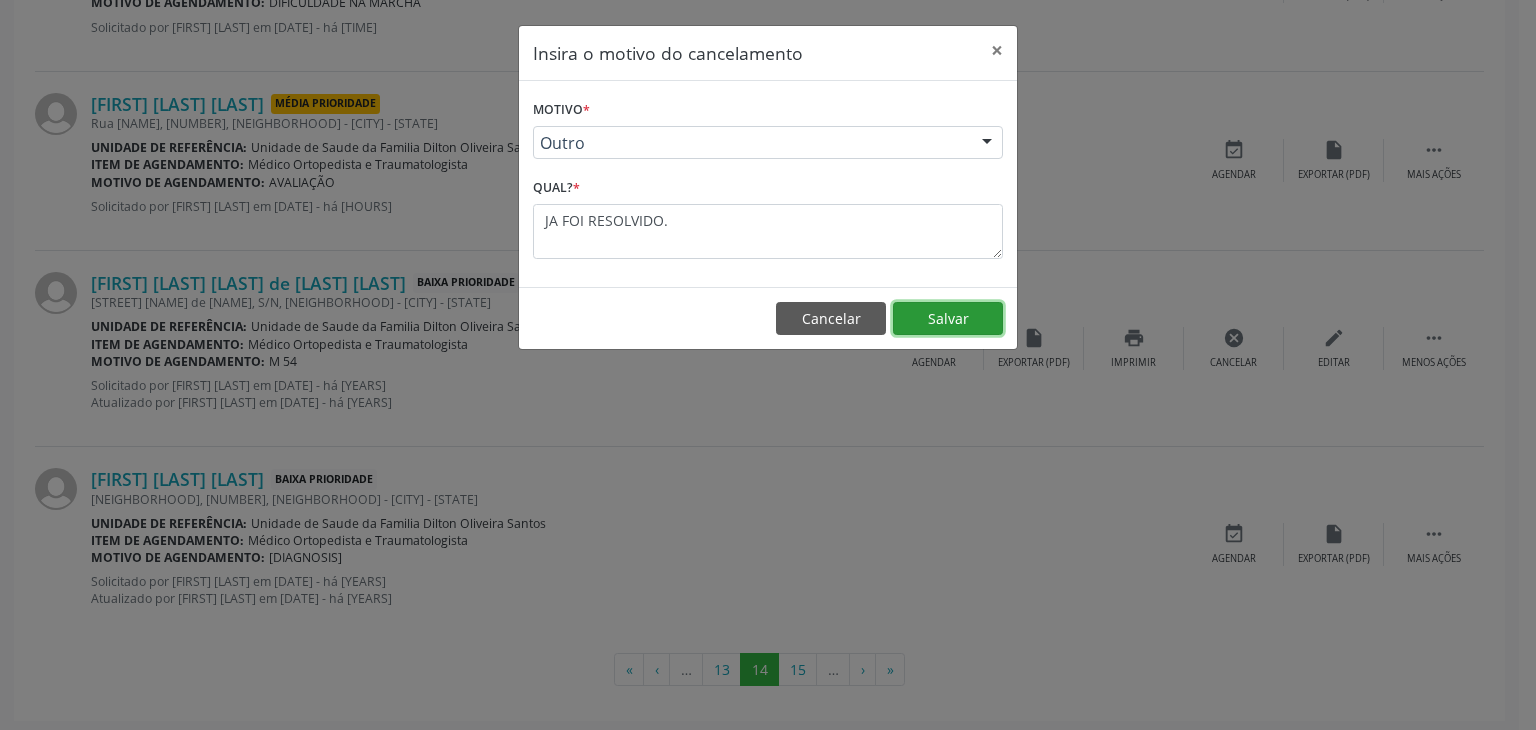click on "Salvar" at bounding box center [948, 319] 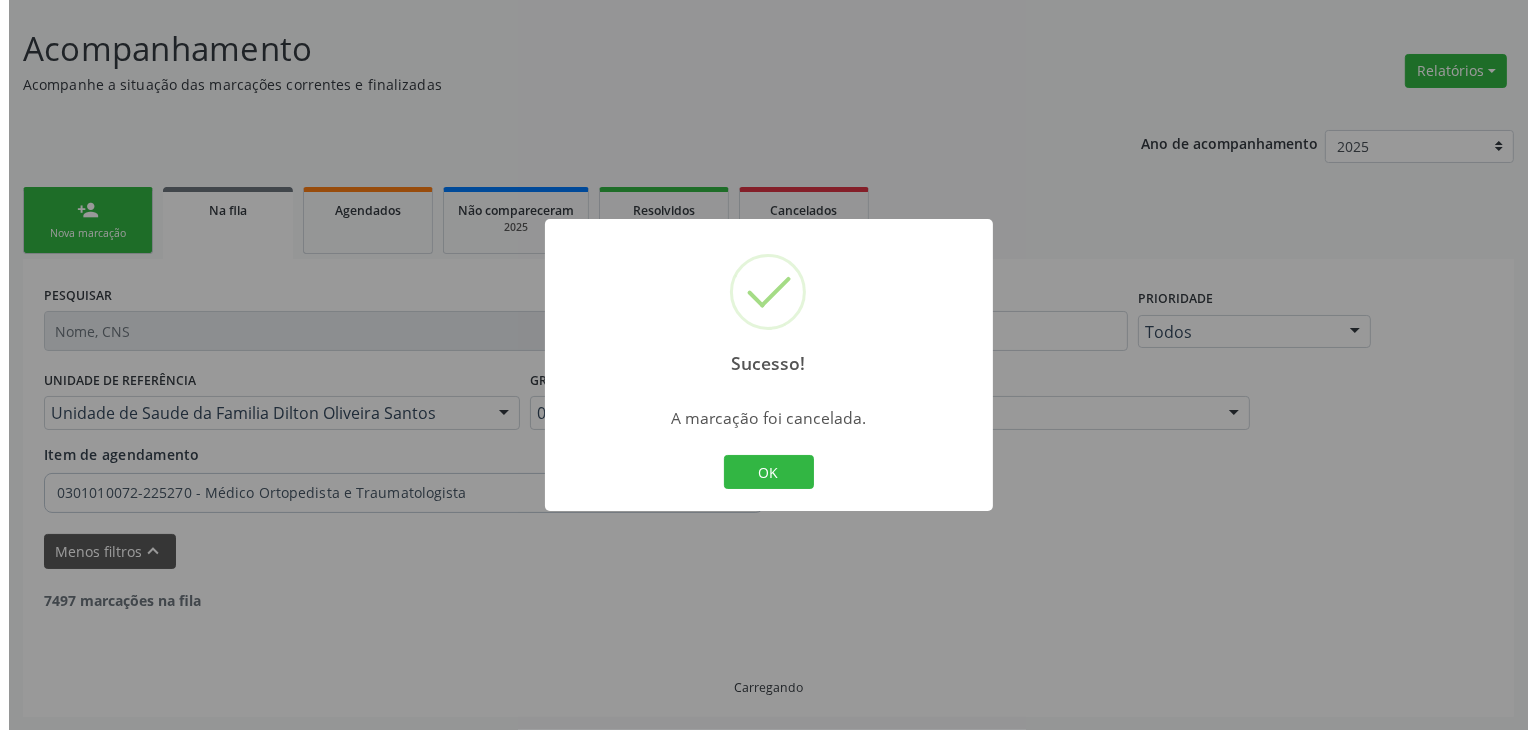 scroll, scrollTop: 2839, scrollLeft: 0, axis: vertical 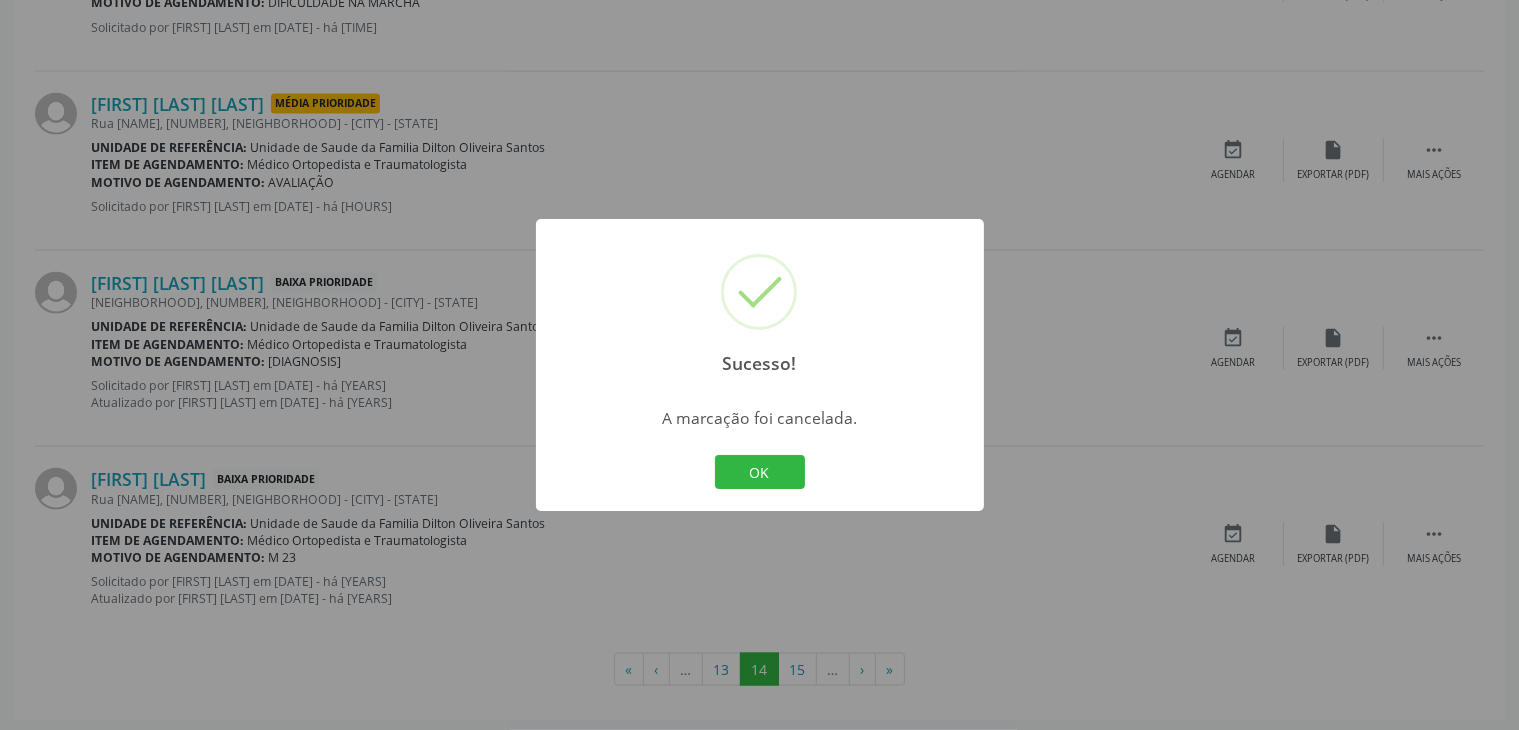 click on "Sucesso! ×" at bounding box center [760, 305] 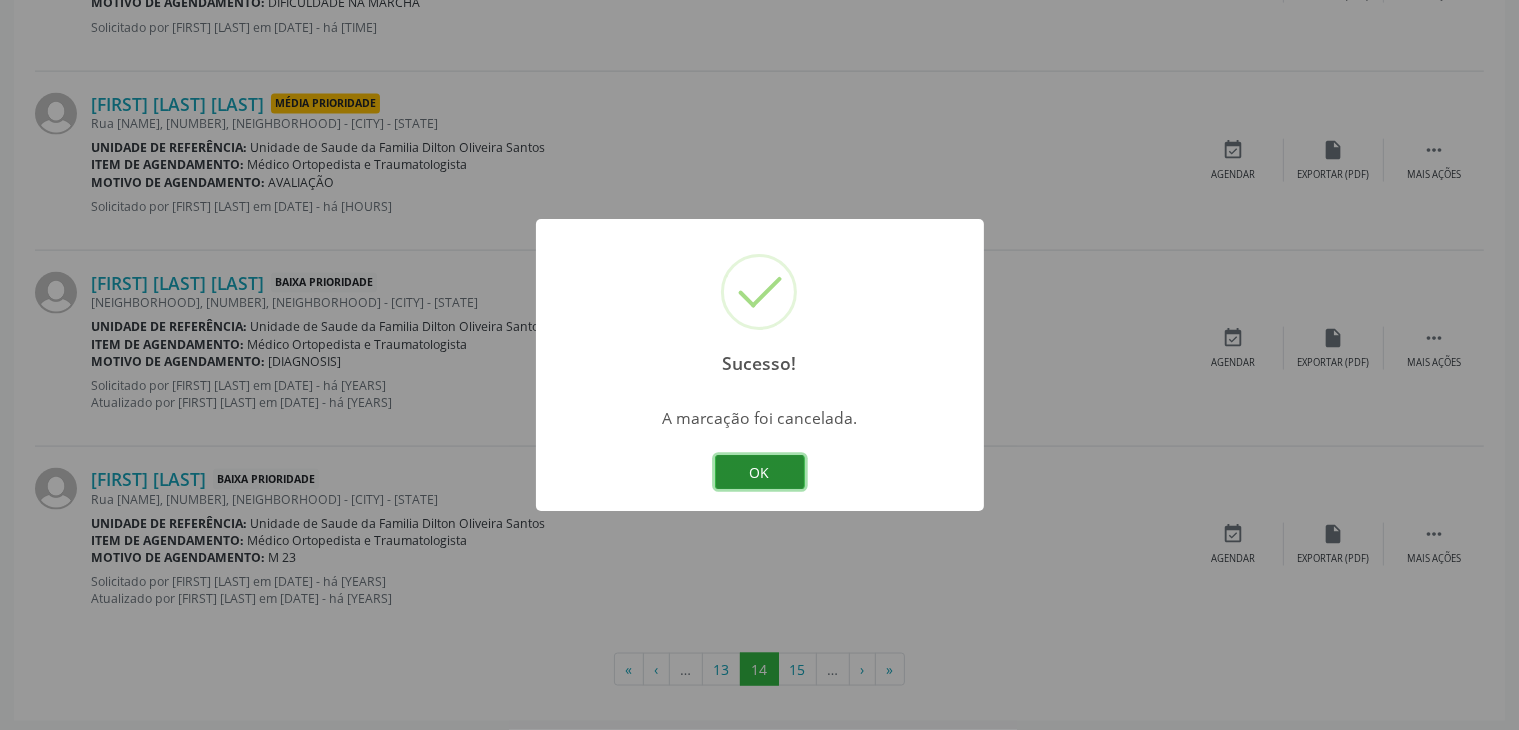 click on "OK" at bounding box center (760, 472) 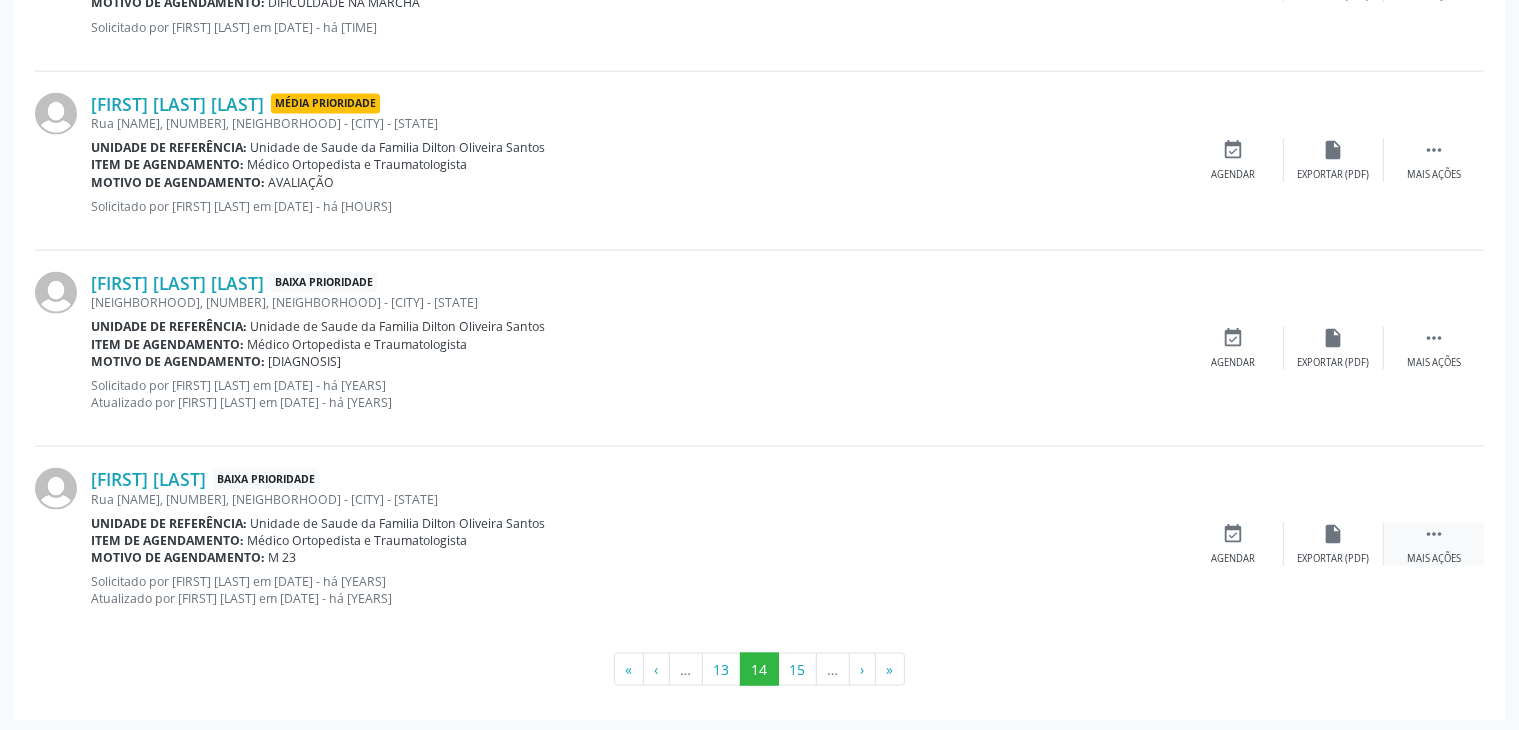 click on "" at bounding box center (1434, 534) 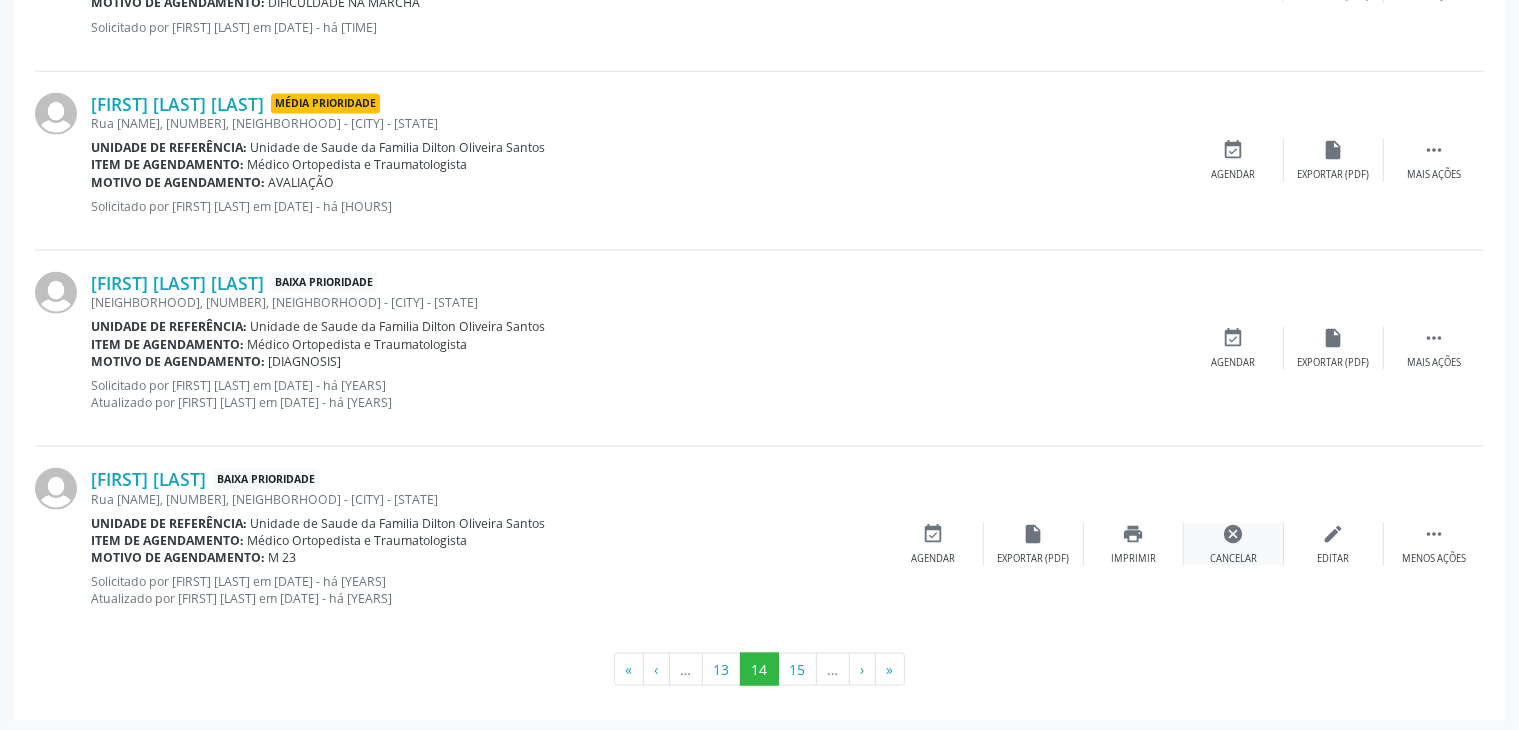 click on "cancel" at bounding box center [1234, 534] 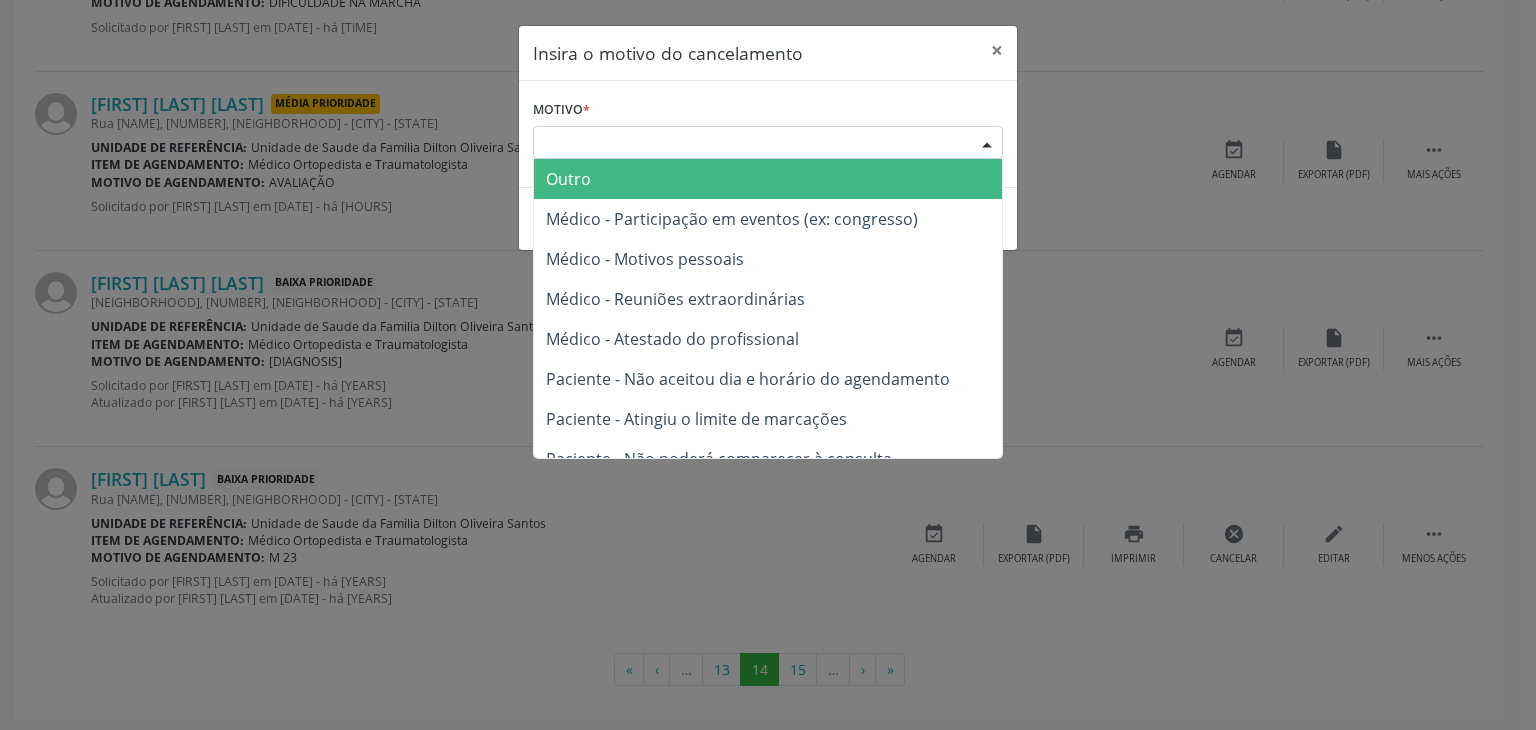 click on "Escolha o motivo" at bounding box center (768, 143) 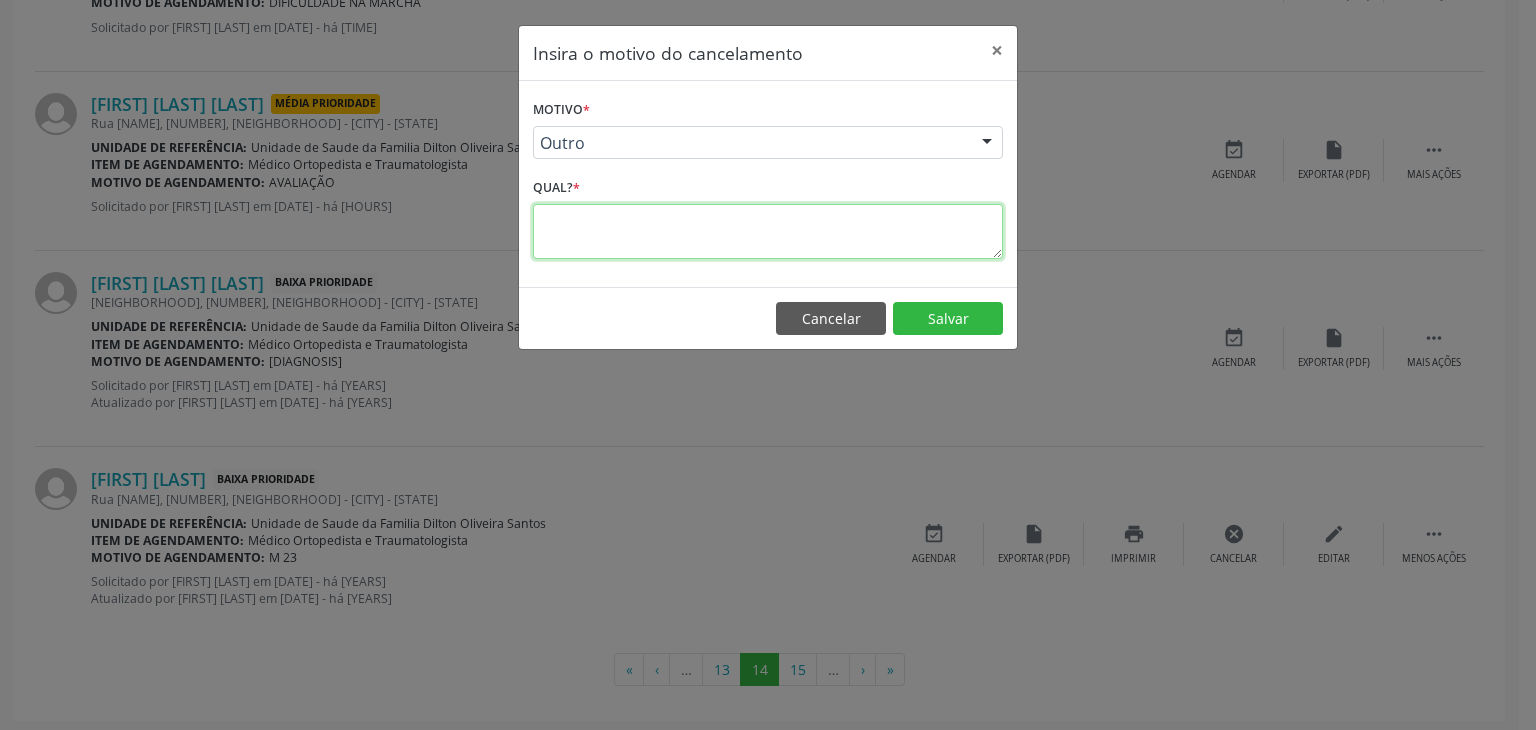 drag, startPoint x: 607, startPoint y: 245, endPoint x: 616, endPoint y: 232, distance: 15.811388 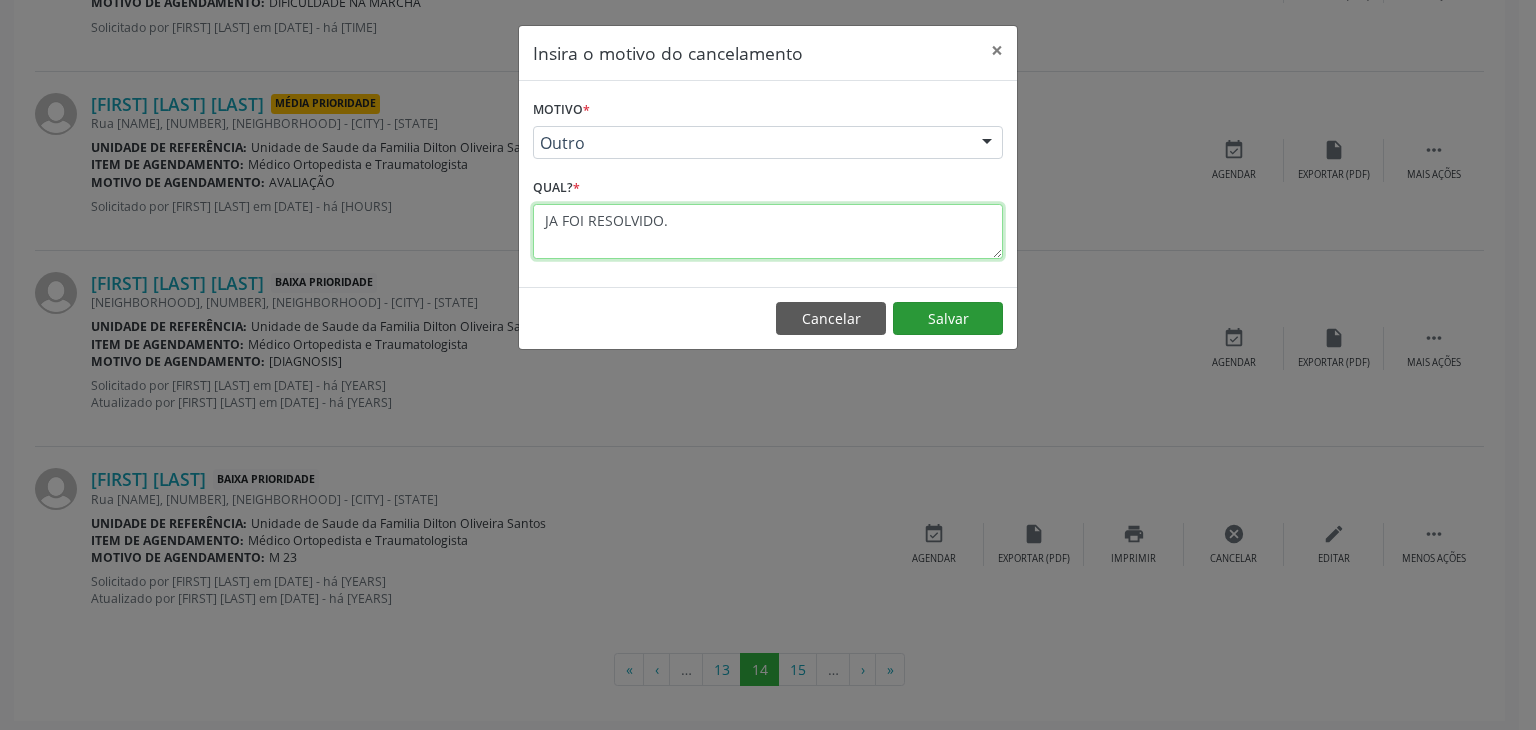 type on "JA FOI RESOLVIDO." 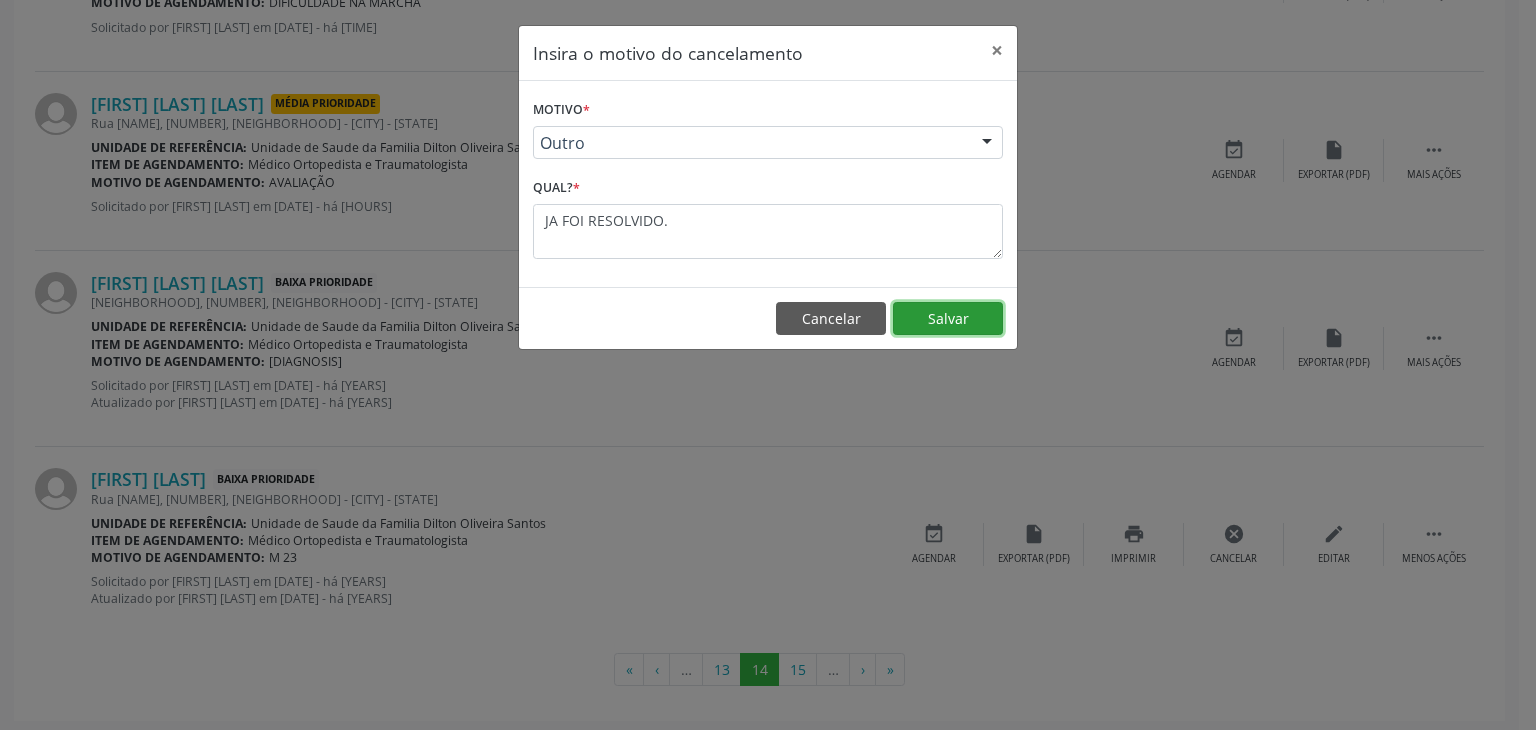 click on "Salvar" at bounding box center [948, 319] 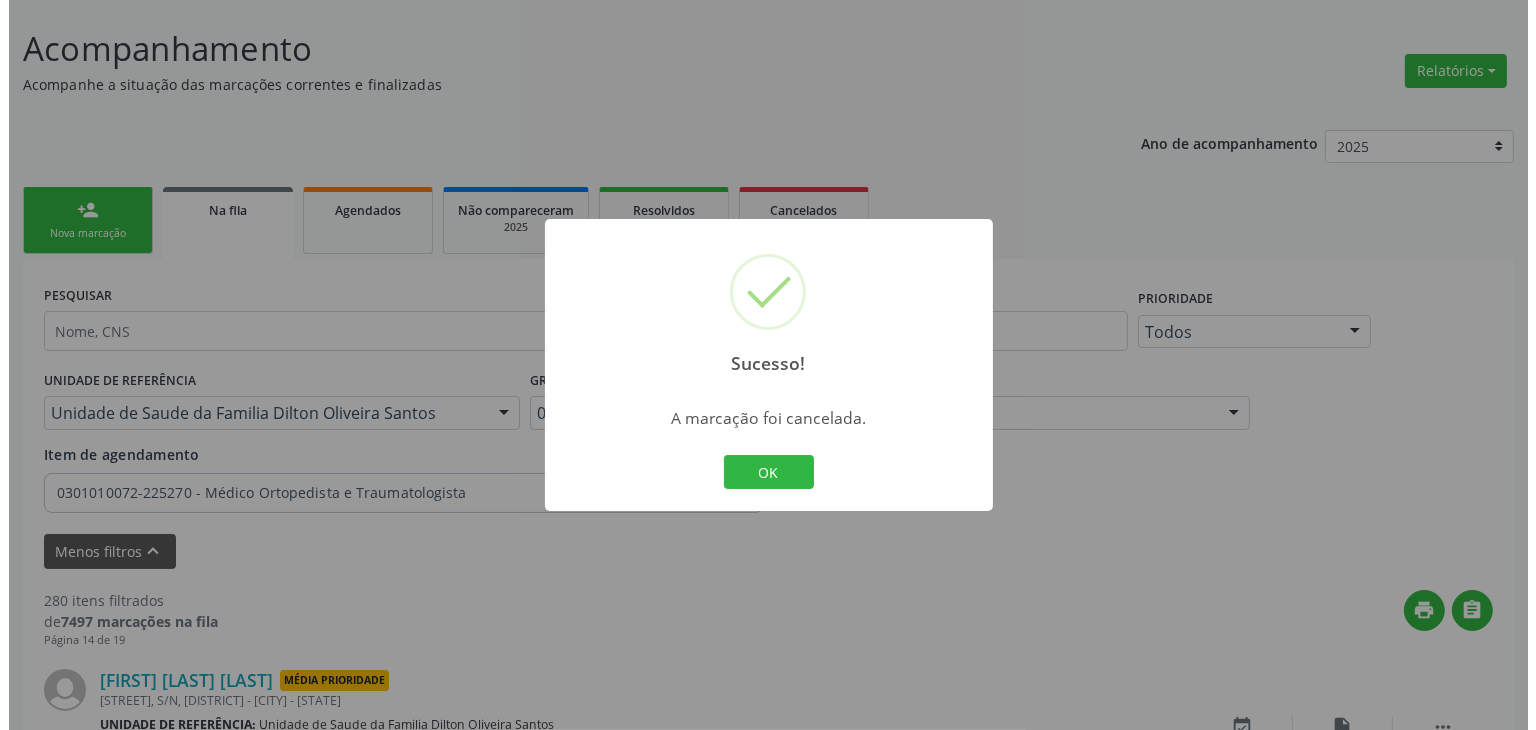 scroll, scrollTop: 2839, scrollLeft: 0, axis: vertical 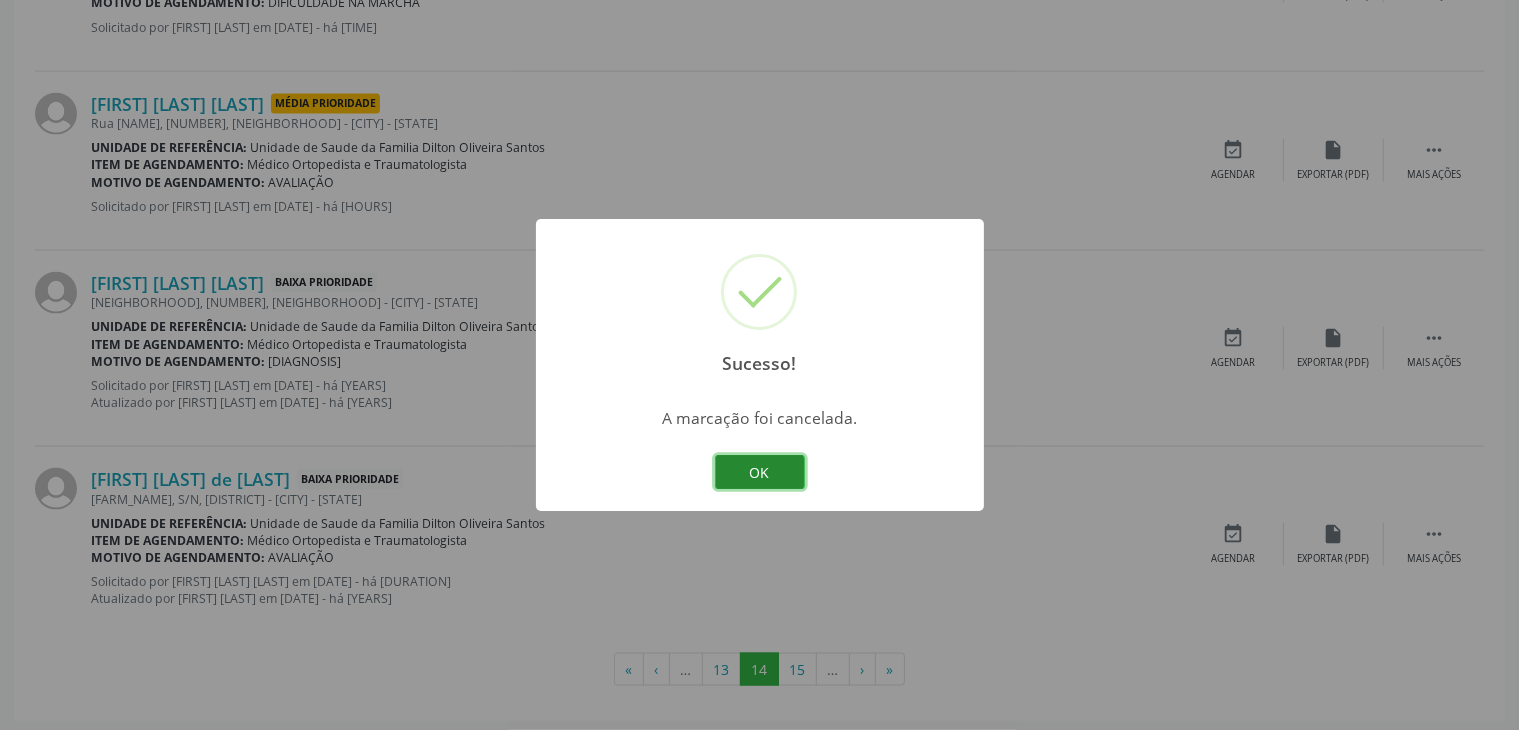 click on "OK" at bounding box center (760, 472) 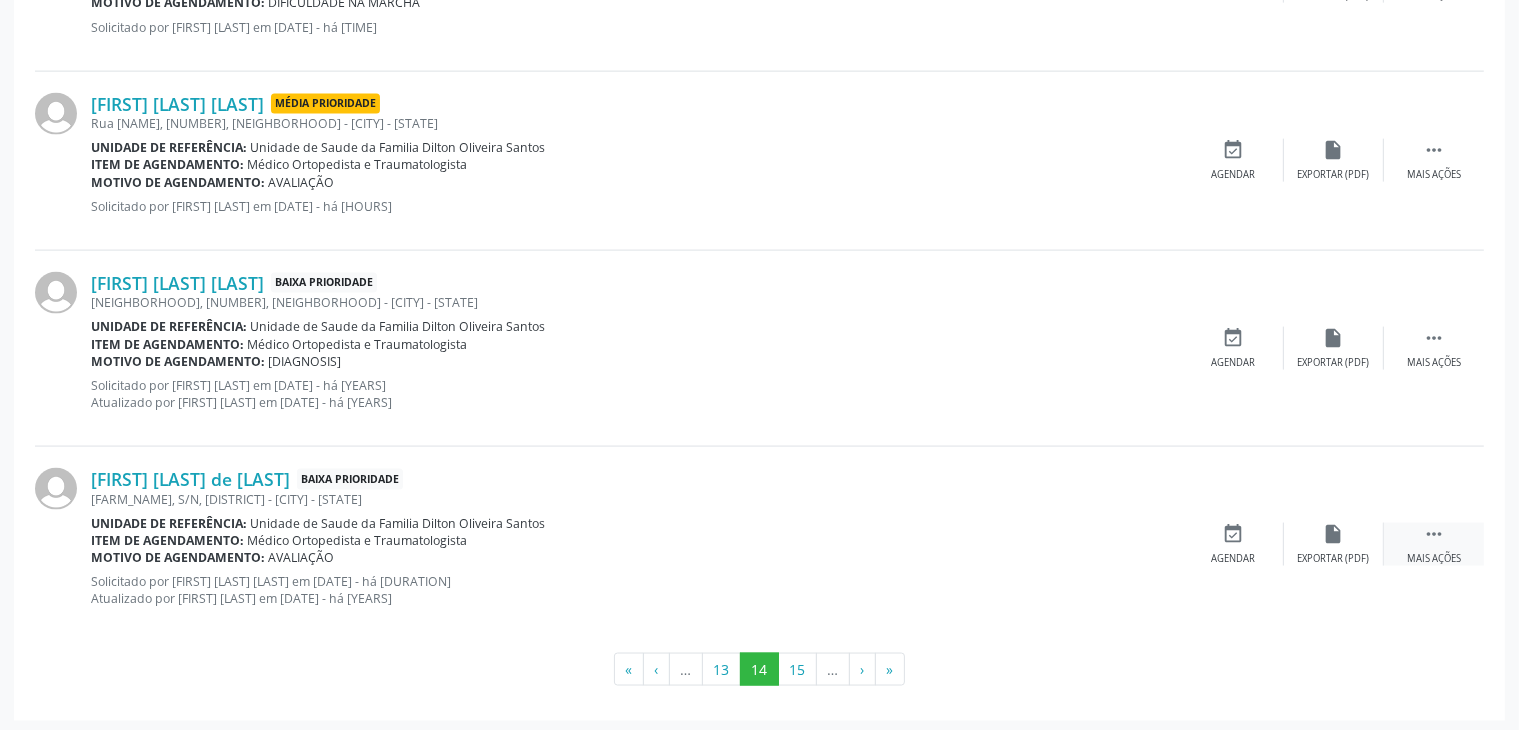 click on "" at bounding box center [1434, 534] 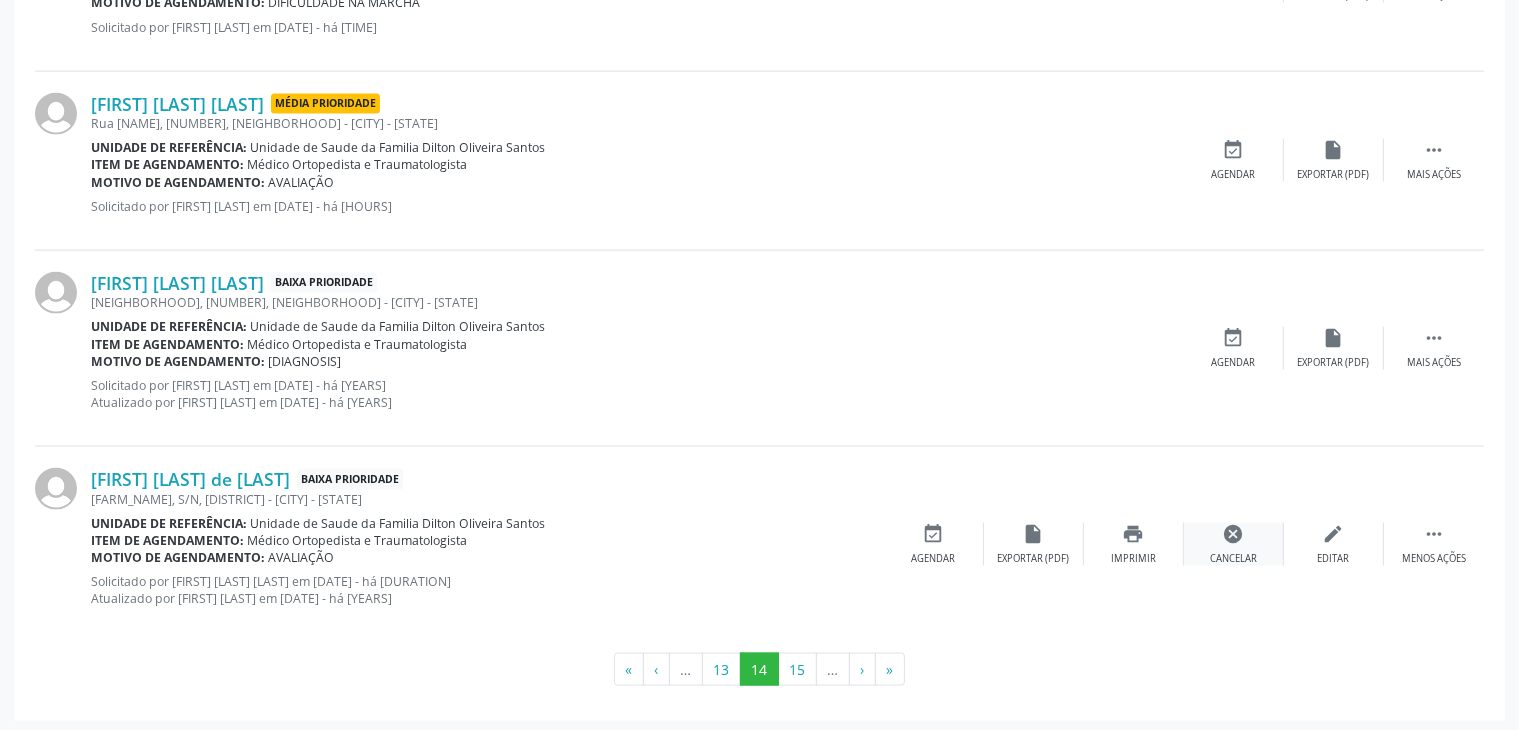 click on "cancel" at bounding box center [1234, 534] 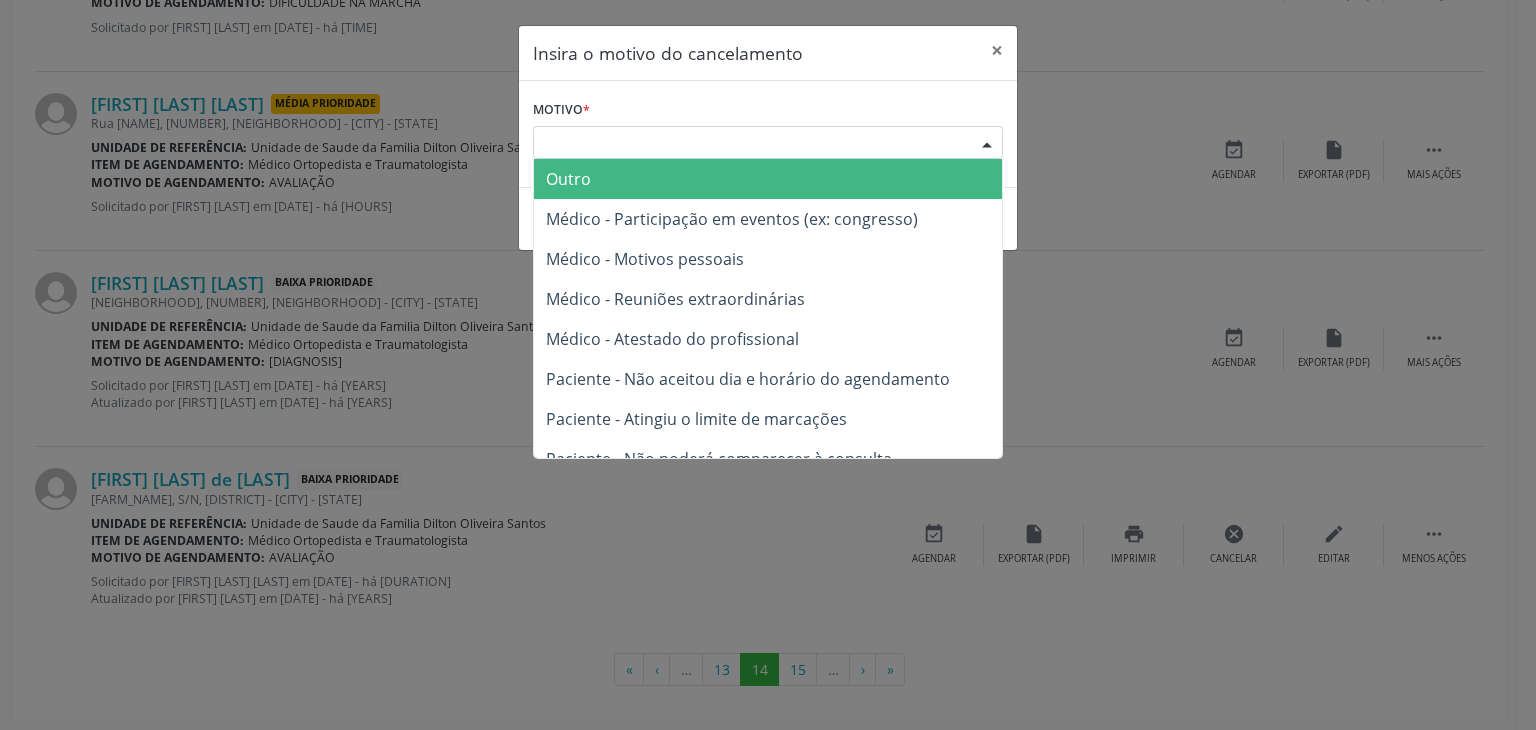 click on "Escolha o motivo" at bounding box center [768, 143] 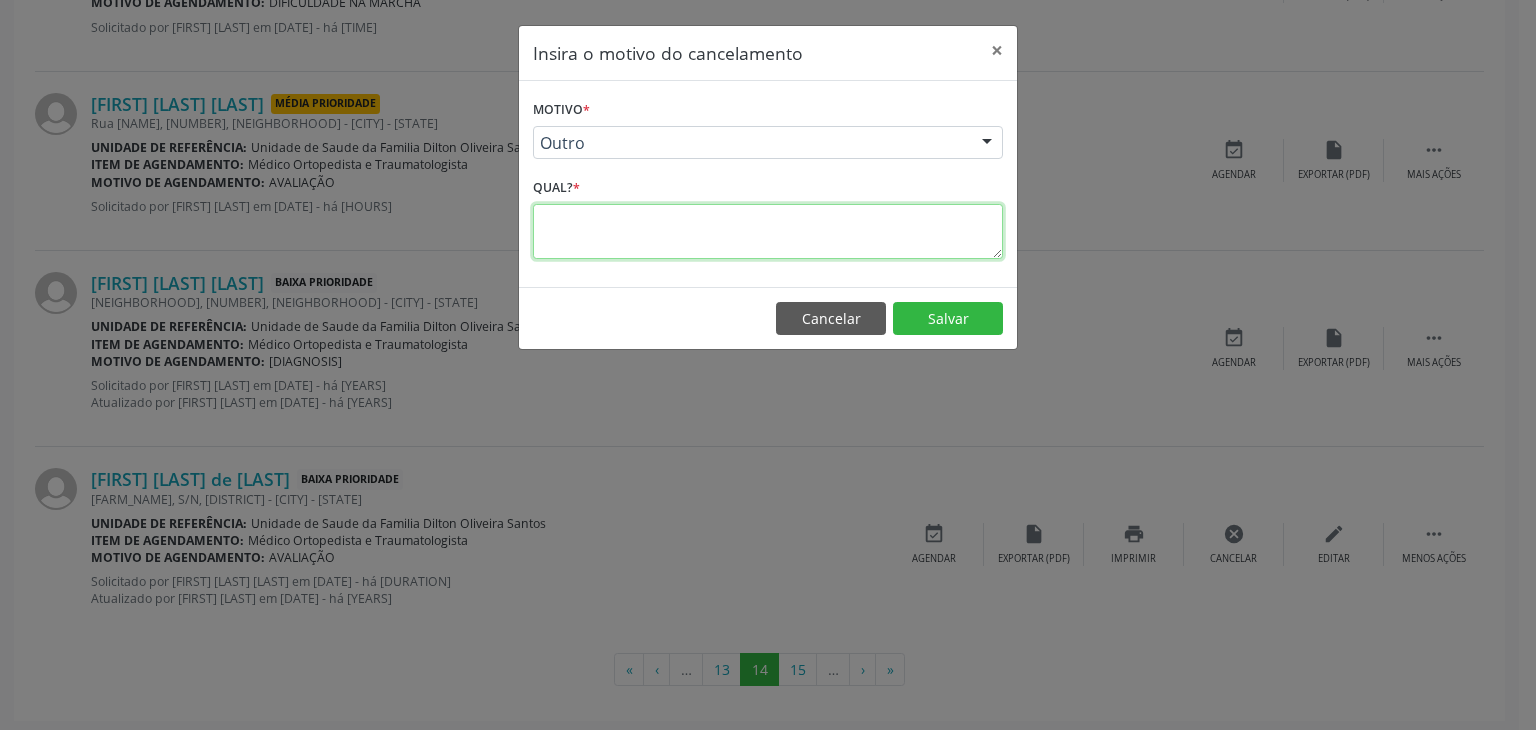 click at bounding box center (768, 231) 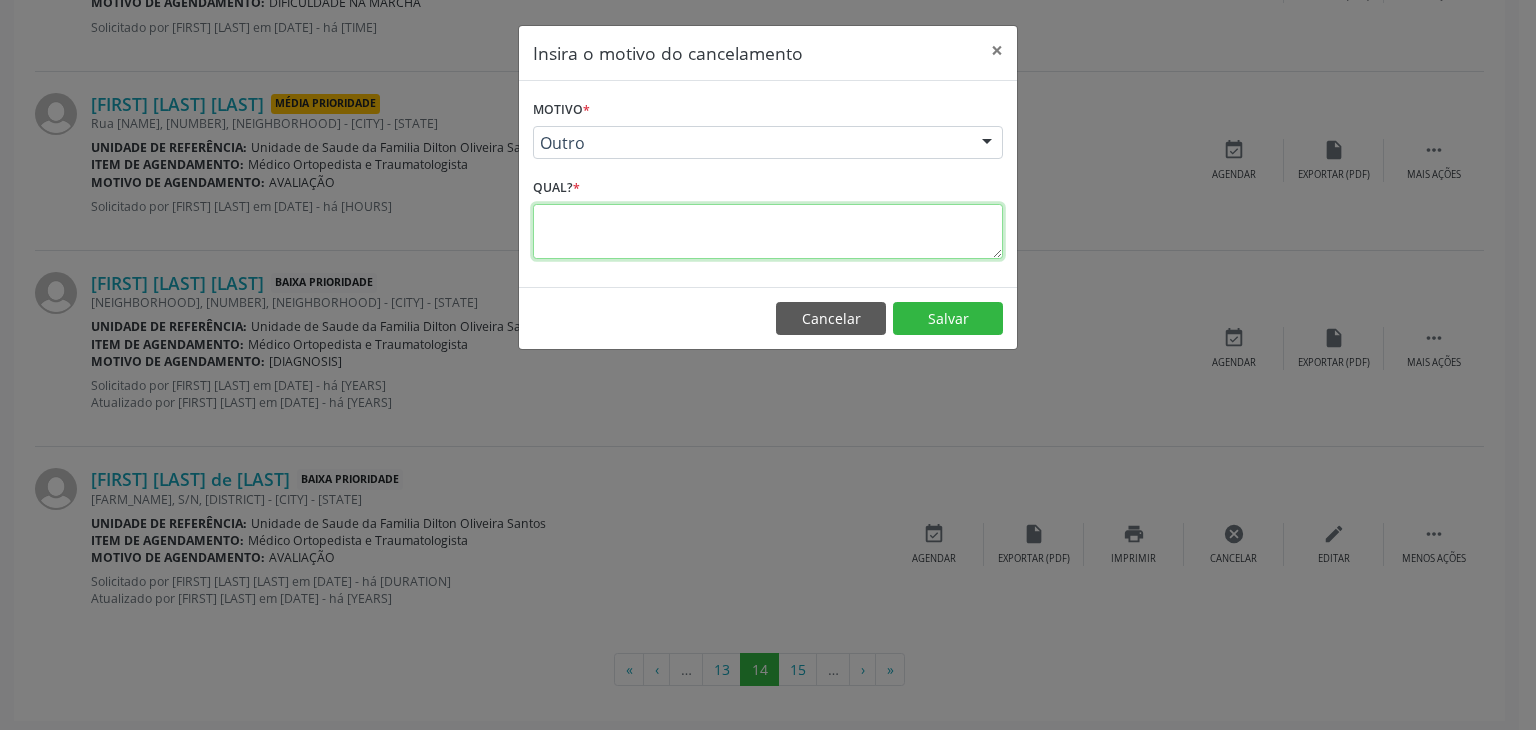 paste on "JA FOI RESOLVIDO." 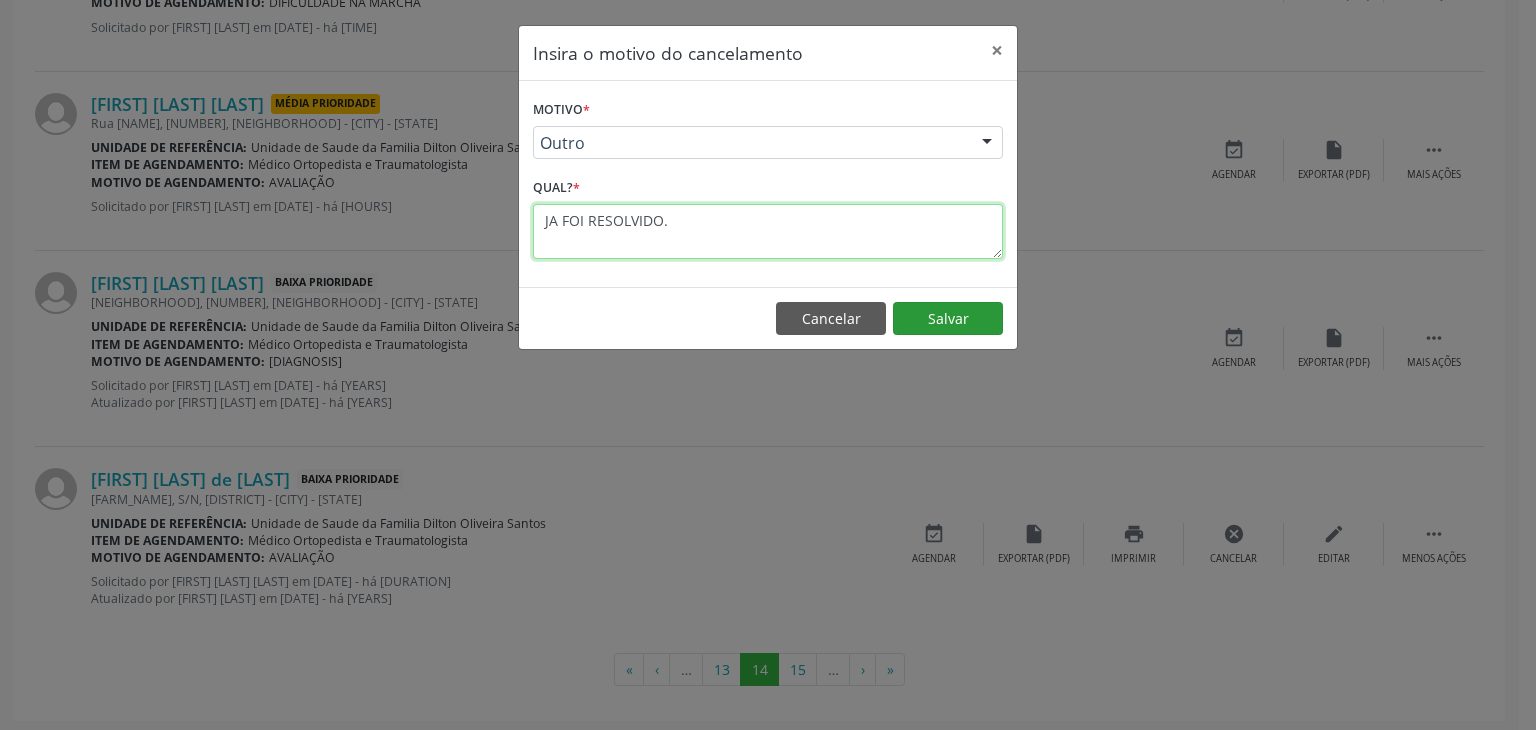 type on "JA FOI RESOLVIDO." 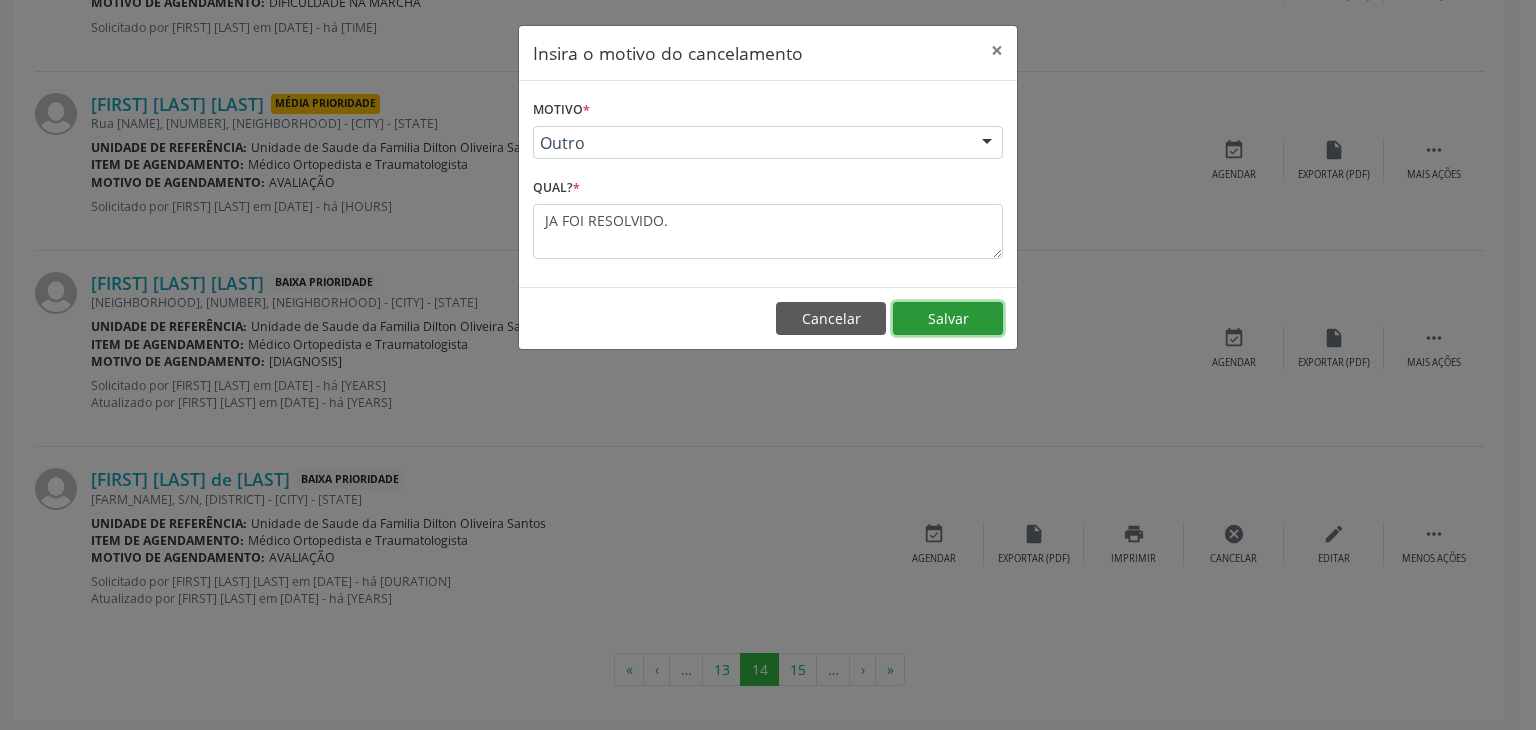 click on "Salvar" at bounding box center [948, 319] 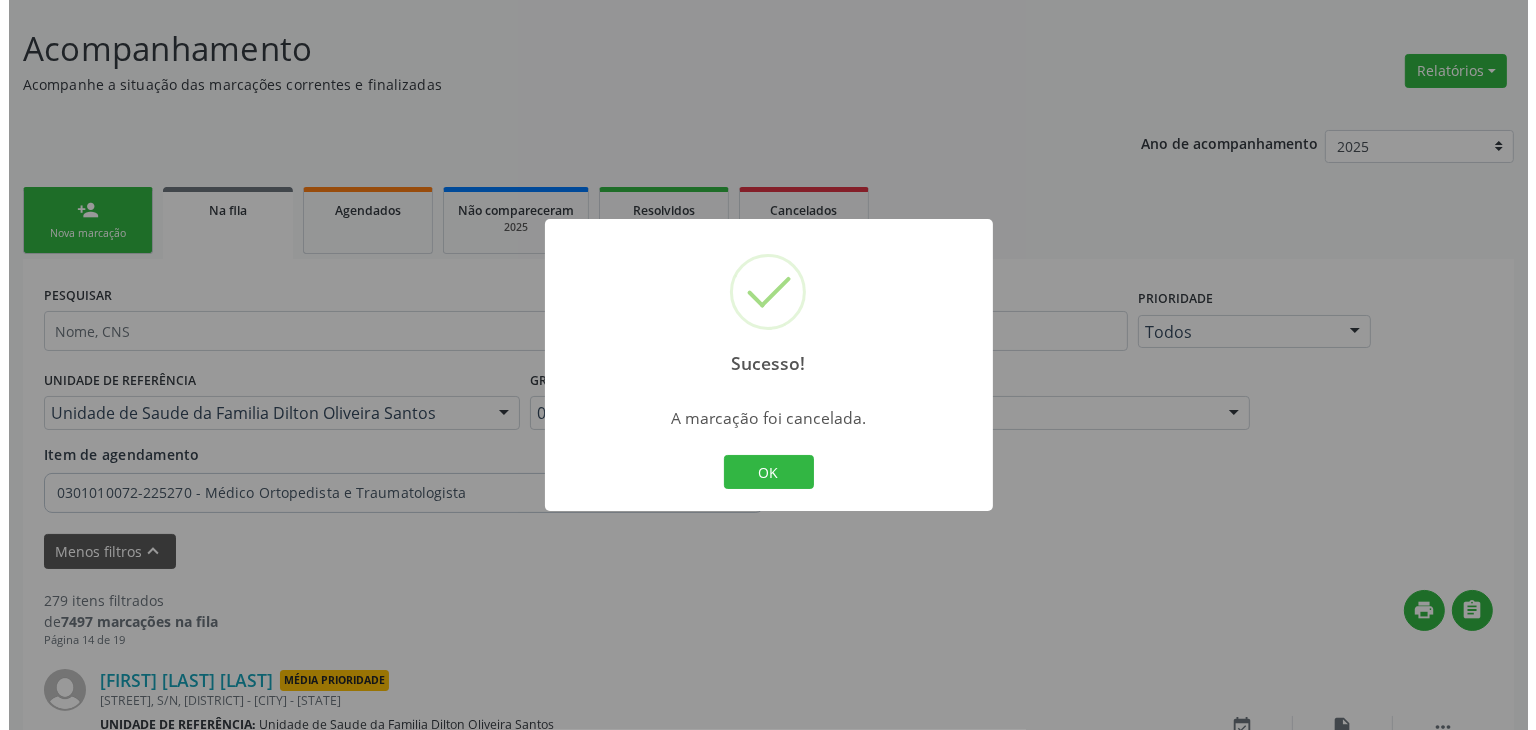 scroll, scrollTop: 2839, scrollLeft: 0, axis: vertical 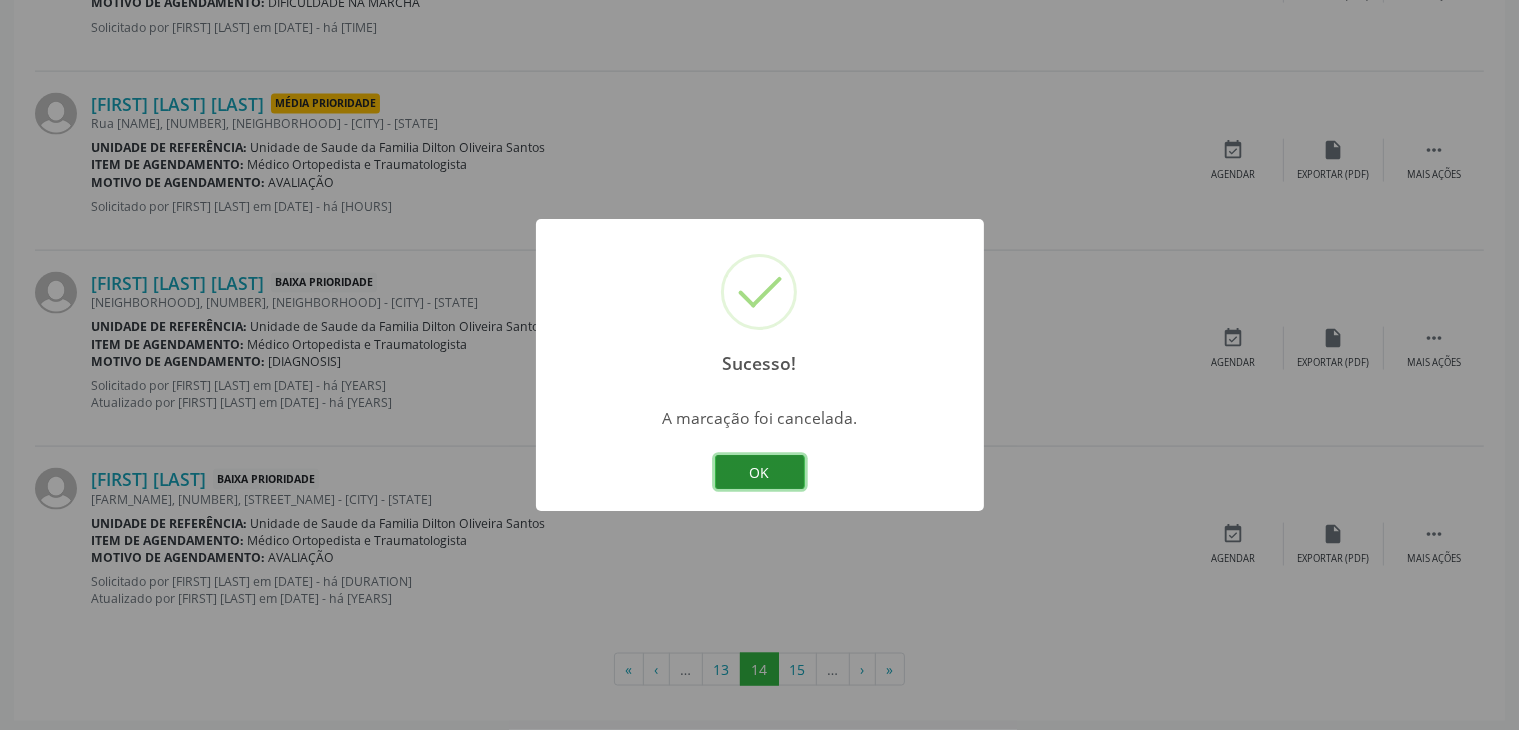 click on "OK" at bounding box center [760, 472] 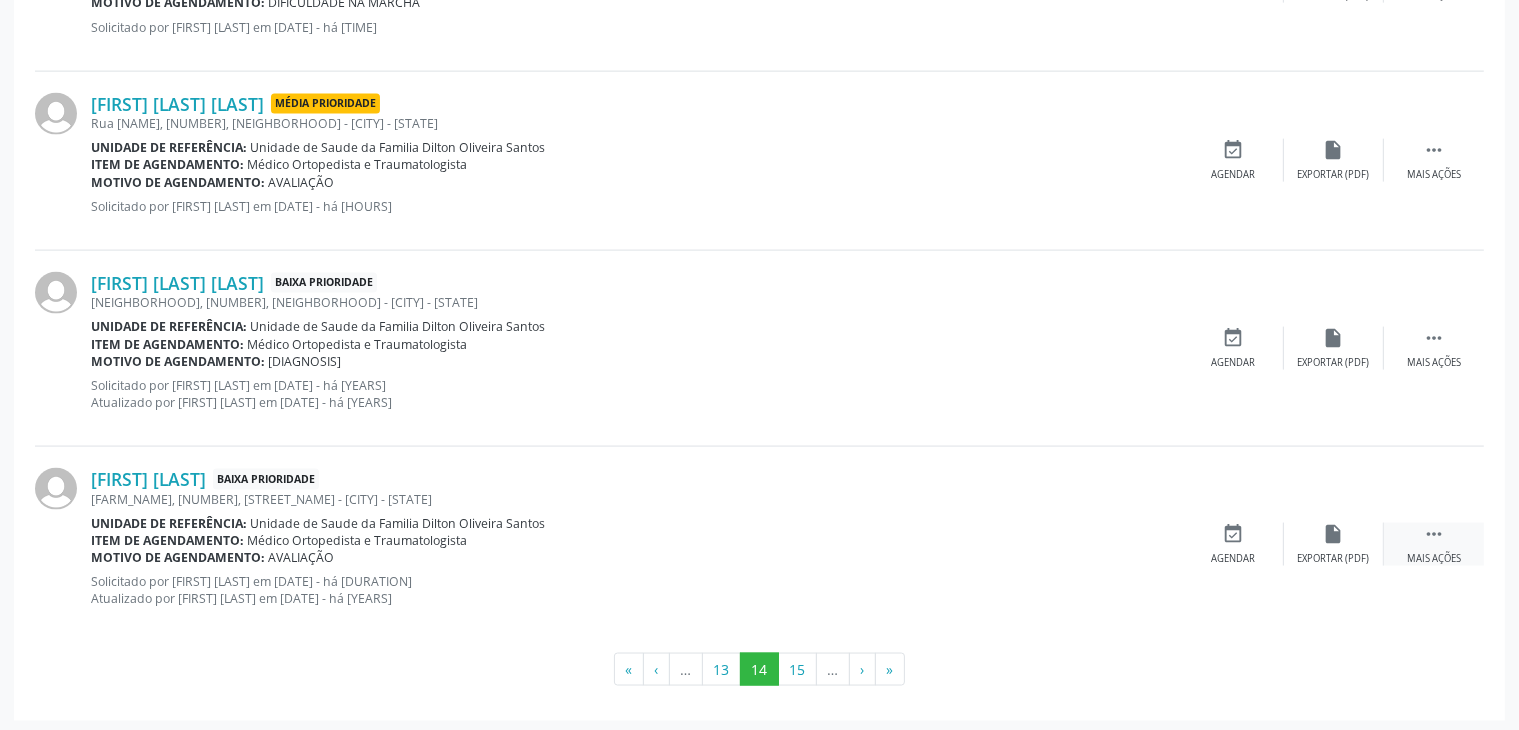 click on "
Mais ações" at bounding box center (1434, 544) 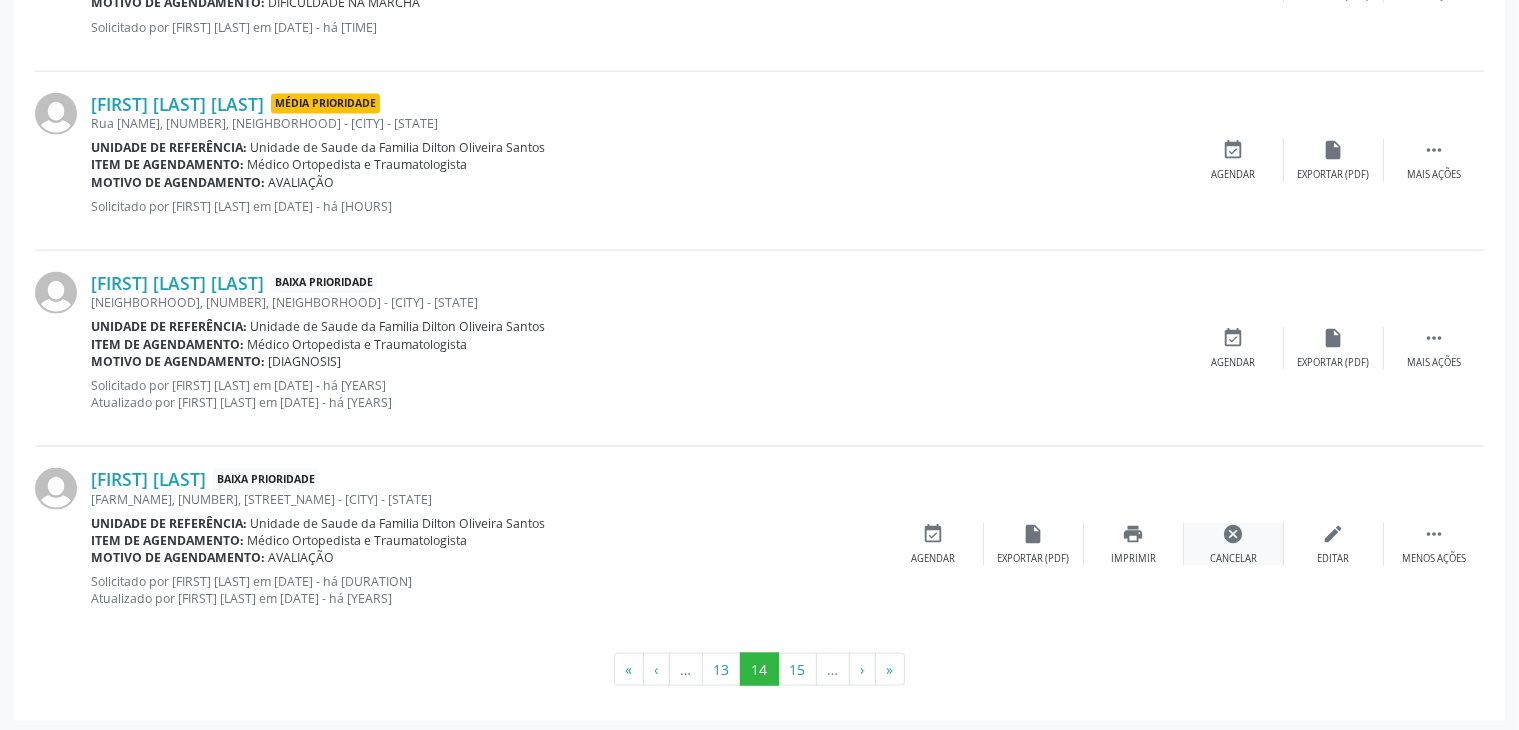 click on "cancel
Cancelar" at bounding box center [1234, 544] 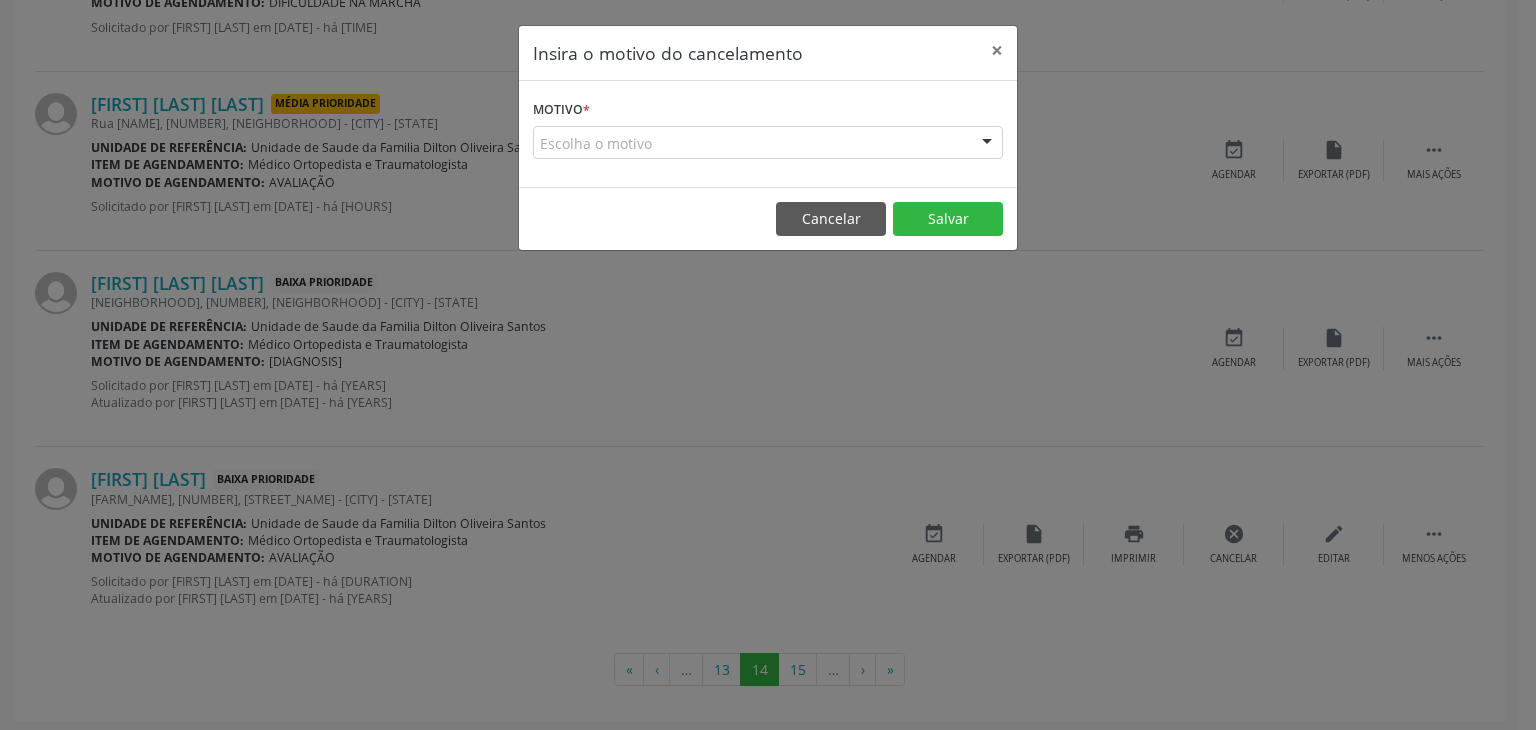 click on "Escolha o motivo" at bounding box center [768, 143] 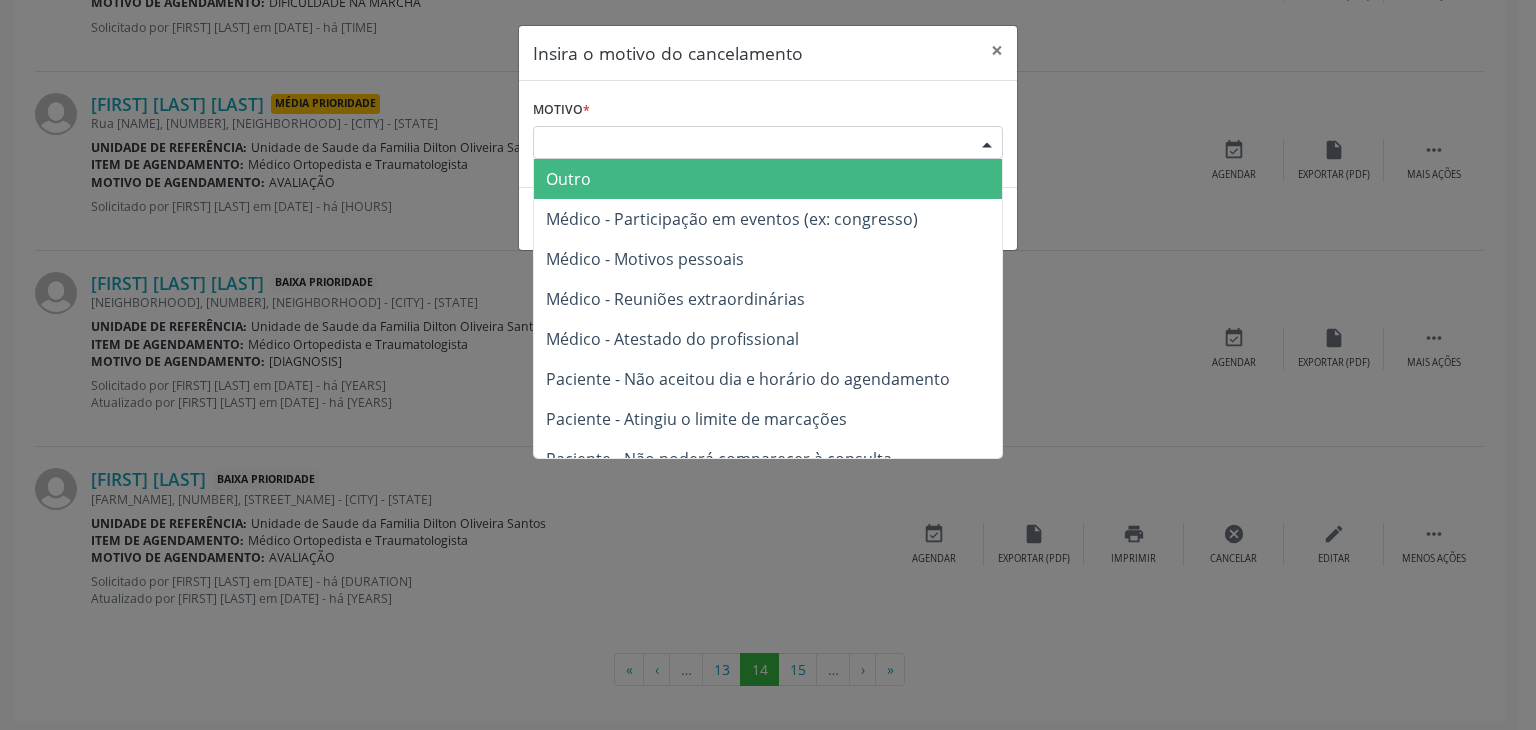 click on "Outro" at bounding box center [768, 179] 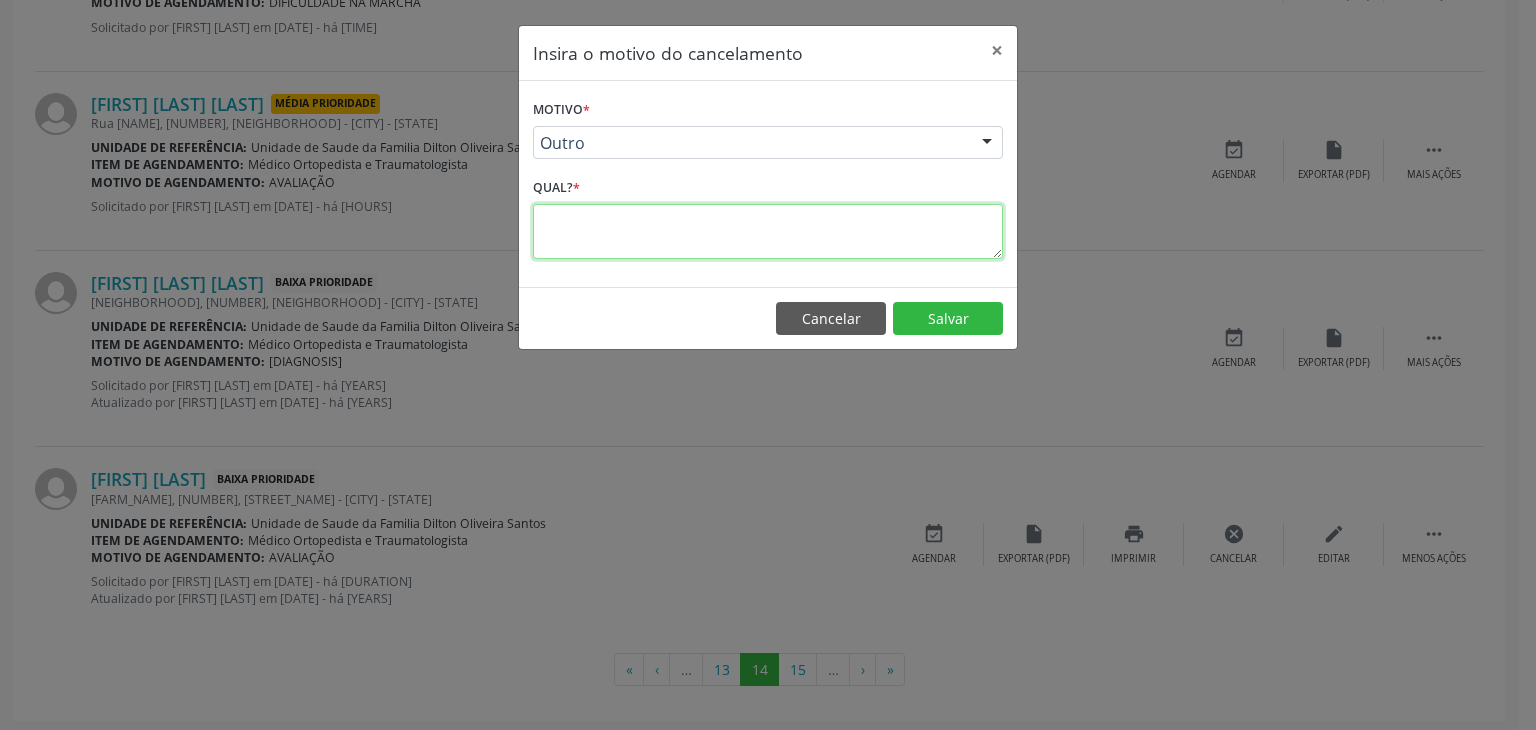 click at bounding box center [768, 231] 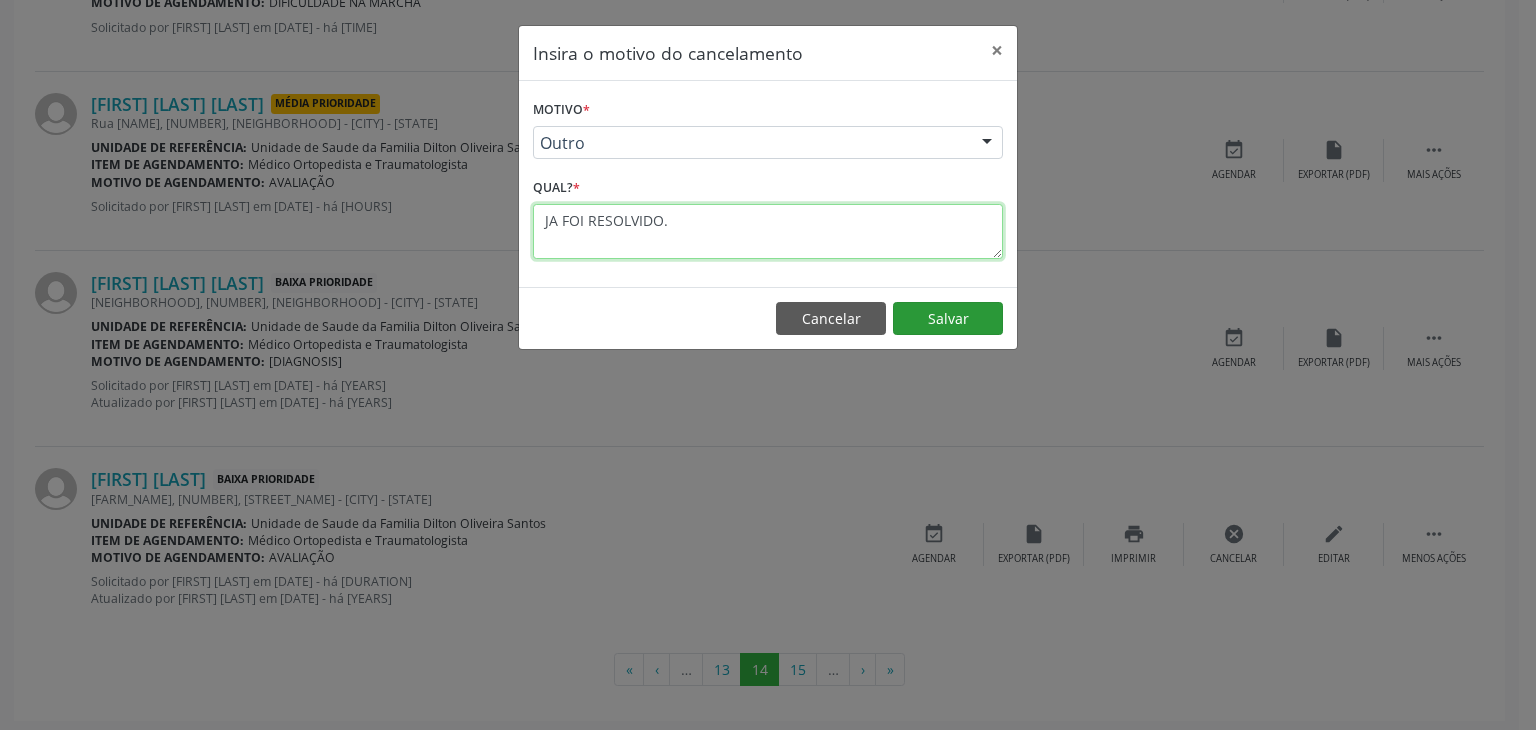 type on "JA FOI RESOLVIDO." 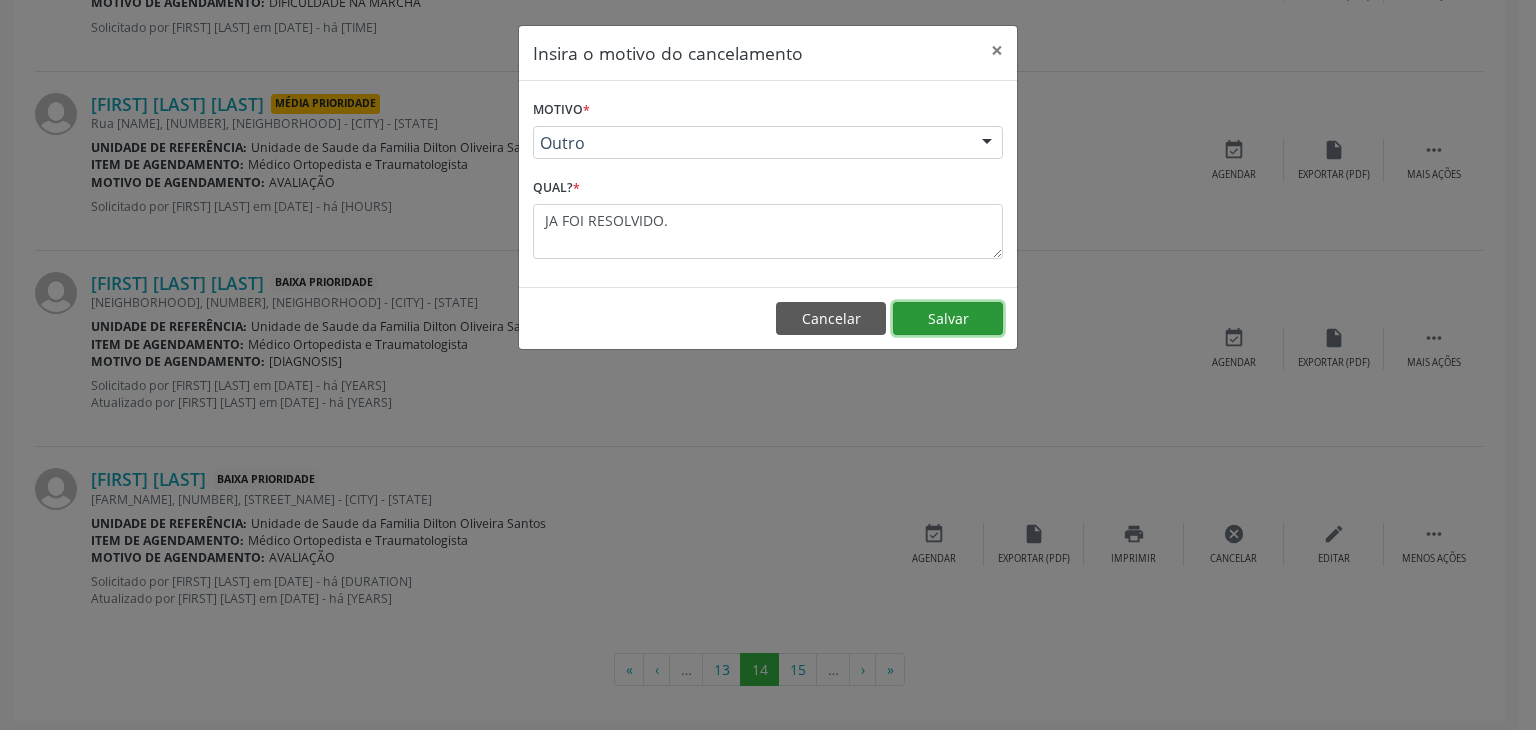 click on "Salvar" at bounding box center (948, 319) 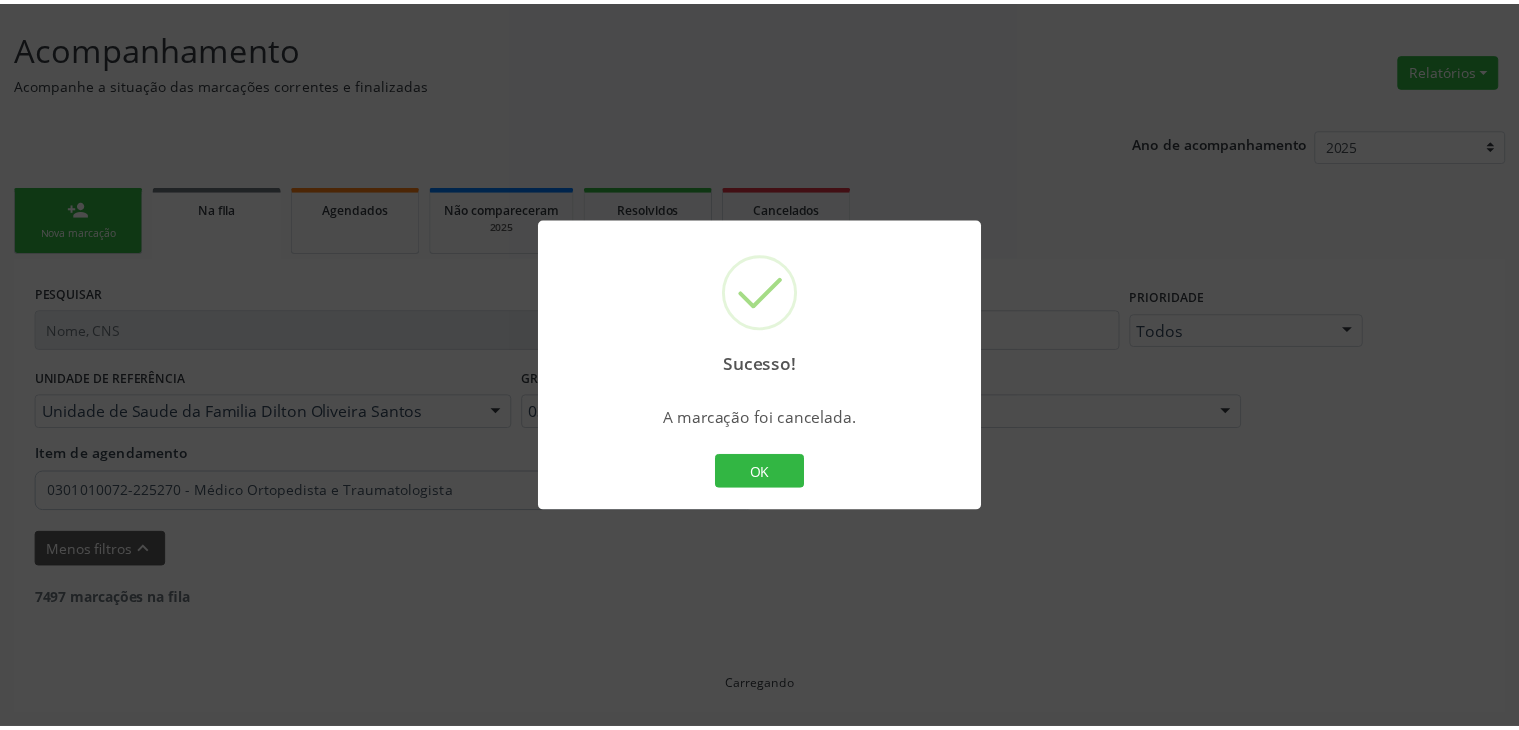 scroll, scrollTop: 112, scrollLeft: 0, axis: vertical 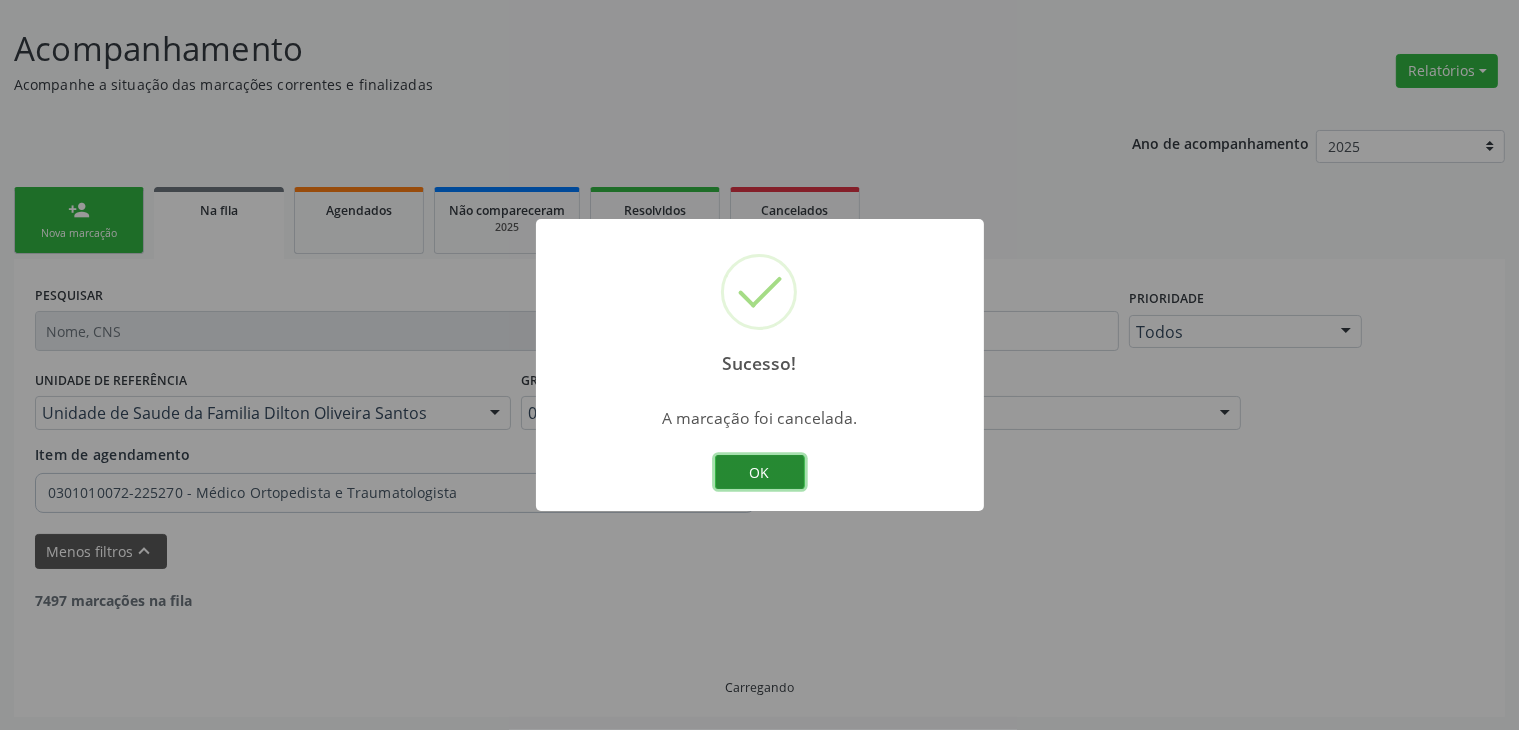 click on "OK" at bounding box center (760, 472) 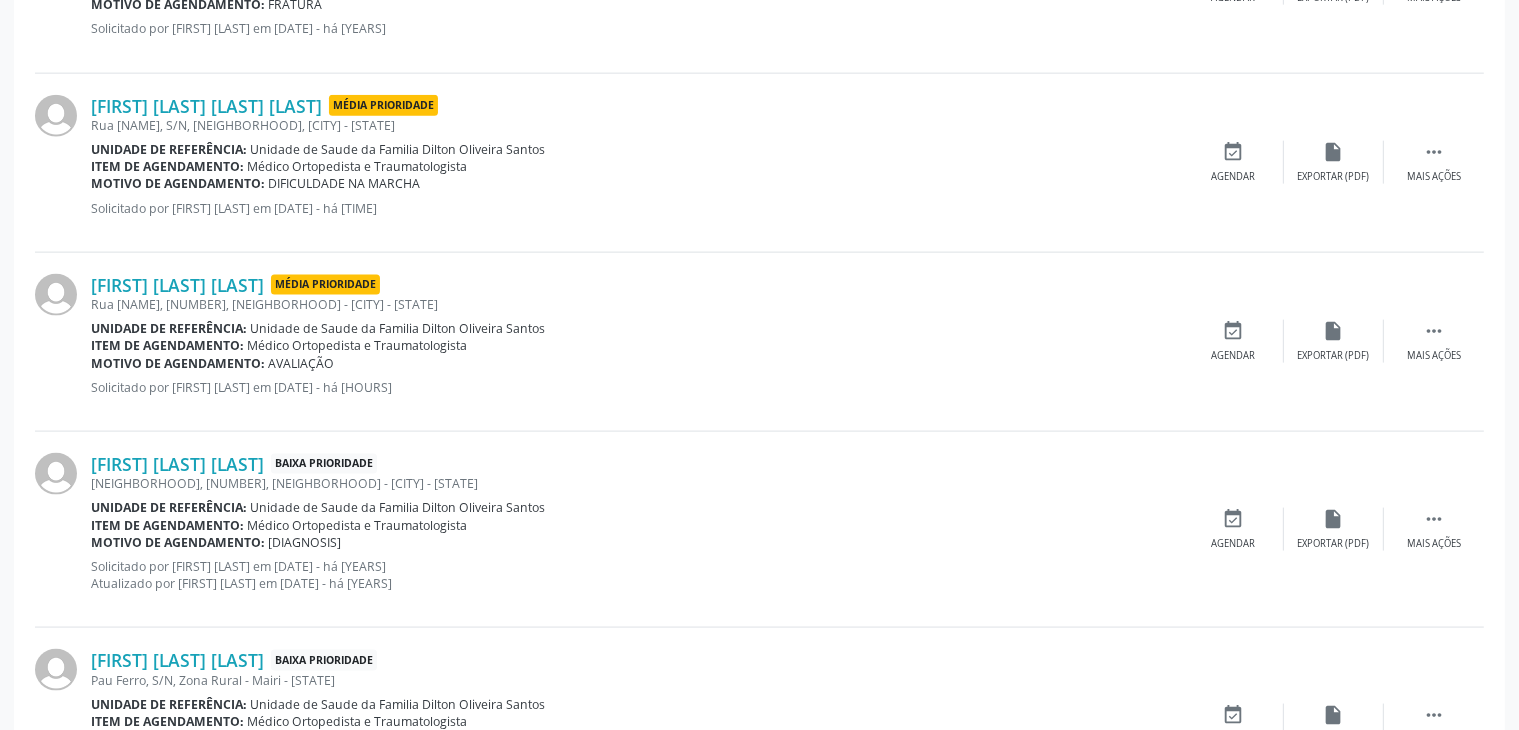 scroll, scrollTop: 2839, scrollLeft: 0, axis: vertical 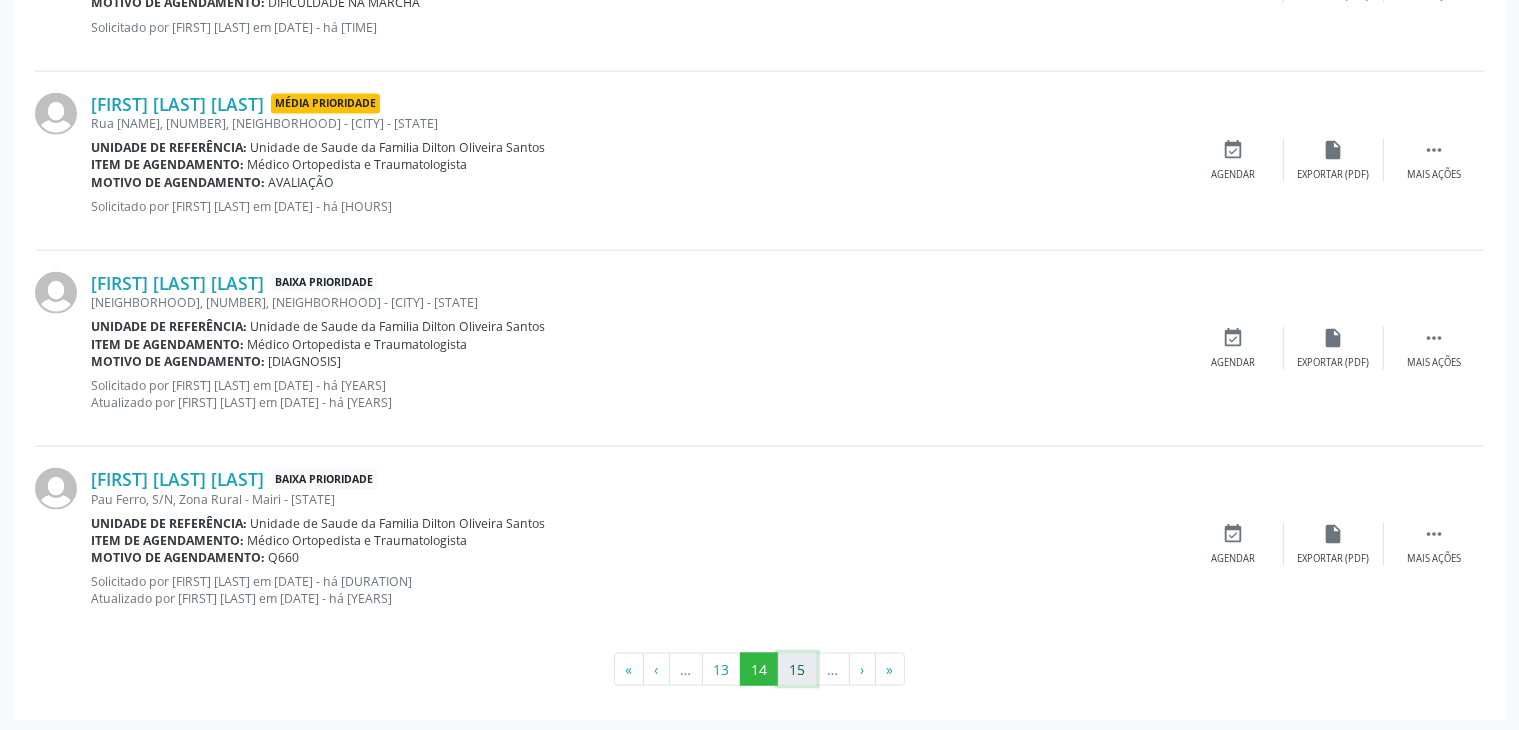 click on "15" at bounding box center (797, 670) 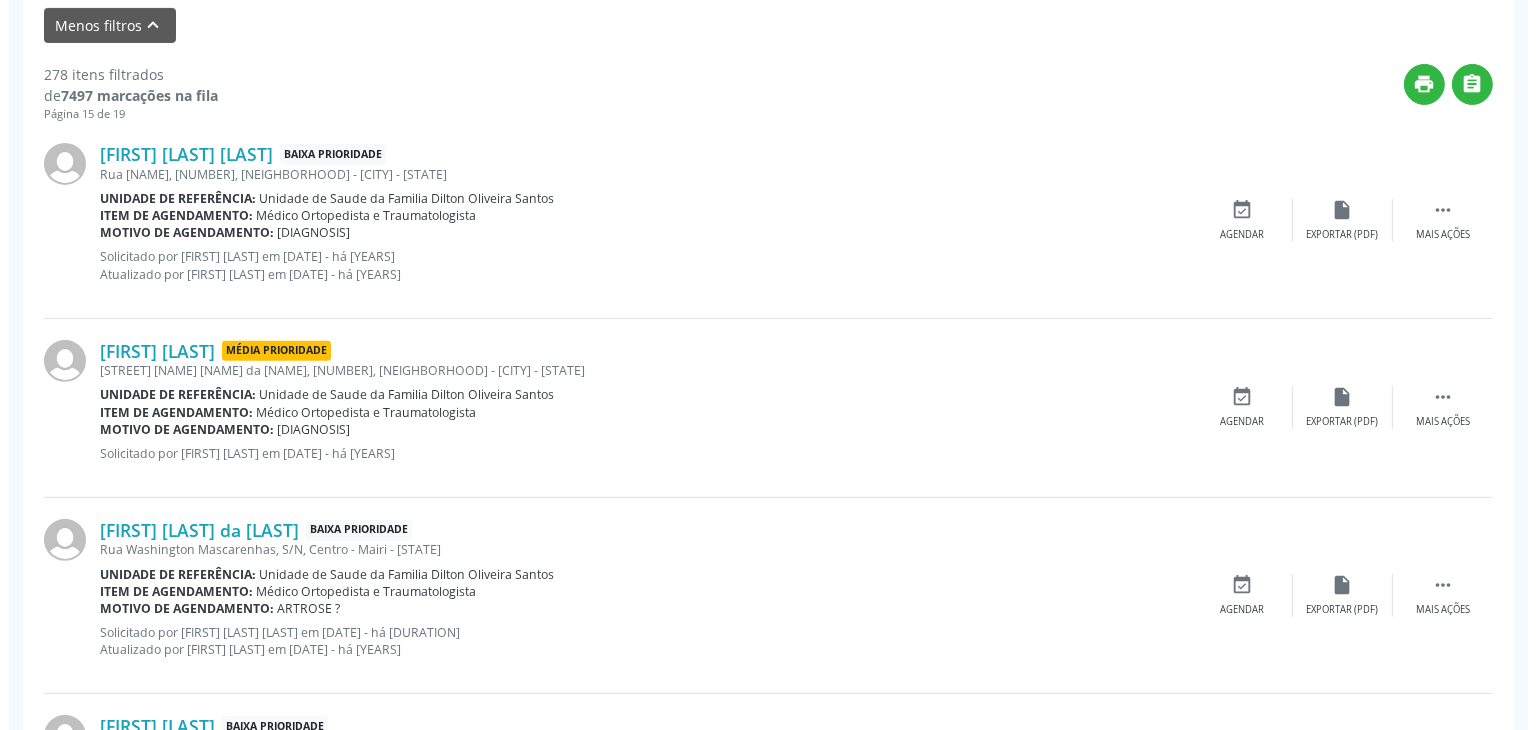 scroll, scrollTop: 639, scrollLeft: 0, axis: vertical 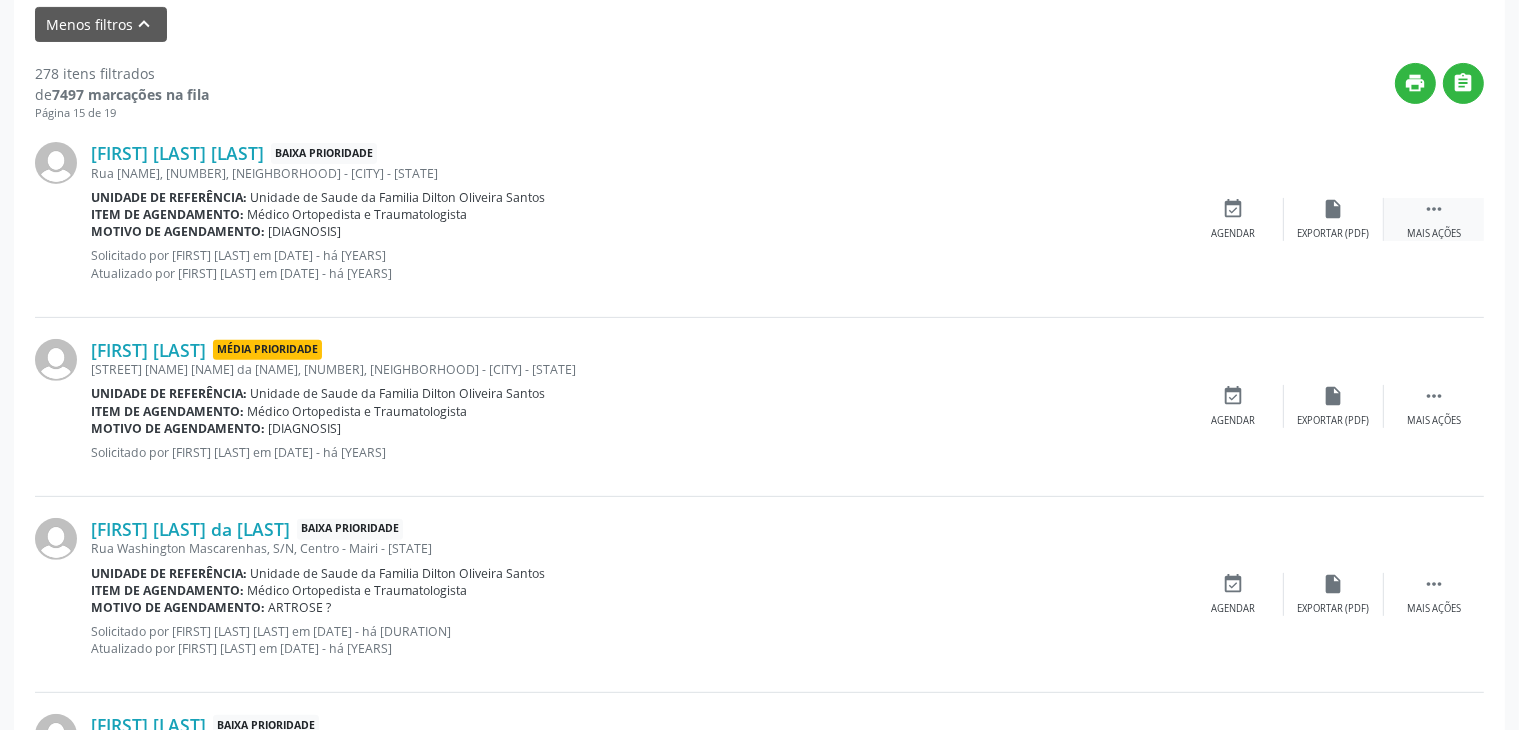 click on "" at bounding box center [1434, 209] 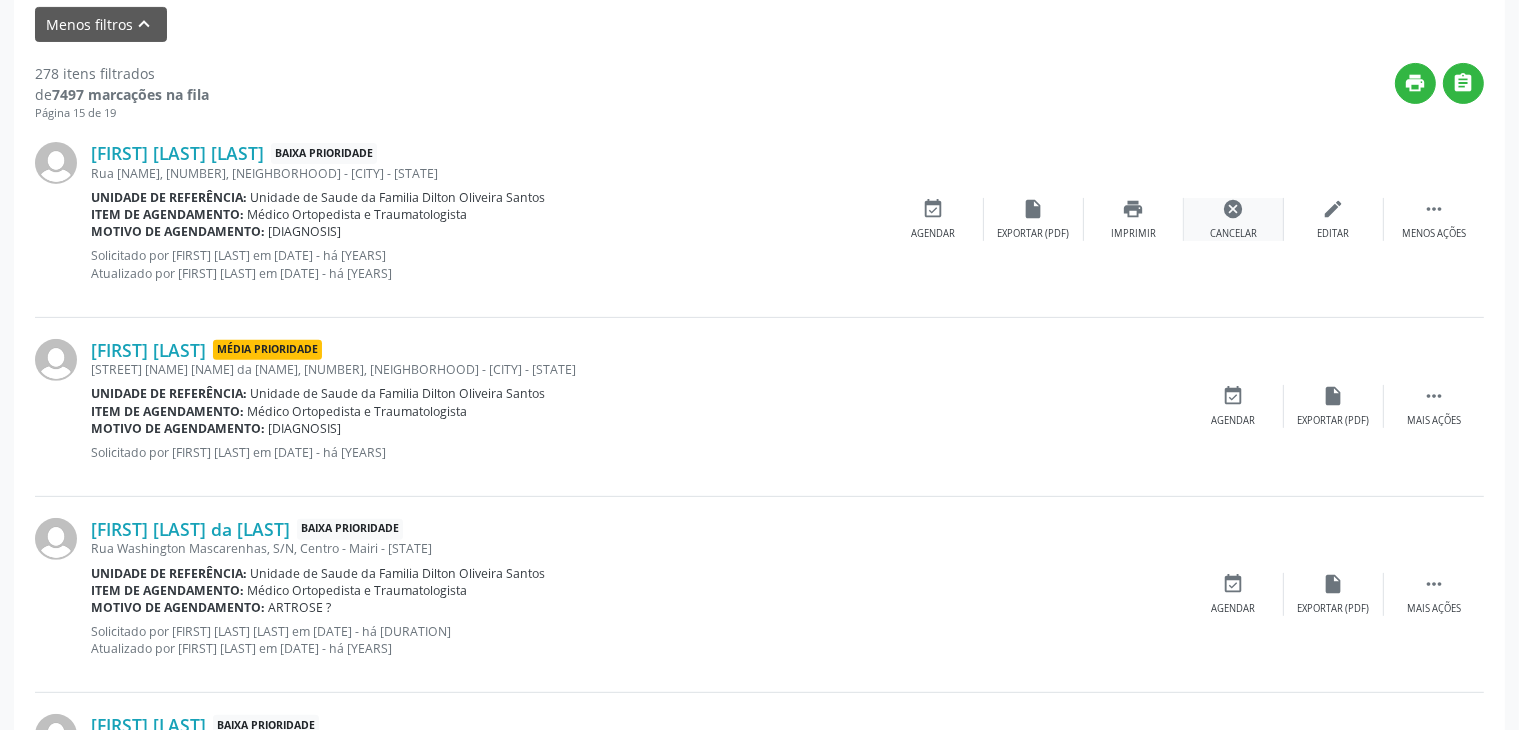 click on "cancel" at bounding box center [1234, 209] 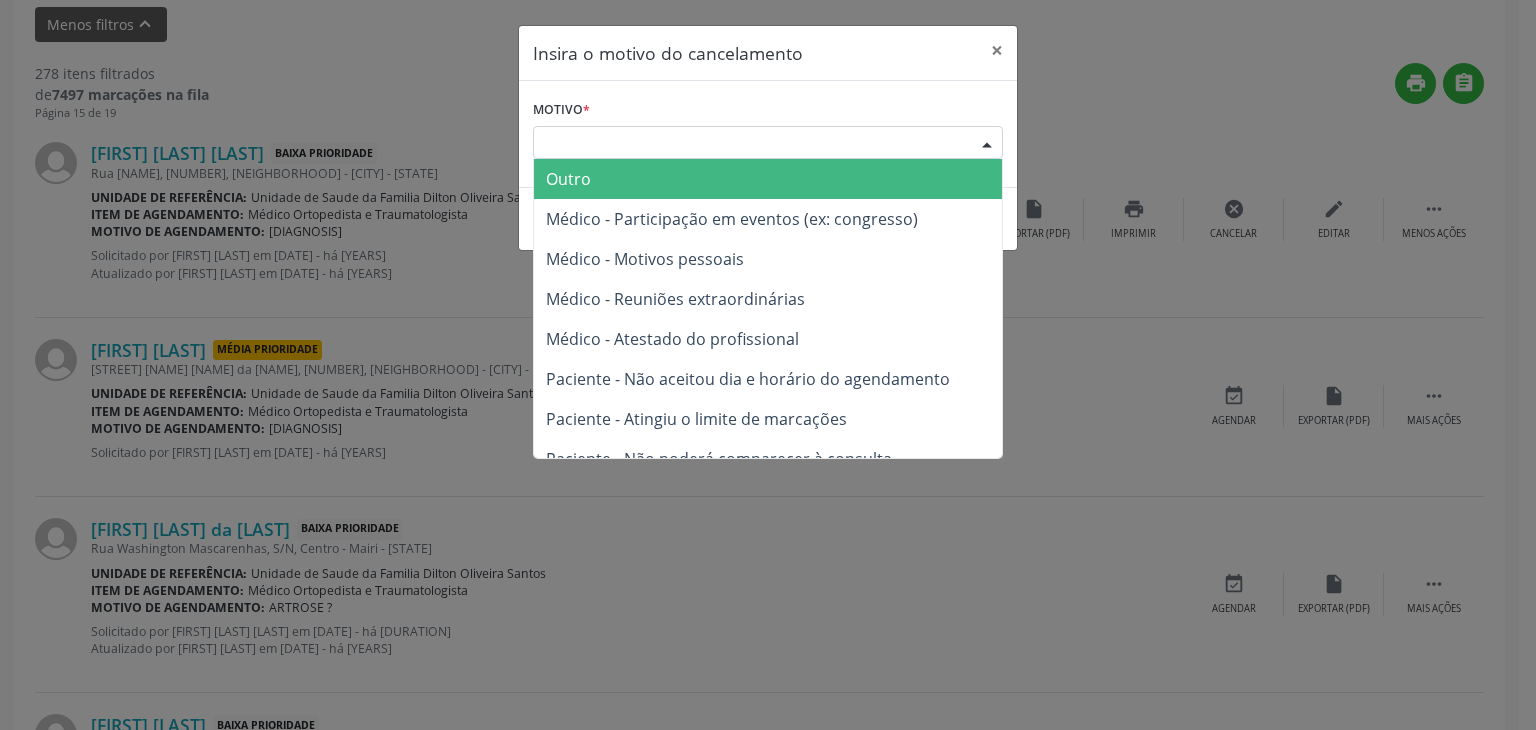 click on "Escolha o motivo" at bounding box center (768, 143) 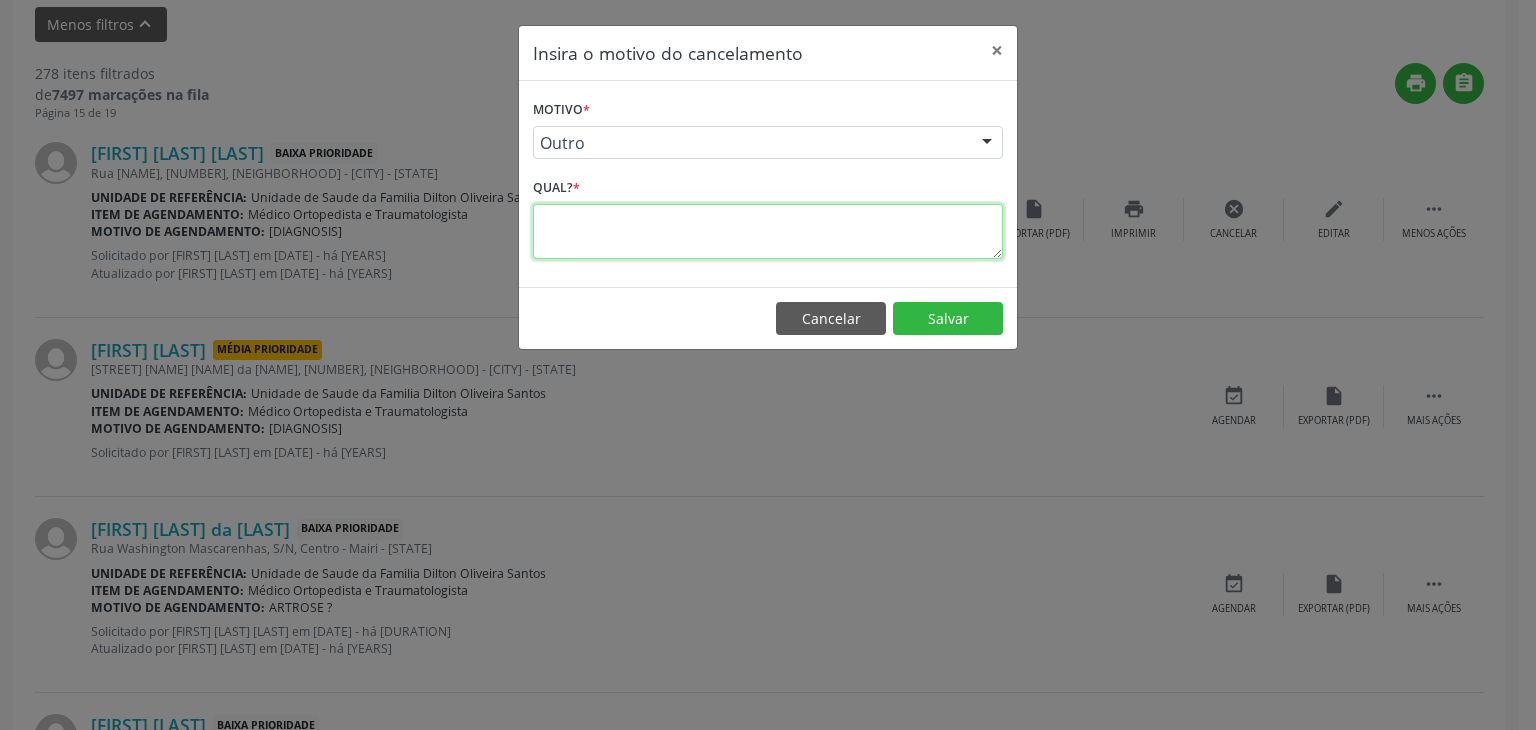 click at bounding box center (768, 231) 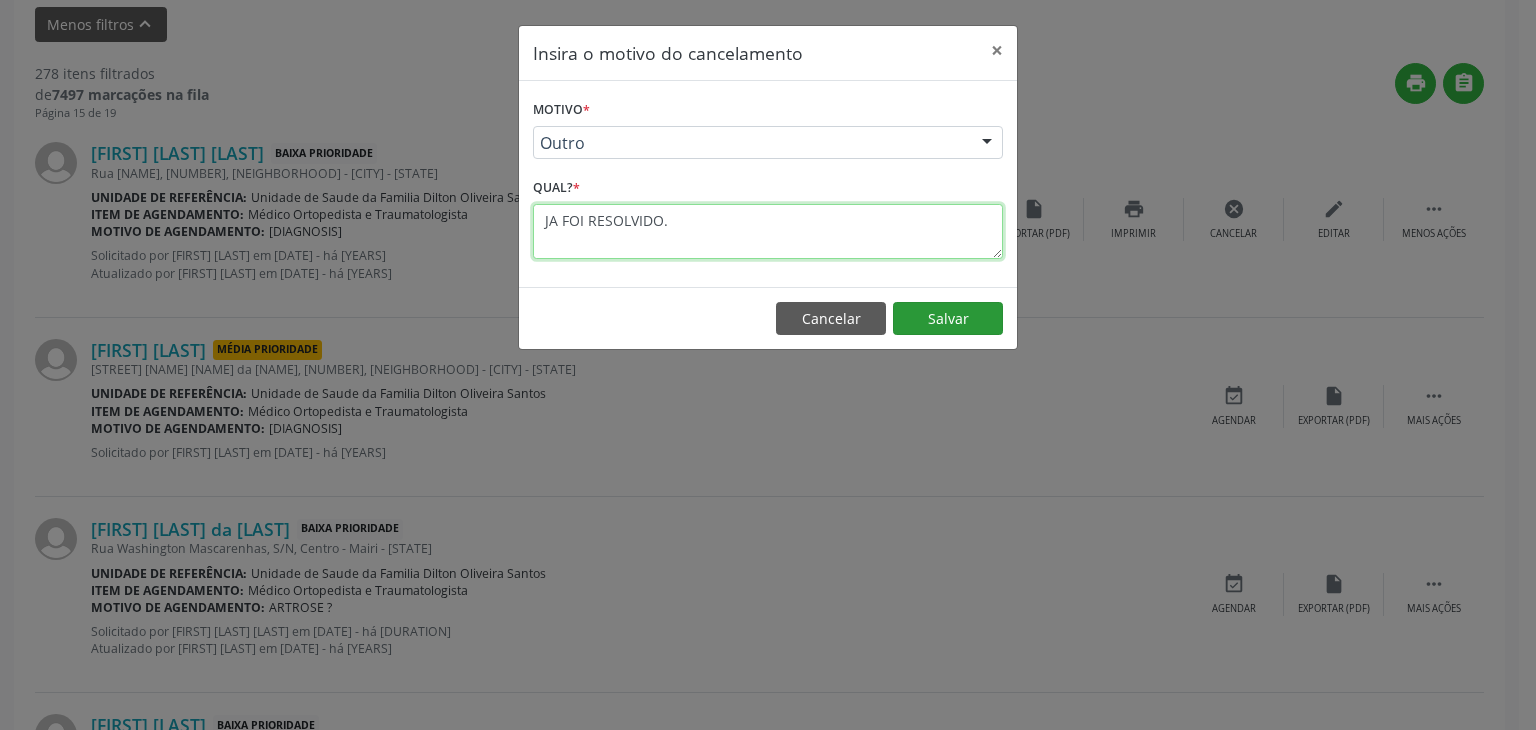 type on "JA FOI RESOLVIDO." 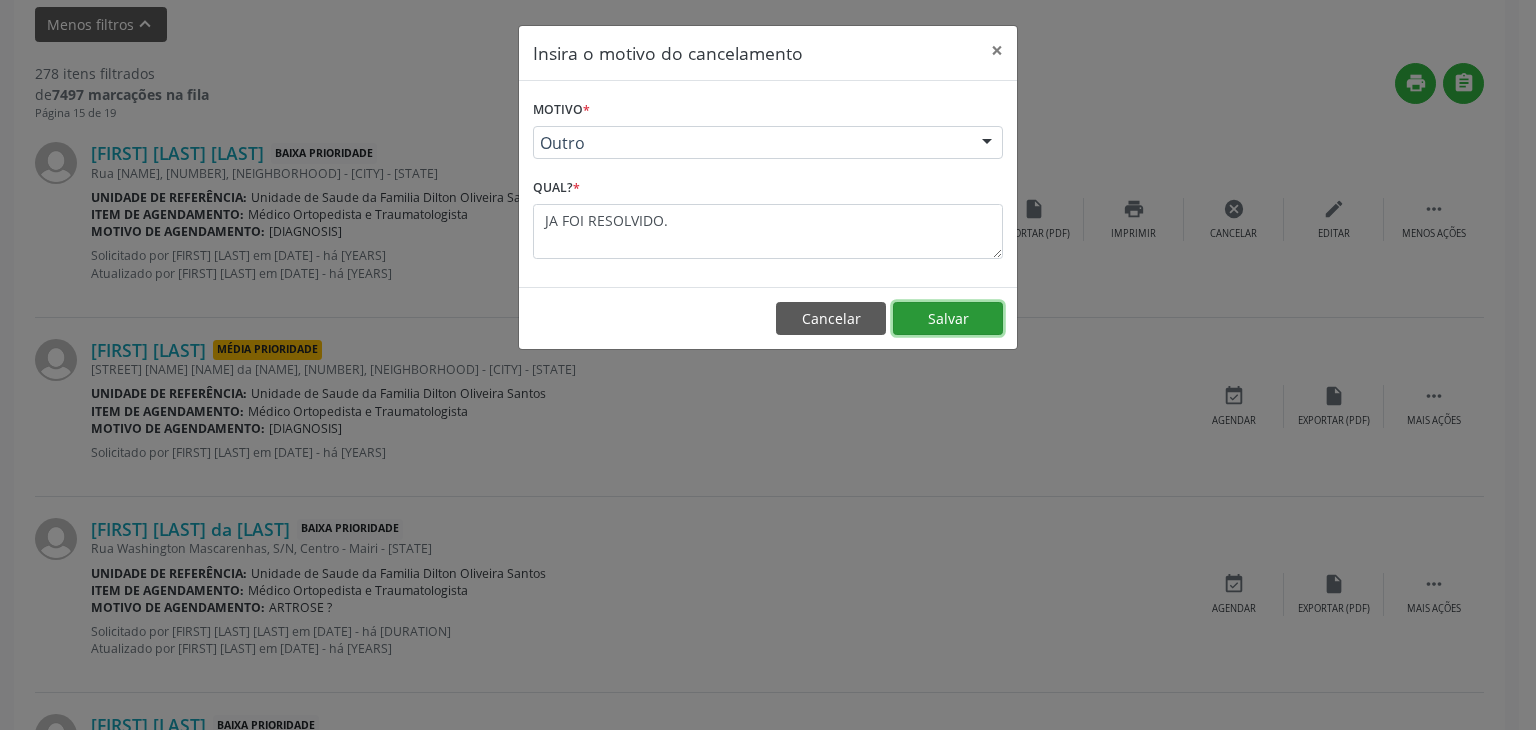 click on "Salvar" at bounding box center [948, 319] 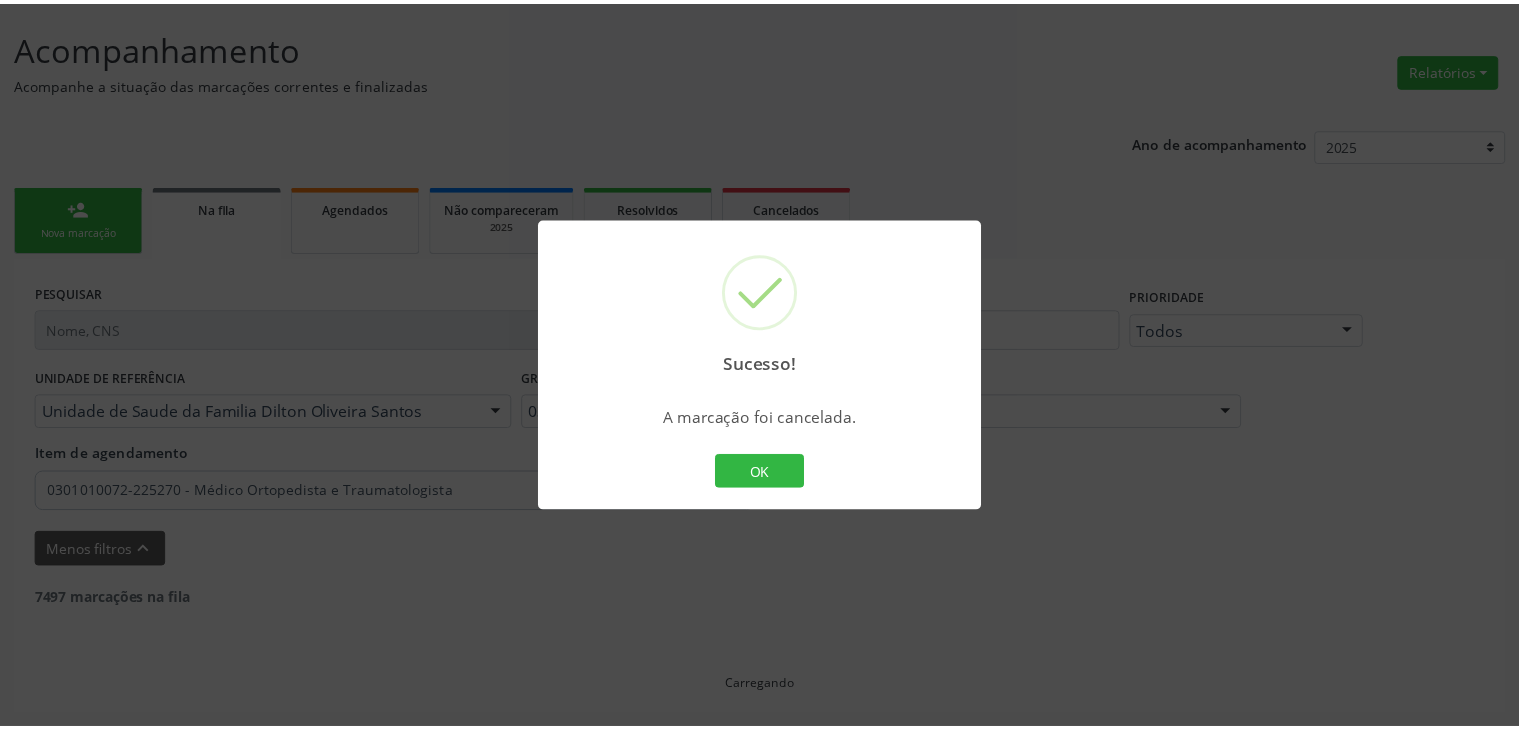 scroll, scrollTop: 112, scrollLeft: 0, axis: vertical 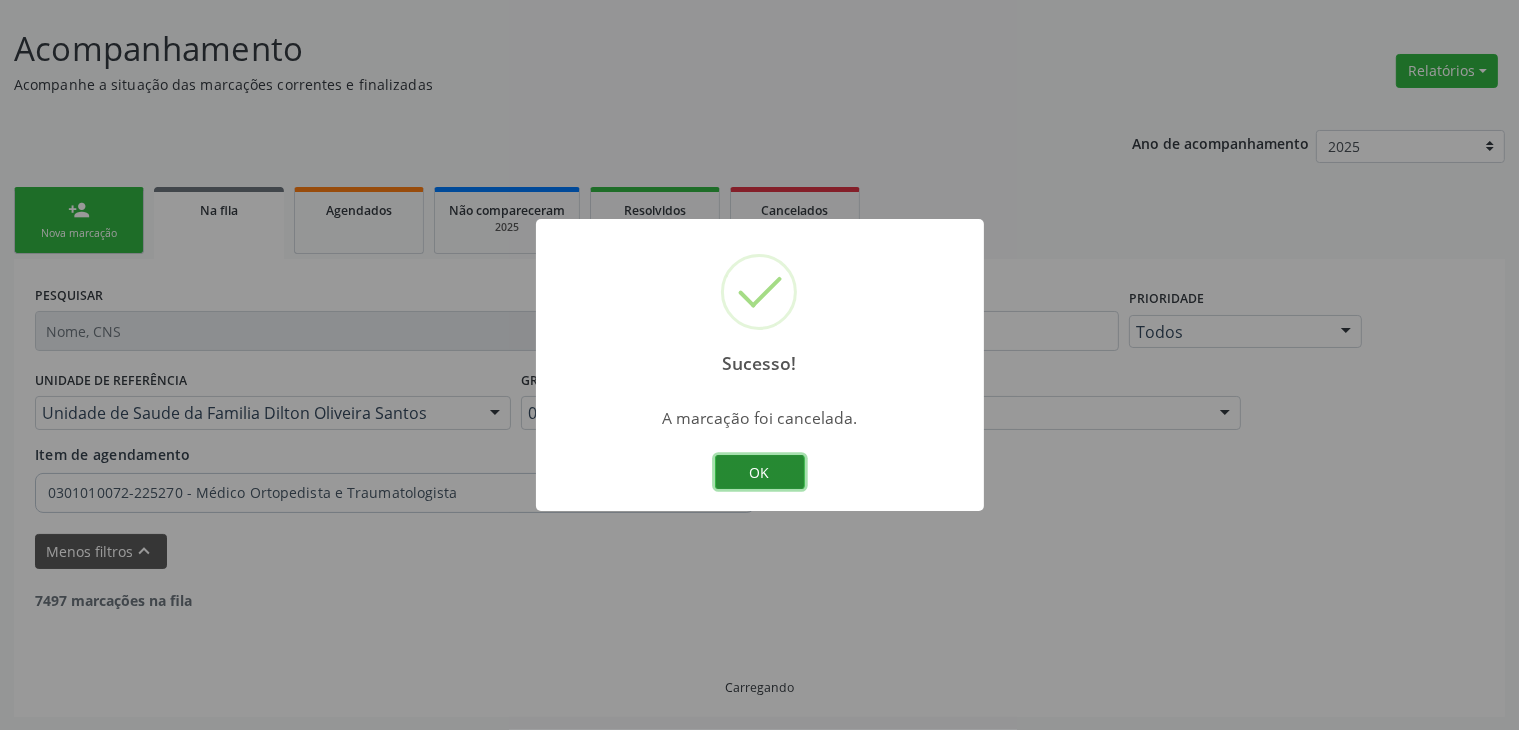 click on "OK" at bounding box center (760, 472) 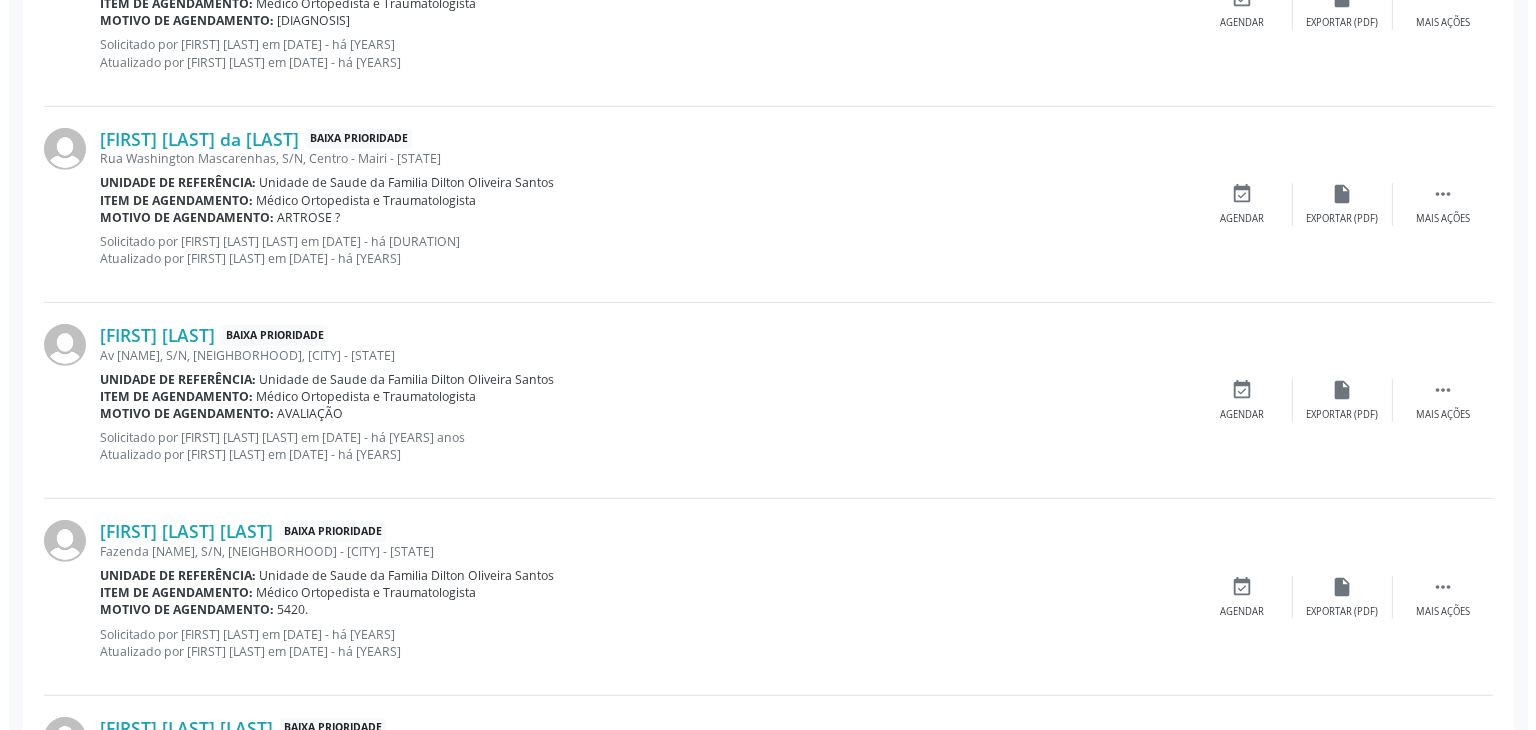 scroll, scrollTop: 873, scrollLeft: 0, axis: vertical 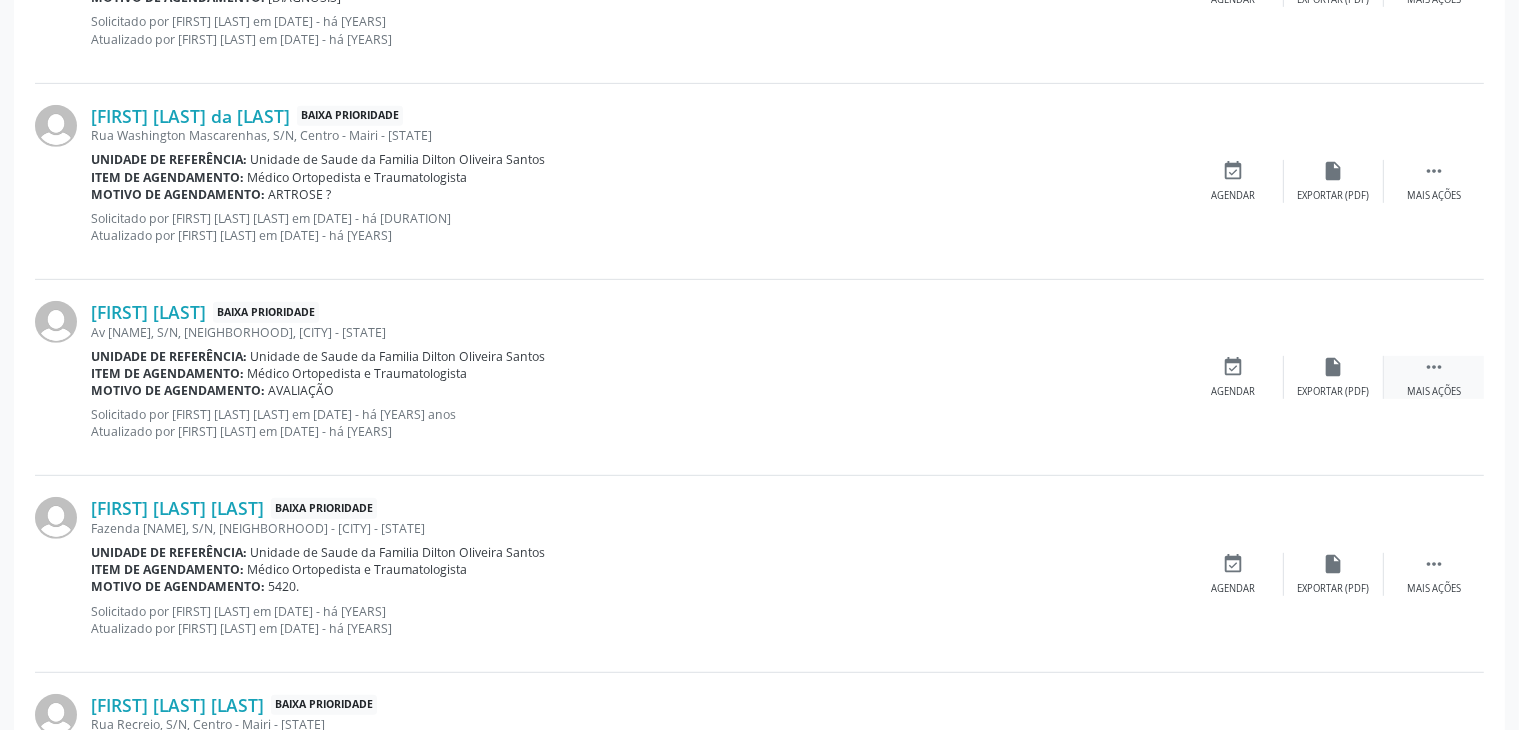 click on "Mais ações" at bounding box center [1434, 392] 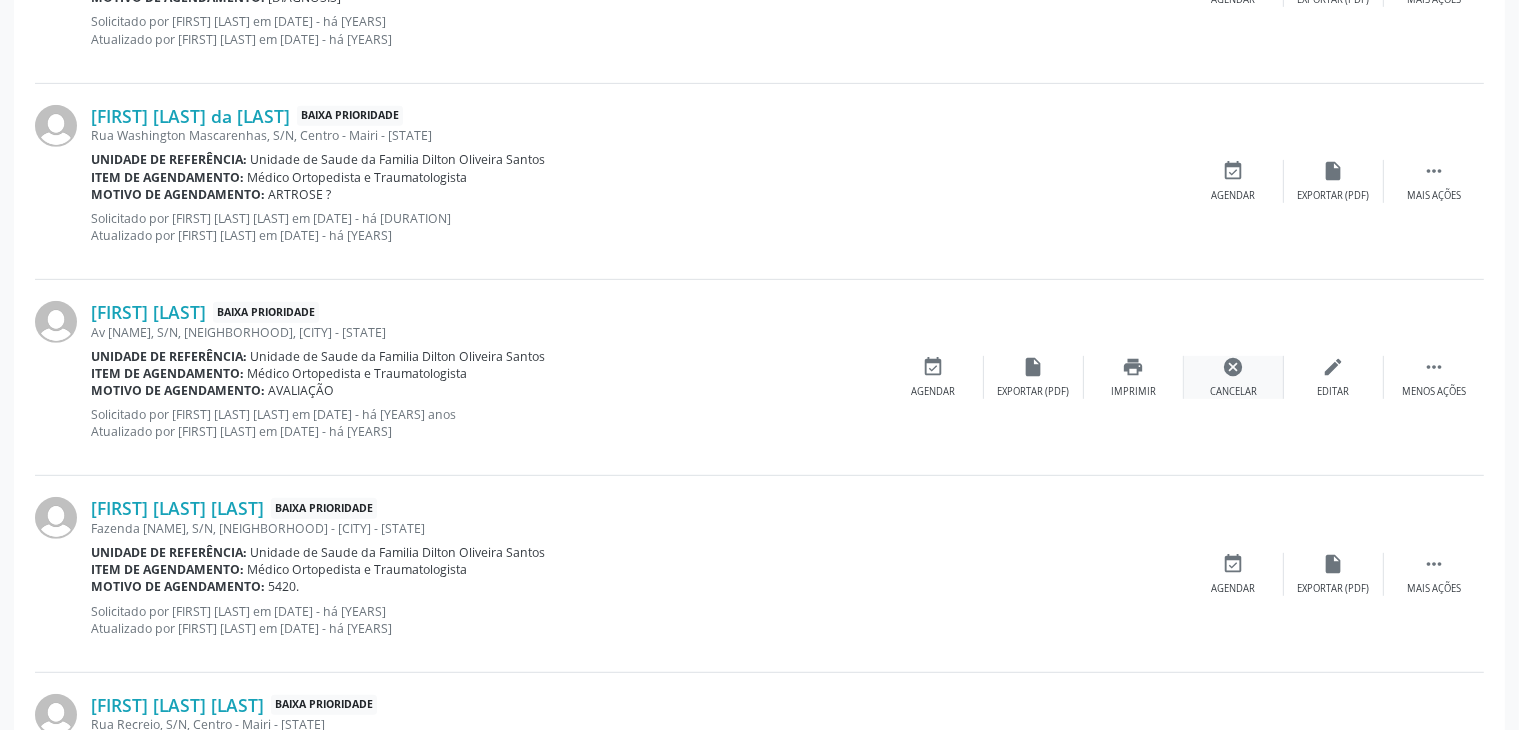 click on "cancel
Cancelar" at bounding box center [1234, 377] 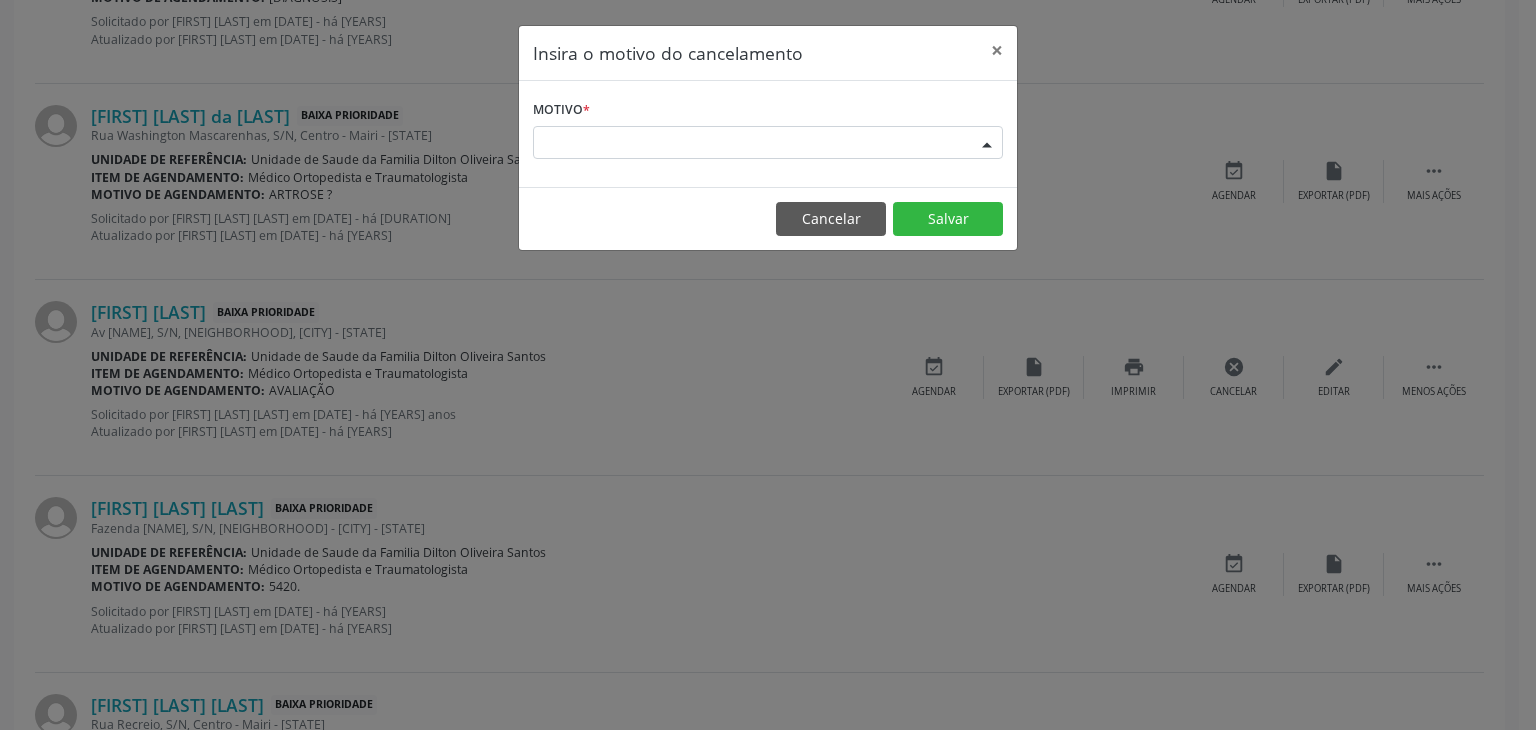 click on "Escolha o motivo" at bounding box center [768, 143] 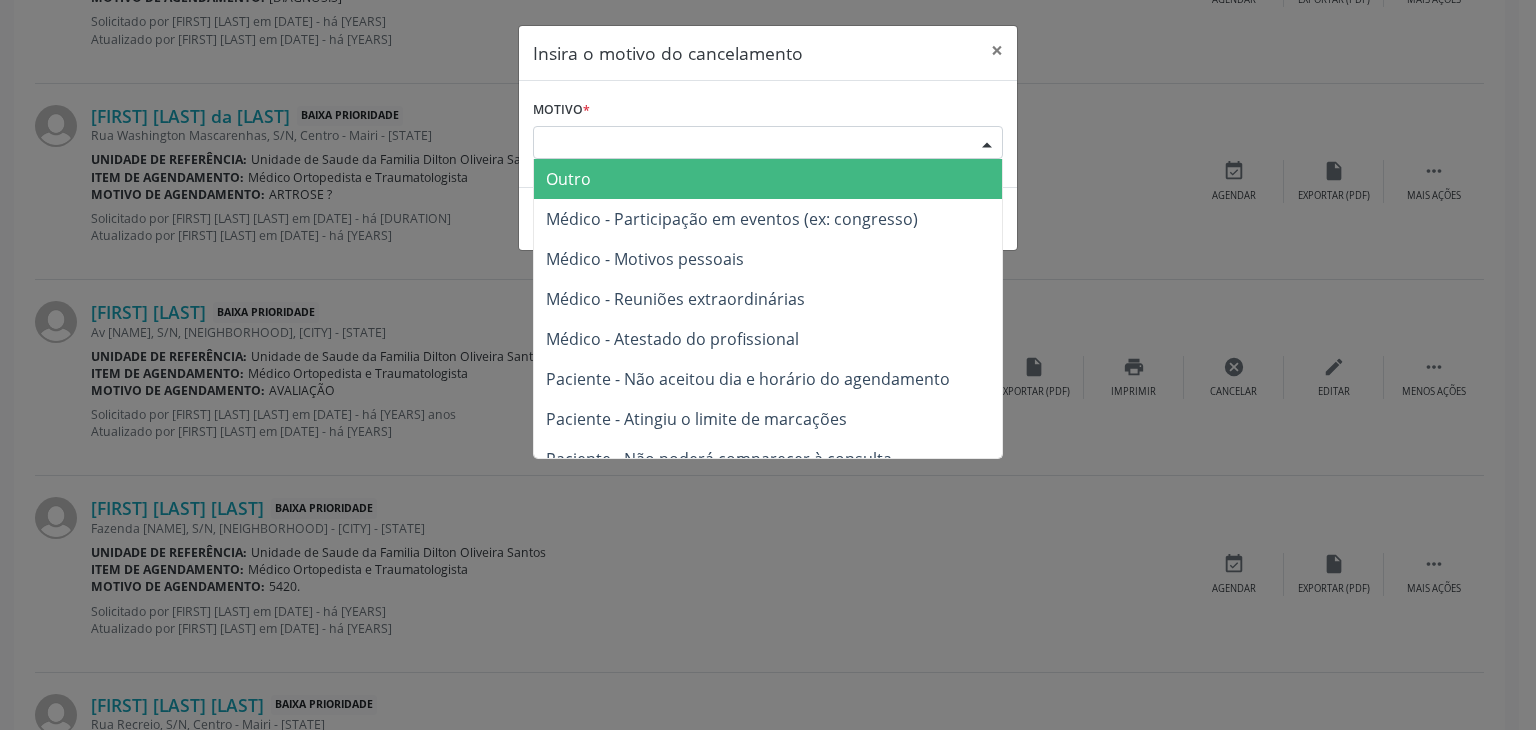 click on "Outro" at bounding box center (568, 179) 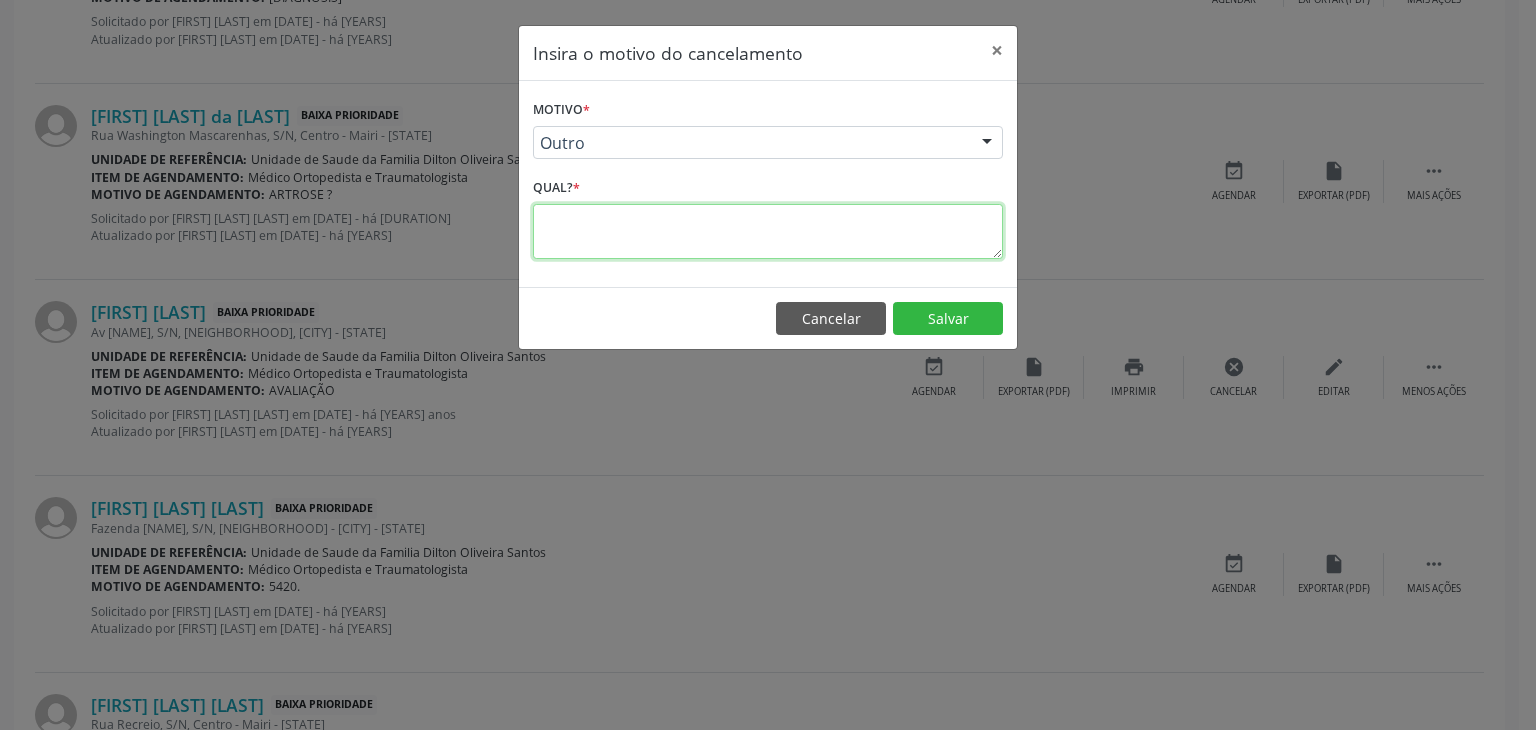 click at bounding box center (768, 231) 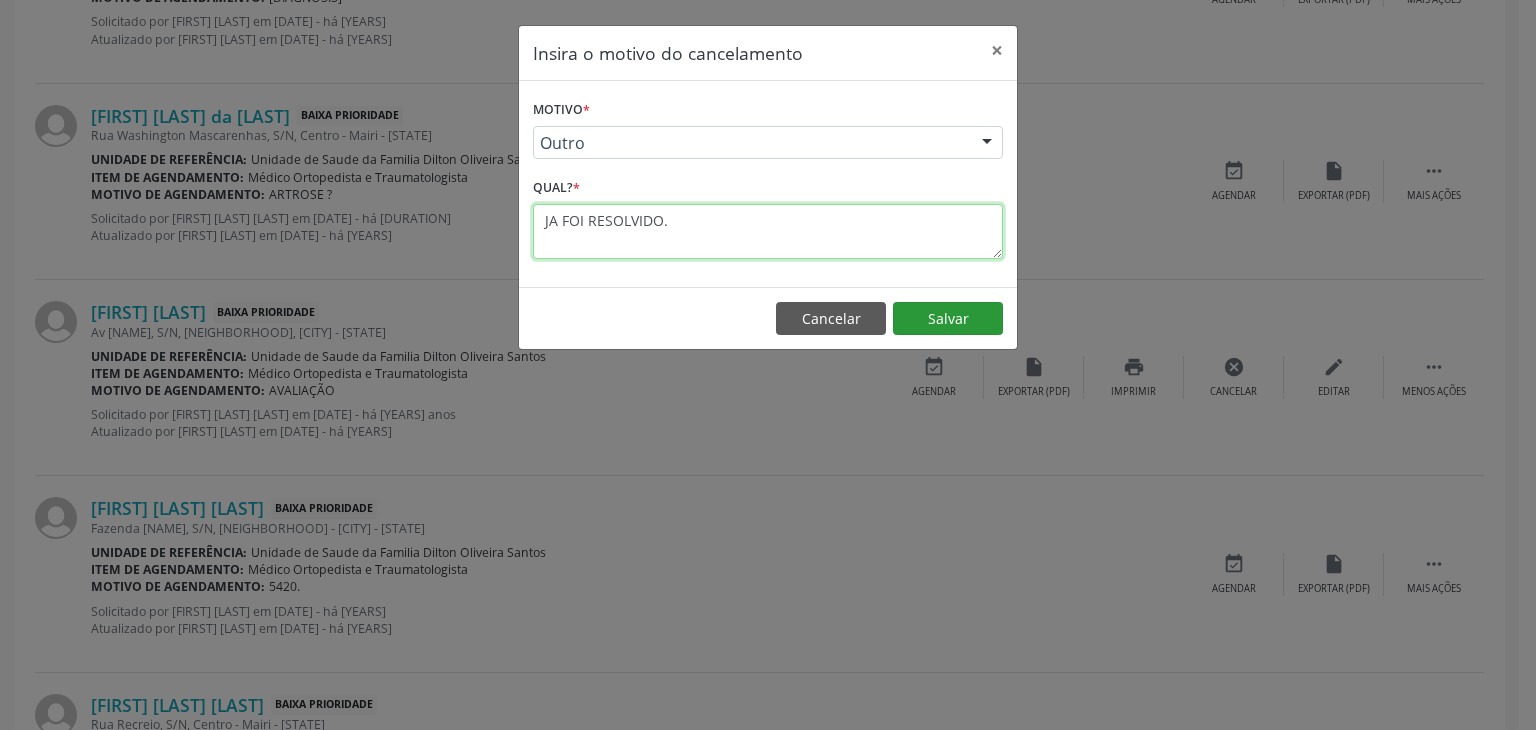 type on "JA FOI RESOLVIDO." 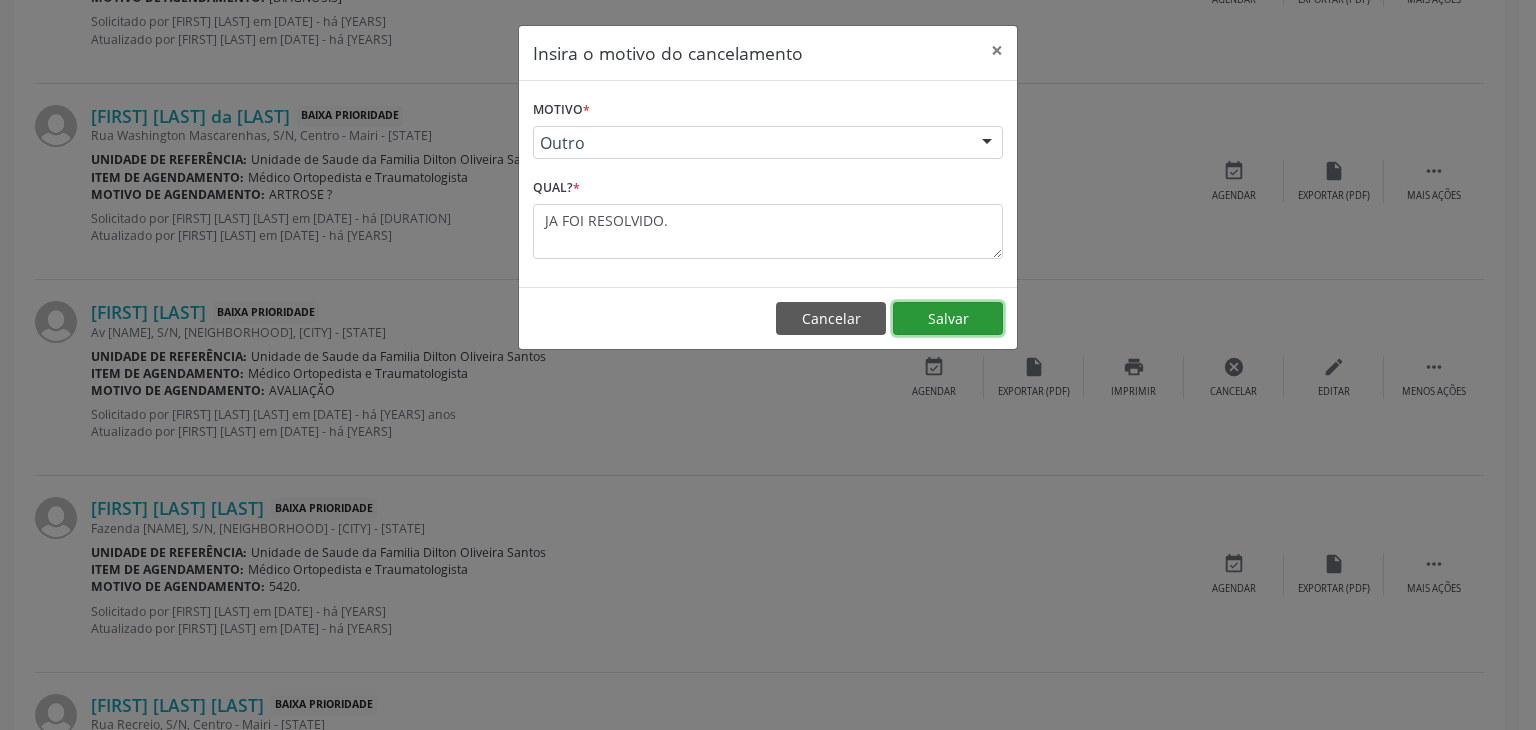 click on "Salvar" at bounding box center [948, 319] 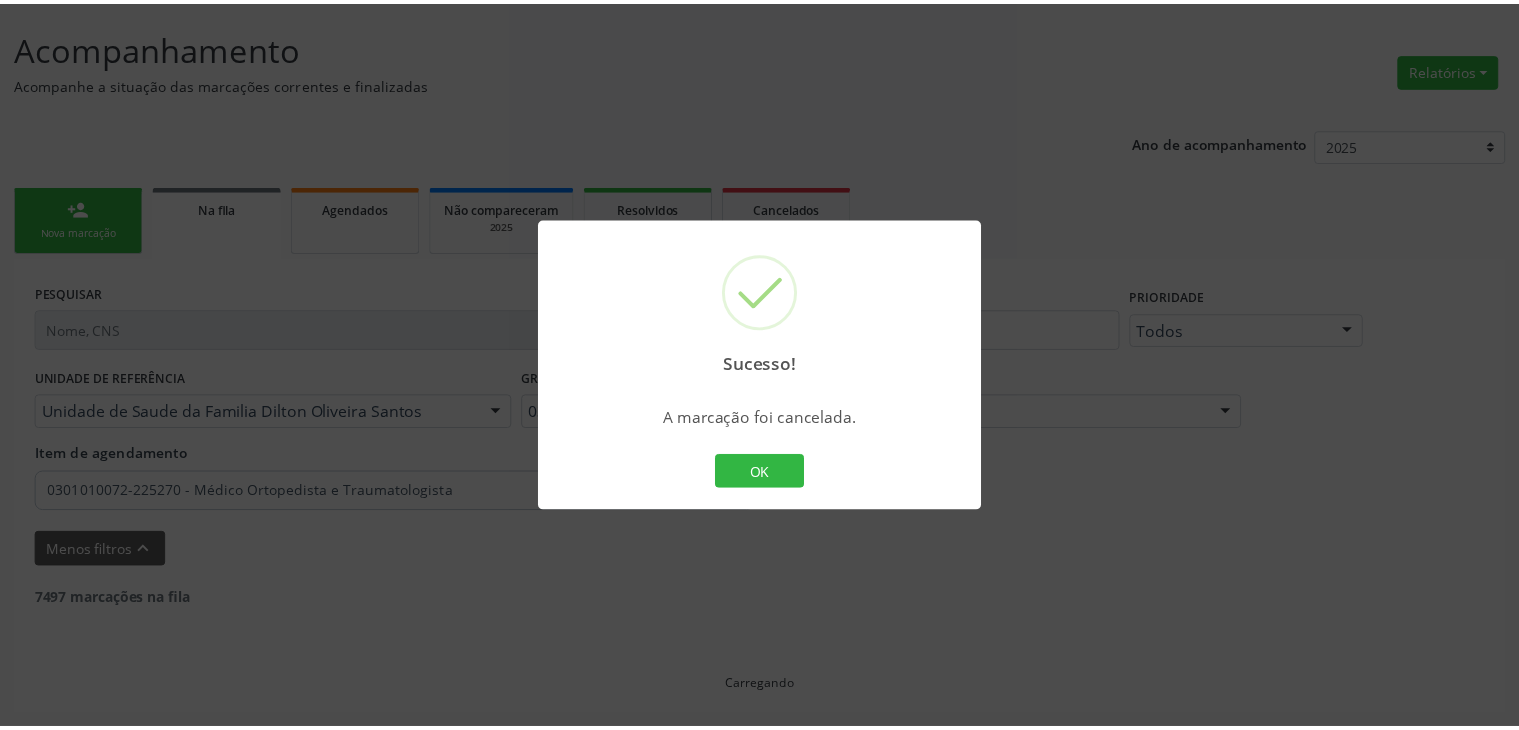 scroll, scrollTop: 112, scrollLeft: 0, axis: vertical 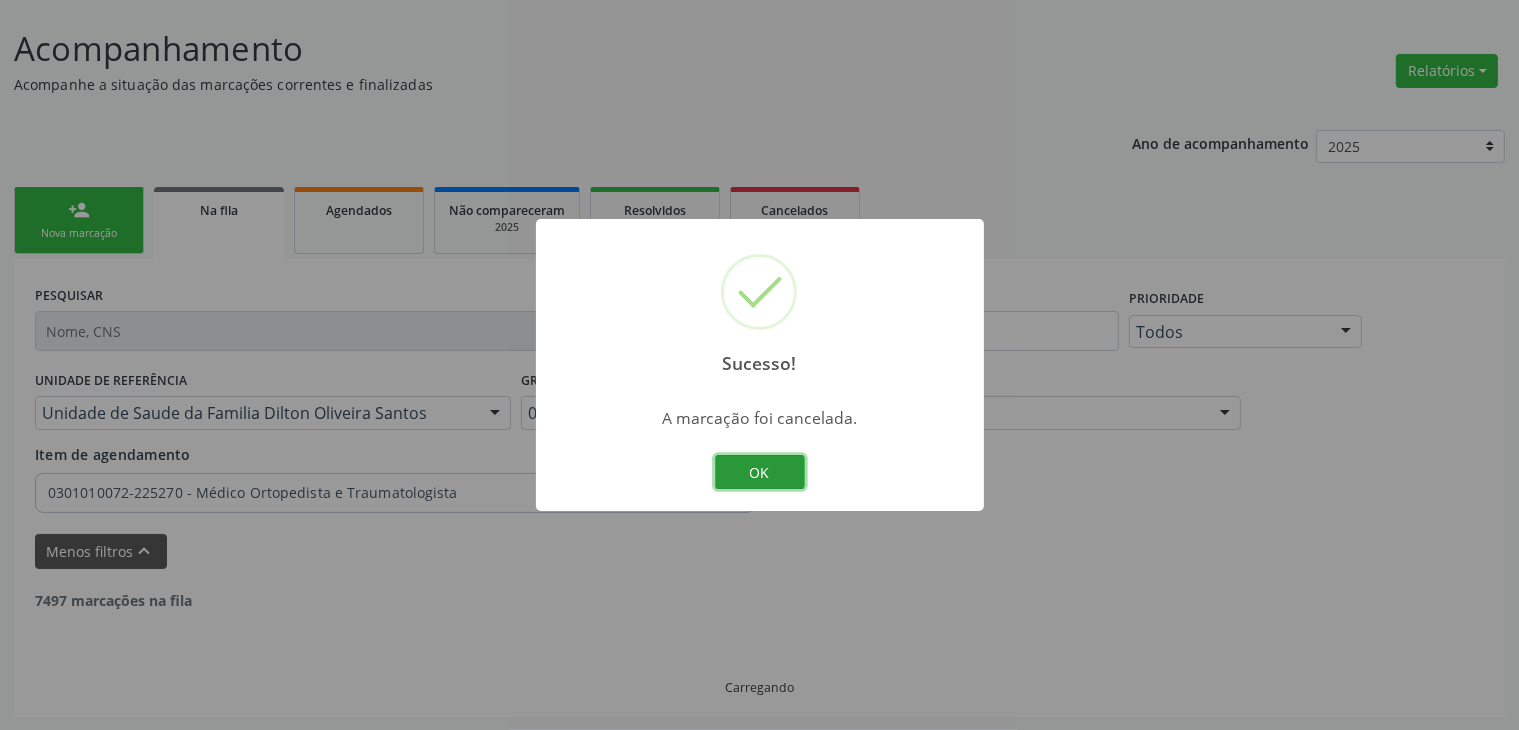 click on "OK" at bounding box center [760, 472] 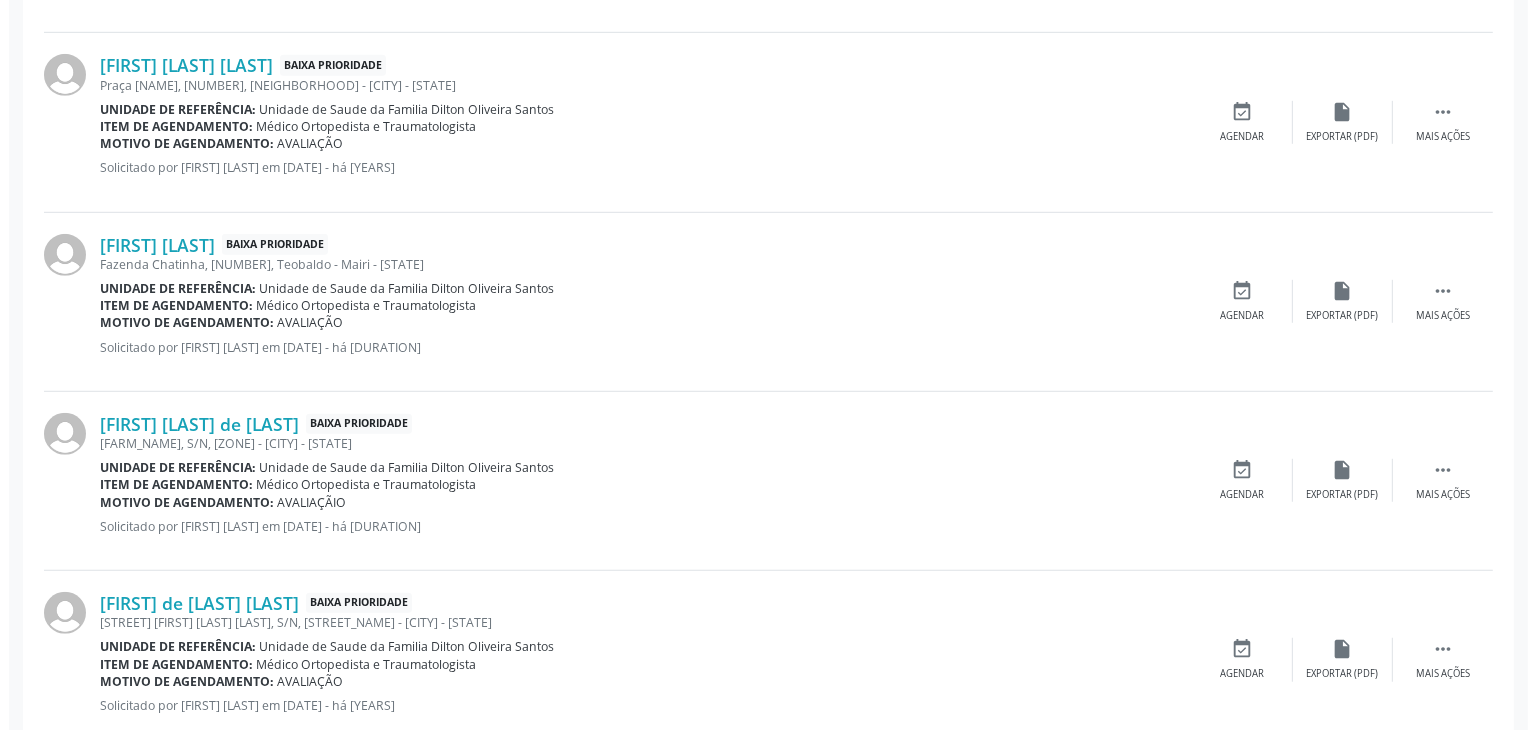scroll, scrollTop: 1312, scrollLeft: 0, axis: vertical 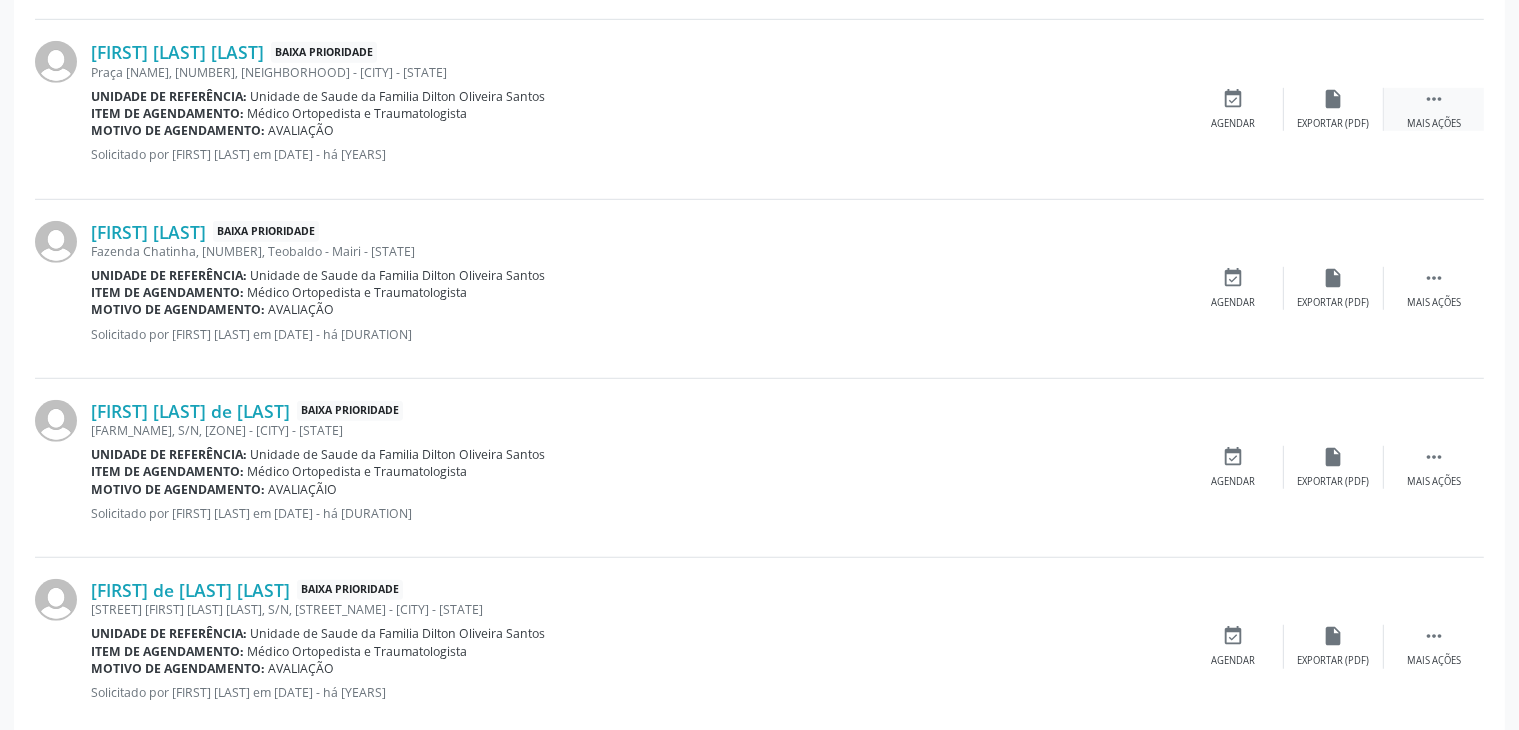 click on "
Mais ações" at bounding box center (1434, 109) 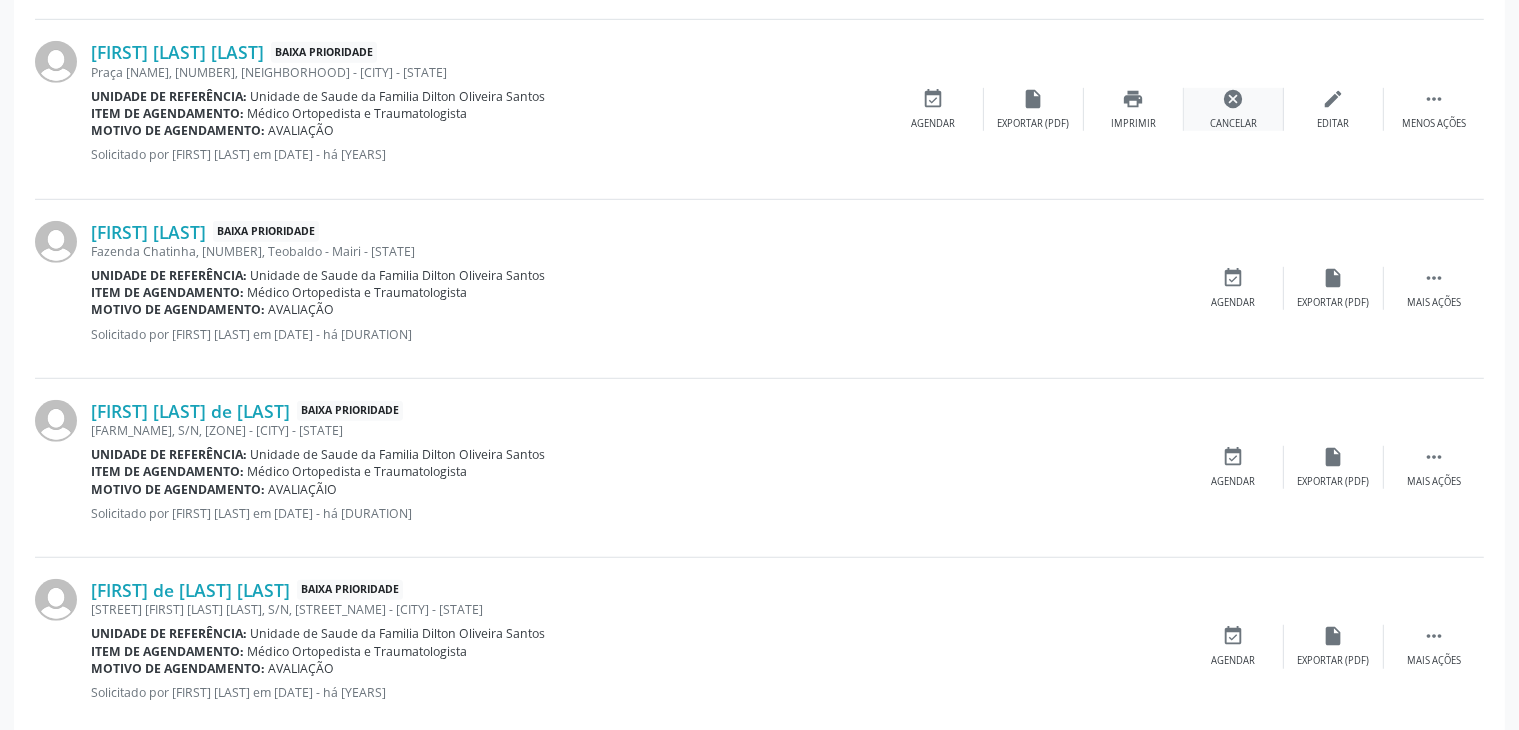 click on "cancel
Cancelar" at bounding box center [1234, 109] 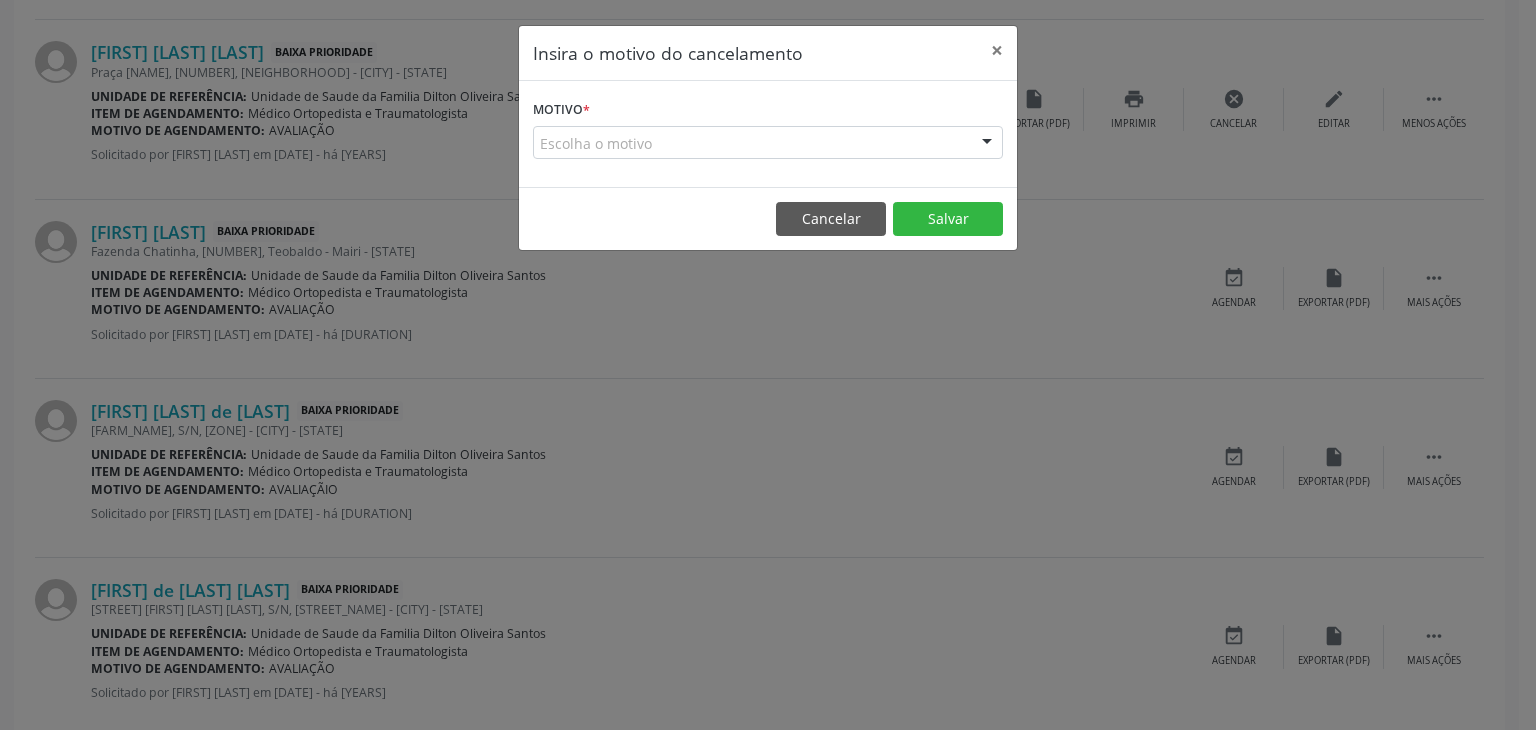 click on "Escolha o motivo" at bounding box center (768, 143) 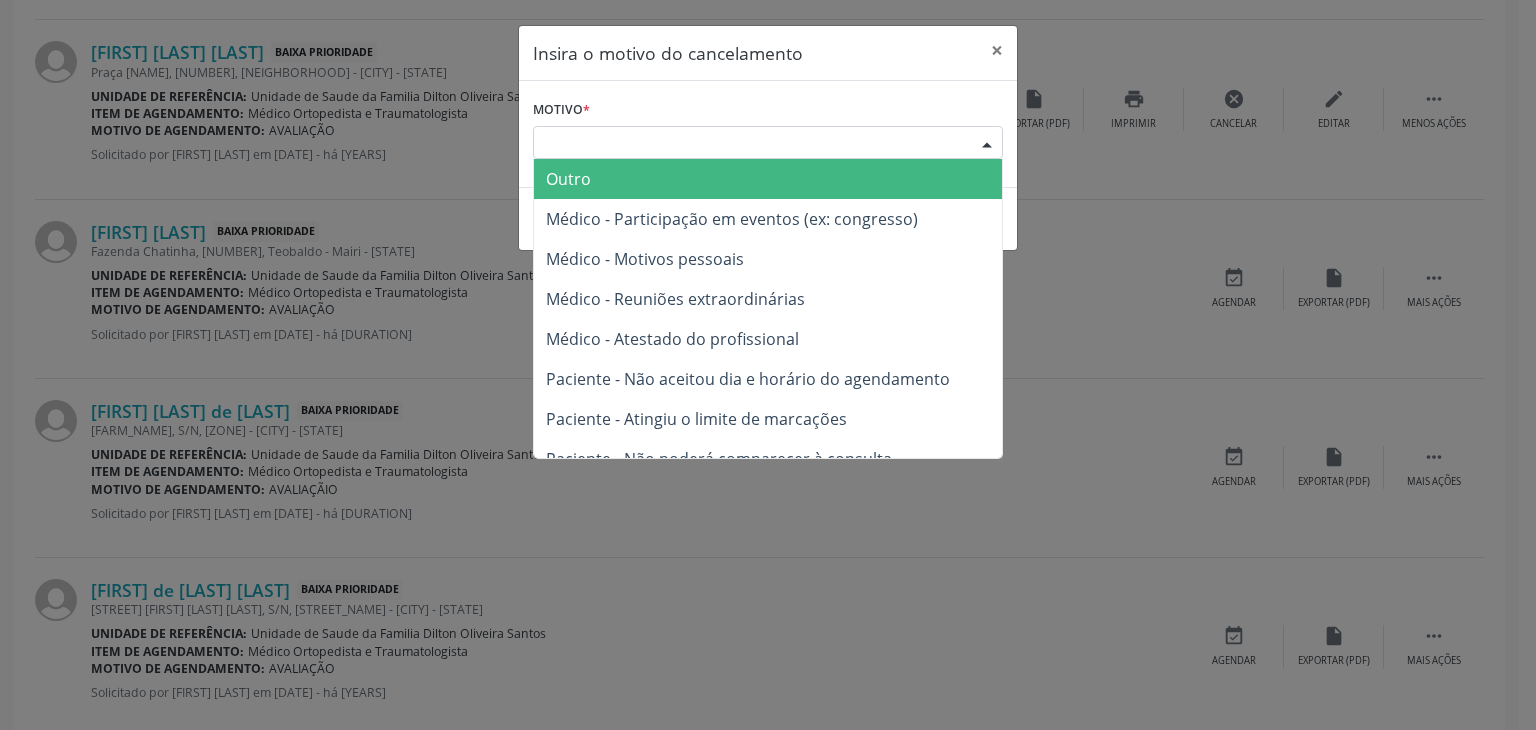 click on "Outro" at bounding box center [568, 179] 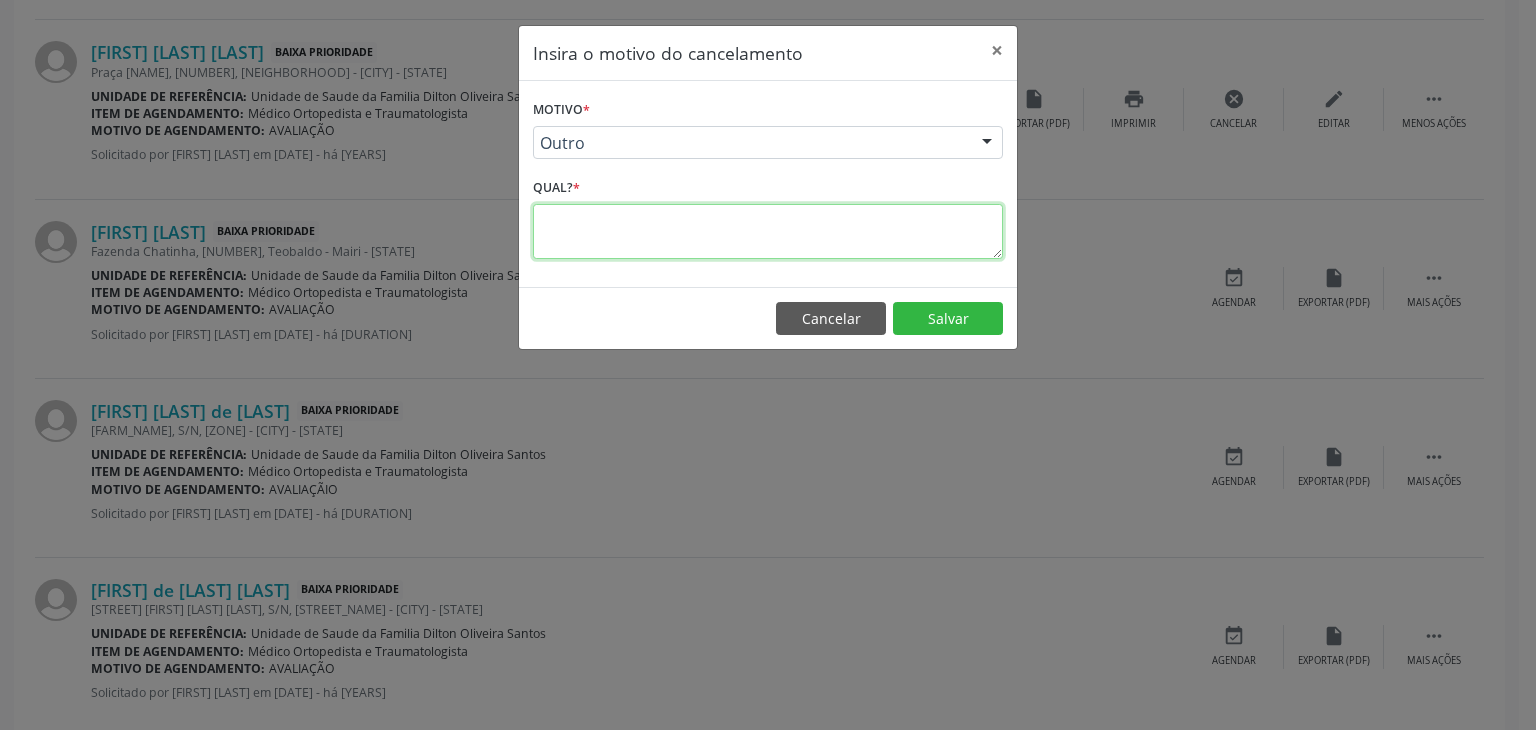 click at bounding box center [768, 231] 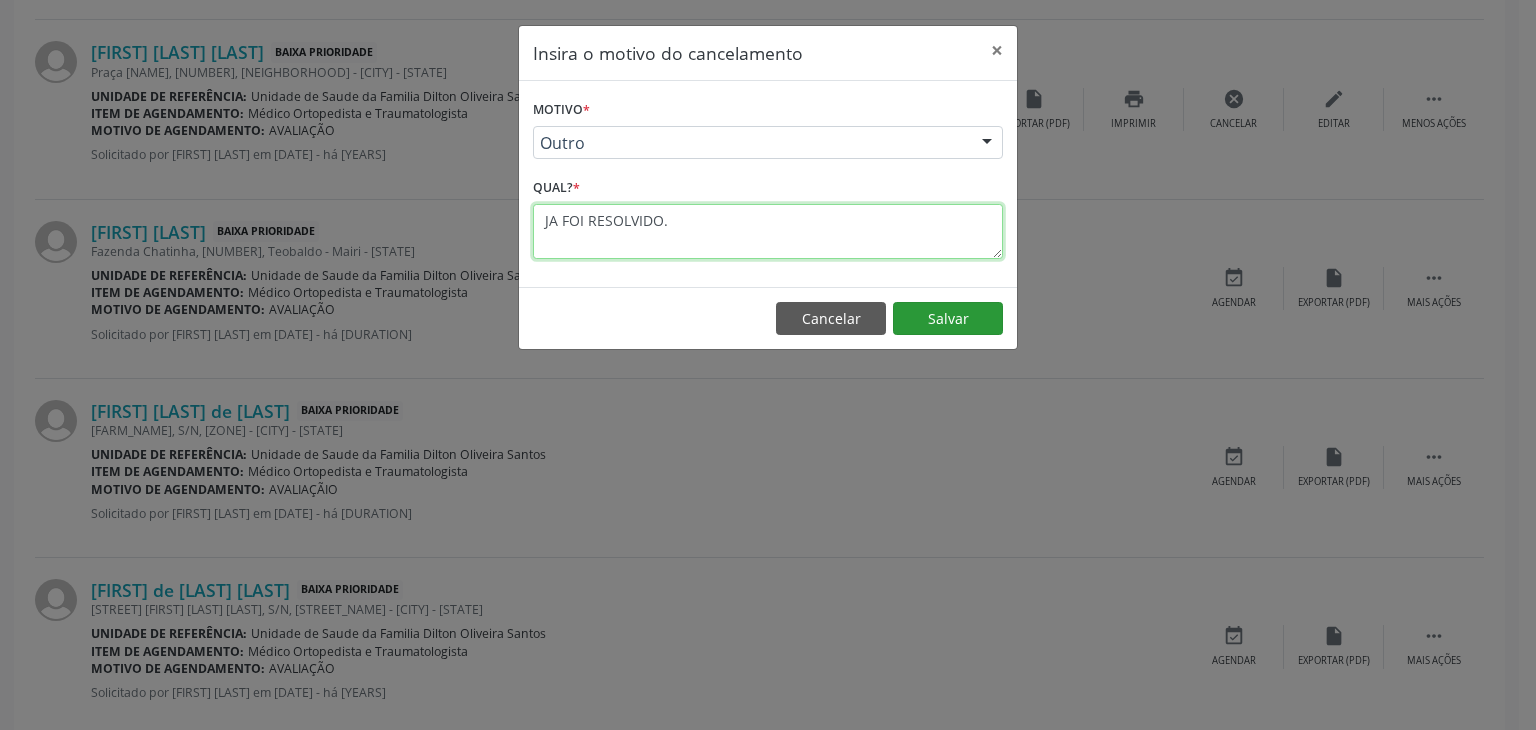 type on "JA FOI RESOLVIDO." 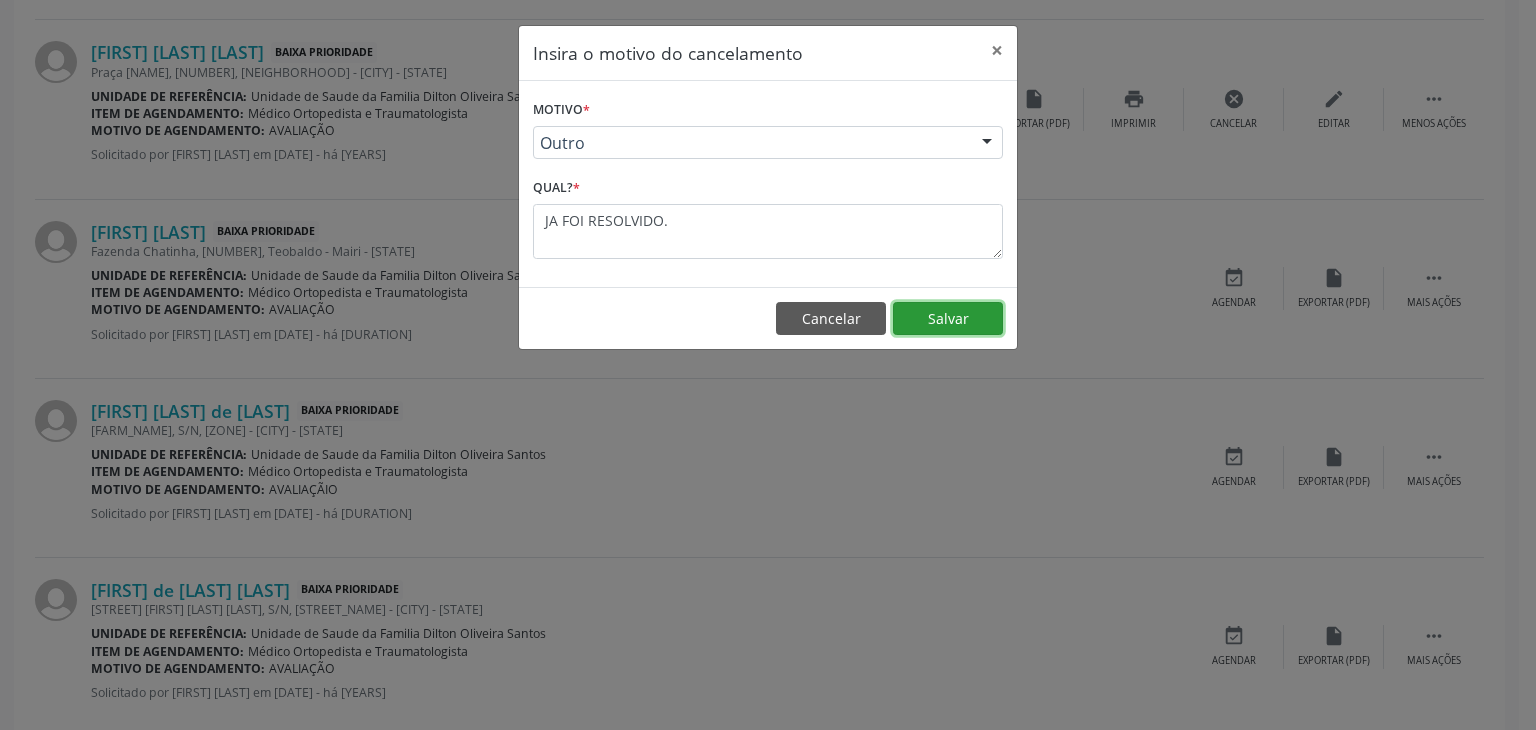 click on "Salvar" at bounding box center [948, 319] 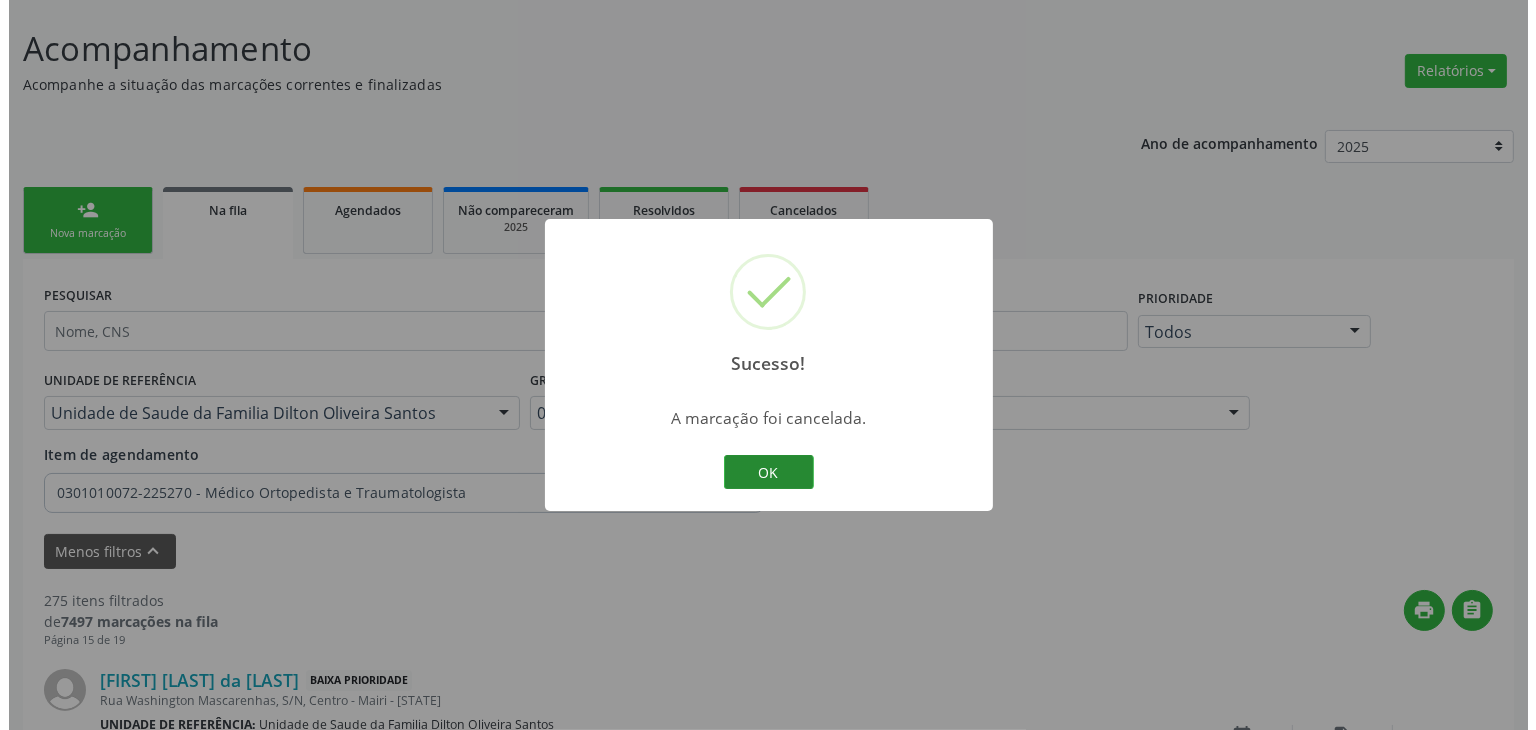 scroll, scrollTop: 1312, scrollLeft: 0, axis: vertical 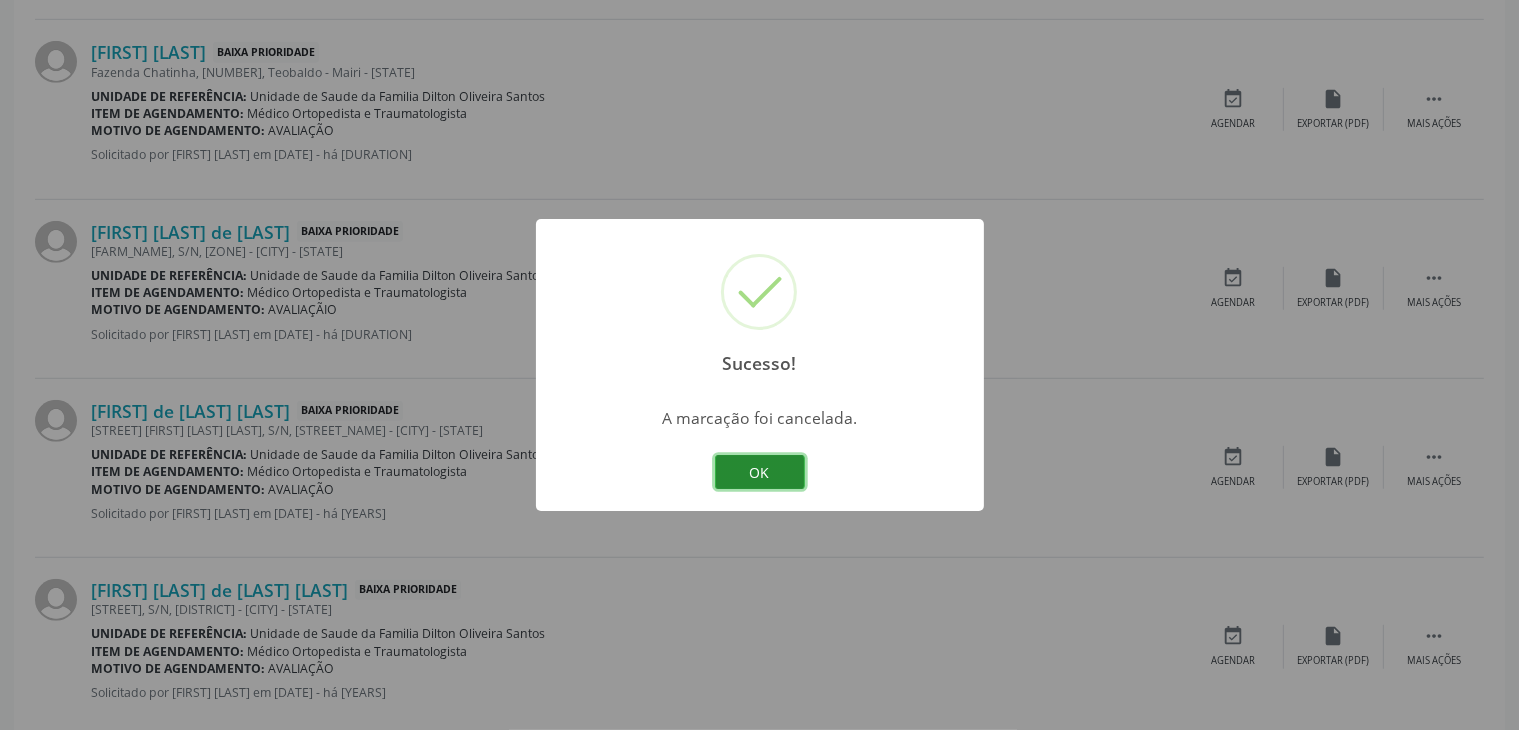 click on "OK" at bounding box center [760, 472] 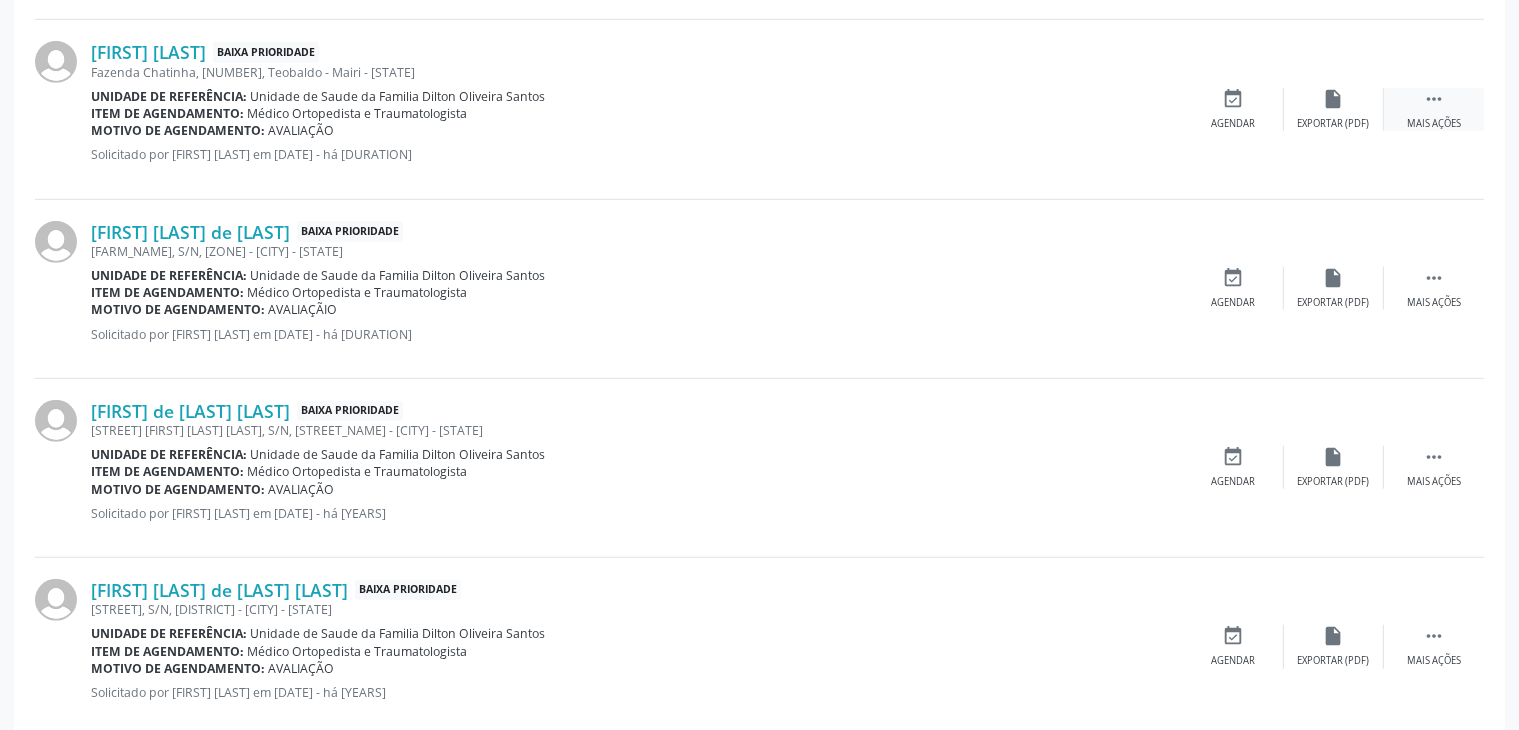 click on "" at bounding box center [1434, 99] 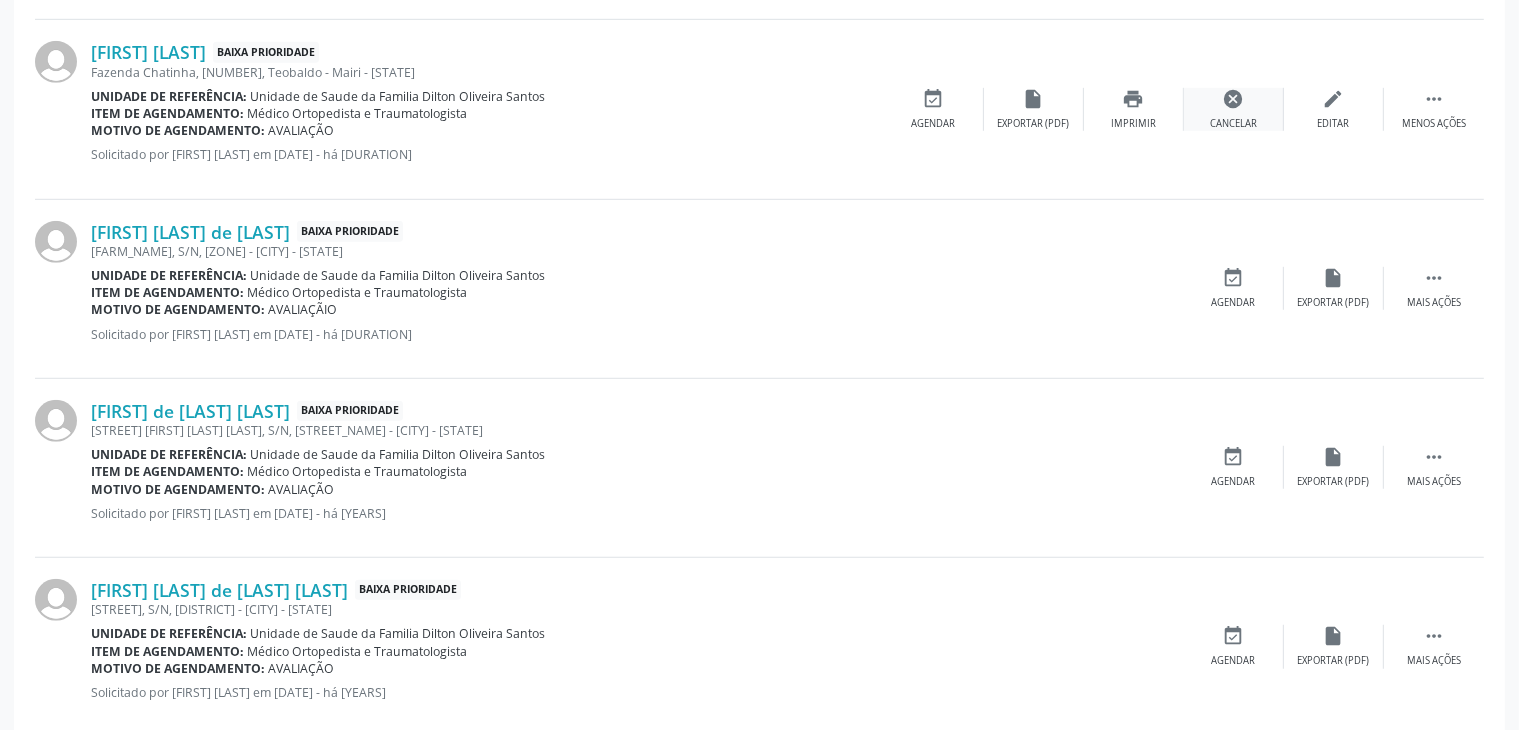 click on "cancel" at bounding box center (1234, 99) 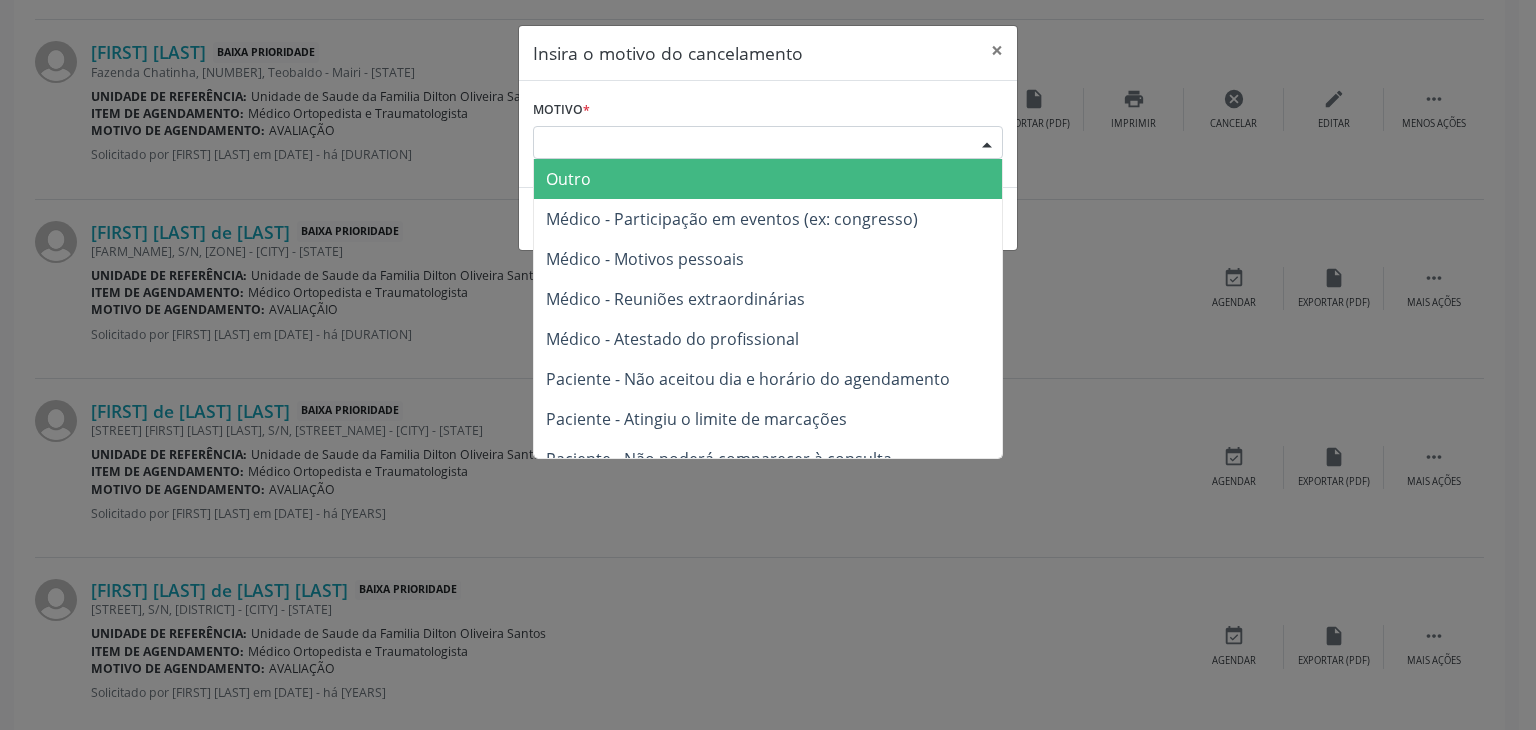 click on "Escolha o motivo" at bounding box center (768, 143) 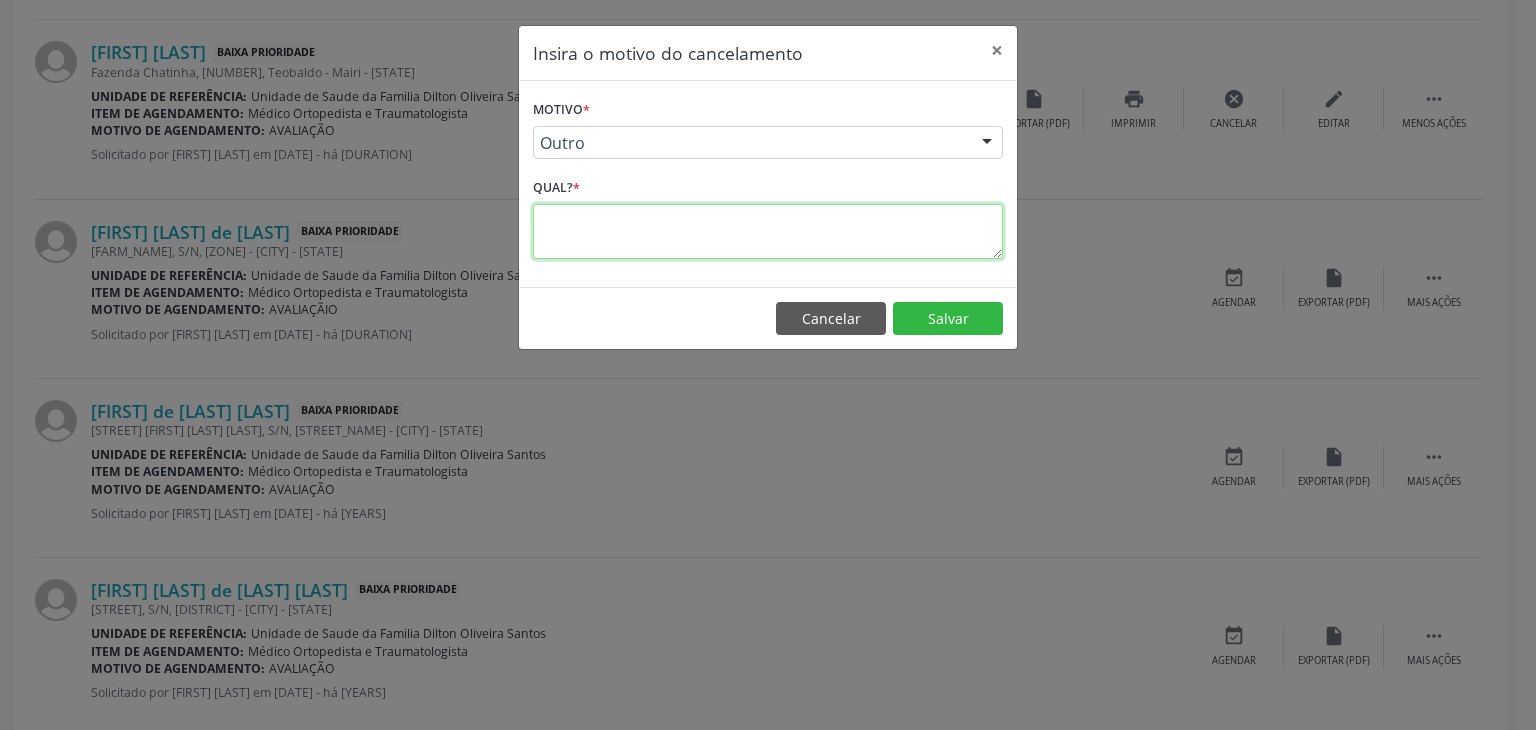click at bounding box center (768, 231) 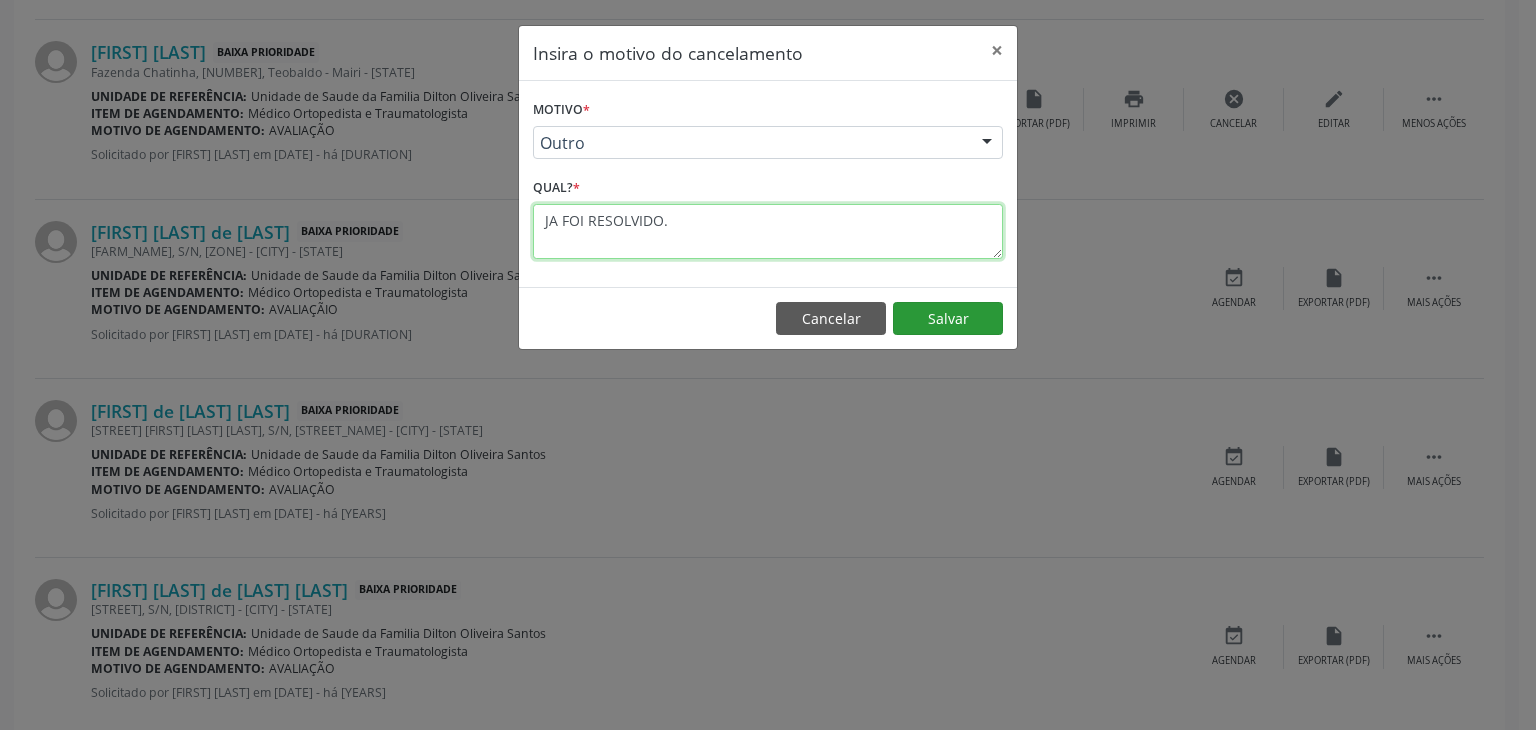 type on "JA FOI RESOLVIDO." 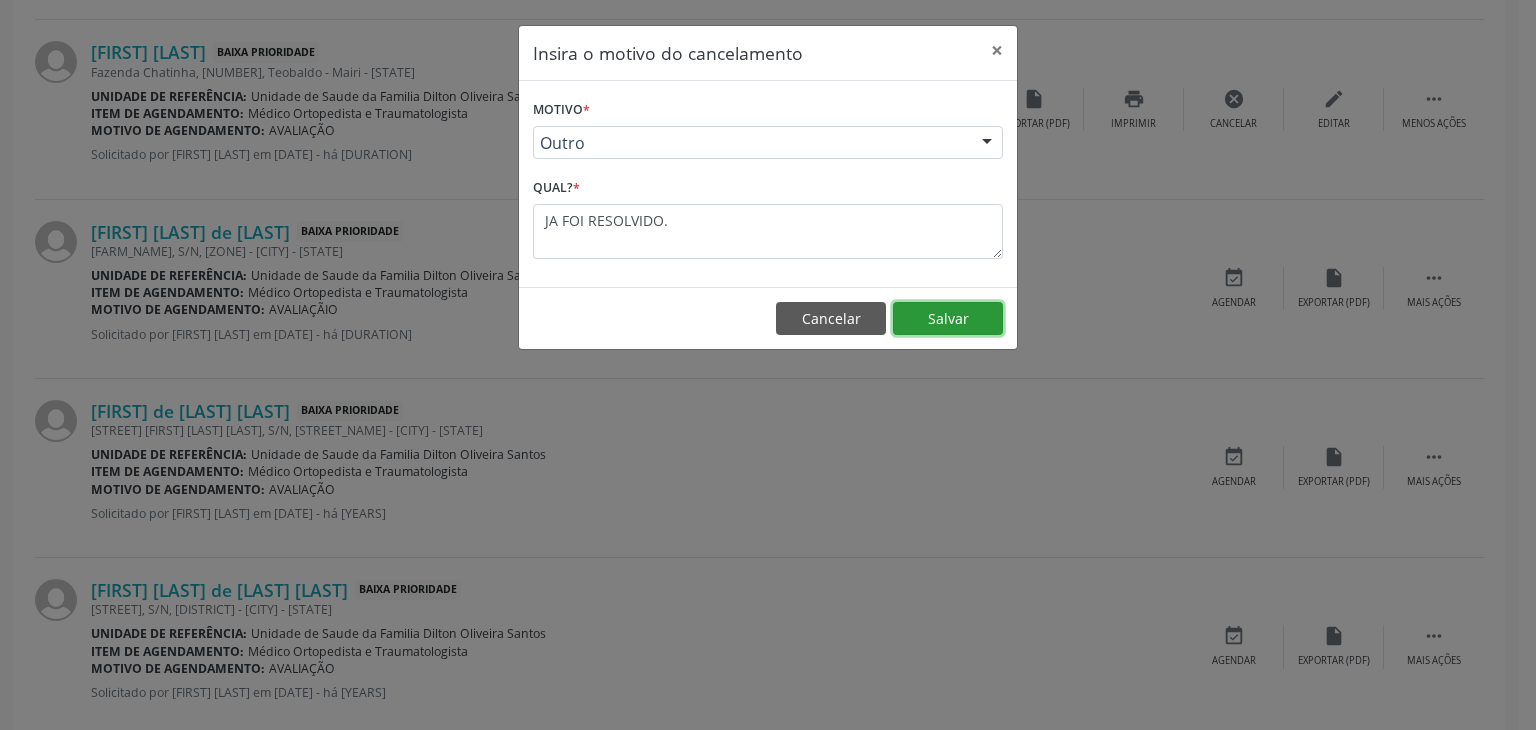 click on "Salvar" at bounding box center (948, 319) 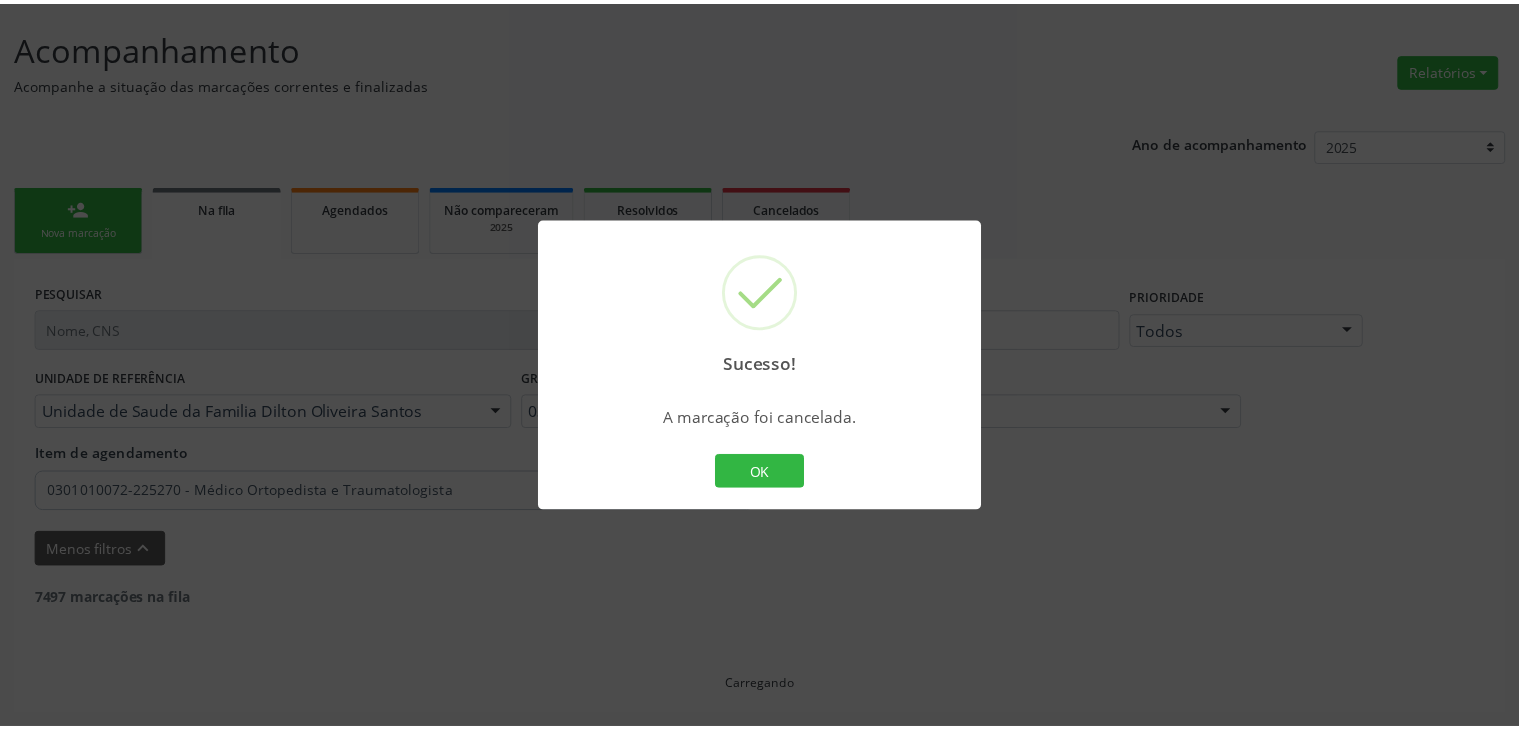 scroll, scrollTop: 112, scrollLeft: 0, axis: vertical 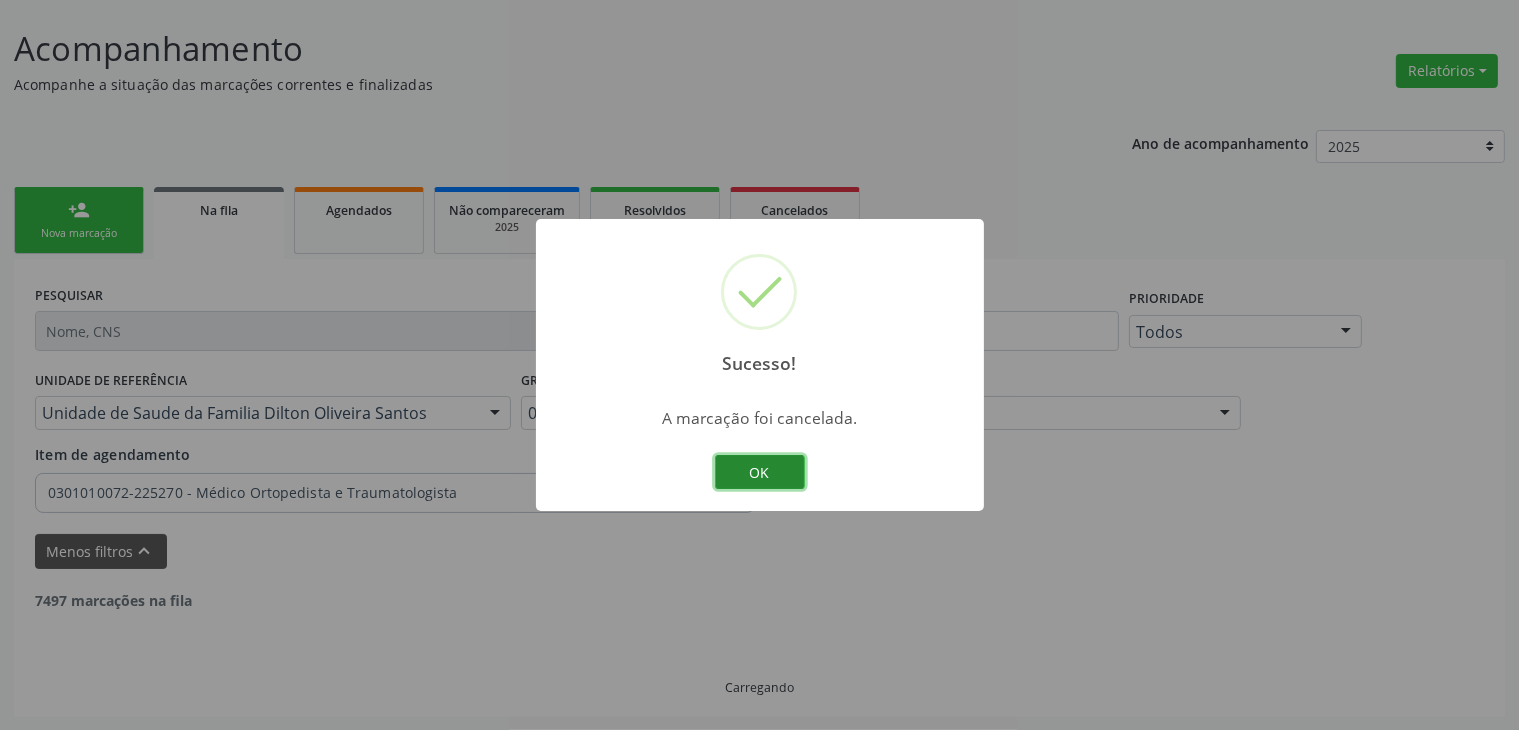 click on "OK" at bounding box center [760, 472] 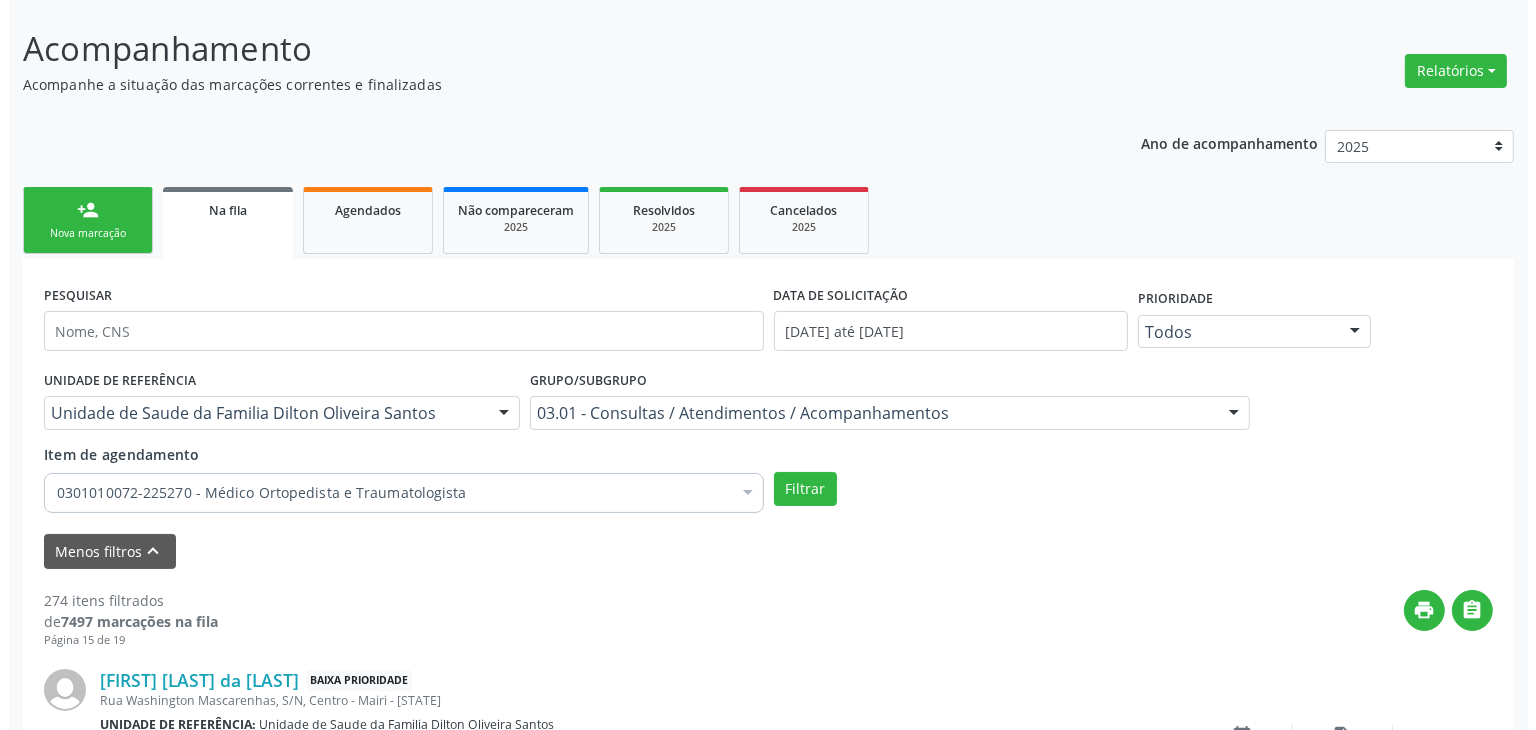 scroll, scrollTop: 1312, scrollLeft: 0, axis: vertical 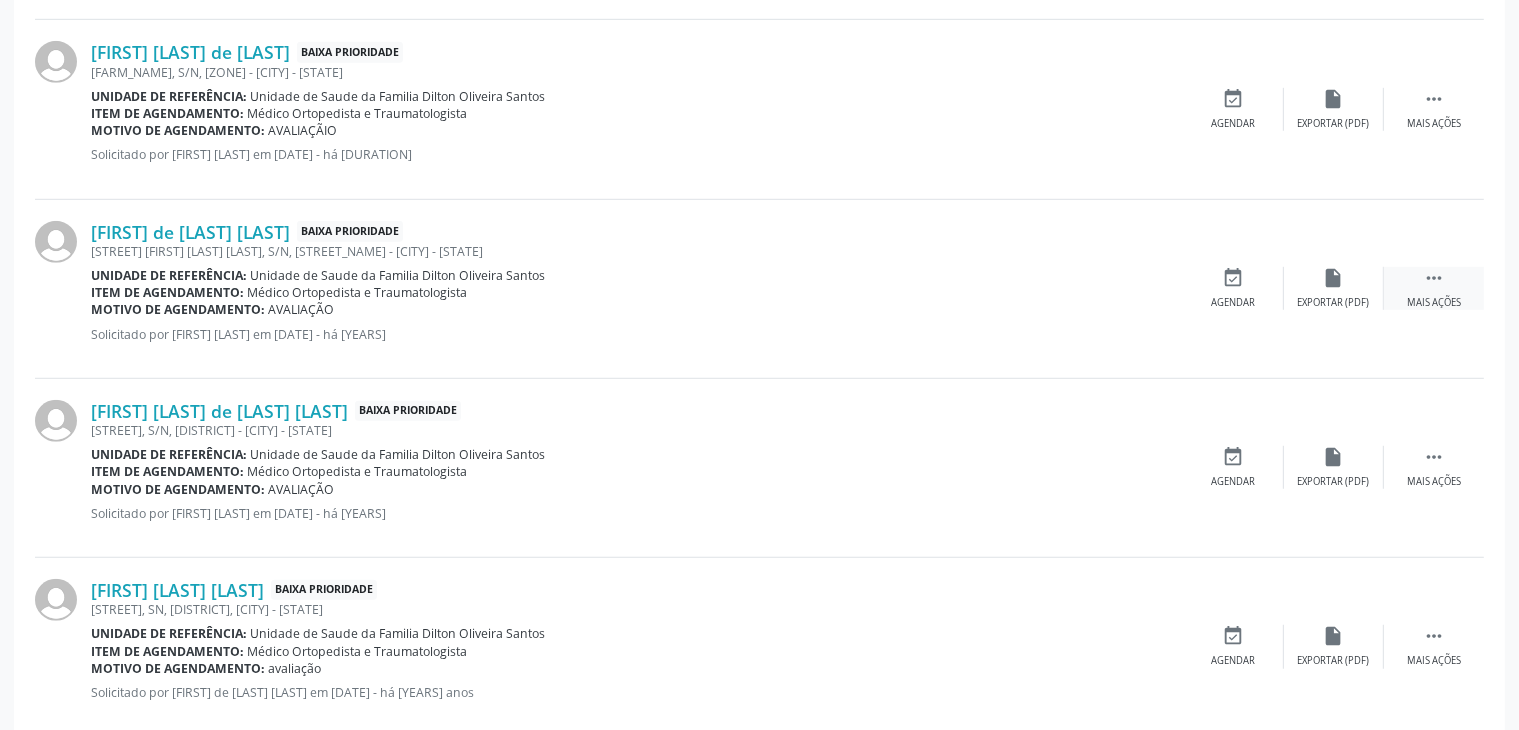 click on "" at bounding box center (1434, 278) 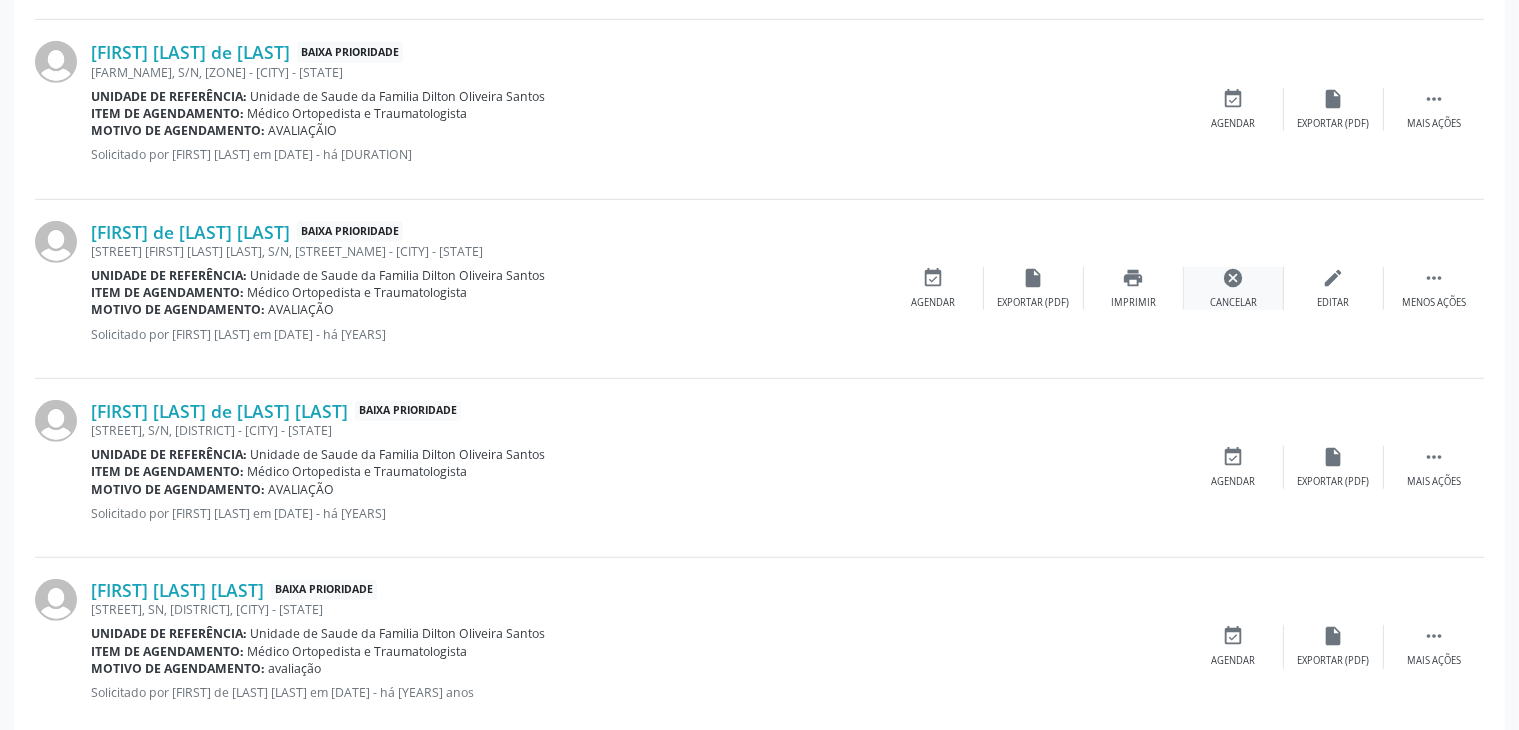click on "cancel" at bounding box center (1234, 278) 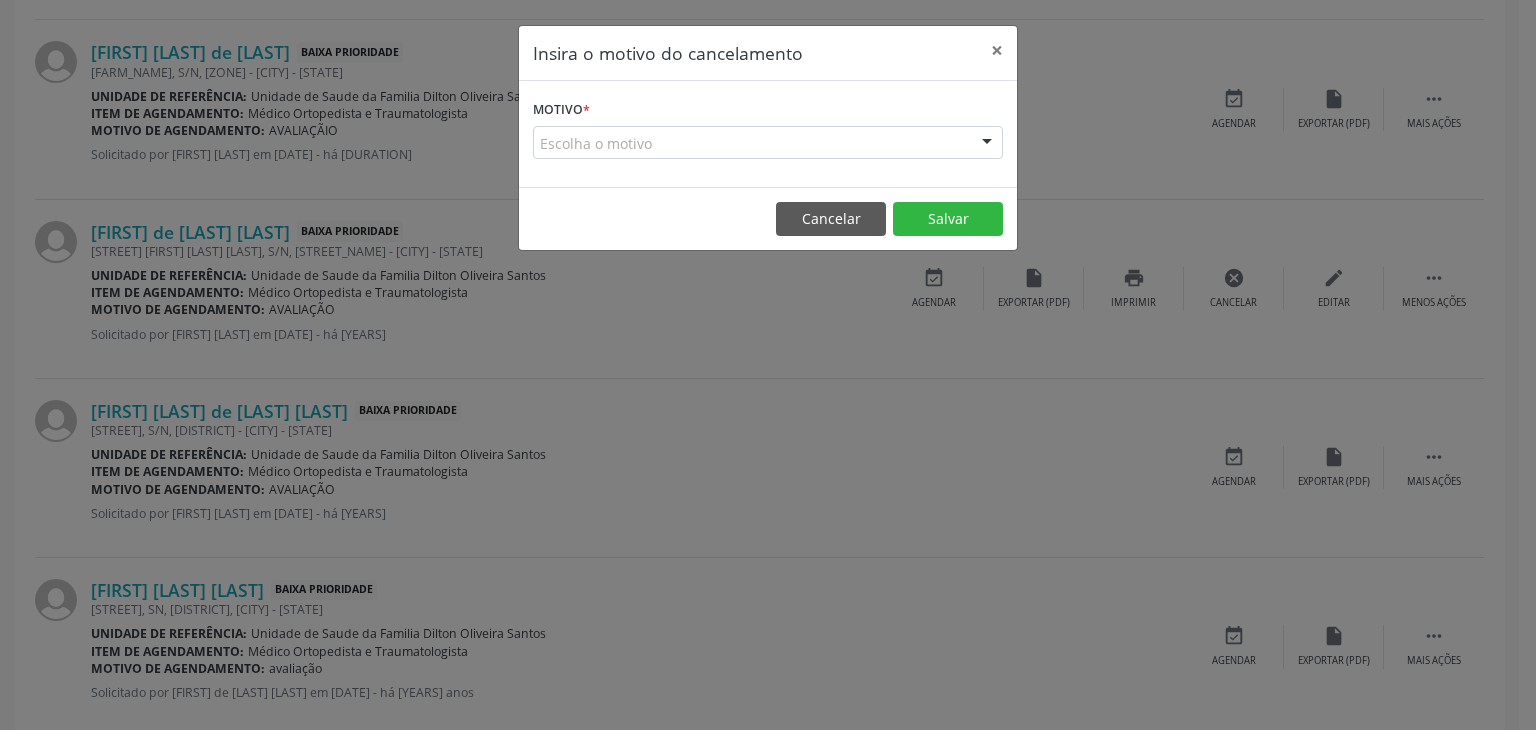 click on "Escolha o motivo" at bounding box center [768, 143] 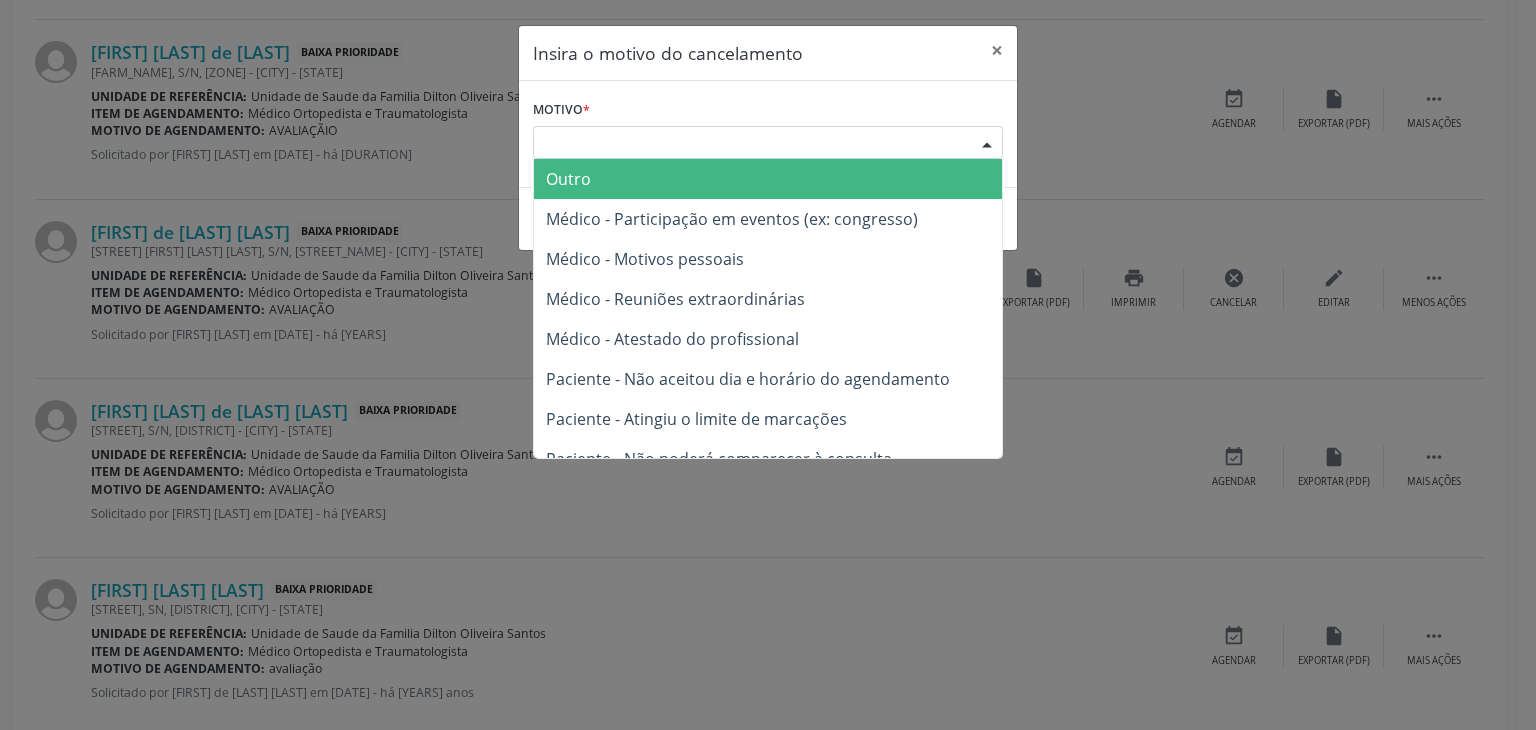 click on "Outro" at bounding box center (568, 179) 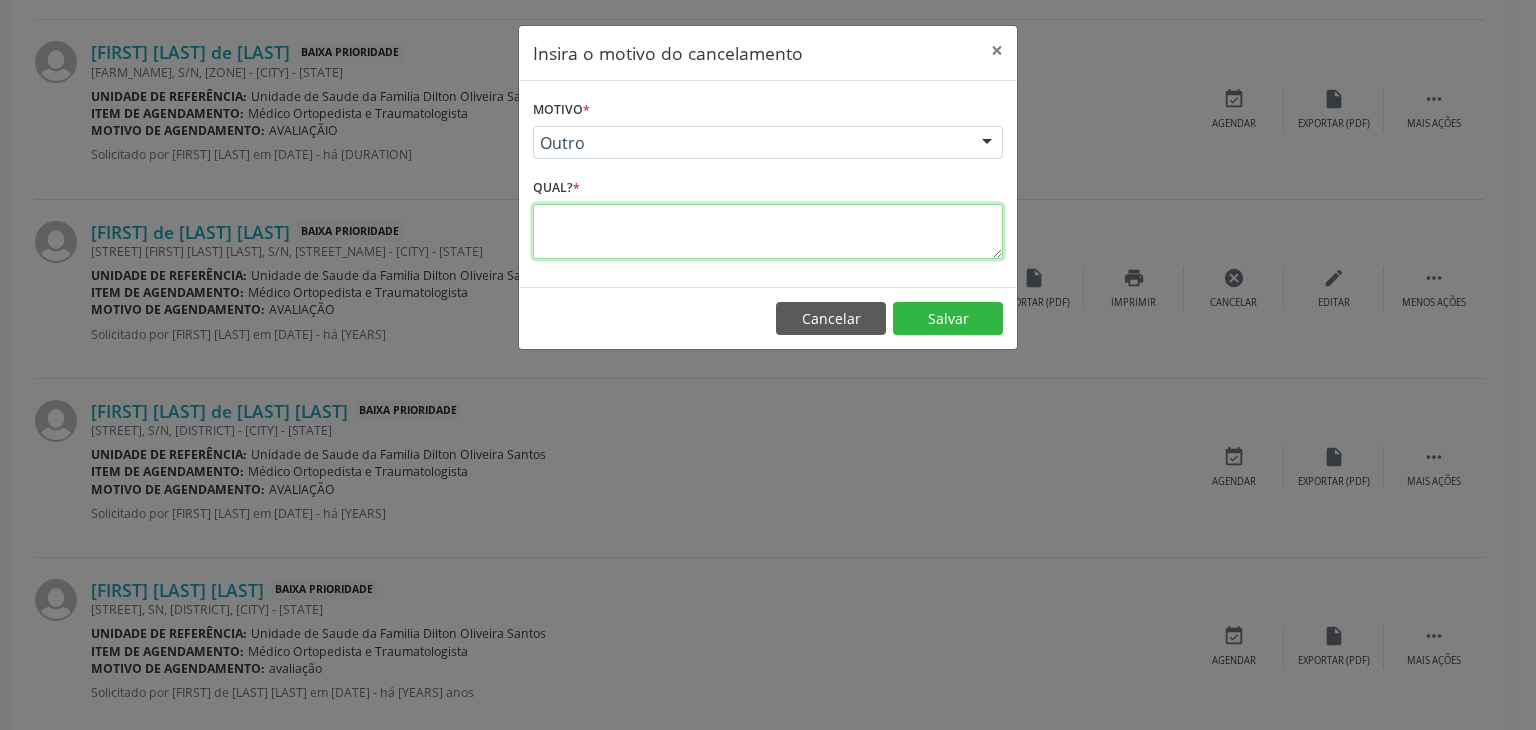 click at bounding box center (768, 231) 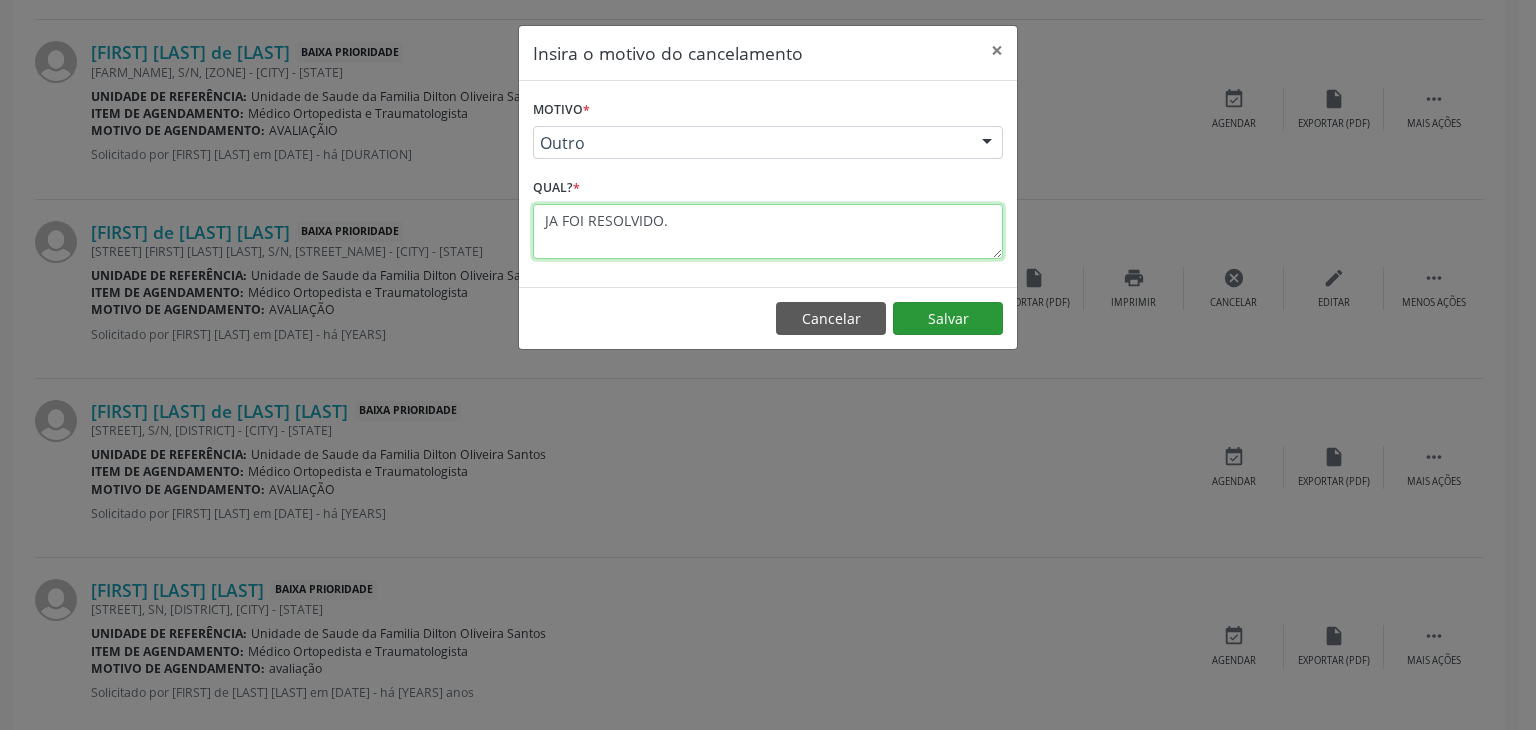 type on "JA FOI RESOLVIDO." 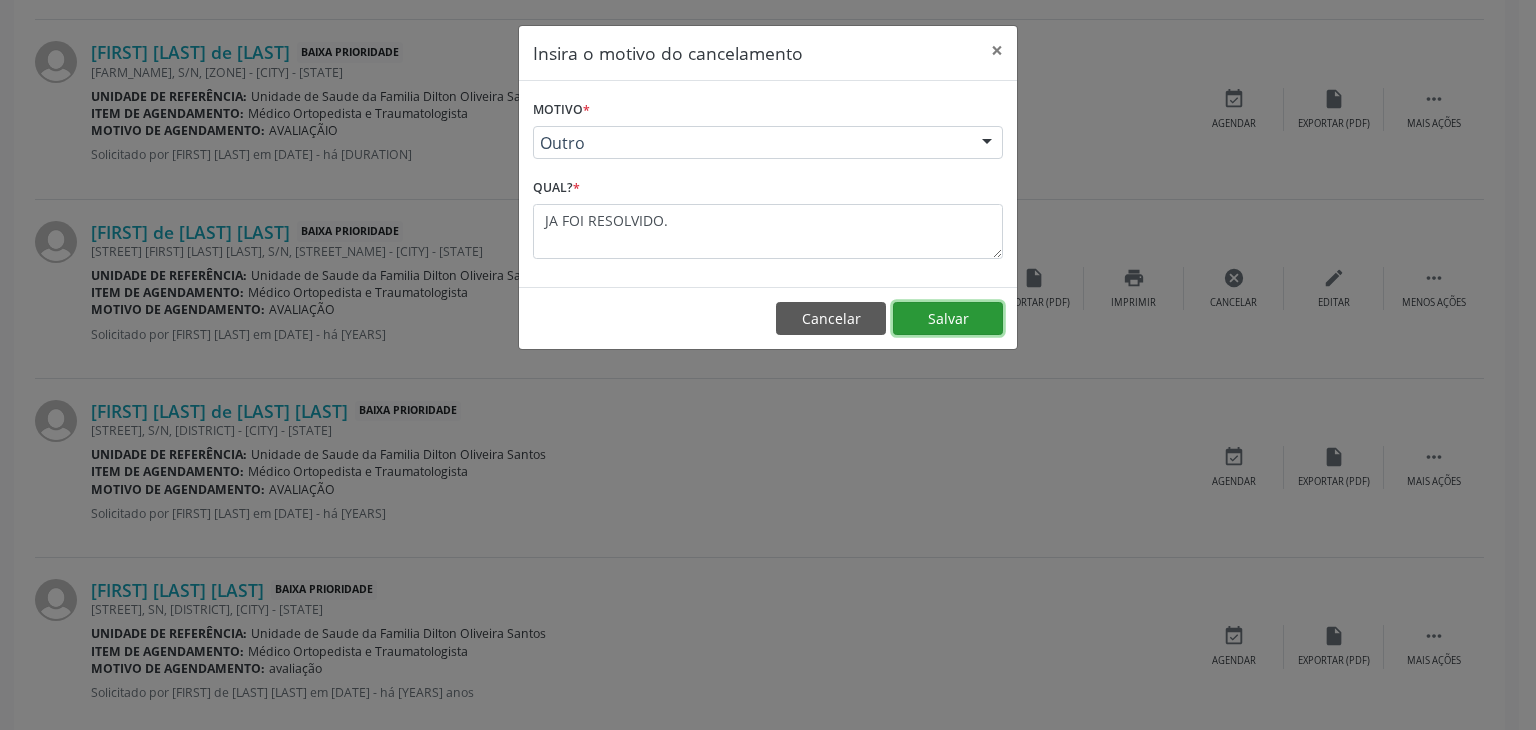 click on "Salvar" at bounding box center (948, 319) 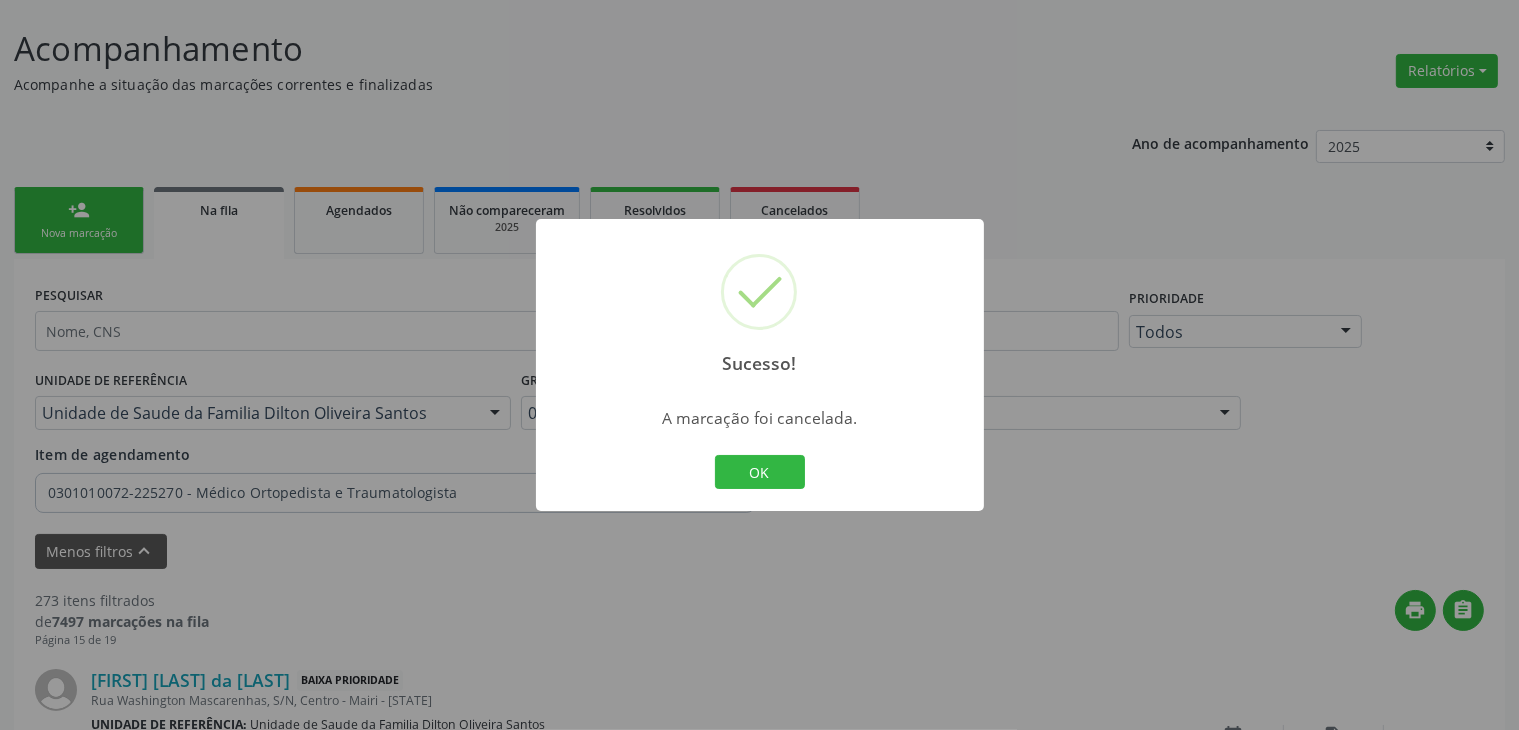 scroll, scrollTop: 1312, scrollLeft: 0, axis: vertical 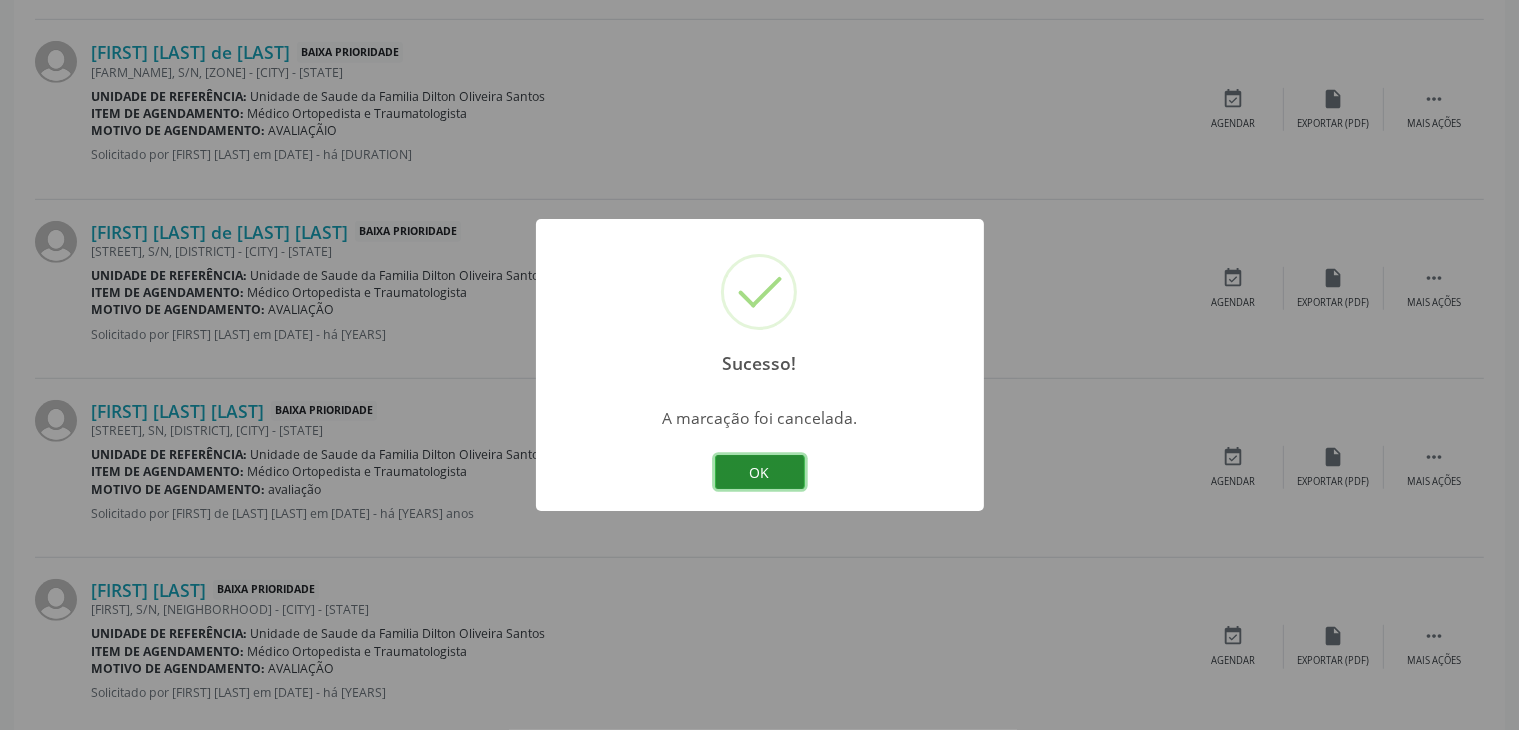 click on "OK" at bounding box center (760, 472) 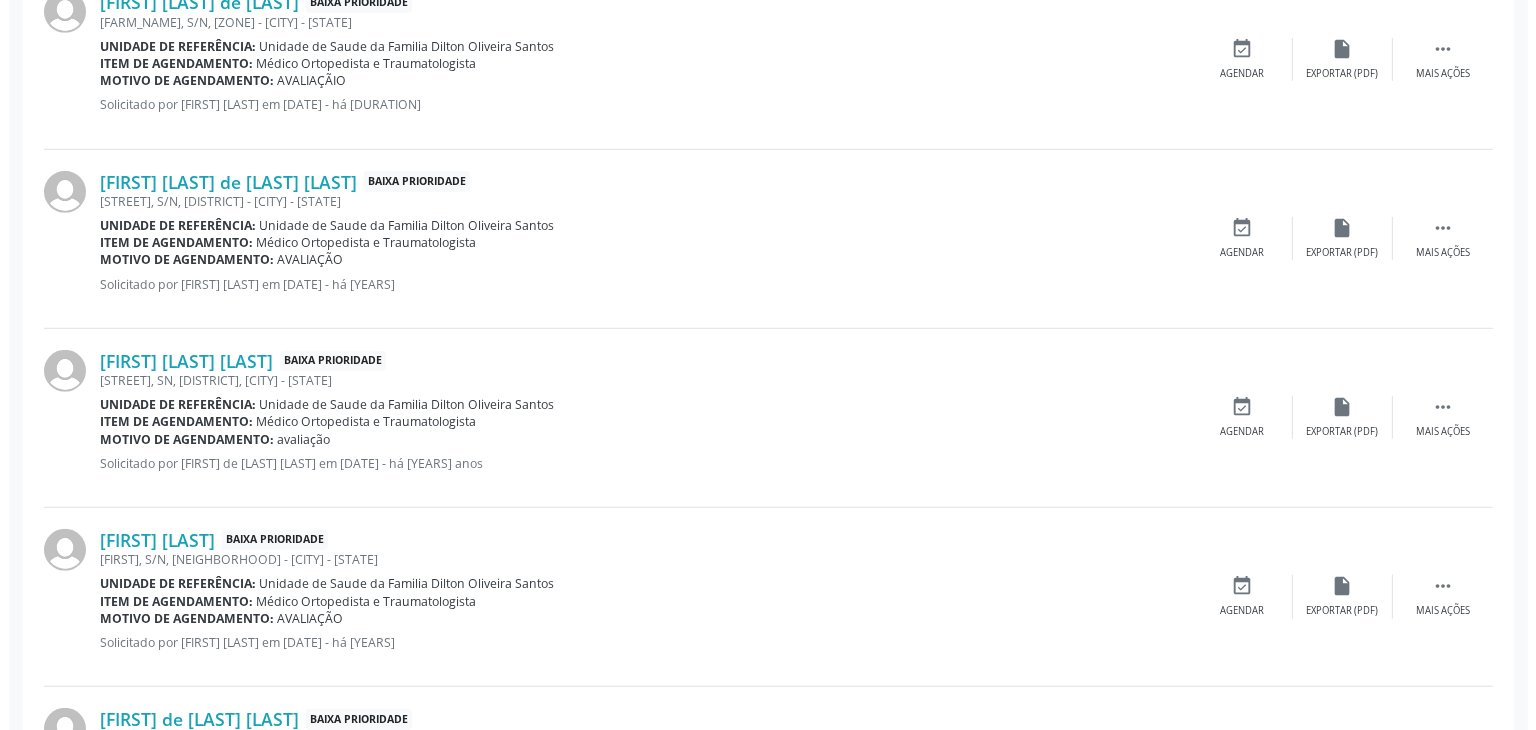 scroll, scrollTop: 1312, scrollLeft: 0, axis: vertical 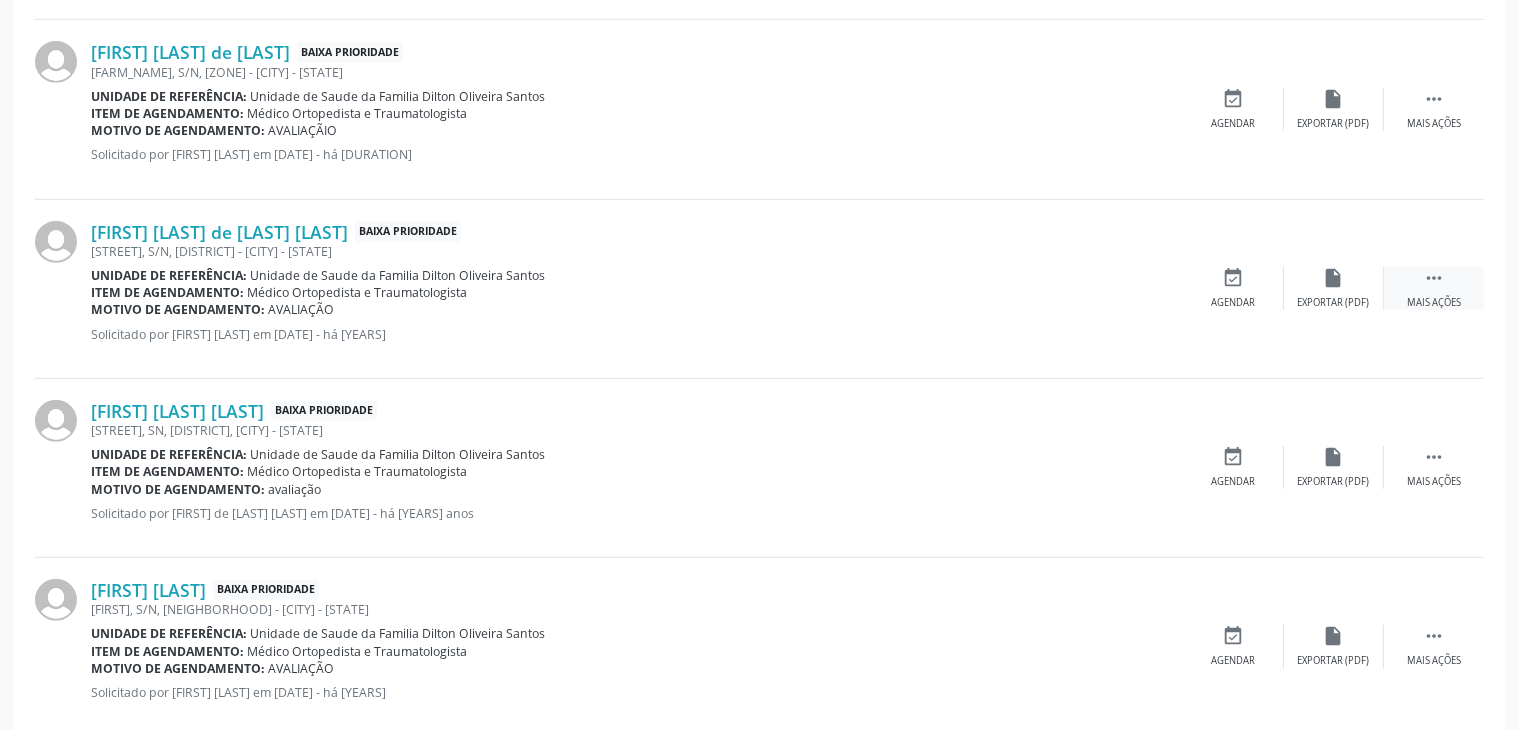 click on "
Mais ações" at bounding box center (1434, 288) 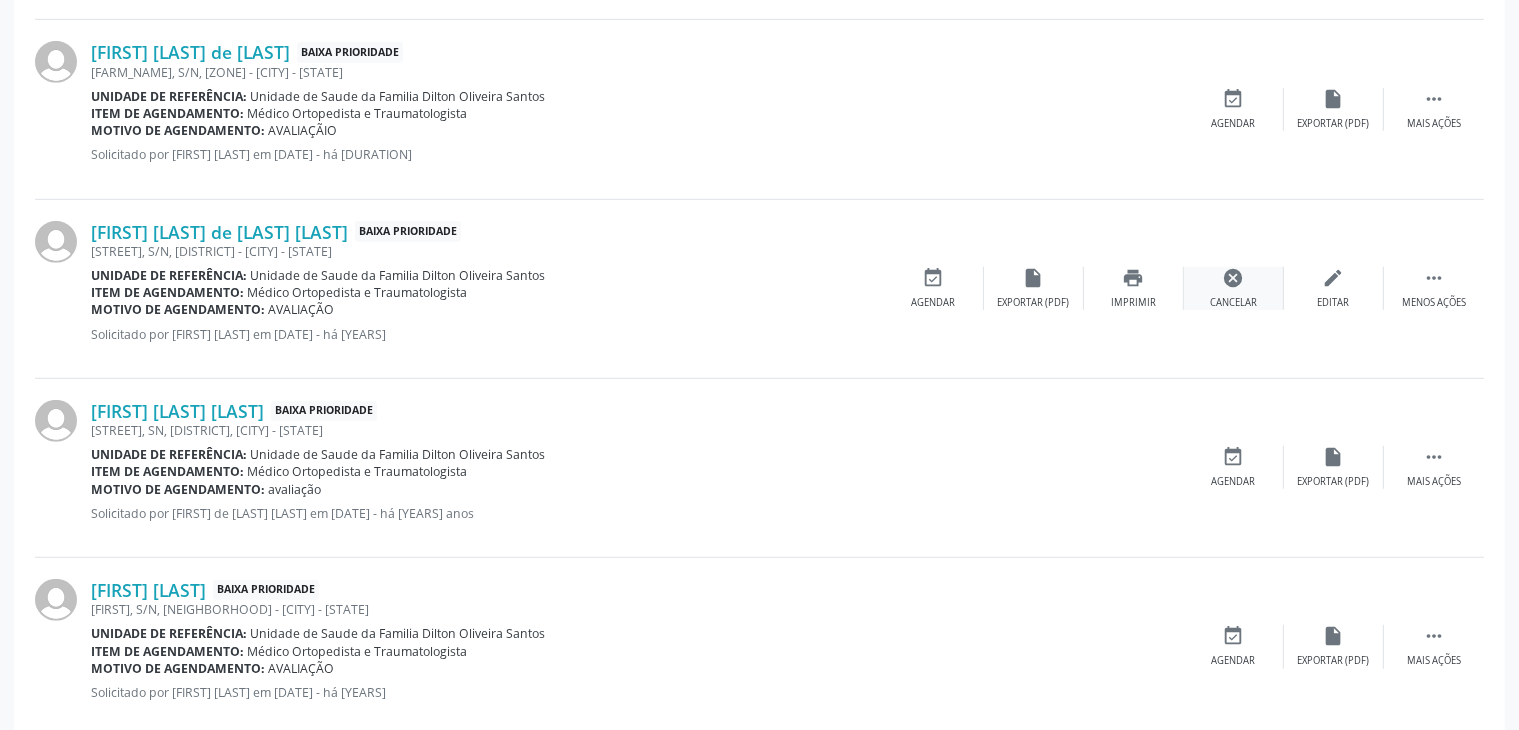 click on "cancel" at bounding box center (1234, 278) 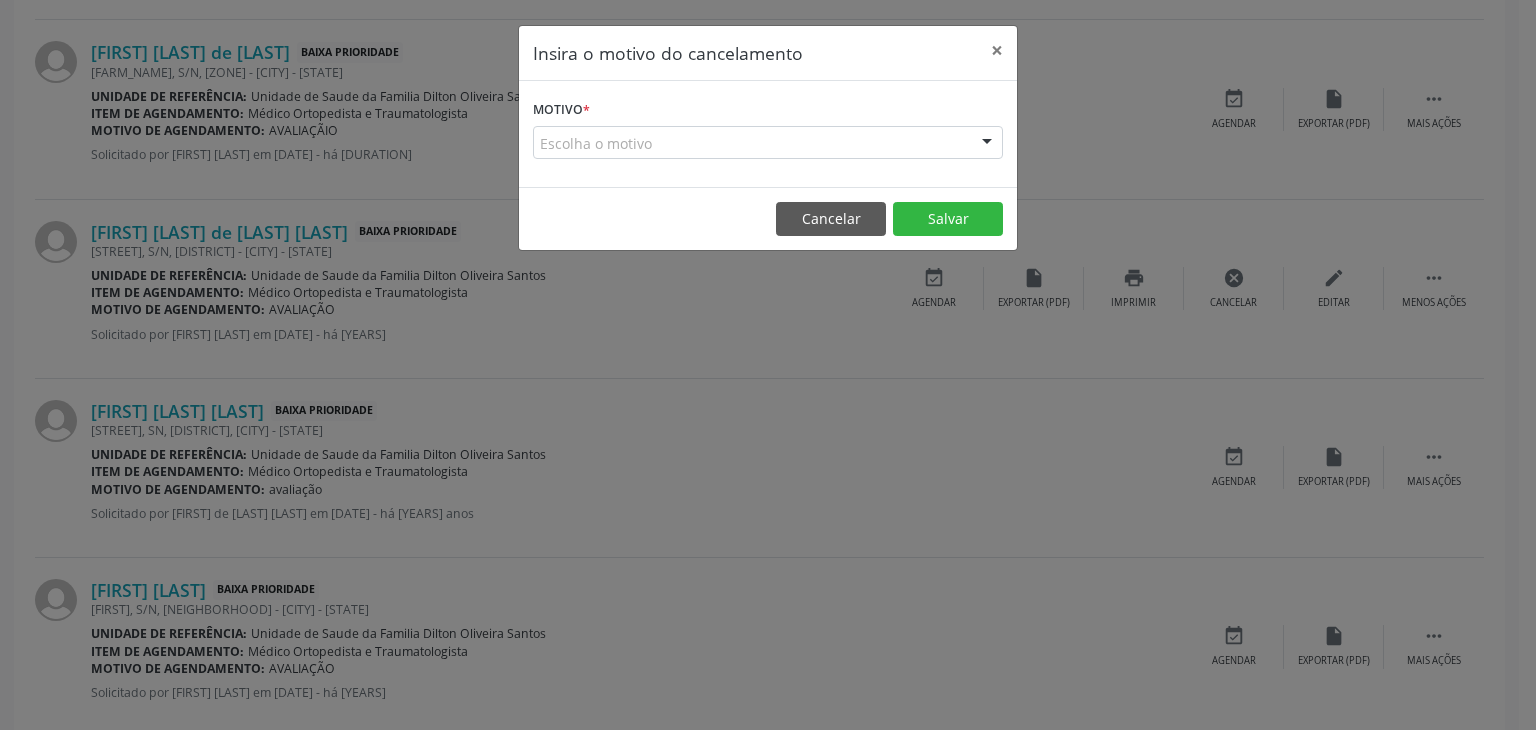 click on "Escolha o motivo" at bounding box center (768, 143) 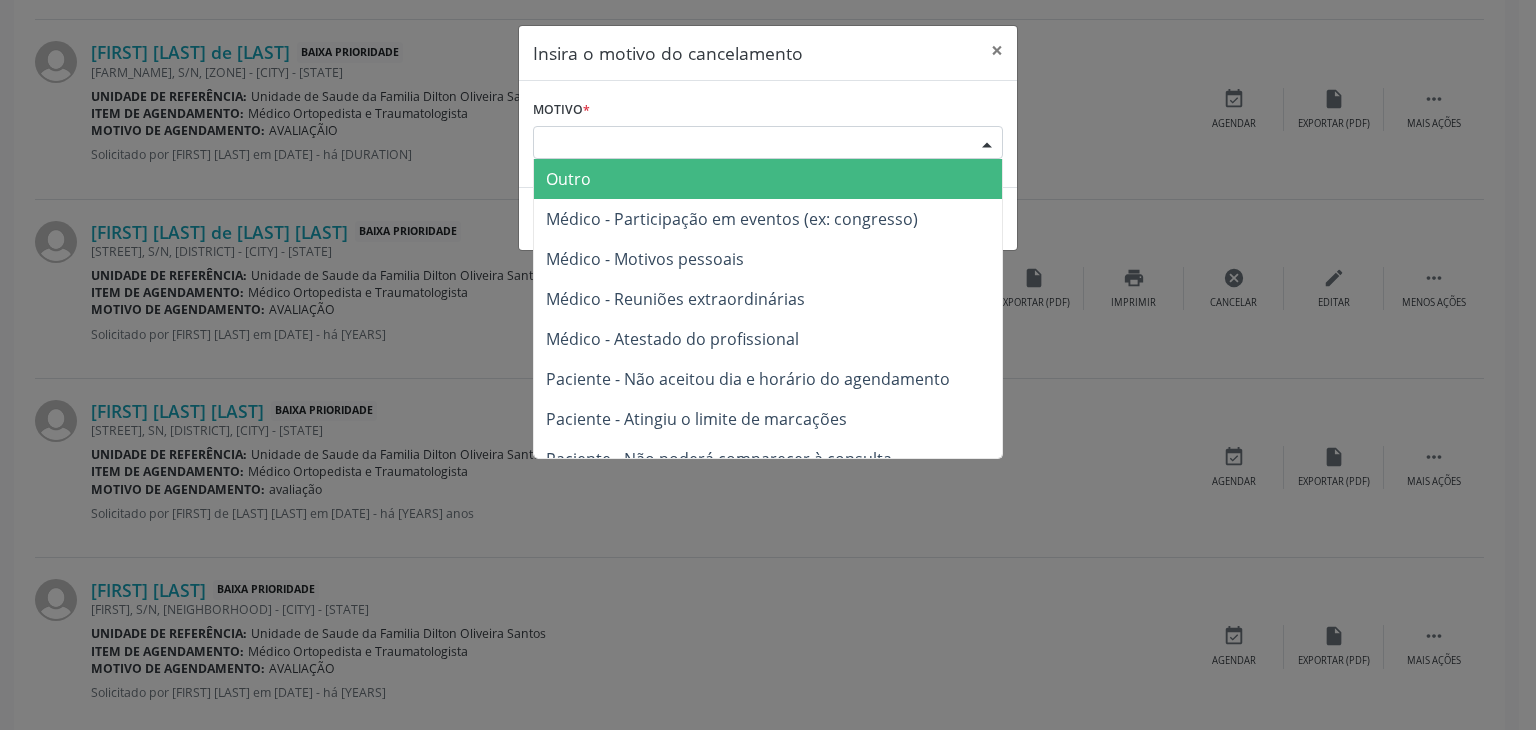click on "Outro" at bounding box center (768, 179) 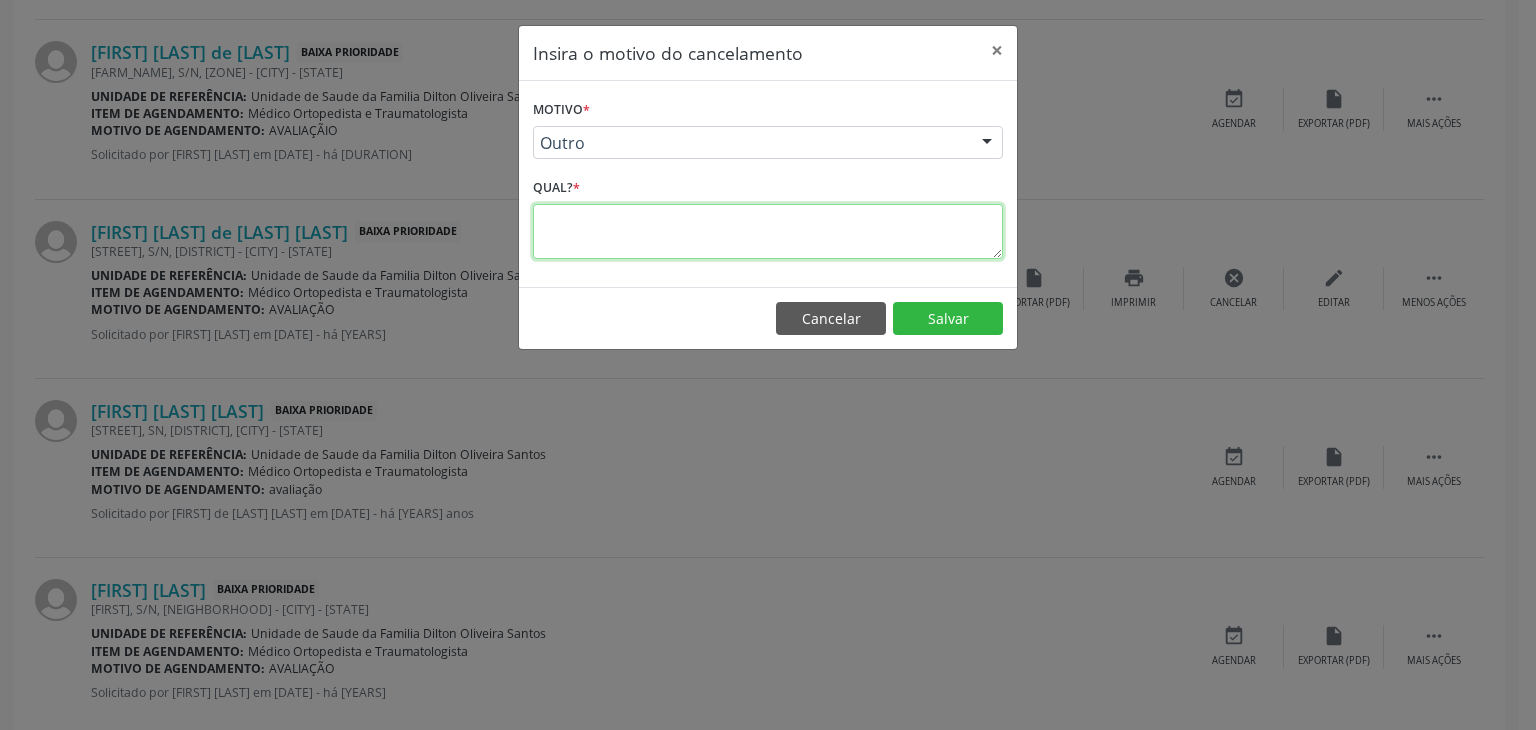 click at bounding box center [768, 231] 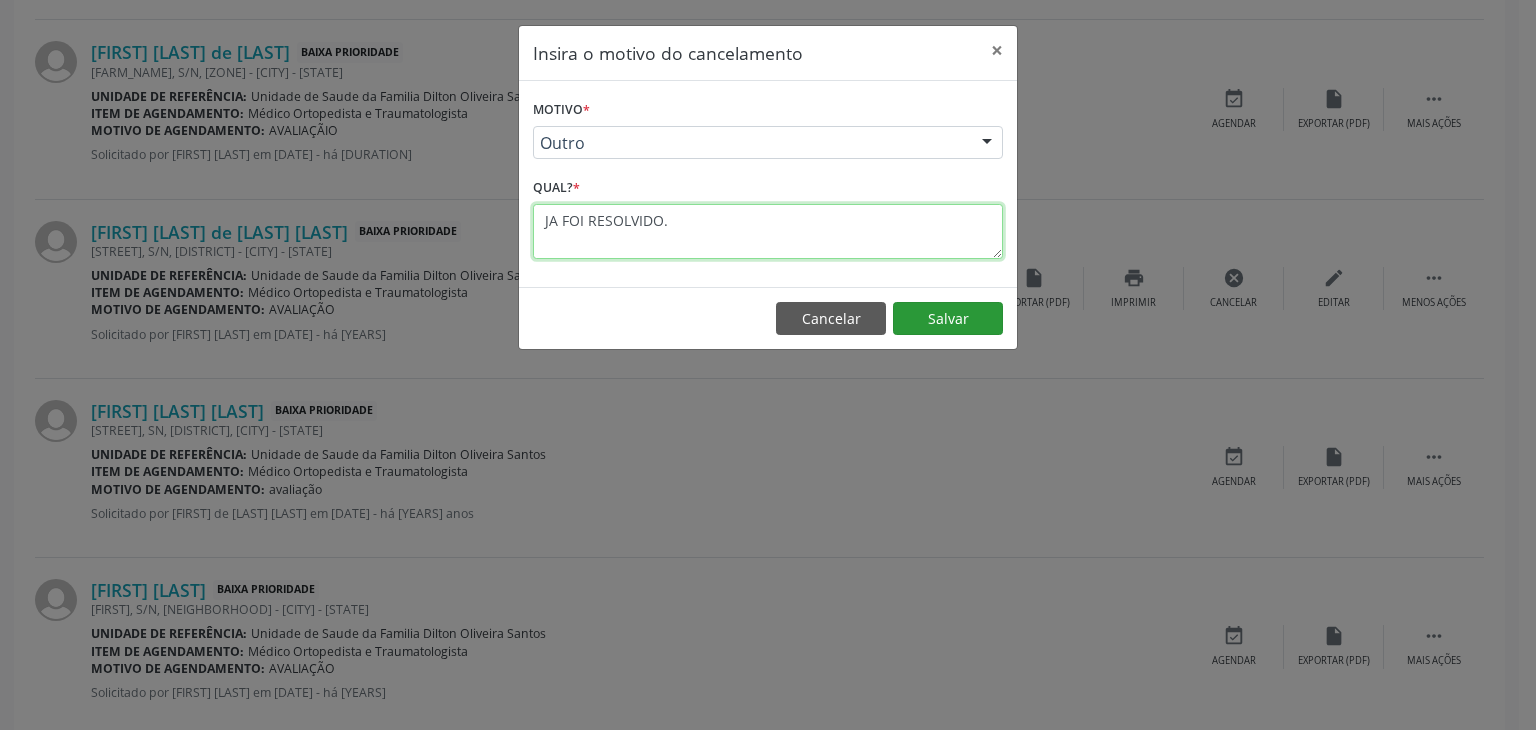 type on "JA FOI RESOLVIDO." 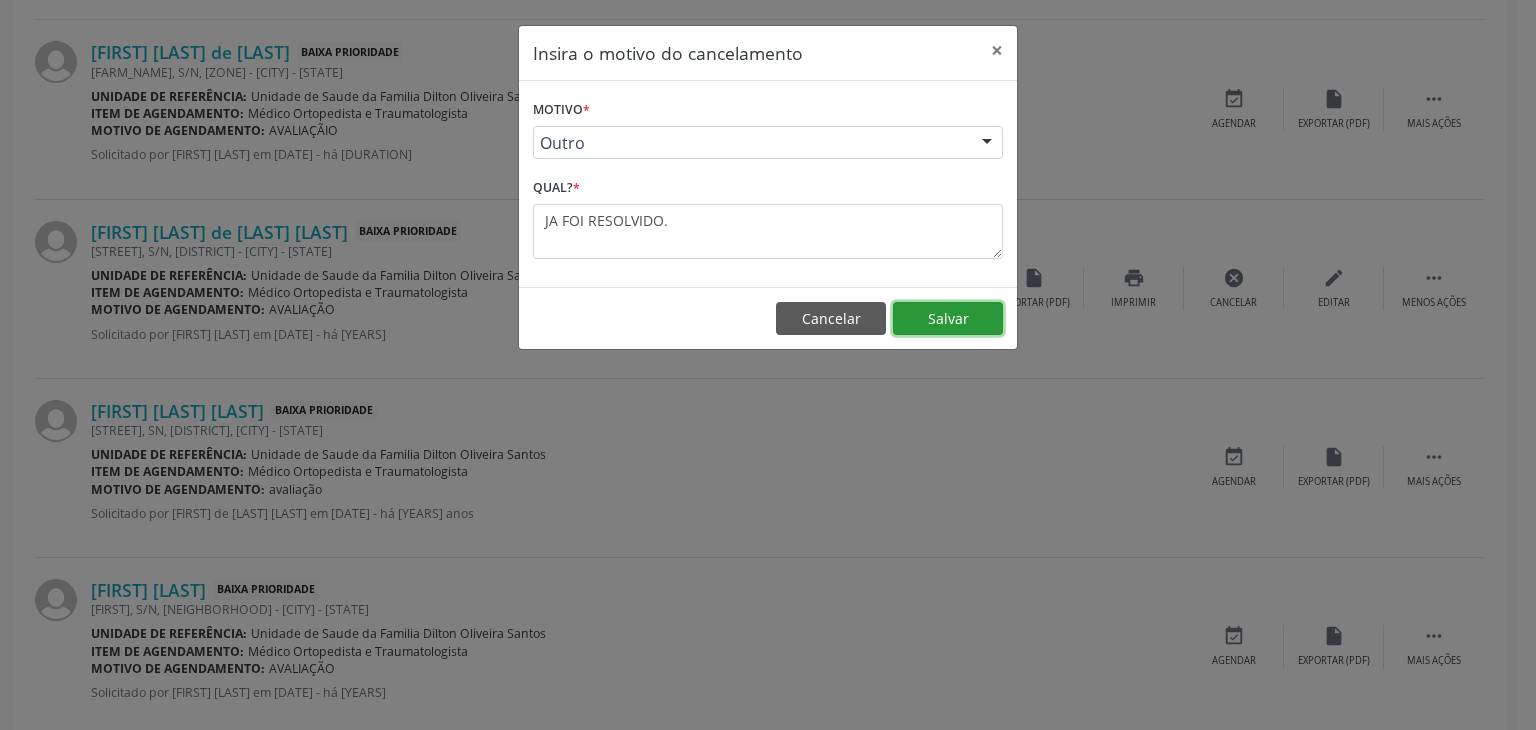 click on "Salvar" at bounding box center (948, 319) 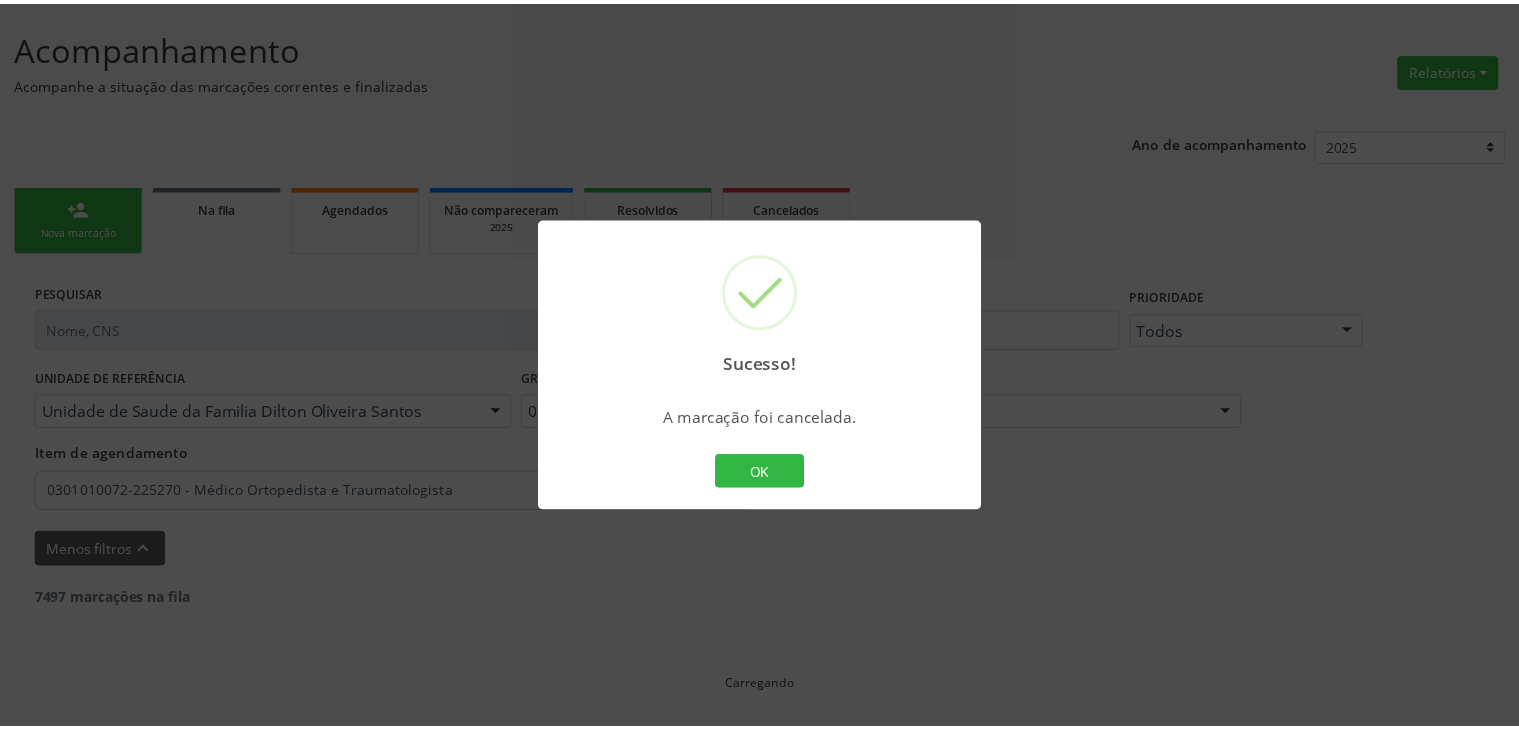 scroll, scrollTop: 112, scrollLeft: 0, axis: vertical 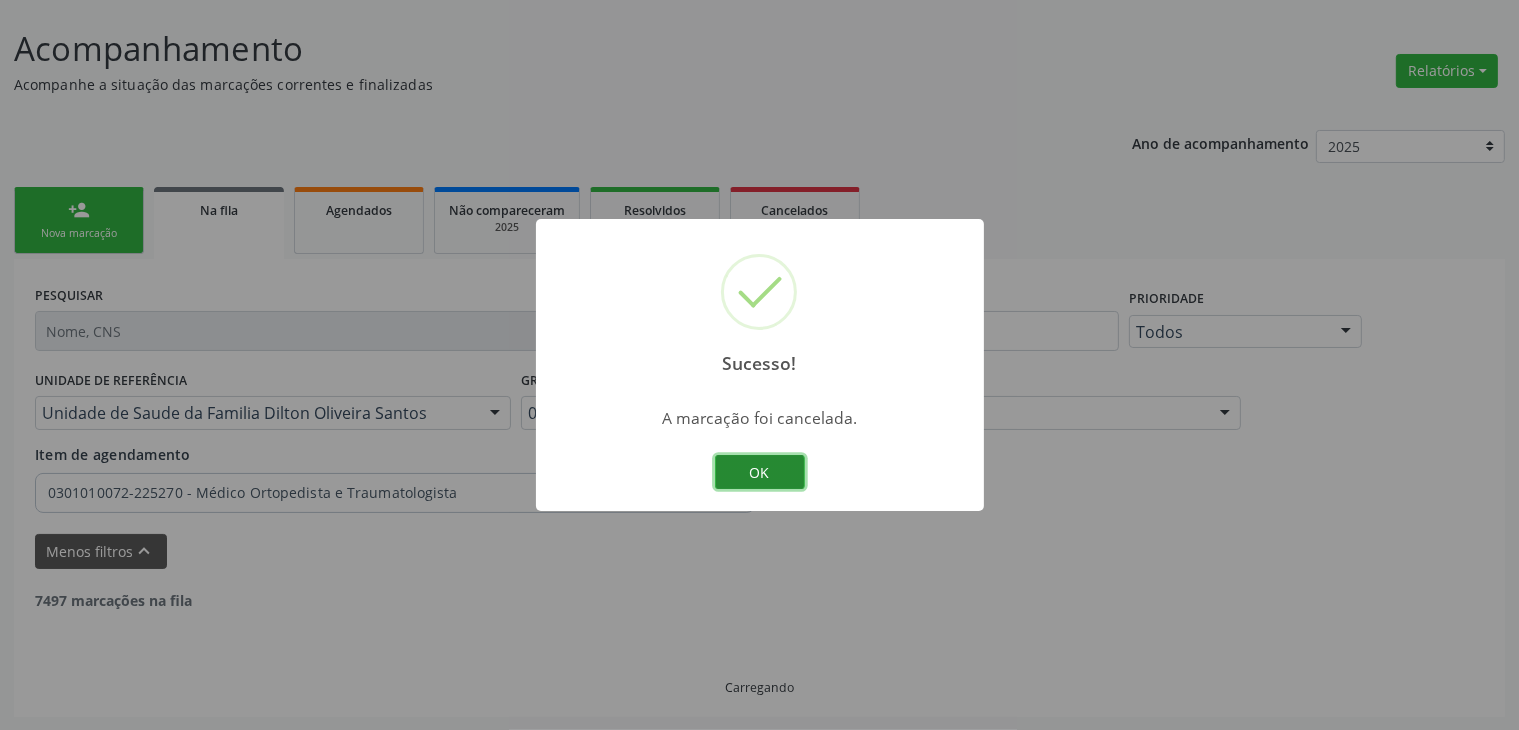 click on "OK" at bounding box center [760, 472] 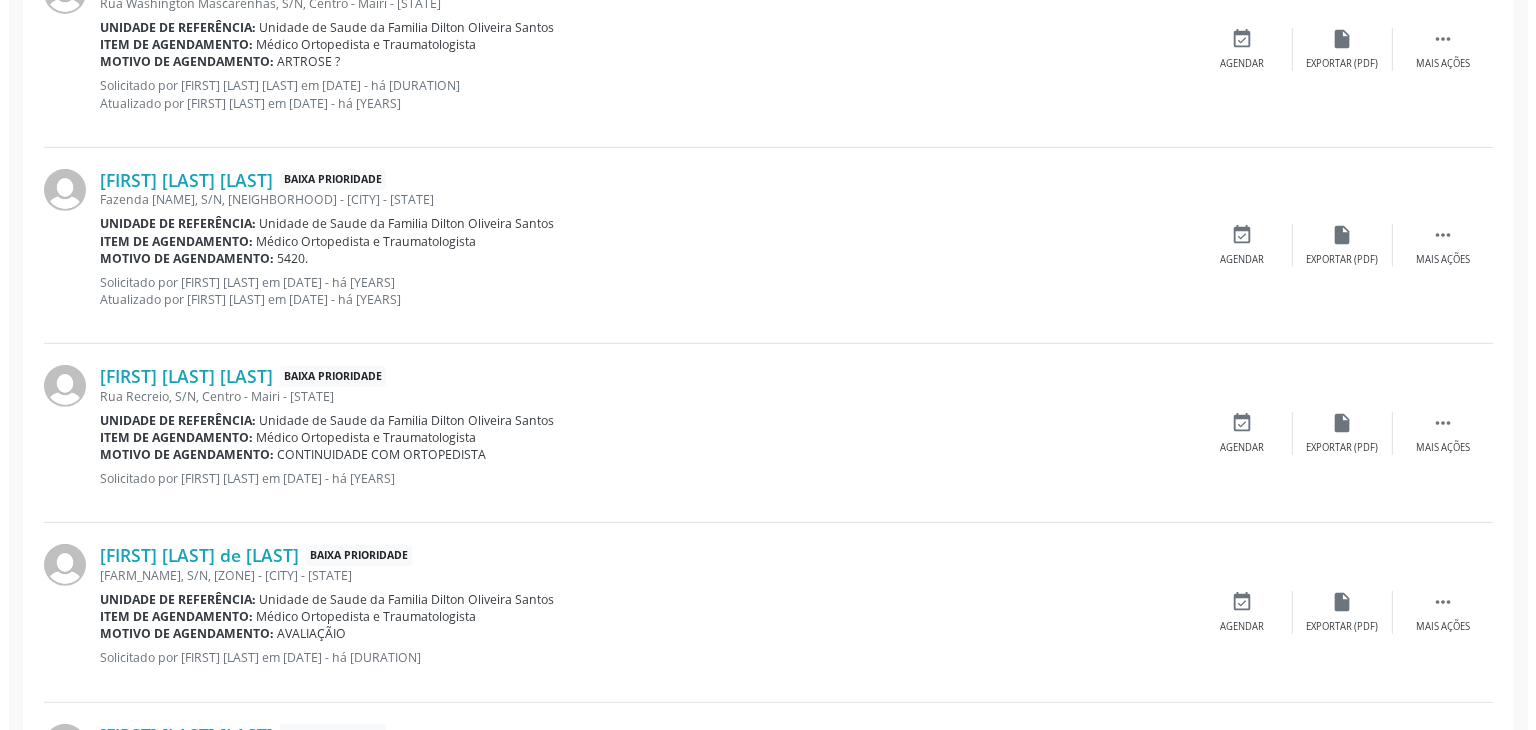 scroll, scrollTop: 812, scrollLeft: 0, axis: vertical 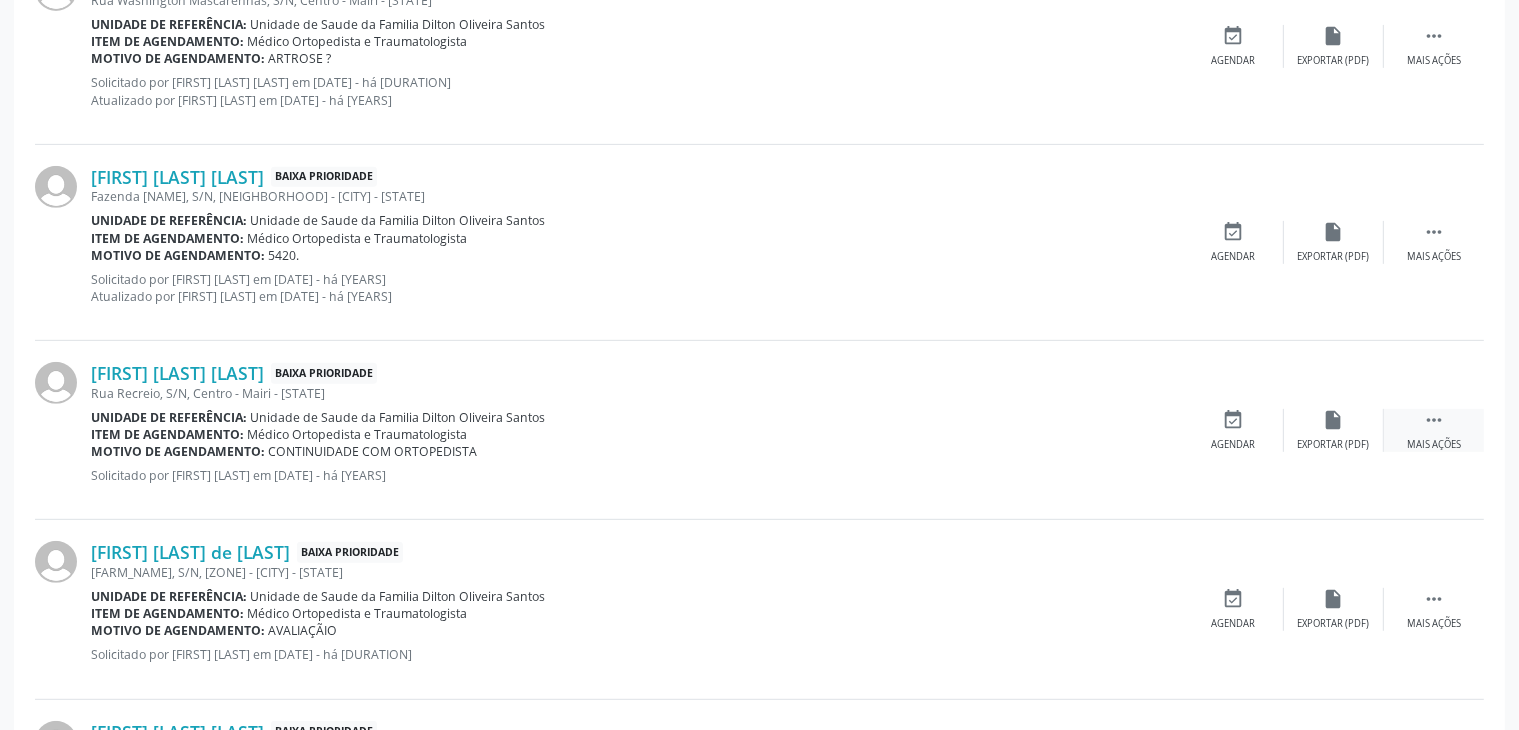 click on "
Mais ações" at bounding box center [1434, 430] 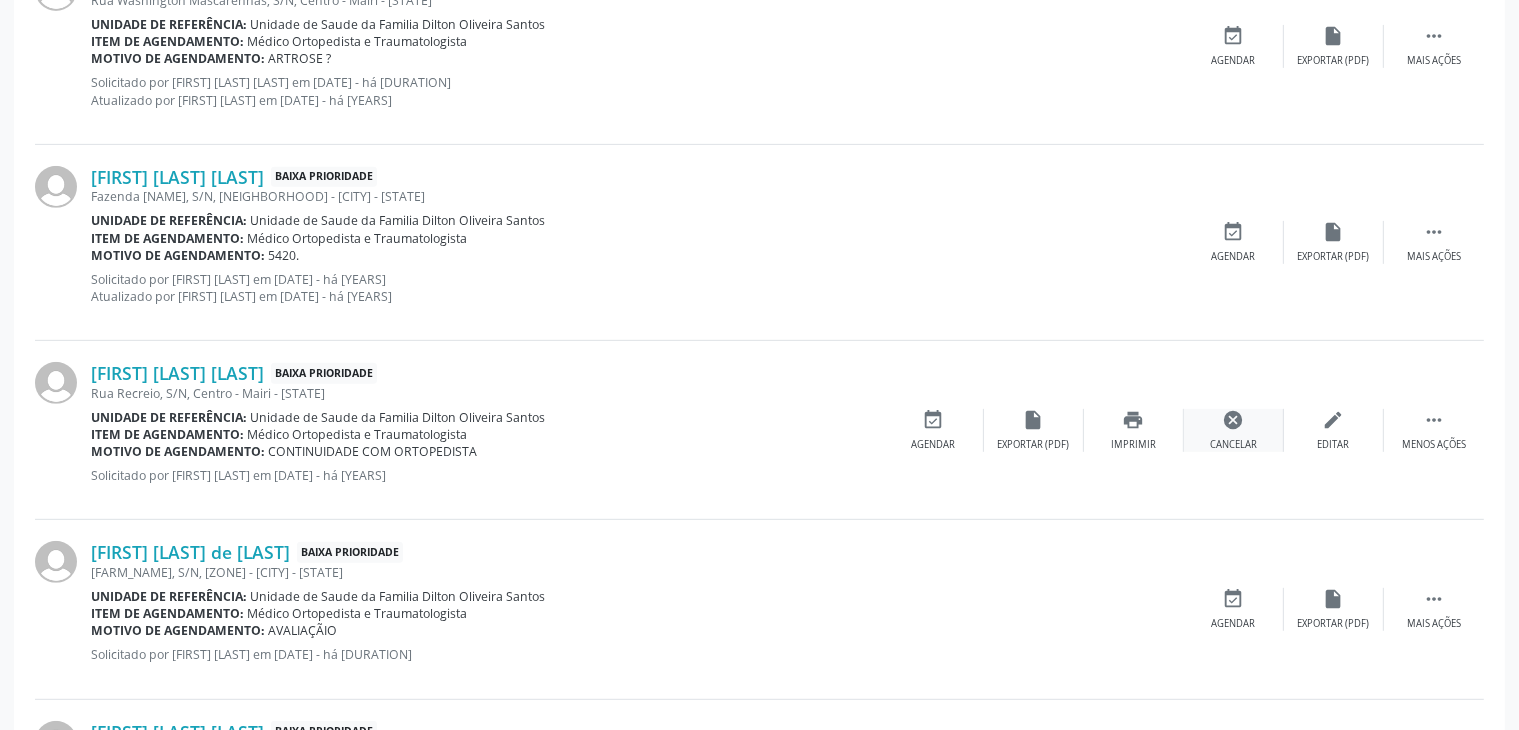 click on "cancel
Cancelar" at bounding box center (1234, 430) 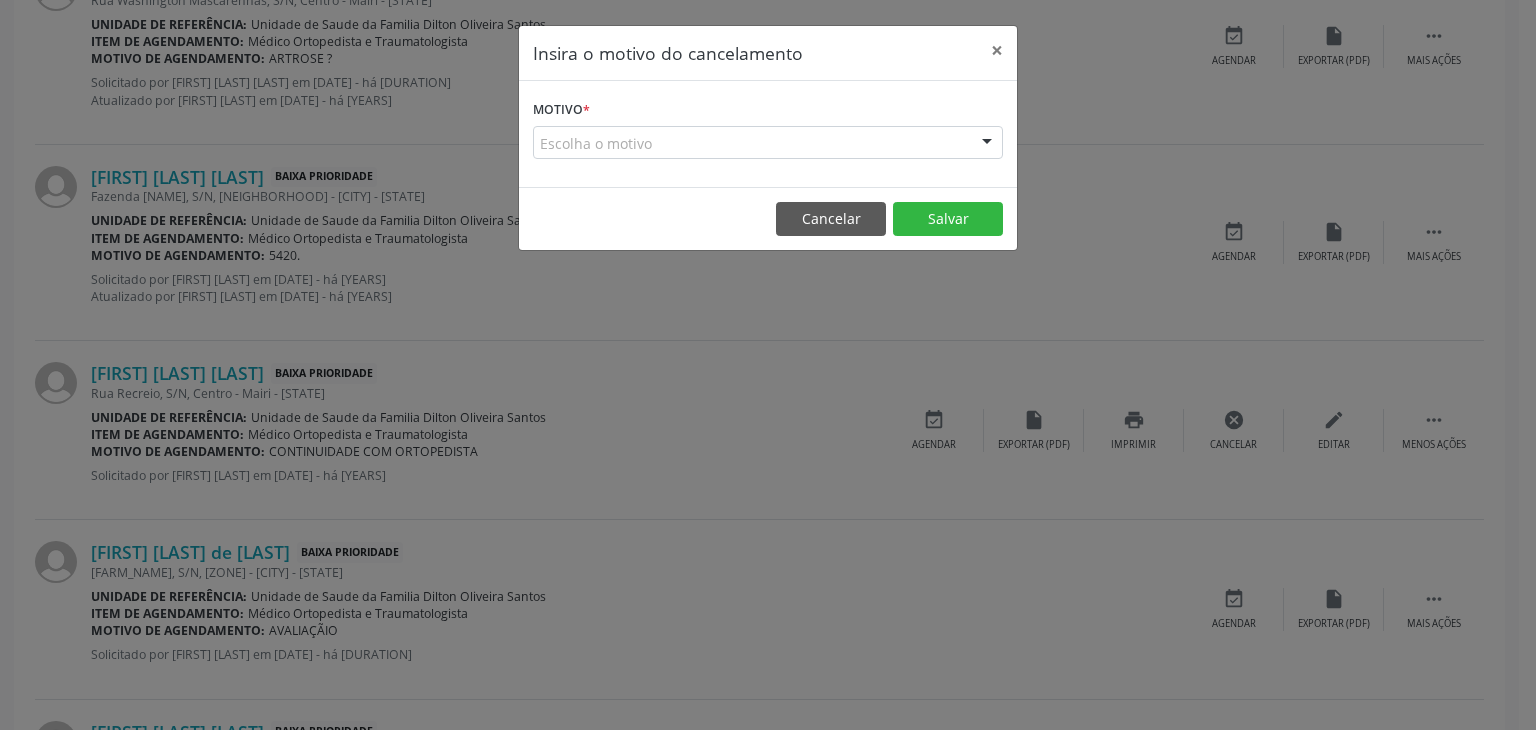 click on "Escolha o motivo" at bounding box center [768, 143] 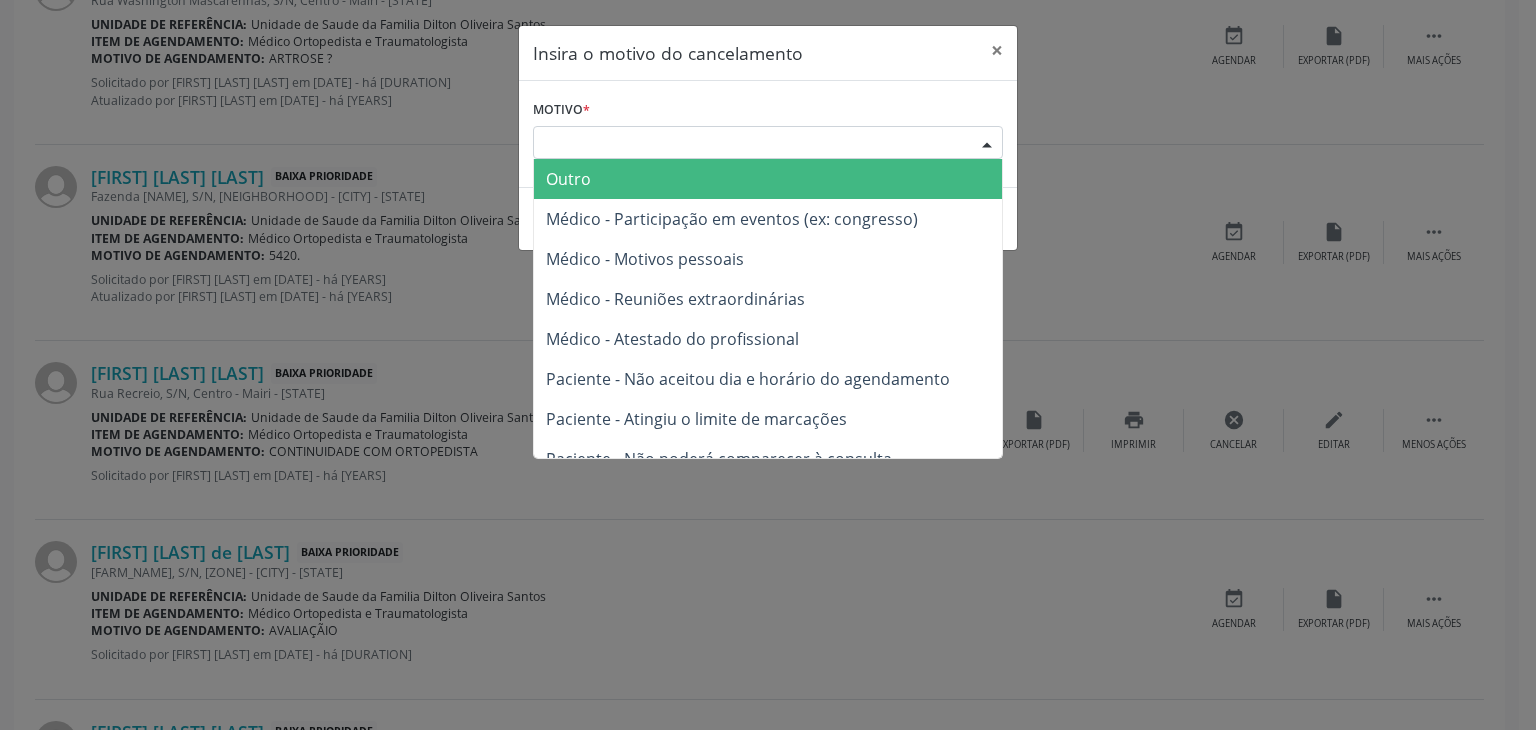click on "Outro" at bounding box center (568, 179) 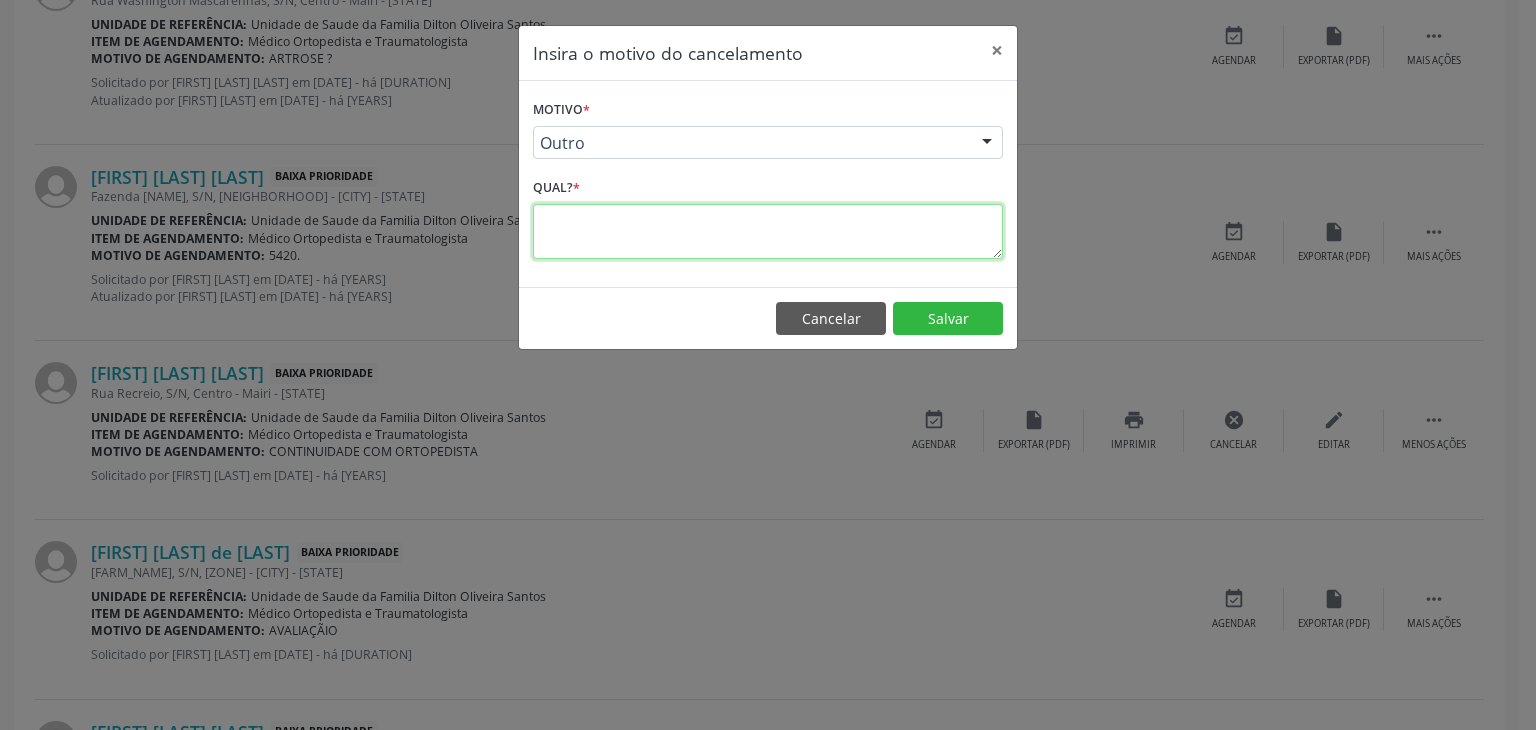click at bounding box center [768, 231] 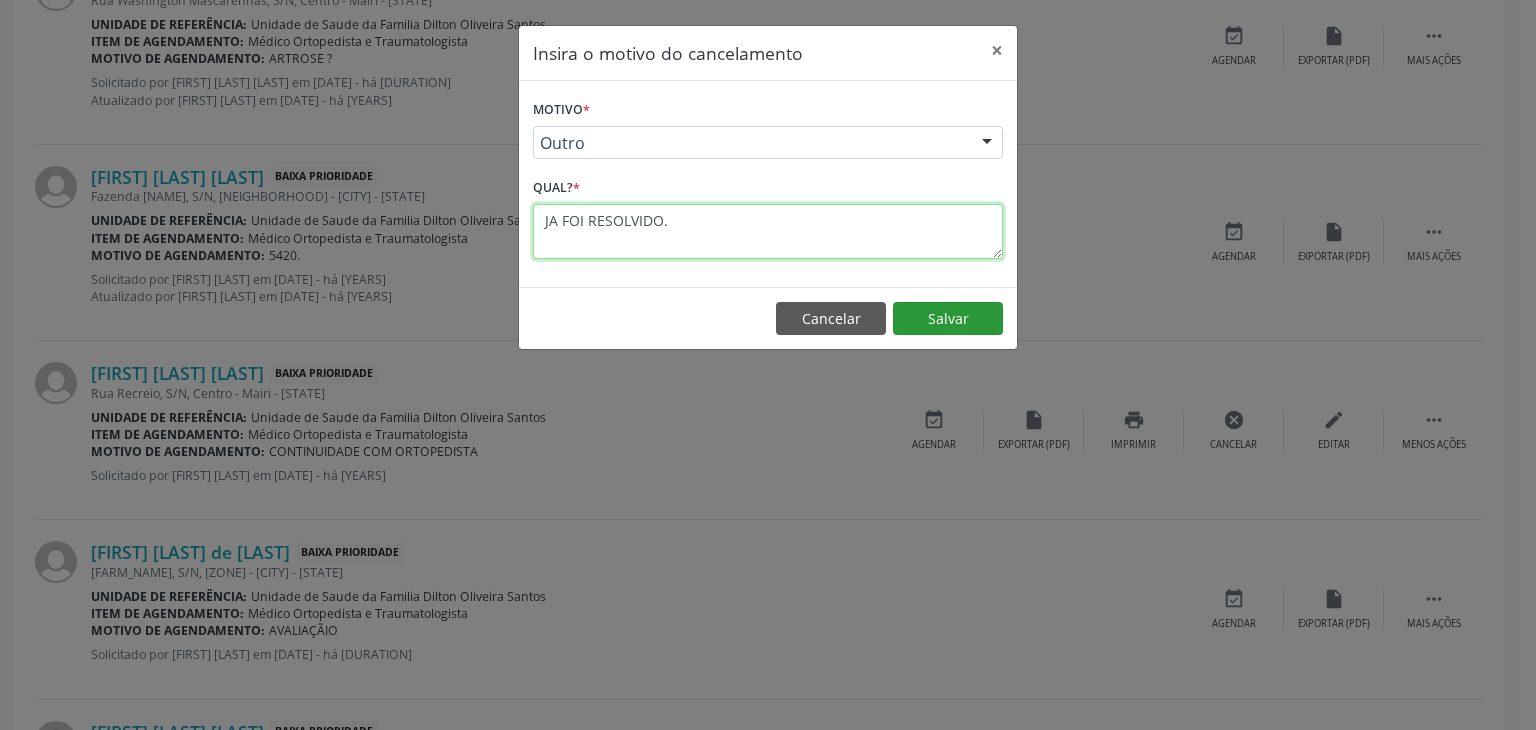type on "JA FOI RESOLVIDO." 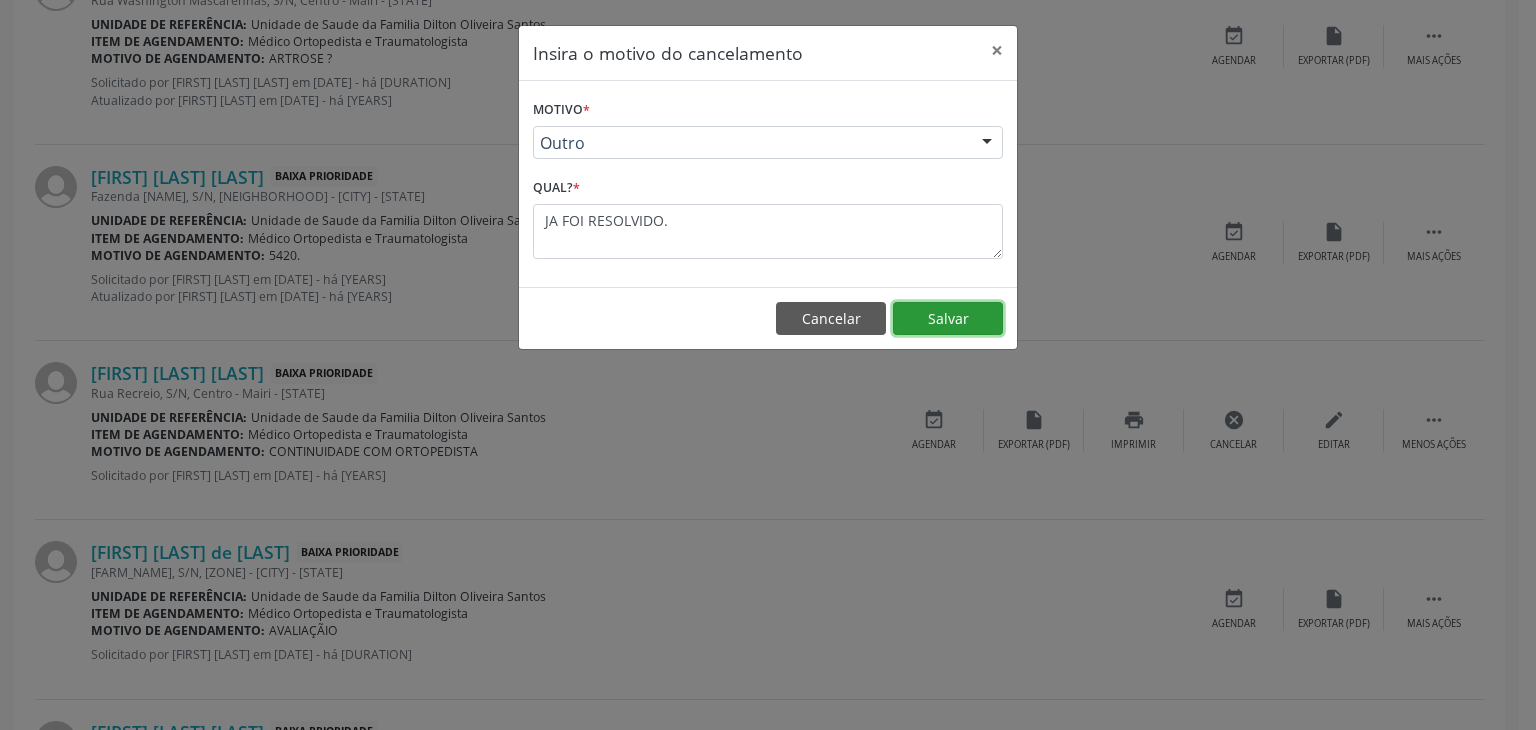 click on "Salvar" at bounding box center [948, 319] 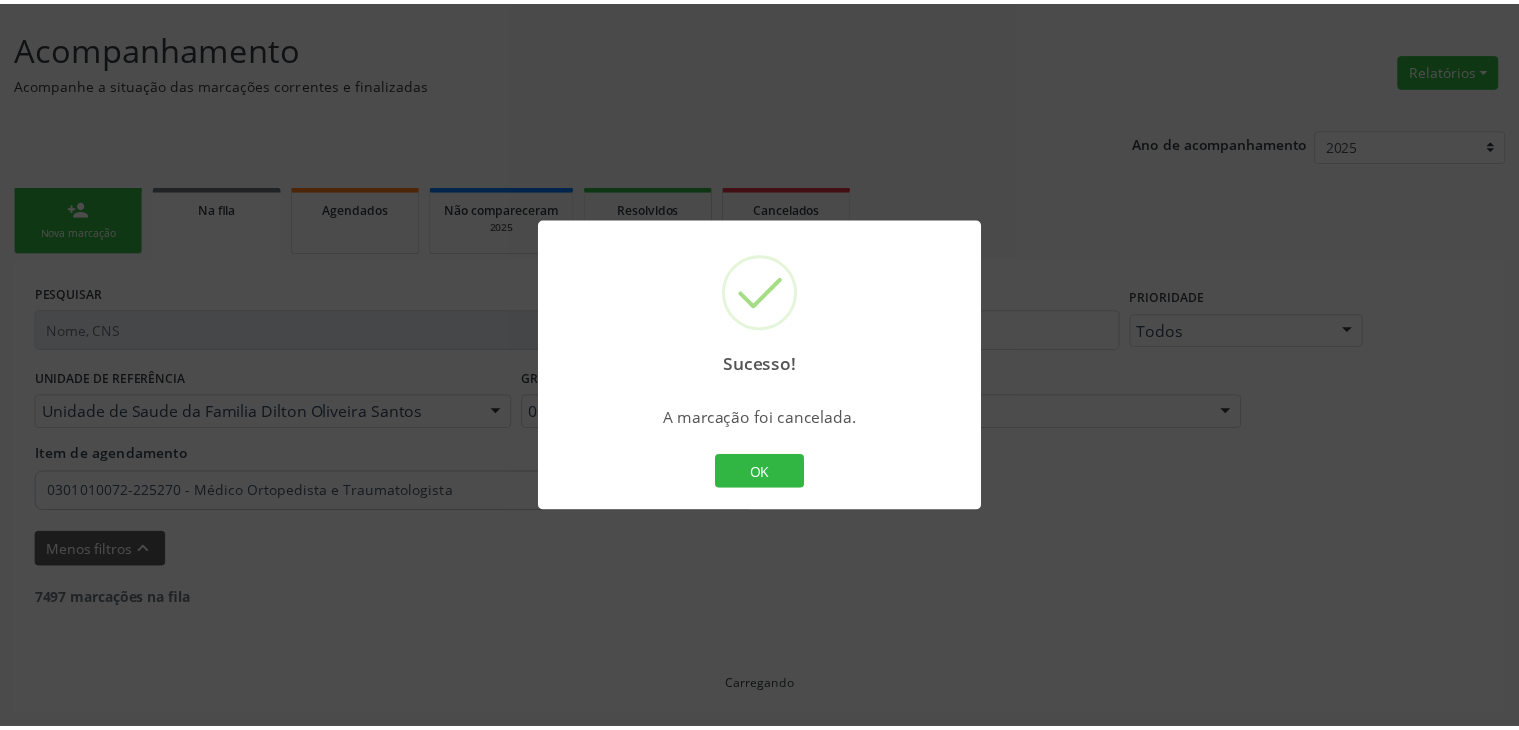 scroll, scrollTop: 112, scrollLeft: 0, axis: vertical 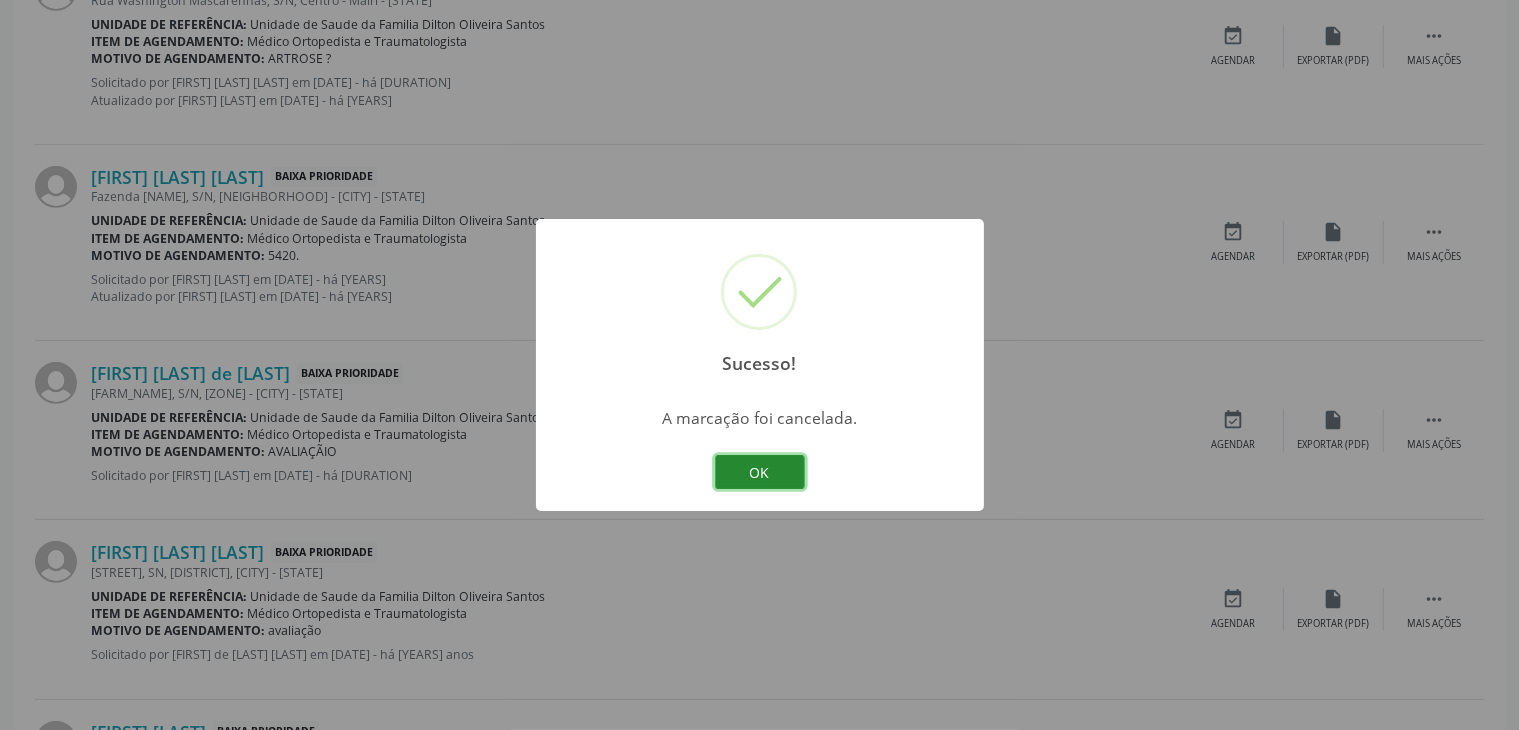 click on "OK" at bounding box center (760, 472) 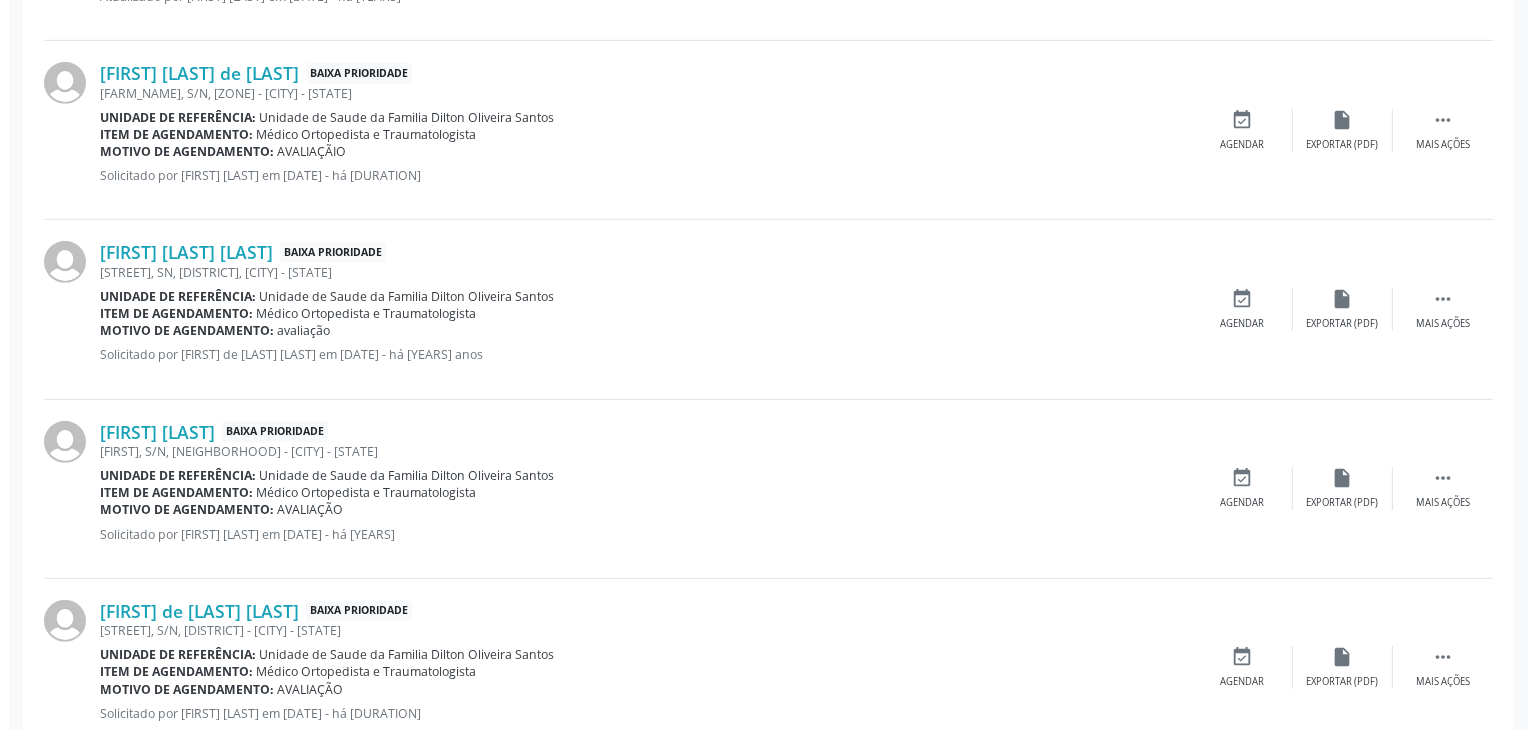 scroll, scrollTop: 1012, scrollLeft: 0, axis: vertical 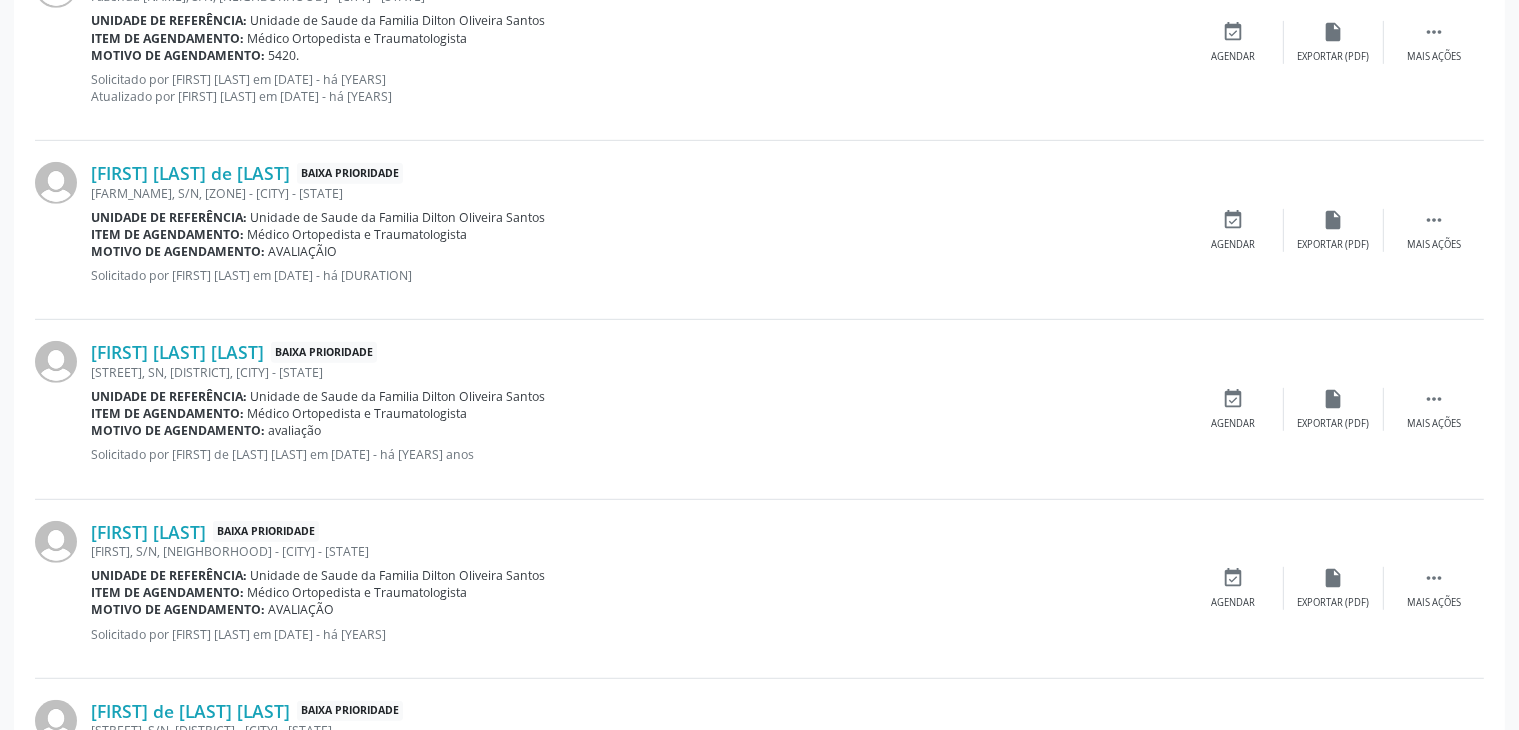 click on "[FIRST] [LAST] de [LAST]
Baixa Prioridade
[FARM_NAME], S/N, [DISTRICT] - [CITY] - [STATE]
Unidade de referência:
Unidade de Saude da Familia [LAST] [LAST] [LAST]
Item de agendamento:
Médico Ortopedista e Traumatologista
Motivo de agendamento:
AVALIAÇÃIO
Solicitado por [FIRST] dos [LAST] [LAST] em [DATE] - há [DURATION]

Mais ações
insert_drive_file
Exportar (PDF)
event_available
Agendar" at bounding box center [759, 230] 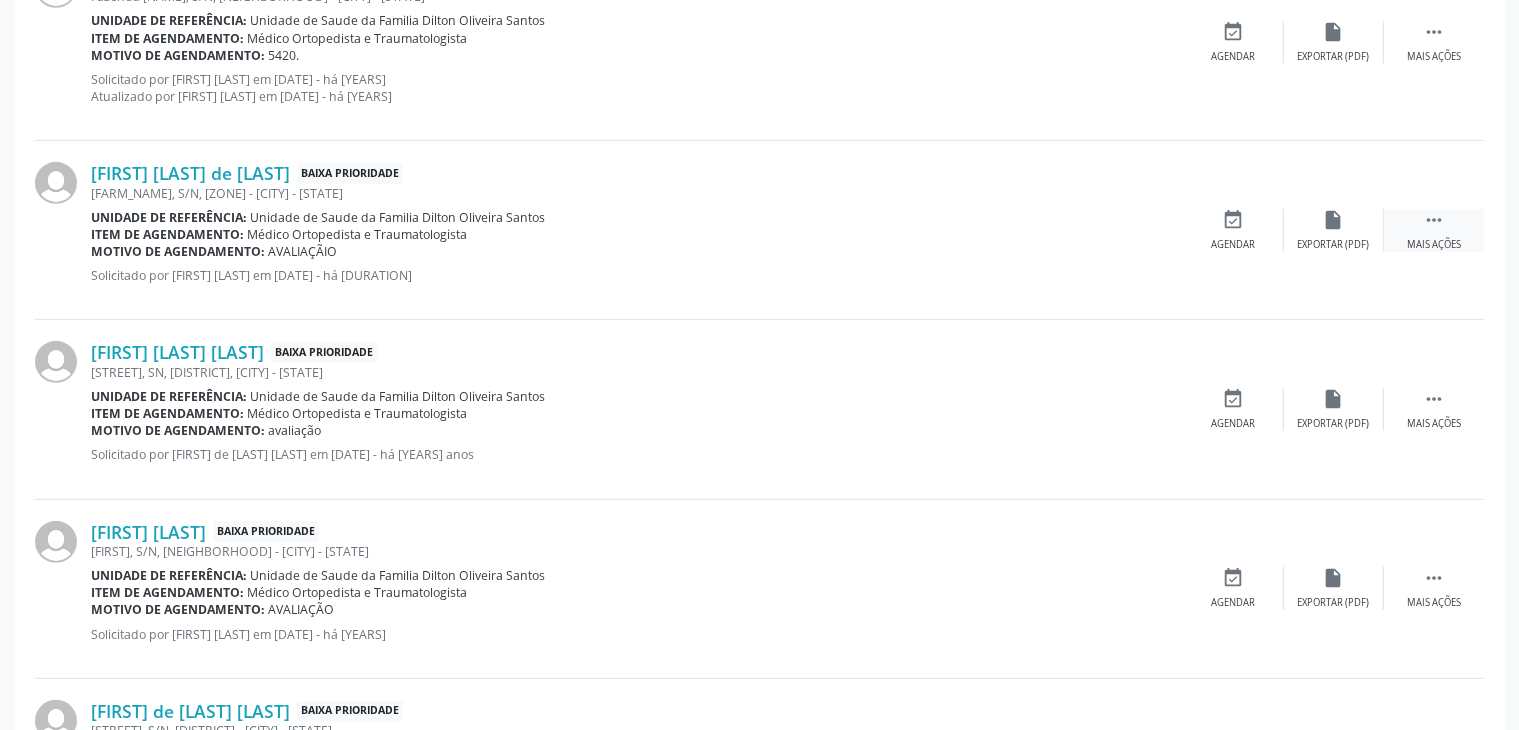 click on "
Mais ações" at bounding box center [1434, 230] 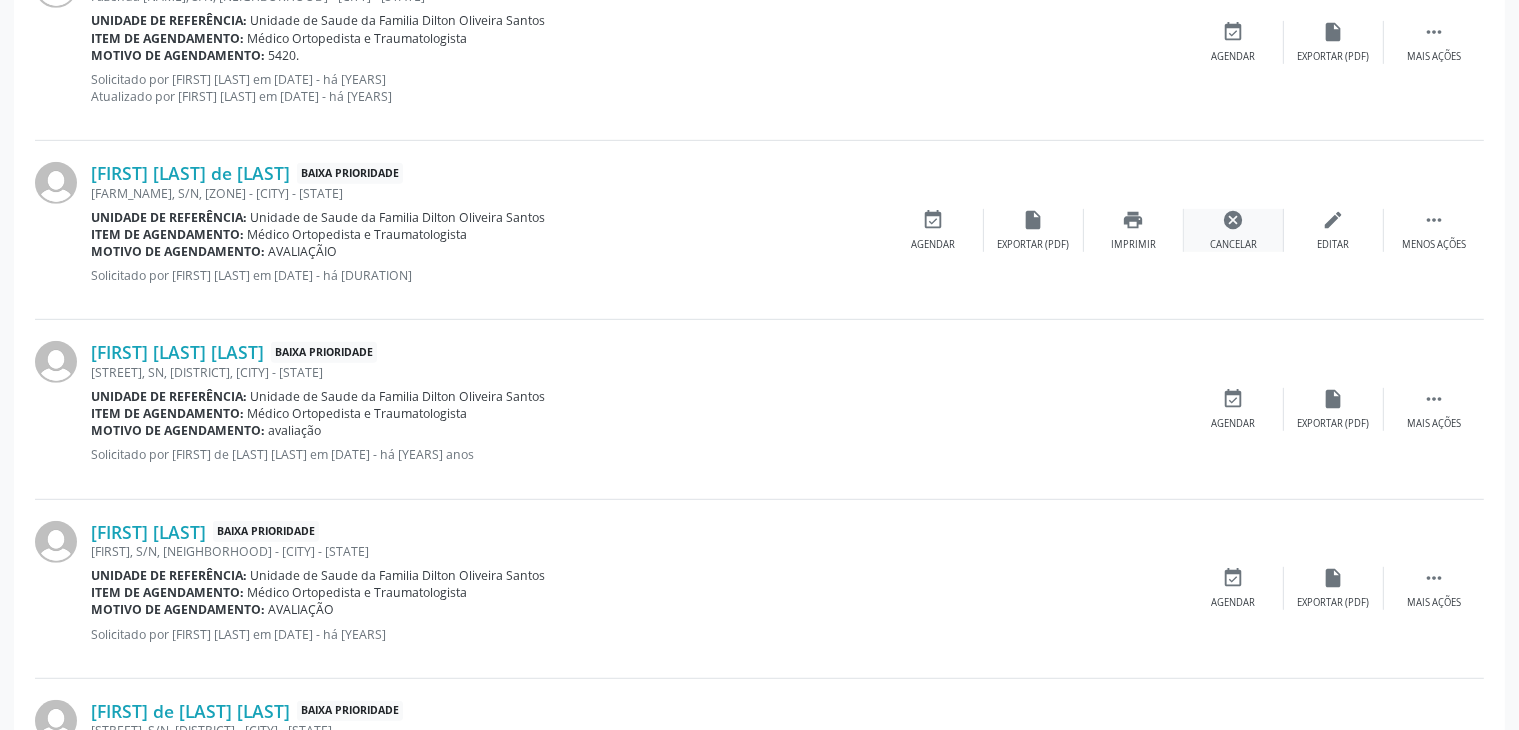 click on "cancel
Cancelar" at bounding box center [1234, 230] 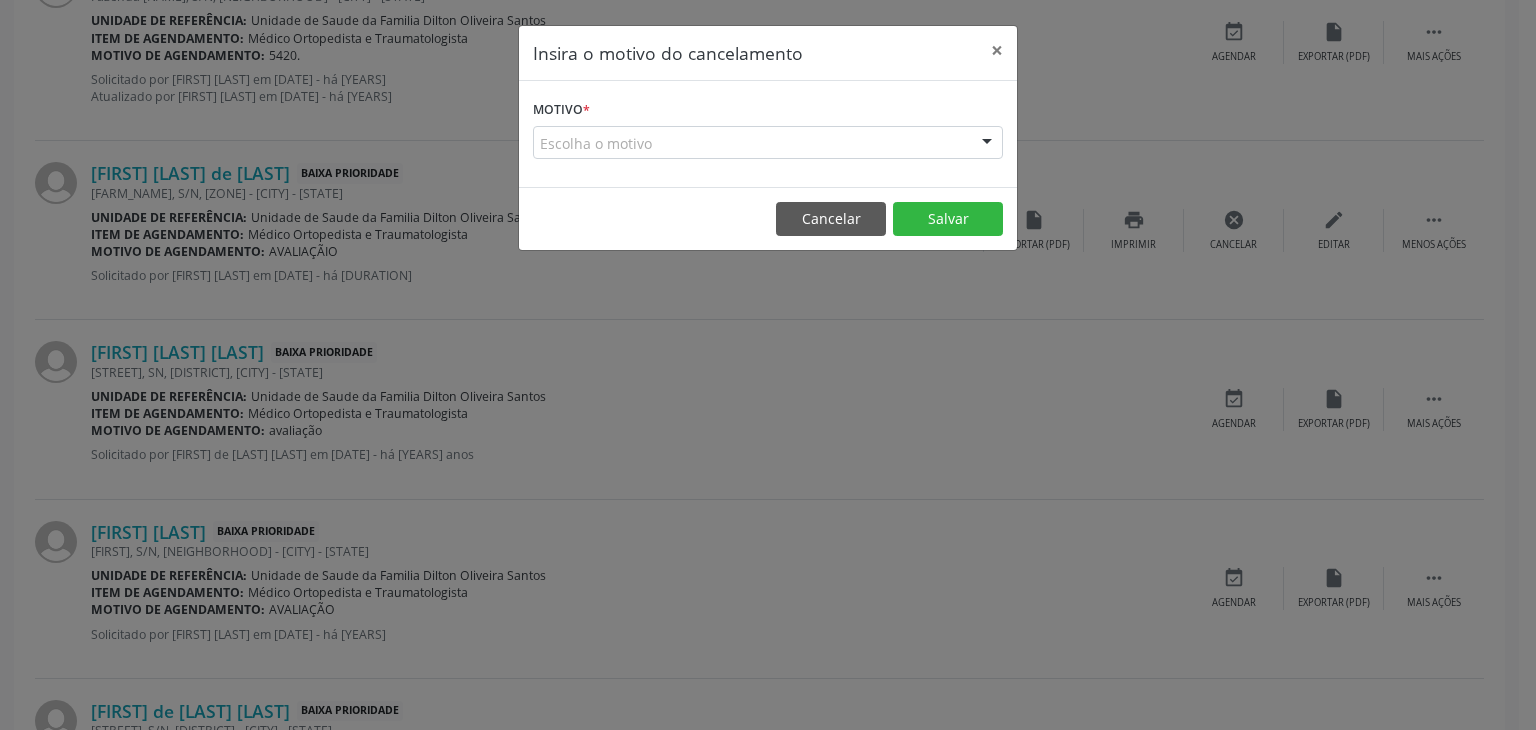click on "Escolha o motivo" at bounding box center [768, 143] 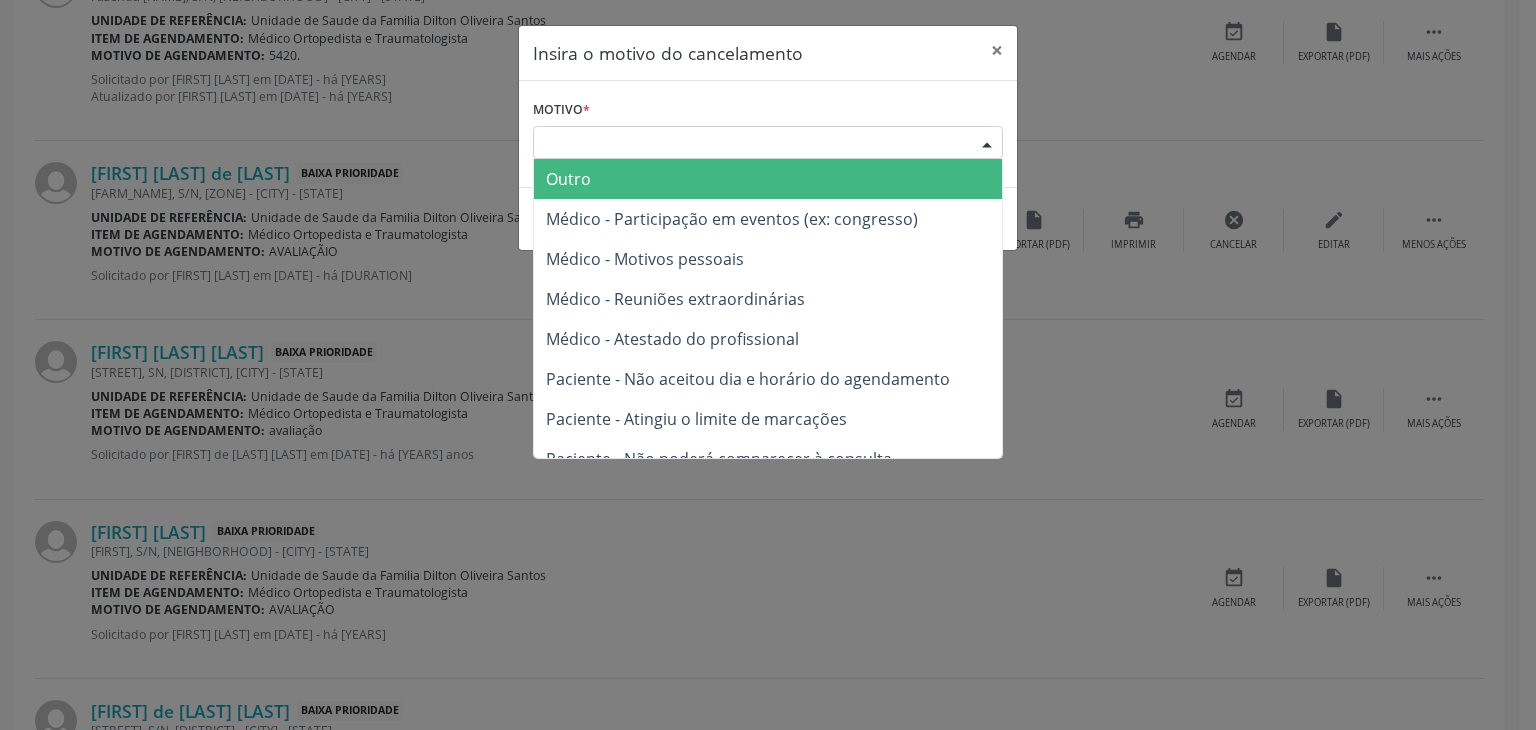 click on "Outro" at bounding box center (768, 179) 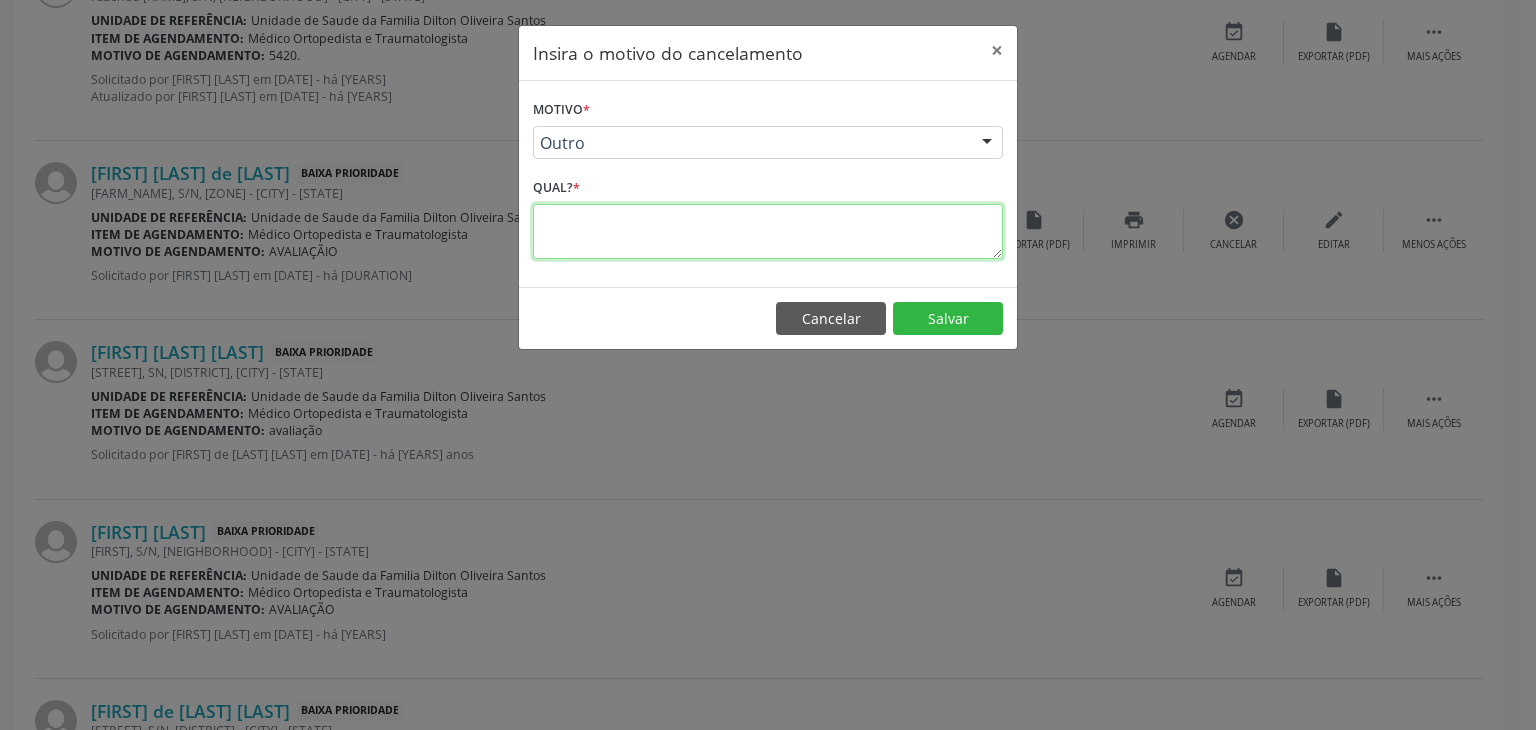 click at bounding box center (768, 231) 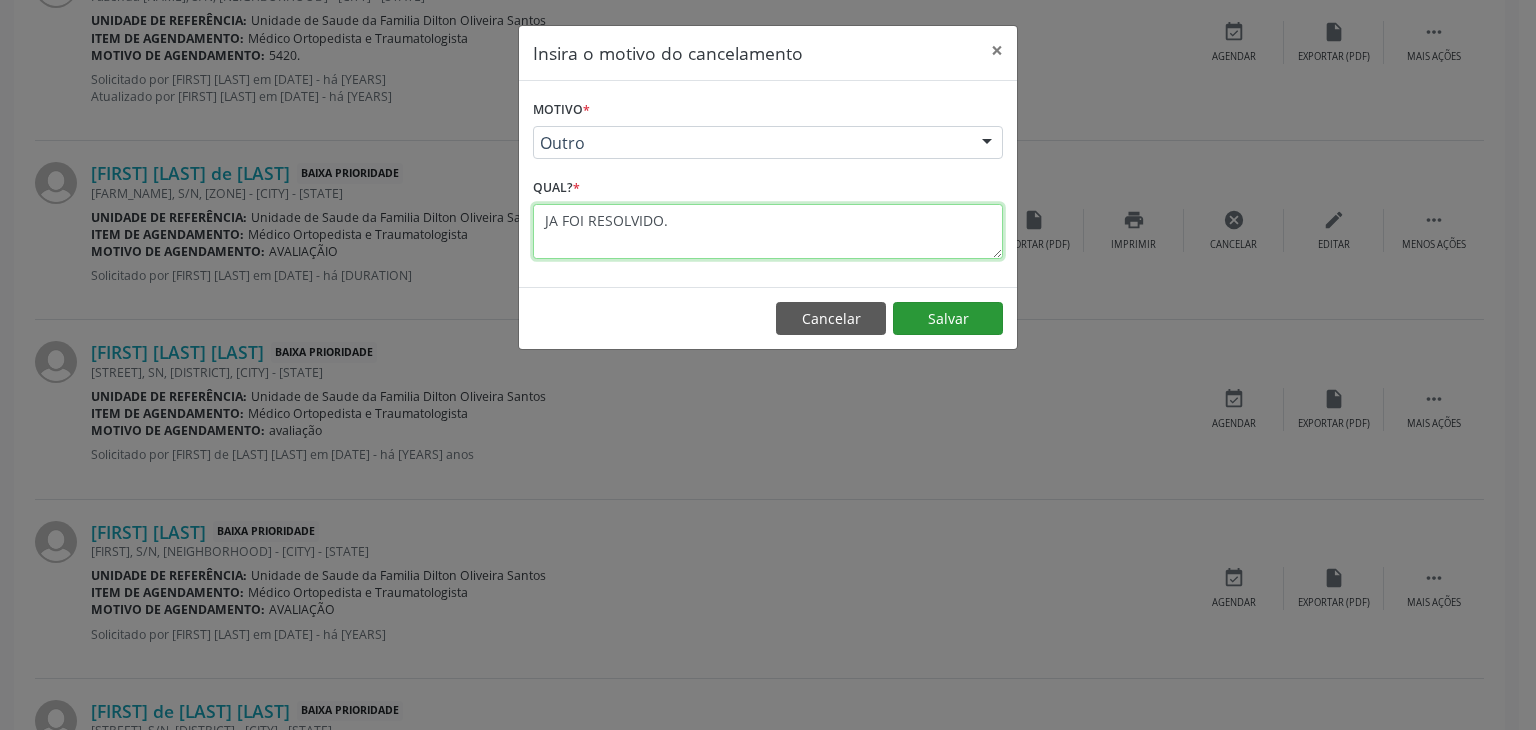 type on "JA FOI RESOLVIDO." 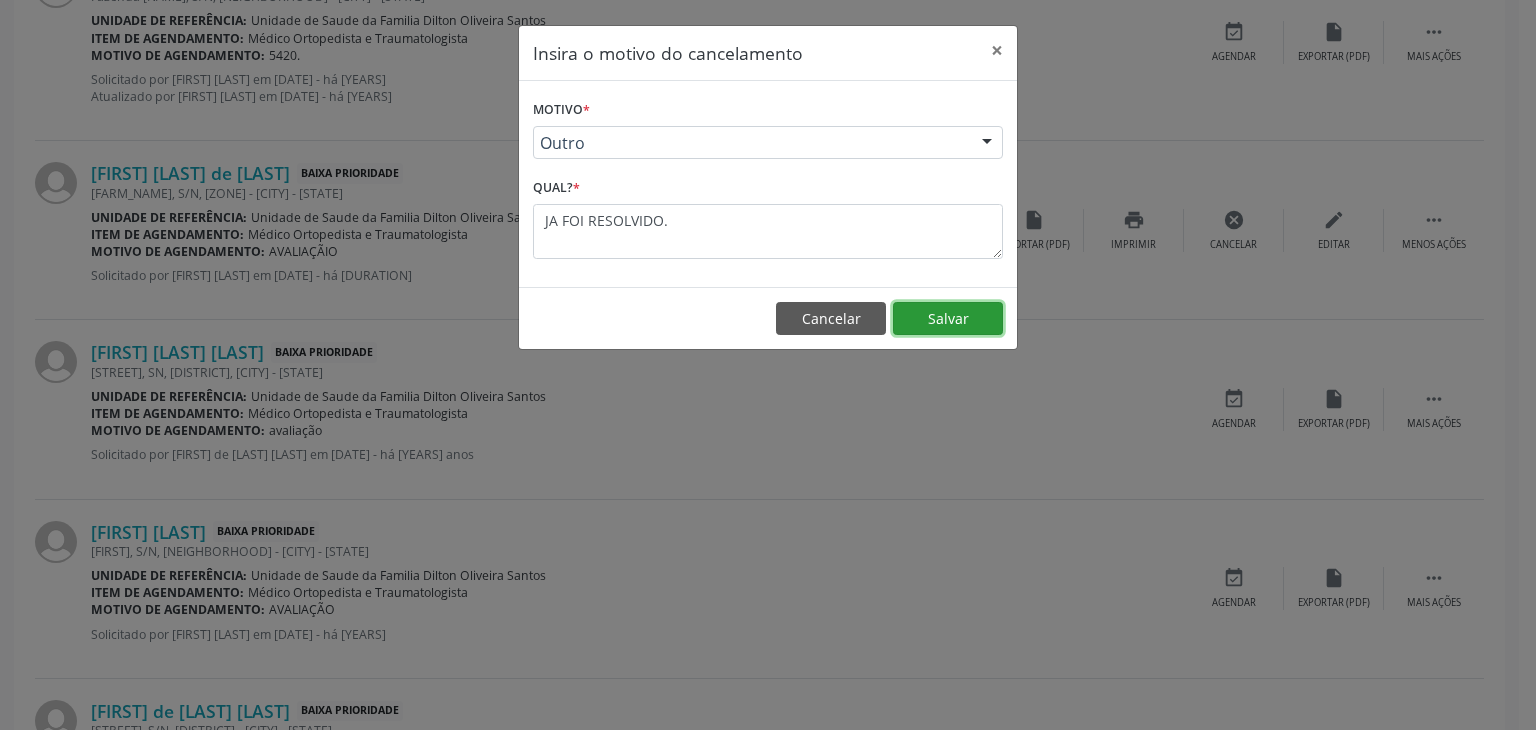 click on "Salvar" at bounding box center [948, 319] 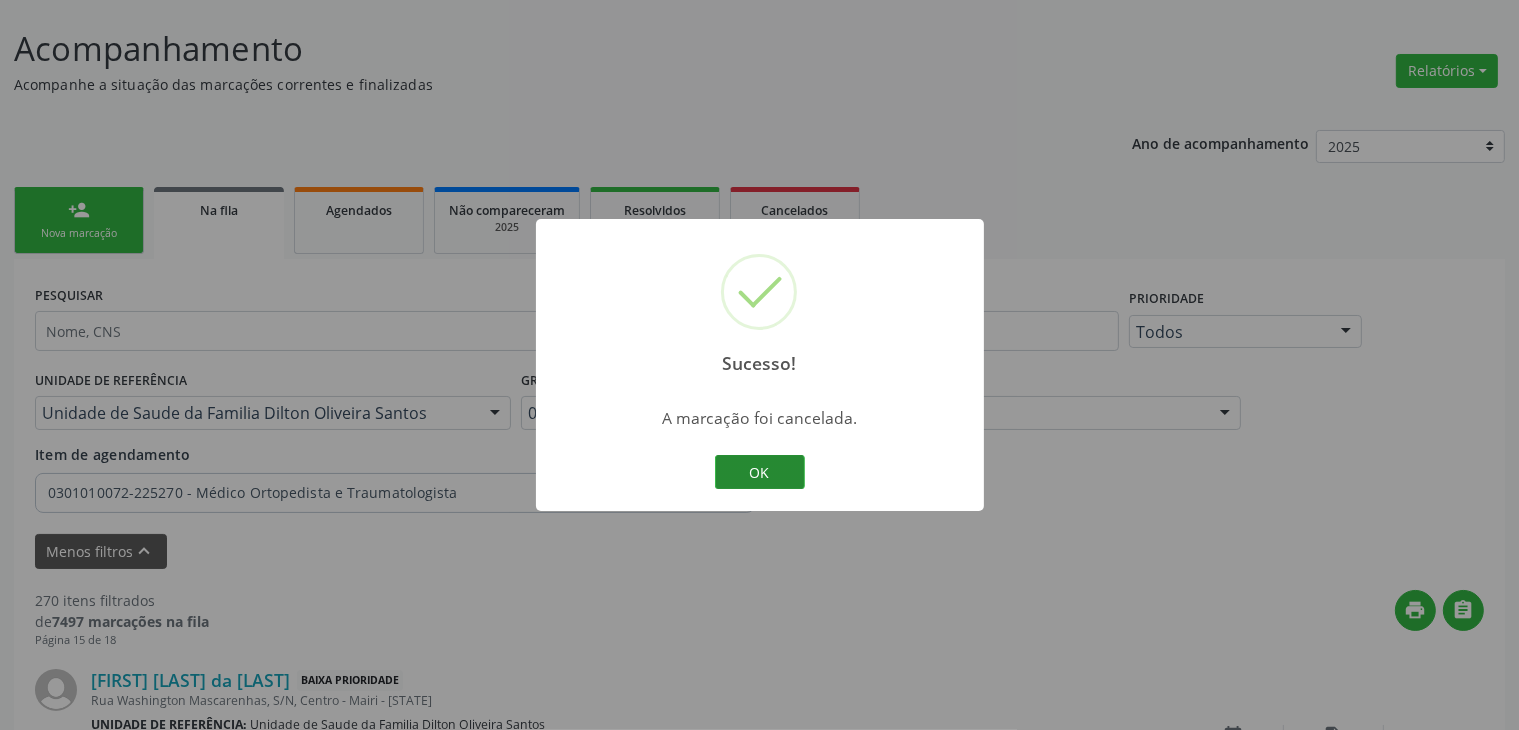 scroll, scrollTop: 1012, scrollLeft: 0, axis: vertical 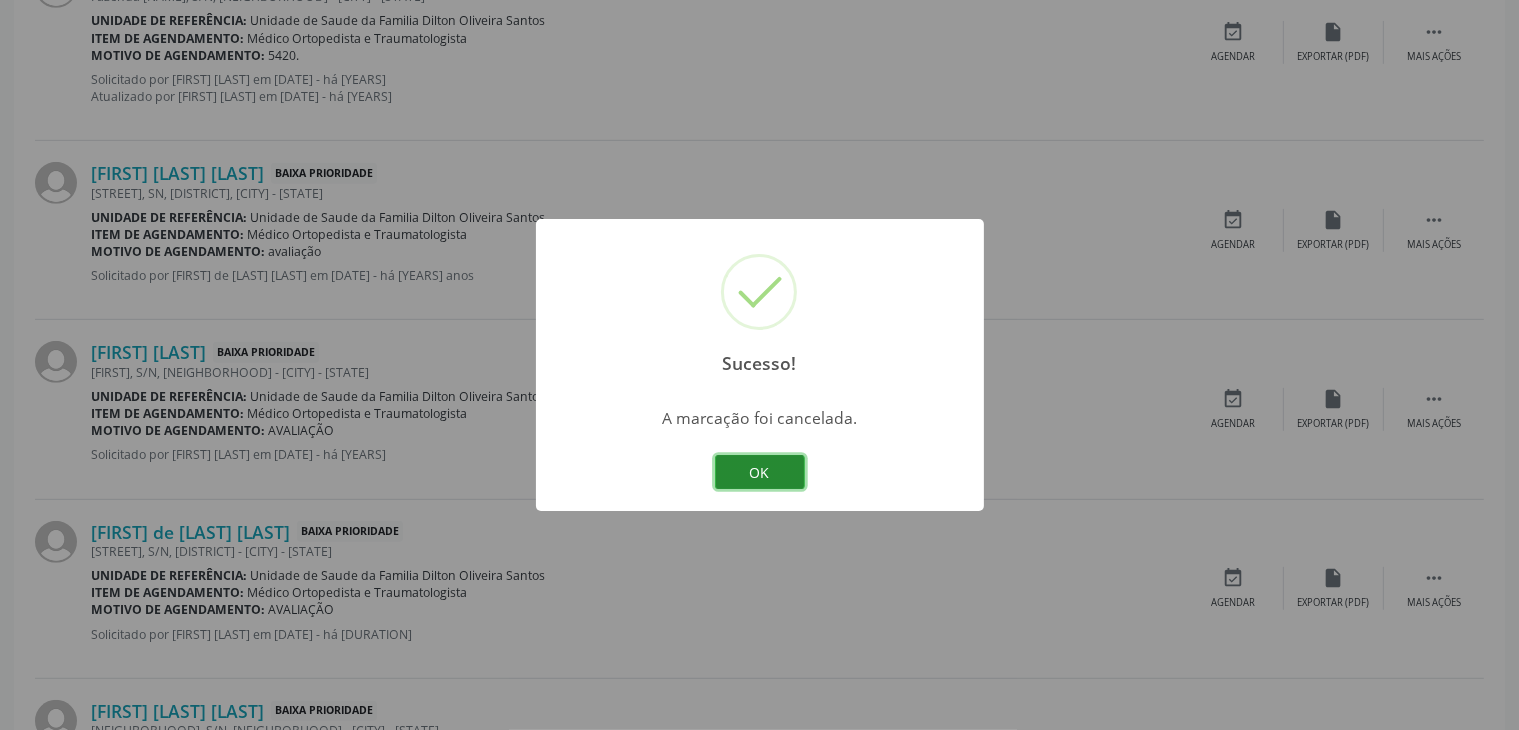 click on "OK" at bounding box center (760, 472) 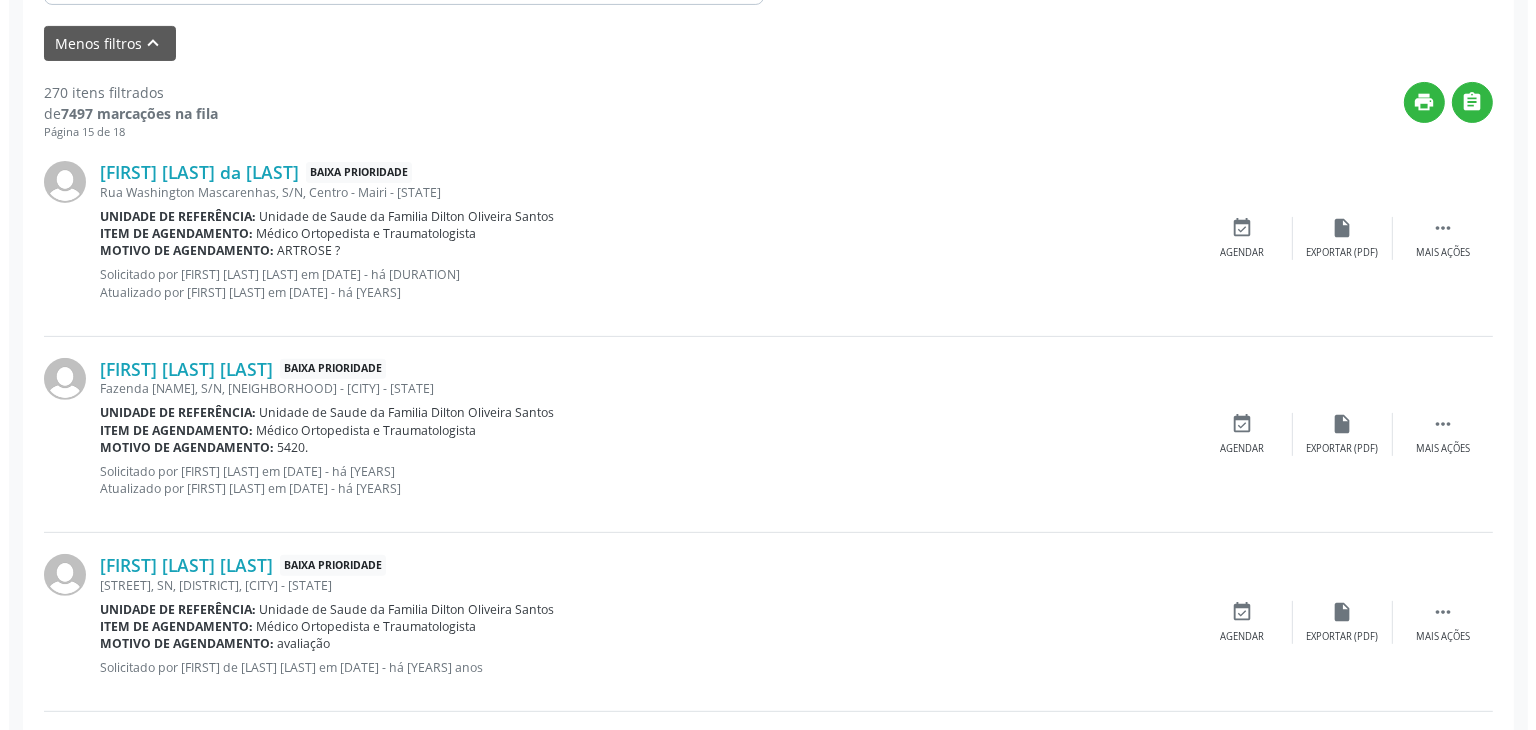 scroll, scrollTop: 612, scrollLeft: 0, axis: vertical 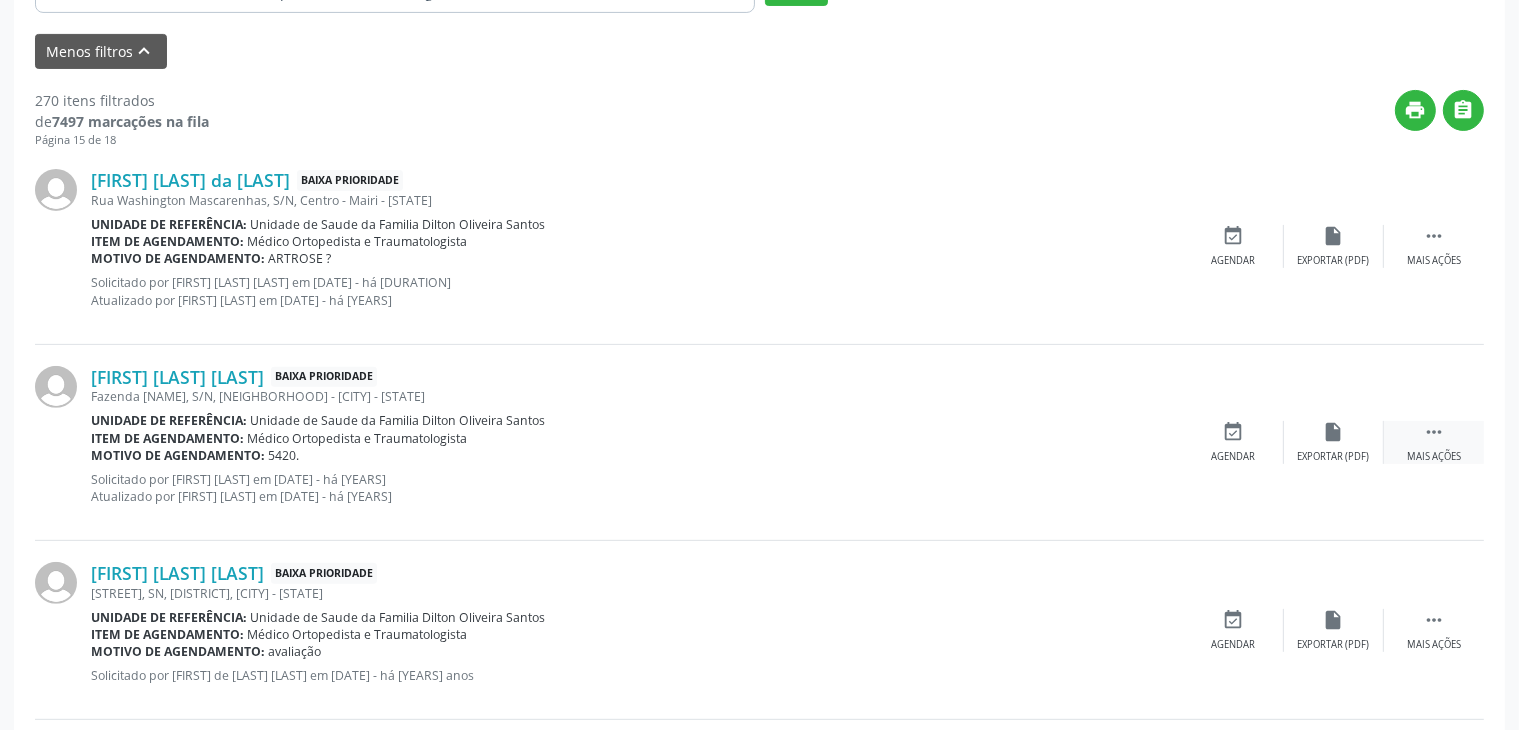 click on "" at bounding box center [1434, 432] 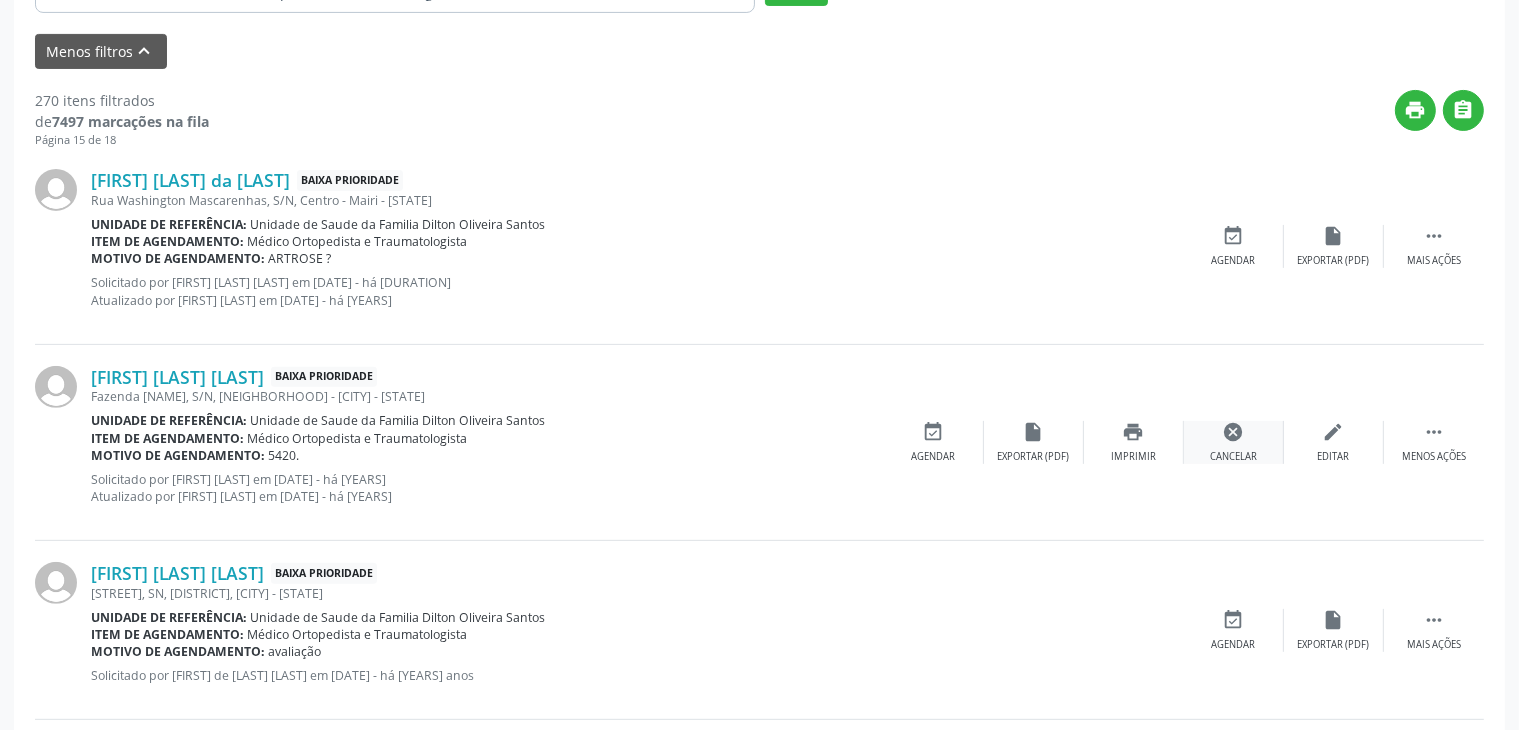 click on "cancel
Cancelar" at bounding box center [1234, 442] 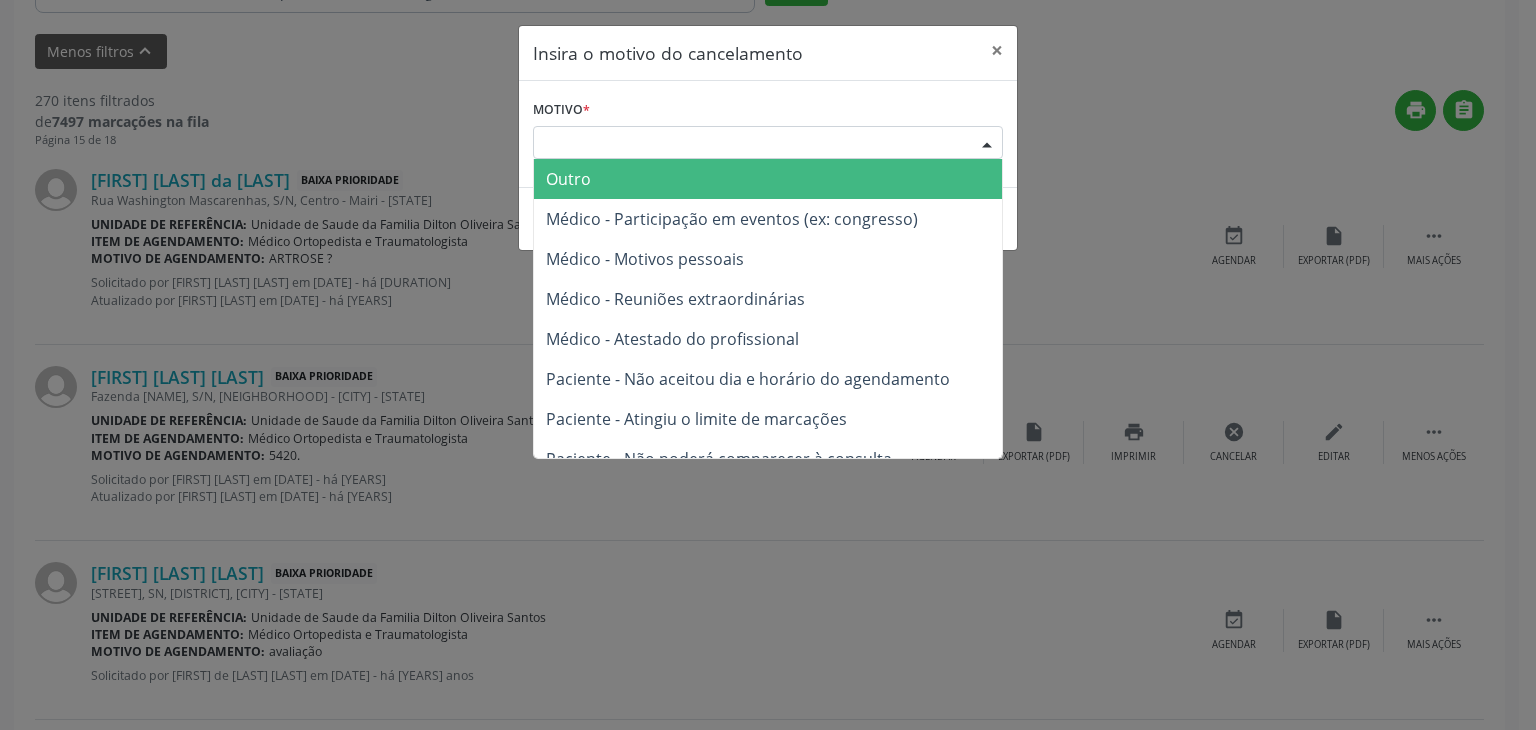 click on "Escolha o motivo" at bounding box center (768, 143) 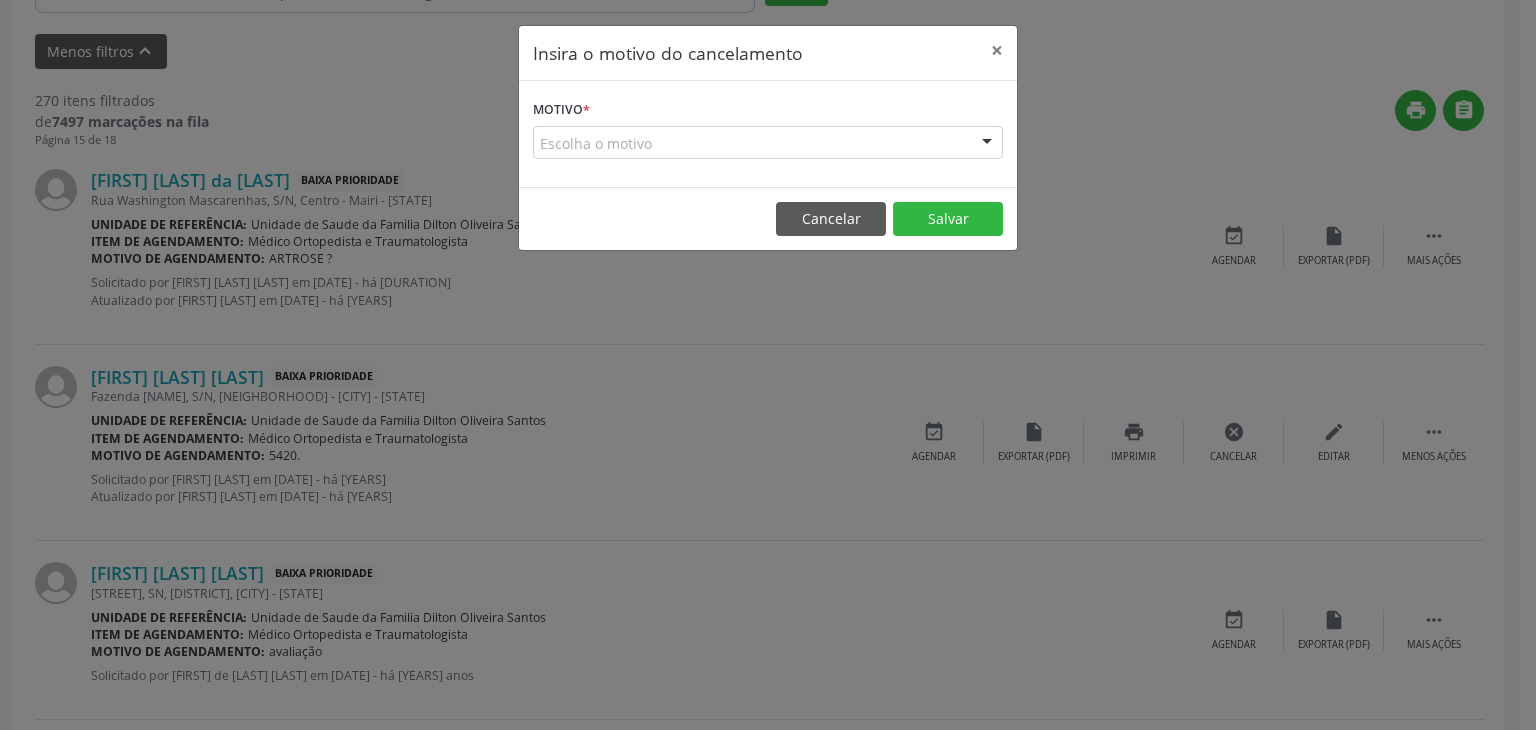 drag, startPoint x: 531, startPoint y: 188, endPoint x: 544, endPoint y: 175, distance: 18.384777 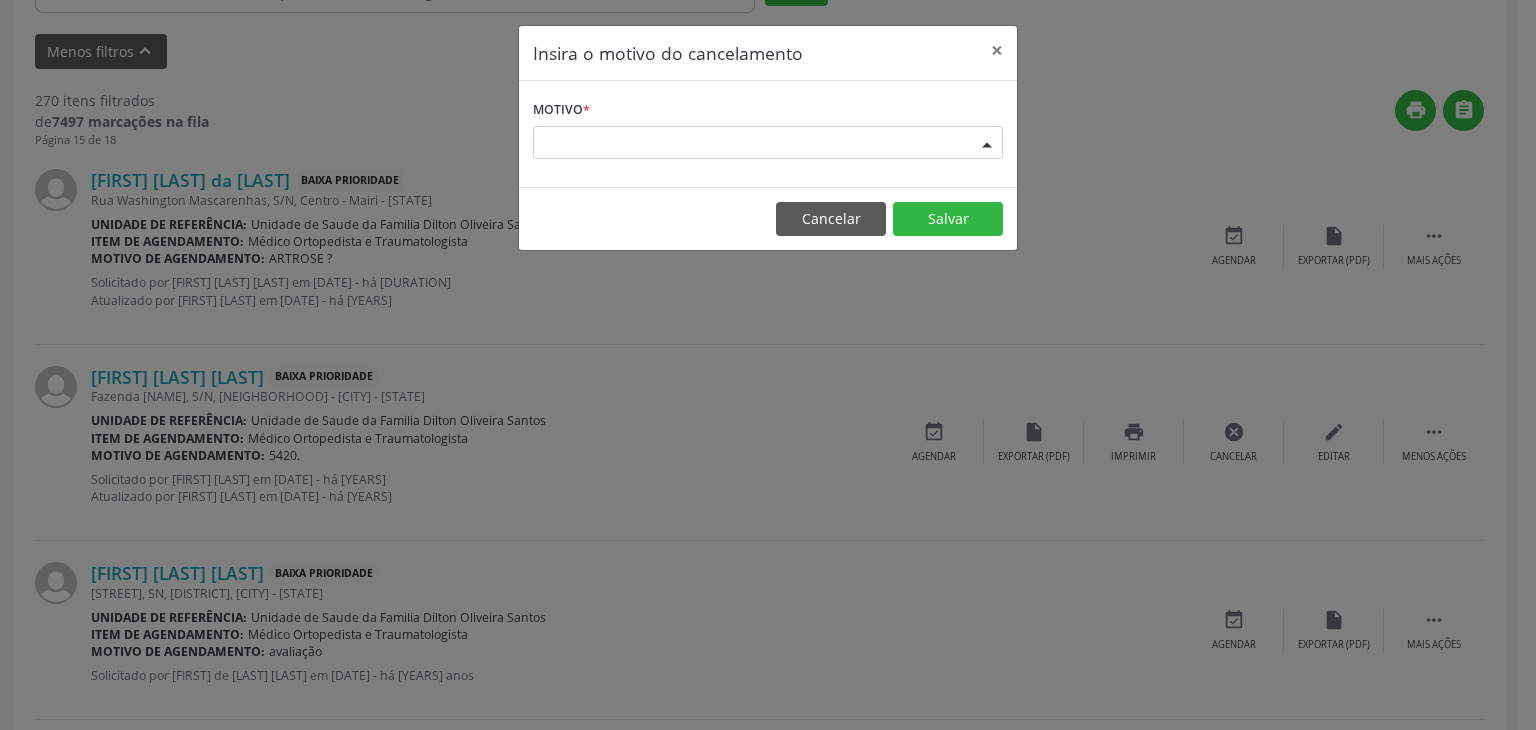 click on "Escolha o motivo" at bounding box center [768, 143] 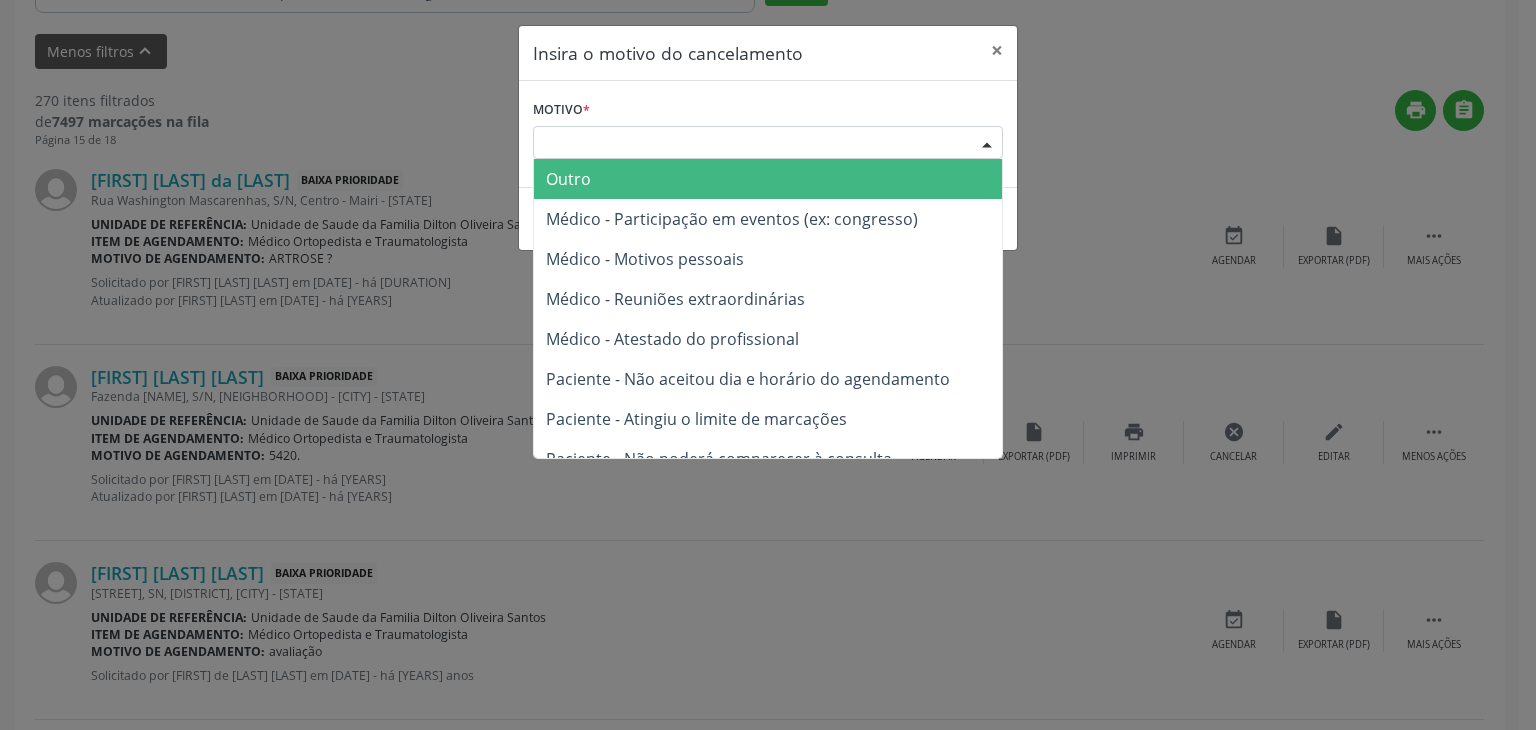 click on "Outro" at bounding box center (568, 179) 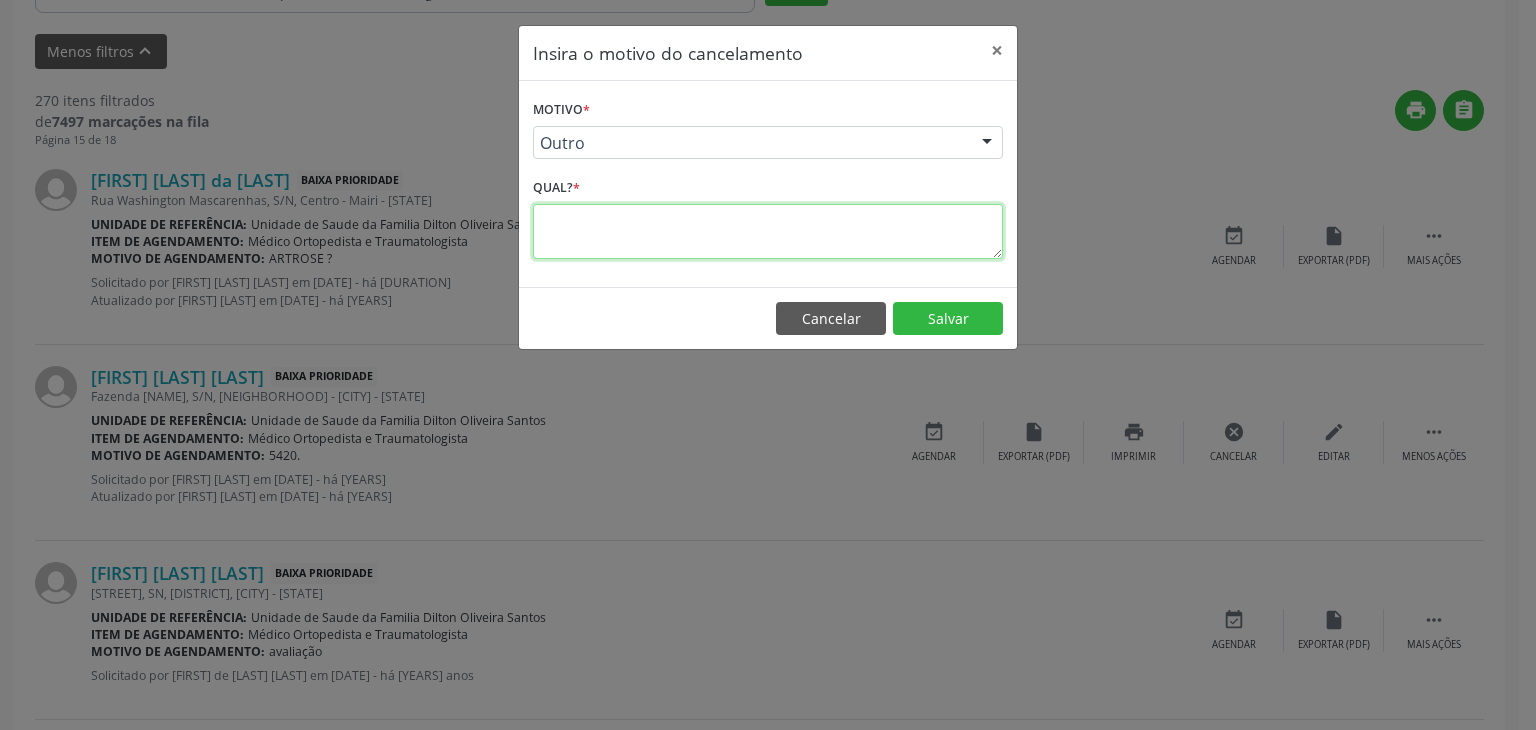 click at bounding box center [768, 231] 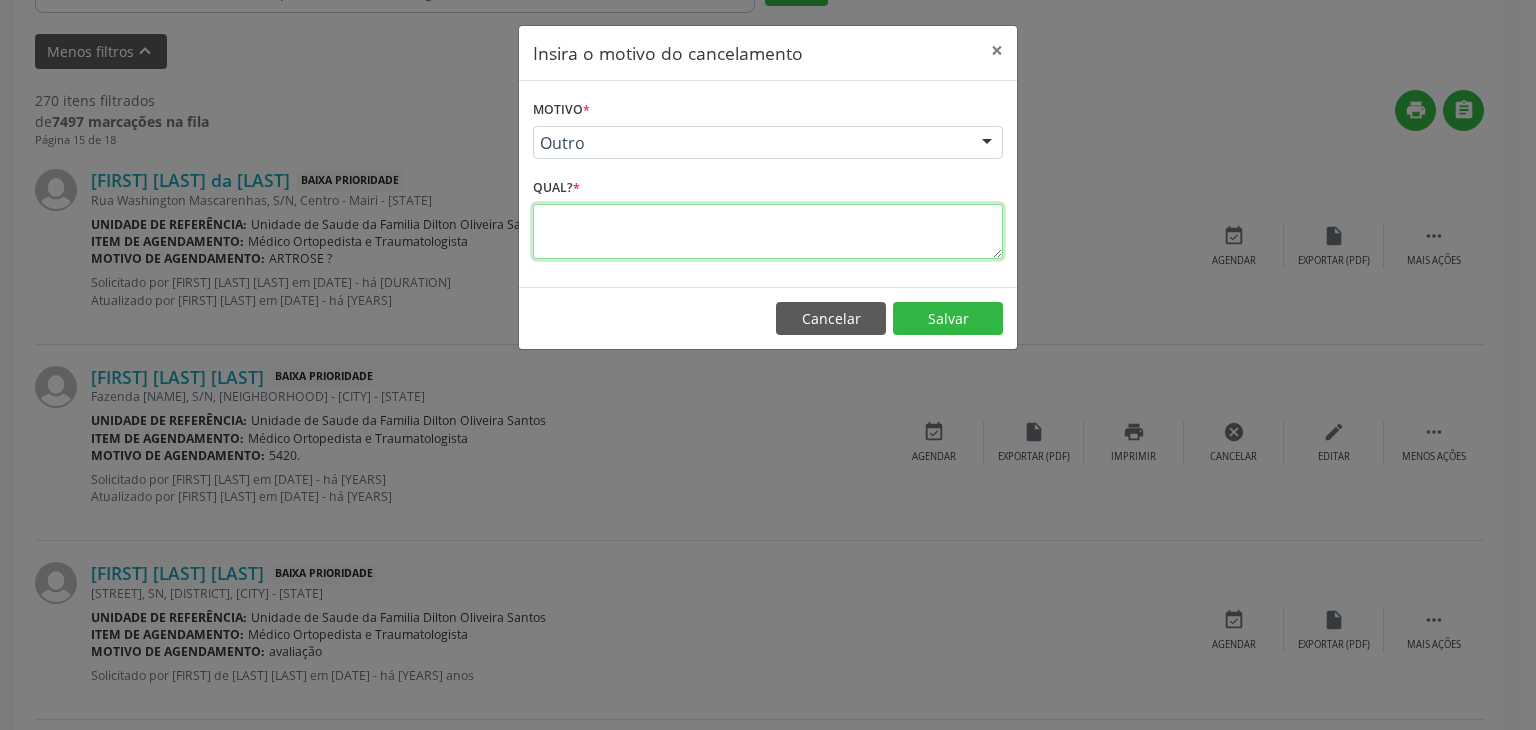 paste on "JA FOI RESOLVIDO." 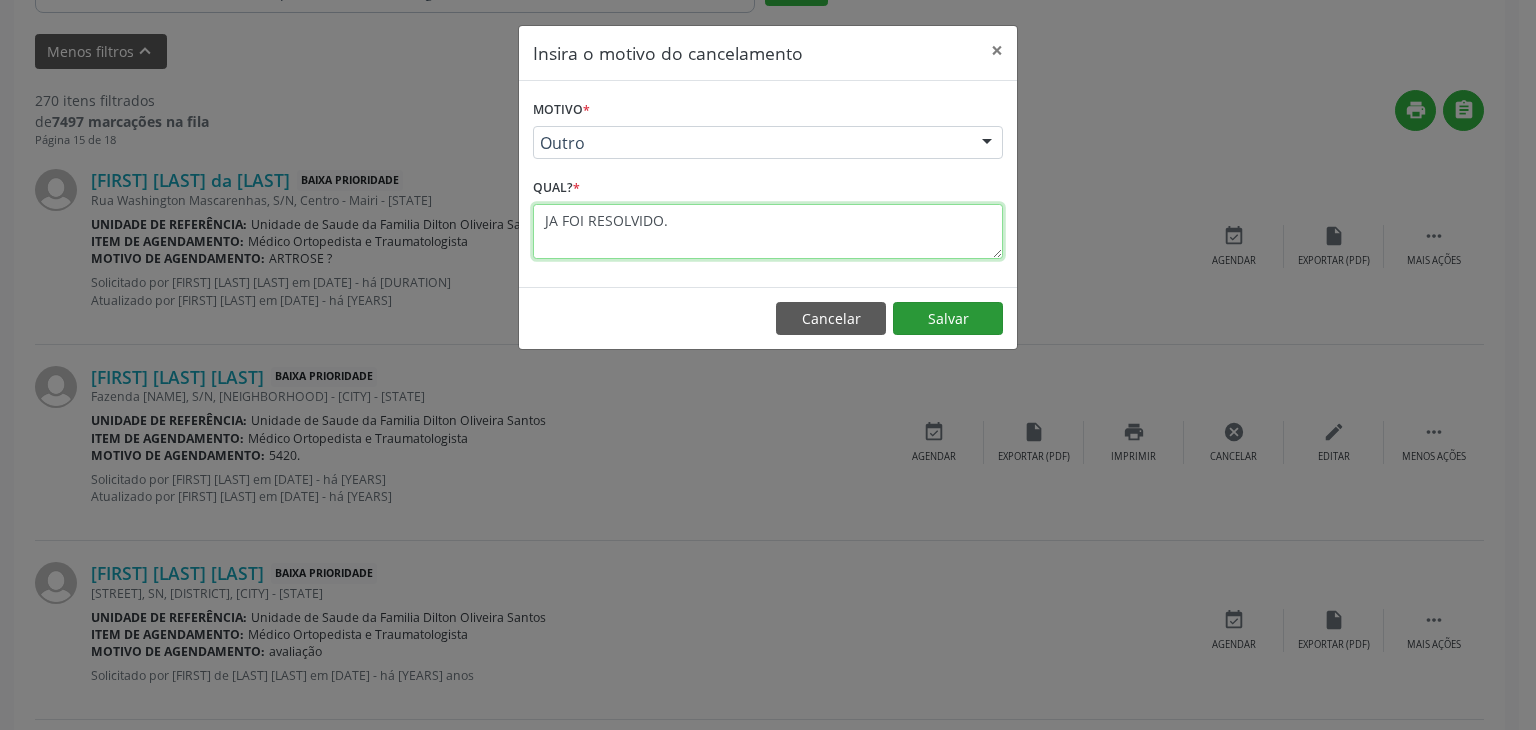 type on "JA FOI RESOLVIDO." 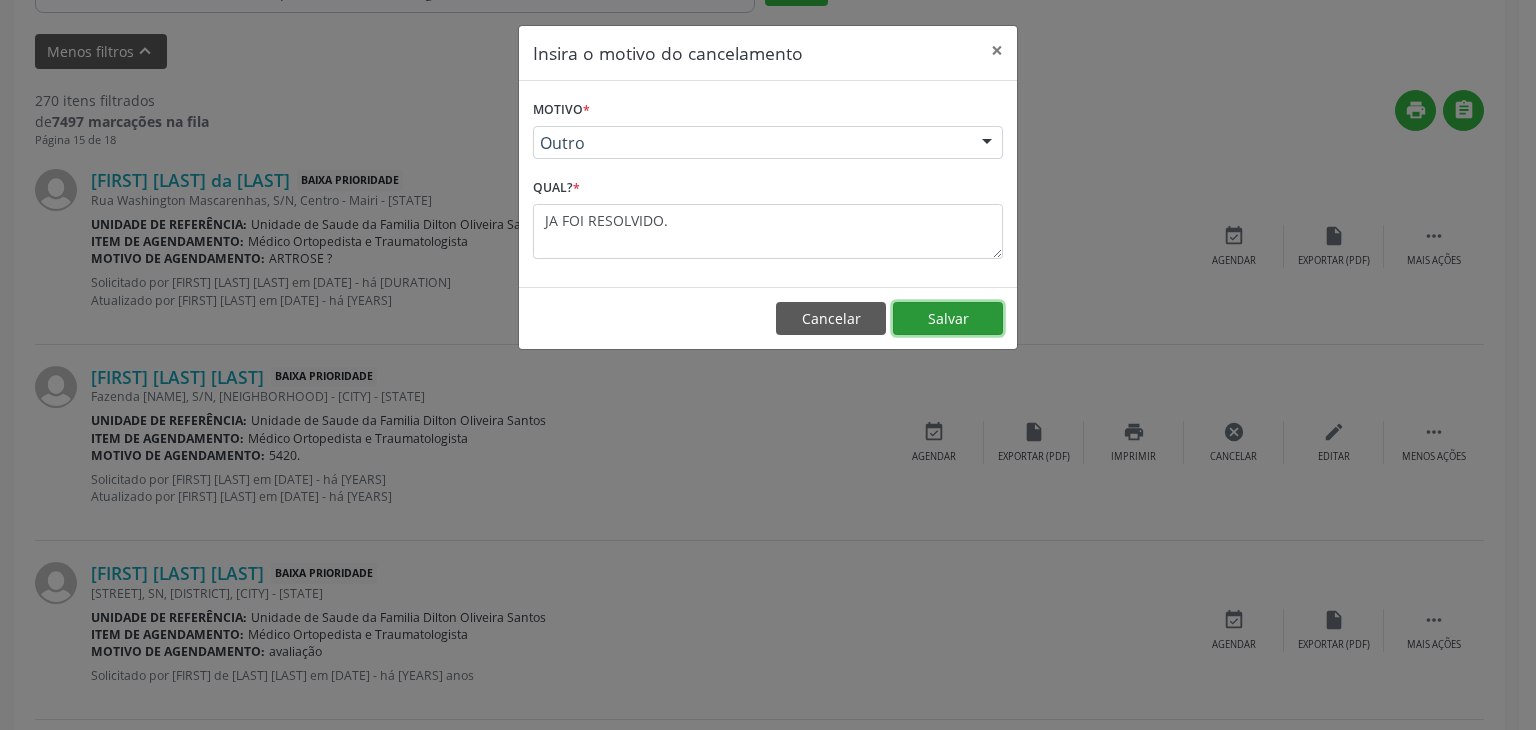 click on "Salvar" at bounding box center [948, 319] 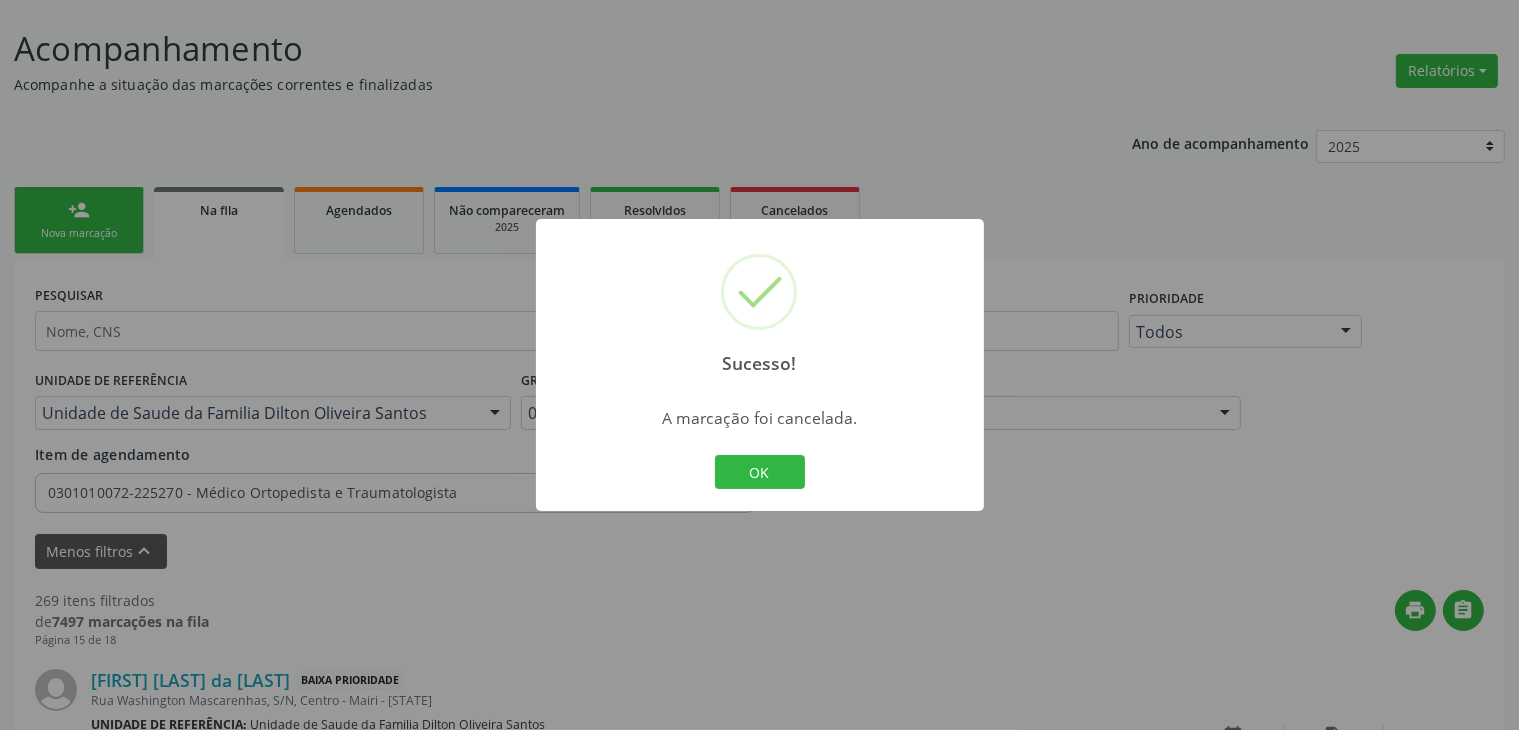 scroll, scrollTop: 612, scrollLeft: 0, axis: vertical 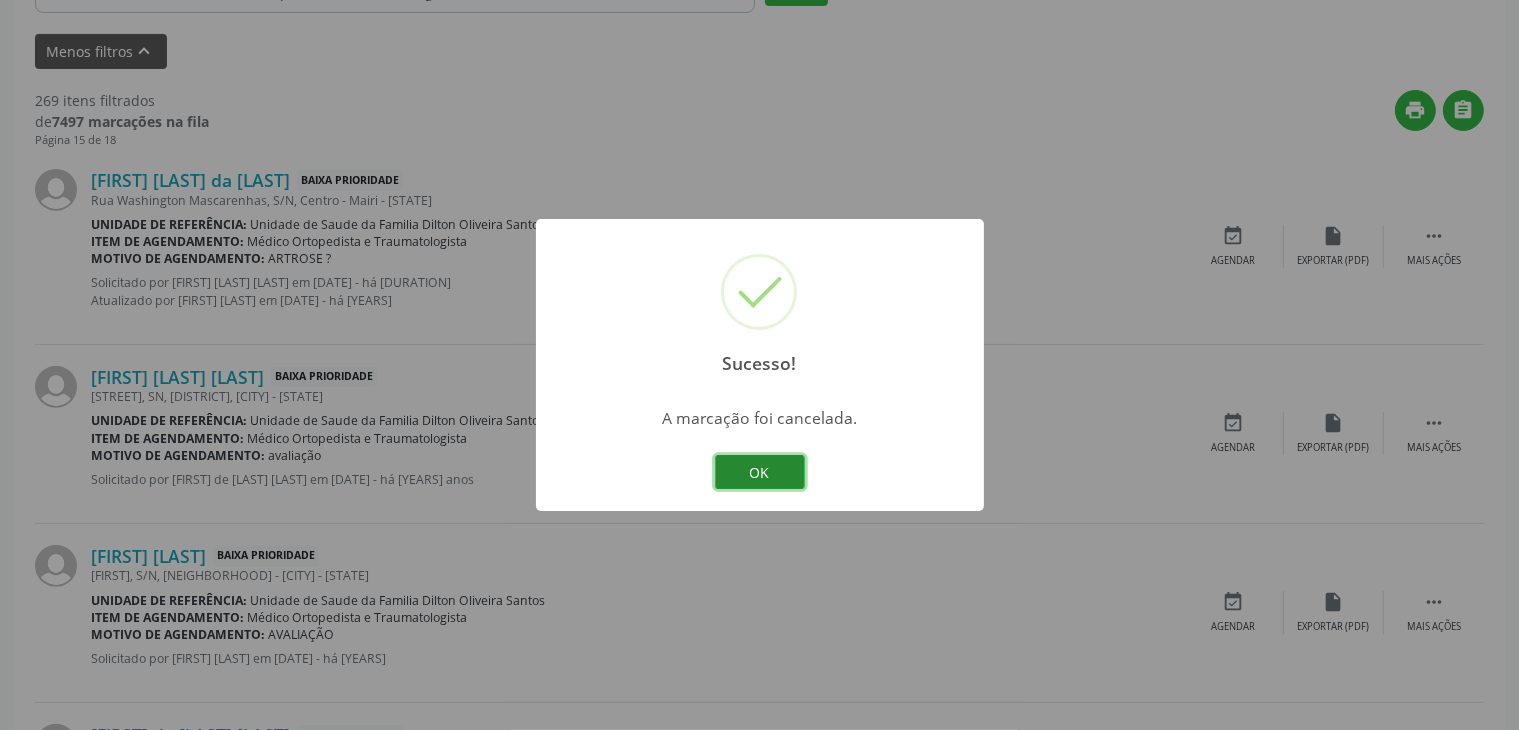click on "OK" at bounding box center (760, 472) 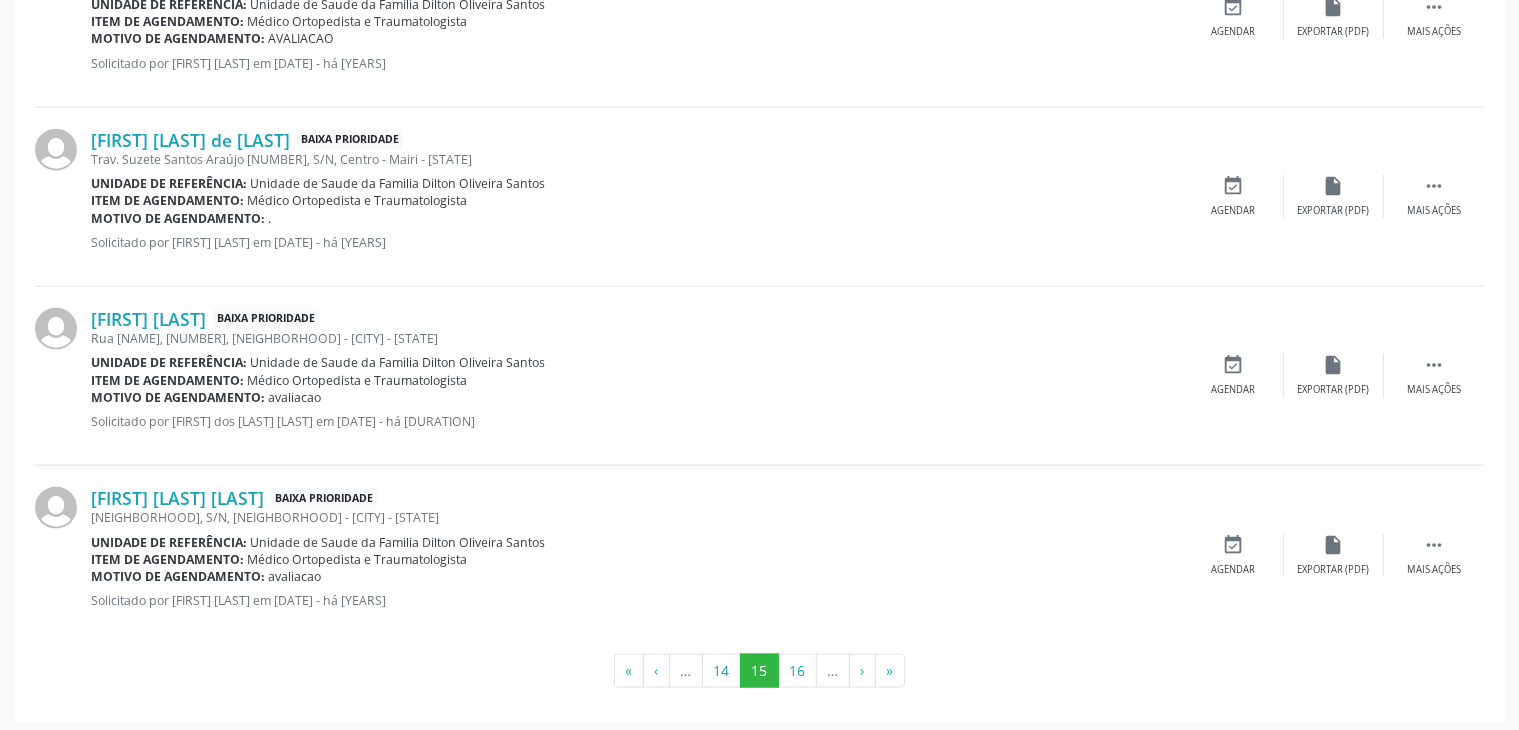 scroll, scrollTop: 2643, scrollLeft: 0, axis: vertical 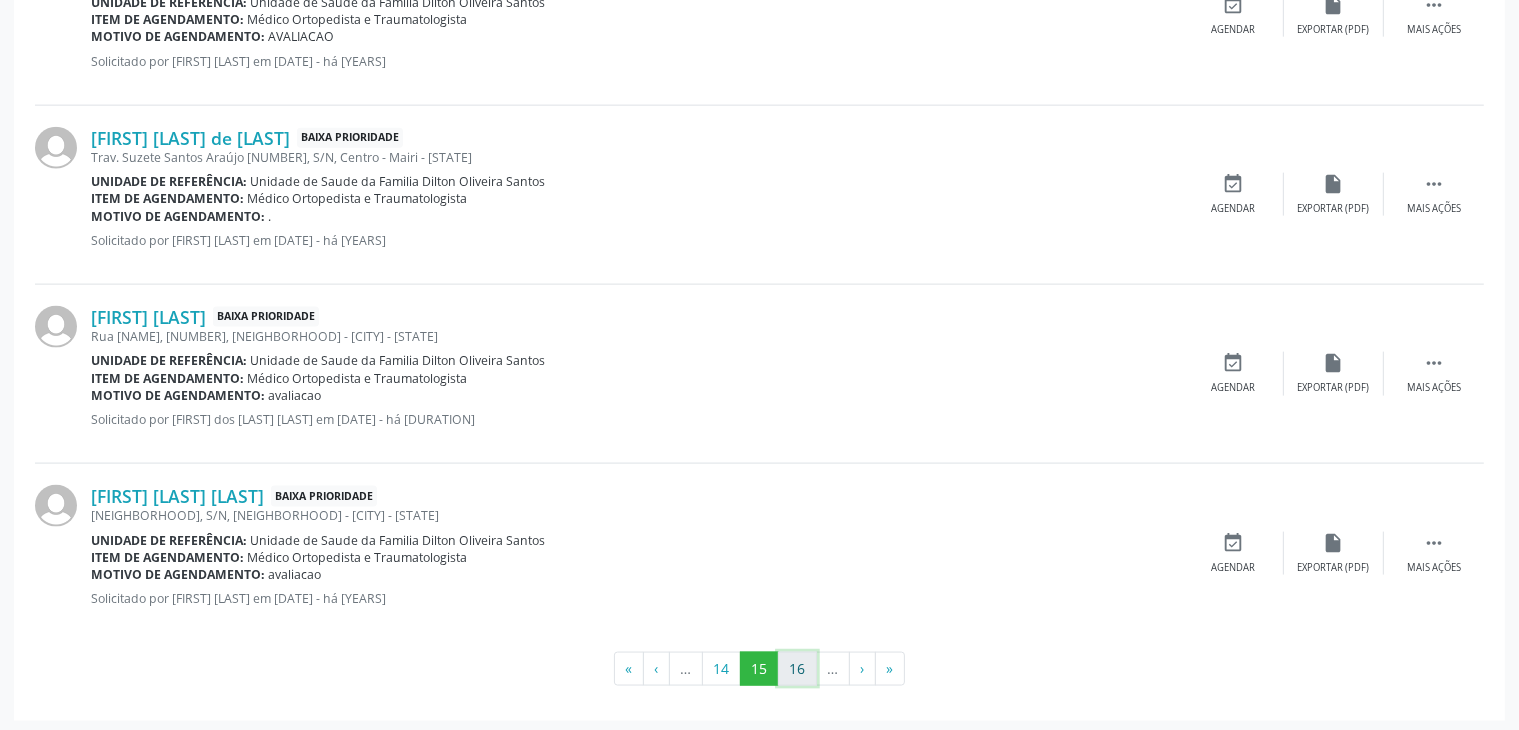 click on "16" at bounding box center (797, 669) 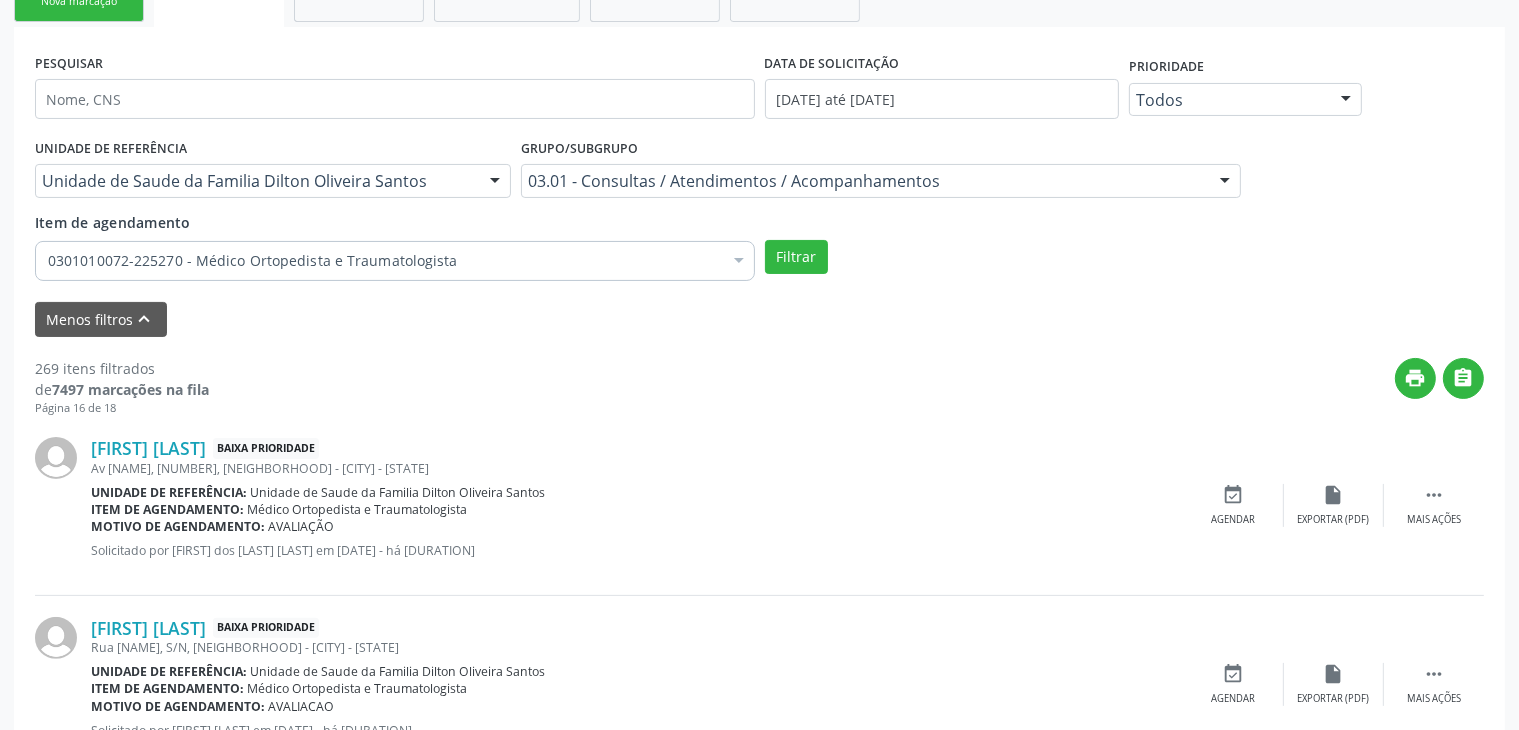scroll, scrollTop: 343, scrollLeft: 0, axis: vertical 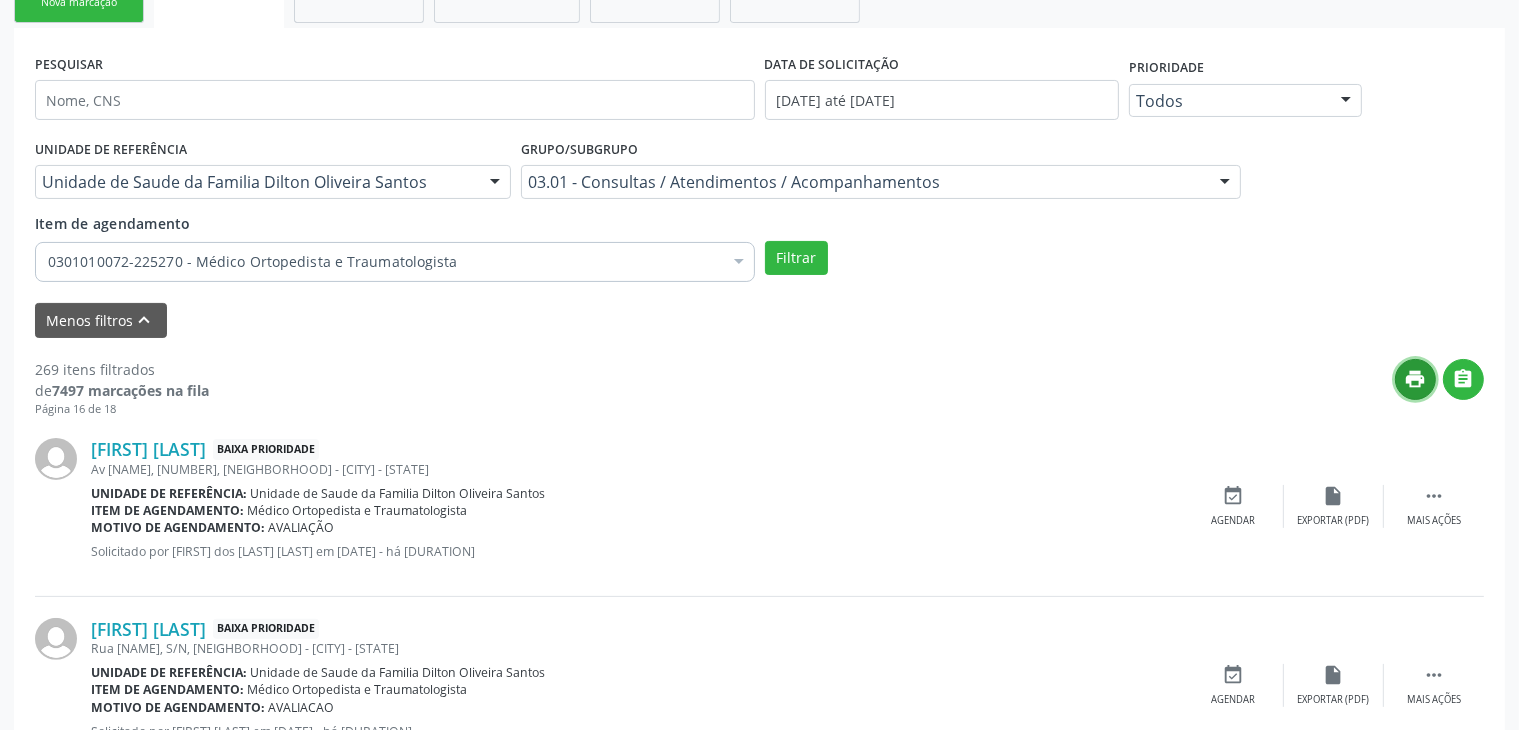 click on "print" at bounding box center [1416, 379] 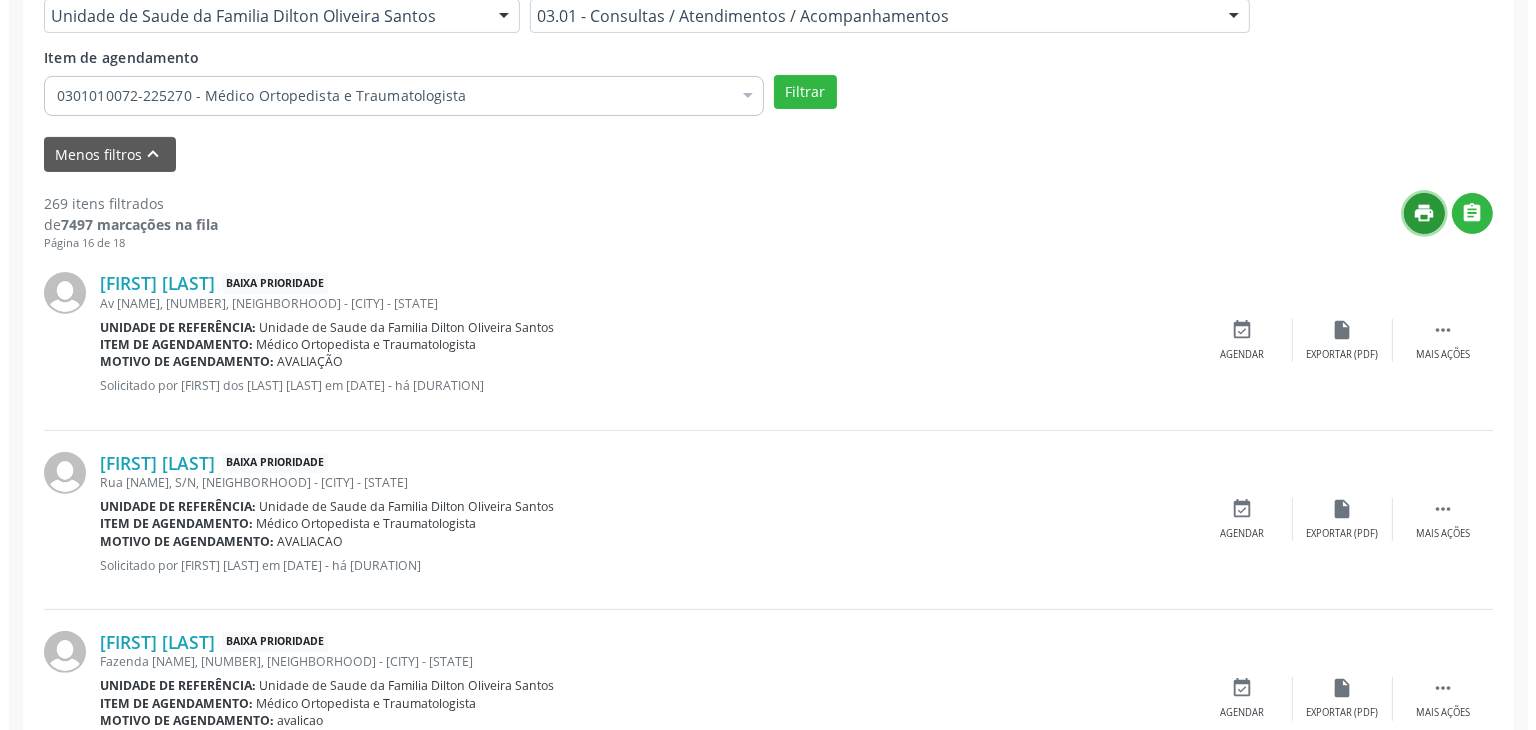 scroll, scrollTop: 543, scrollLeft: 0, axis: vertical 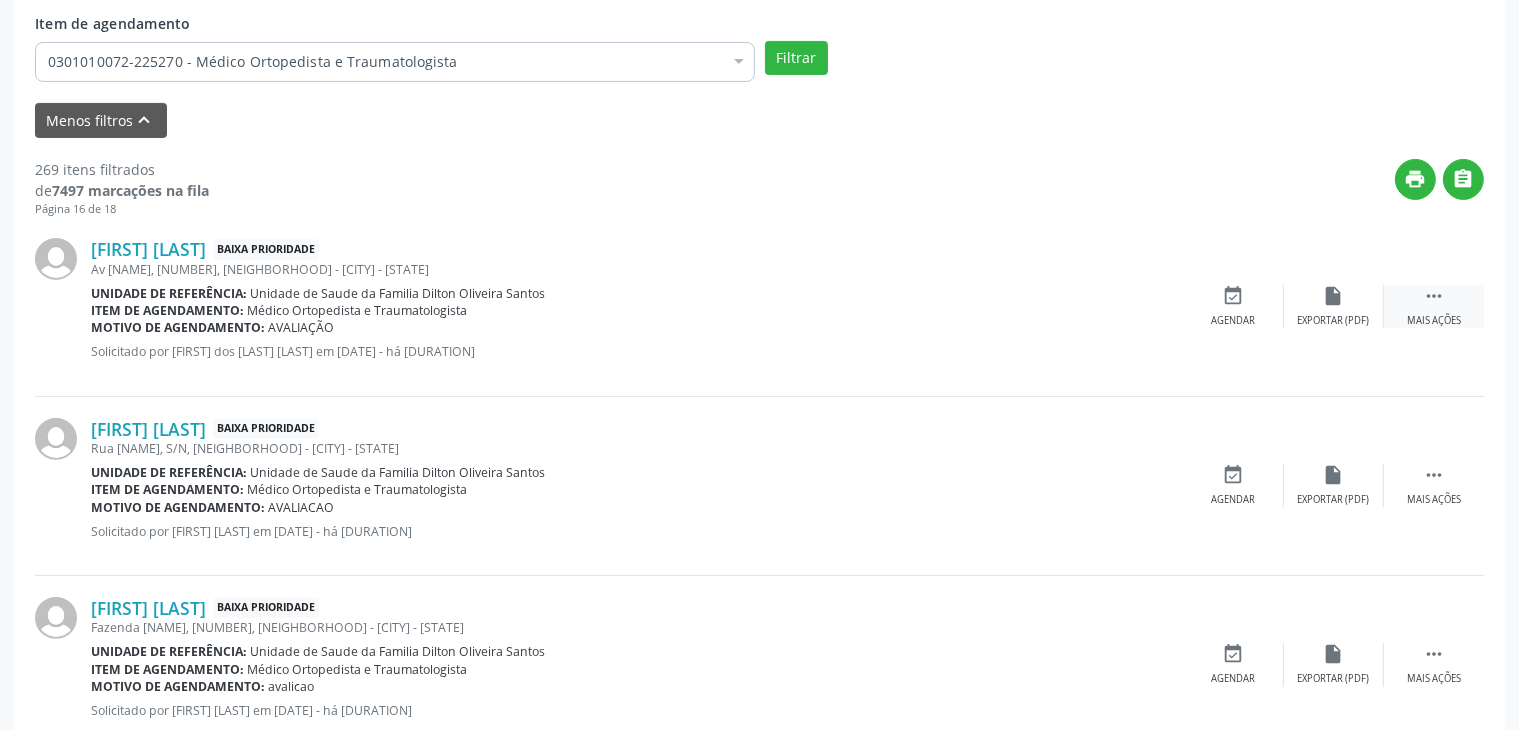 click on "" at bounding box center [1434, 296] 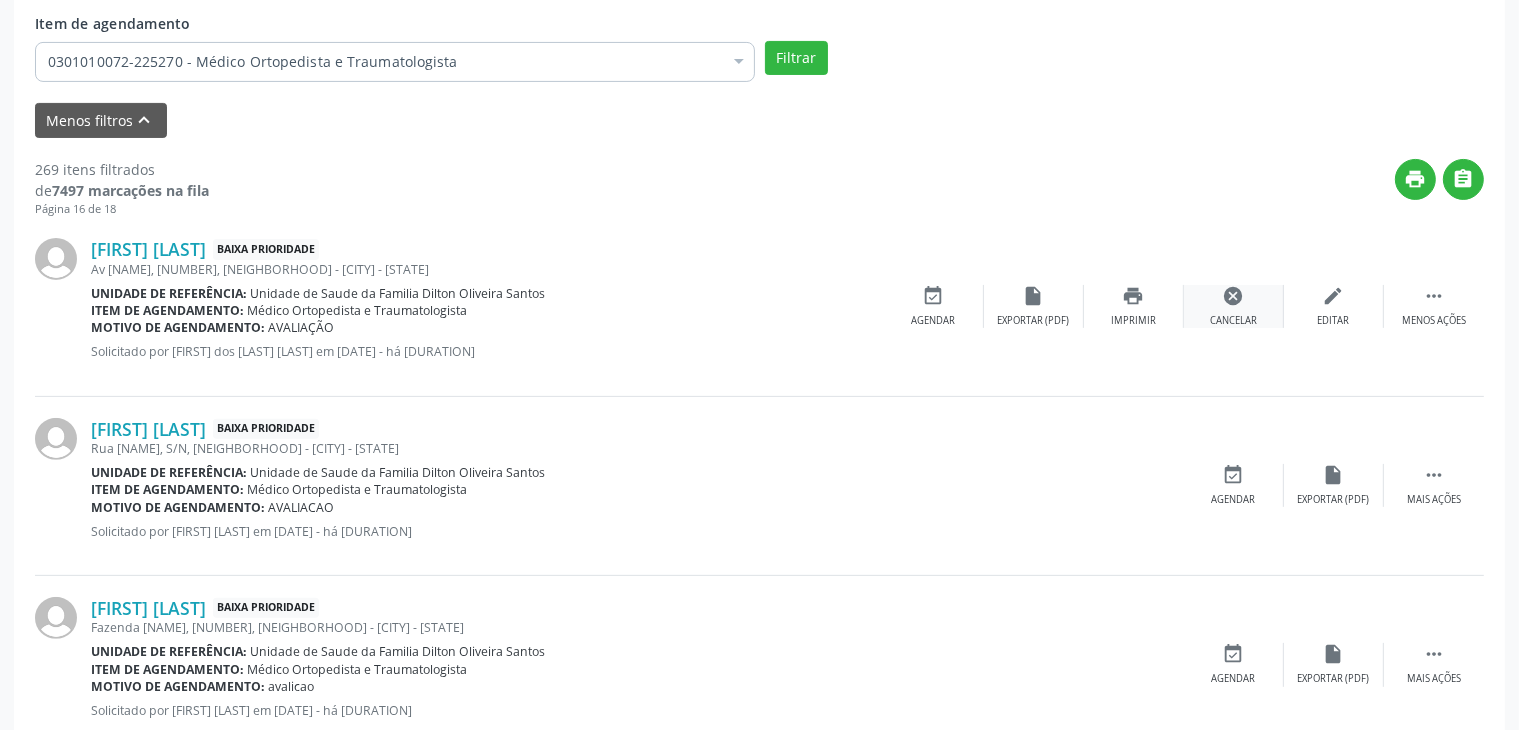 click on "cancel" at bounding box center (1234, 296) 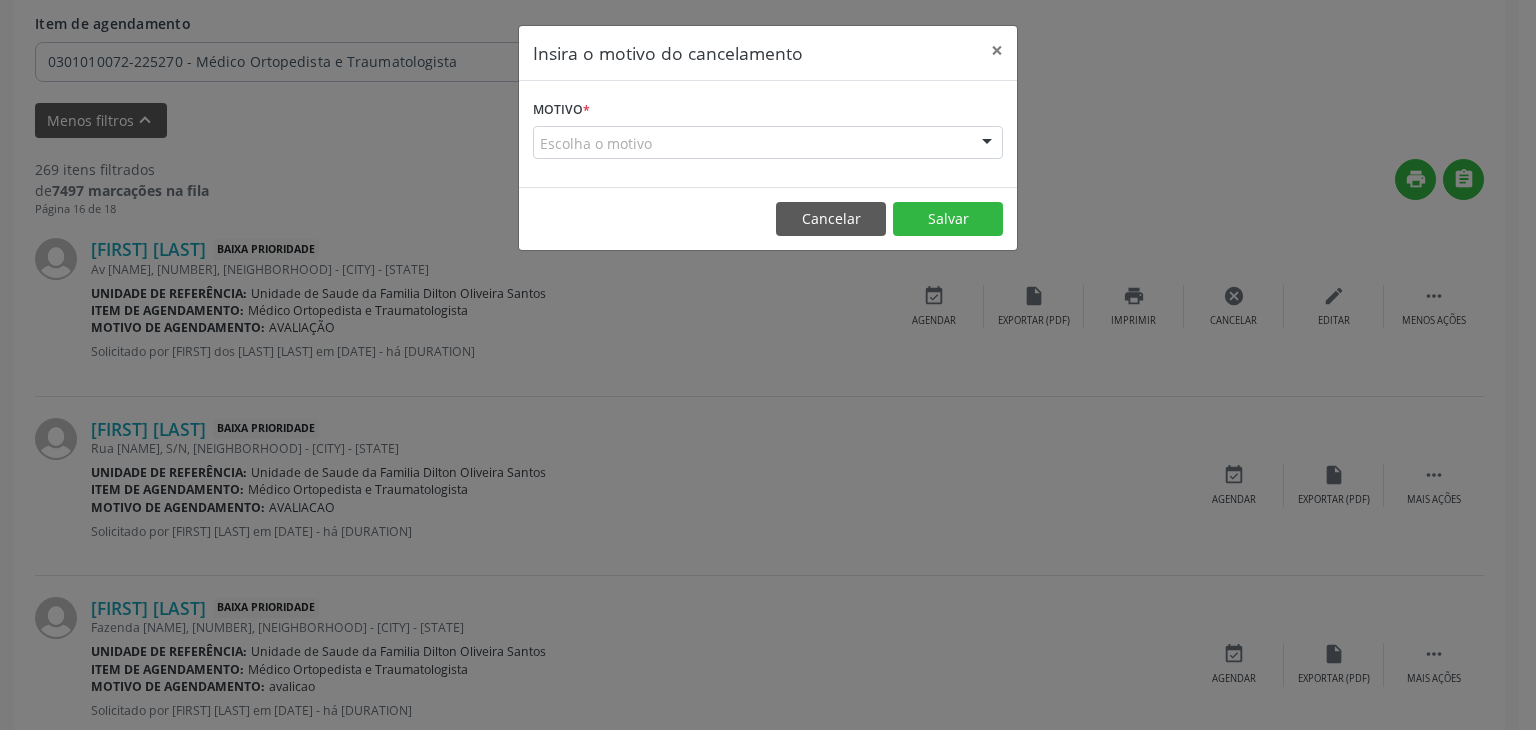 click on "Escolha o motivo" at bounding box center (768, 143) 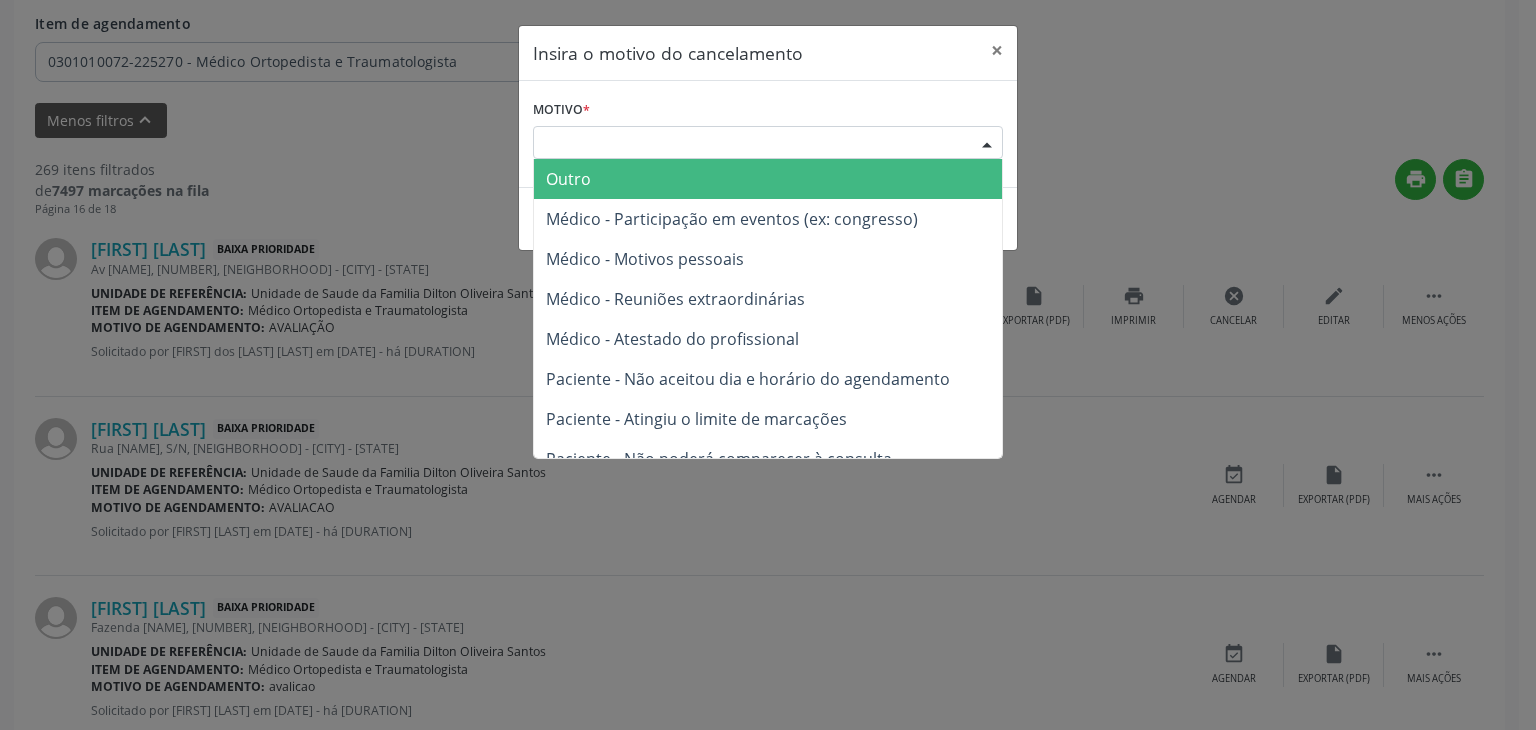 click on "Outro" at bounding box center (768, 179) 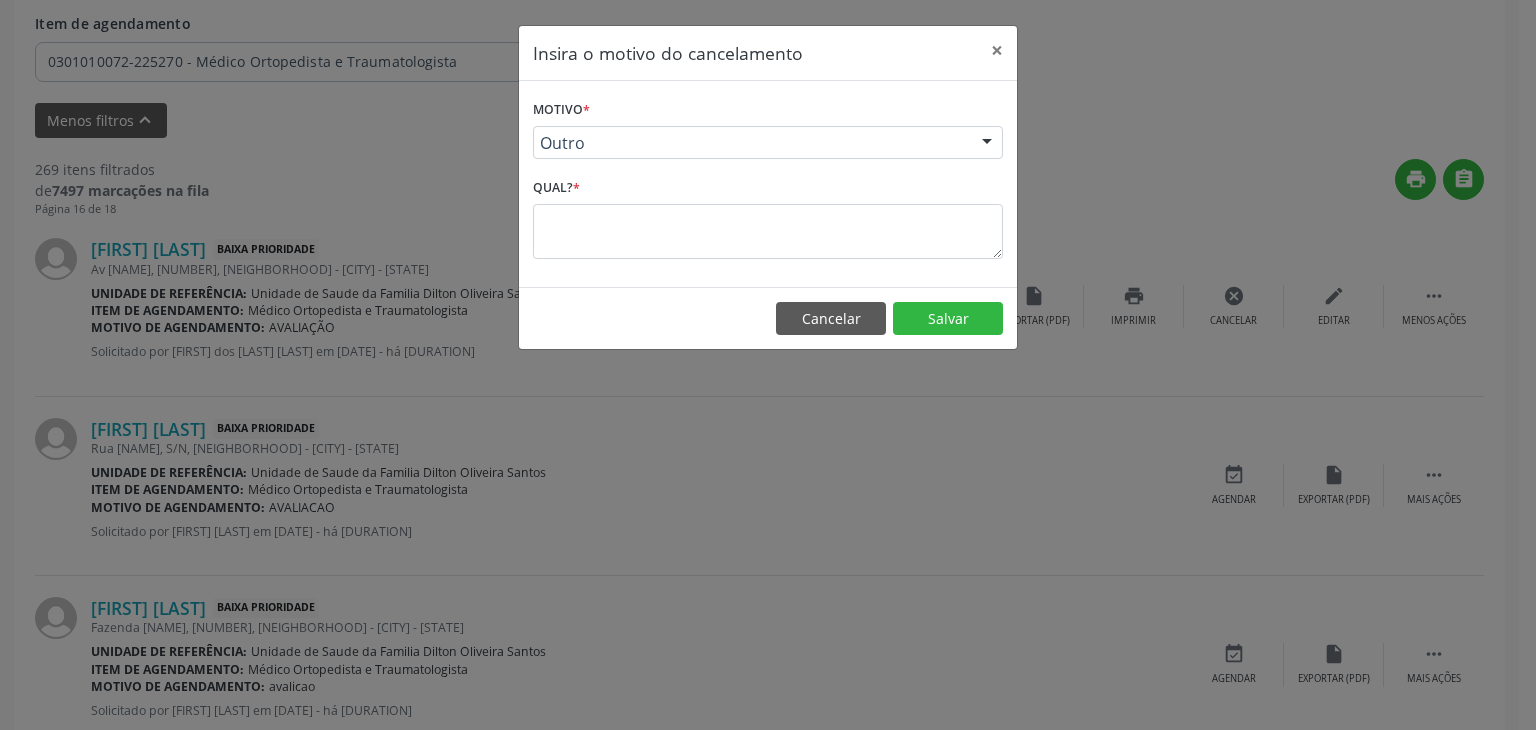 click on "Motivo
*
Outro         Outro   Médico - Participação em eventos (ex: congresso)   Médico - Motivos pessoais   Médico - Reuniões extraordinárias   Médico - Atestado do profissional   Paciente - Não aceitou dia e horário do agendamento   Paciente - Atingiu o limite de marcações   Paciente - Não poderá comparecer à consulta   Paciente - Não aceitou médico ou especialidade   Médico - Sem vaga disponível
Nenhum resultado encontrado para: "   "
Não há nenhuma opção para ser exibida.
Qual?
*" at bounding box center (768, 184) 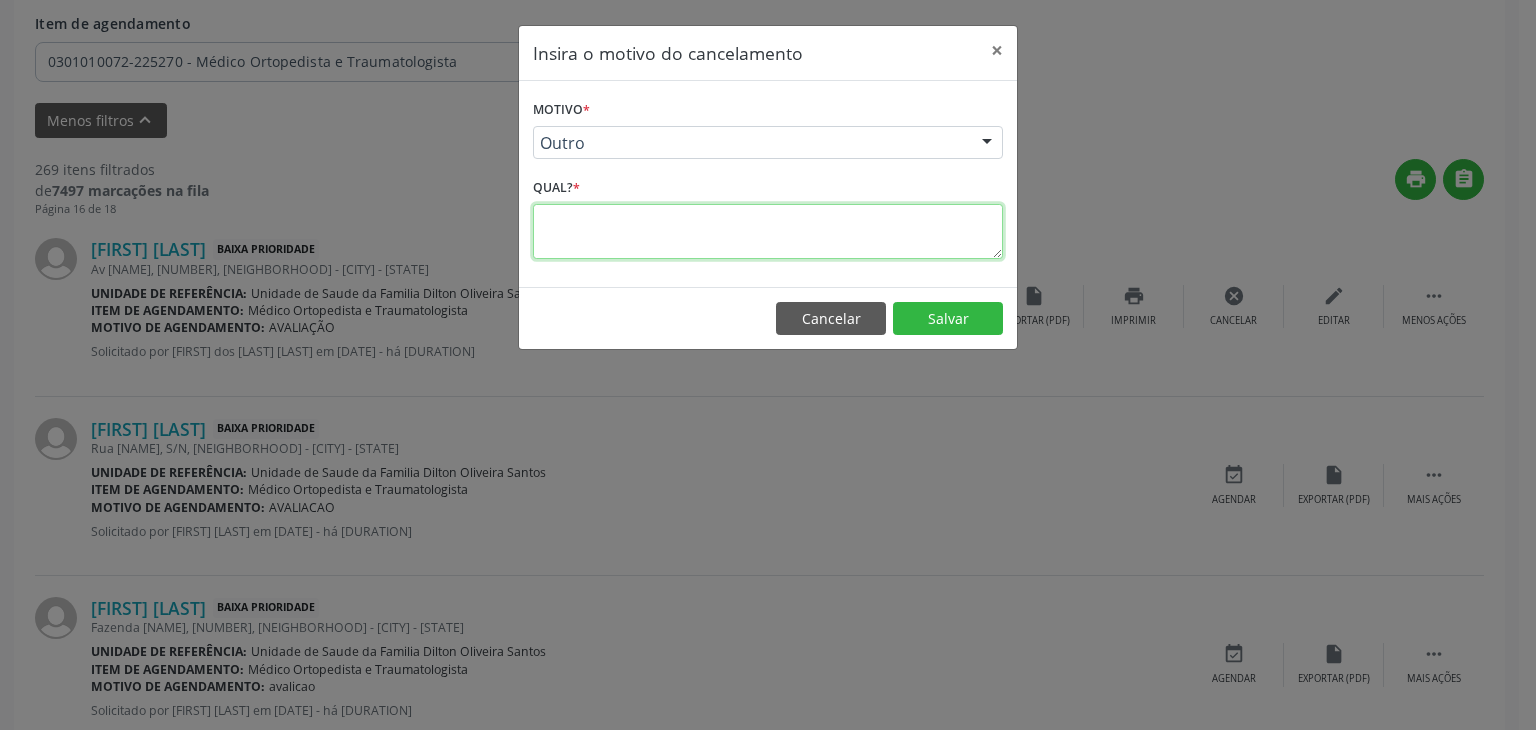 click at bounding box center (768, 231) 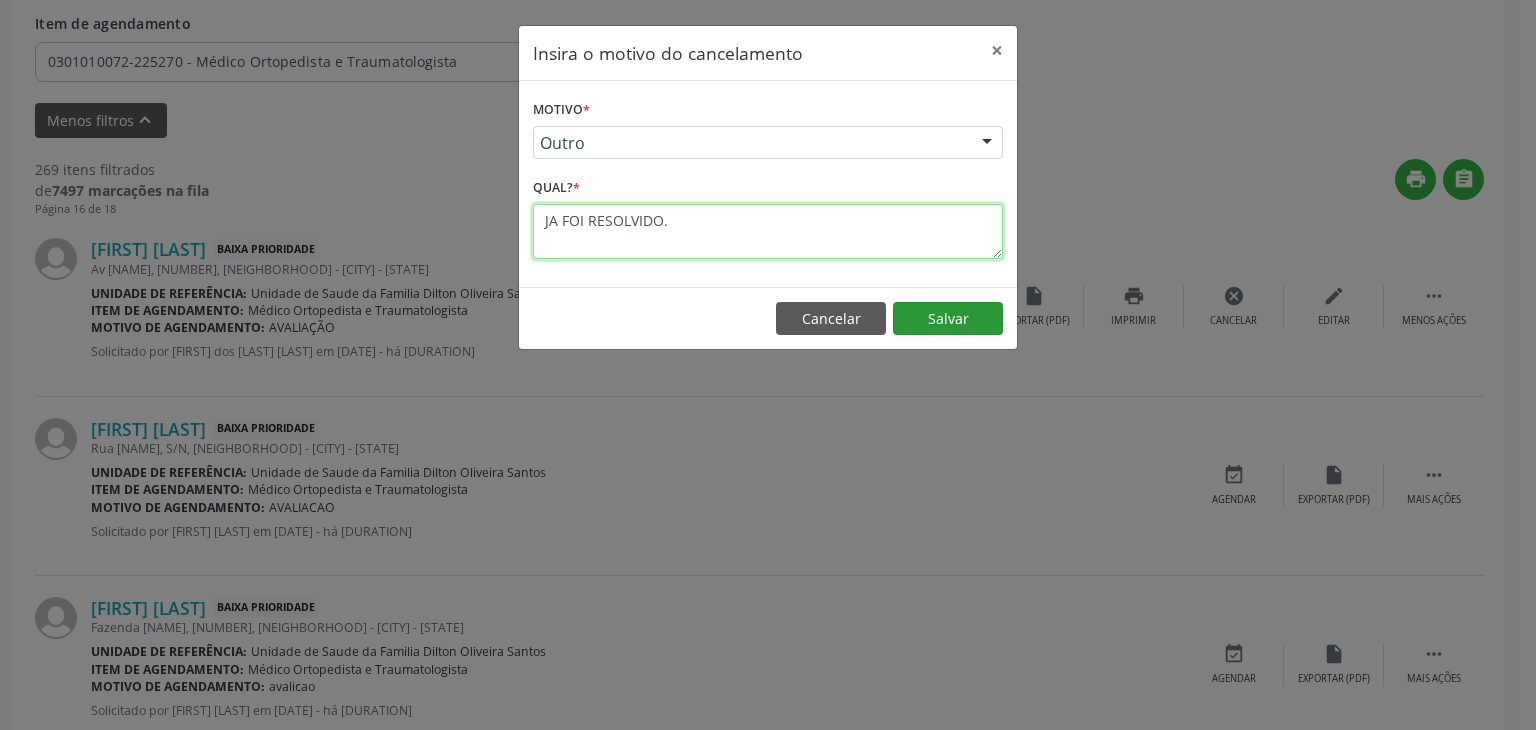 type on "JA FOI RESOLVIDO." 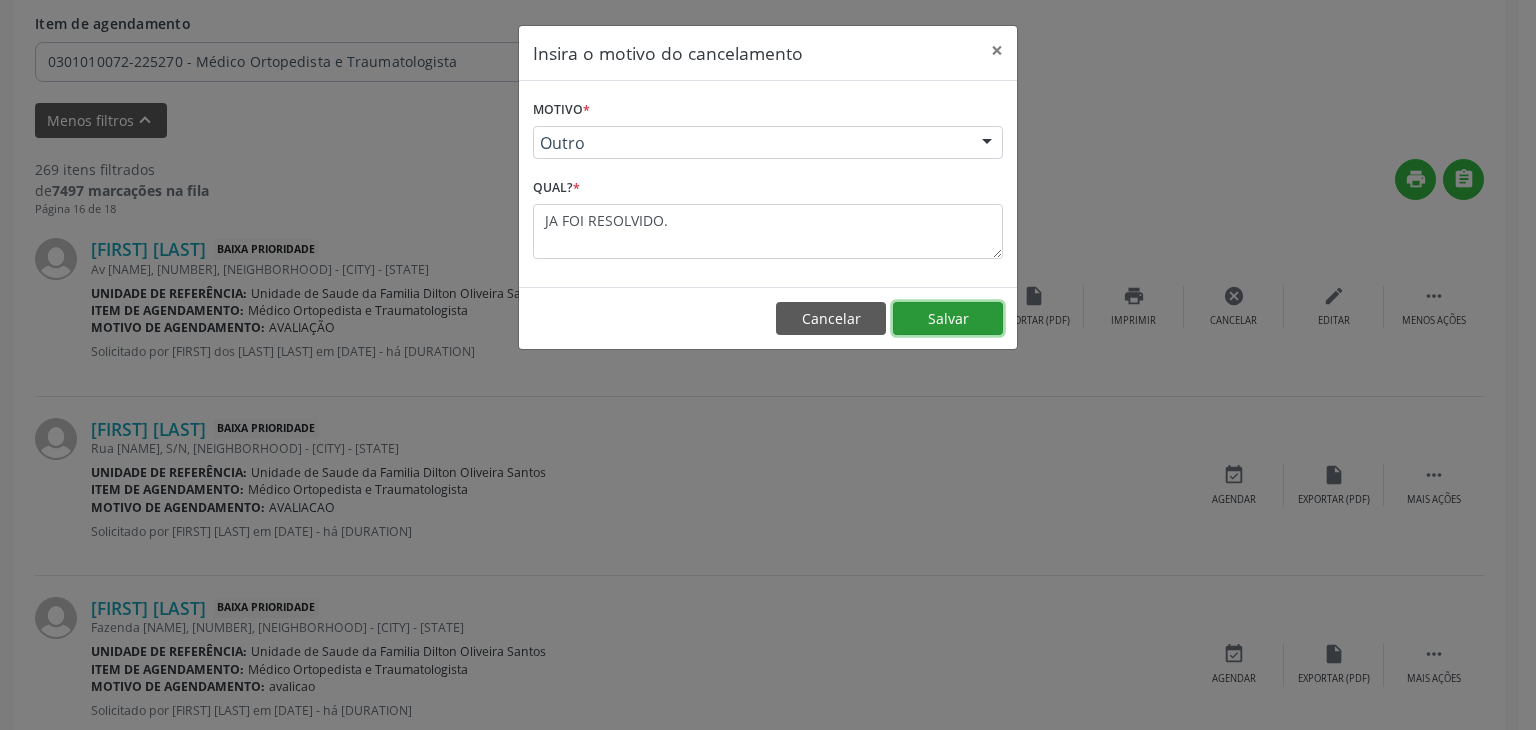 click on "Salvar" at bounding box center (948, 319) 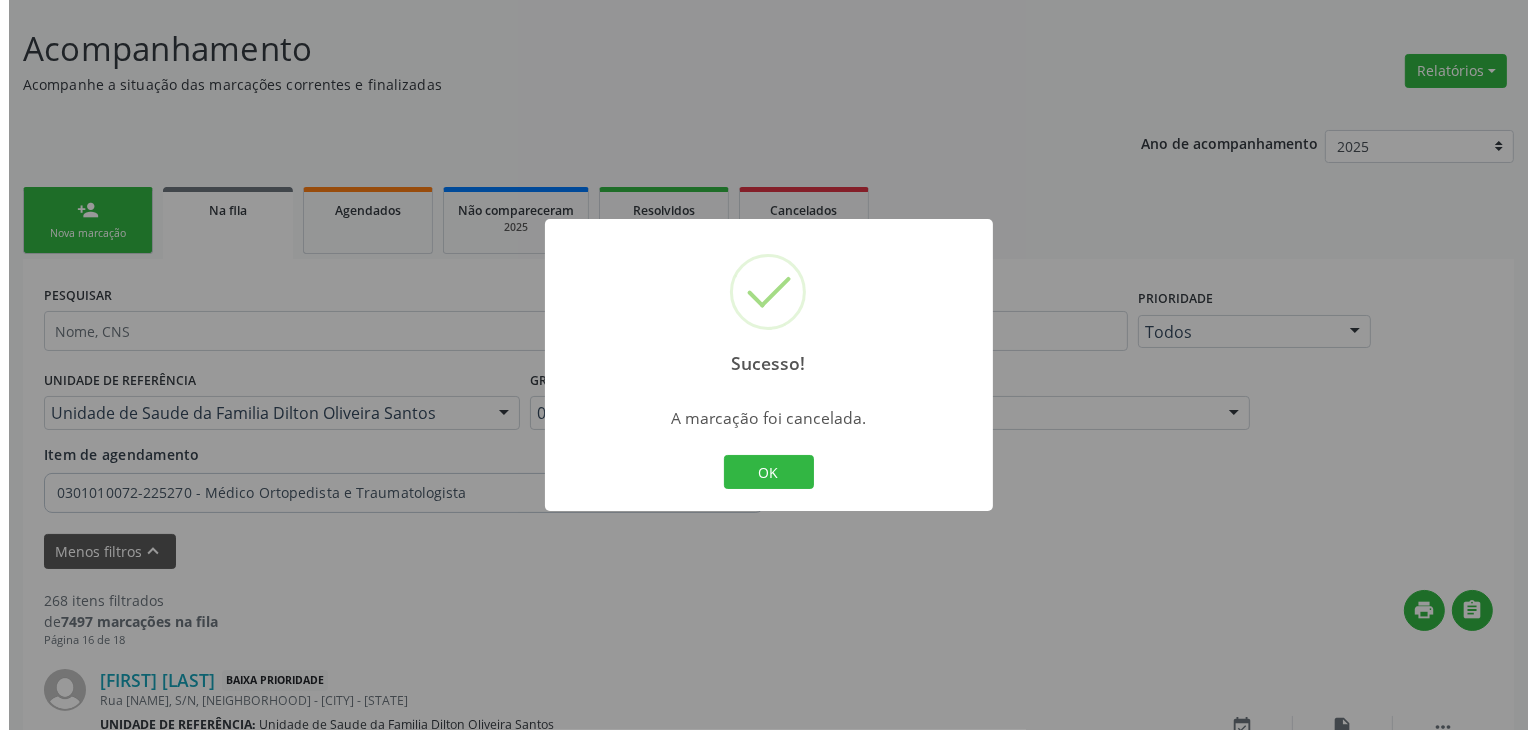 scroll, scrollTop: 543, scrollLeft: 0, axis: vertical 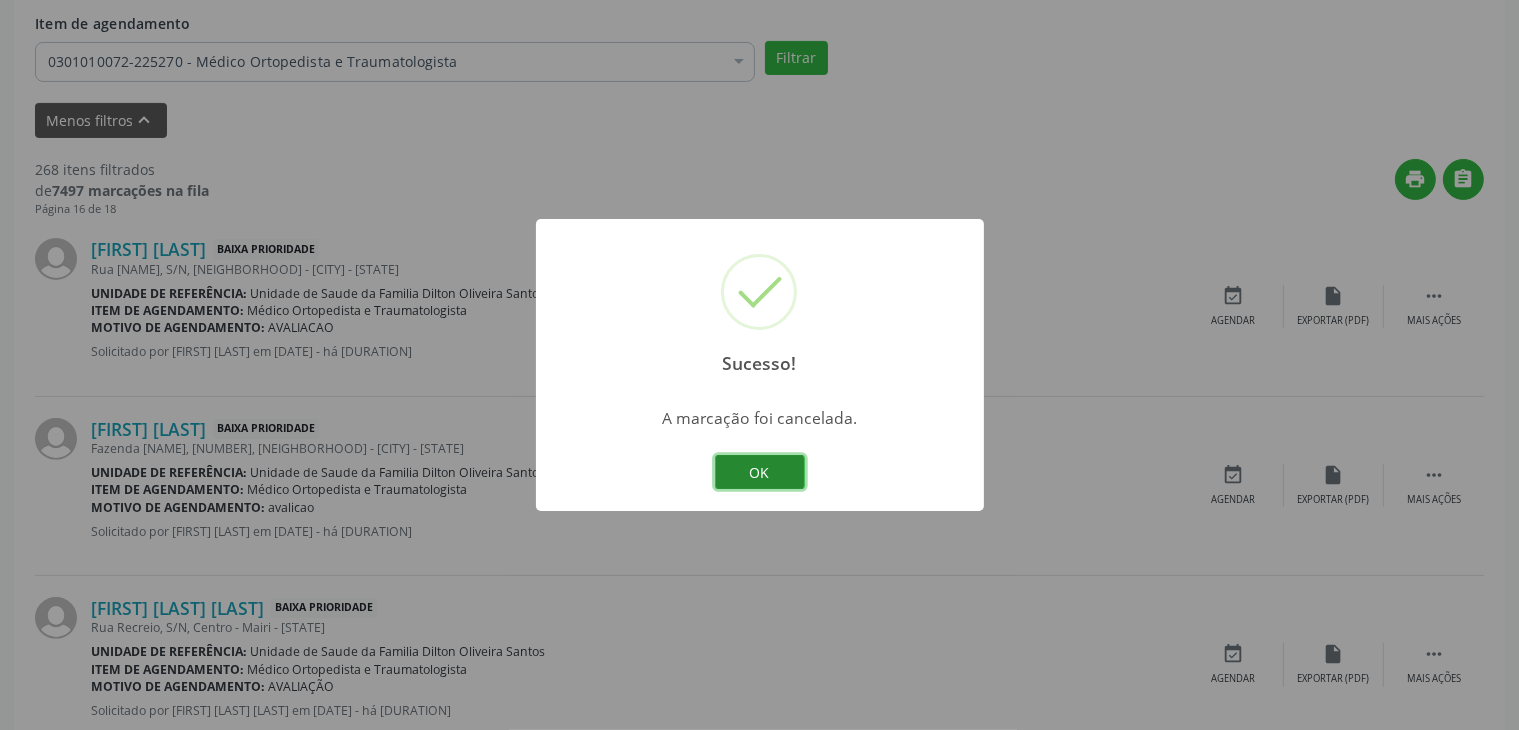 click on "OK" at bounding box center [760, 472] 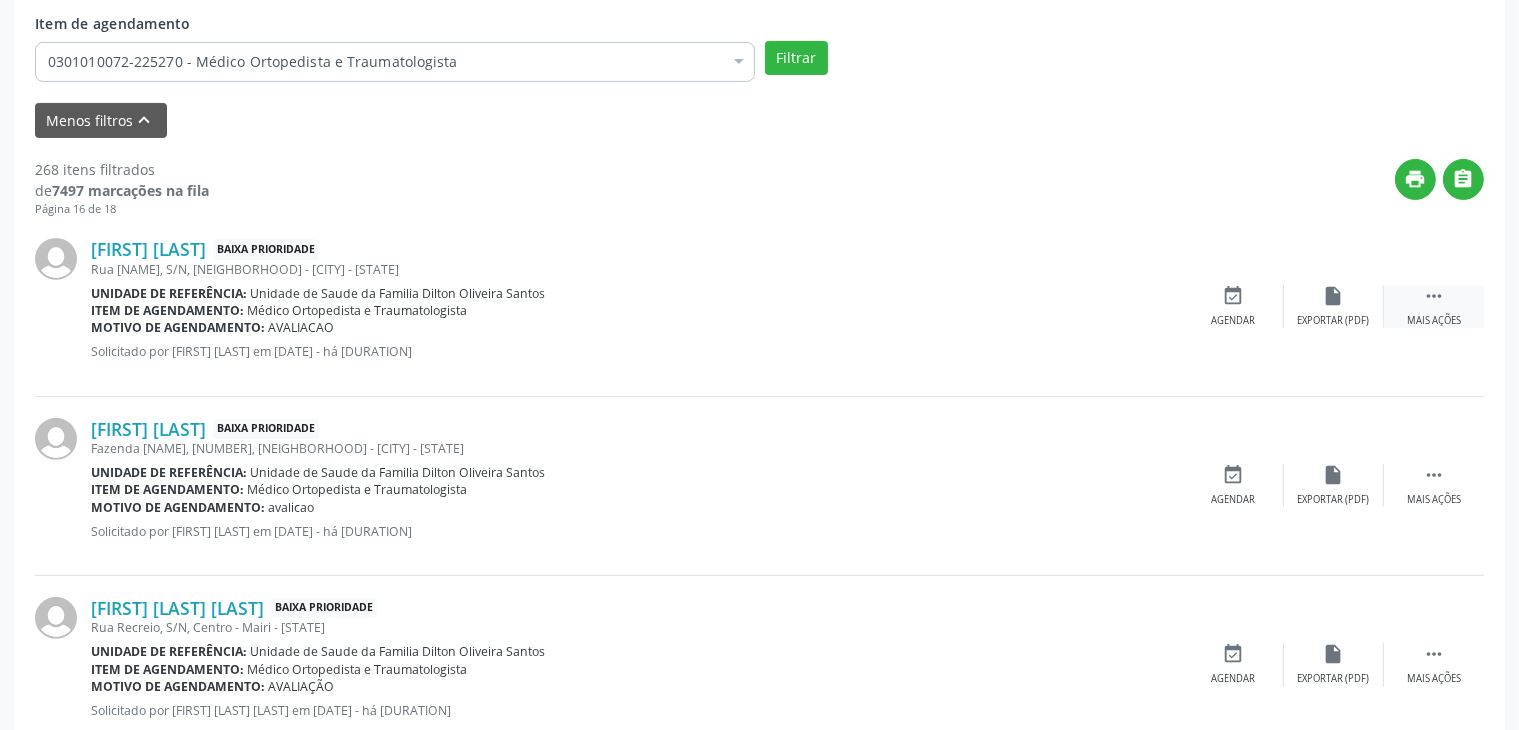 click on "" at bounding box center (1434, 296) 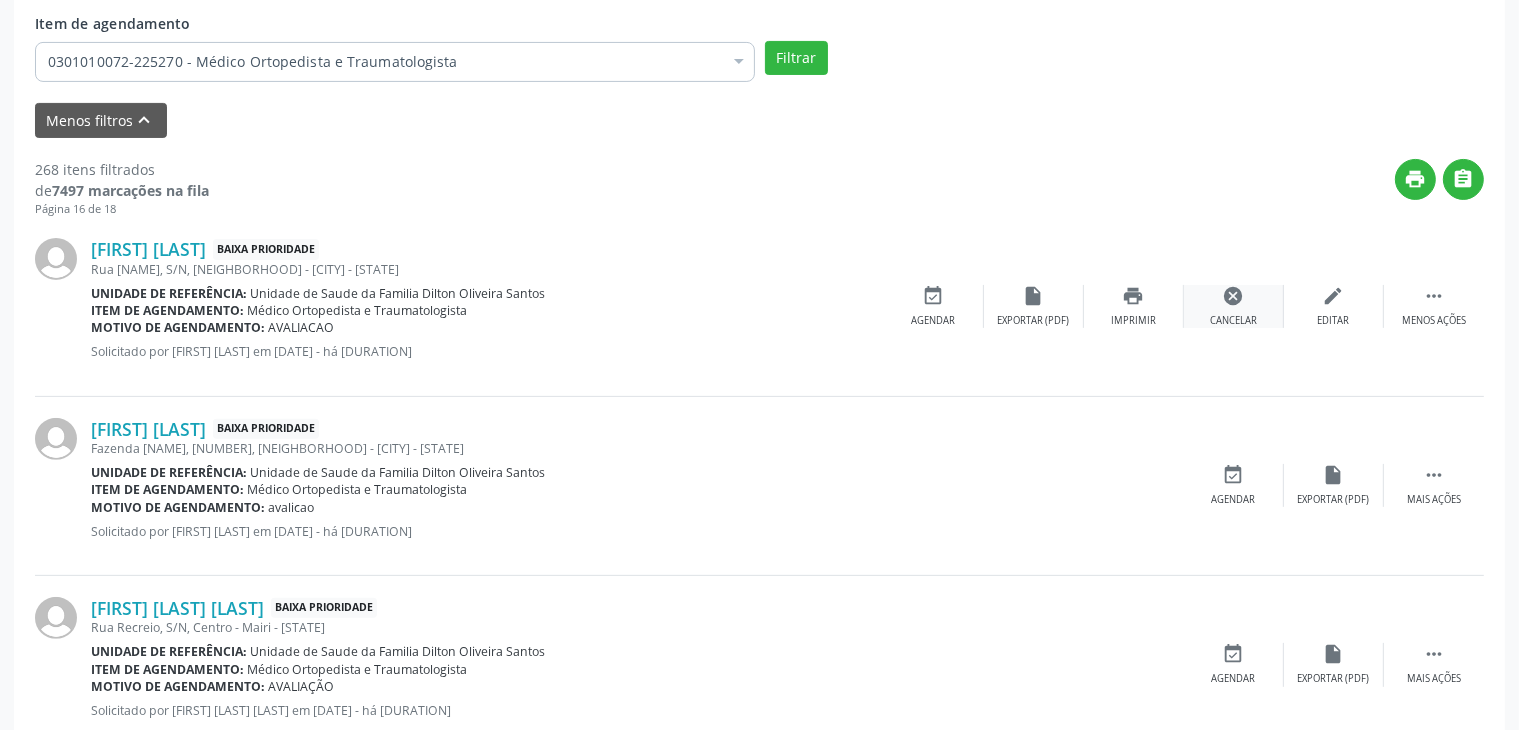 click on "cancel" at bounding box center [1234, 296] 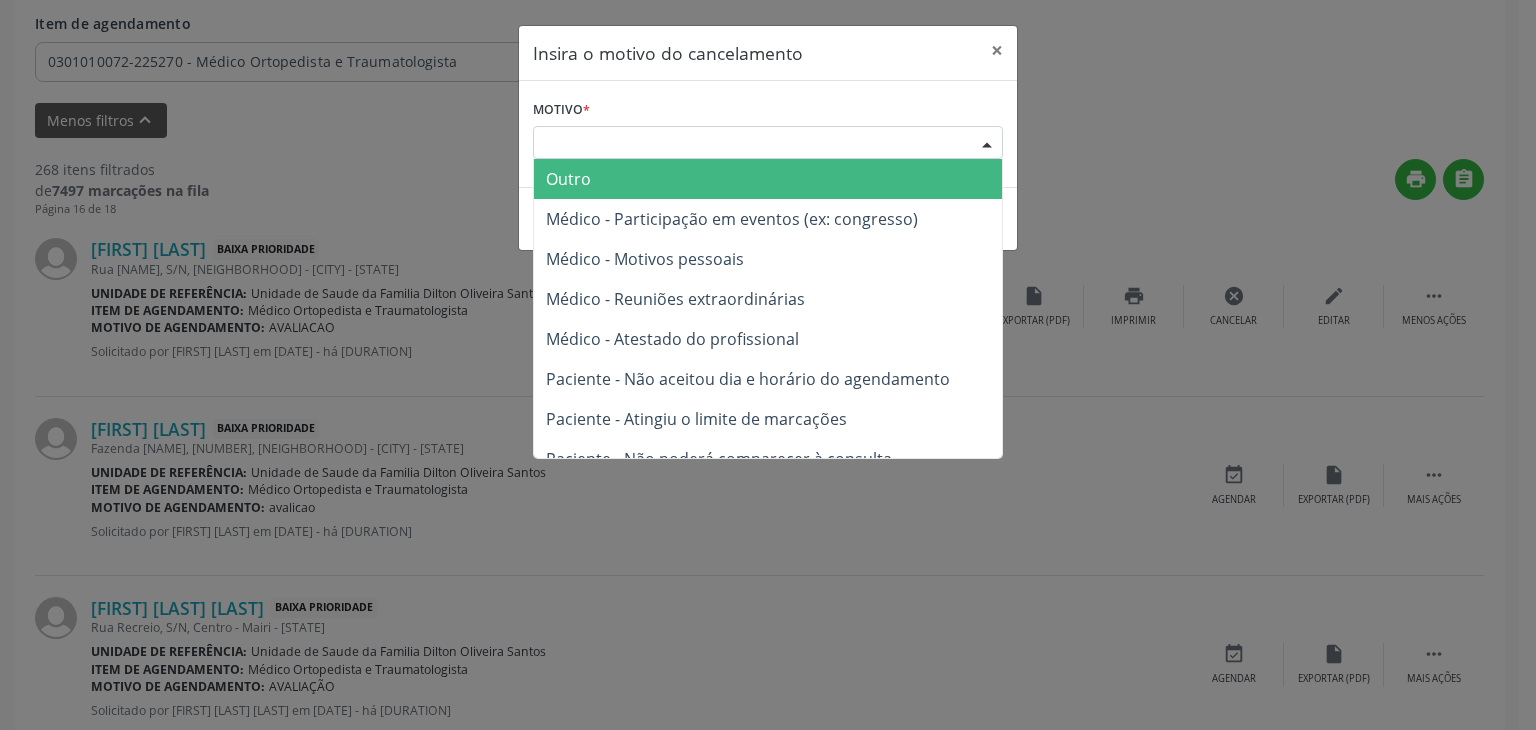 click on "Escolha o motivo" at bounding box center [768, 143] 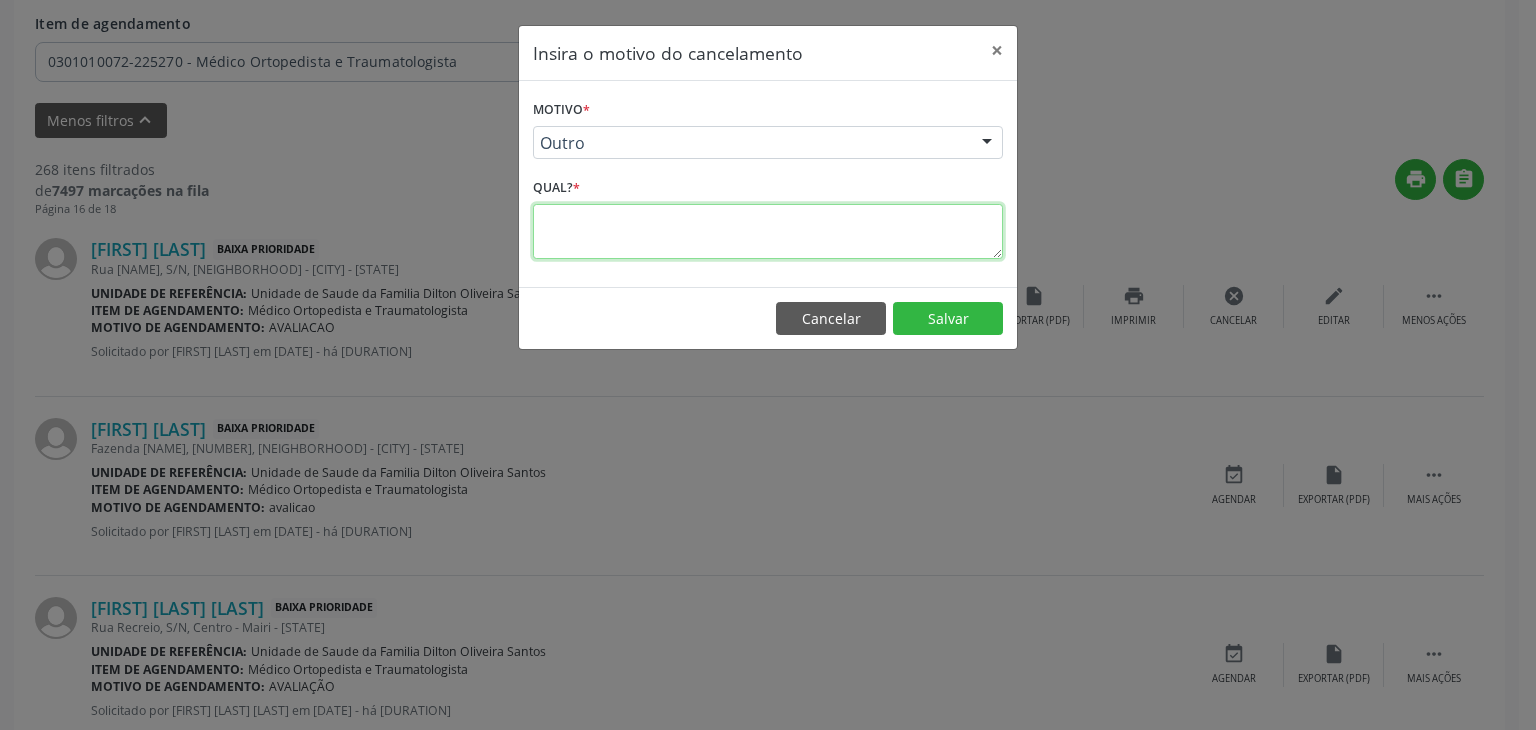 click at bounding box center [768, 231] 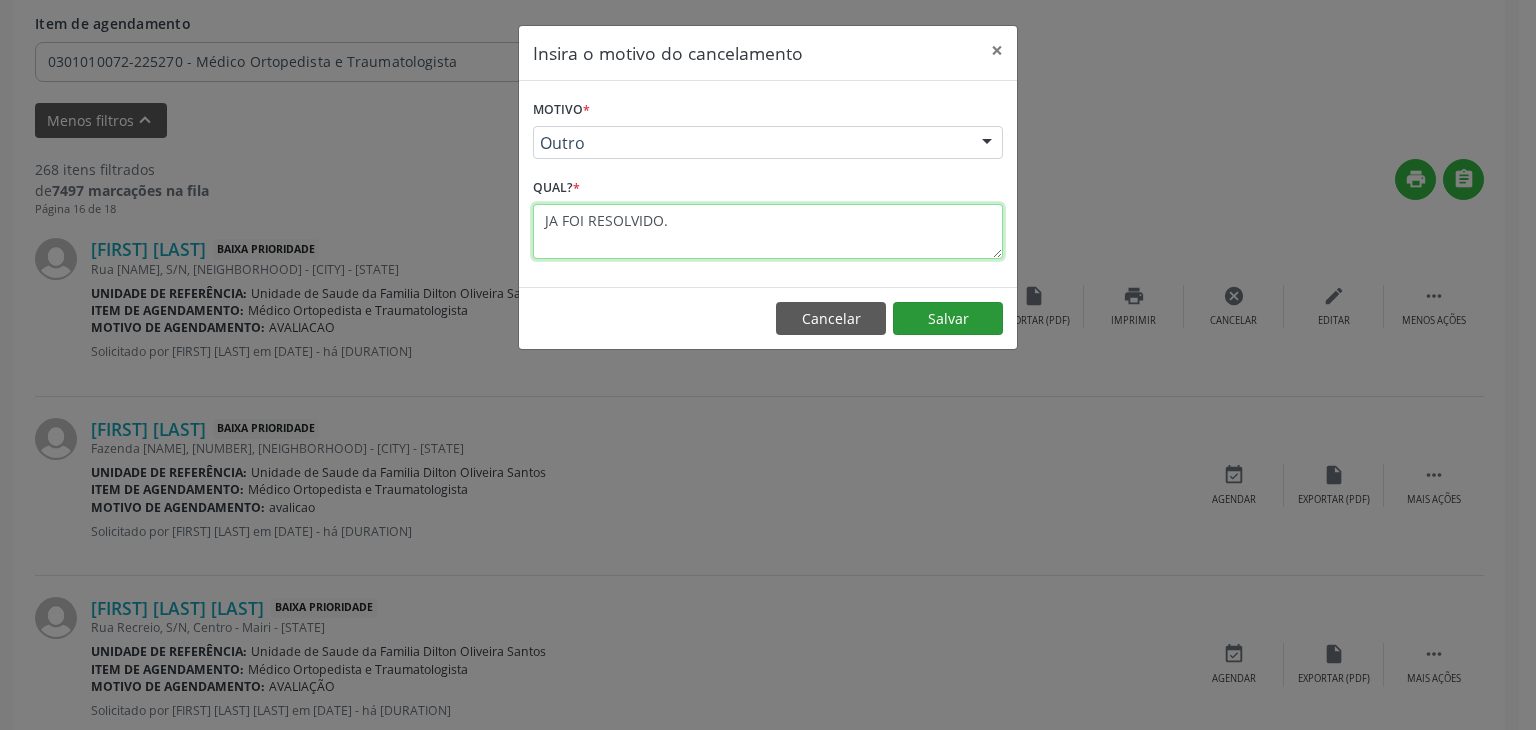 type on "JA FOI RESOLVIDO." 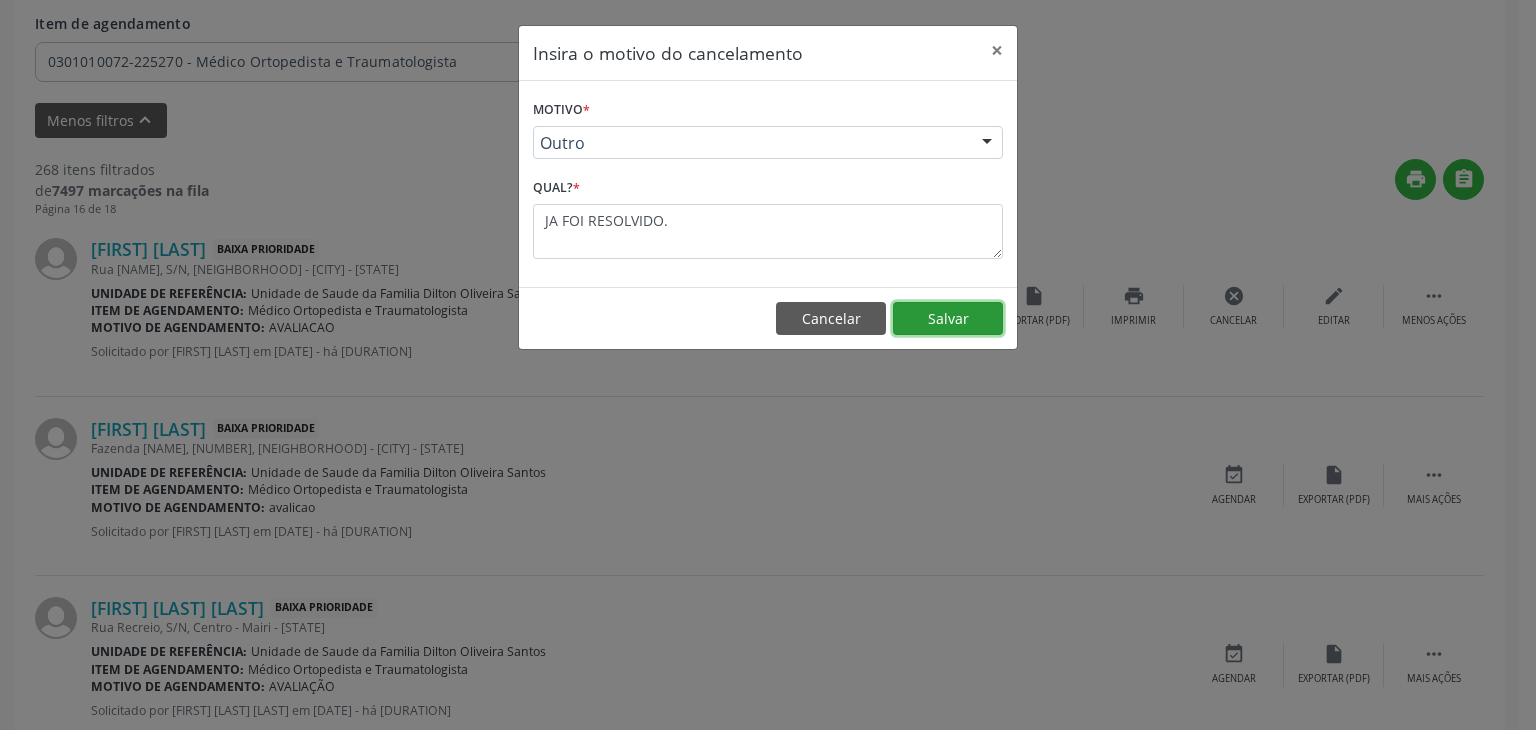 click on "Salvar" at bounding box center [948, 319] 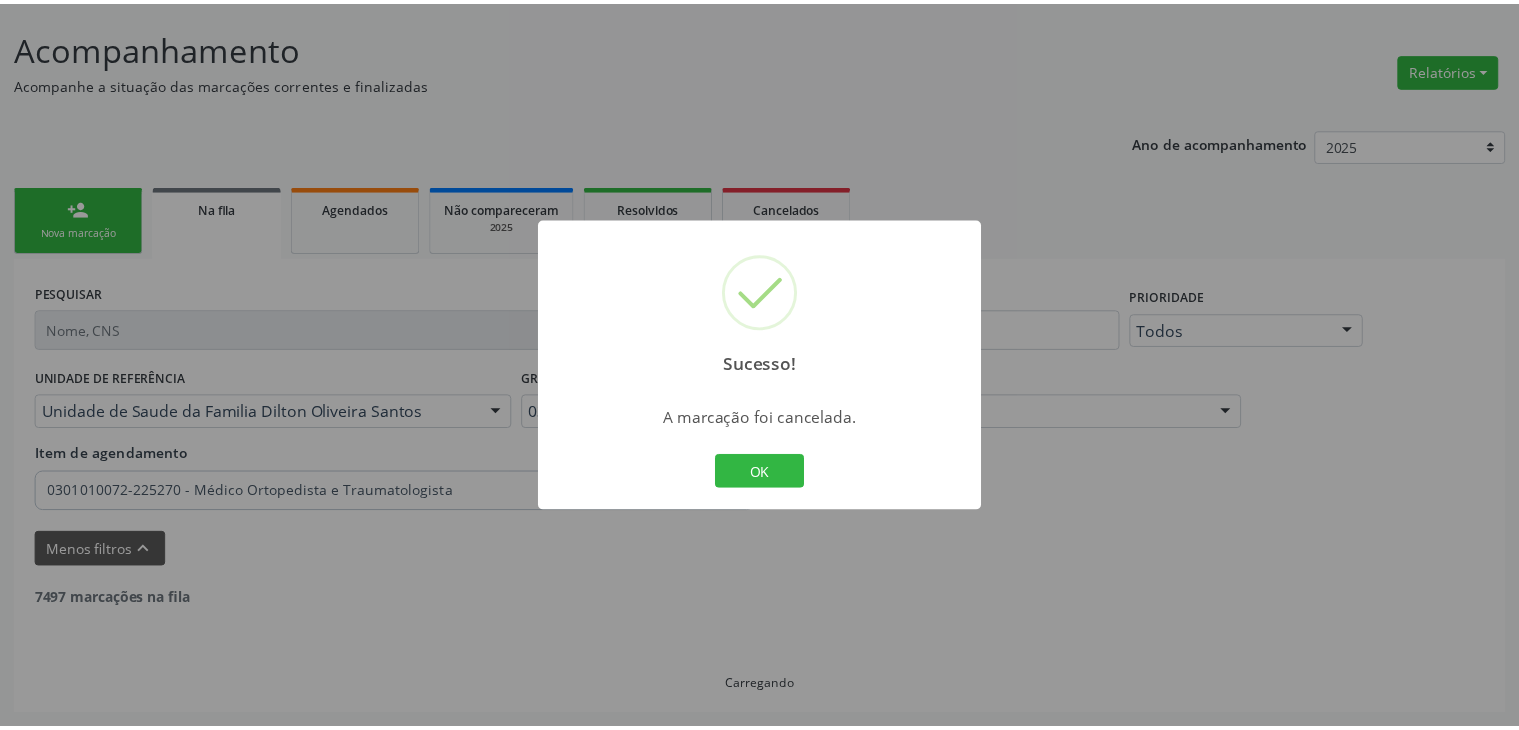 scroll, scrollTop: 112, scrollLeft: 0, axis: vertical 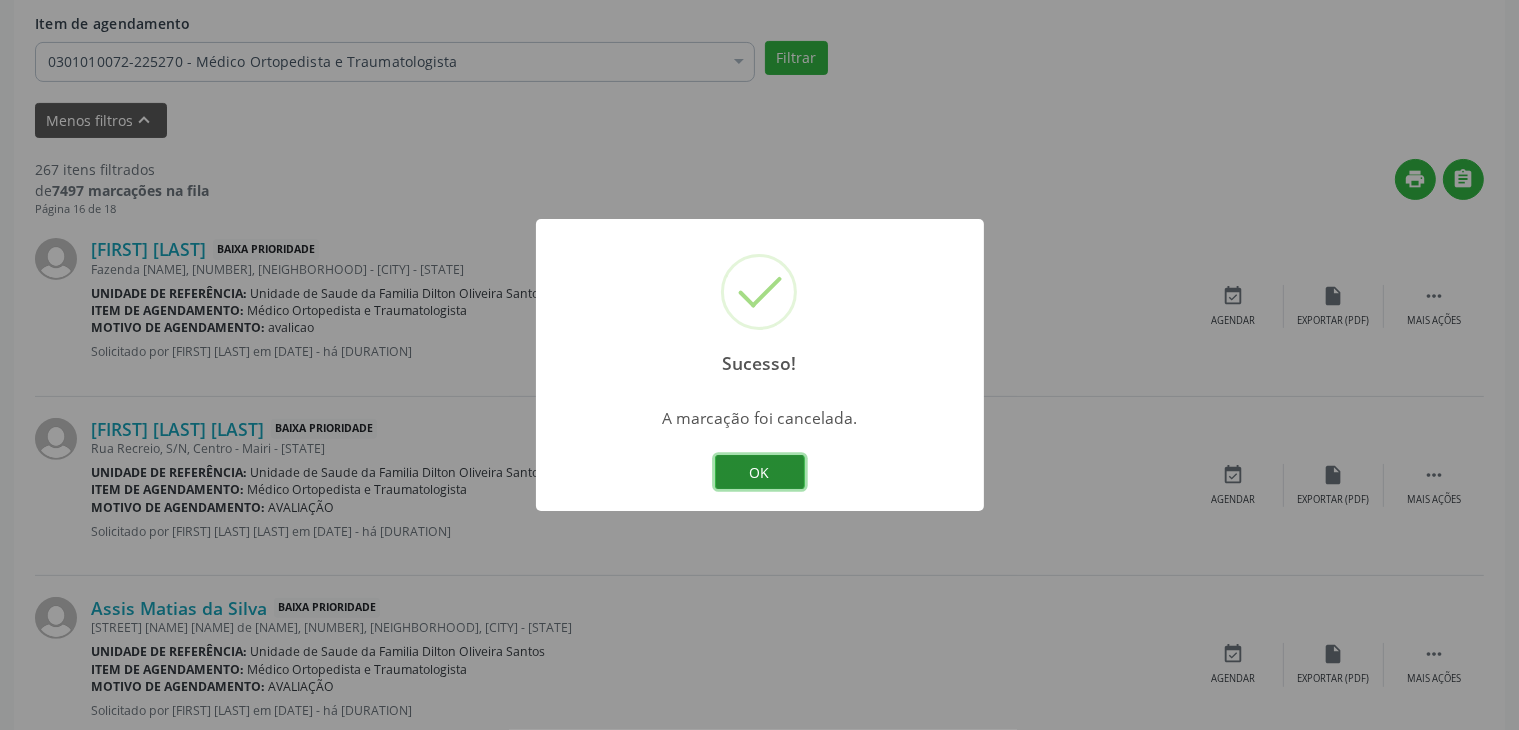 click on "OK" at bounding box center [760, 472] 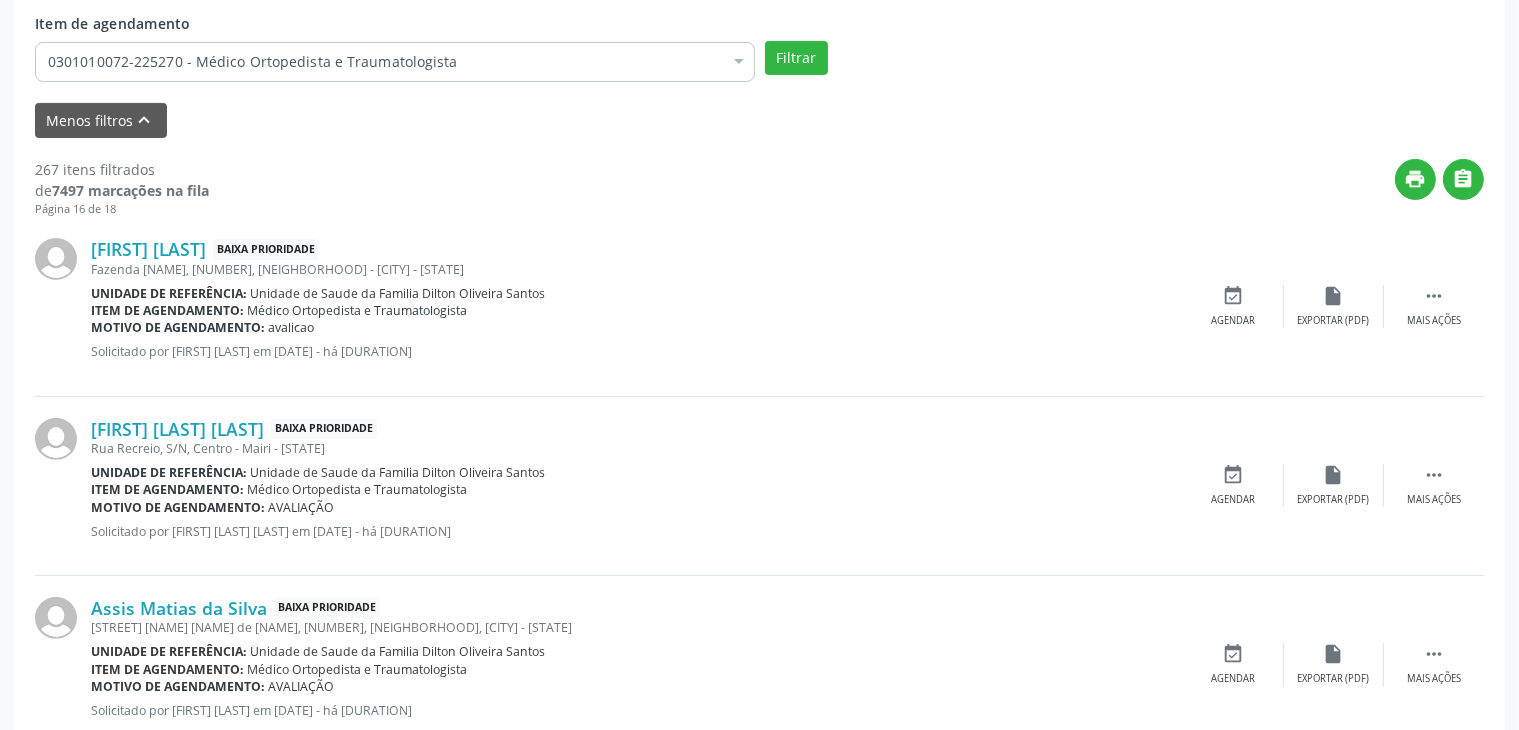 click on "[FIRST] [LAST]
[PRIORITY]
[FARM_NAME] [NUMBER], [NEIGHBORHOOD] - [CITY] - [STATE]
Unidade de referência:
[UNIT_NAME]
Item de agendamento:
[SPECIALTY]
Motivo de agendamento:
[REASON]
Solicitado por [FIRST] [LAST] em [DATE] - há [YEARS]

Mais ações
insert_drive_file
Exportar (PDF)
event_available
Agendar" at bounding box center [759, 306] 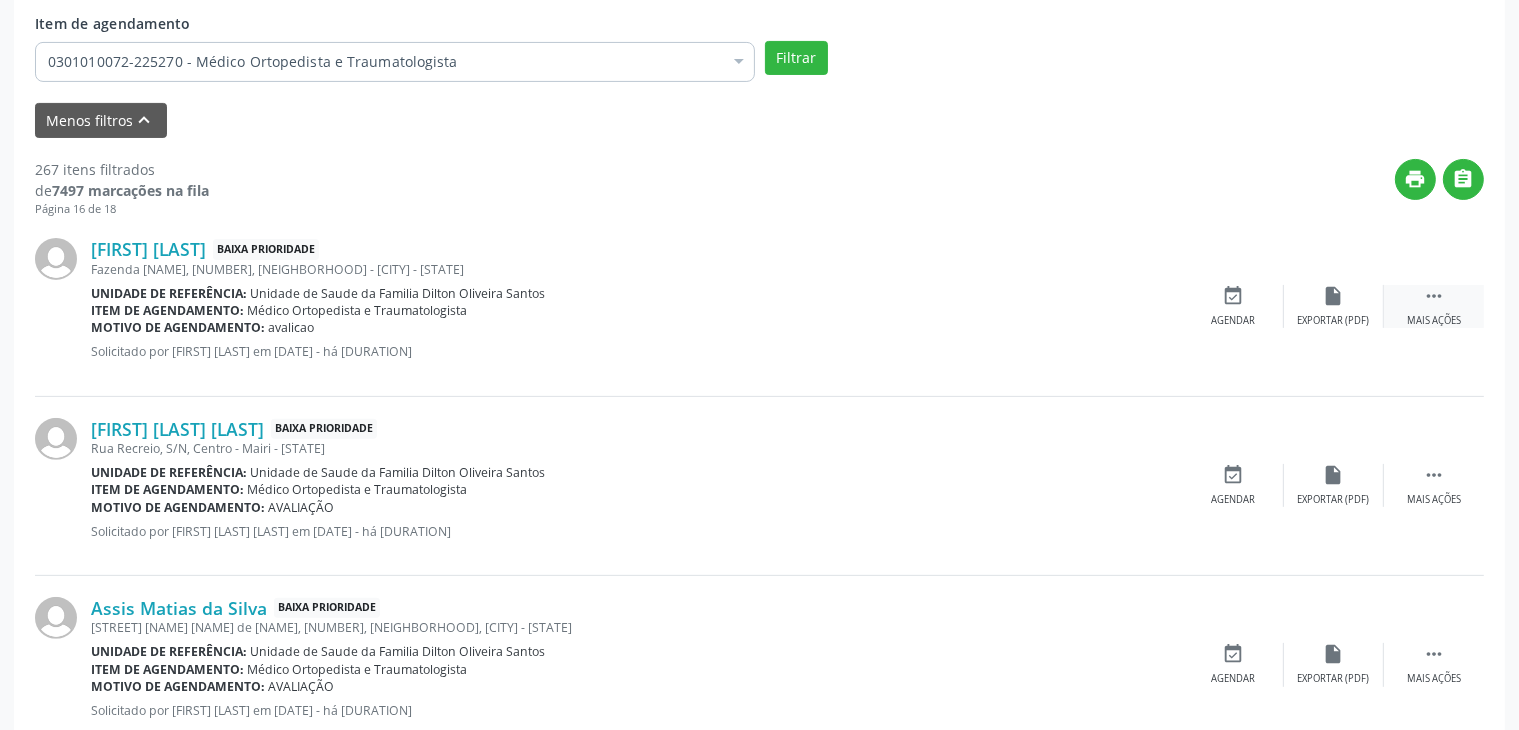 click on "" at bounding box center (1434, 296) 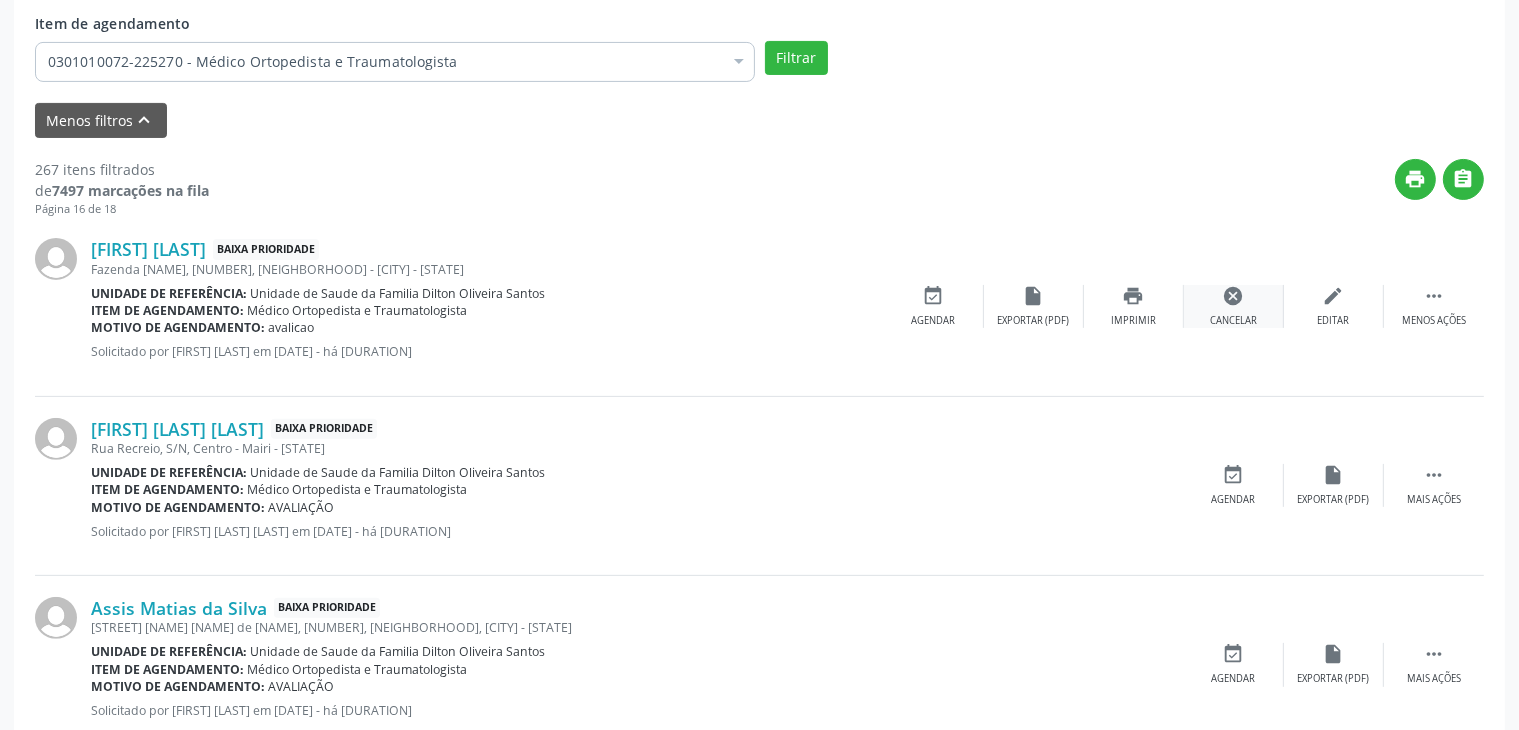 click on "cancel" at bounding box center [1234, 296] 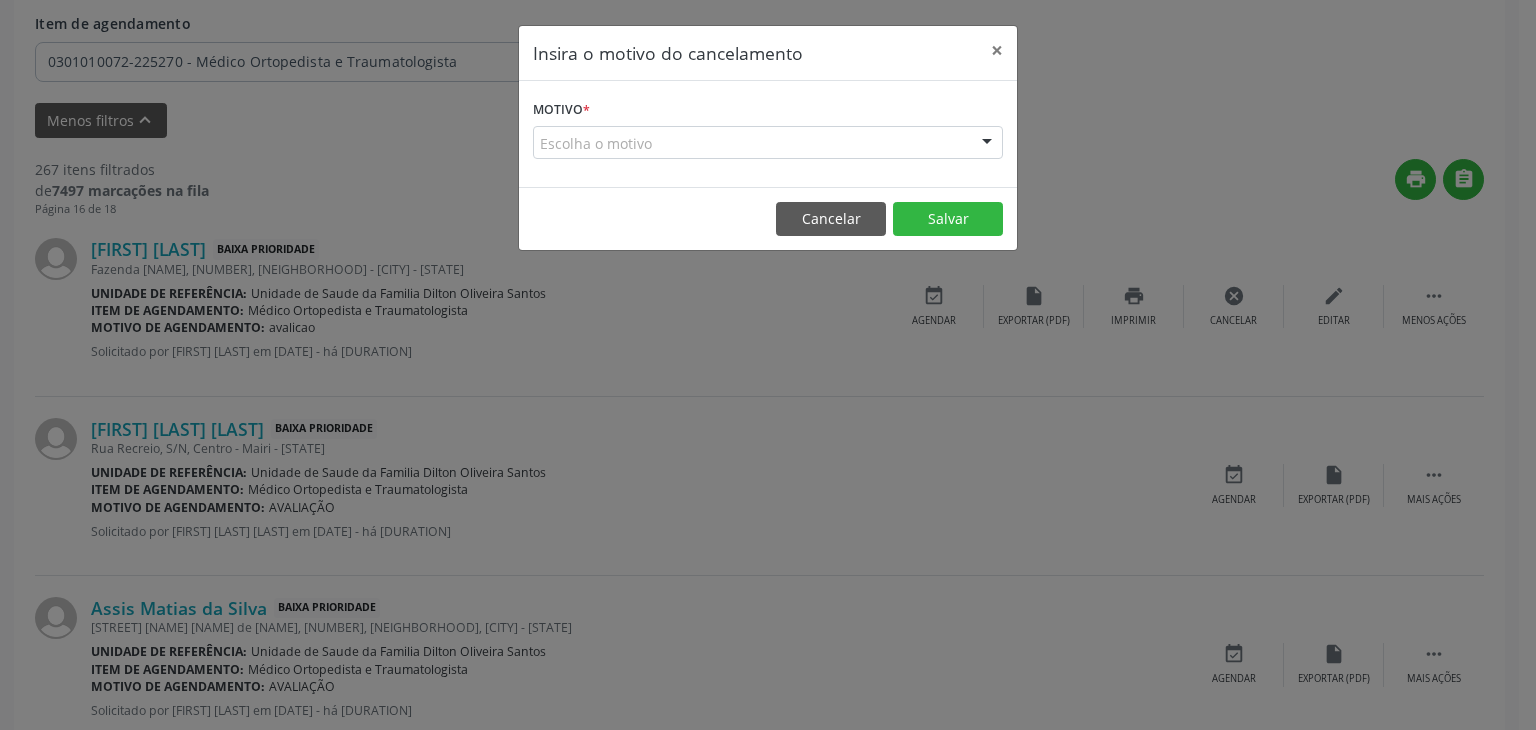 click on "Escolha o motivo" at bounding box center [768, 143] 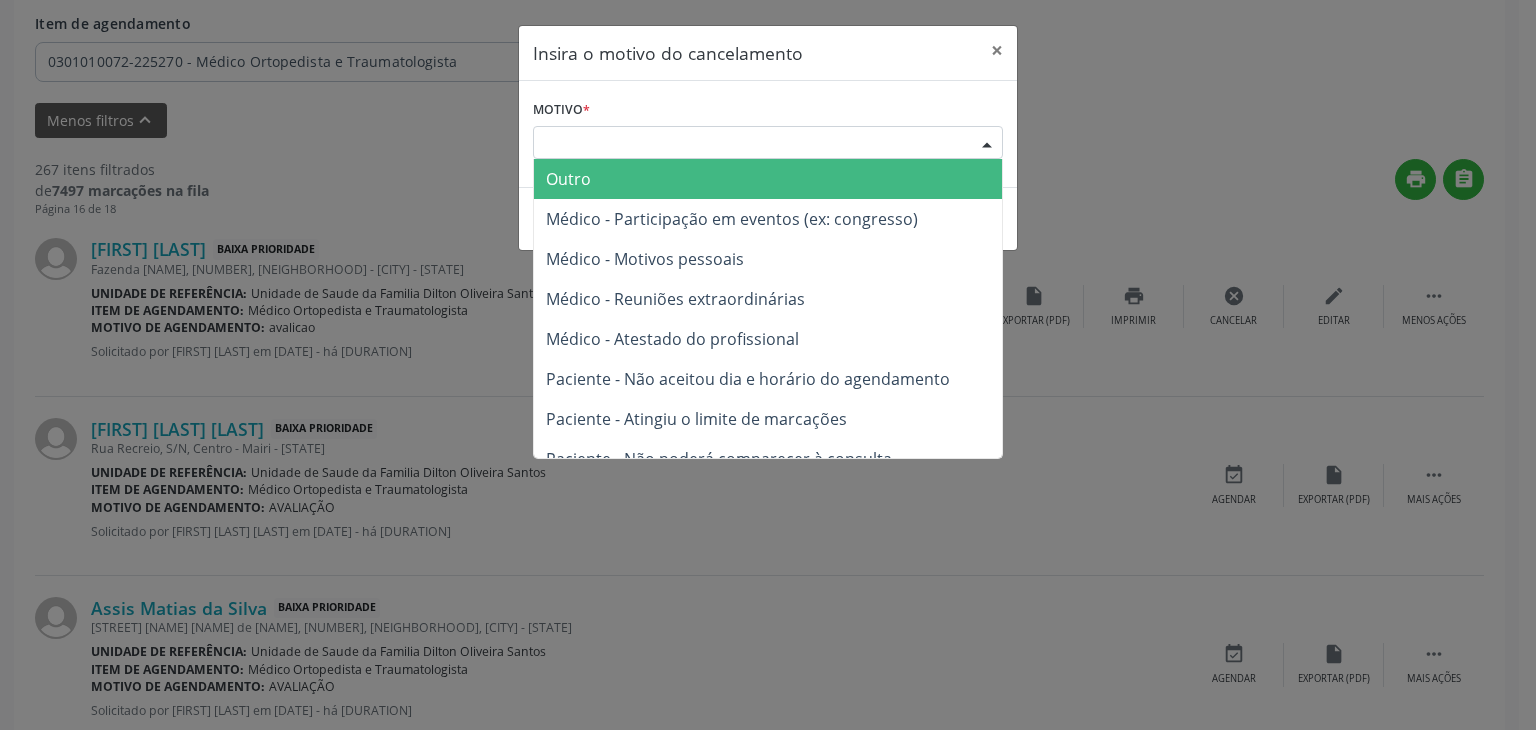 click on "Outro" at bounding box center (768, 179) 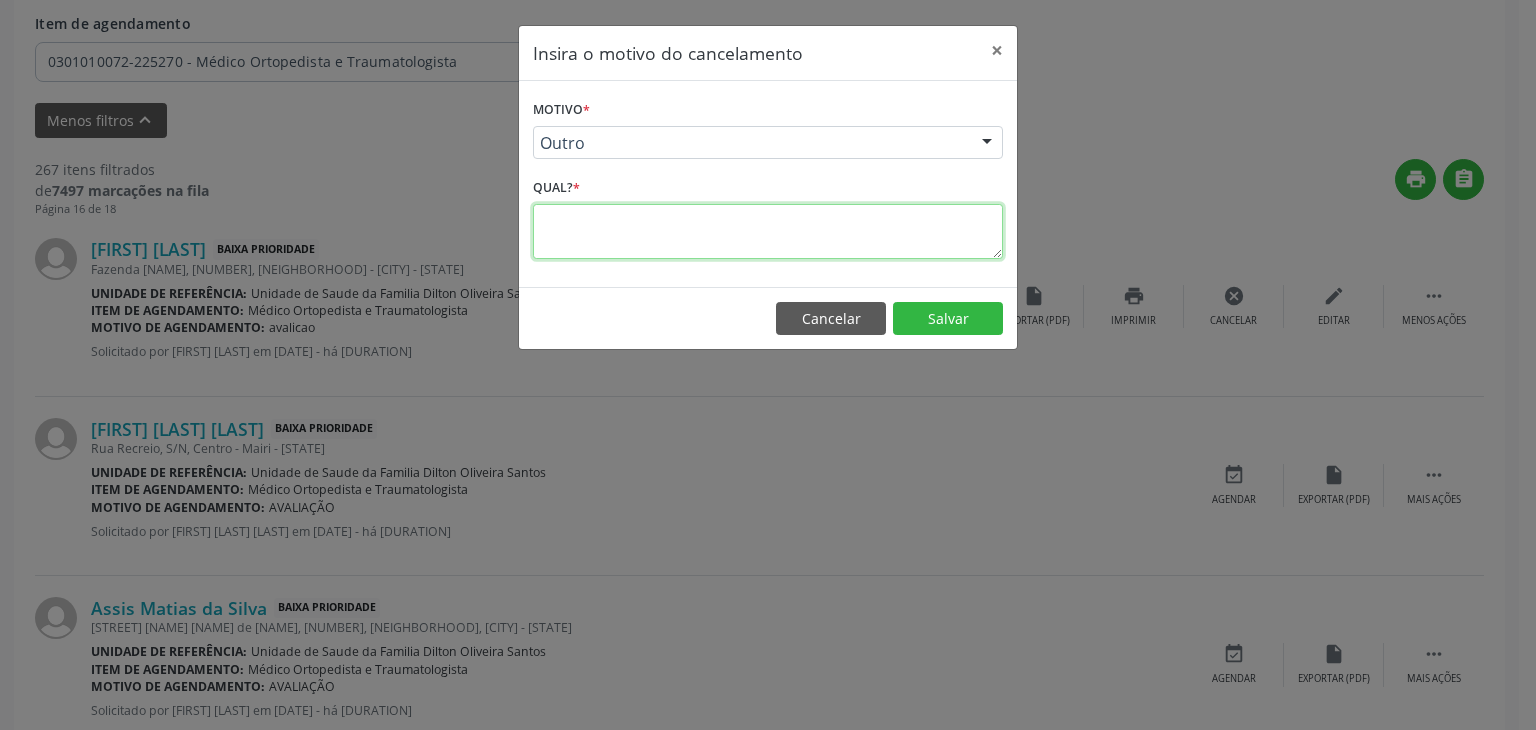 click at bounding box center [768, 231] 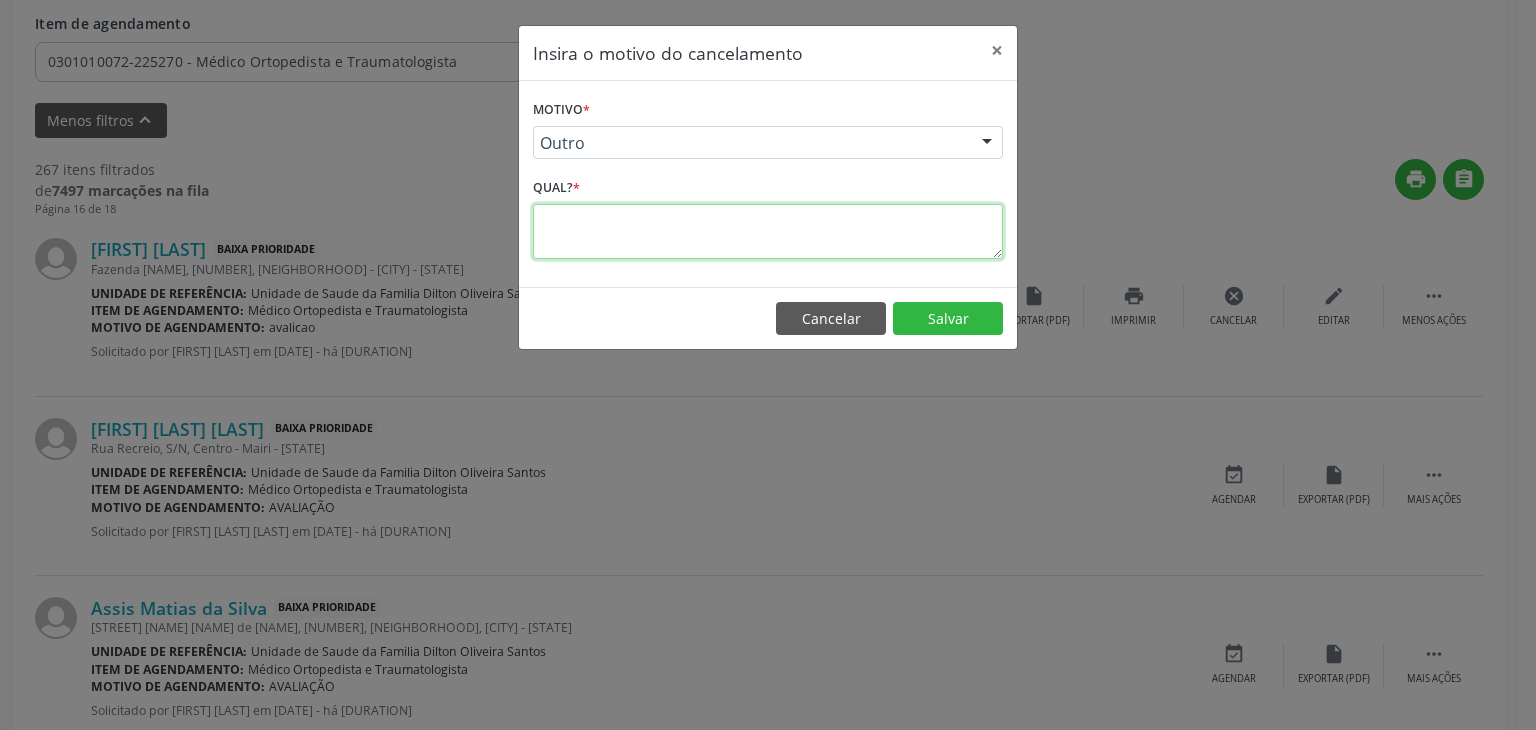 paste on "JA FOI RESOLVIDO." 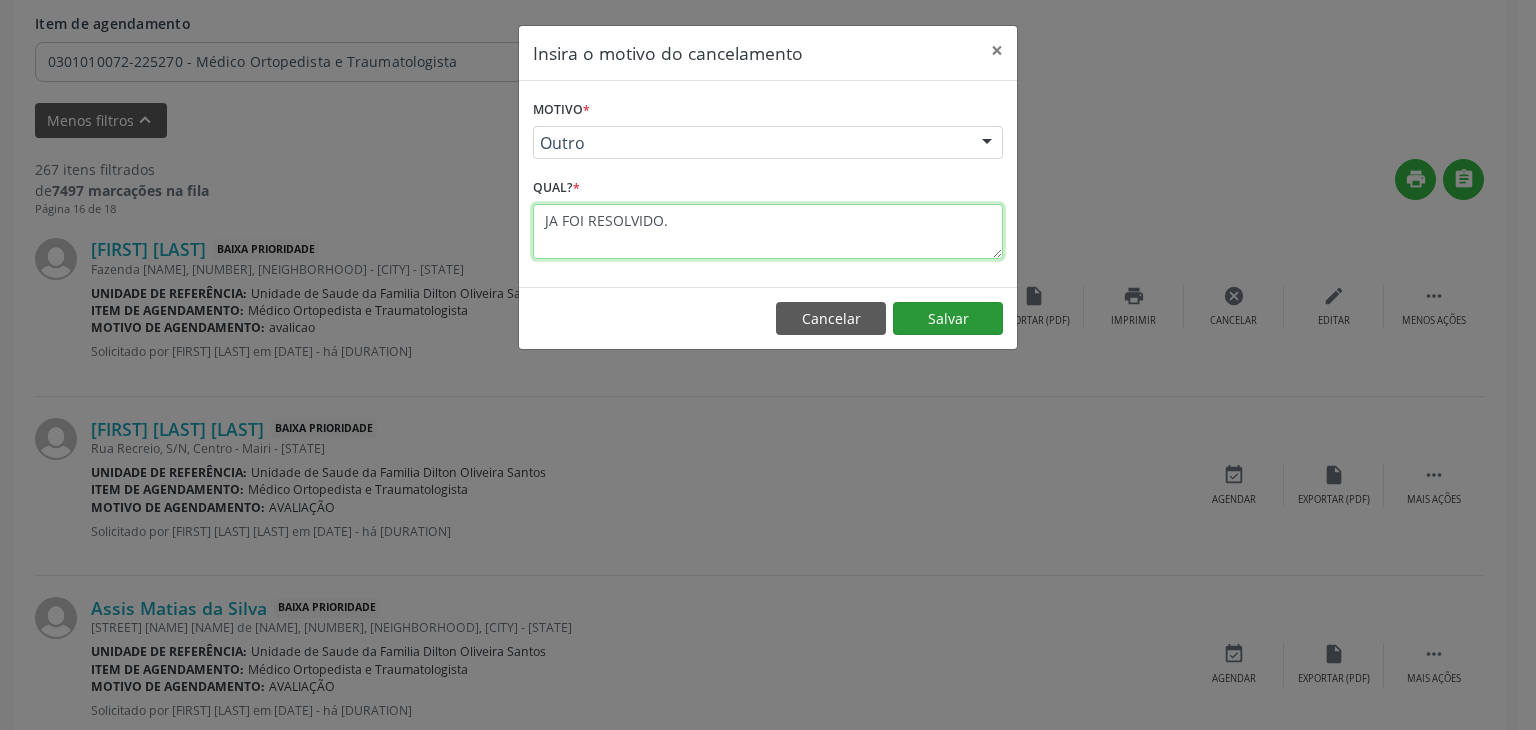 type on "JA FOI RESOLVIDO." 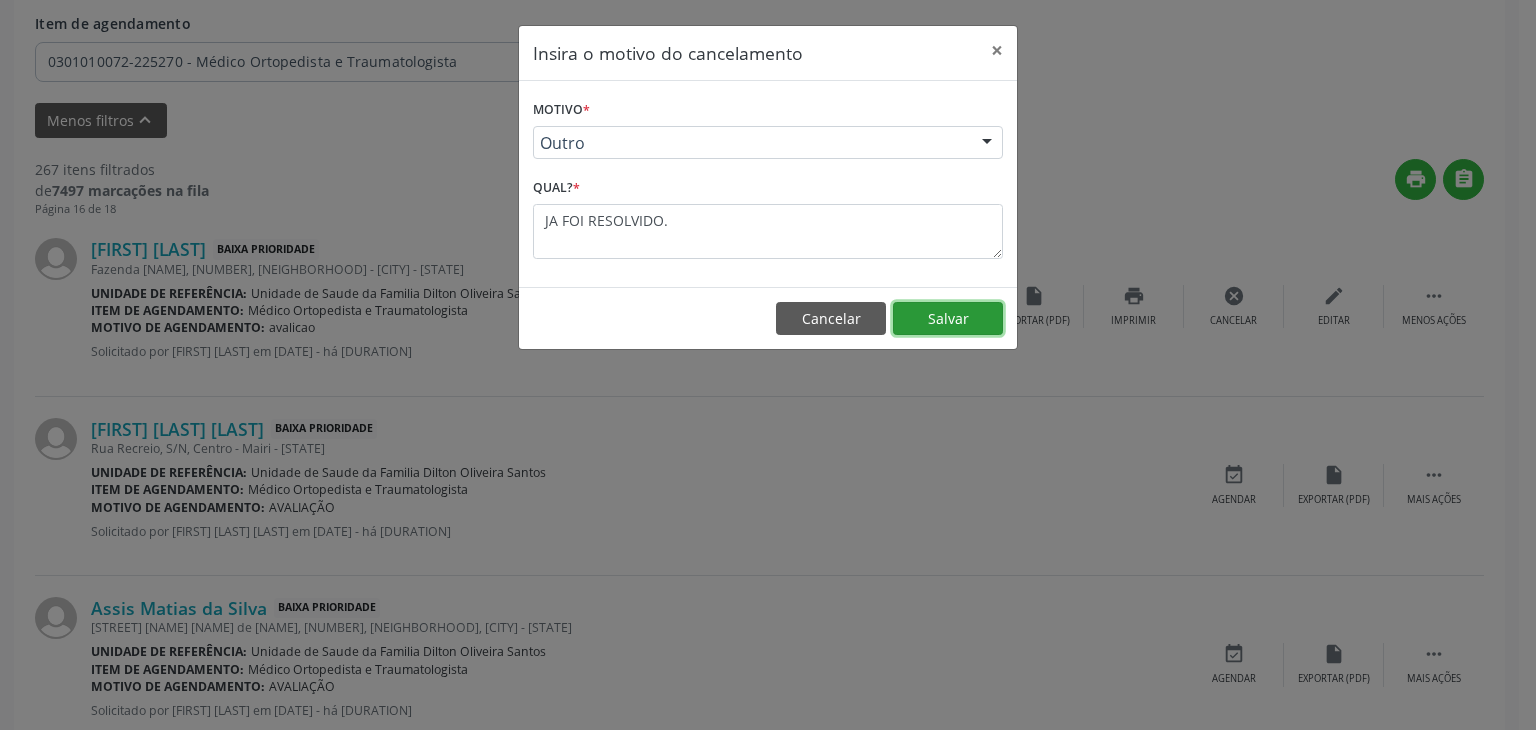 click on "Salvar" at bounding box center (948, 319) 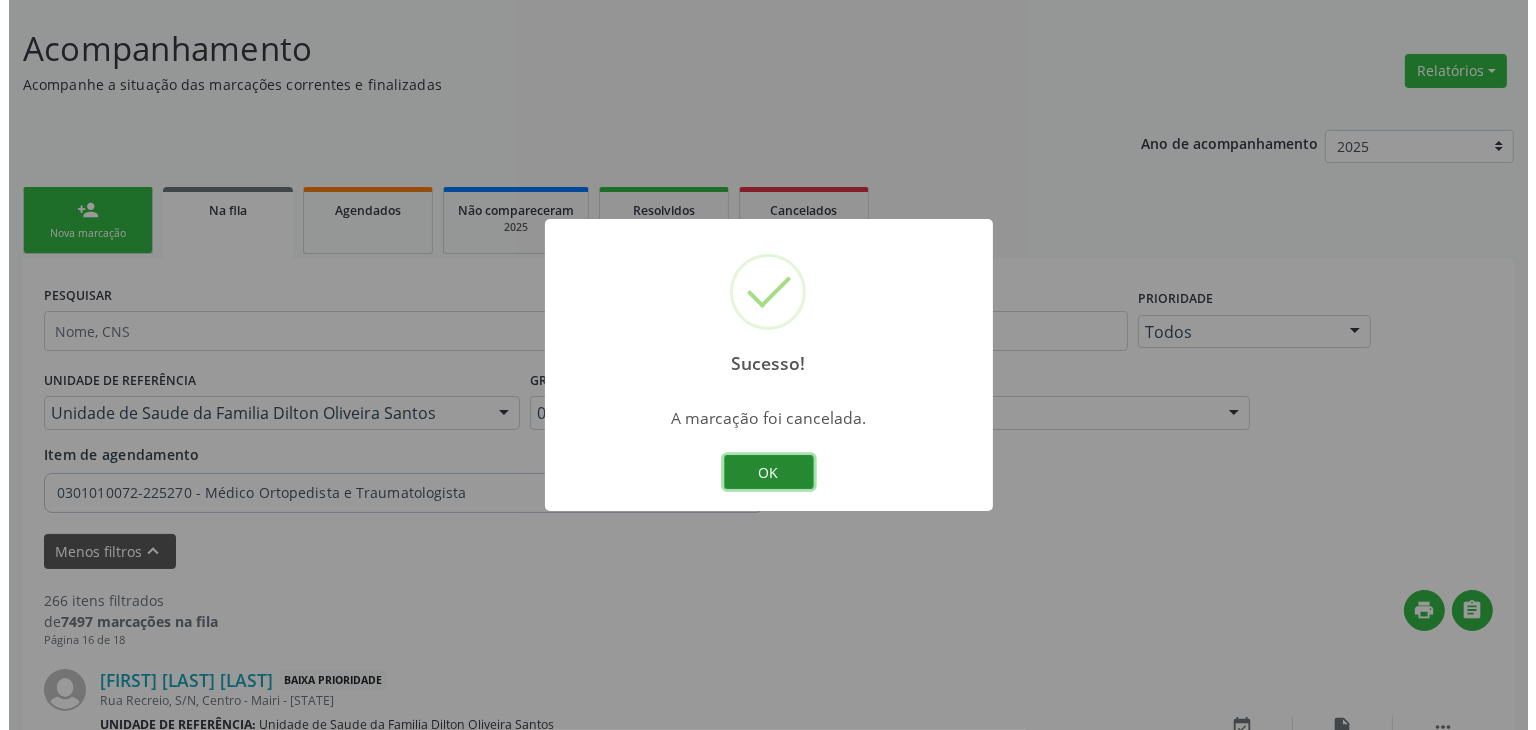 scroll, scrollTop: 543, scrollLeft: 0, axis: vertical 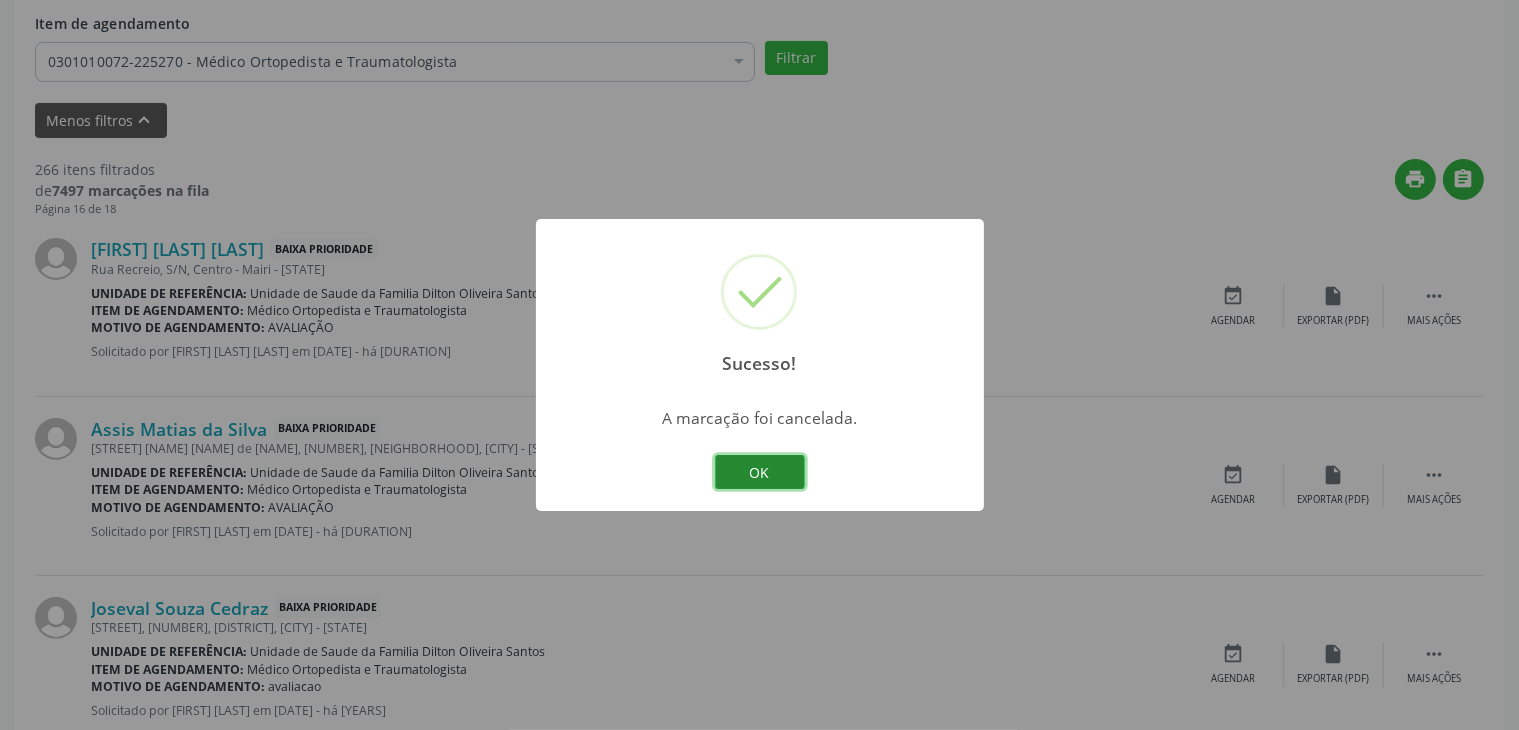 click on "OK" at bounding box center (760, 472) 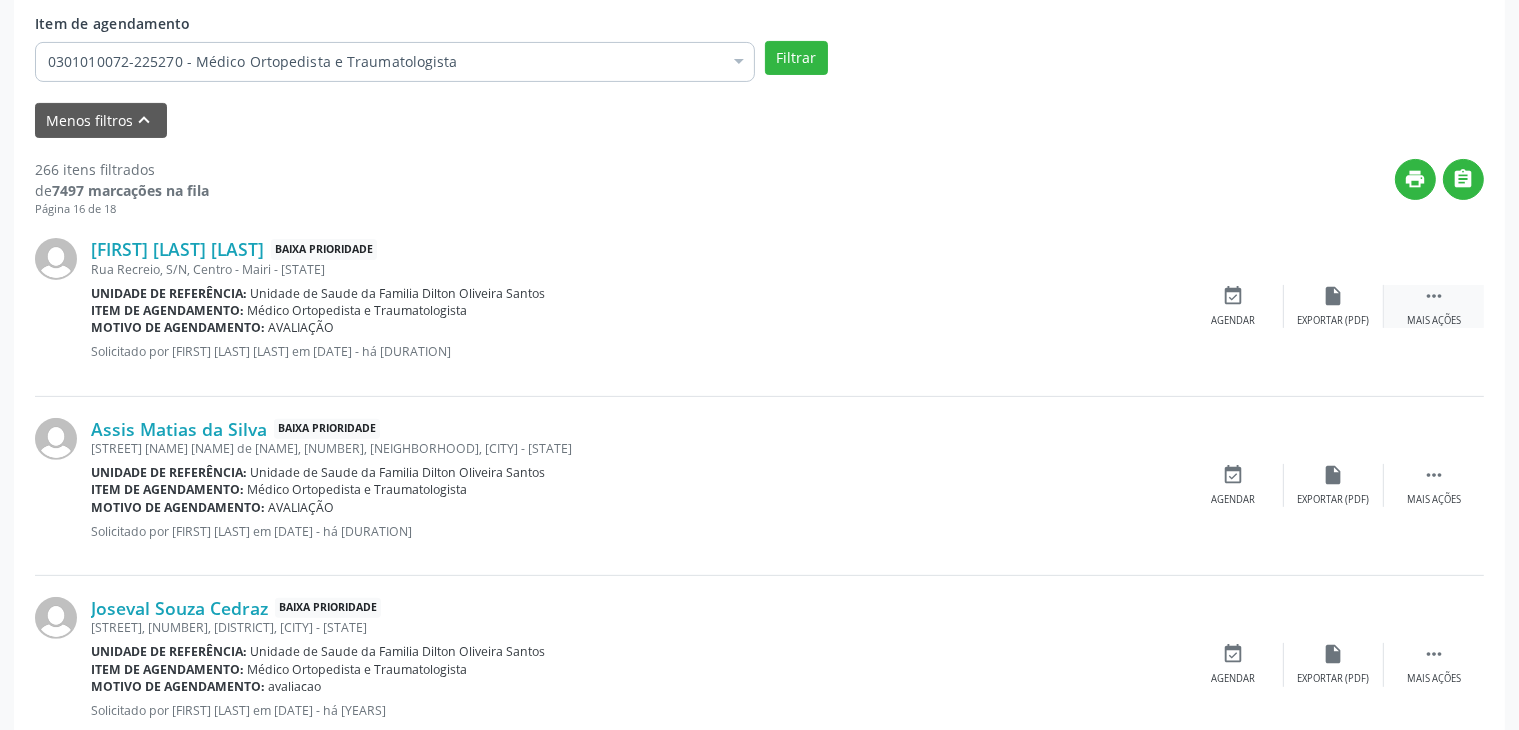 click on "
Mais ações" at bounding box center (1434, 306) 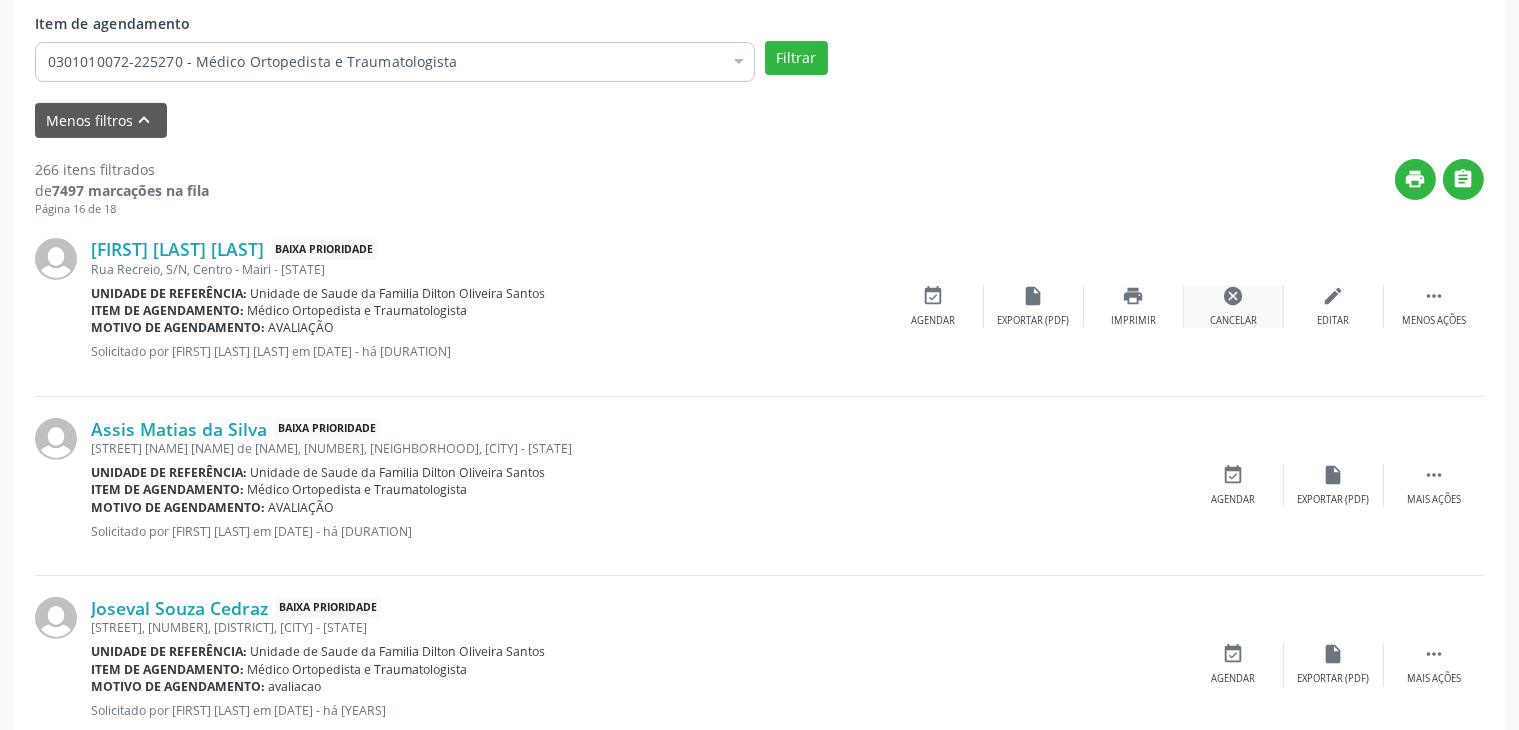click on "cancel" at bounding box center [1234, 296] 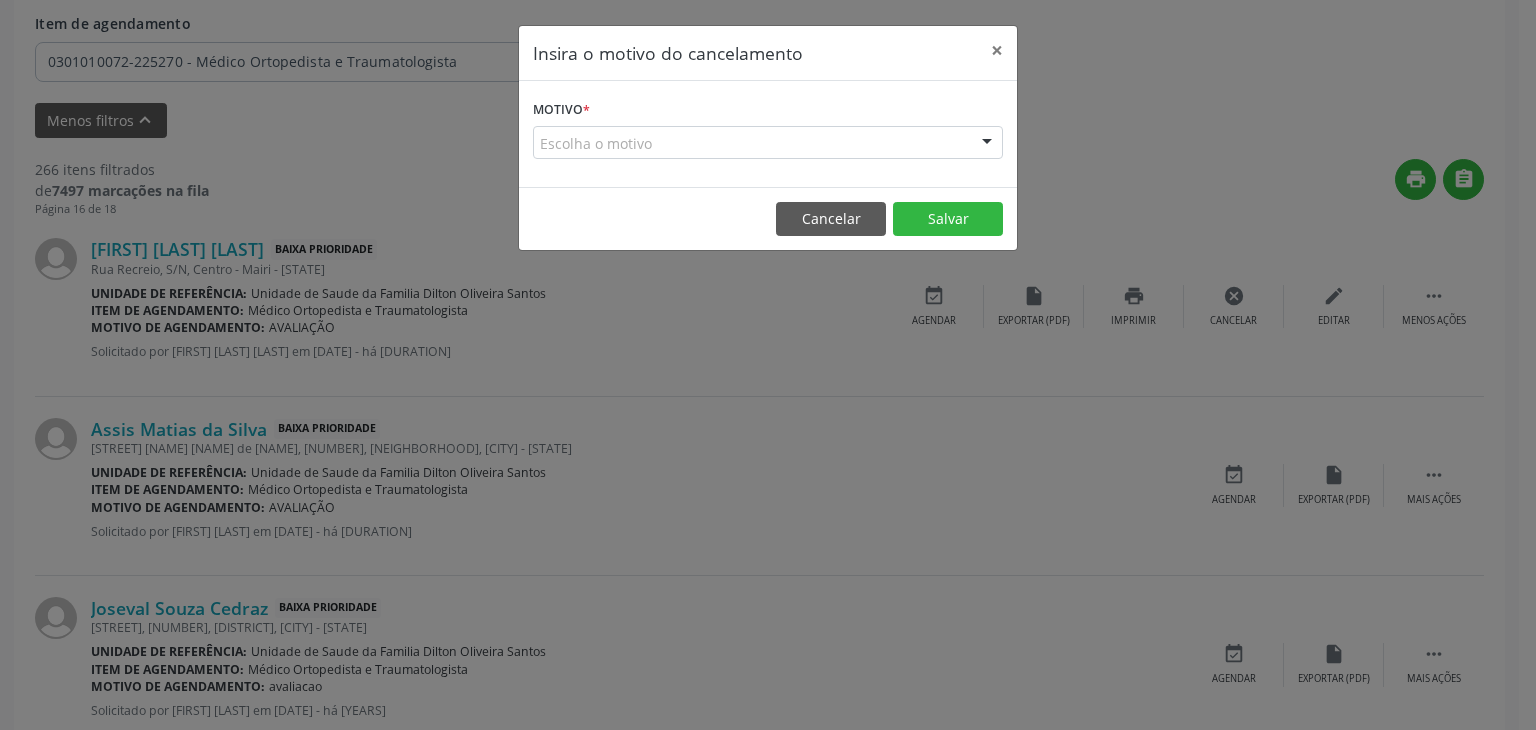click on "Escolha o motivo" at bounding box center [768, 143] 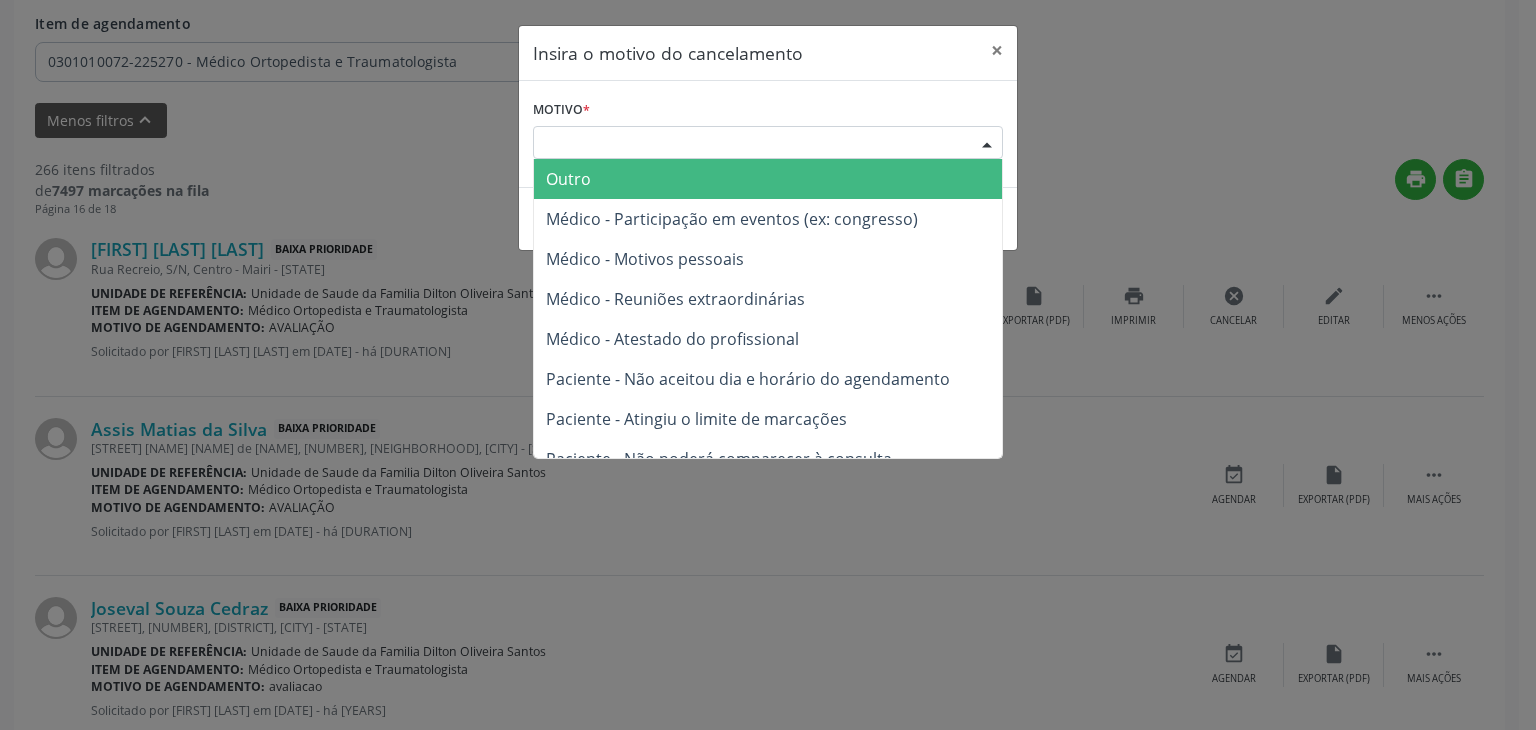 click on "Outro" at bounding box center (568, 179) 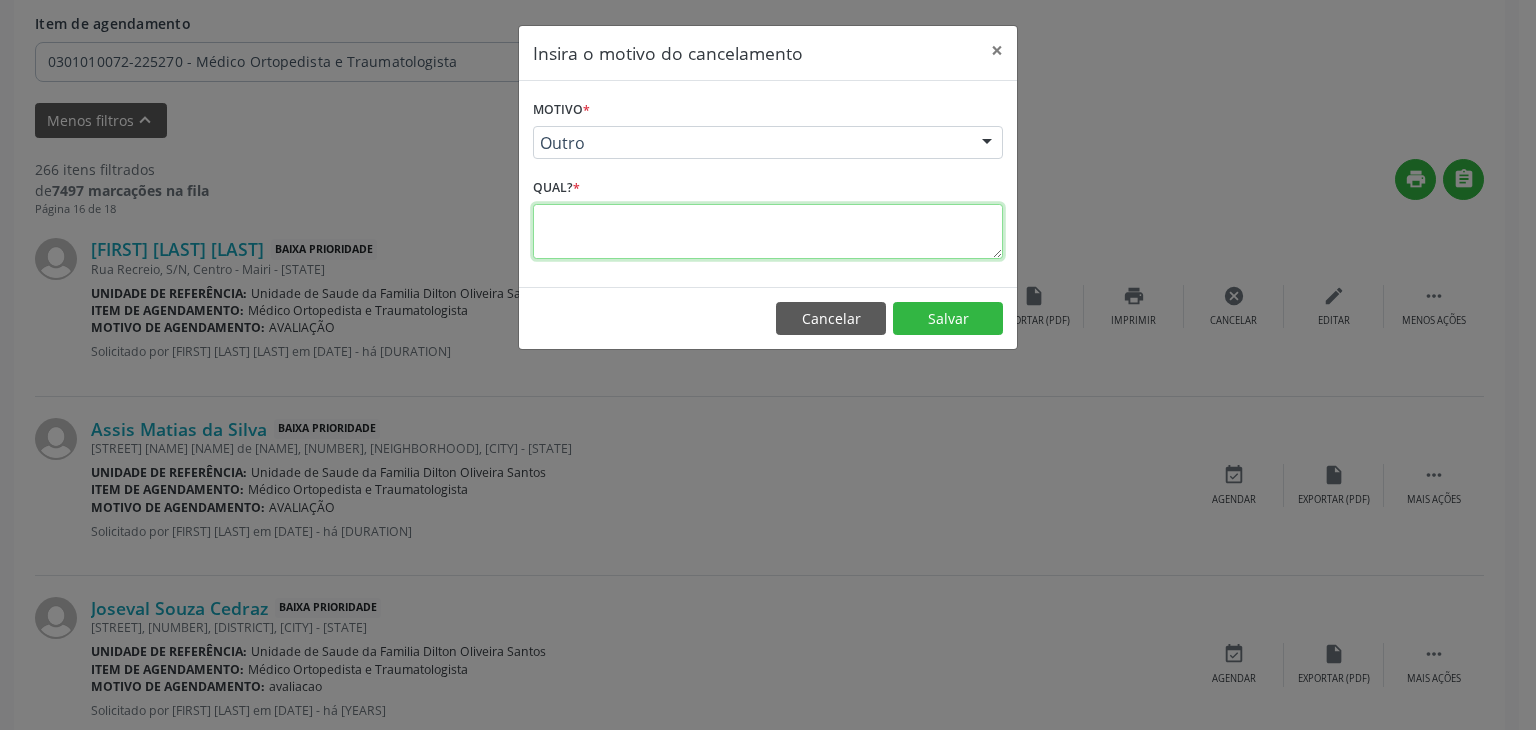 click at bounding box center [768, 231] 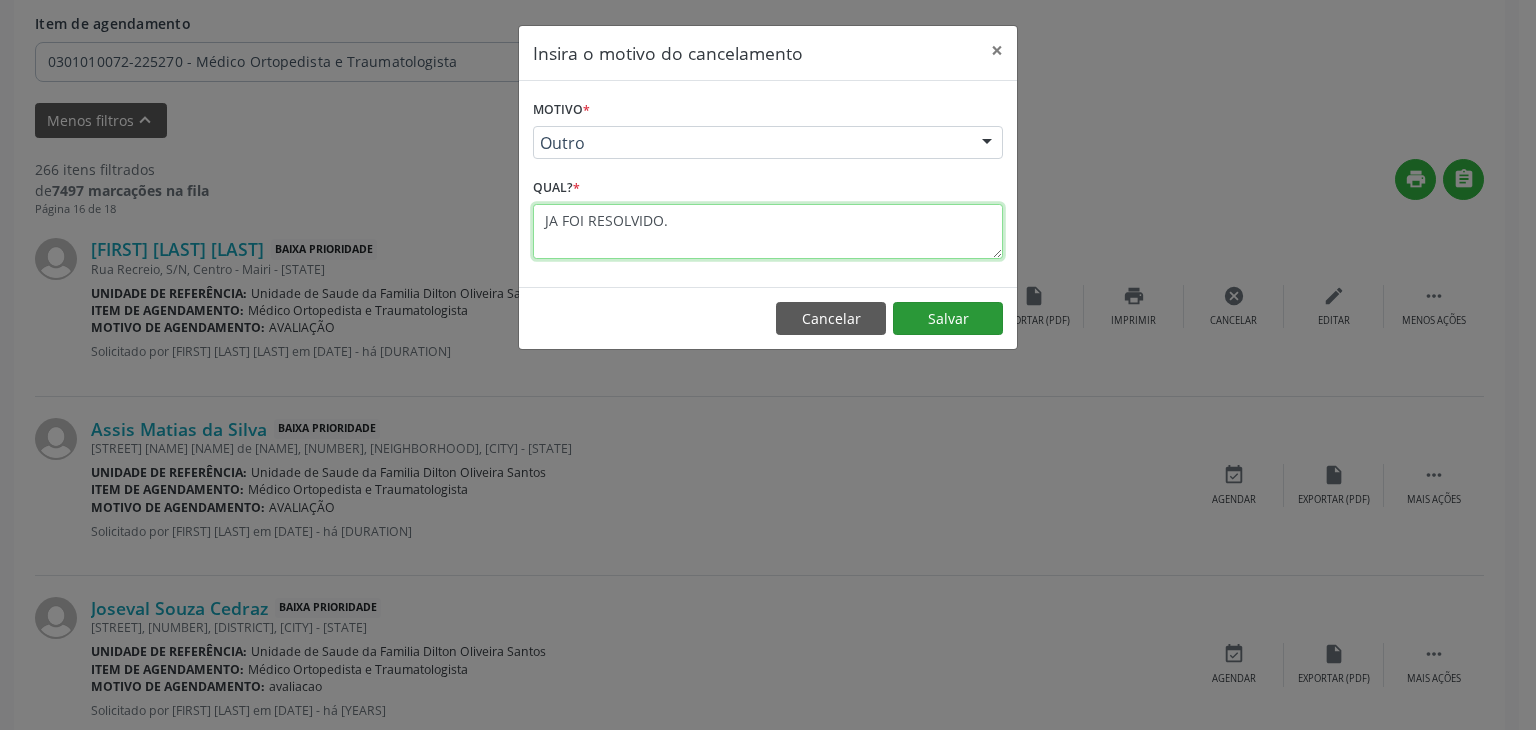 type on "JA FOI RESOLVIDO." 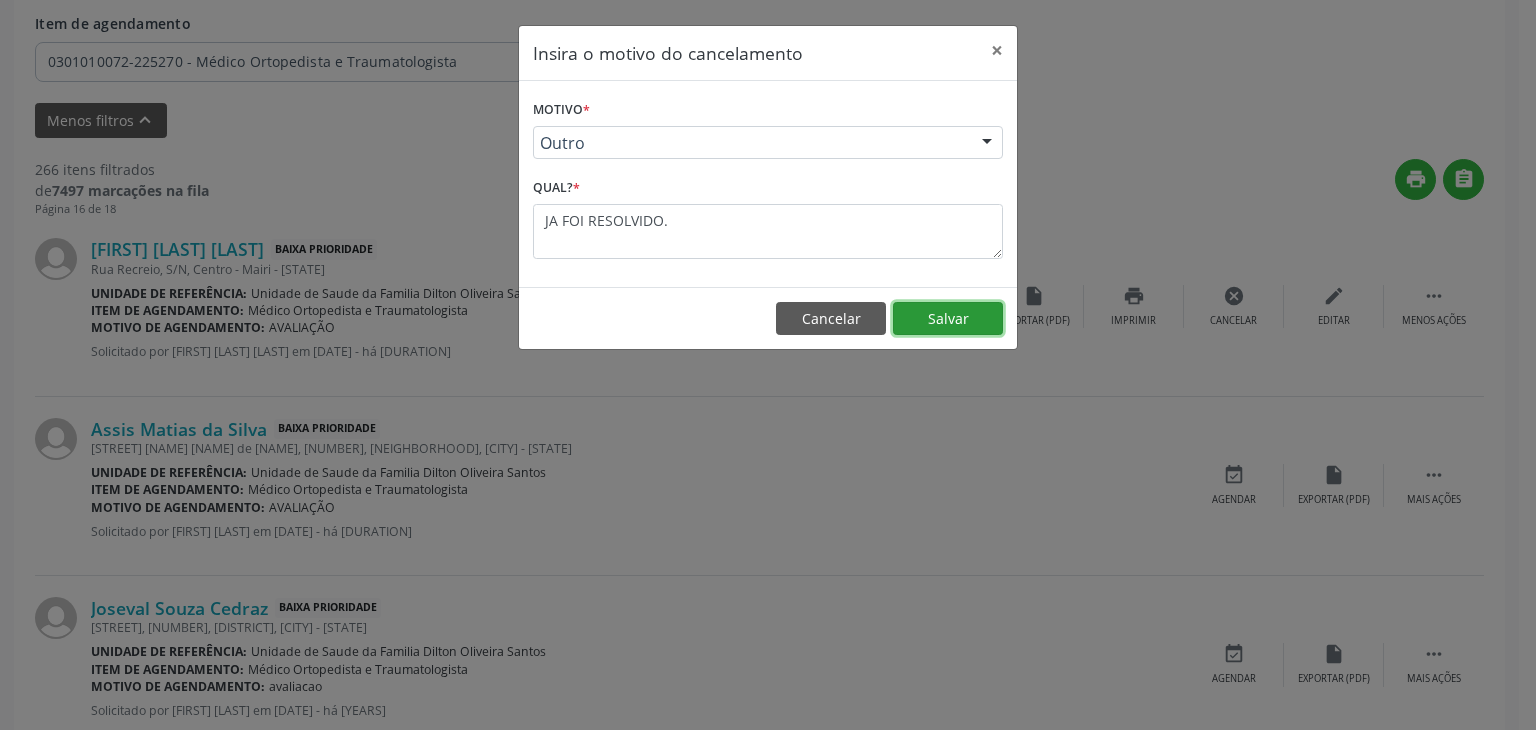 click on "Salvar" at bounding box center (948, 319) 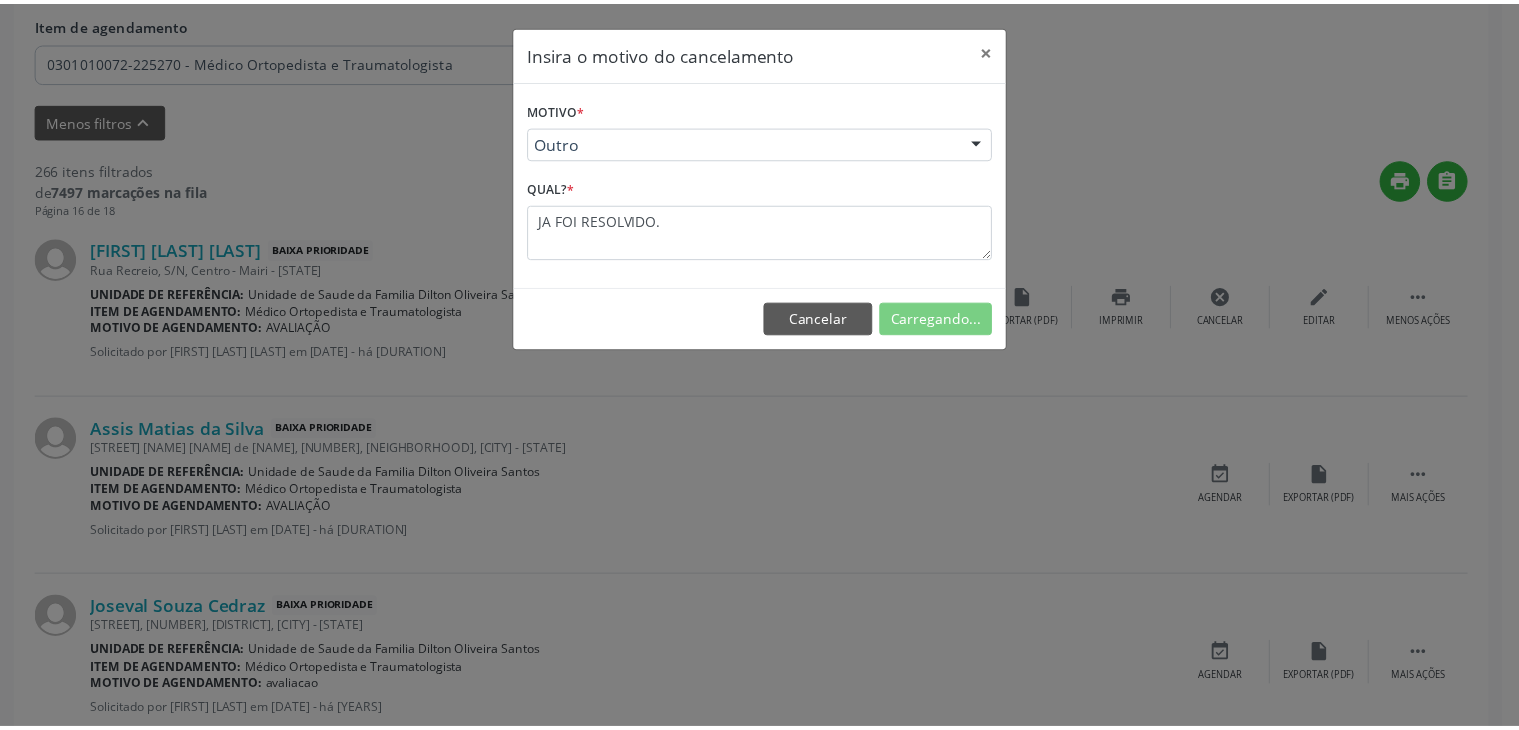scroll, scrollTop: 112, scrollLeft: 0, axis: vertical 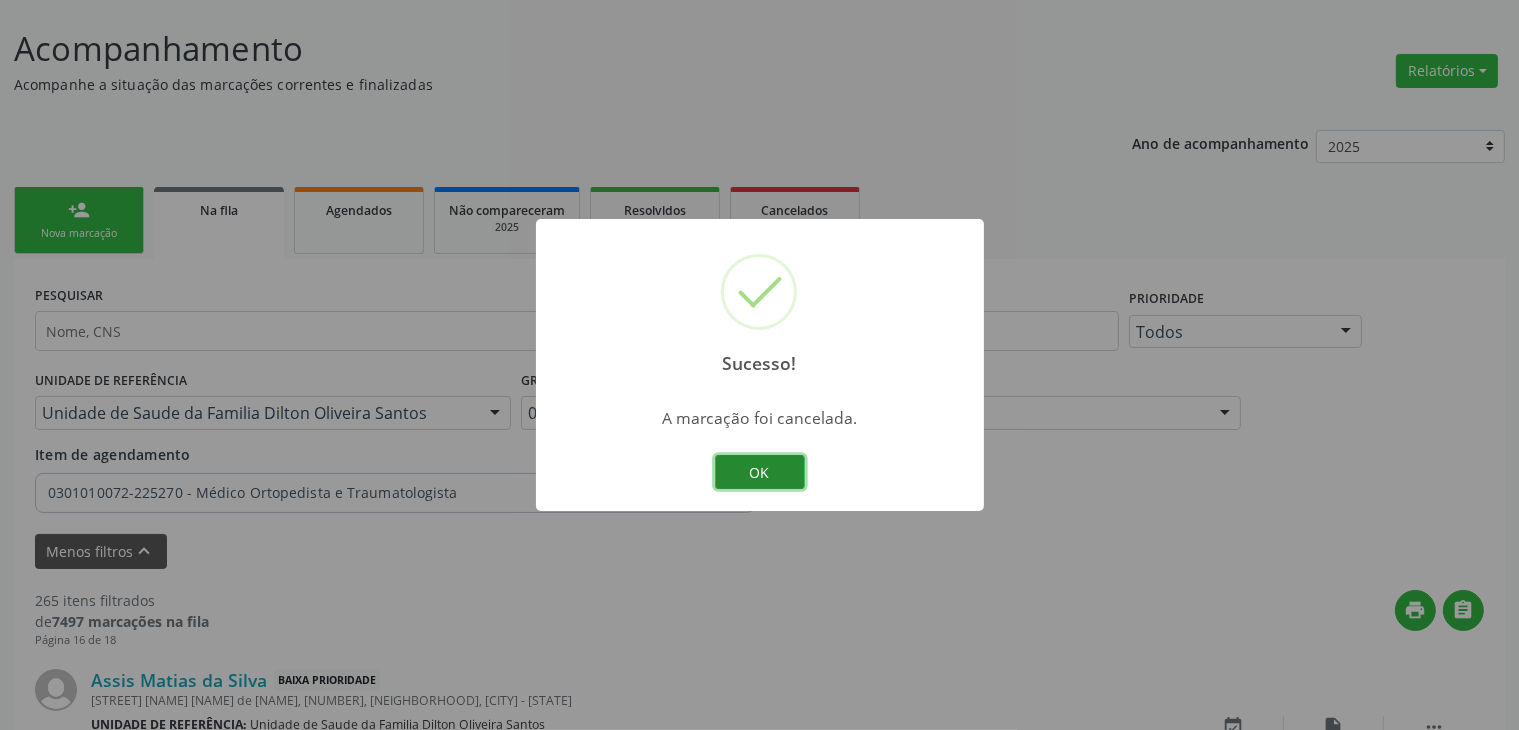 click on "OK" at bounding box center [760, 472] 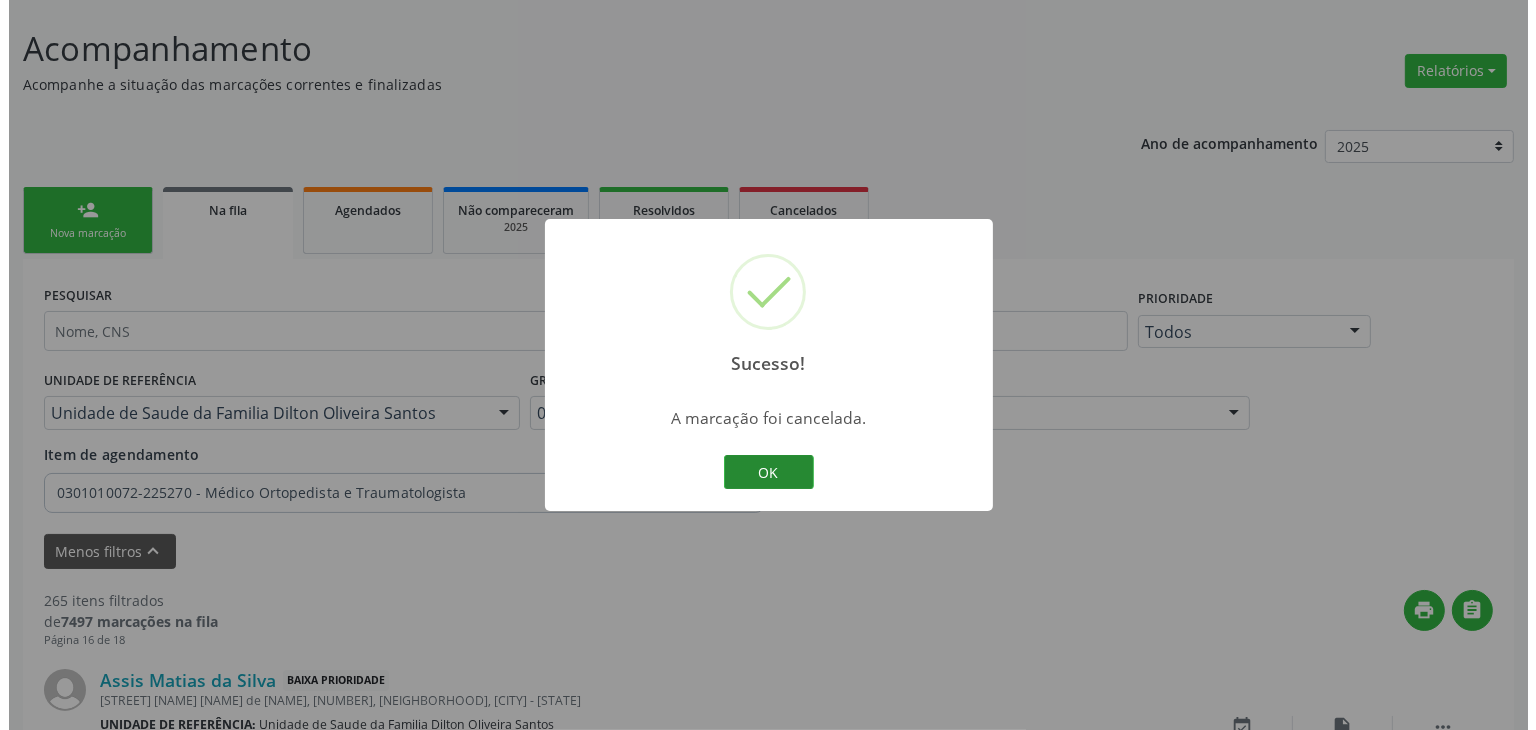 scroll, scrollTop: 543, scrollLeft: 0, axis: vertical 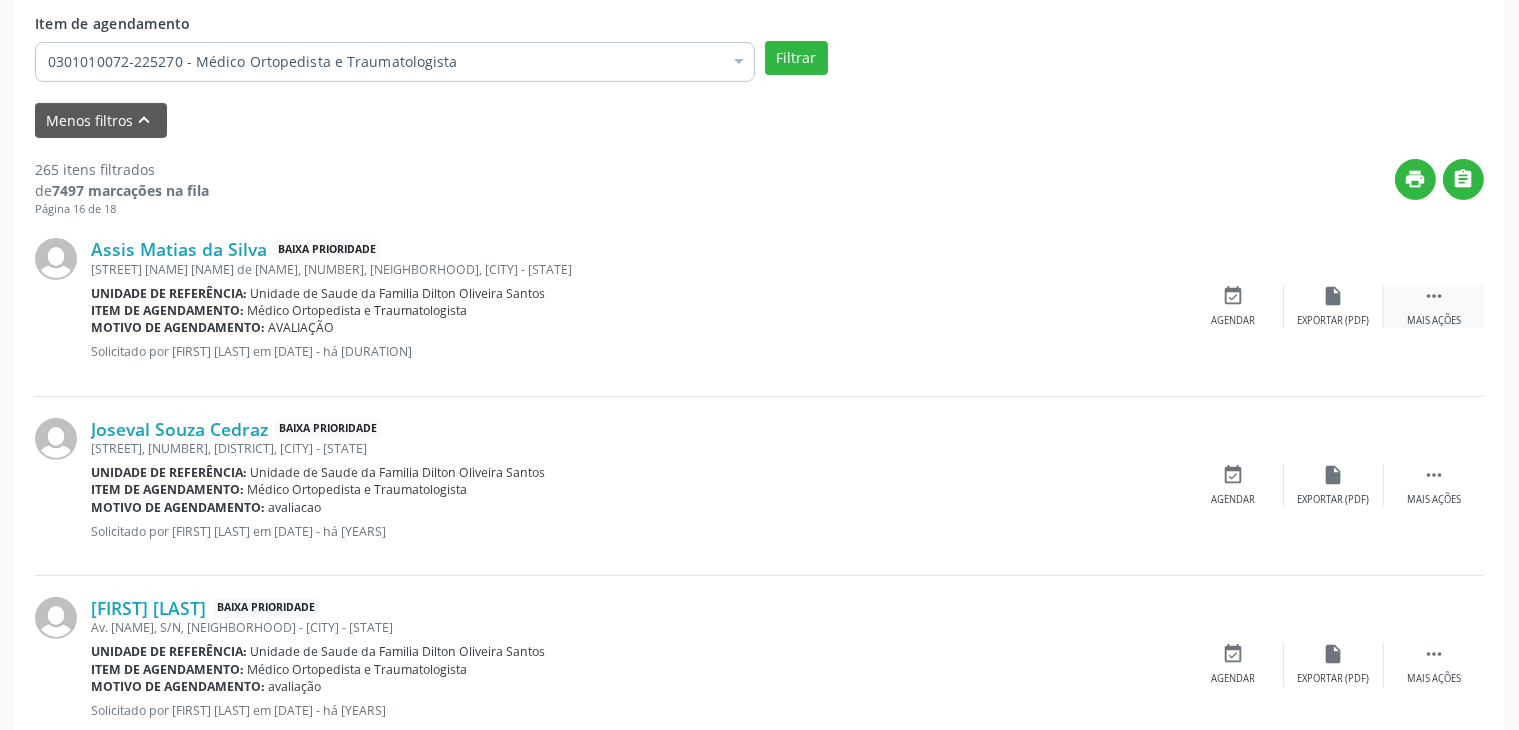 click on "
Mais ações" at bounding box center (1434, 306) 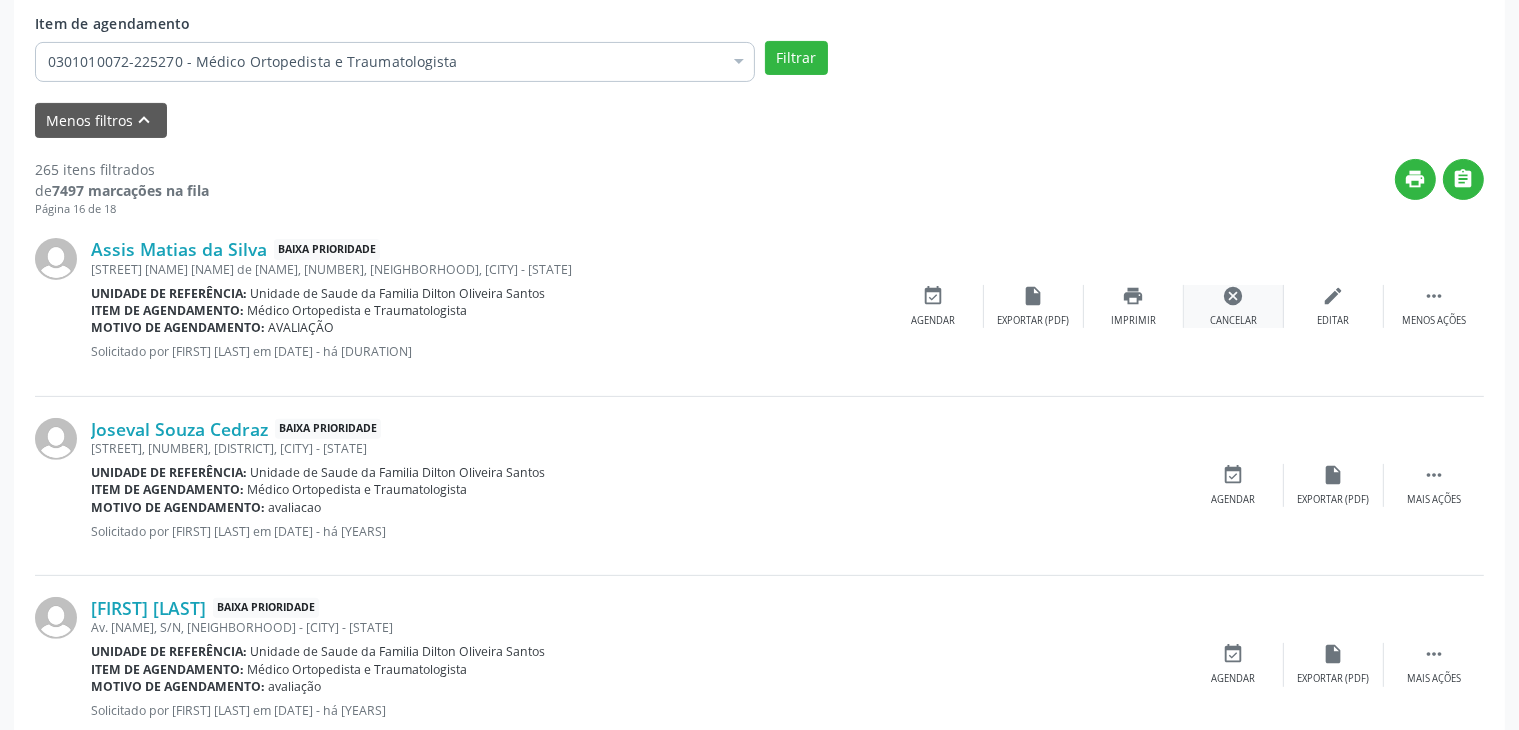 click on "cancel" at bounding box center (1234, 296) 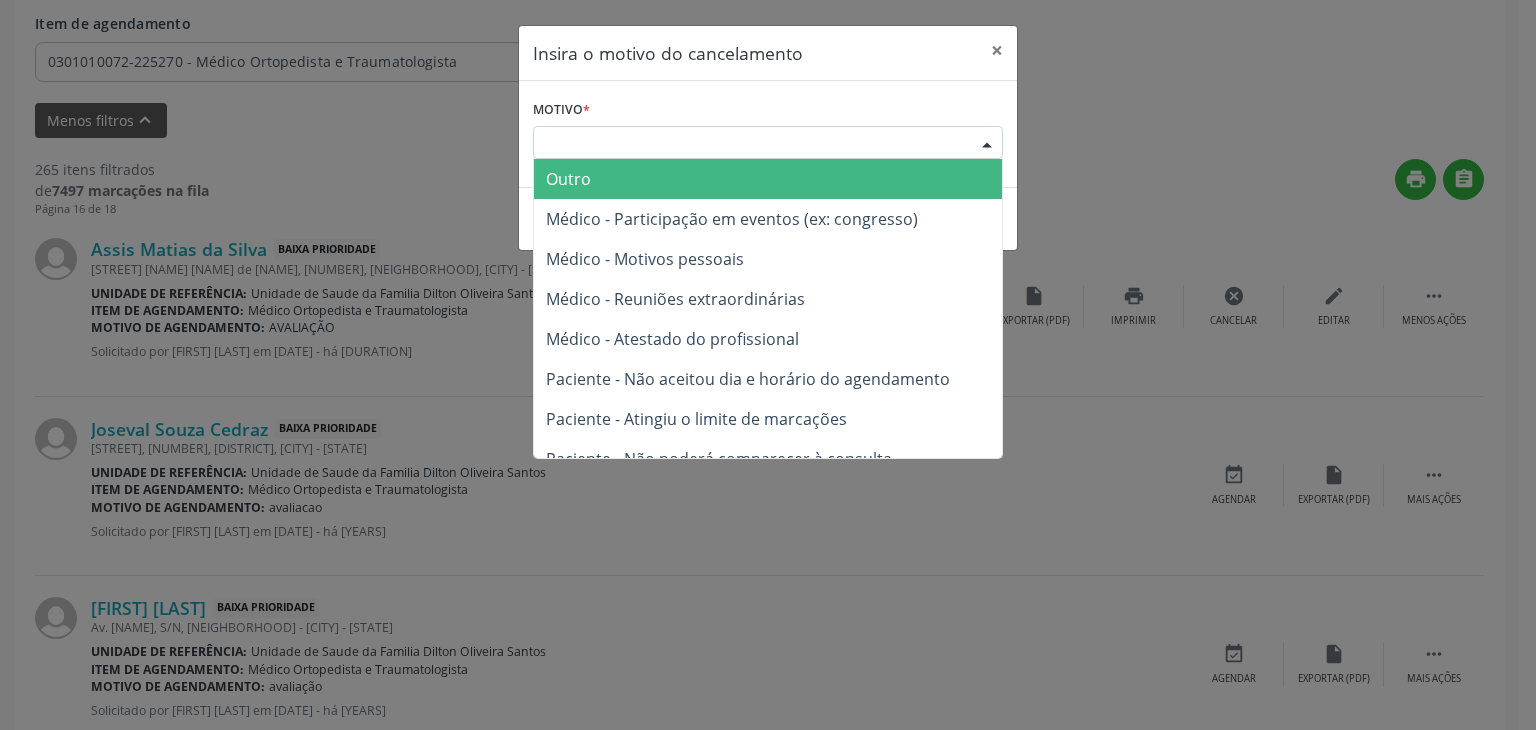 click on "Escolha o motivo" at bounding box center [768, 143] 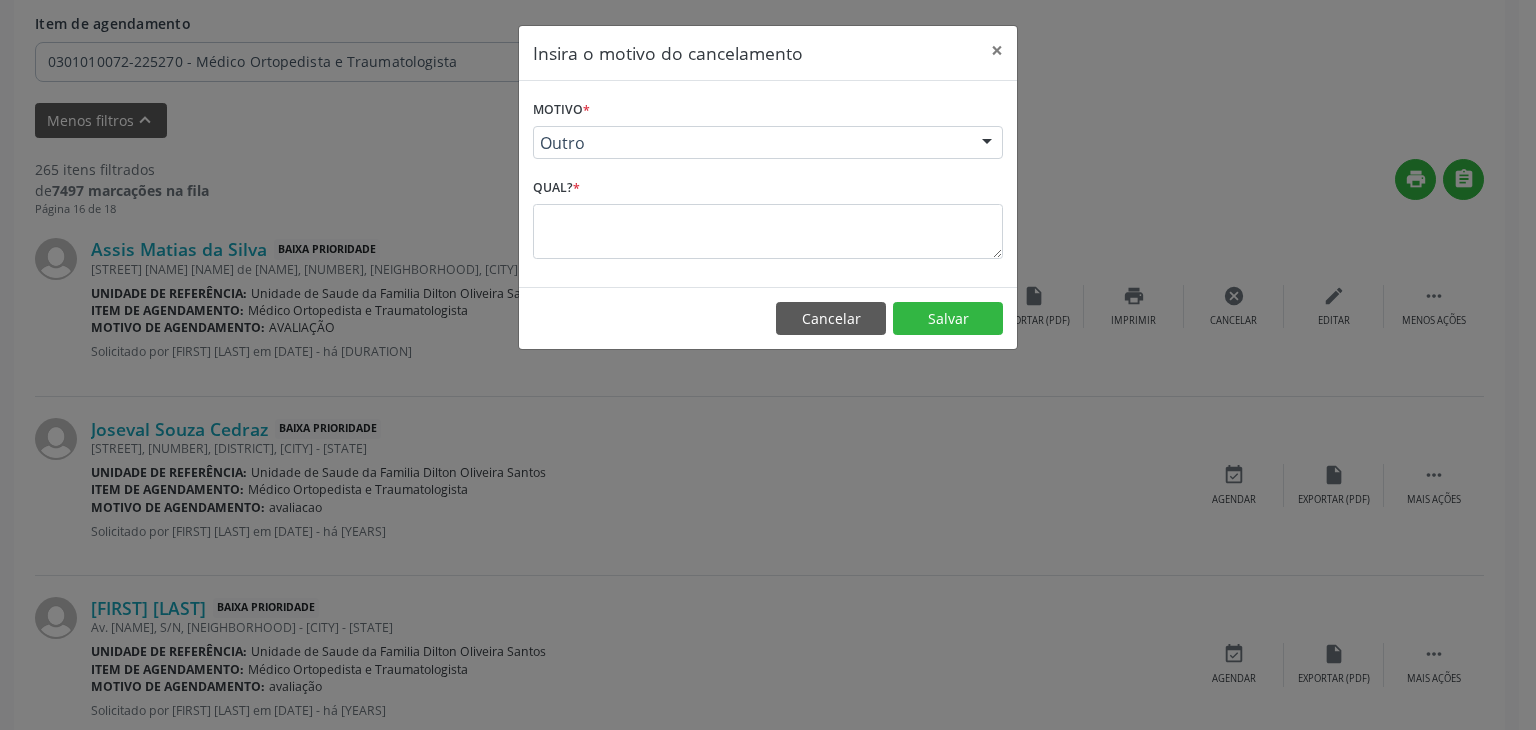 click on "Motivo
*
Outro         Outro   Médico - Participação em eventos (ex: congresso)   Médico - Motivos pessoais   Médico - Reuniões extraordinárias   Médico - Atestado do profissional   Paciente - Não aceitou dia e horário do agendamento   Paciente - Atingiu o limite de marcações   Paciente - Não poderá comparecer à consulta   Paciente - Não aceitou médico ou especialidade   Médico - Sem vaga disponível
Nenhum resultado encontrado para: "   "
Não há nenhuma opção para ser exibida.
Qual?
*" at bounding box center [768, 184] 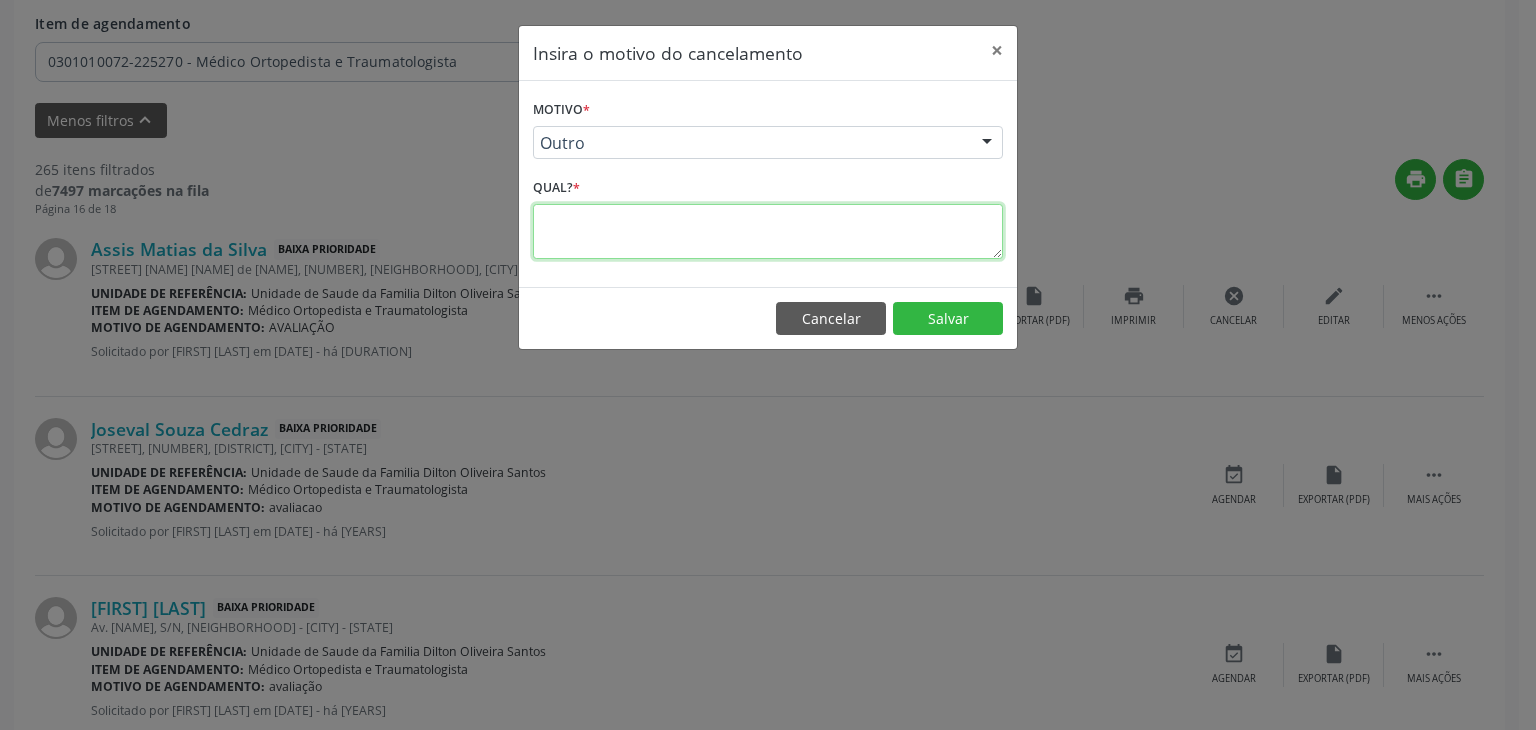 click at bounding box center (768, 231) 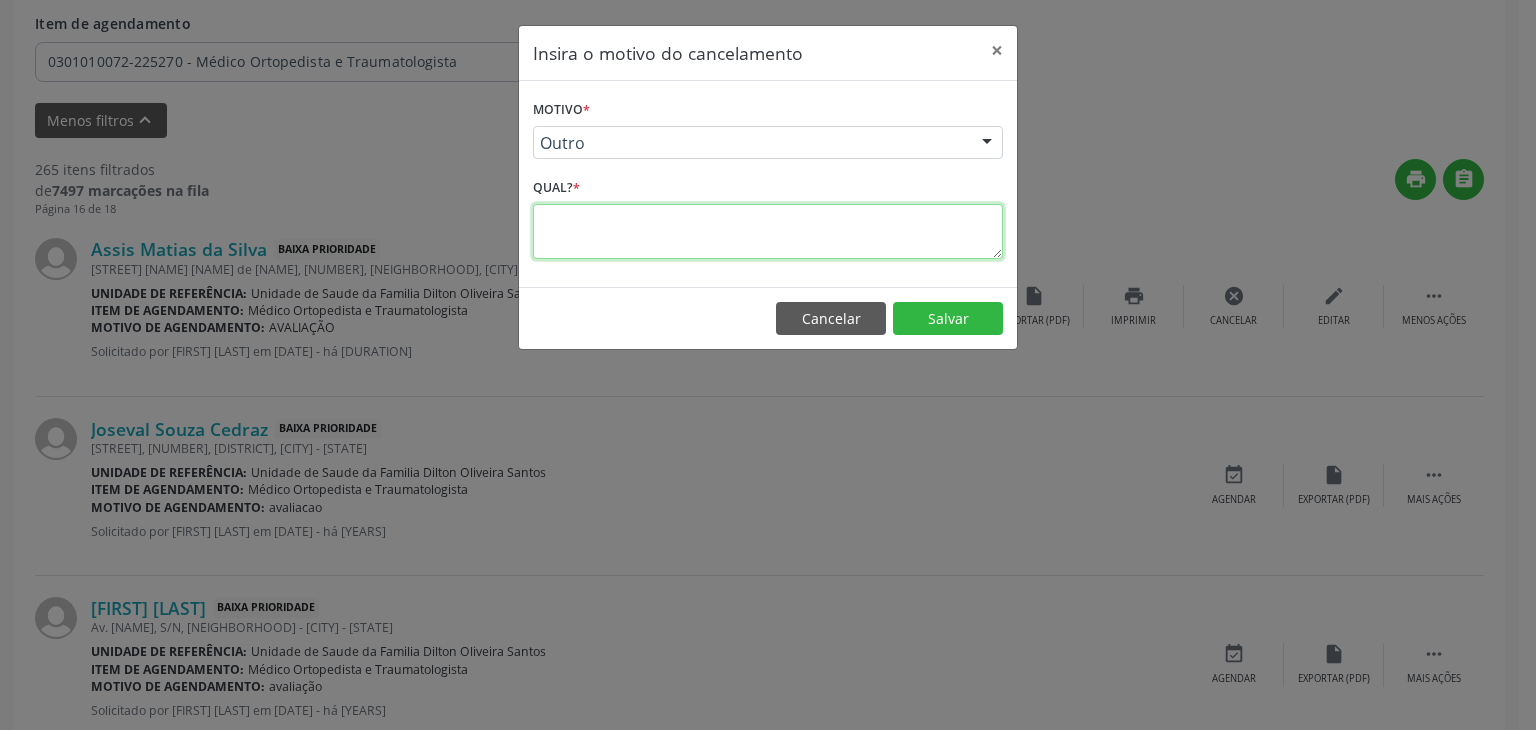 paste on "JA FOI RESOLVIDO." 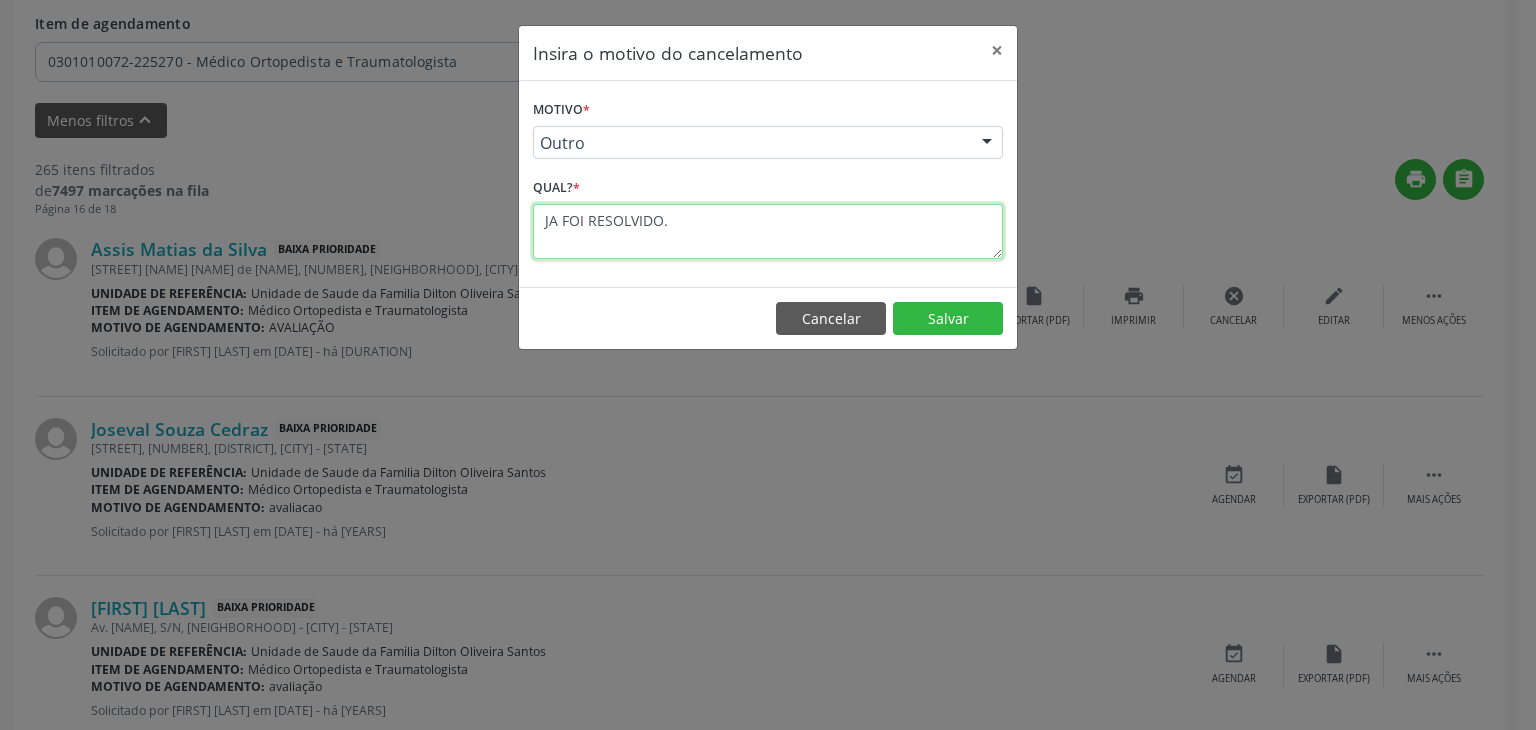 type on "JA FOI RESOLVIDO." 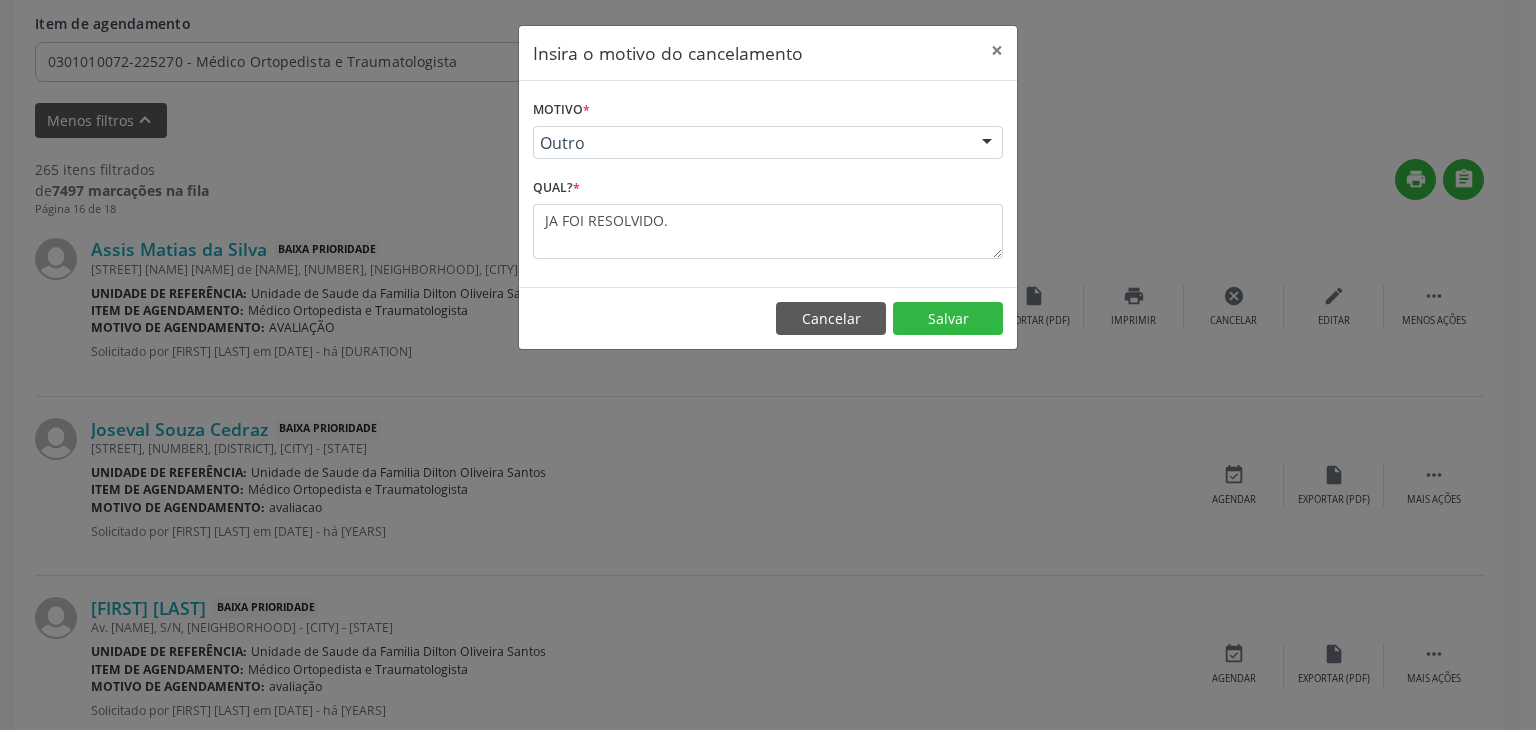 click on "Cancelar Salvar" at bounding box center [768, 318] 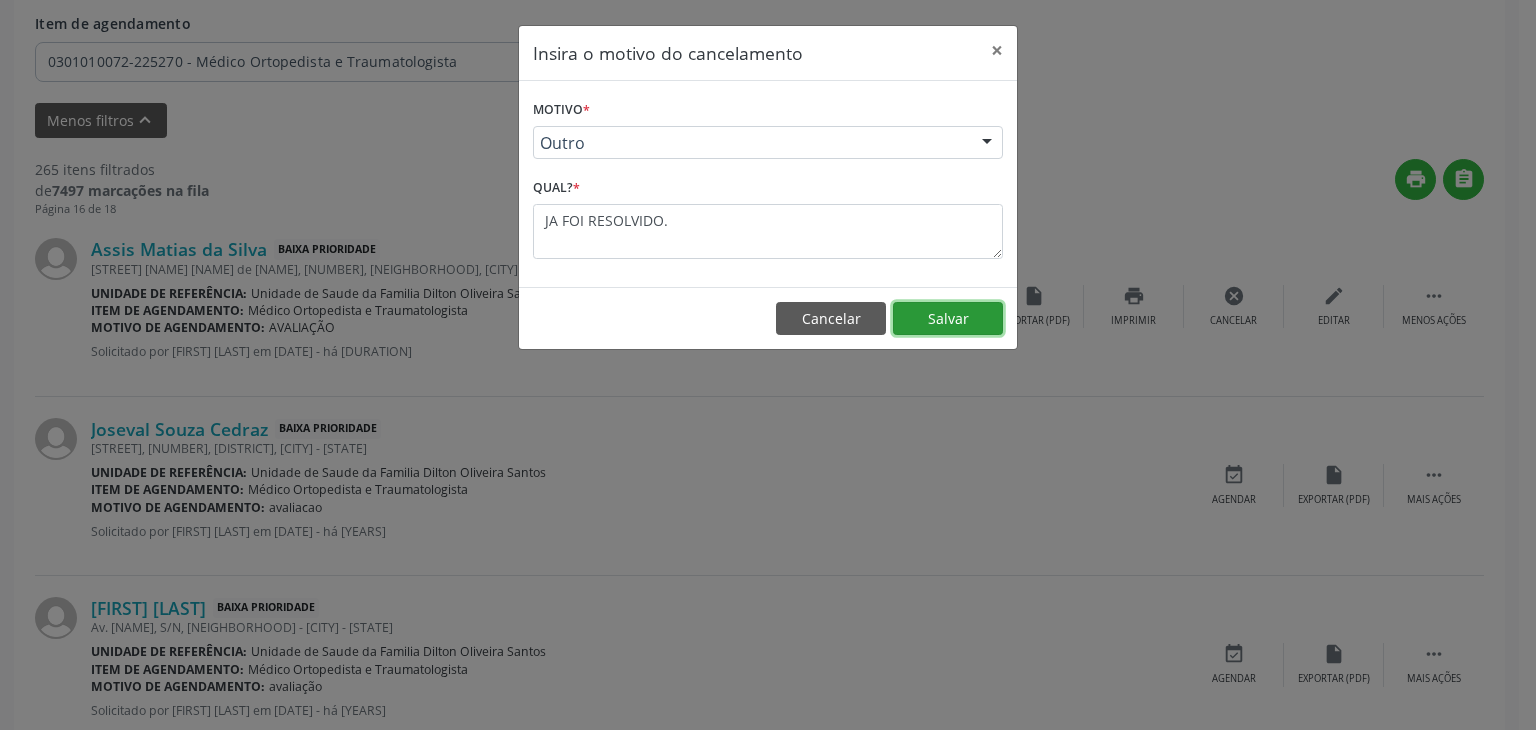 click on "Salvar" at bounding box center (948, 319) 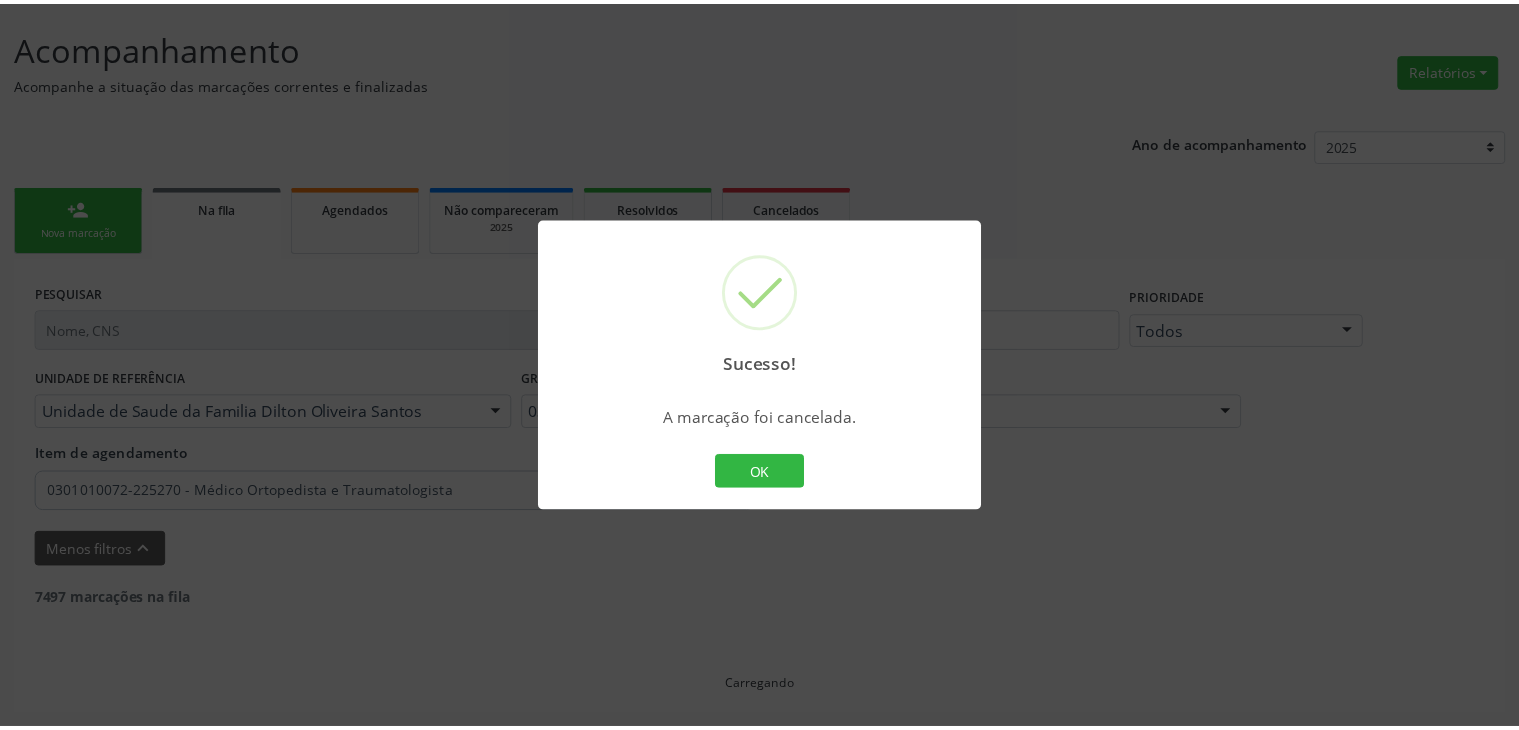 scroll, scrollTop: 112, scrollLeft: 0, axis: vertical 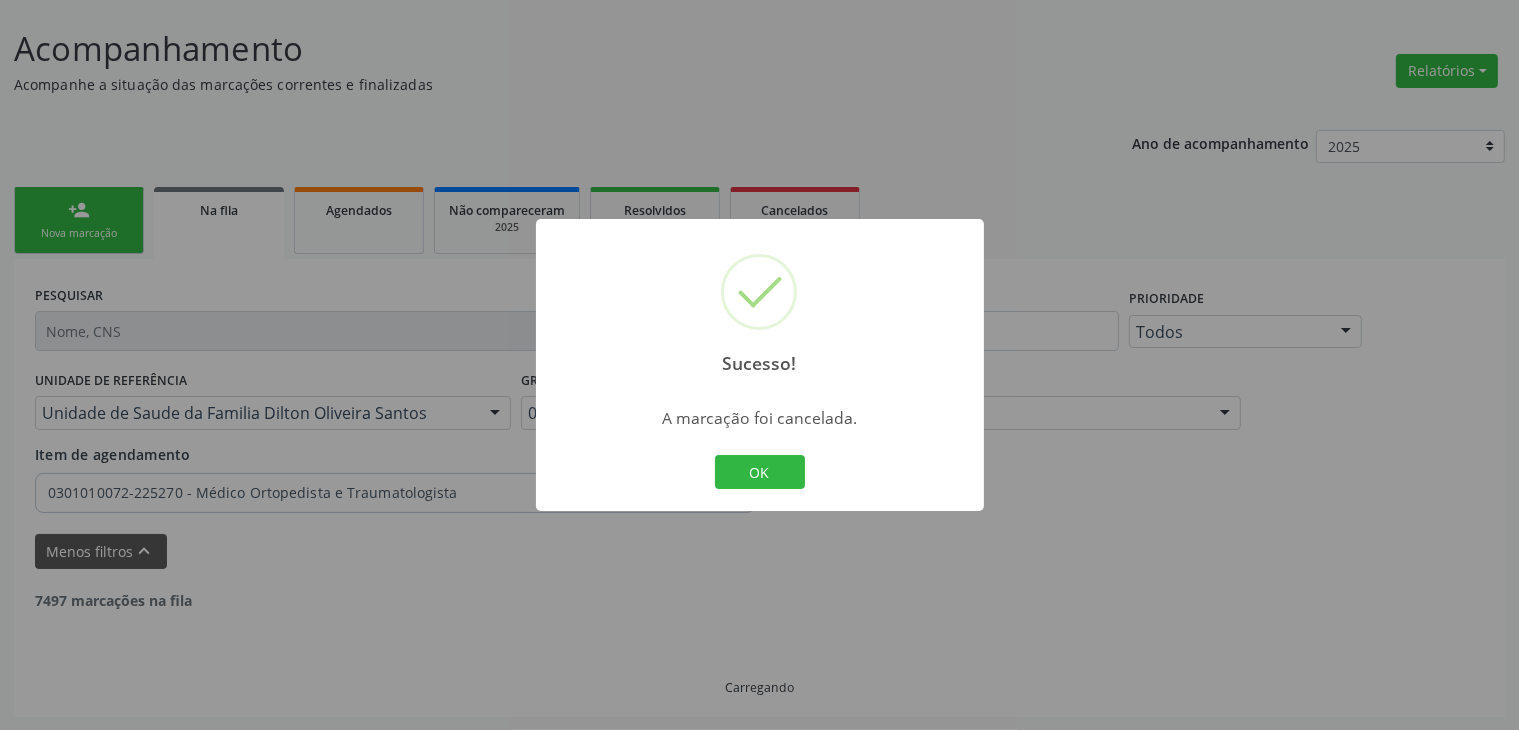 click on "Sucesso! × A marcação foi cancelada. OK Cancel" at bounding box center [760, 365] 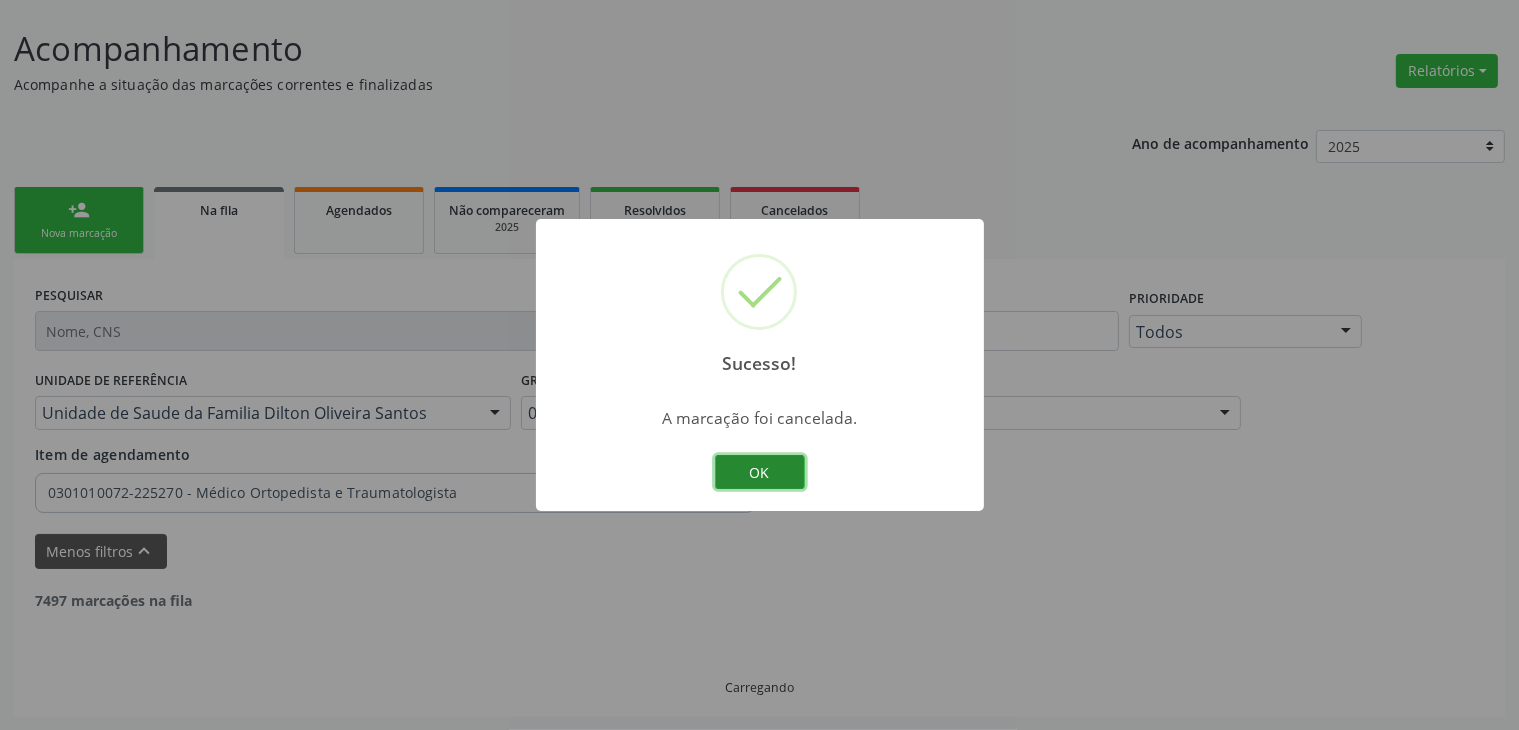 click on "OK" at bounding box center (760, 472) 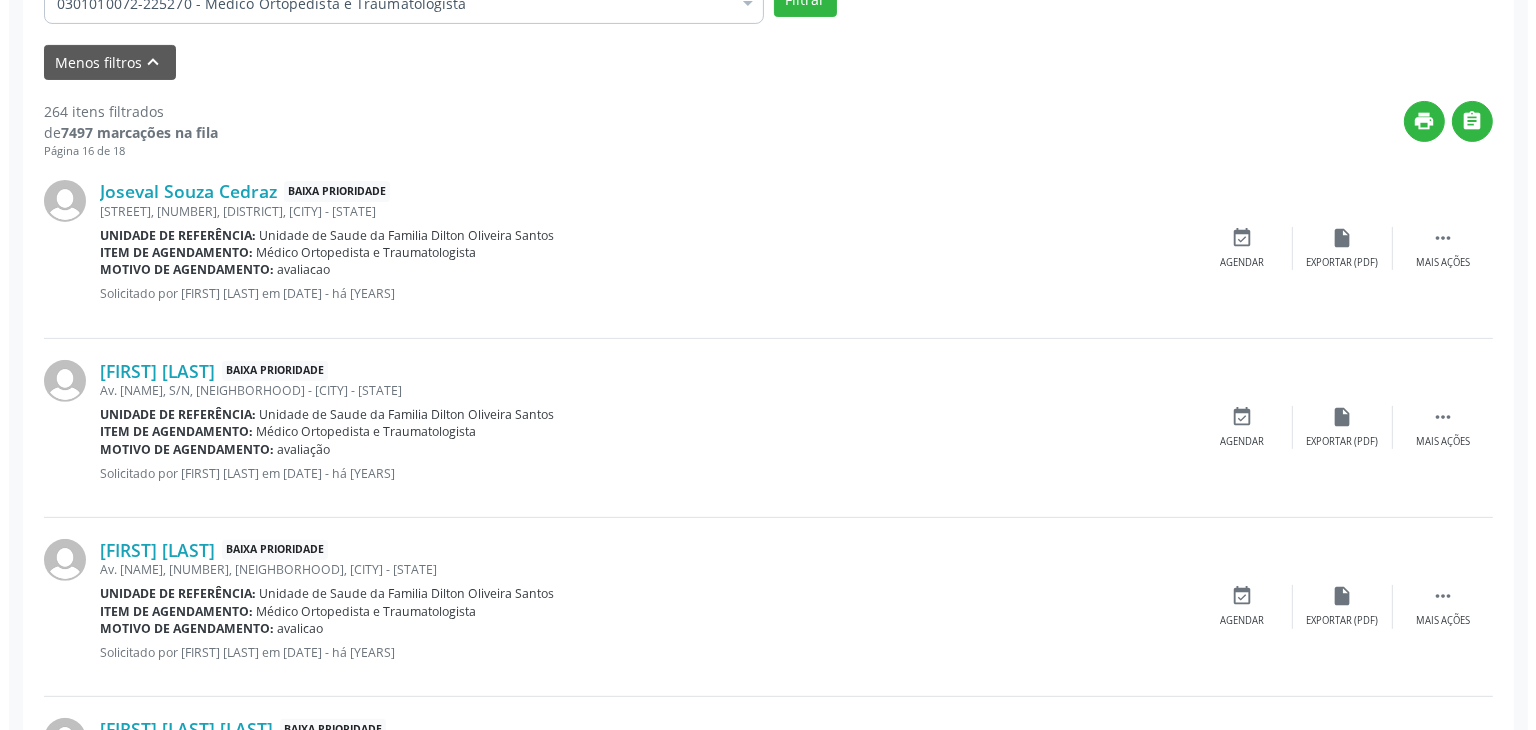 scroll, scrollTop: 612, scrollLeft: 0, axis: vertical 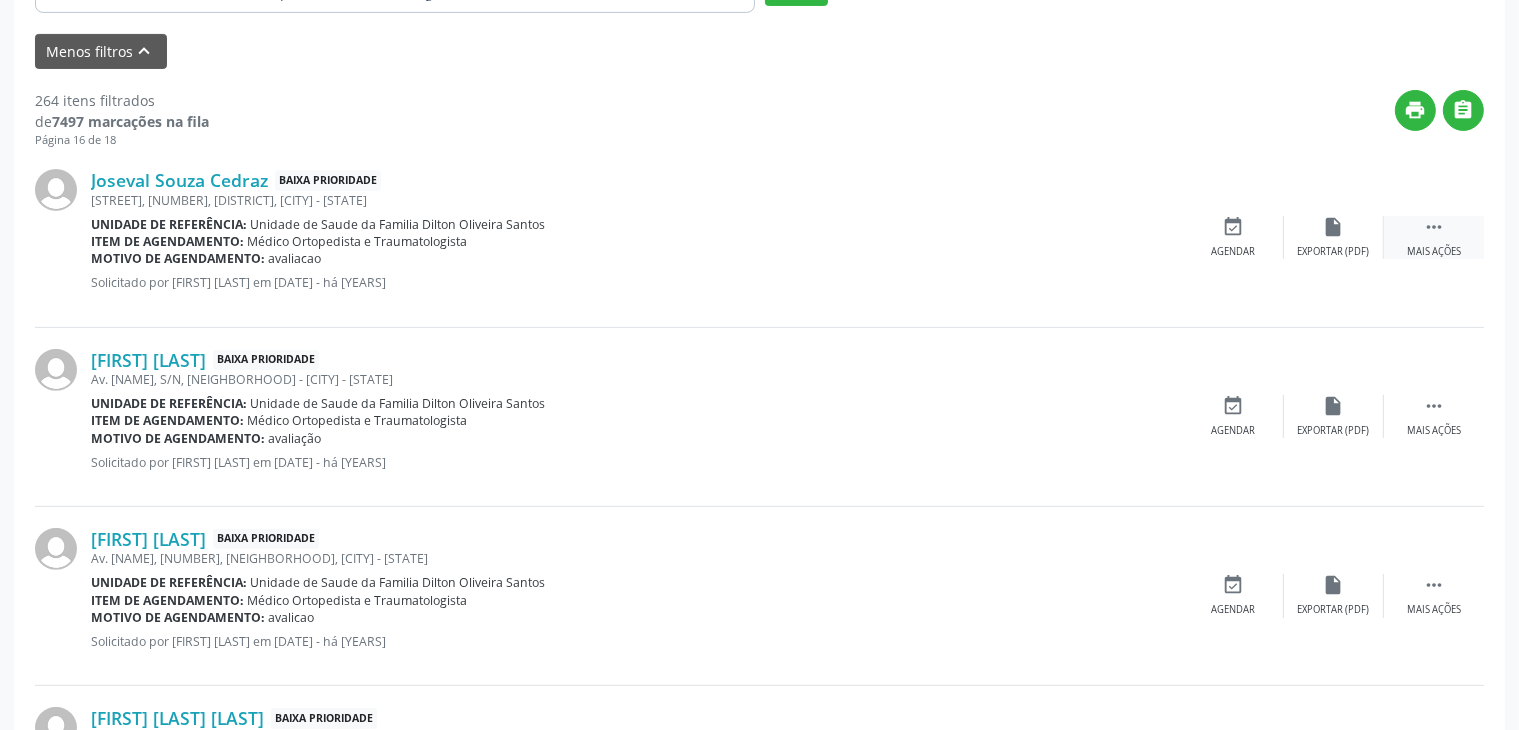 click on "" at bounding box center (1434, 227) 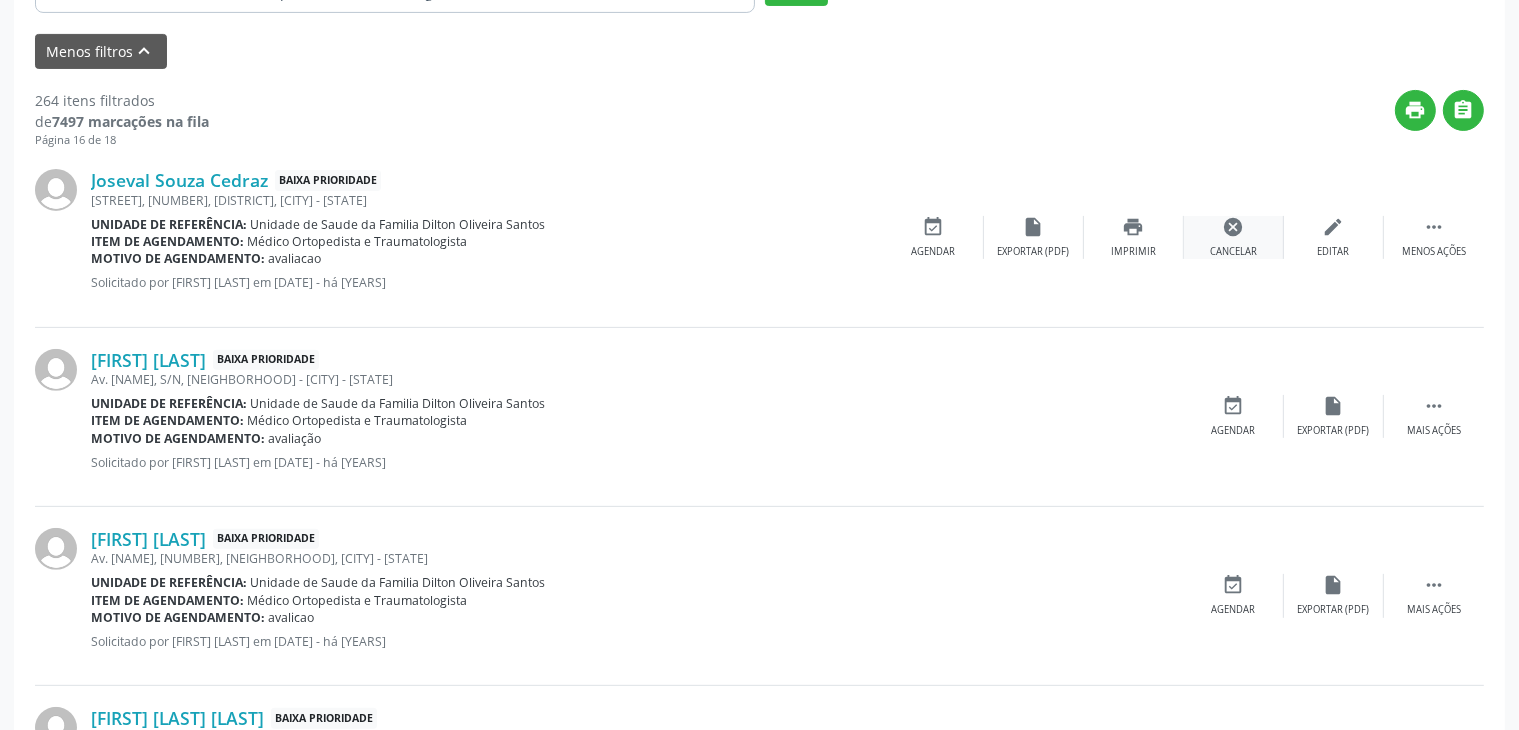 click on "cancel" at bounding box center (1234, 227) 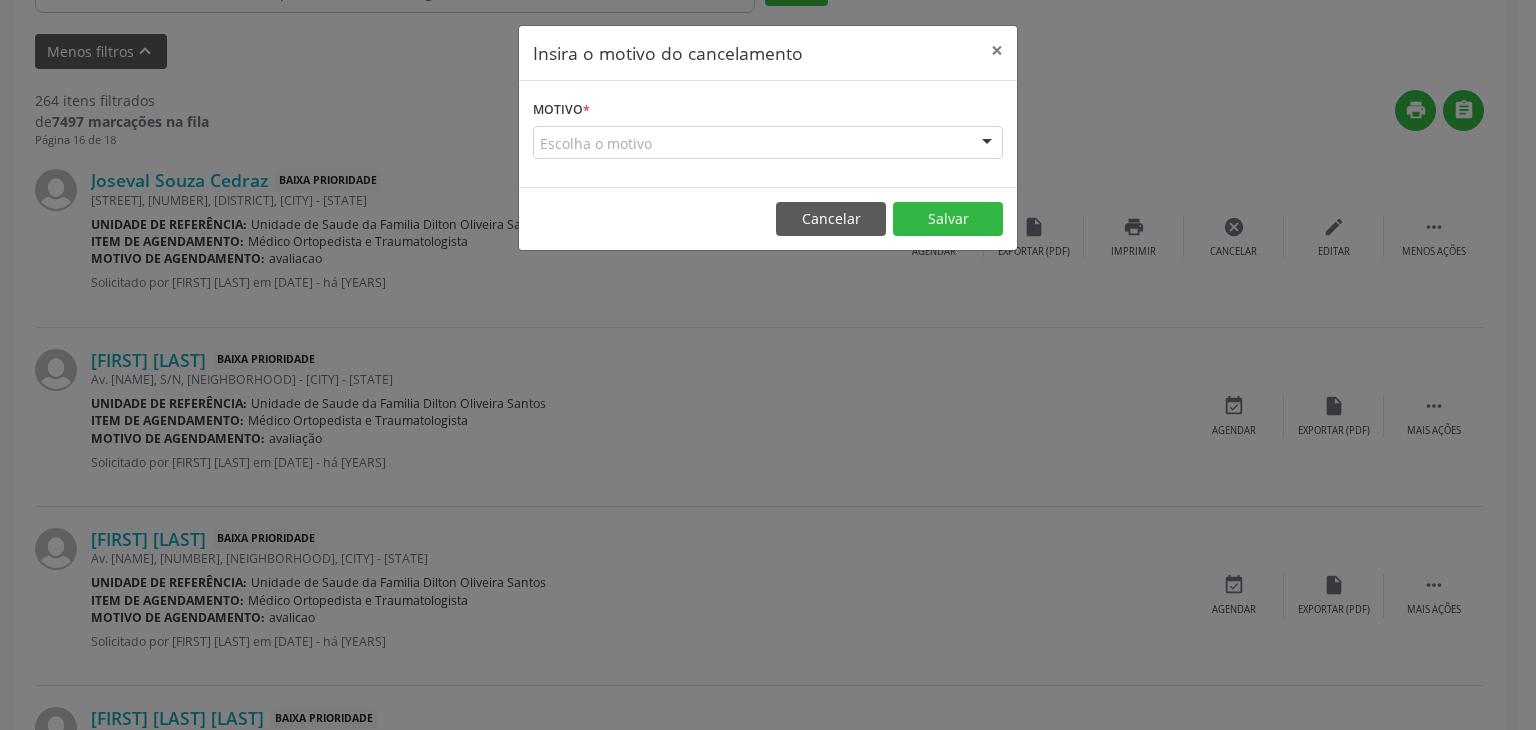 click on "Escolha o motivo" at bounding box center (768, 143) 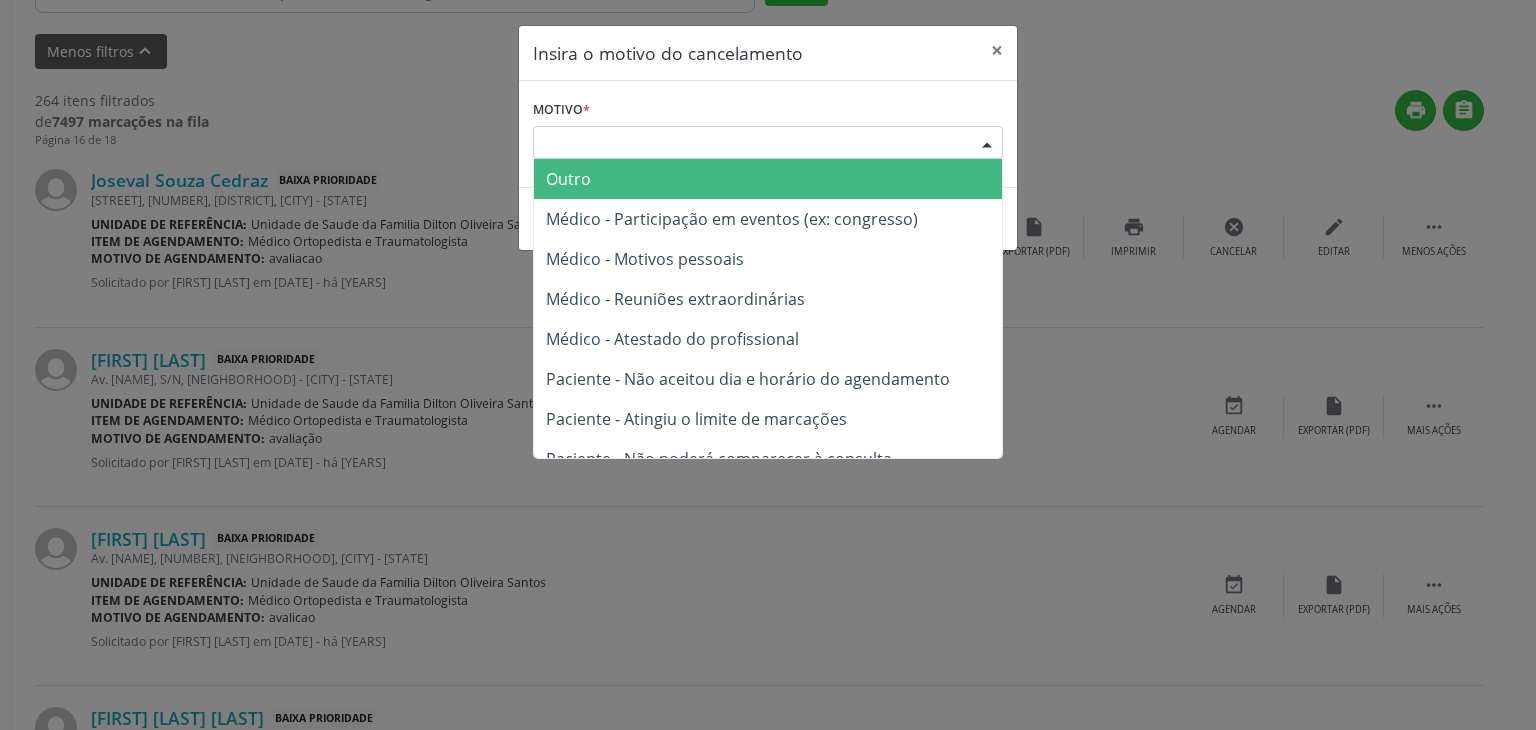 click on "Outro" at bounding box center [768, 179] 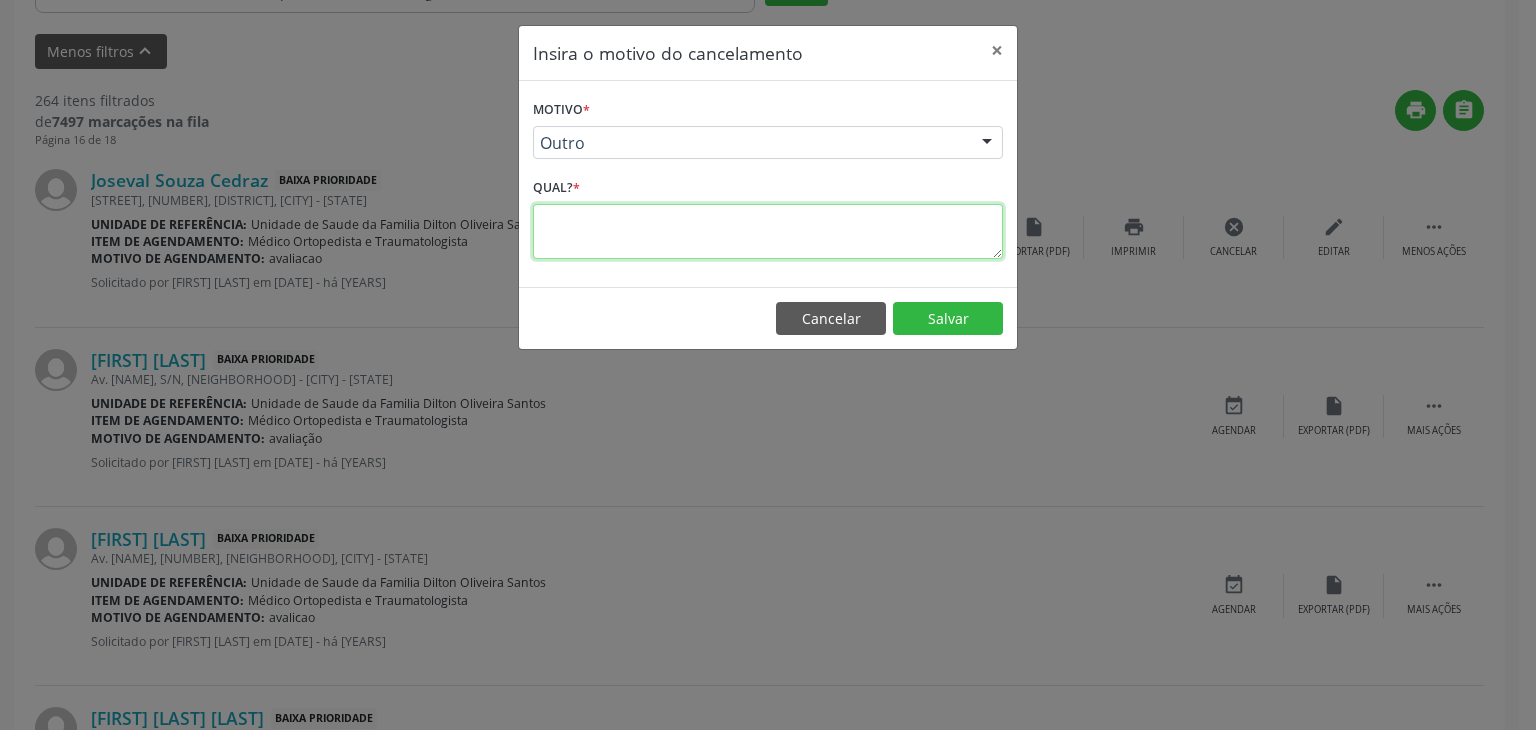 click at bounding box center [768, 231] 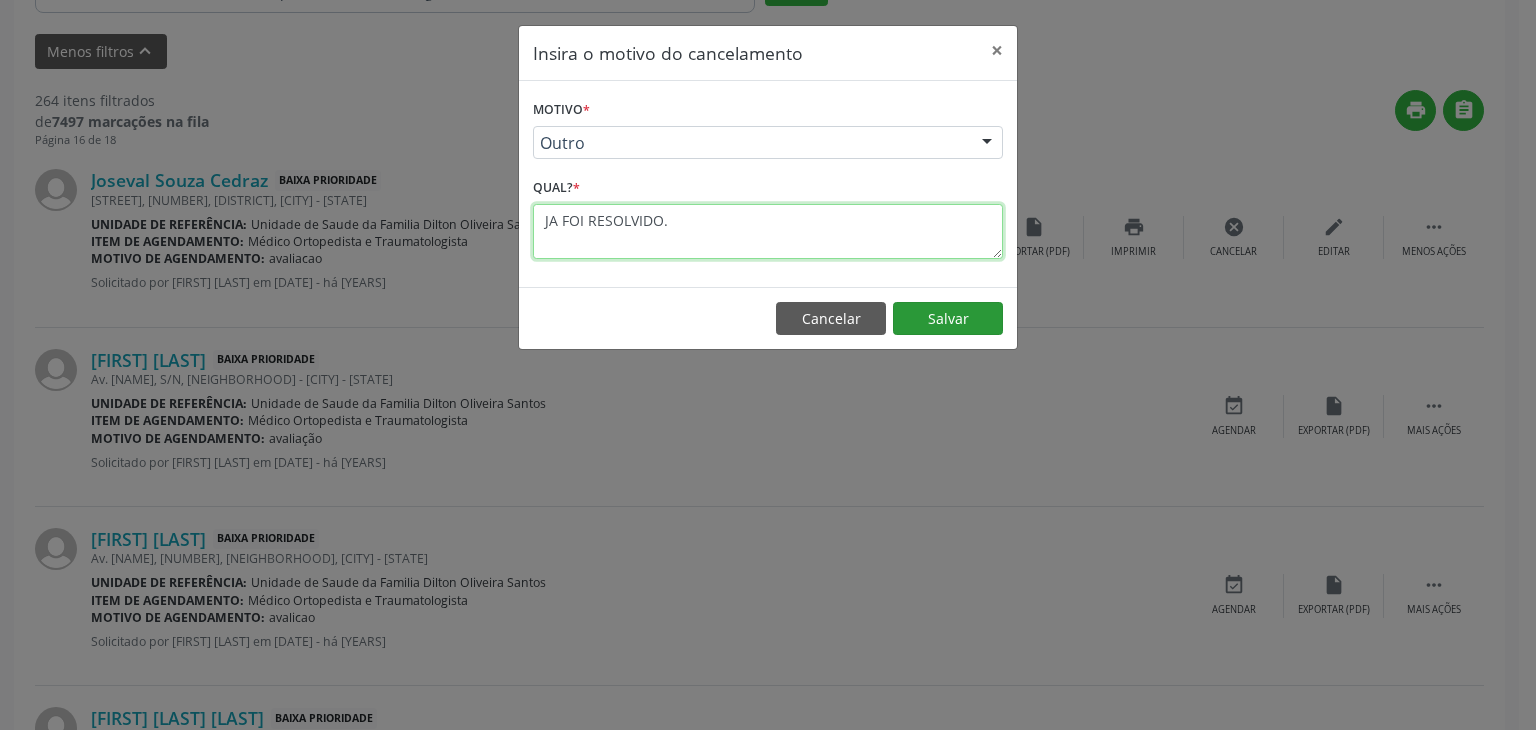 type on "JA FOI RESOLVIDO." 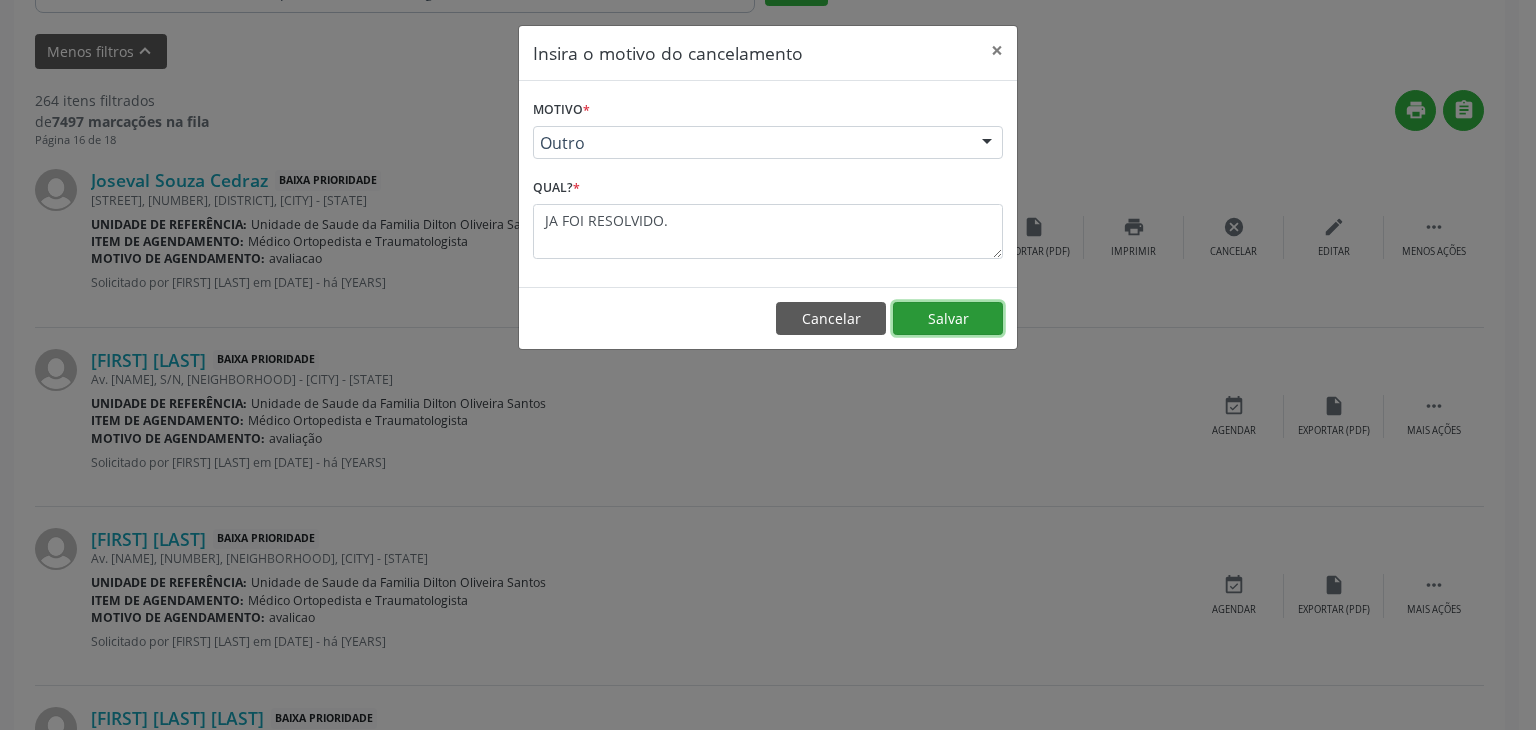 click on "Salvar" at bounding box center (948, 319) 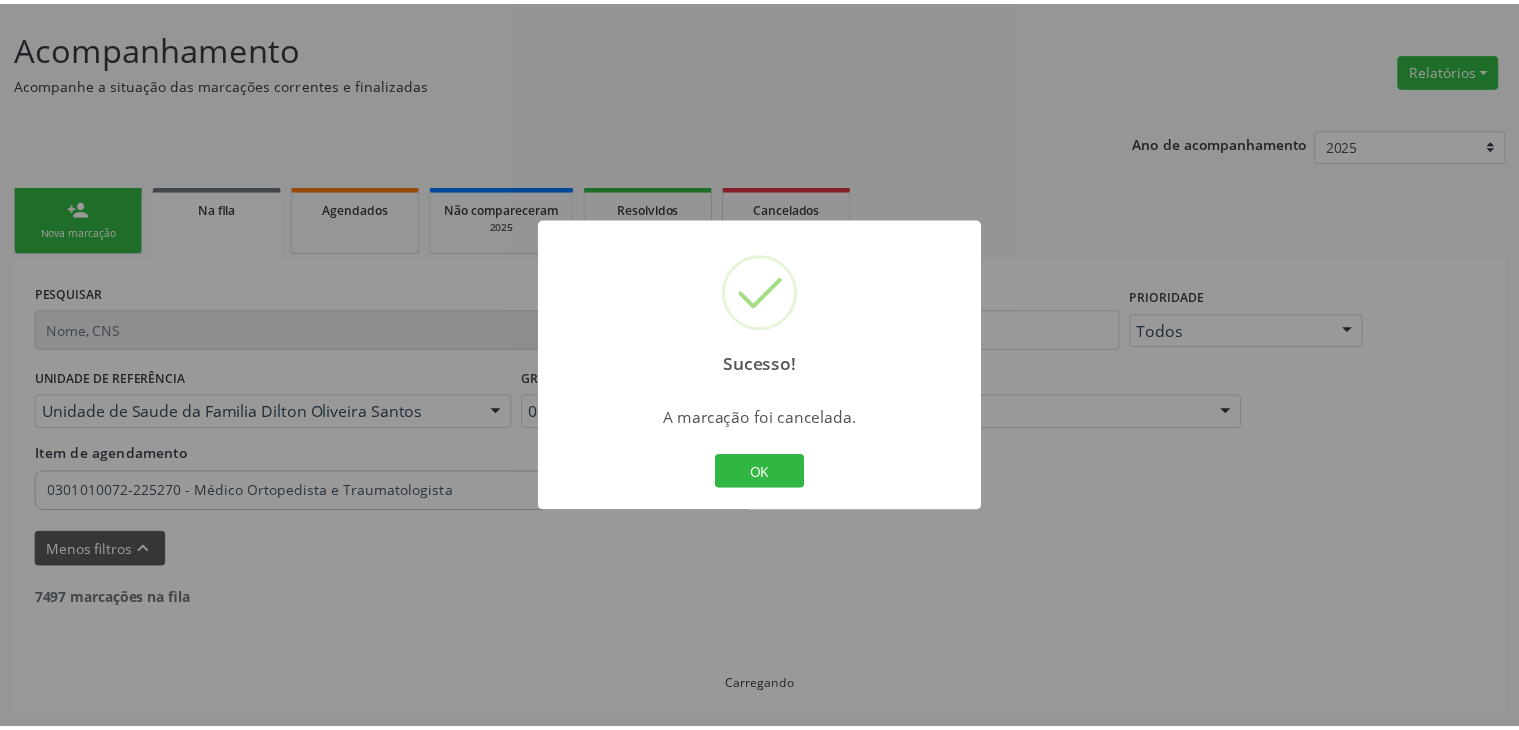 scroll, scrollTop: 112, scrollLeft: 0, axis: vertical 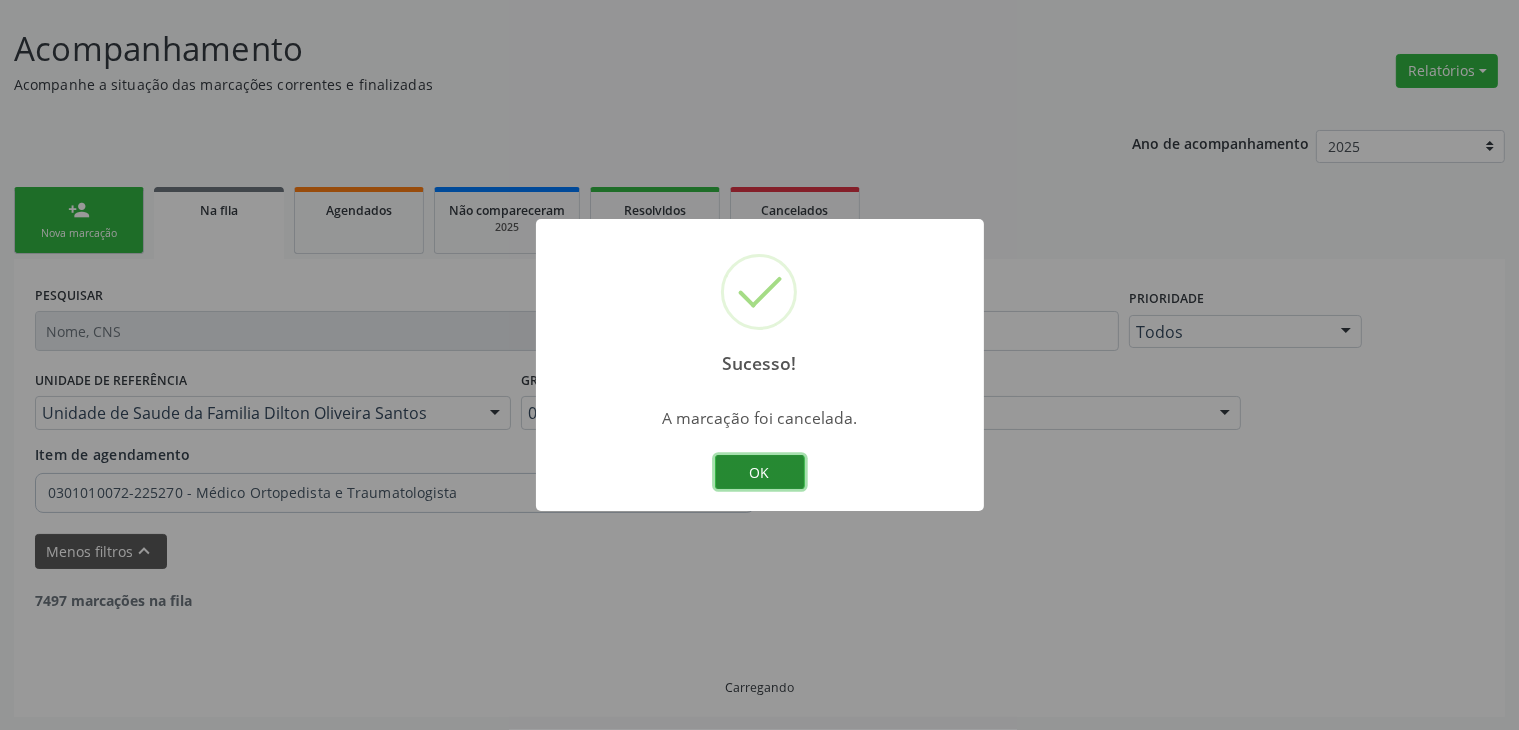 click on "OK" at bounding box center (760, 472) 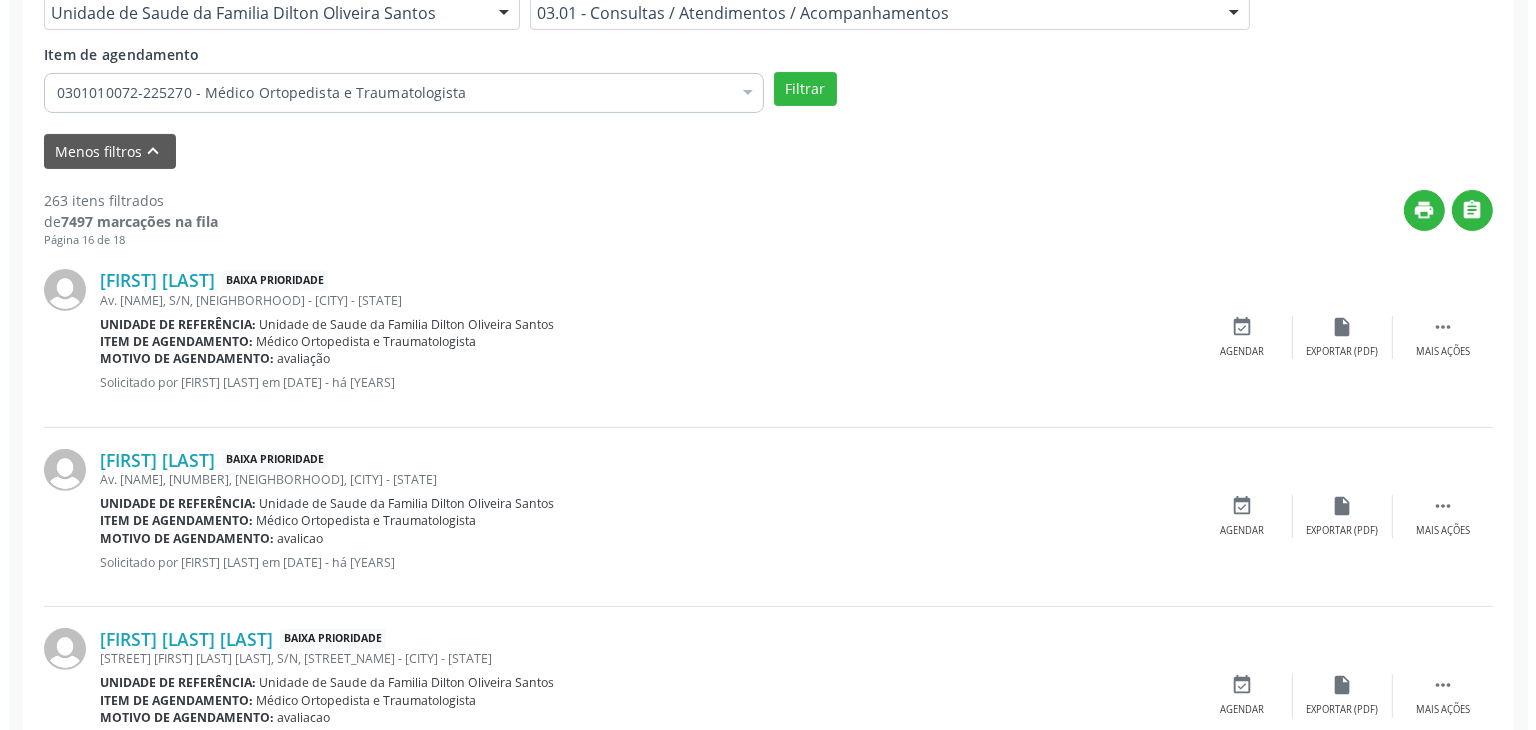 scroll, scrollTop: 612, scrollLeft: 0, axis: vertical 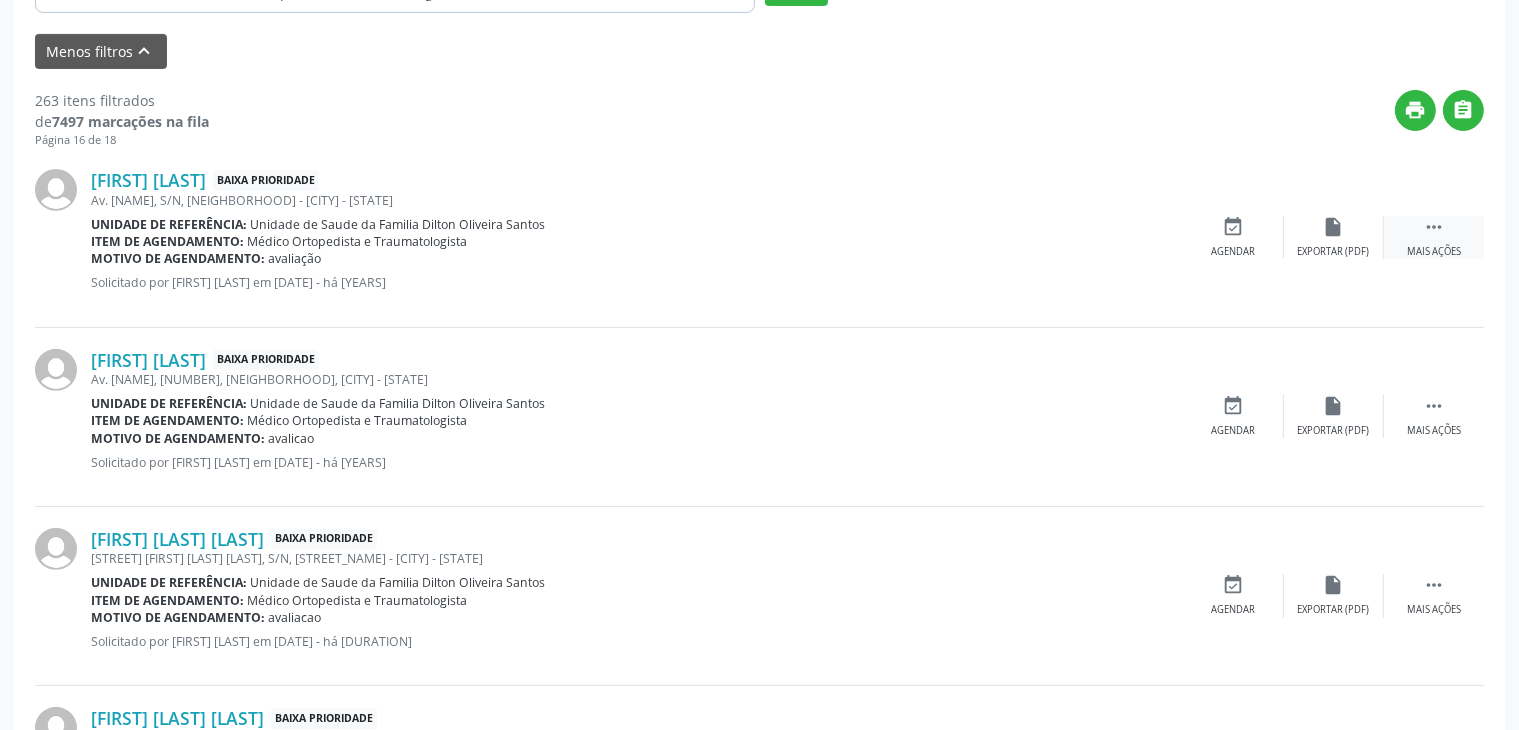 click on "
Mais ações" at bounding box center (1434, 237) 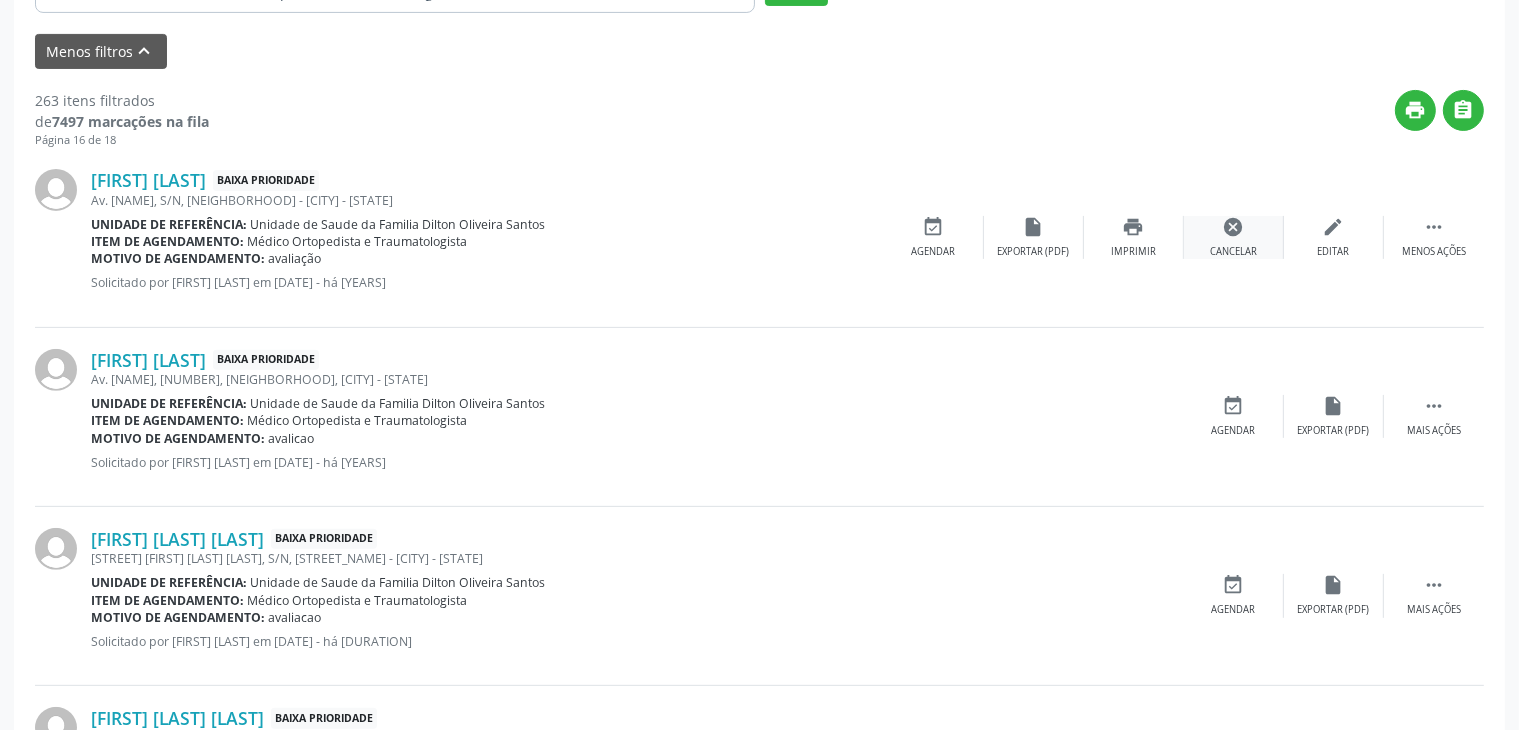 click on "cancel" at bounding box center [1234, 227] 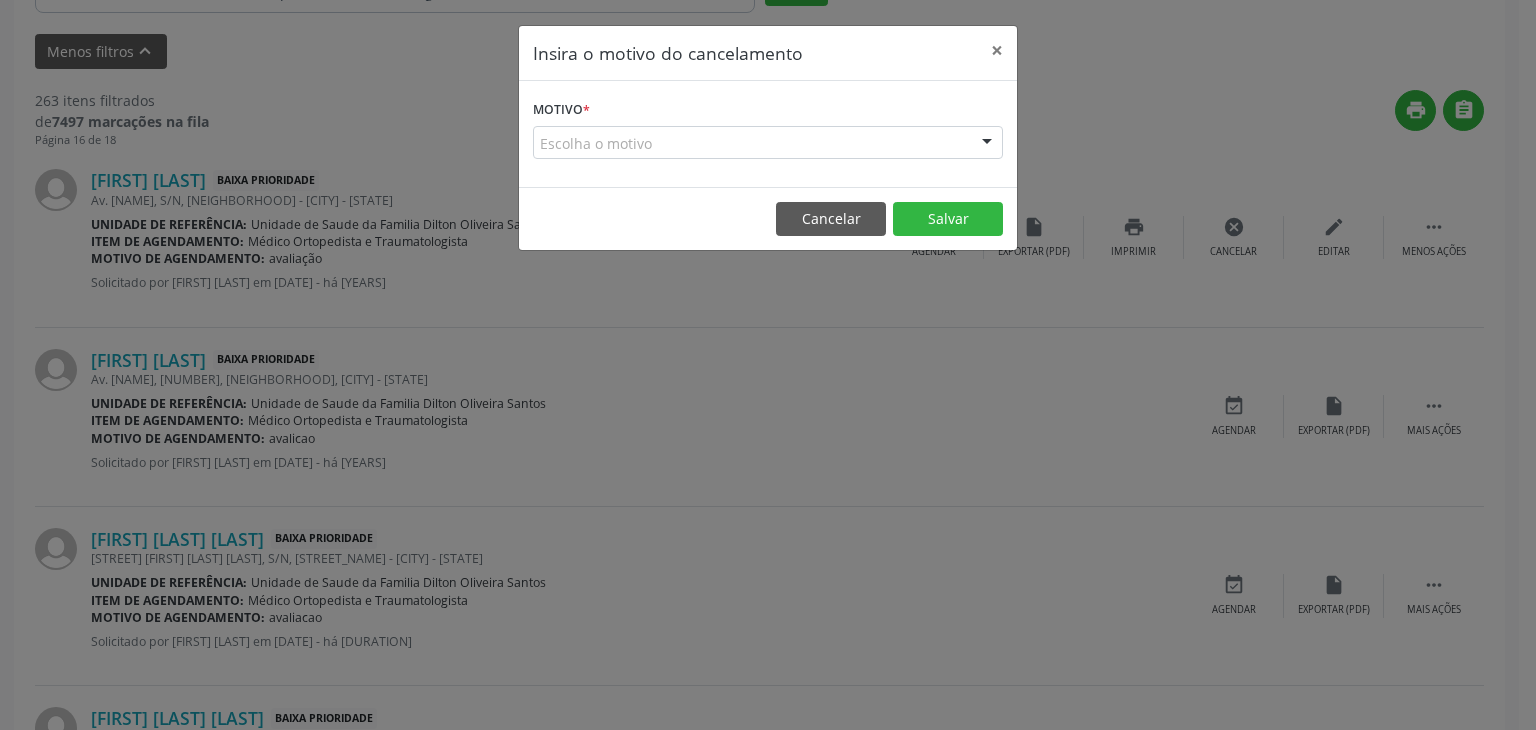 click on "Escolha o motivo" at bounding box center [768, 143] 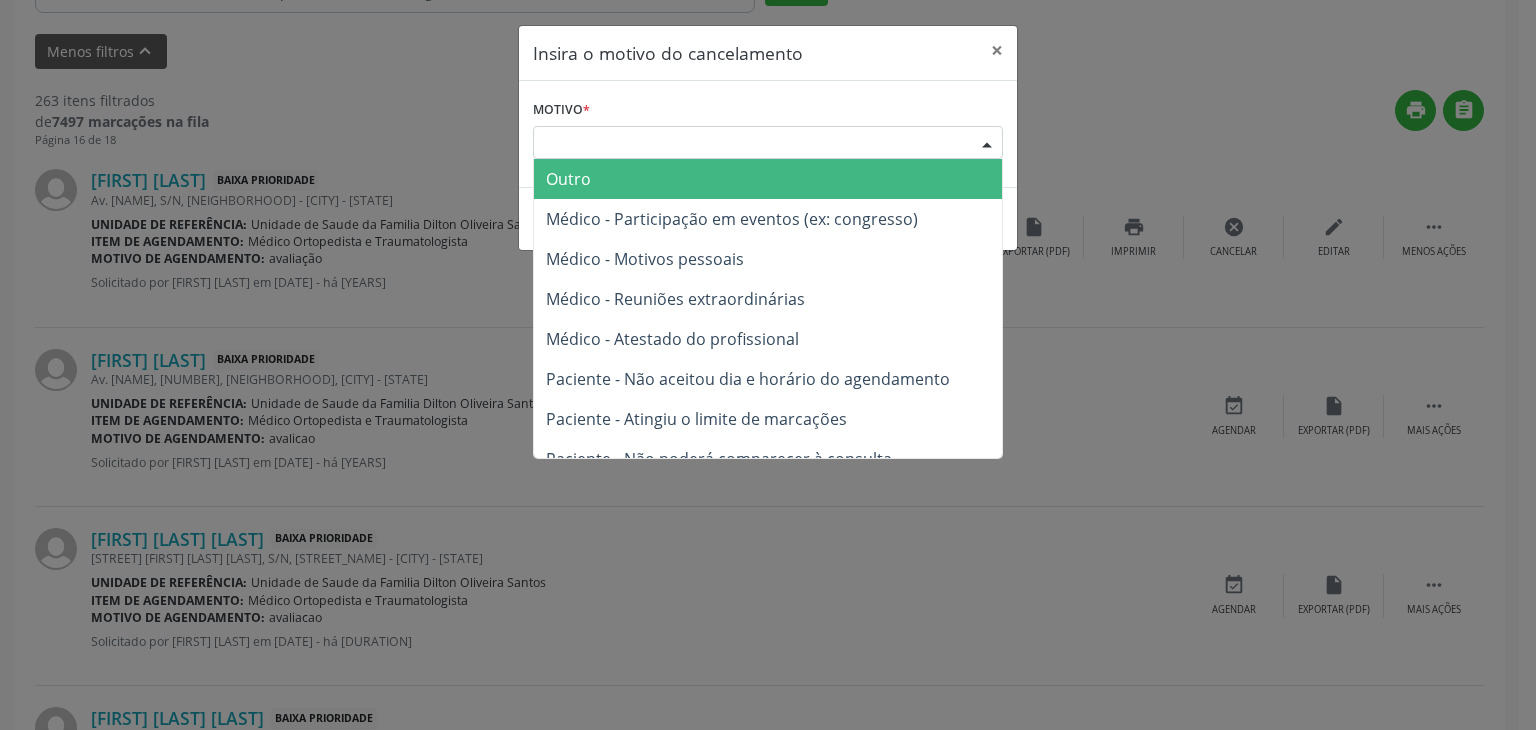 click on "Outro" at bounding box center [768, 179] 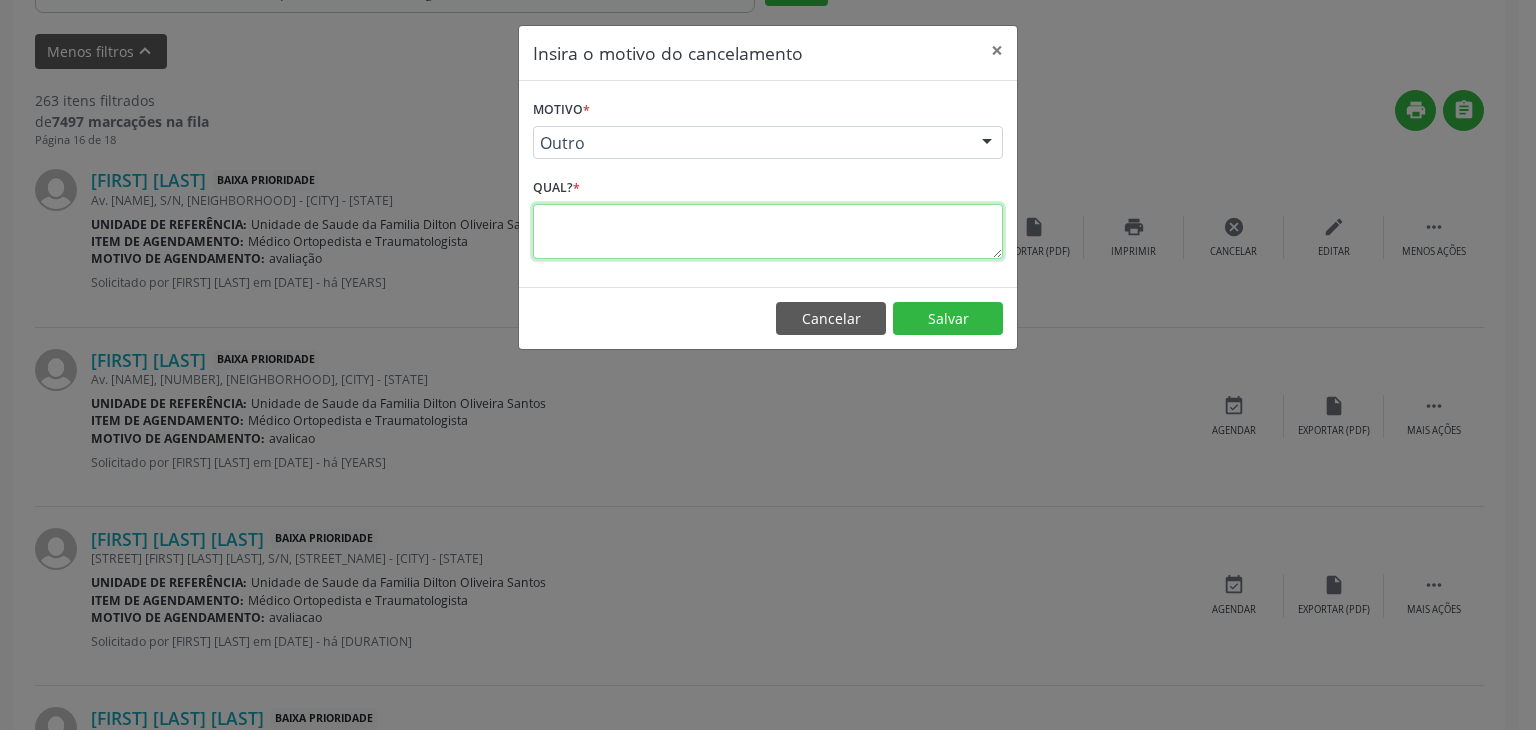 click at bounding box center (768, 231) 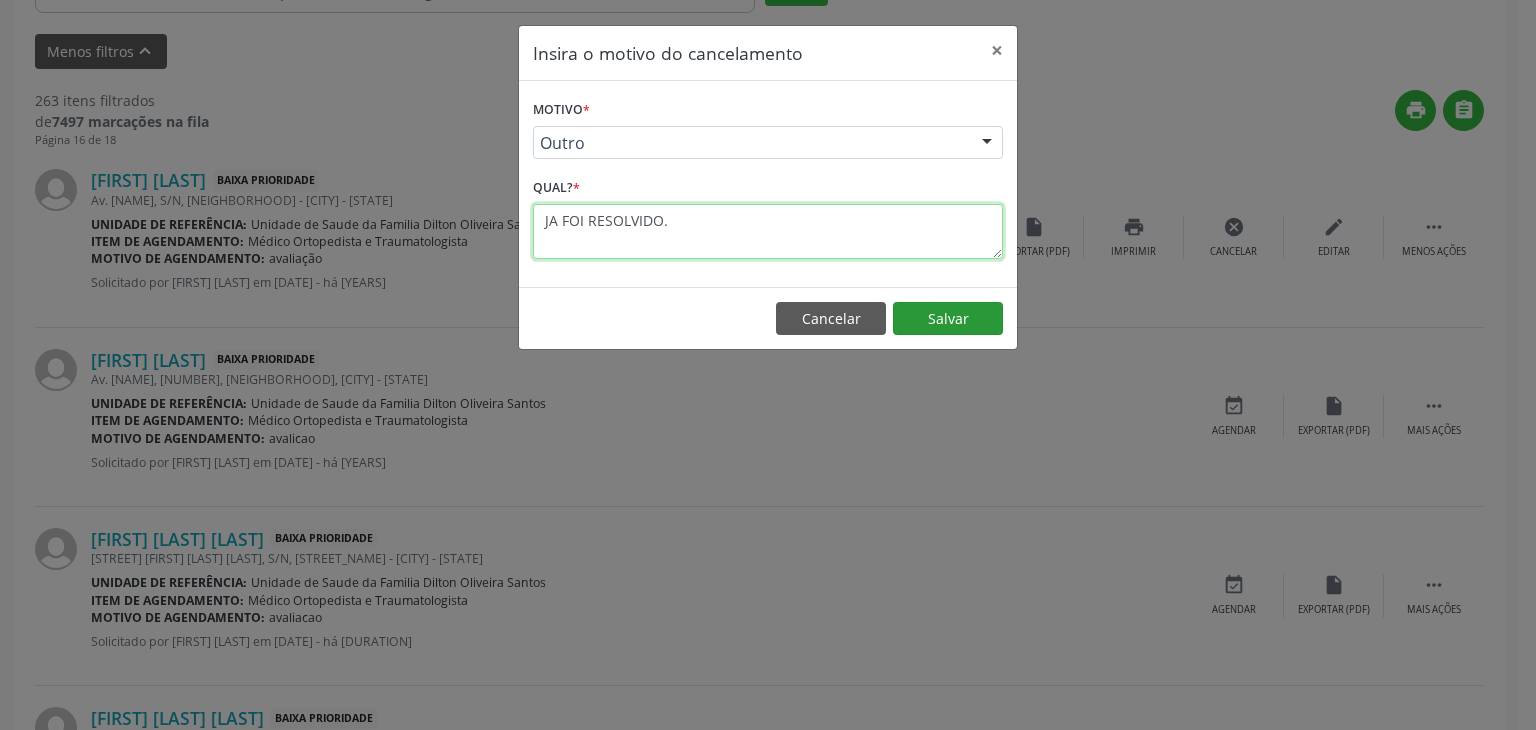 type on "JA FOI RESOLVIDO." 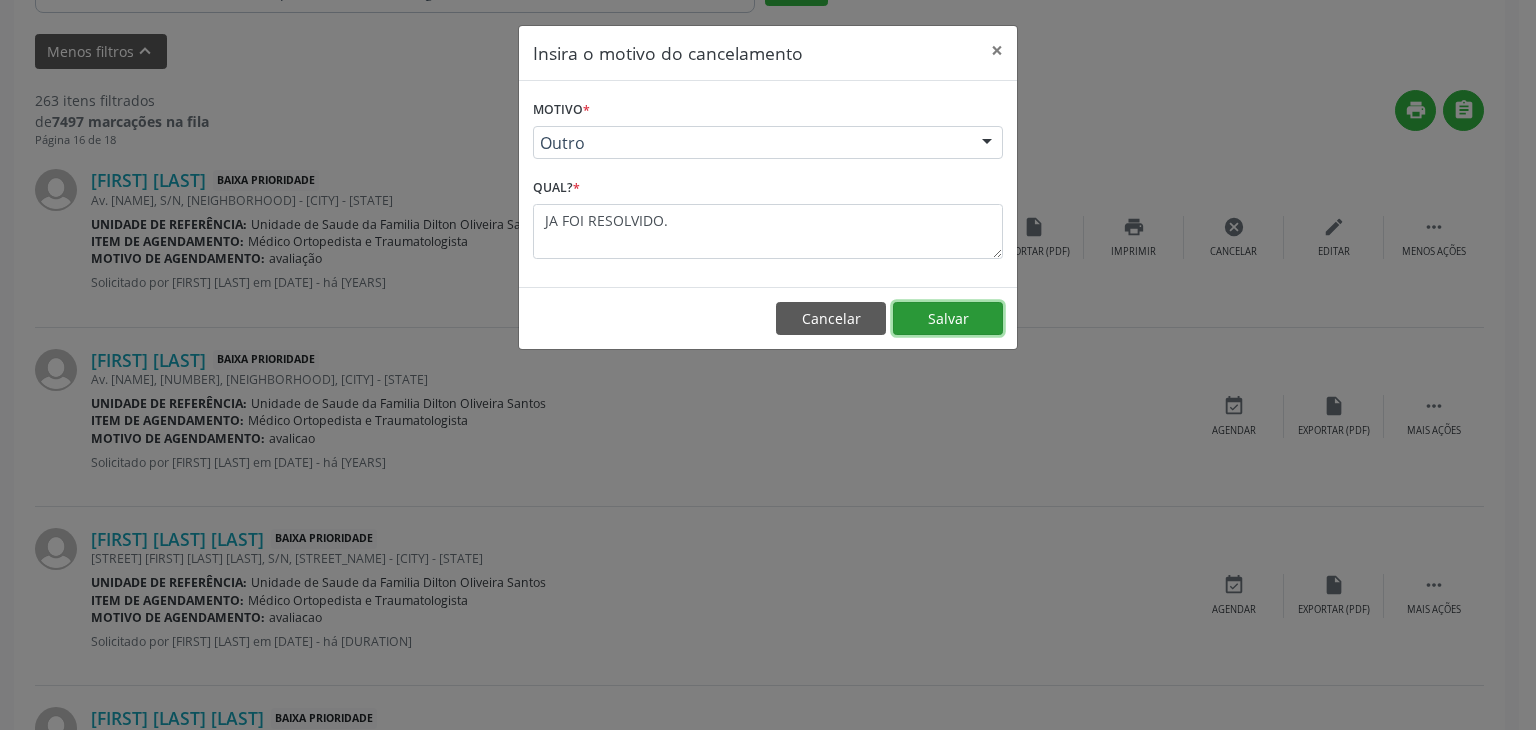 click on "Salvar" at bounding box center (948, 319) 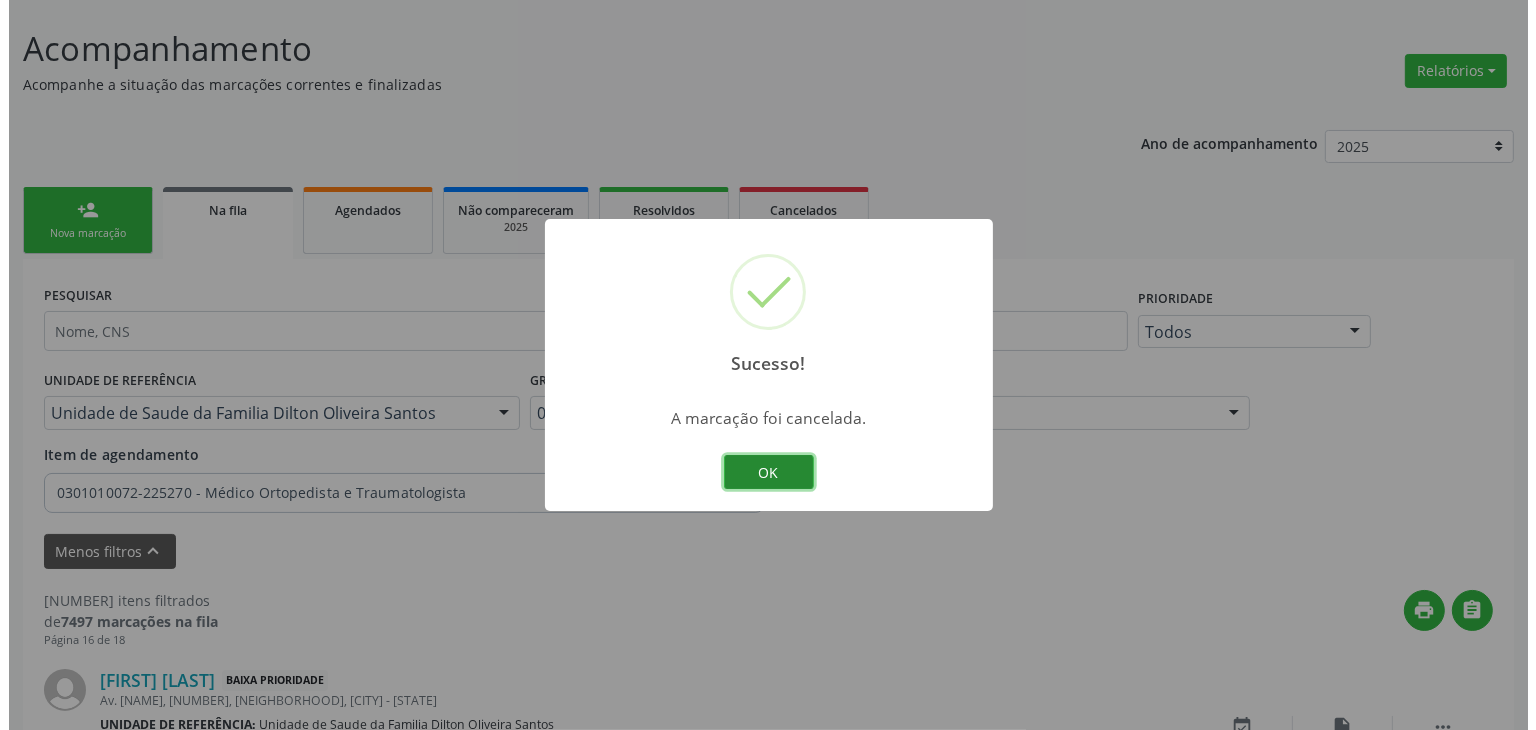 scroll, scrollTop: 612, scrollLeft: 0, axis: vertical 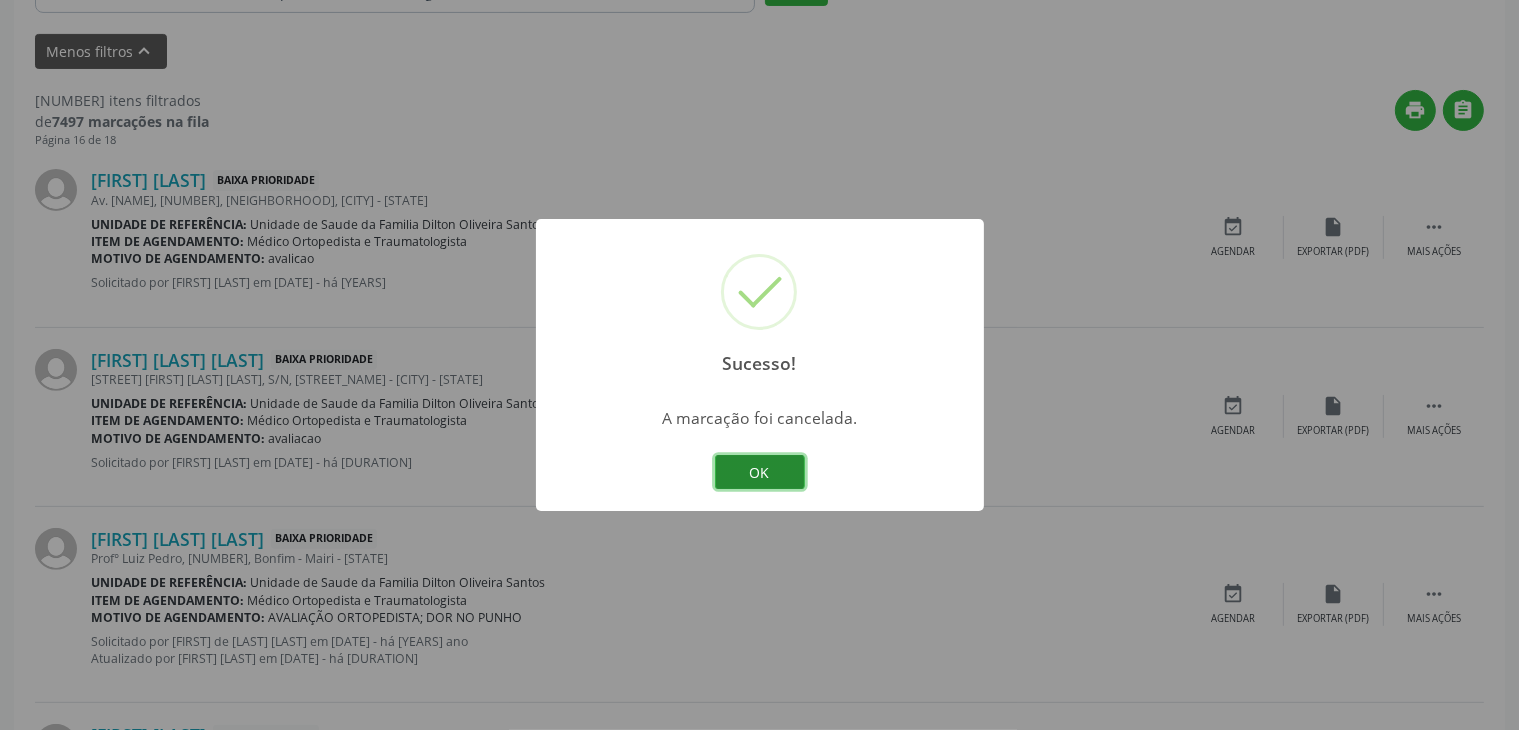 click on "OK" at bounding box center [760, 472] 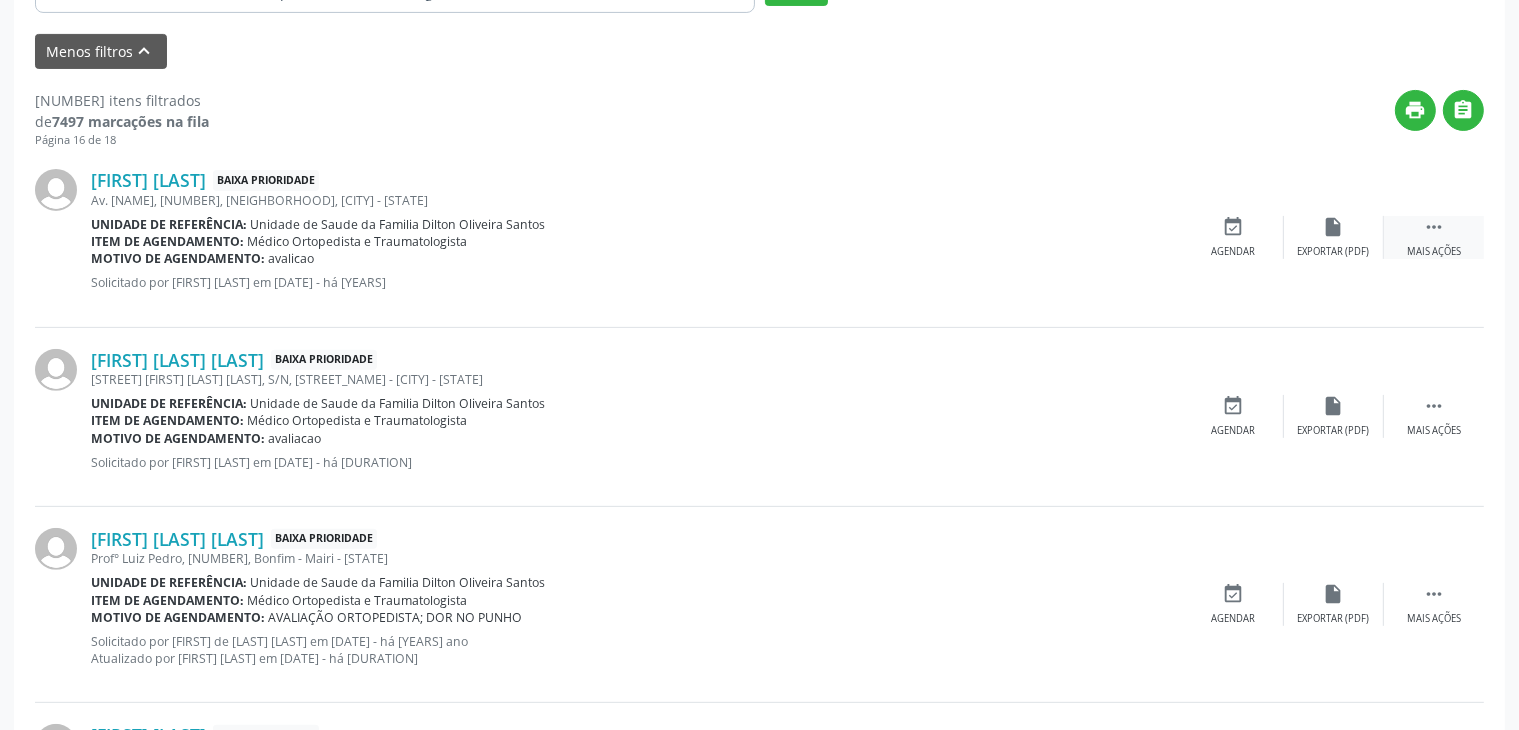 click on "
Mais ações" at bounding box center (1434, 237) 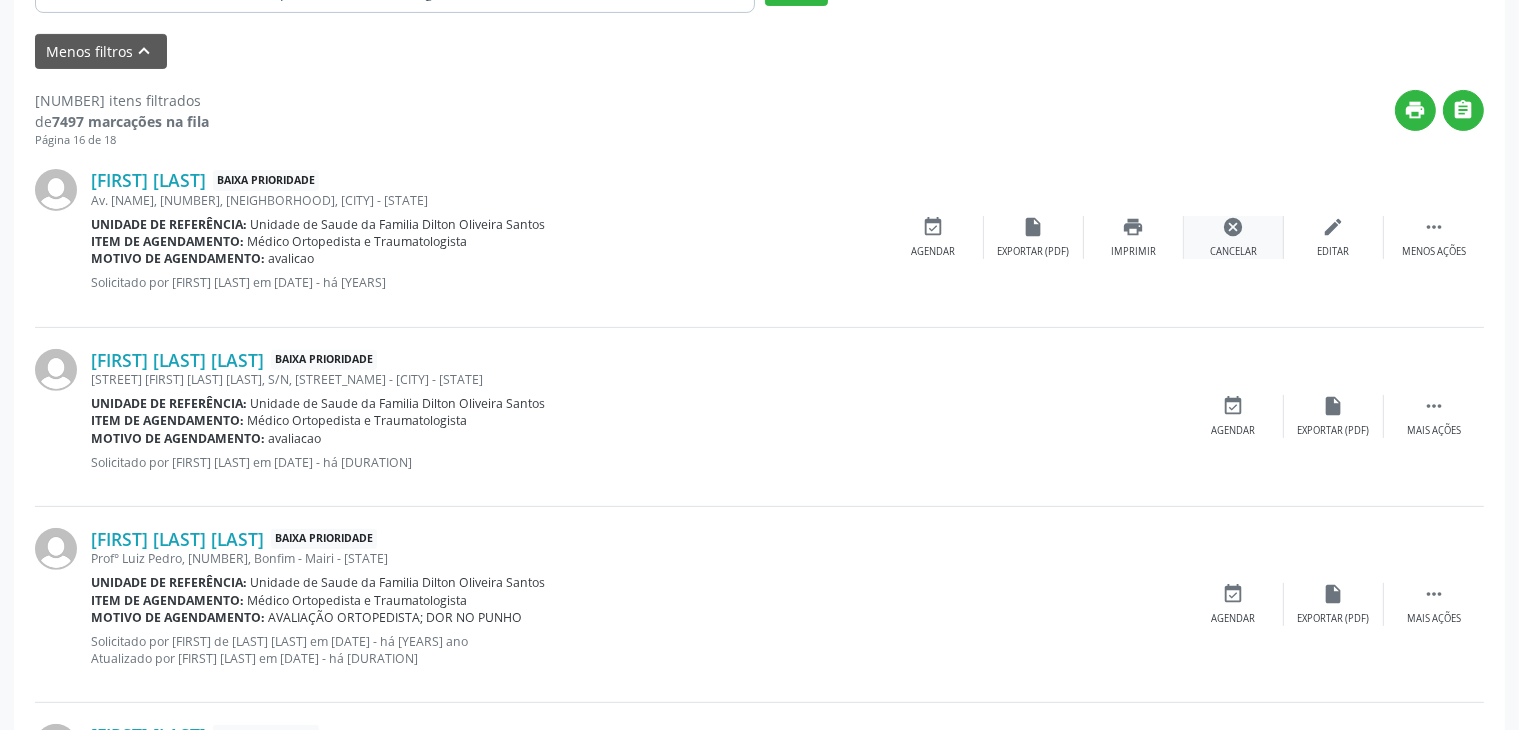 click on "cancel" at bounding box center [1234, 227] 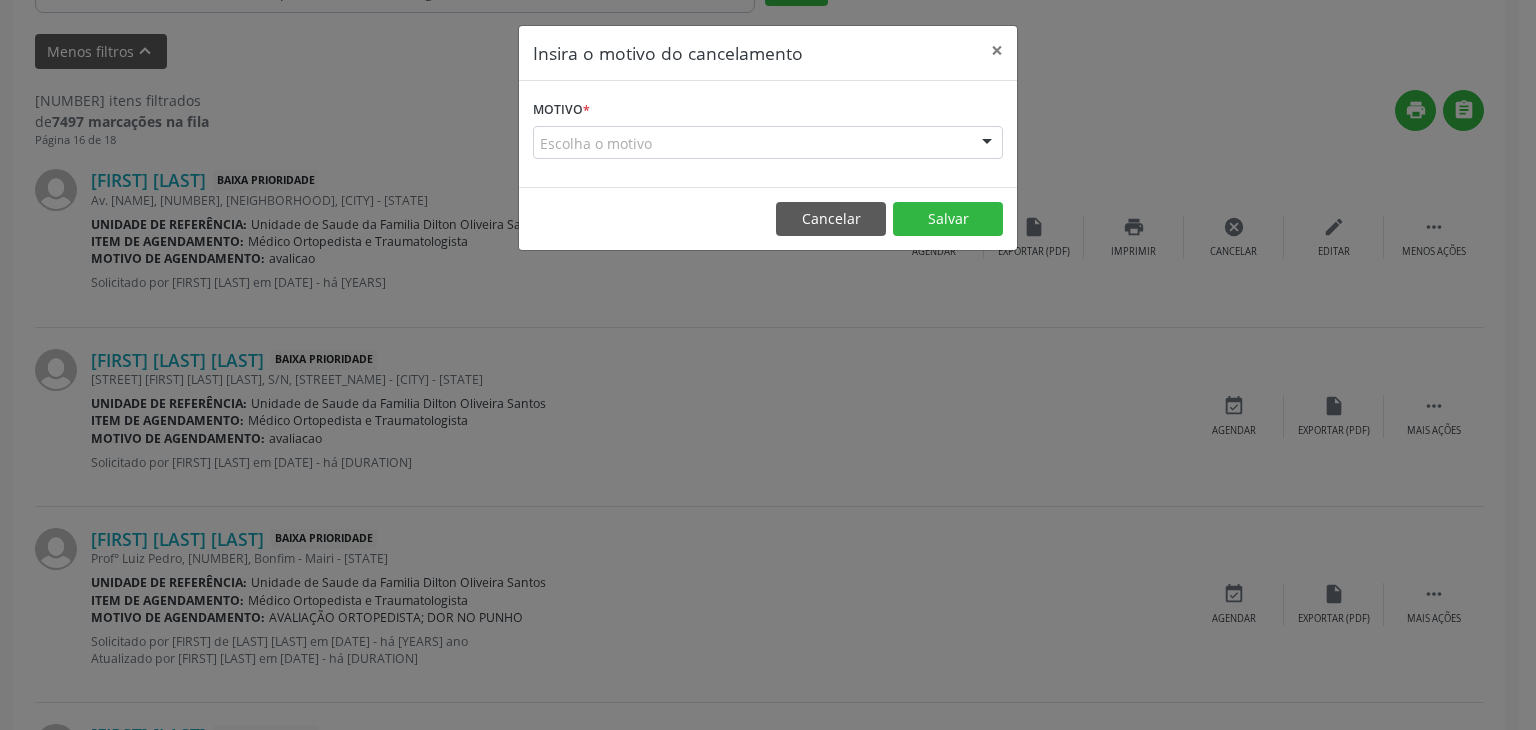 click on "Escolha o motivo" at bounding box center [768, 143] 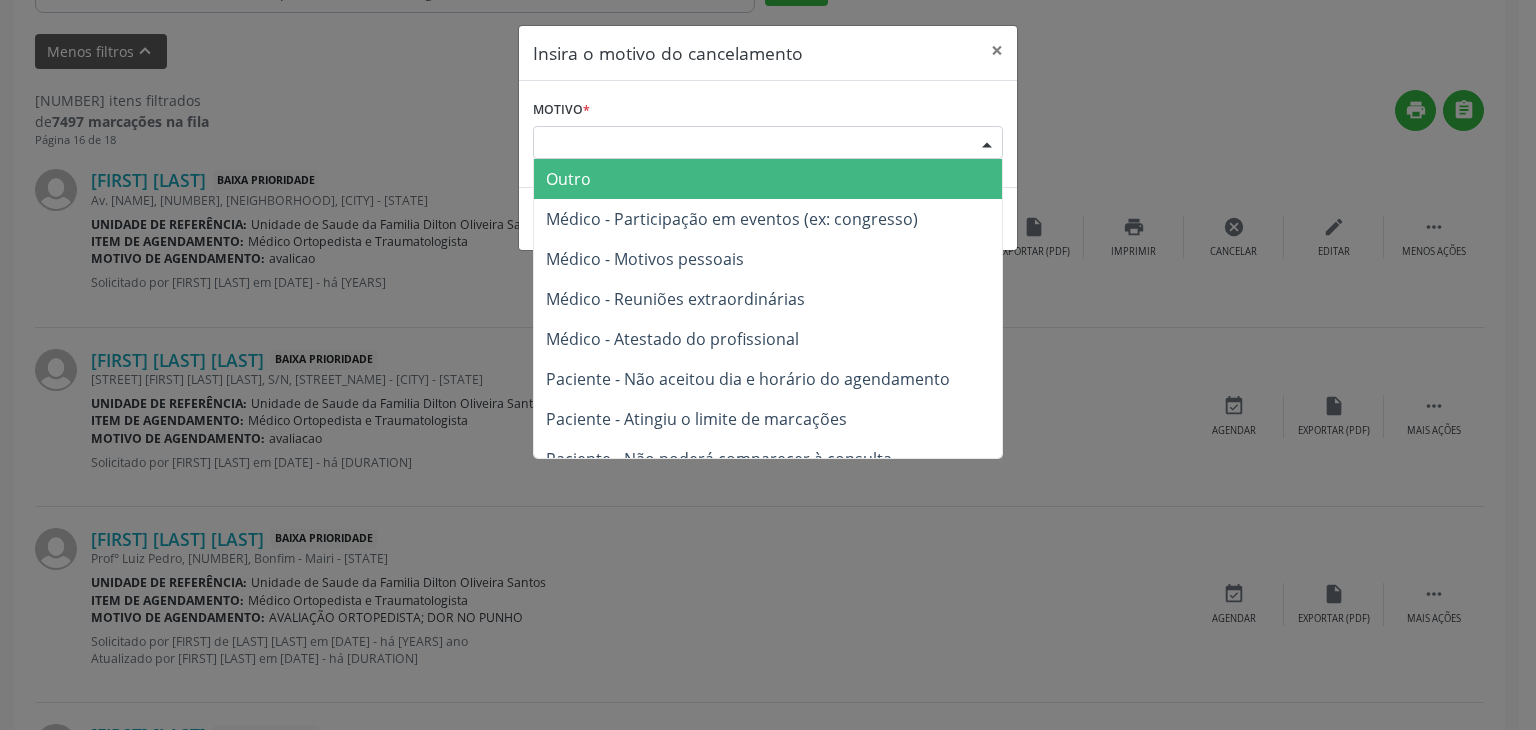 click on "Outro" at bounding box center (768, 179) 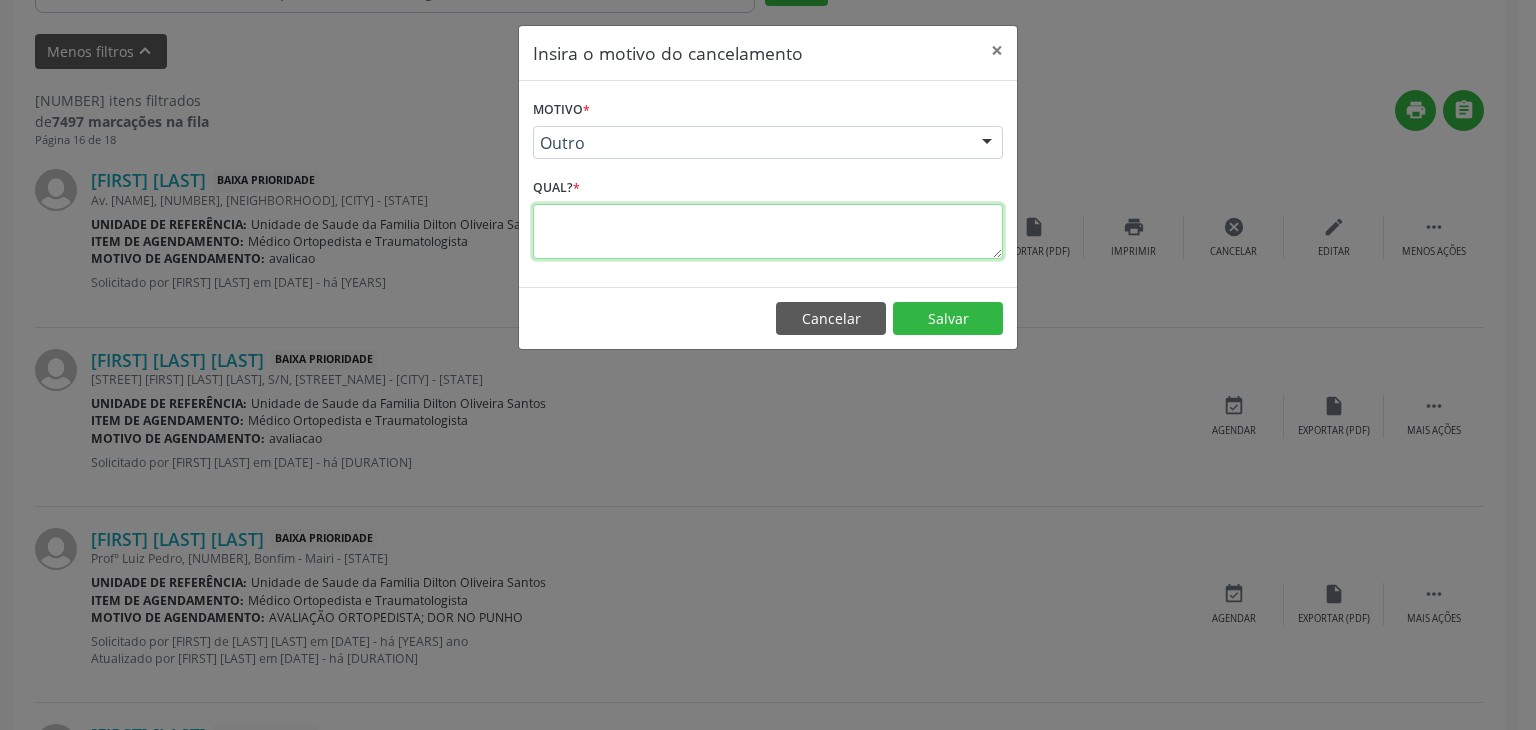 click at bounding box center [768, 231] 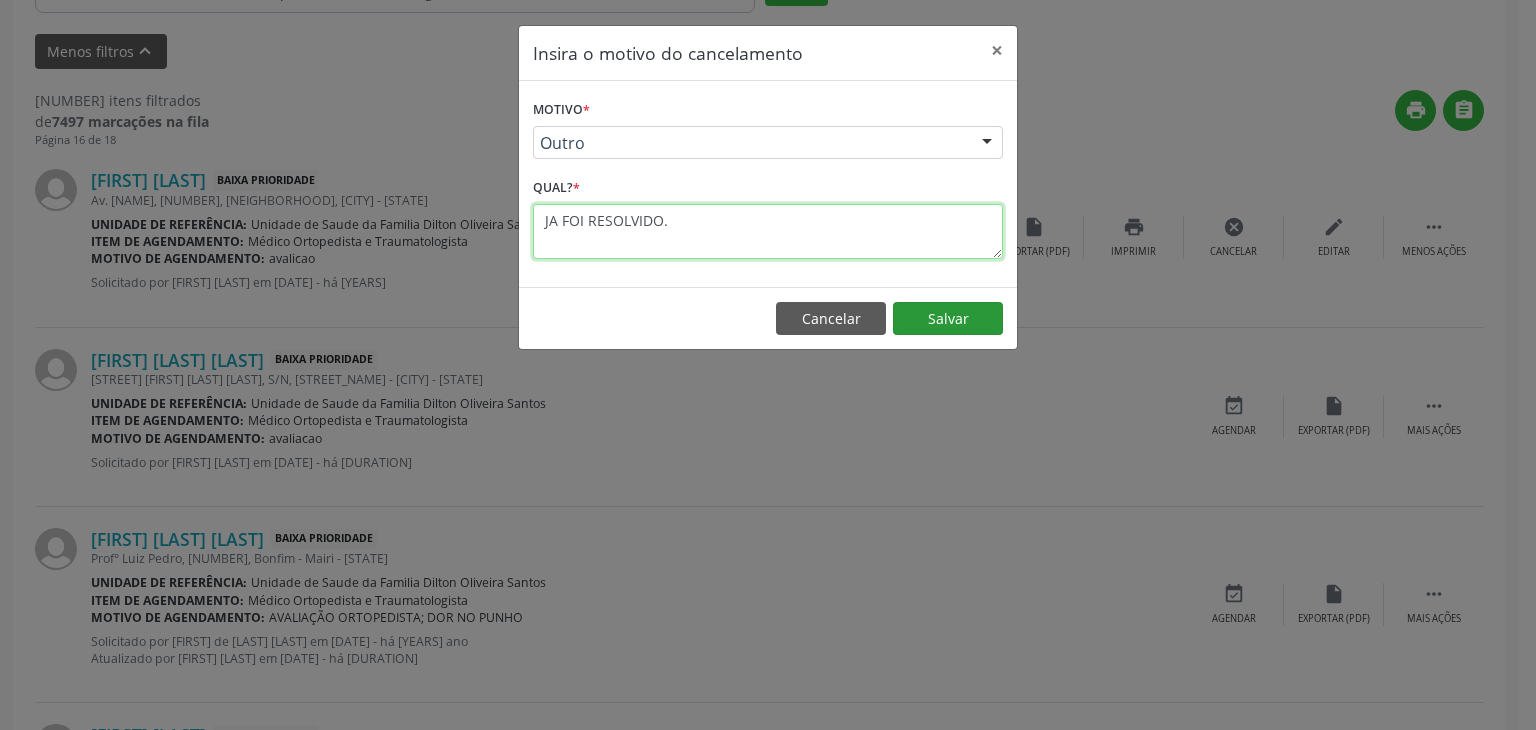type on "JA FOI RESOLVIDO." 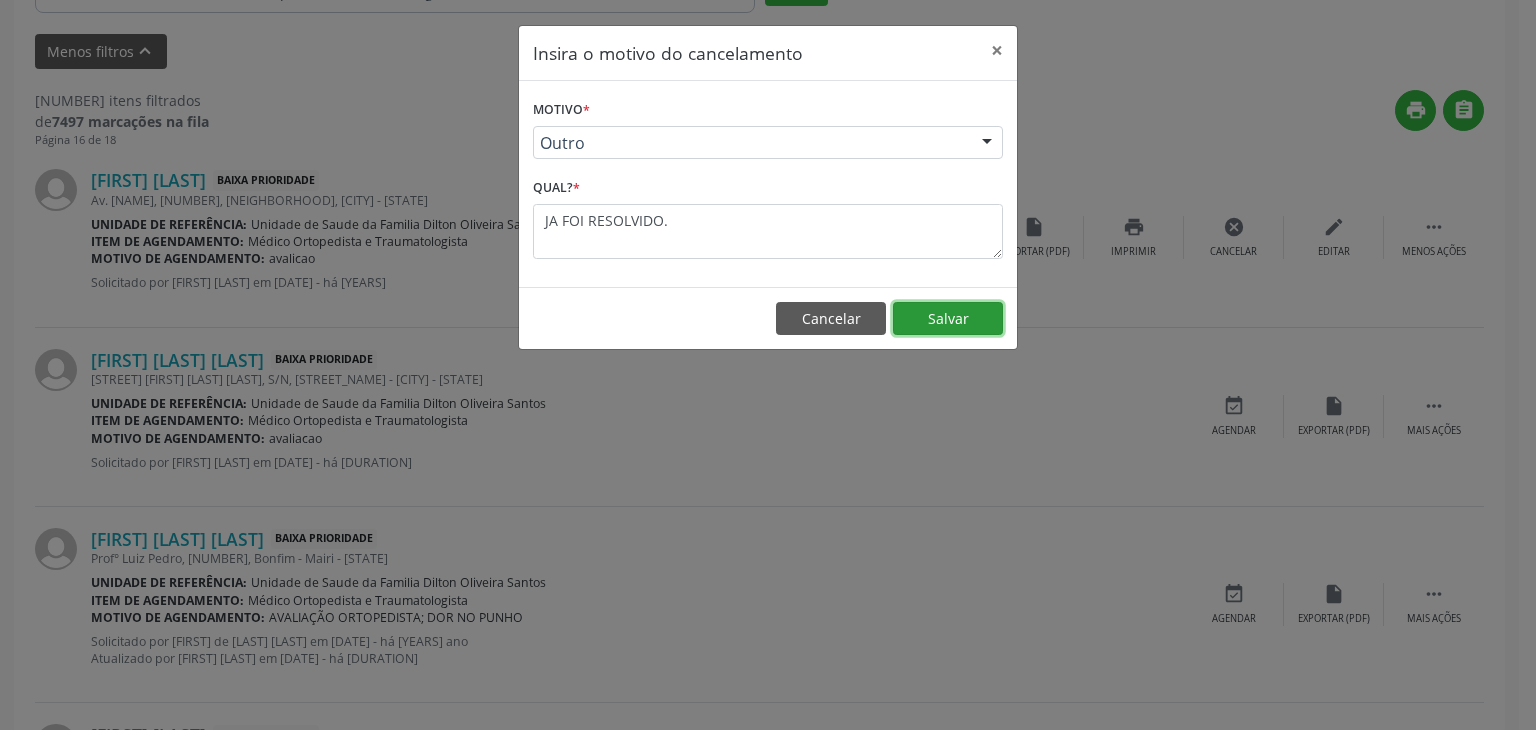 click on "Salvar" at bounding box center [948, 319] 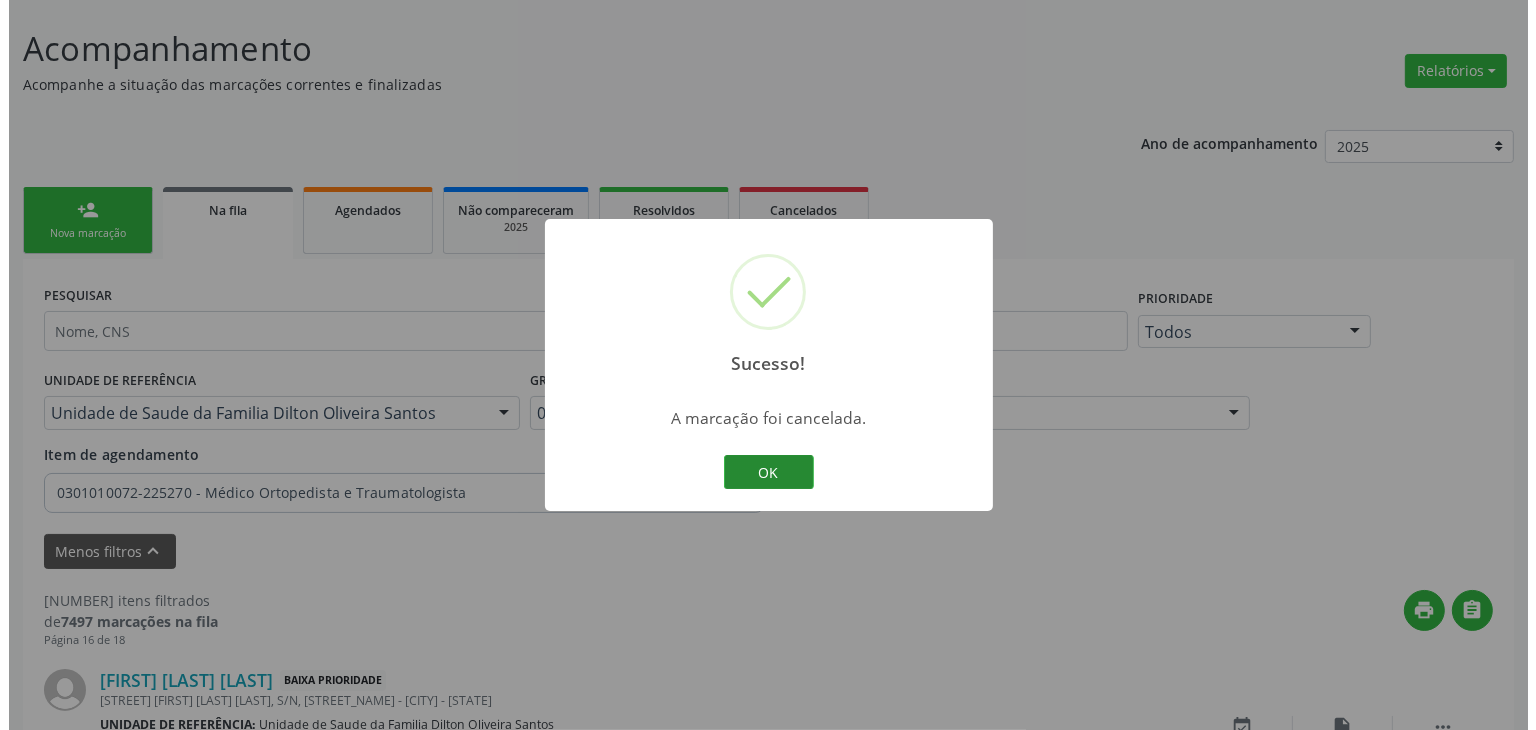 scroll, scrollTop: 612, scrollLeft: 0, axis: vertical 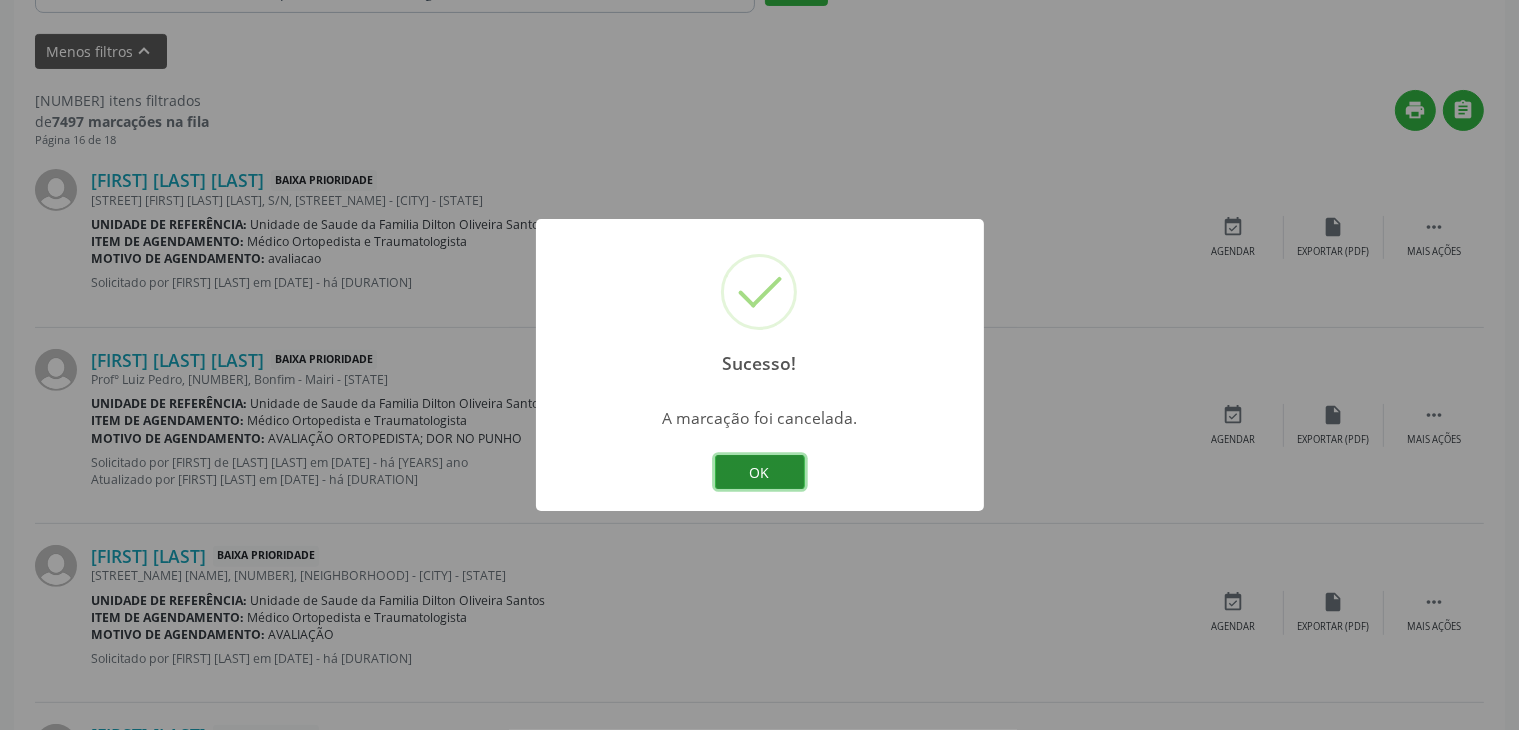 click on "OK" at bounding box center [760, 472] 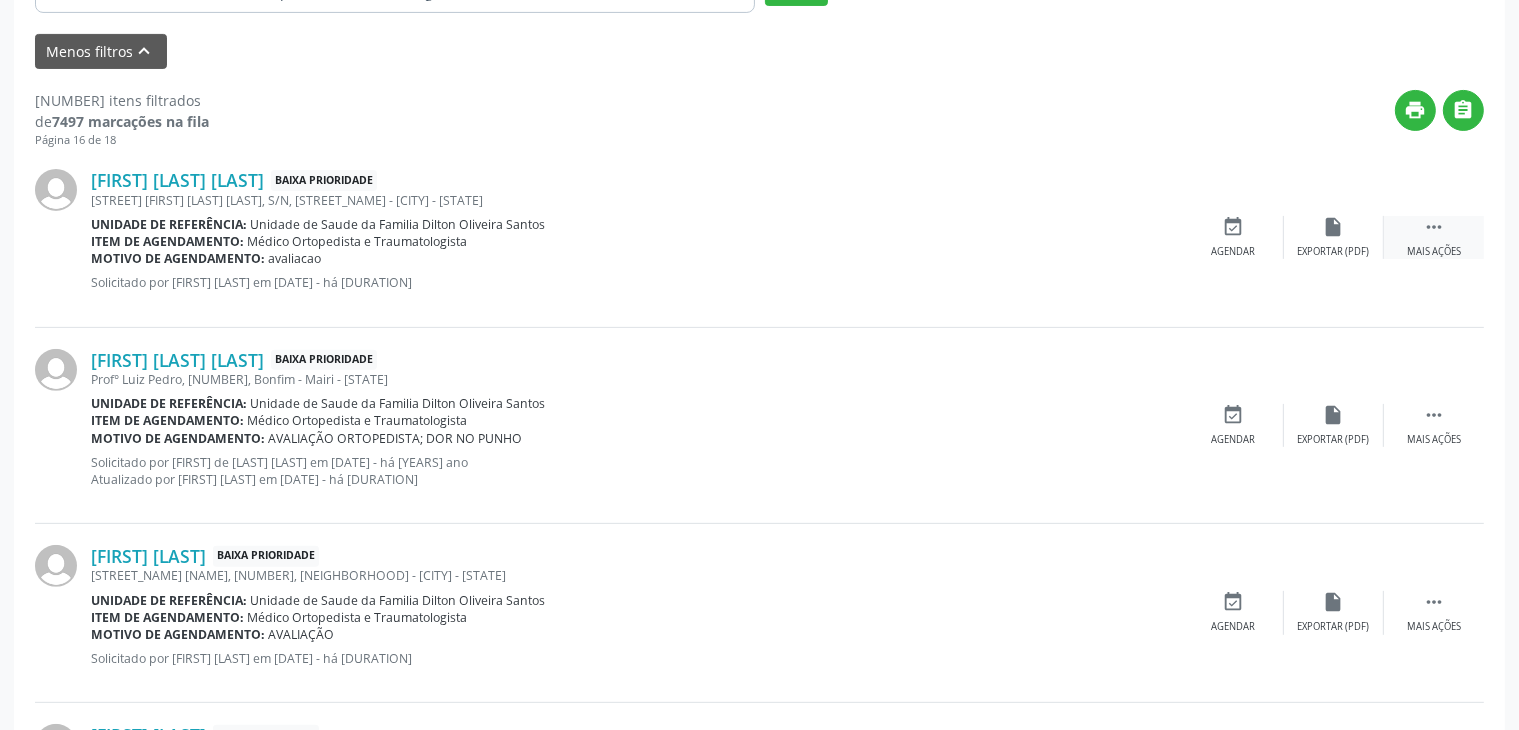click on "
Mais ações" at bounding box center (1434, 237) 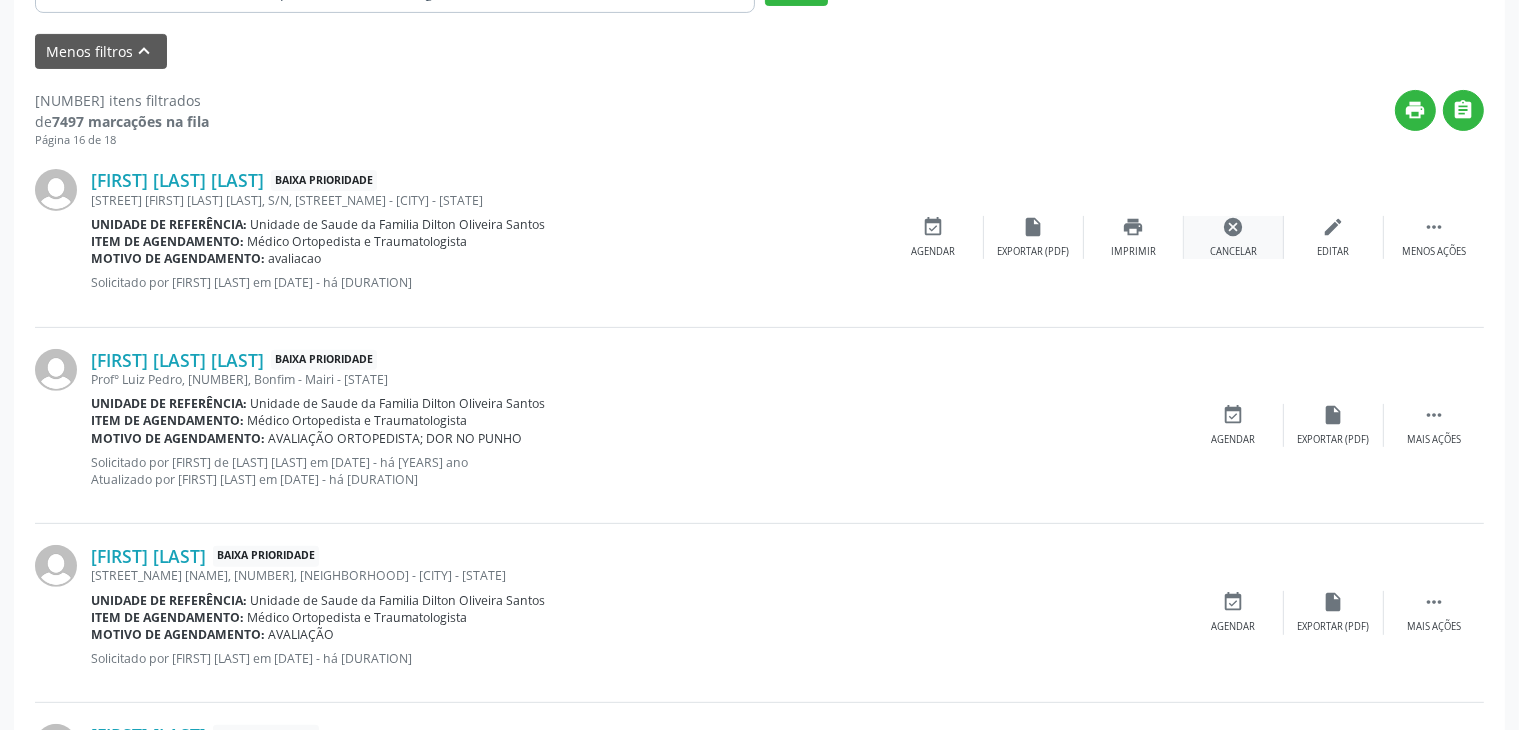 click on "cancel
Cancelar" at bounding box center [1234, 237] 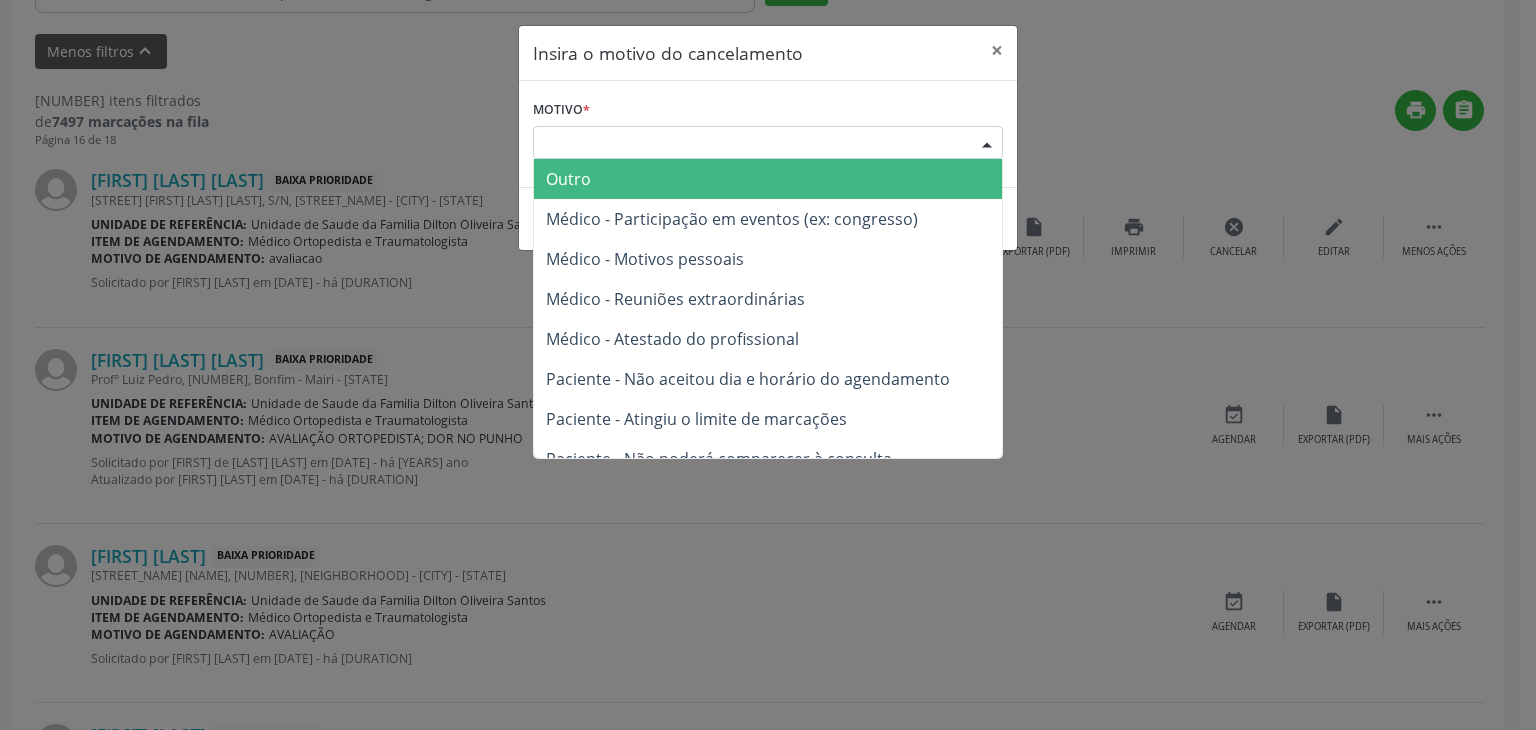click on "Escolha o motivo" at bounding box center (768, 143) 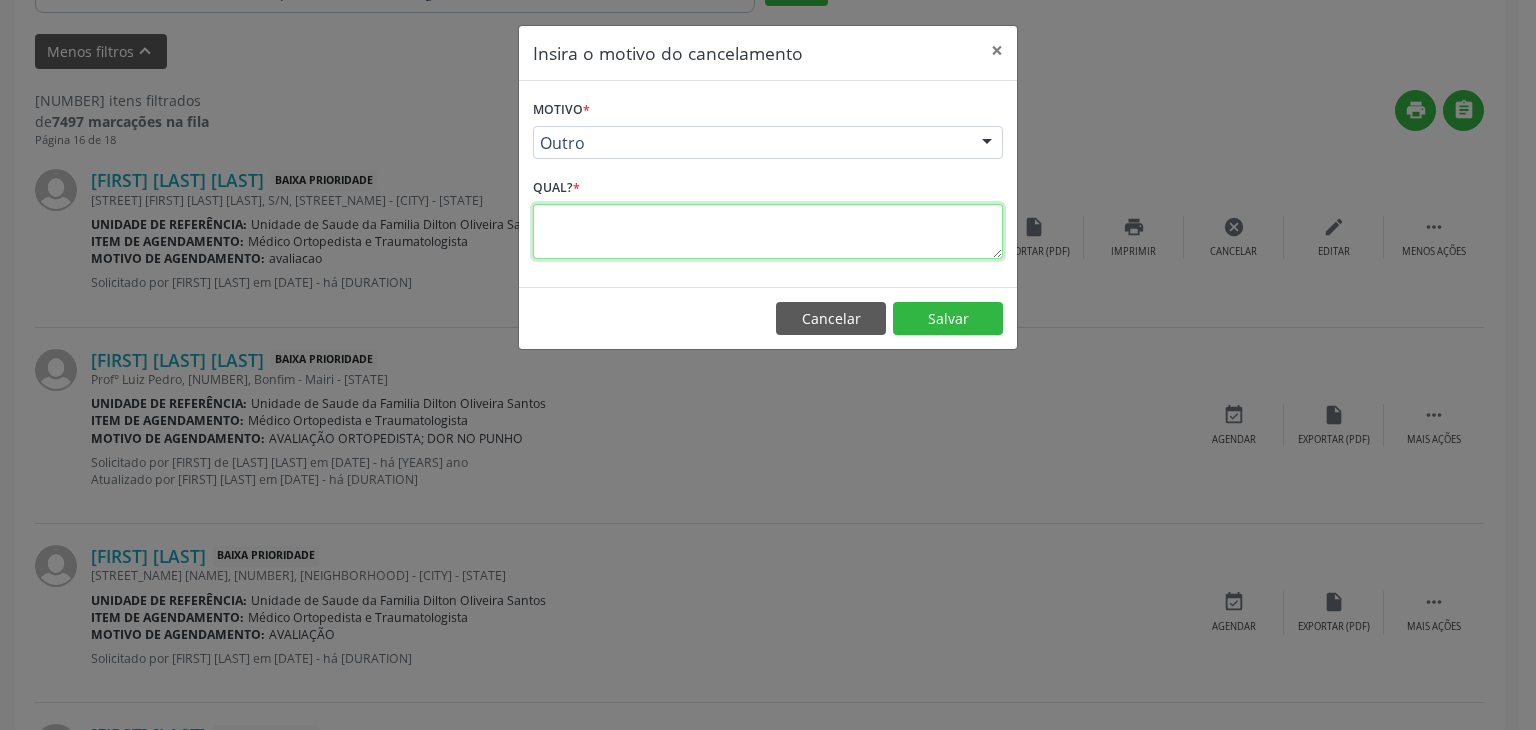 click at bounding box center [768, 231] 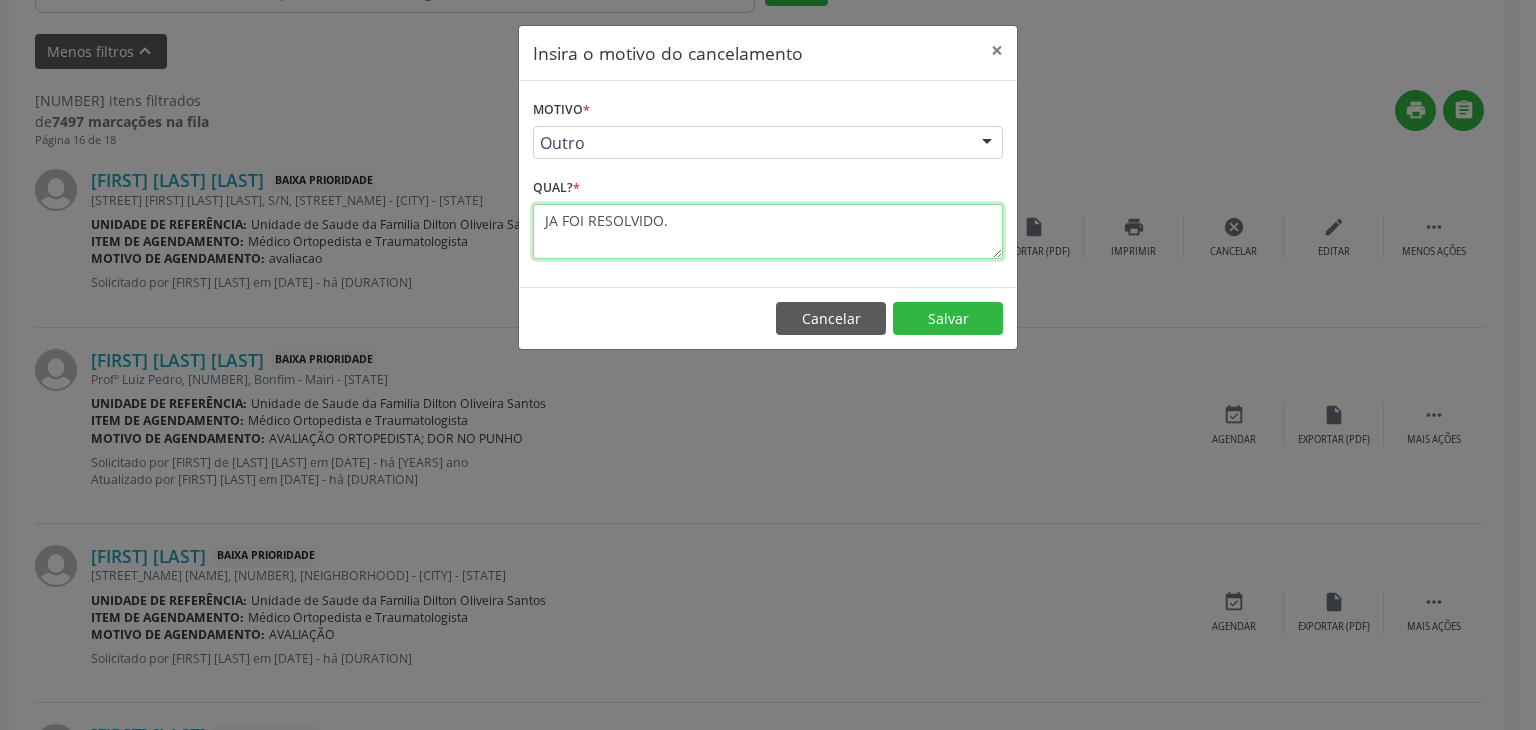 type on "JA FOI RESOLVIDO." 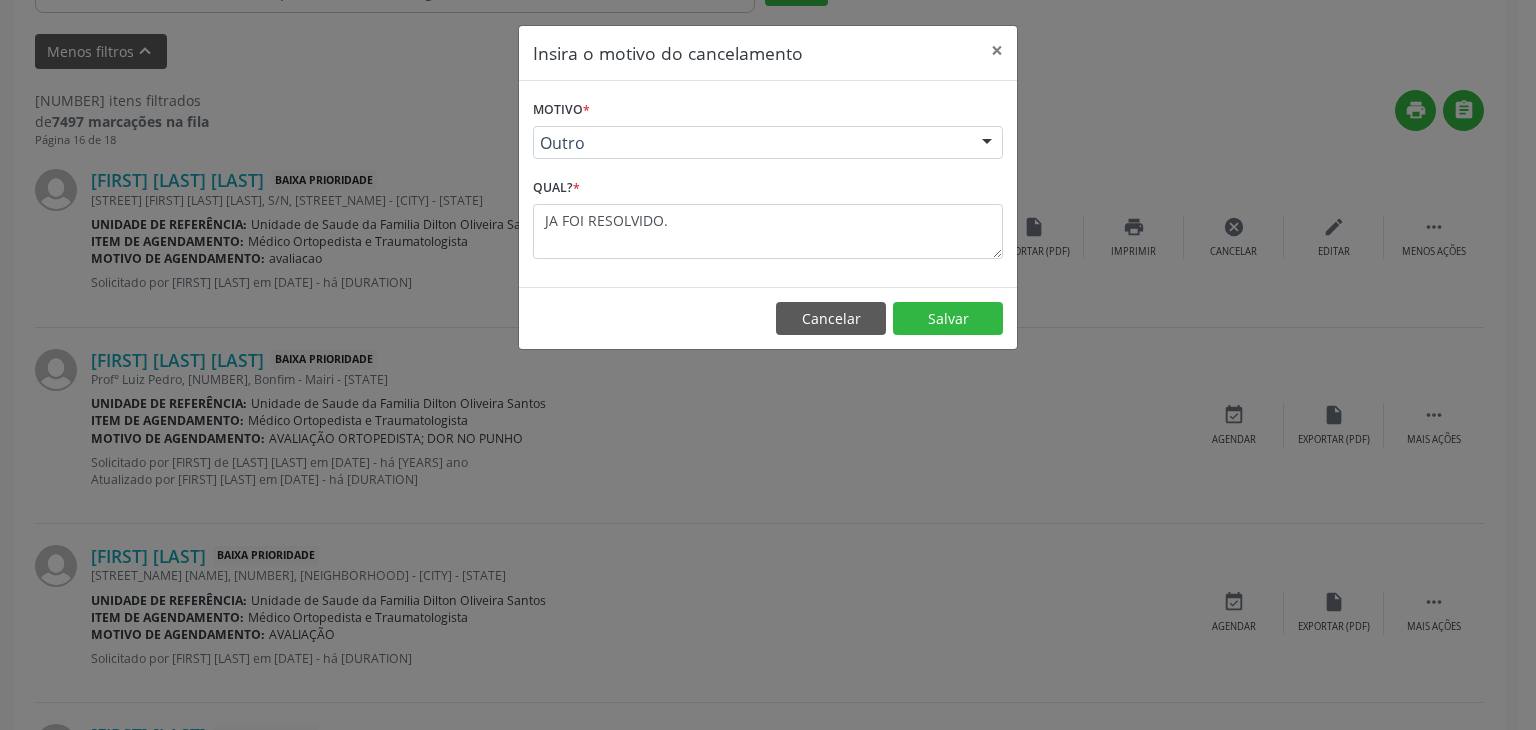 click on "Cancelar Salvar" at bounding box center (768, 318) 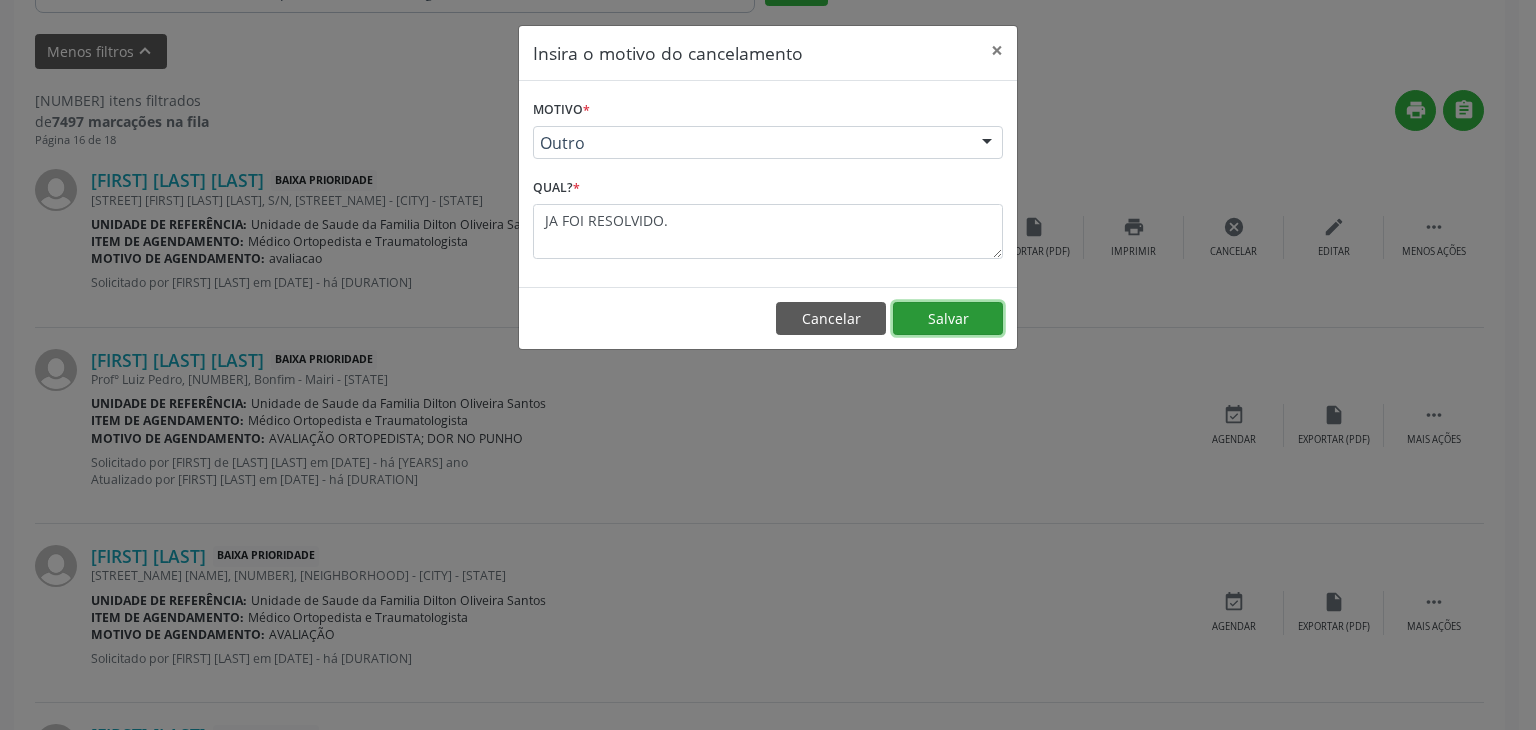 click on "Salvar" at bounding box center (948, 319) 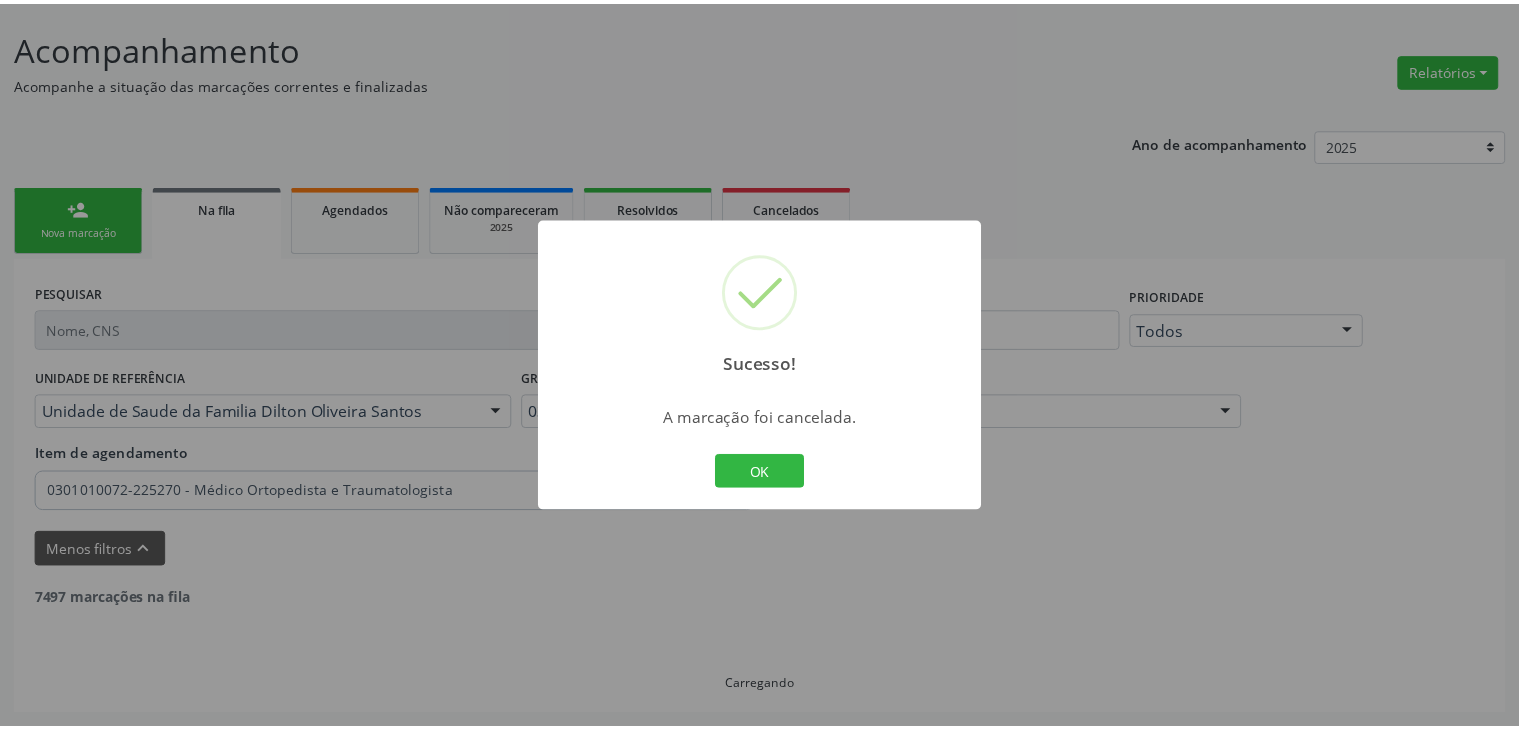 scroll, scrollTop: 112, scrollLeft: 0, axis: vertical 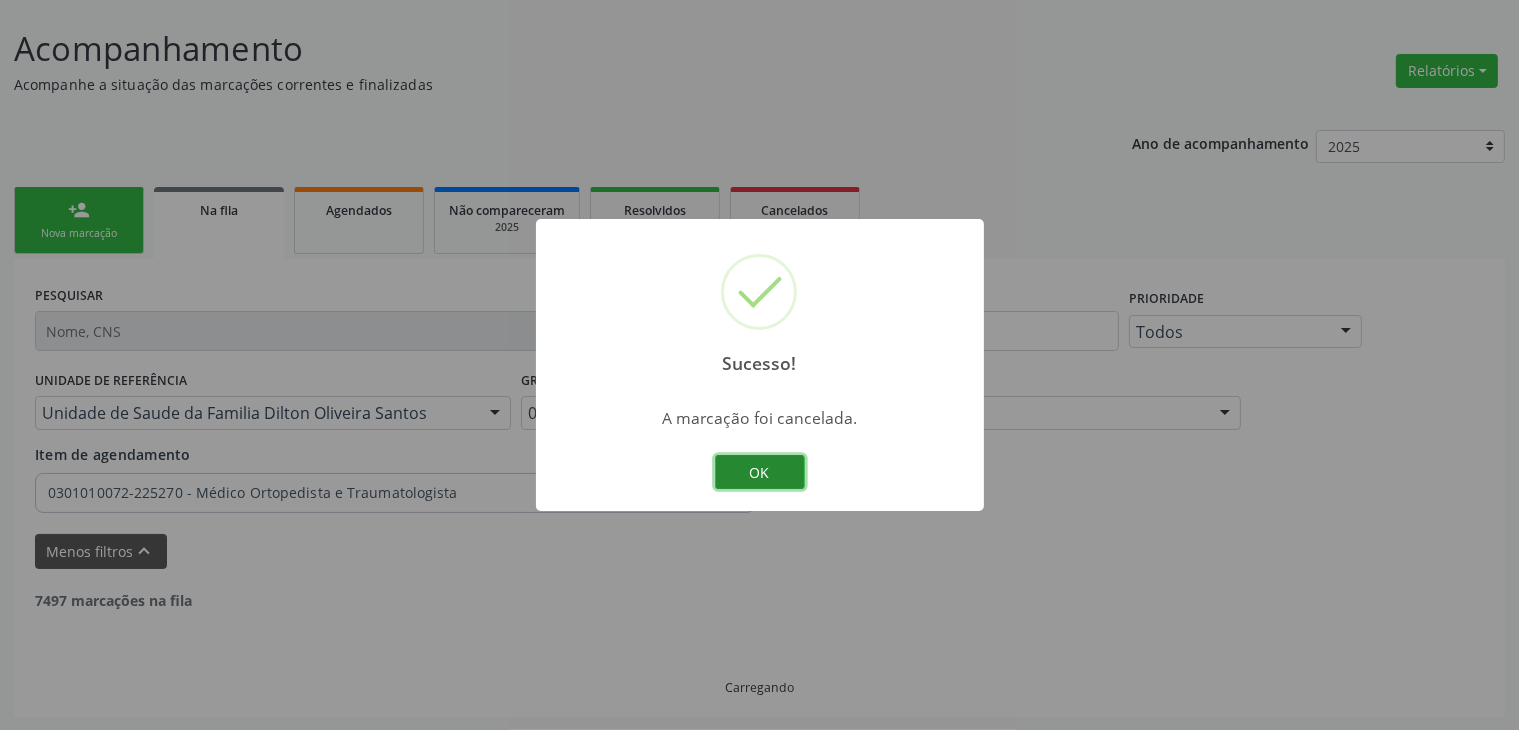 click on "OK" at bounding box center (760, 472) 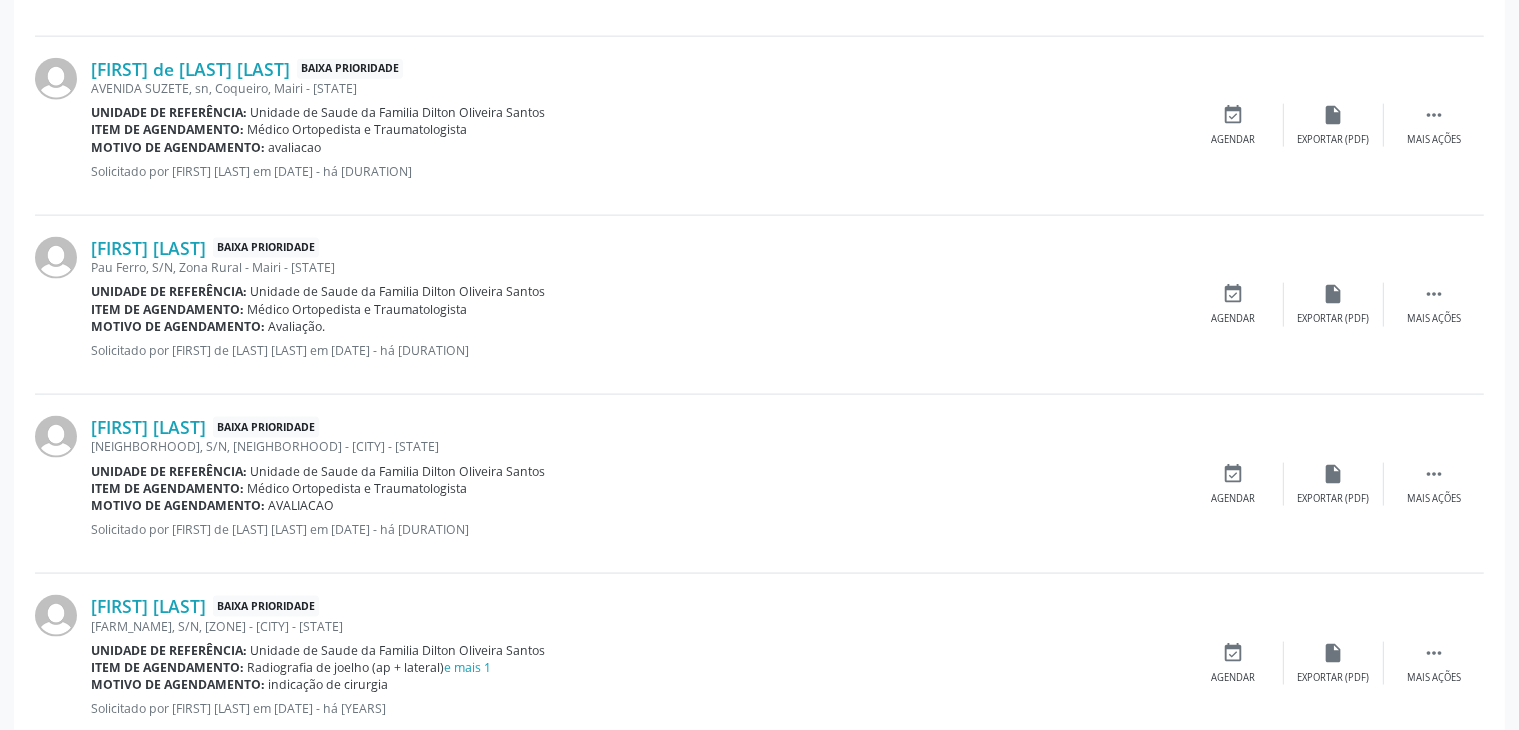scroll, scrollTop: 2822, scrollLeft: 0, axis: vertical 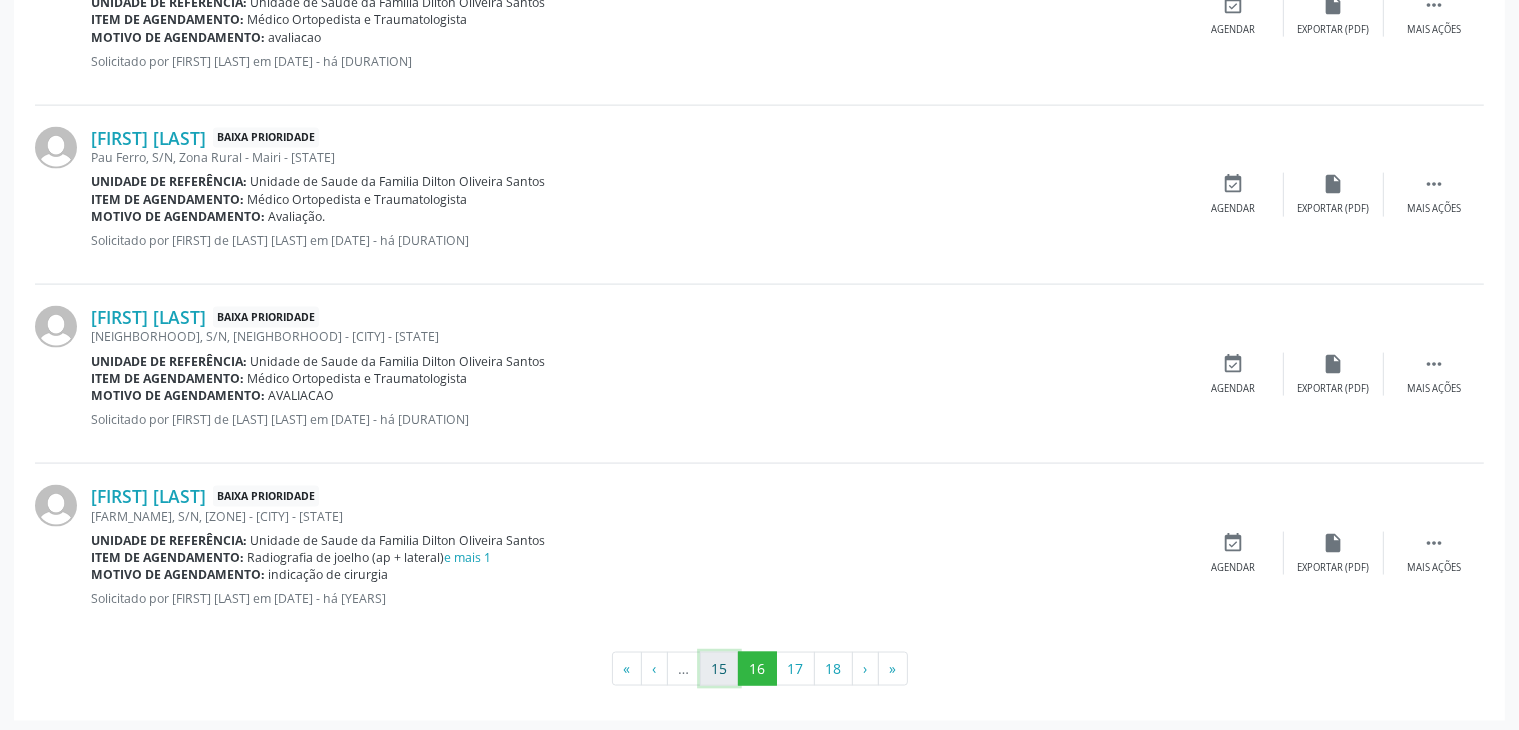click on "15" at bounding box center [719, 669] 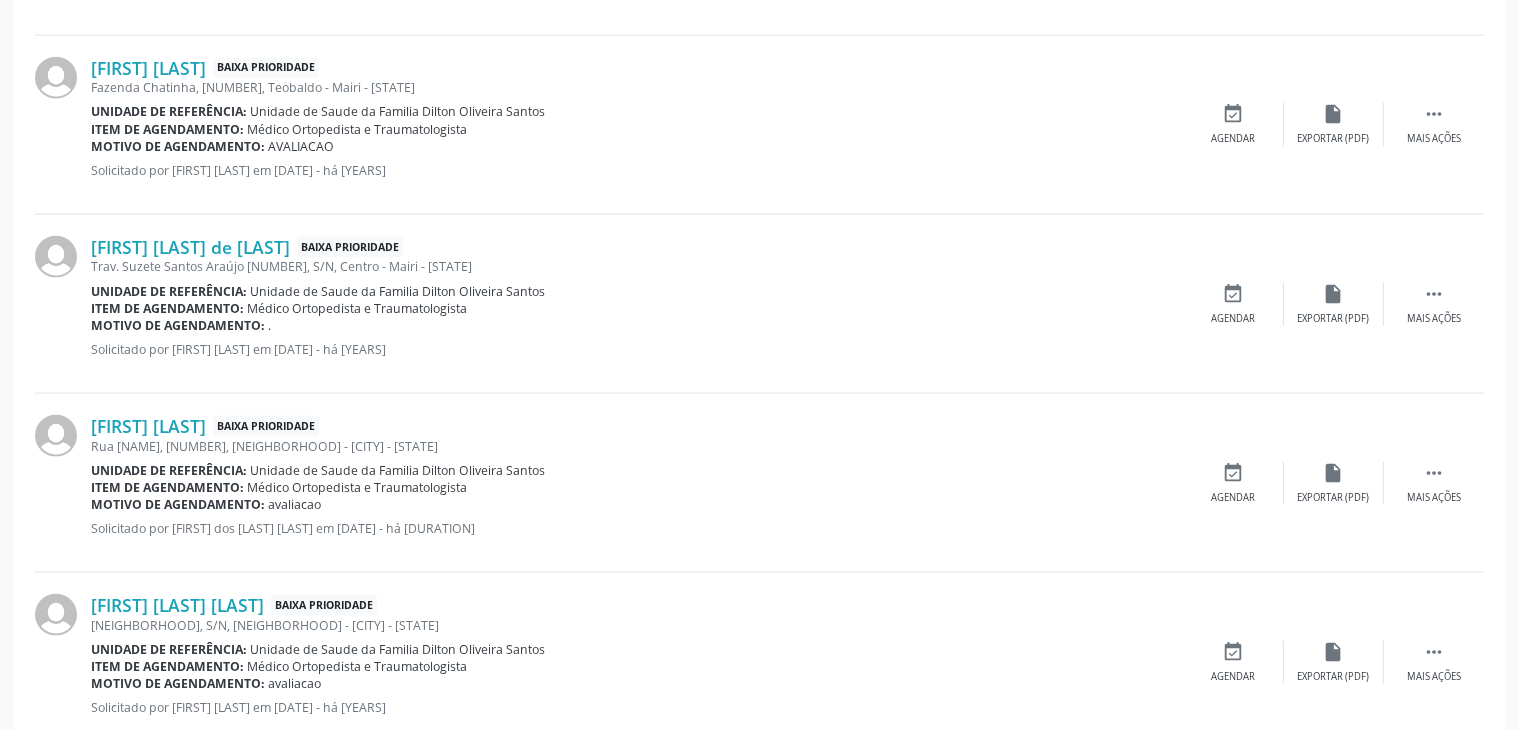 scroll, scrollTop: 2839, scrollLeft: 0, axis: vertical 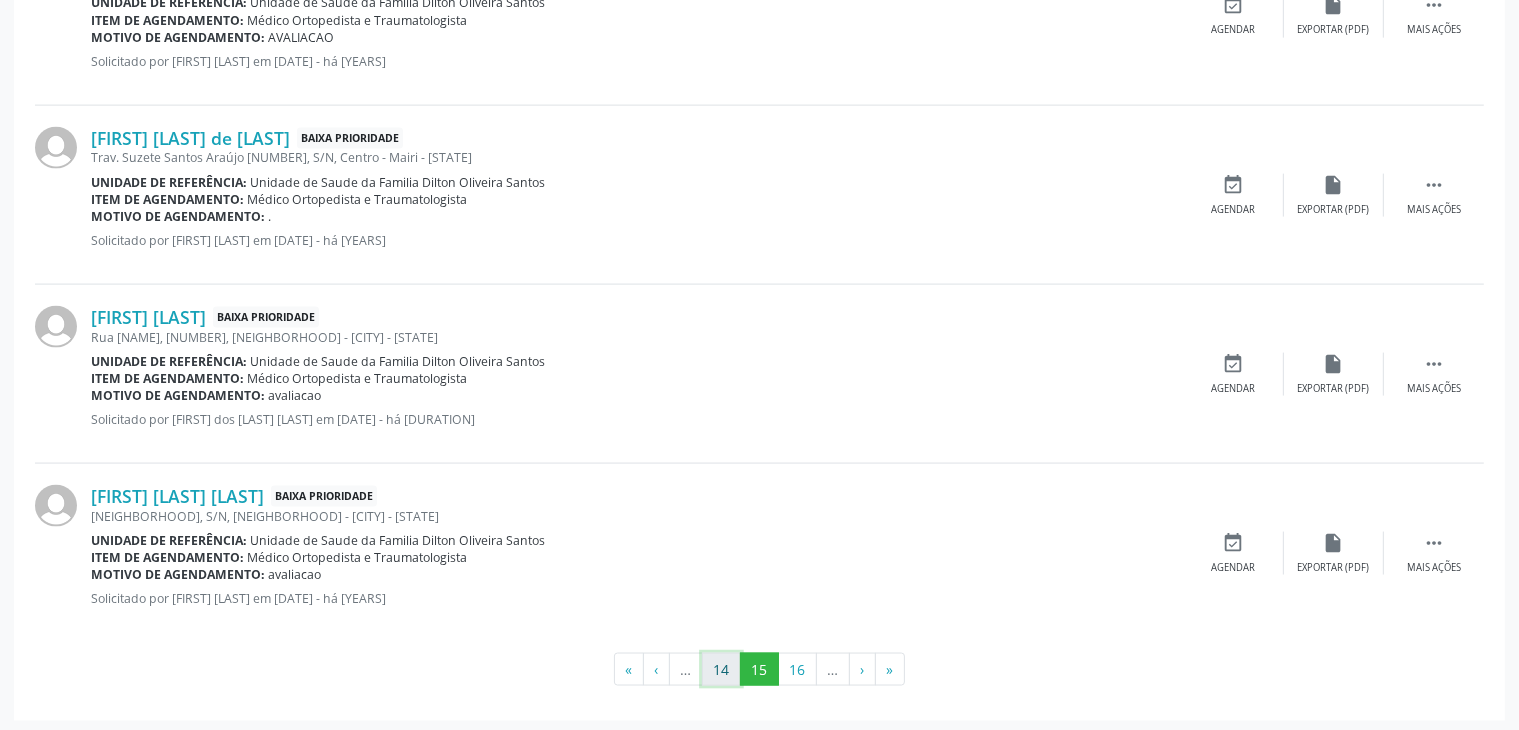 click on "14" at bounding box center [721, 670] 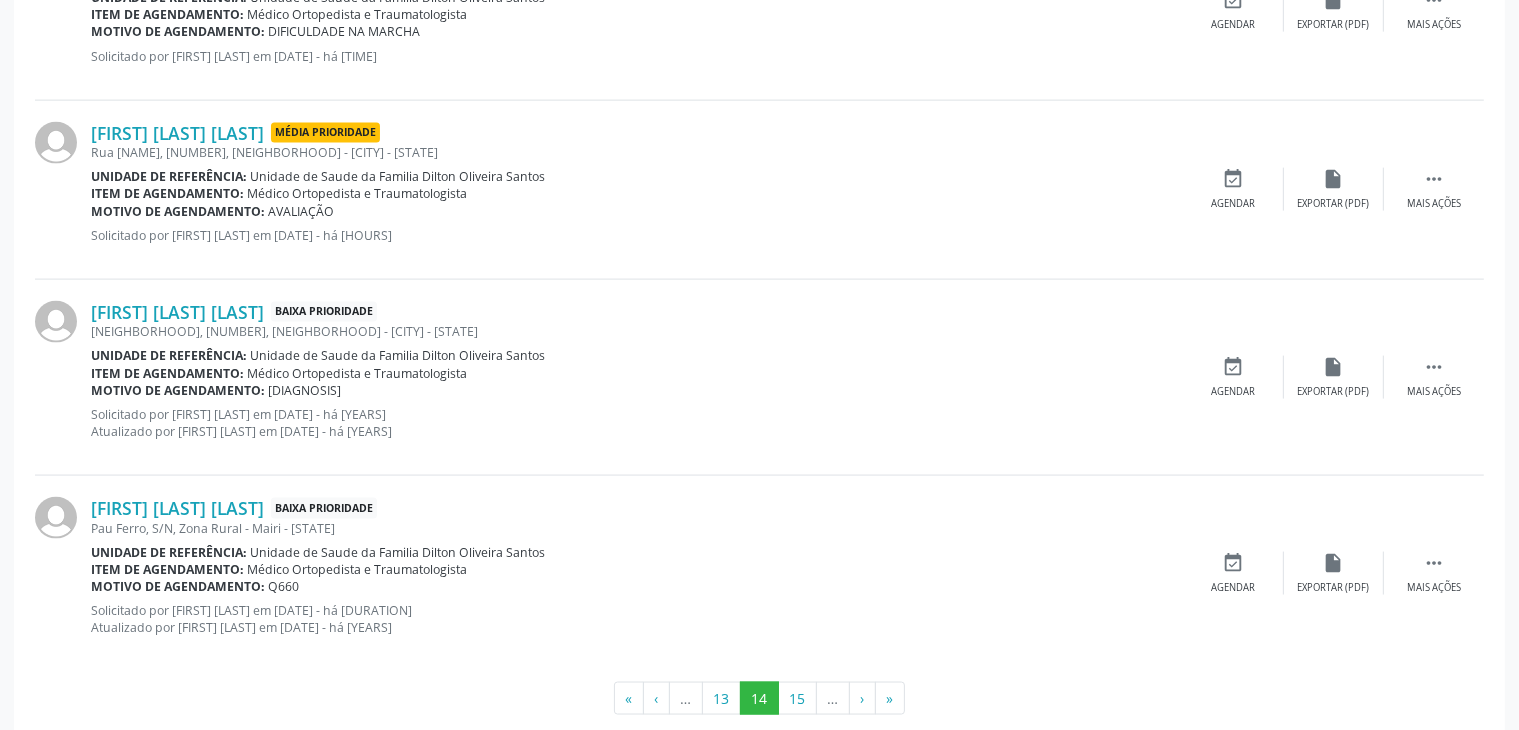 scroll, scrollTop: 2839, scrollLeft: 0, axis: vertical 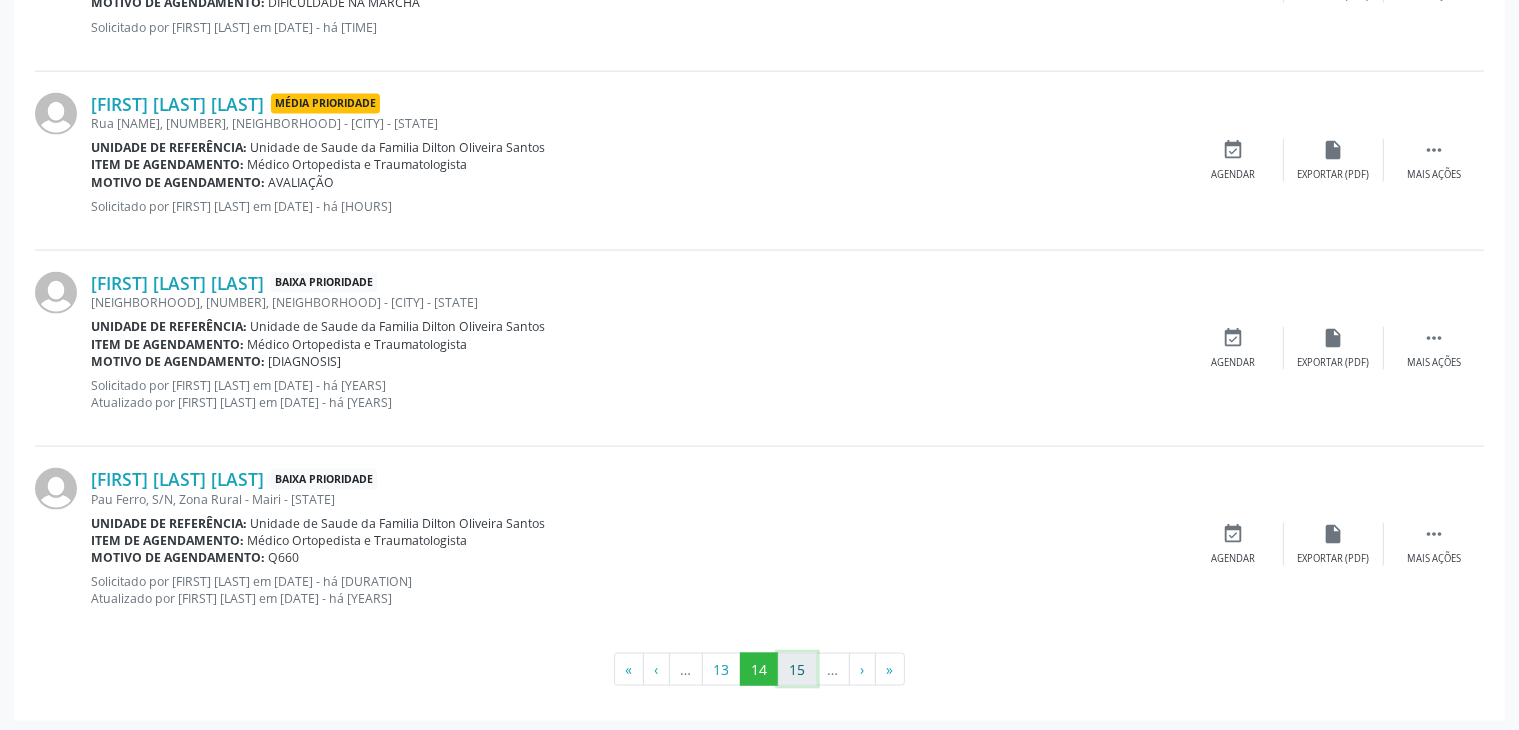 click on "15" at bounding box center [797, 670] 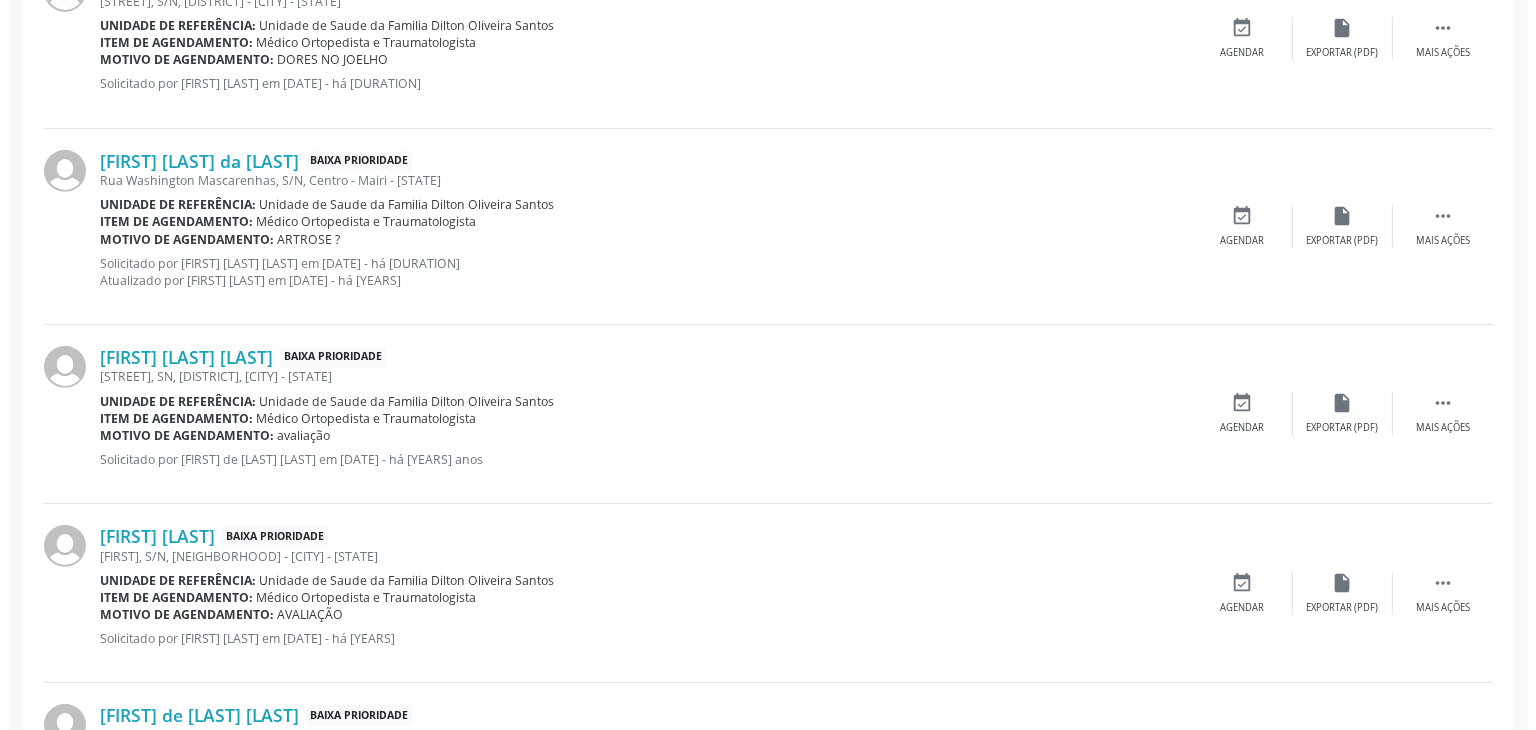 scroll, scrollTop: 822, scrollLeft: 0, axis: vertical 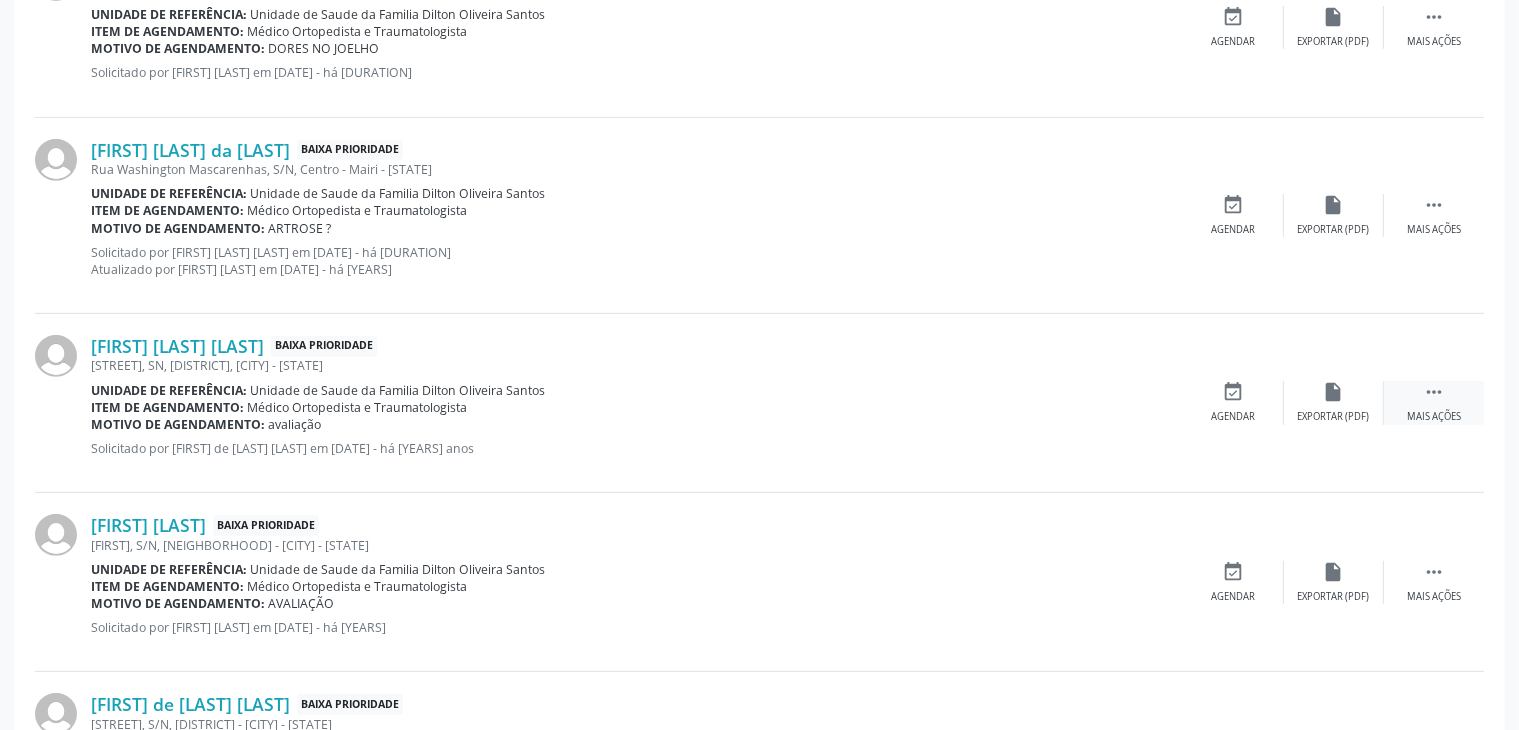 click on "Mais ações" at bounding box center [1434, 417] 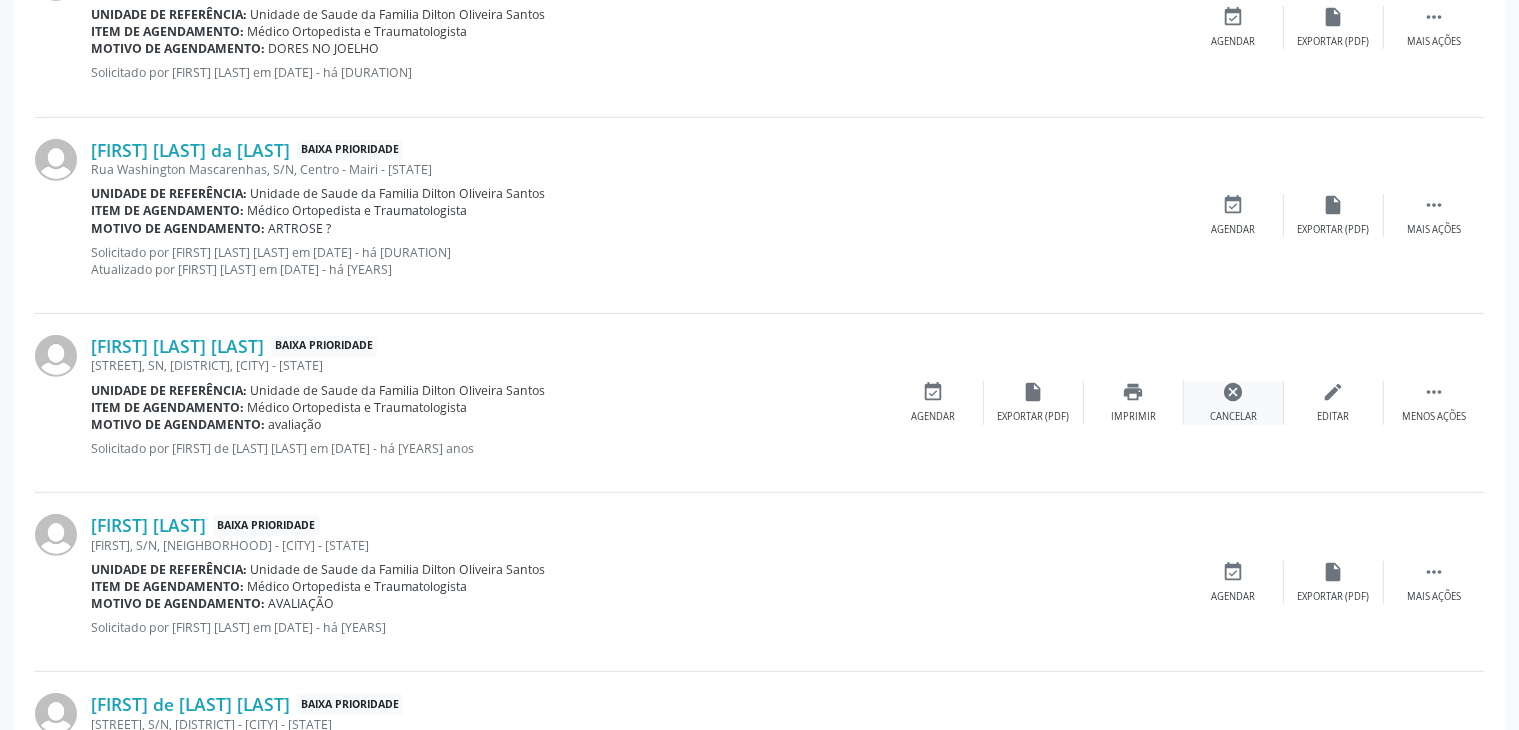 click on "cancel" at bounding box center (1234, 392) 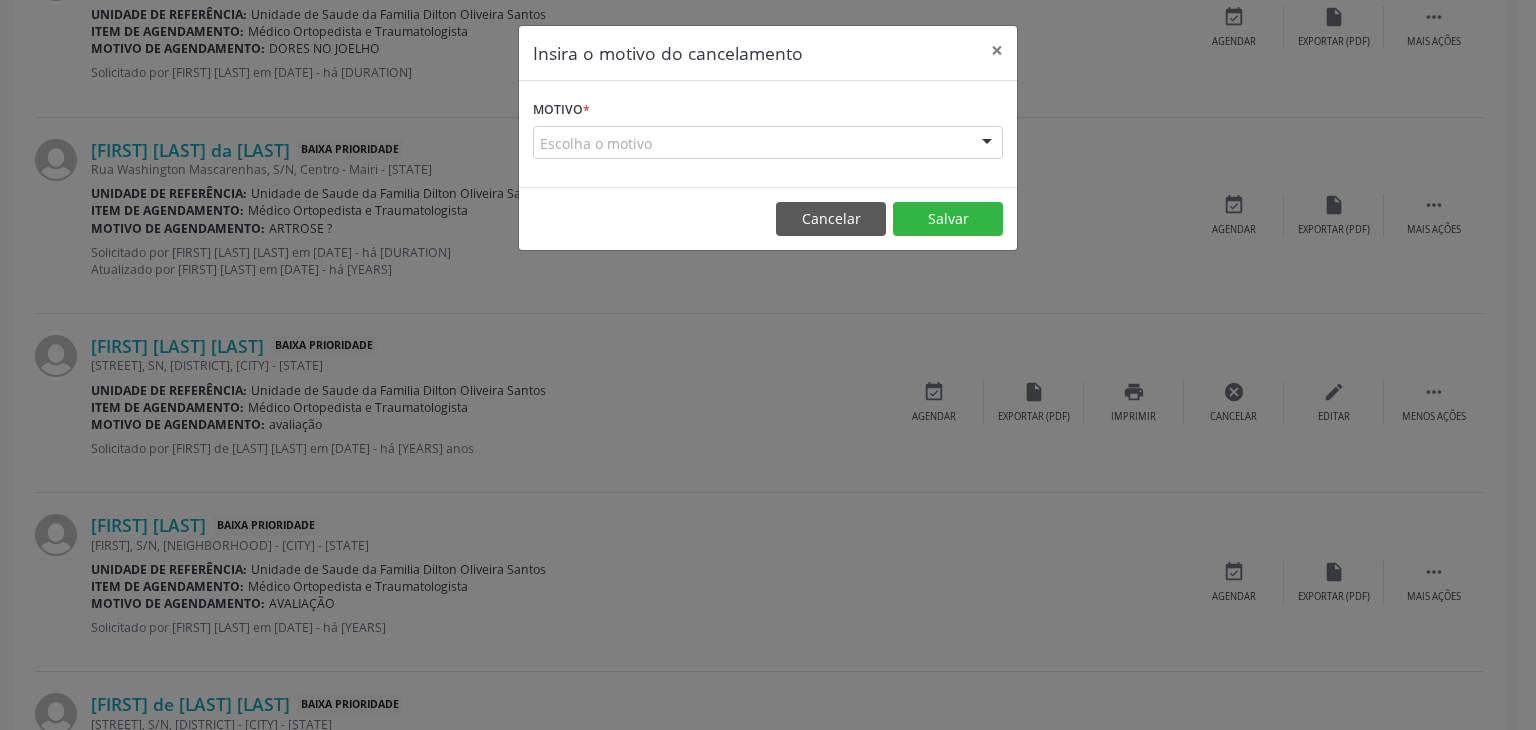 click on "Escolha o motivo" at bounding box center (768, 143) 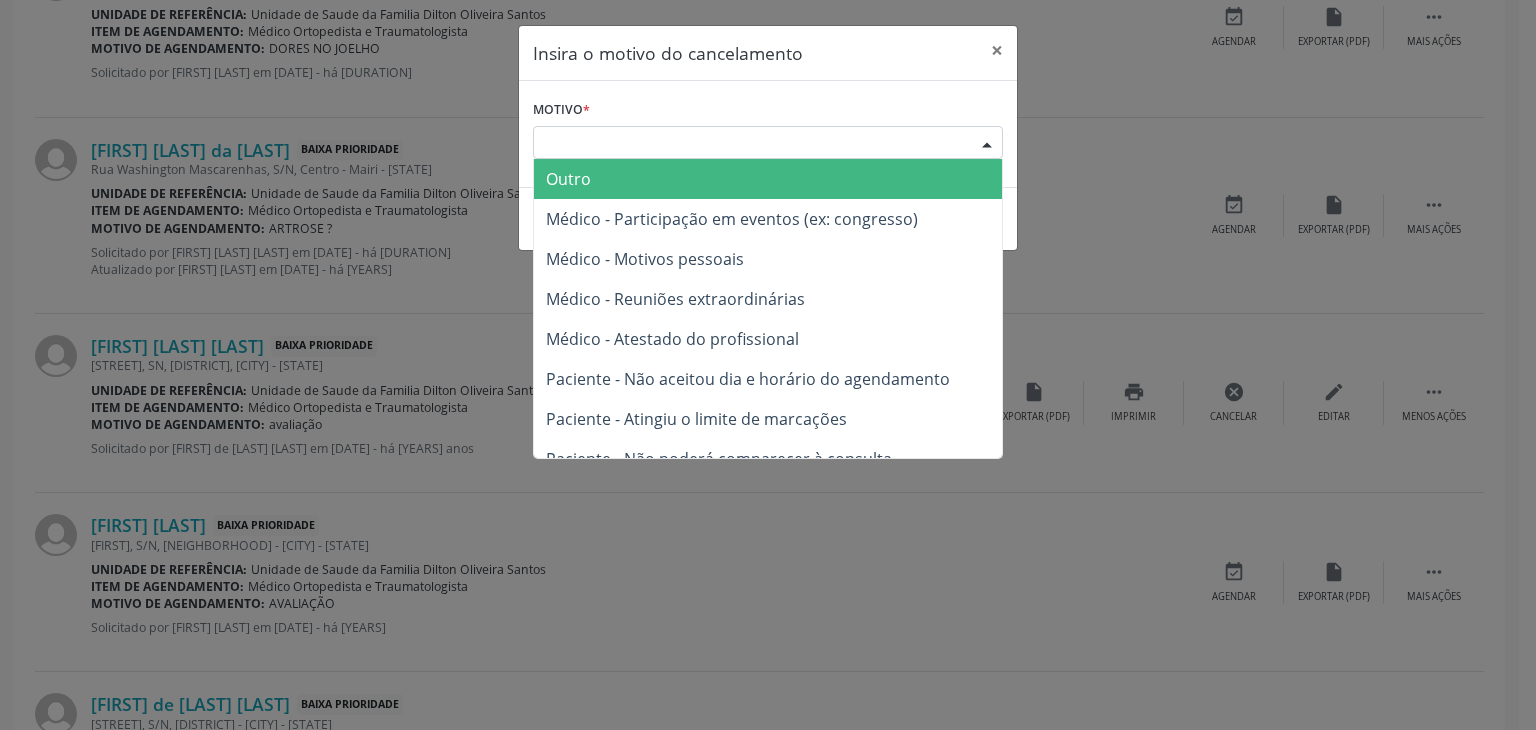 click on "Outro" at bounding box center (568, 179) 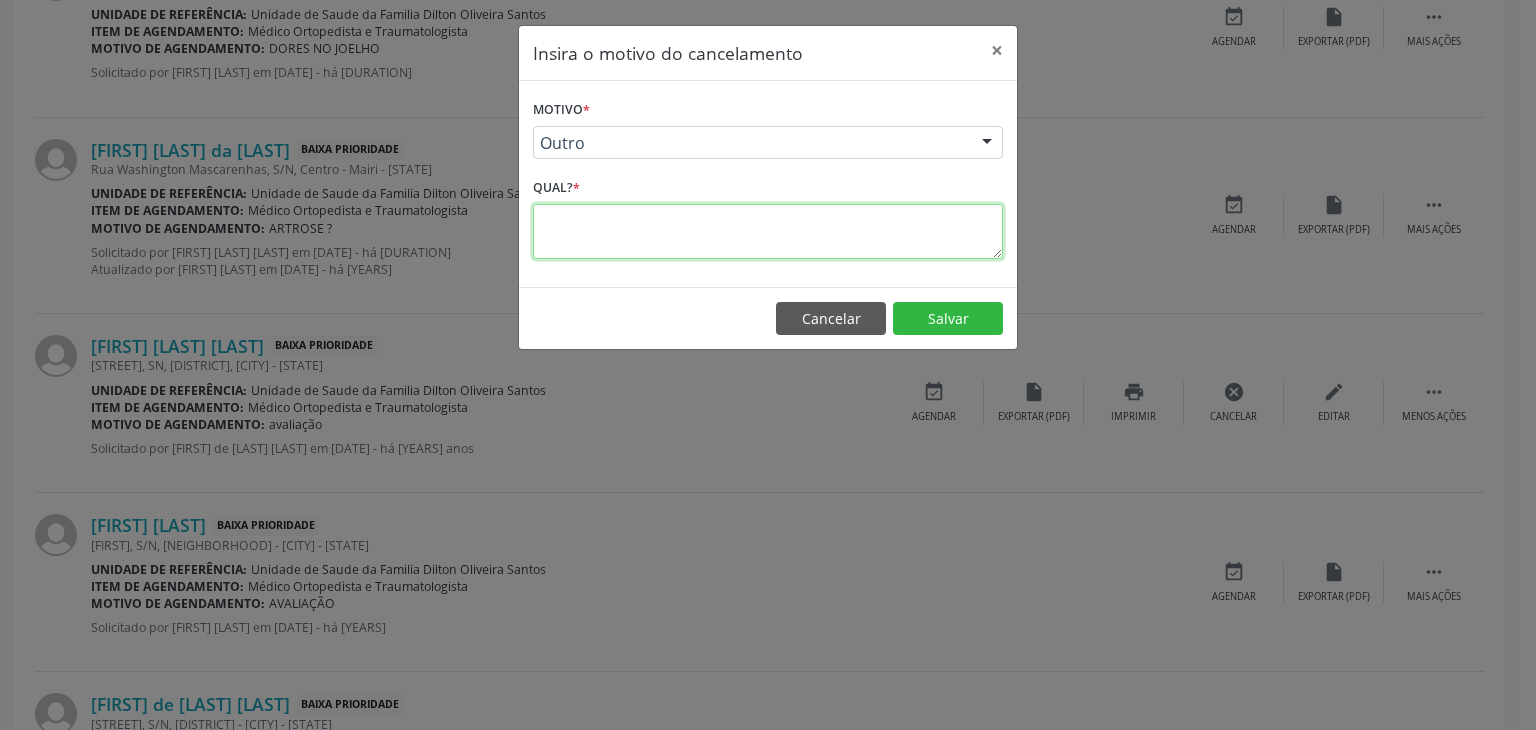 click at bounding box center (768, 231) 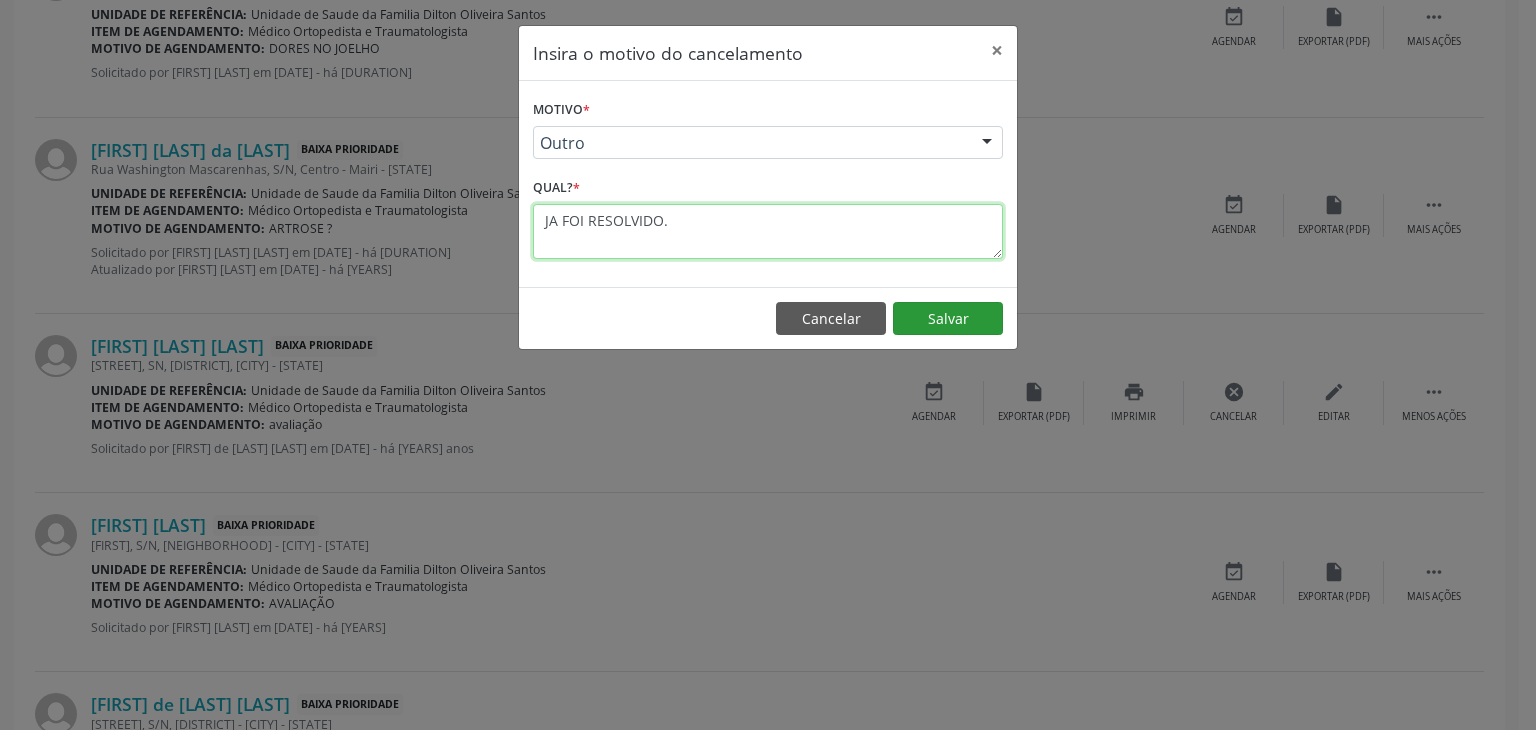 type on "JA FOI RESOLVIDO." 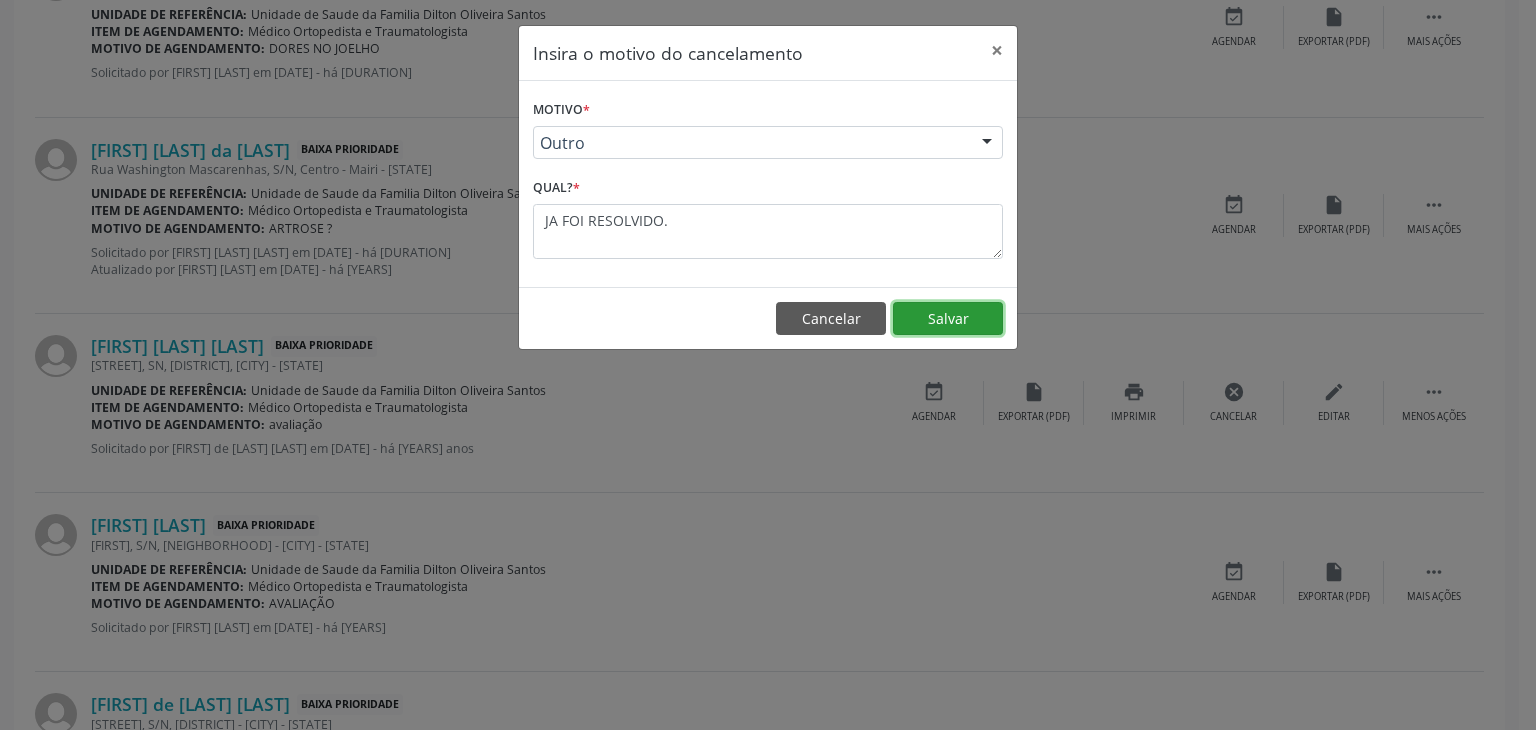click on "Salvar" at bounding box center [948, 319] 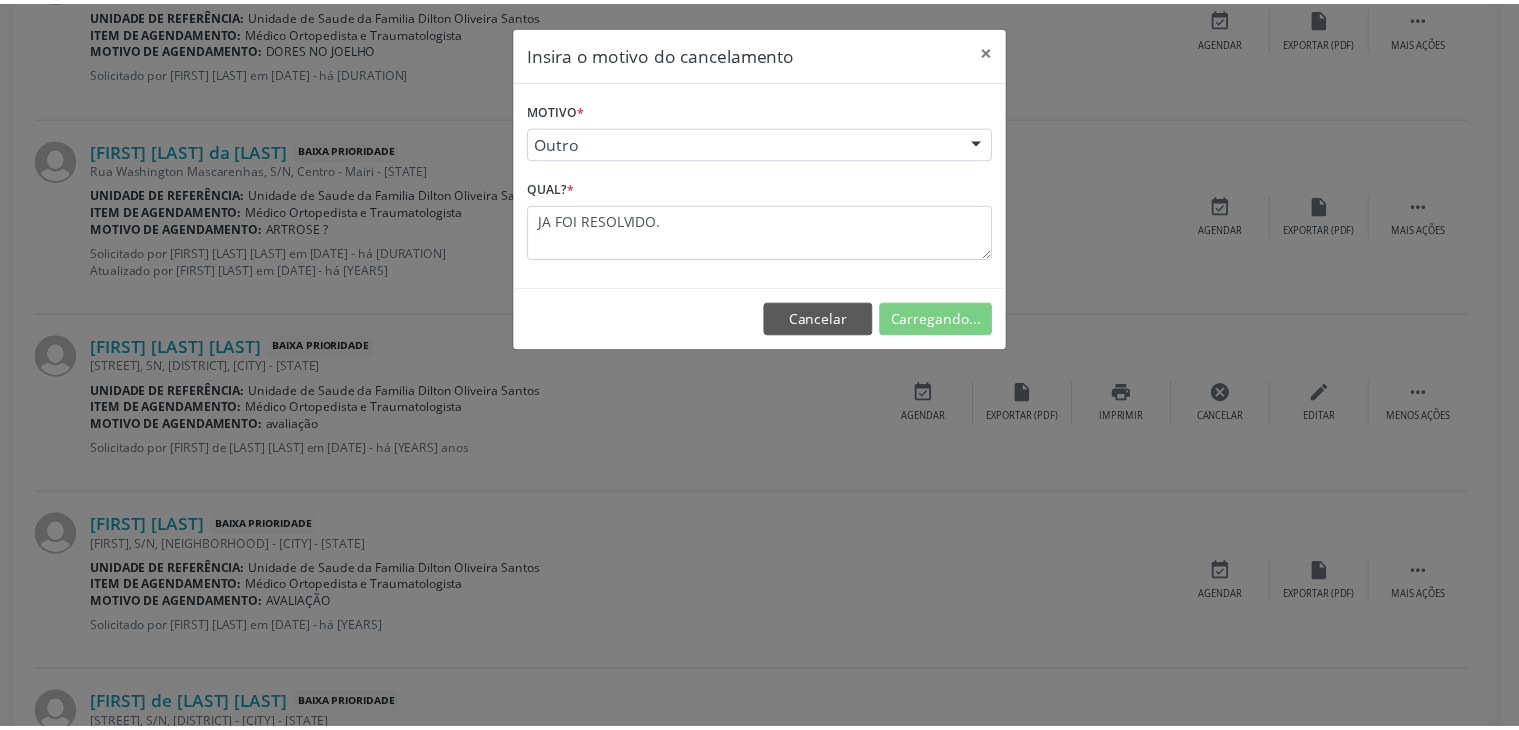 scroll, scrollTop: 112, scrollLeft: 0, axis: vertical 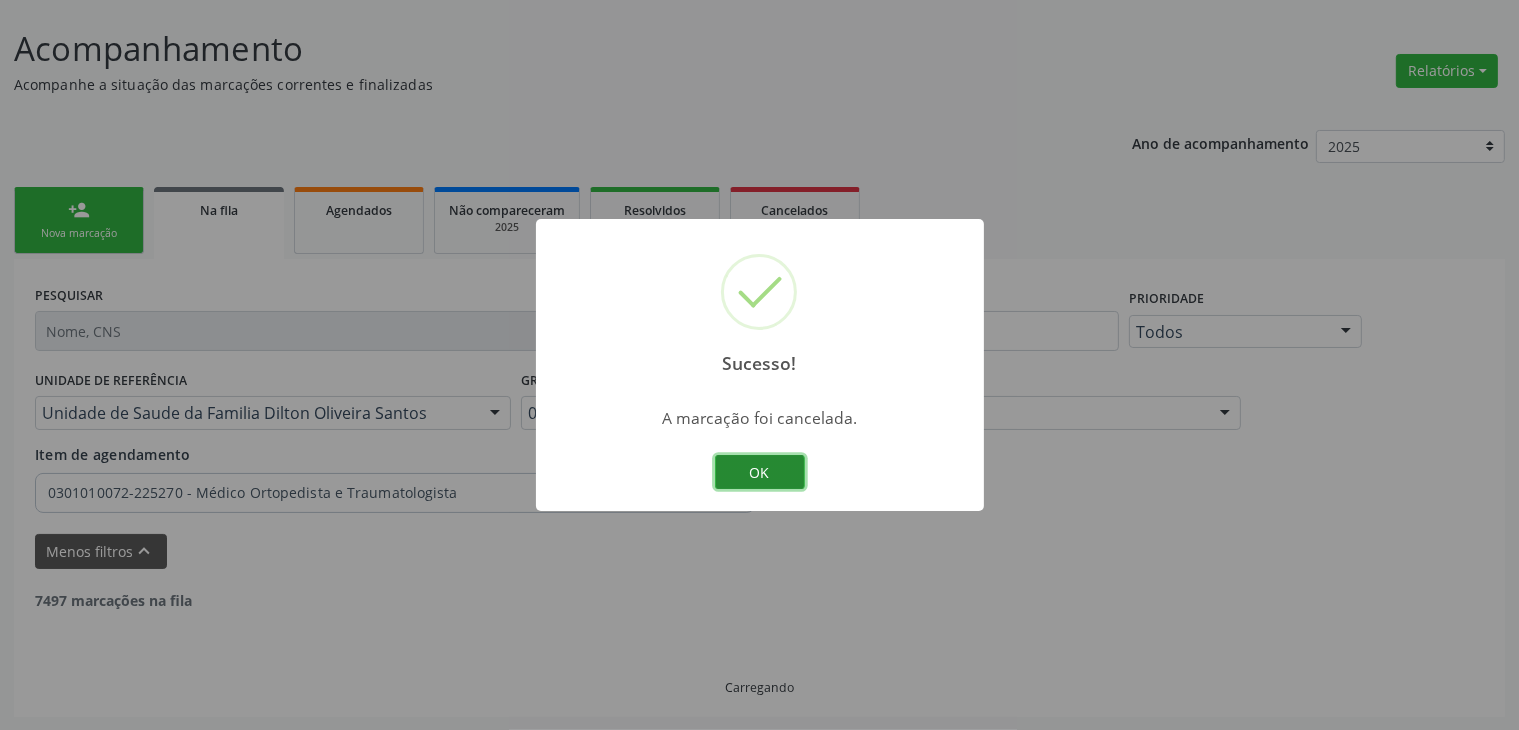 click on "OK" at bounding box center (760, 472) 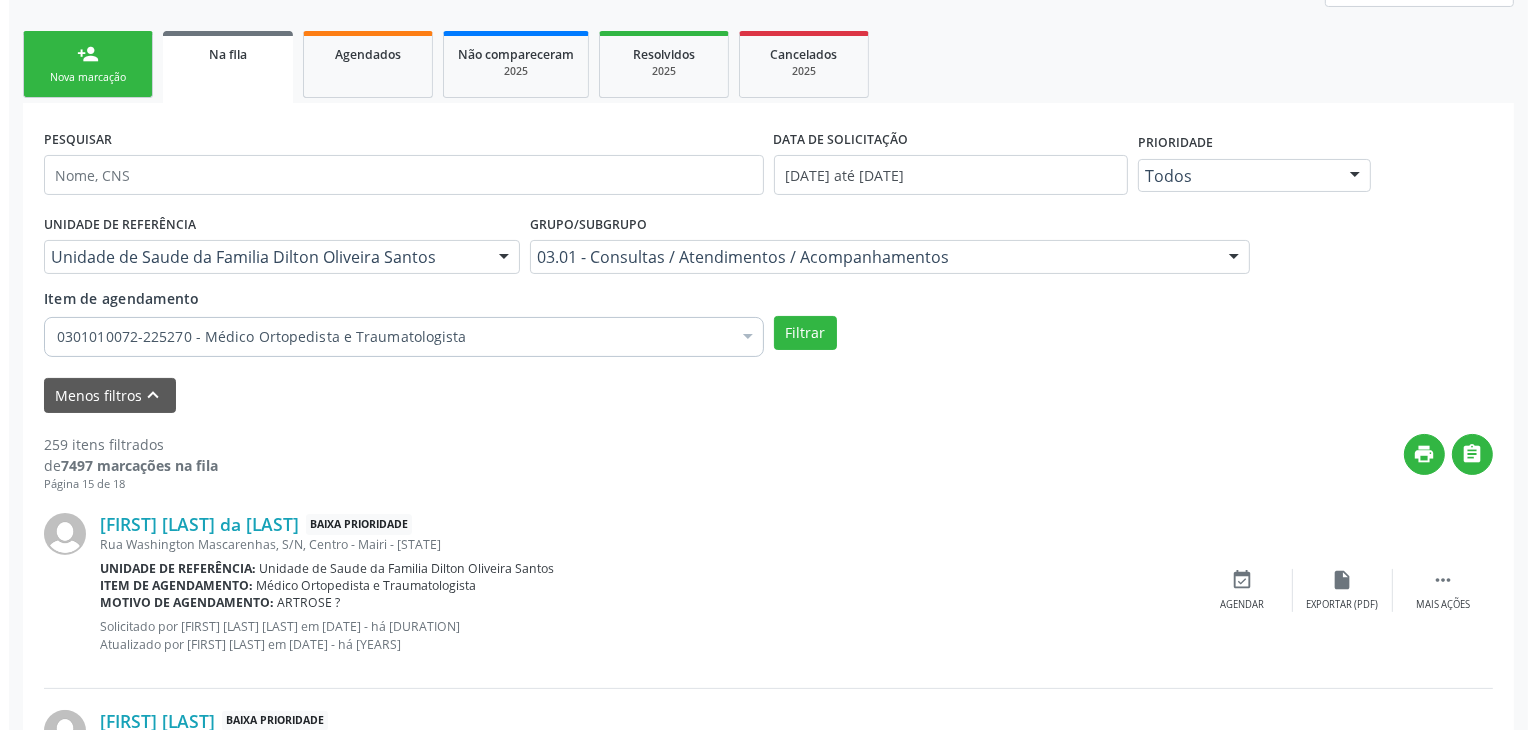 scroll, scrollTop: 612, scrollLeft: 0, axis: vertical 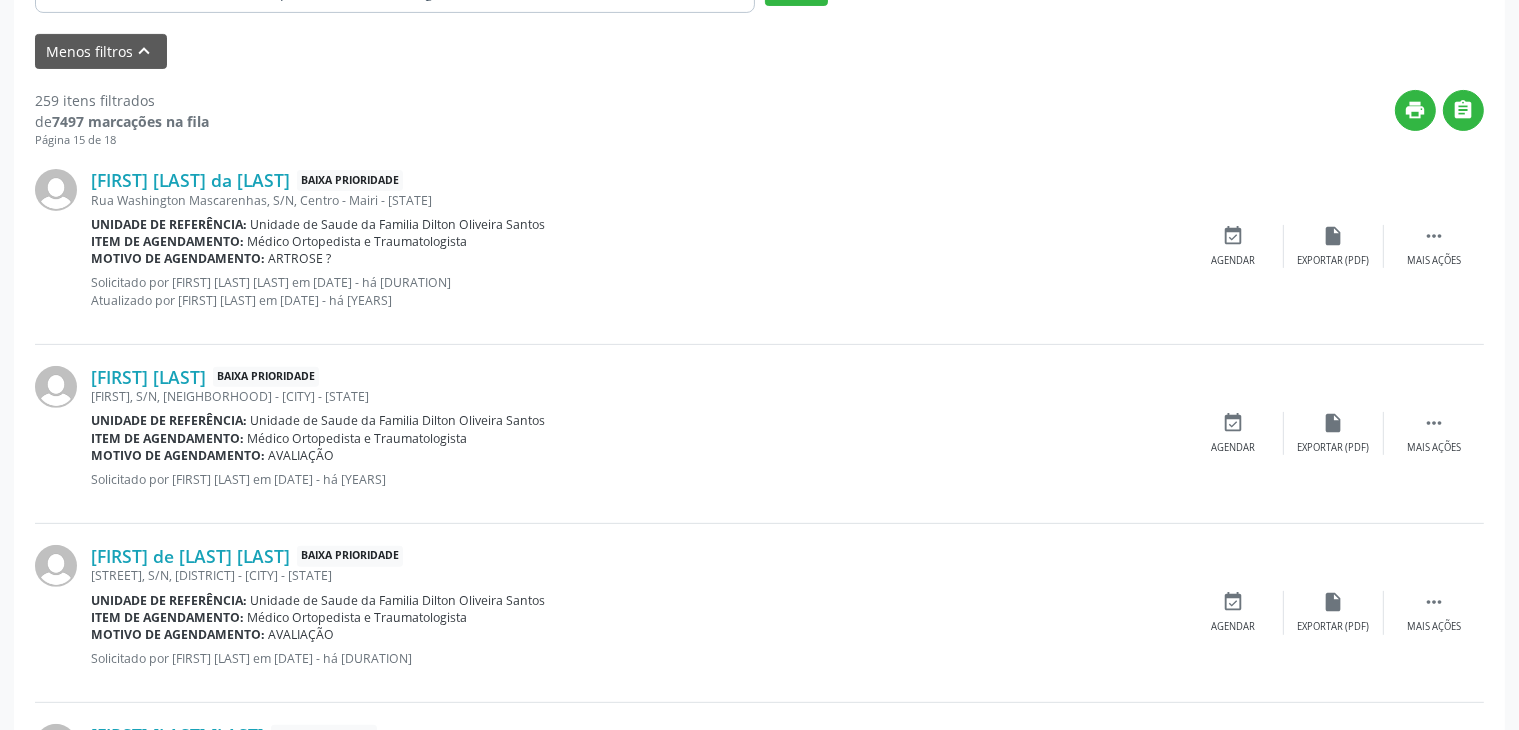 drag, startPoint x: 1440, startPoint y: 420, endPoint x: 1416, endPoint y: 409, distance: 26.400757 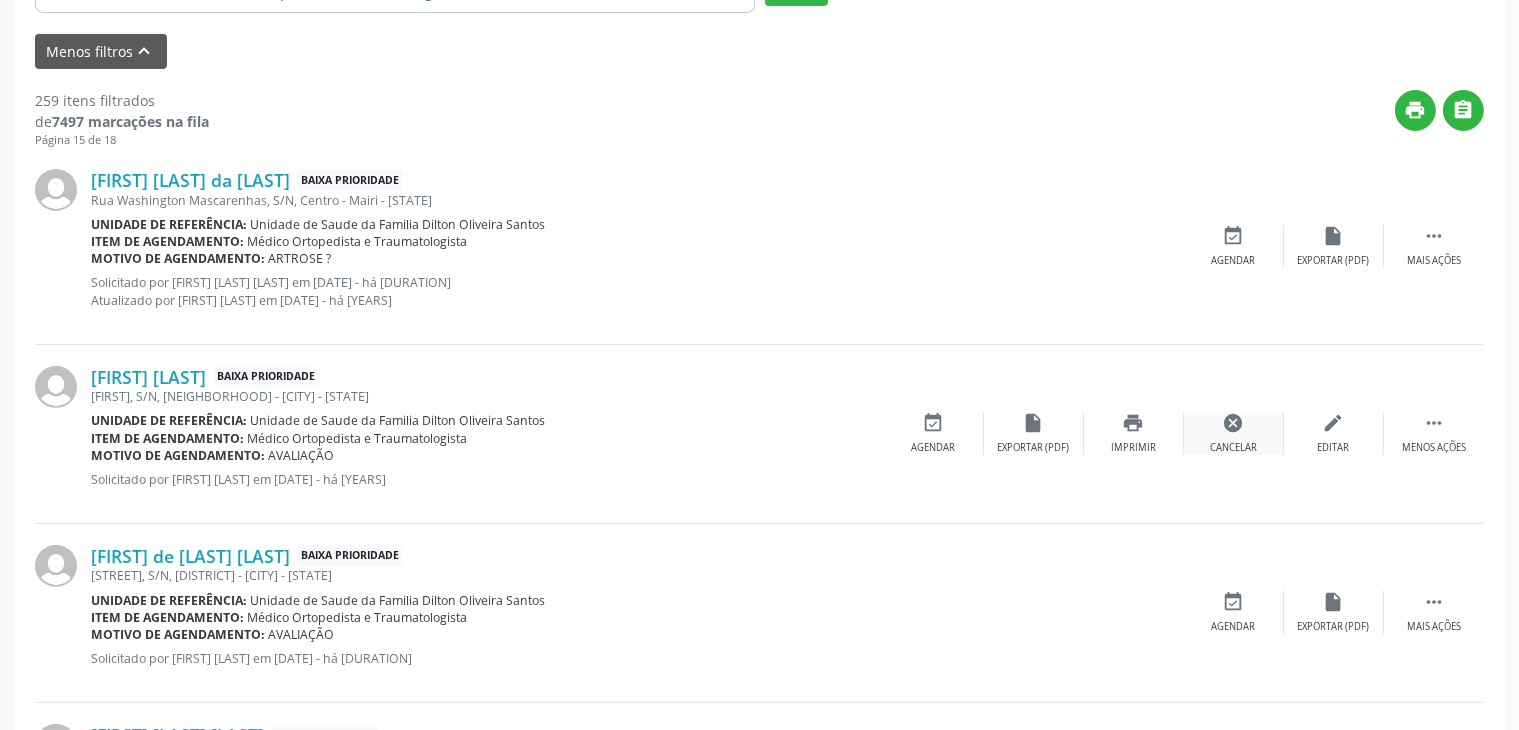 click on "cancel" at bounding box center (1234, 423) 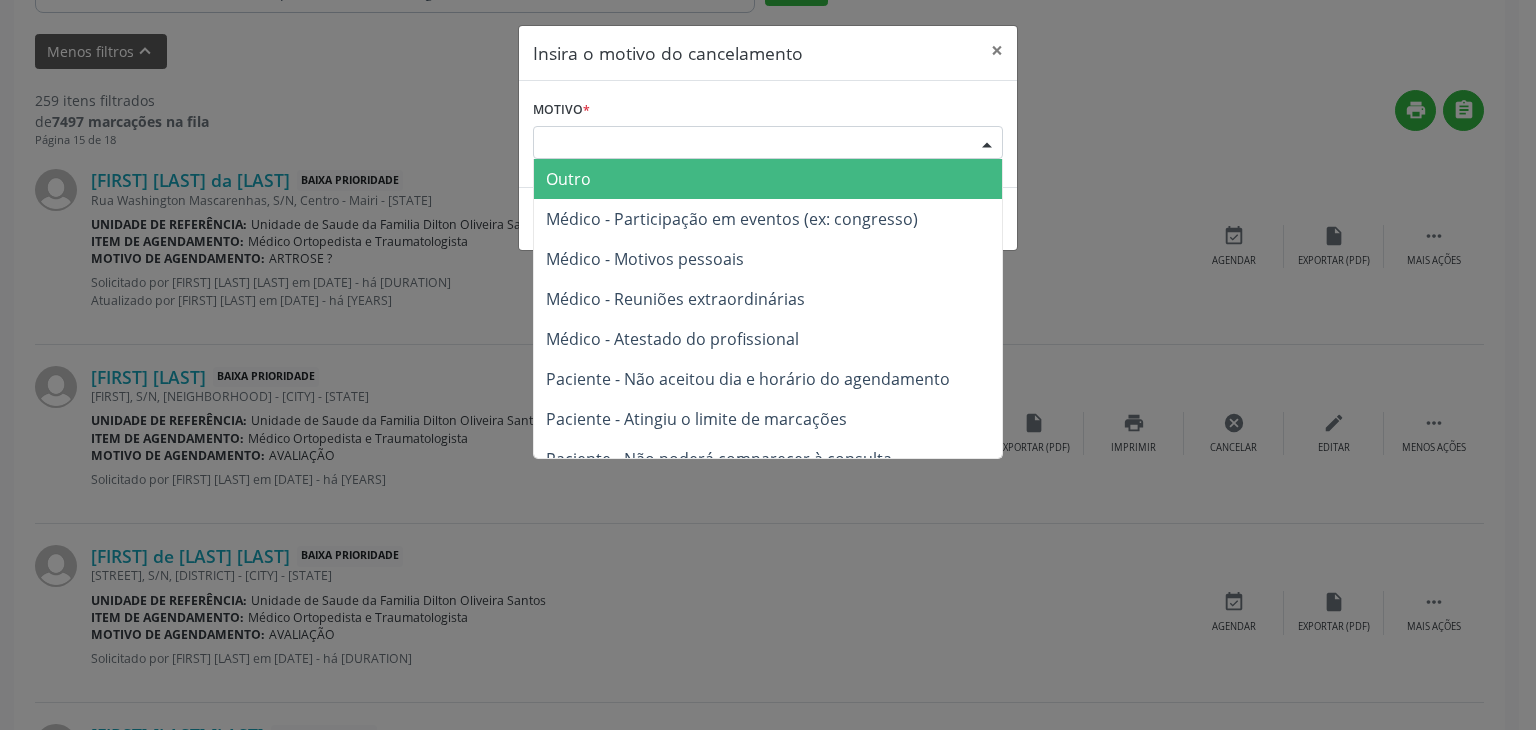 click on "Escolha o motivo" at bounding box center [768, 143] 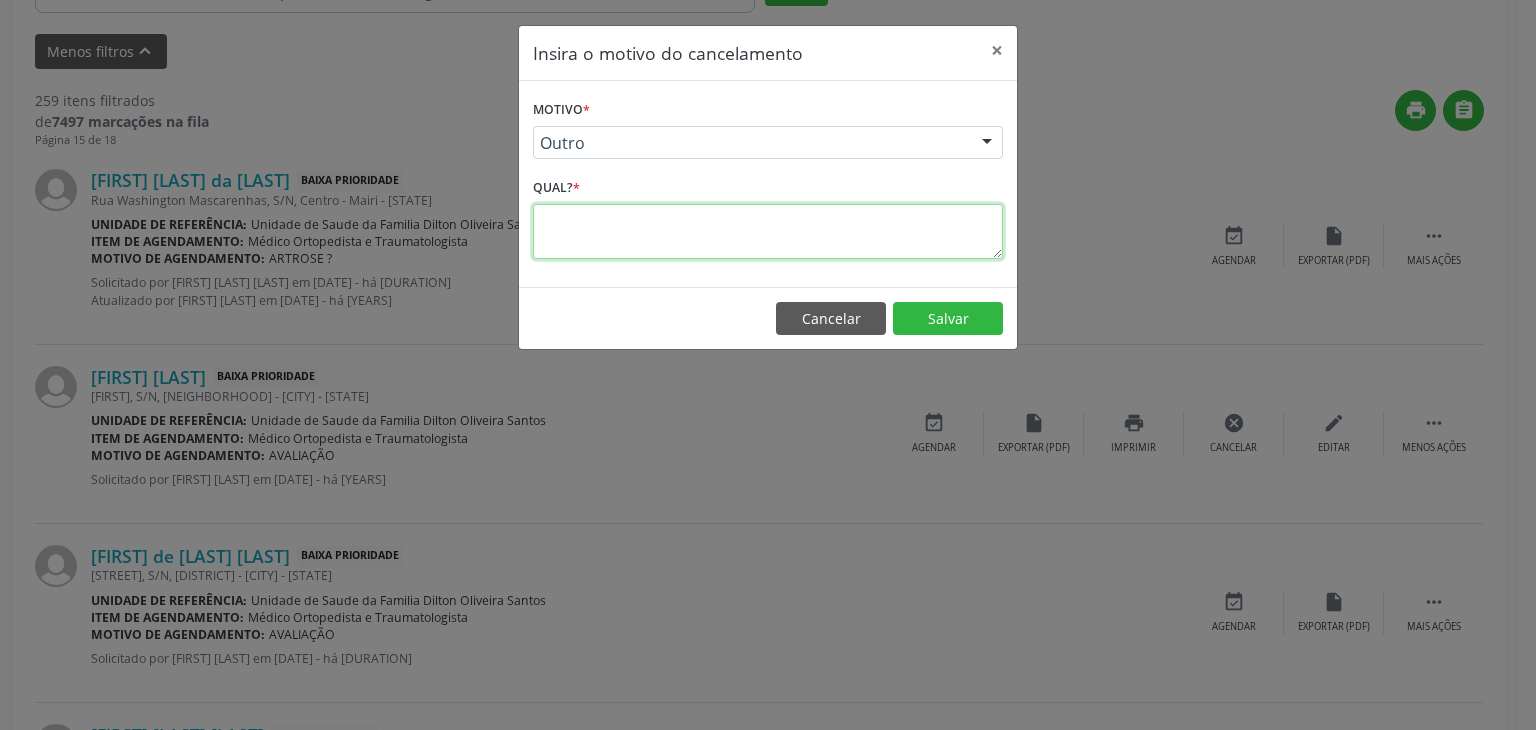 click at bounding box center [768, 231] 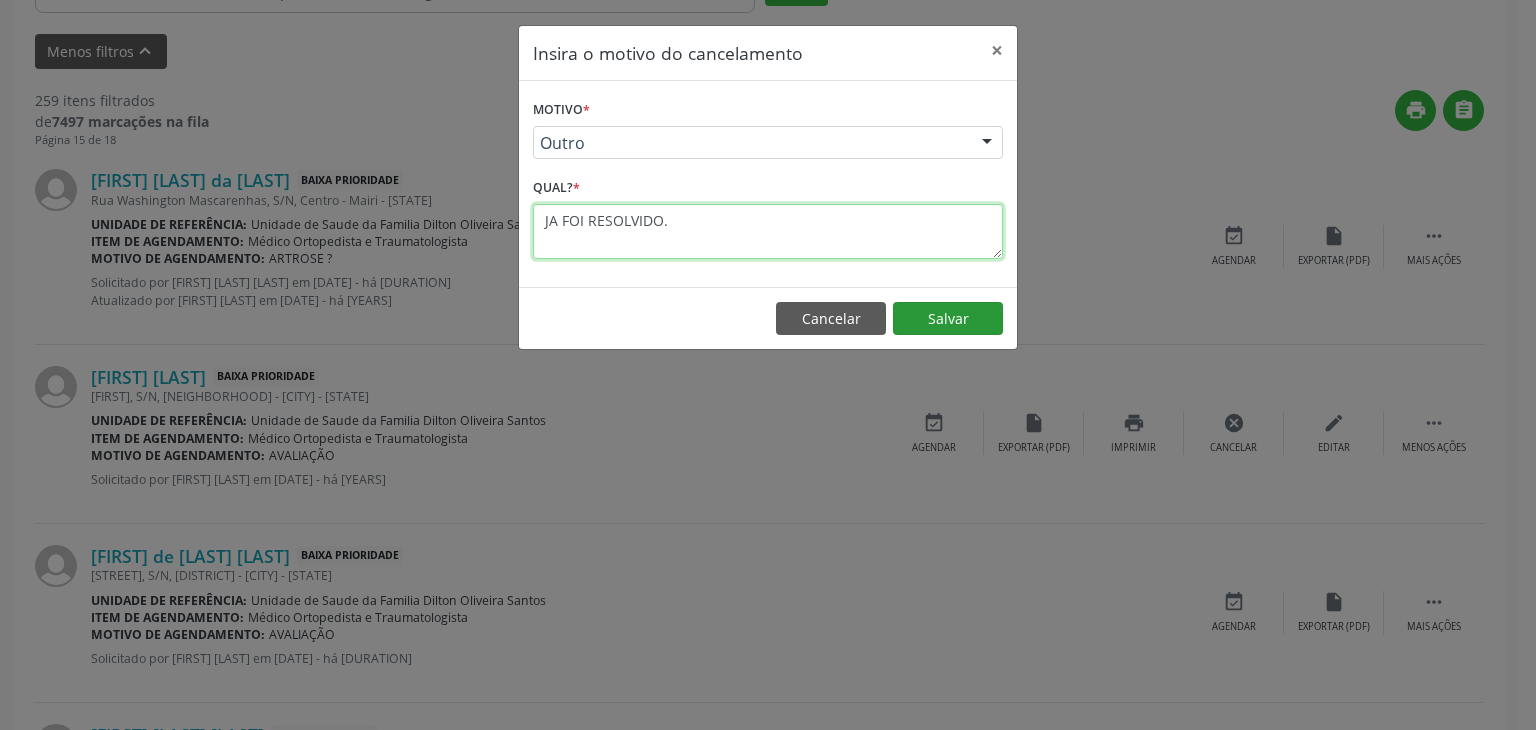 type on "JA FOI RESOLVIDO." 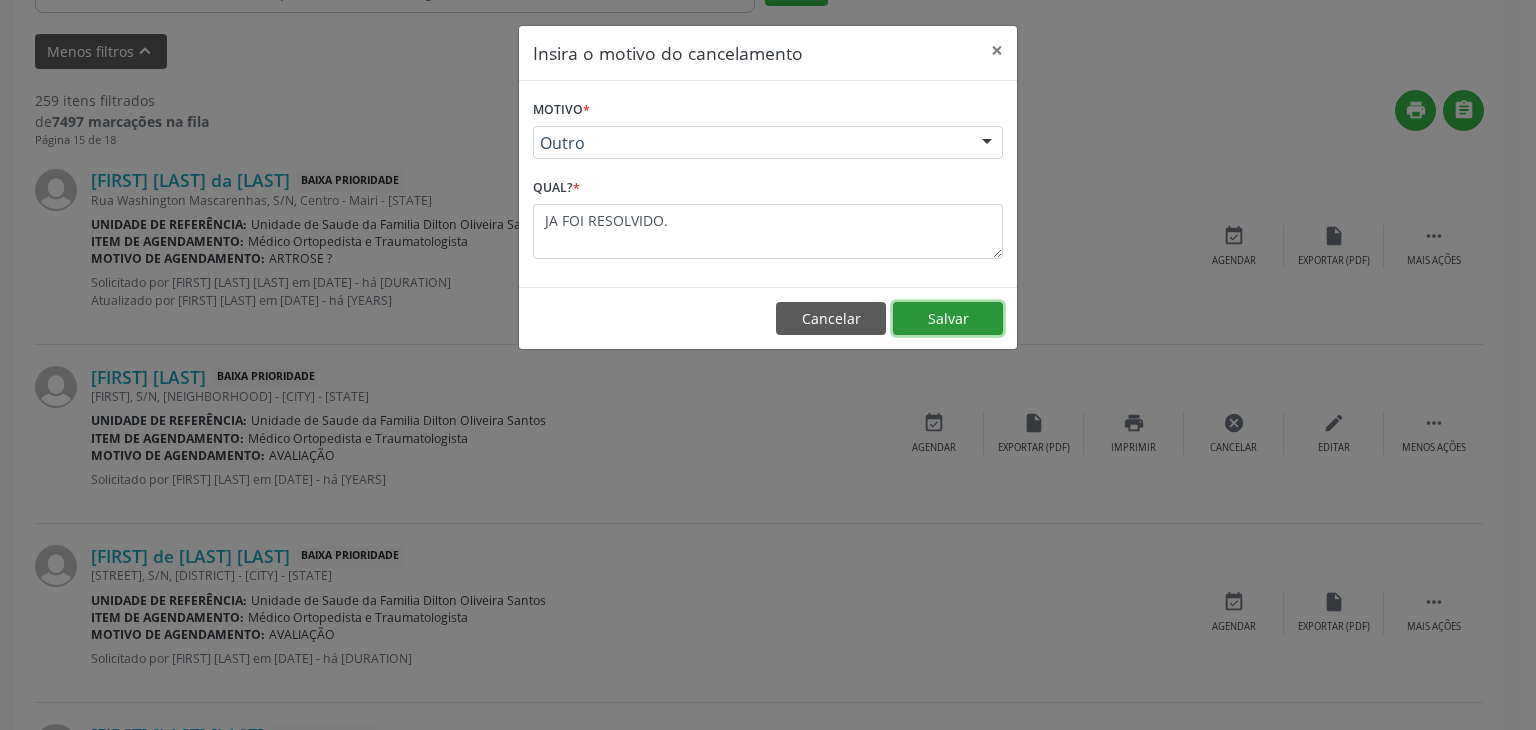 click on "Salvar" at bounding box center [948, 319] 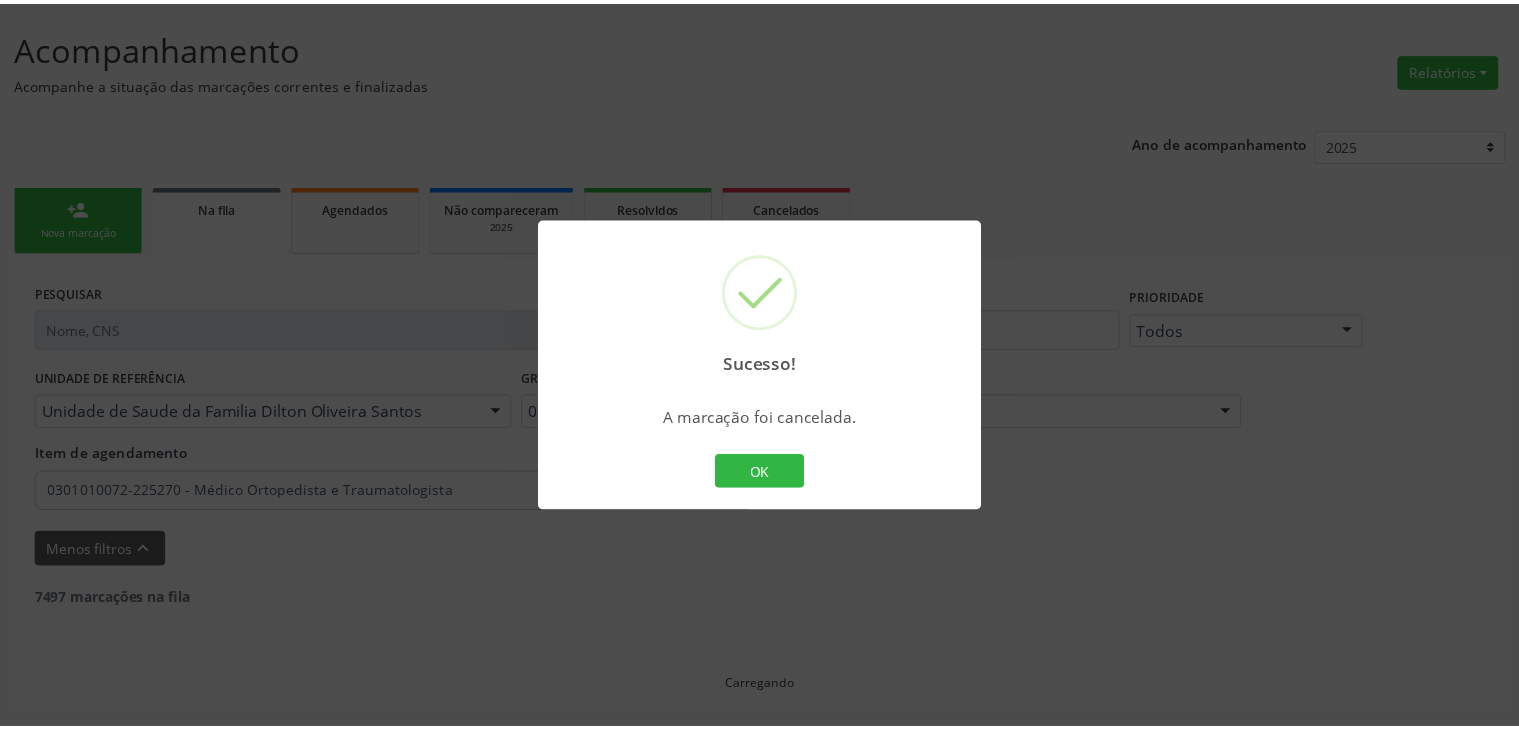 scroll, scrollTop: 112, scrollLeft: 0, axis: vertical 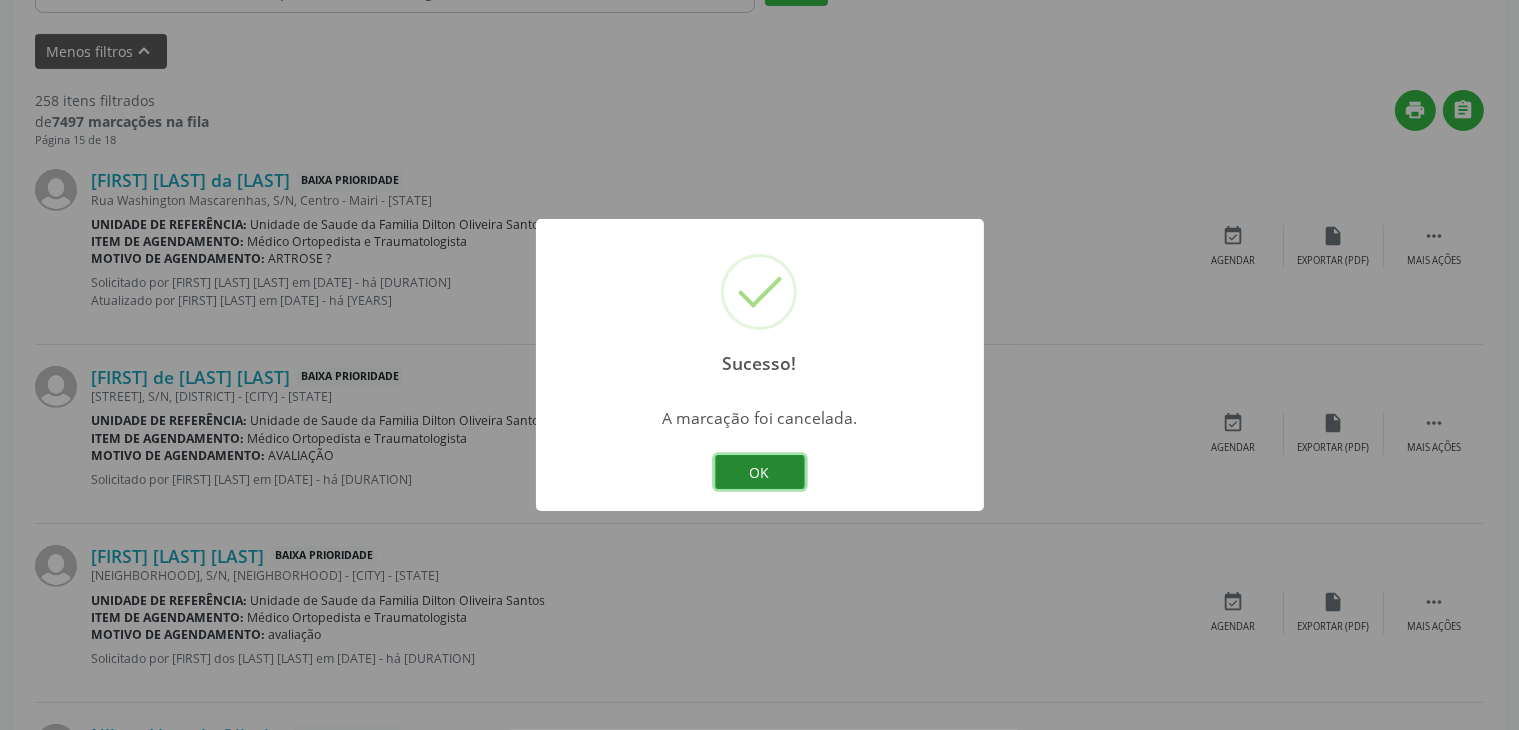 click on "OK" at bounding box center (760, 472) 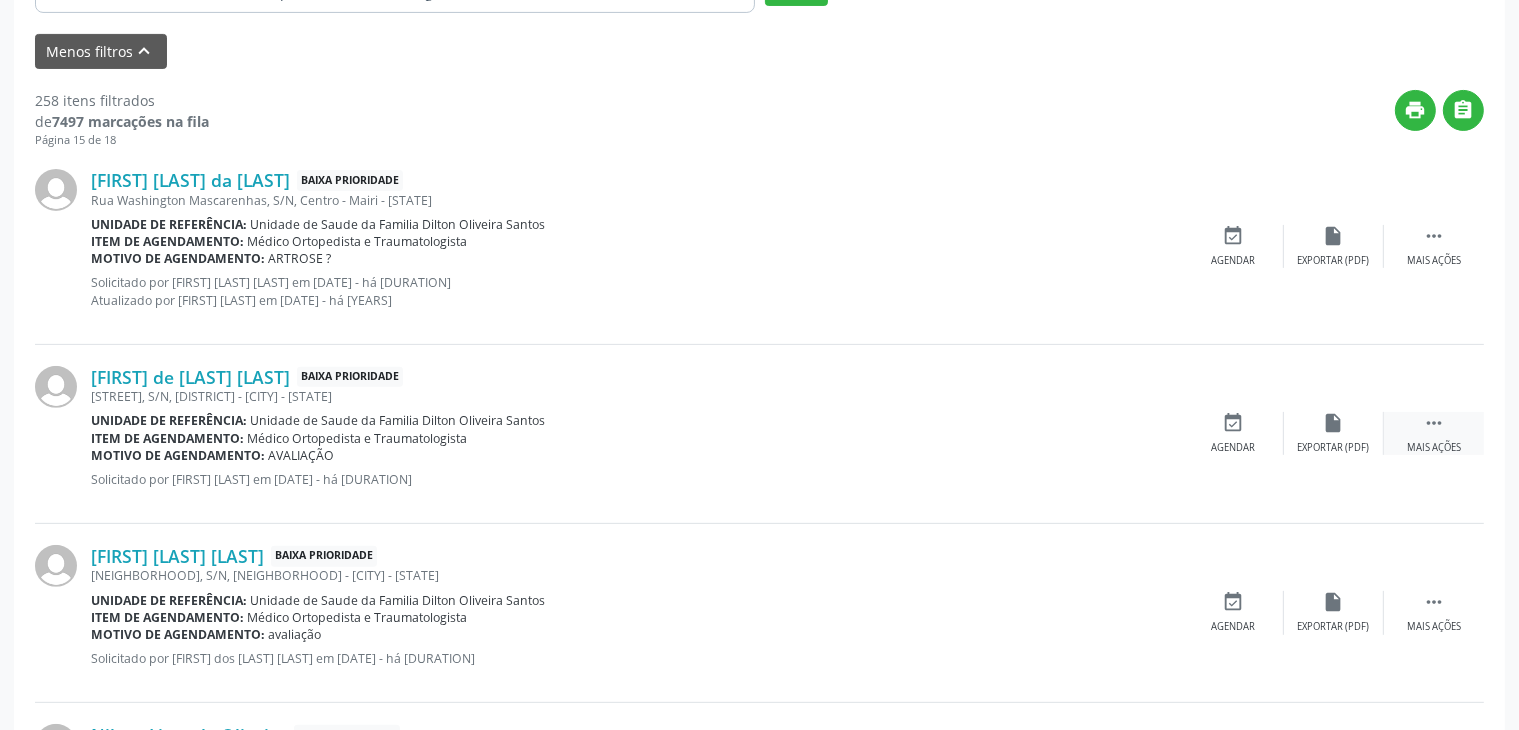 click on "
Mais ações" at bounding box center [1434, 433] 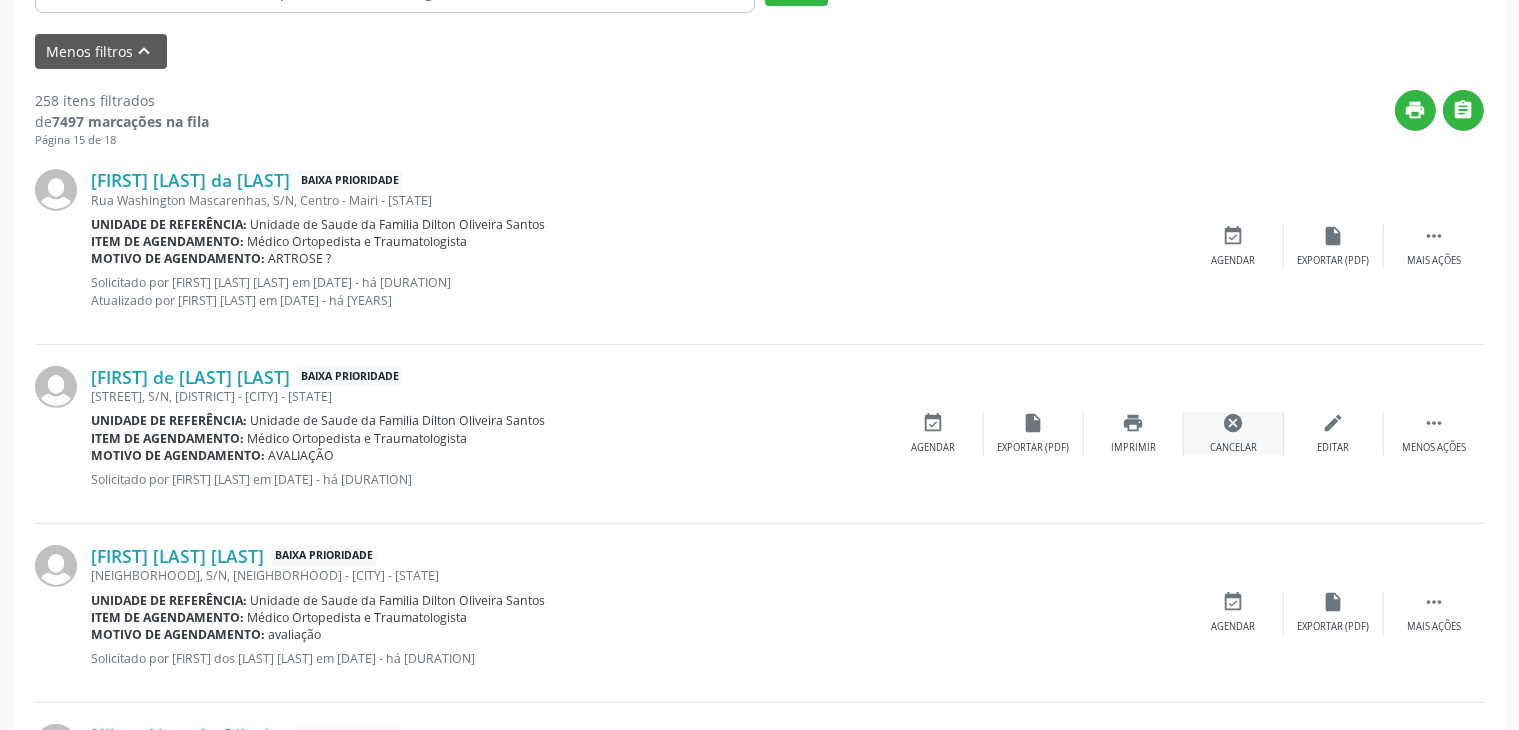click on "cancel" at bounding box center (1234, 423) 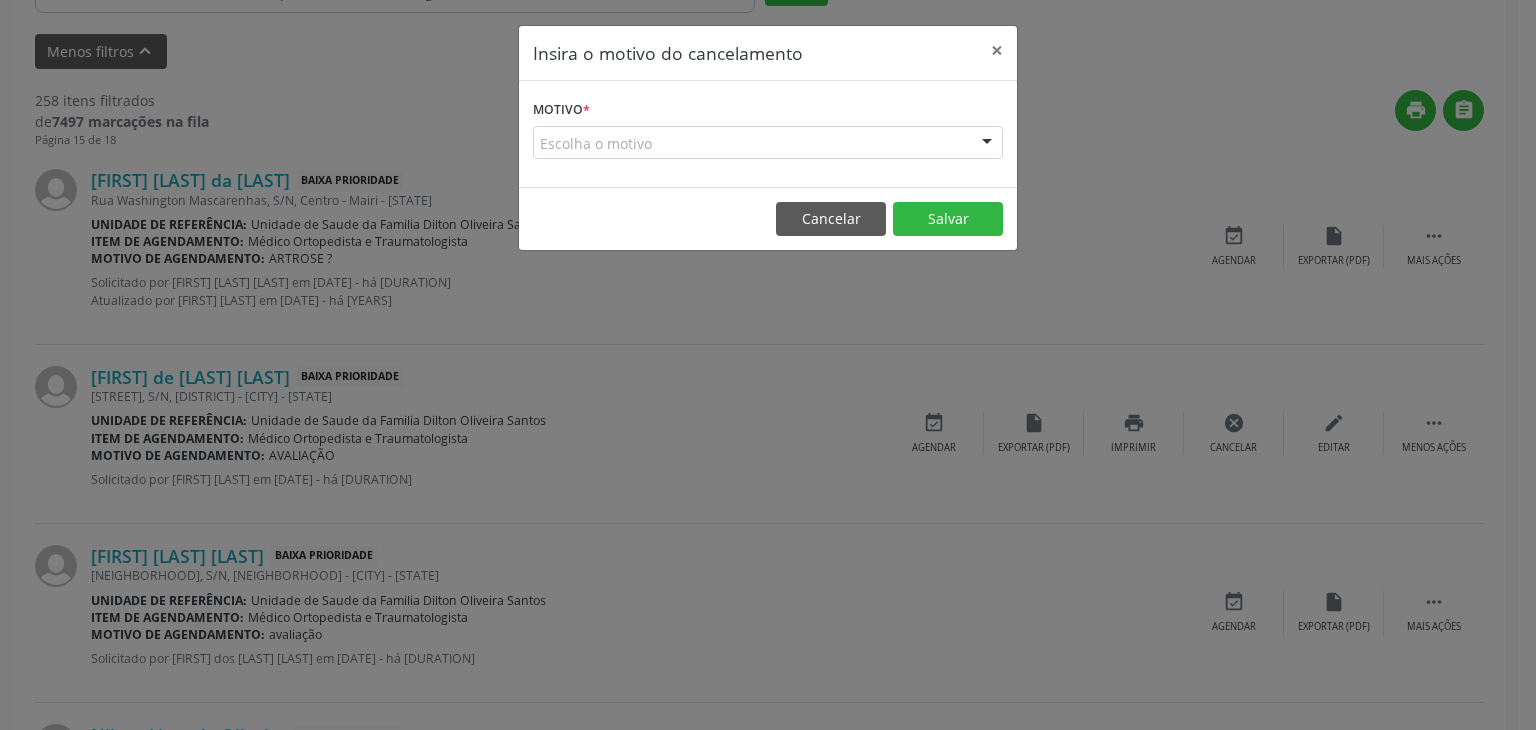 drag, startPoint x: 557, startPoint y: 115, endPoint x: 555, endPoint y: 138, distance: 23.086792 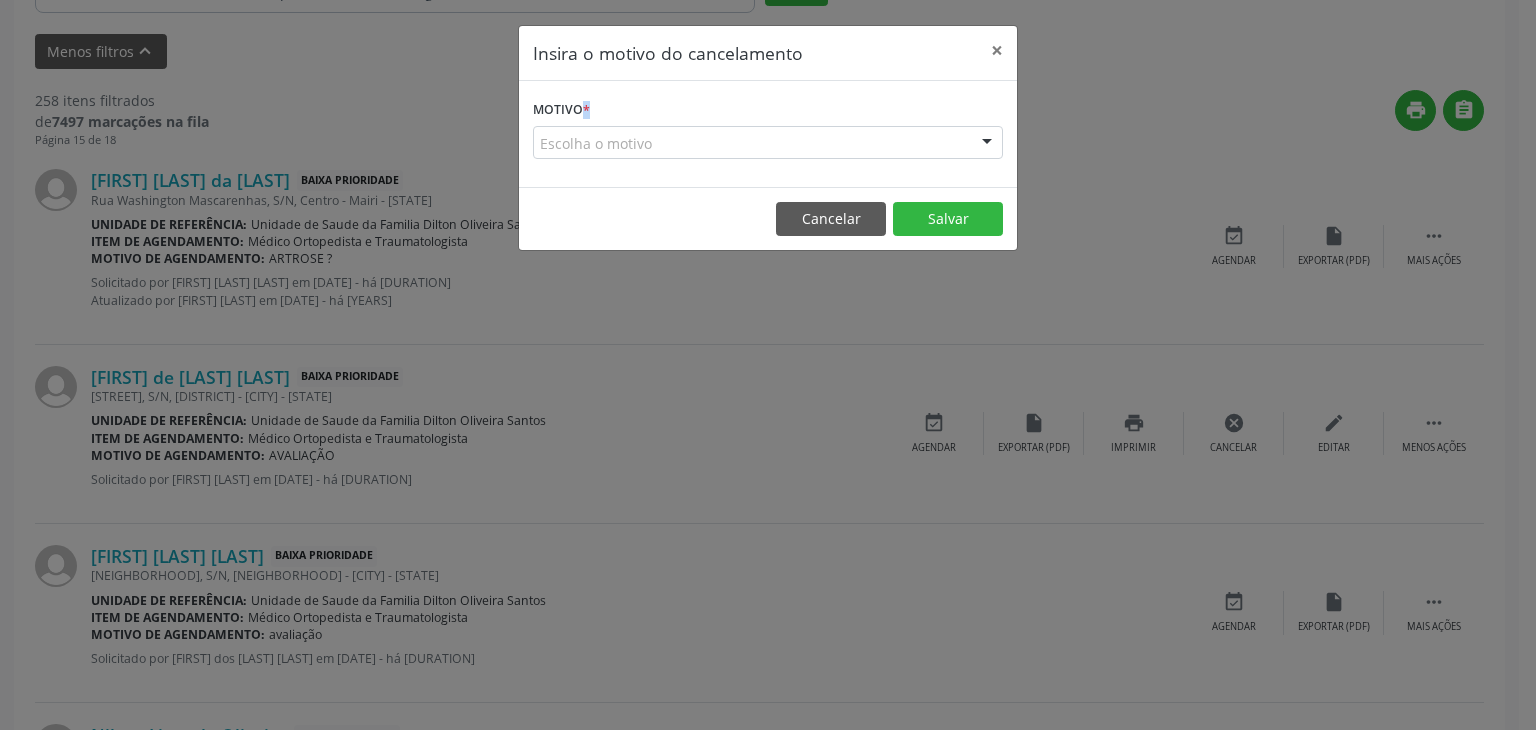 click on "Escolha o motivo" at bounding box center (768, 143) 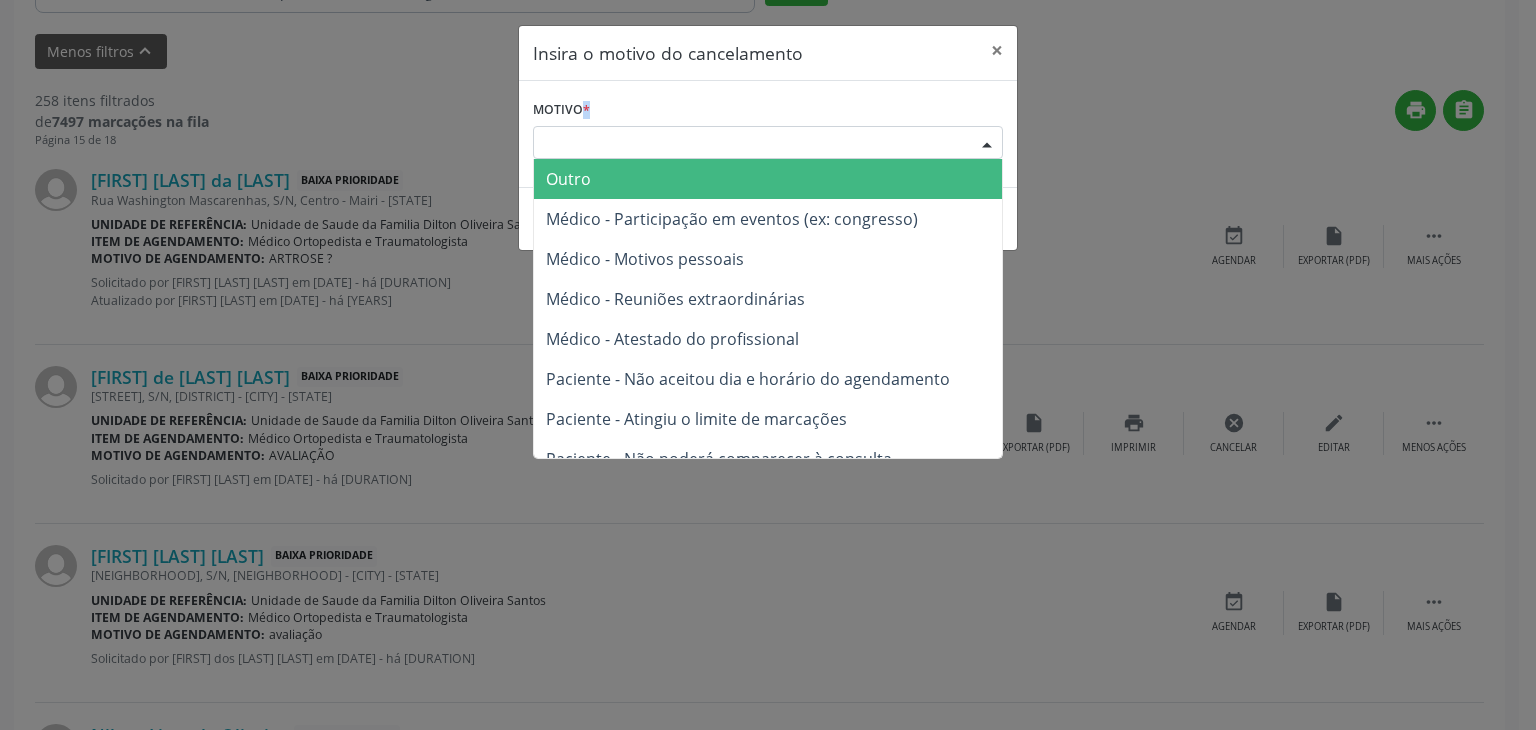 click on "Outro" at bounding box center (568, 179) 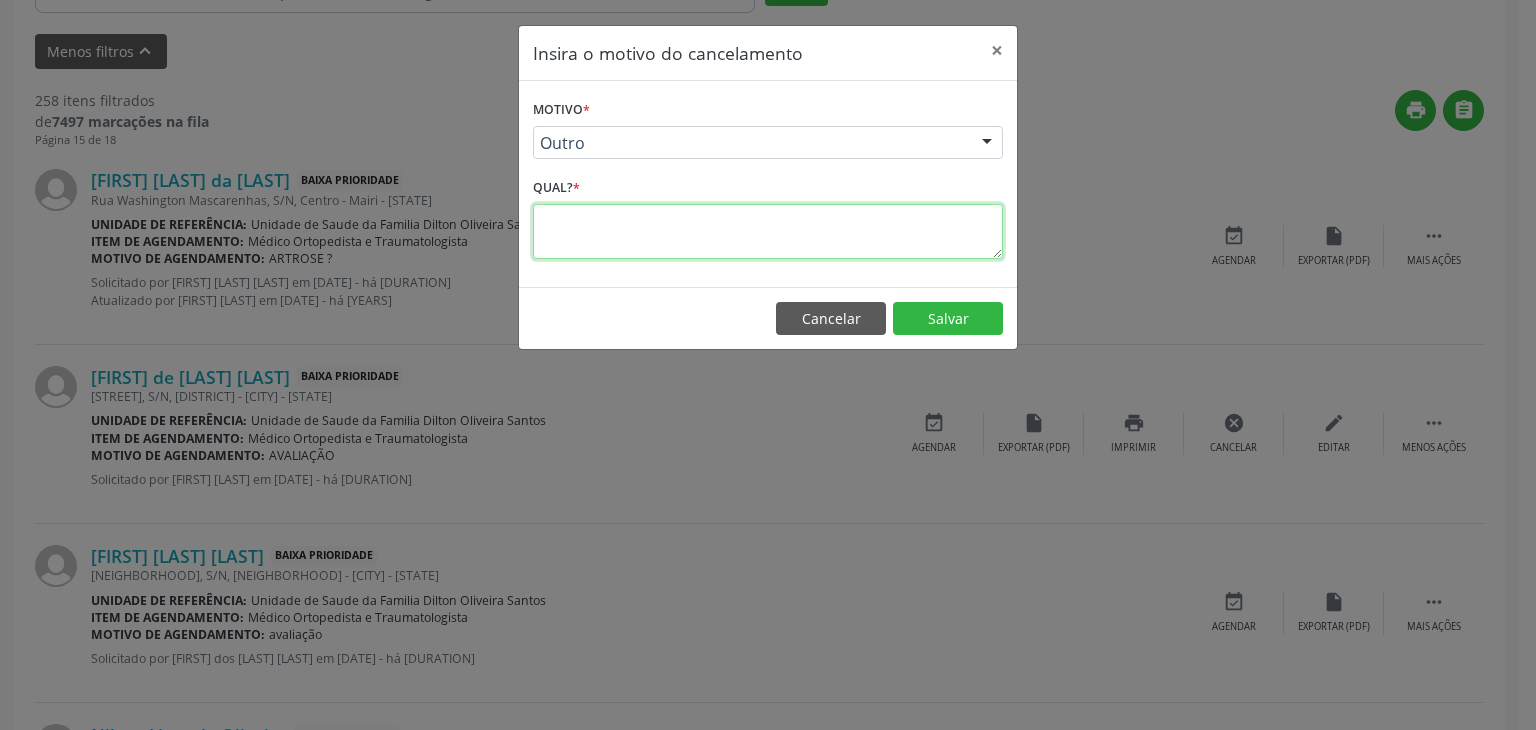 click at bounding box center (768, 231) 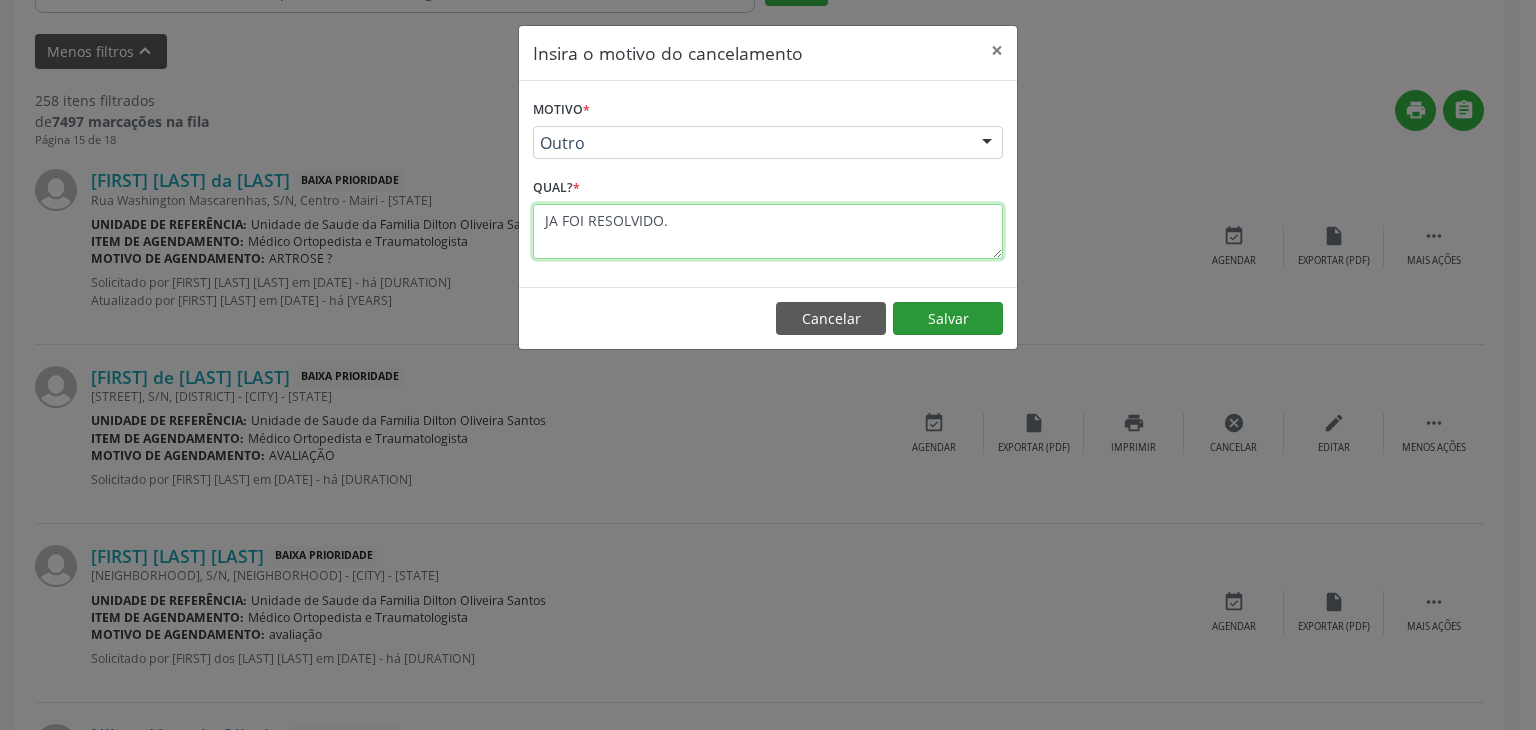 type on "JA FOI RESOLVIDO." 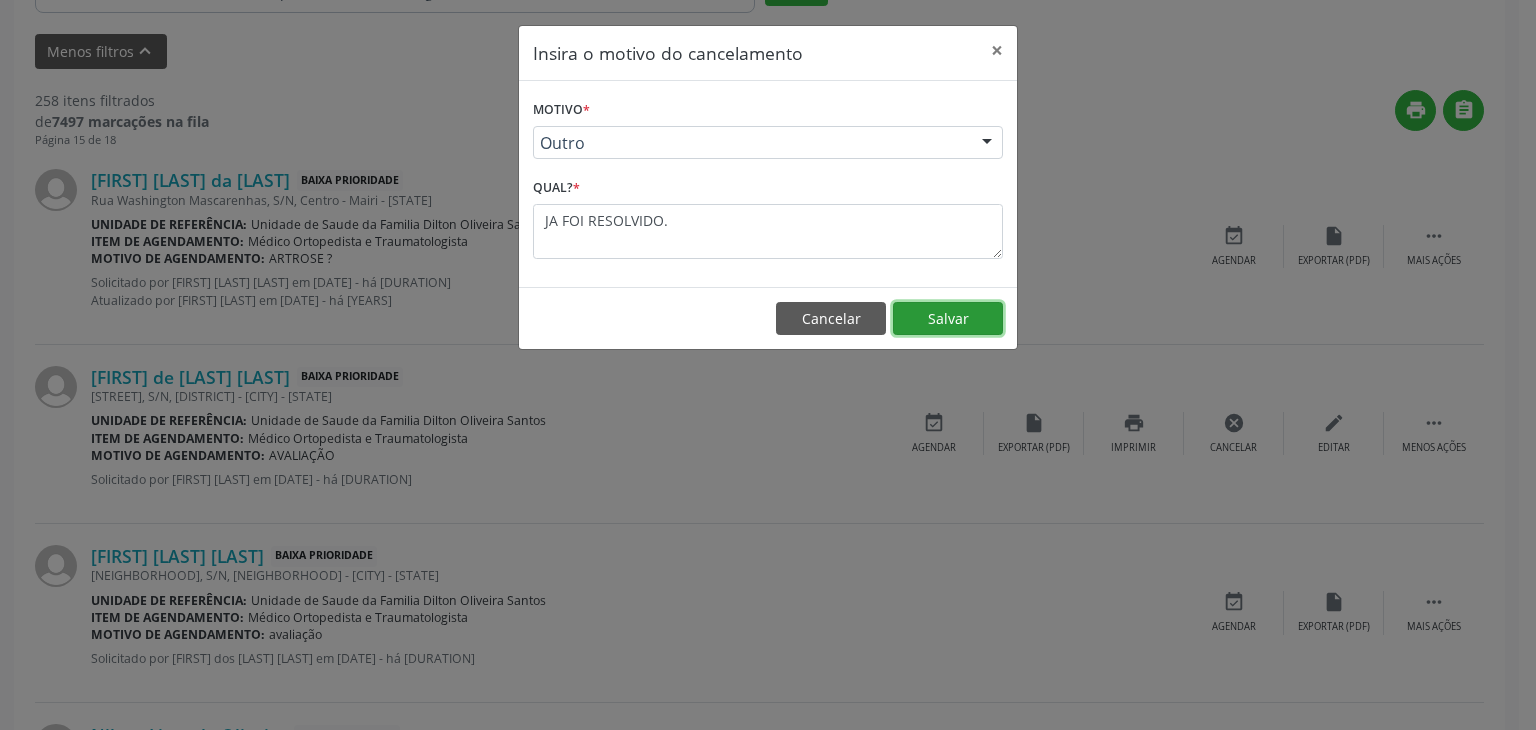 click on "Salvar" at bounding box center (948, 319) 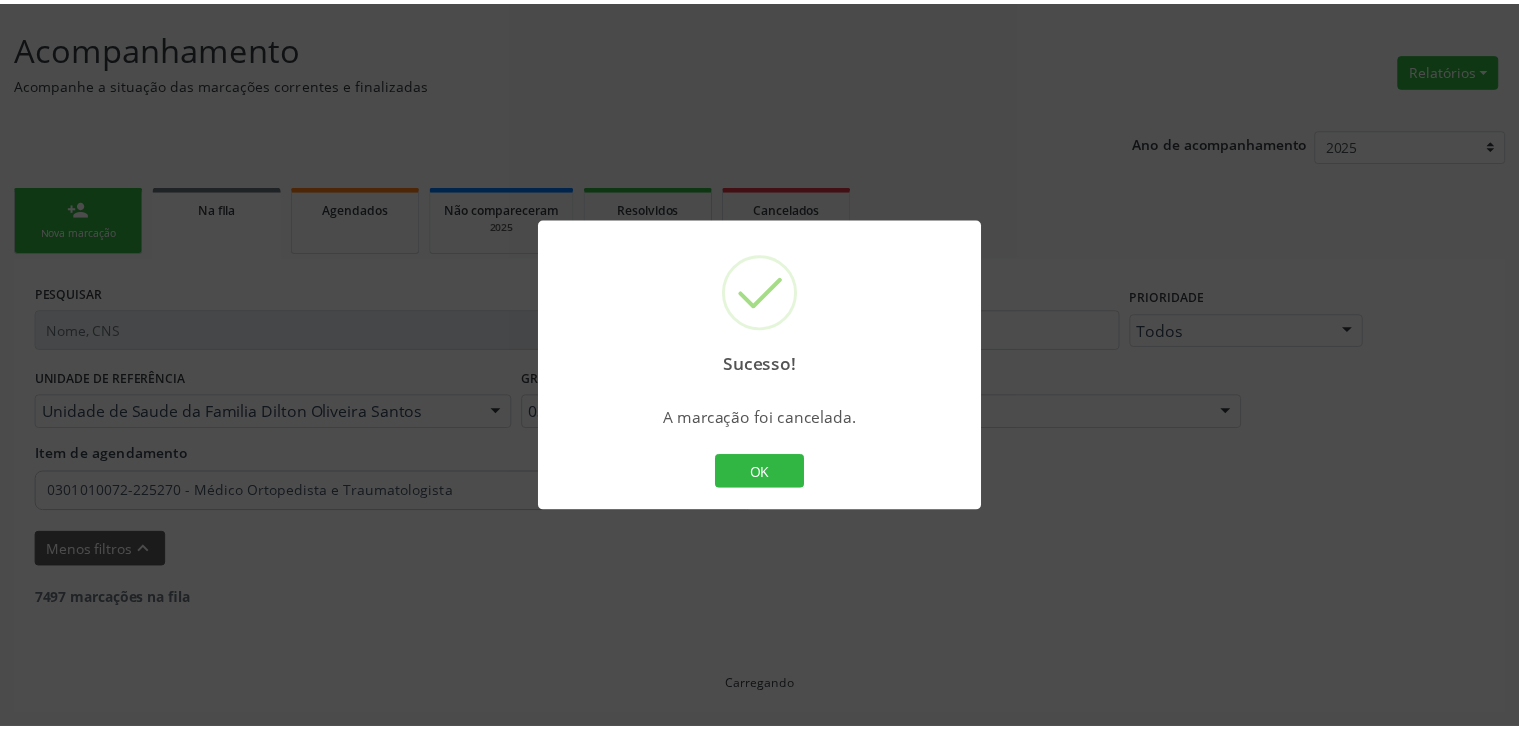scroll, scrollTop: 112, scrollLeft: 0, axis: vertical 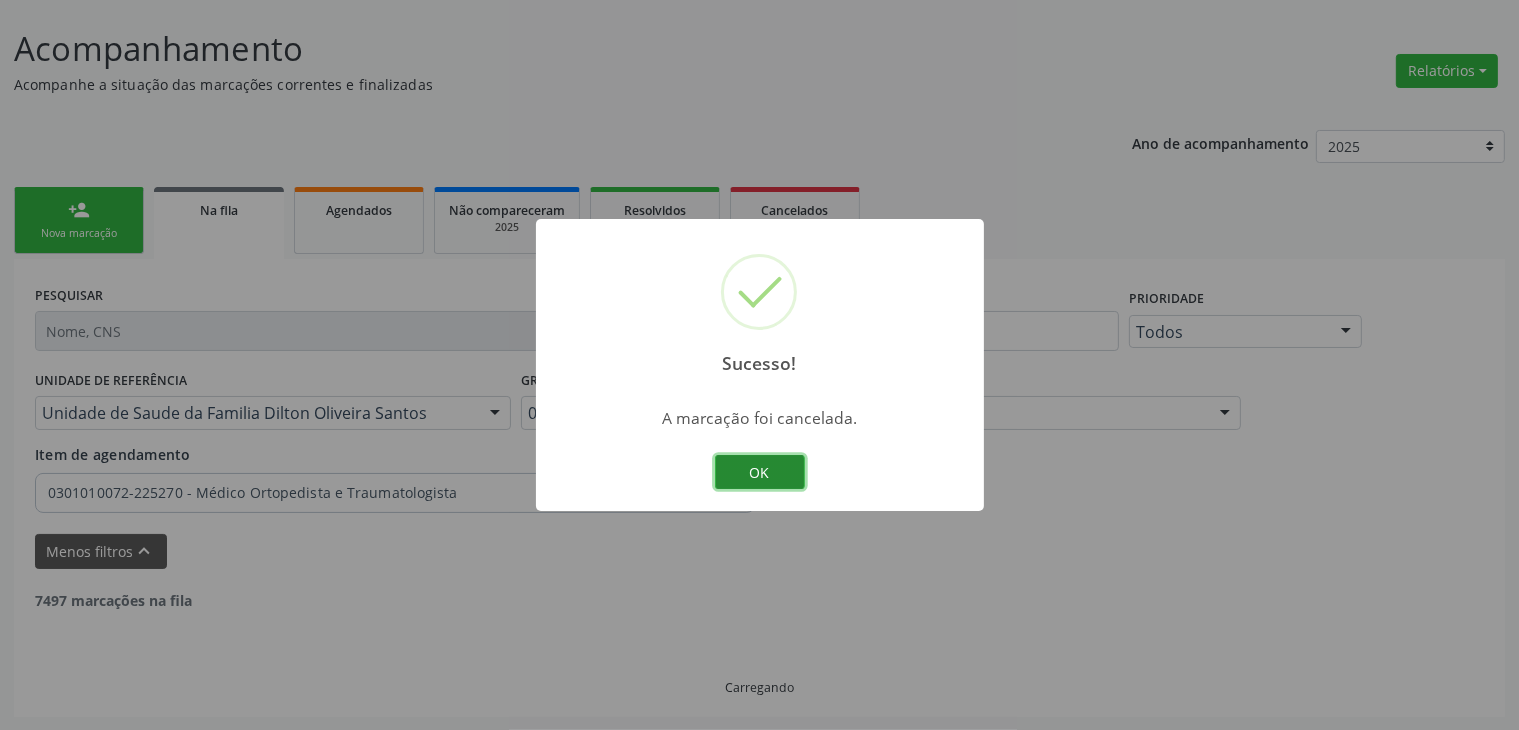 click on "OK" at bounding box center [760, 472] 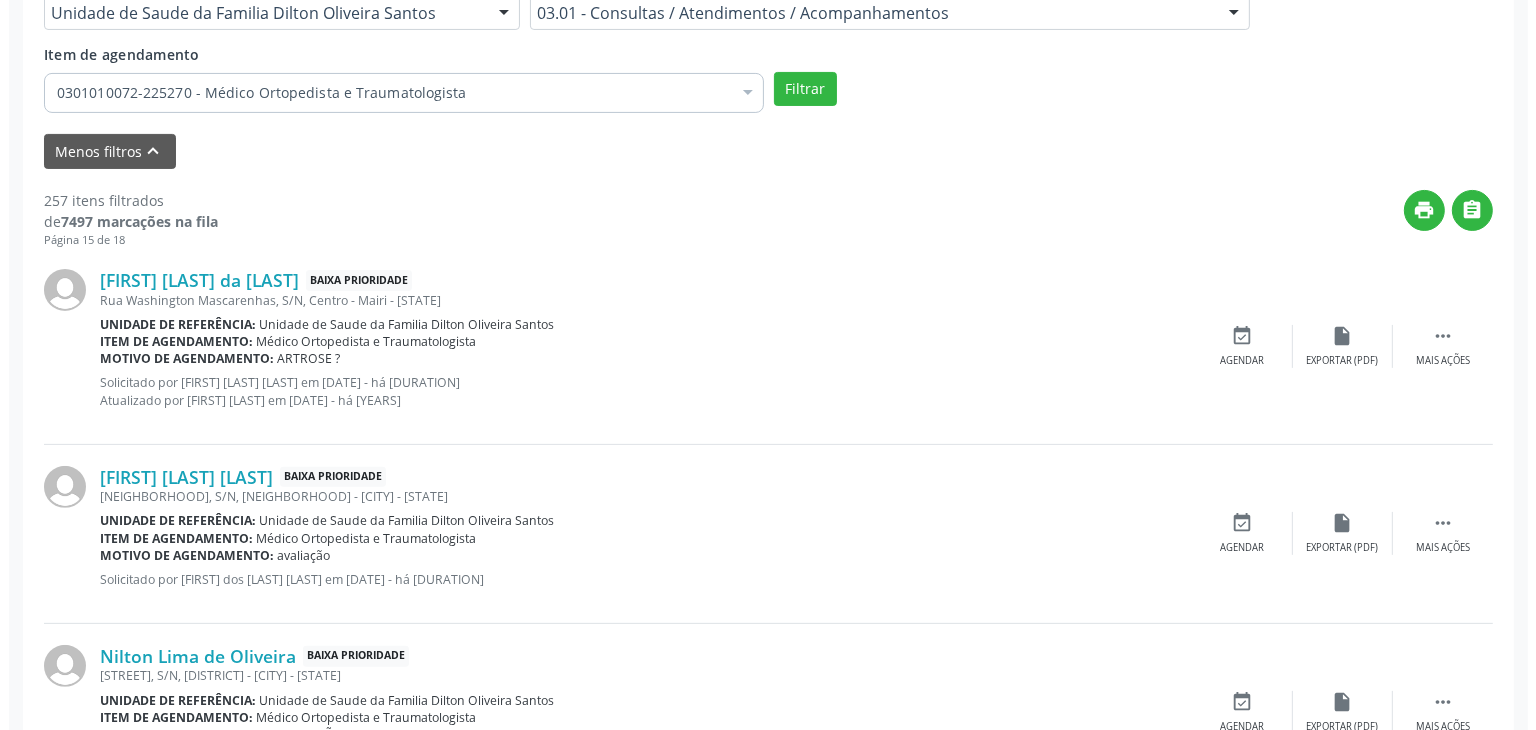 scroll, scrollTop: 812, scrollLeft: 0, axis: vertical 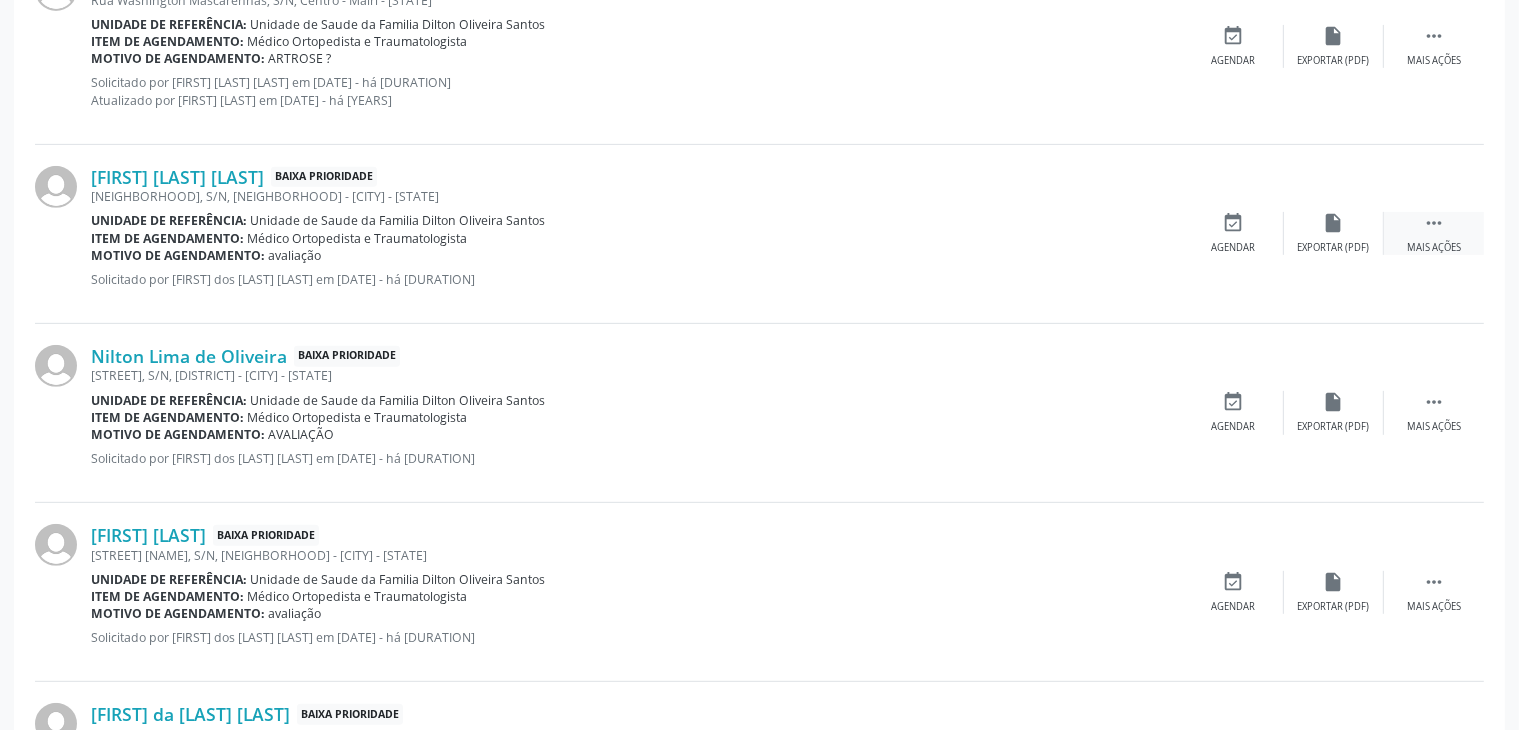 click on "" at bounding box center [1434, 223] 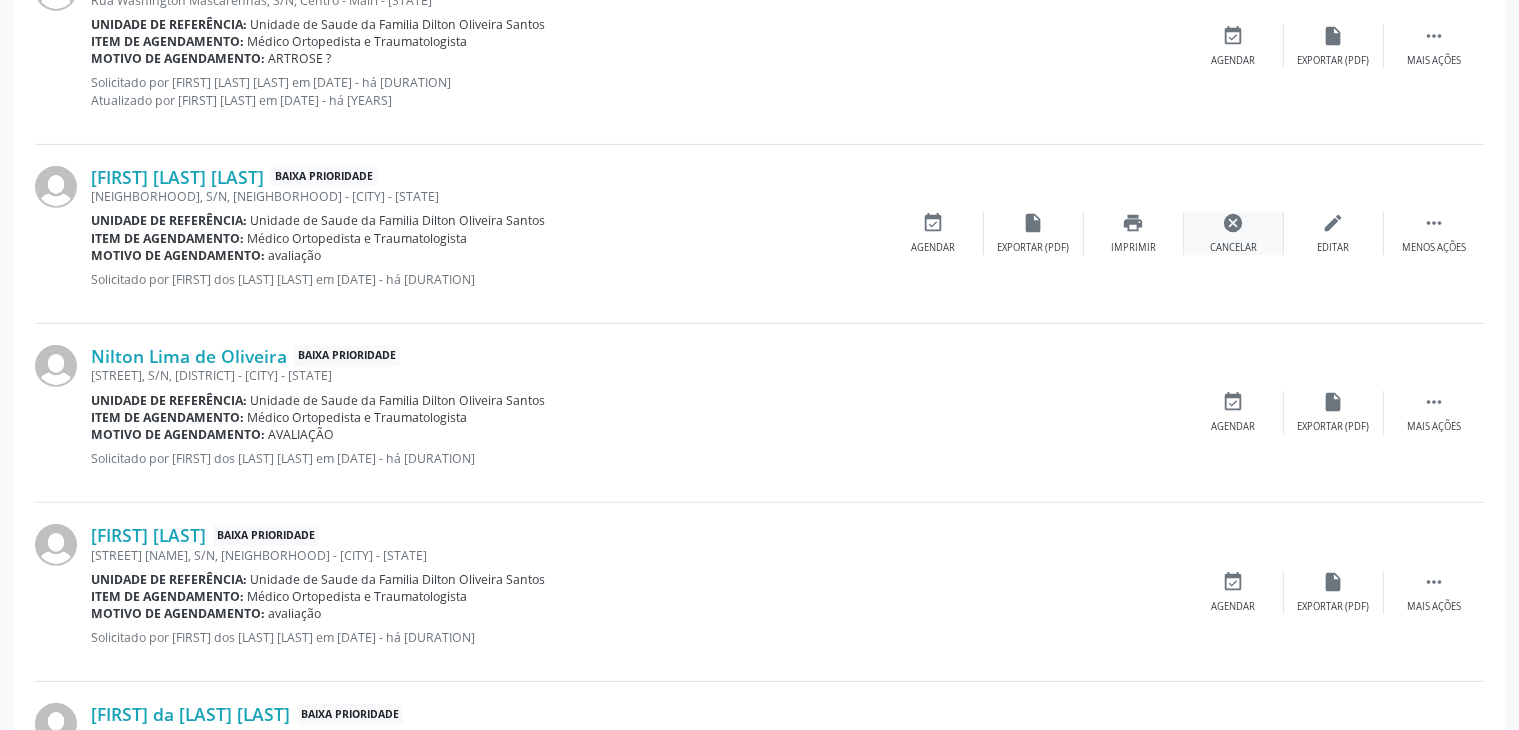 click on "cancel" at bounding box center [1234, 223] 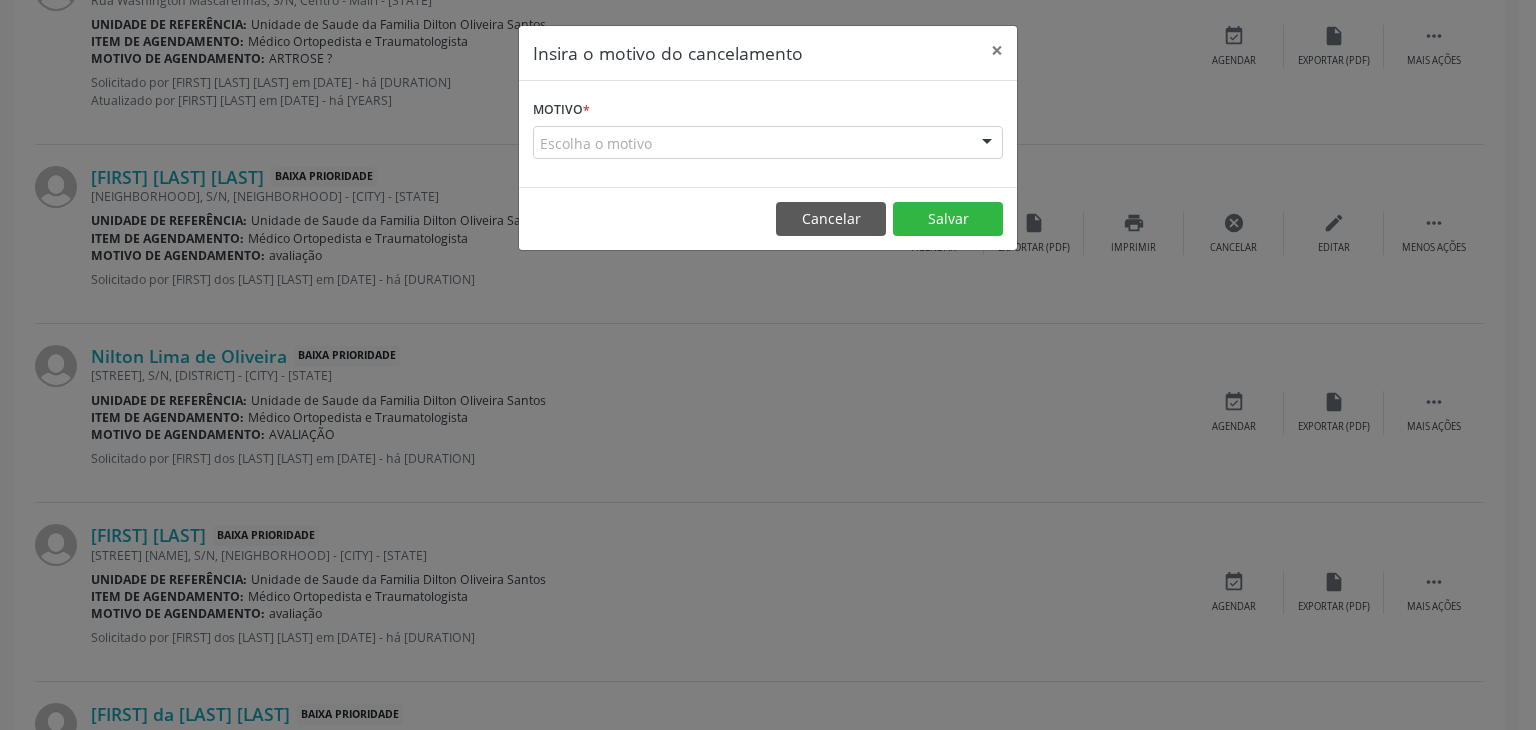 click on "Escolha o motivo" at bounding box center (768, 143) 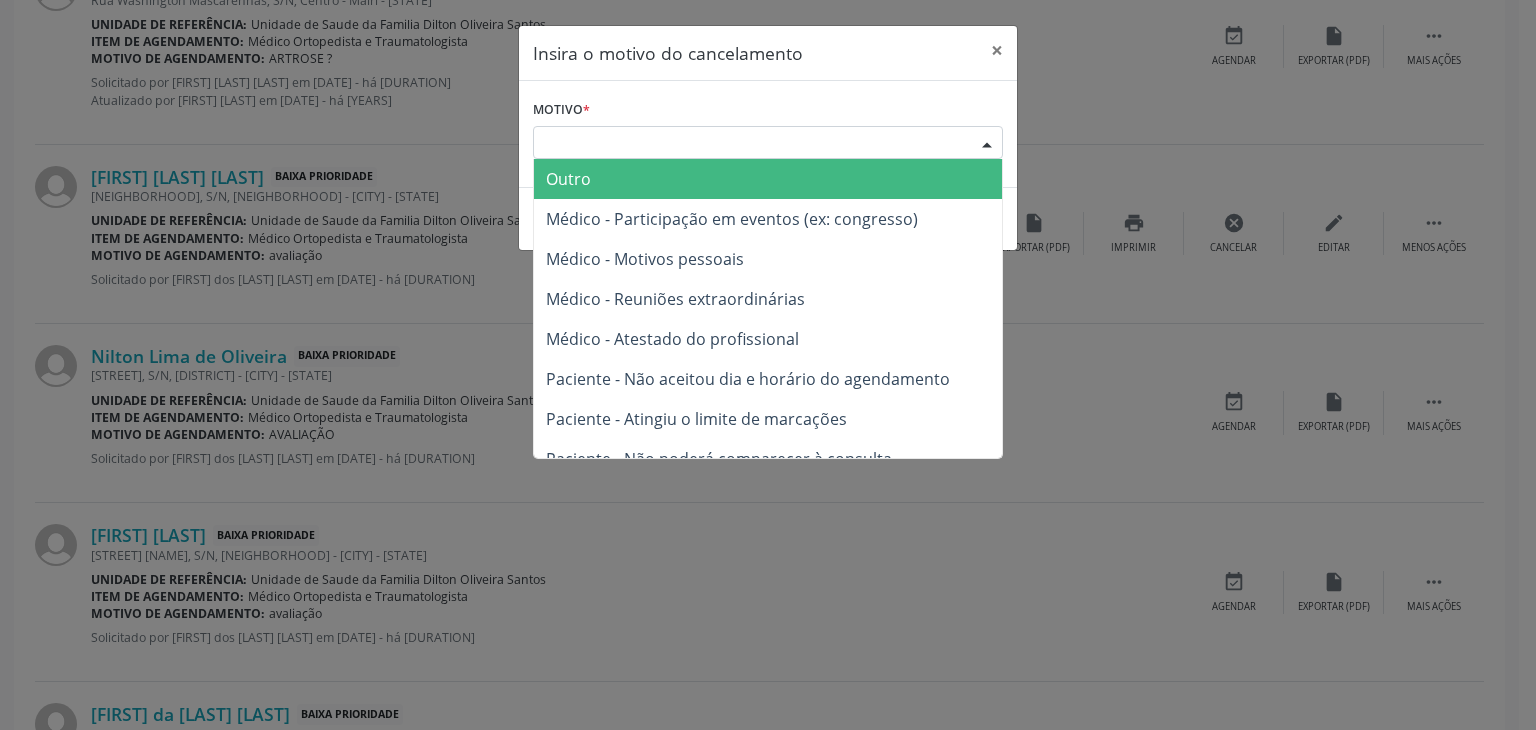 click on "Outro" at bounding box center [768, 179] 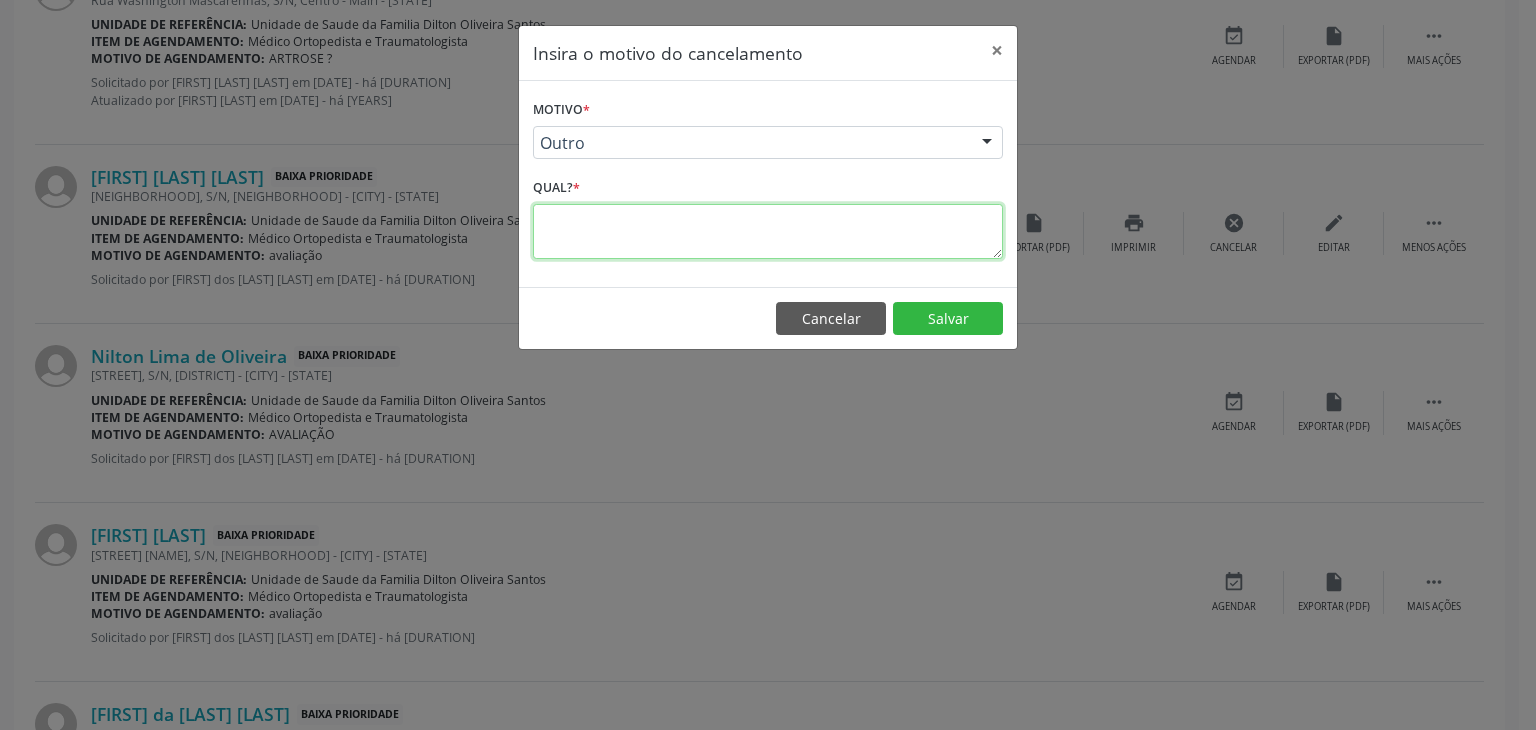 click at bounding box center (768, 231) 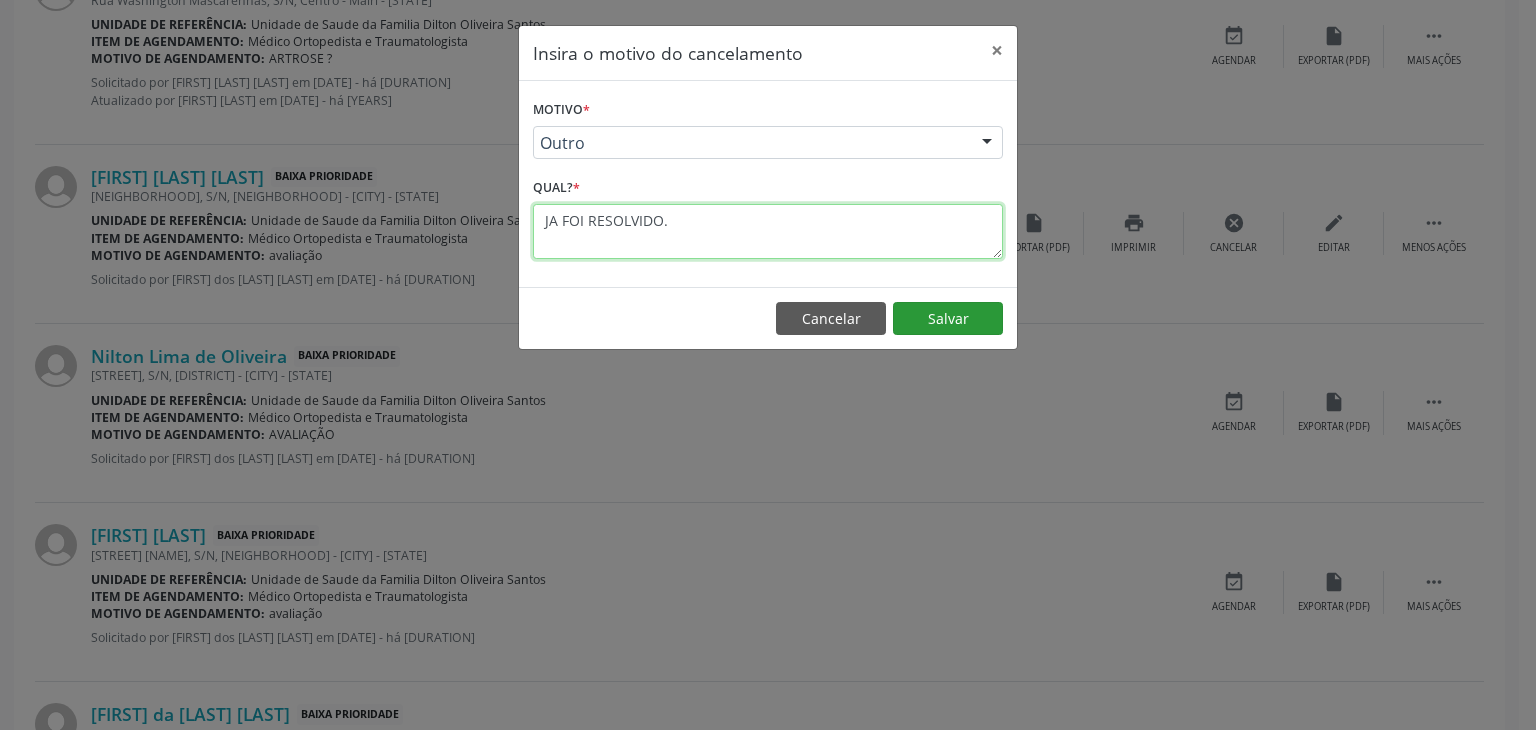 type on "JA FOI RESOLVIDO." 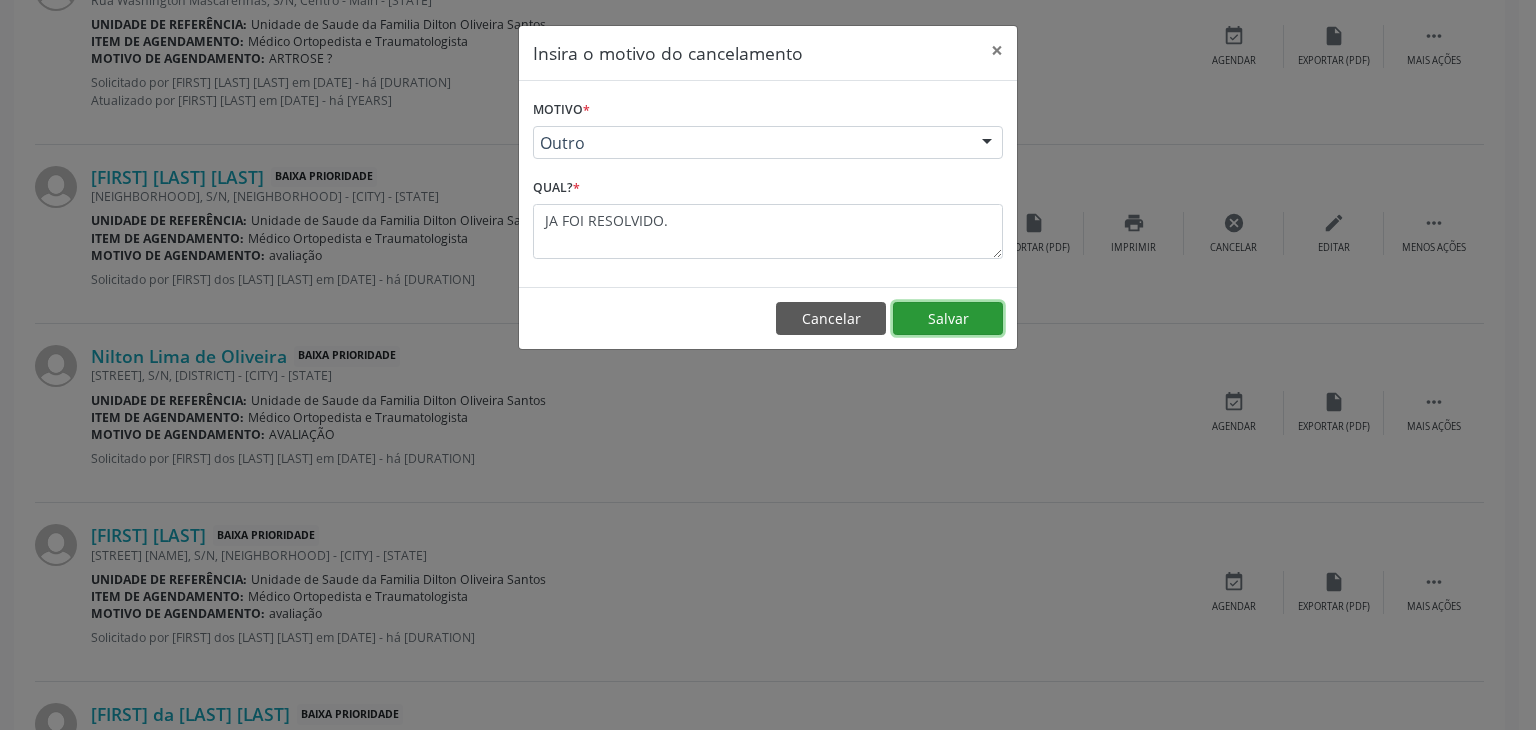 click on "Salvar" at bounding box center [948, 319] 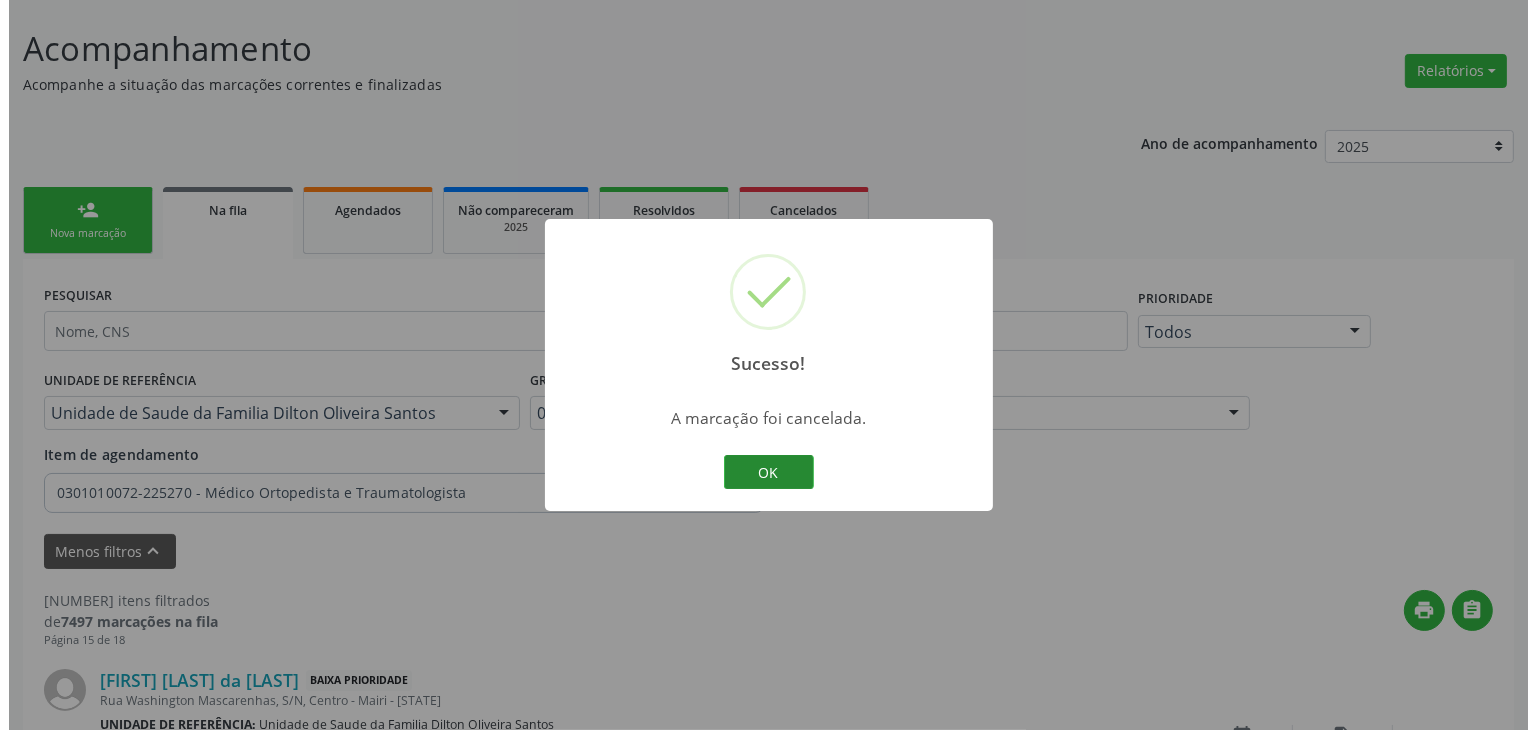scroll, scrollTop: 812, scrollLeft: 0, axis: vertical 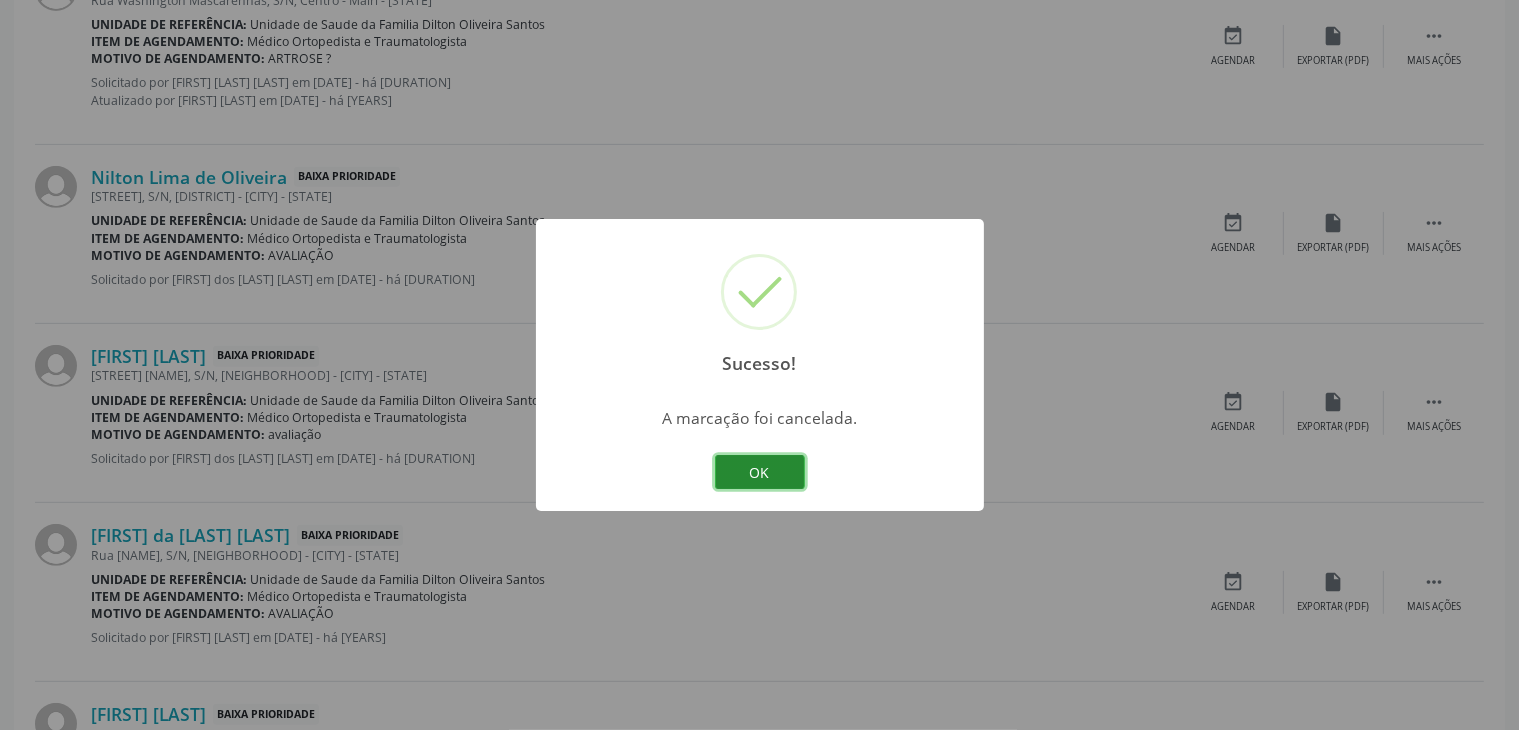click on "OK" at bounding box center (760, 472) 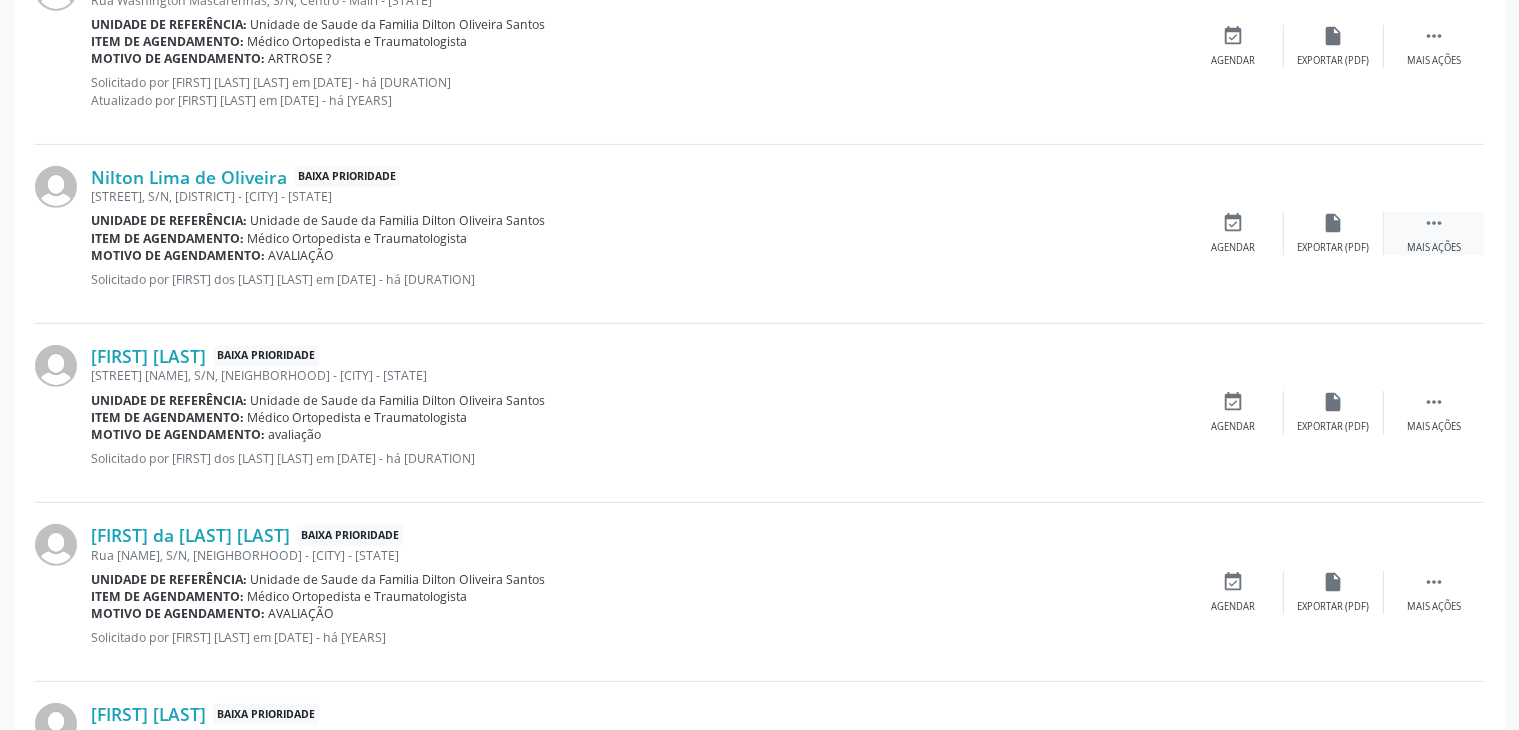 click on "
Mais ações" at bounding box center [1434, 233] 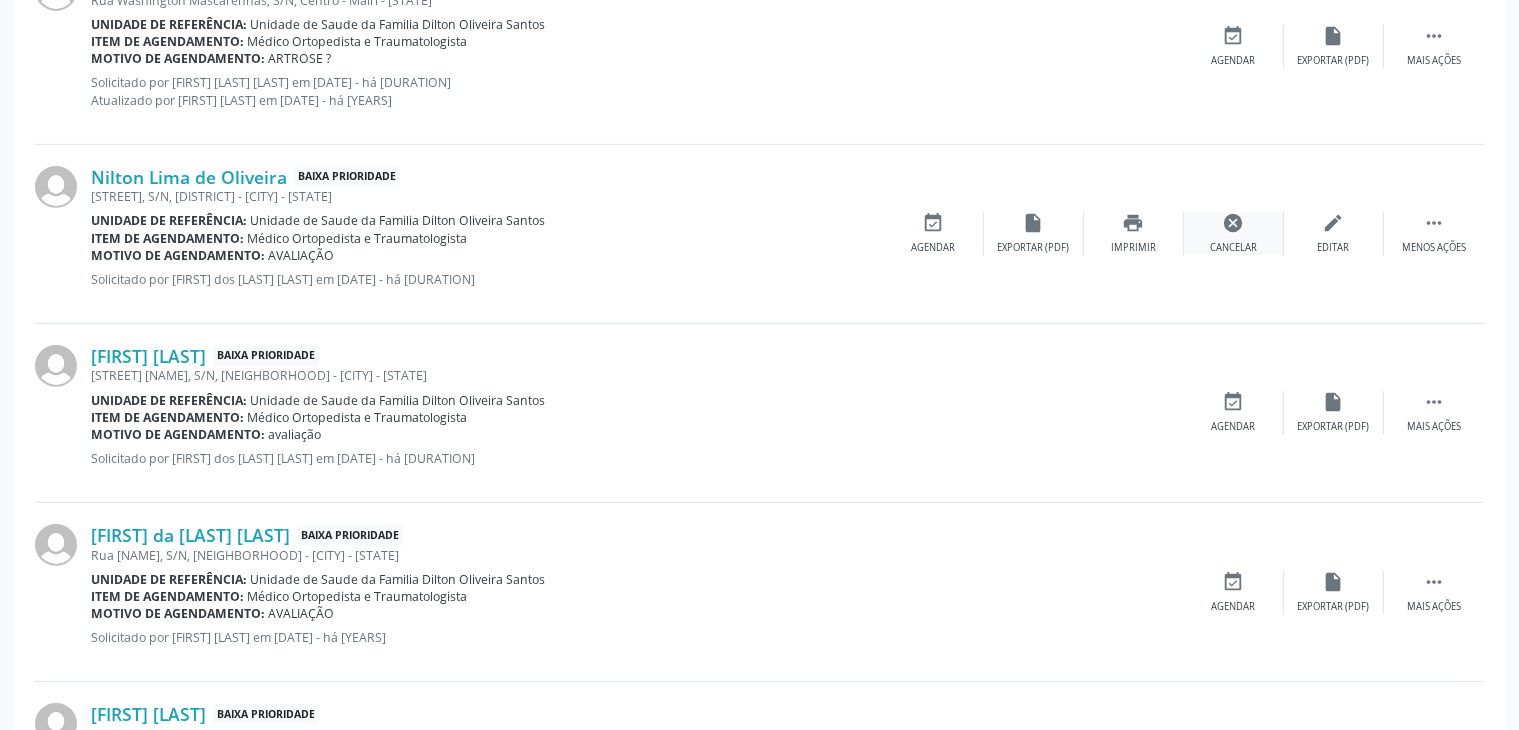click on "cancel" at bounding box center [1234, 223] 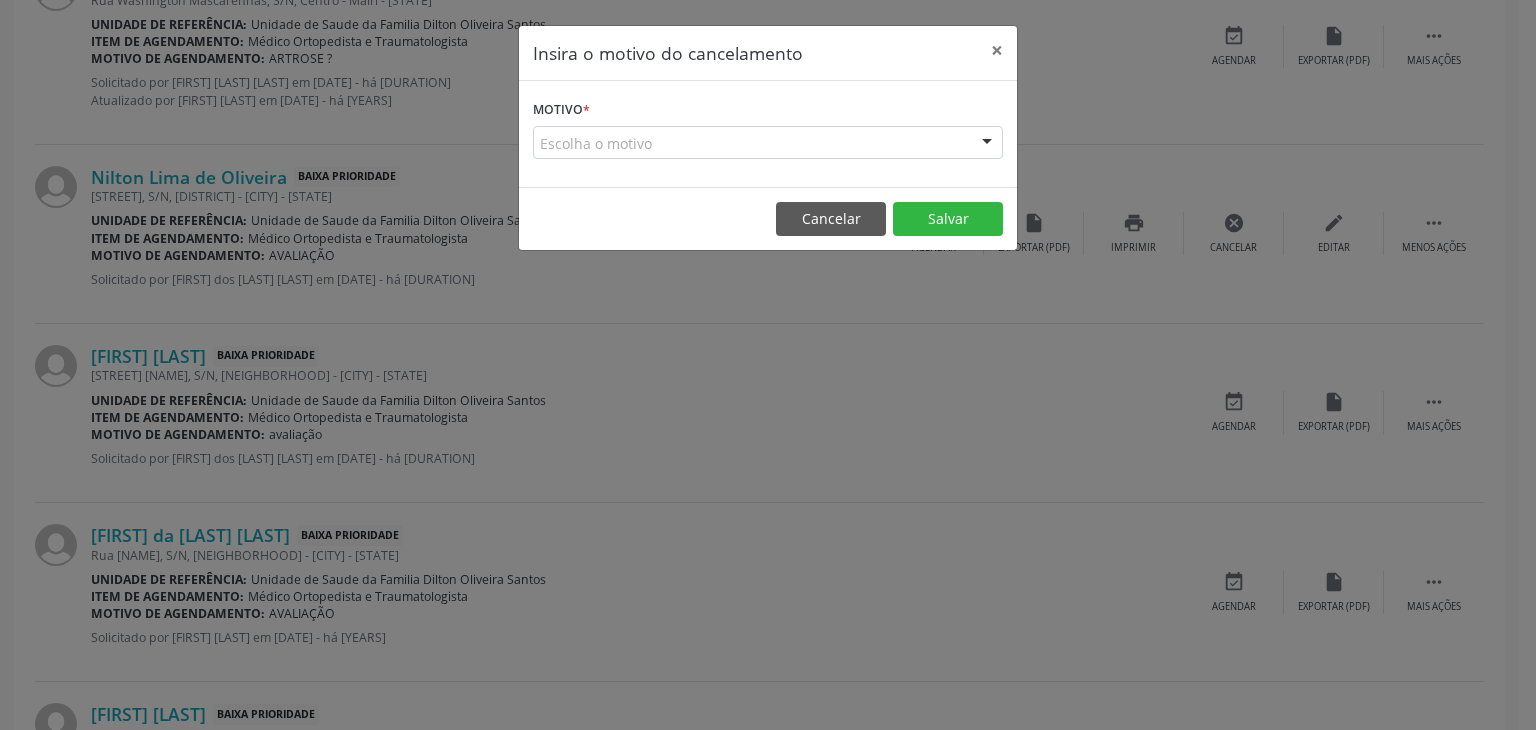 drag, startPoint x: 703, startPoint y: 124, endPoint x: 702, endPoint y: 136, distance: 12.0415945 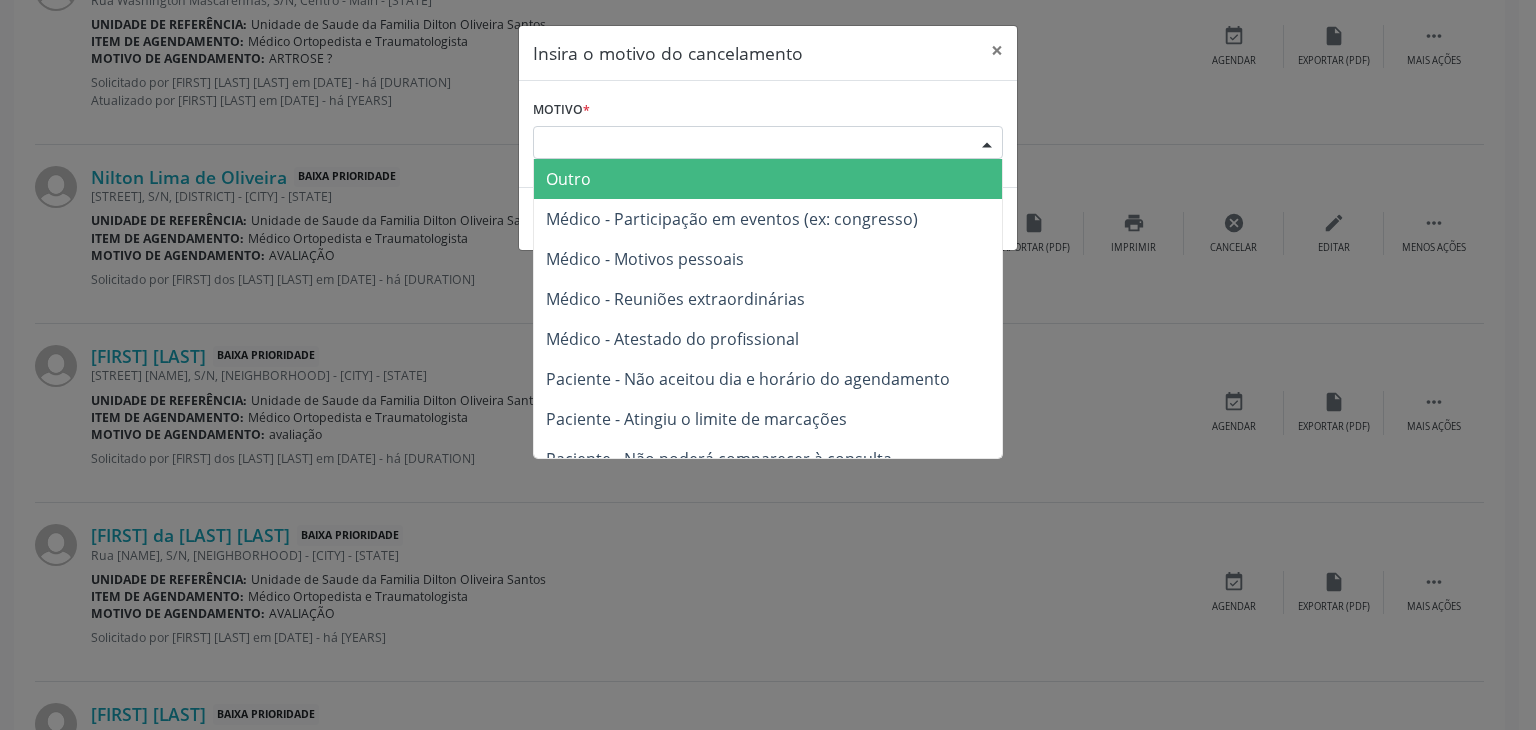 drag, startPoint x: 660, startPoint y: 130, endPoint x: 658, endPoint y: 141, distance: 11.18034 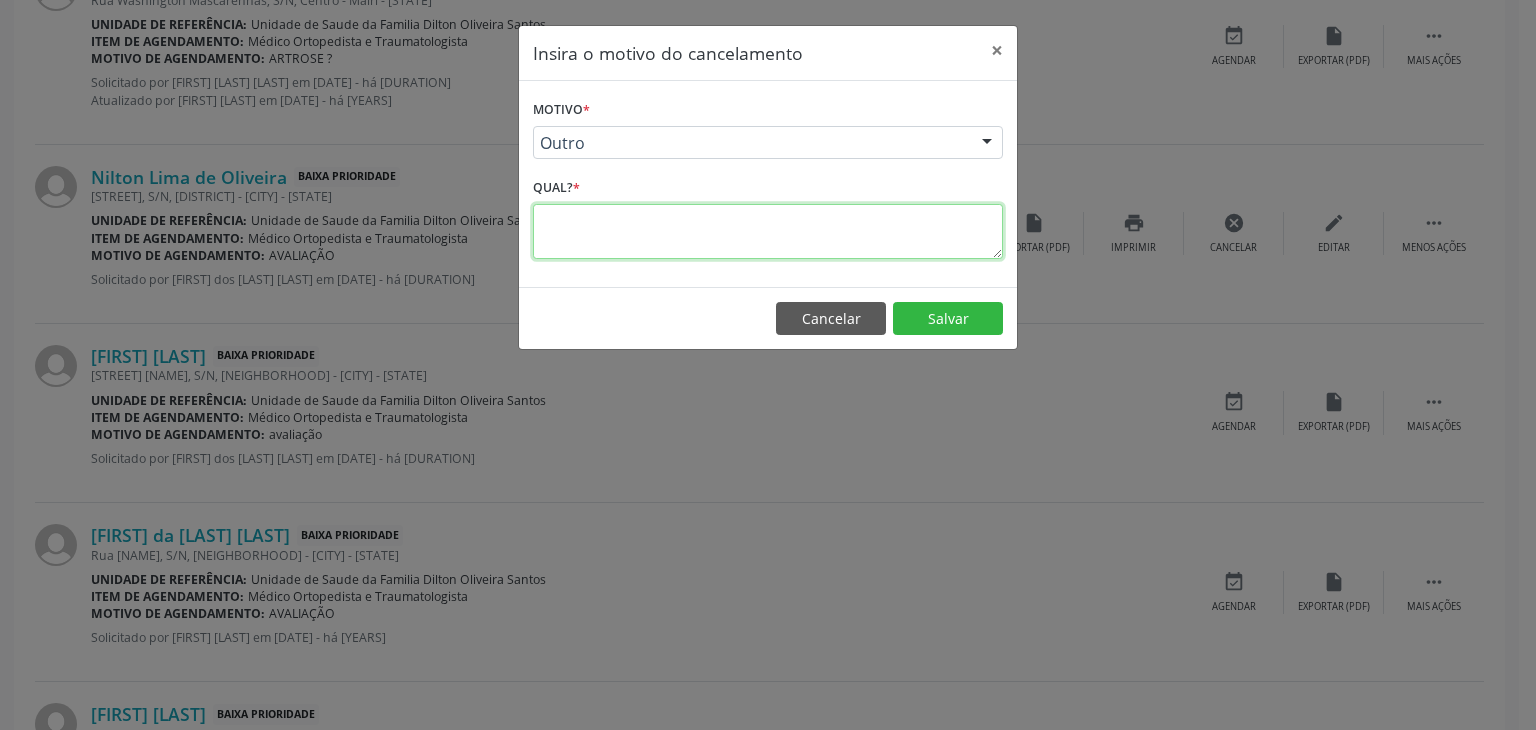 click at bounding box center [768, 231] 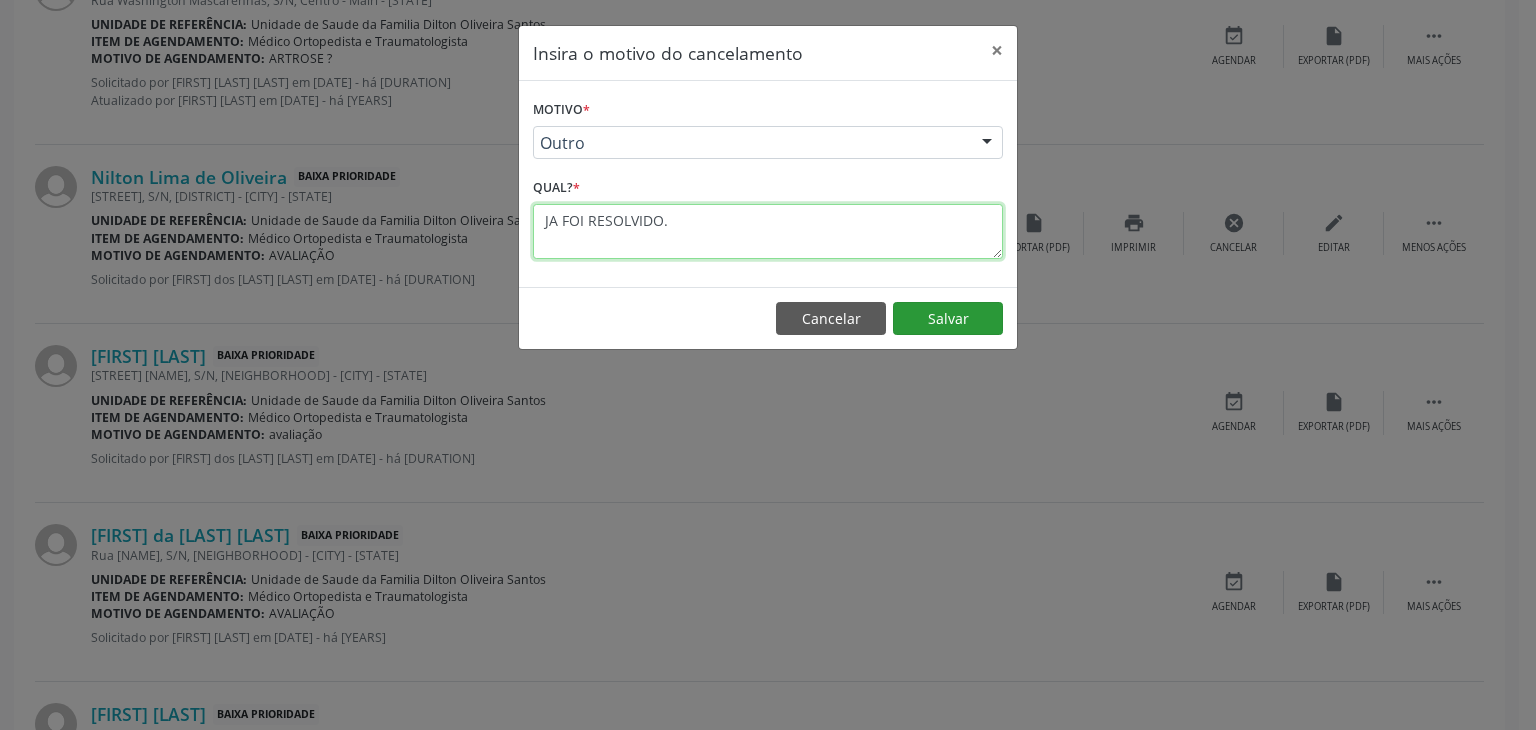 type on "JA FOI RESOLVIDO." 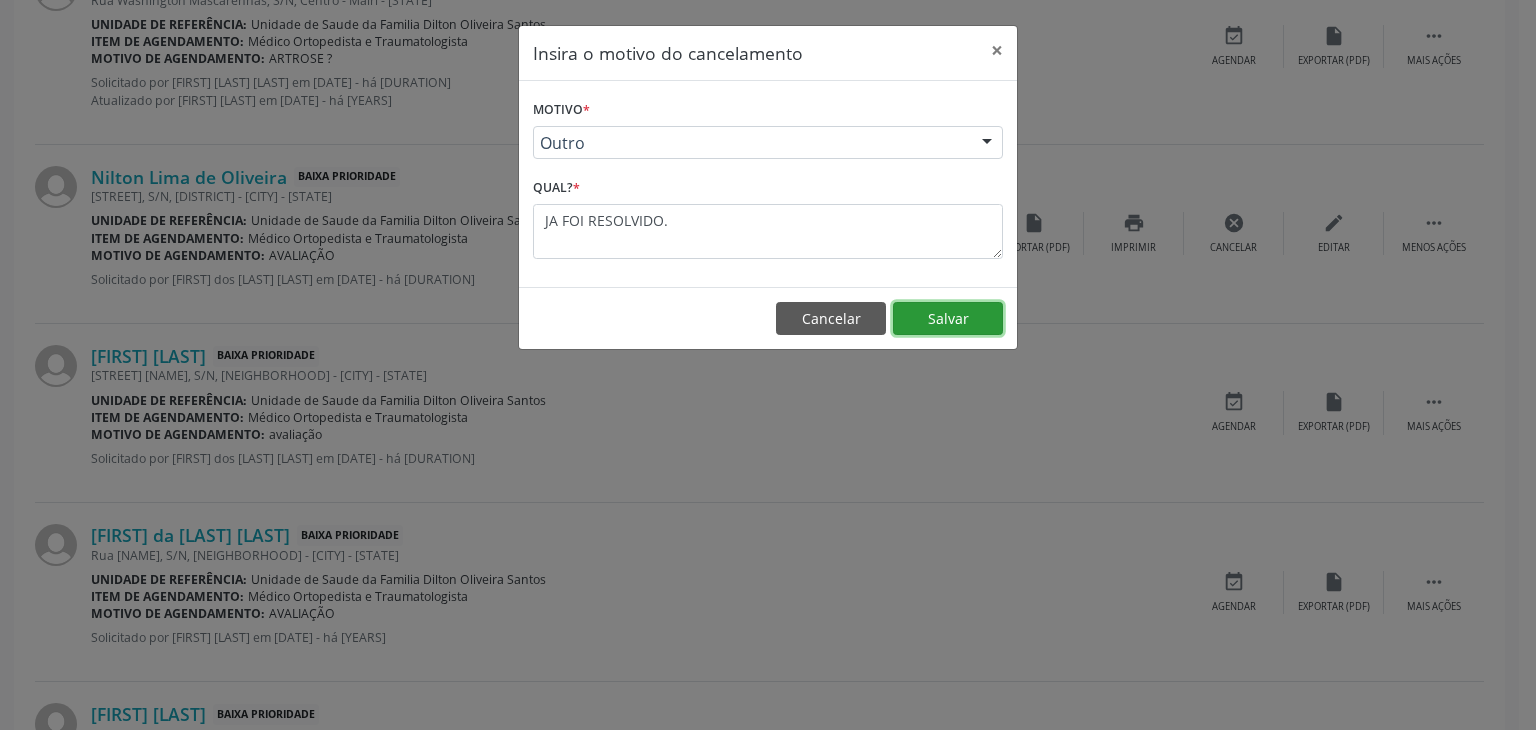 click on "Salvar" at bounding box center [948, 319] 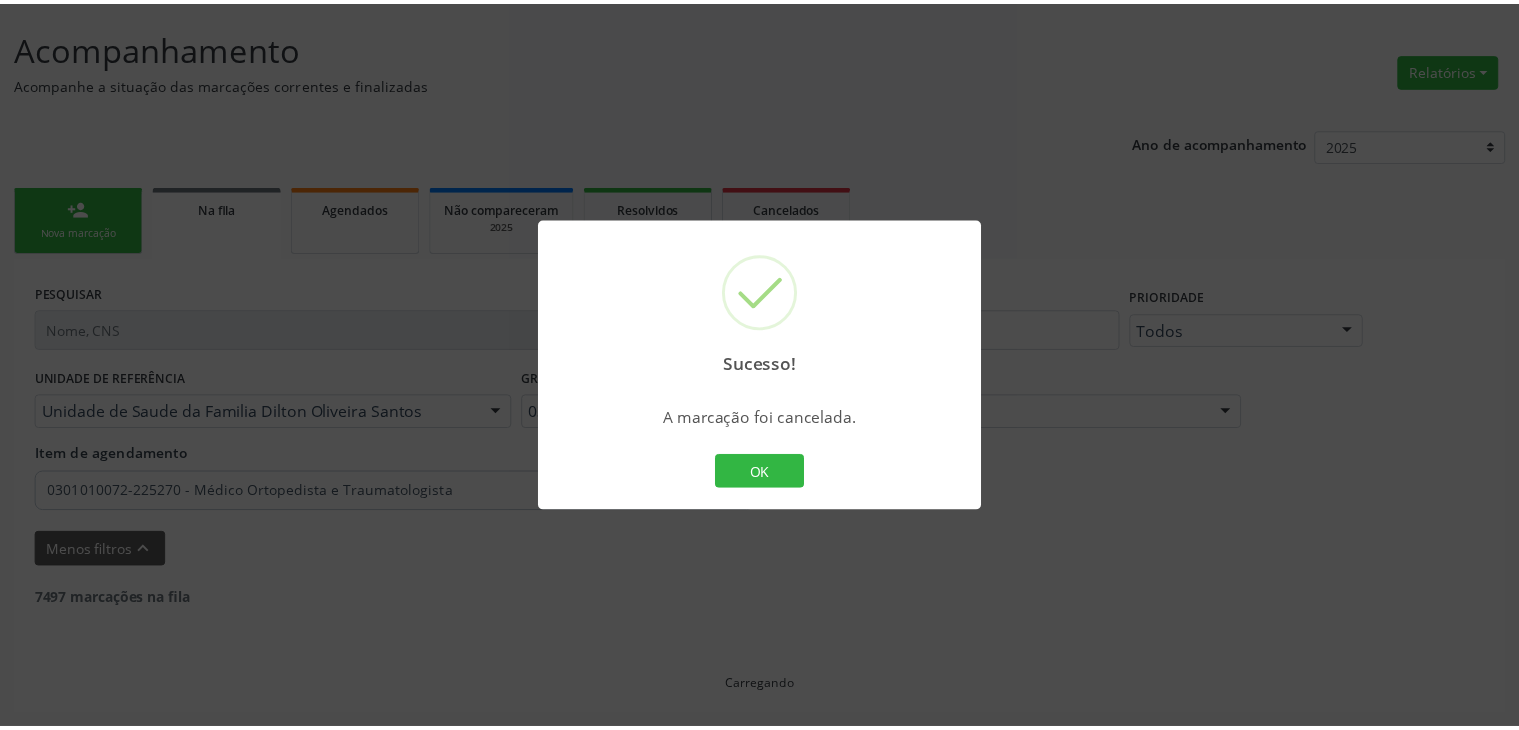 scroll, scrollTop: 112, scrollLeft: 0, axis: vertical 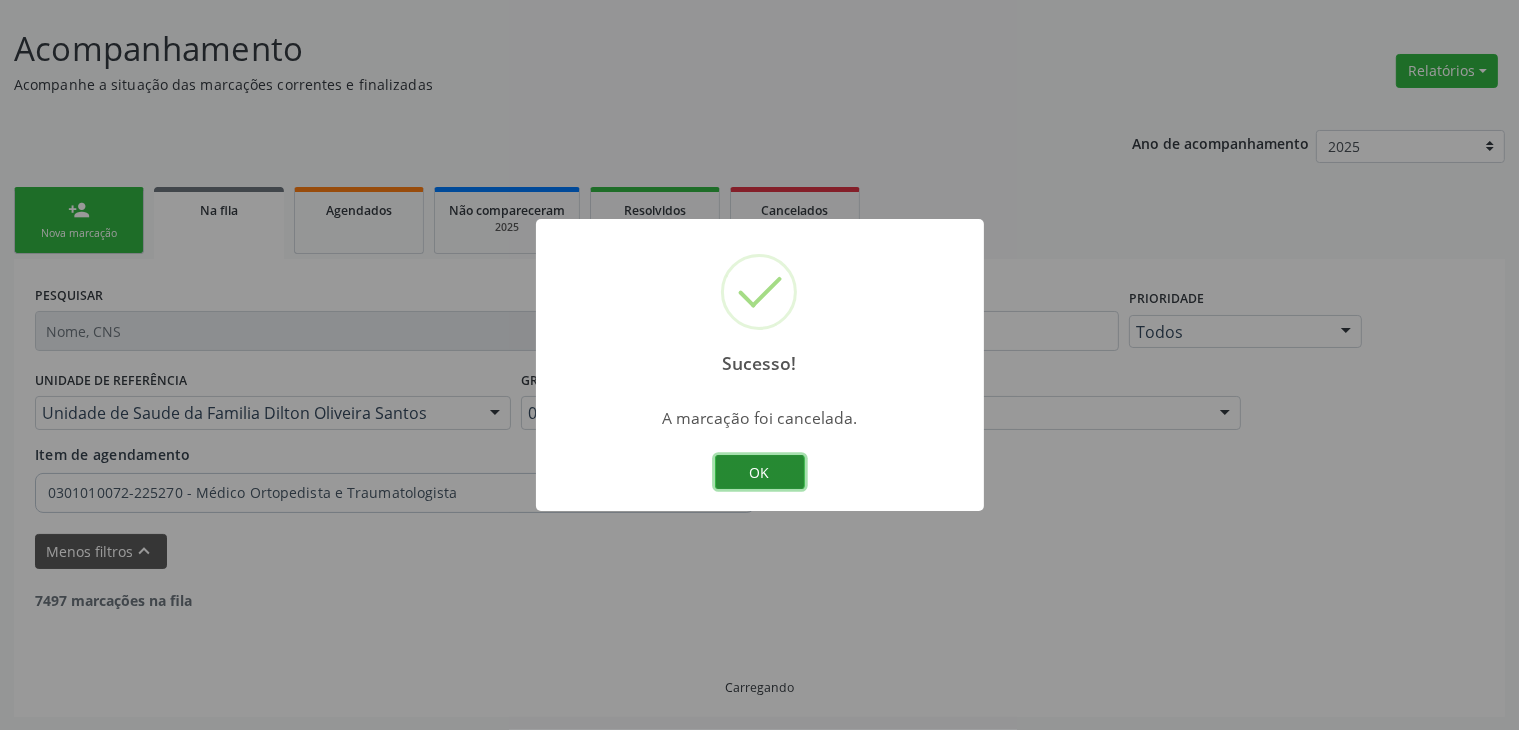 click on "OK" at bounding box center [760, 472] 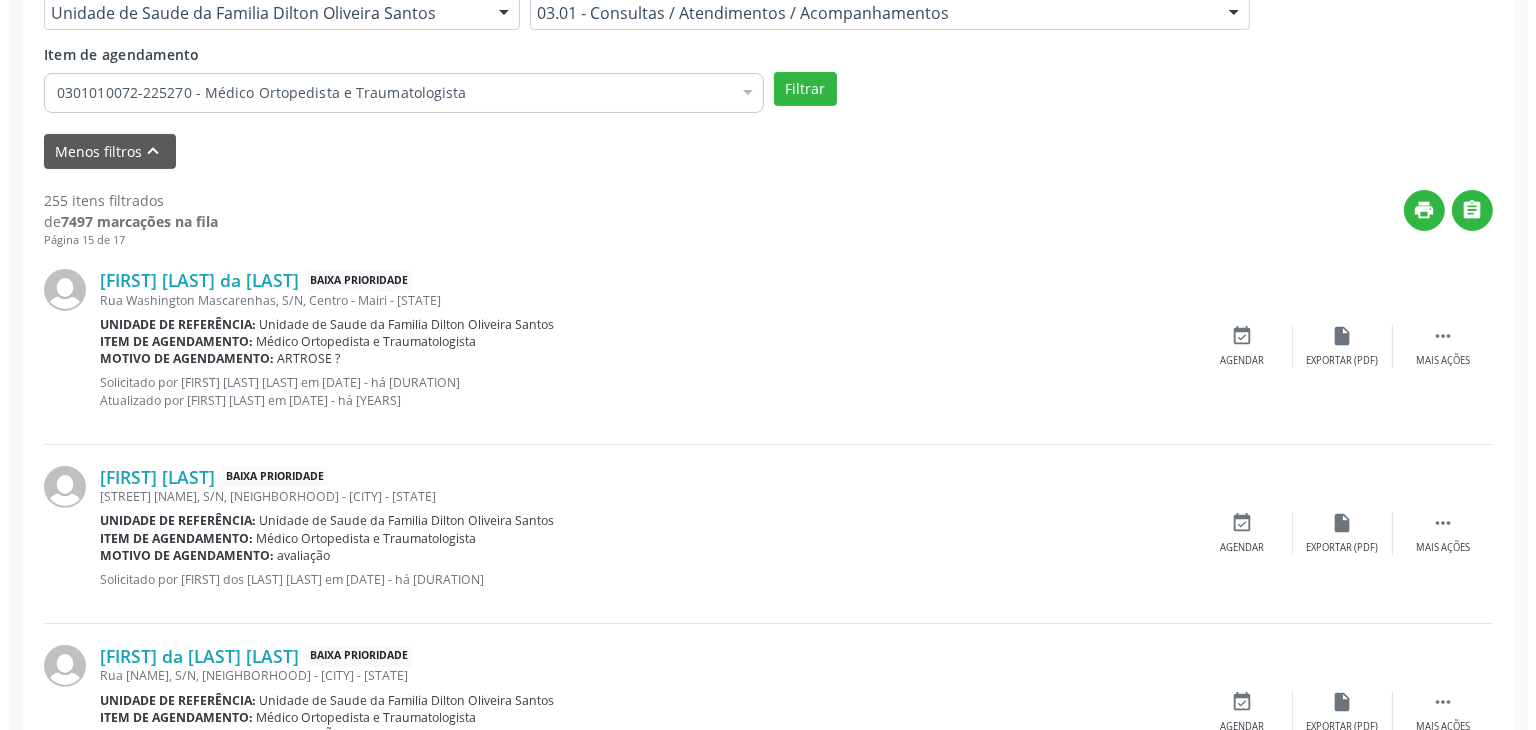 scroll, scrollTop: 812, scrollLeft: 0, axis: vertical 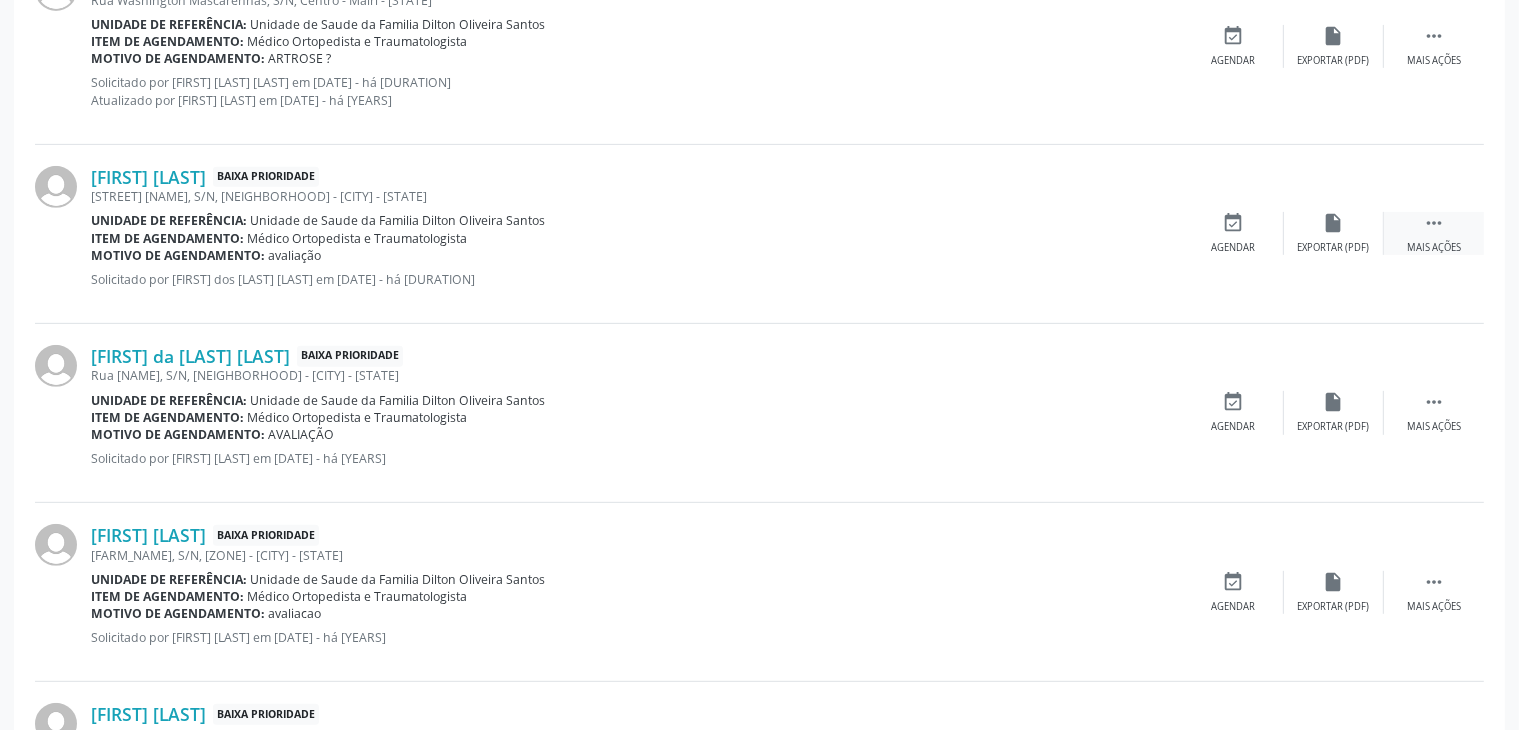 click on "
Mais ações" at bounding box center [1434, 233] 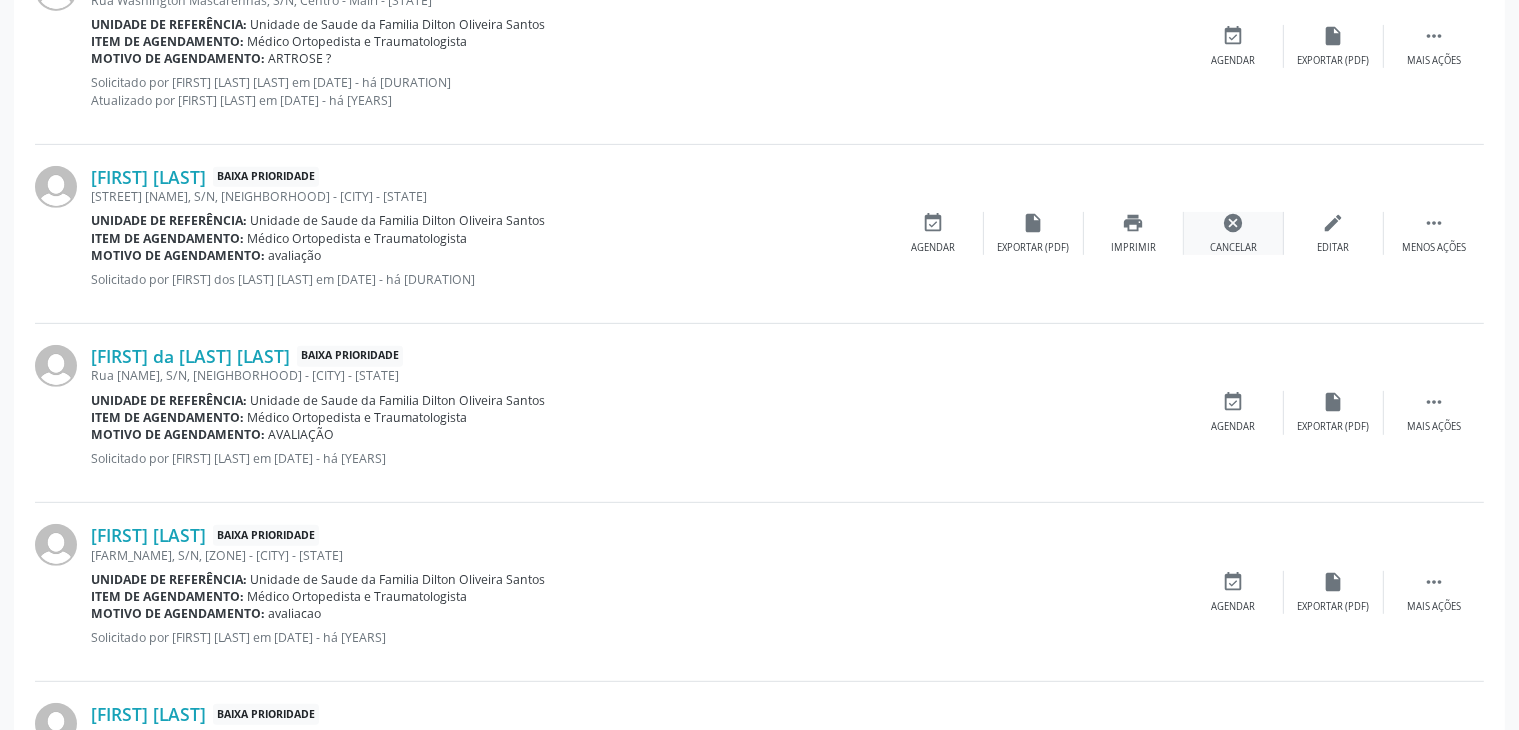 click on "cancel
Cancelar" at bounding box center [1234, 233] 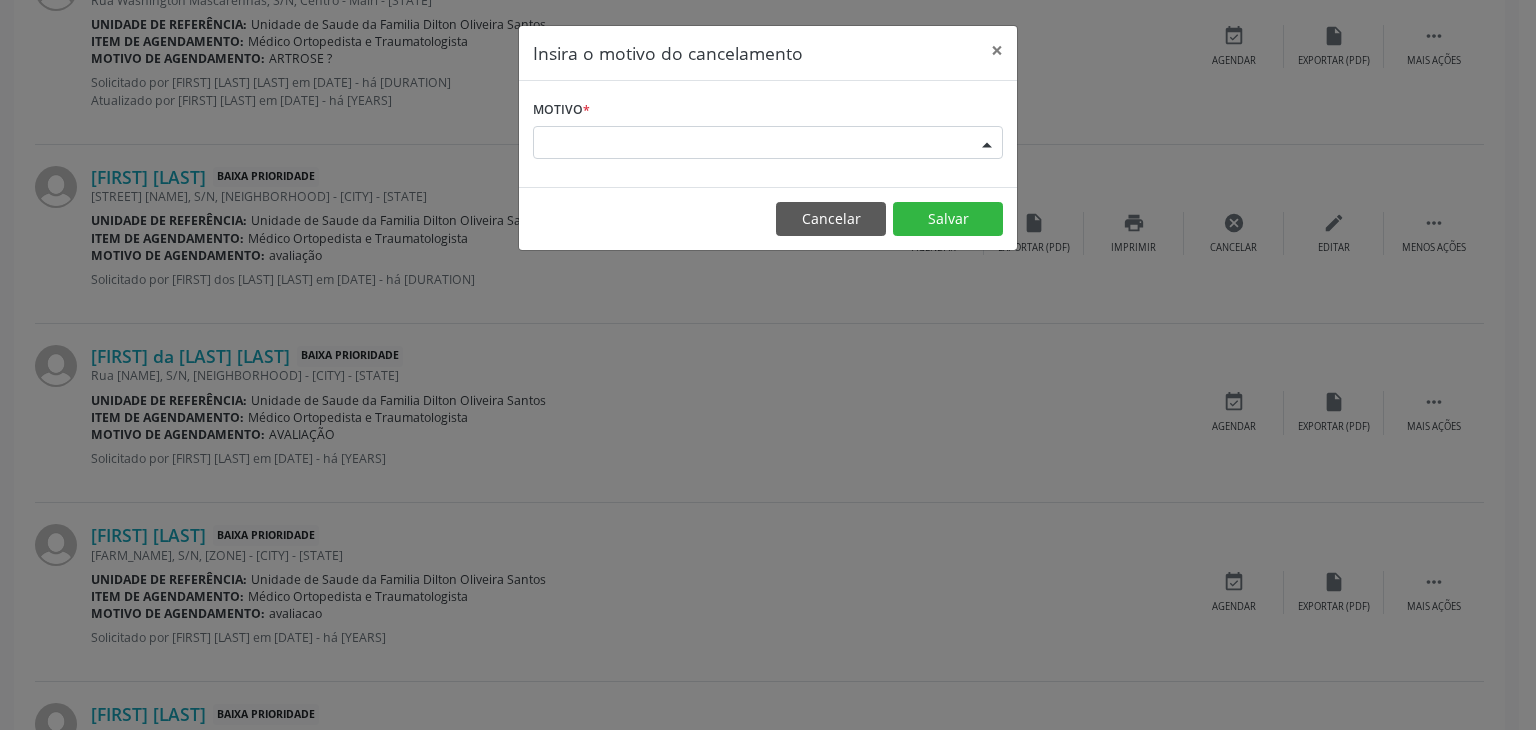 click on "Escolha o motivo" at bounding box center (768, 143) 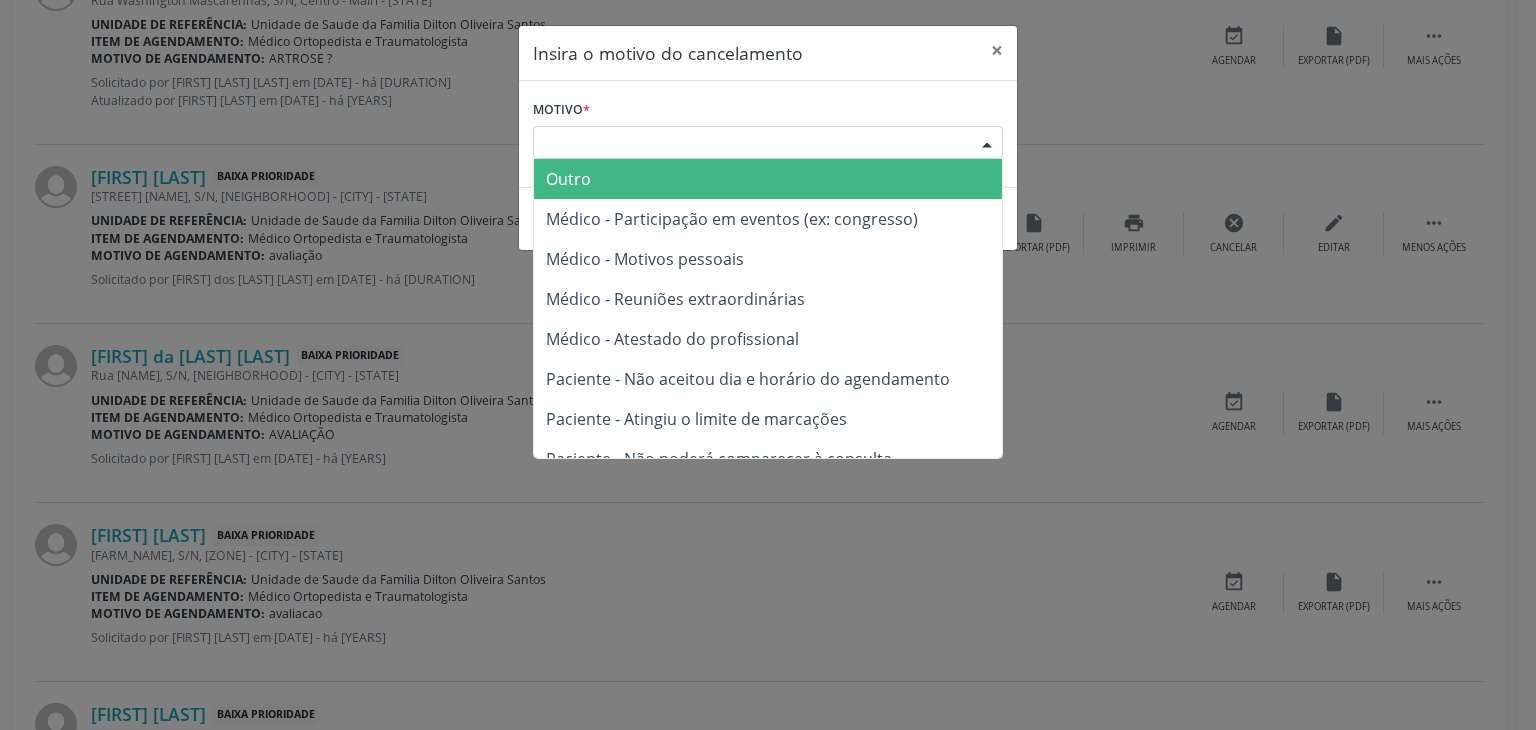 click on "Outro" at bounding box center (568, 179) 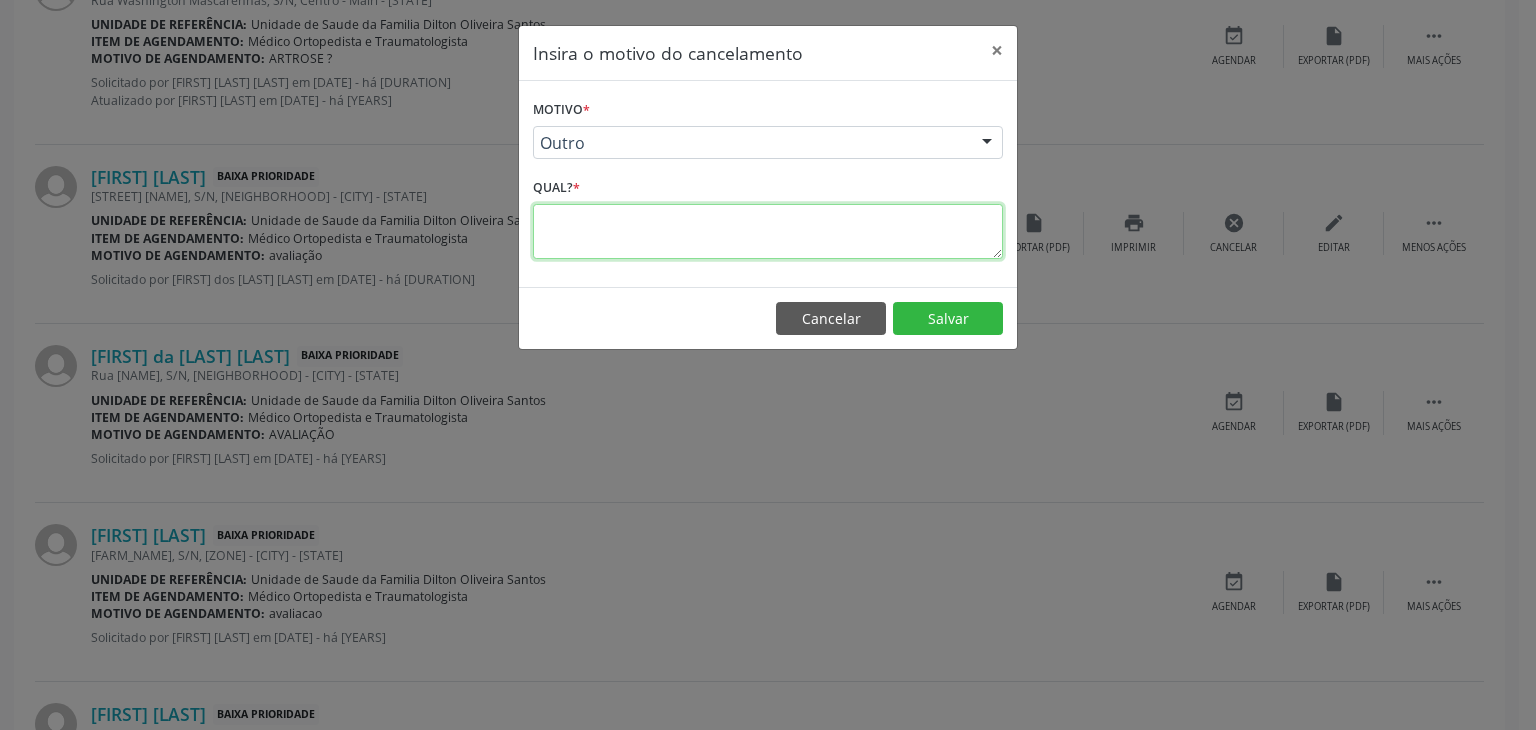 click at bounding box center [768, 231] 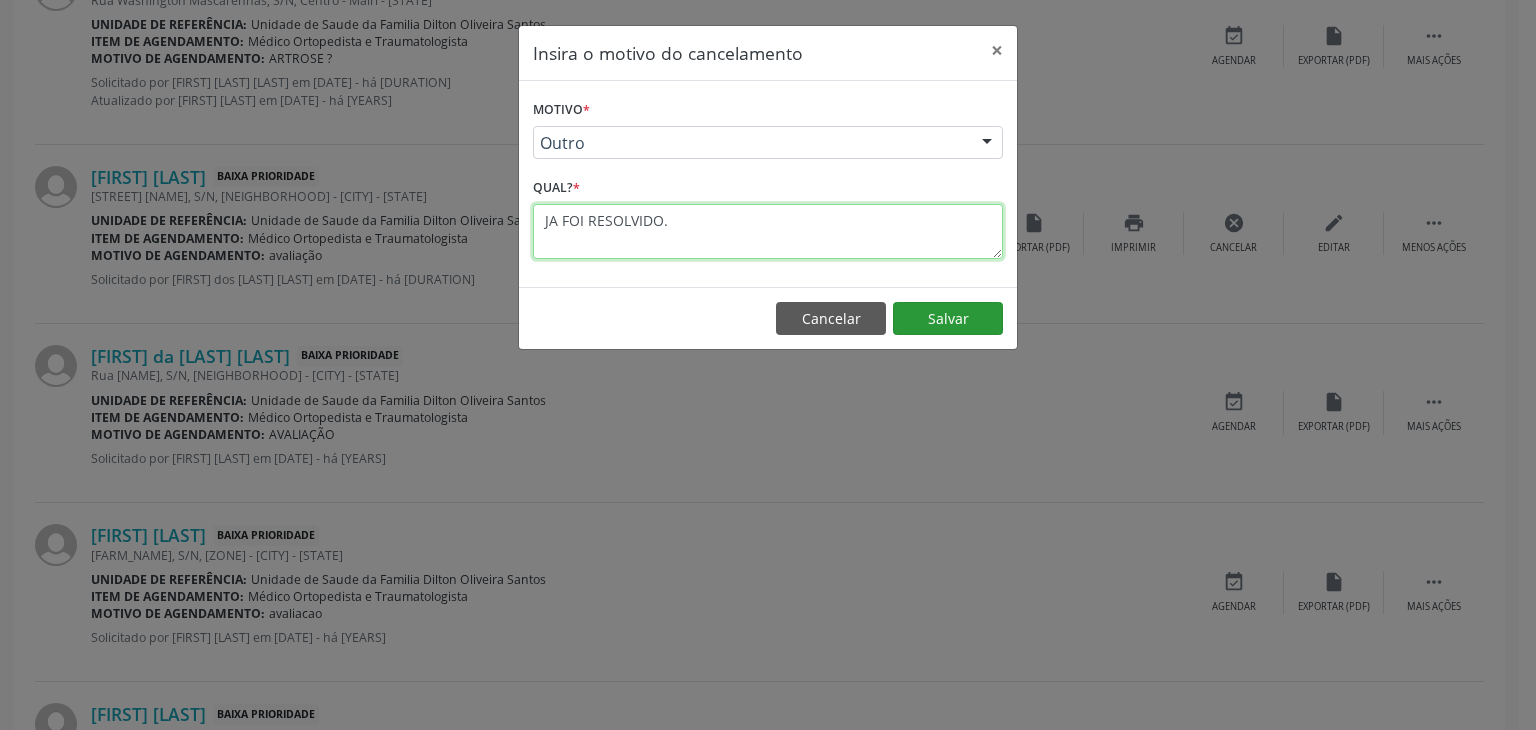 type on "JA FOI RESOLVIDO." 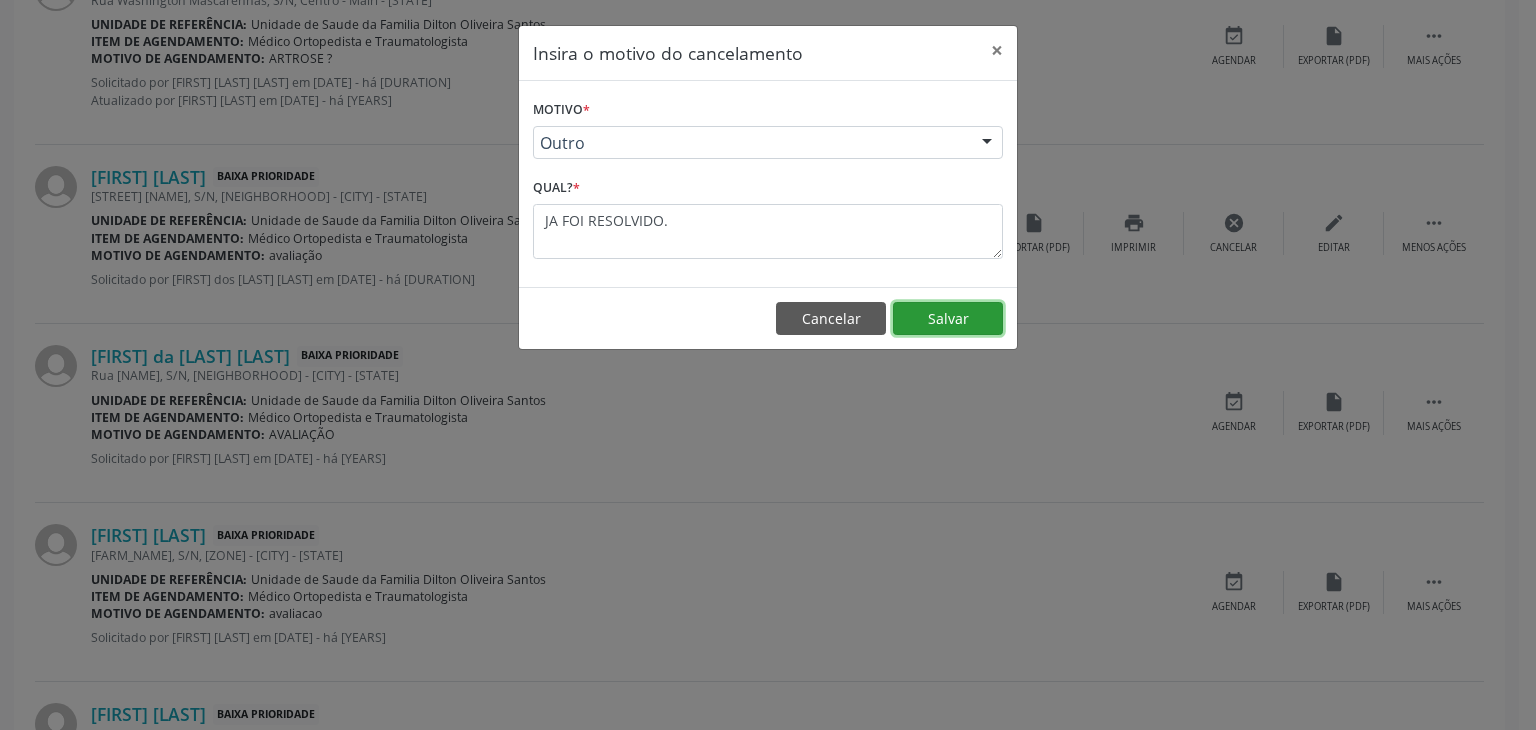 click on "Salvar" at bounding box center [948, 319] 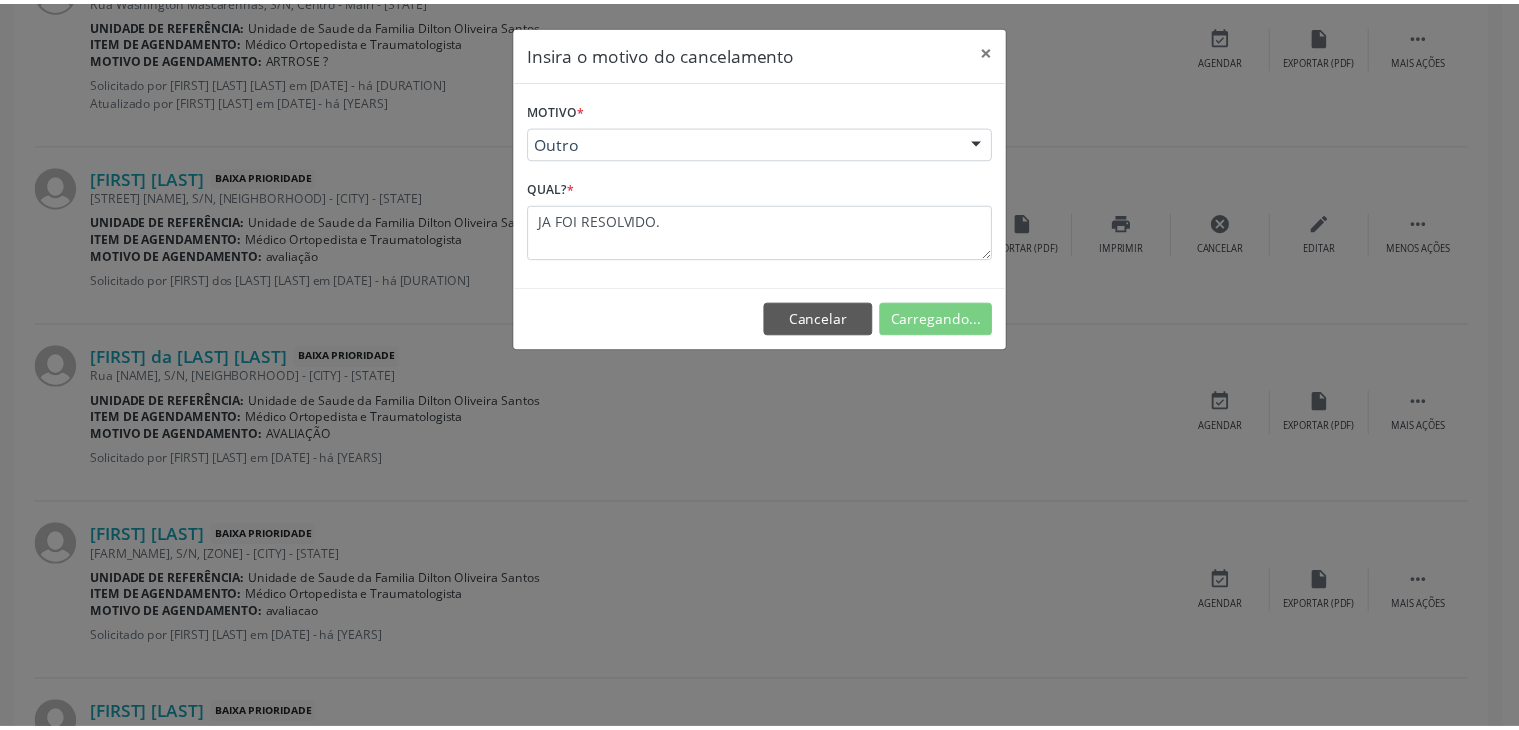 scroll, scrollTop: 112, scrollLeft: 0, axis: vertical 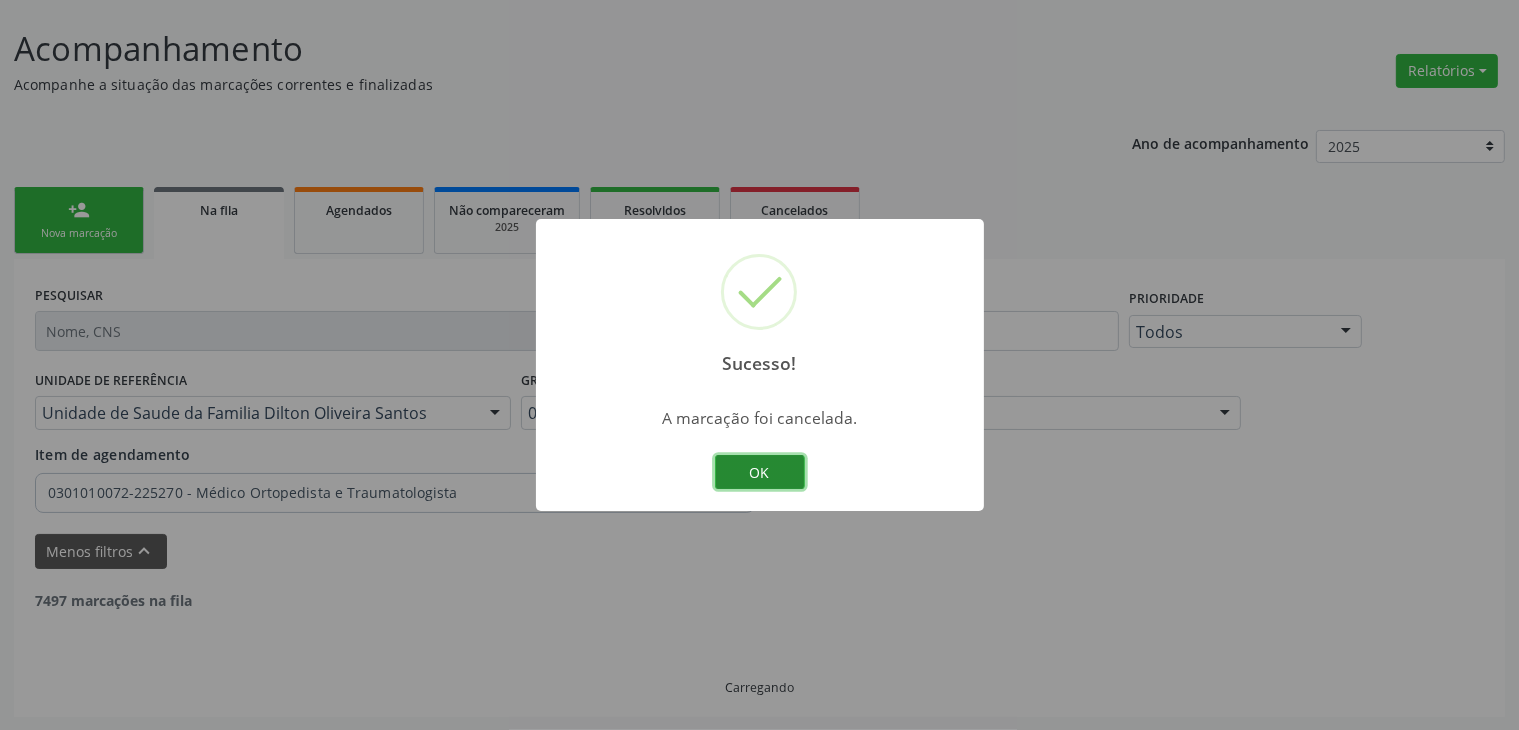 click on "OK" at bounding box center [760, 472] 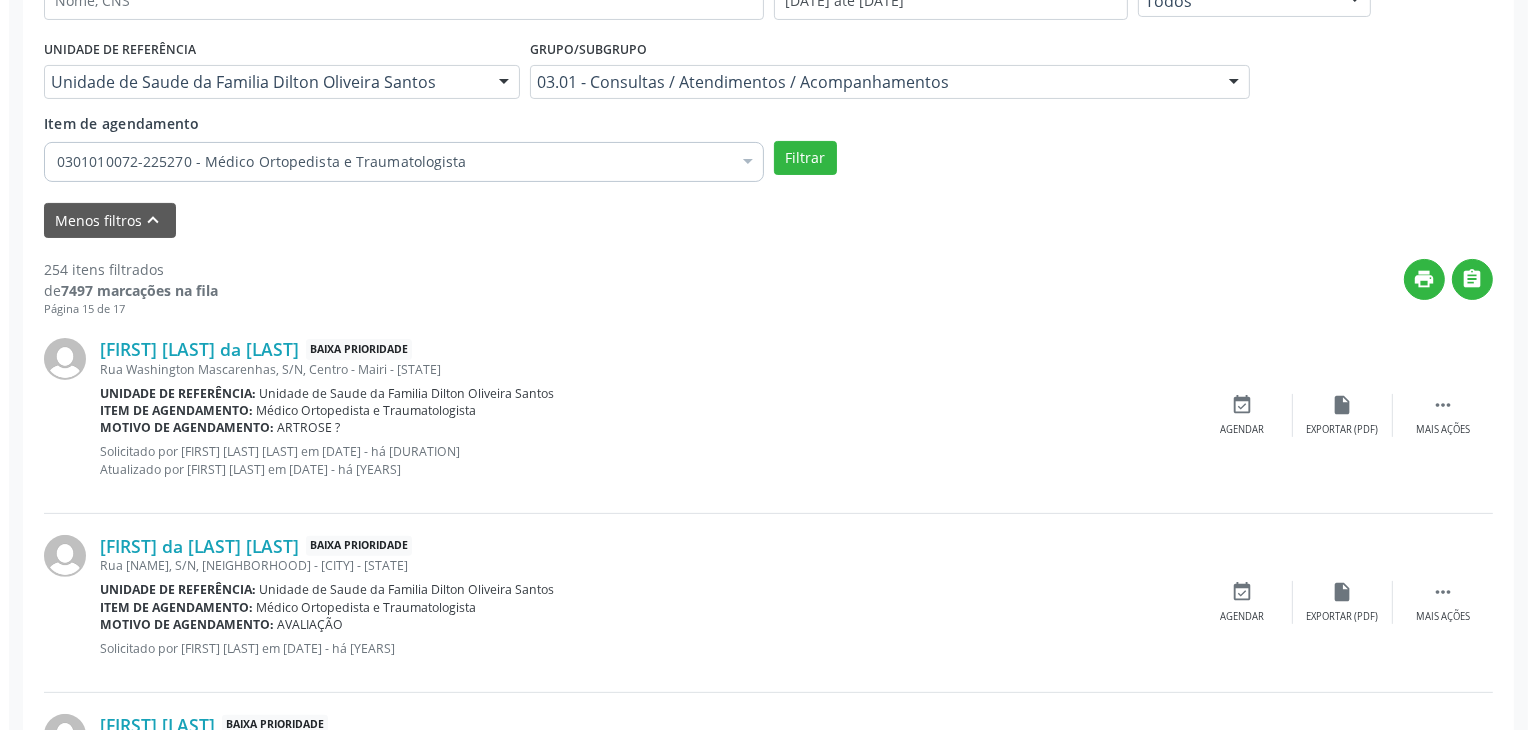 scroll, scrollTop: 812, scrollLeft: 0, axis: vertical 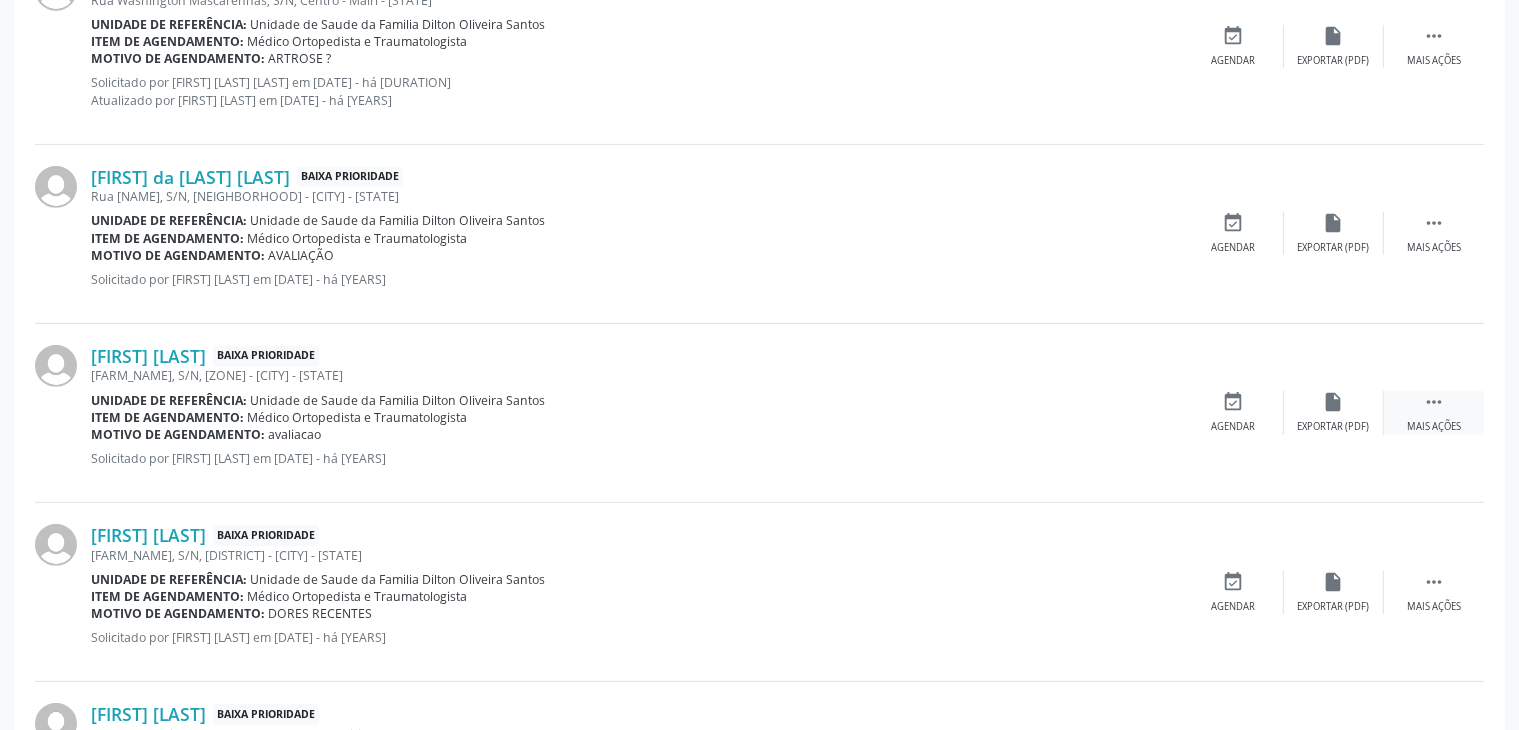 click on "
Mais ações" at bounding box center (1434, 412) 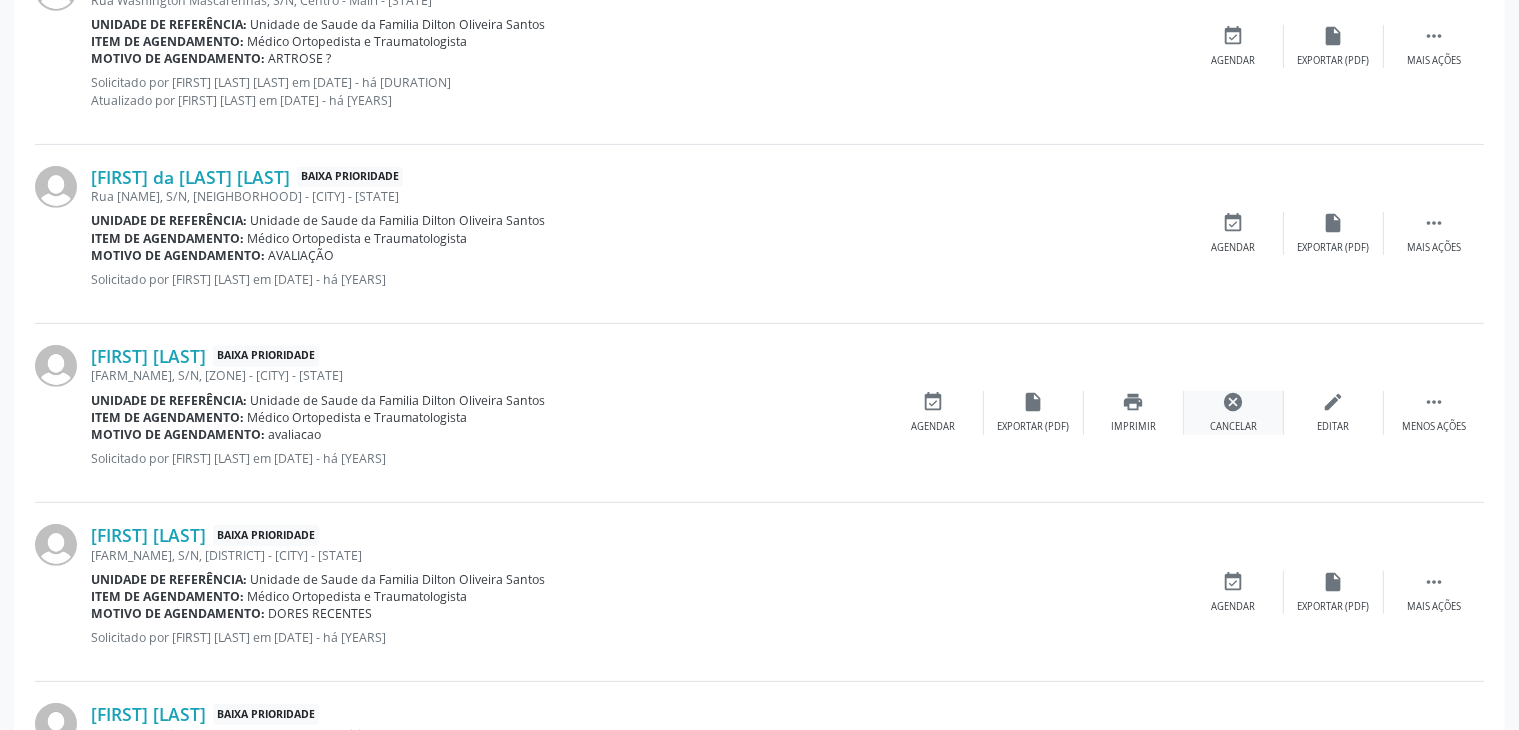 click on "cancel
Cancelar" at bounding box center [1234, 412] 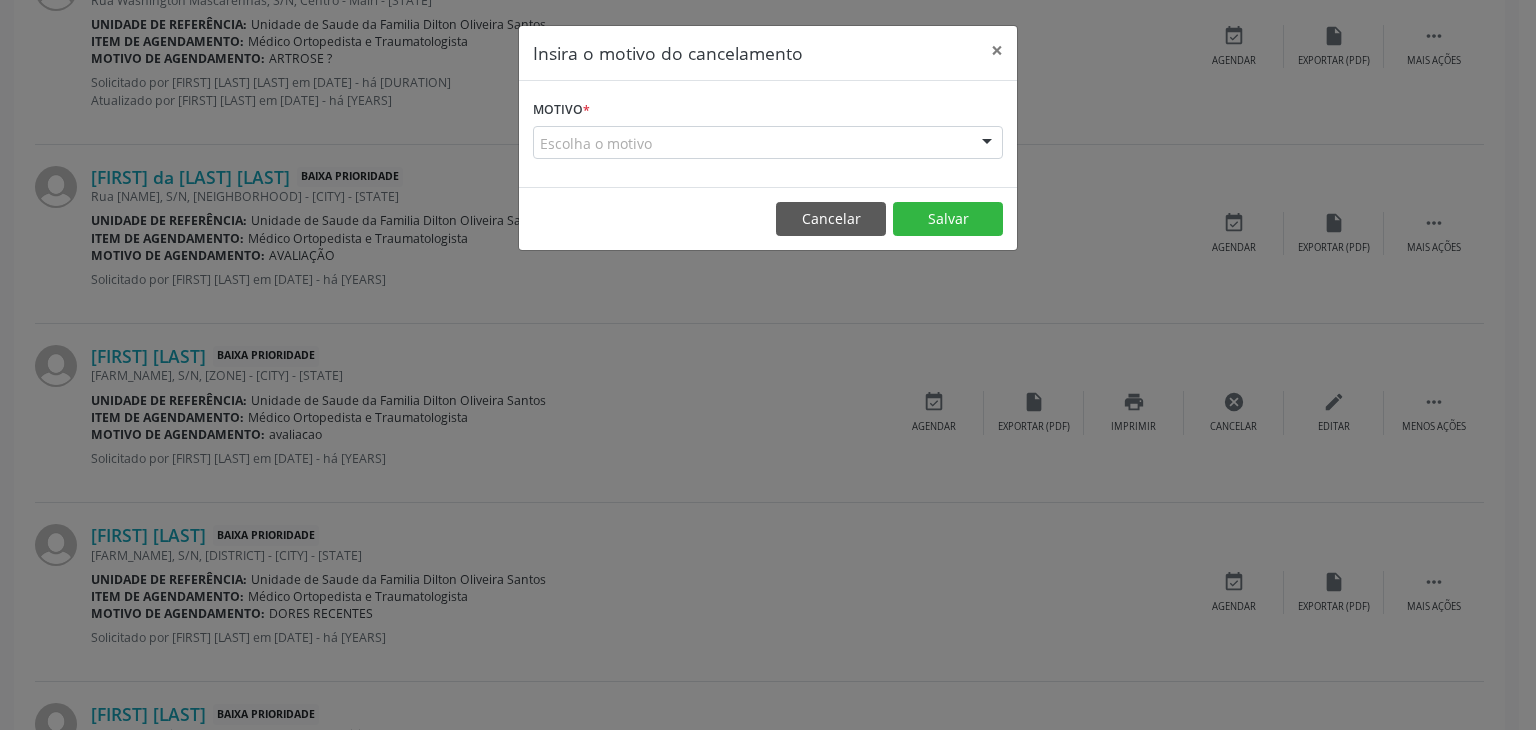 click on "Escolha o motivo" at bounding box center (768, 143) 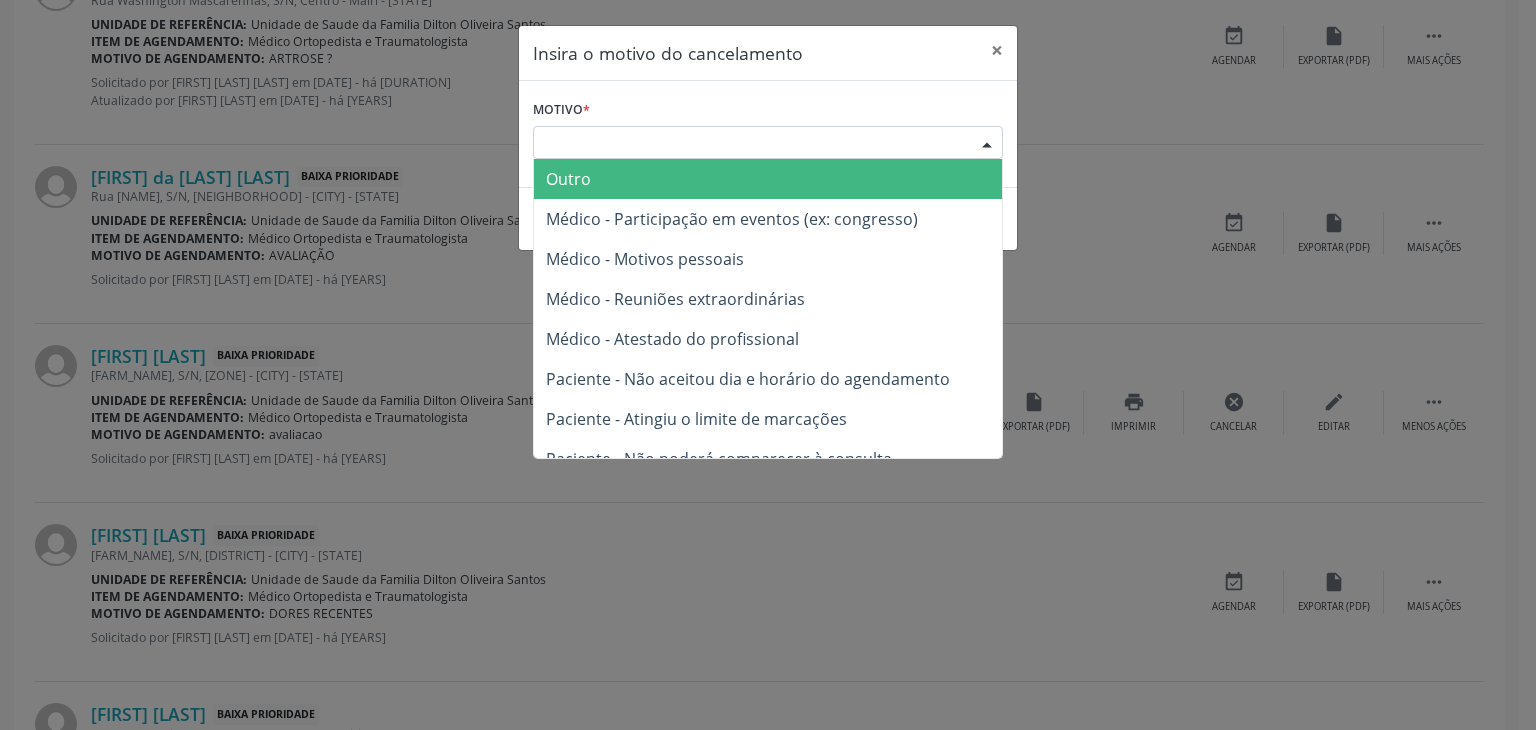 click on "Outro" at bounding box center (768, 179) 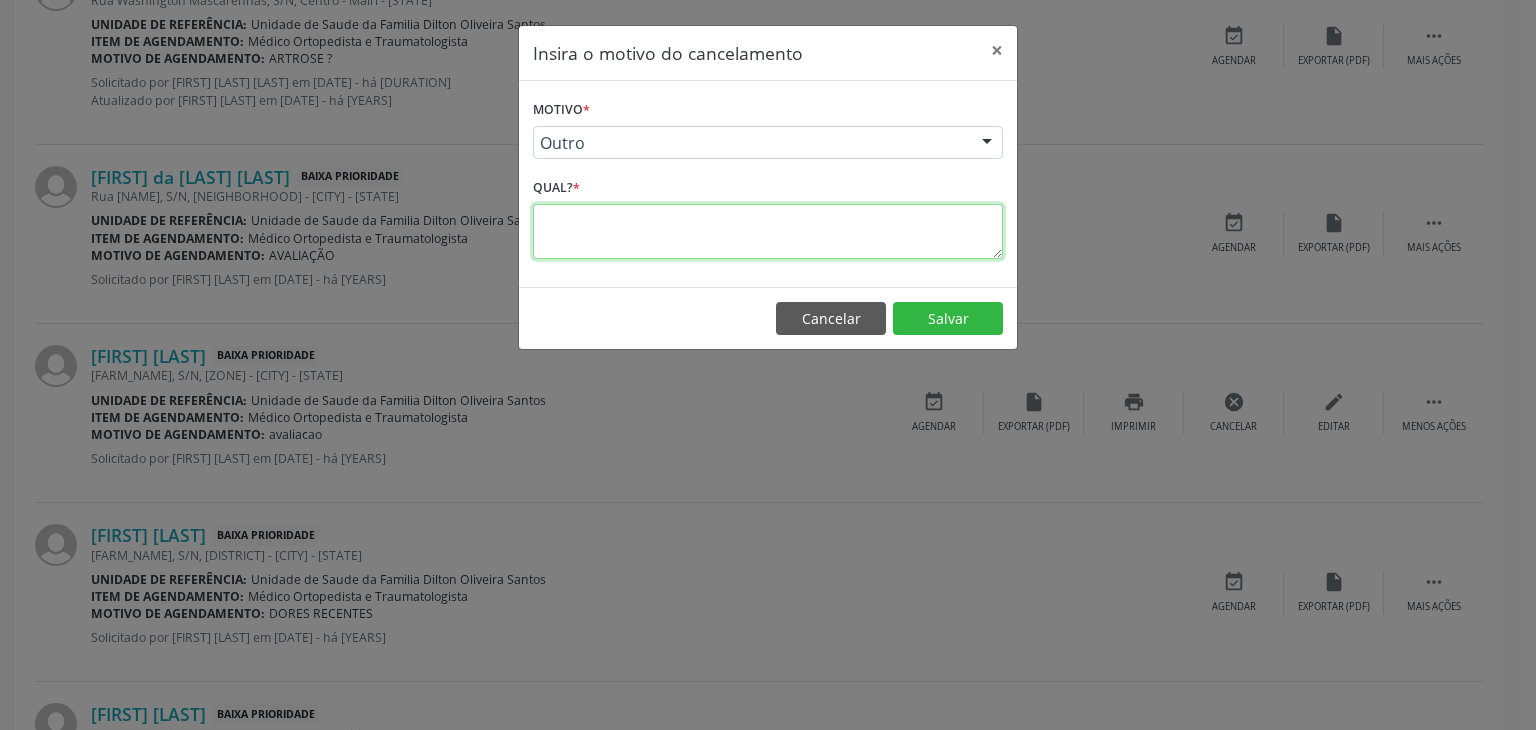click at bounding box center [768, 231] 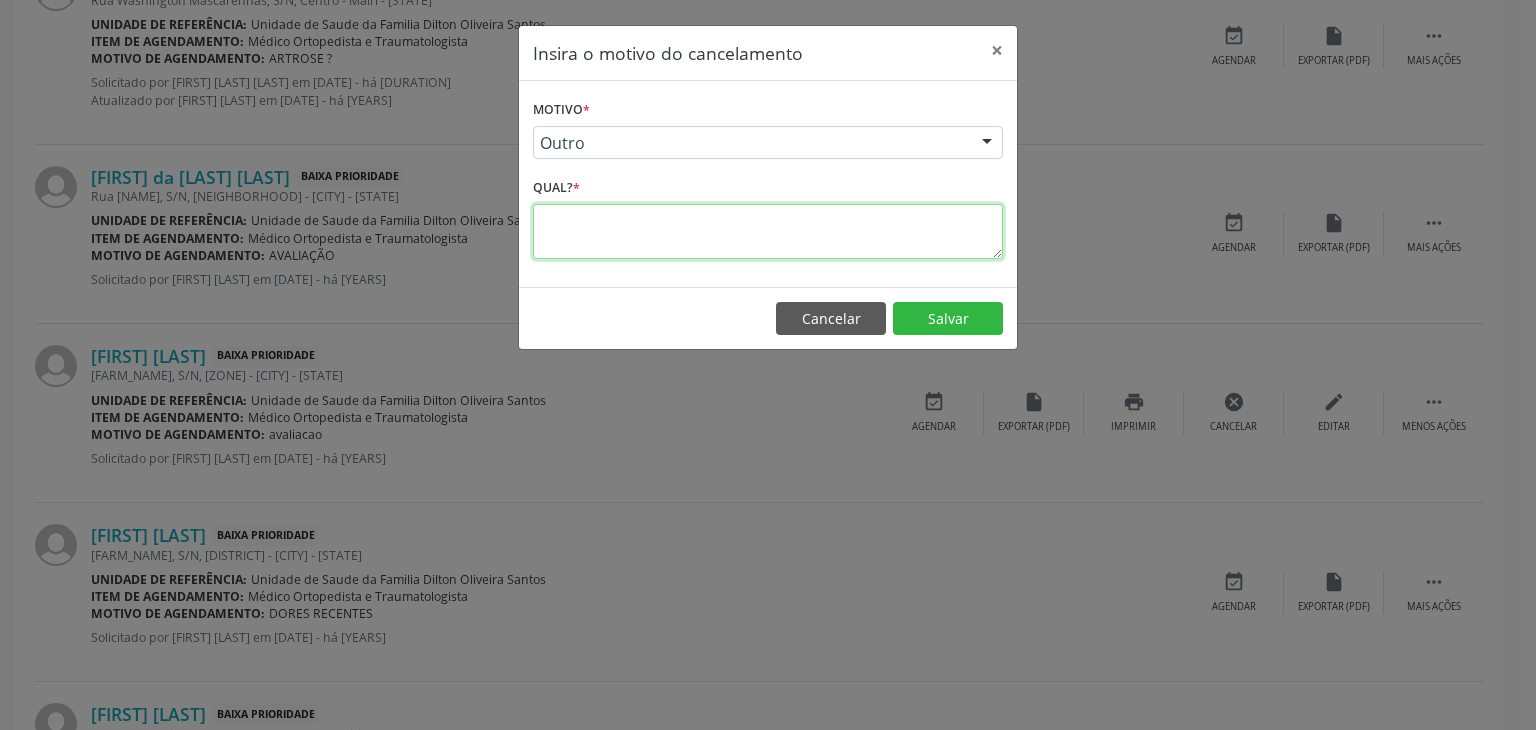 paste on "JA FOI RESOLVIDO." 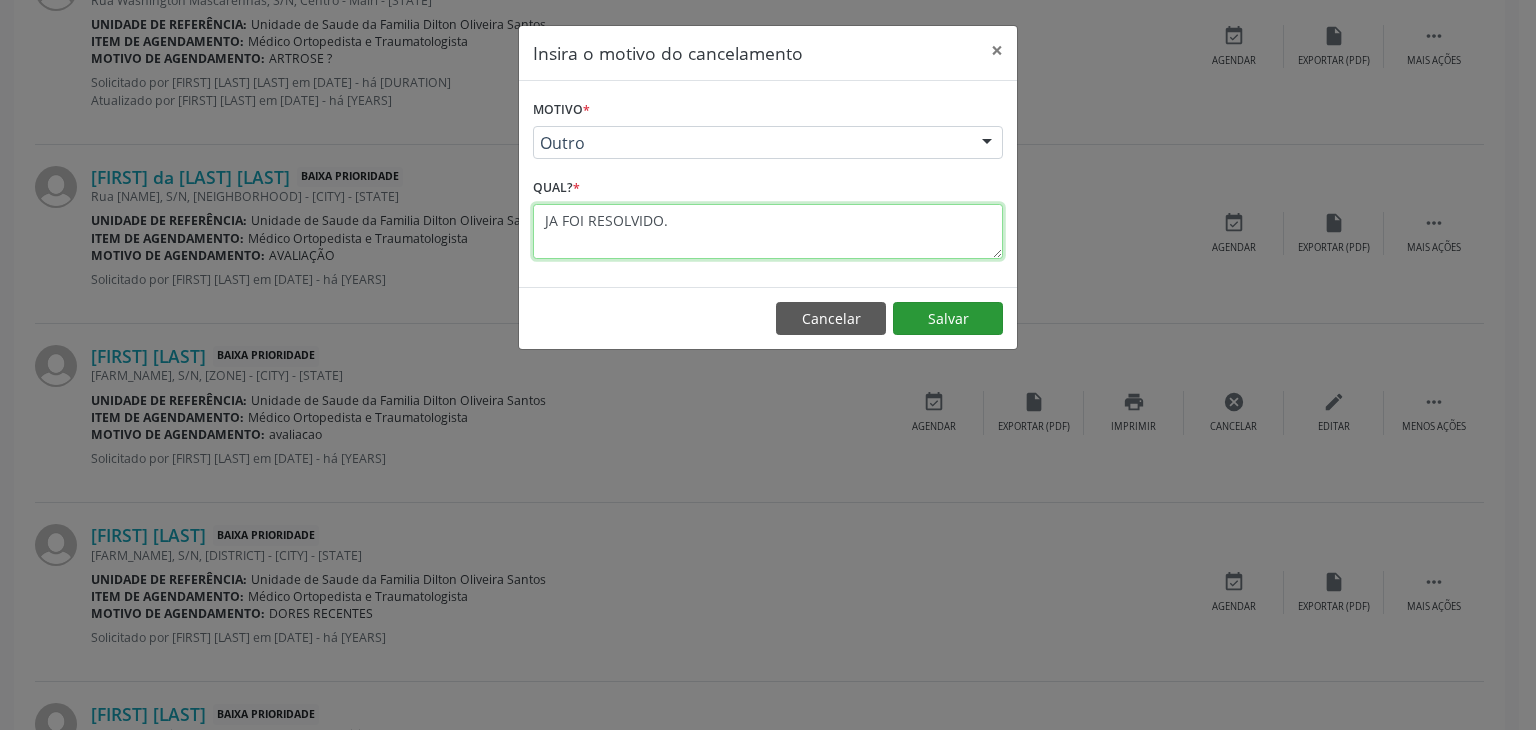 type on "JA FOI RESOLVIDO." 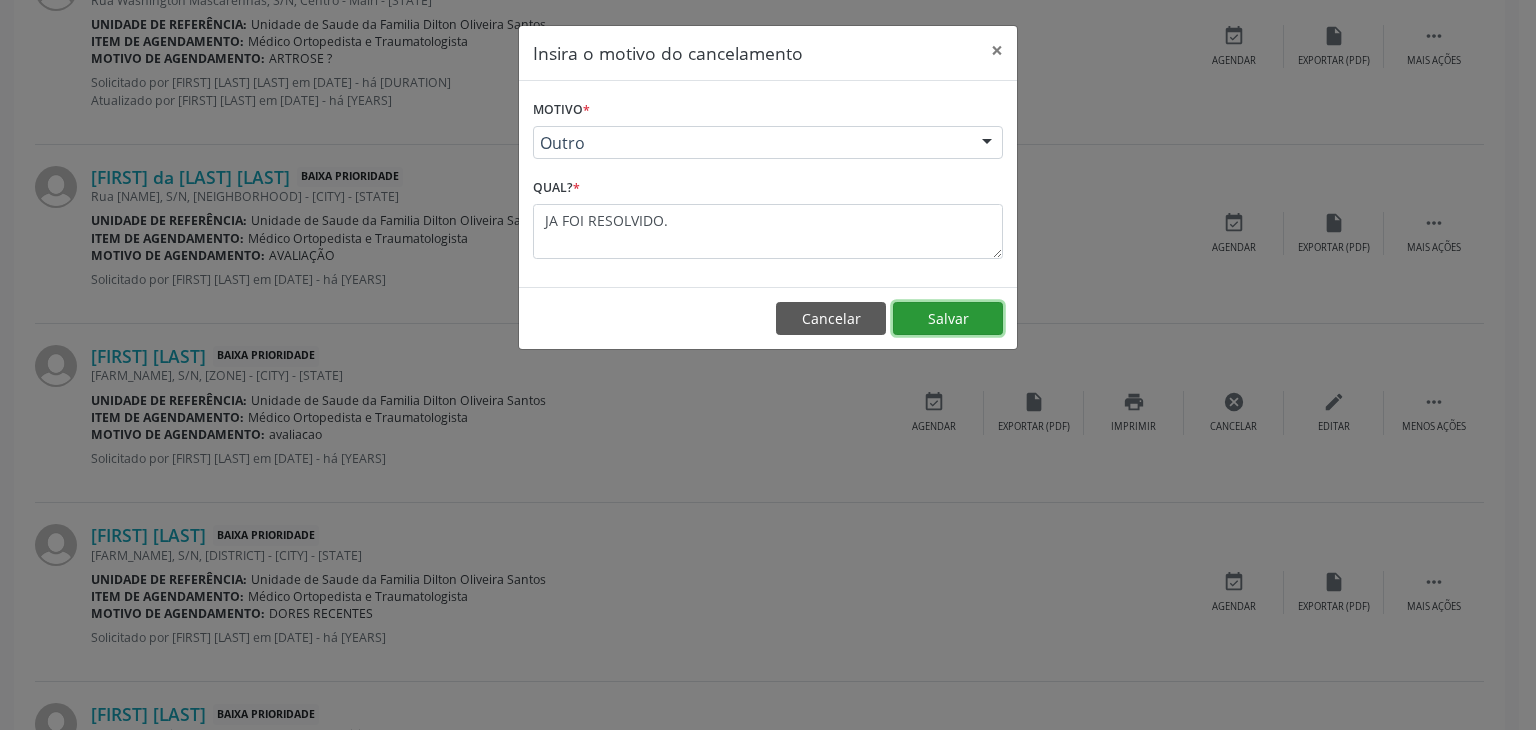 click on "Salvar" at bounding box center (948, 319) 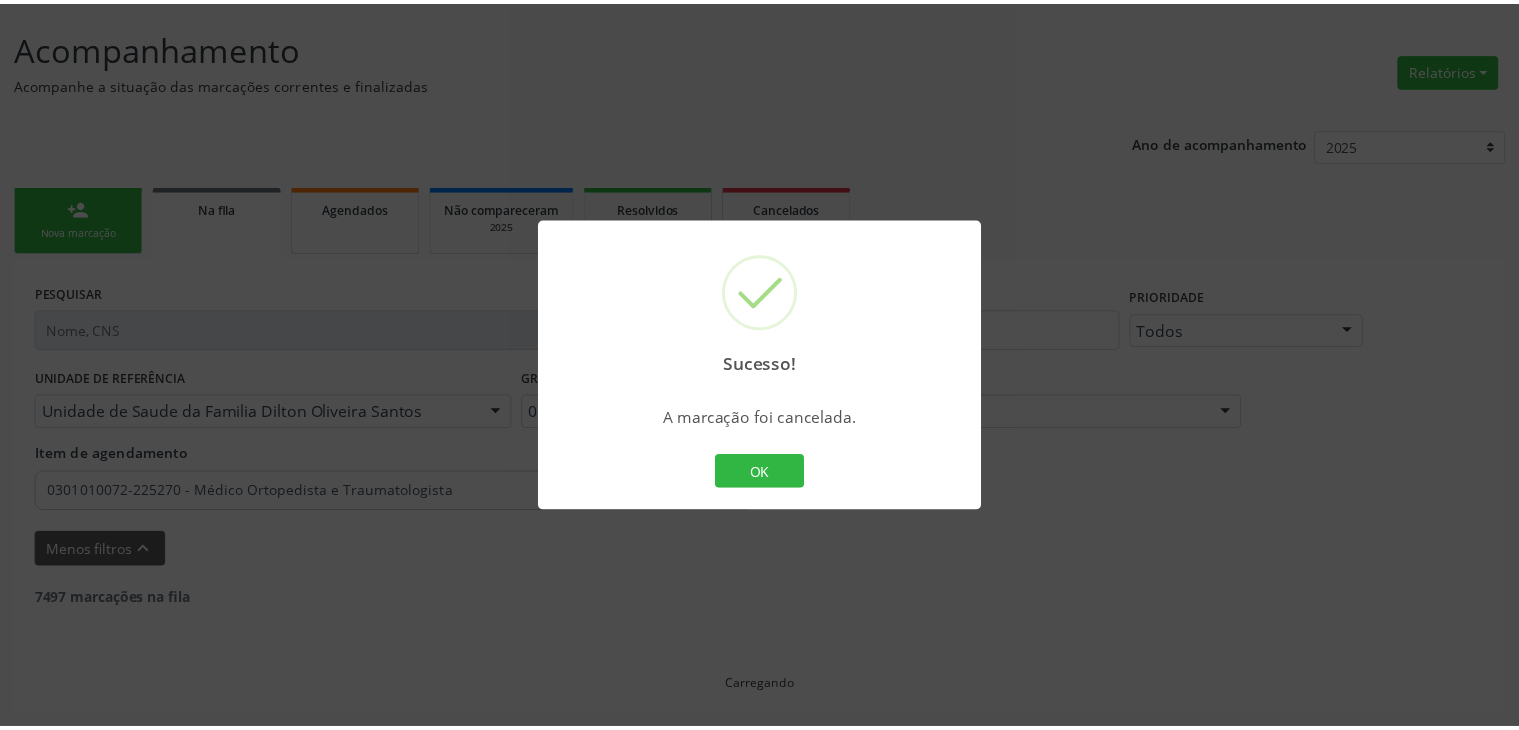 scroll, scrollTop: 112, scrollLeft: 0, axis: vertical 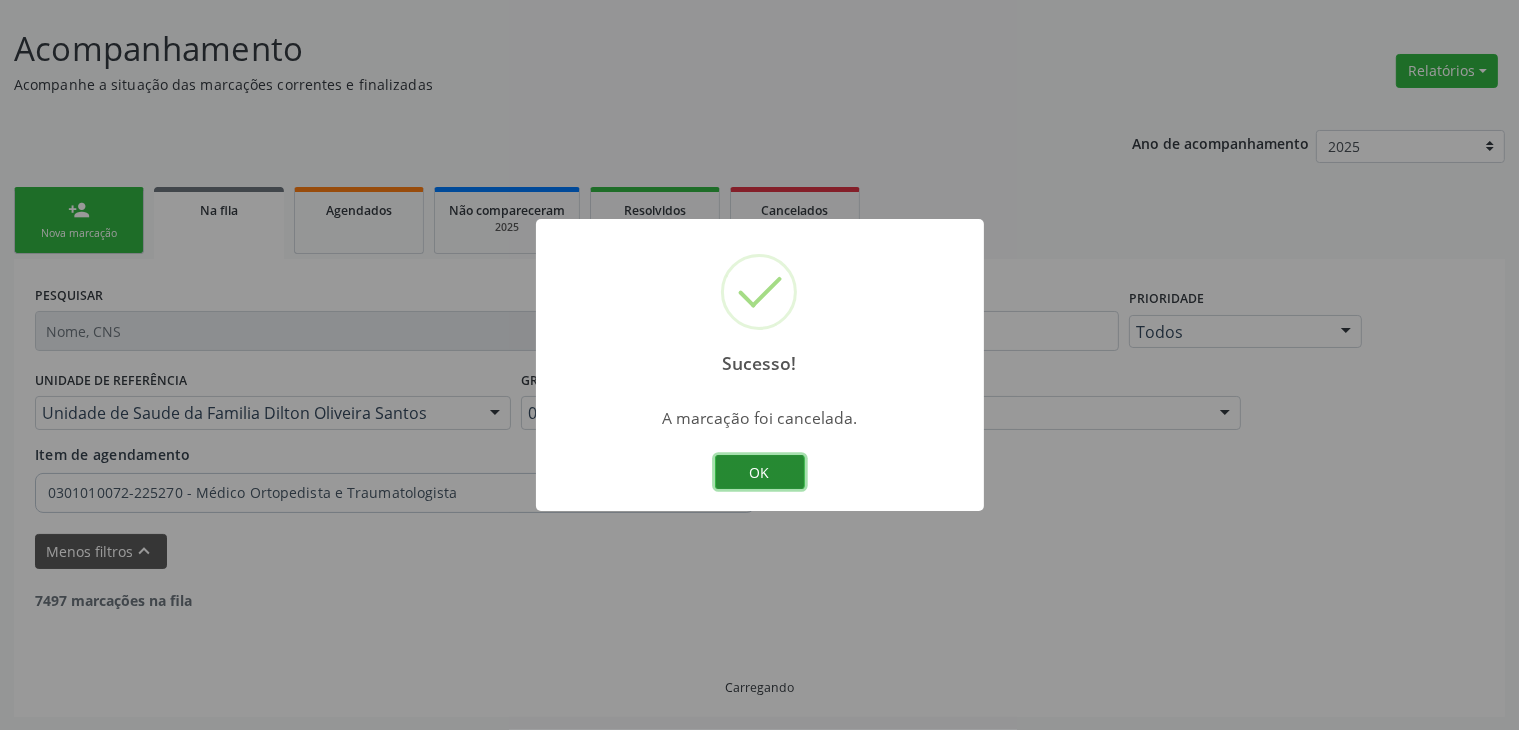 click on "OK" at bounding box center (760, 472) 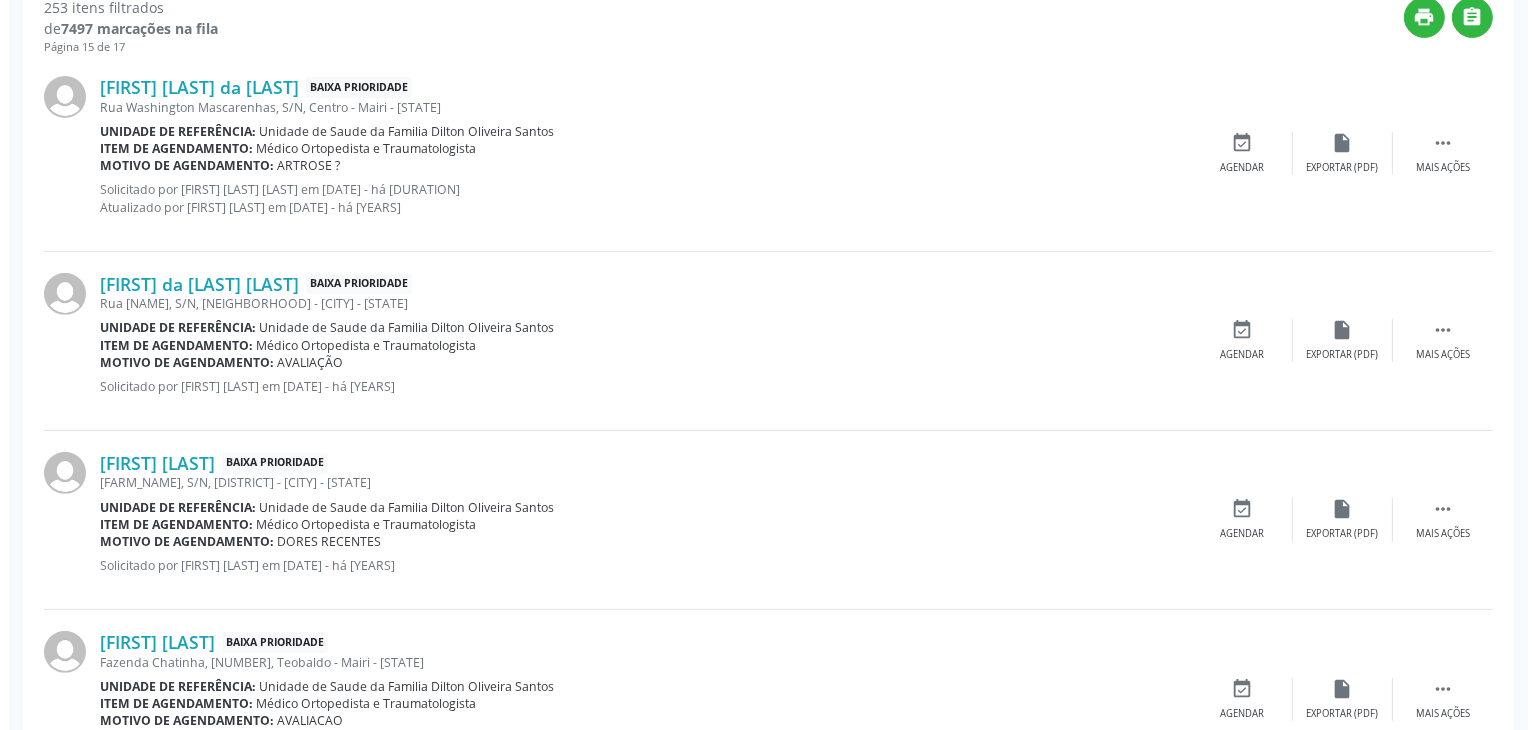 scroll, scrollTop: 812, scrollLeft: 0, axis: vertical 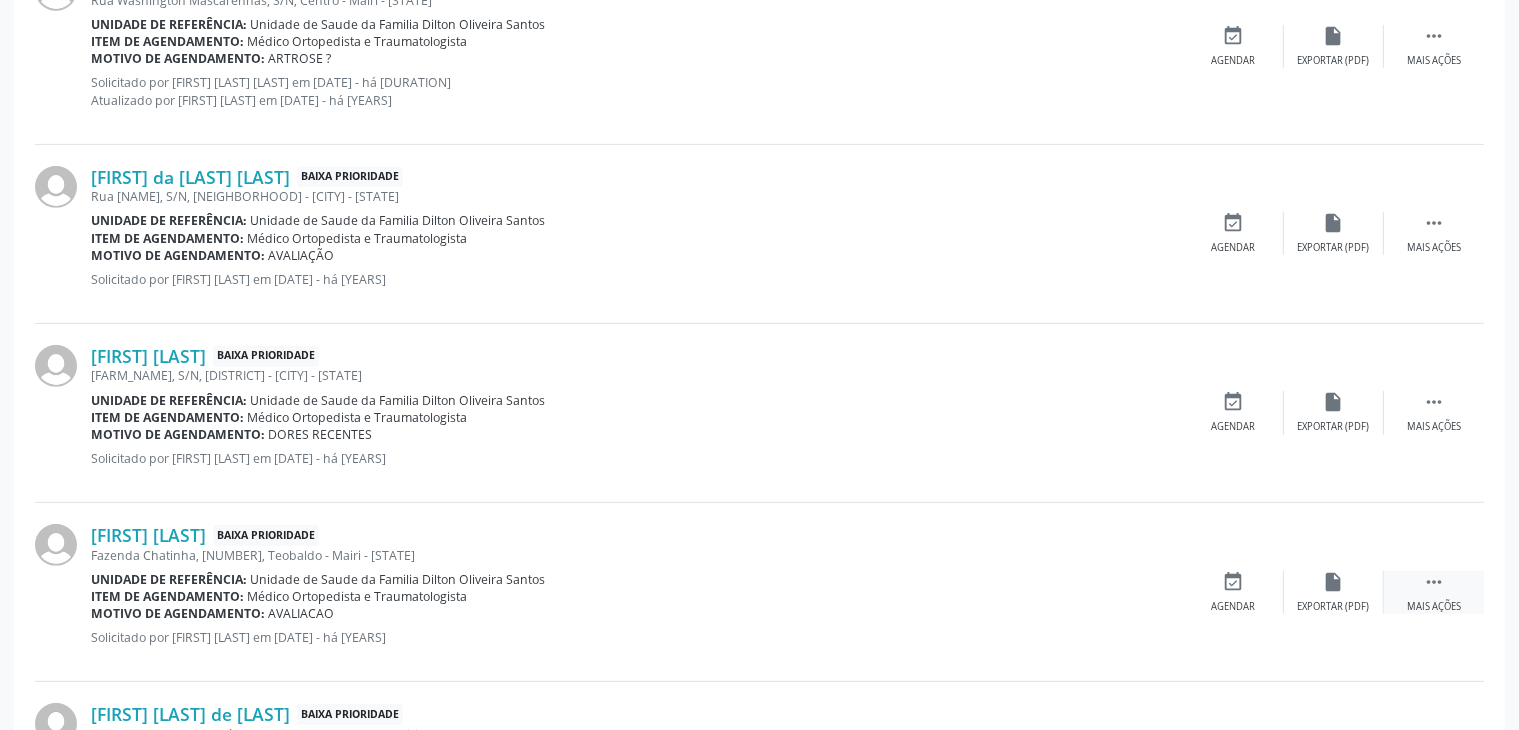 click on "
Mais ações" at bounding box center (1434, 592) 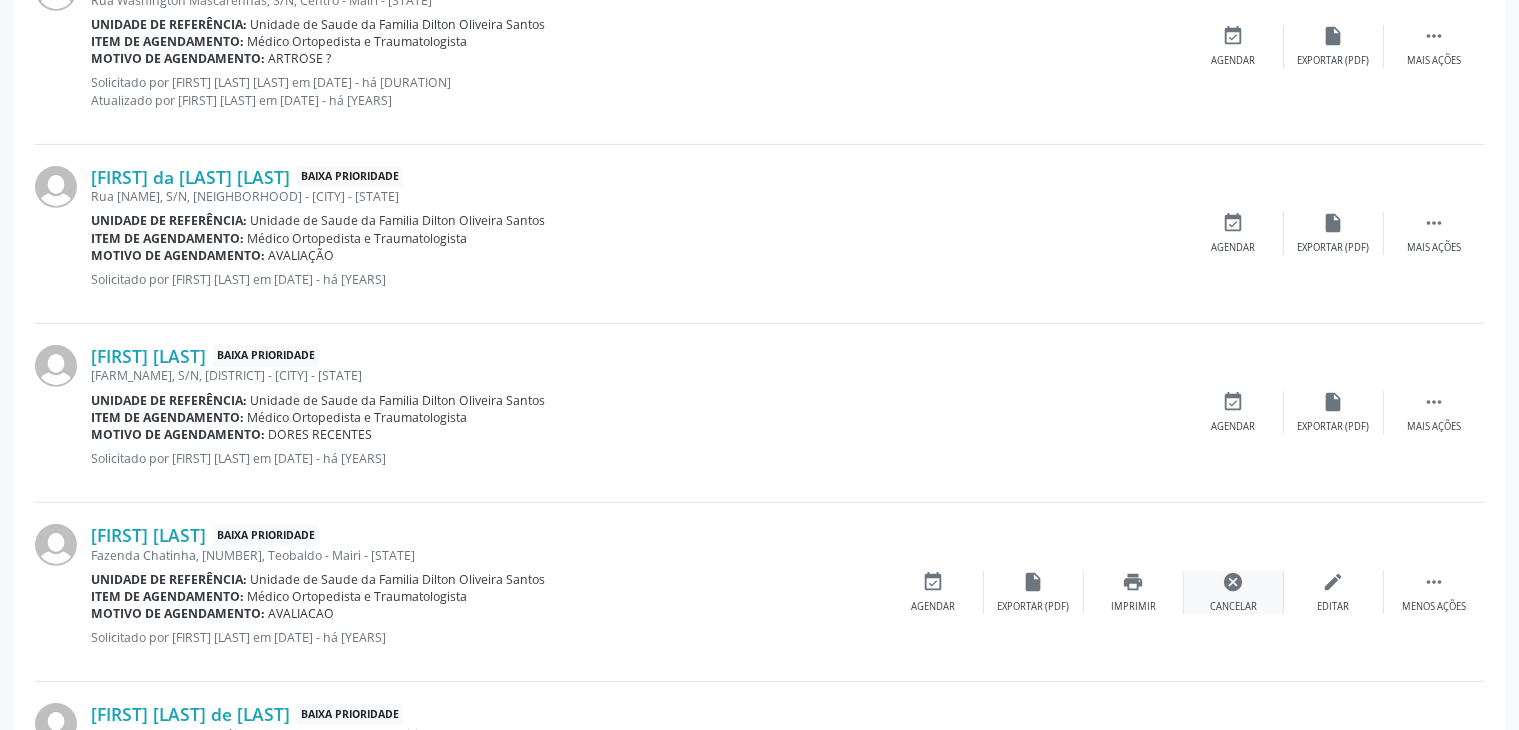 click on "cancel" at bounding box center [1234, 582] 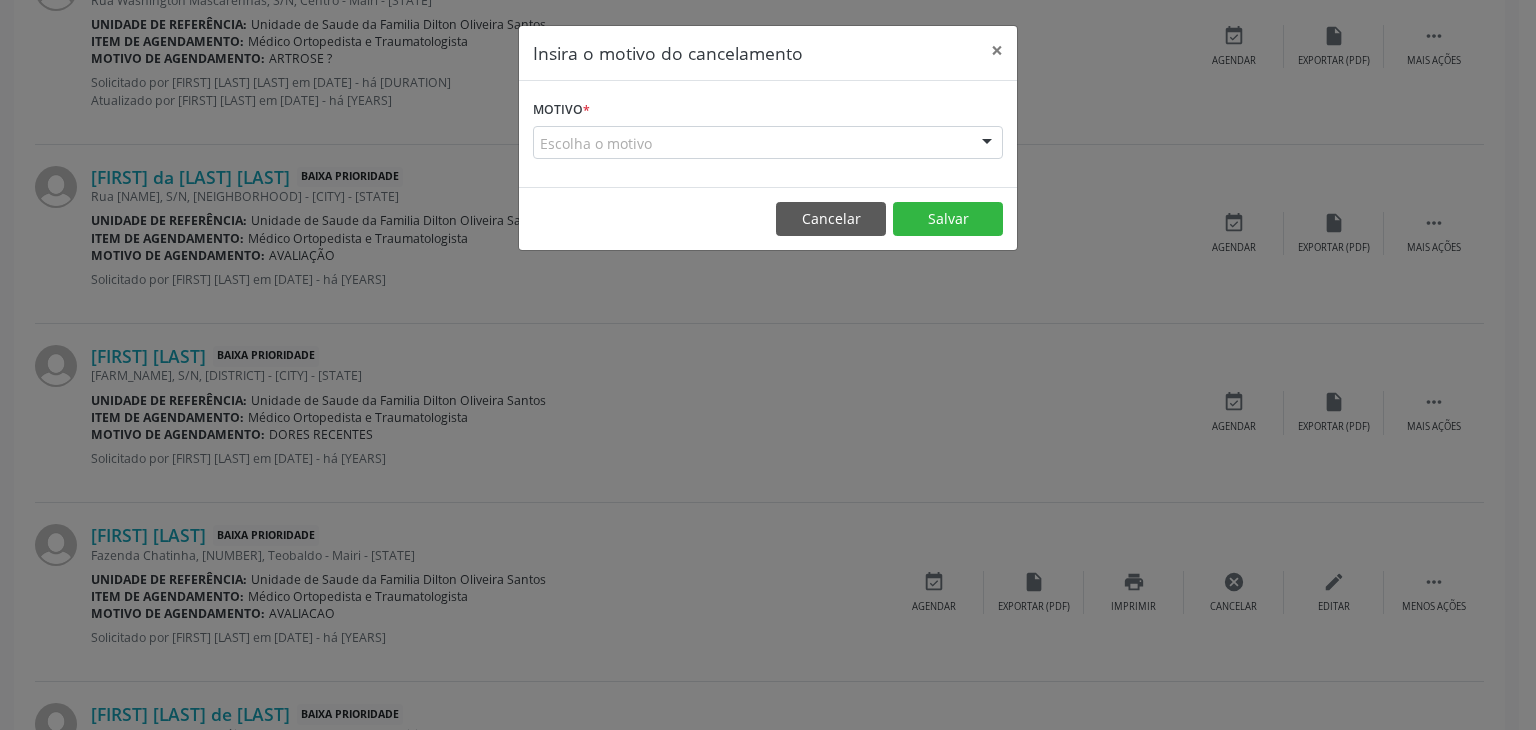 click on "Escolha o motivo" at bounding box center [768, 143] 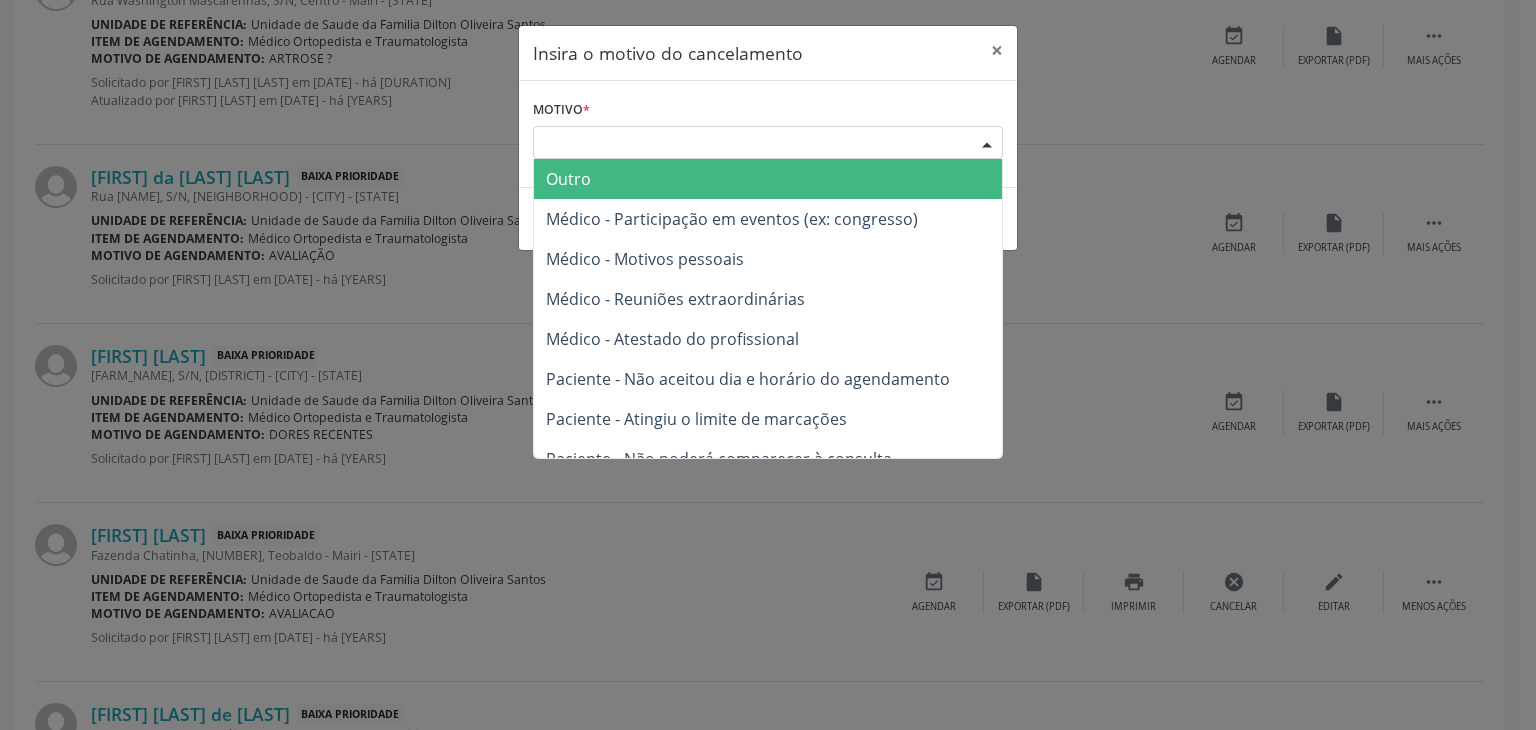 drag, startPoint x: 547, startPoint y: 161, endPoint x: 549, endPoint y: 178, distance: 17.117243 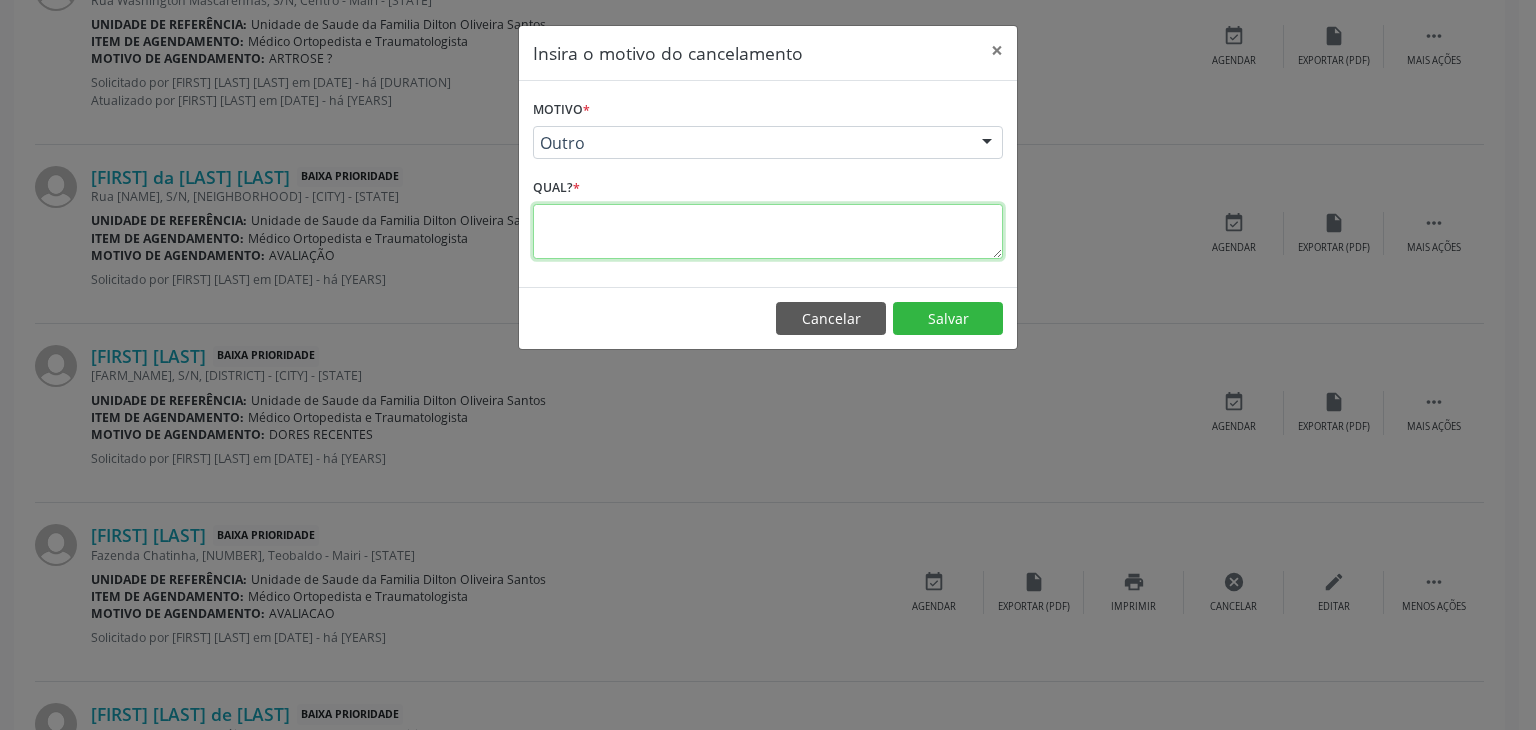 click at bounding box center (768, 231) 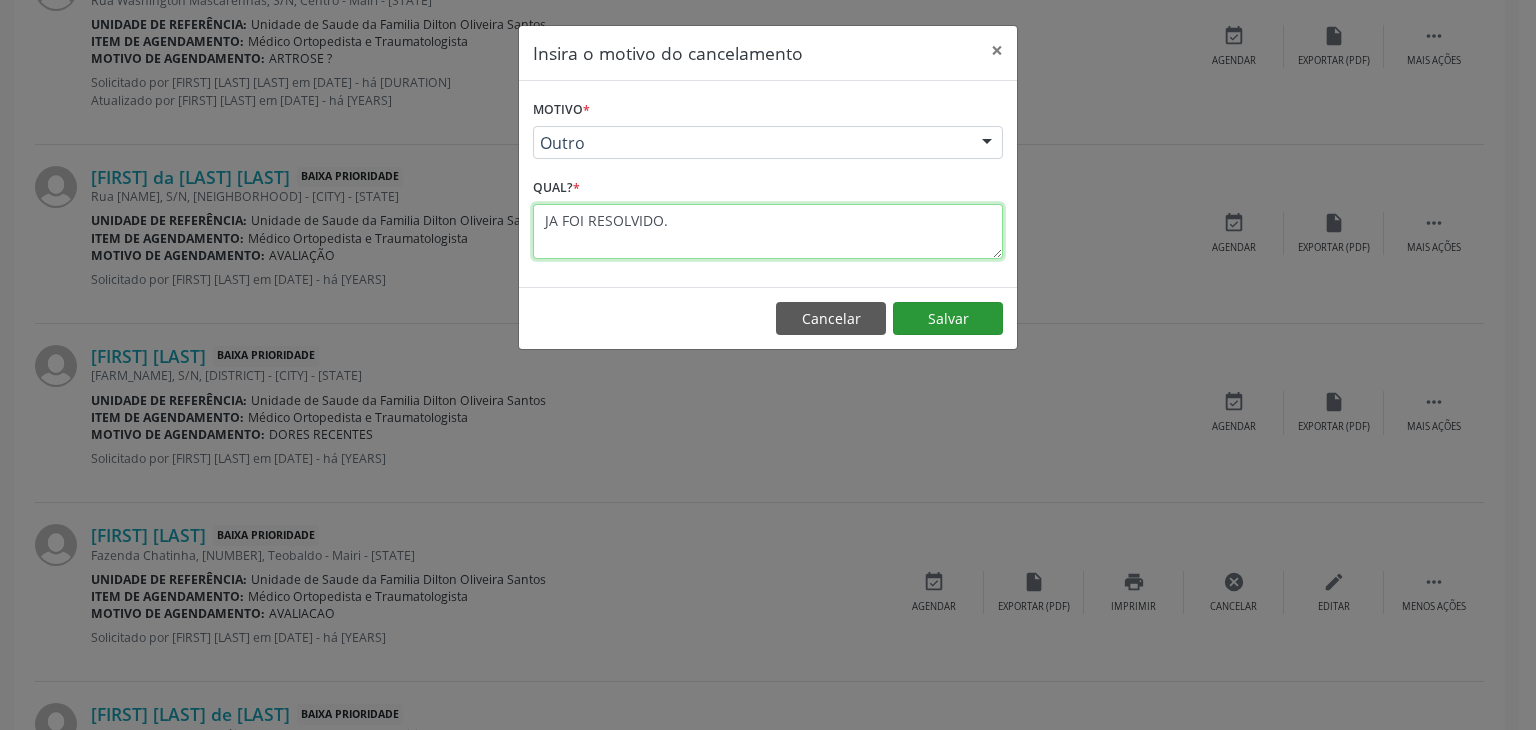 type on "JA FOI RESOLVIDO." 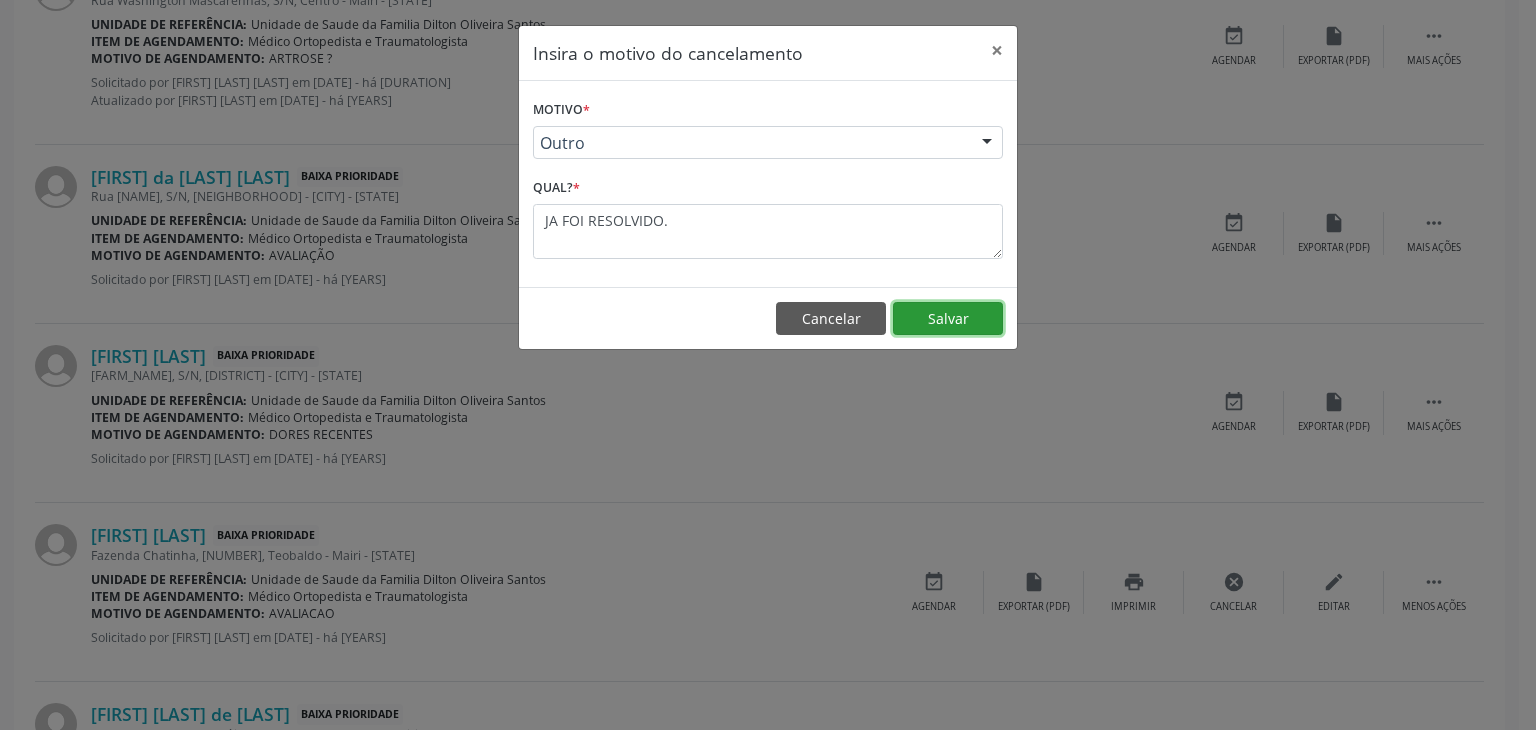 click on "Salvar" at bounding box center (948, 319) 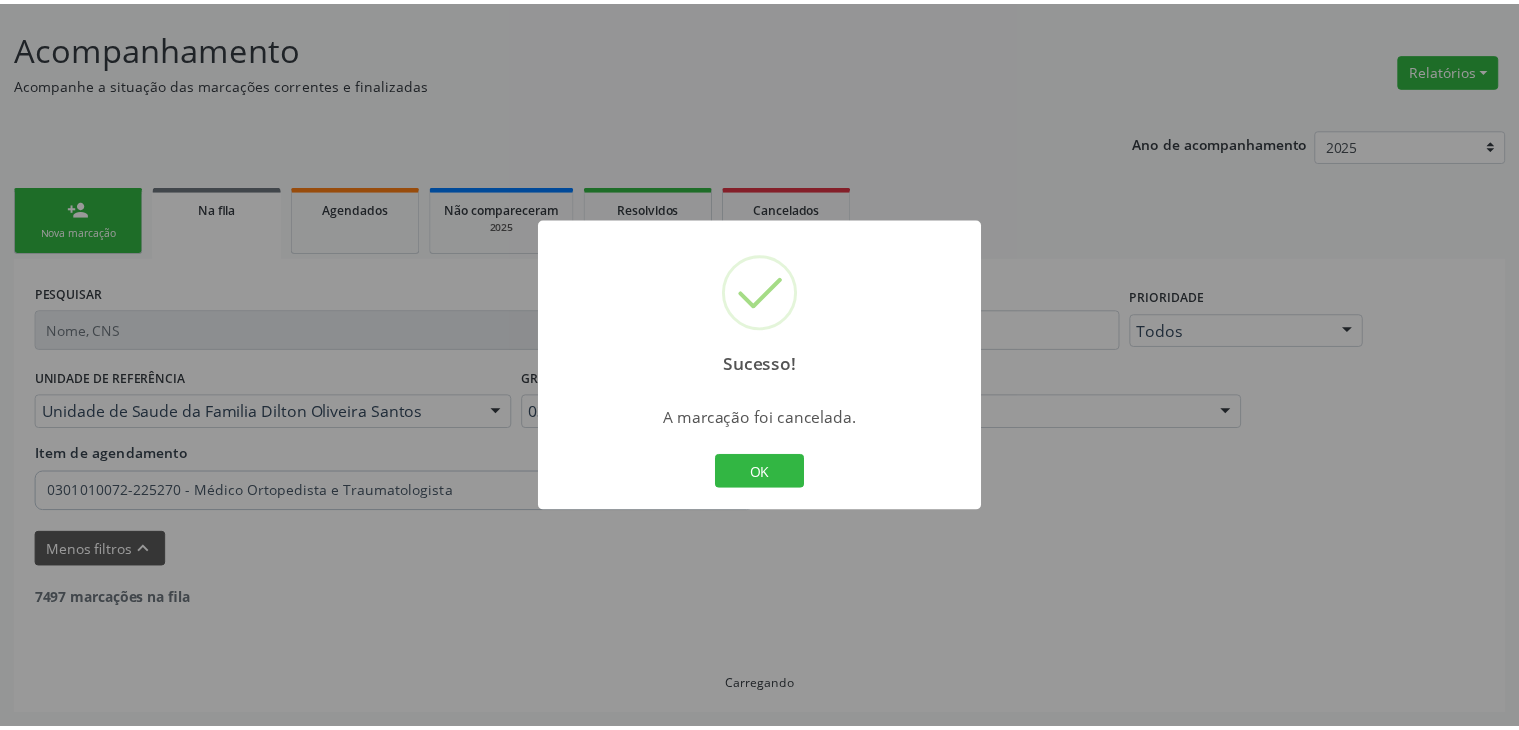 scroll, scrollTop: 112, scrollLeft: 0, axis: vertical 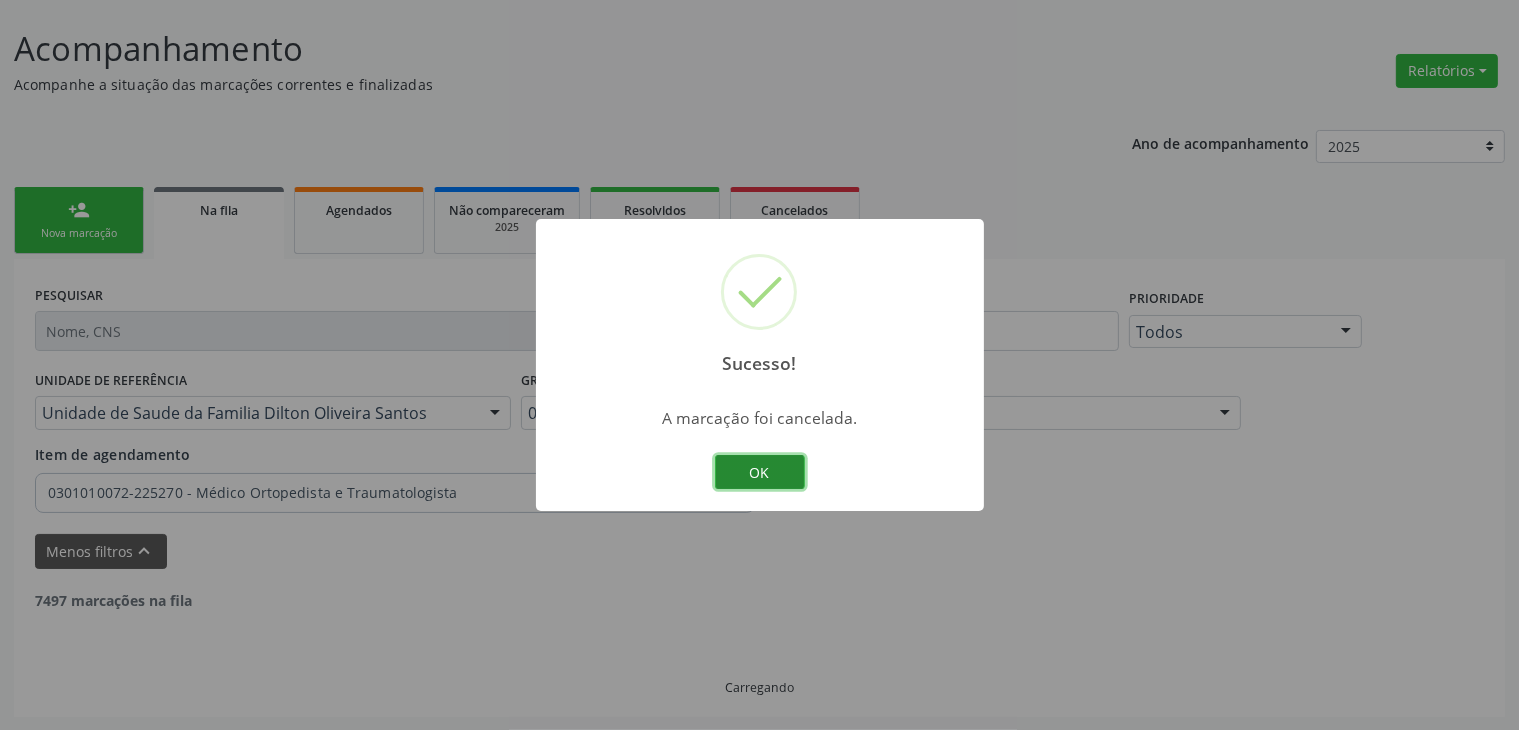 click on "OK" at bounding box center [760, 472] 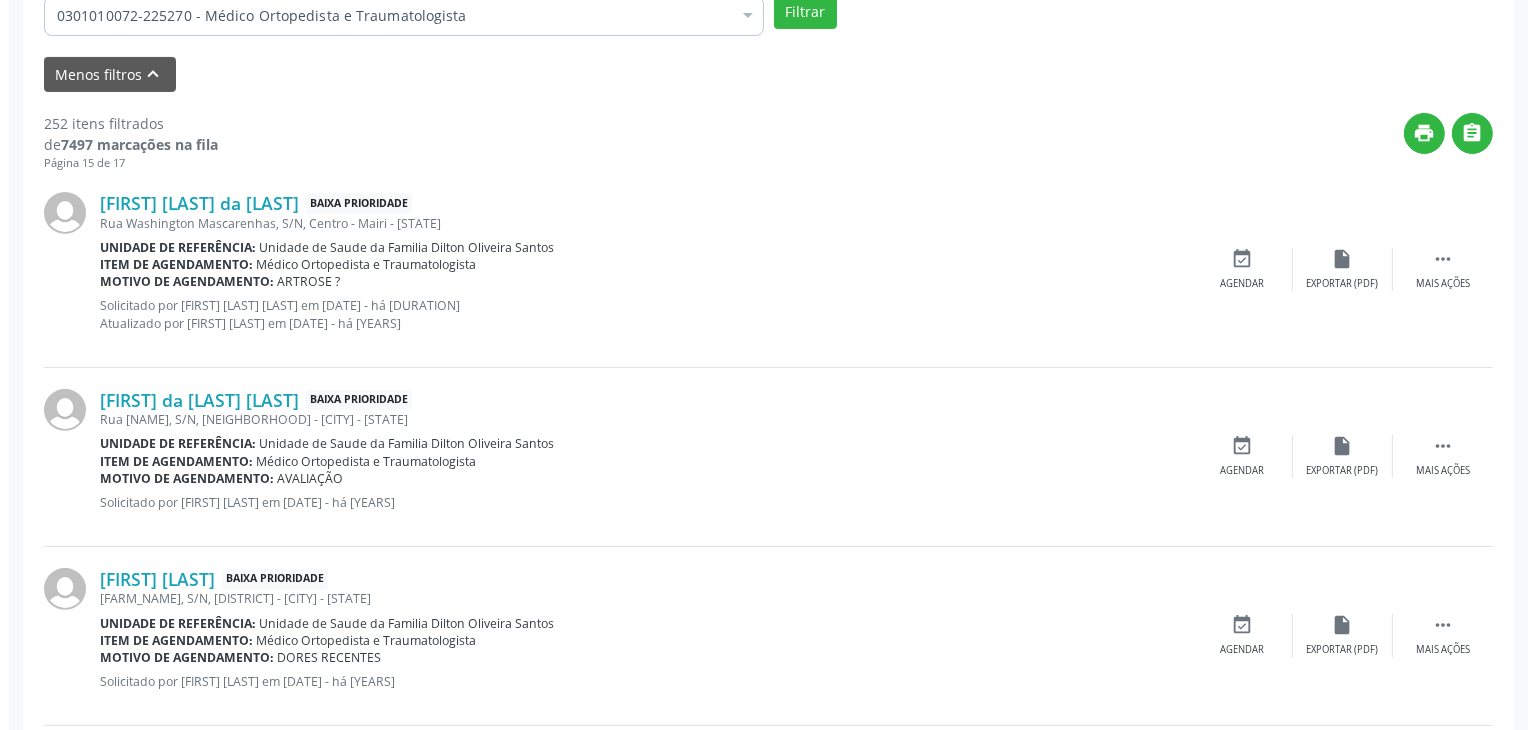 scroll, scrollTop: 712, scrollLeft: 0, axis: vertical 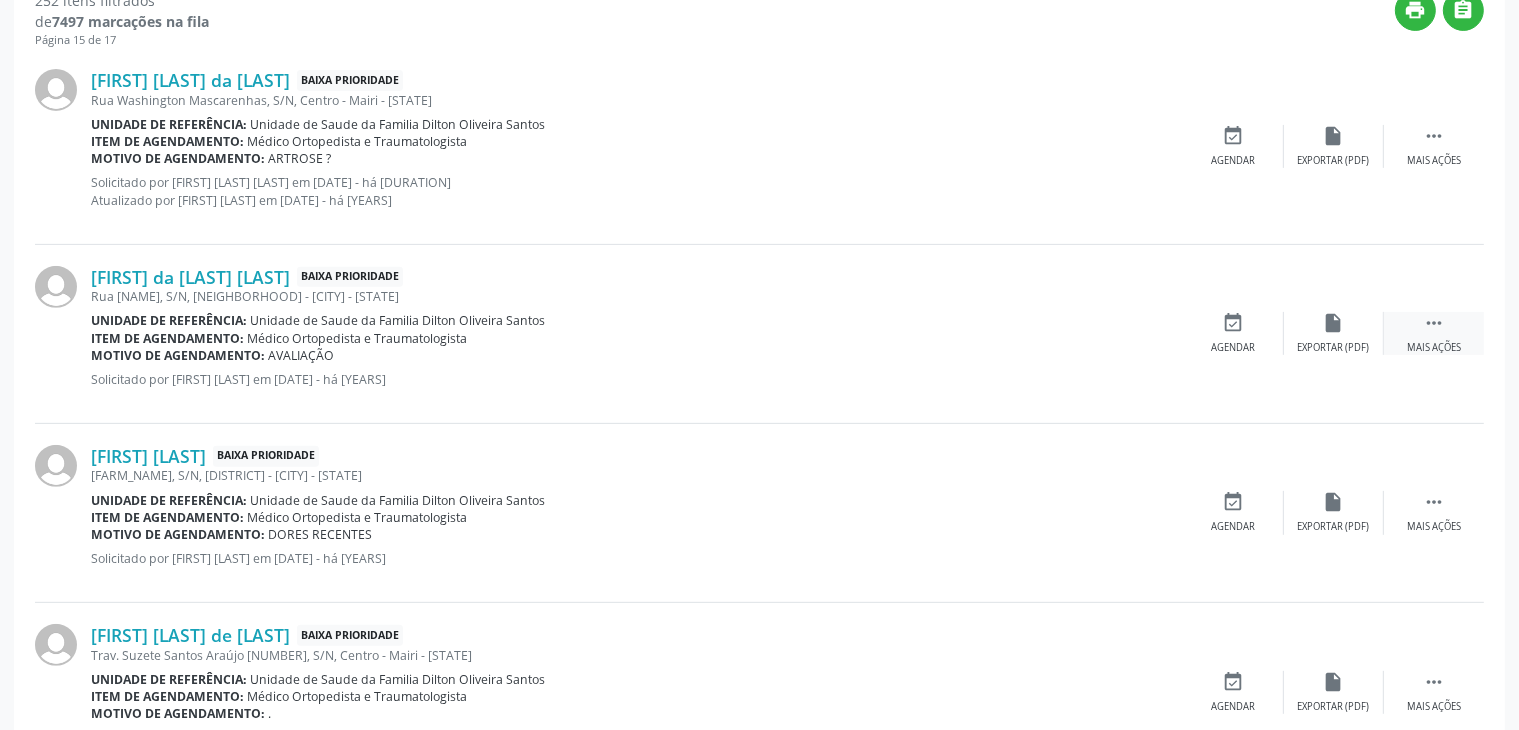 click on "Mais ações" at bounding box center [1434, 348] 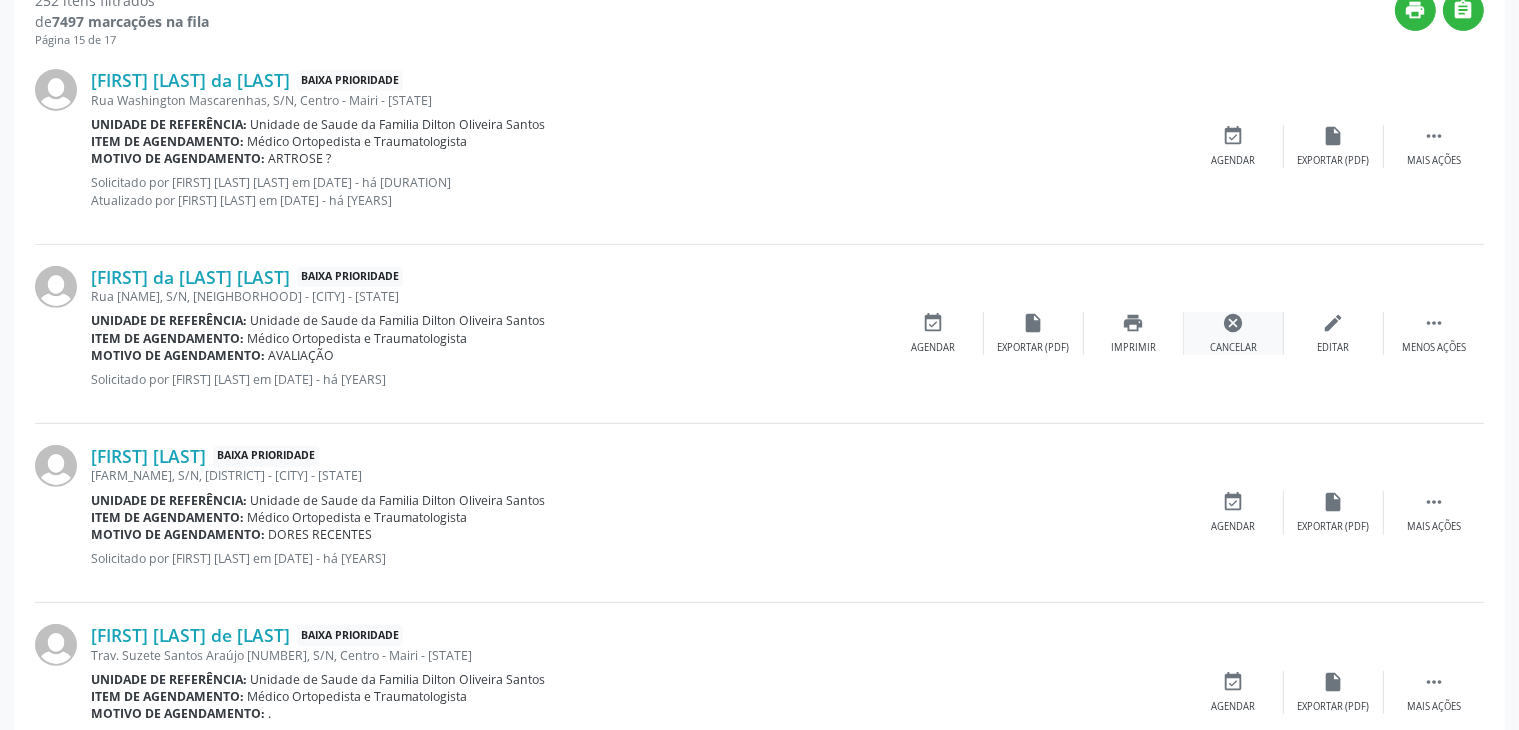 click on "cancel" at bounding box center [1234, 323] 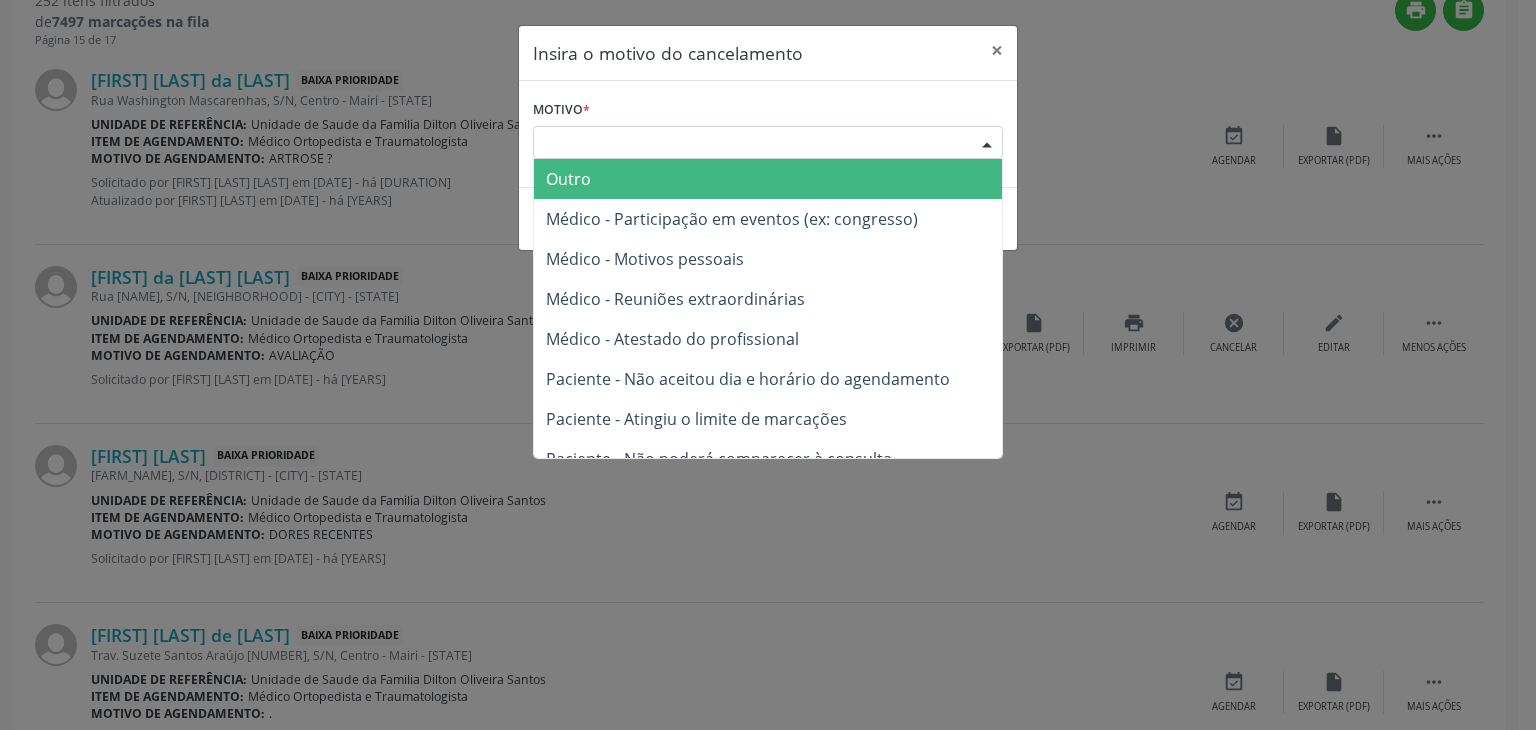 click on "Escolha o motivo" at bounding box center [768, 143] 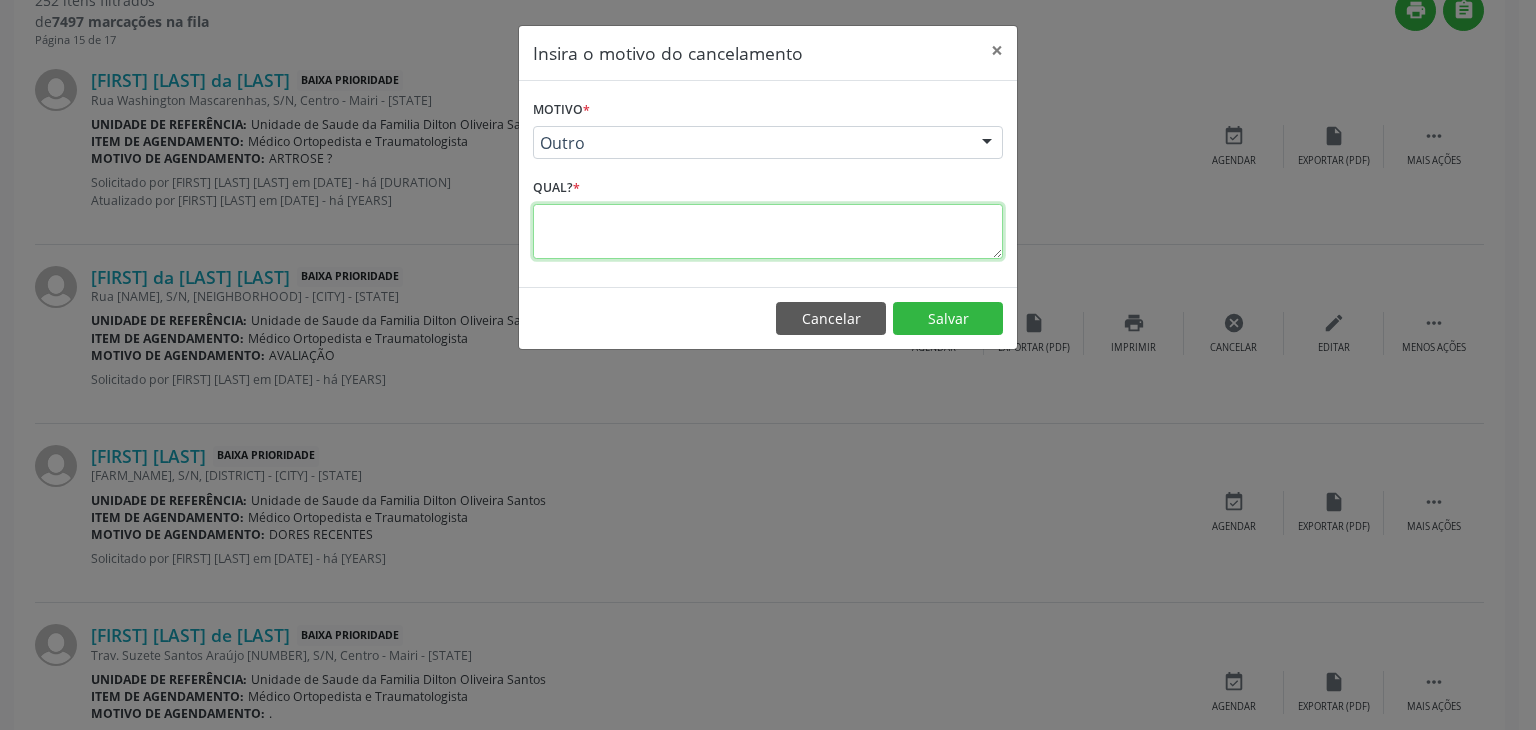 click at bounding box center (768, 231) 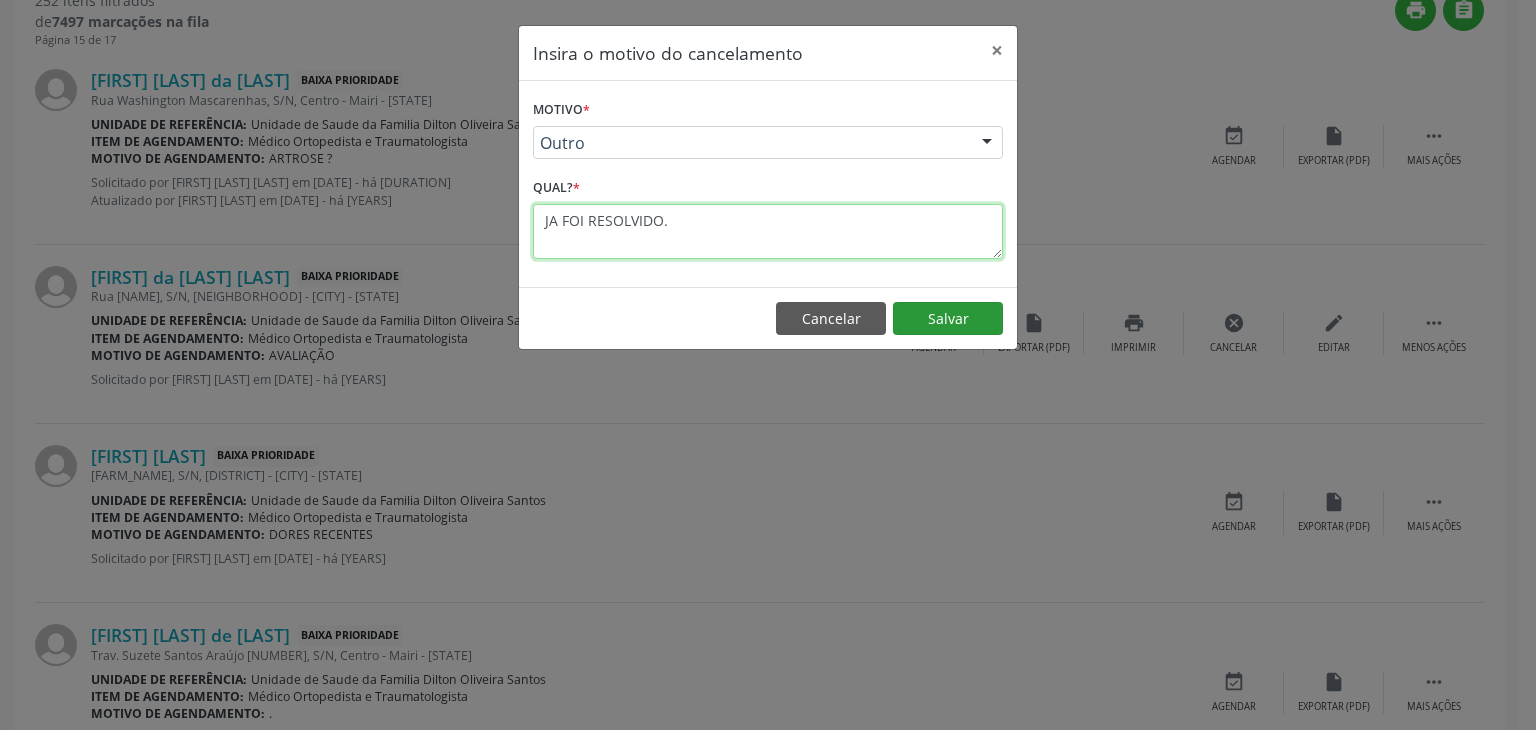 type on "JA FOI RESOLVIDO." 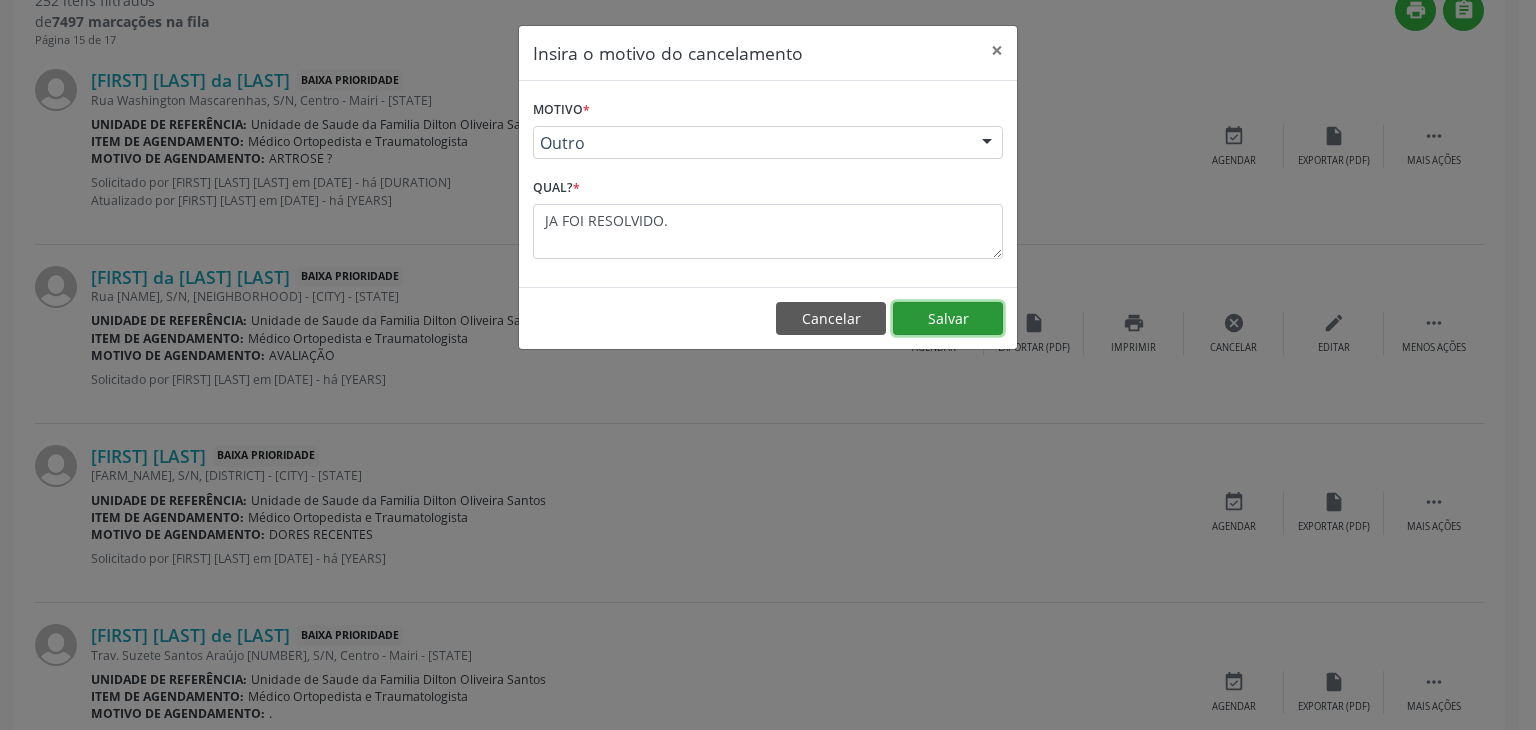 click on "Salvar" at bounding box center (948, 319) 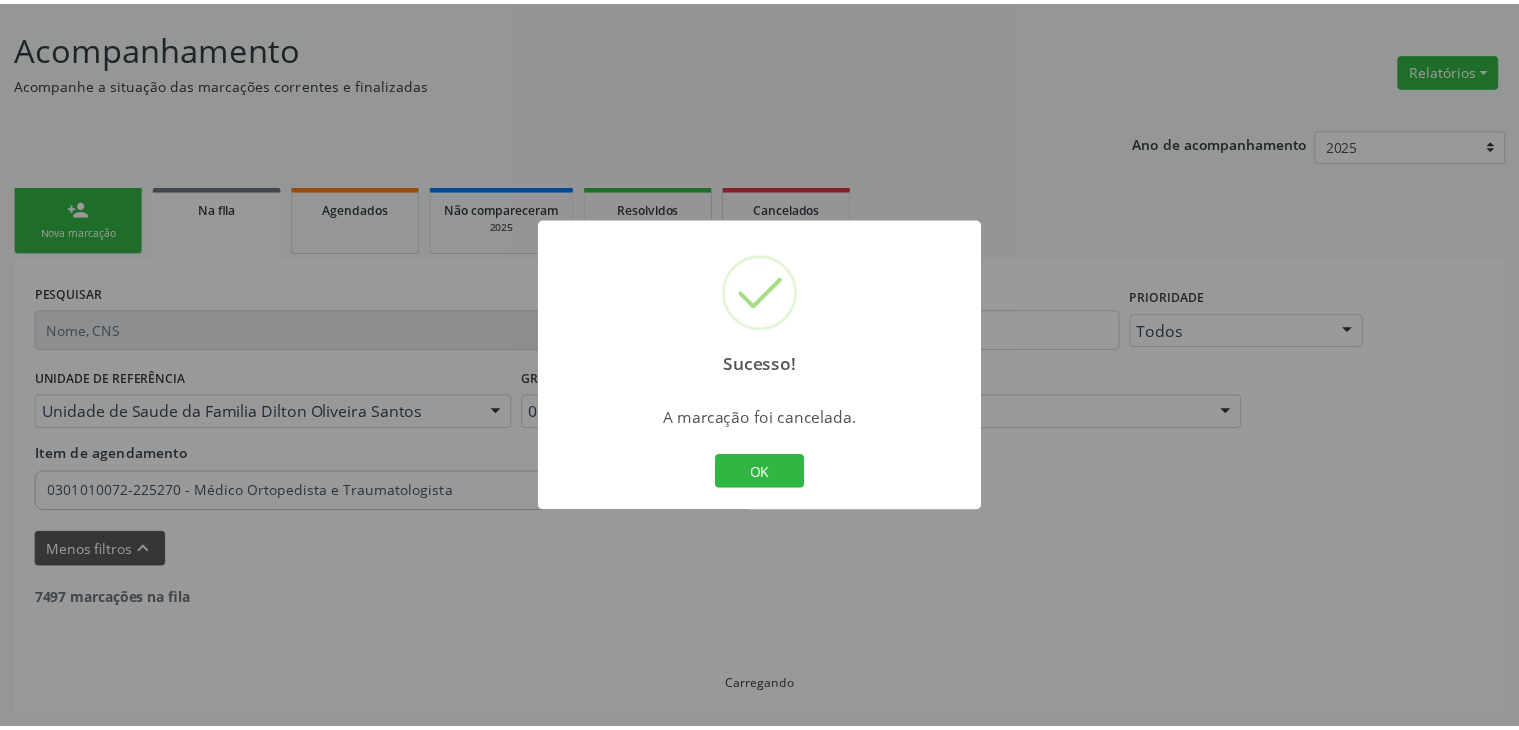 scroll, scrollTop: 112, scrollLeft: 0, axis: vertical 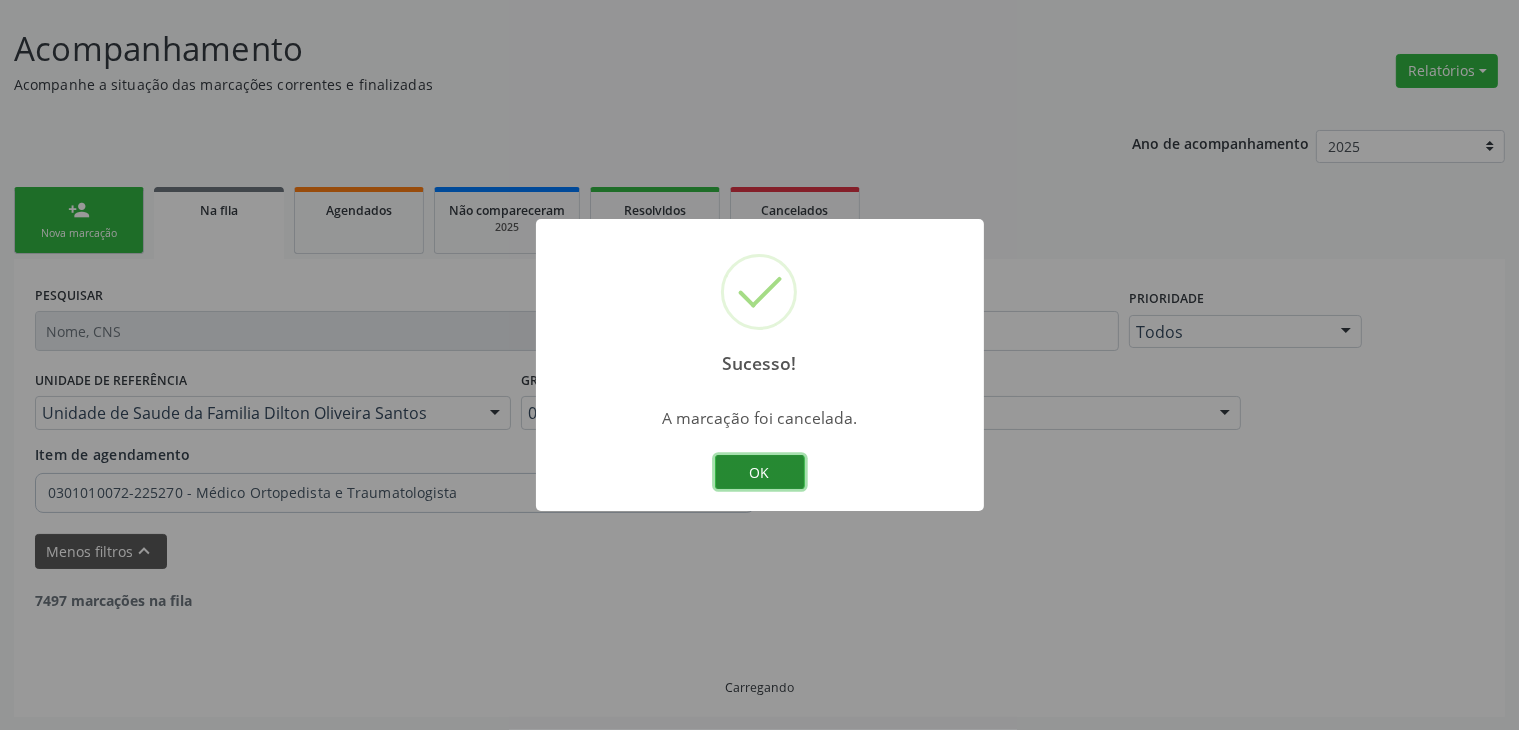 click on "OK" at bounding box center [760, 472] 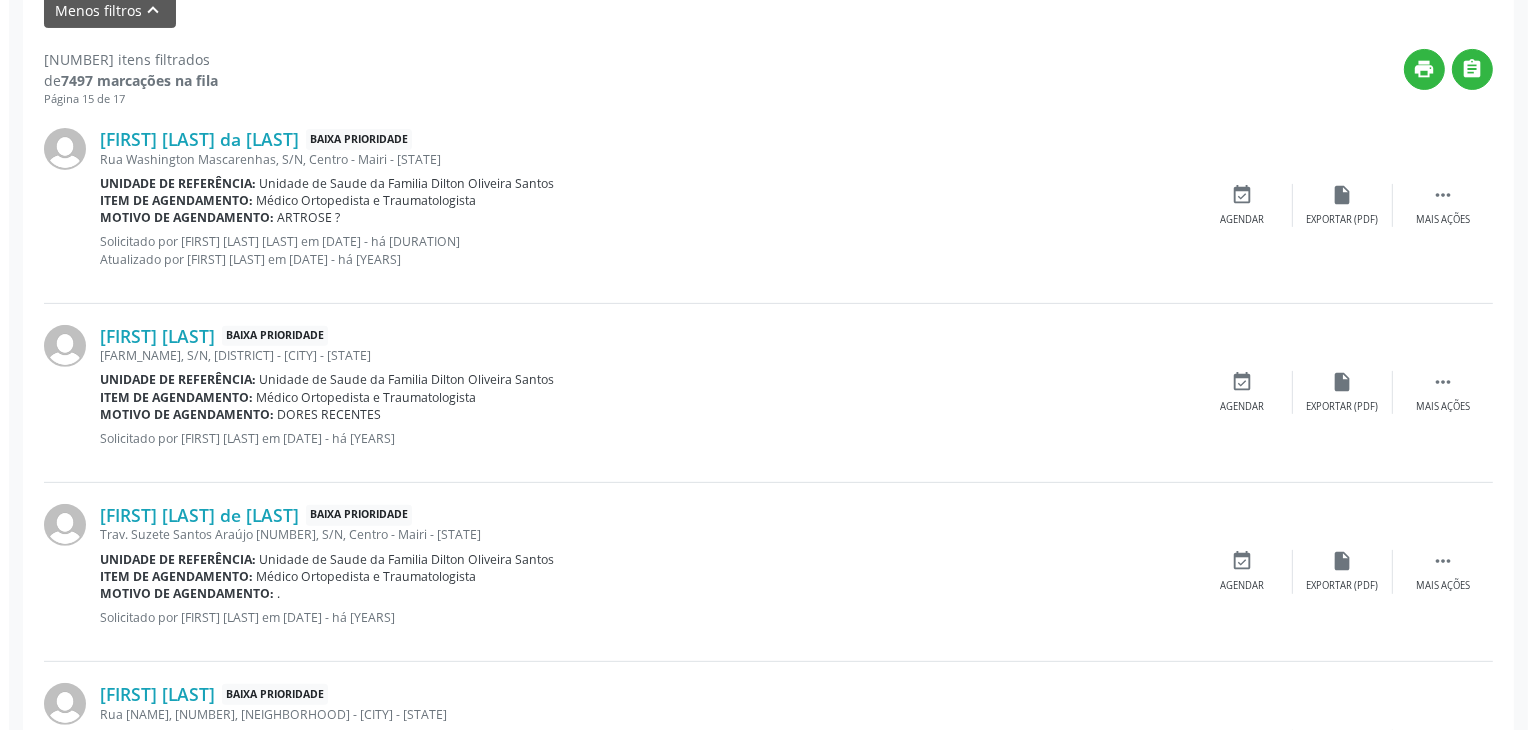 scroll, scrollTop: 712, scrollLeft: 0, axis: vertical 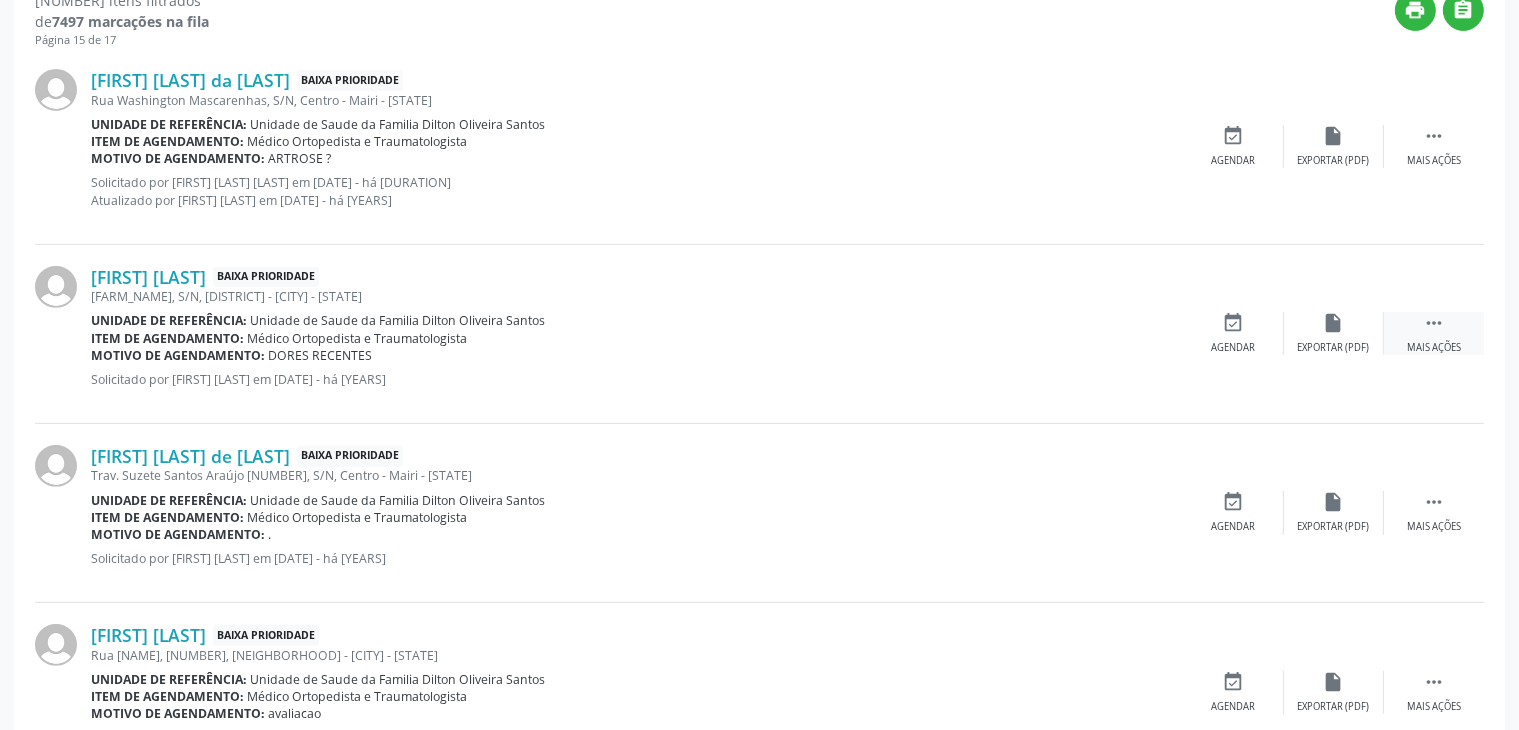 click on "" at bounding box center (1434, 323) 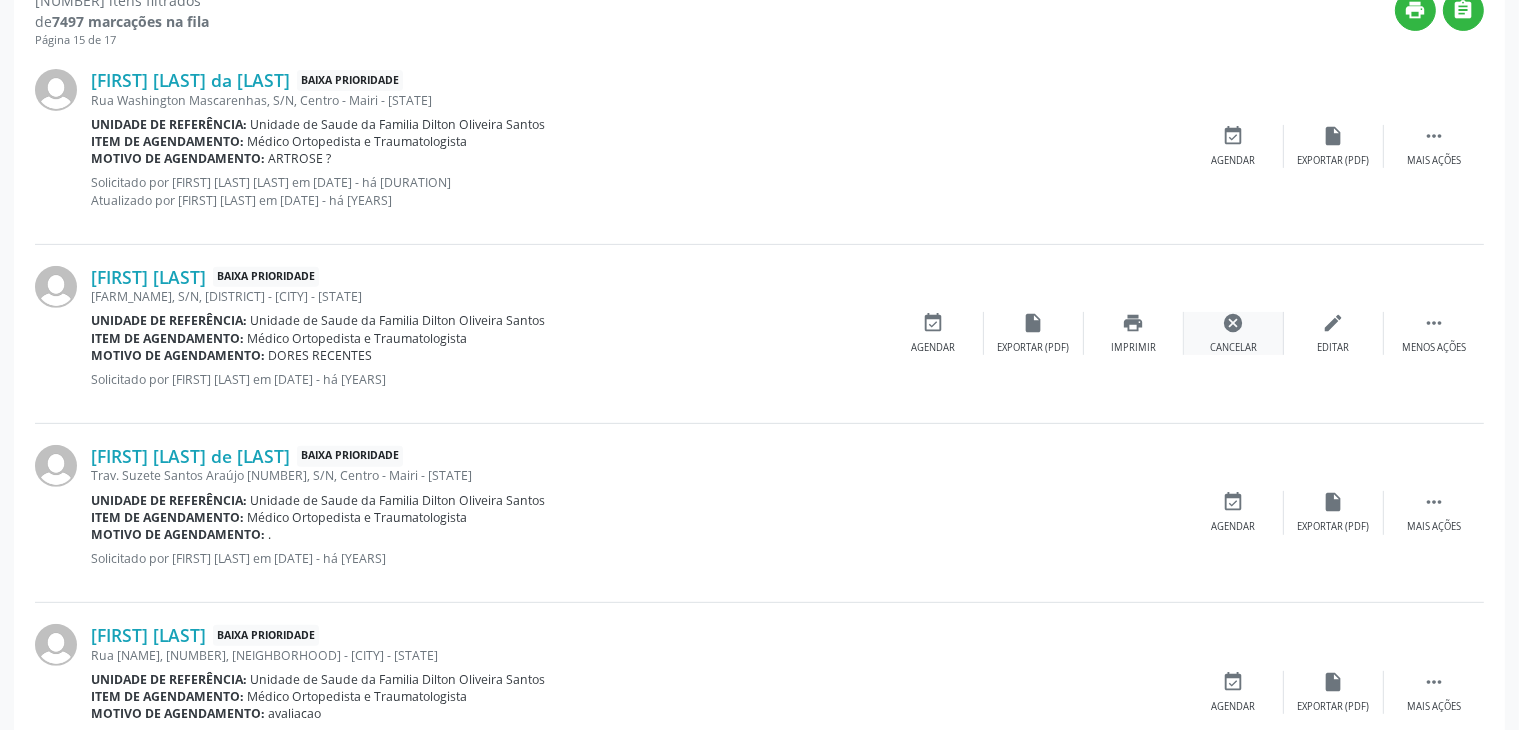 click on "cancel" at bounding box center (1234, 323) 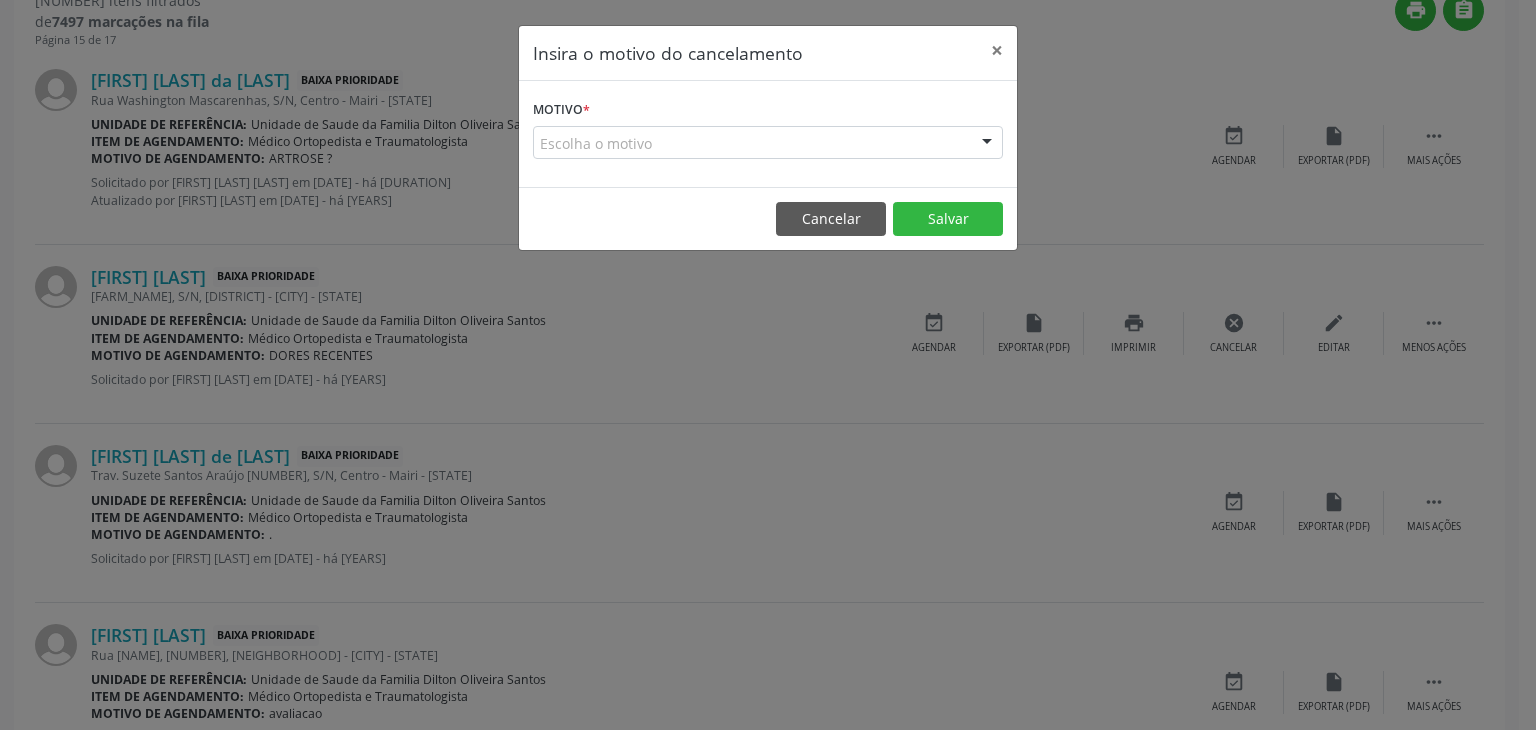 click on "Escolha o motivo" at bounding box center [768, 143] 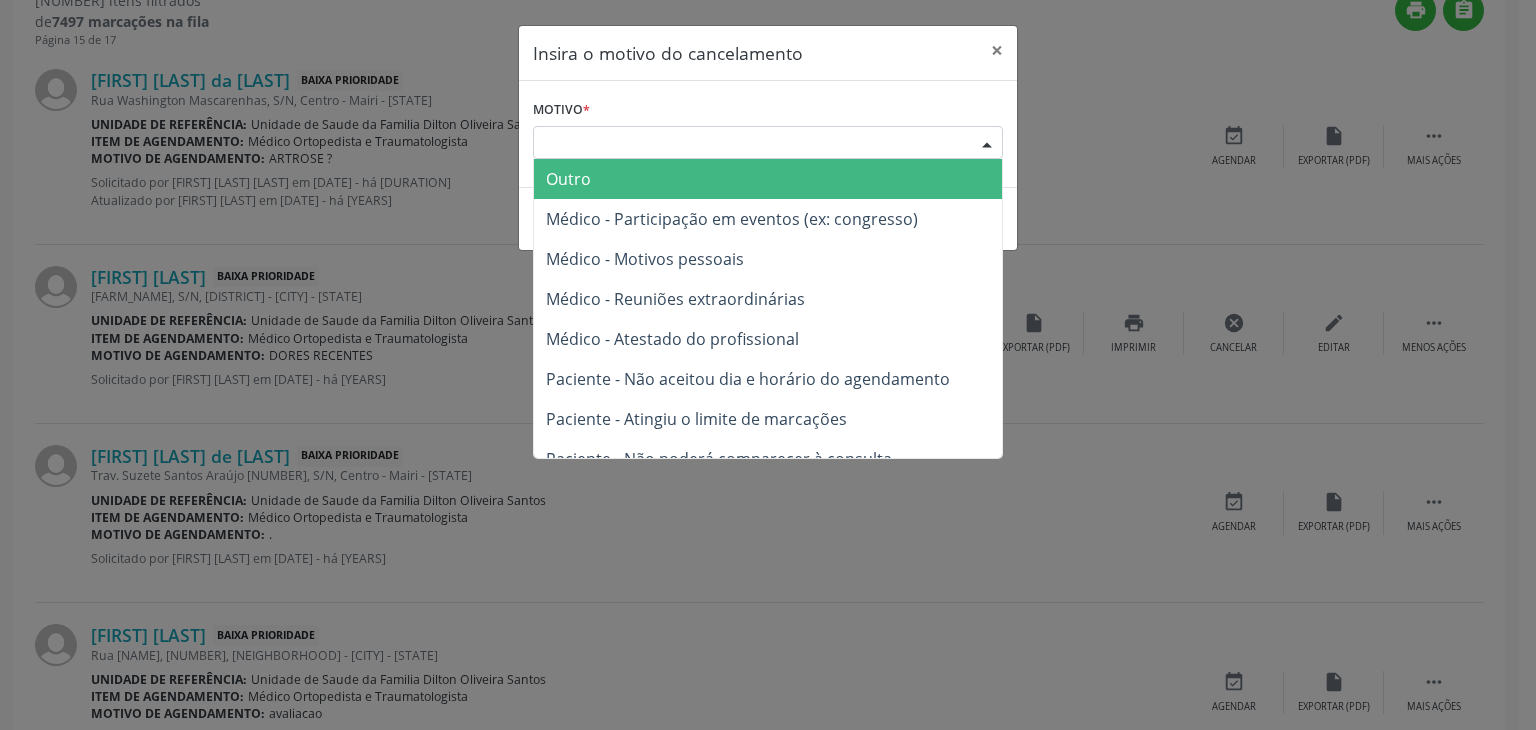 click on "Outro" at bounding box center (768, 179) 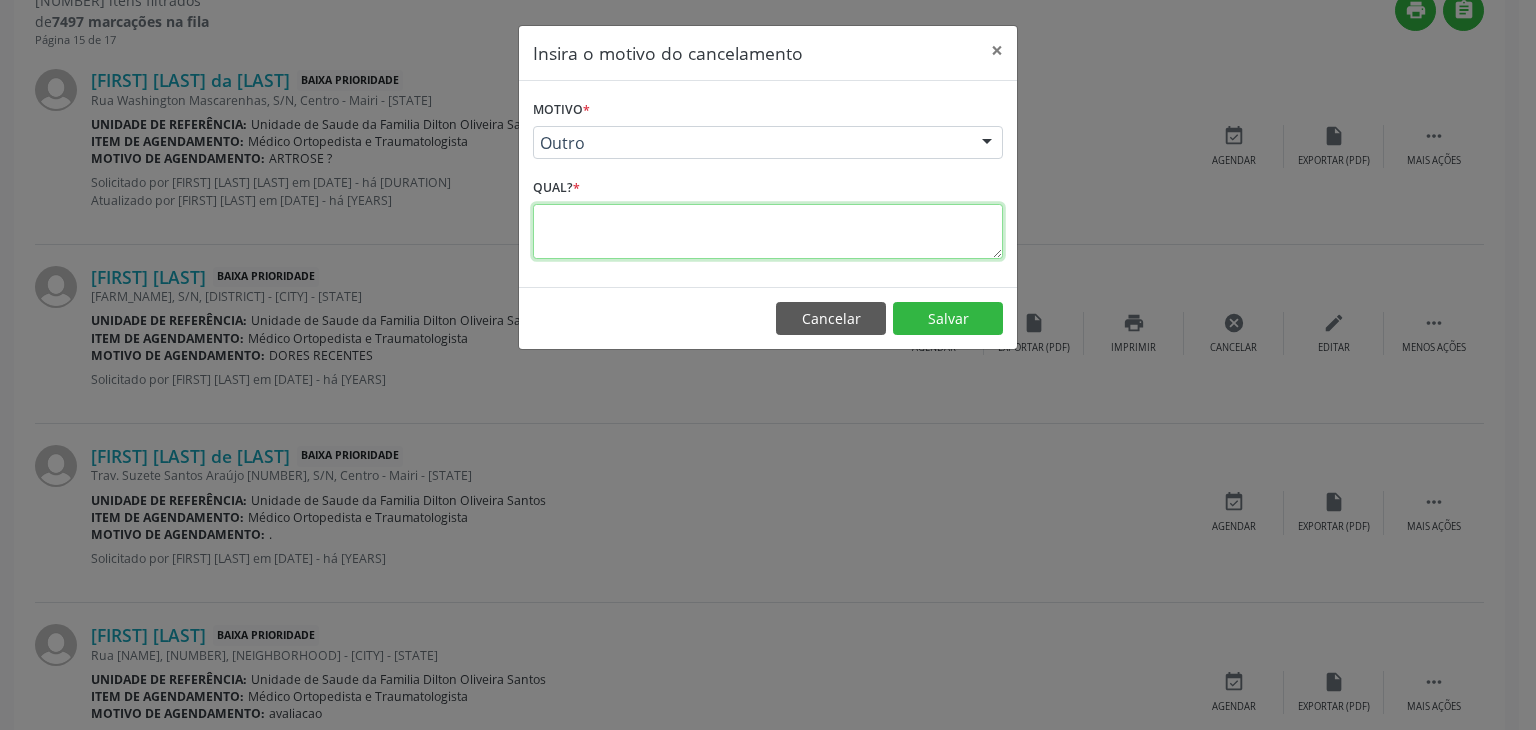 click at bounding box center (768, 231) 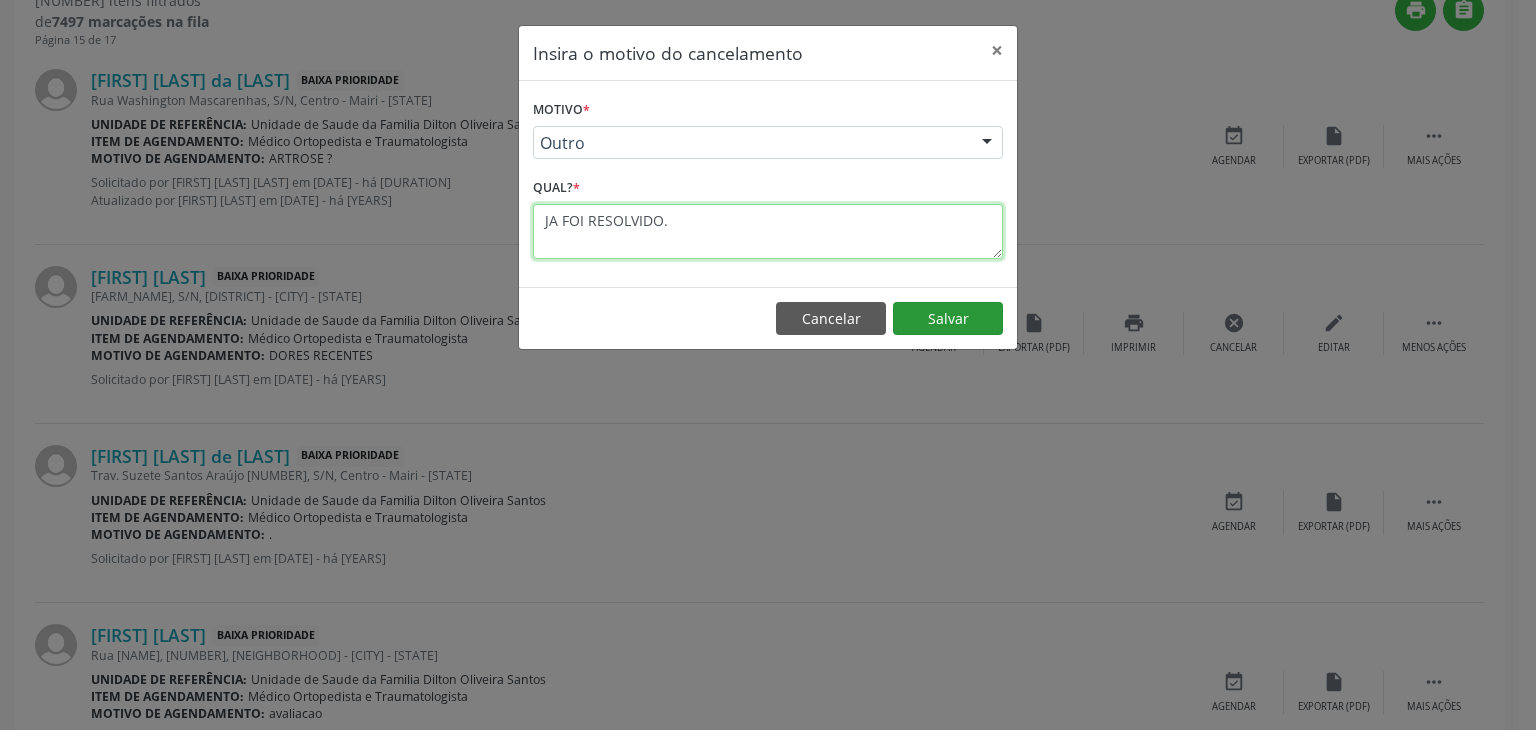 type on "JA FOI RESOLVIDO." 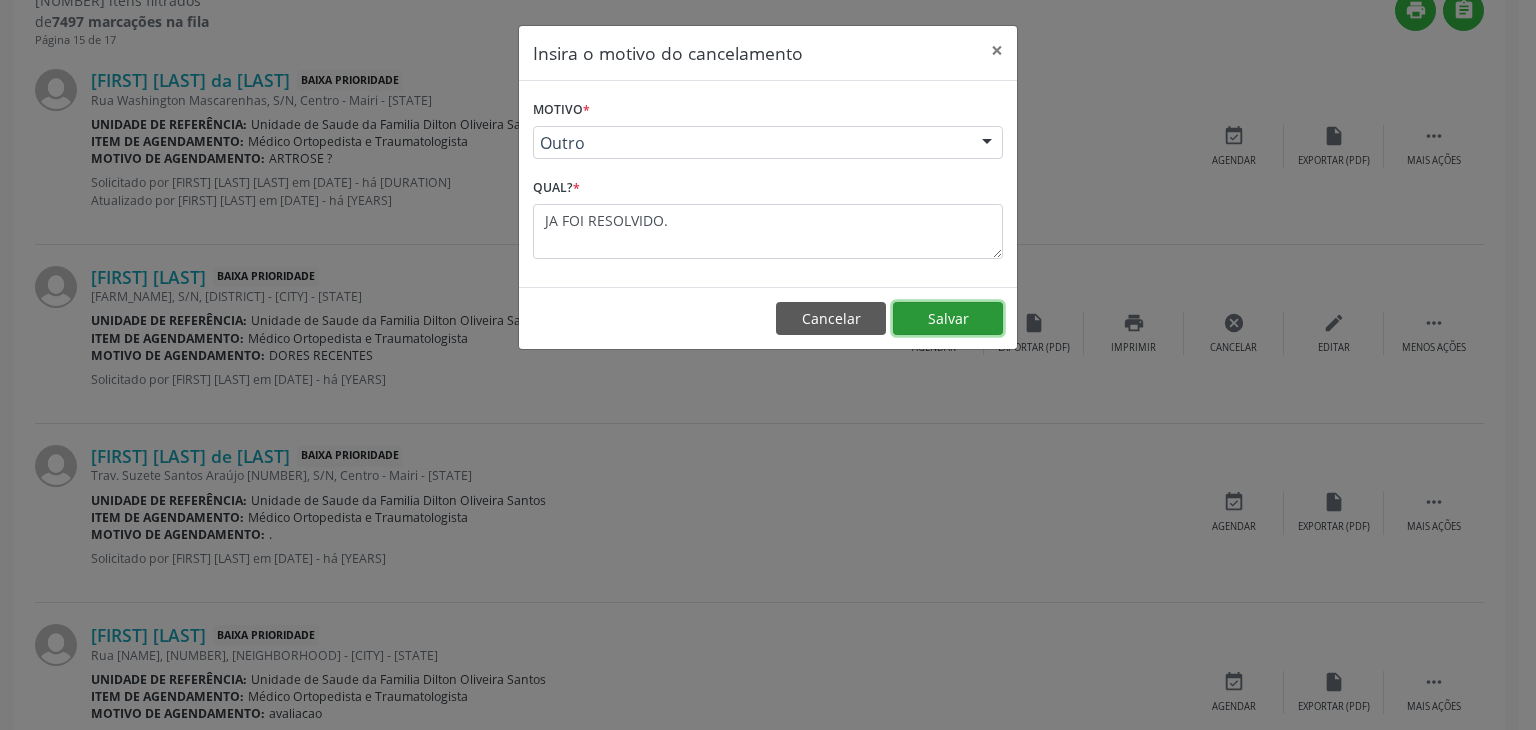 click on "Salvar" at bounding box center (948, 319) 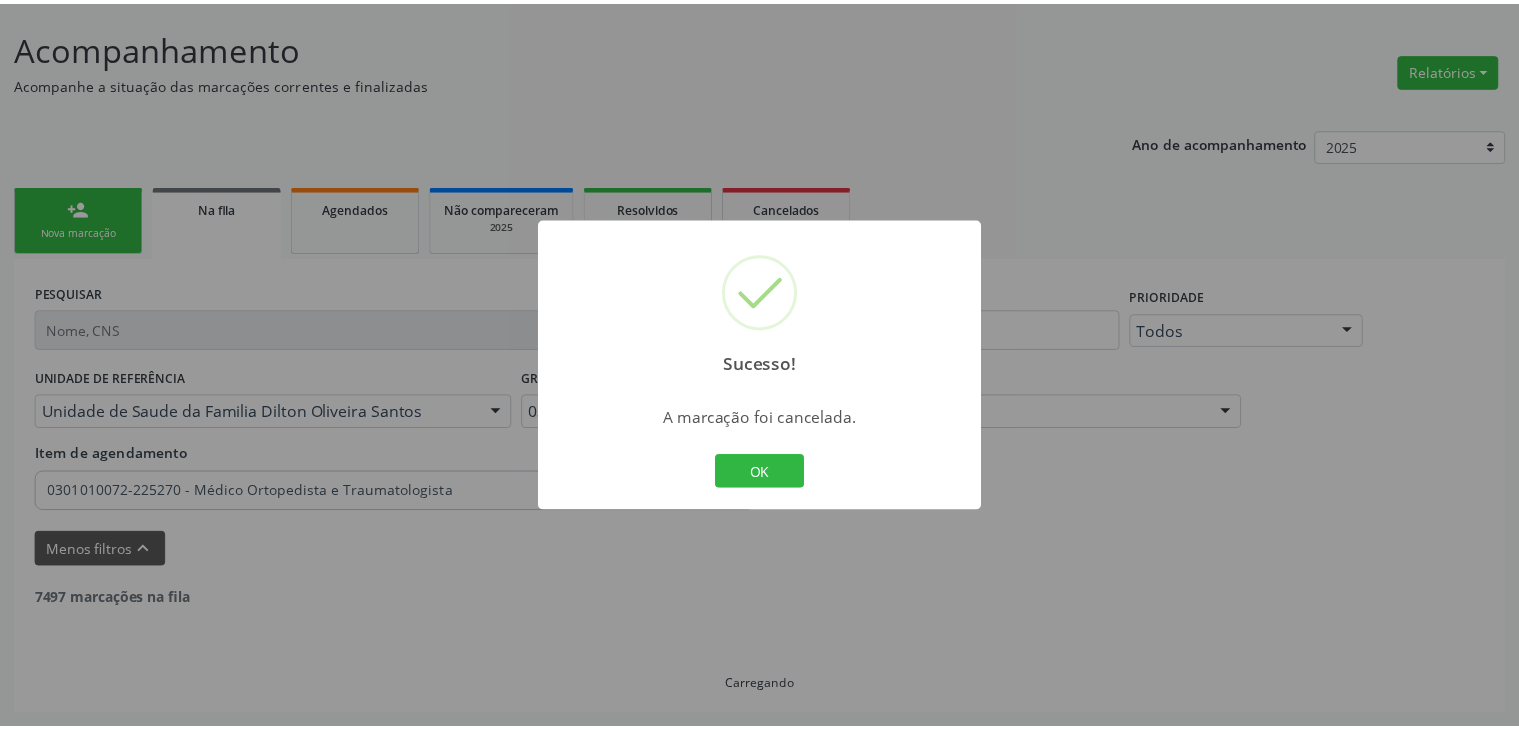 scroll, scrollTop: 112, scrollLeft: 0, axis: vertical 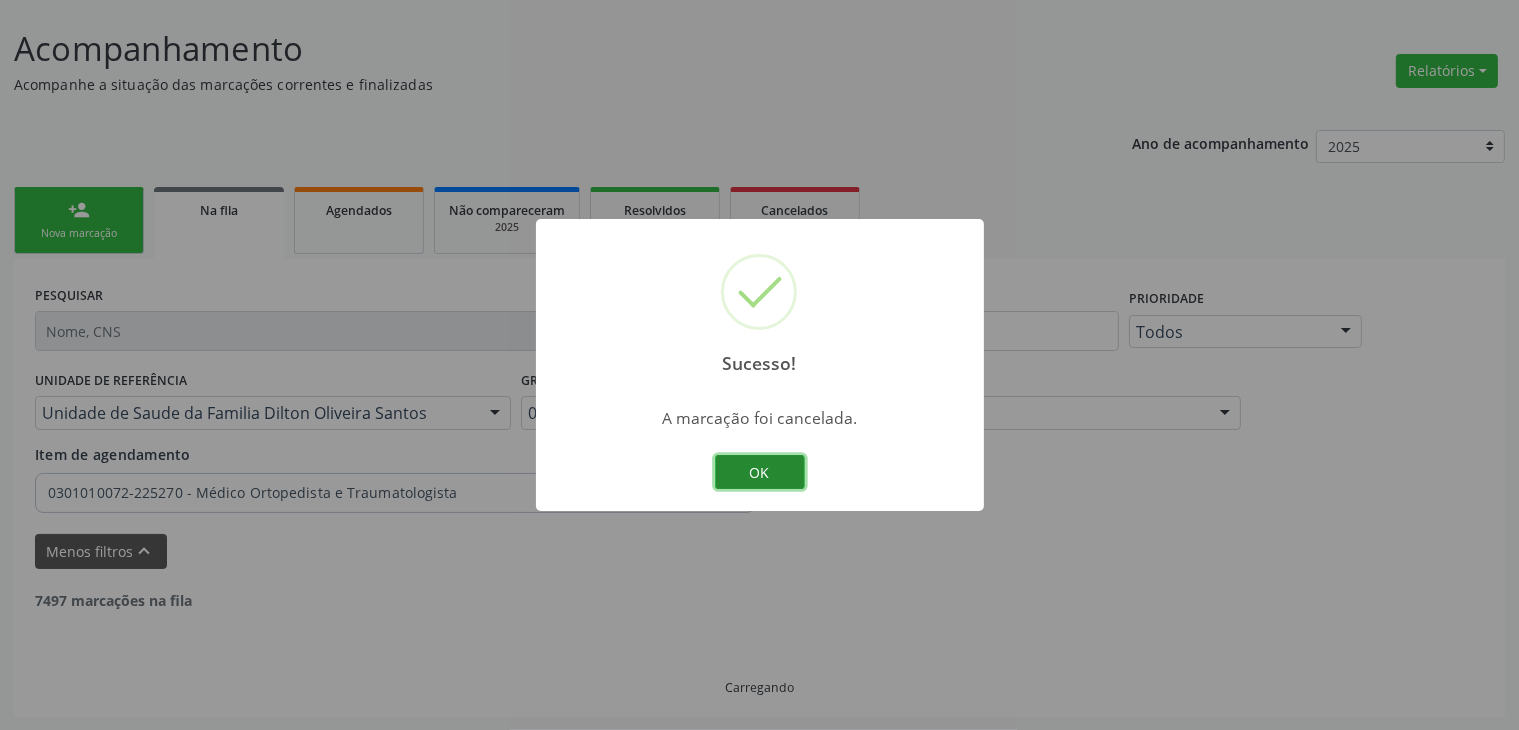 click on "OK" at bounding box center [760, 472] 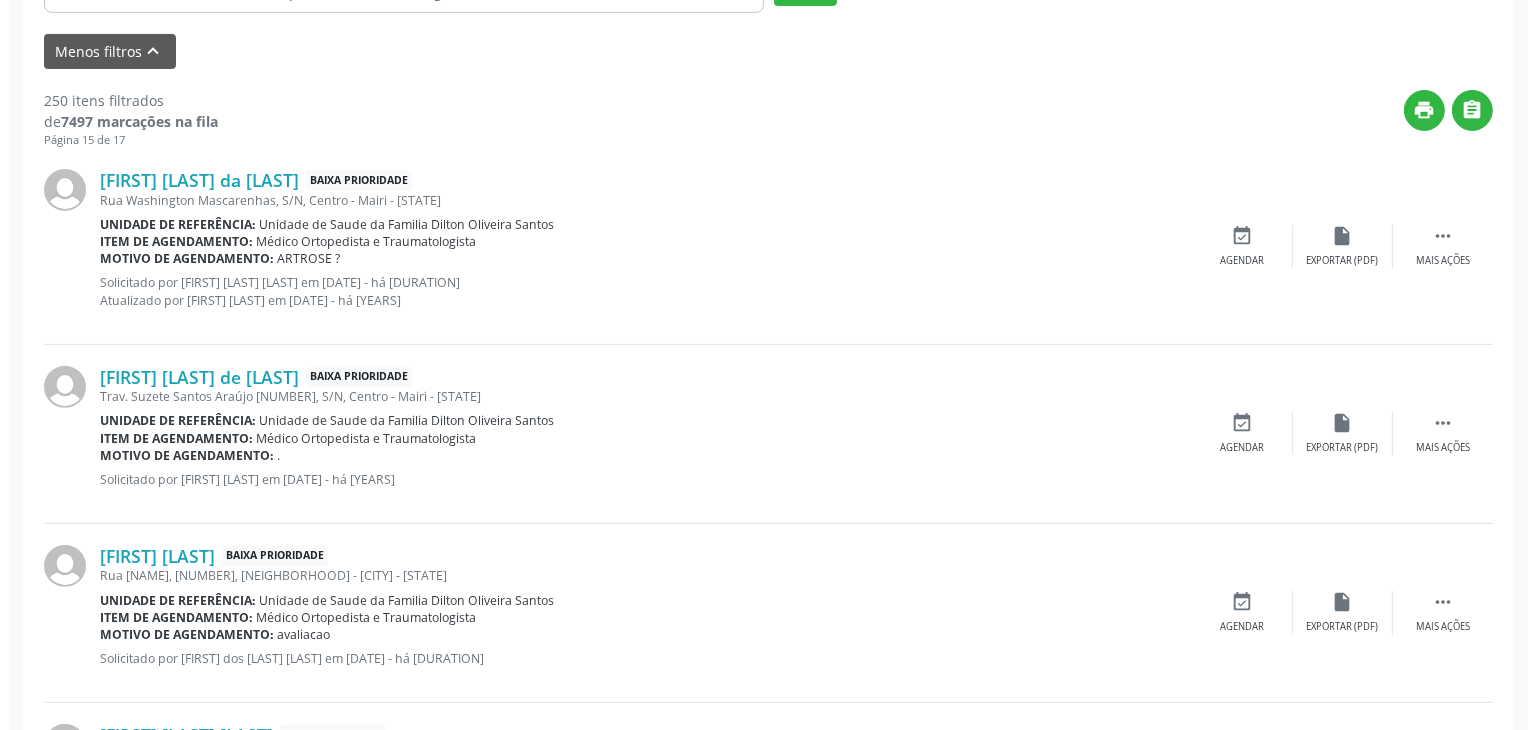 scroll, scrollTop: 912, scrollLeft: 0, axis: vertical 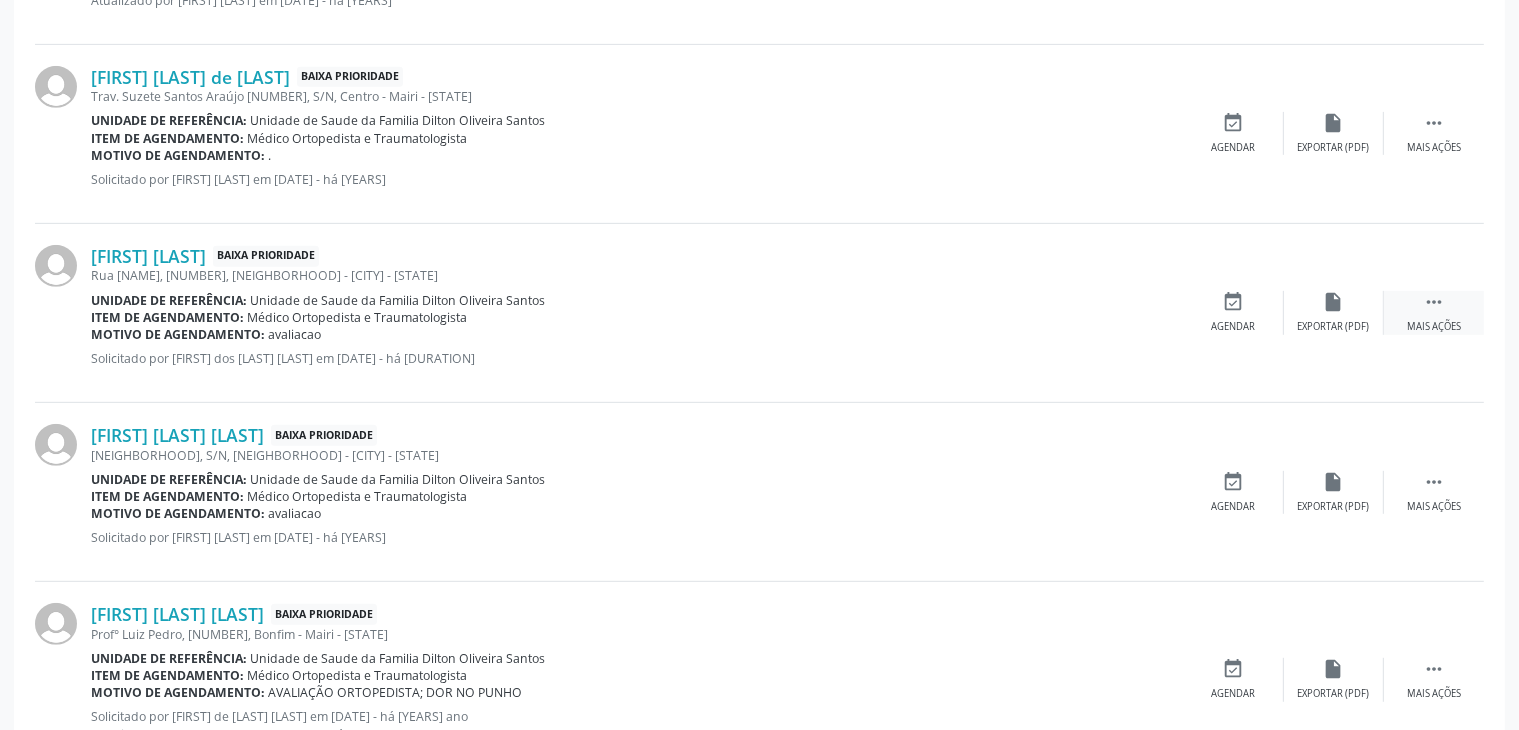 click on "
Mais ações" at bounding box center (1434, 312) 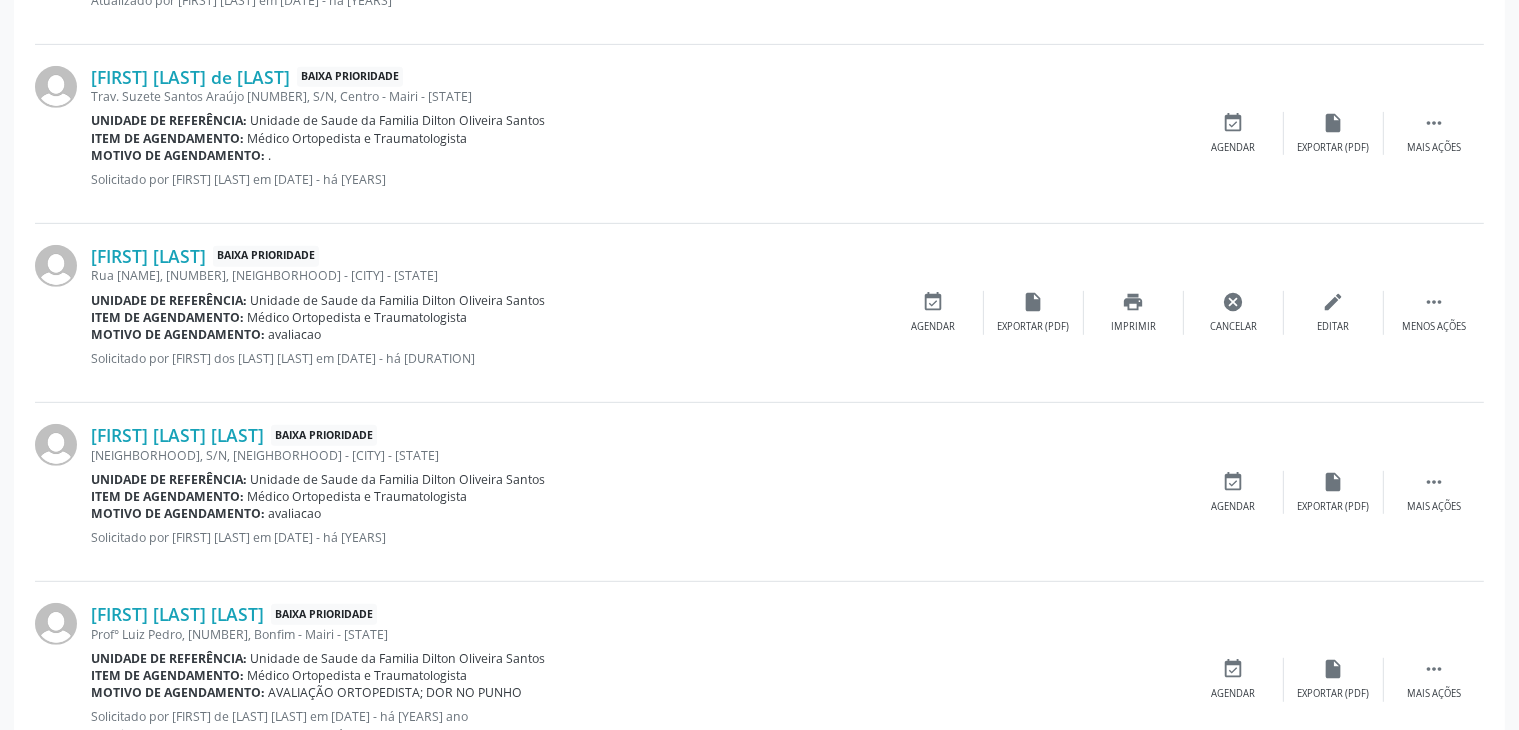 click on "[FIRST] [LAST]
Baixa Prioridade
[STREET] [NAME] de [NAME], [NUMBER], [NEIGHBORHOOD] - [CITY] - [STATE]
Unidade de referência:
Unidade de Saude da Familia [NAME] [NAME]
Item de agendamento:
Médico Ortopedista e Traumatologista
Motivo de agendamento:
avaliacao
Solicitado por [FIRST] [LAST] em [DATE] - há [YEARS]

Menos ações
edit
Editar
cancel
Cancelar
print
Imprimir
insert_drive_file
Exportar (PDF)
event_available
Agendar" at bounding box center (759, 313) 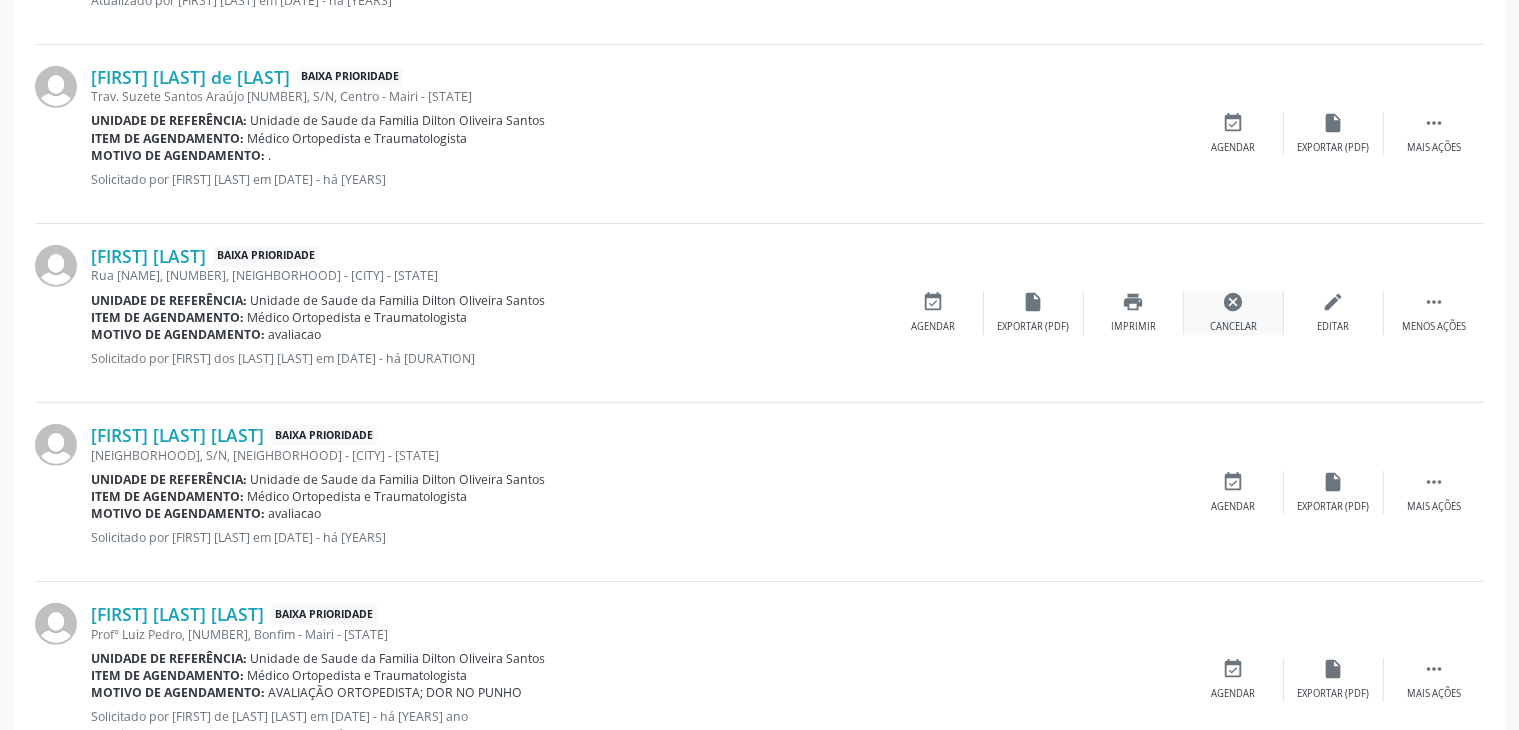 click on "cancel" at bounding box center [1234, 302] 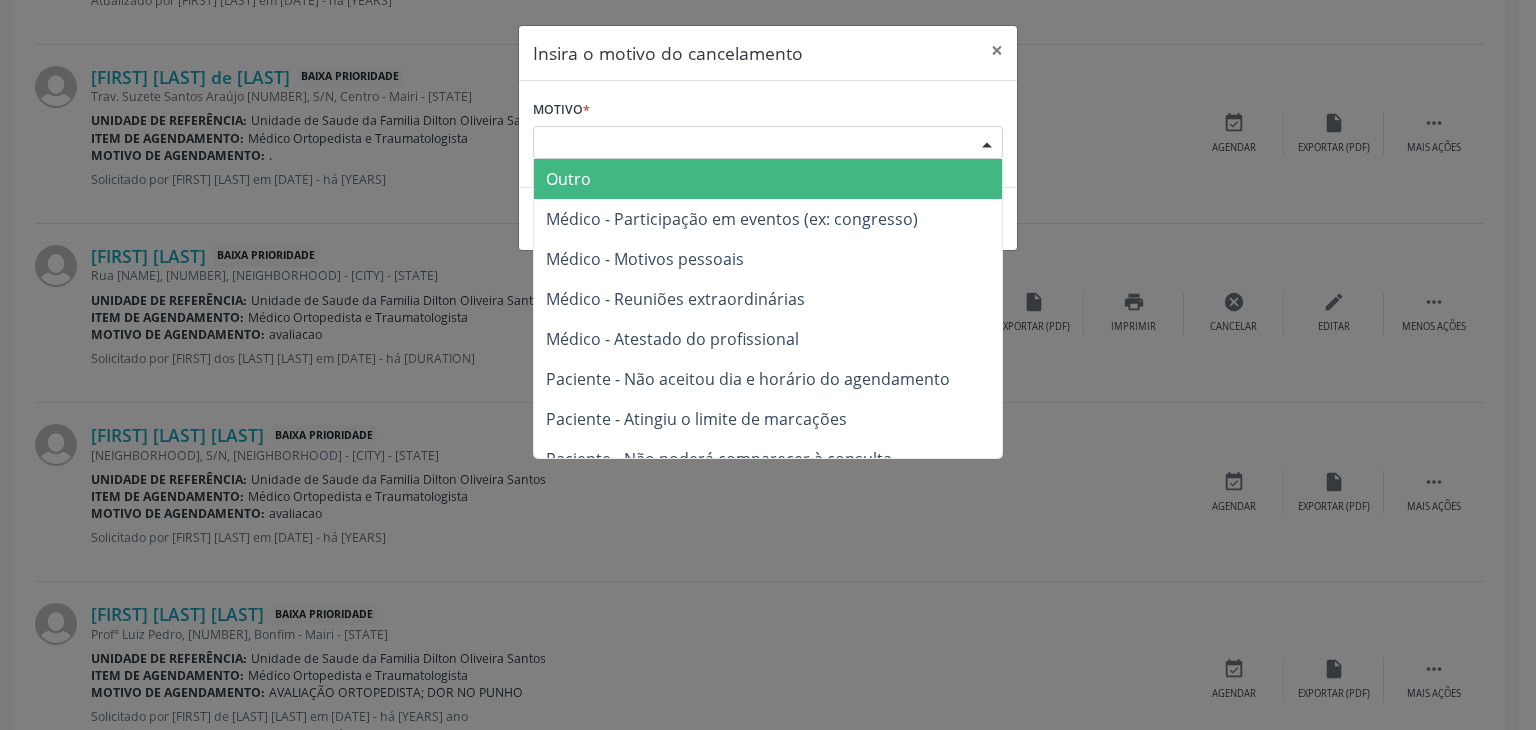 drag, startPoint x: 757, startPoint y: 141, endPoint x: 744, endPoint y: 132, distance: 15.811388 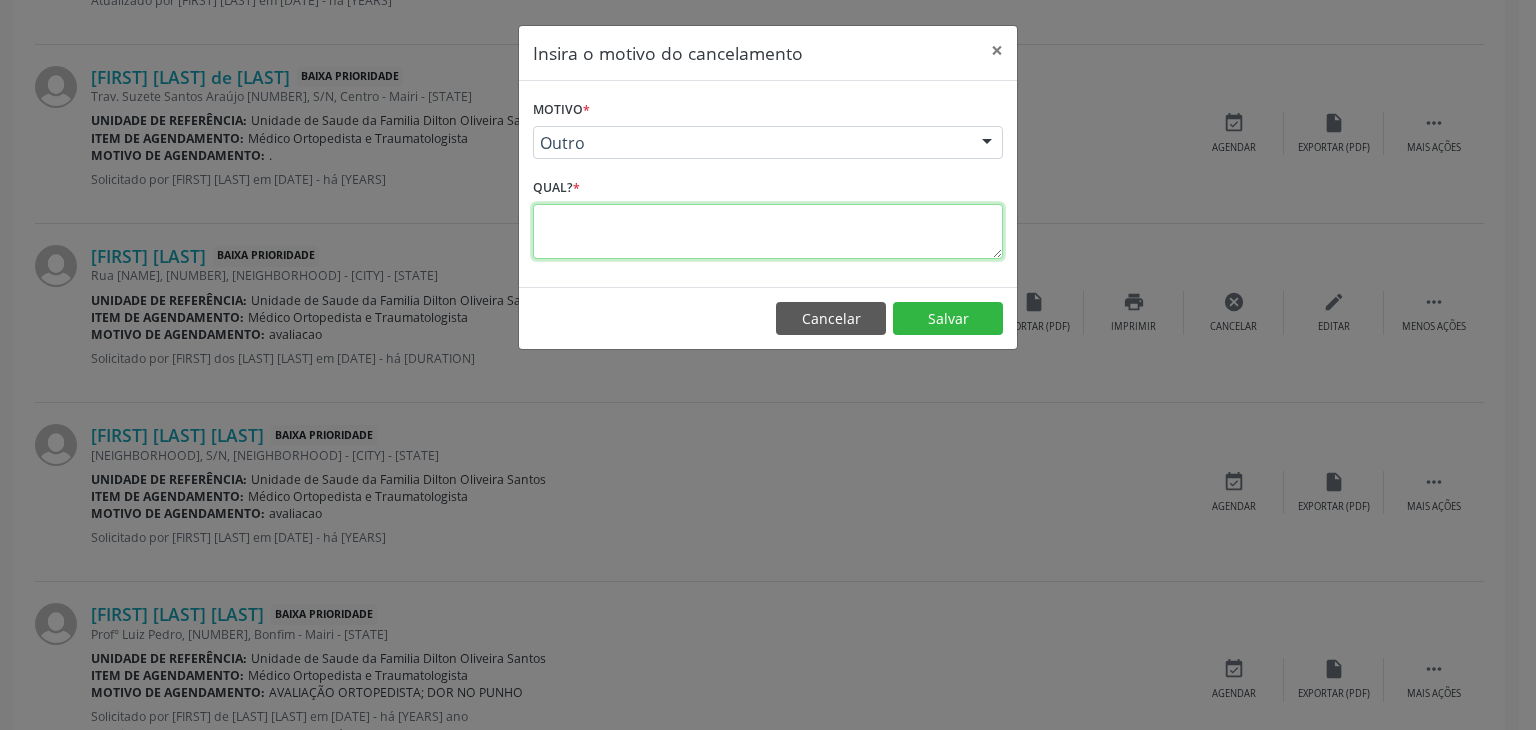 click at bounding box center (768, 231) 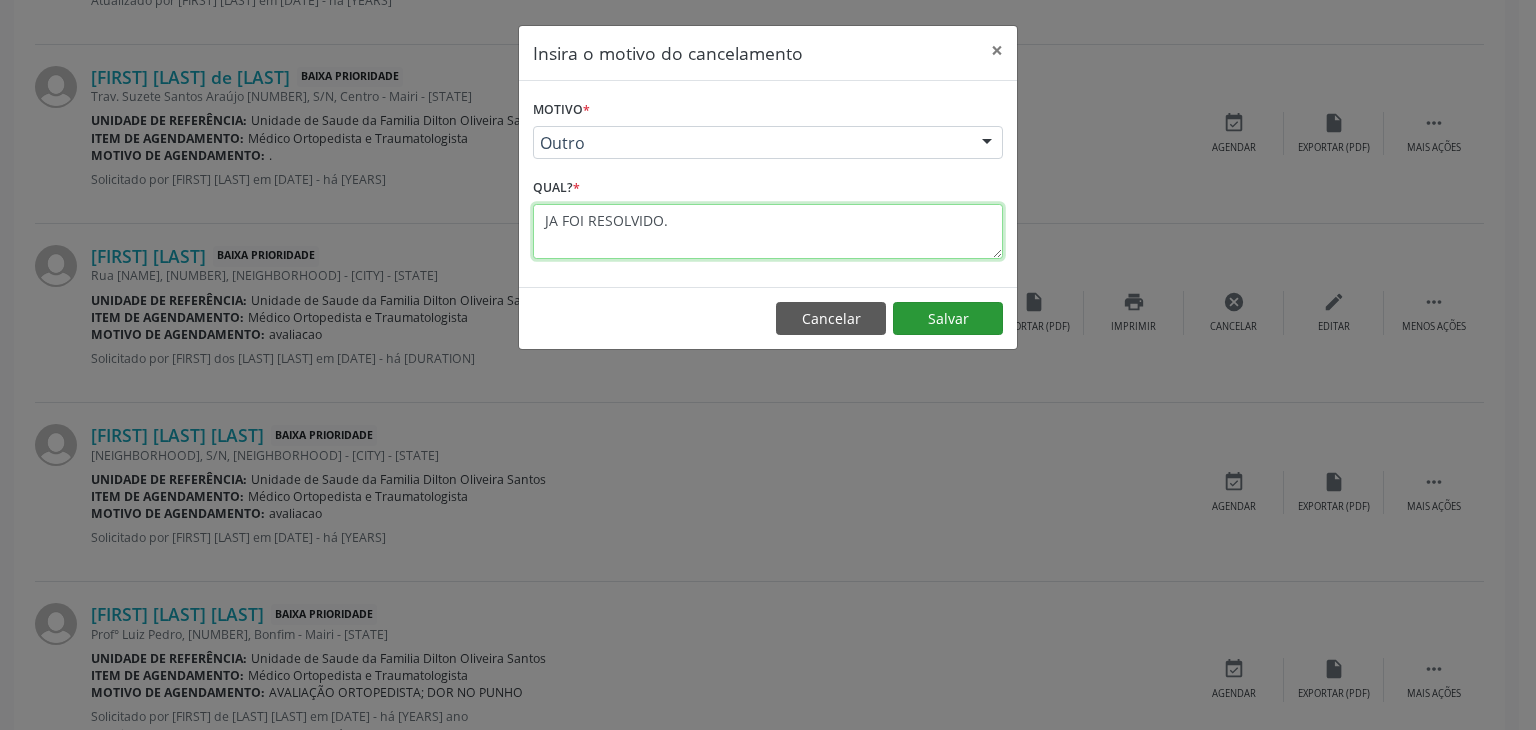 type on "JA FOI RESOLVIDO." 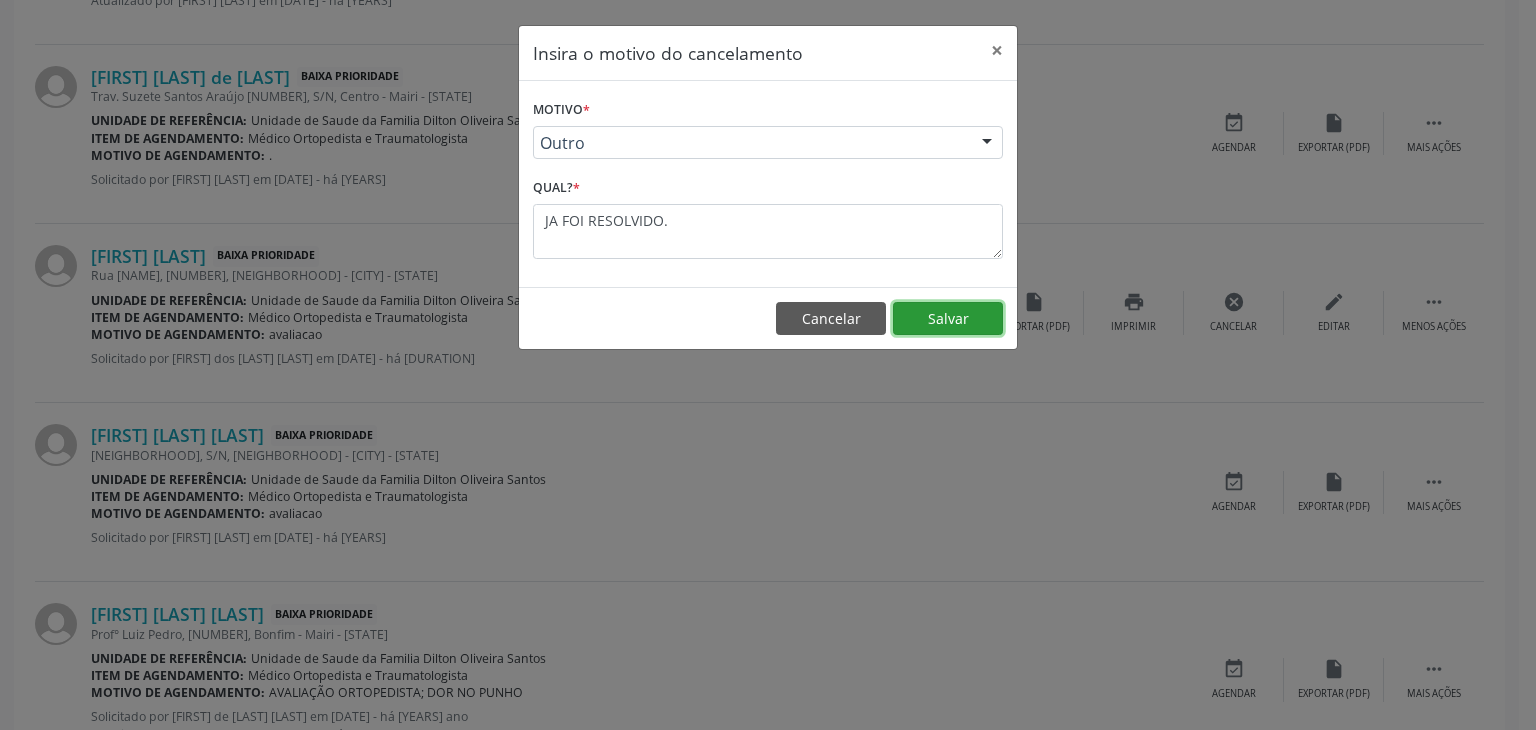 click on "Salvar" at bounding box center [948, 319] 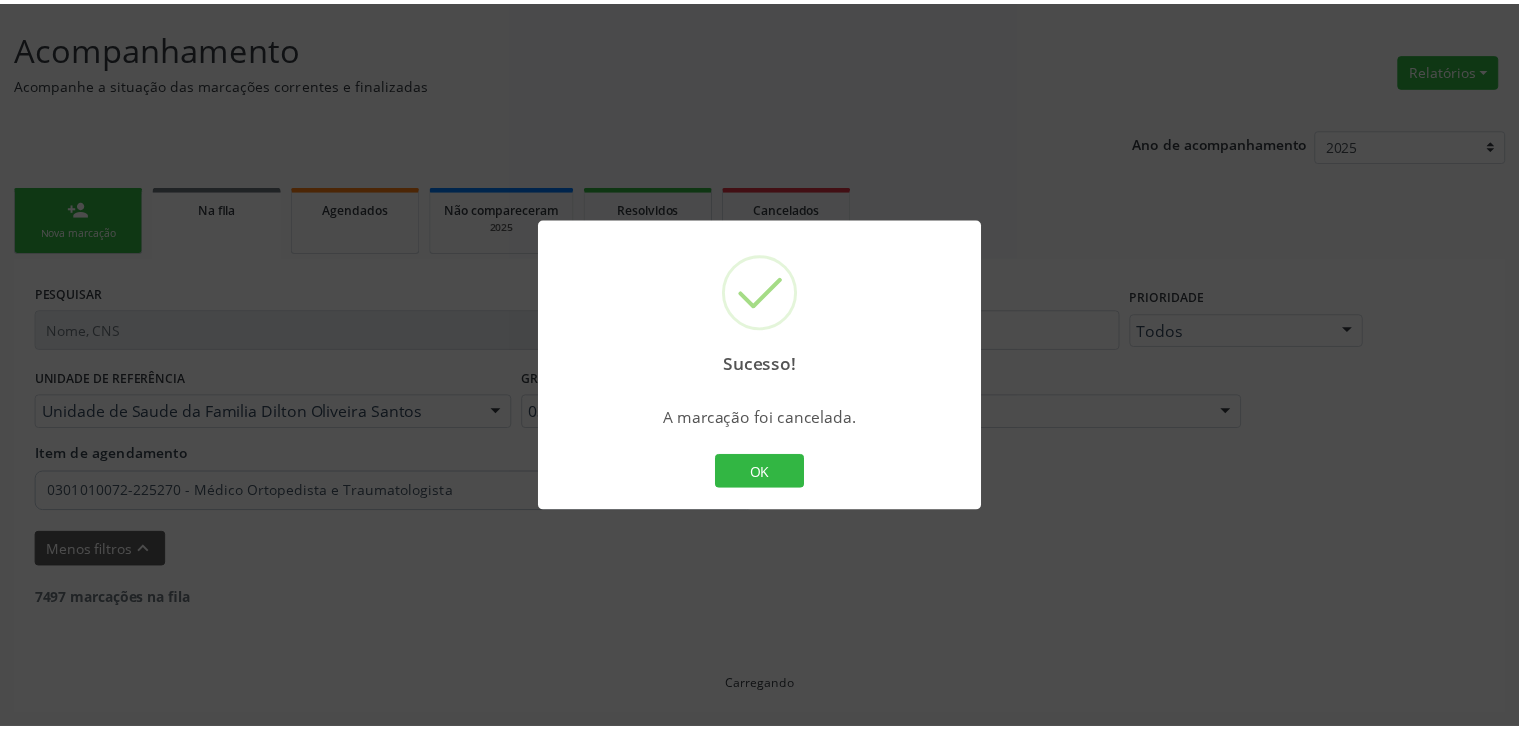 scroll, scrollTop: 112, scrollLeft: 0, axis: vertical 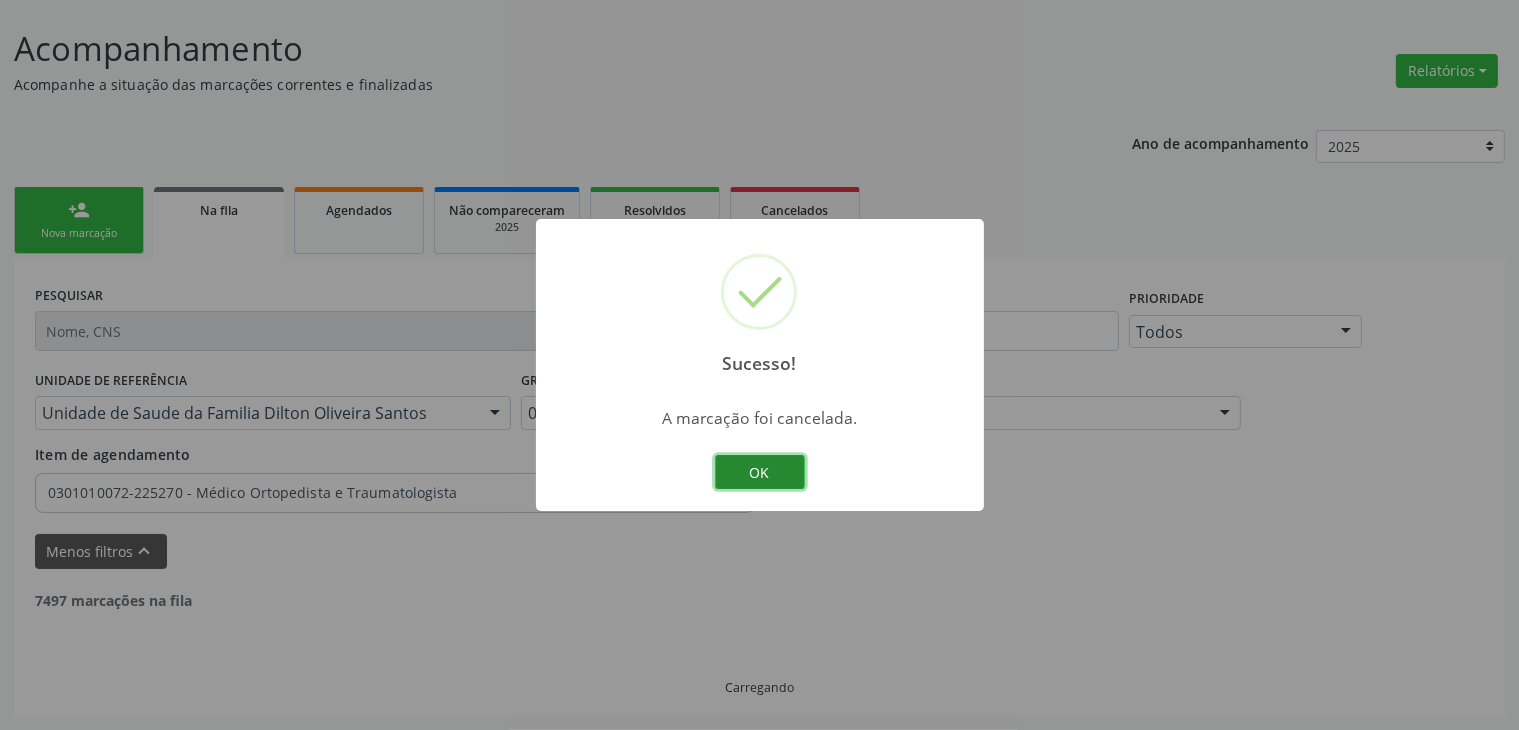 click on "OK" at bounding box center [760, 472] 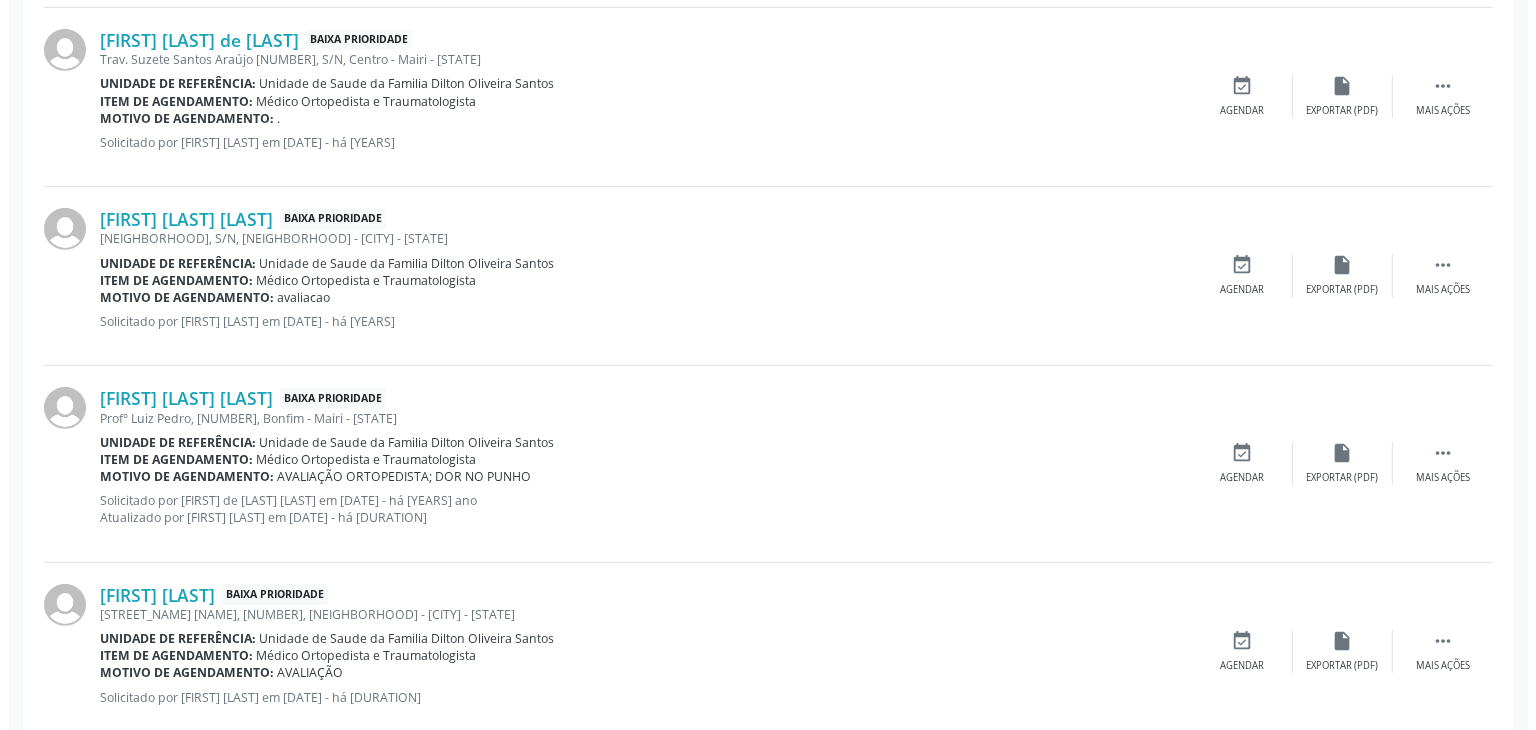 scroll, scrollTop: 812, scrollLeft: 0, axis: vertical 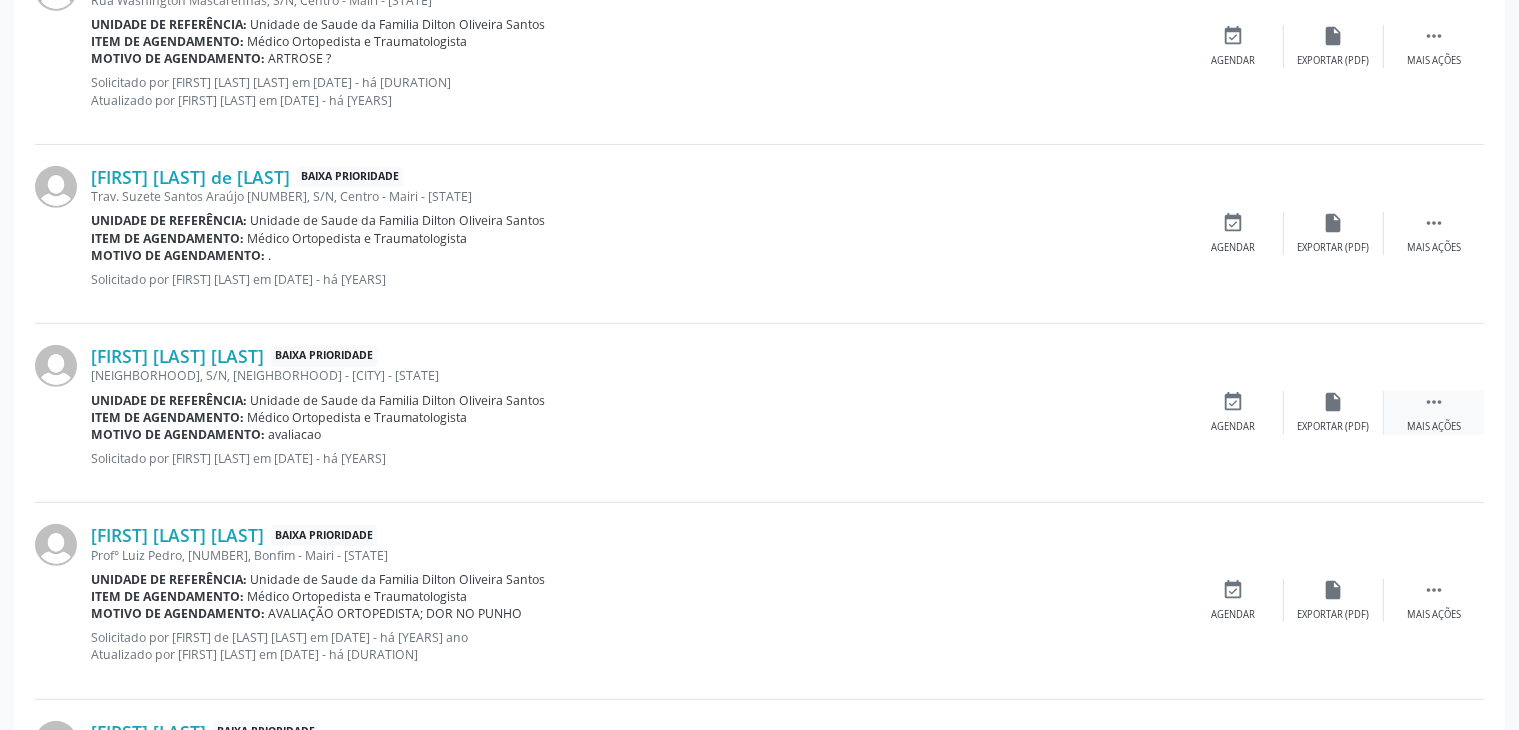 click on "
Mais ações" at bounding box center [1434, 412] 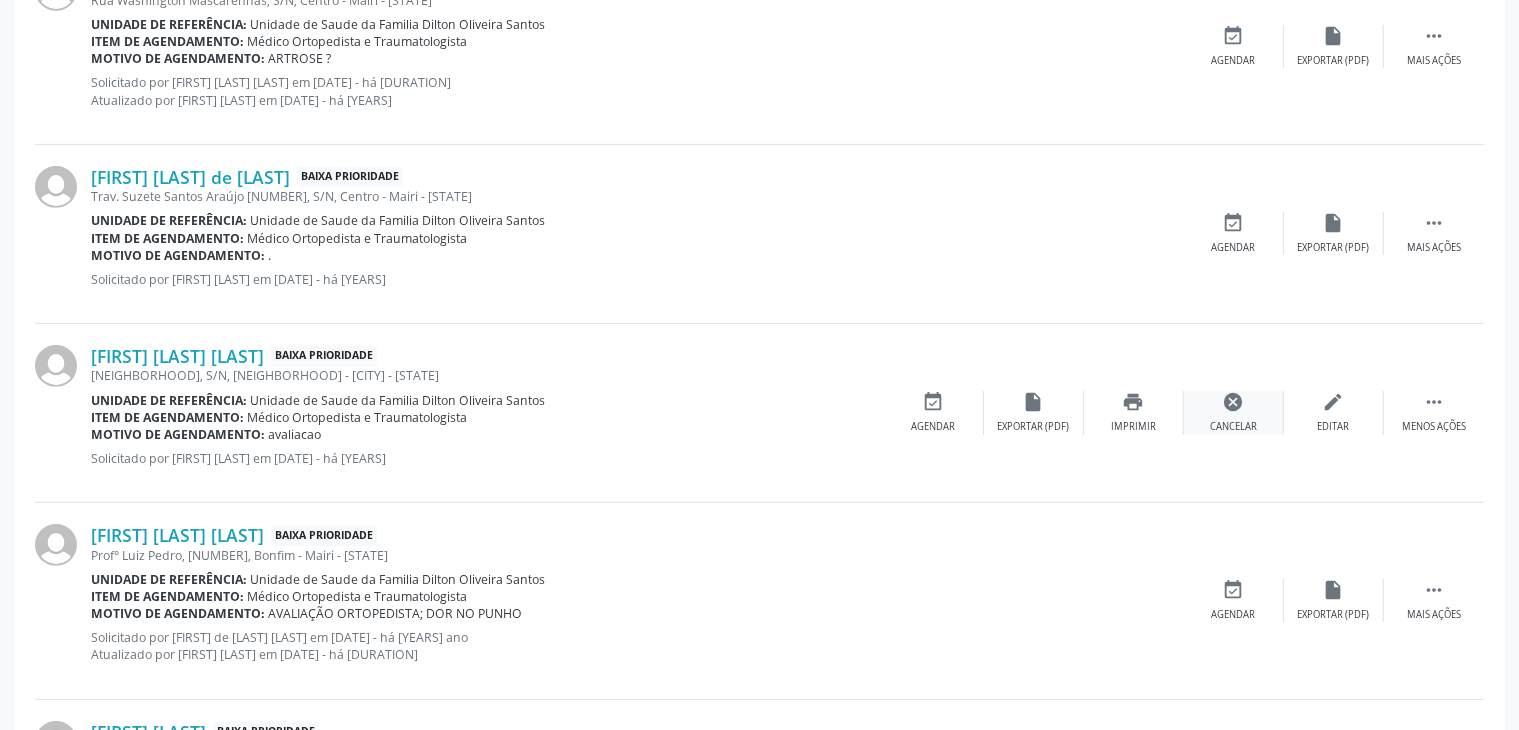 click on "cancel
Cancelar" at bounding box center (1234, 412) 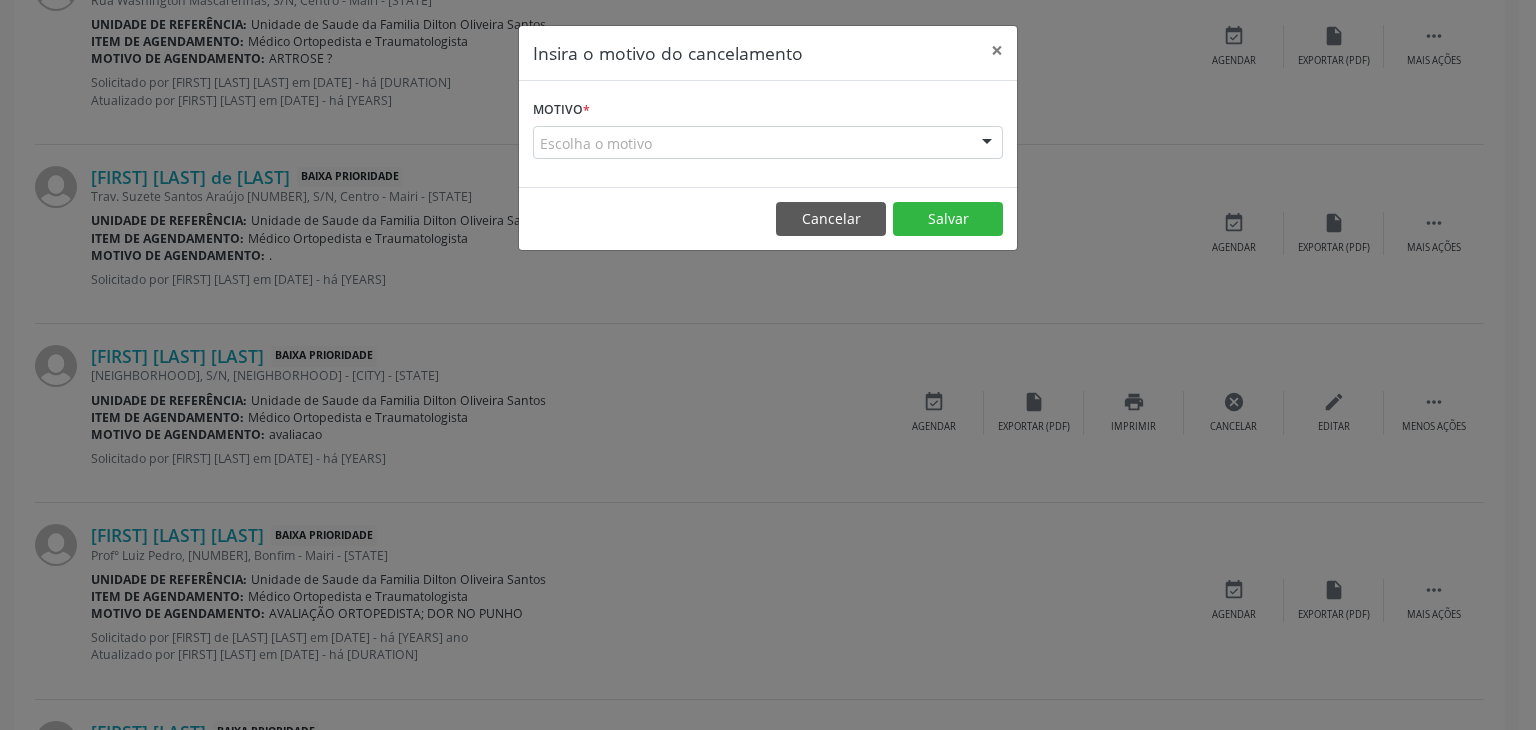 click on "Escolha o motivo" at bounding box center [768, 143] 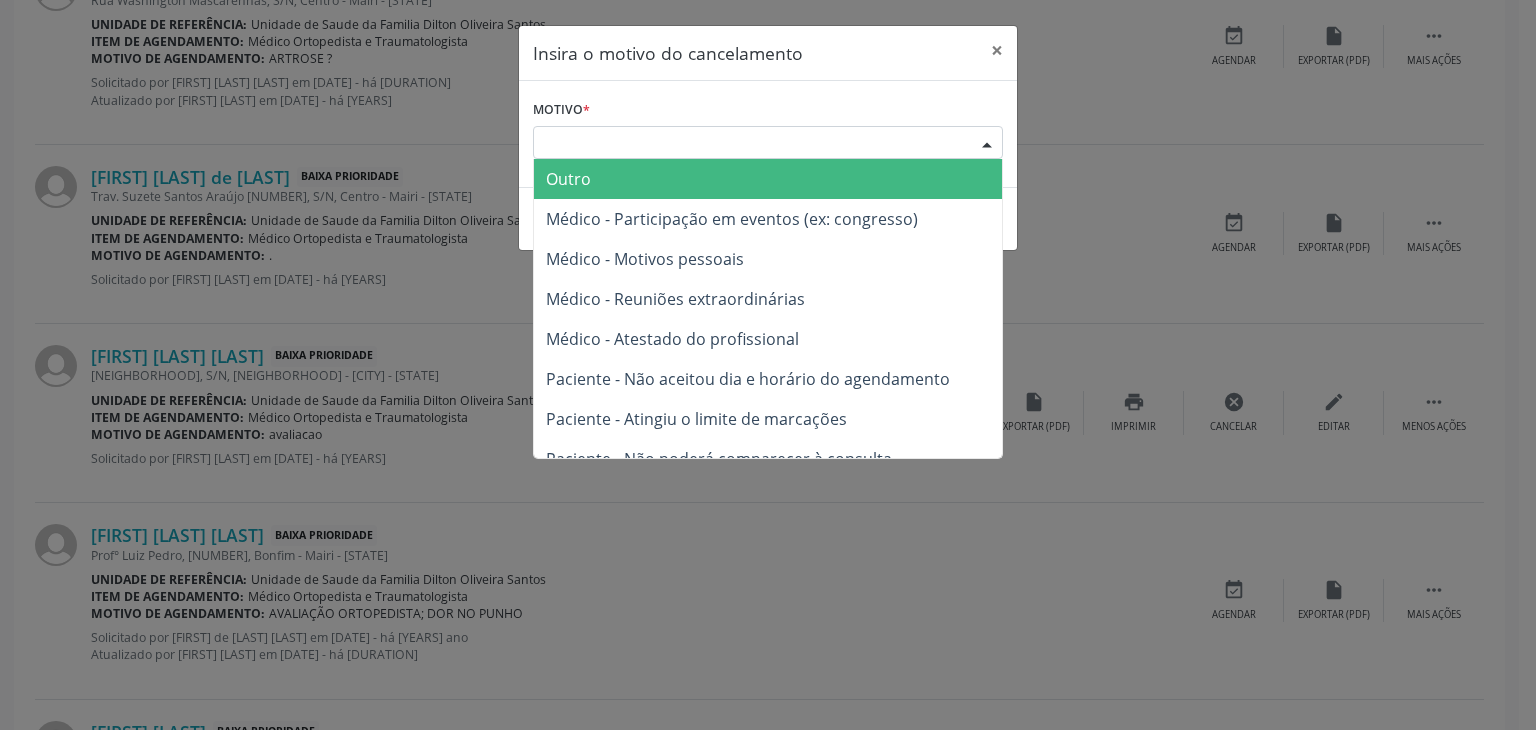 drag, startPoint x: 592, startPoint y: 173, endPoint x: 588, endPoint y: 198, distance: 25.317978 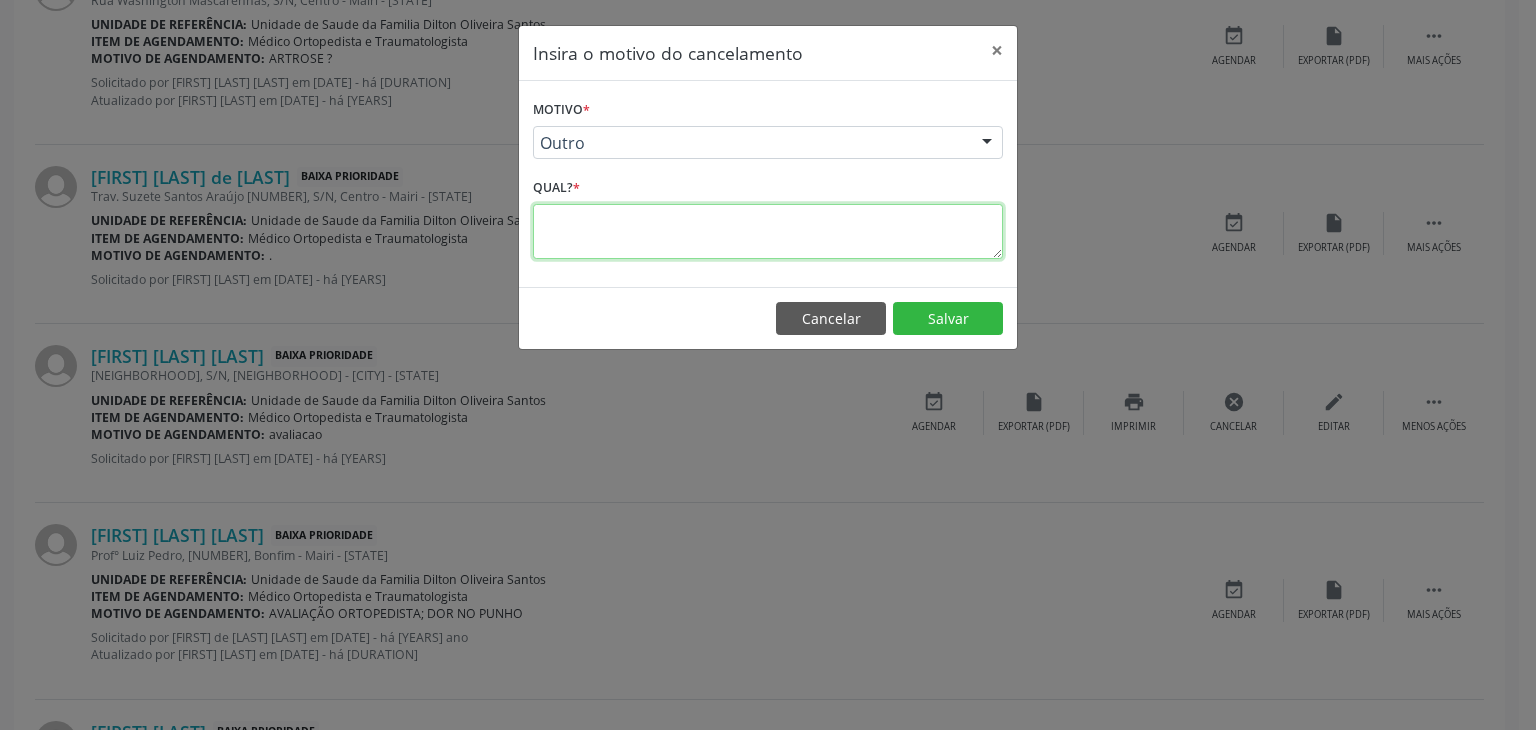 click at bounding box center (768, 231) 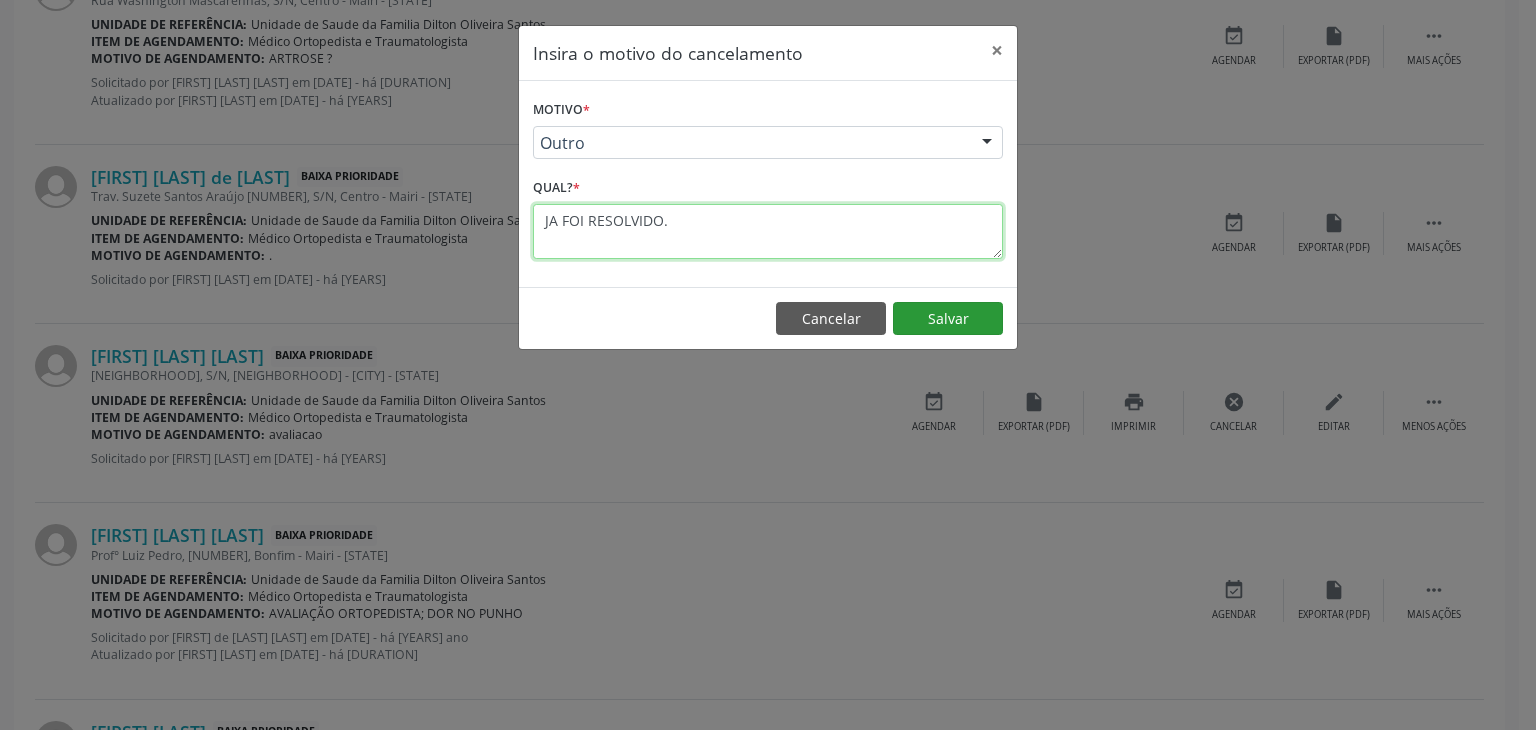 type on "JA FOI RESOLVIDO." 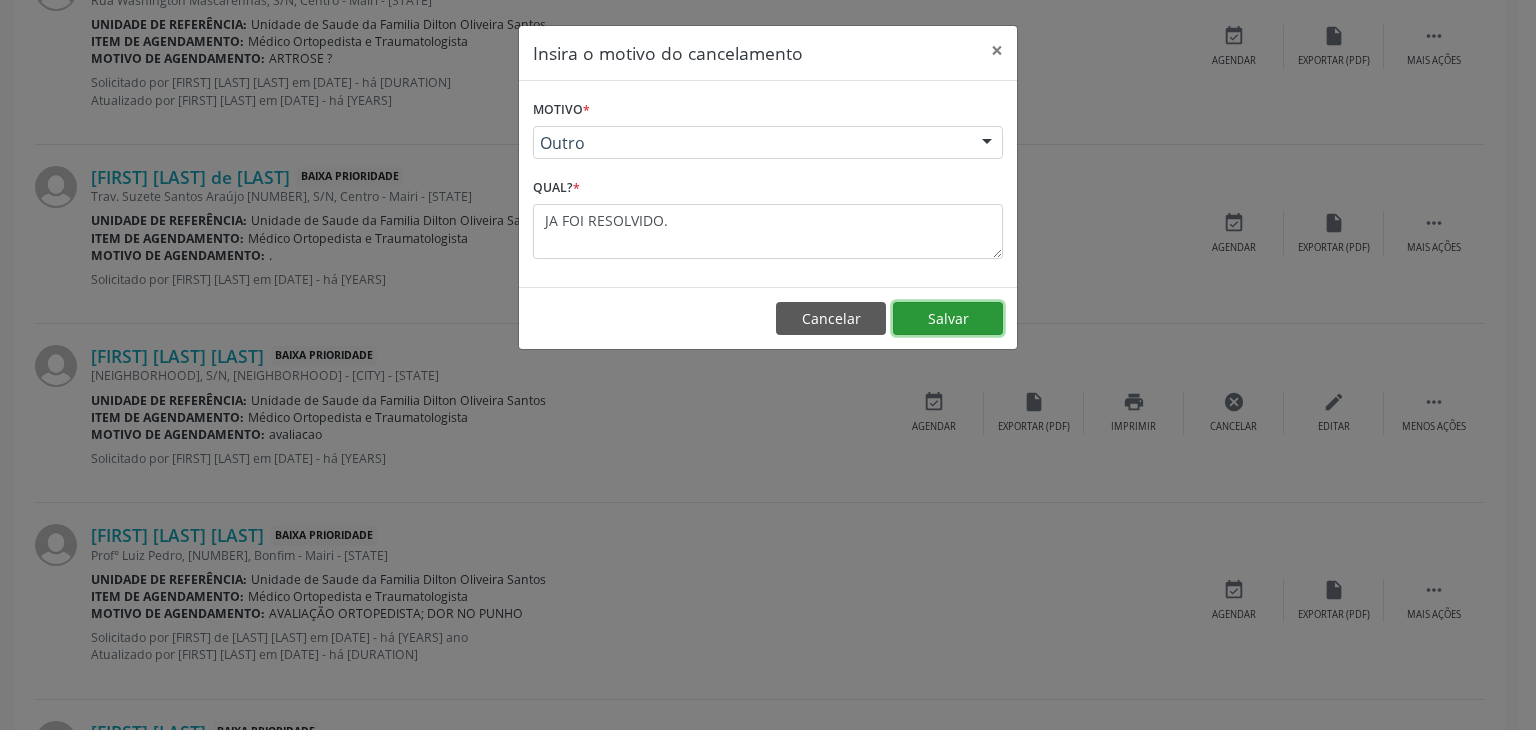 click on "Salvar" at bounding box center [948, 319] 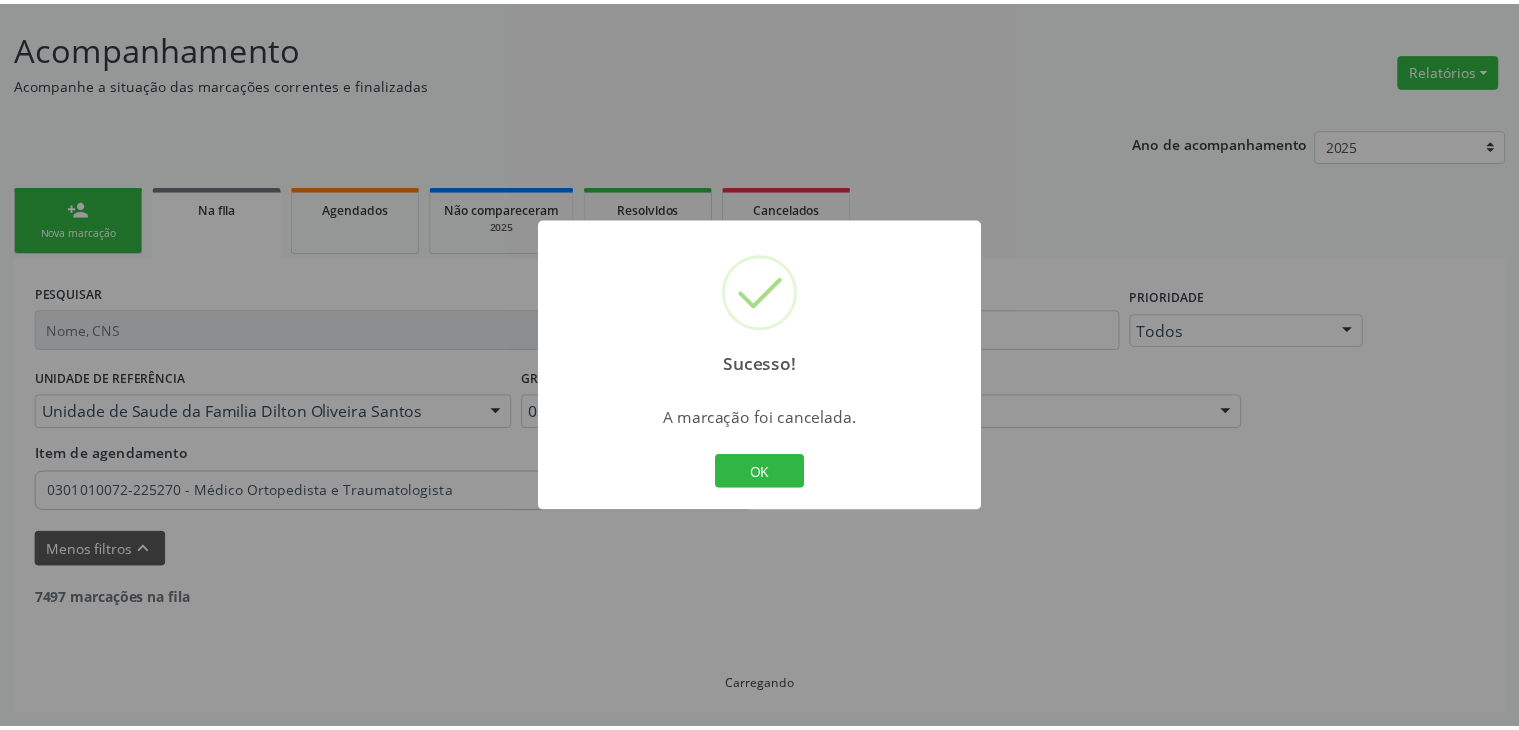 scroll, scrollTop: 112, scrollLeft: 0, axis: vertical 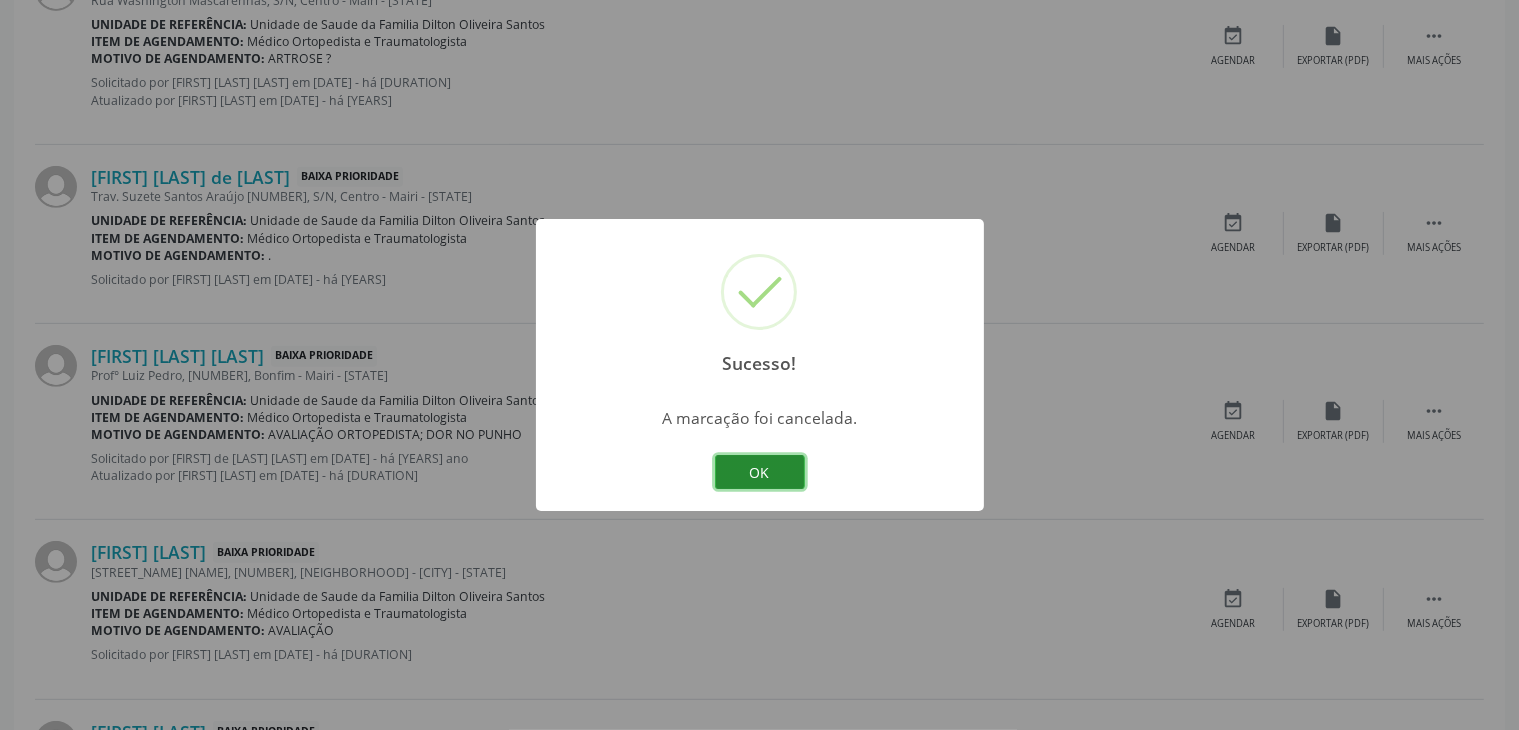 click on "OK" at bounding box center (760, 472) 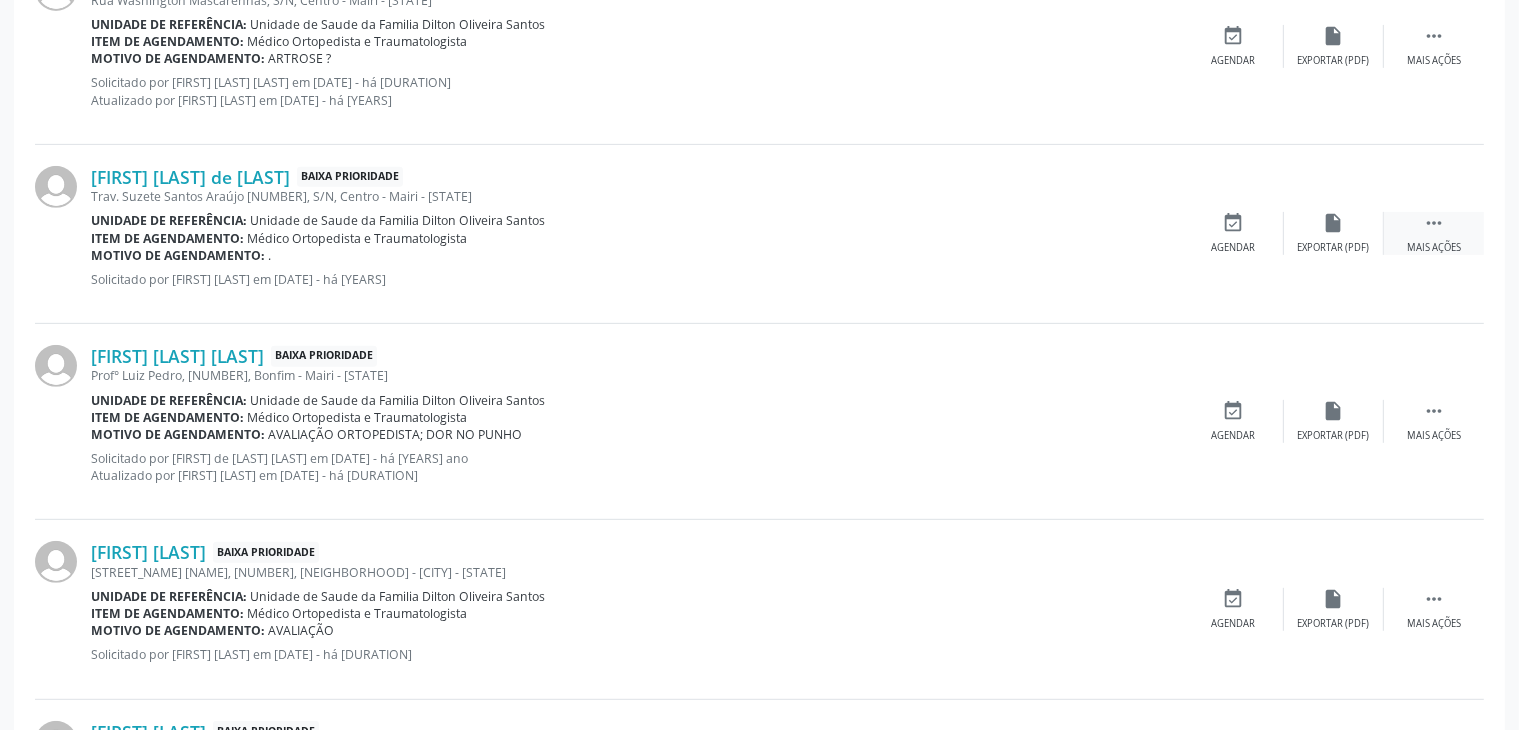 click on "
Mais ações" at bounding box center (1434, 233) 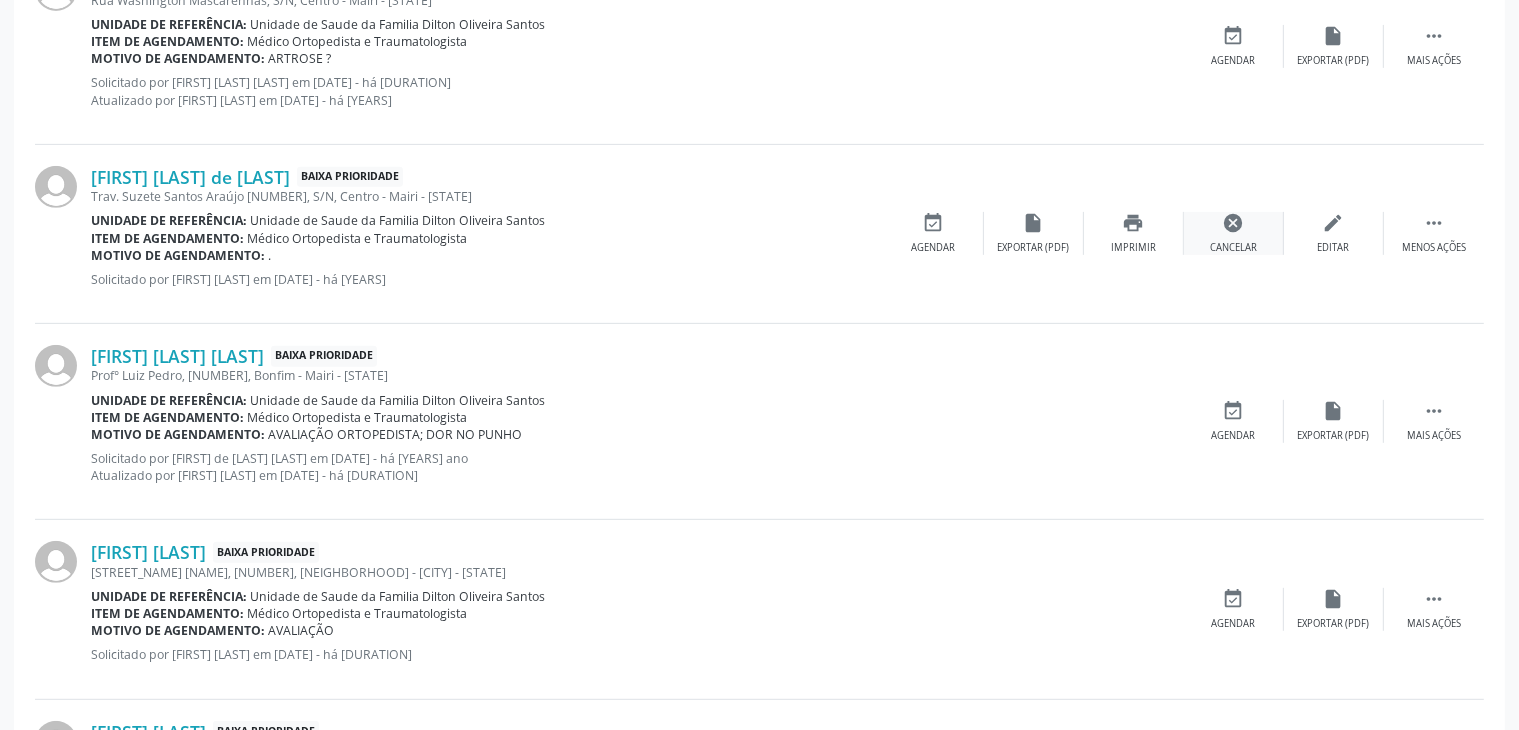 click on "cancel
Cancelar" at bounding box center [1234, 233] 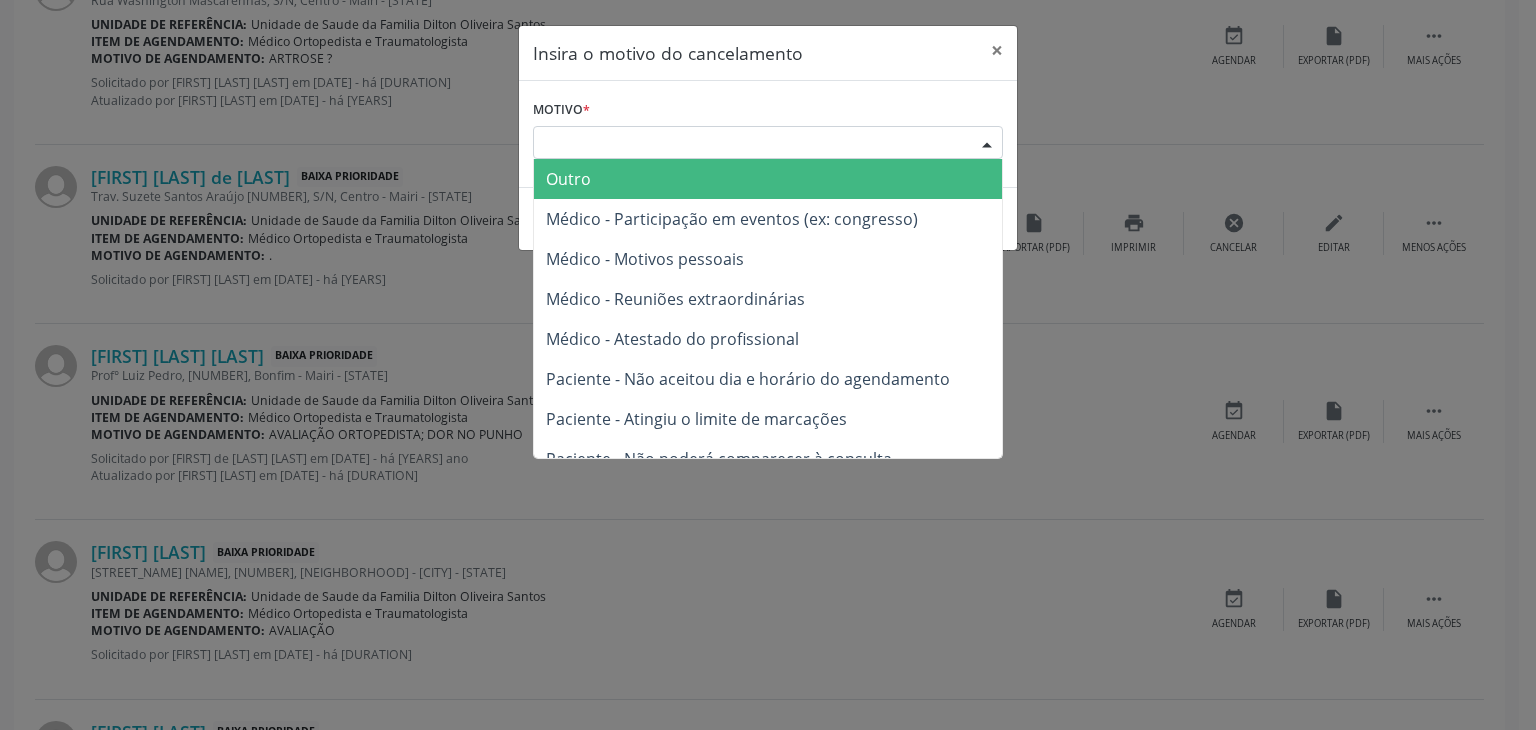 click on "Escolha o motivo" at bounding box center (768, 143) 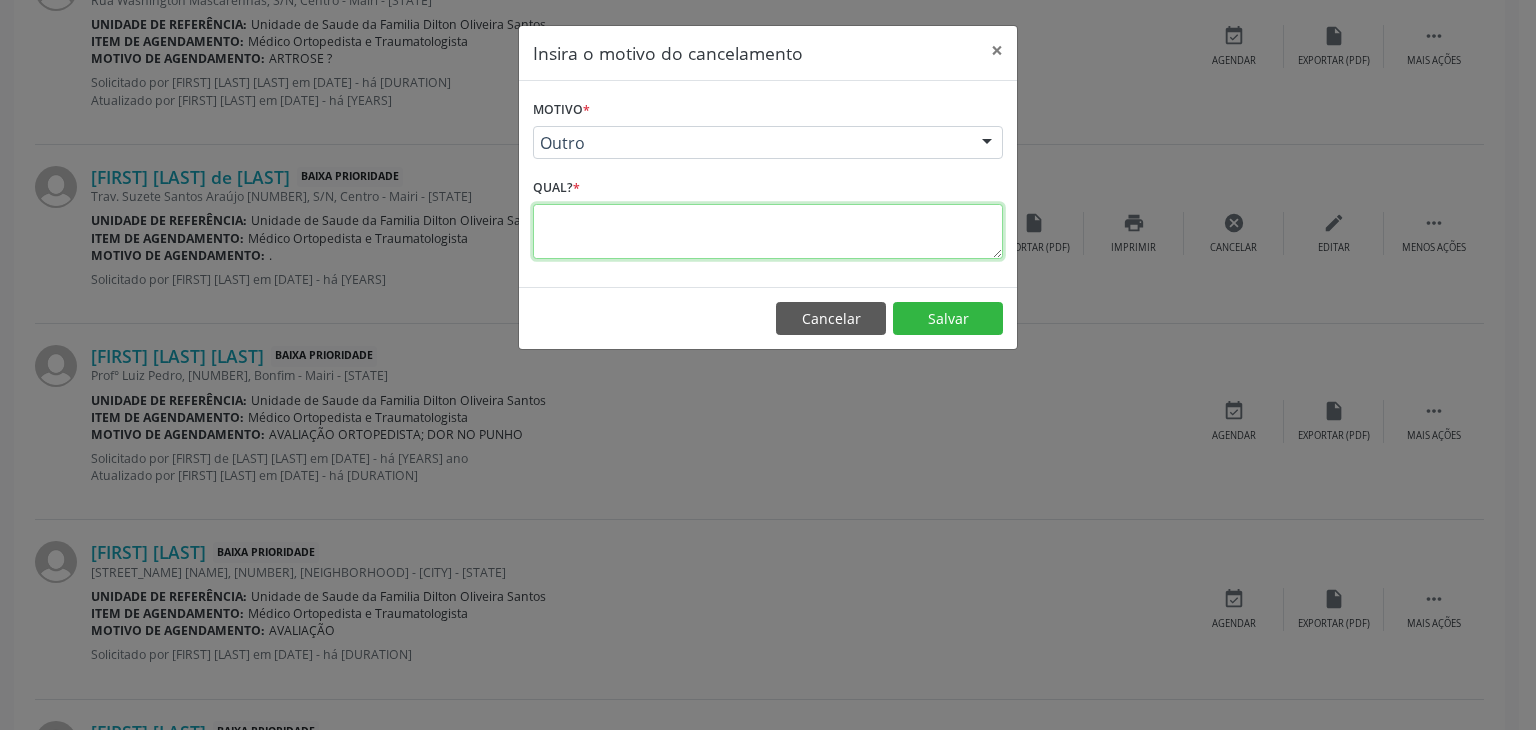click at bounding box center [768, 231] 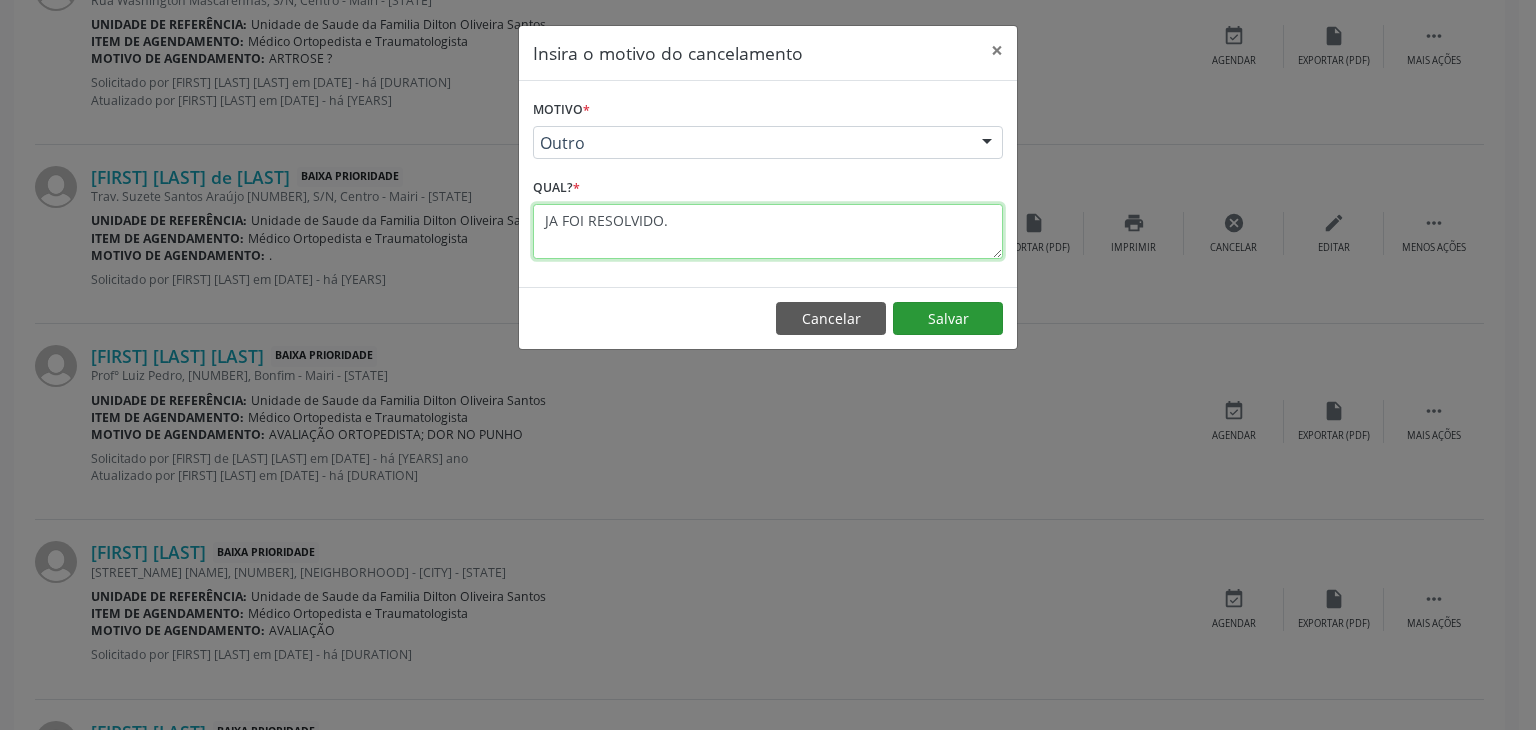 type on "JA FOI RESOLVIDO." 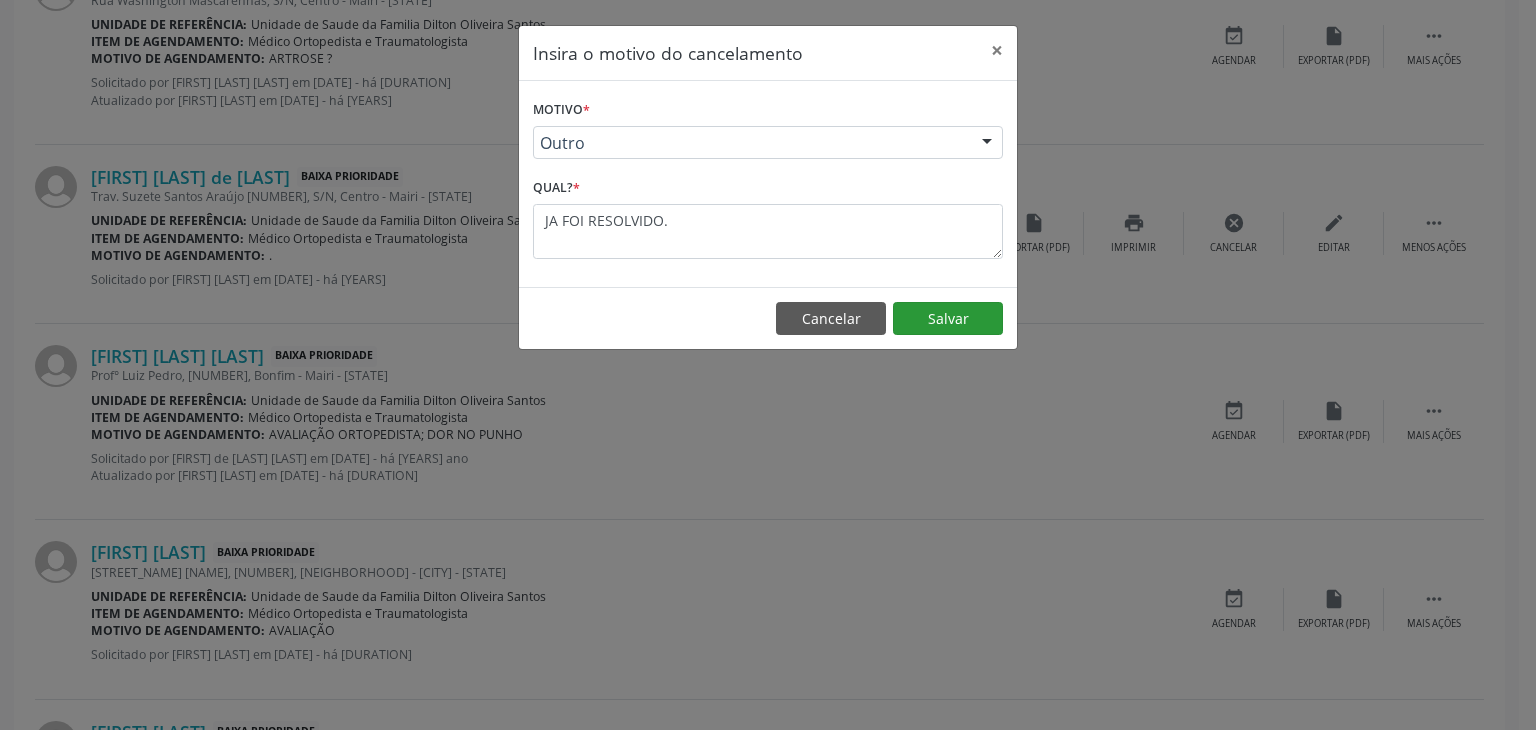 click on "Cancelar Salvar" at bounding box center (768, 318) 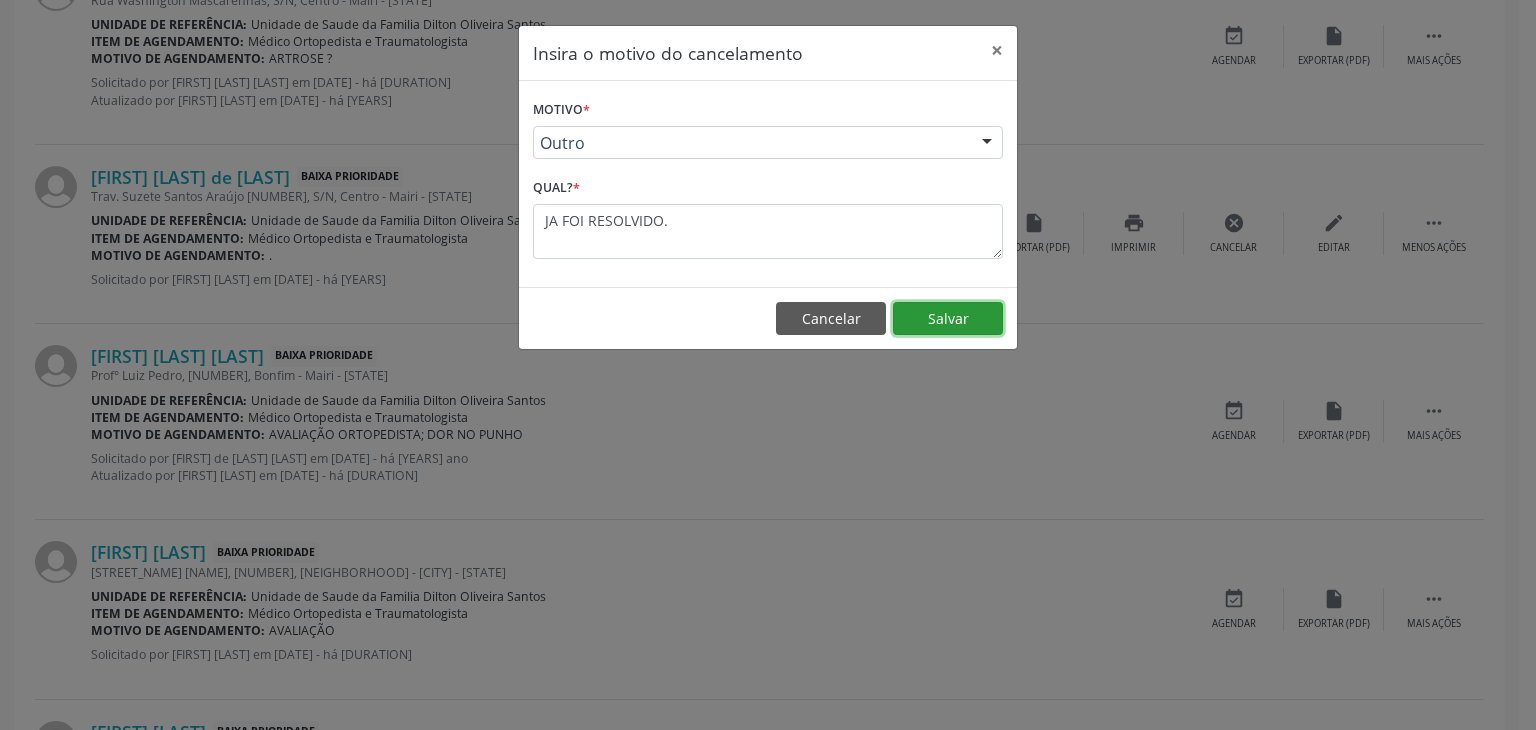 click on "Salvar" at bounding box center (948, 319) 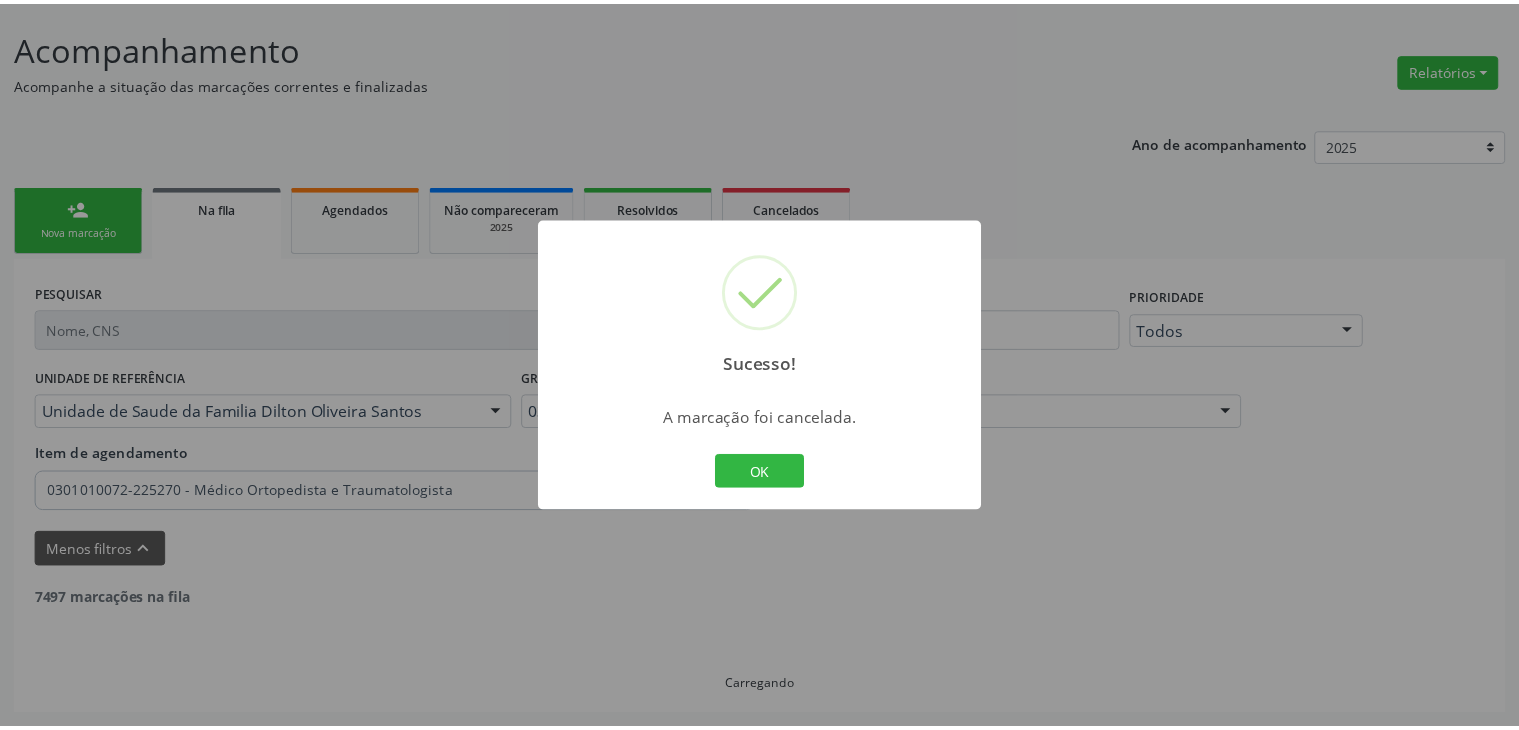 scroll, scrollTop: 112, scrollLeft: 0, axis: vertical 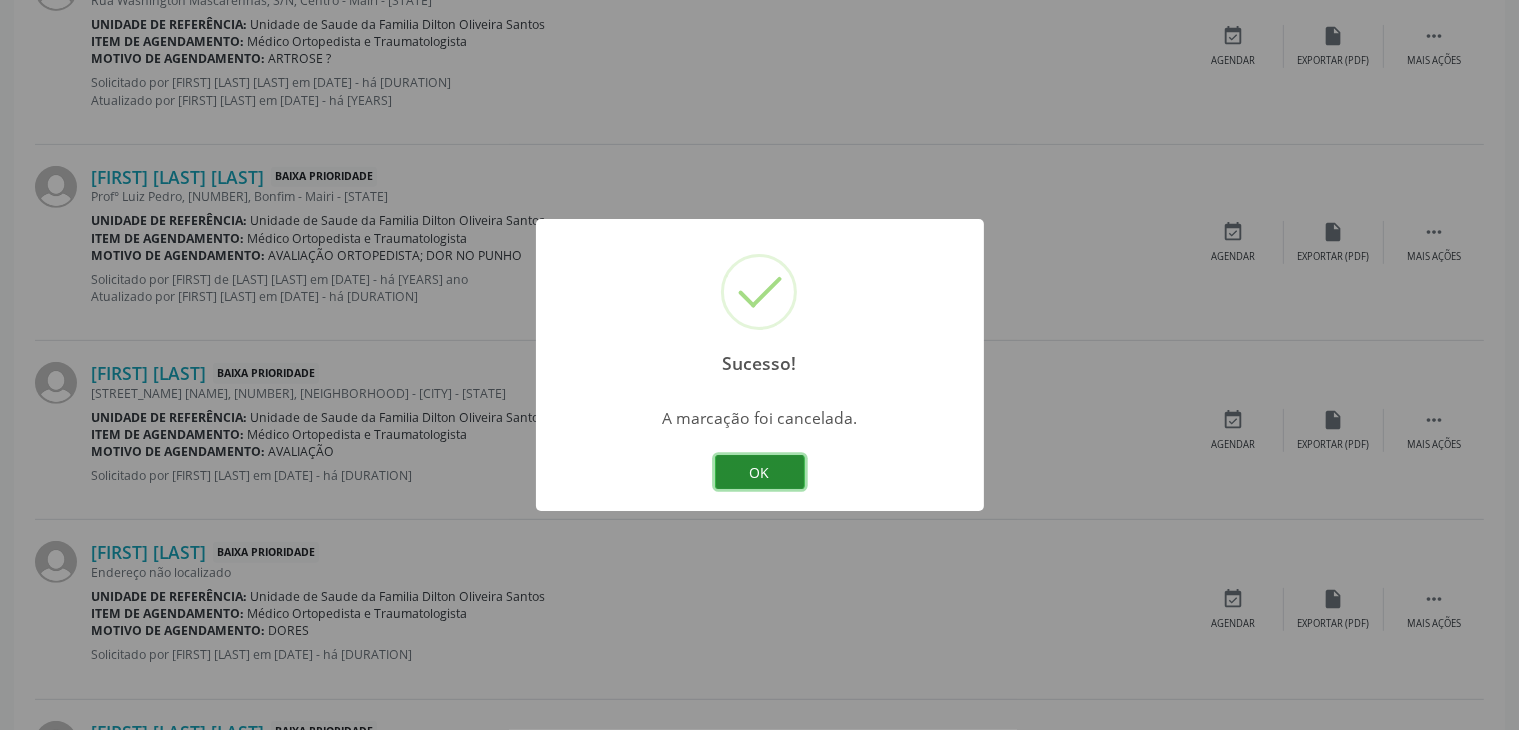 click on "OK" at bounding box center (760, 472) 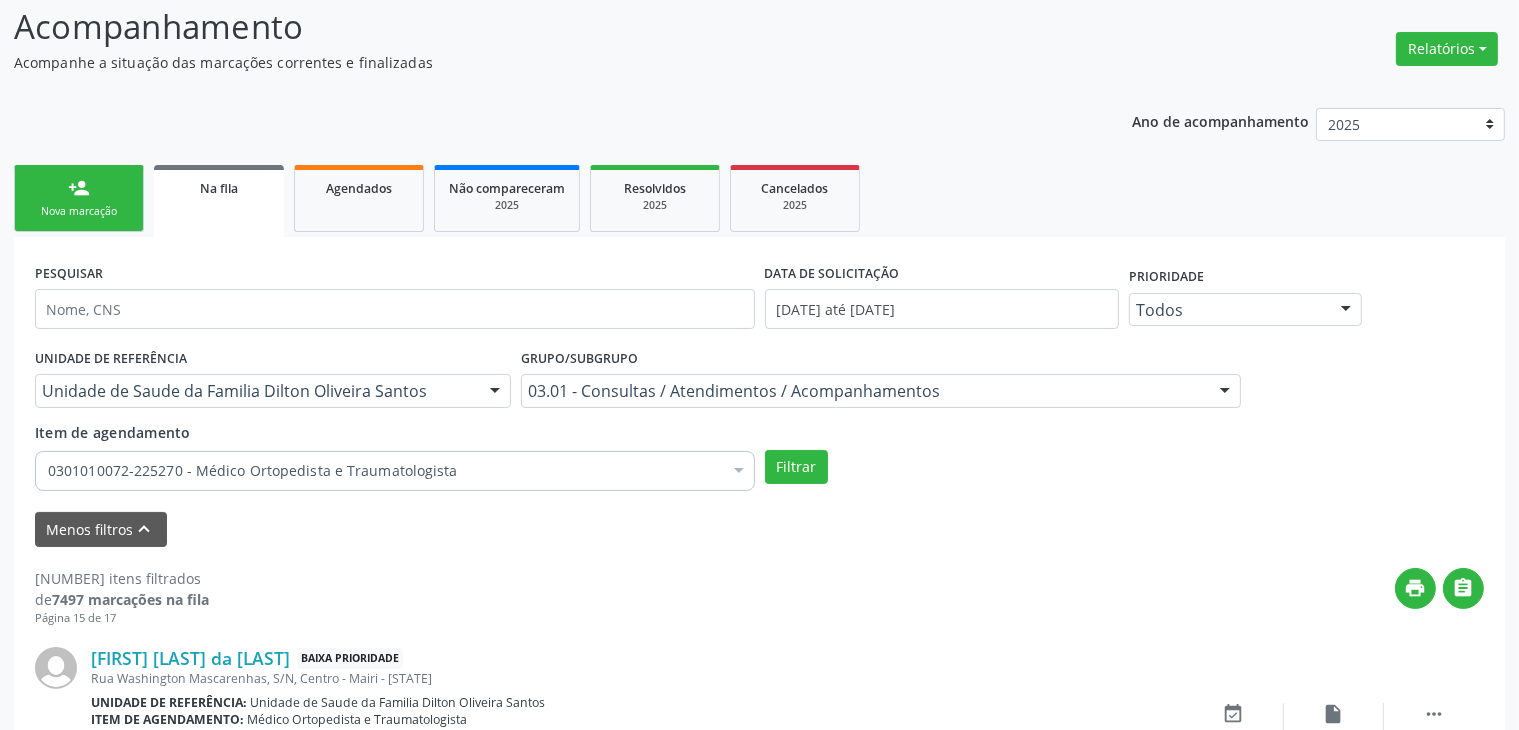 scroll, scrollTop: 300, scrollLeft: 0, axis: vertical 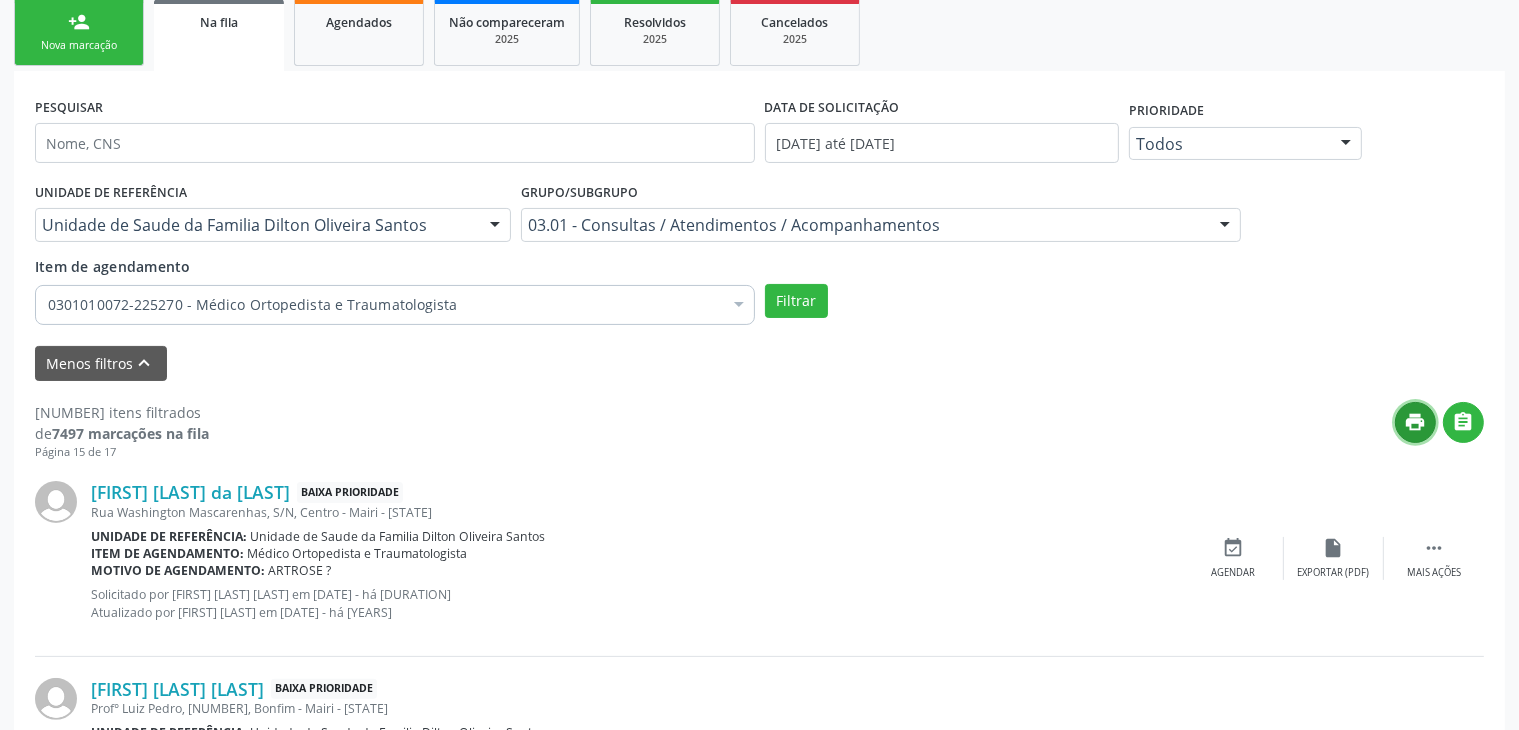 click on "print" at bounding box center [1415, 422] 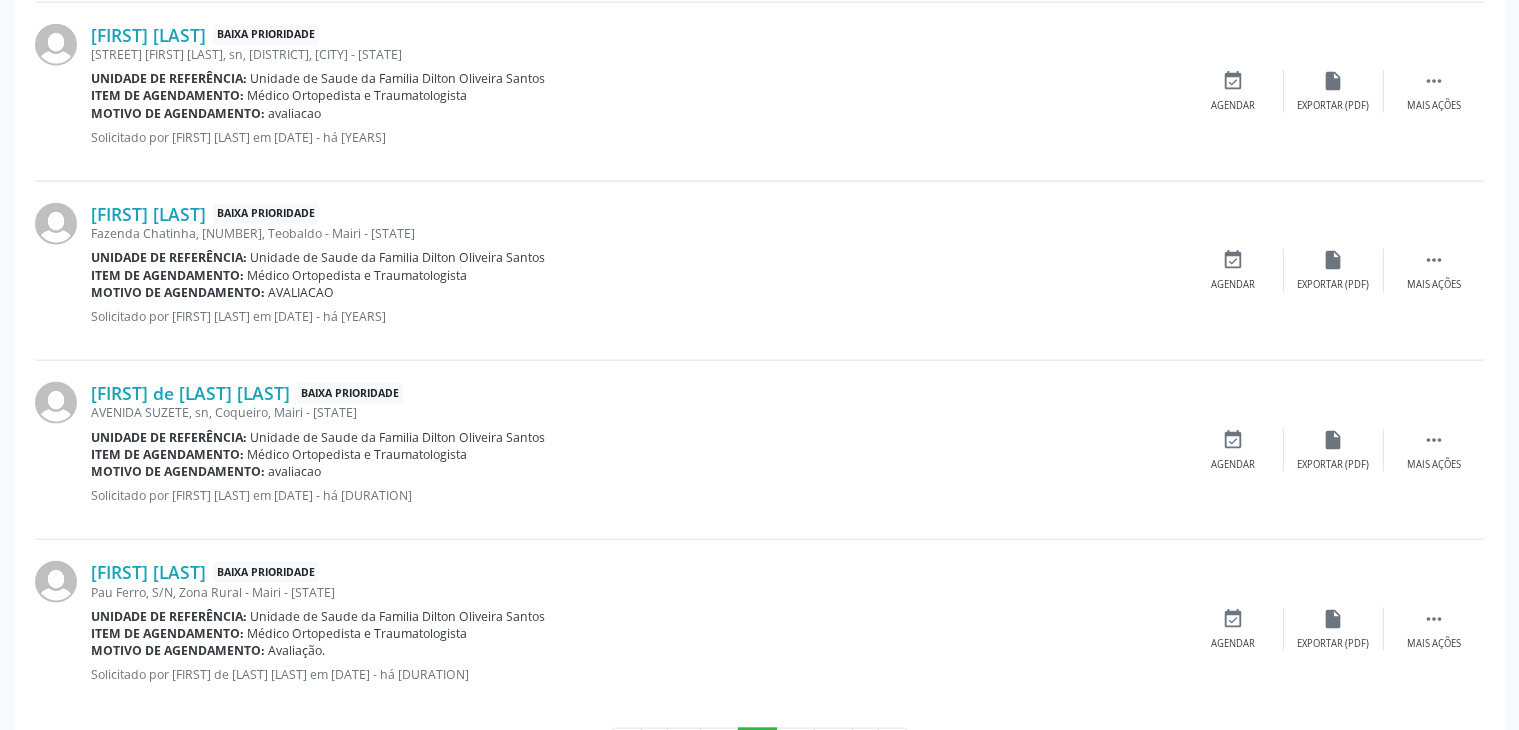 scroll, scrollTop: 2660, scrollLeft: 0, axis: vertical 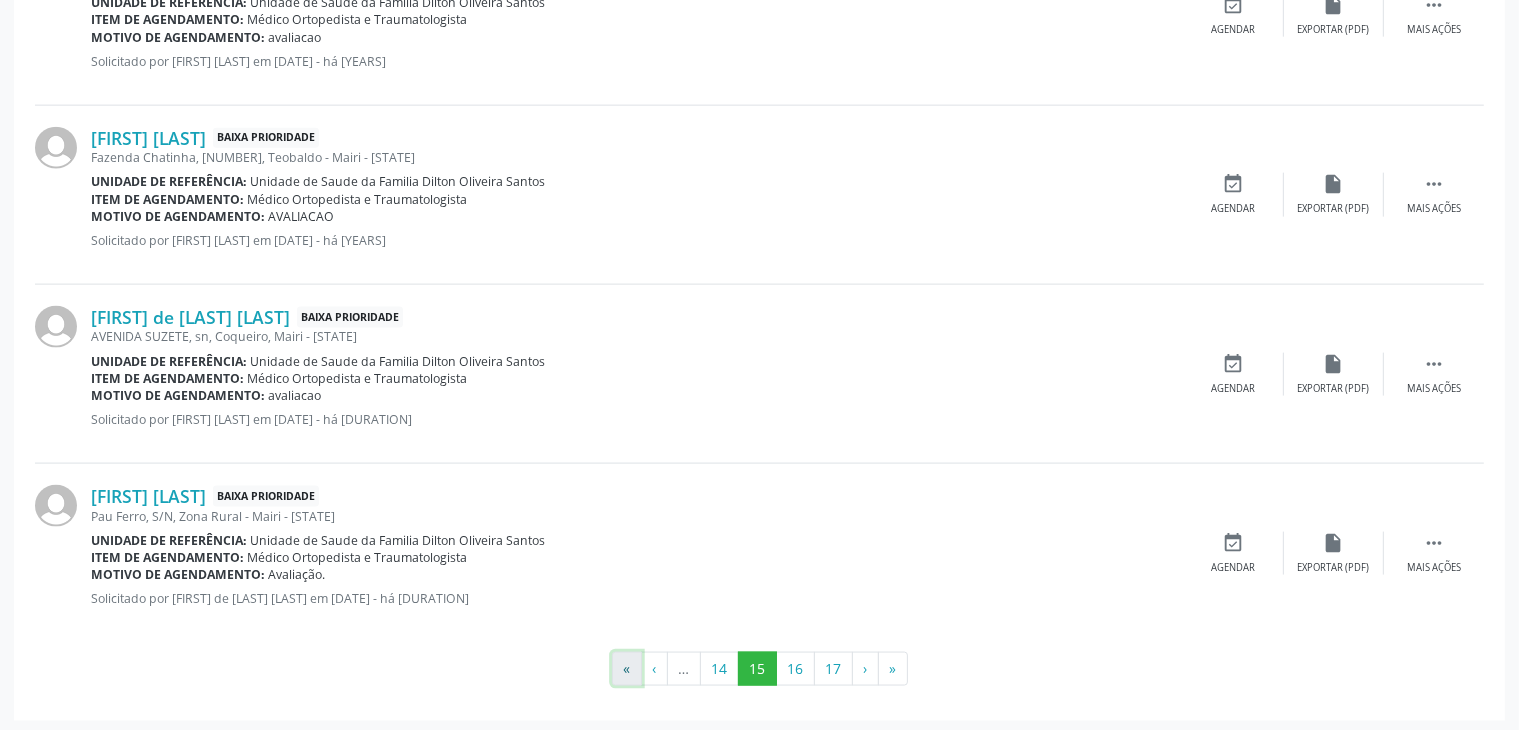 click on "«" at bounding box center [627, 669] 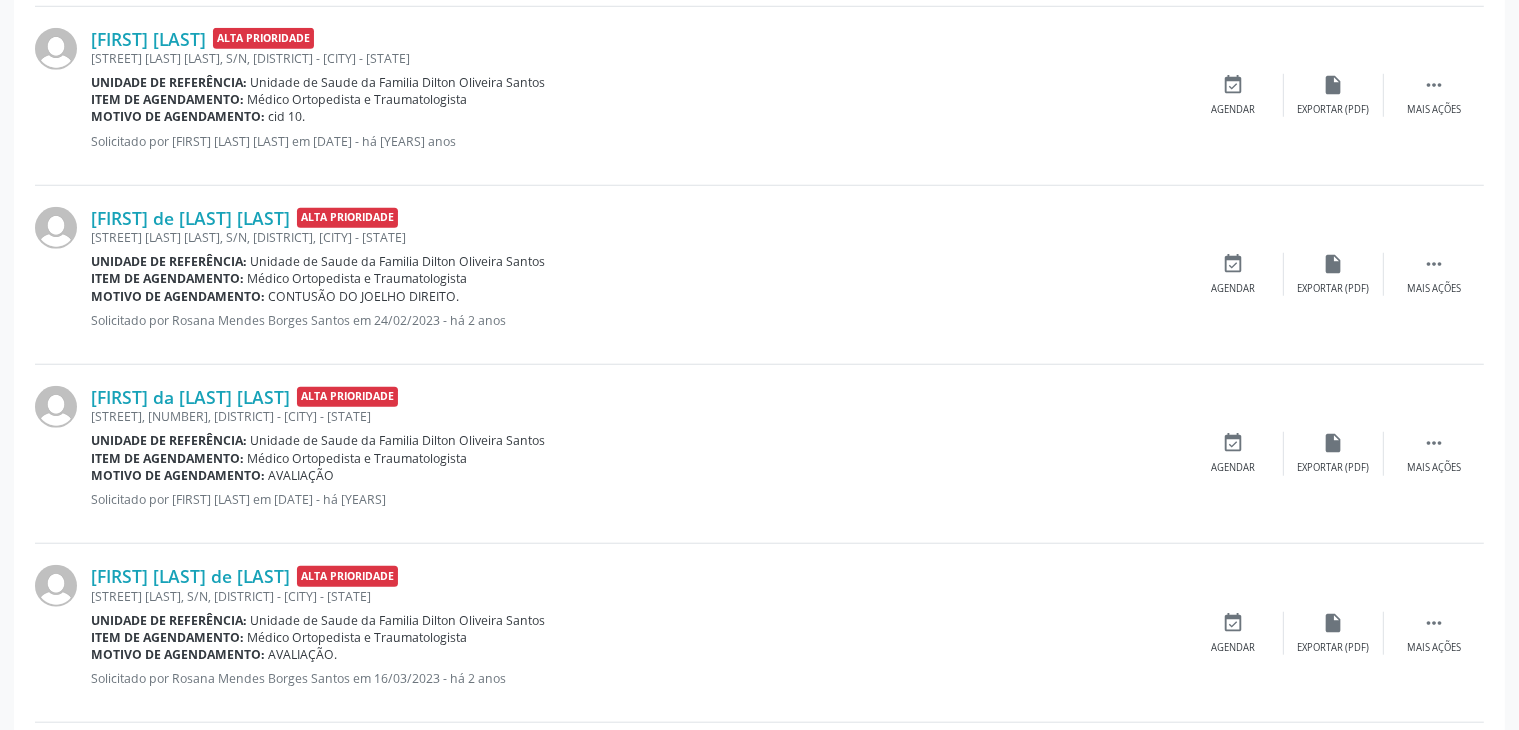 scroll, scrollTop: 1622, scrollLeft: 0, axis: vertical 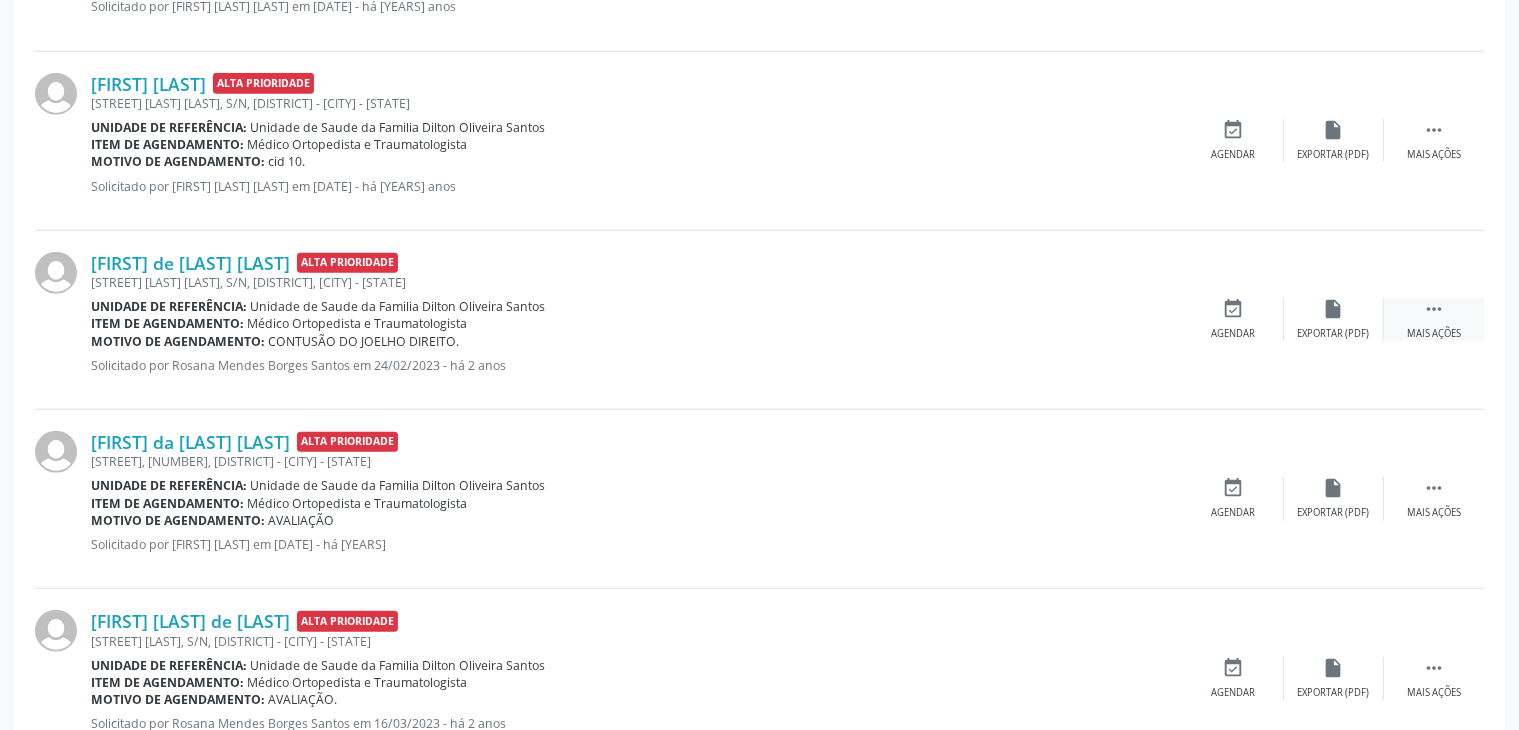 click on "
Mais ações" at bounding box center [1434, 319] 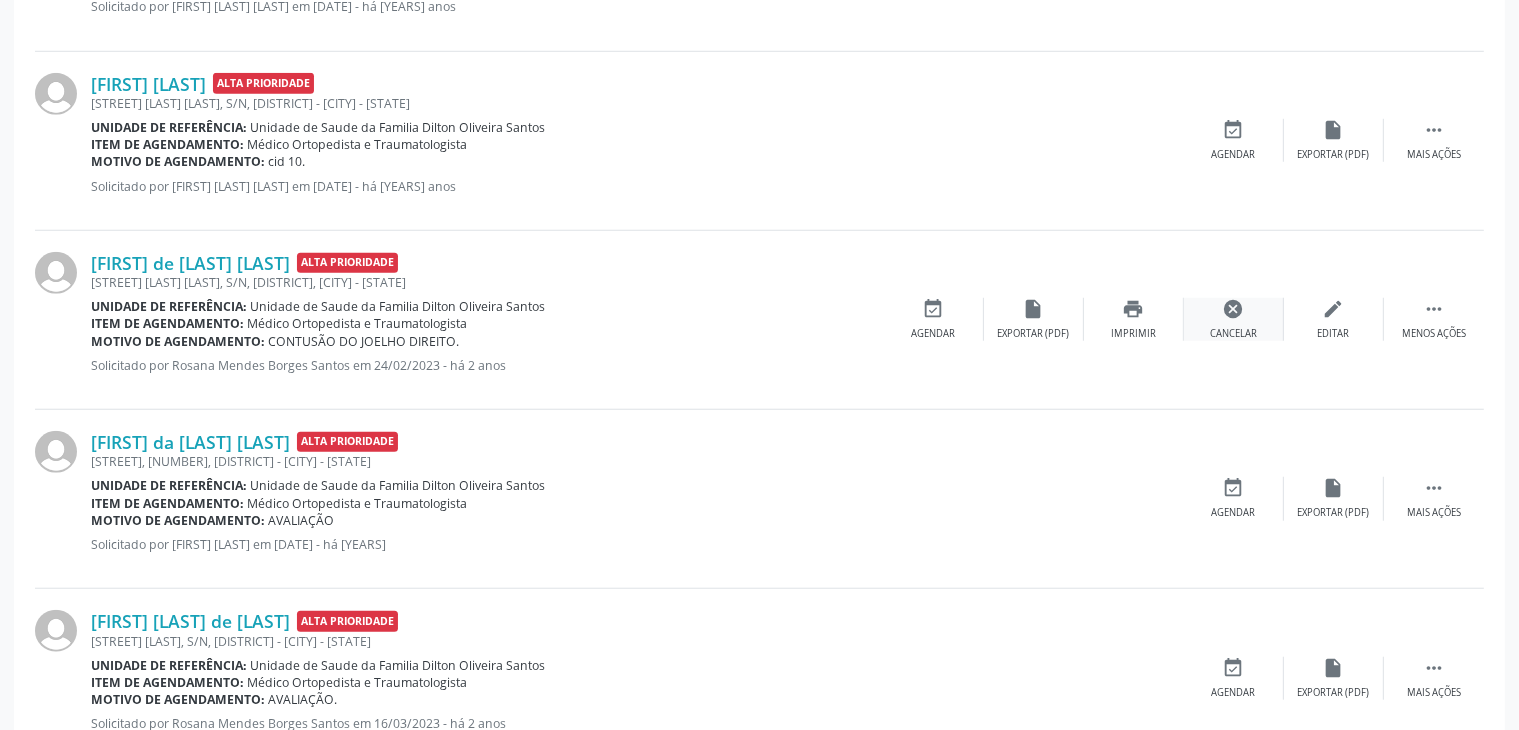 click on "cancel" at bounding box center [1234, 309] 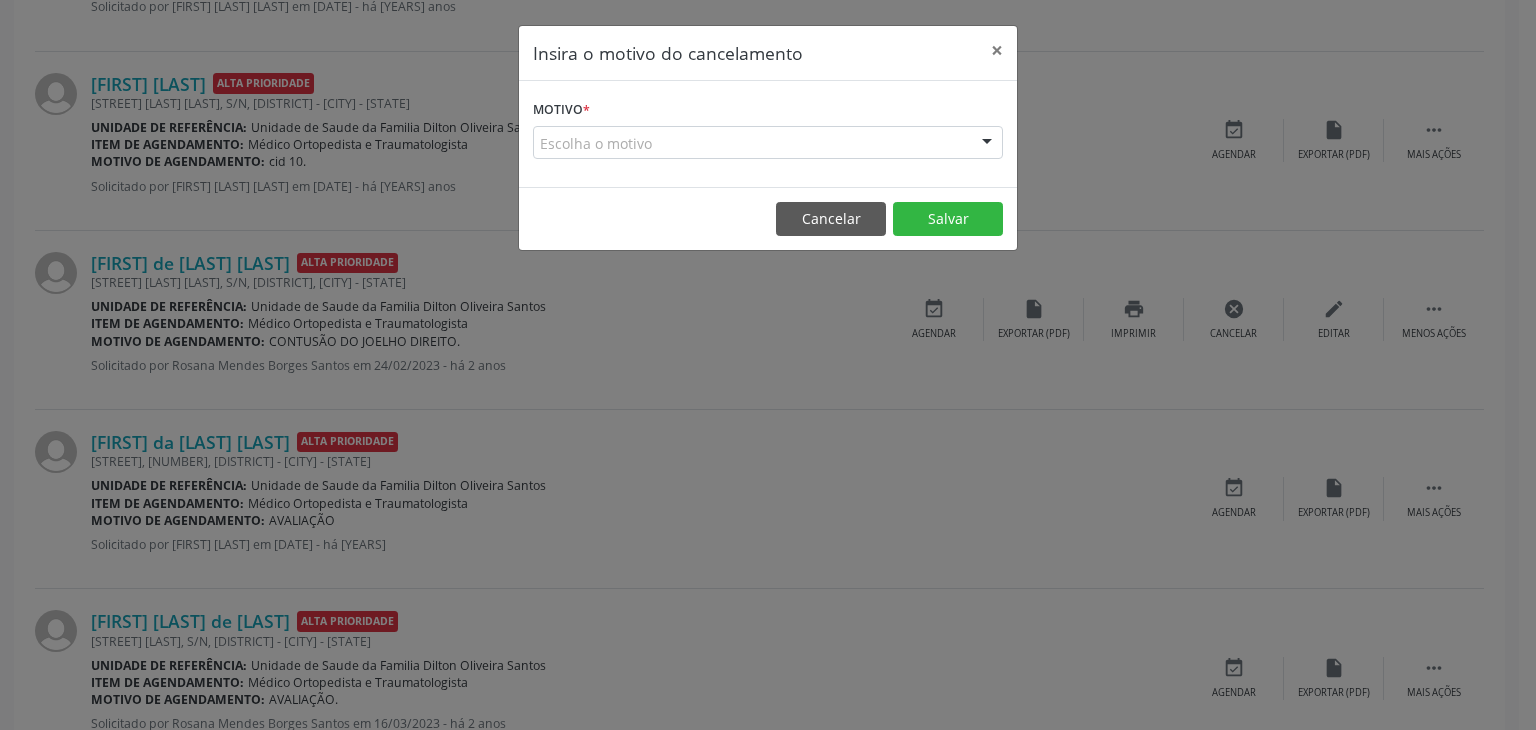 click on "Motivo
*
Escolha o motivo
Outro   Médico - Participação em eventos (ex: congresso)   Médico - Motivos pessoais   Médico - Reuniões extraordinárias   Médico - Atestado do profissional   Paciente - Não aceitou dia e horário do agendamento   Paciente - Atingiu o limite de marcações   Paciente - Não poderá comparecer à consulta   Paciente - Não aceitou médico ou especialidade   Médico - Sem vaga disponível
Nenhum resultado encontrado para: "   "
Não há nenhuma opção para ser exibida." at bounding box center [768, 127] 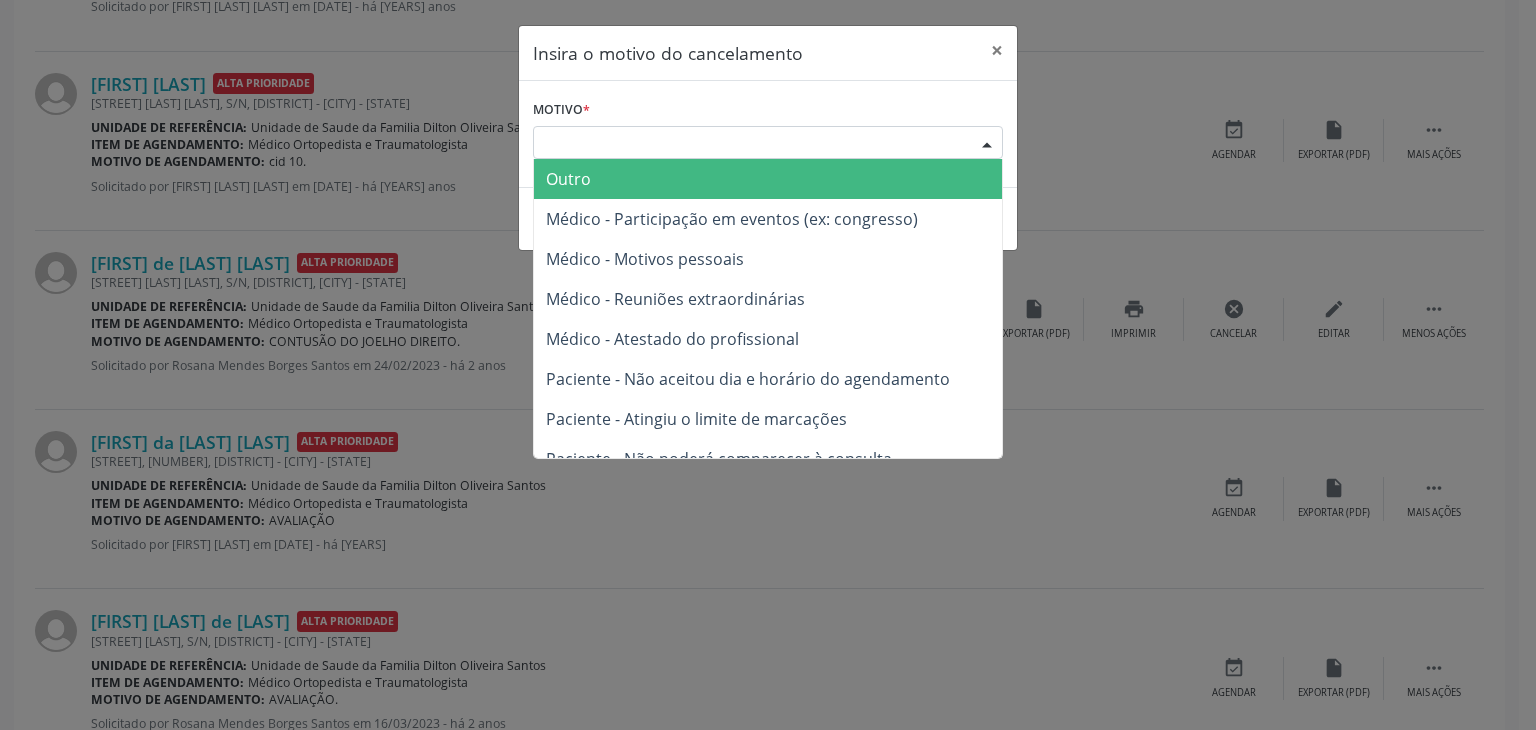 click on "Outro" at bounding box center (568, 179) 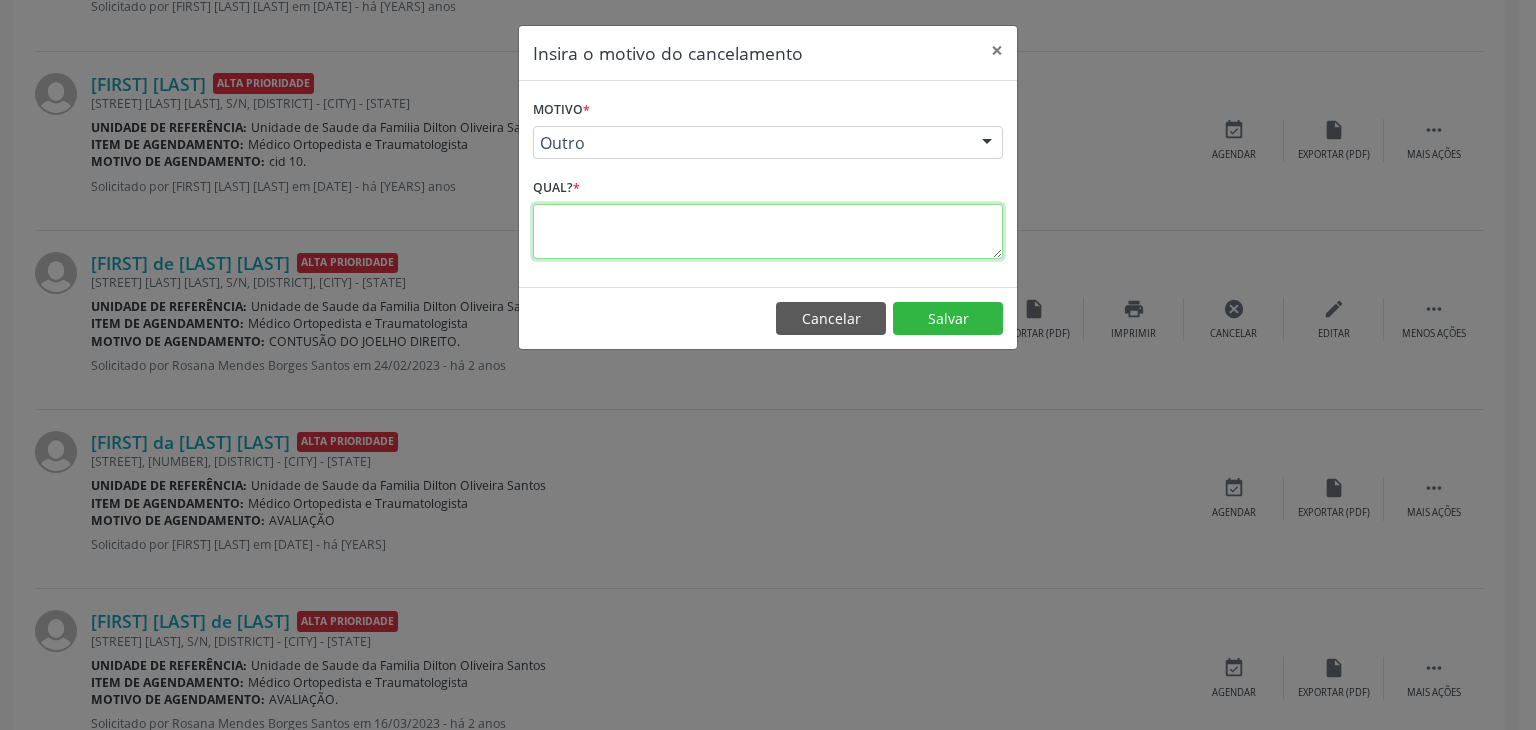 click at bounding box center [768, 231] 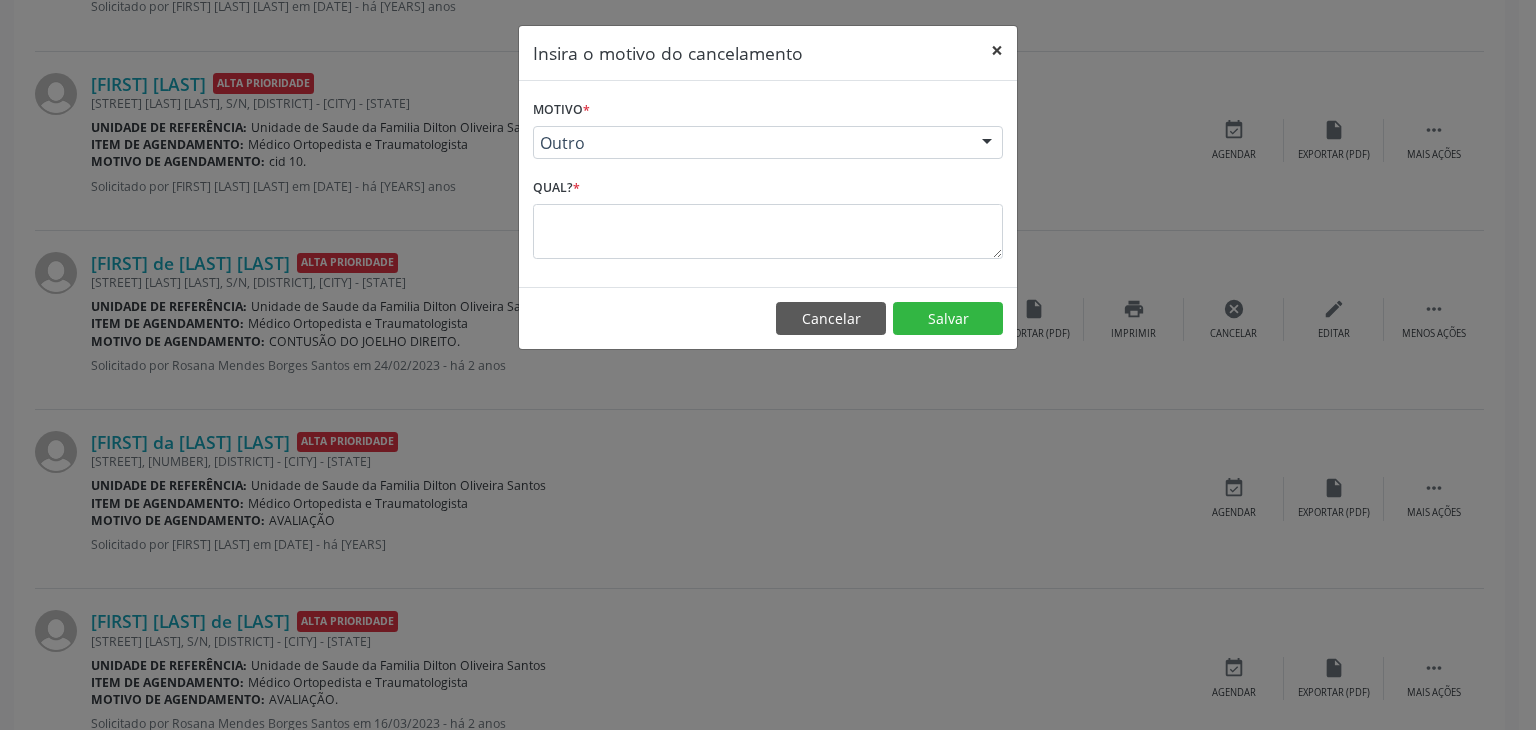 click on "×" at bounding box center [997, 50] 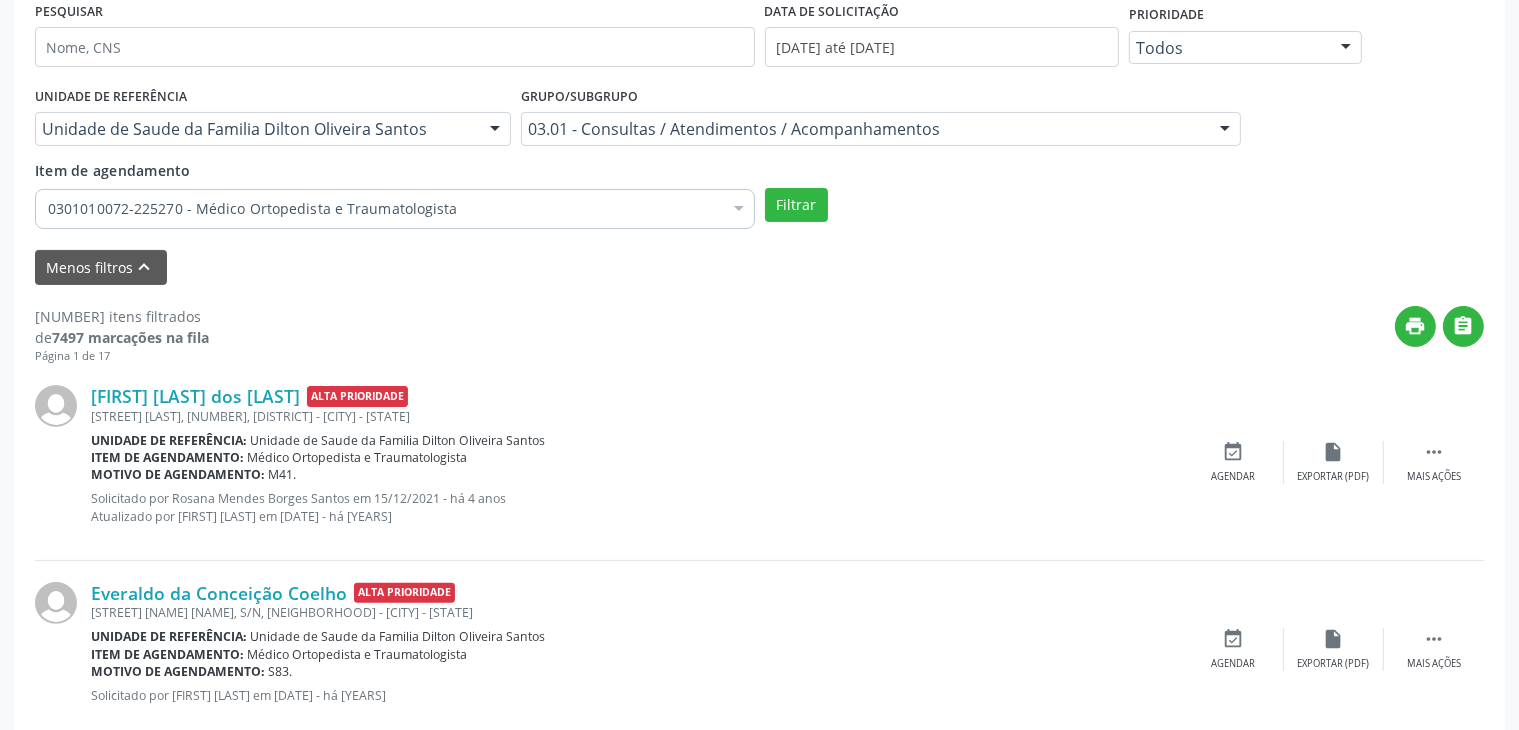 scroll, scrollTop: 400, scrollLeft: 0, axis: vertical 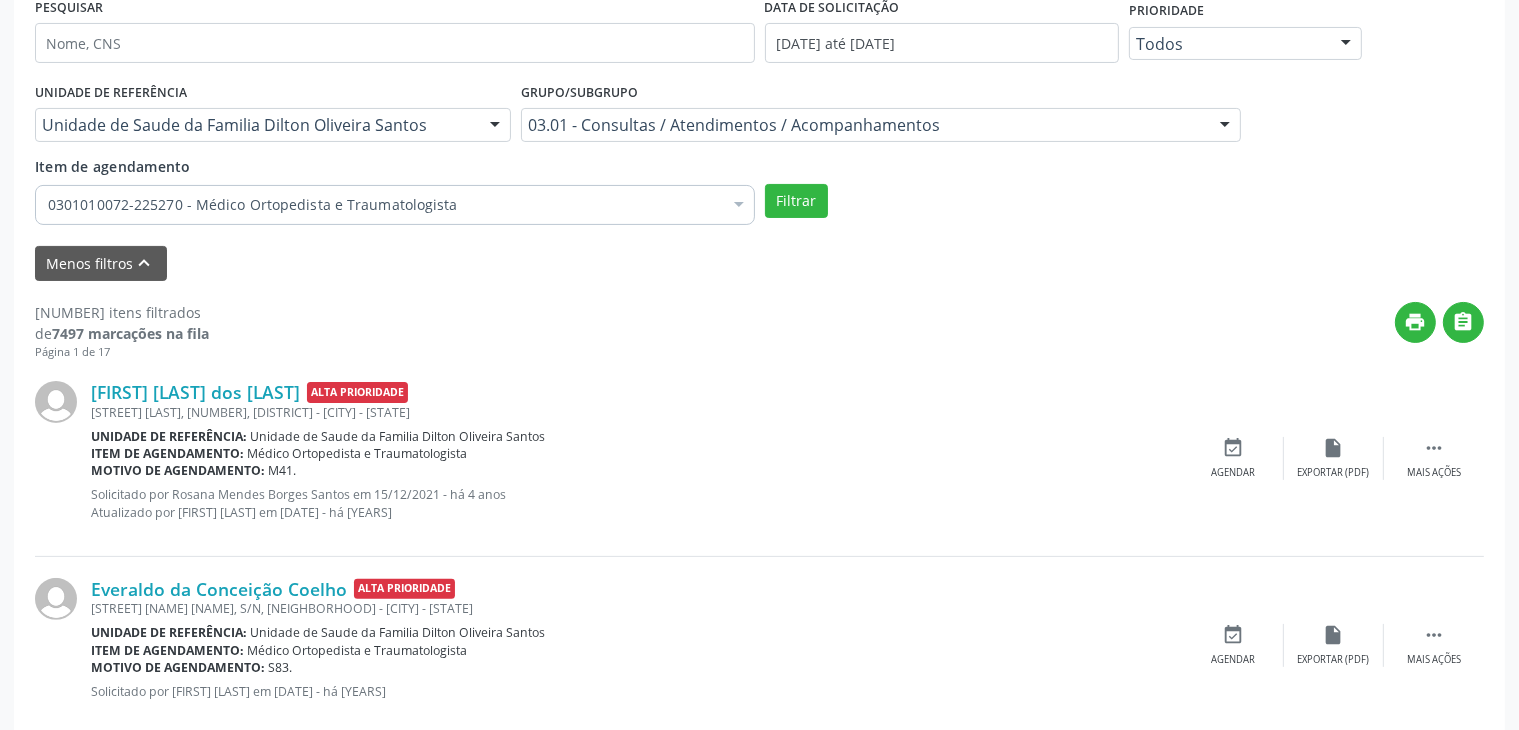 click at bounding box center (739, 207) 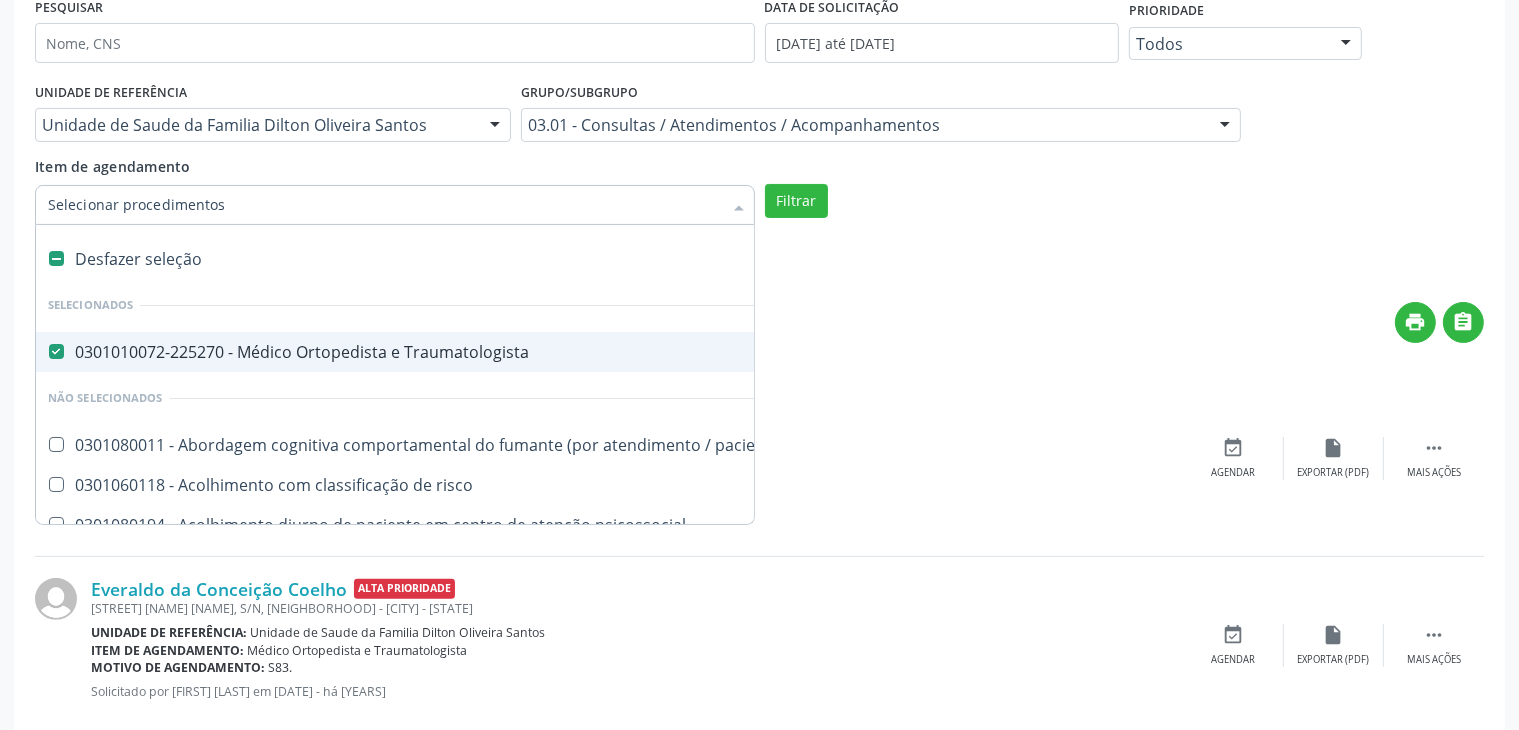 click at bounding box center [56, 351] 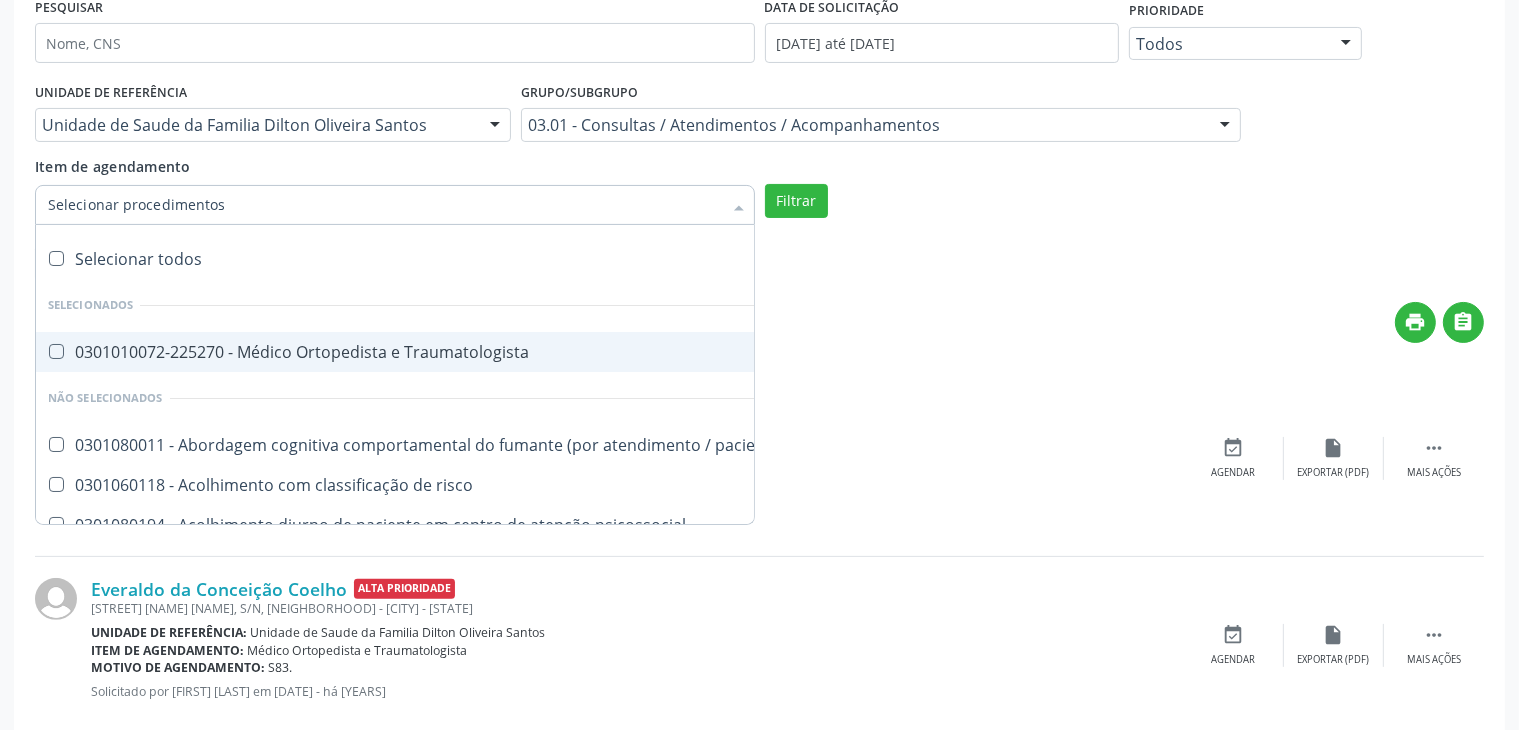 click on "Item de agendamento" at bounding box center (385, 205) 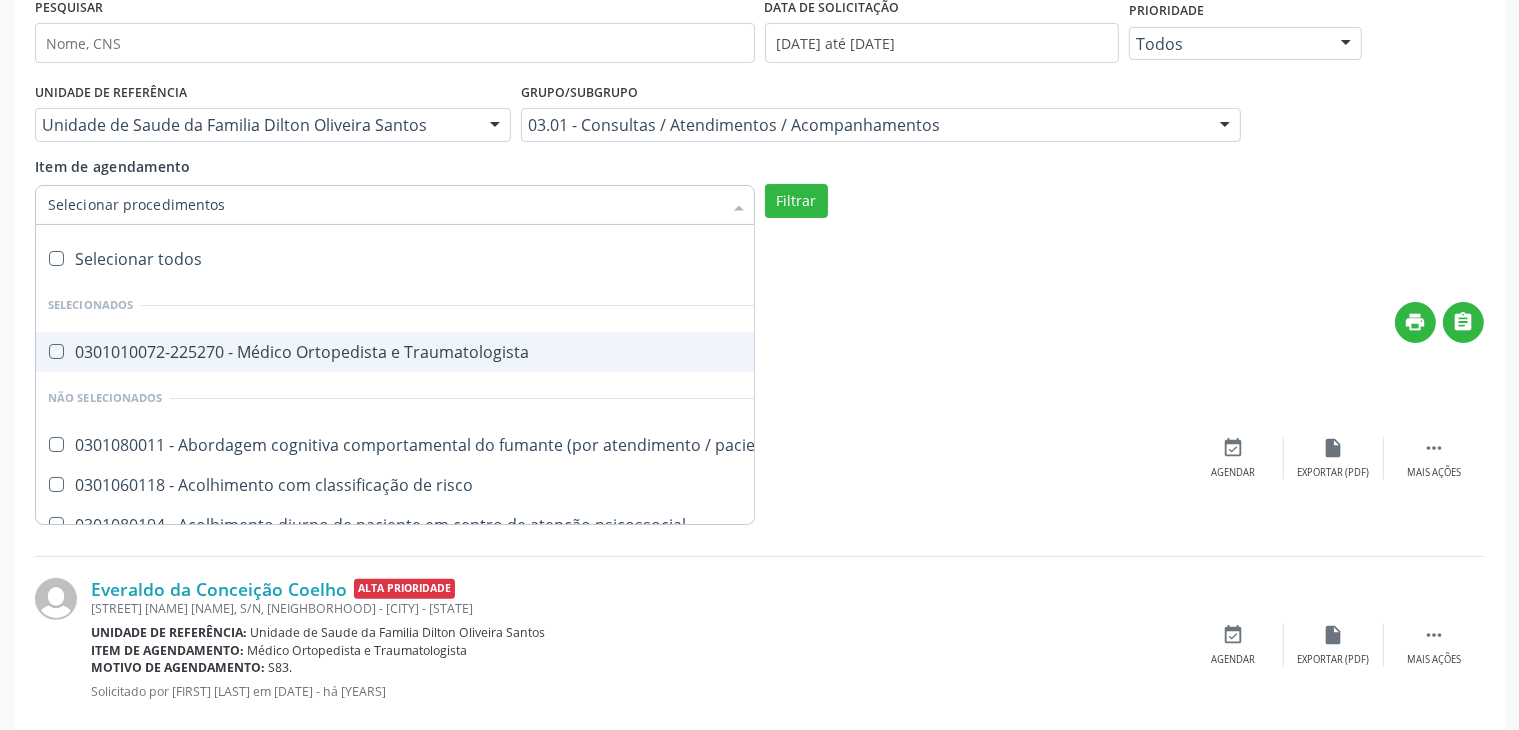 checkbox on "true" 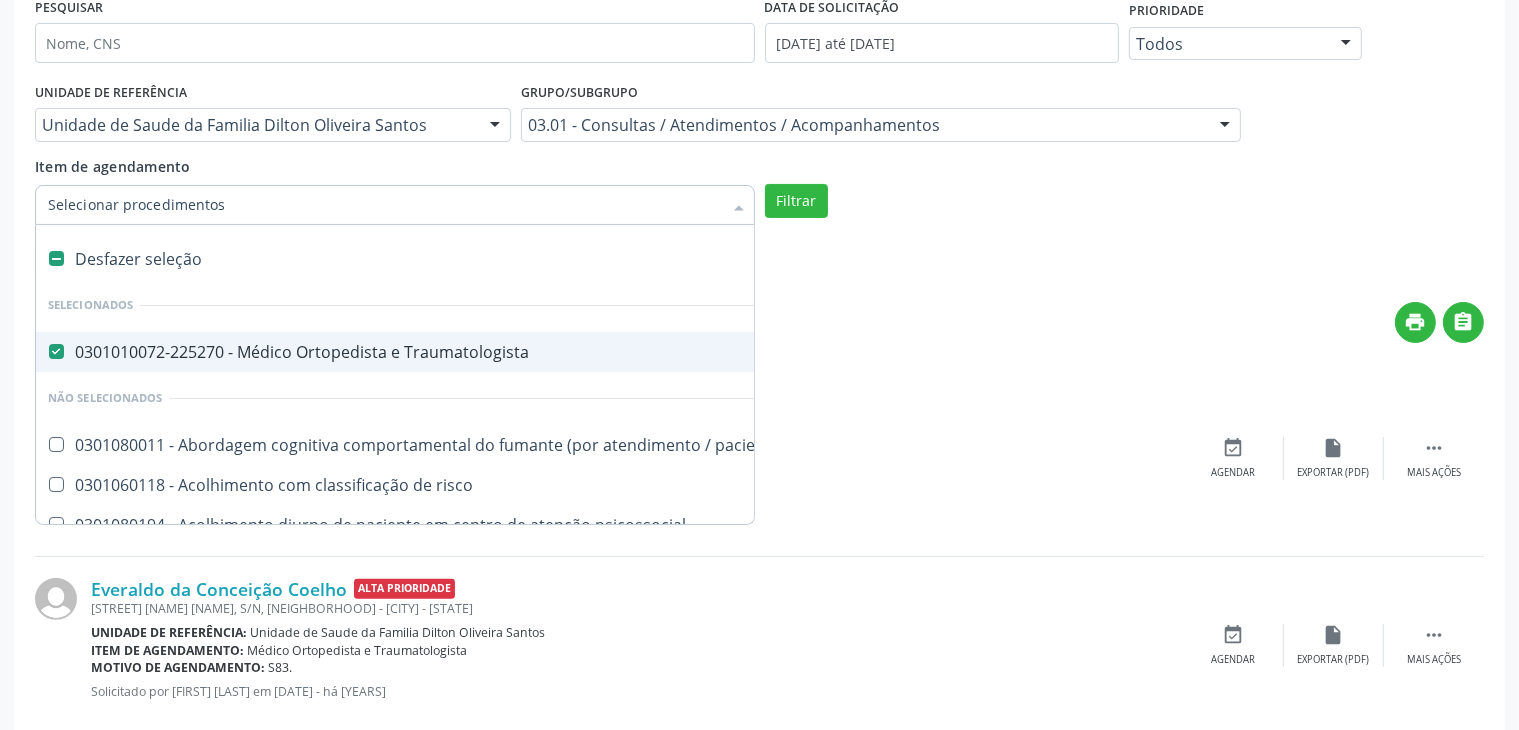click at bounding box center (495, 126) 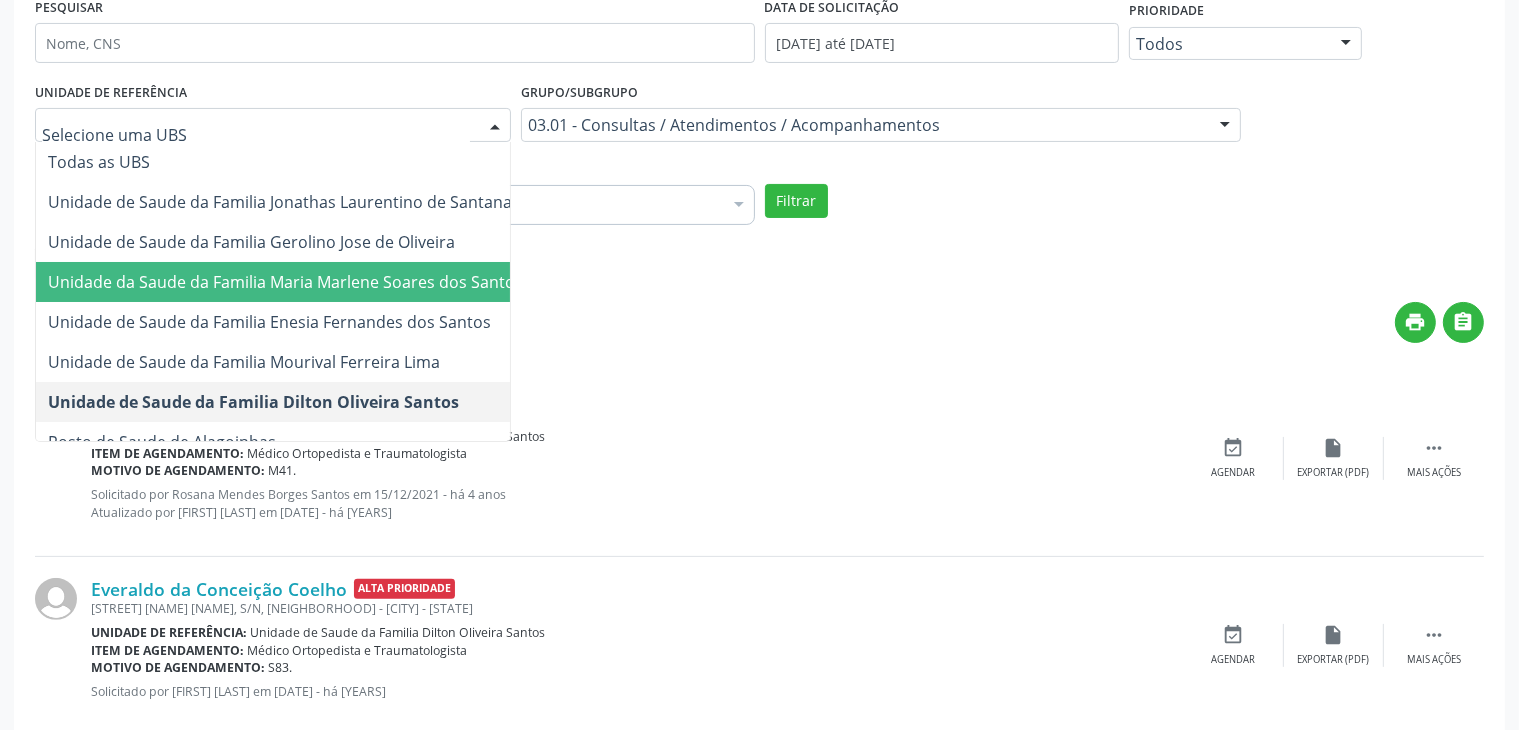 click on "Unidade da Saude da Familia Maria Marlene Soares dos Santos" at bounding box center [285, 282] 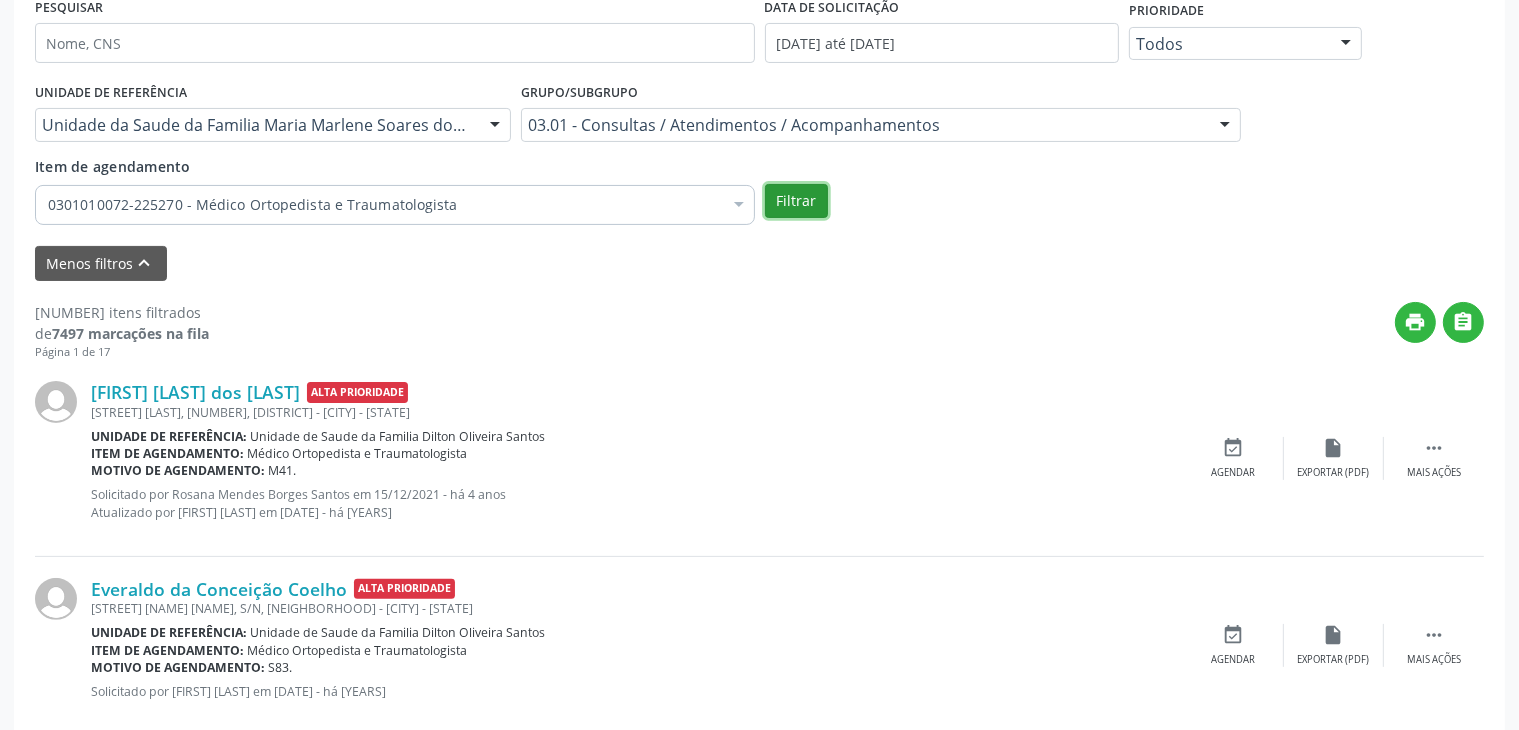click on "Filtrar" at bounding box center (796, 201) 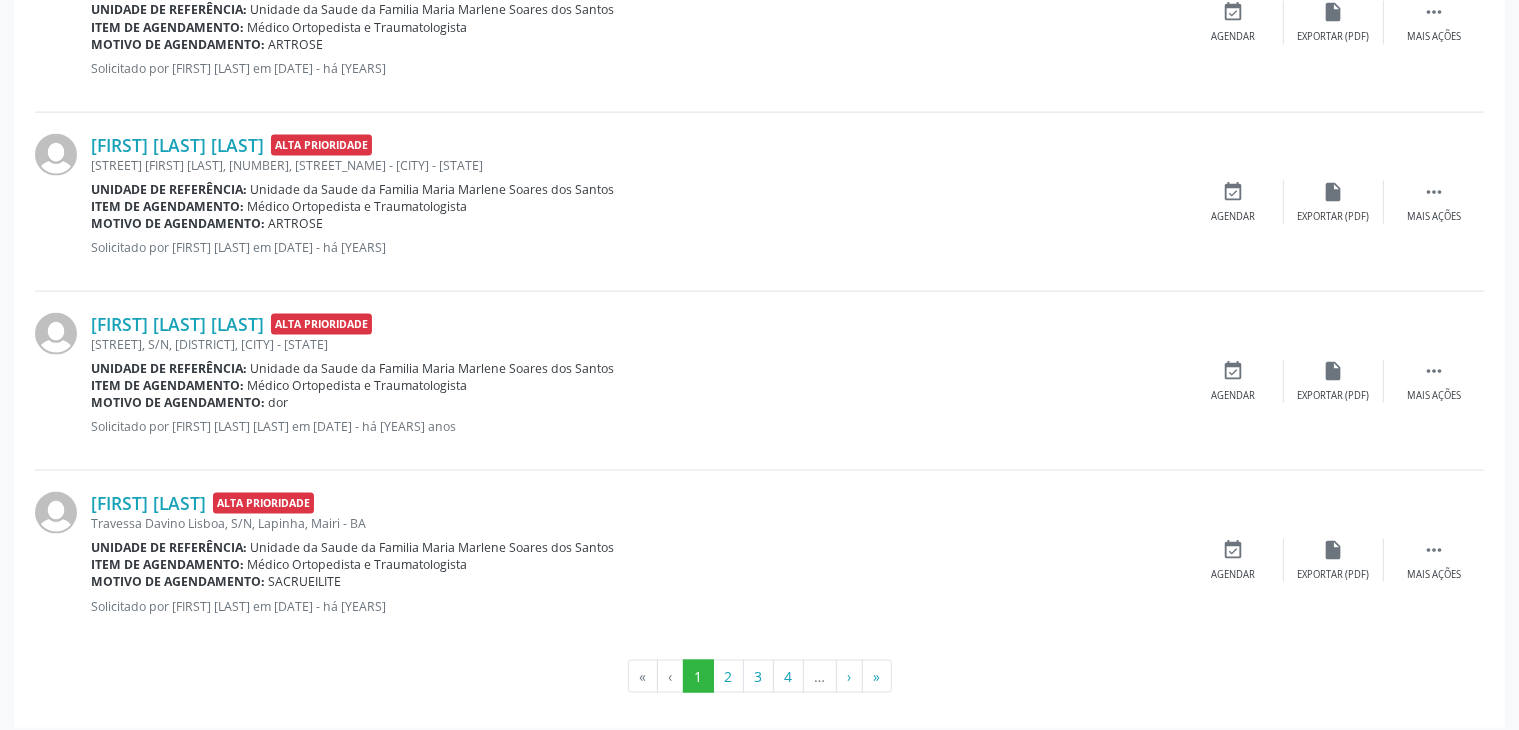 scroll, scrollTop: 2959, scrollLeft: 0, axis: vertical 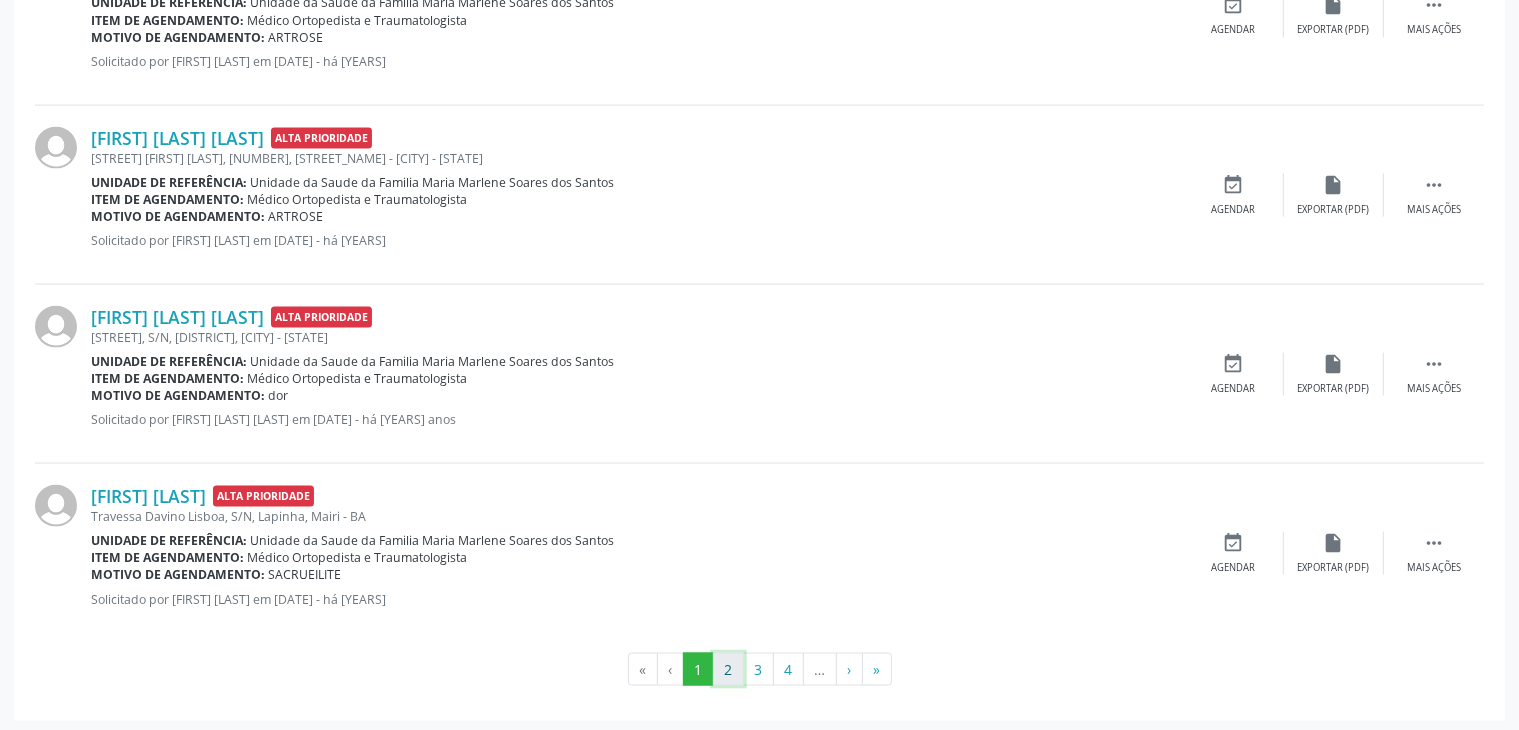 click on "2" at bounding box center (728, 670) 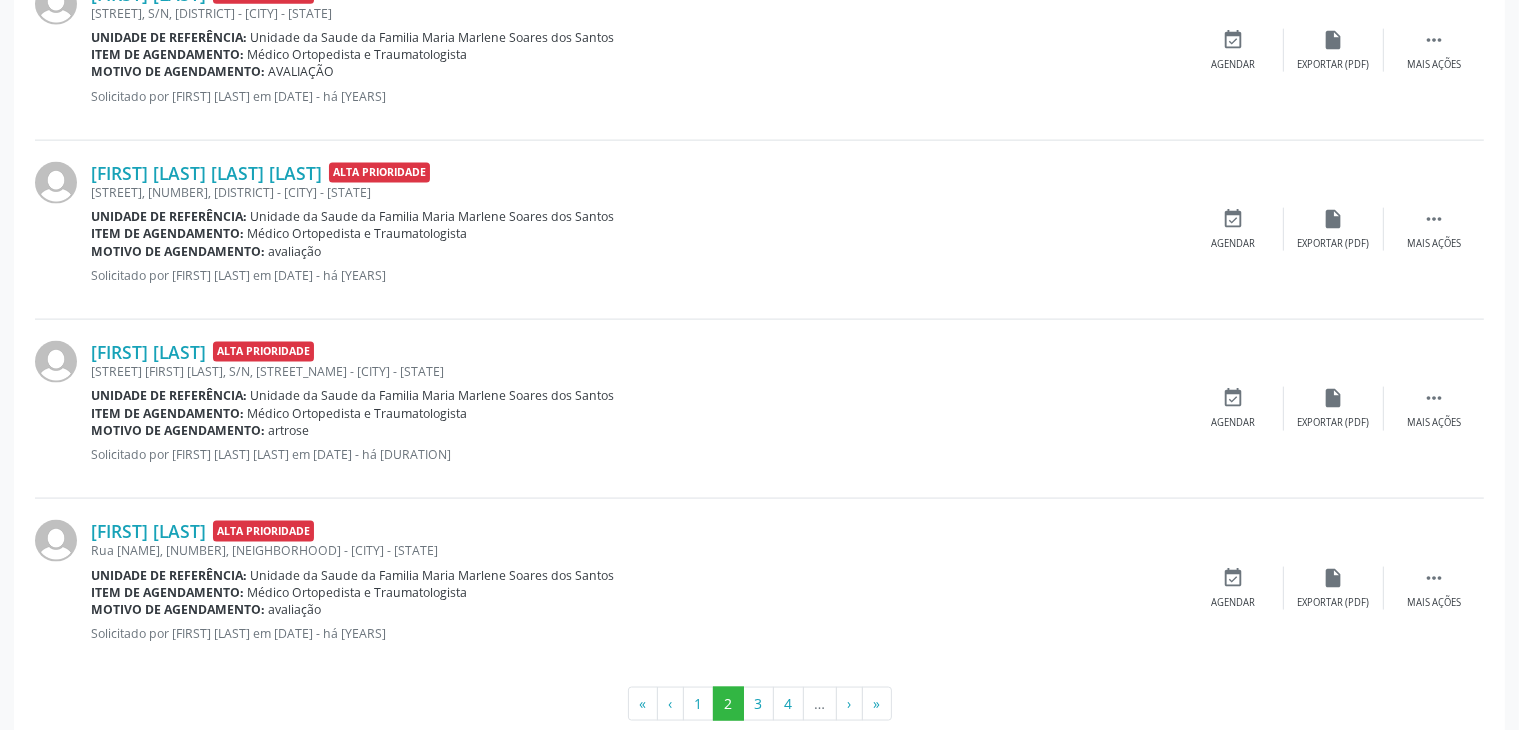 scroll, scrollTop: 2805, scrollLeft: 0, axis: vertical 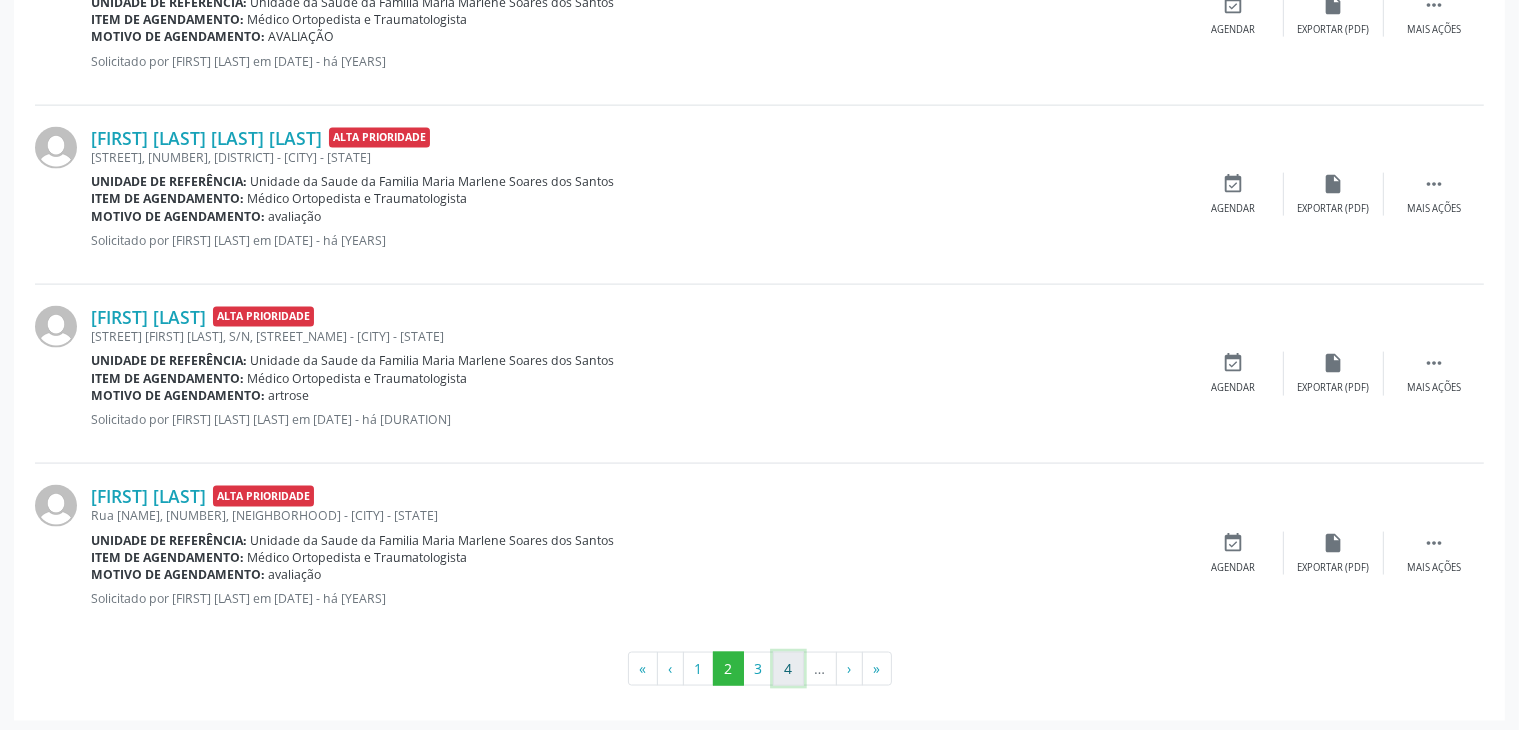 click on "4" at bounding box center (788, 669) 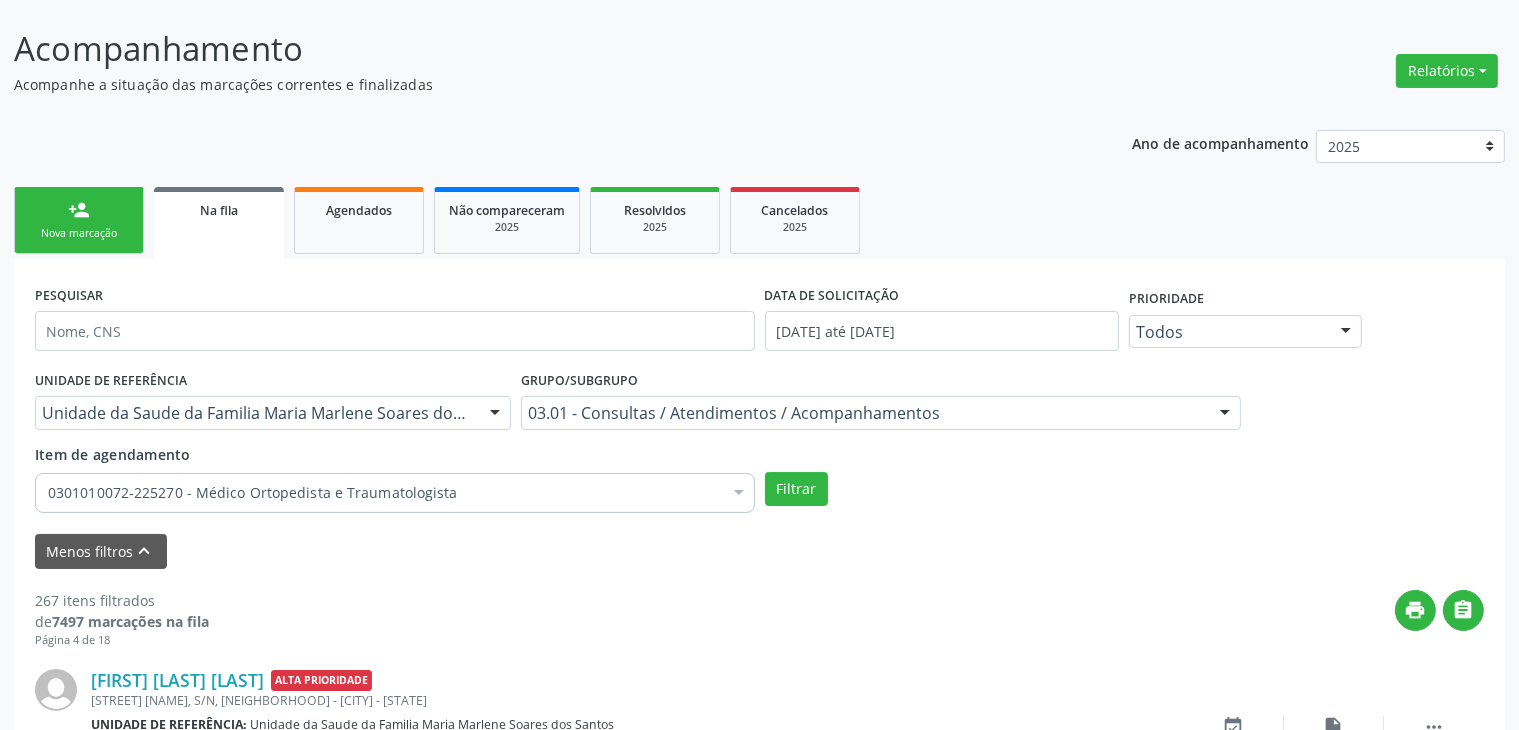 scroll, scrollTop: 2805, scrollLeft: 0, axis: vertical 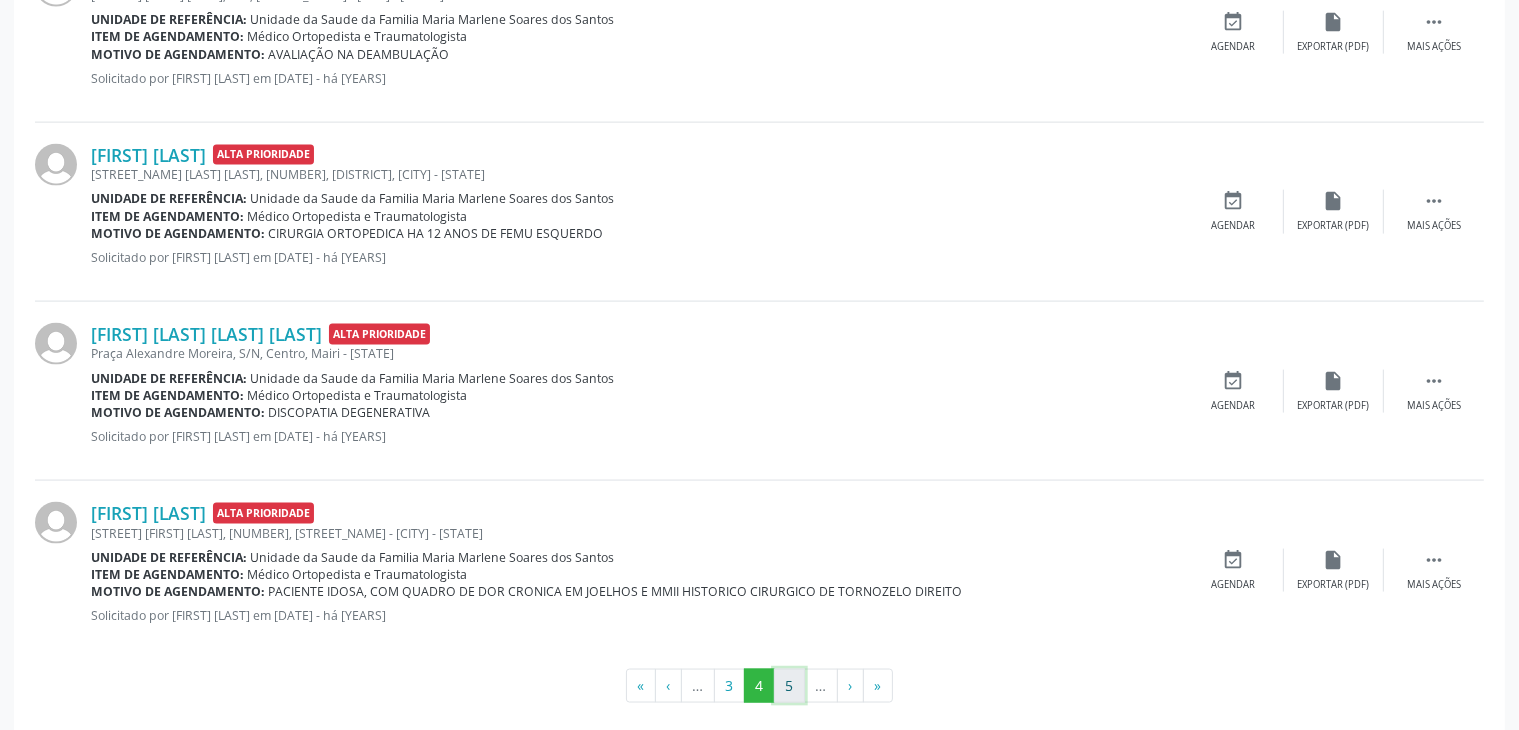 click on "5" at bounding box center (789, 686) 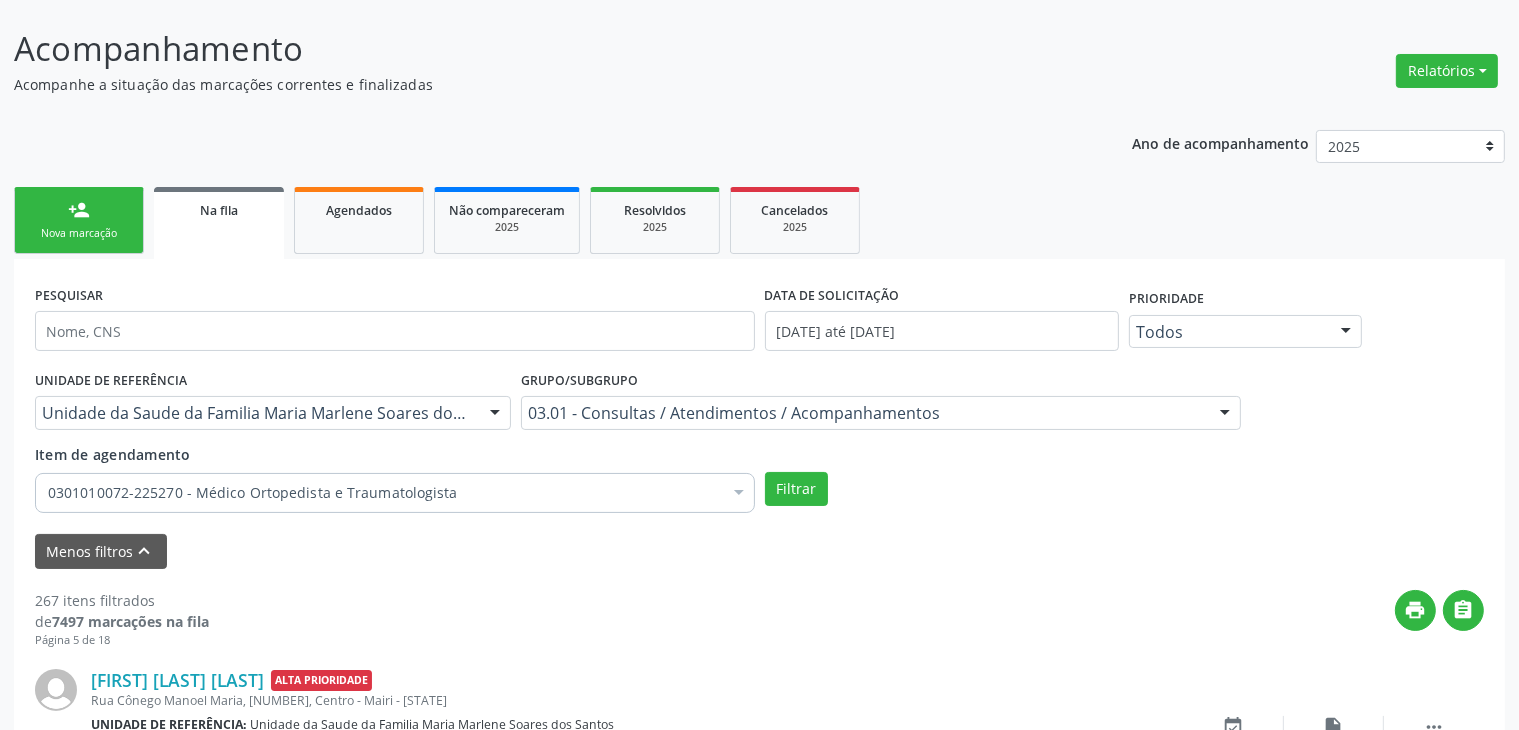 scroll, scrollTop: 2805, scrollLeft: 0, axis: vertical 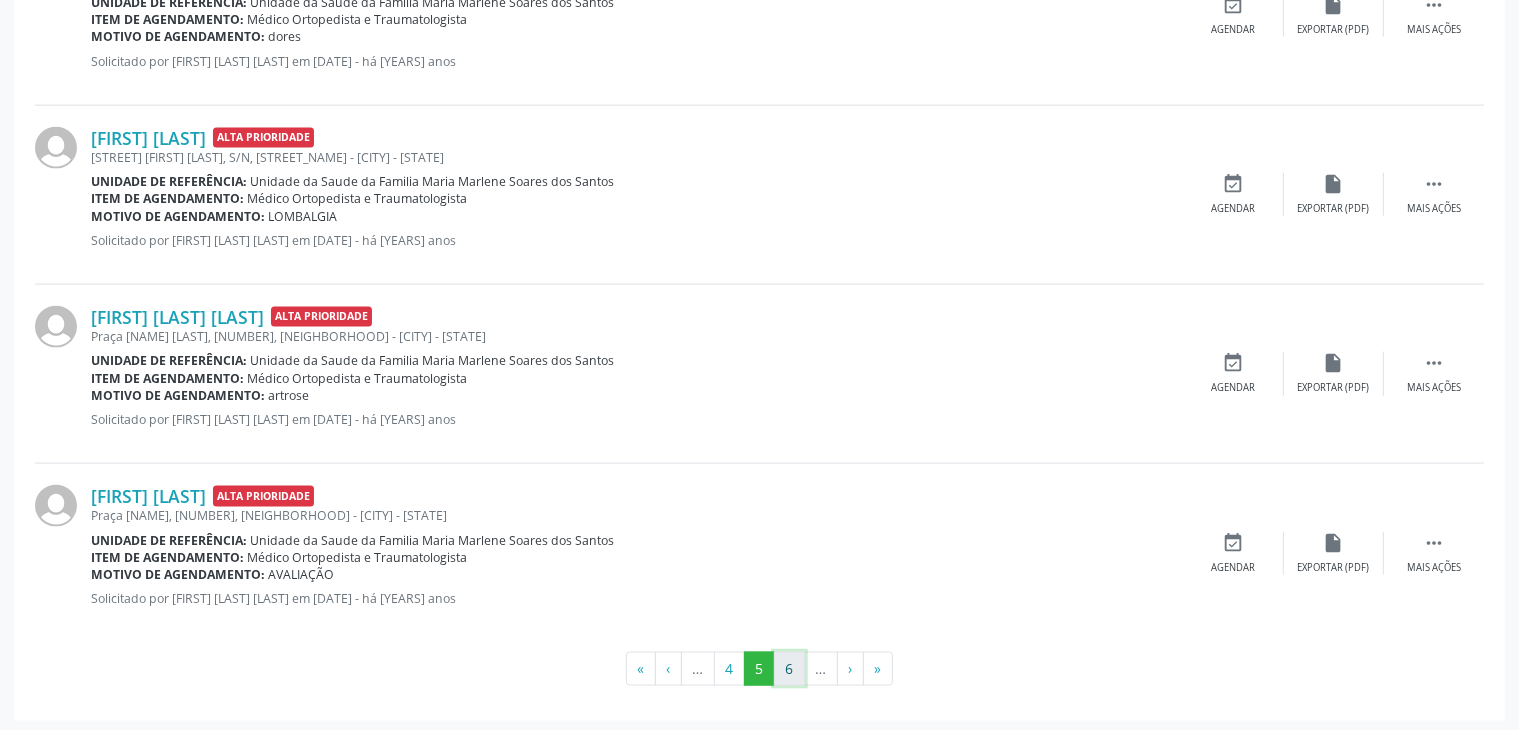 click on "6" at bounding box center [789, 669] 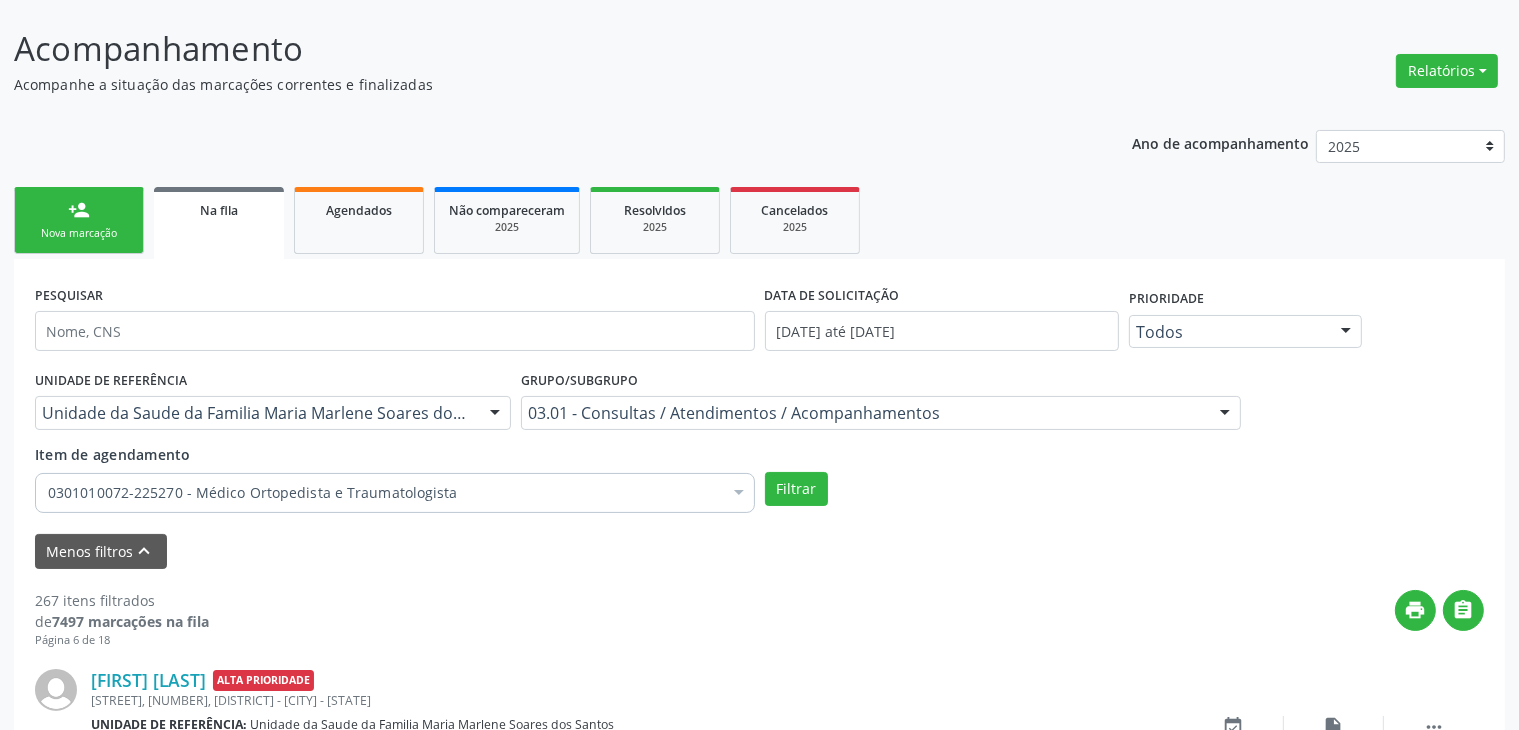 scroll, scrollTop: 2805, scrollLeft: 0, axis: vertical 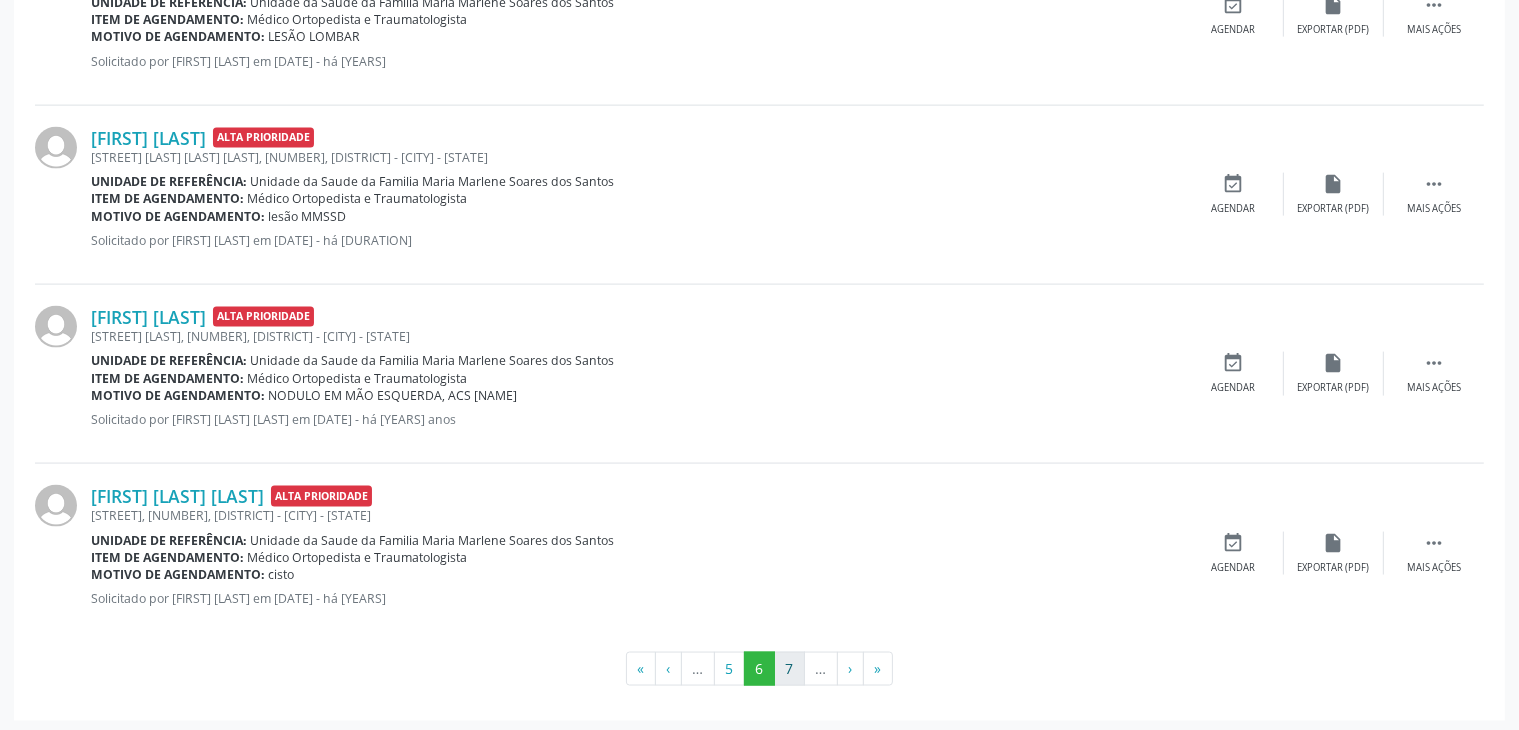 drag, startPoint x: 786, startPoint y: 638, endPoint x: 788, endPoint y: 650, distance: 12.165525 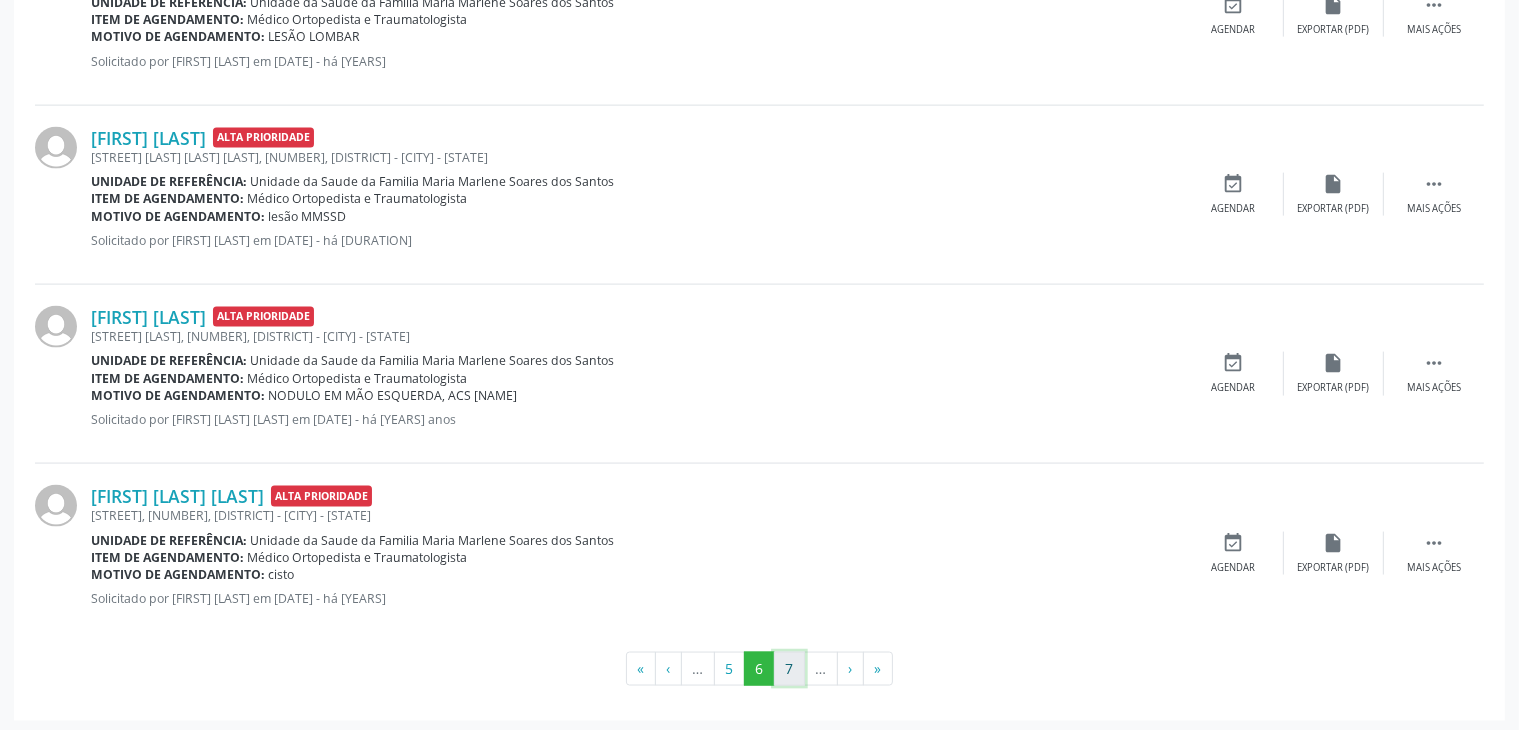 click on "7" at bounding box center [789, 669] 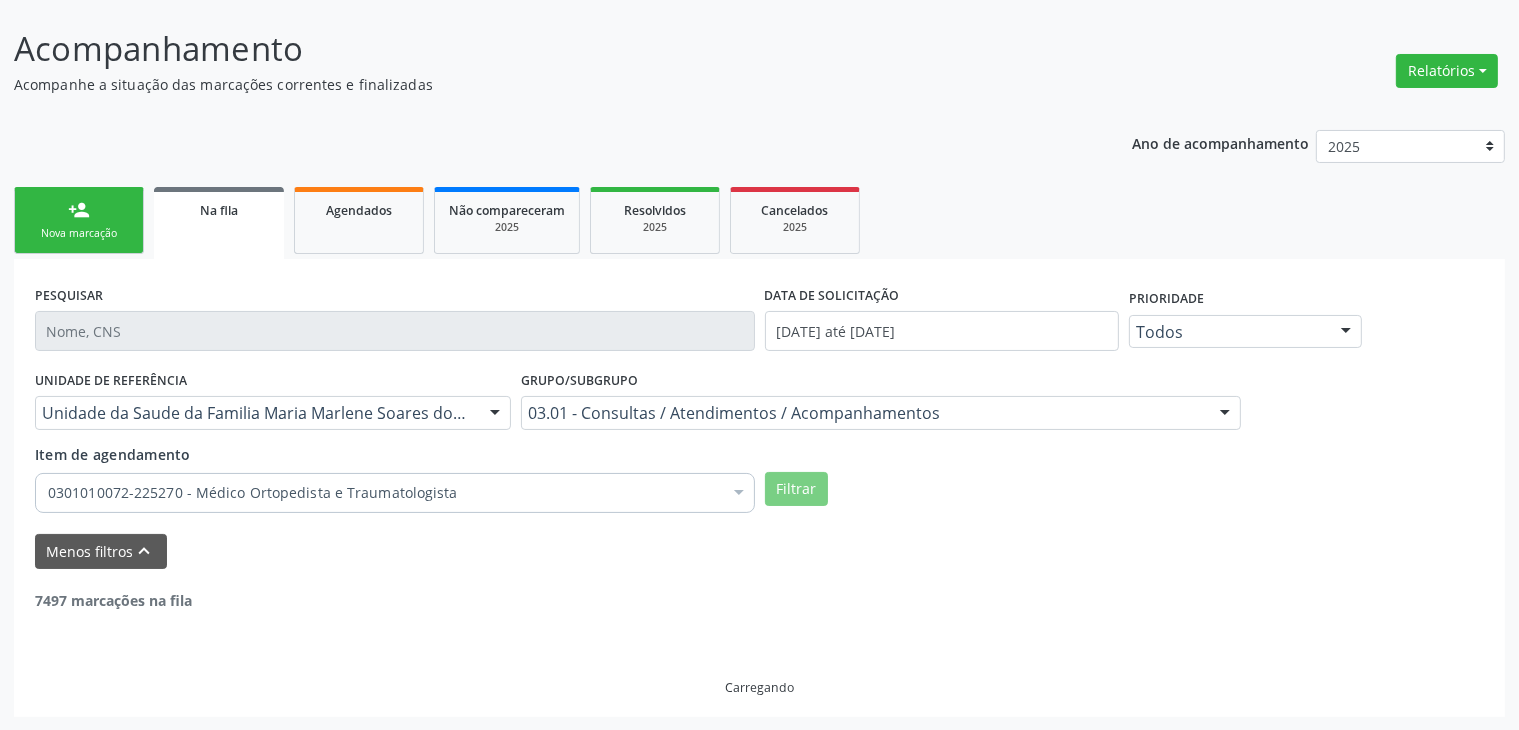scroll, scrollTop: 2805, scrollLeft: 0, axis: vertical 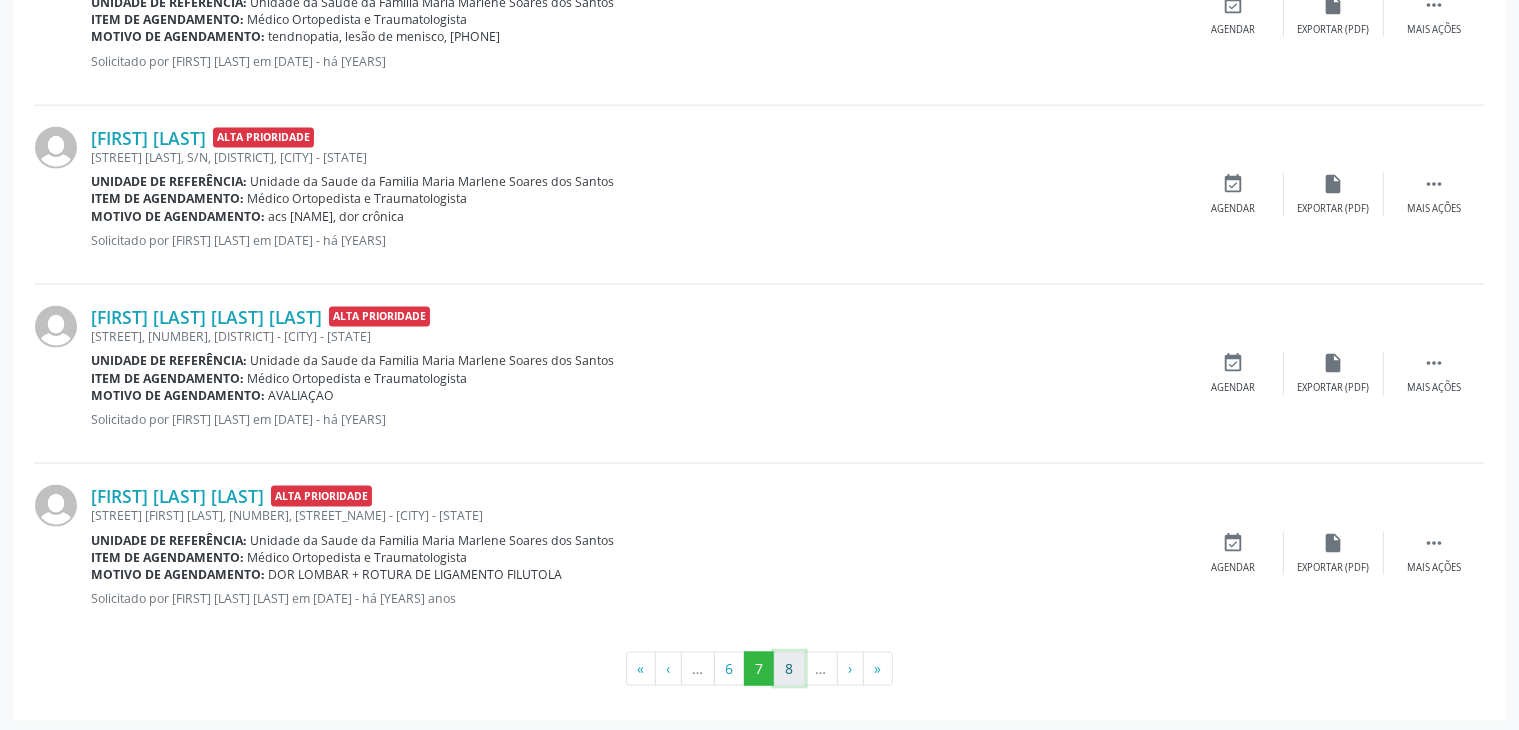 click on "8" at bounding box center (789, 669) 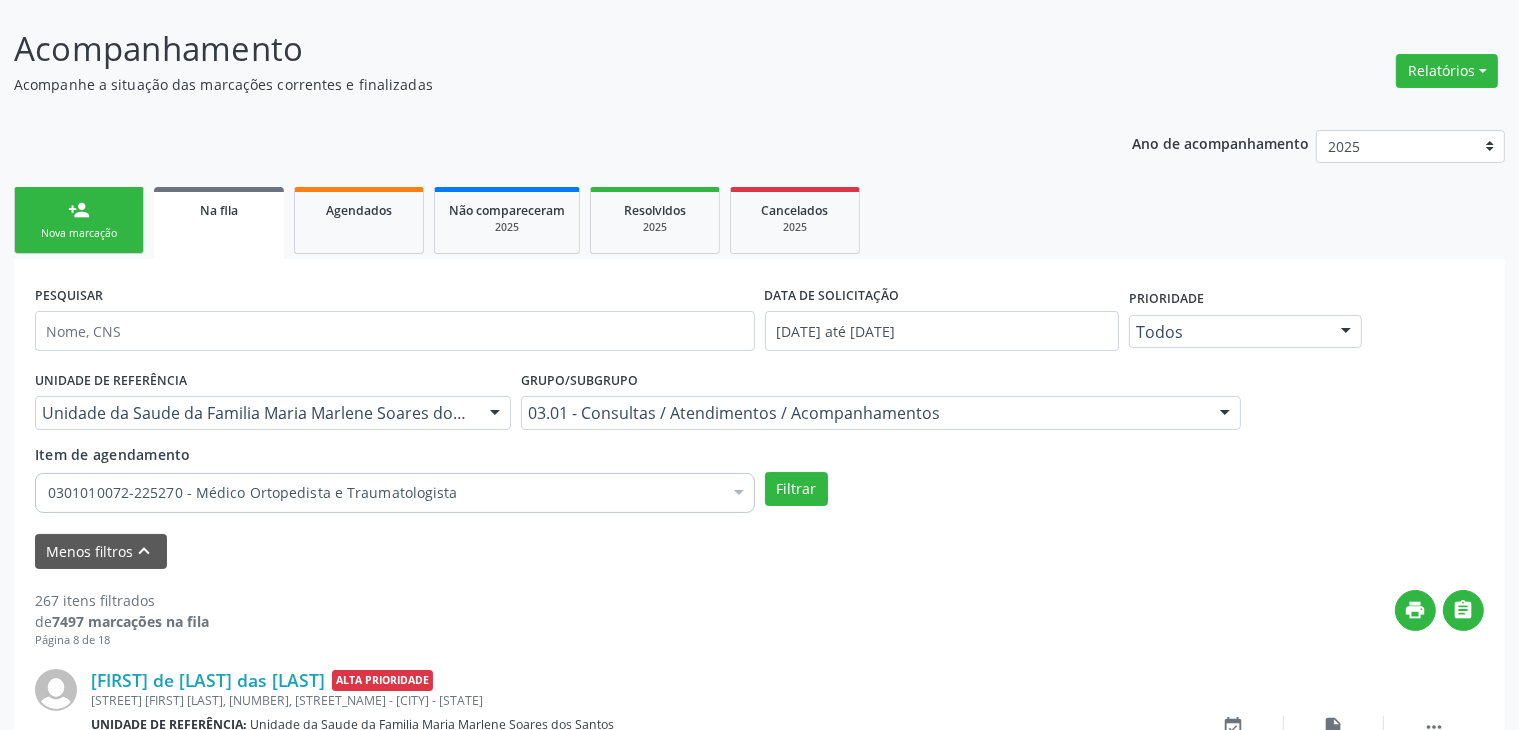 scroll, scrollTop: 2805, scrollLeft: 0, axis: vertical 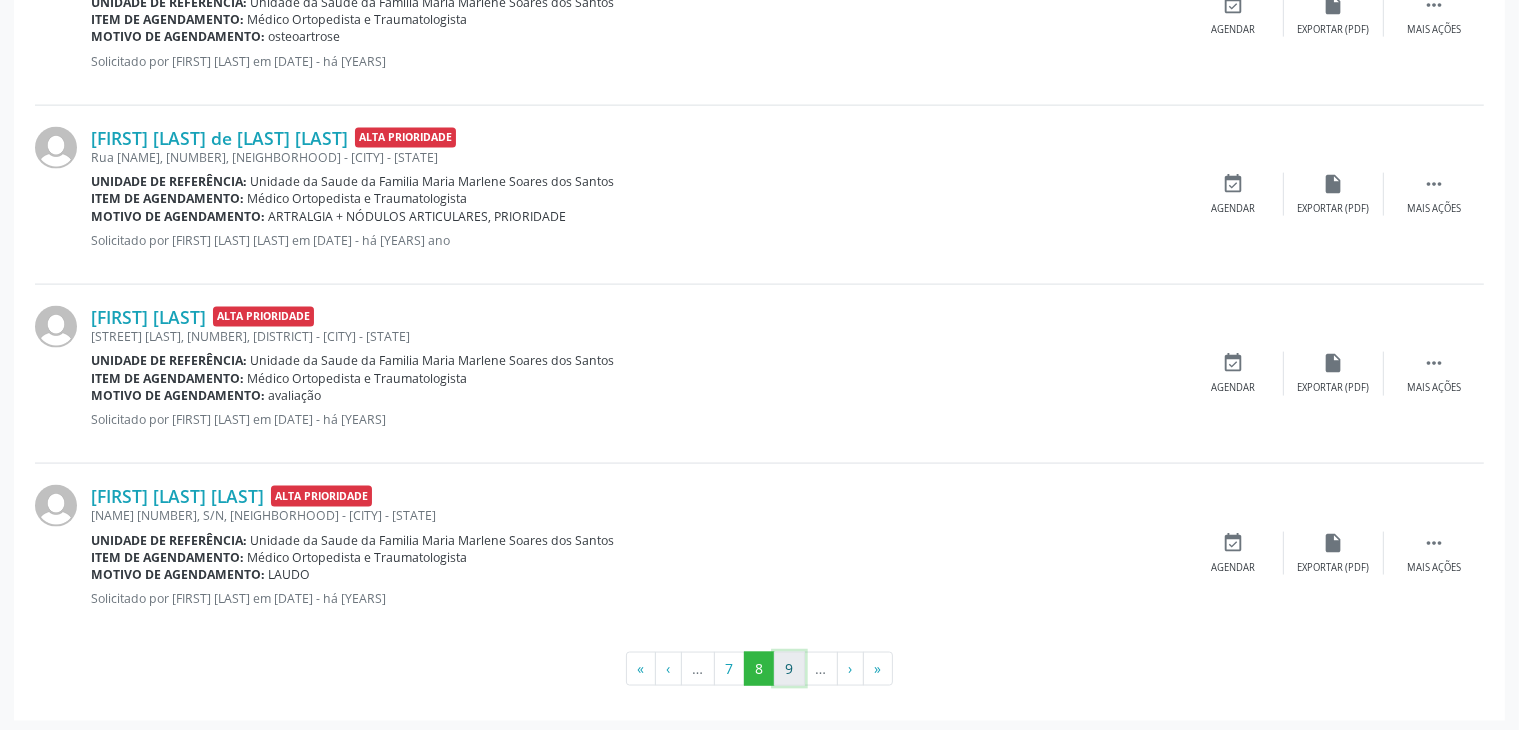 click on "9" at bounding box center (789, 669) 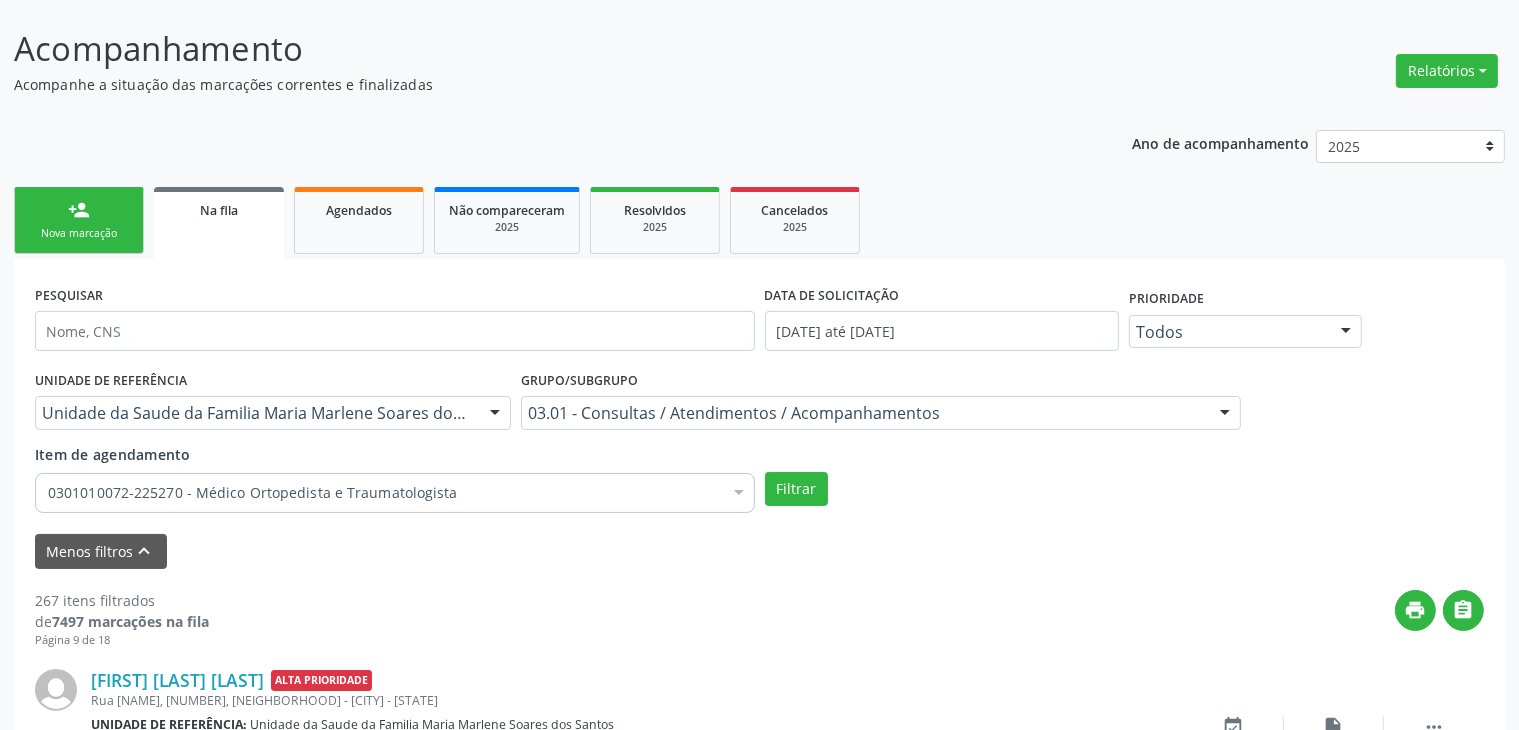 scroll, scrollTop: 2805, scrollLeft: 0, axis: vertical 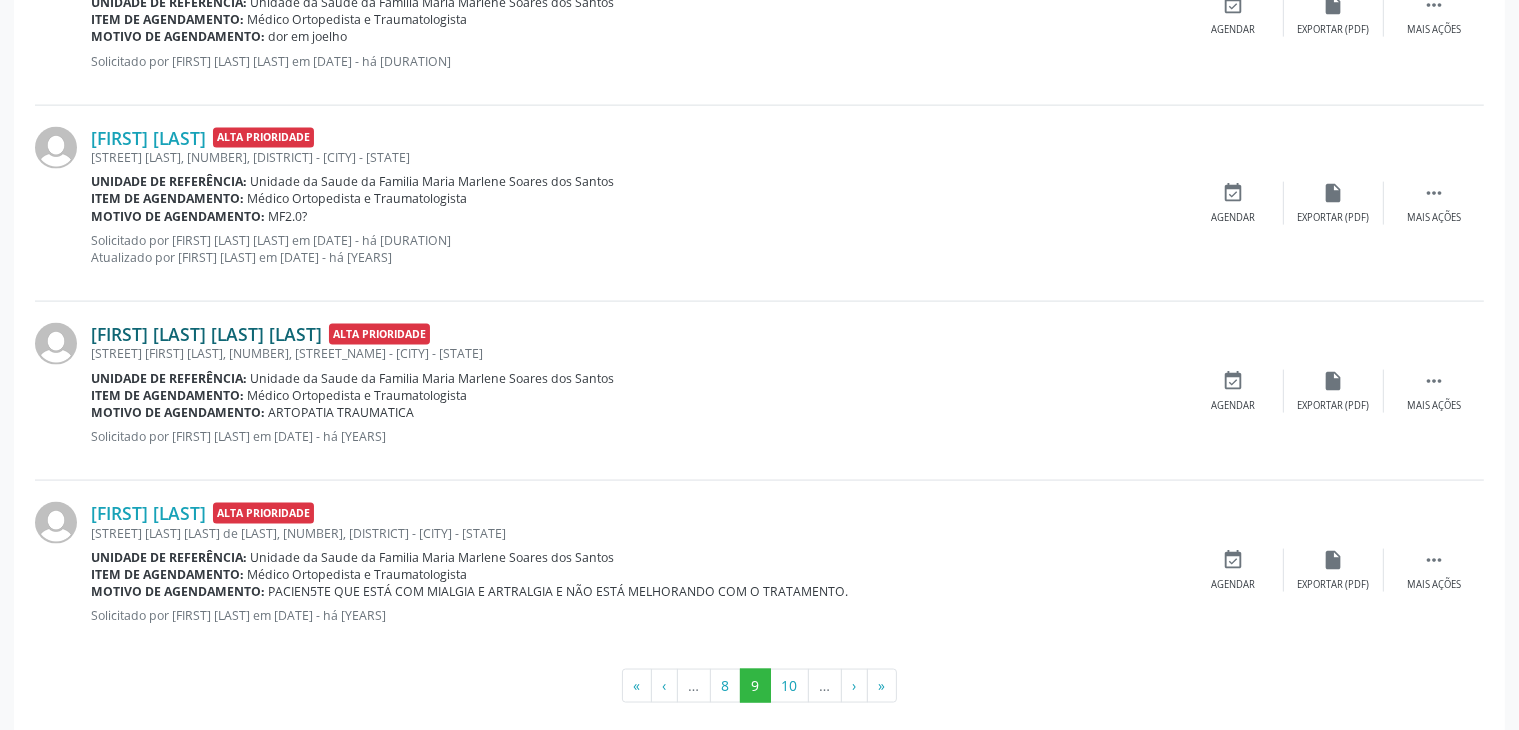 click on "[FIRST] [LAST] [LAST] [LAST]" at bounding box center [206, 334] 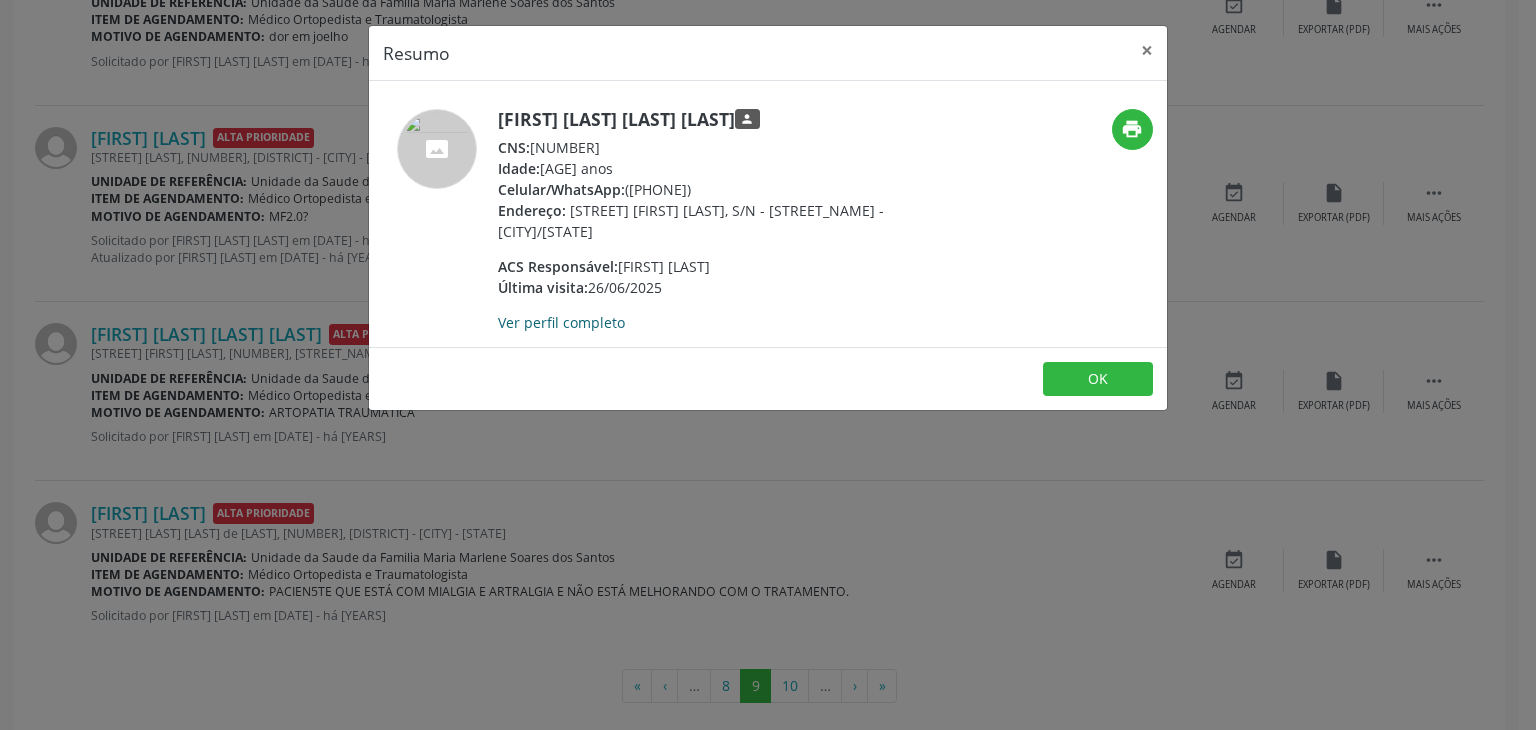 click on "Ver perfil completo" at bounding box center [561, 322] 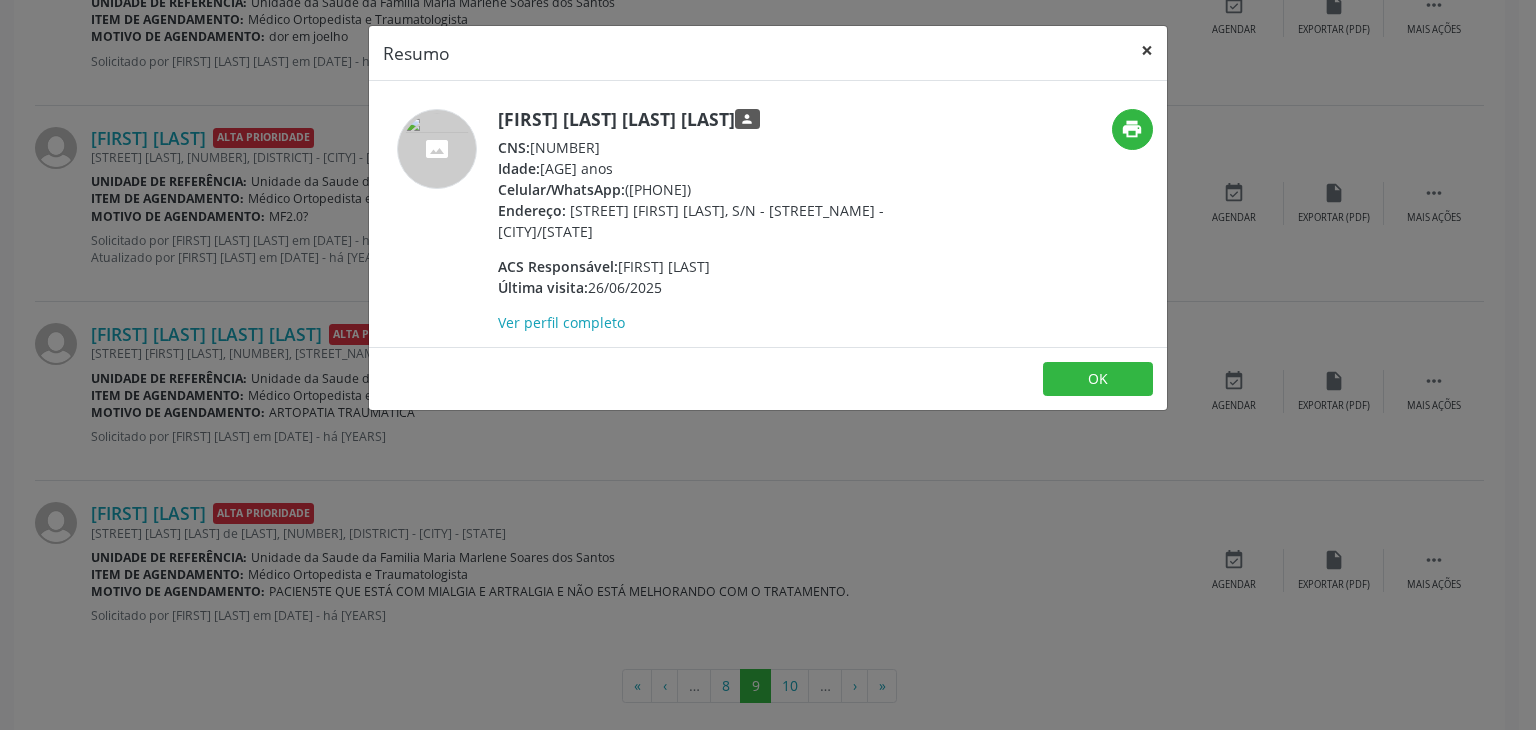 drag, startPoint x: 1140, startPoint y: 50, endPoint x: 1121, endPoint y: 56, distance: 19.924858 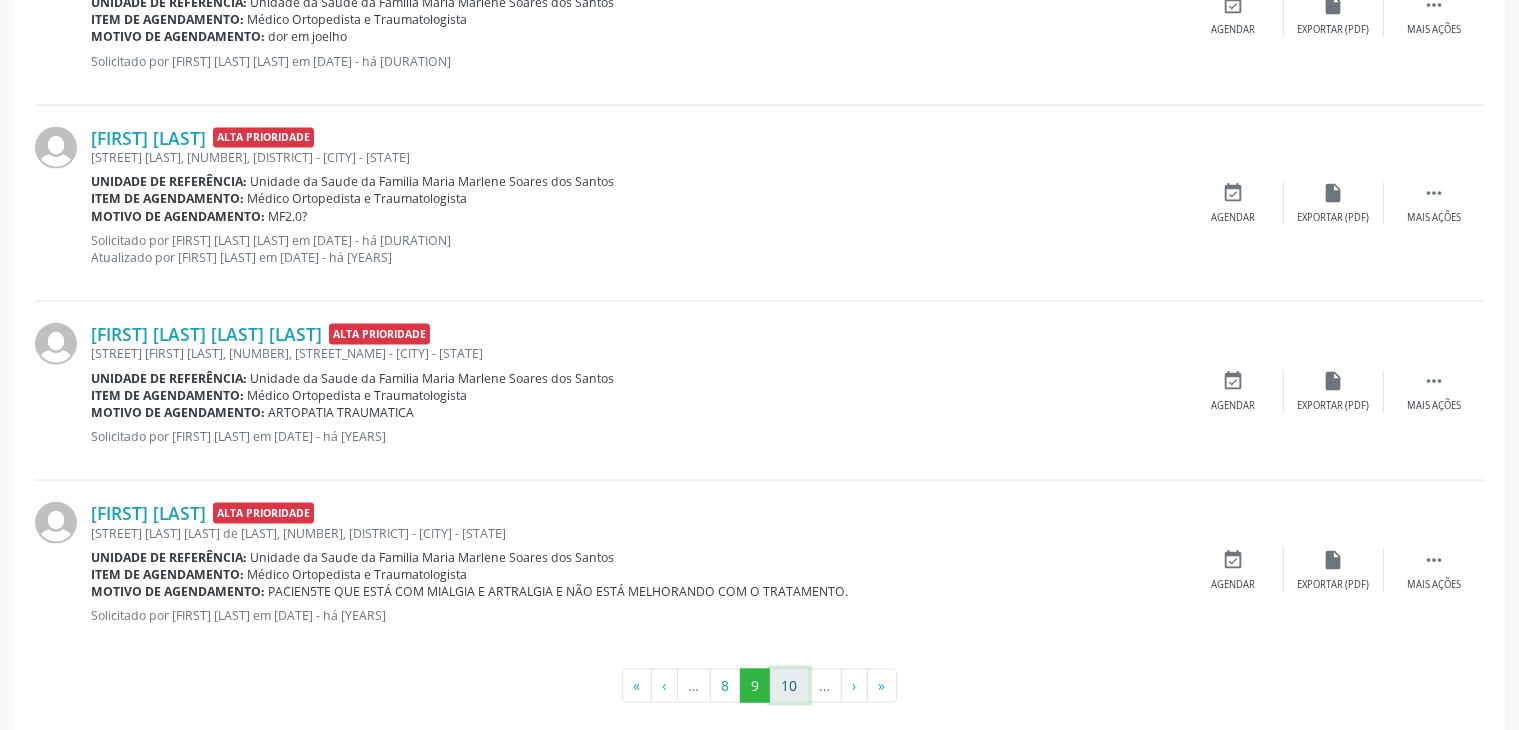 click on "10" at bounding box center (789, 686) 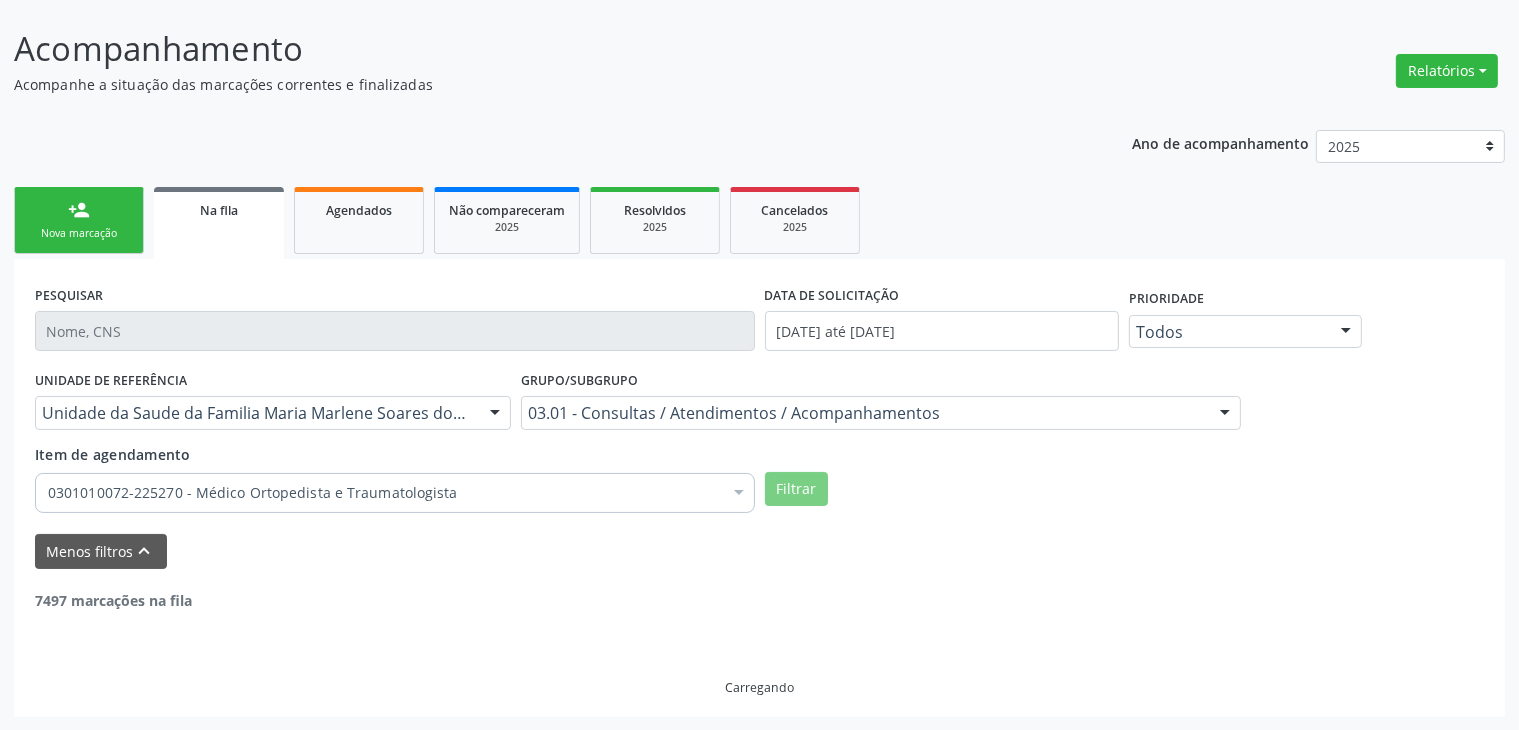 scroll, scrollTop: 2805, scrollLeft: 0, axis: vertical 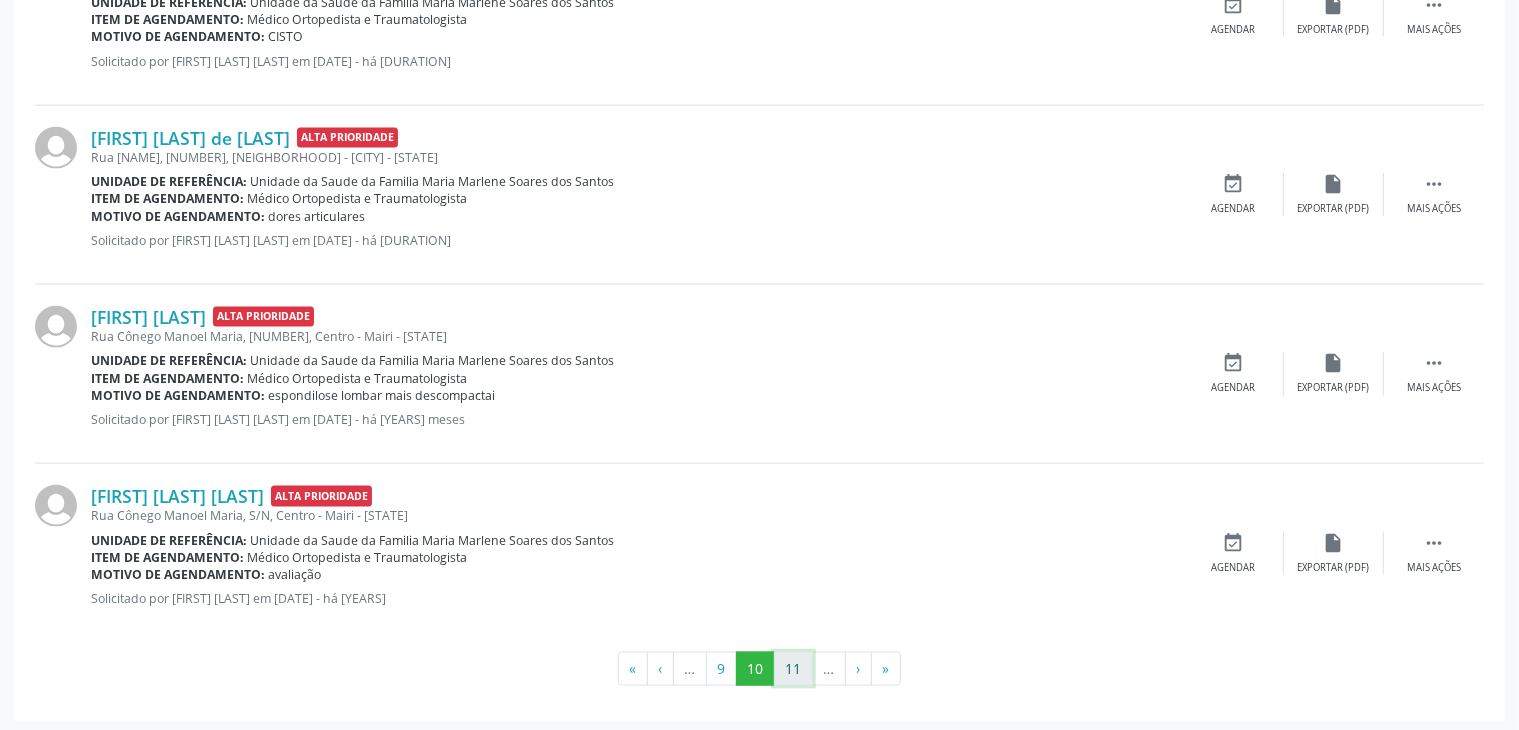 click on "11" at bounding box center (793, 669) 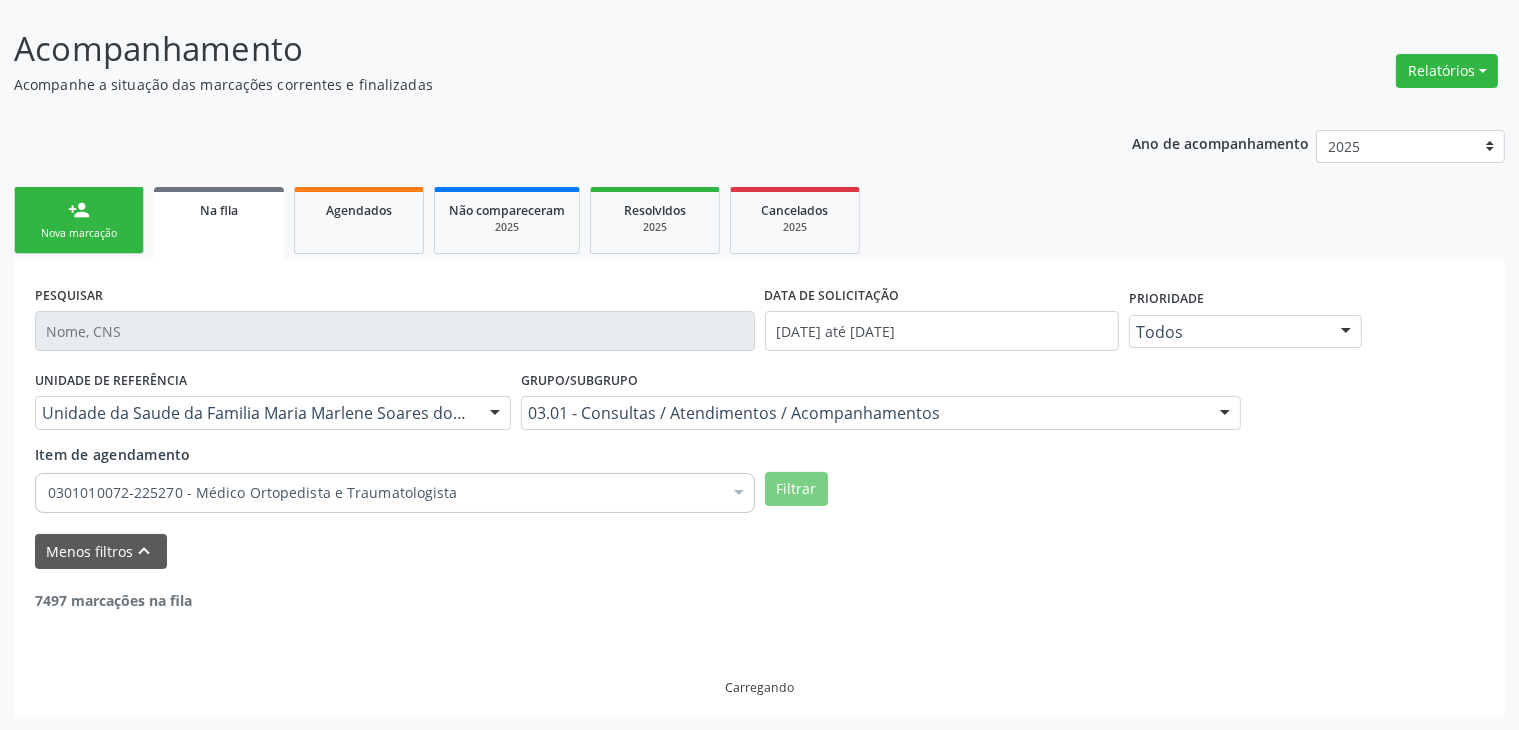 scroll, scrollTop: 2805, scrollLeft: 0, axis: vertical 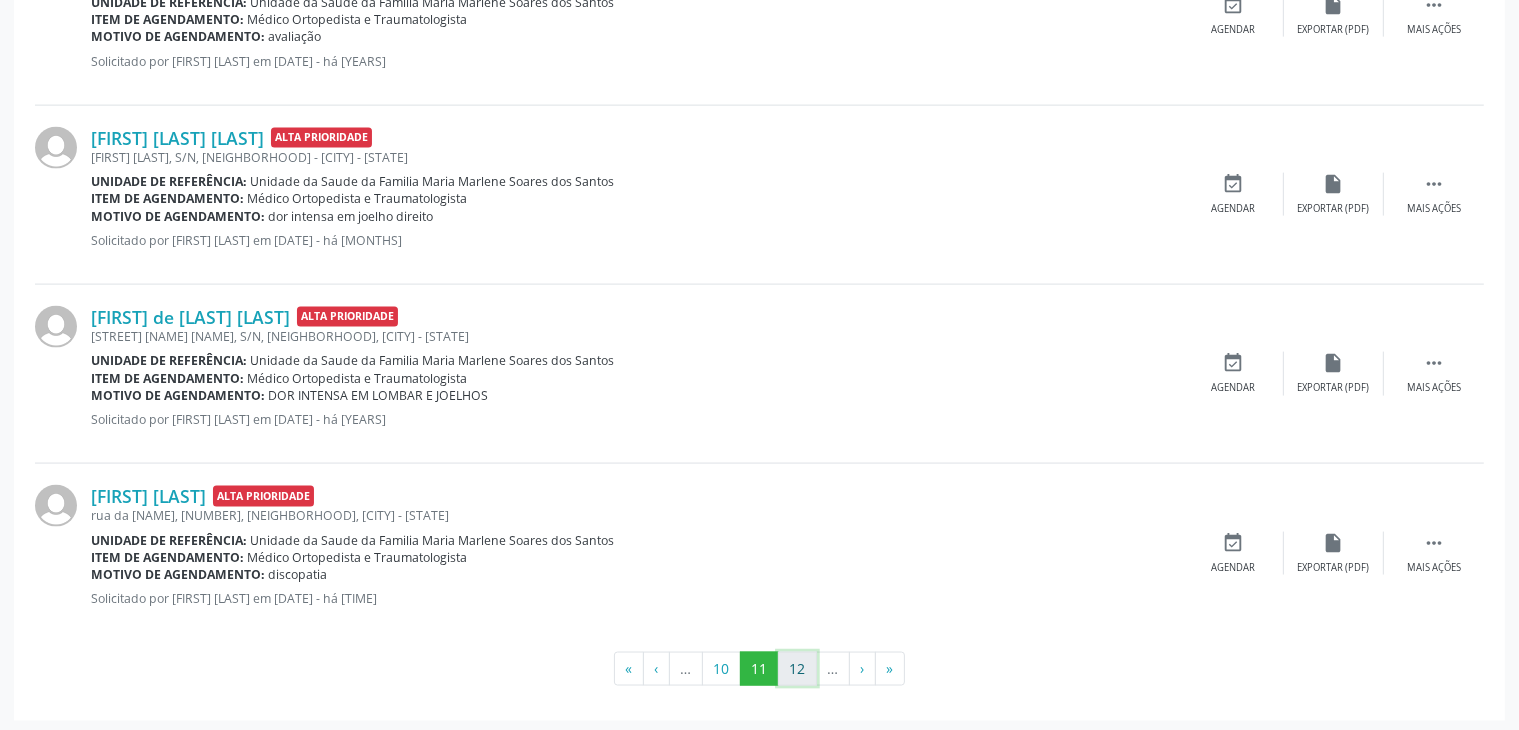 click on "12" at bounding box center [797, 669] 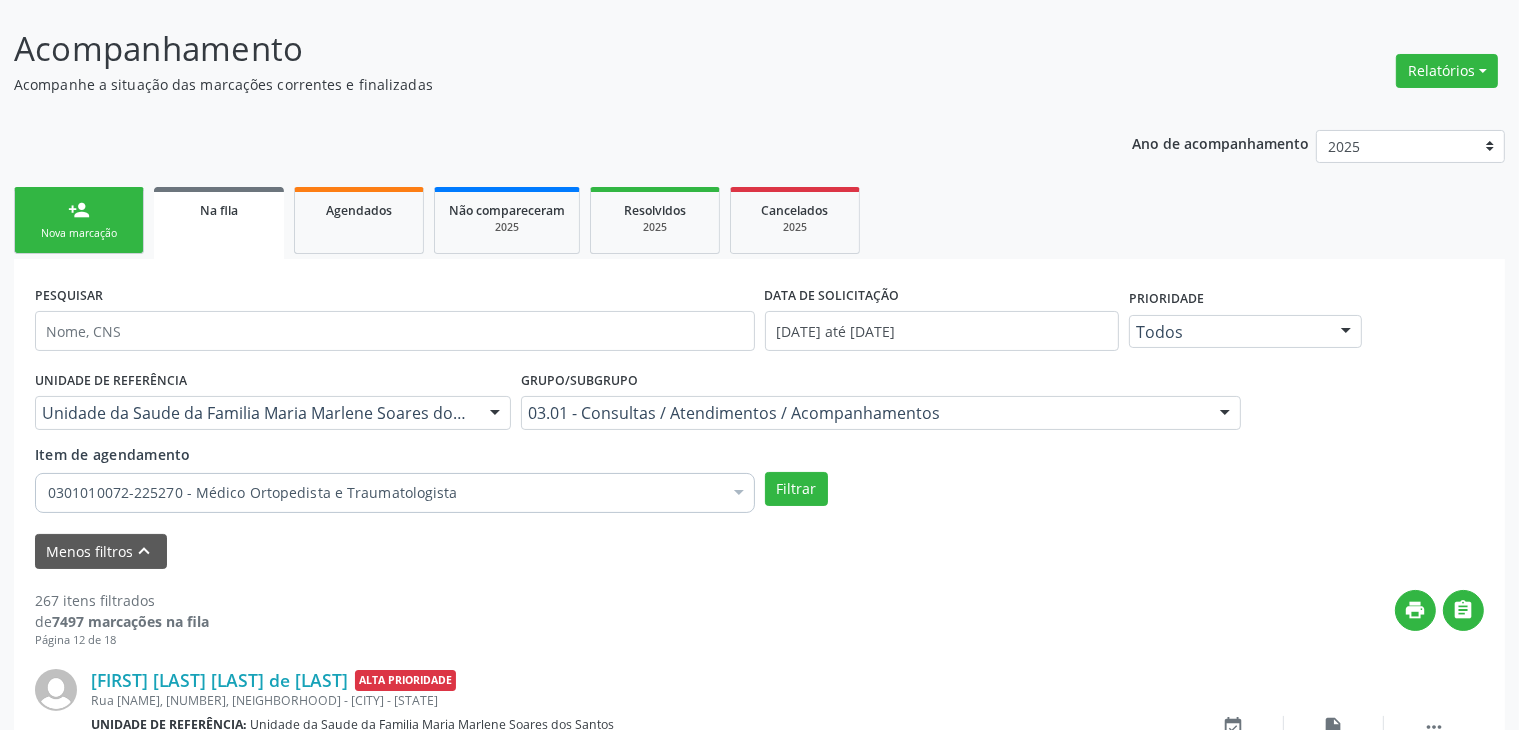 scroll, scrollTop: 2805, scrollLeft: 0, axis: vertical 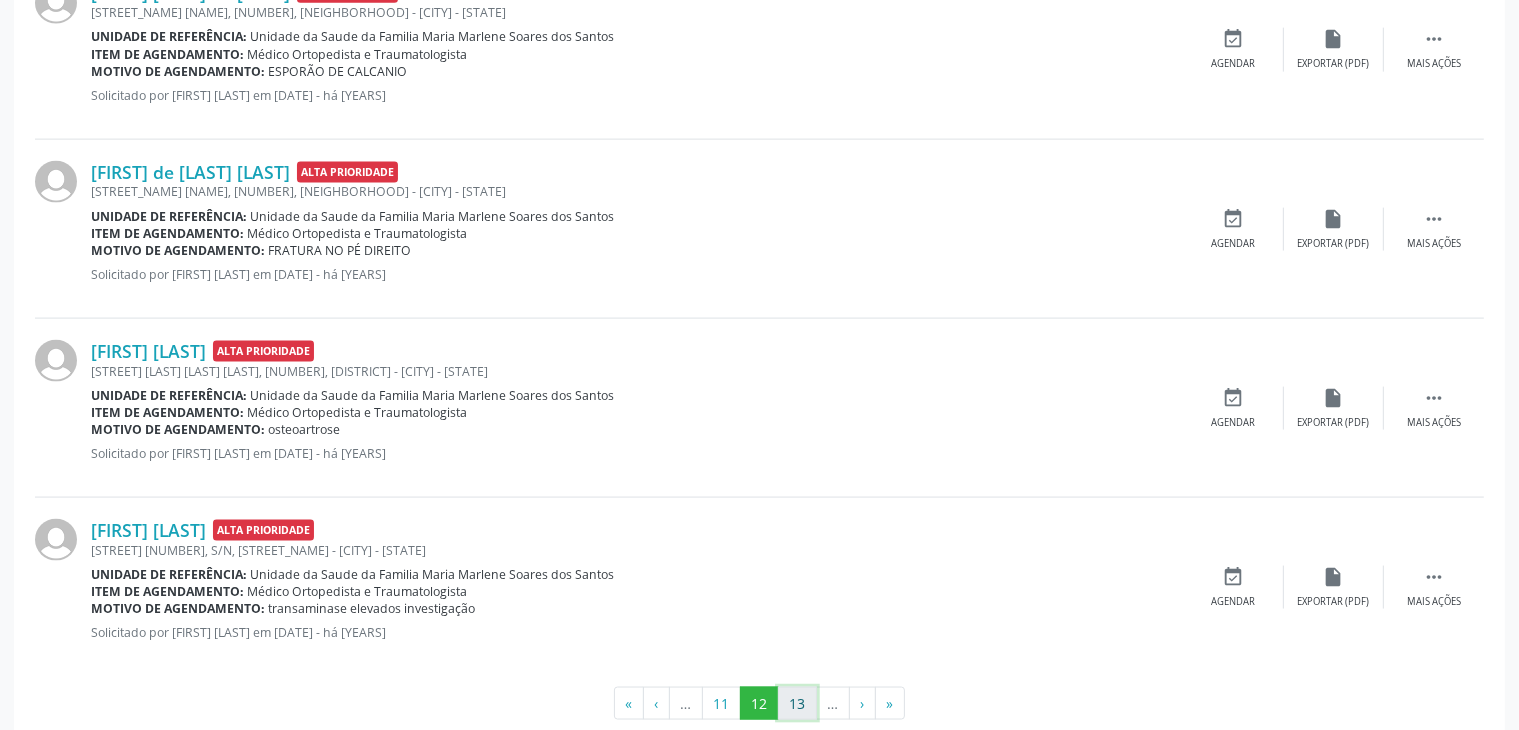 click on "13" at bounding box center (797, 704) 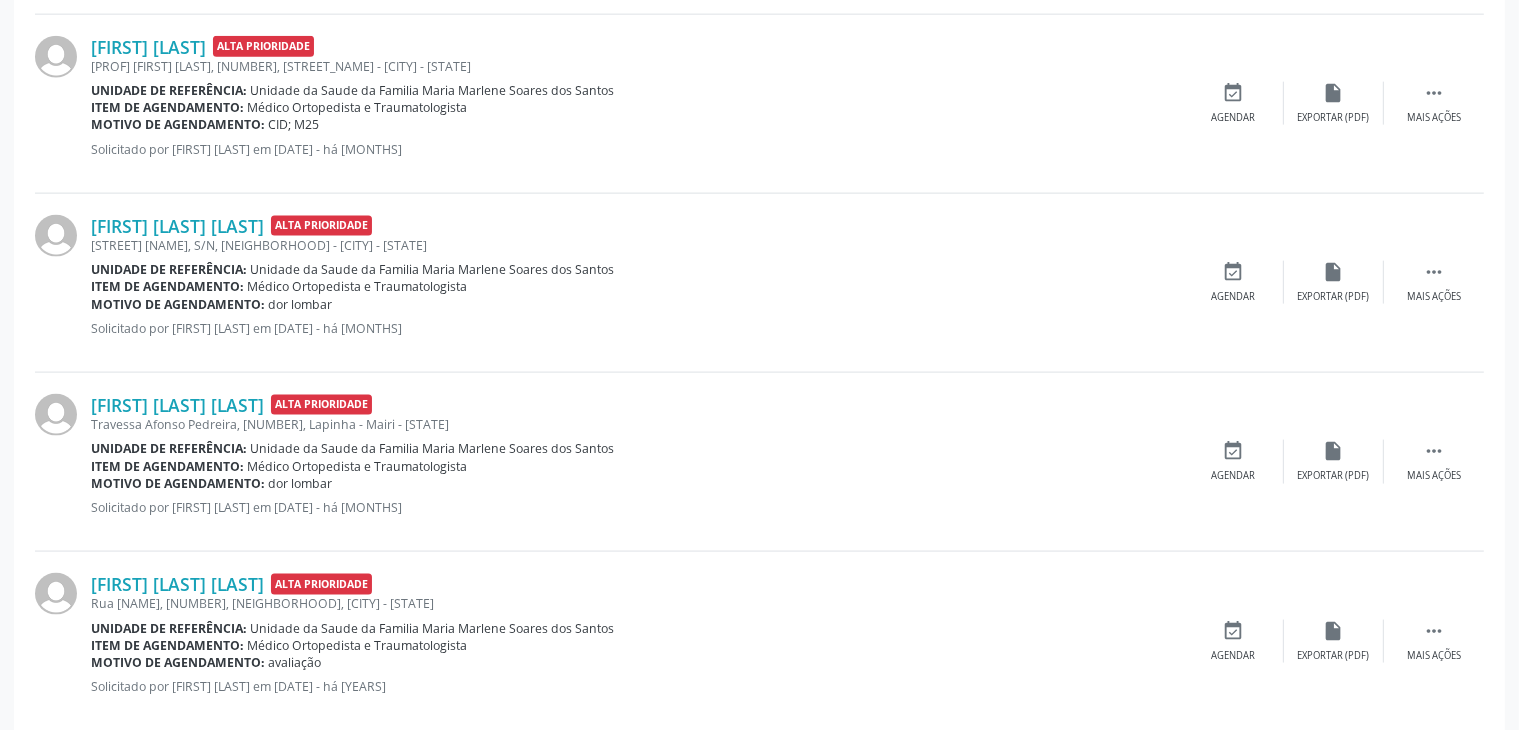 scroll, scrollTop: 2805, scrollLeft: 0, axis: vertical 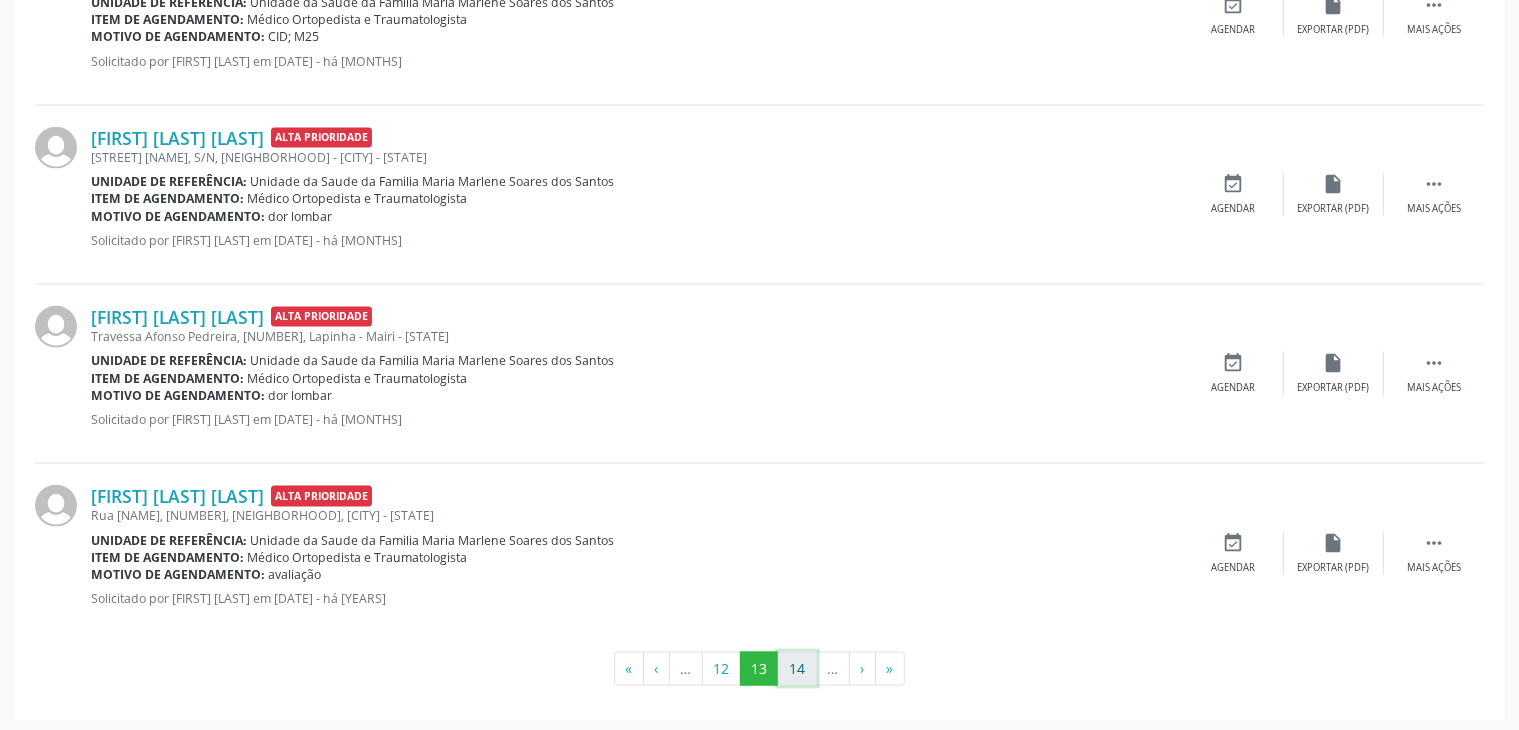click on "14" at bounding box center [797, 669] 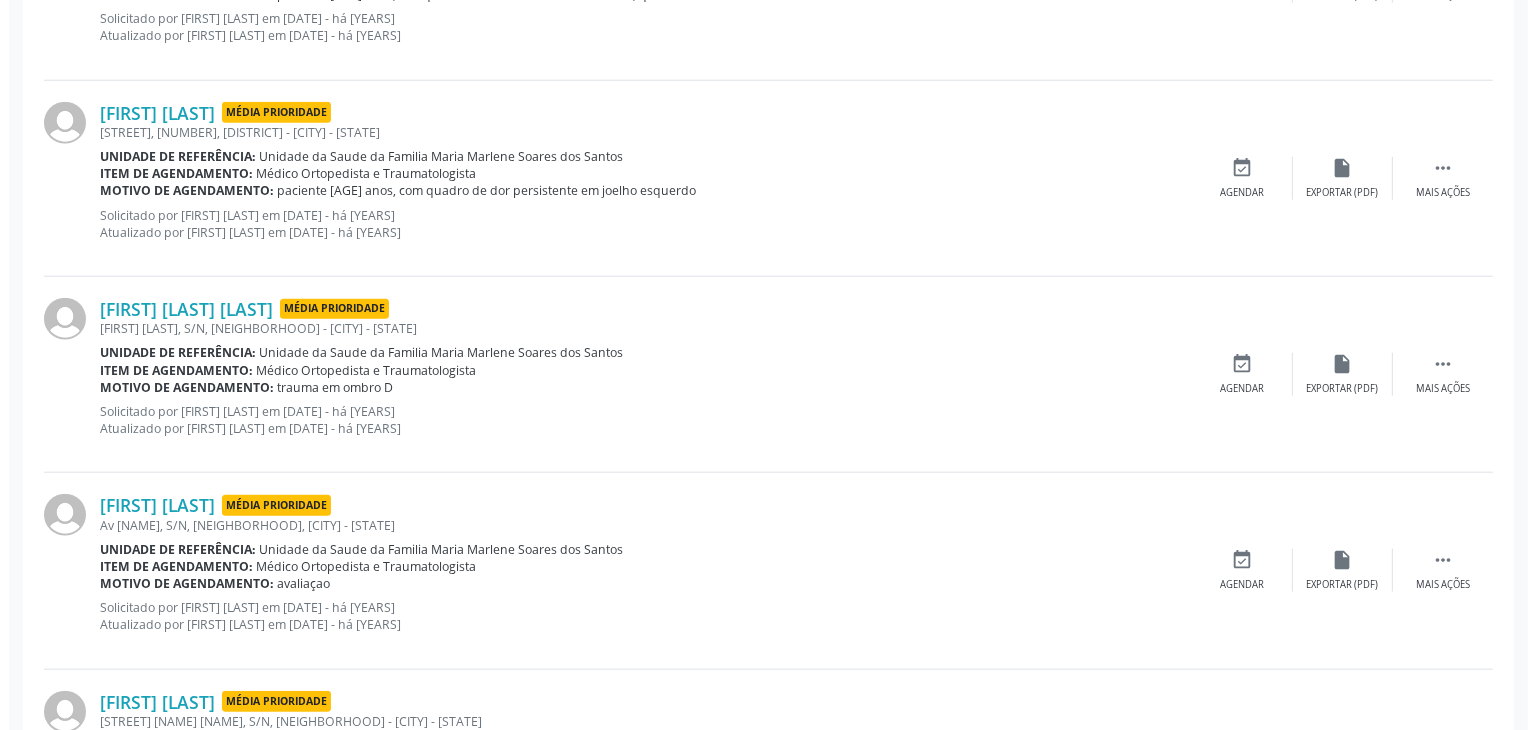 scroll, scrollTop: 2105, scrollLeft: 0, axis: vertical 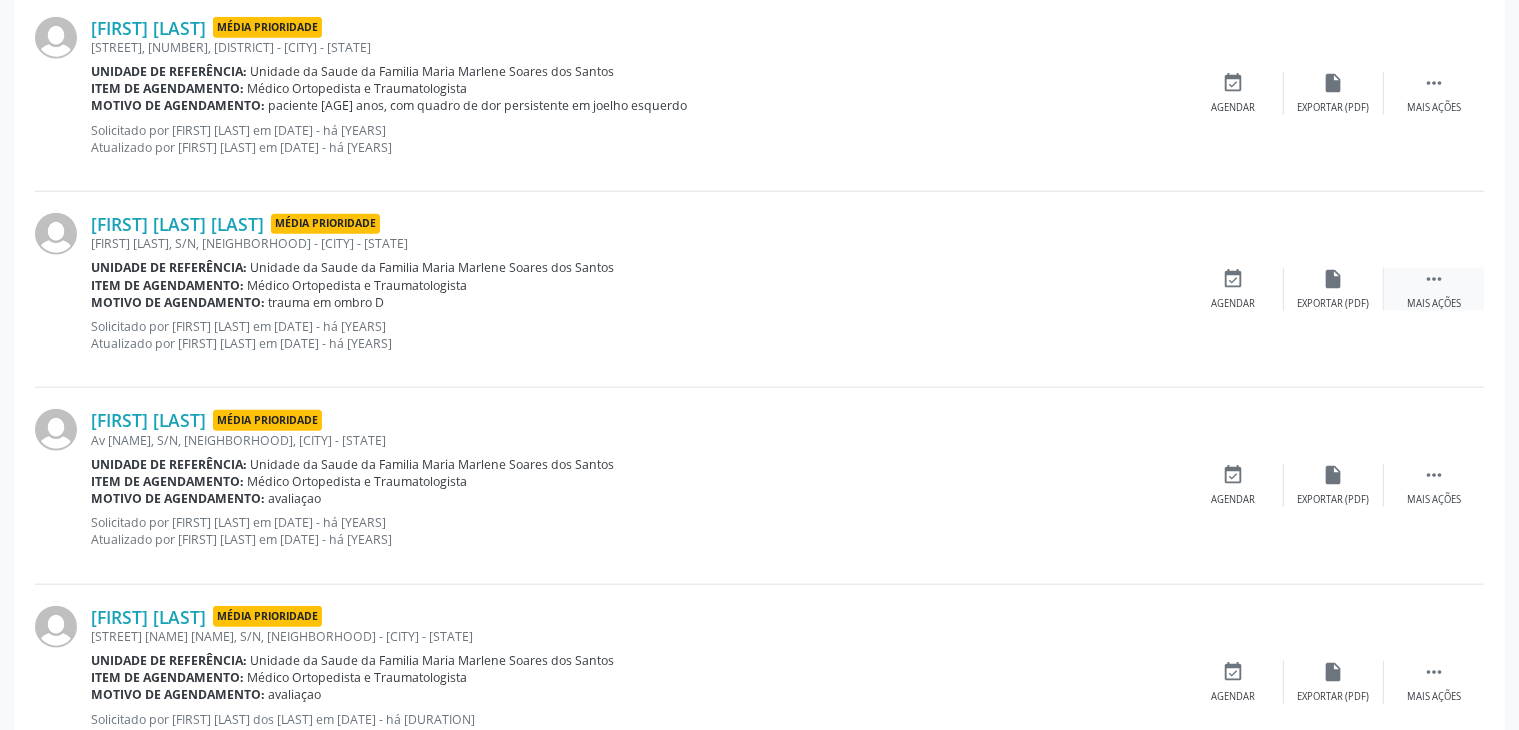 click on "
Mais ações" at bounding box center (1434, 289) 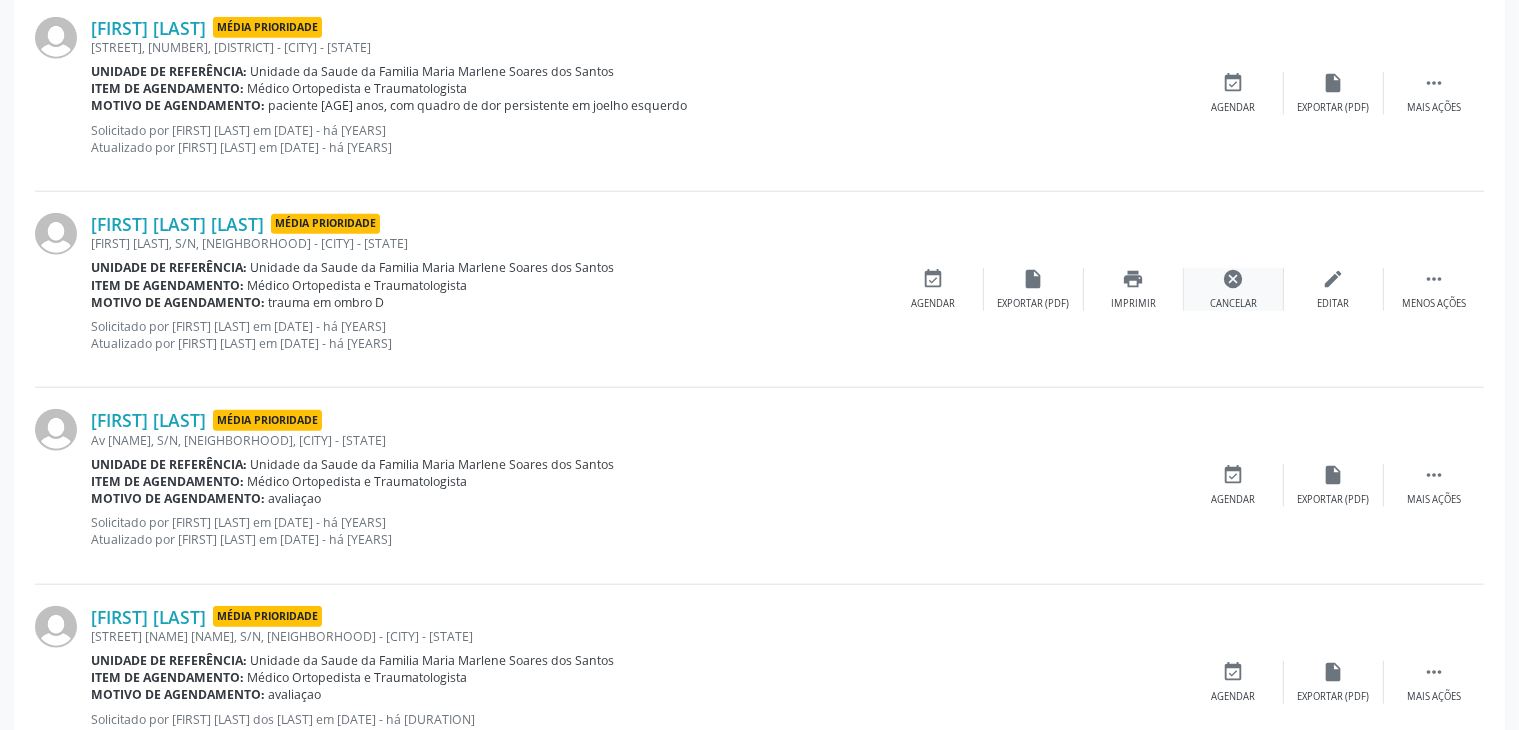 click on "cancel
Cancelar" at bounding box center (1234, 289) 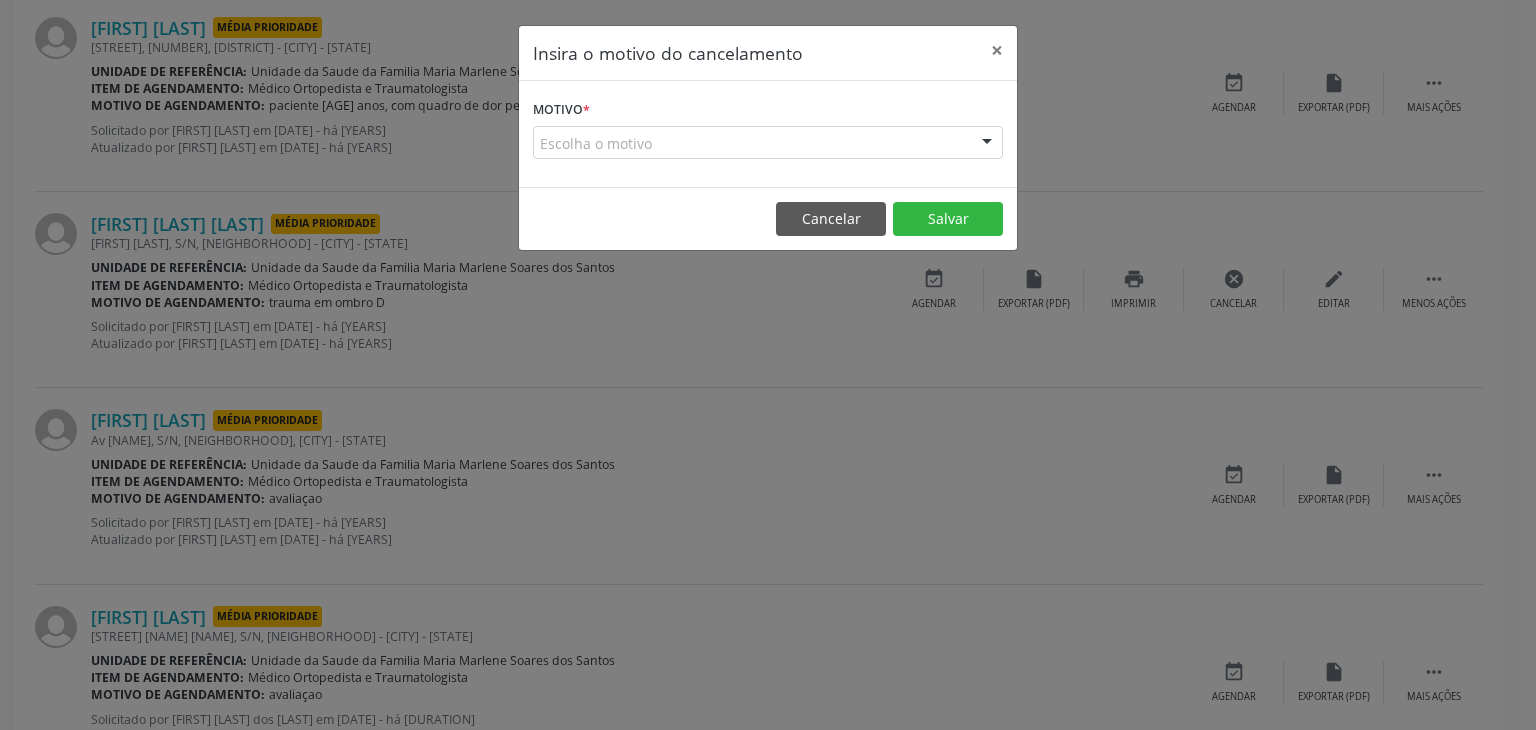 click on "Escolha o motivo" at bounding box center (768, 143) 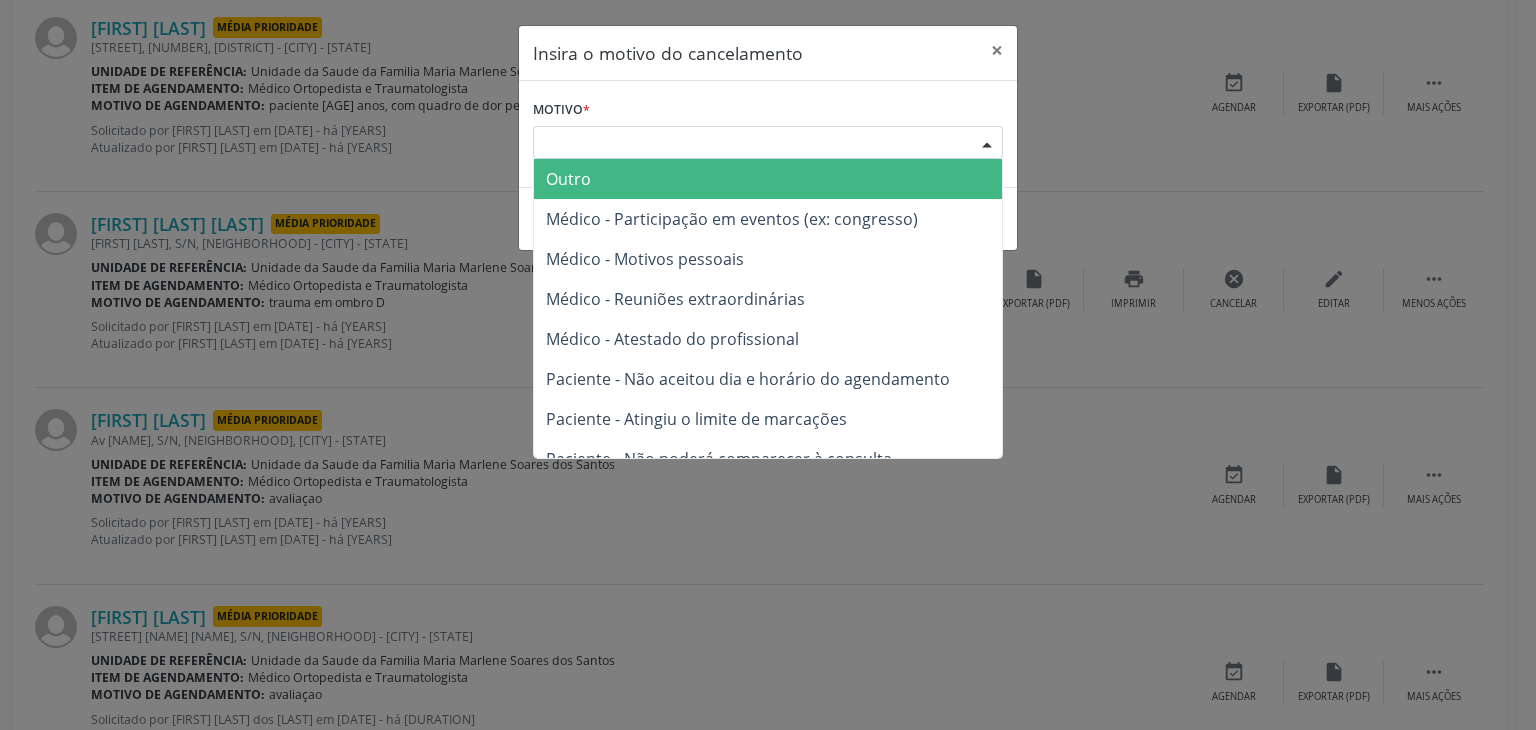 drag, startPoint x: 566, startPoint y: 179, endPoint x: 561, endPoint y: 189, distance: 11.18034 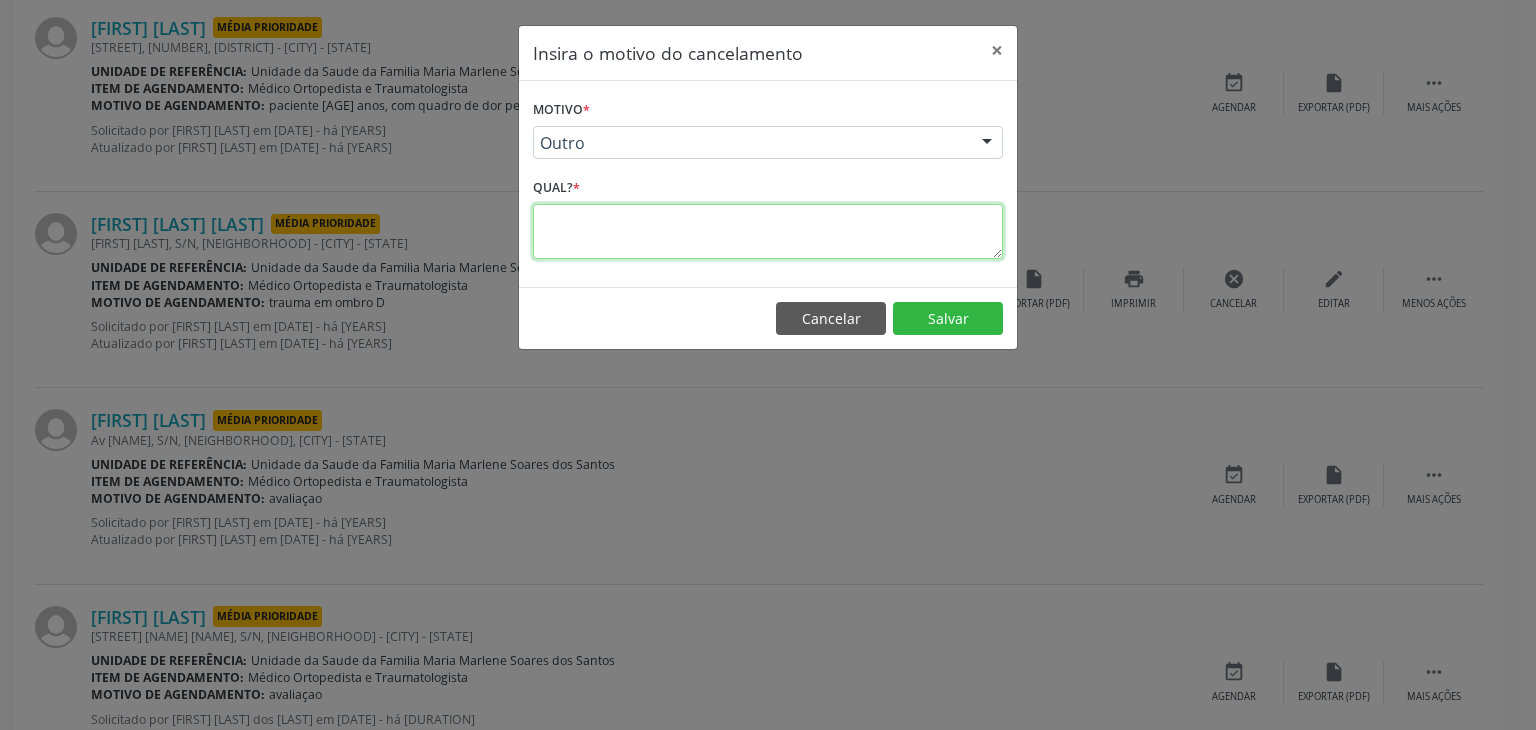 click at bounding box center [768, 231] 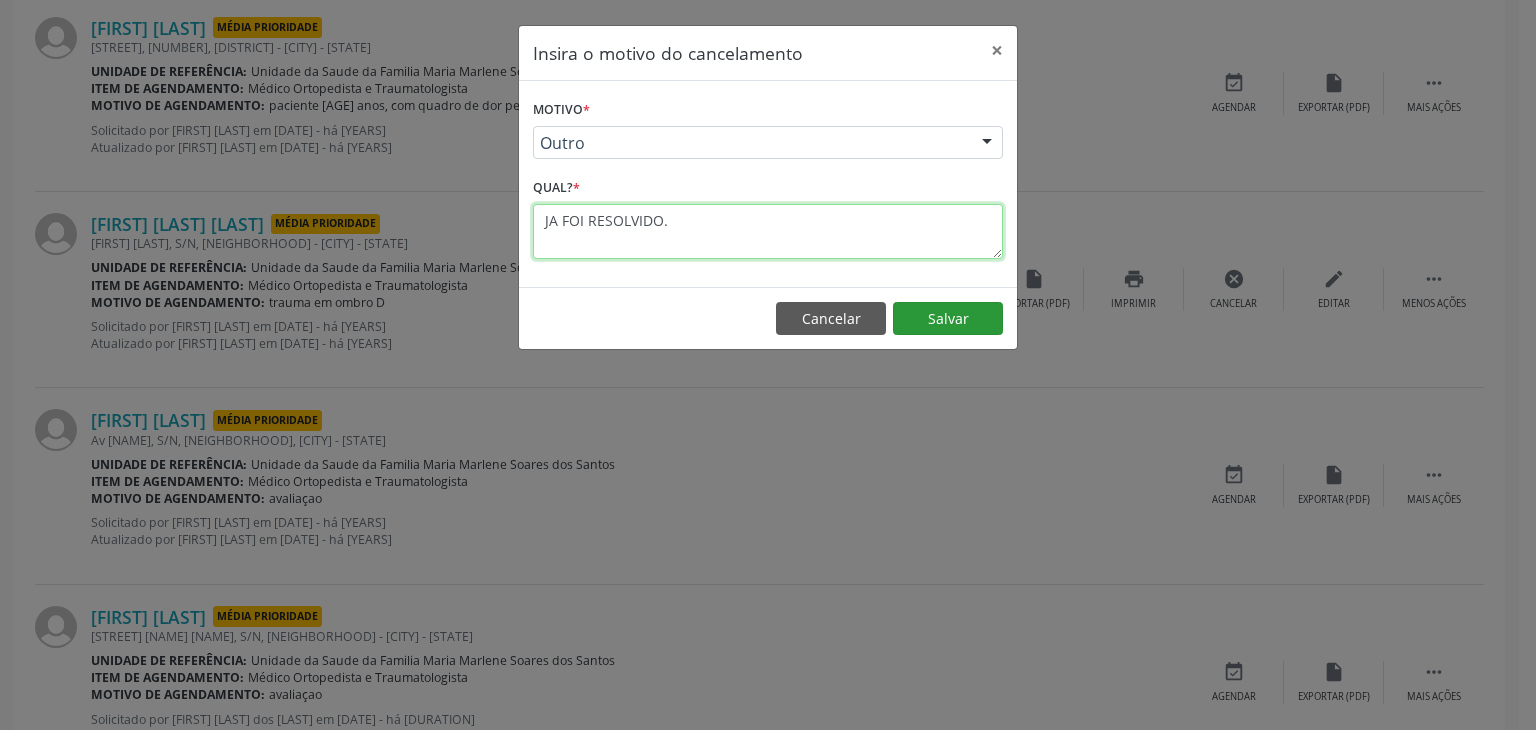 type on "JA FOI RESOLVIDO." 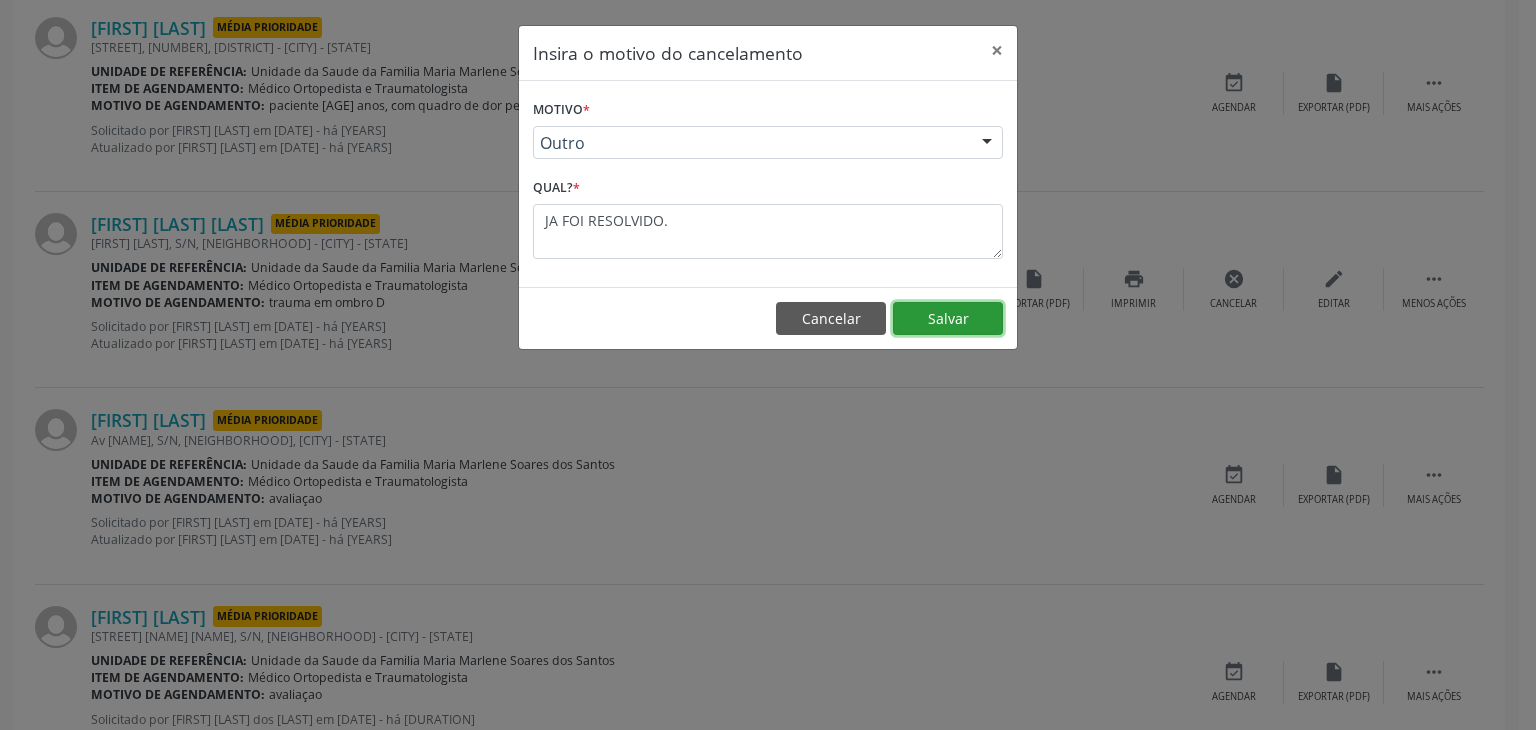 click on "Salvar" at bounding box center [948, 319] 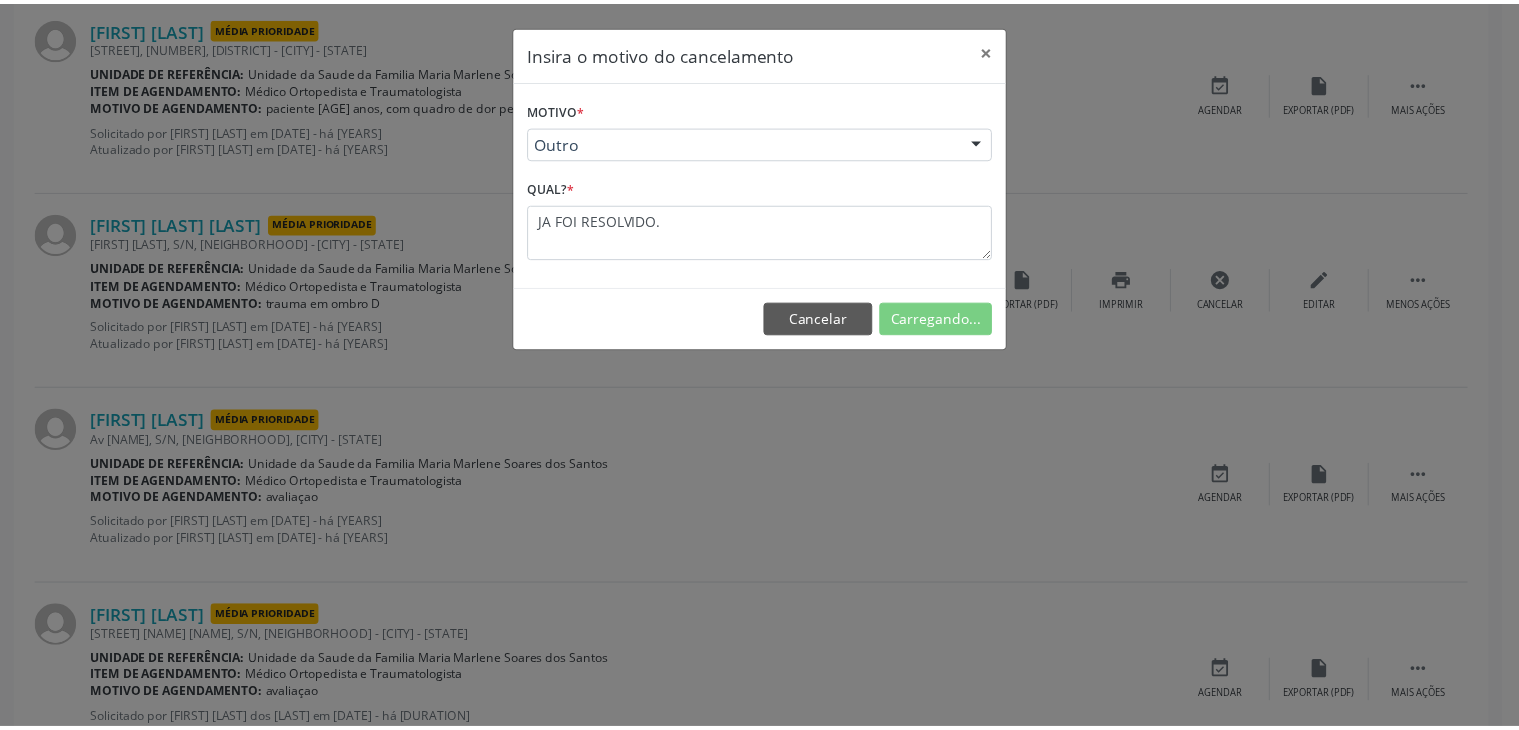 scroll, scrollTop: 112, scrollLeft: 0, axis: vertical 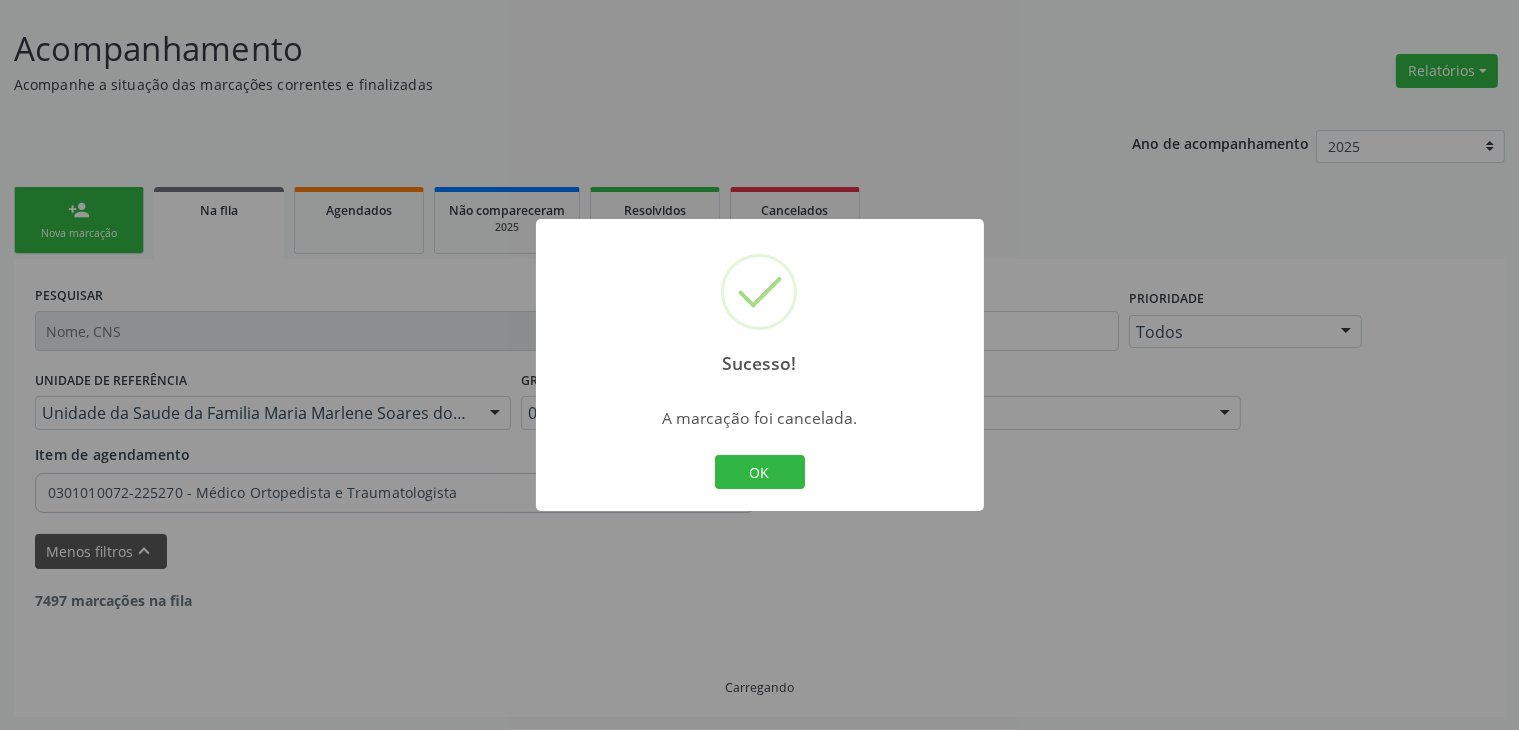 click on "OK Cancel" at bounding box center (759, 472) 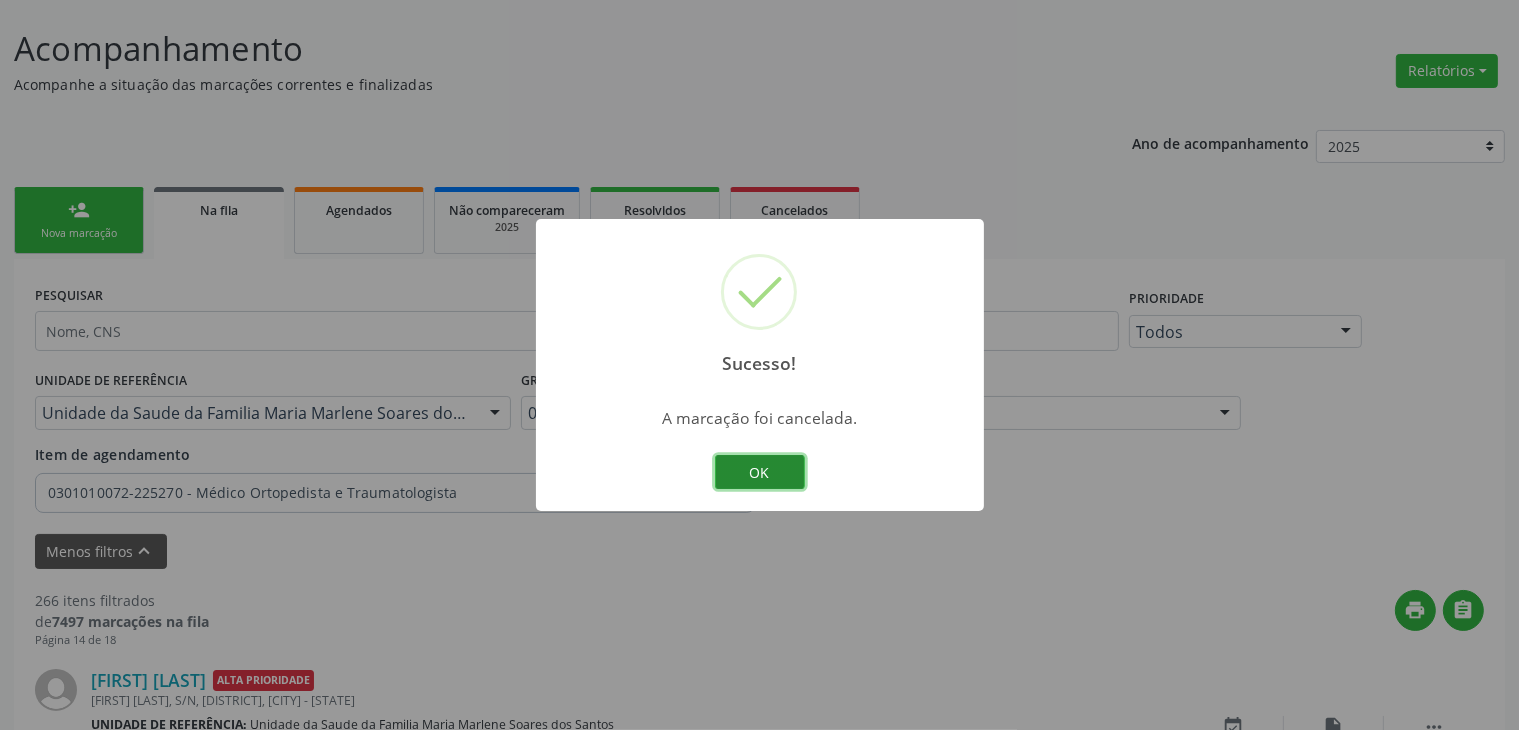 click on "OK" at bounding box center (760, 472) 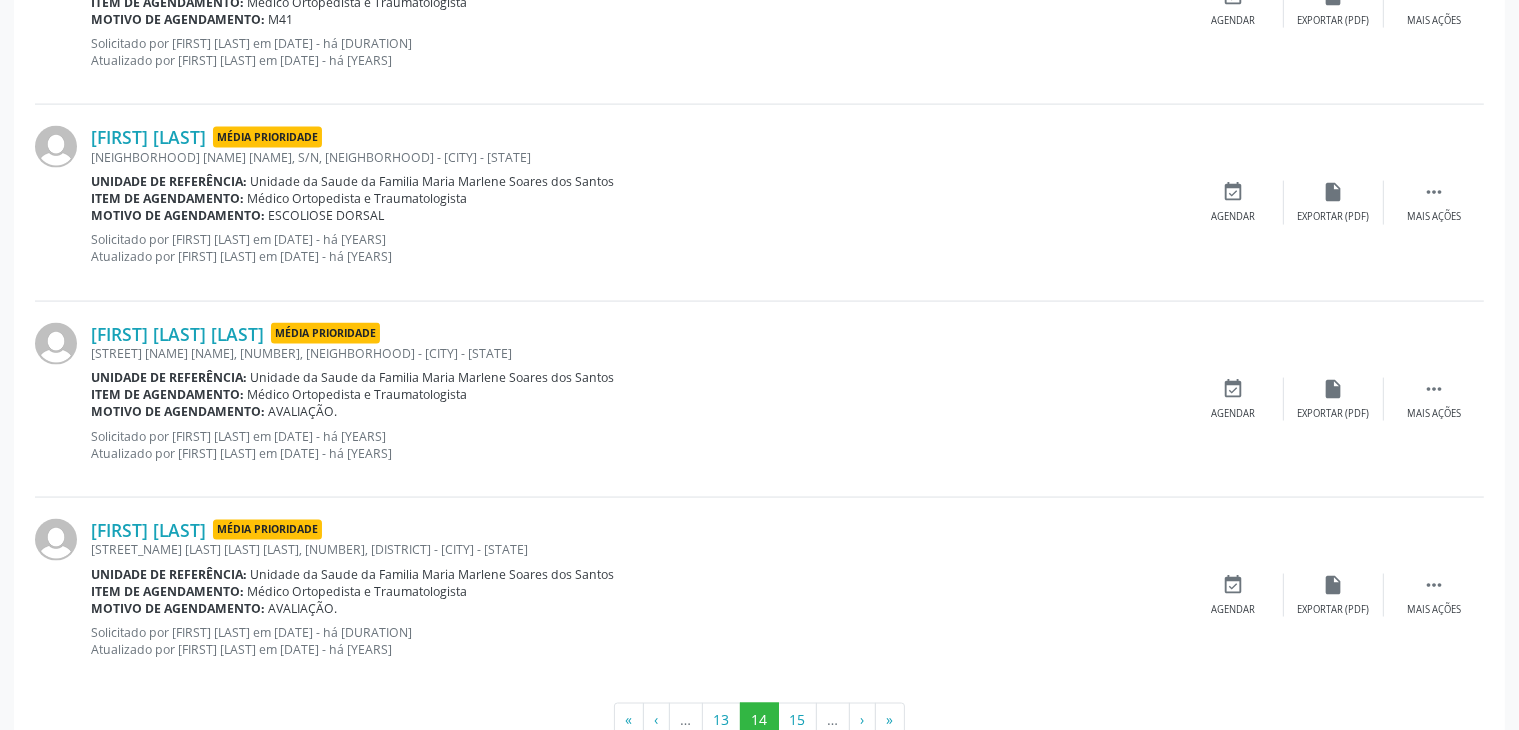 scroll, scrollTop: 3028, scrollLeft: 0, axis: vertical 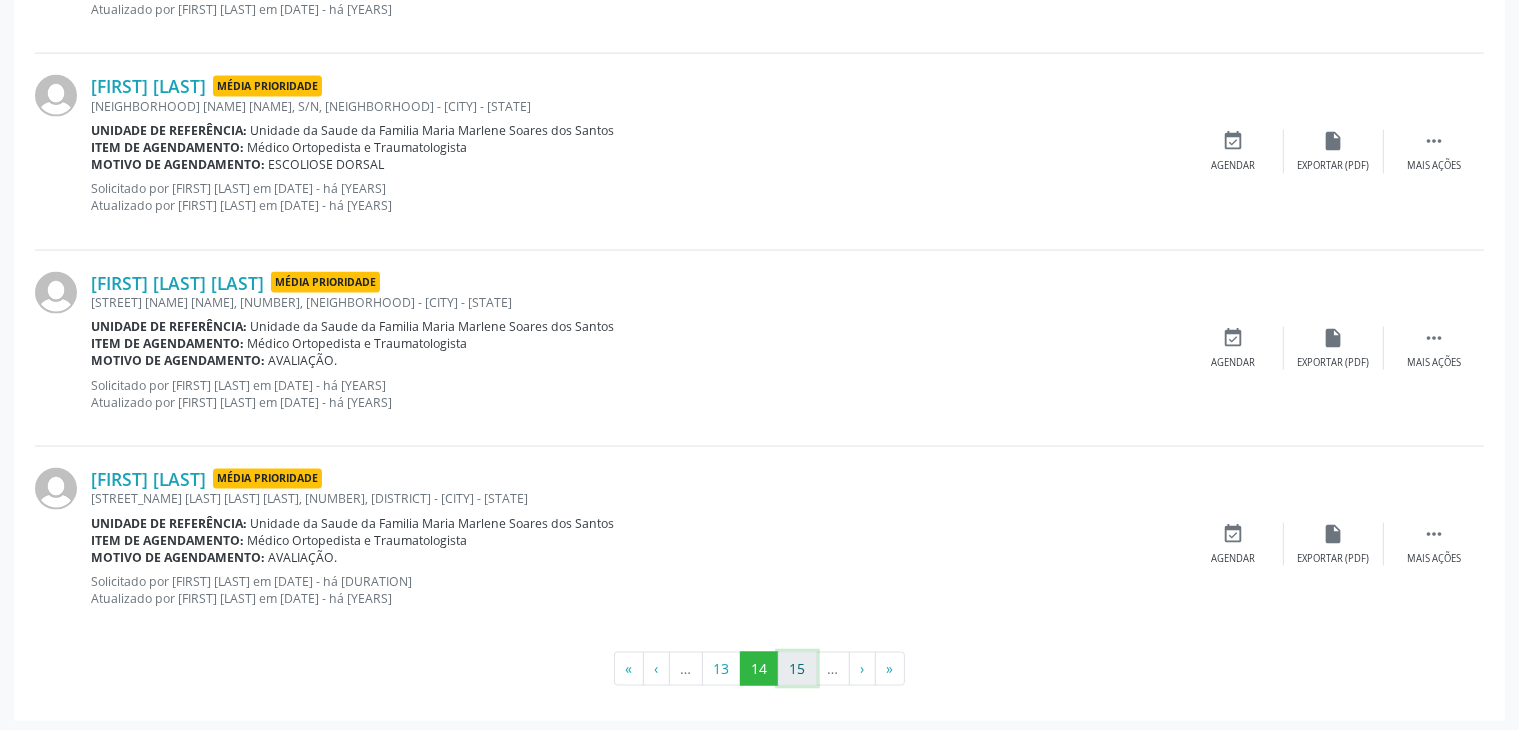 click on "15" at bounding box center (797, 669) 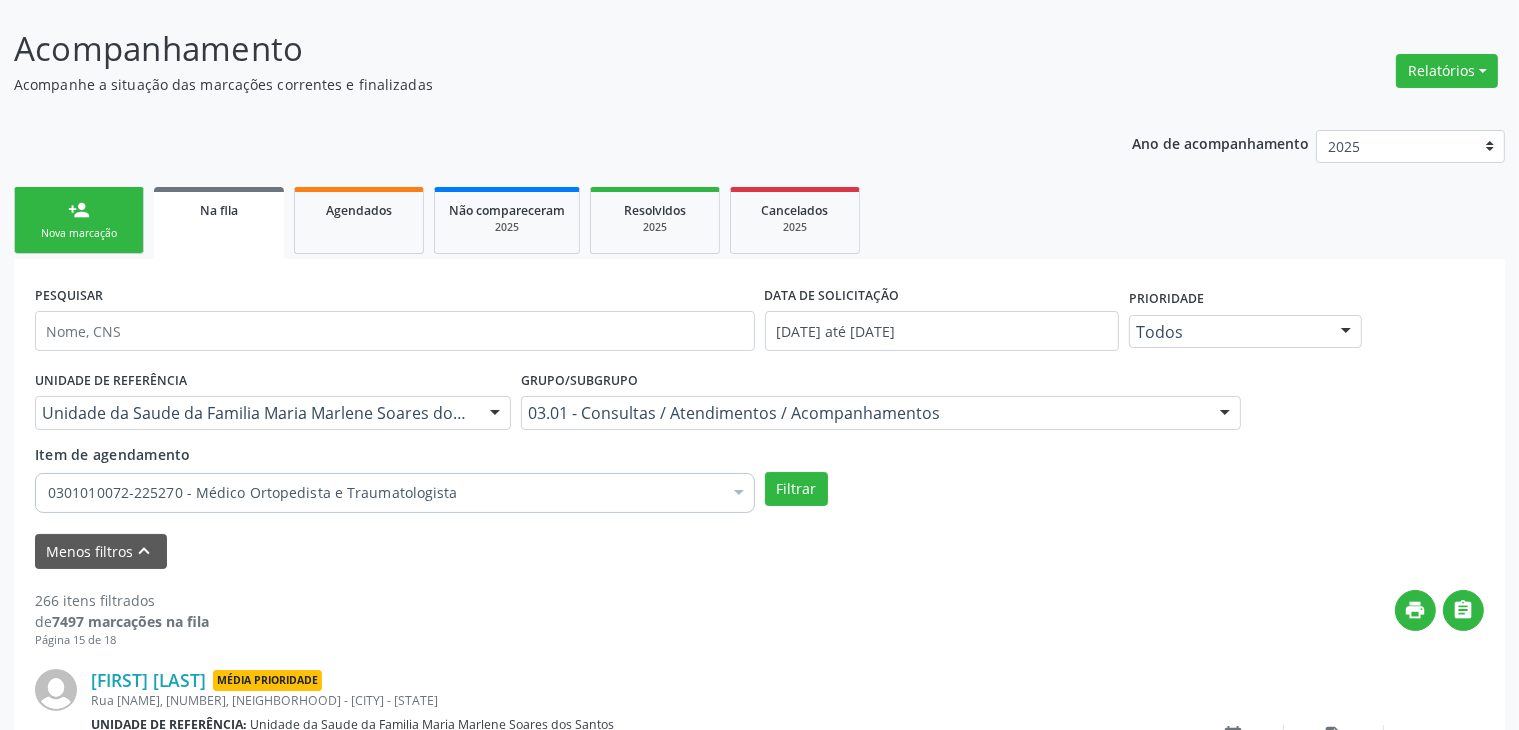 scroll, scrollTop: 2908, scrollLeft: 0, axis: vertical 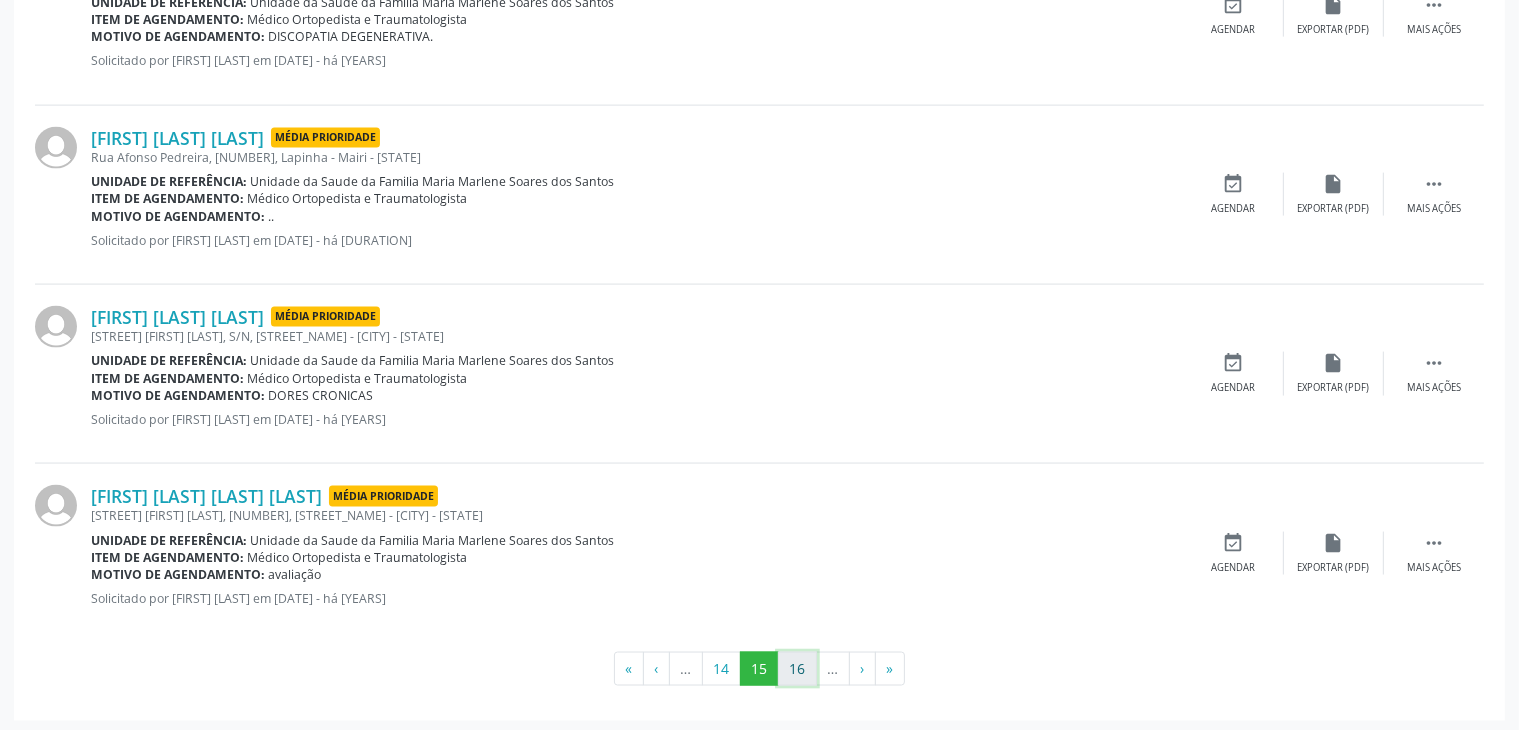 click on "16" at bounding box center [797, 669] 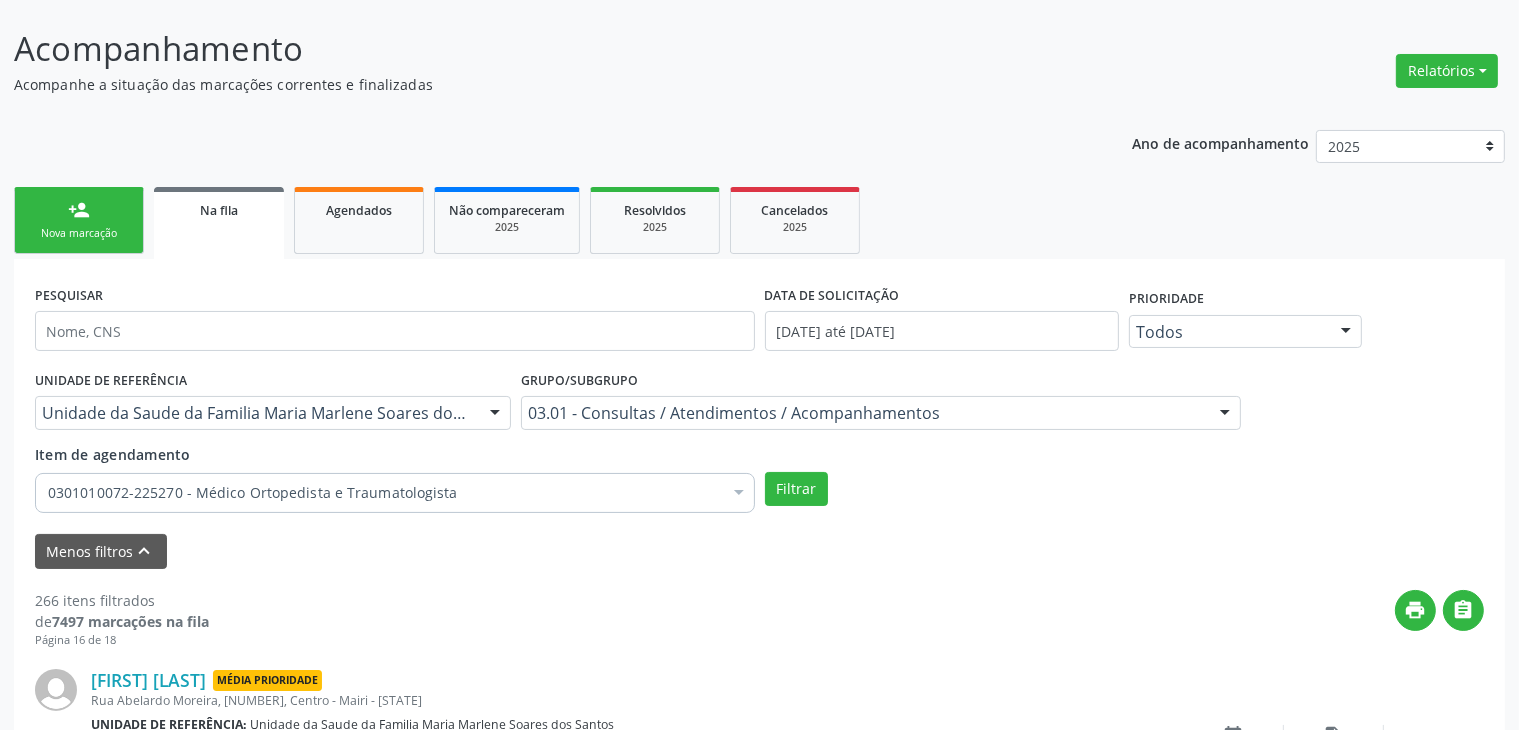 scroll, scrollTop: 2839, scrollLeft: 0, axis: vertical 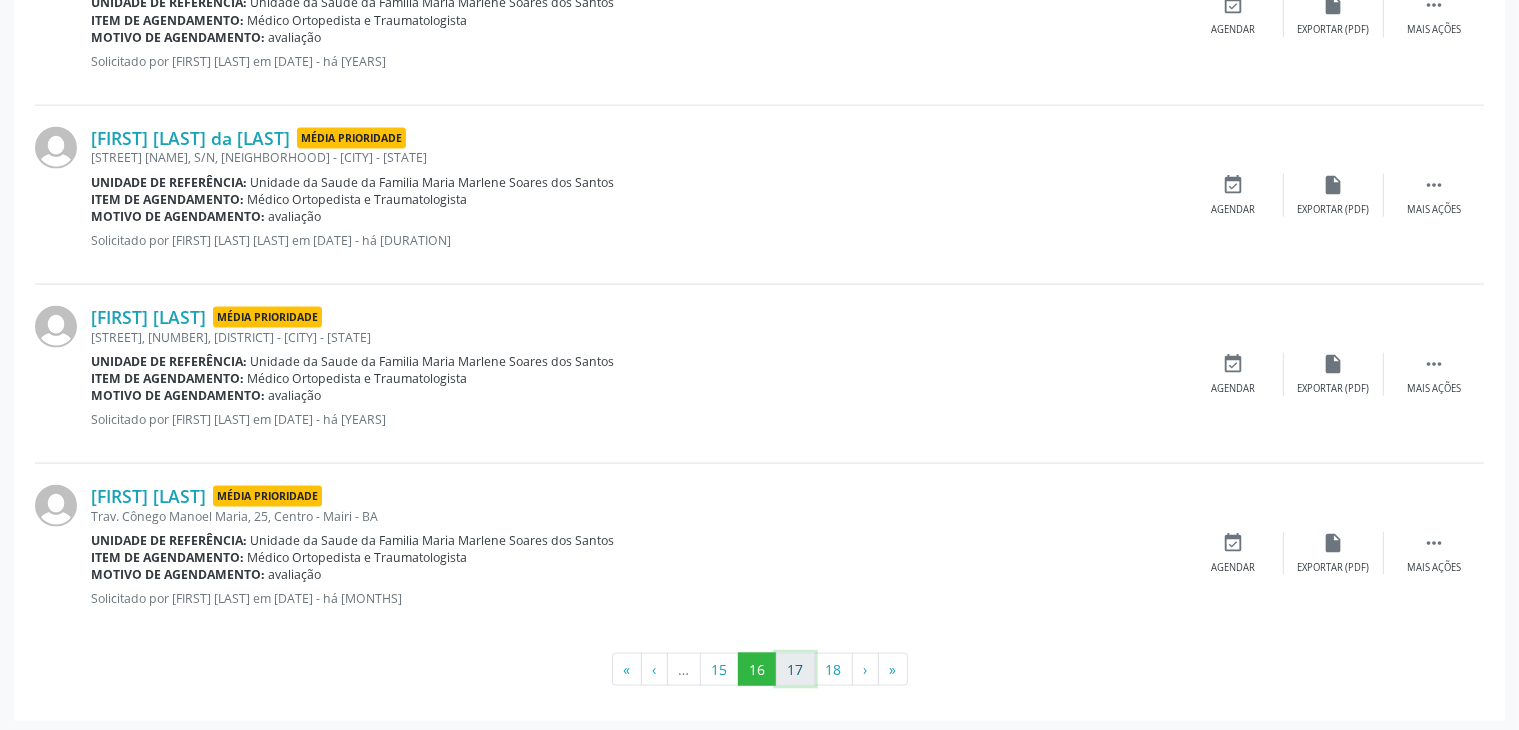 click on "17" at bounding box center (795, 670) 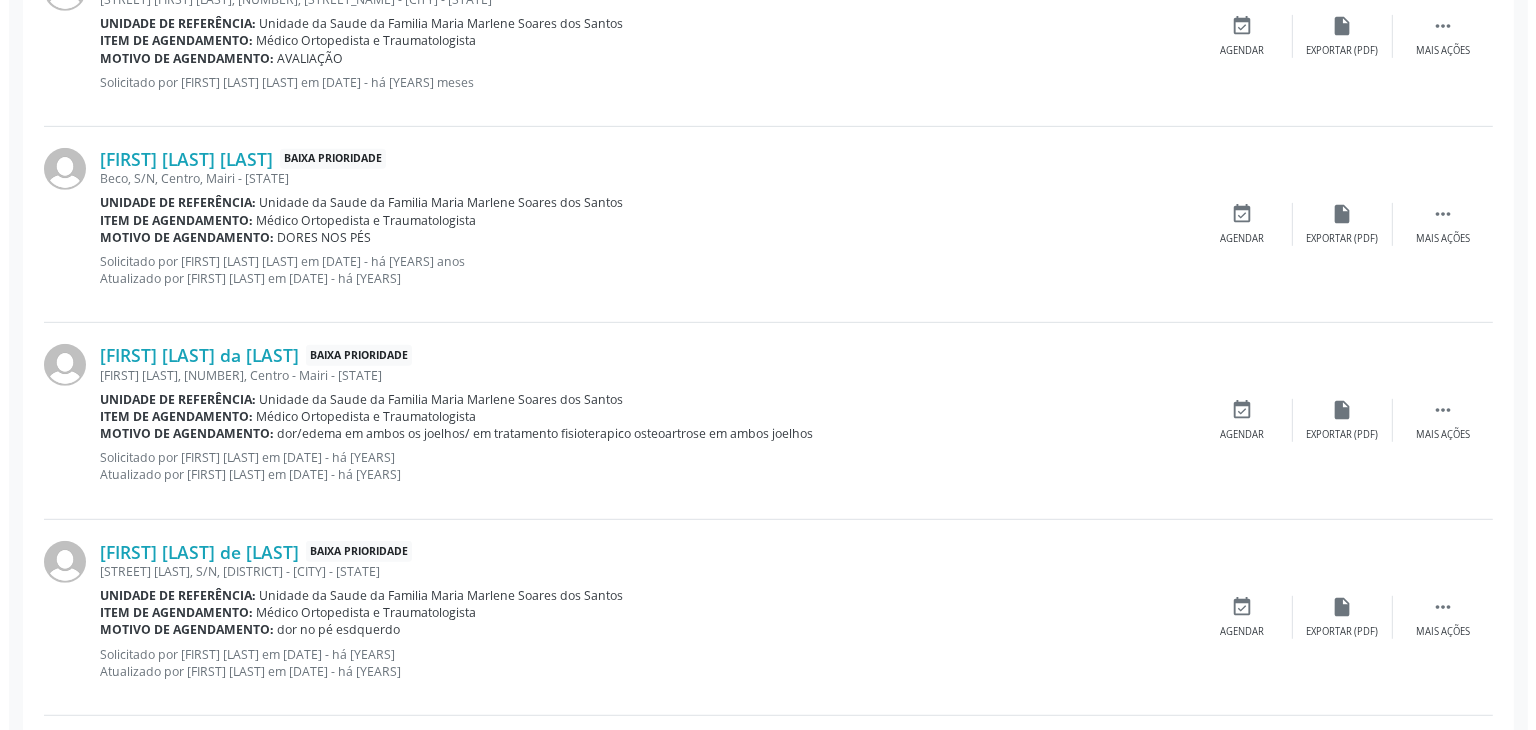 scroll, scrollTop: 1039, scrollLeft: 0, axis: vertical 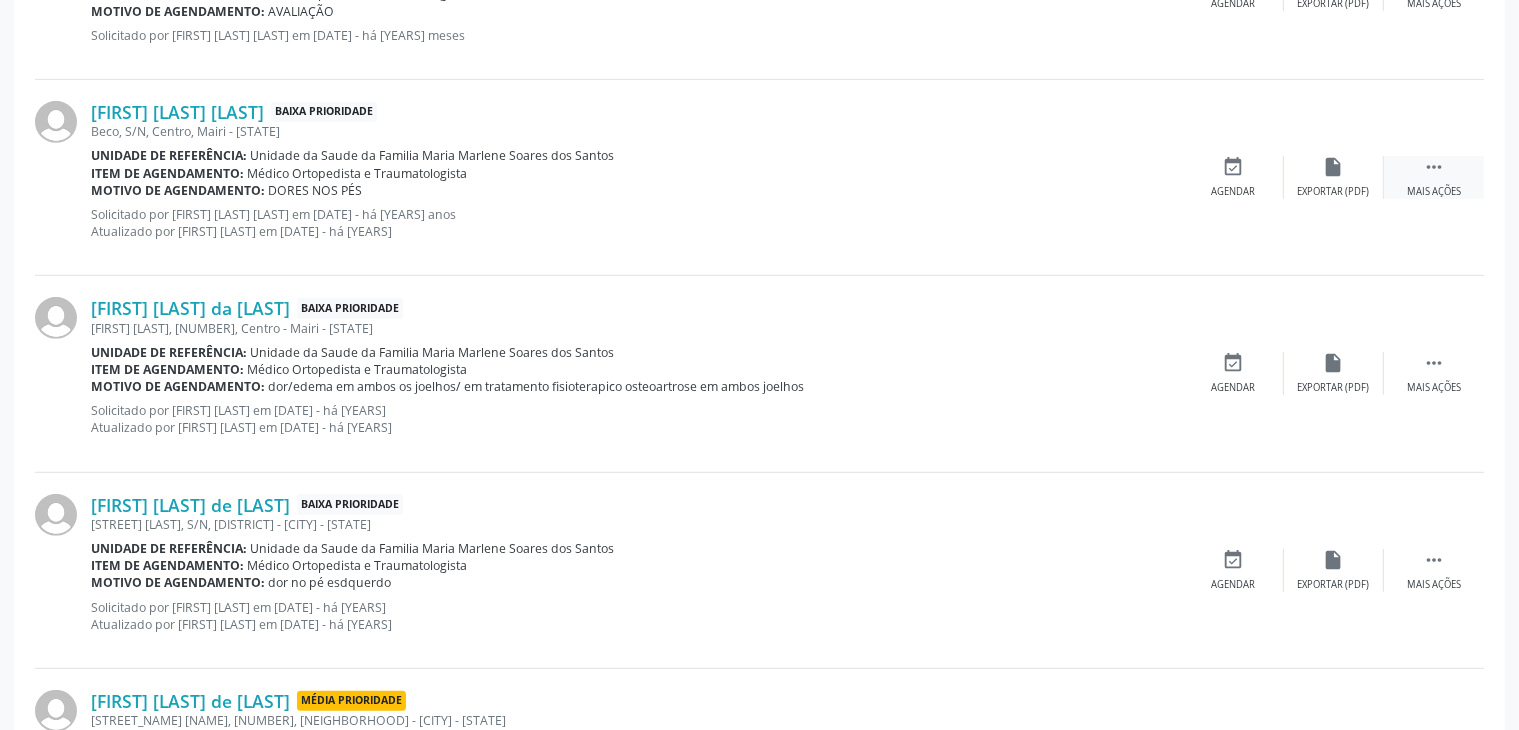click on "" at bounding box center (1434, 167) 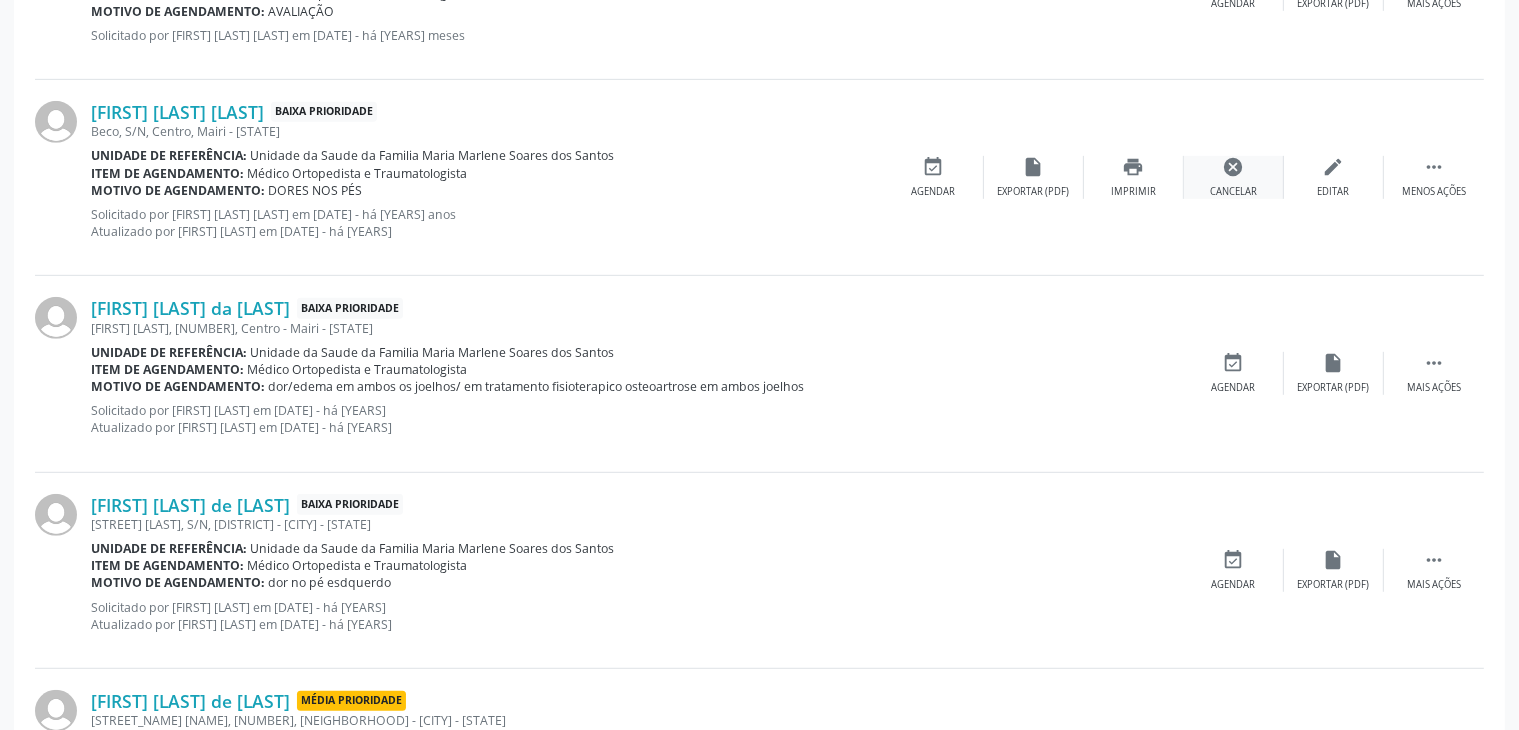 click on "cancel
Cancelar" at bounding box center [1234, 177] 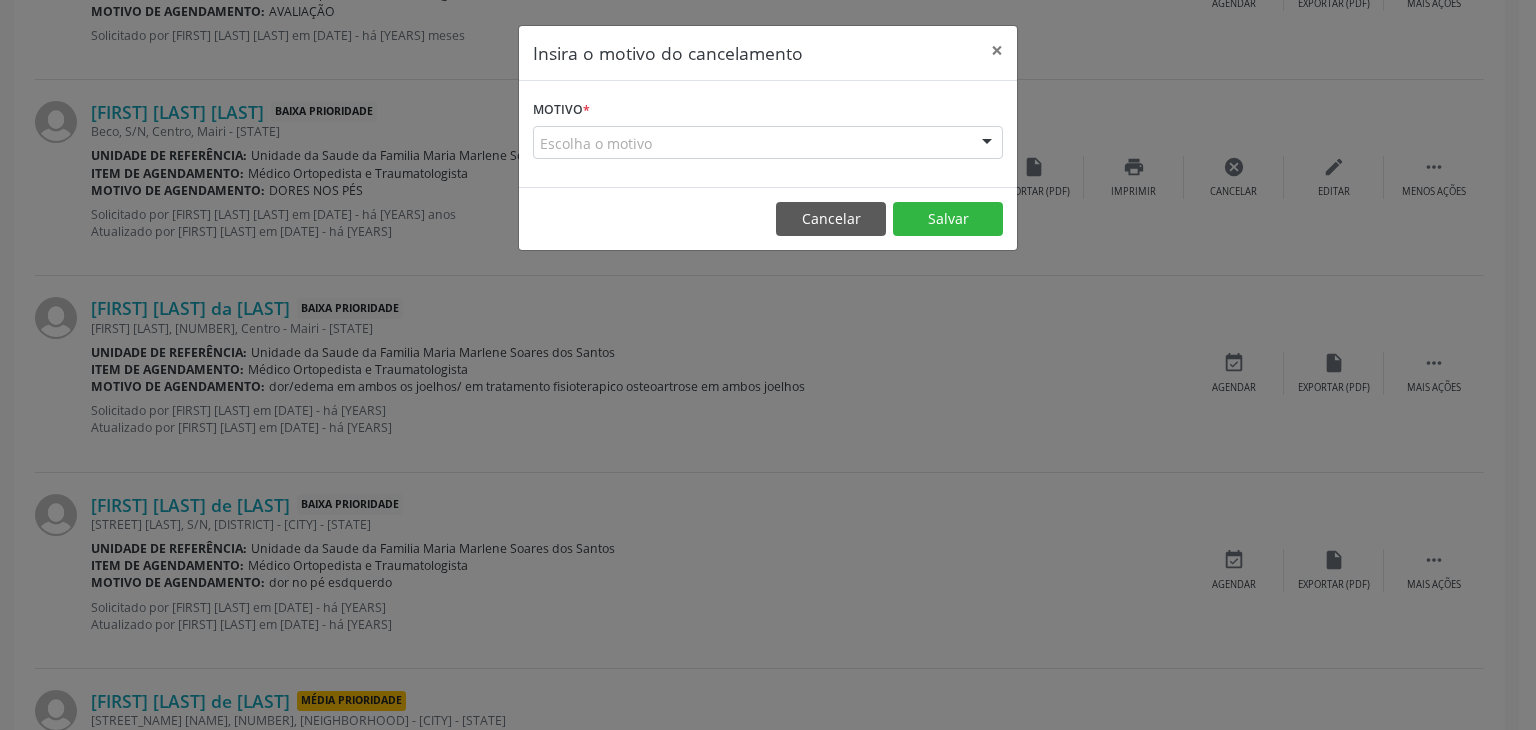 click on "Escolha o motivo" at bounding box center (768, 143) 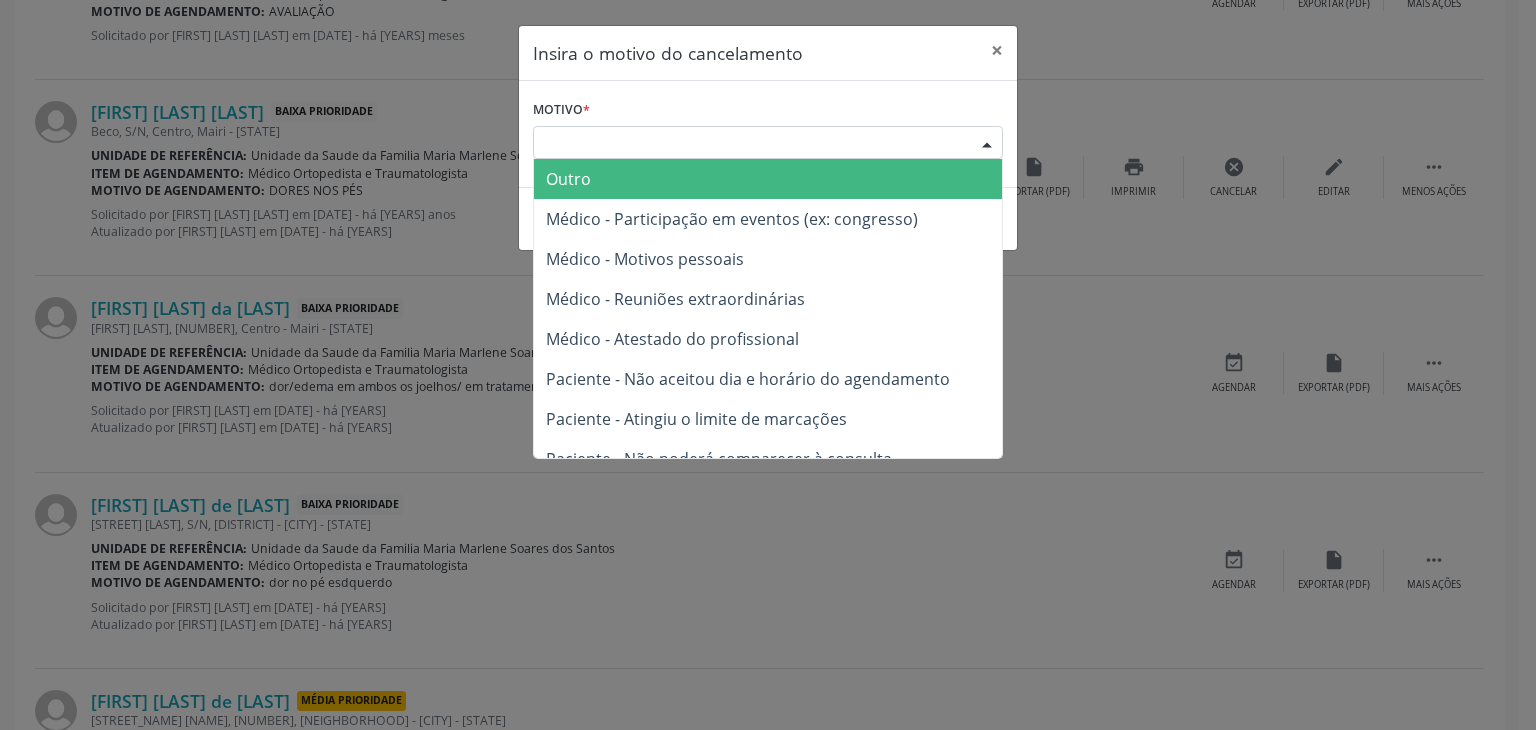 click on "Outro" at bounding box center [768, 179] 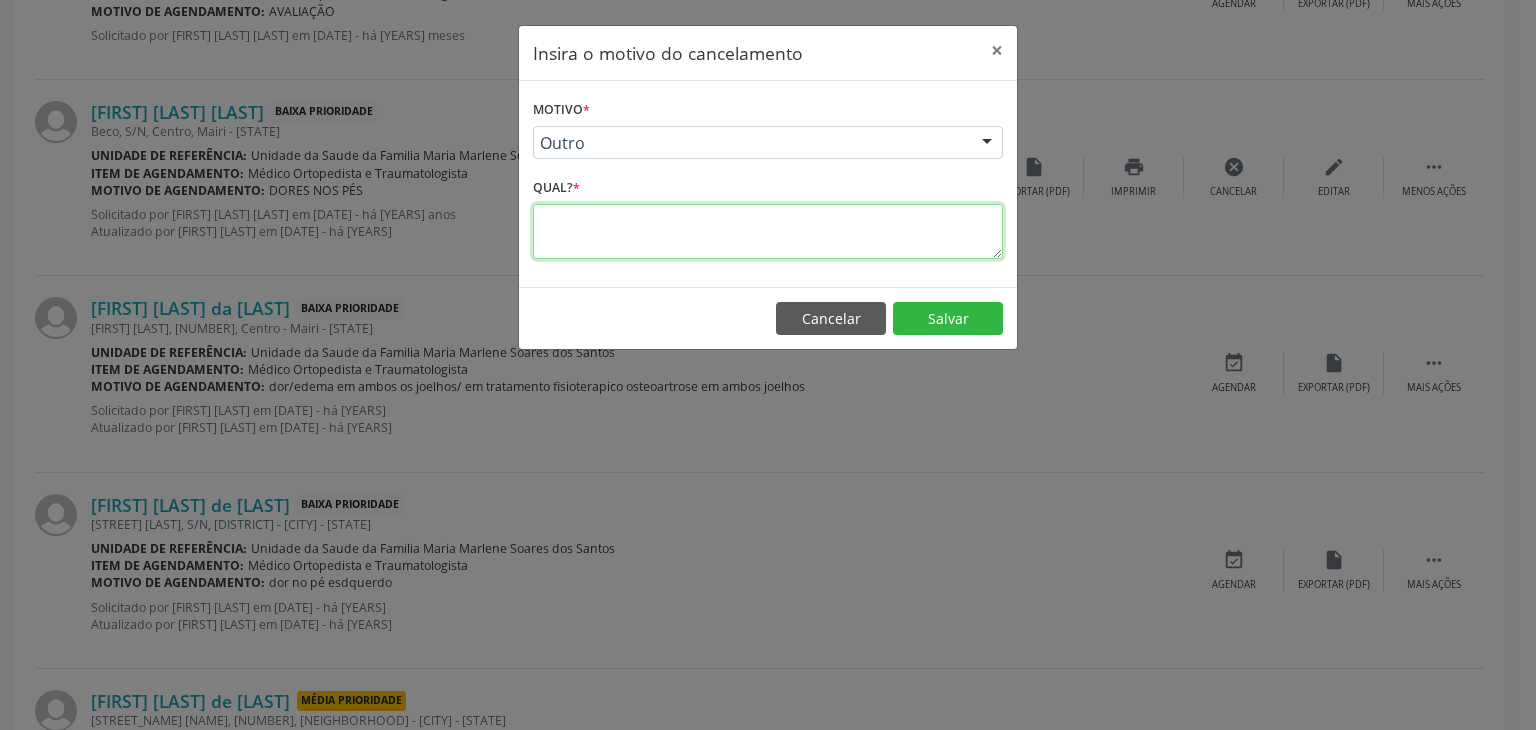 click at bounding box center (768, 231) 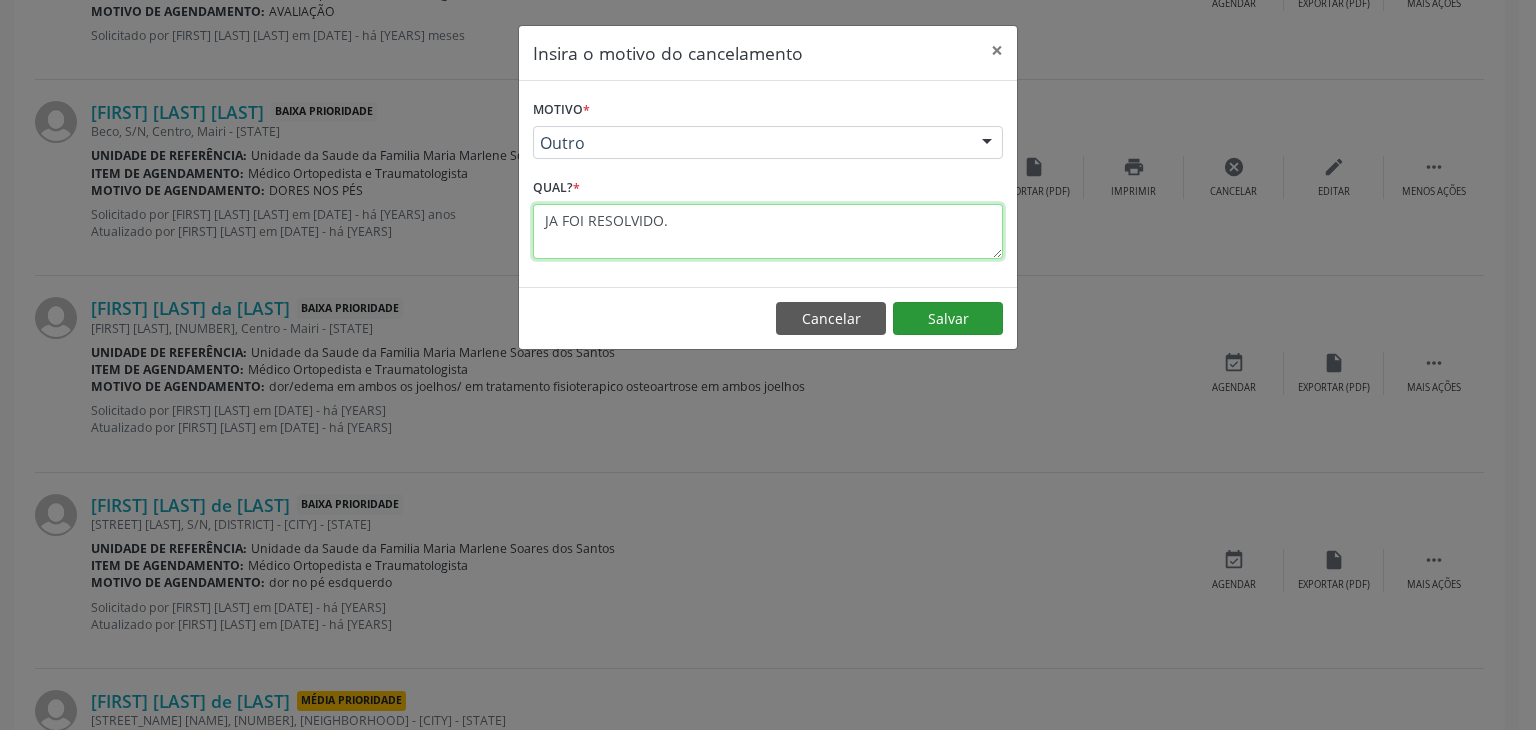 type on "JA FOI RESOLVIDO." 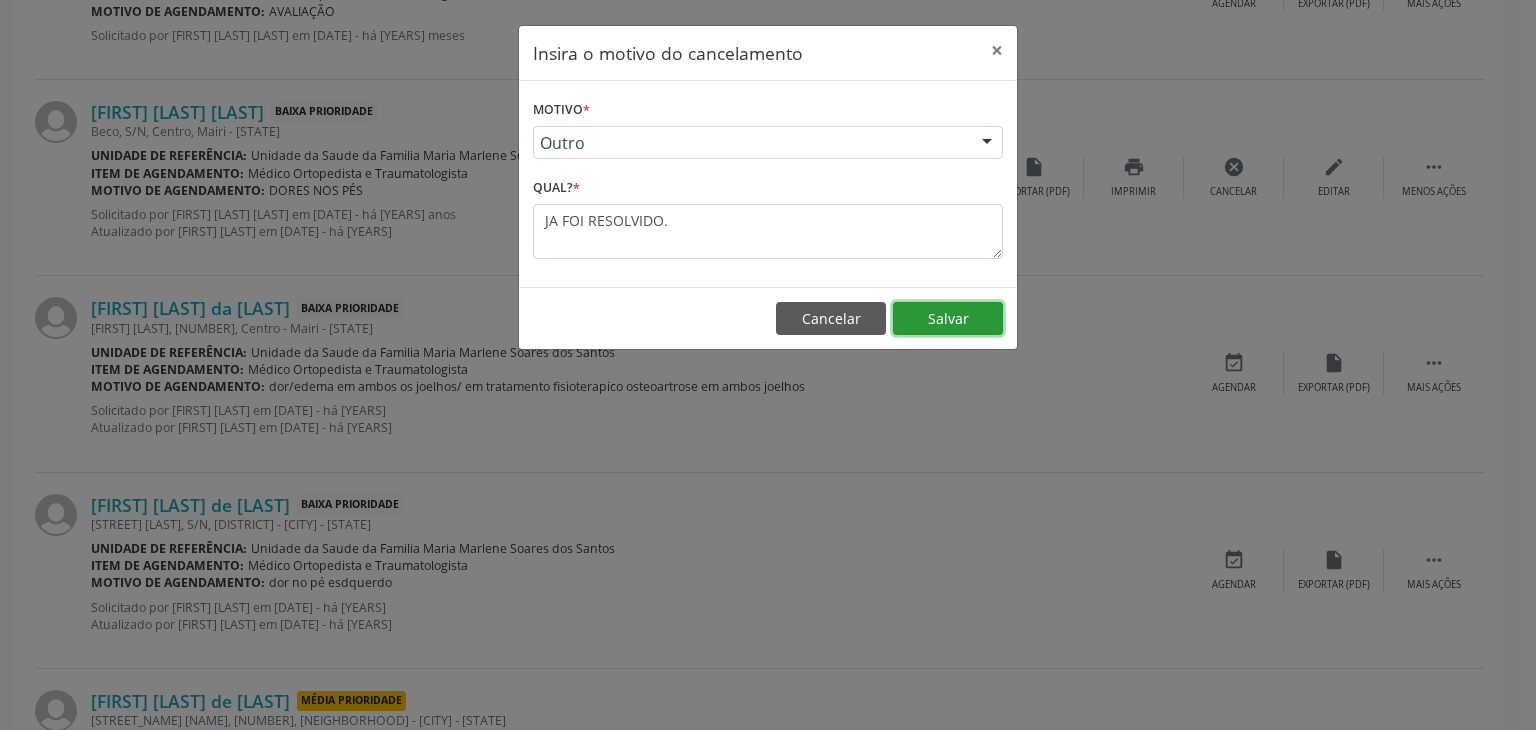 click on "Salvar" at bounding box center [948, 319] 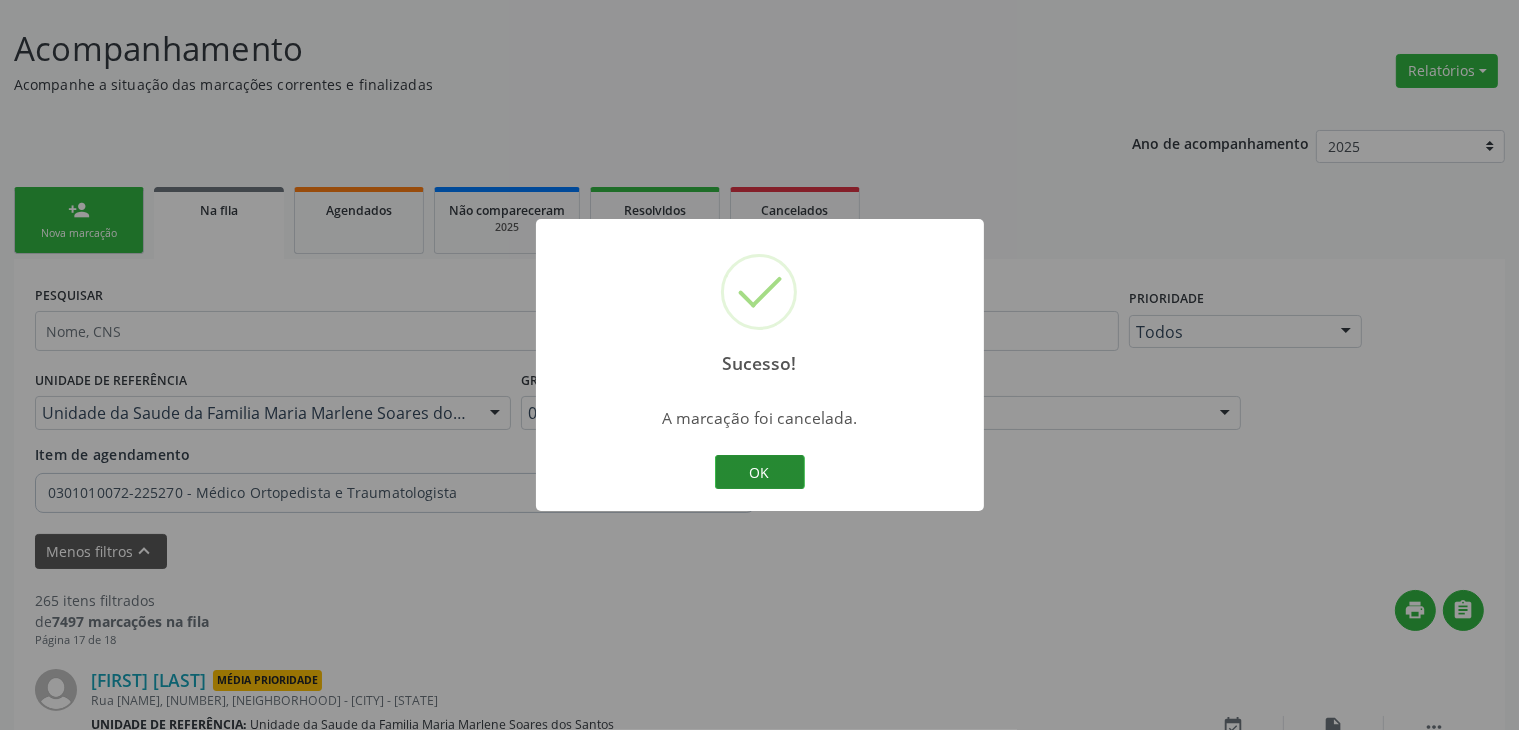 scroll, scrollTop: 1039, scrollLeft: 0, axis: vertical 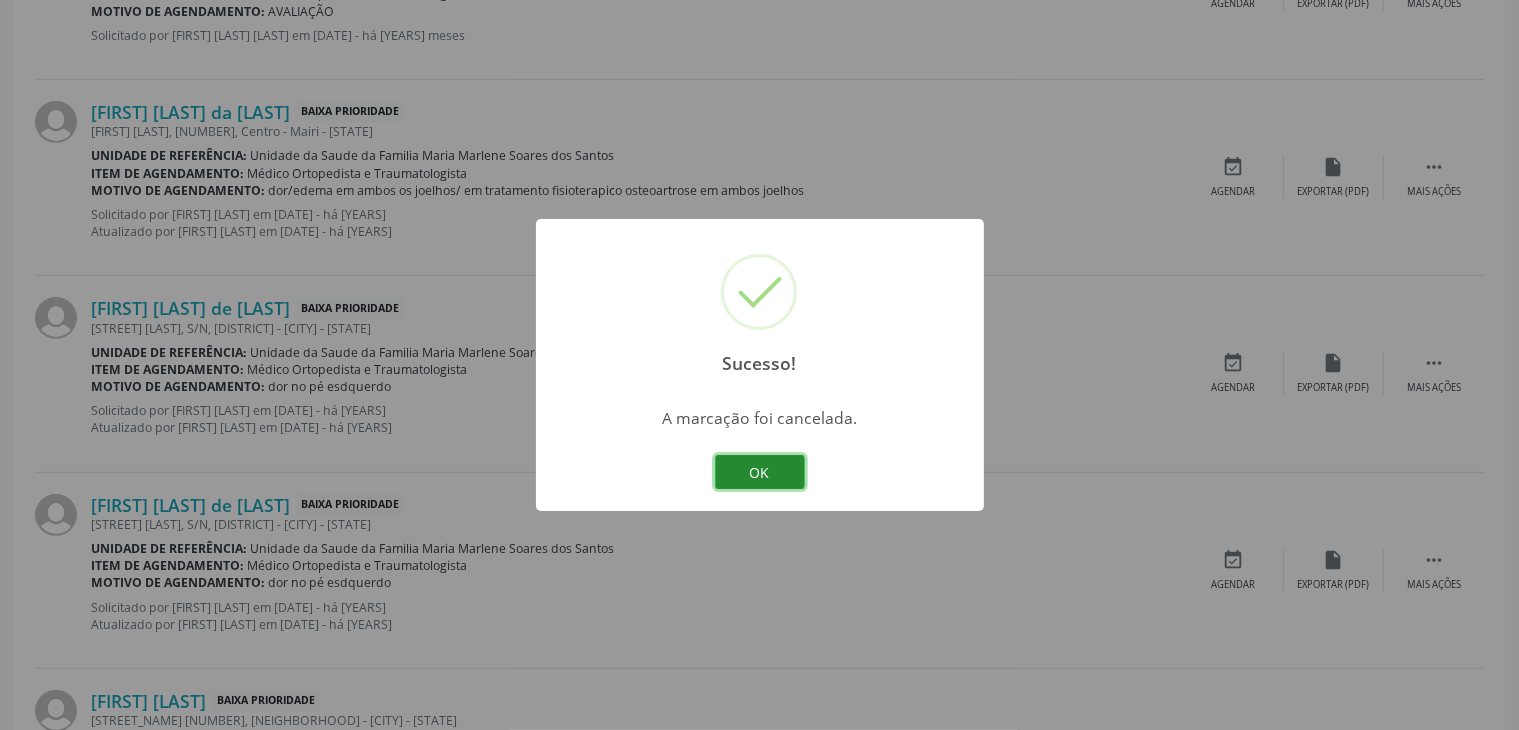 click on "OK" at bounding box center [760, 472] 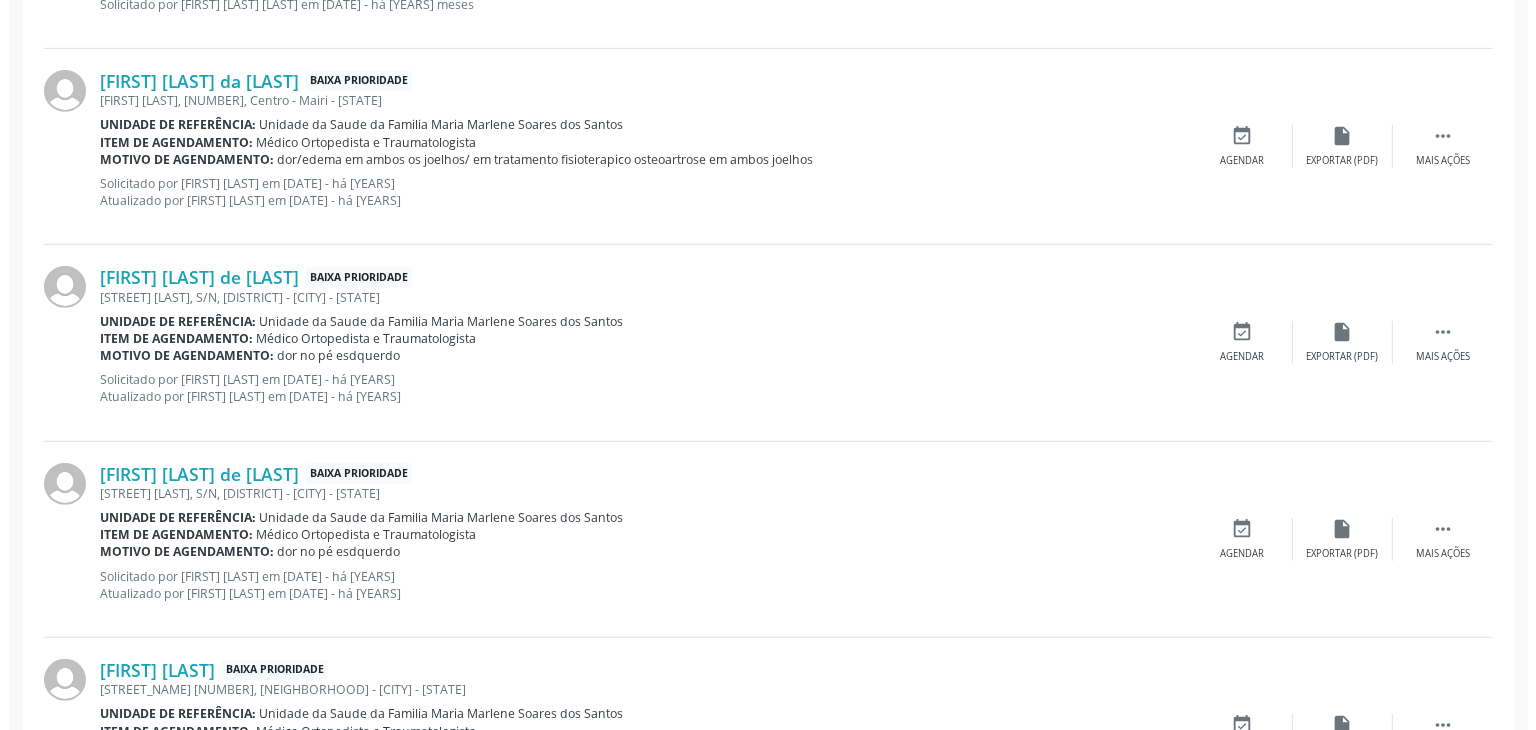 scroll, scrollTop: 1139, scrollLeft: 0, axis: vertical 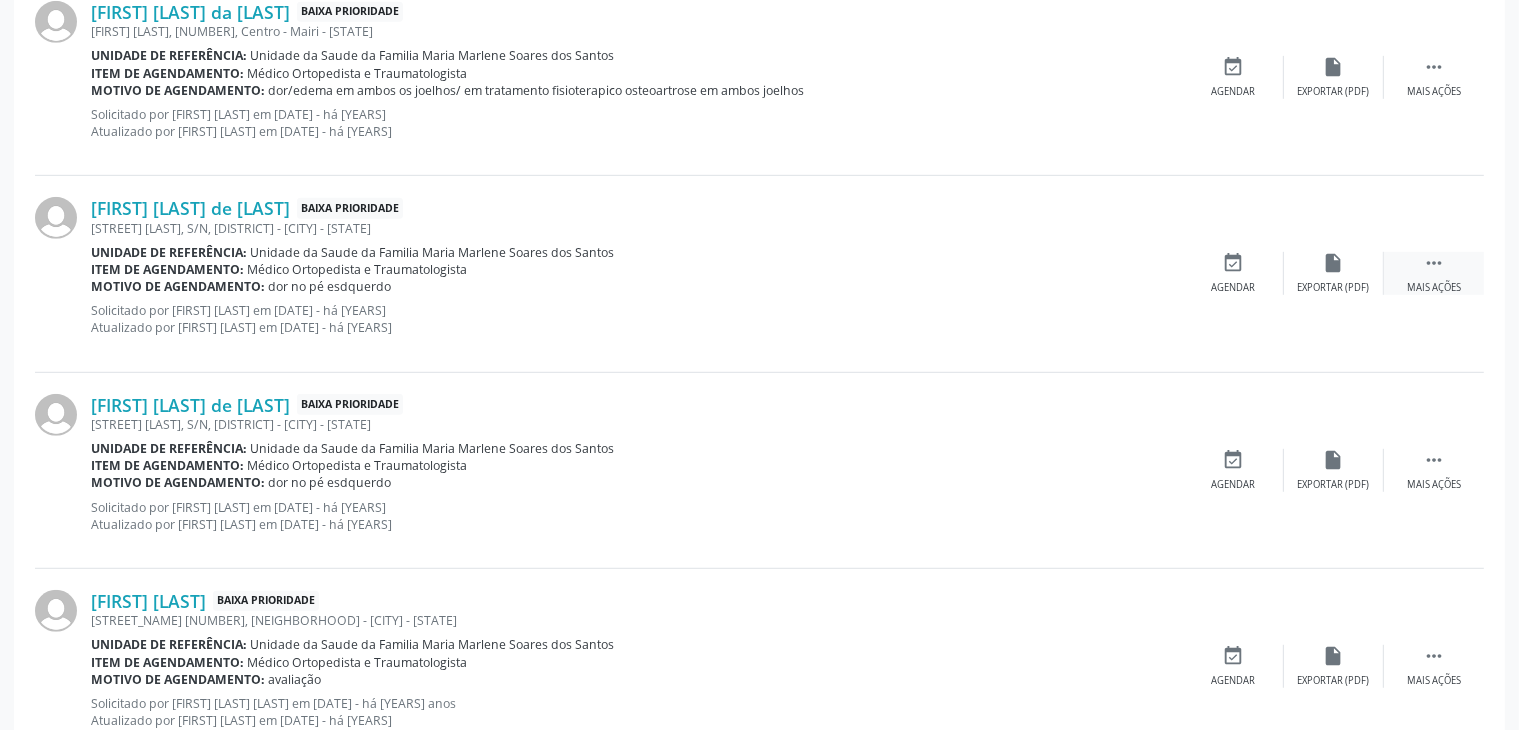 click on "
Mais ações" at bounding box center (1434, 273) 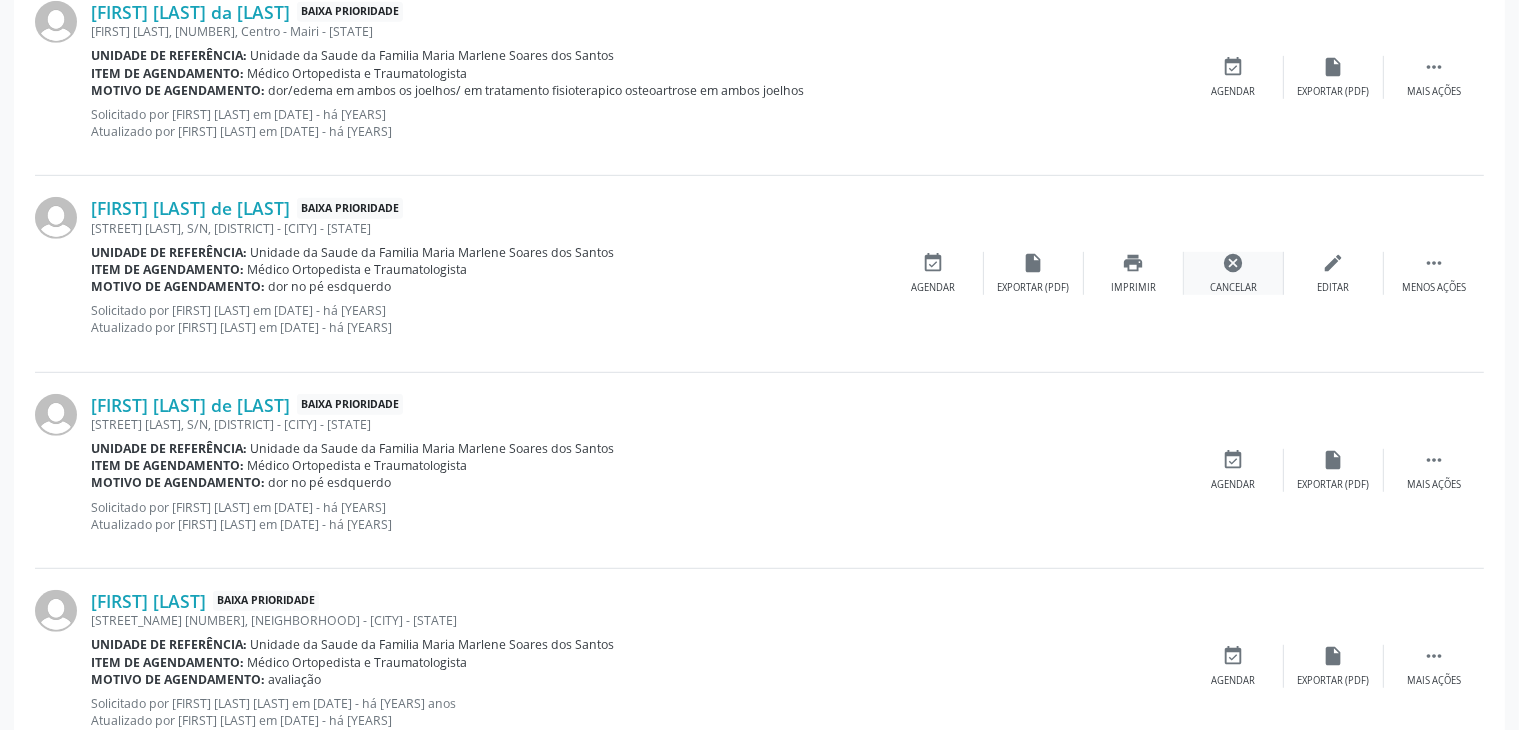 click on "cancel" at bounding box center [1234, 263] 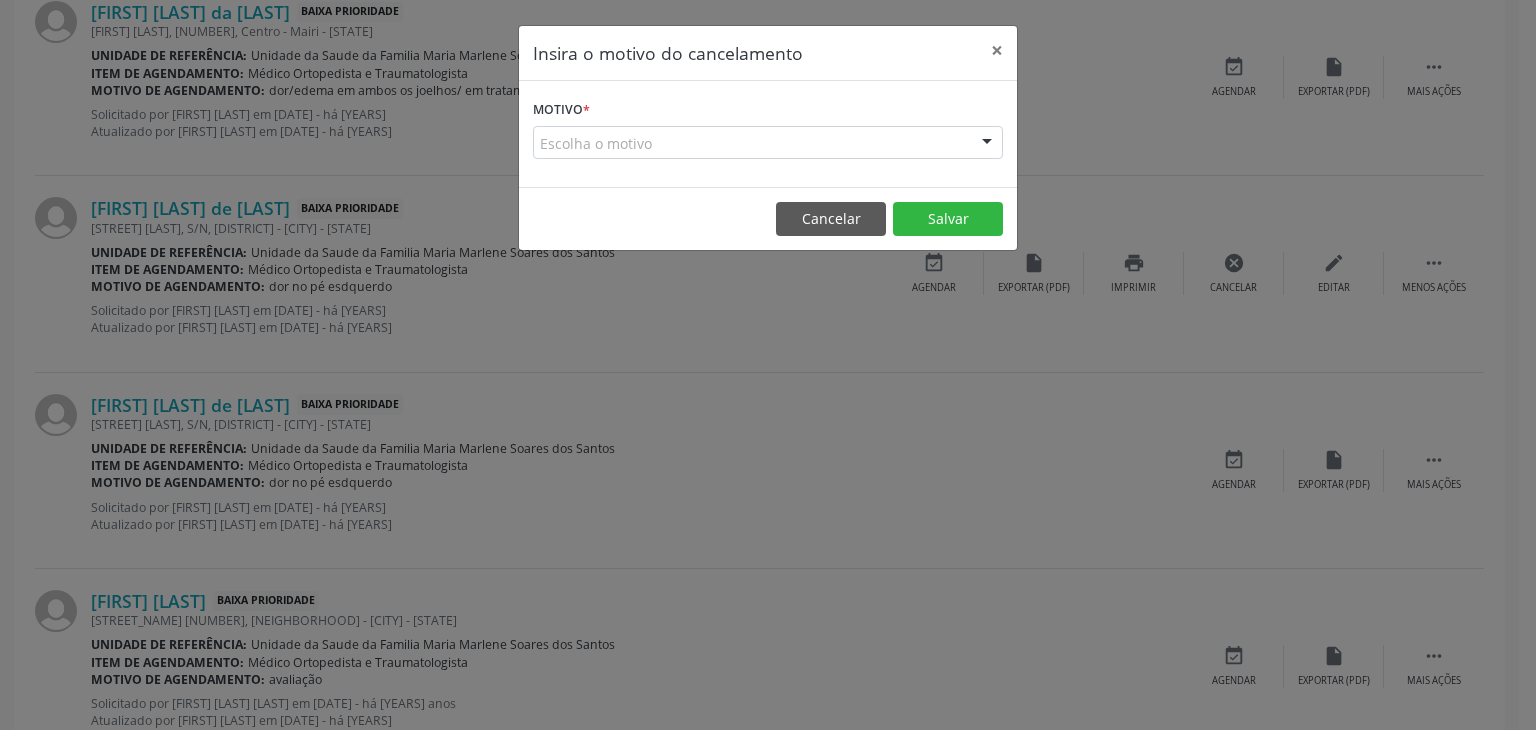 click on "Escolha o motivo" at bounding box center (768, 143) 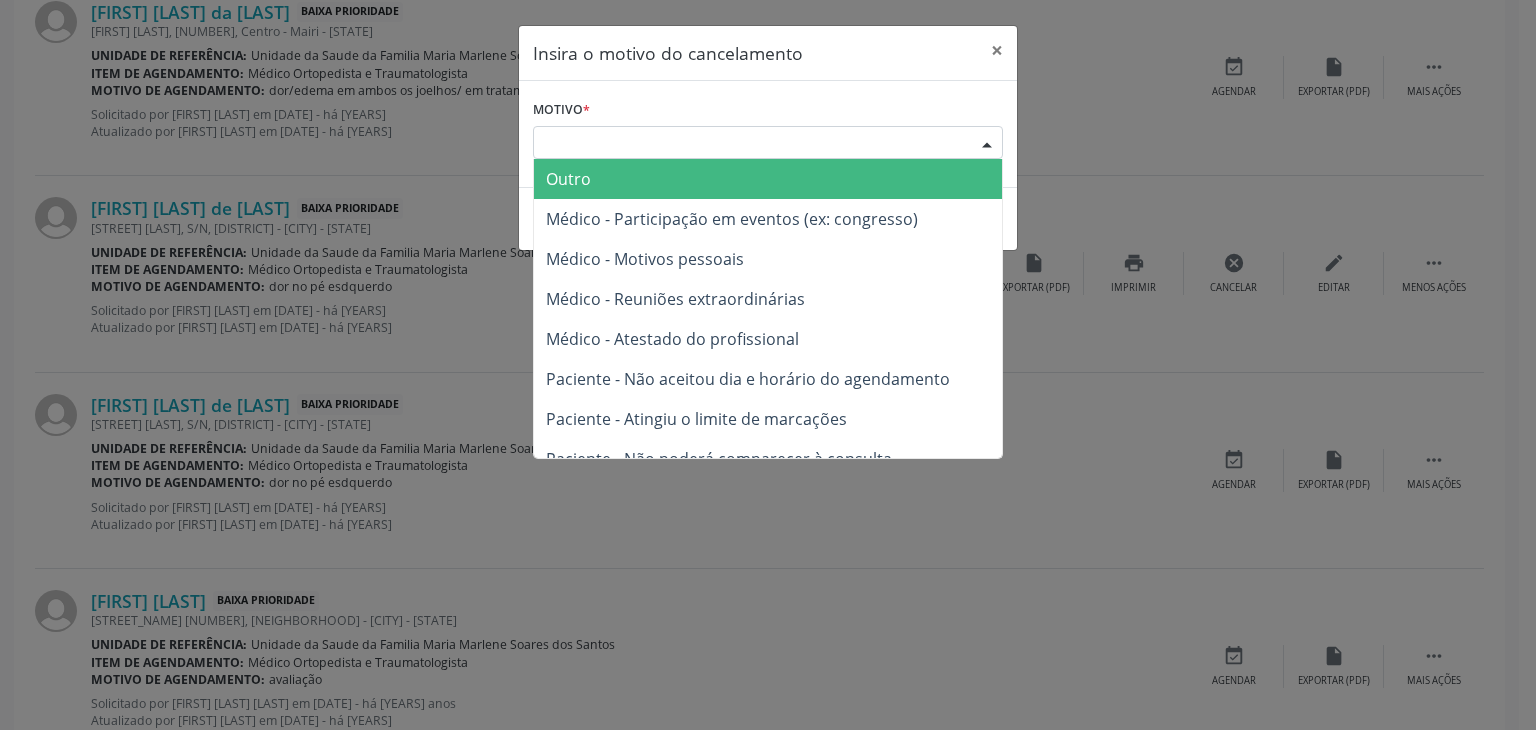 click on "Outro" at bounding box center (768, 179) 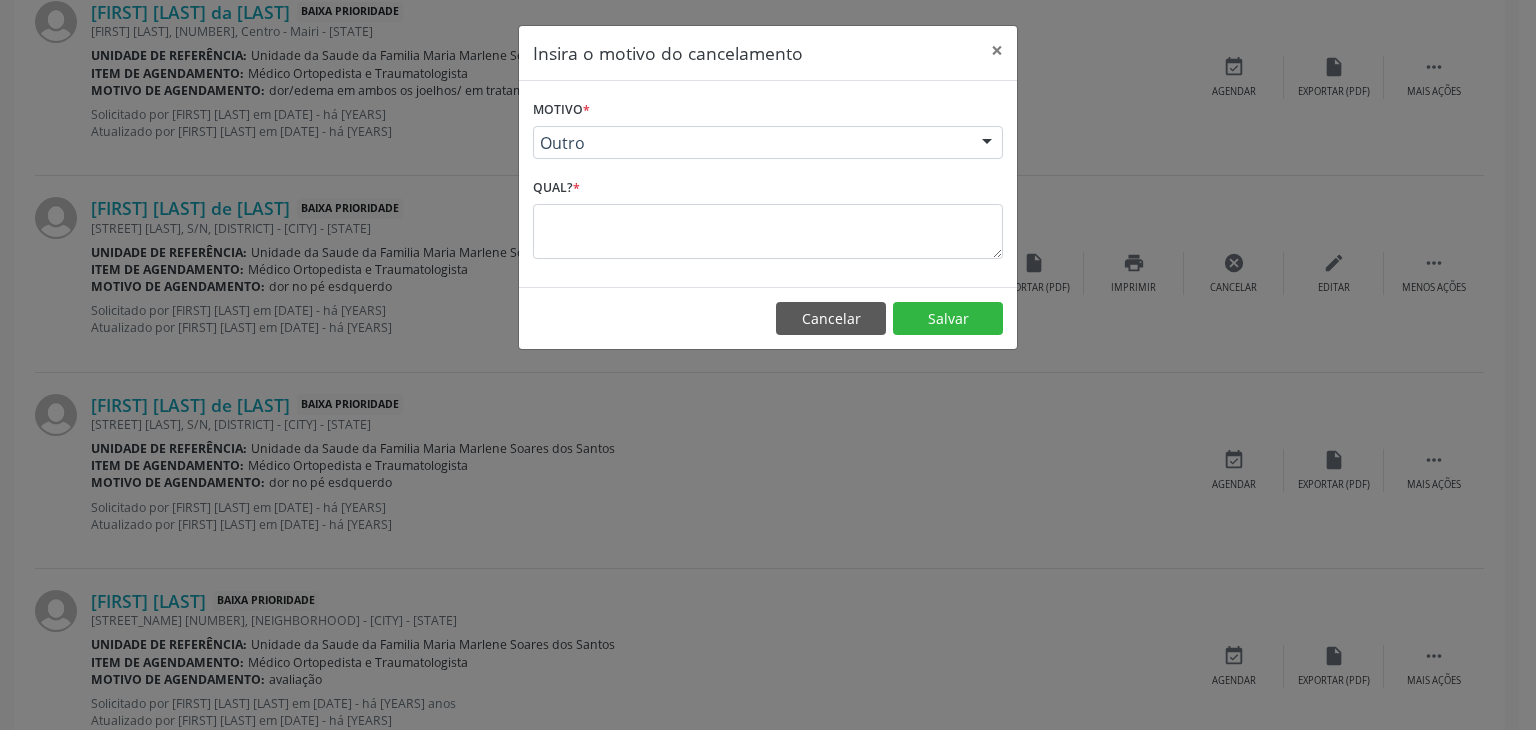 click on "Motivo
*
Outro         Outro   Médico - Participação em eventos (ex: congresso)   Médico - Motivos pessoais   Médico - Reuniões extraordinárias   Médico - Atestado do profissional   Paciente - Não aceitou dia e horário do agendamento   Paciente - Atingiu o limite de marcações   Paciente - Não poderá comparecer à consulta   Paciente - Não aceitou médico ou especialidade   Médico - Sem vaga disponível
Nenhum resultado encontrado para: "   "
Não há nenhuma opção para ser exibida.
Qual?
*" at bounding box center (768, 184) 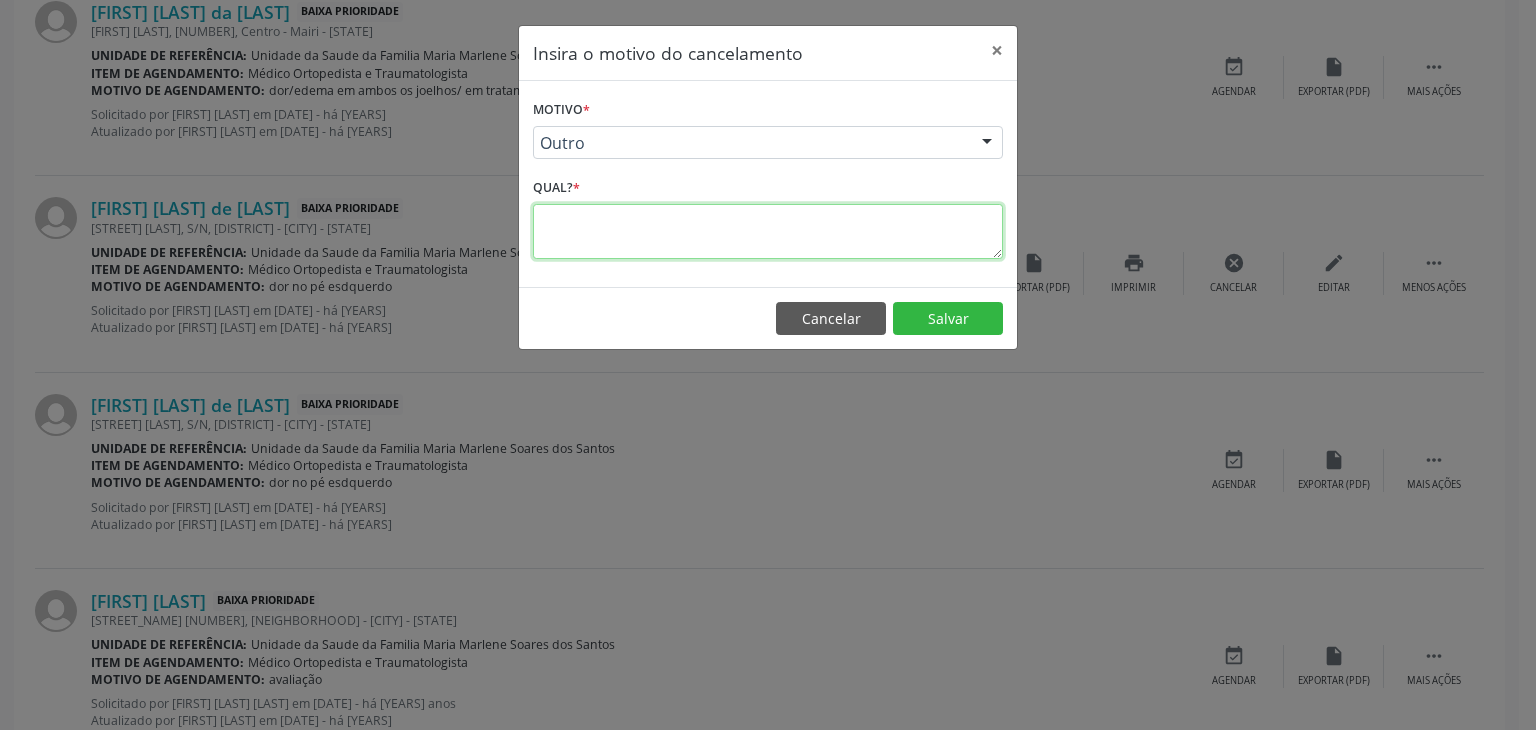 click at bounding box center (768, 231) 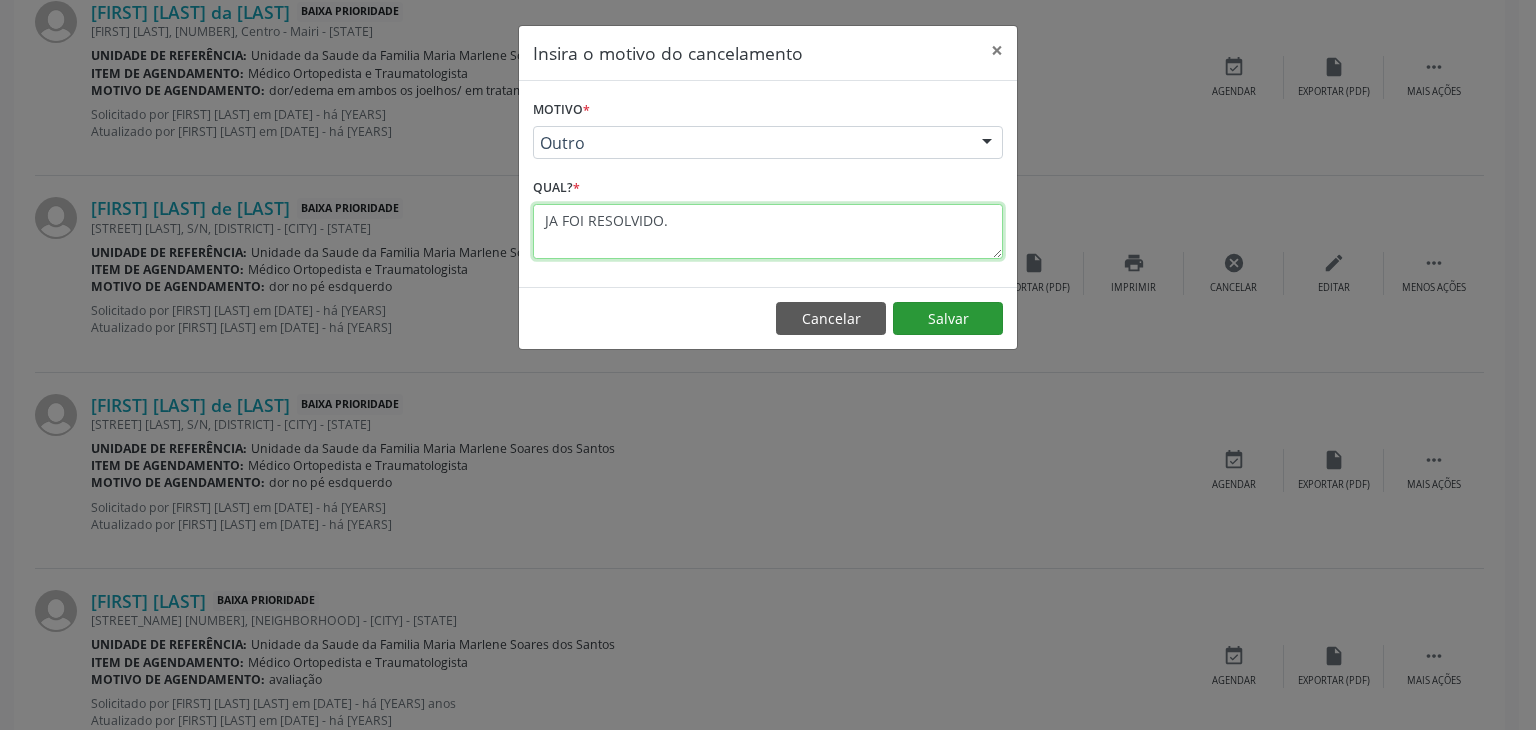 type on "JA FOI RESOLVIDO." 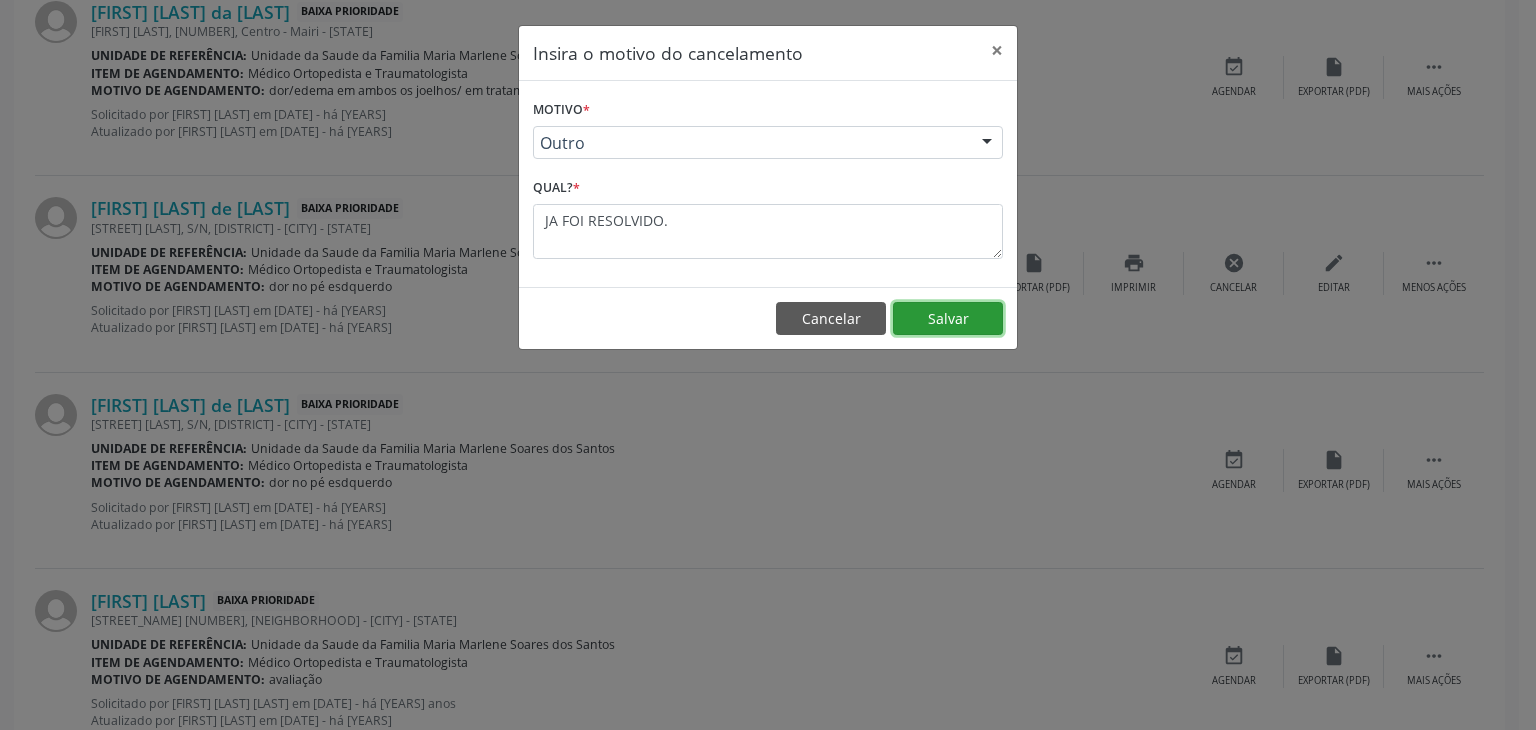click on "Salvar" at bounding box center [948, 319] 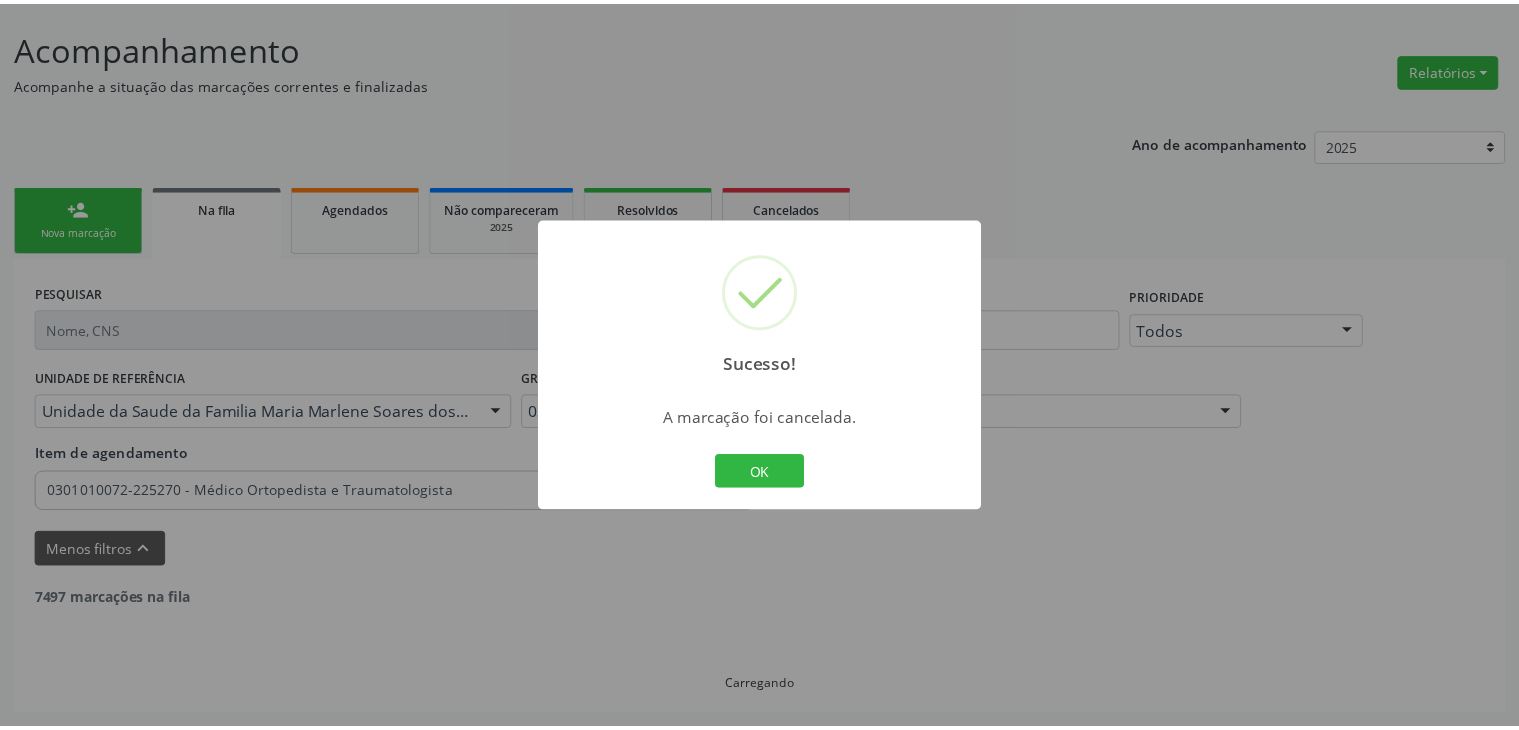 scroll, scrollTop: 112, scrollLeft: 0, axis: vertical 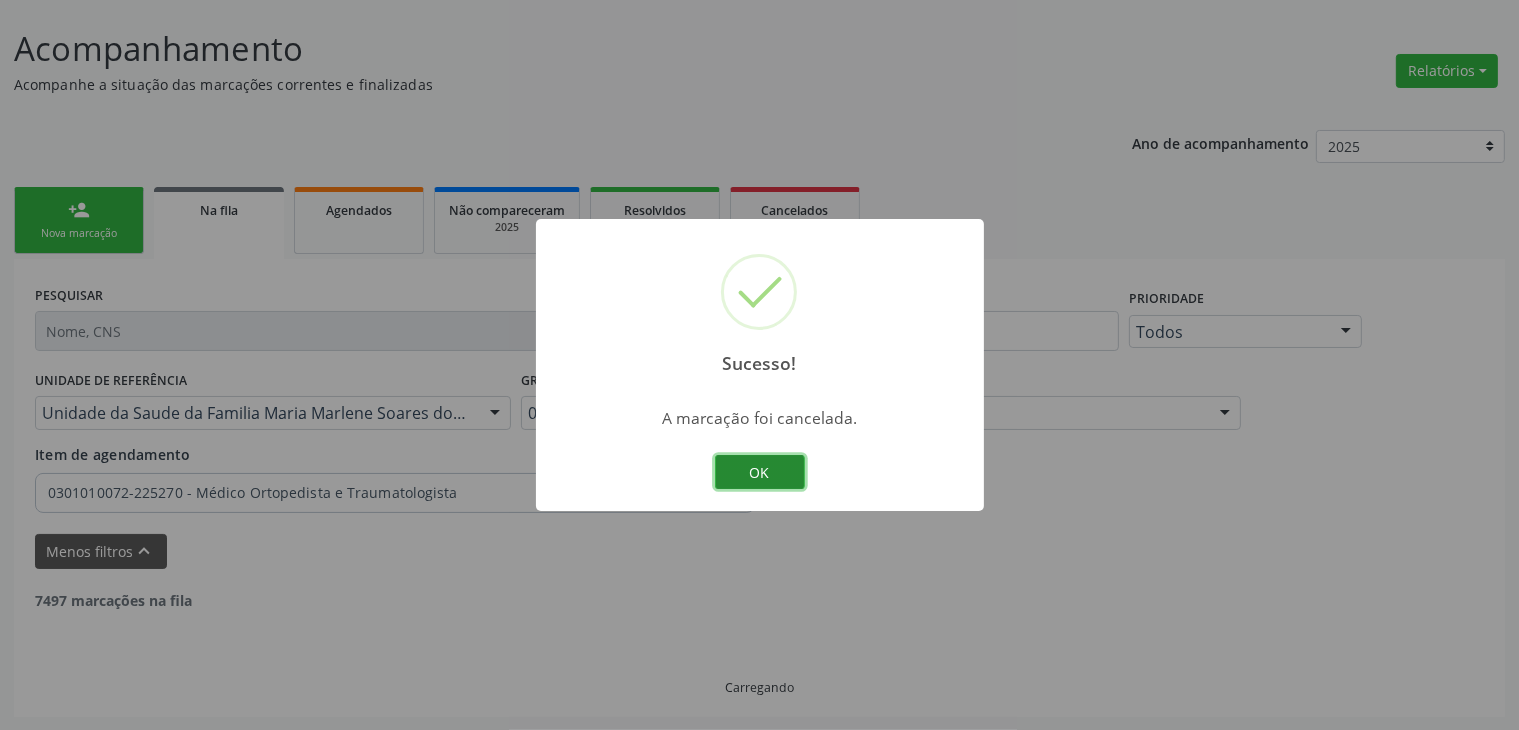 click on "OK" at bounding box center (760, 472) 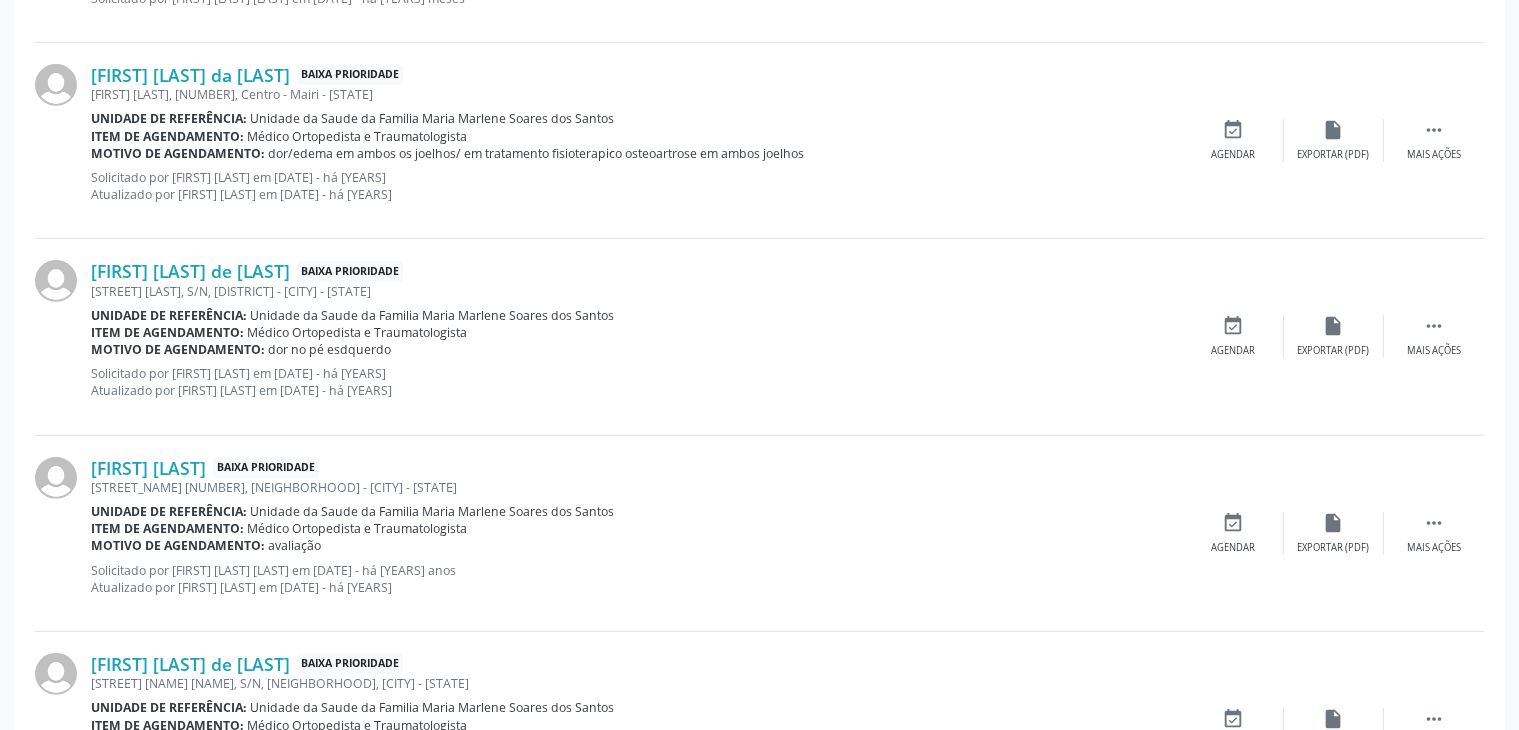 scroll, scrollTop: 1112, scrollLeft: 0, axis: vertical 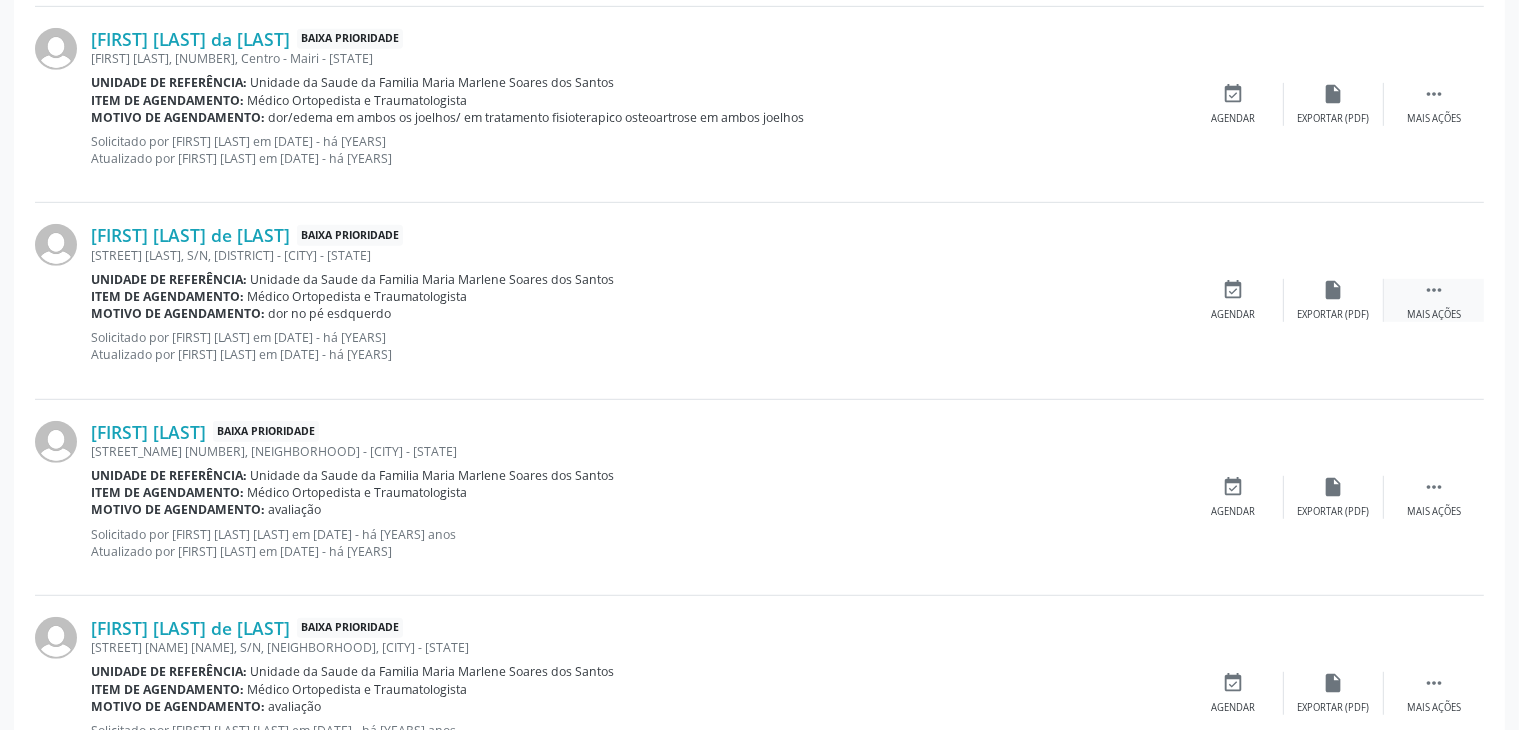 click on "
Mais ações" at bounding box center (1434, 300) 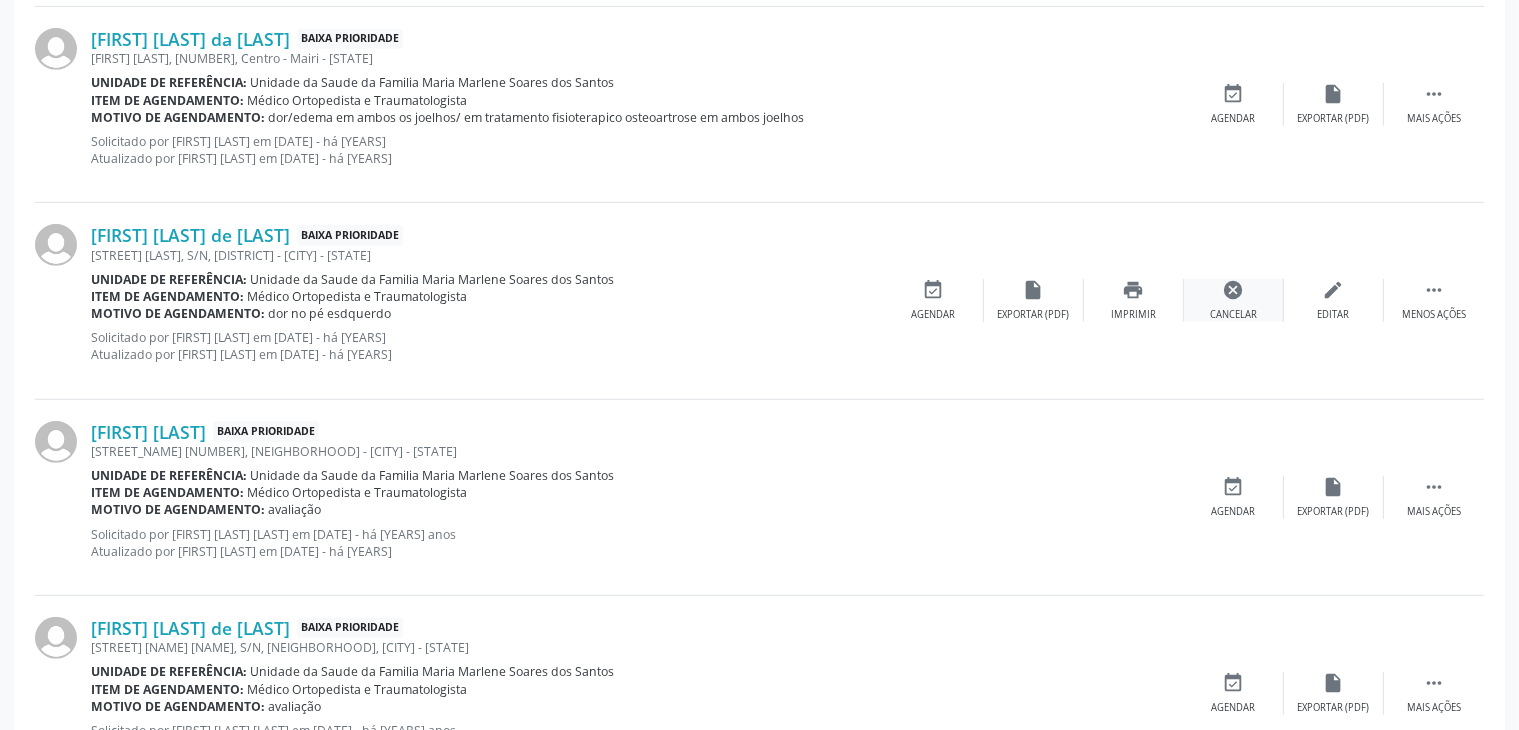 click on "cancel" at bounding box center [1234, 290] 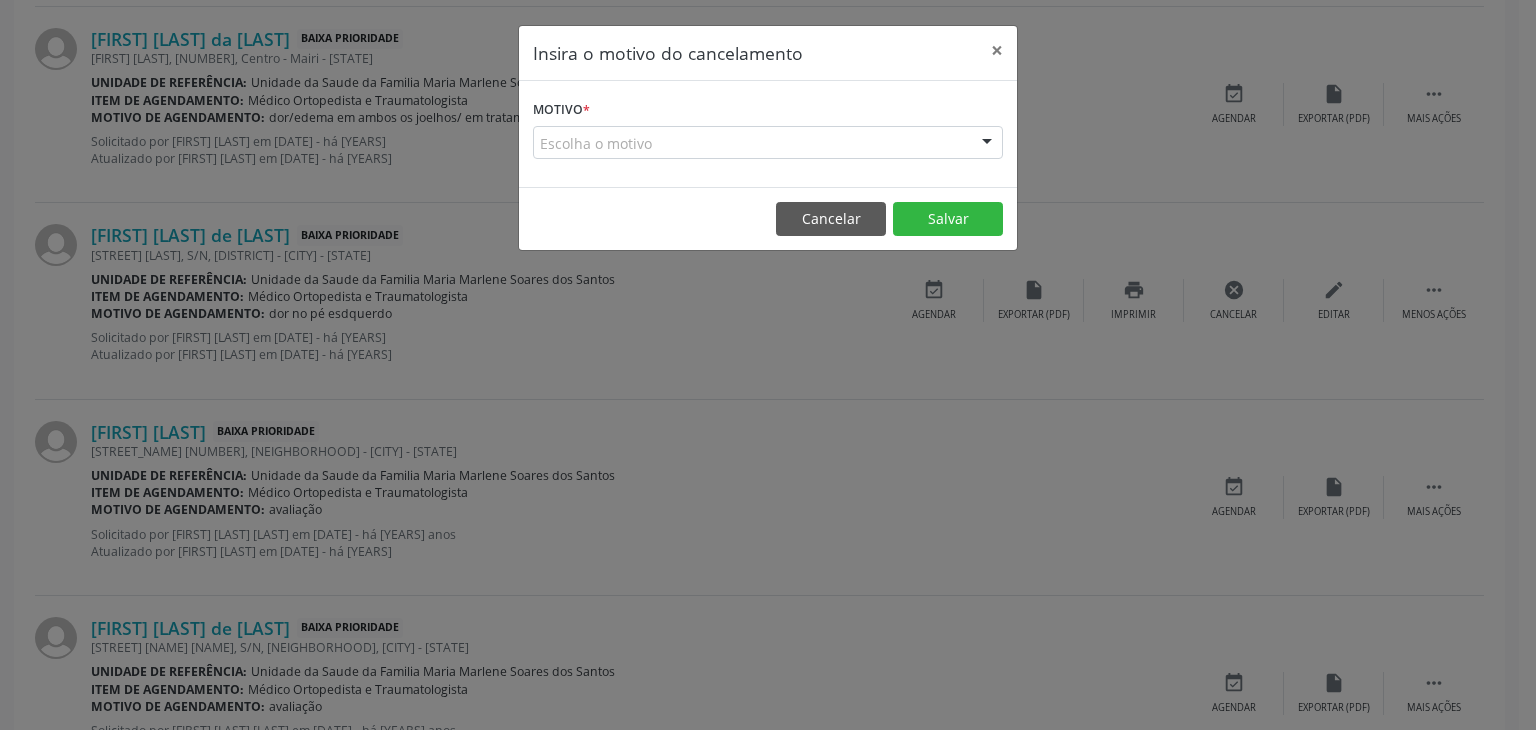 click on "Escolha o motivo" at bounding box center (768, 143) 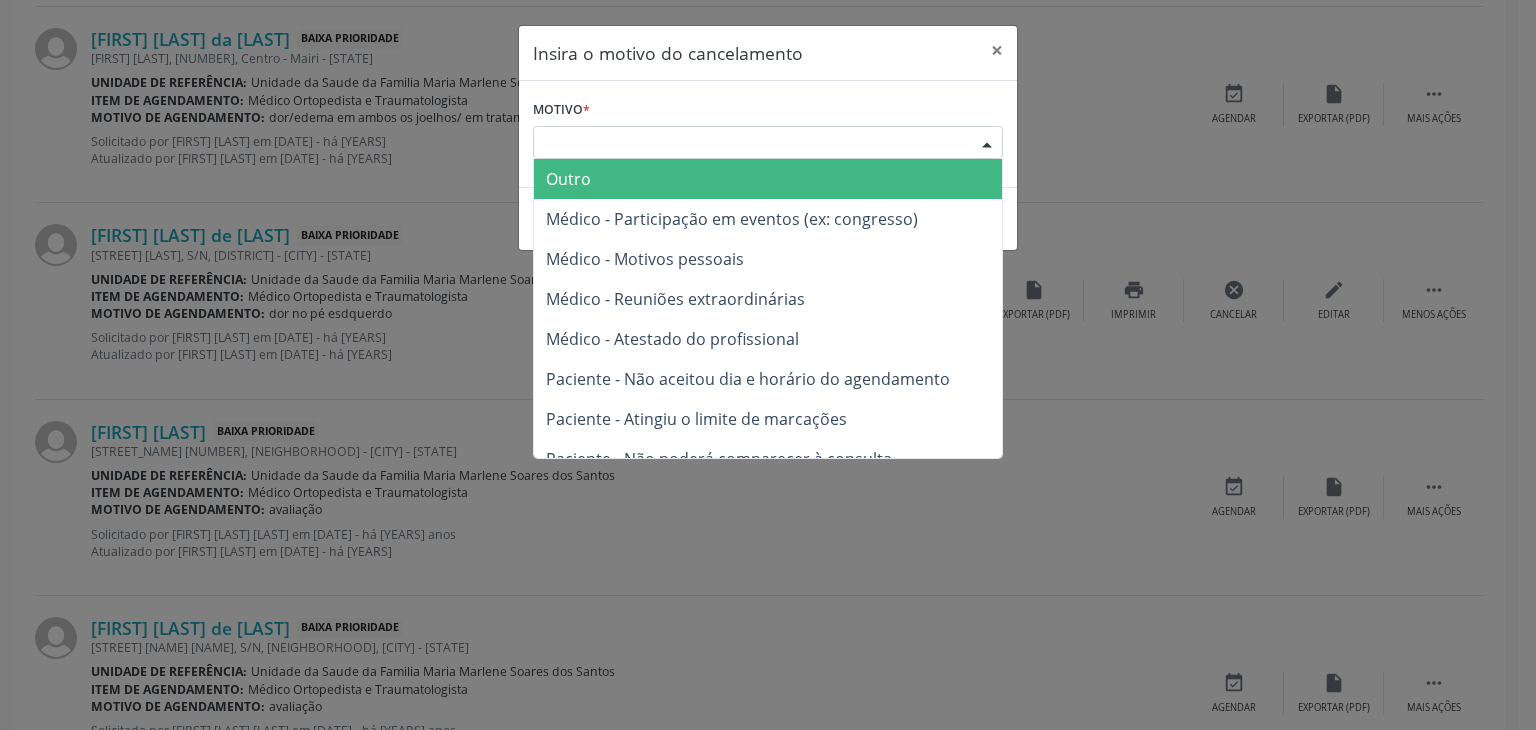 click on "Outro" at bounding box center [568, 179] 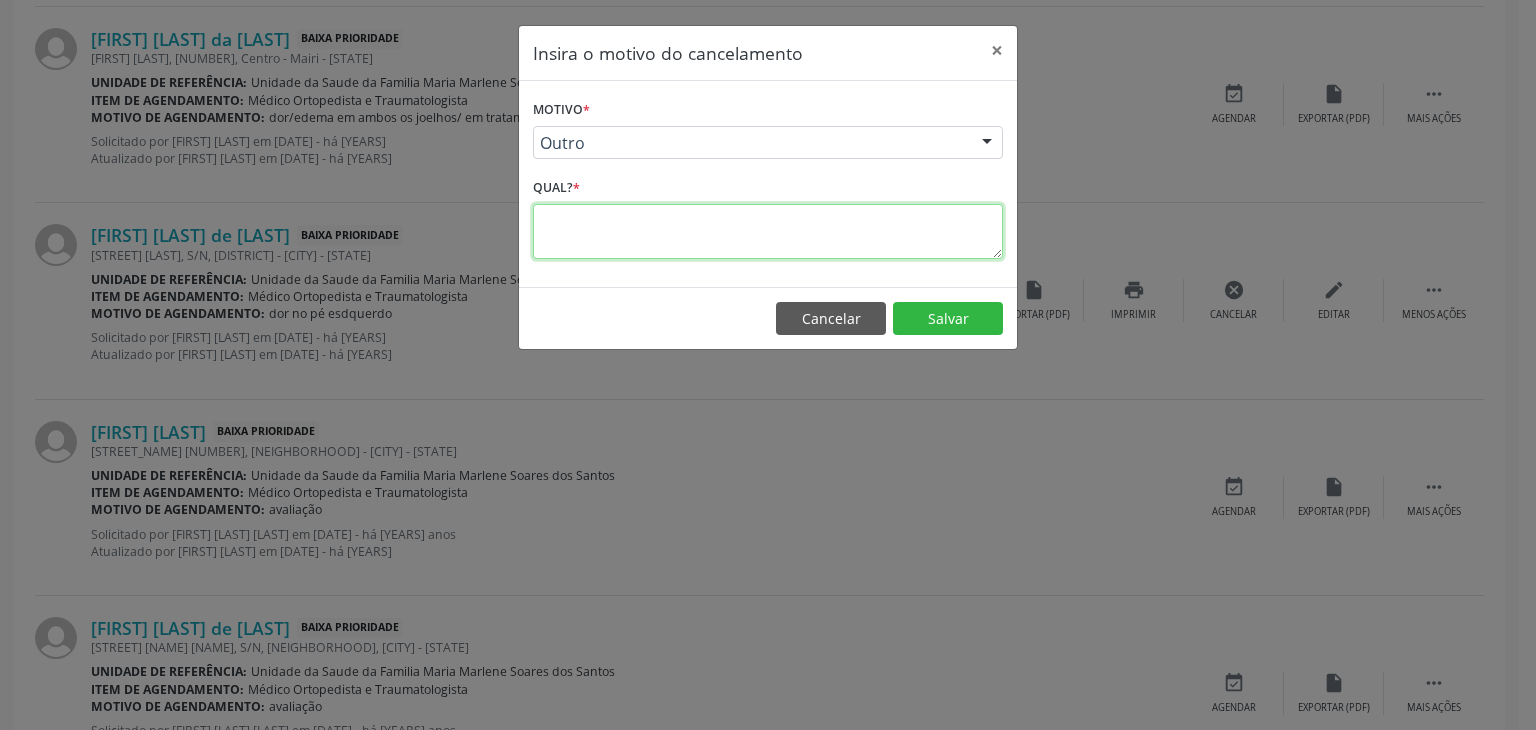 click at bounding box center (768, 231) 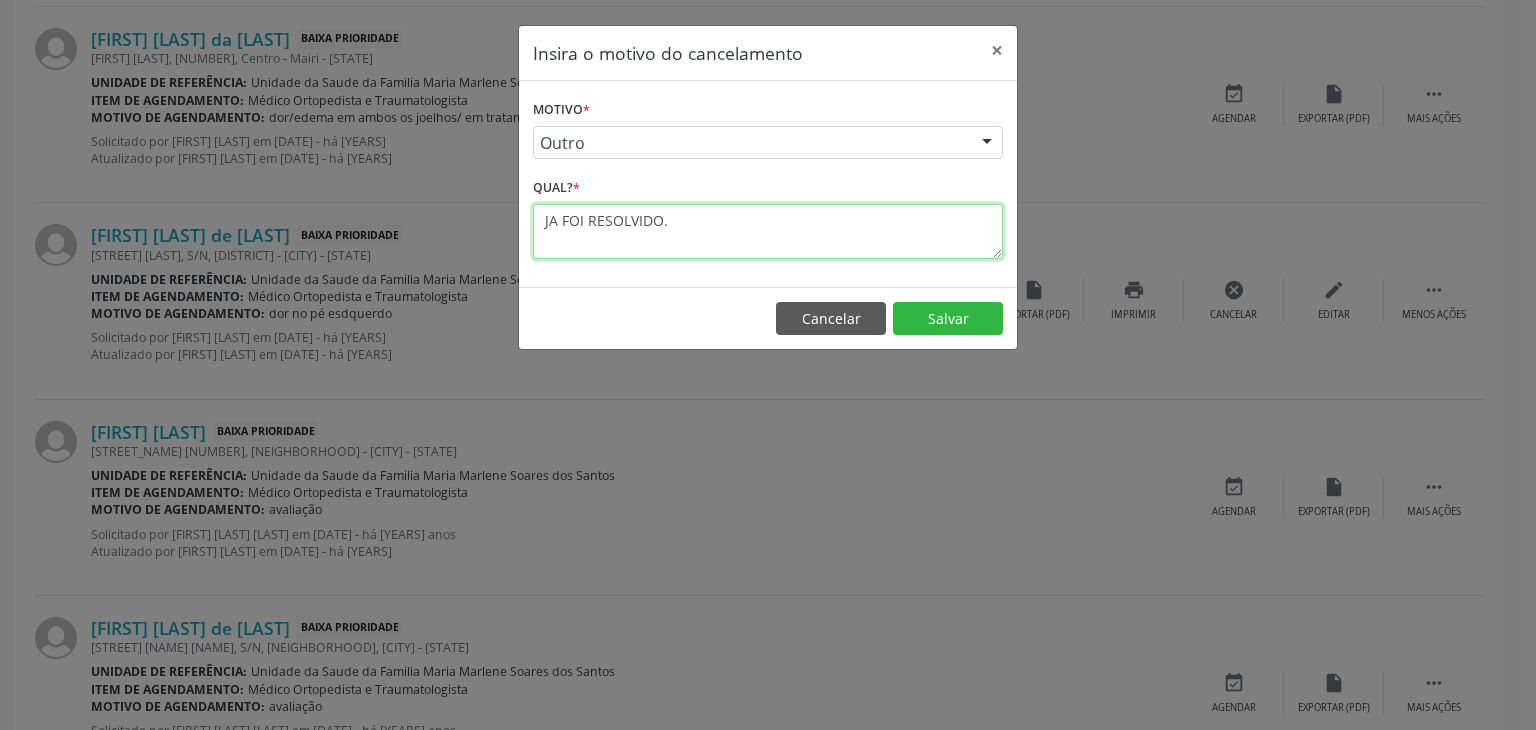 type on "JA FOI RESOLVIDO." 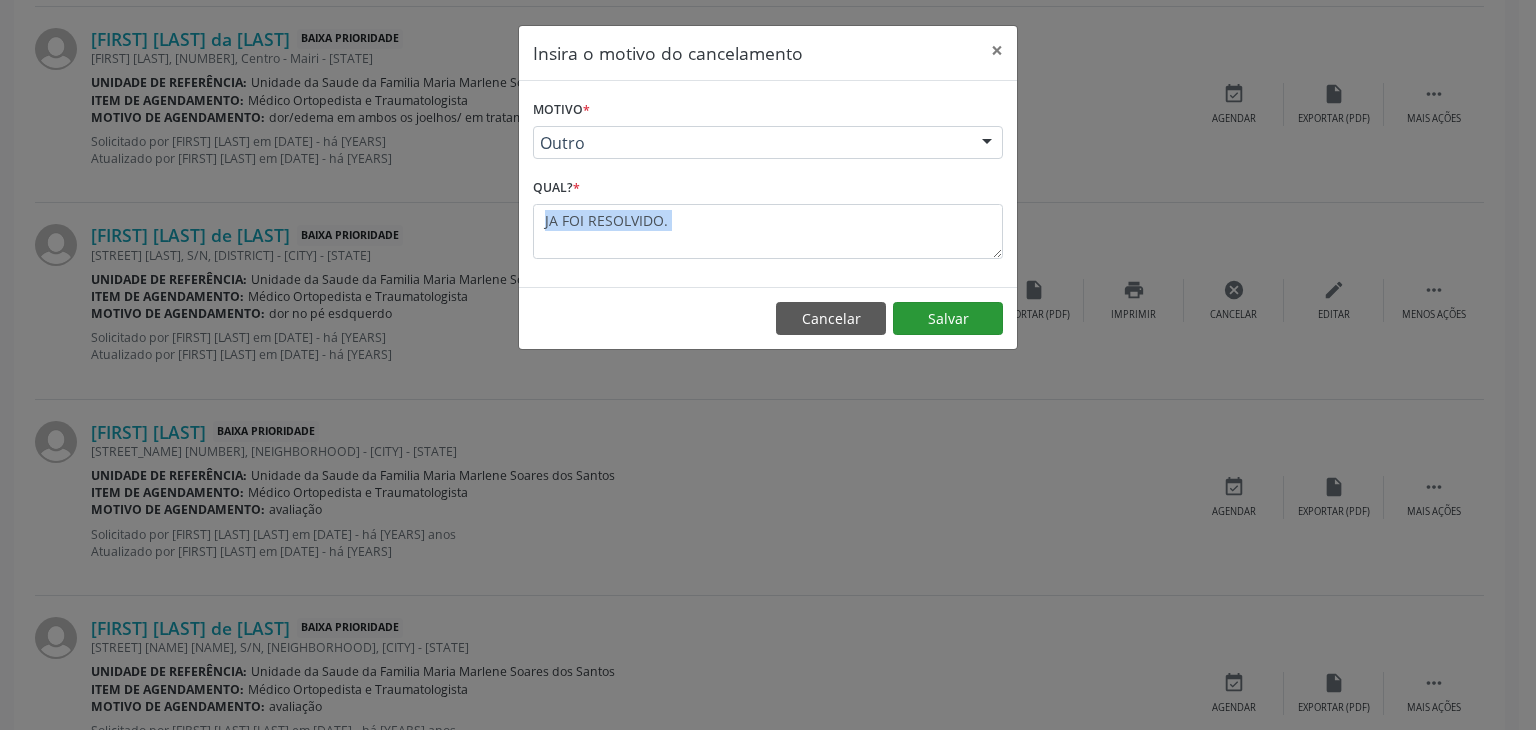 drag, startPoint x: 964, startPoint y: 285, endPoint x: 962, endPoint y: 309, distance: 24.083189 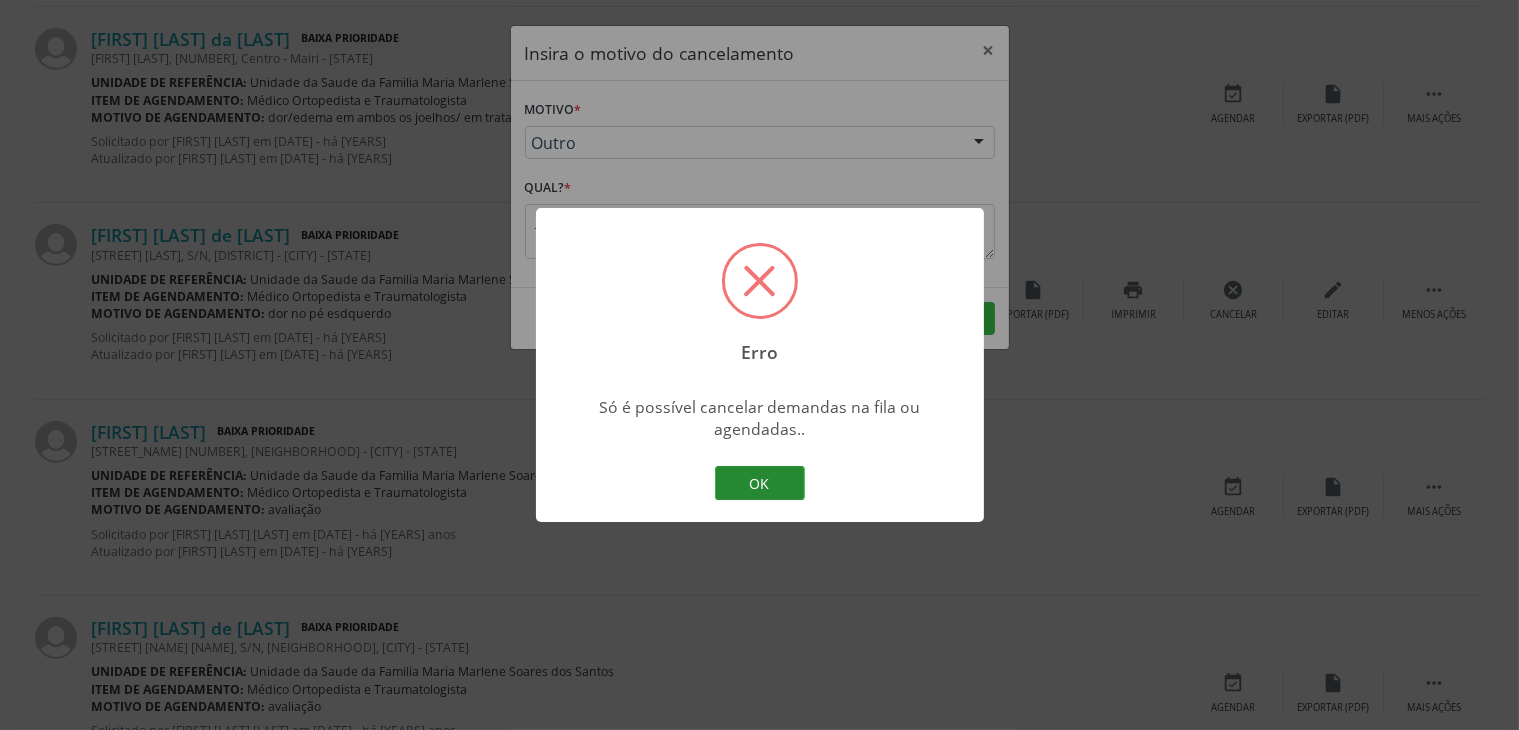 click on "OK" at bounding box center [760, 483] 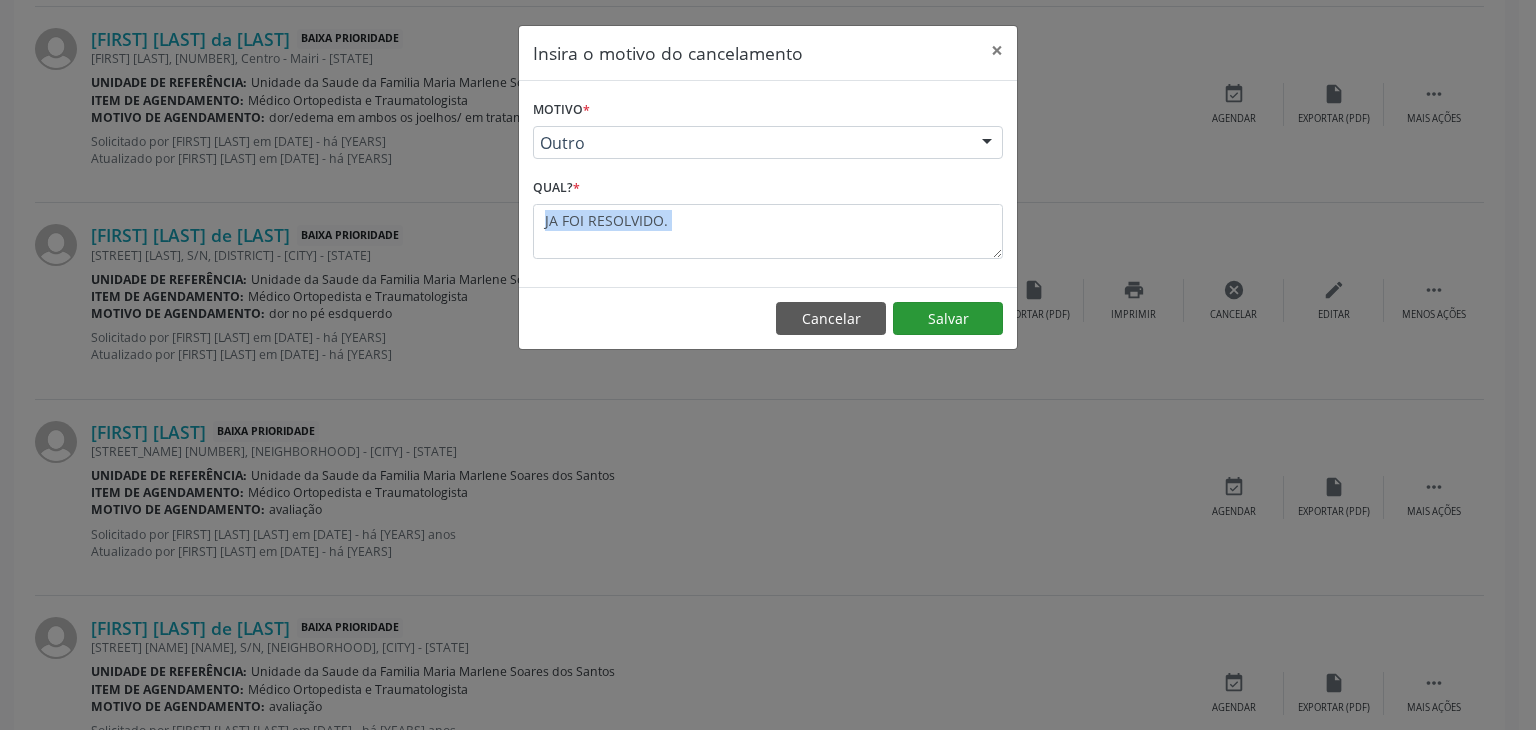 click on "Salvar" at bounding box center [948, 319] 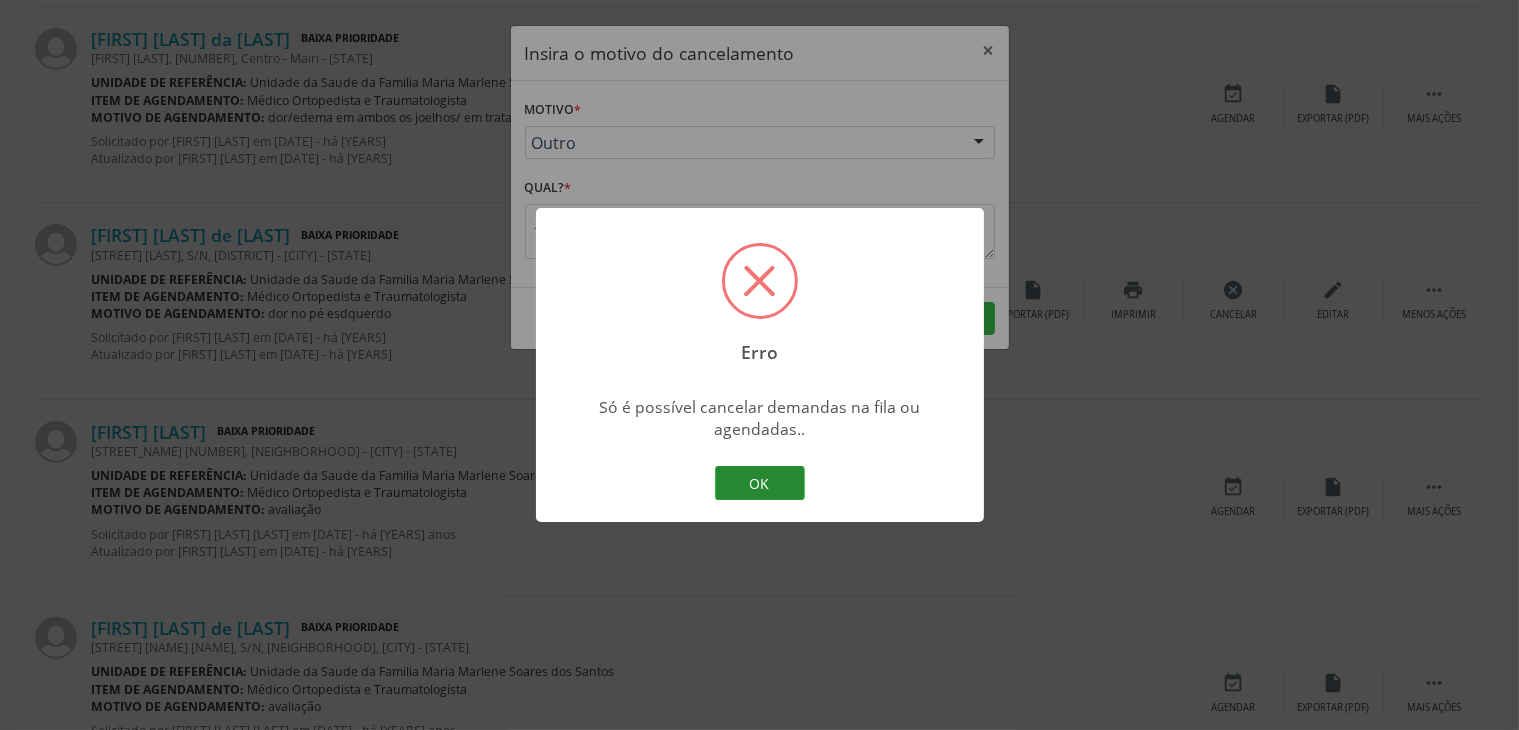 drag, startPoint x: 732, startPoint y: 485, endPoint x: 784, endPoint y: 450, distance: 62.681736 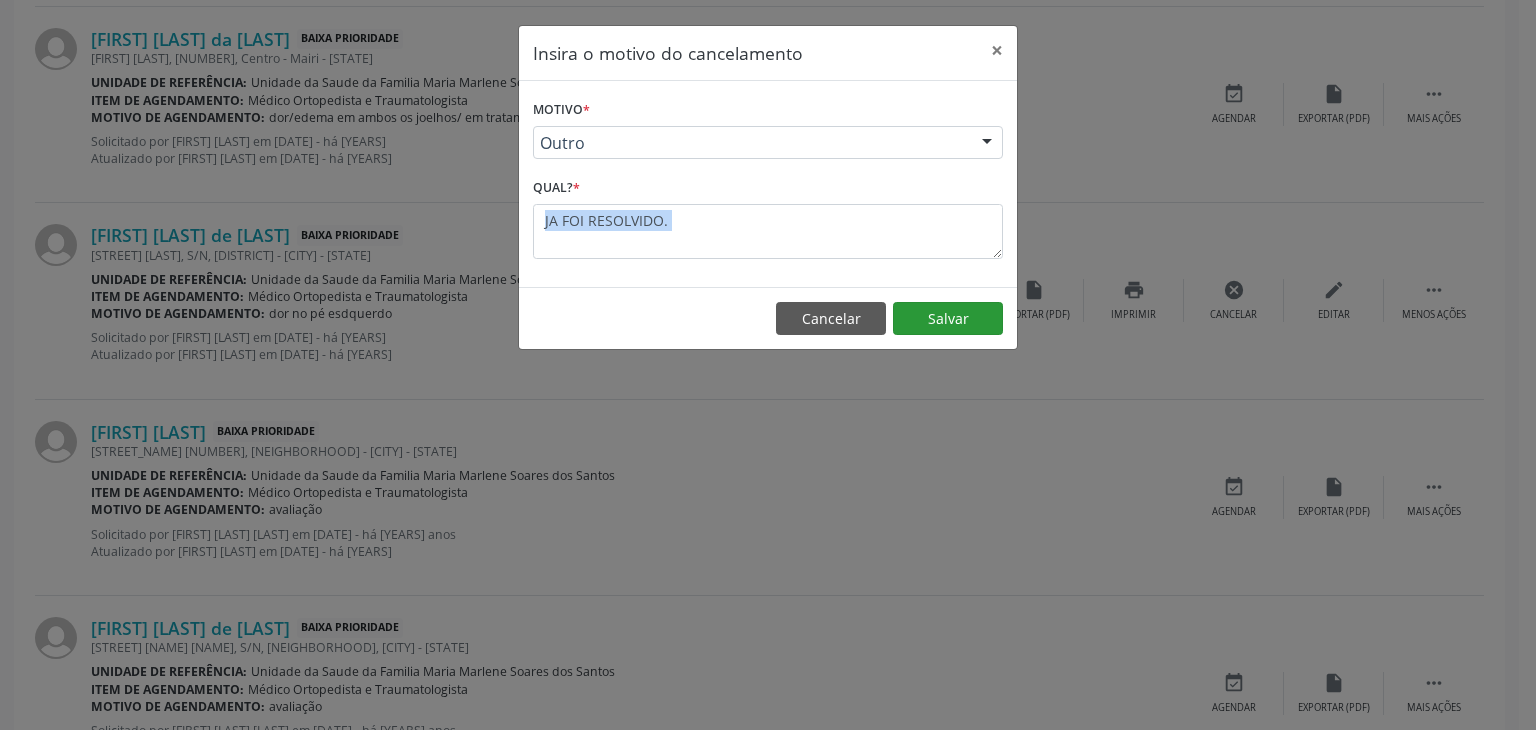 click on "Salvar" at bounding box center [948, 319] 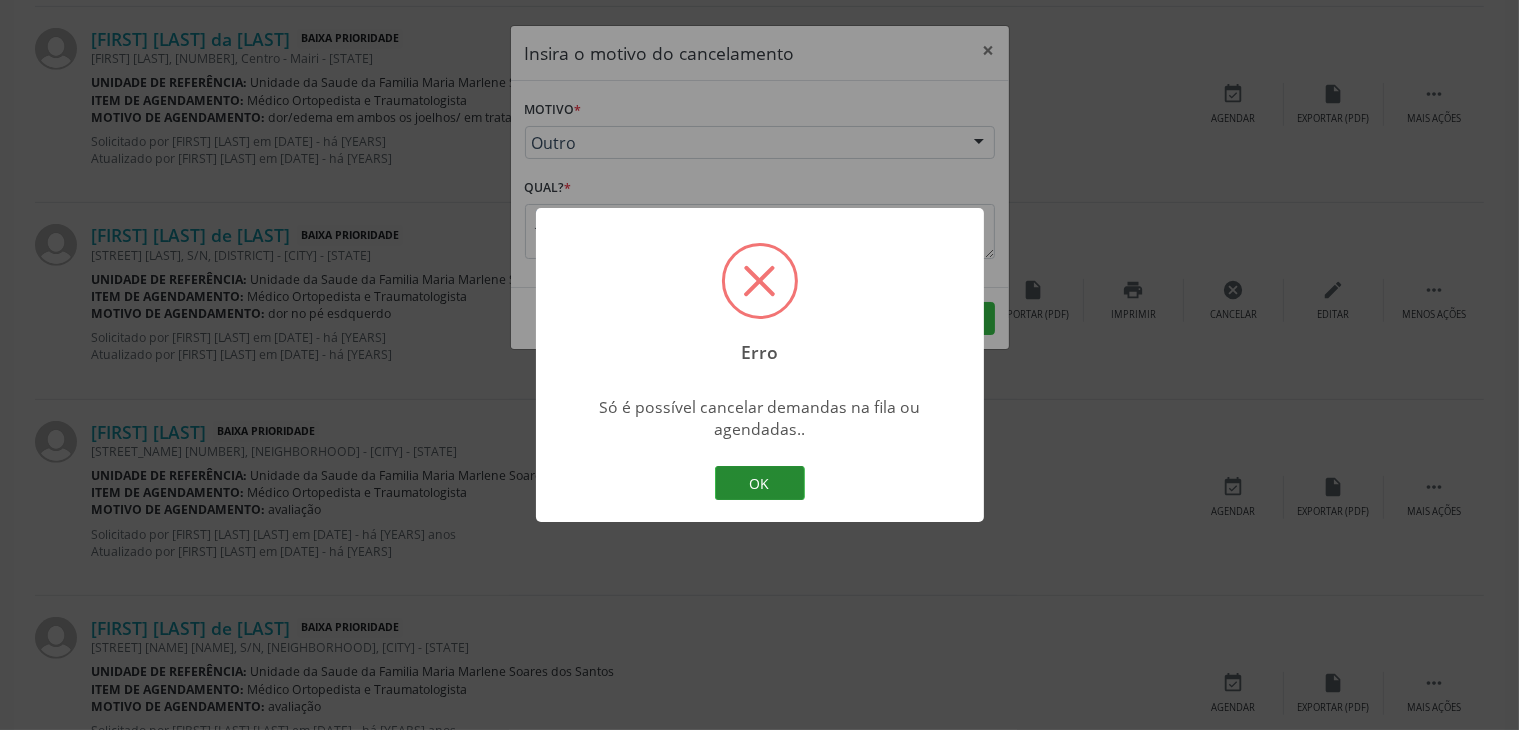 click on "OK" at bounding box center (760, 483) 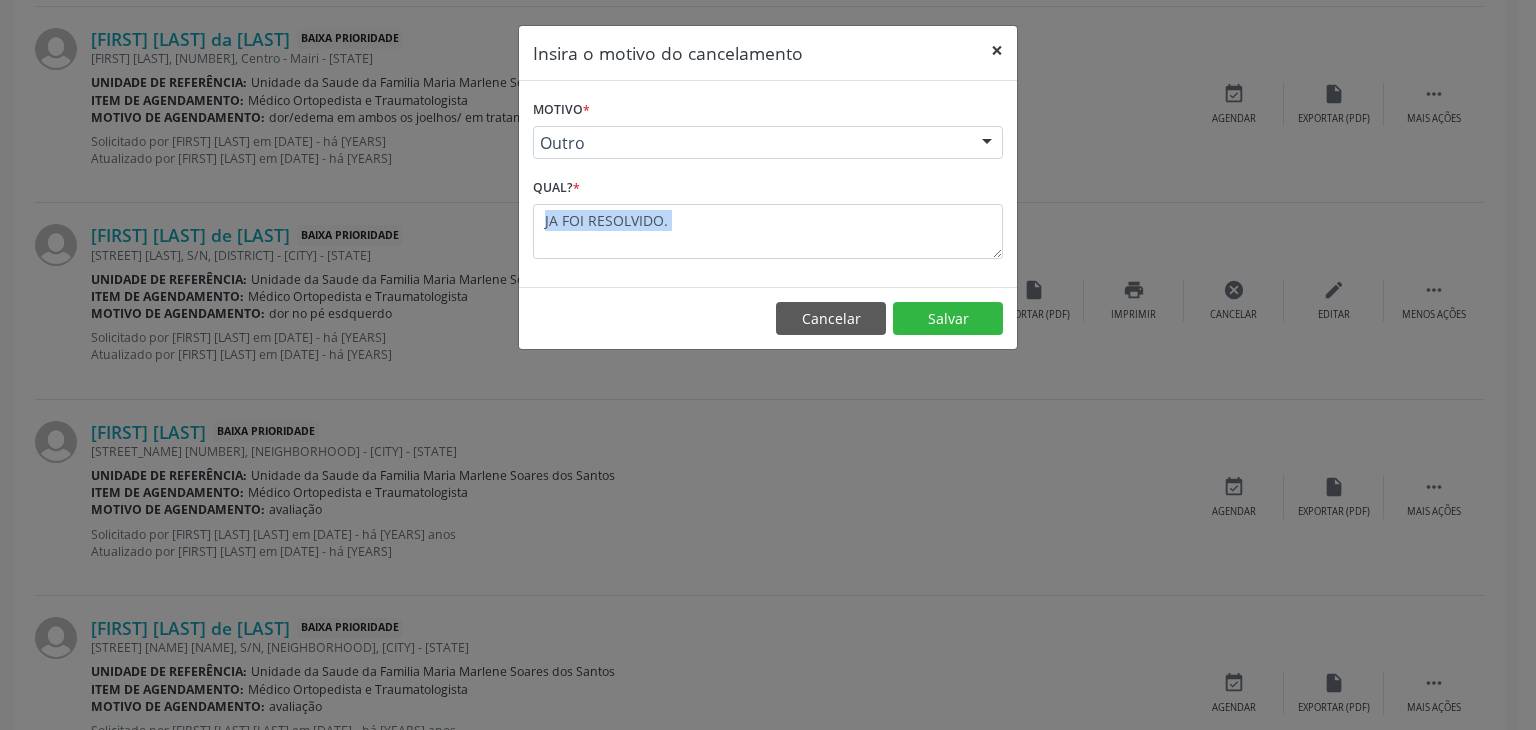 click on "×" at bounding box center (997, 50) 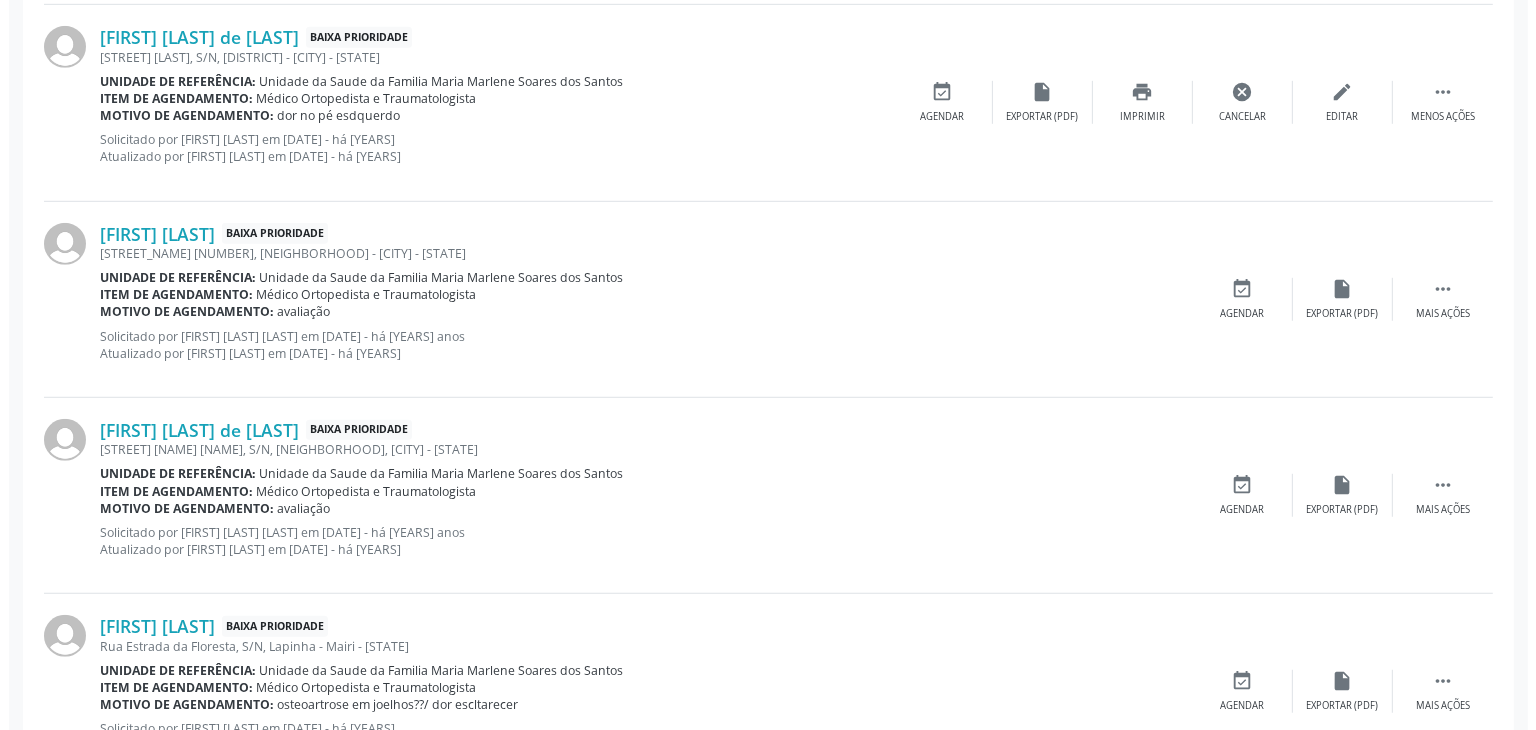 scroll, scrollTop: 1312, scrollLeft: 0, axis: vertical 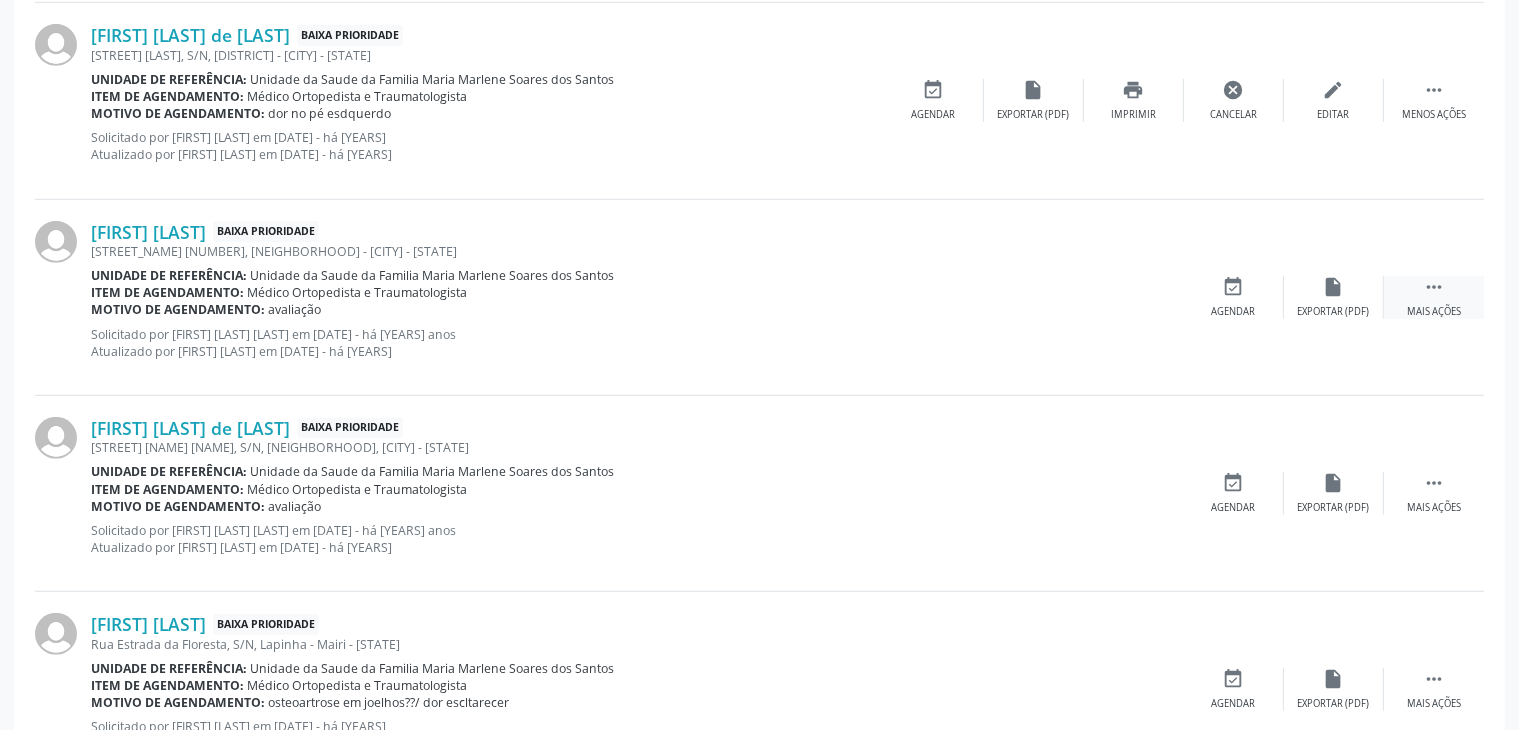 drag, startPoint x: 1449, startPoint y: 301, endPoint x: 1435, endPoint y: 294, distance: 15.652476 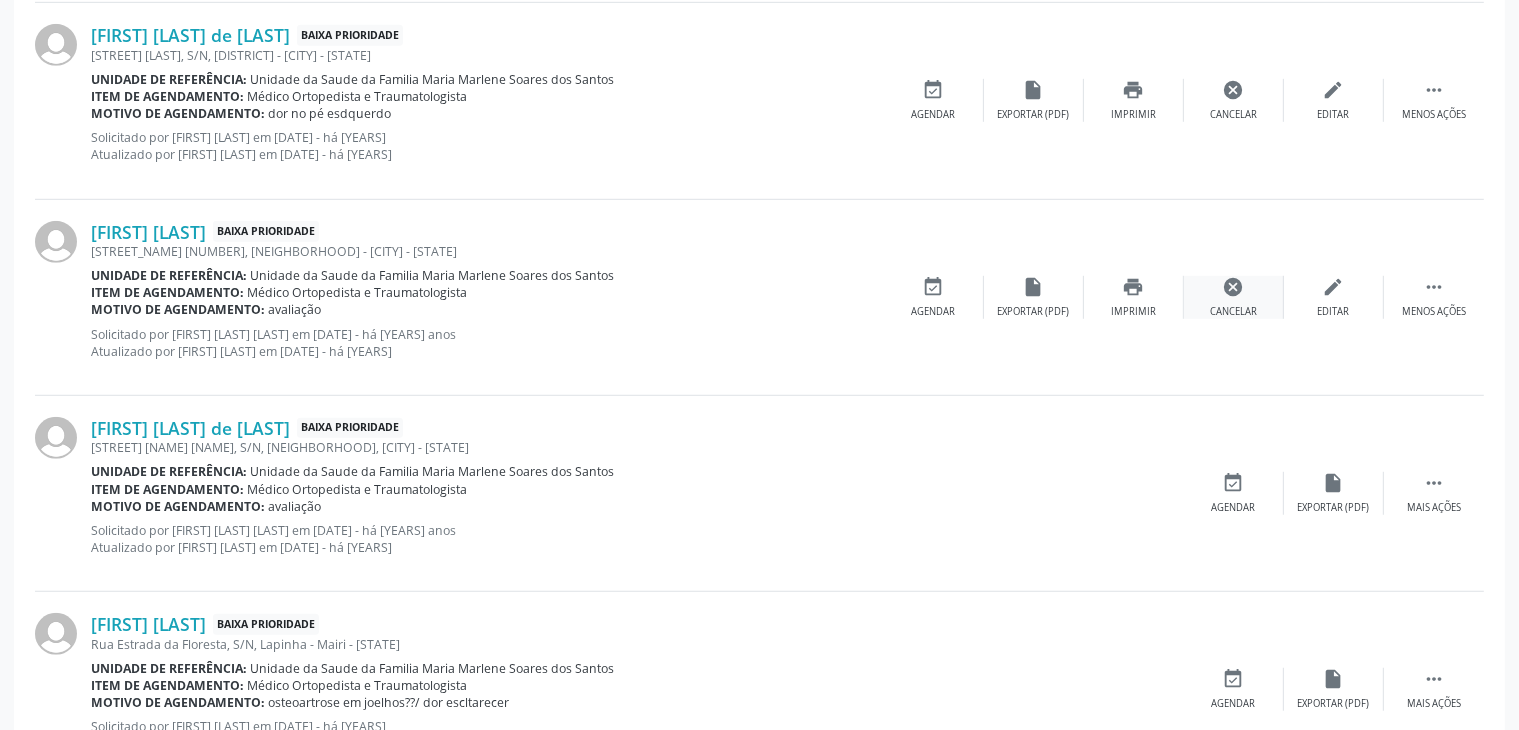 click on "cancel
Cancelar" at bounding box center (1234, 297) 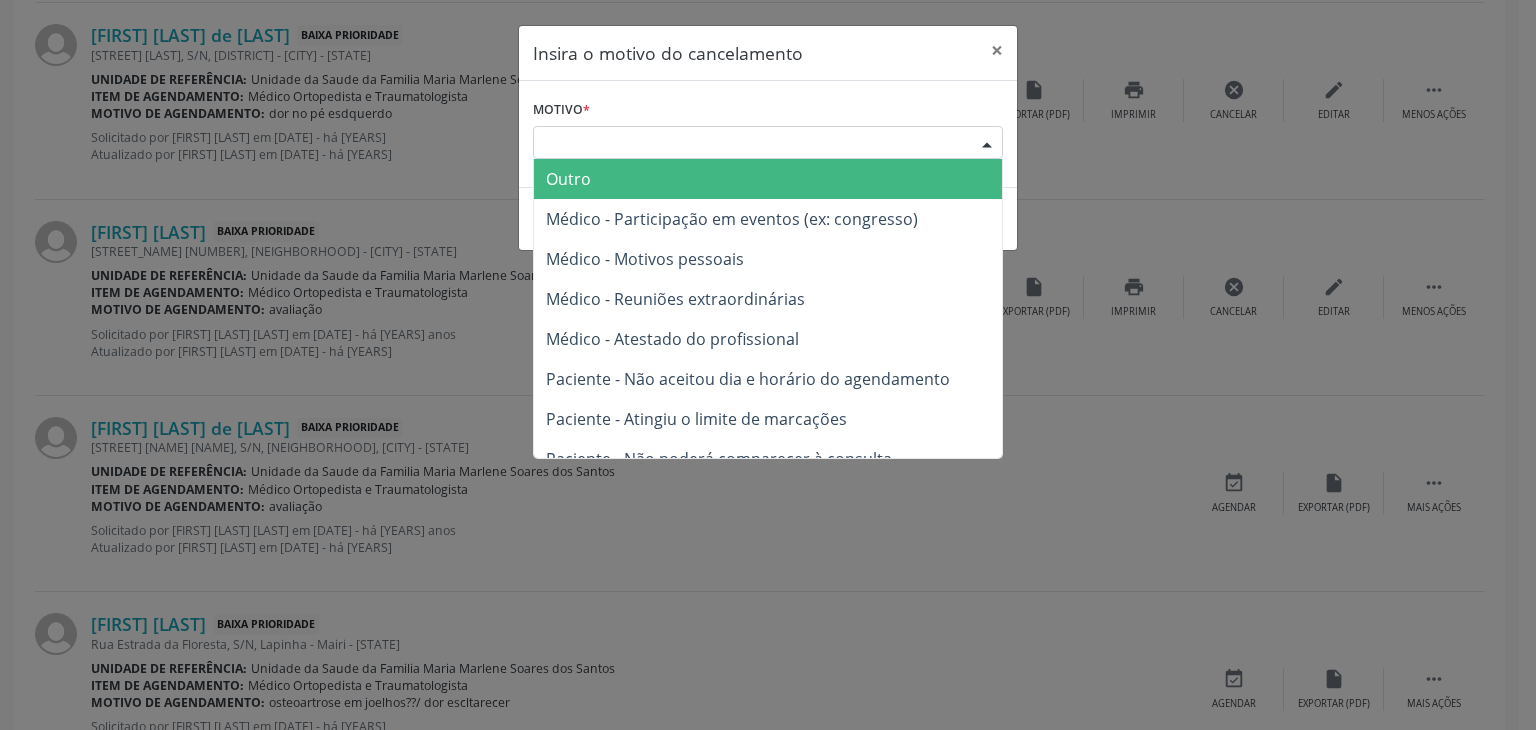 click on "Escolha o motivo" at bounding box center [768, 143] 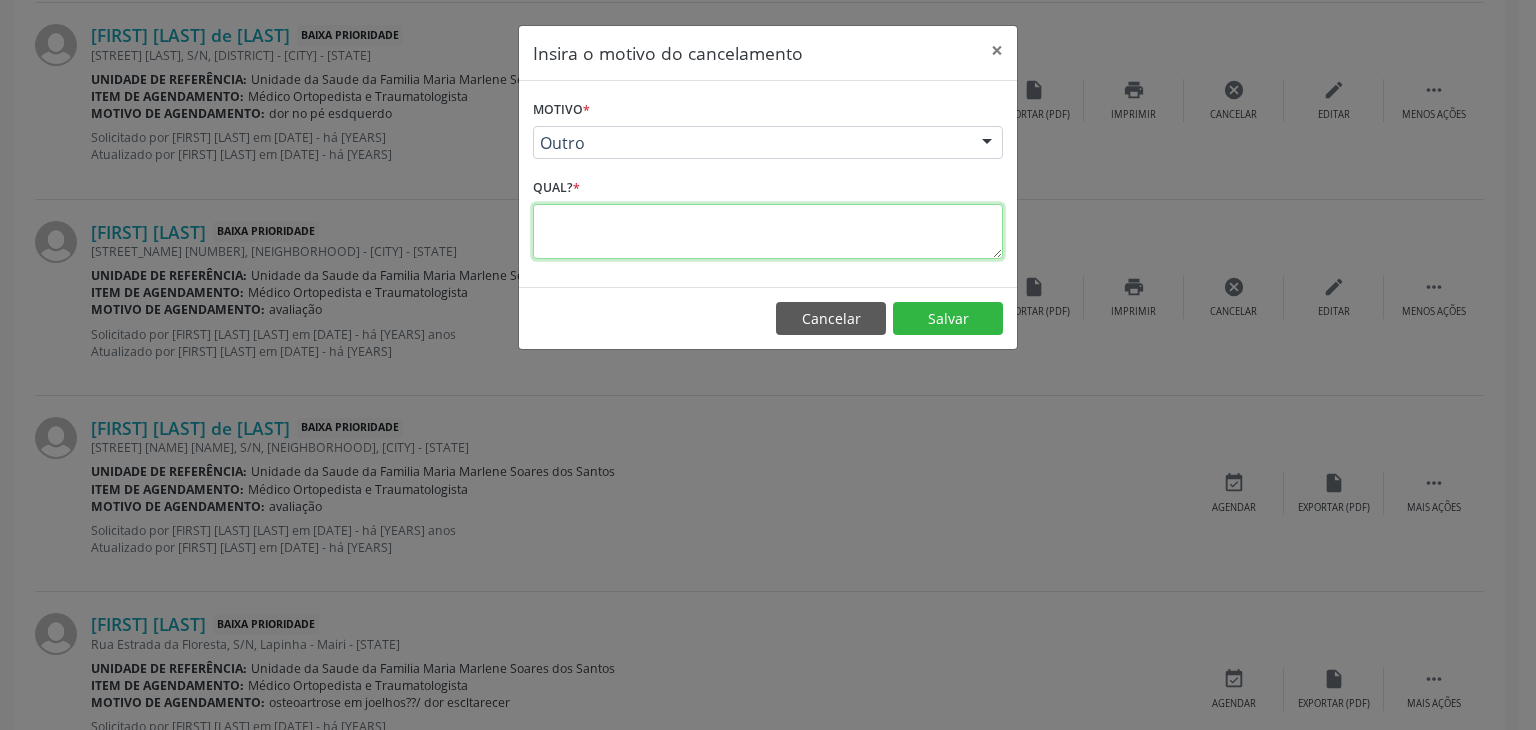 click at bounding box center [768, 231] 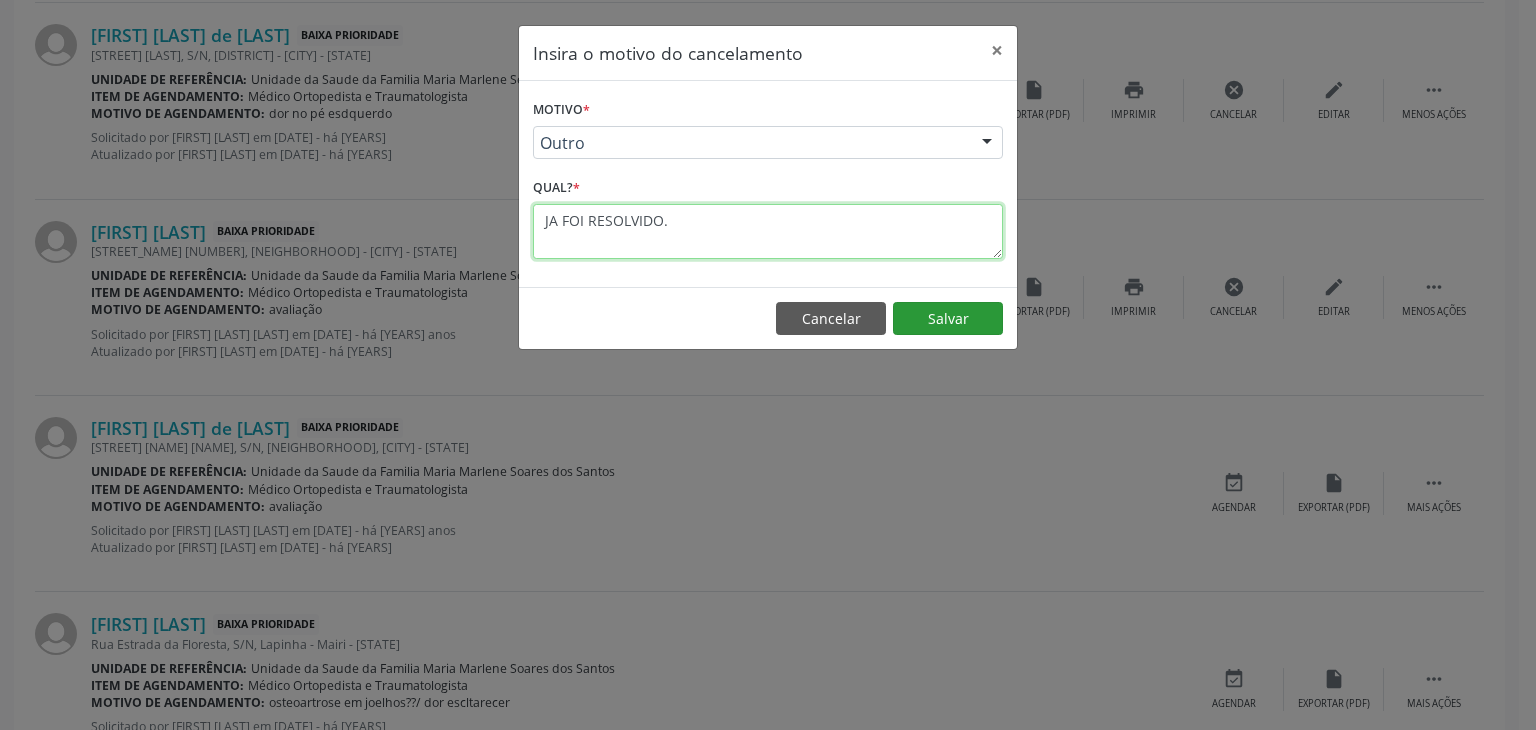 drag, startPoint x: 572, startPoint y: 242, endPoint x: 909, endPoint y: 327, distance: 347.55432 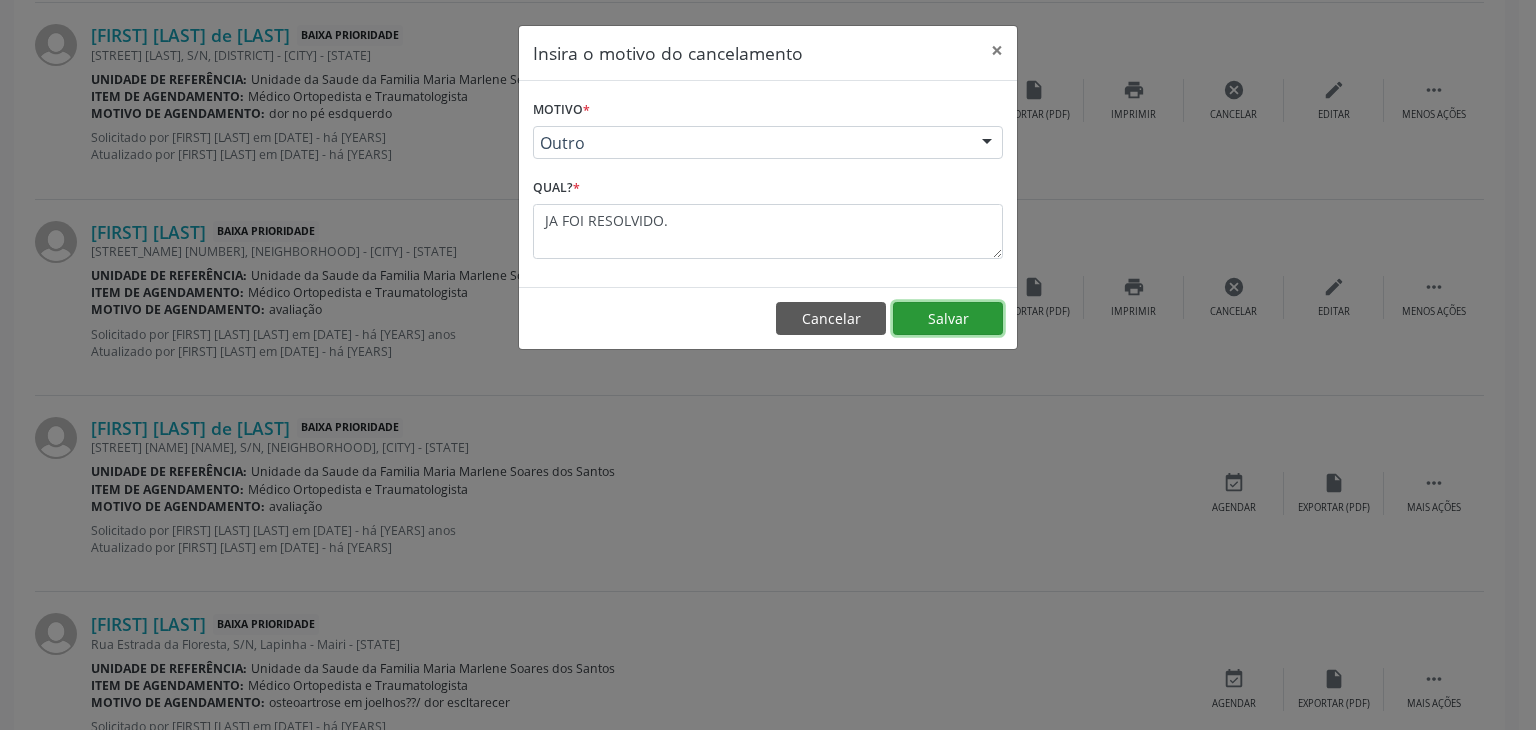 click on "Salvar" at bounding box center [948, 319] 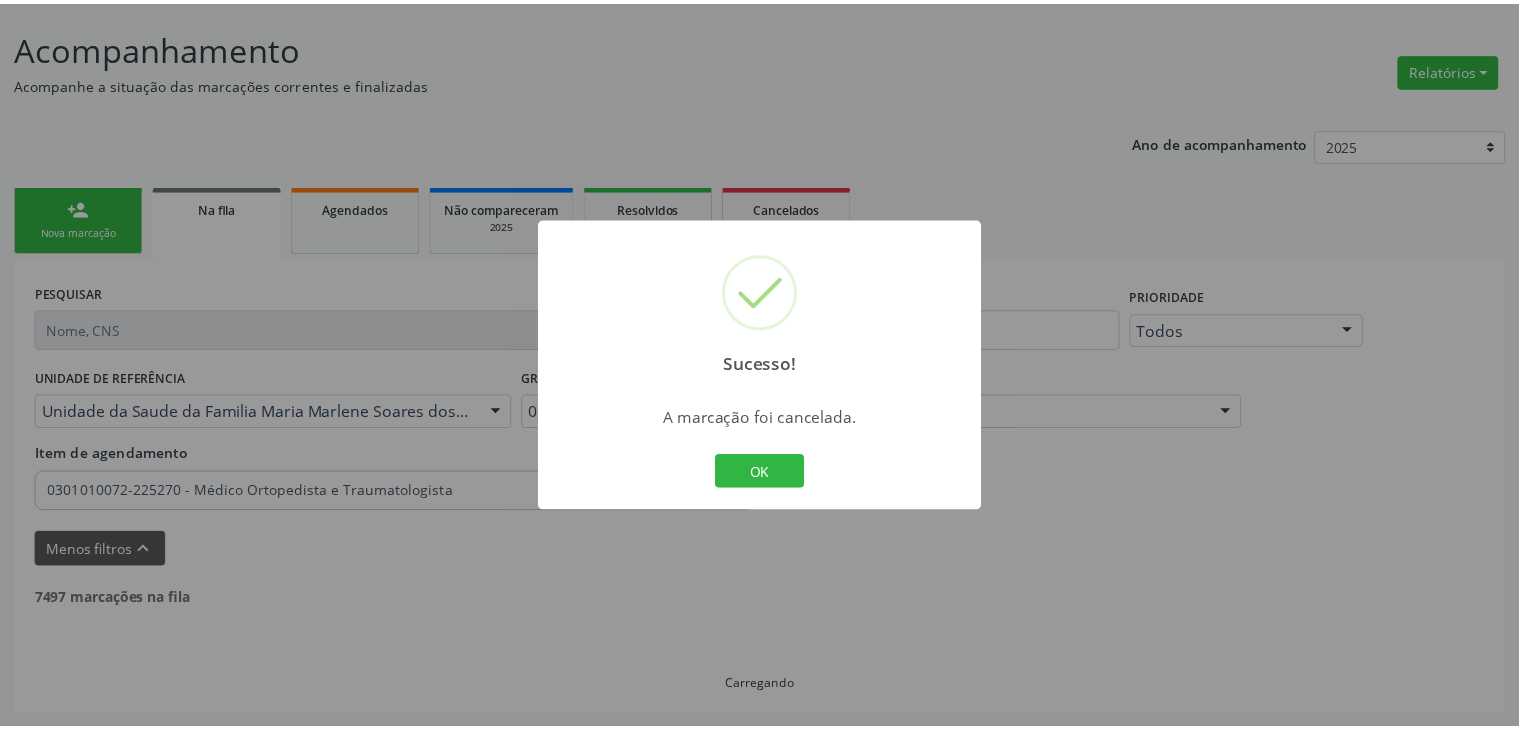 scroll, scrollTop: 112, scrollLeft: 0, axis: vertical 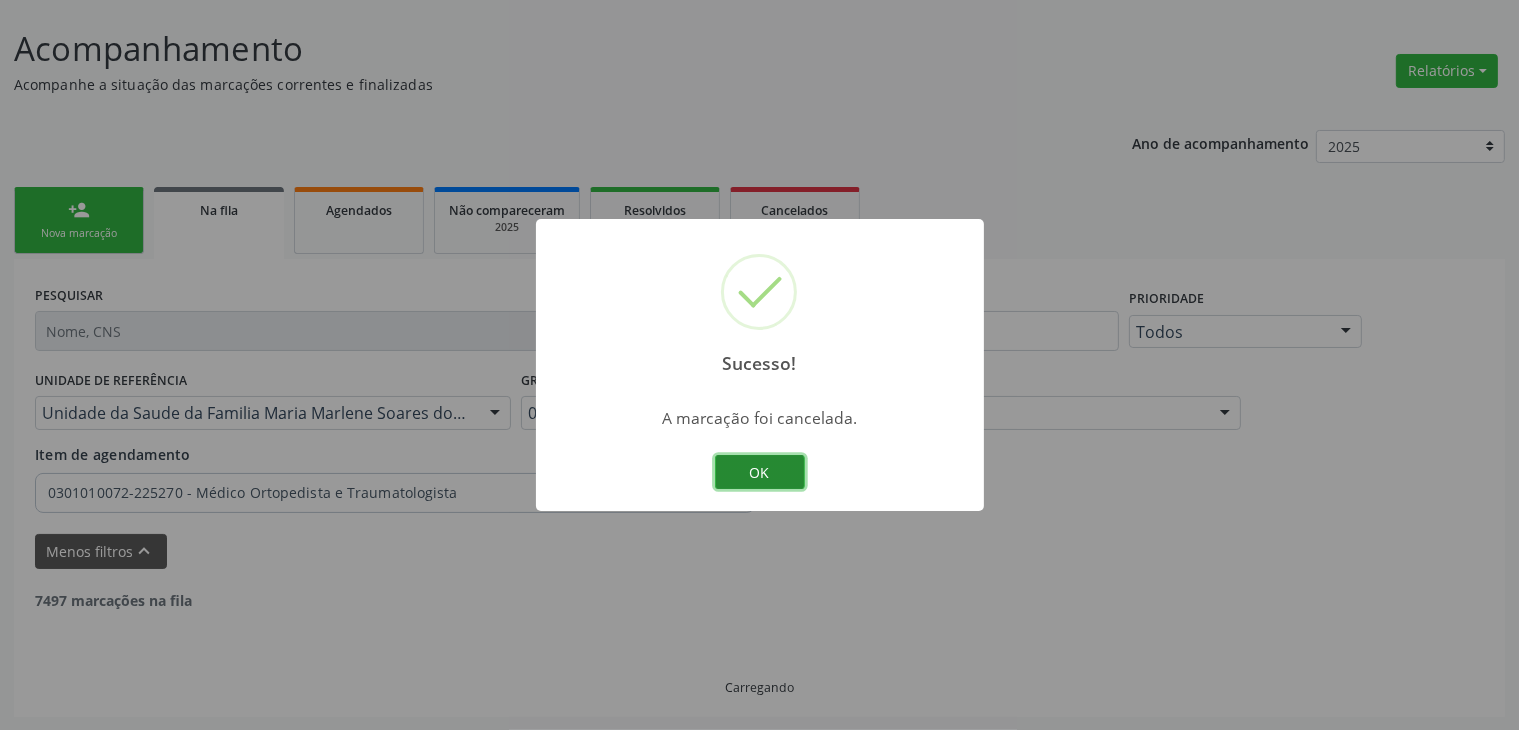 click on "OK" at bounding box center [760, 472] 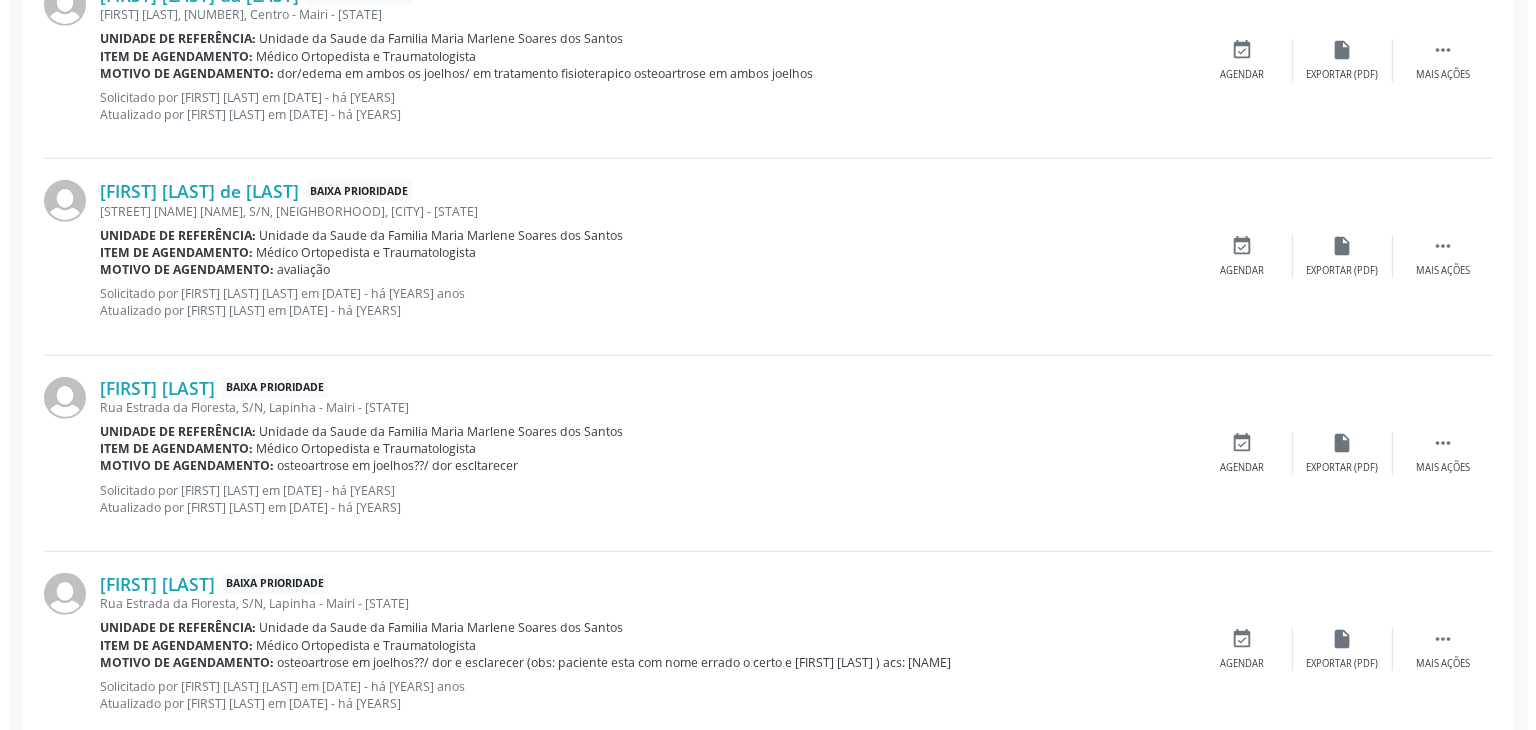 scroll, scrollTop: 1212, scrollLeft: 0, axis: vertical 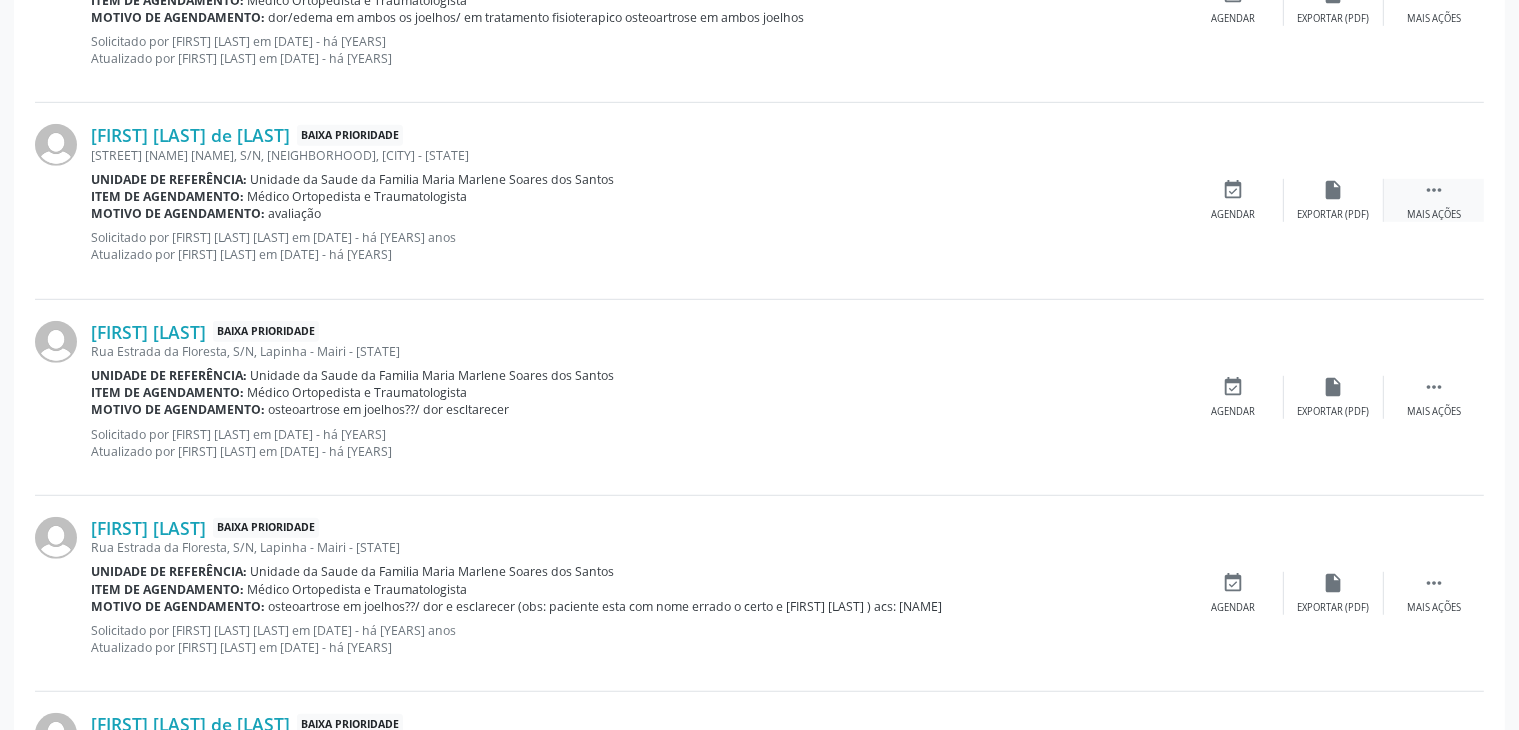click on "" at bounding box center [1434, 190] 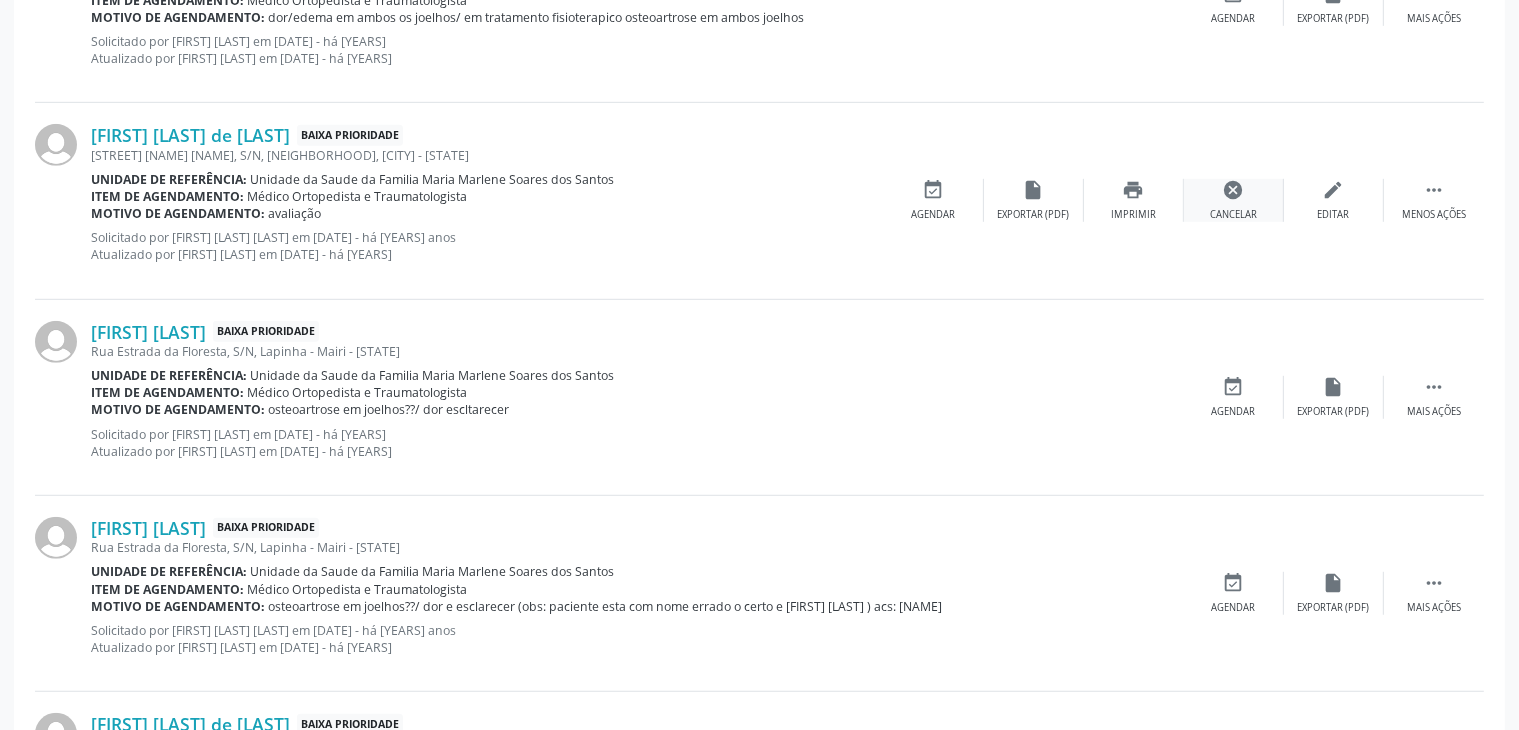 click on "cancel" at bounding box center (1234, 190) 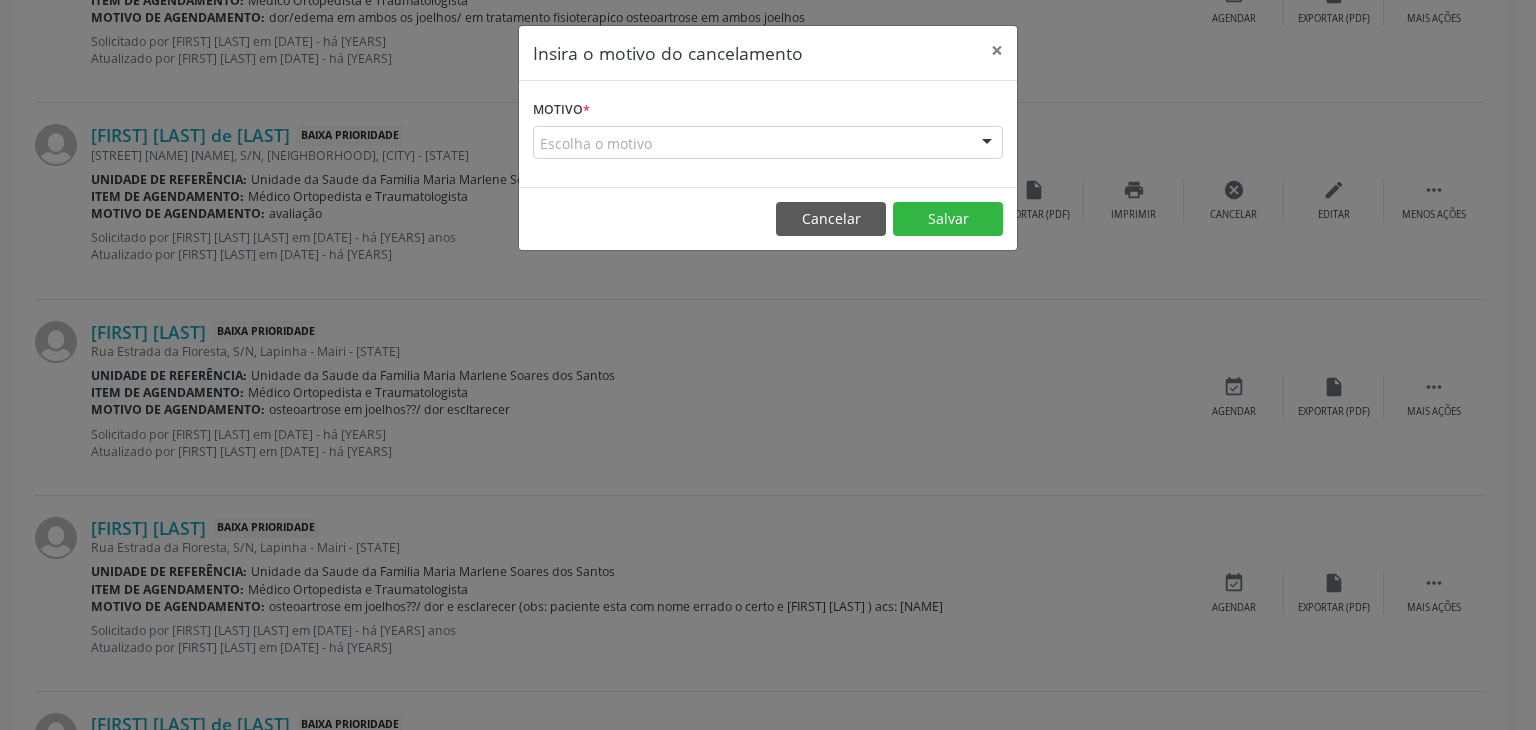 click on "Motivo
*" at bounding box center [561, 110] 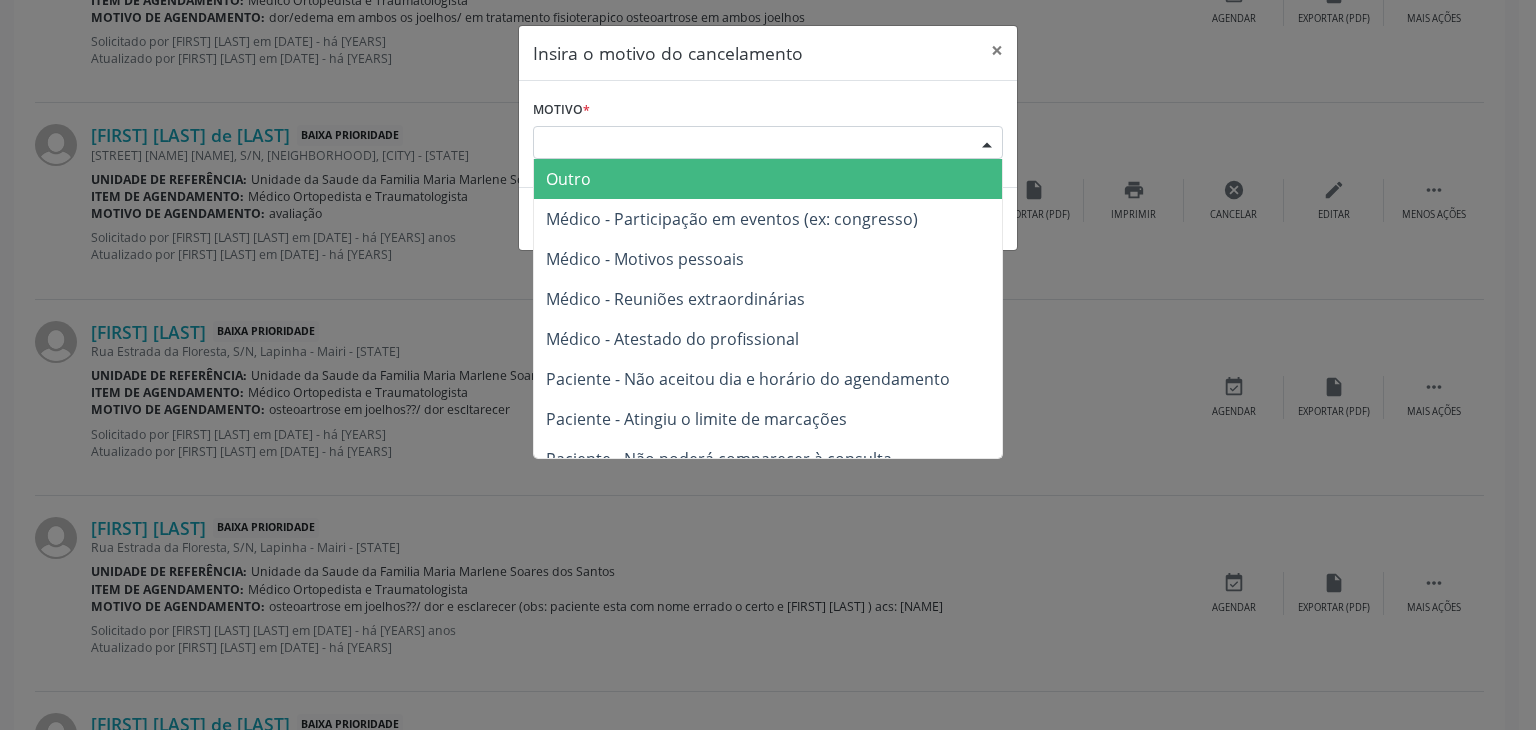 click on "Outro" at bounding box center (568, 179) 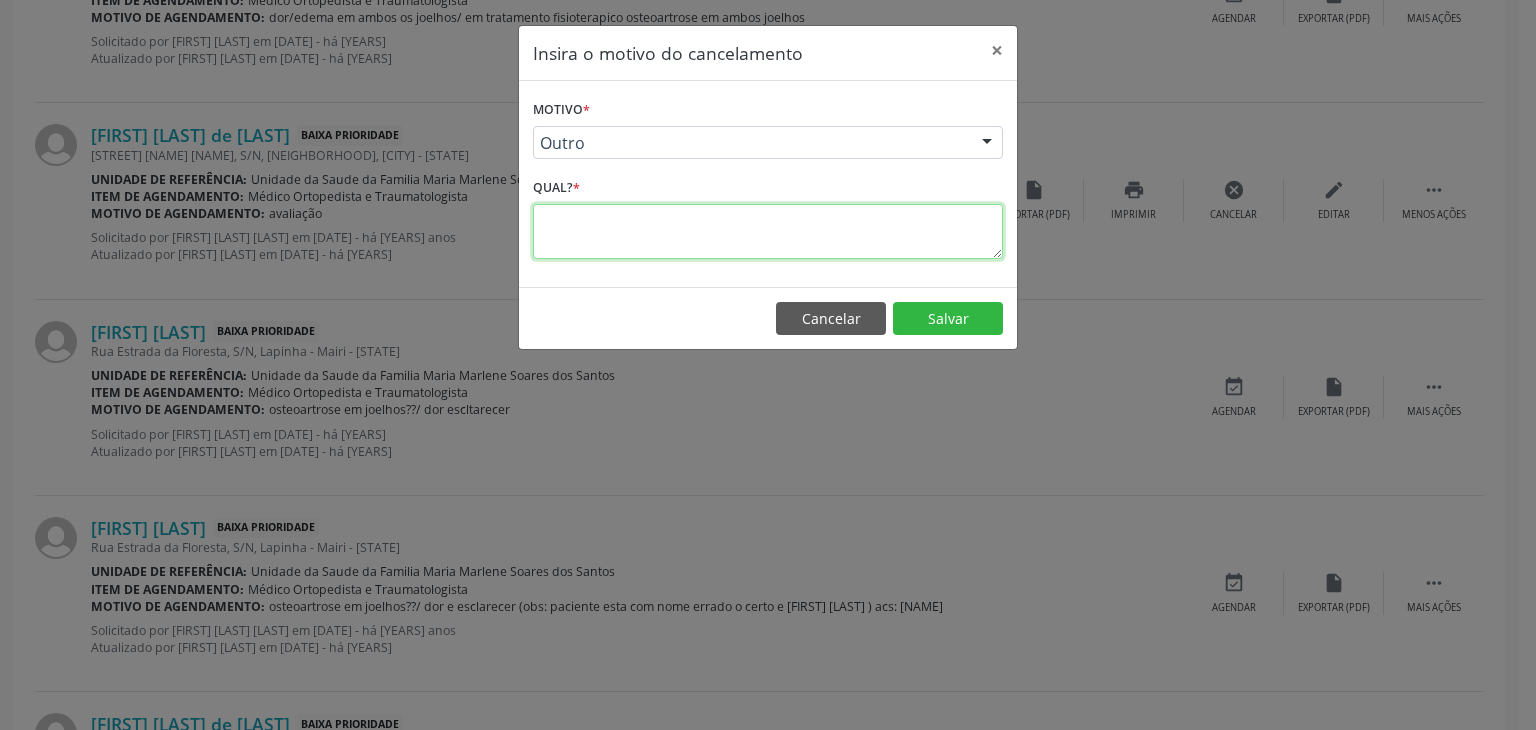 click at bounding box center [768, 231] 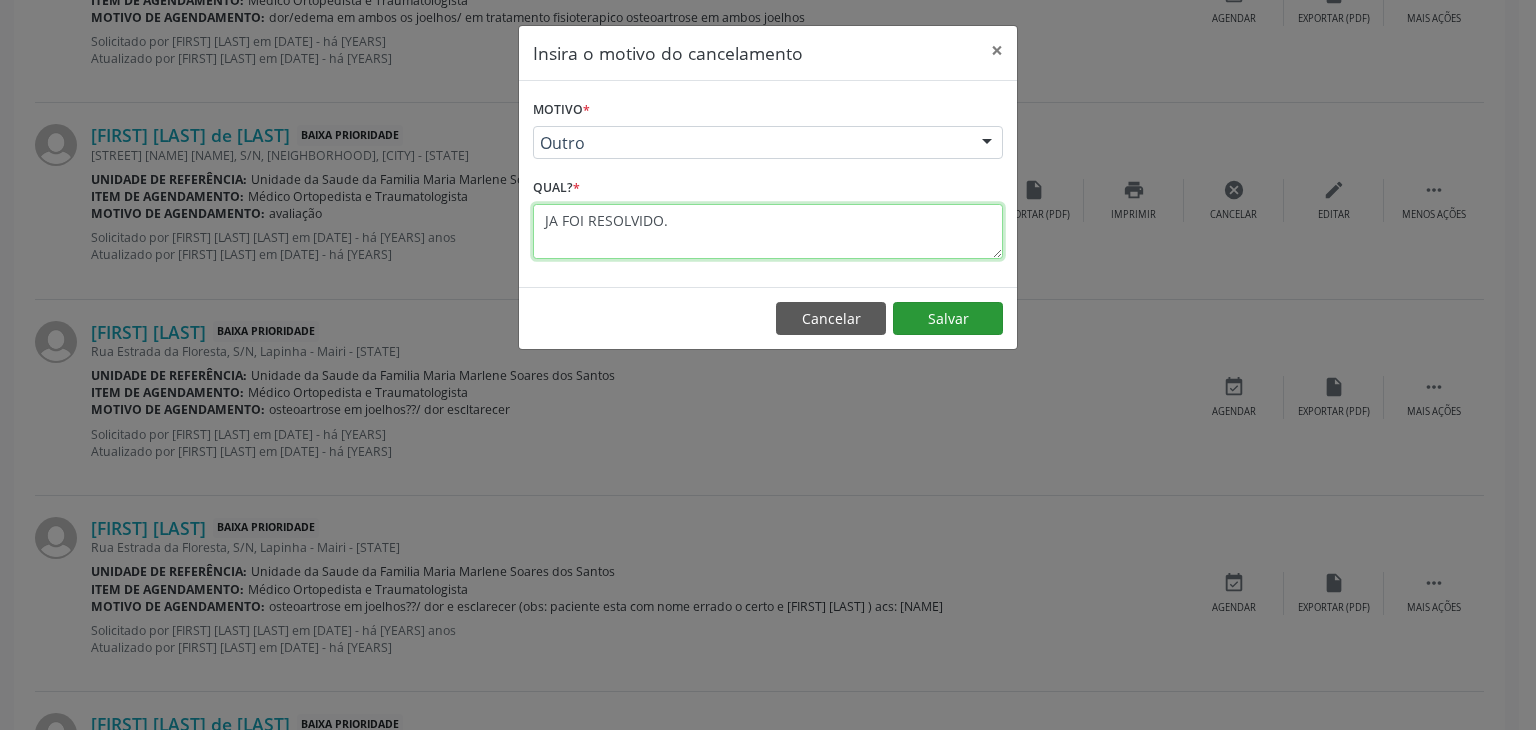 type on "JA FOI RESOLVIDO." 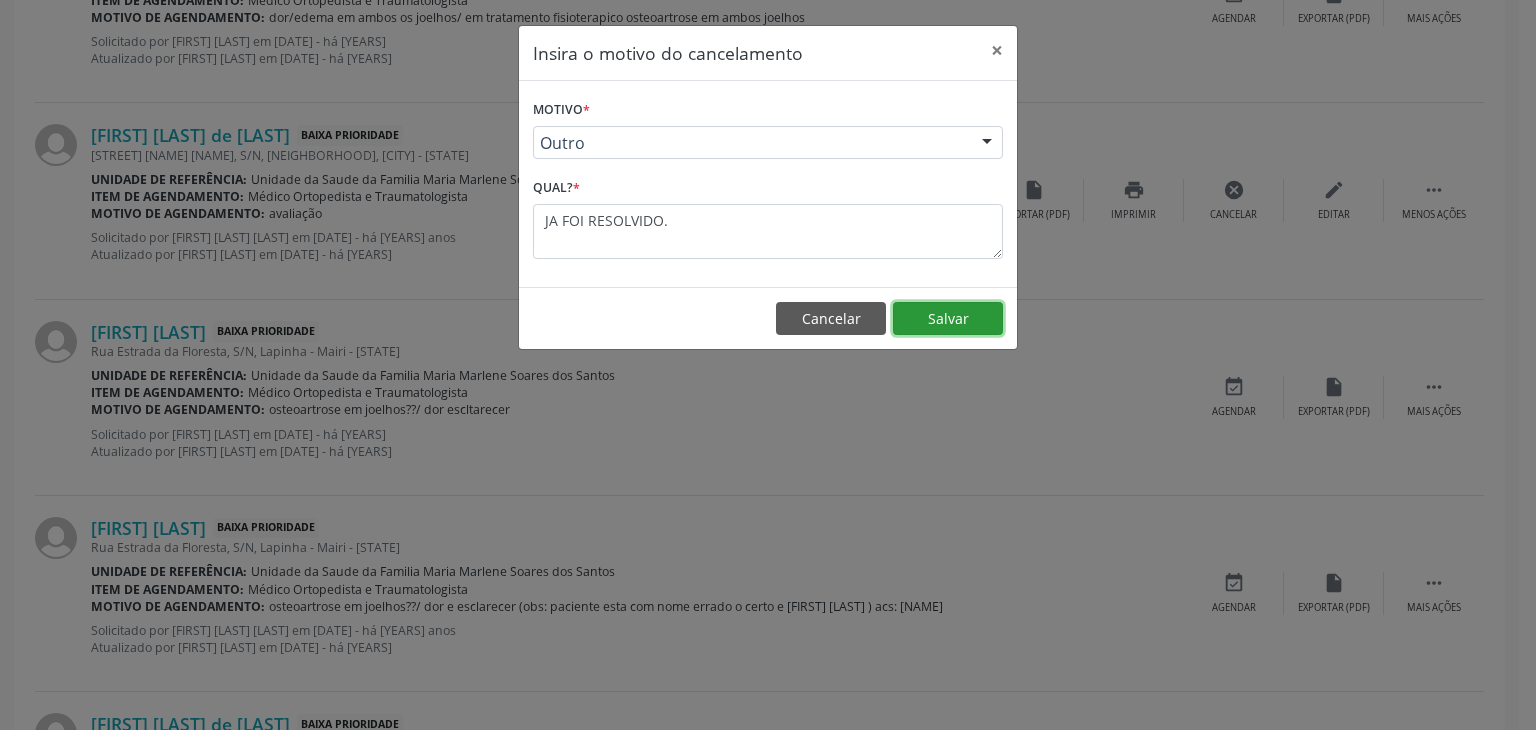 click on "Salvar" at bounding box center [948, 319] 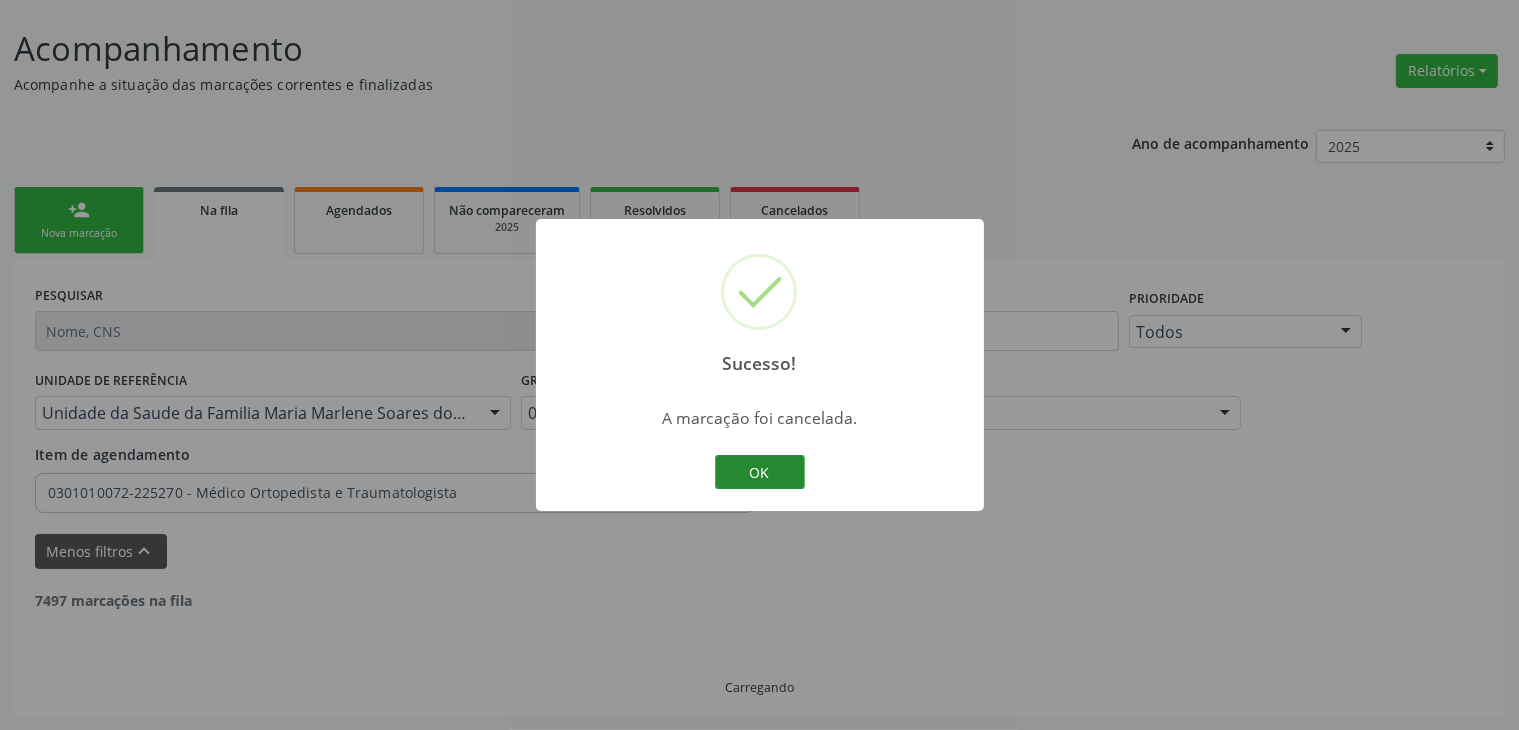 click on "OK" at bounding box center [760, 472] 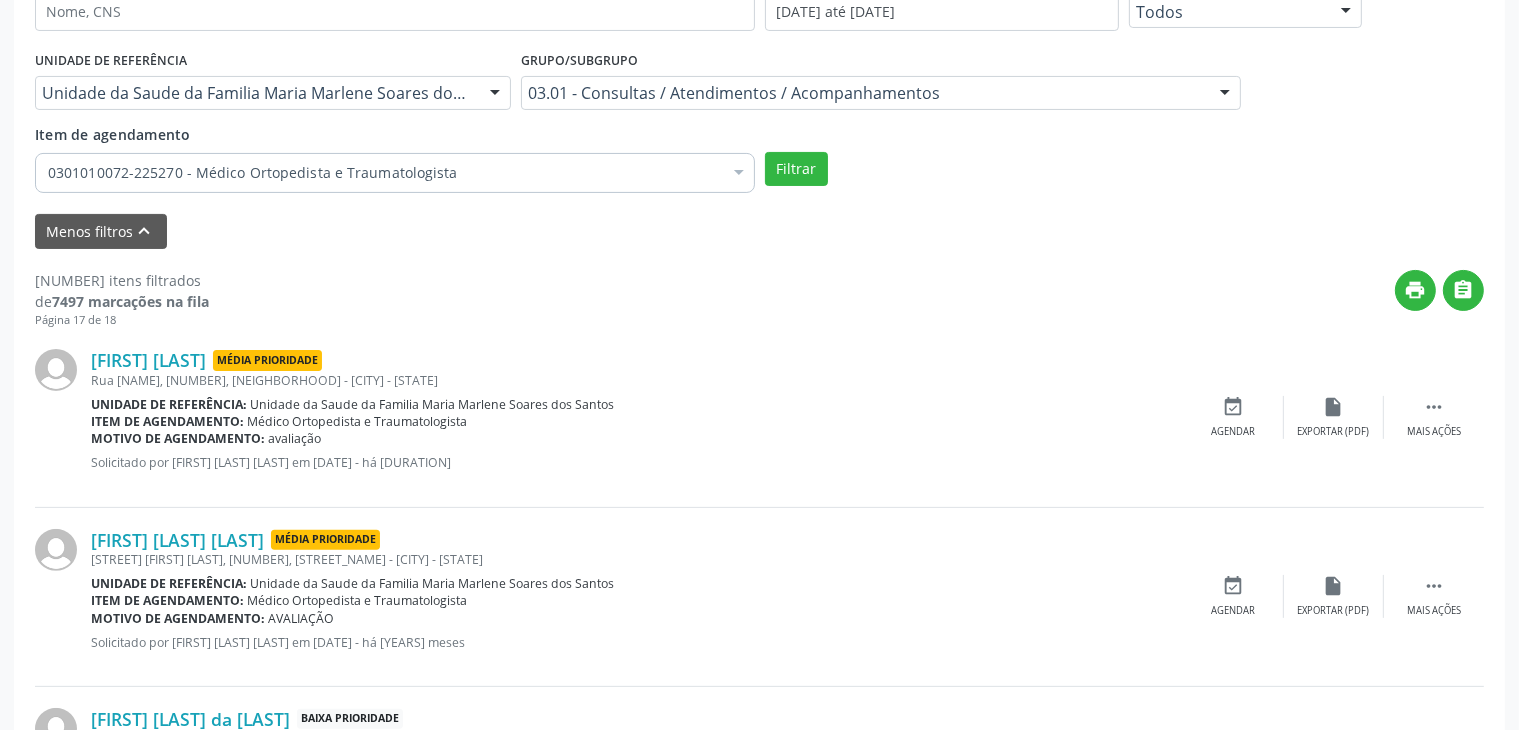 scroll, scrollTop: 132, scrollLeft: 0, axis: vertical 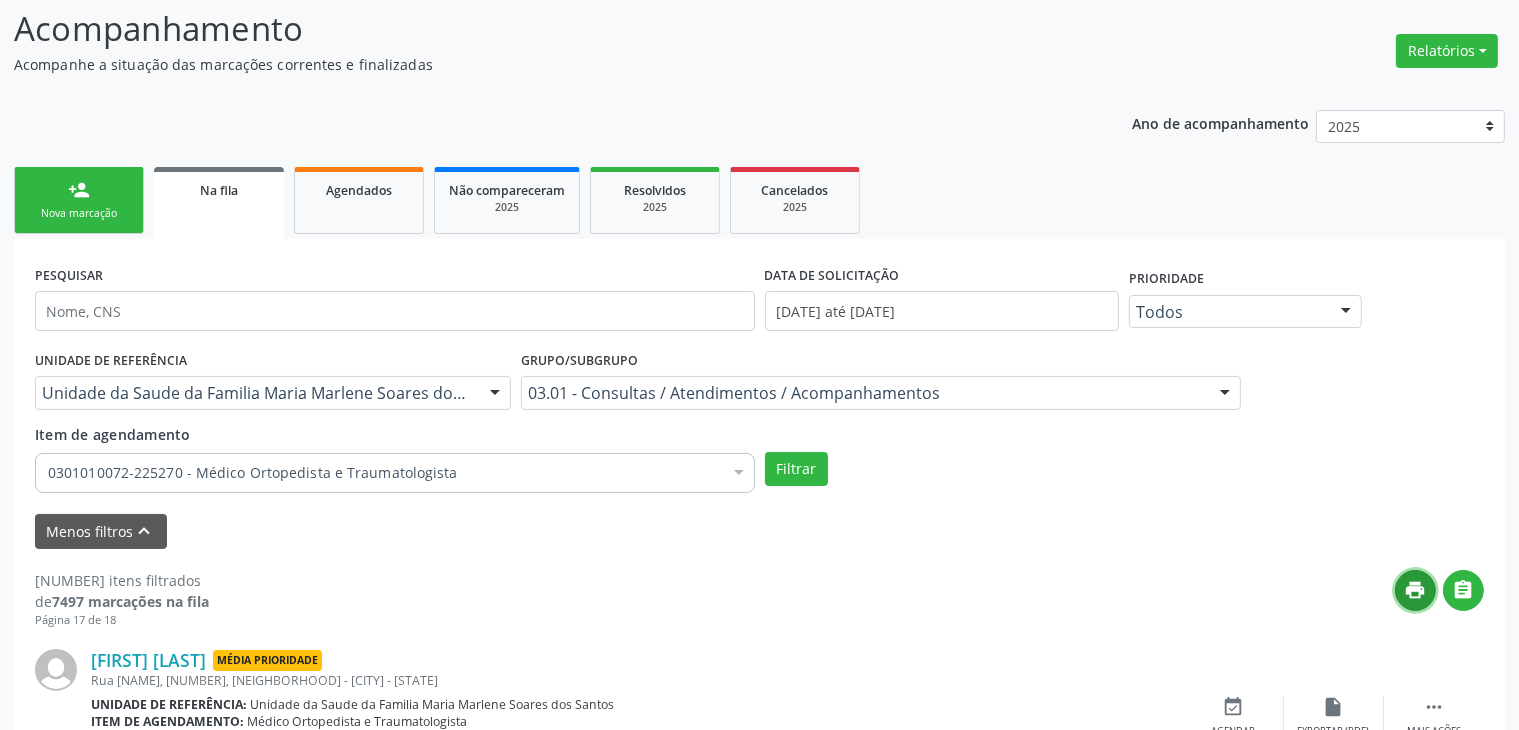 click on "print" at bounding box center (1416, 590) 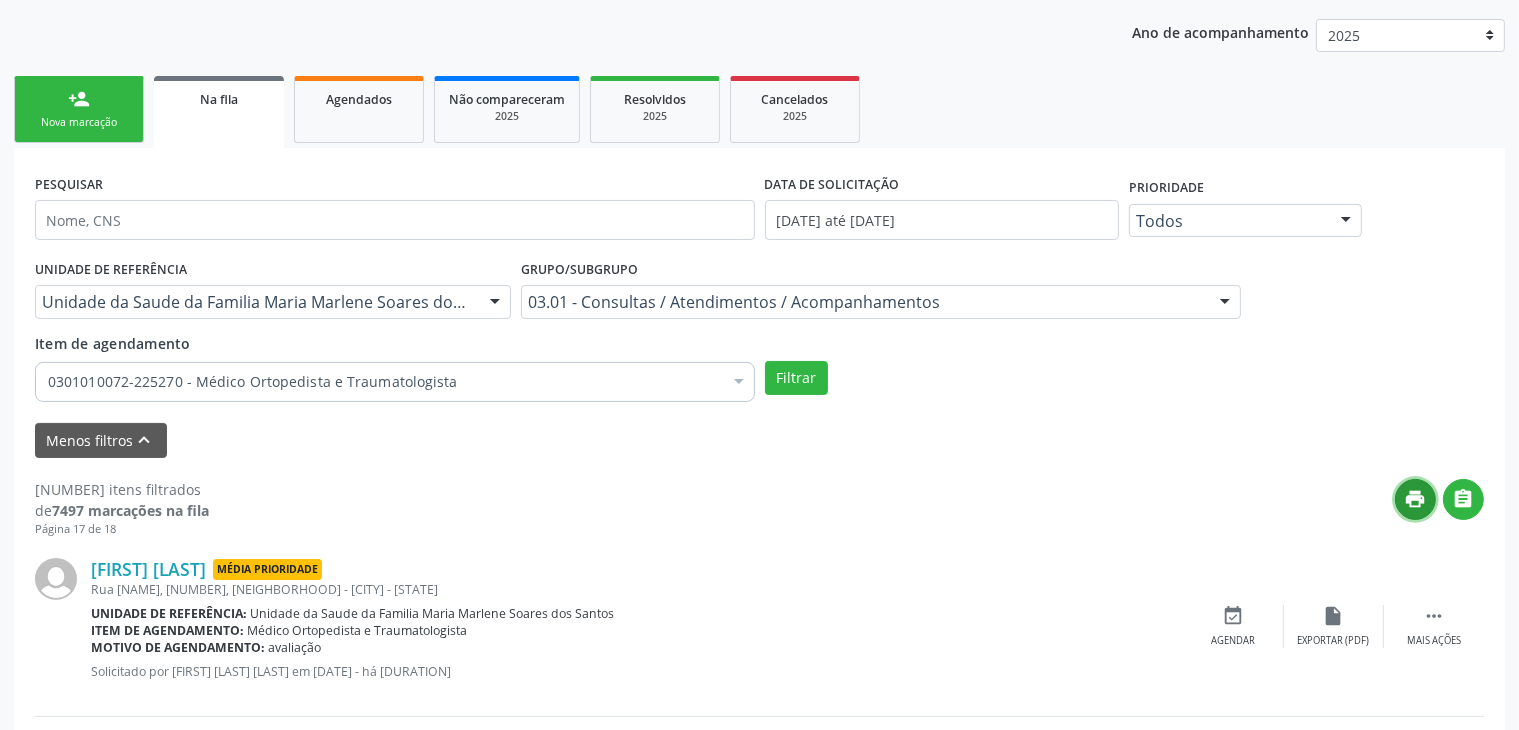 scroll, scrollTop: 432, scrollLeft: 0, axis: vertical 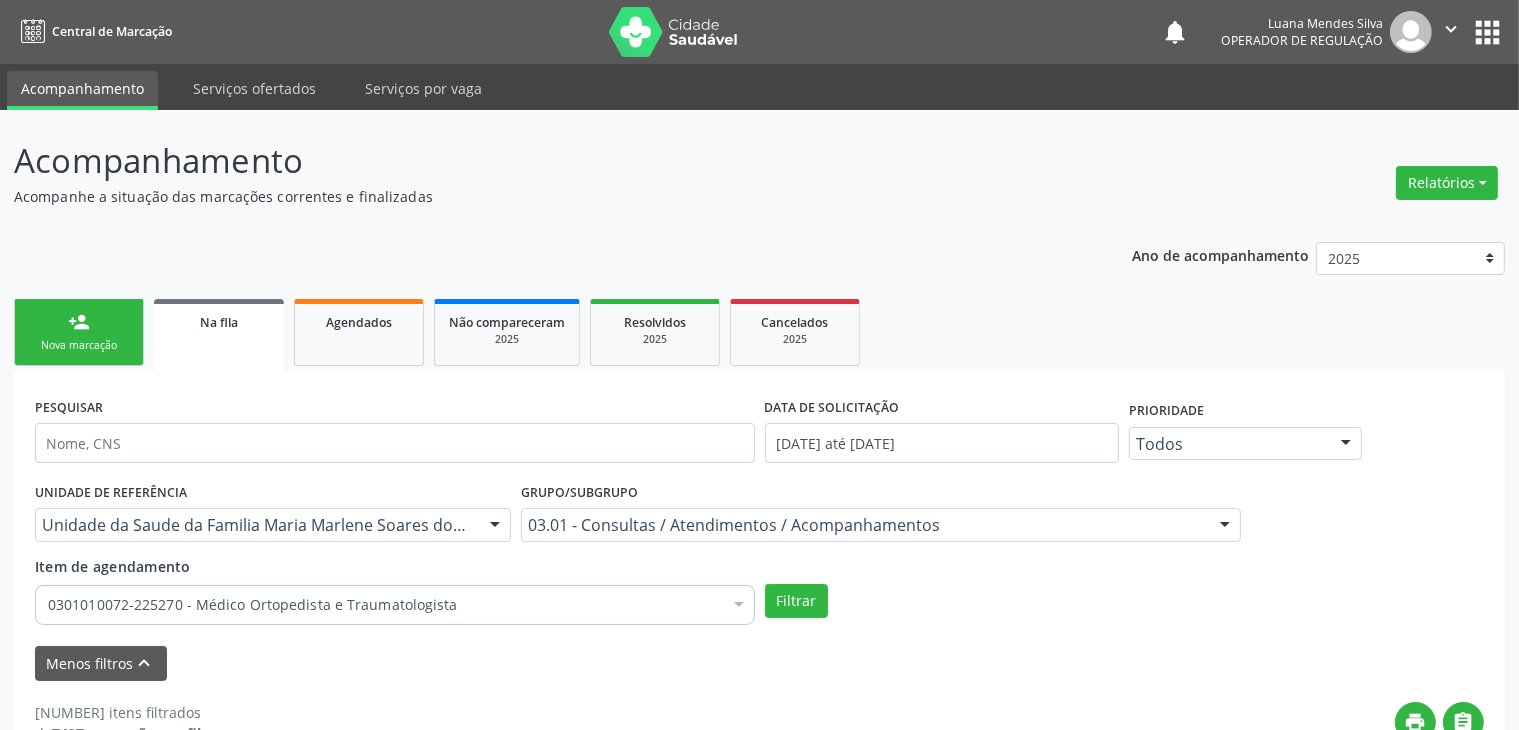 click at bounding box center (674, 32) 